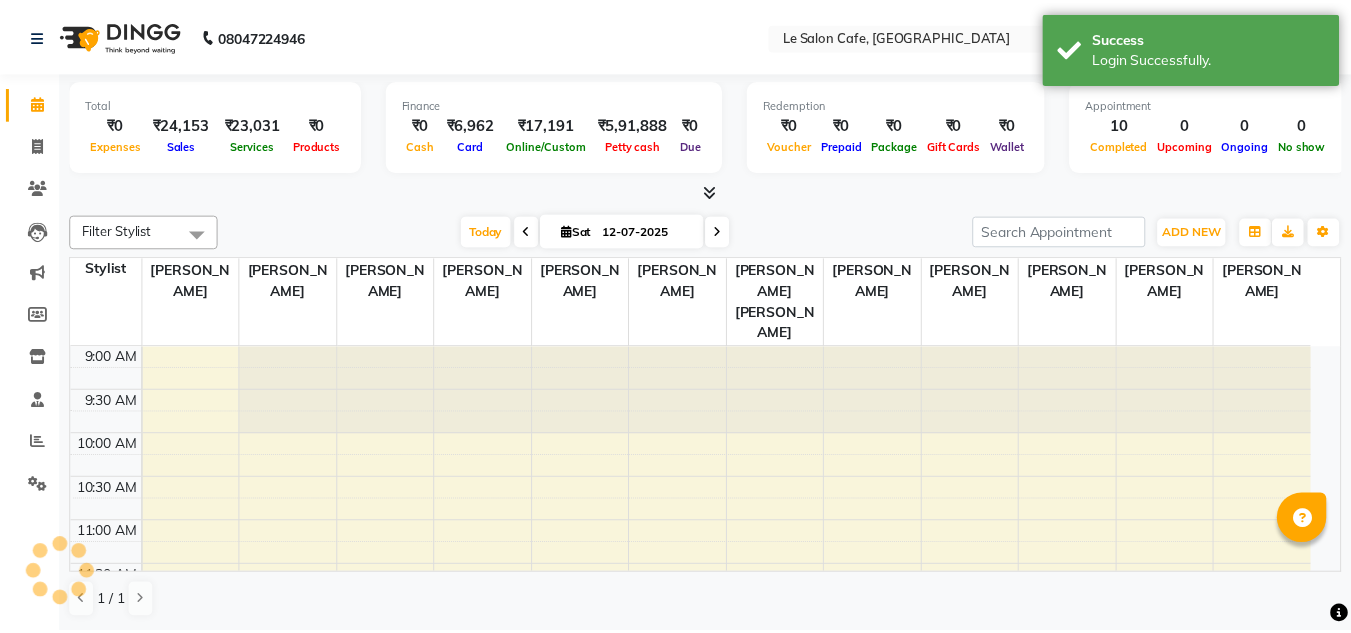 scroll, scrollTop: 0, scrollLeft: 0, axis: both 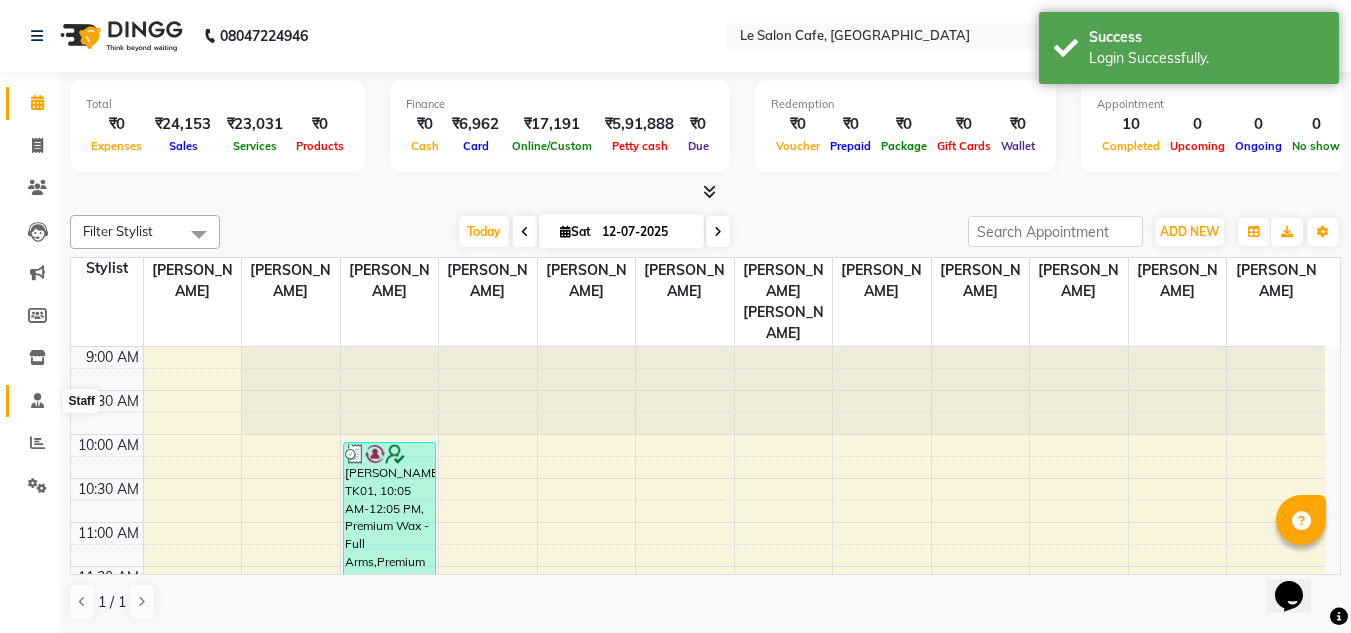 click 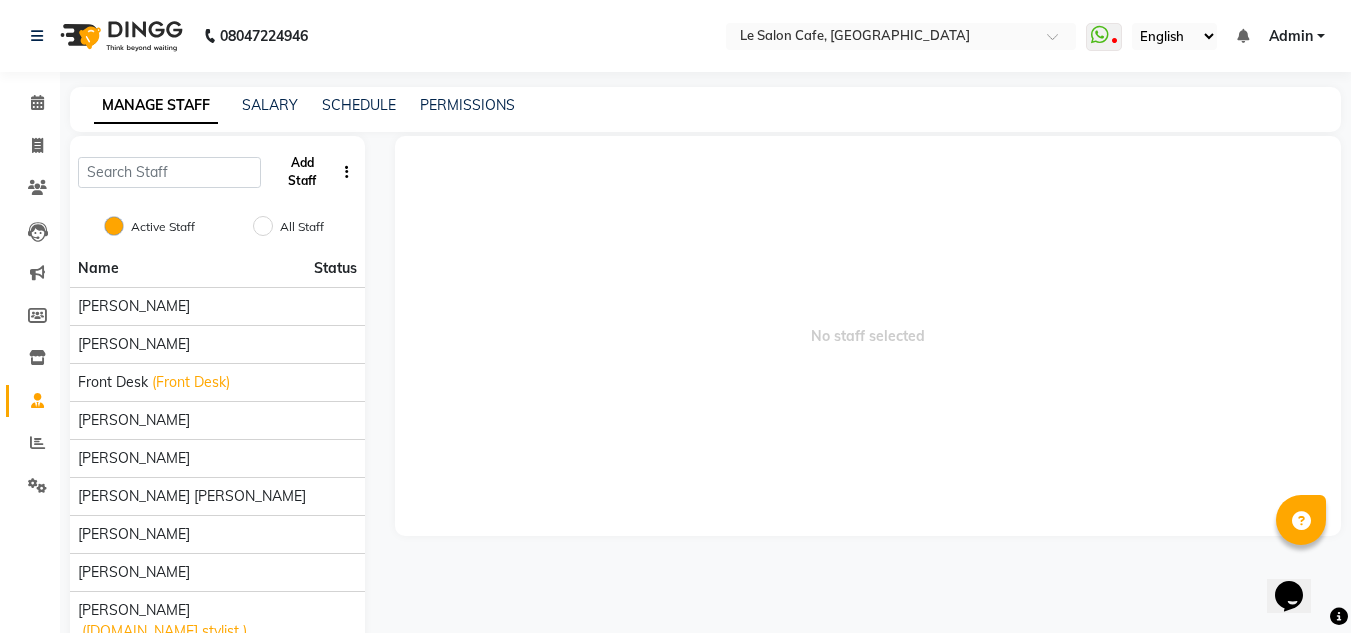 click on "Add Staff" 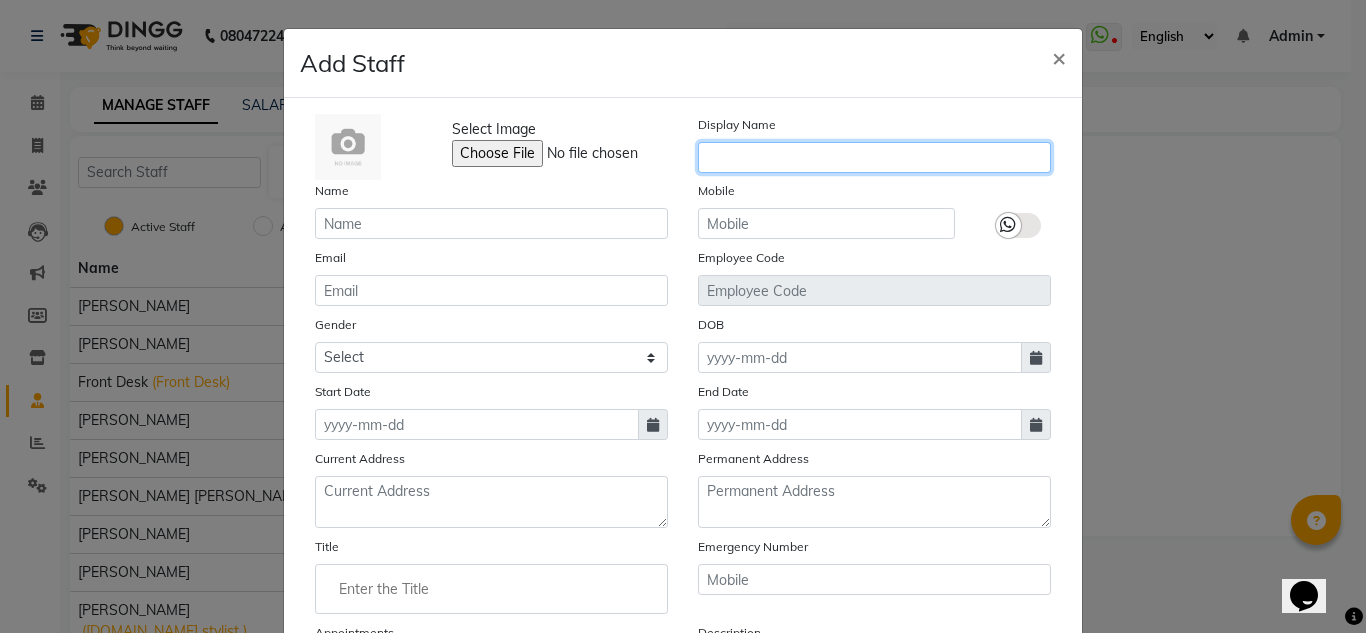 click 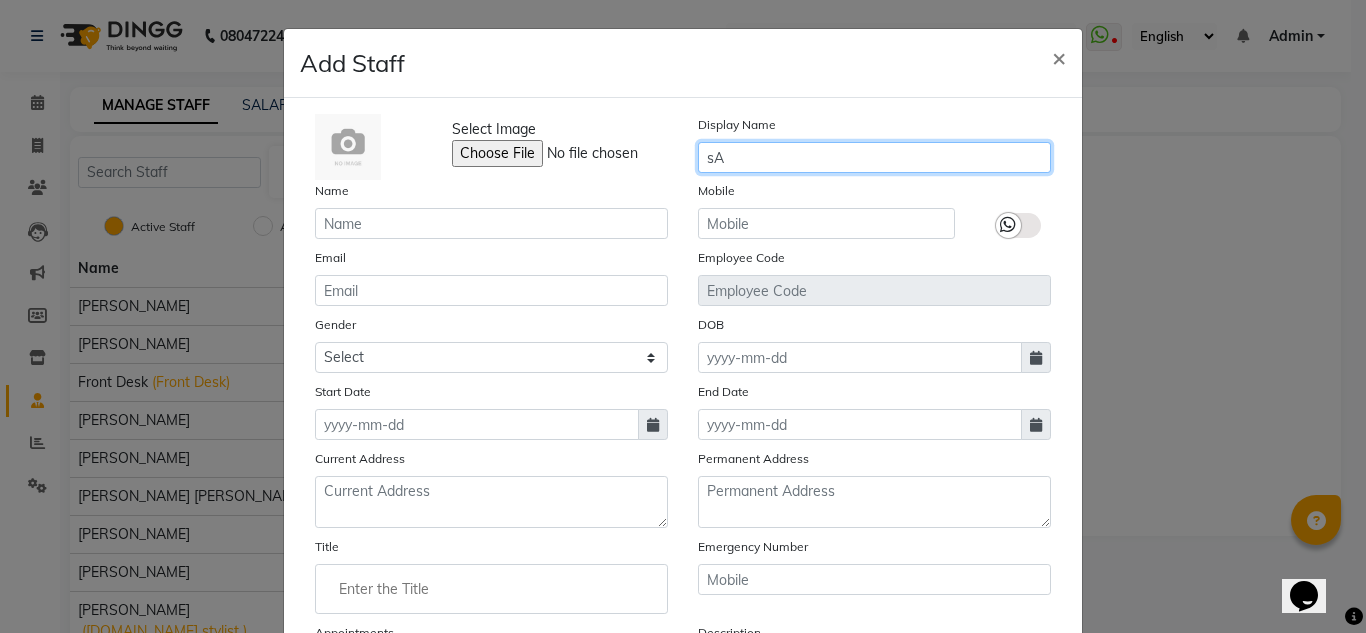 type on "s" 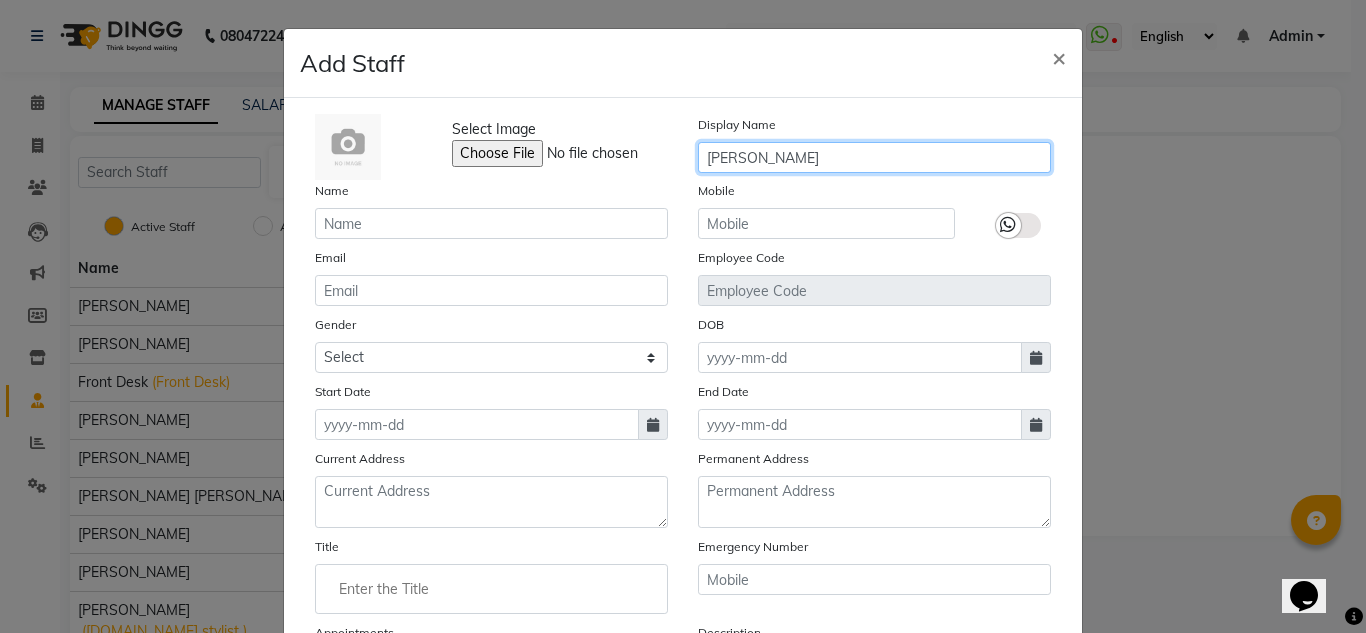 type on "[PERSON_NAME]" 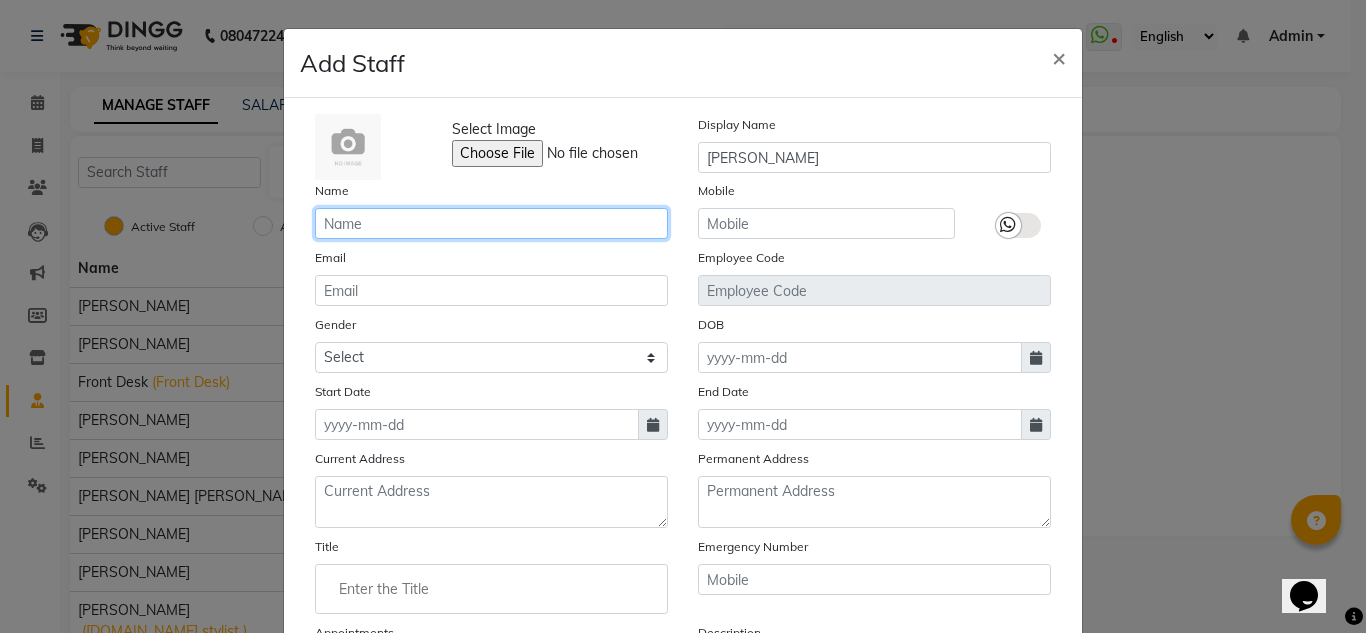 click 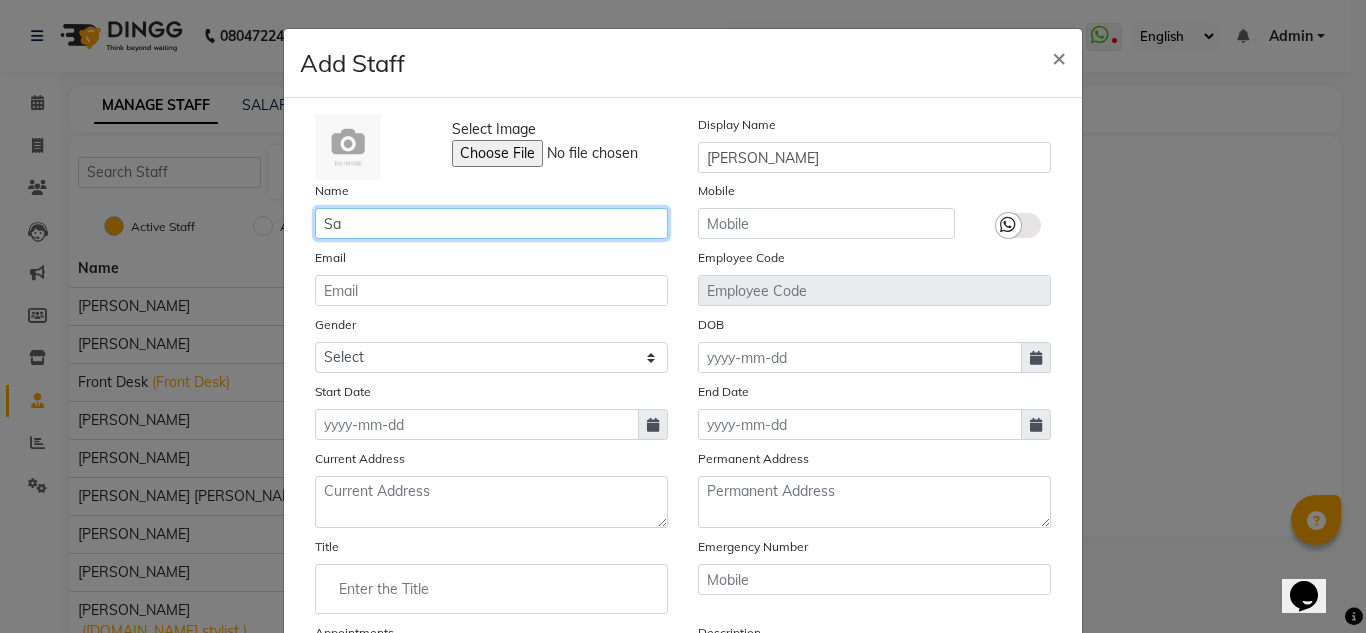 type on "S" 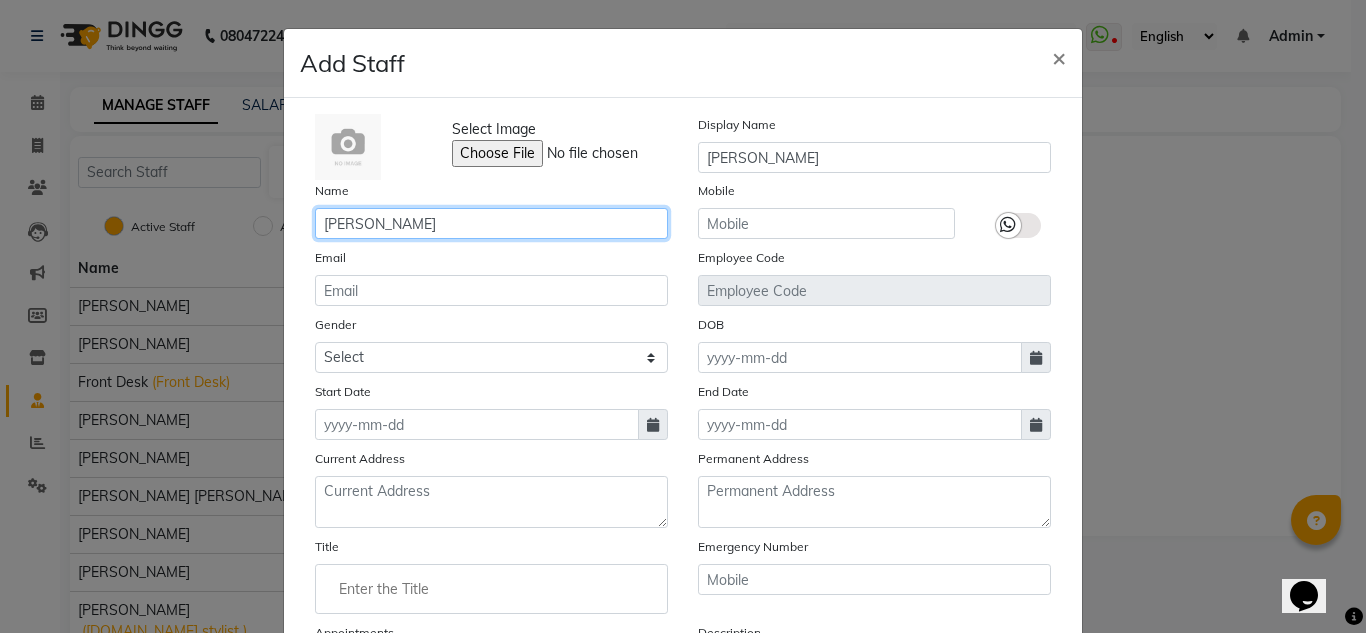 type on "[PERSON_NAME]" 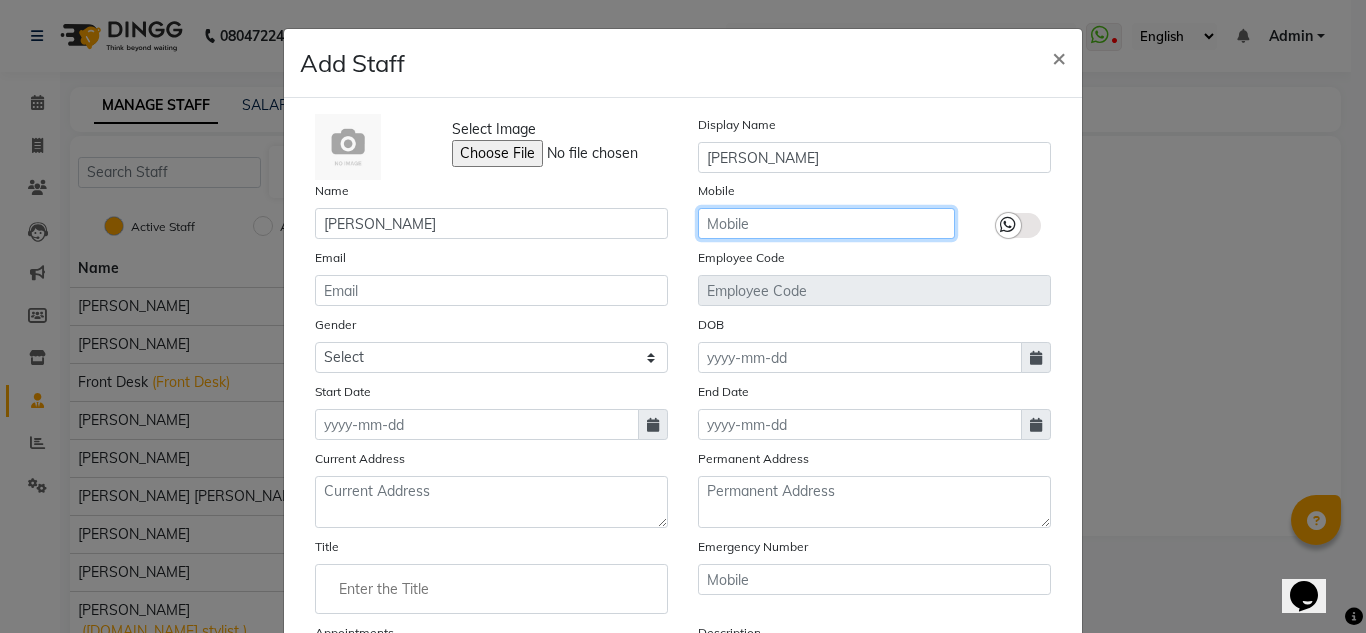 click 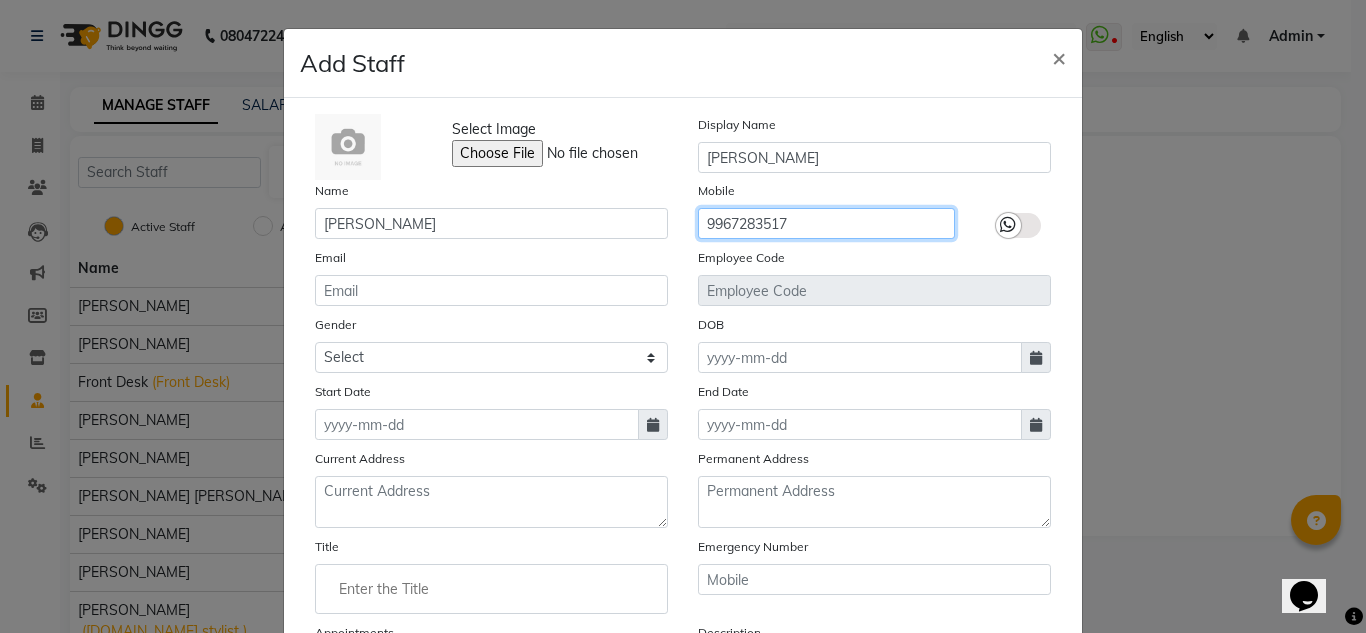 type on "9967283517" 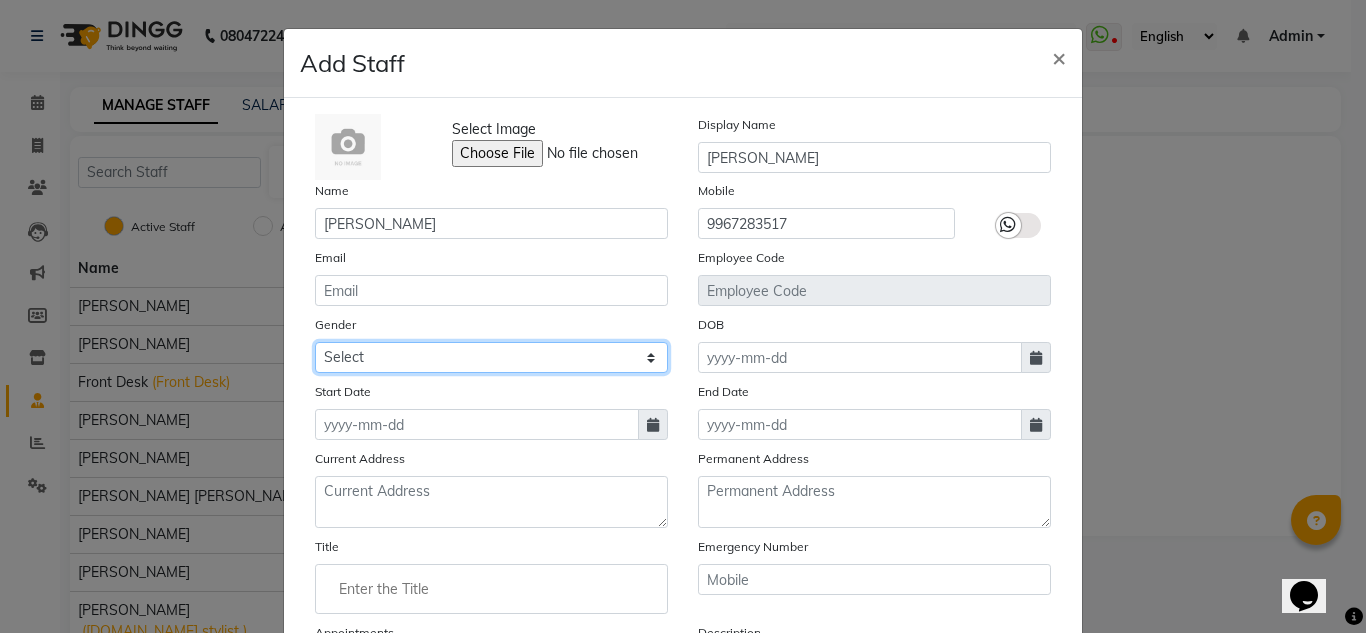click on "Select [DEMOGRAPHIC_DATA] [DEMOGRAPHIC_DATA] Other Prefer Not To Say" 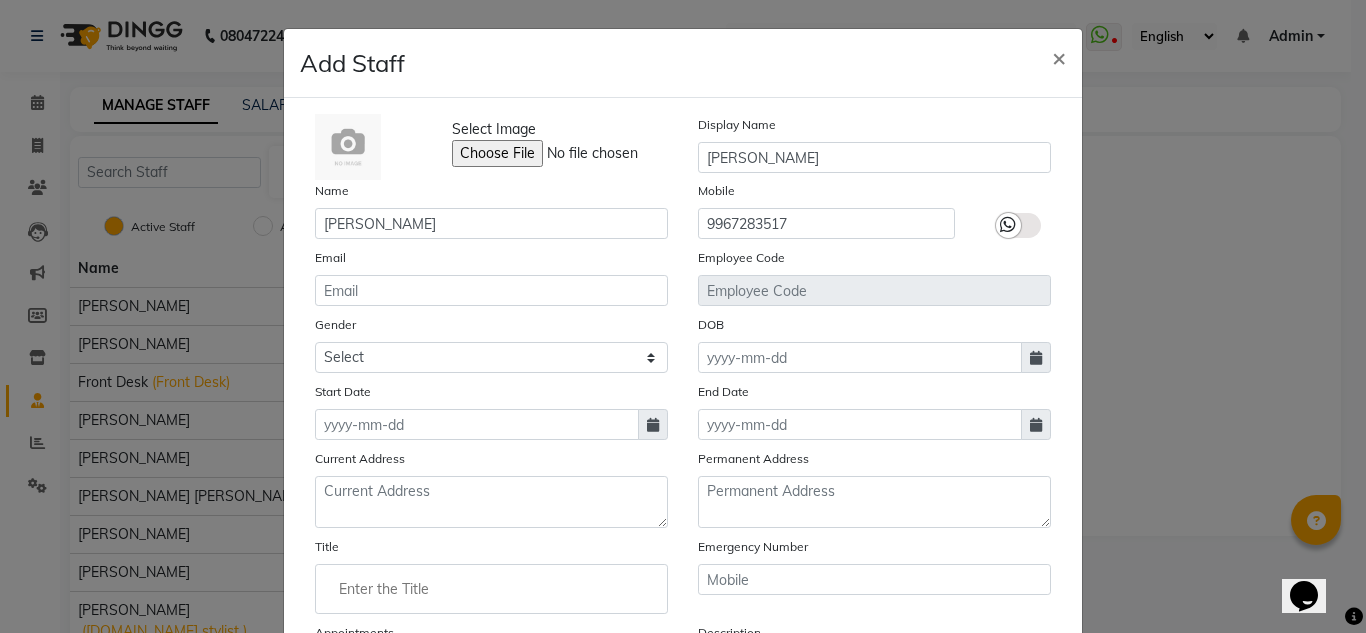 click 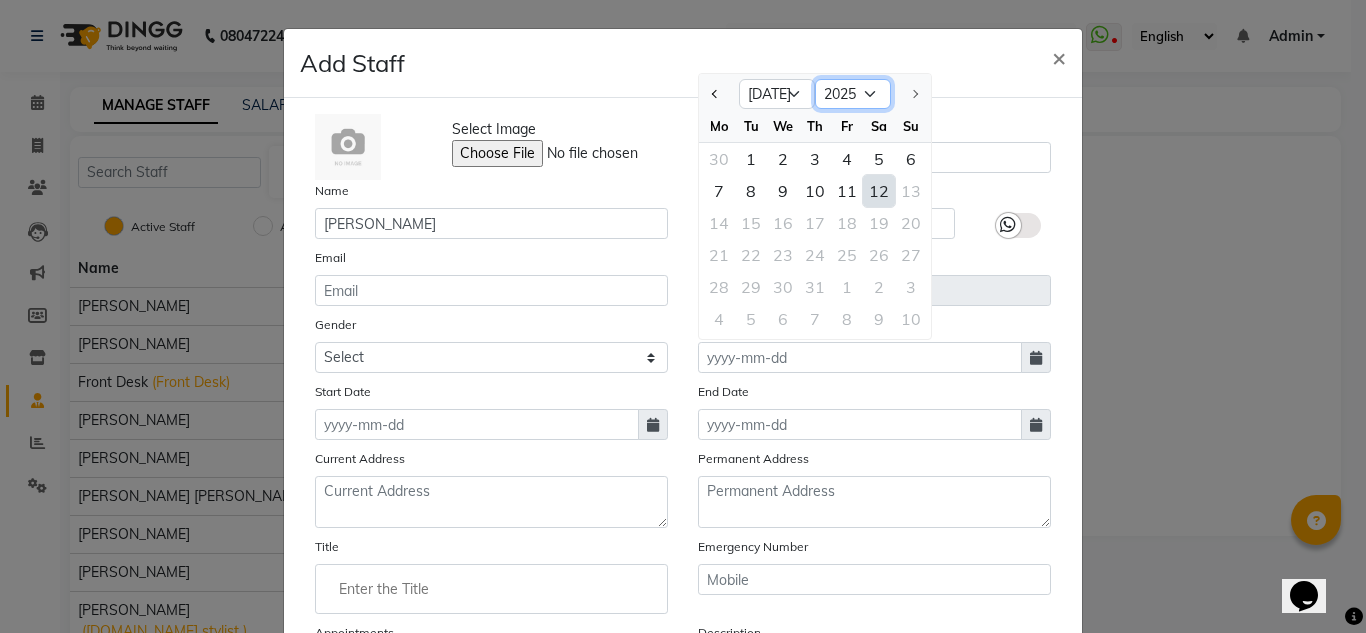 click on "1920 1921 1922 1923 1924 1925 1926 1927 1928 1929 1930 1931 1932 1933 1934 1935 1936 1937 1938 1939 1940 1941 1942 1943 1944 1945 1946 1947 1948 1949 1950 1951 1952 1953 1954 1955 1956 1957 1958 1959 1960 1961 1962 1963 1964 1965 1966 1967 1968 1969 1970 1971 1972 1973 1974 1975 1976 1977 1978 1979 1980 1981 1982 1983 1984 1985 1986 1987 1988 1989 1990 1991 1992 1993 1994 1995 1996 1997 1998 1999 2000 2001 2002 2003 2004 2005 2006 2007 2008 2009 2010 2011 2012 2013 2014 2015 2016 2017 2018 2019 2020 2021 2022 2023 2024 2025" 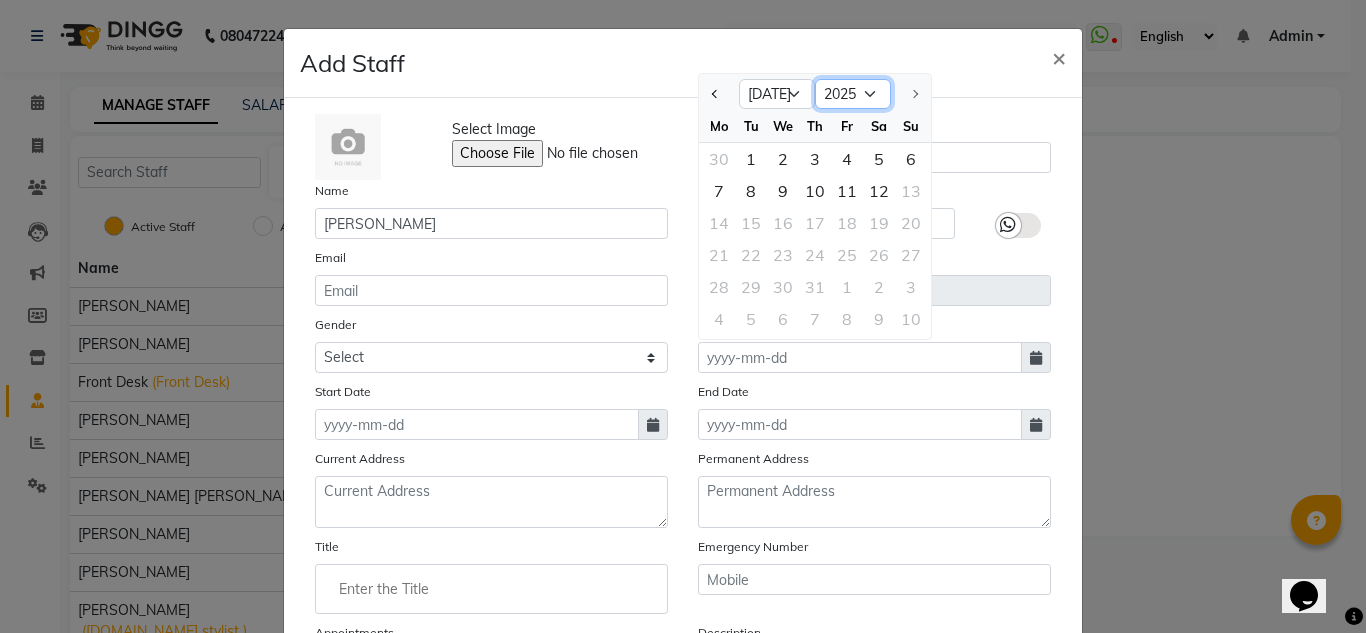 select on "1999" 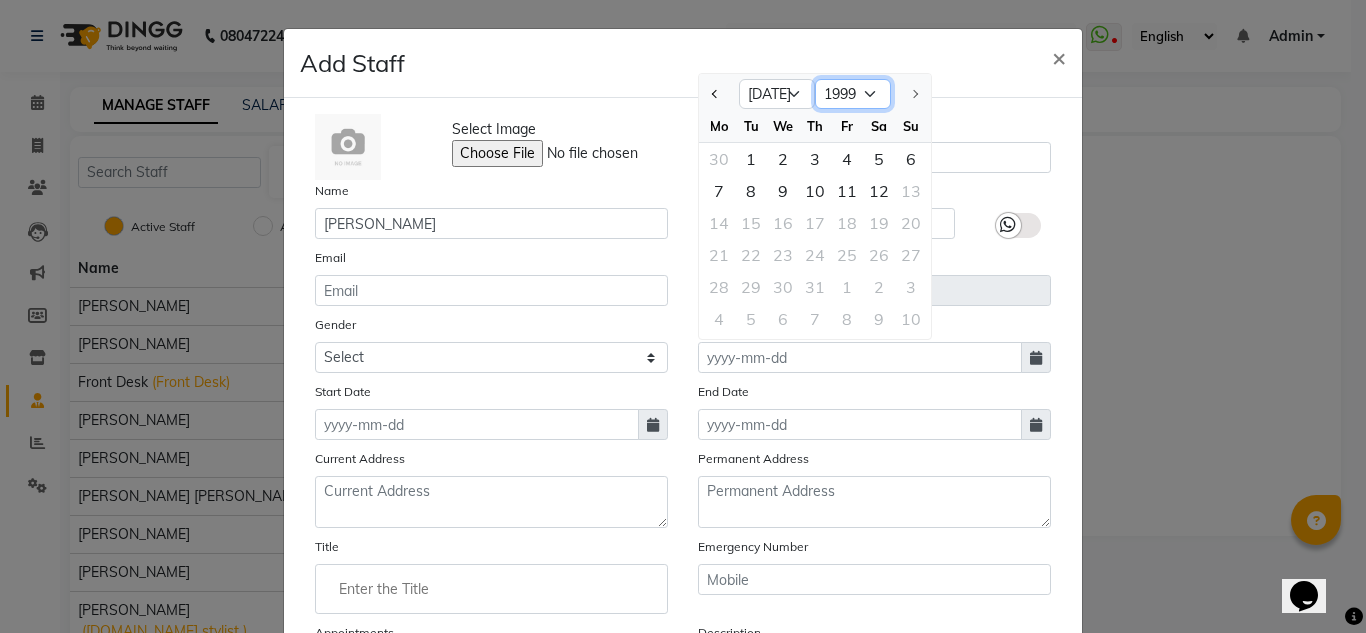 click on "1920 1921 1922 1923 1924 1925 1926 1927 1928 1929 1930 1931 1932 1933 1934 1935 1936 1937 1938 1939 1940 1941 1942 1943 1944 1945 1946 1947 1948 1949 1950 1951 1952 1953 1954 1955 1956 1957 1958 1959 1960 1961 1962 1963 1964 1965 1966 1967 1968 1969 1970 1971 1972 1973 1974 1975 1976 1977 1978 1979 1980 1981 1982 1983 1984 1985 1986 1987 1988 1989 1990 1991 1992 1993 1994 1995 1996 1997 1998 1999 2000 2001 2002 2003 2004 2005 2006 2007 2008 2009 2010 2011 2012 2013 2014 2015 2016 2017 2018 2019 2020 2021 2022 2023 2024 2025" 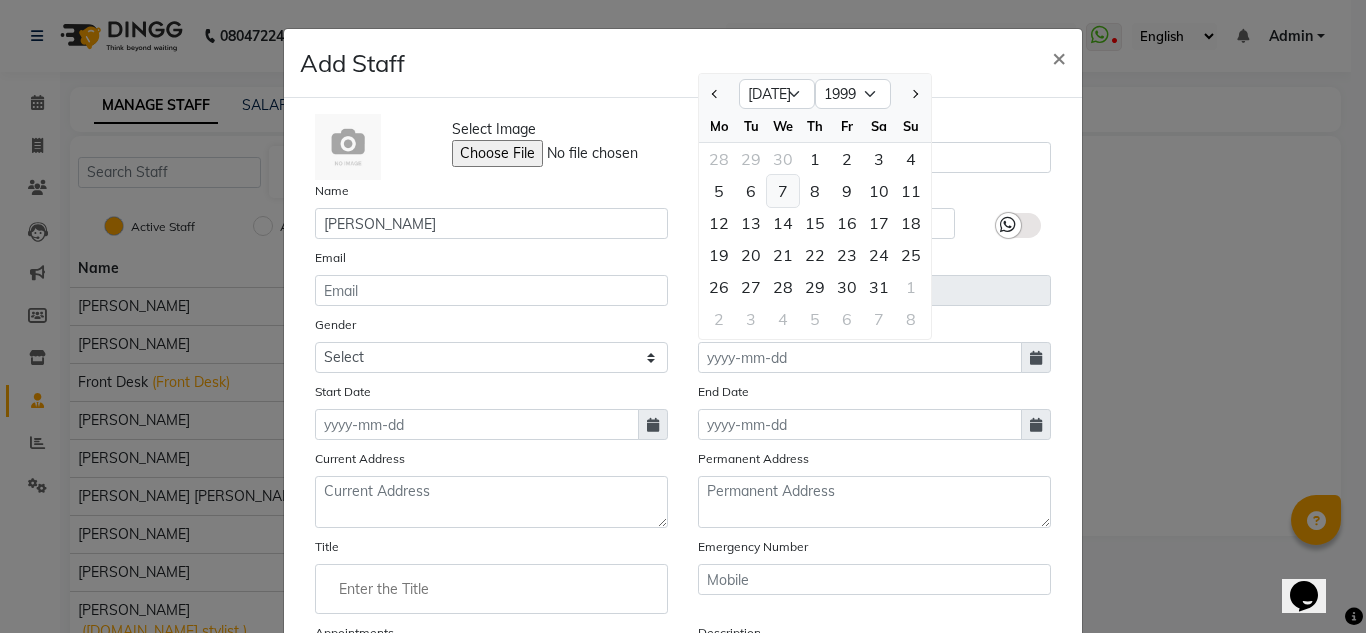 click on "7" 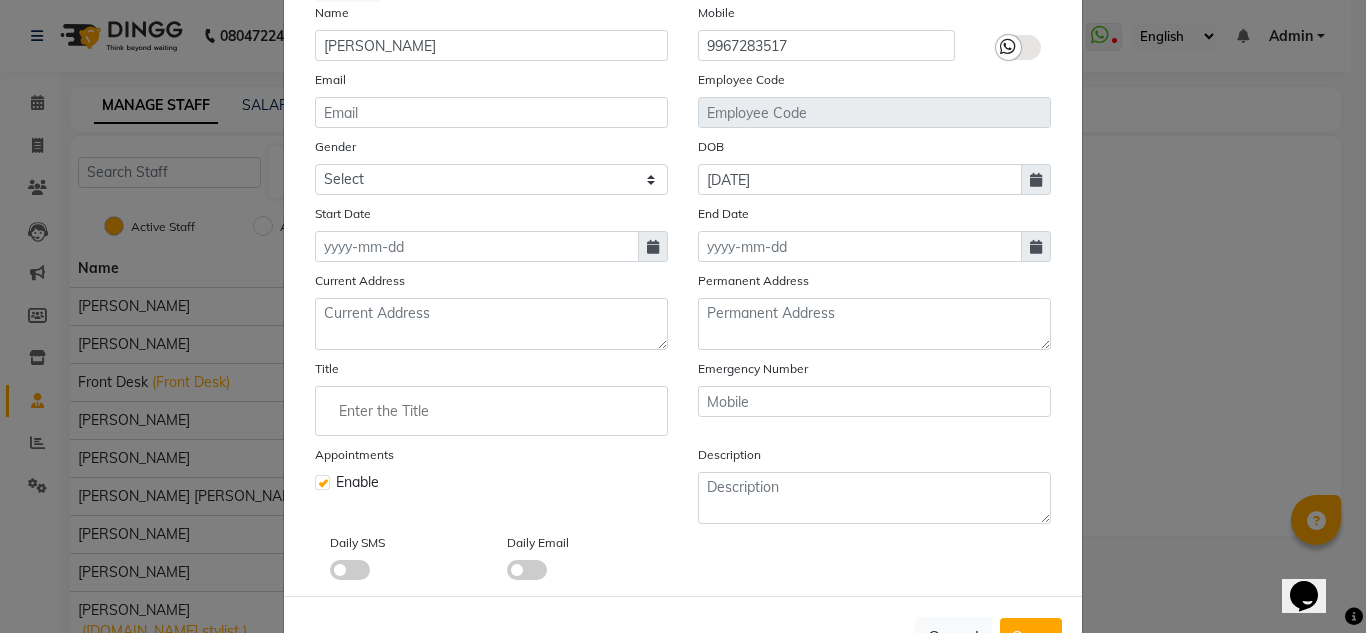 scroll, scrollTop: 200, scrollLeft: 0, axis: vertical 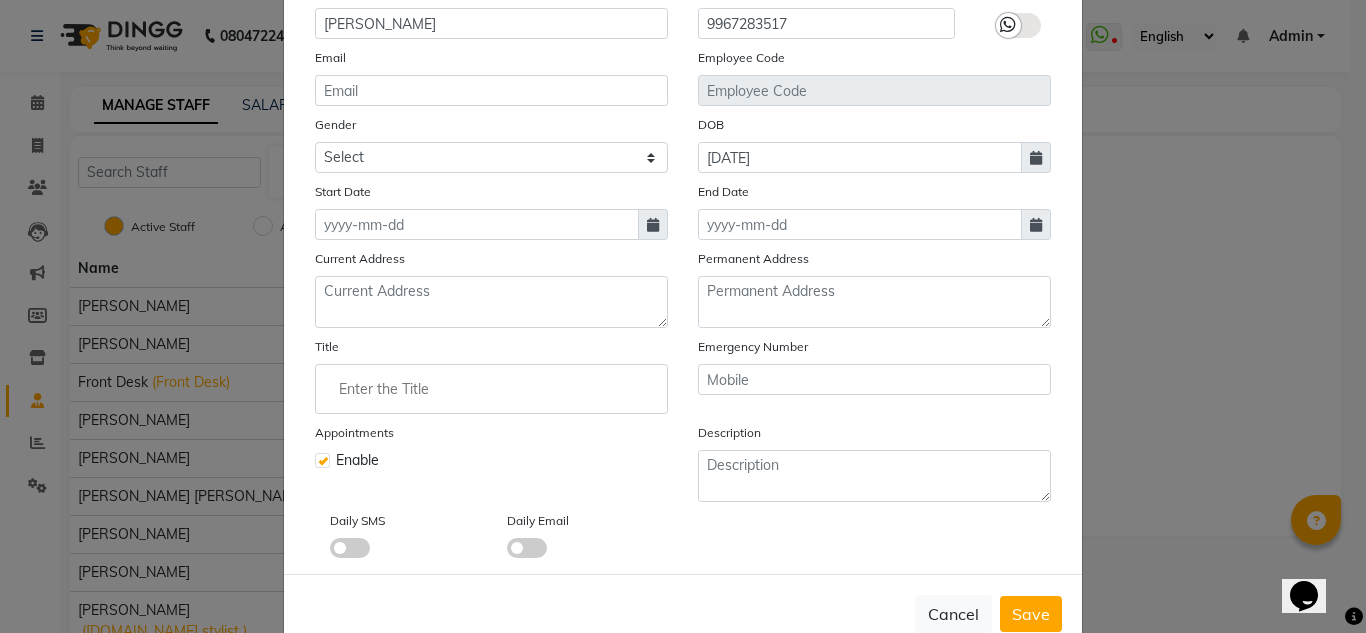 click 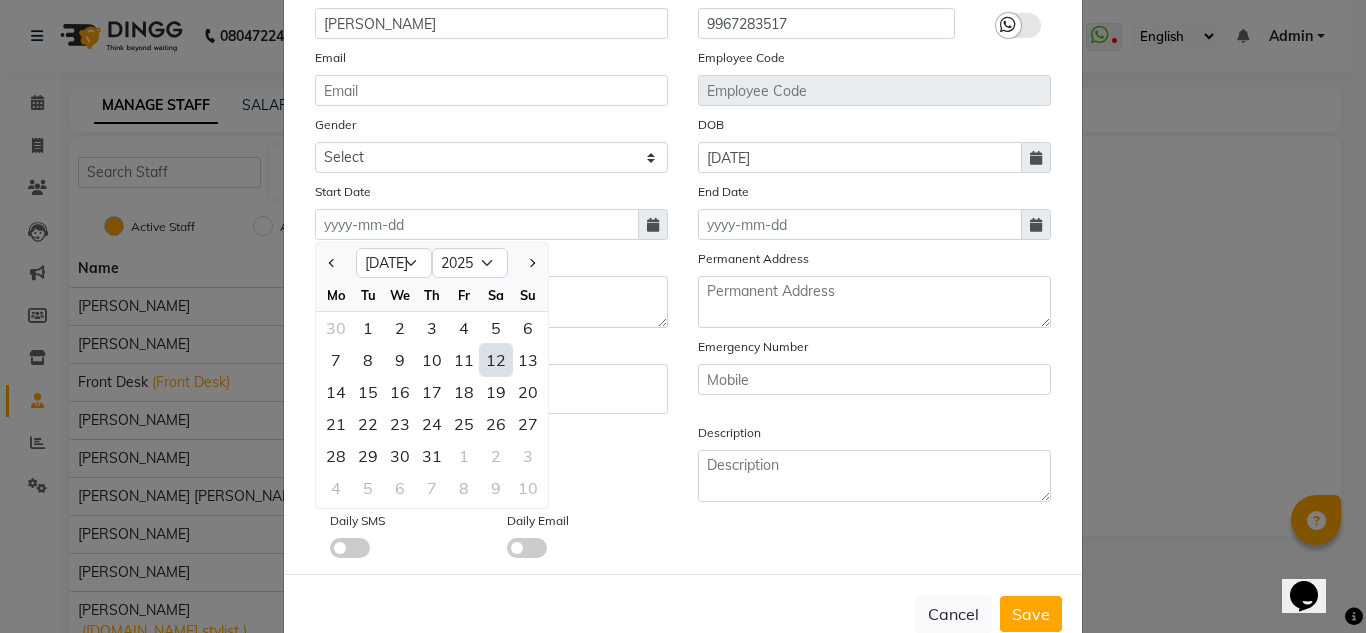 click on "12" 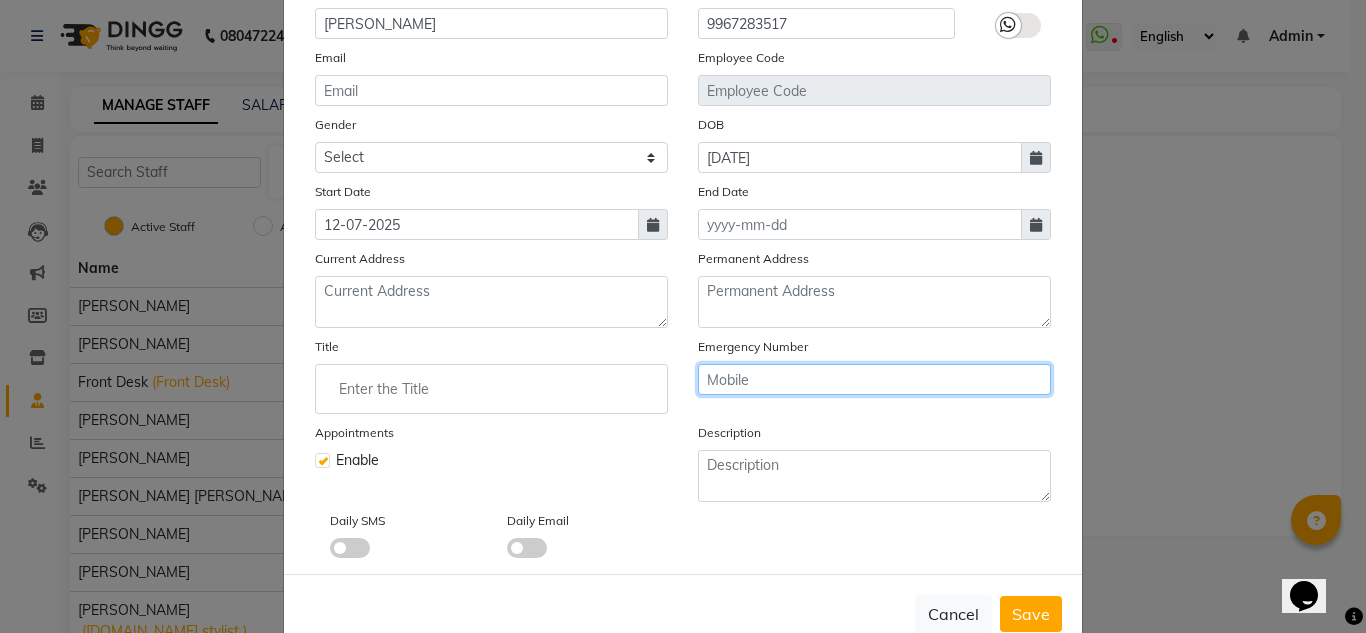 click 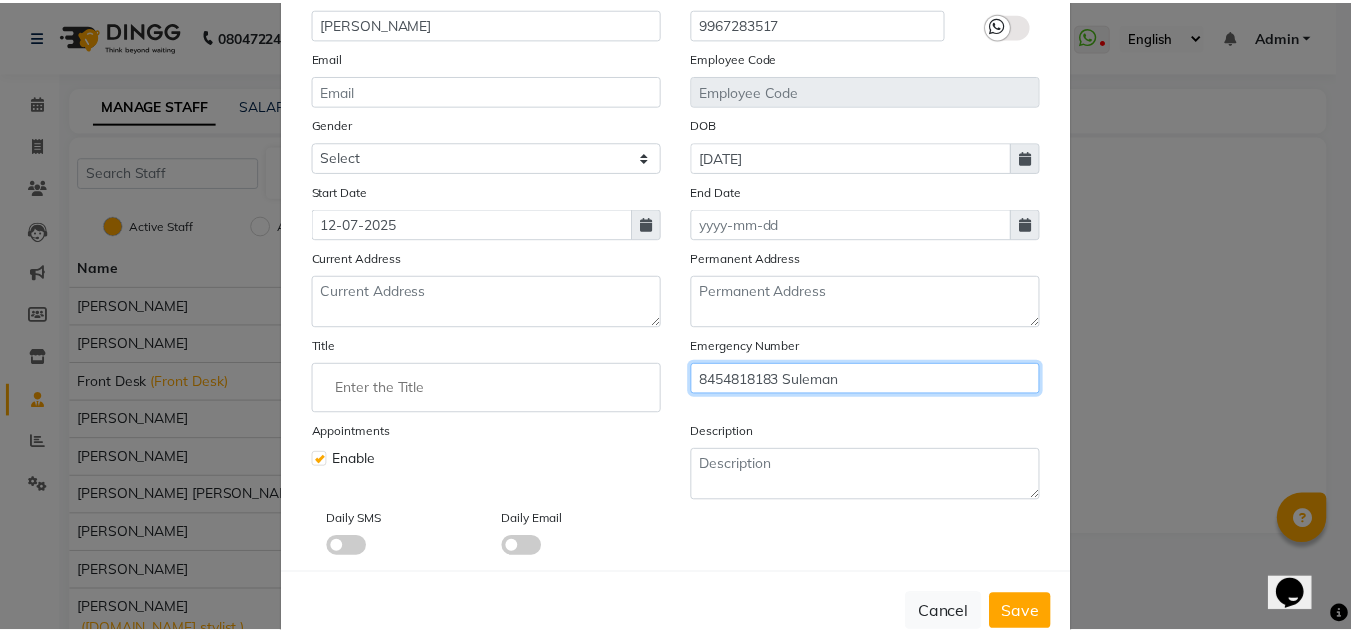 scroll, scrollTop: 249, scrollLeft: 0, axis: vertical 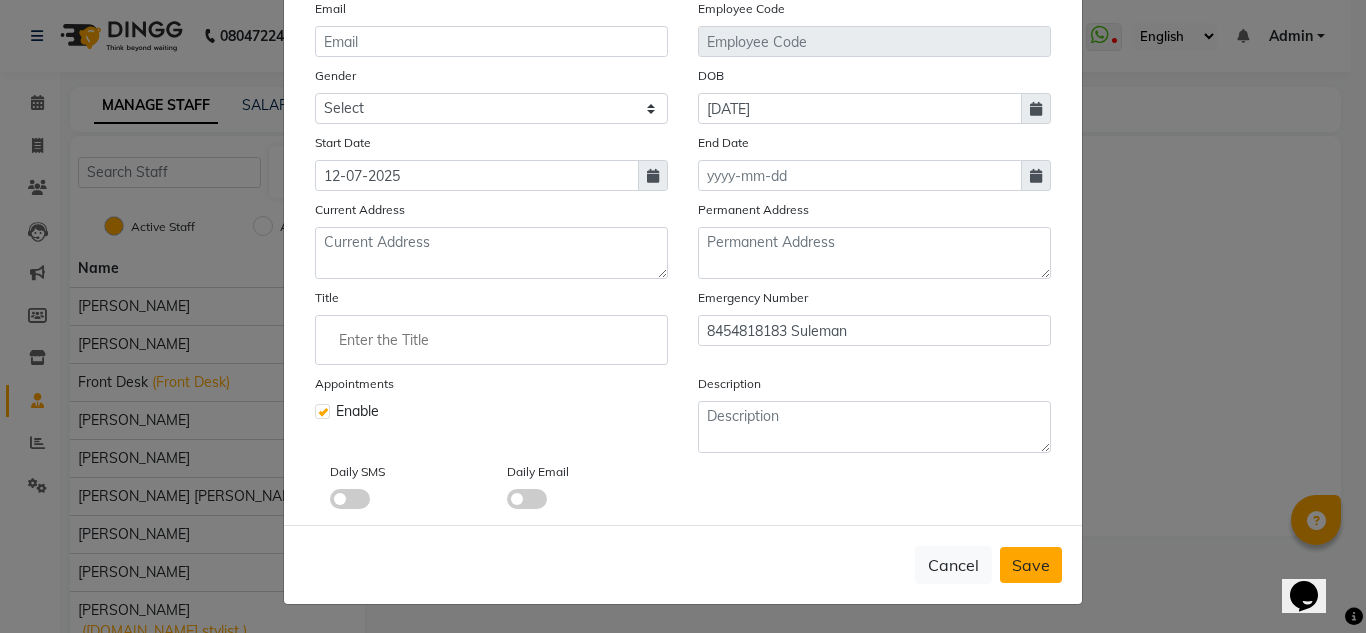 click on "Save" at bounding box center [1031, 565] 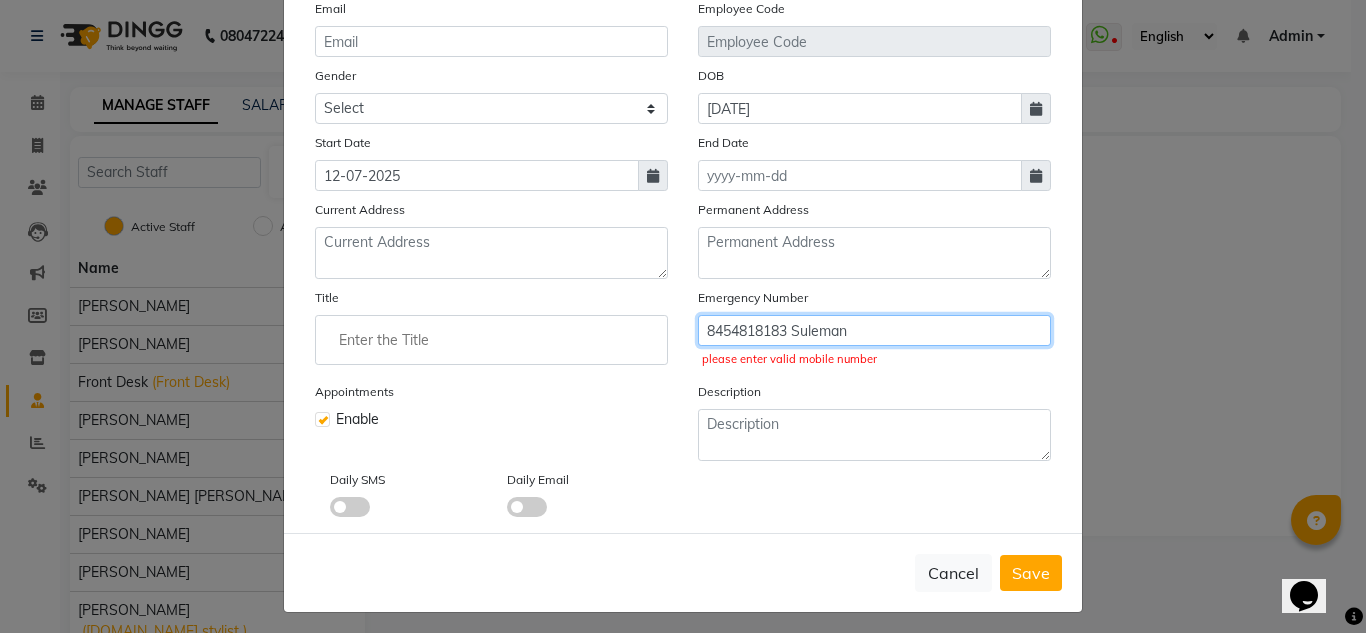 click on "8454818183 Suleman" 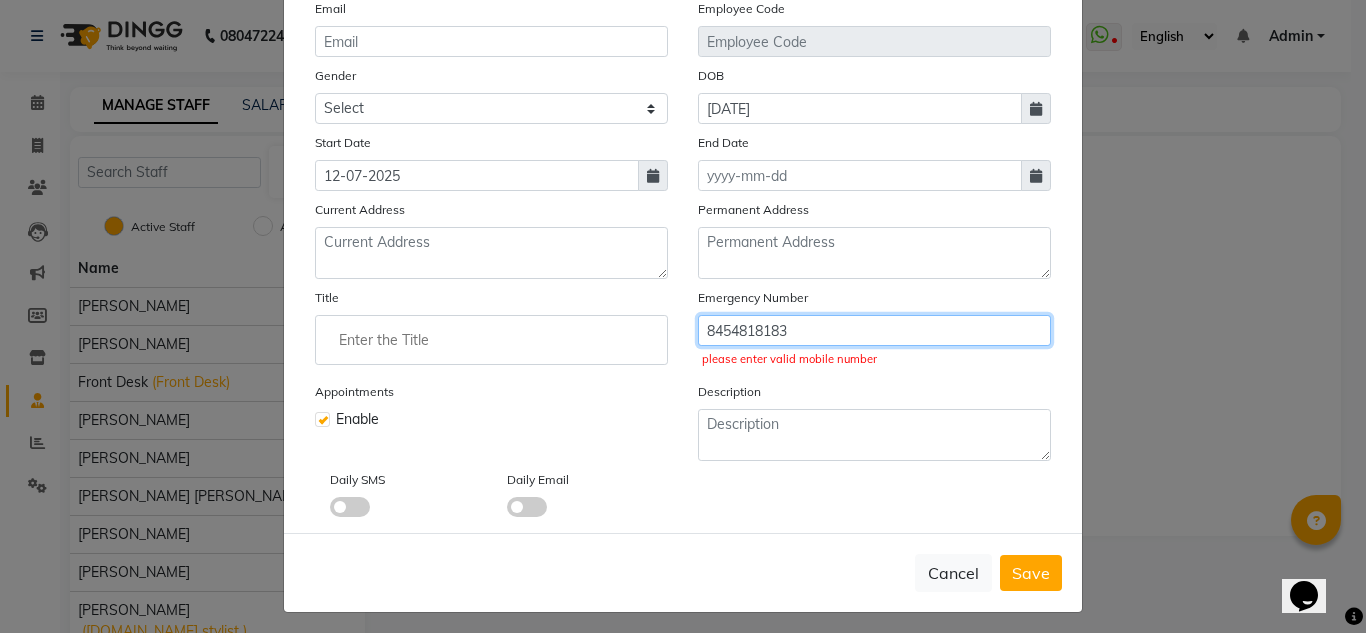 type on "8454818183" 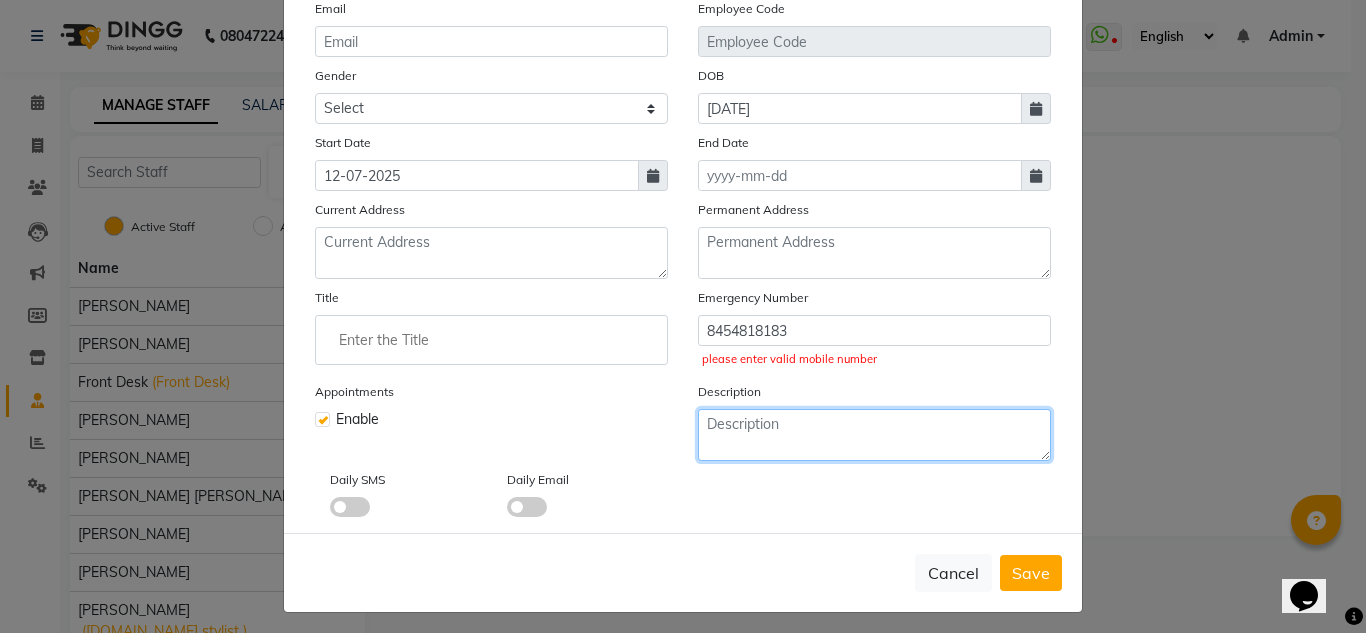 click 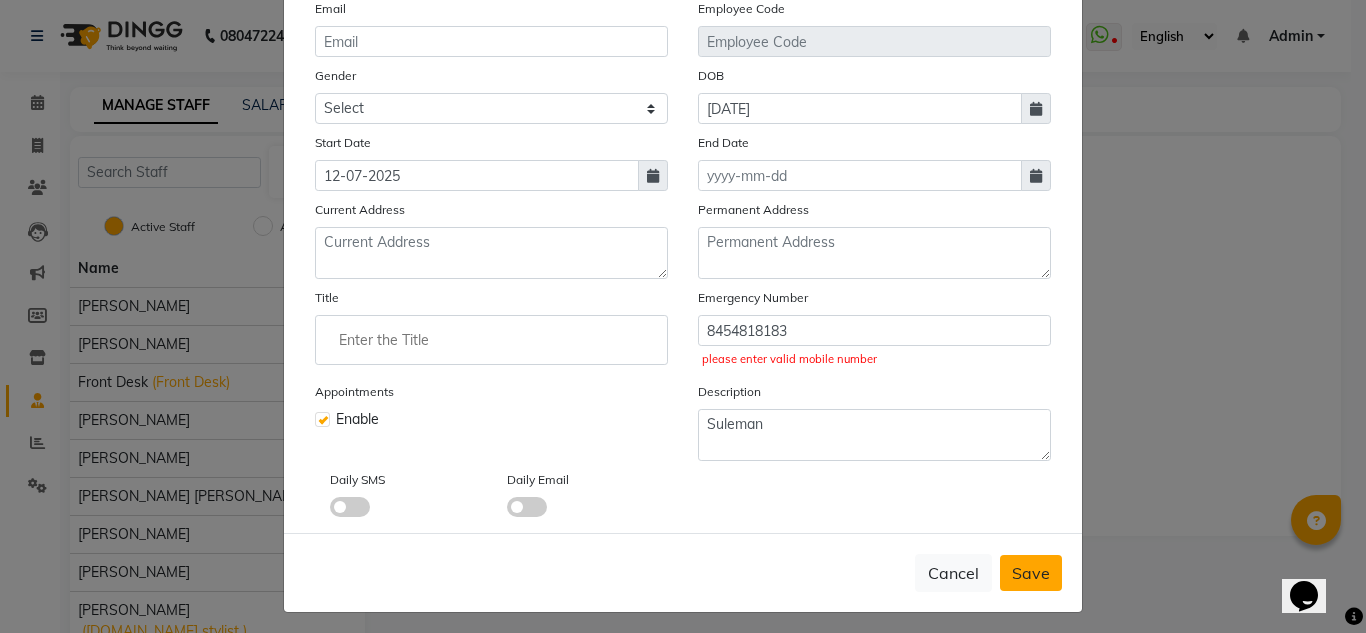 click on "Save" at bounding box center (1031, 573) 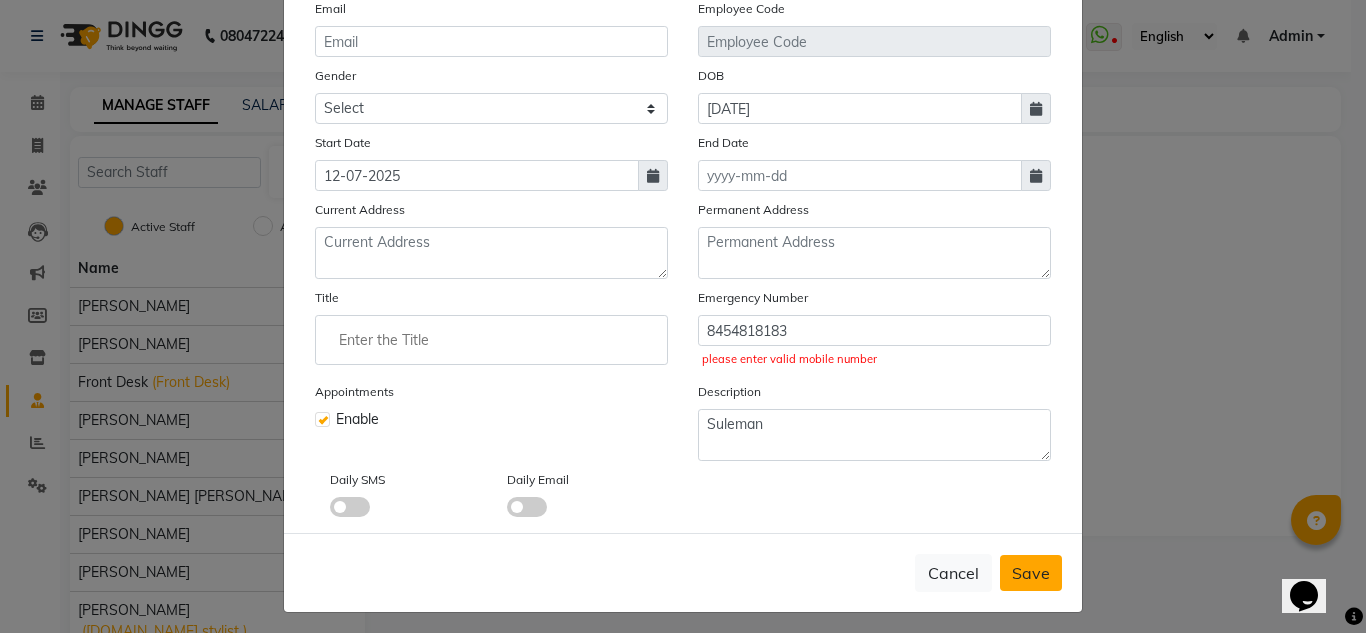 click on "Save" at bounding box center [1031, 573] 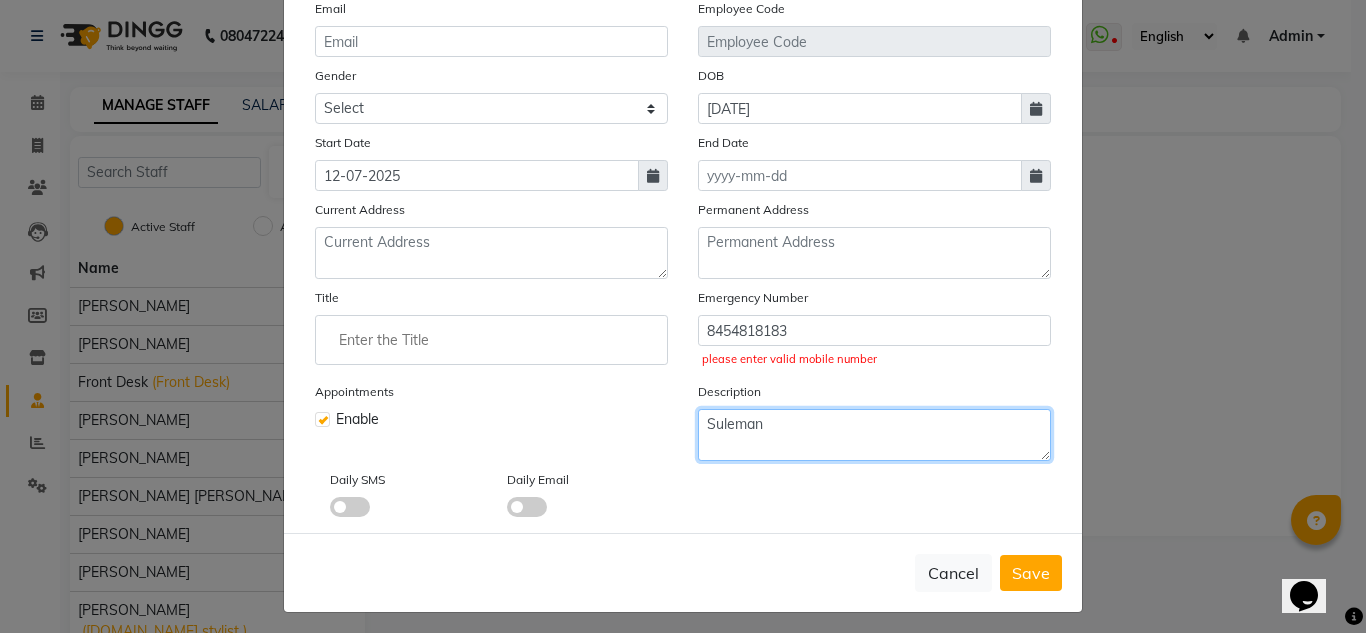 click on "Suleman" 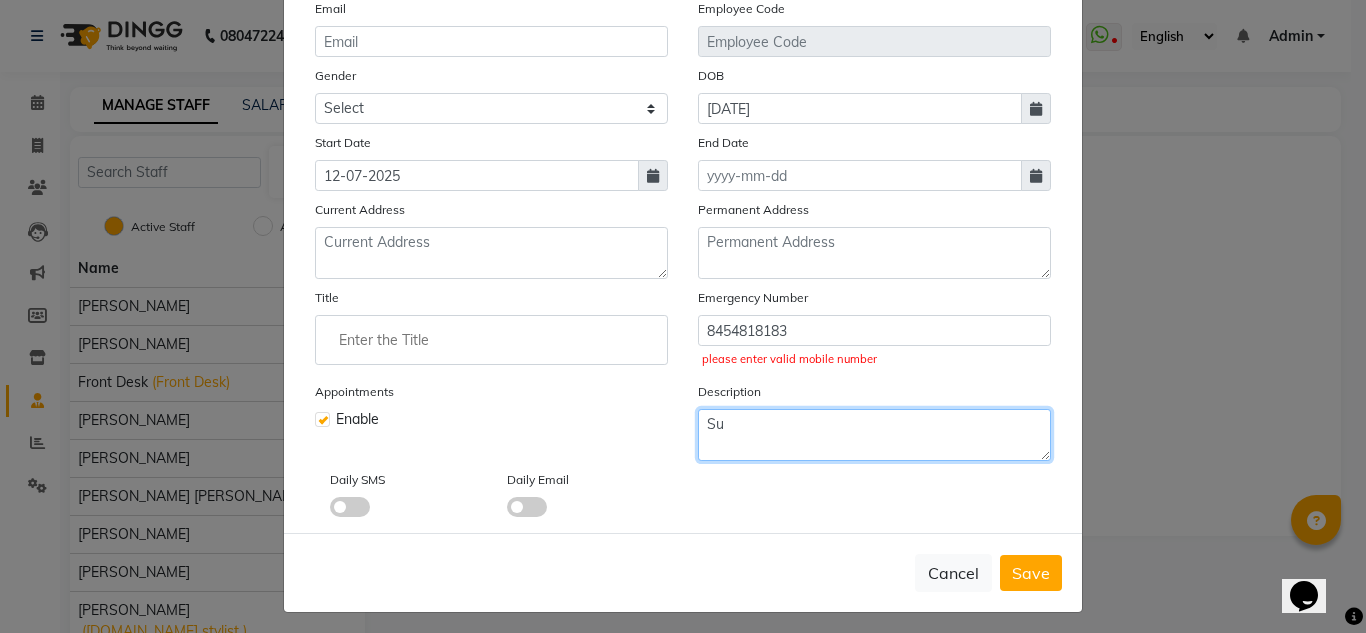 type on "S" 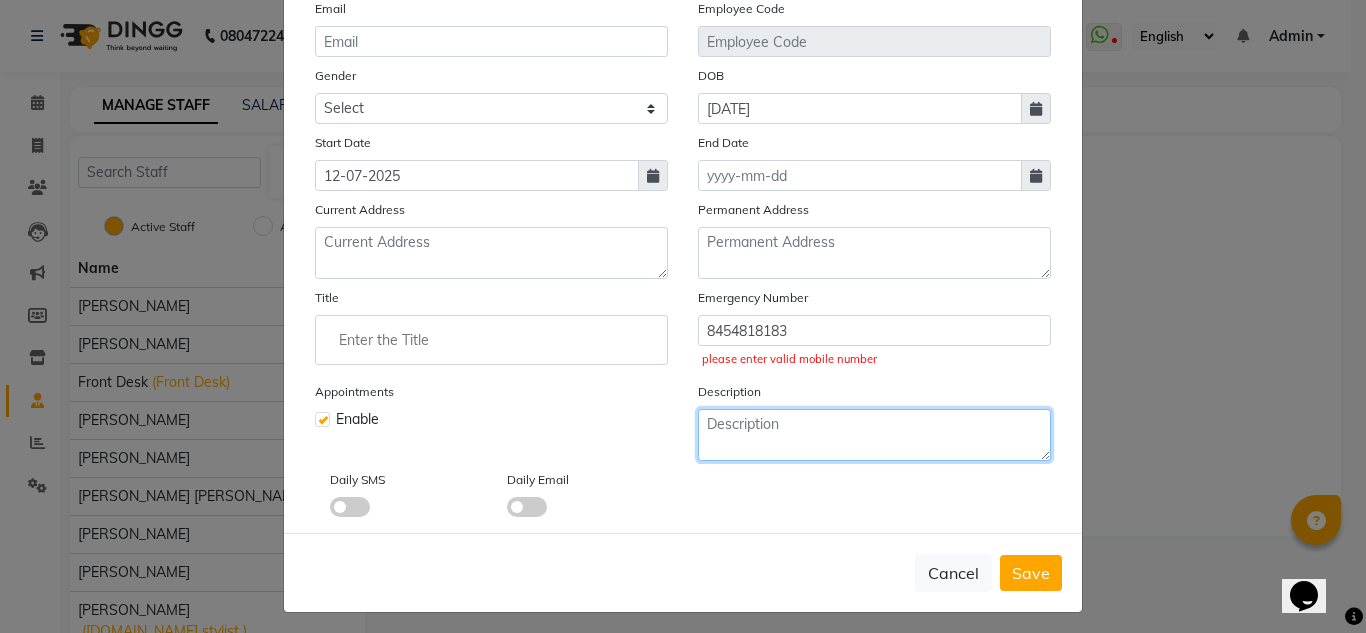 type 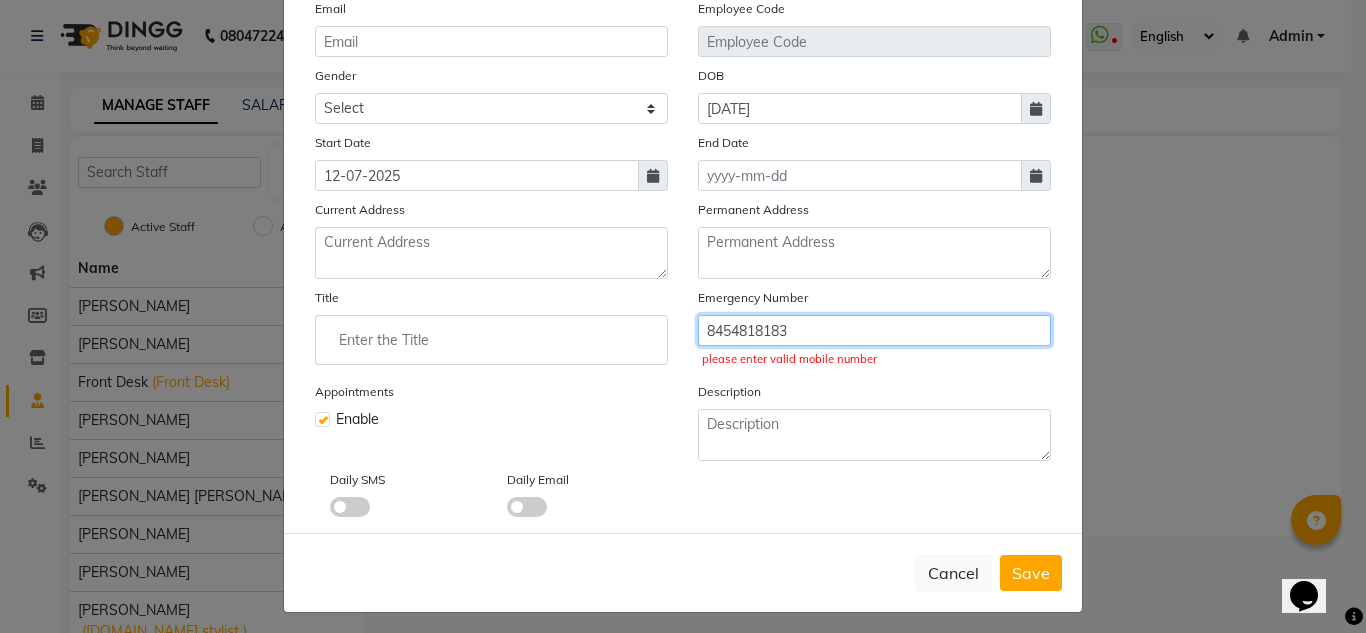 click on "8454818183" 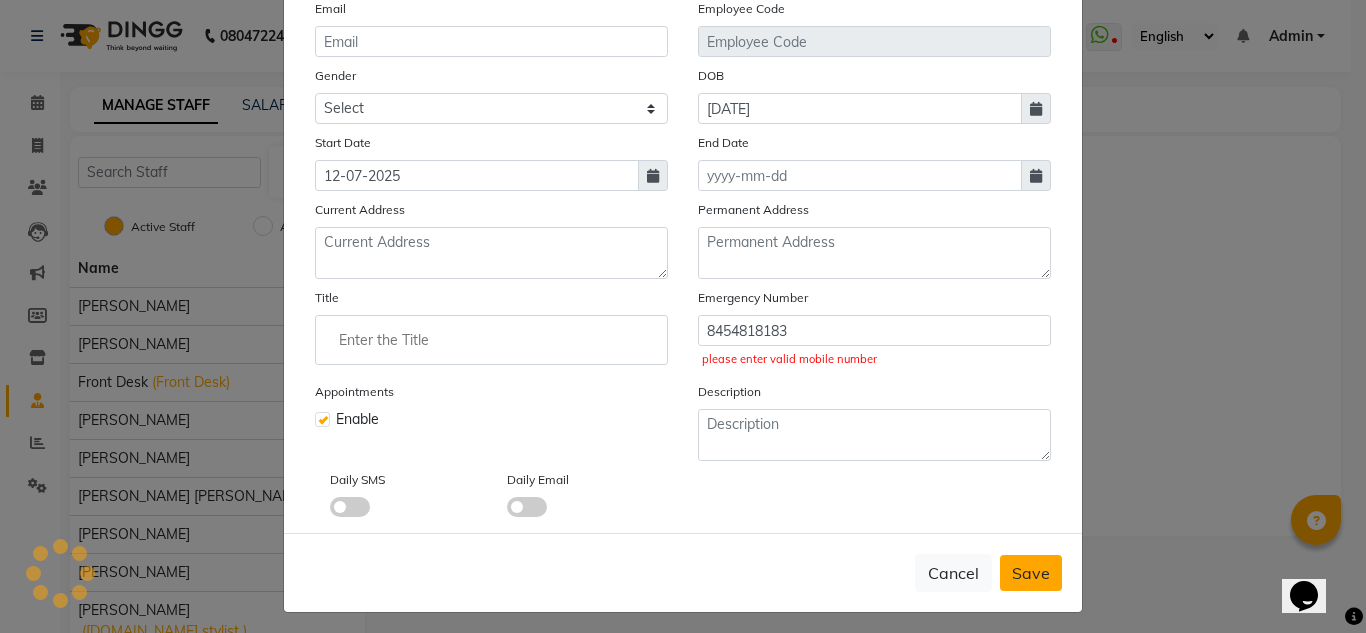 click on "Save" at bounding box center (1031, 573) 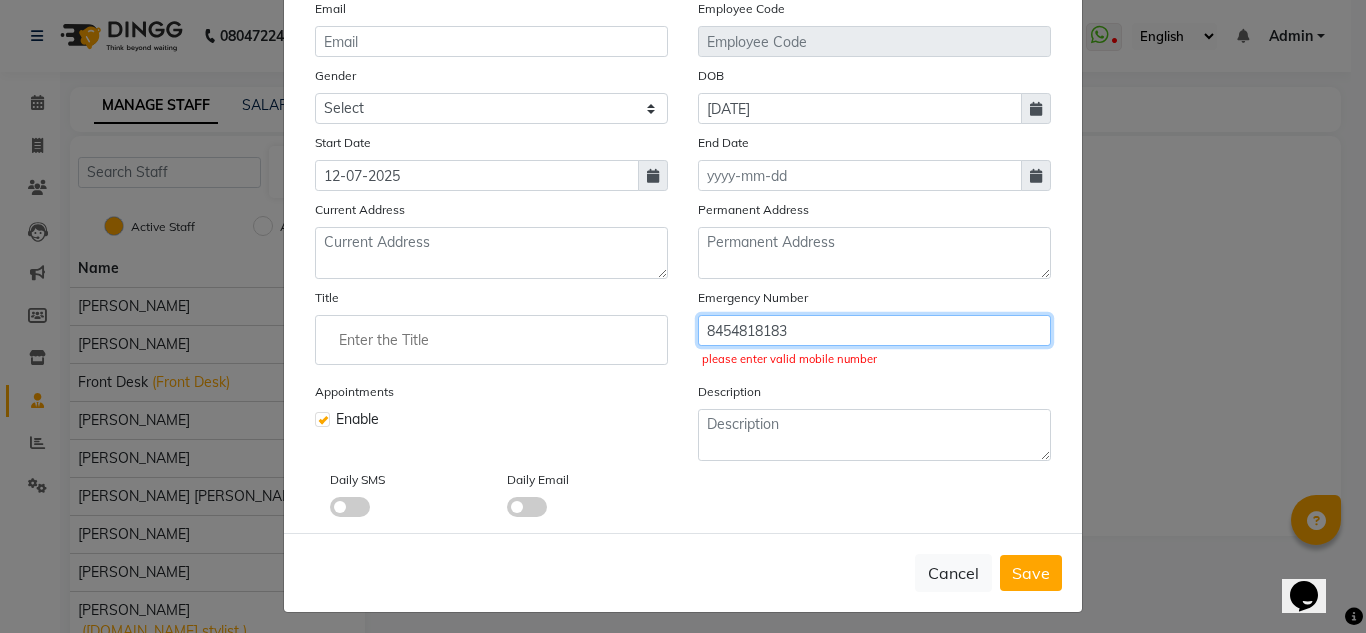 drag, startPoint x: 694, startPoint y: 329, endPoint x: 812, endPoint y: 331, distance: 118.016945 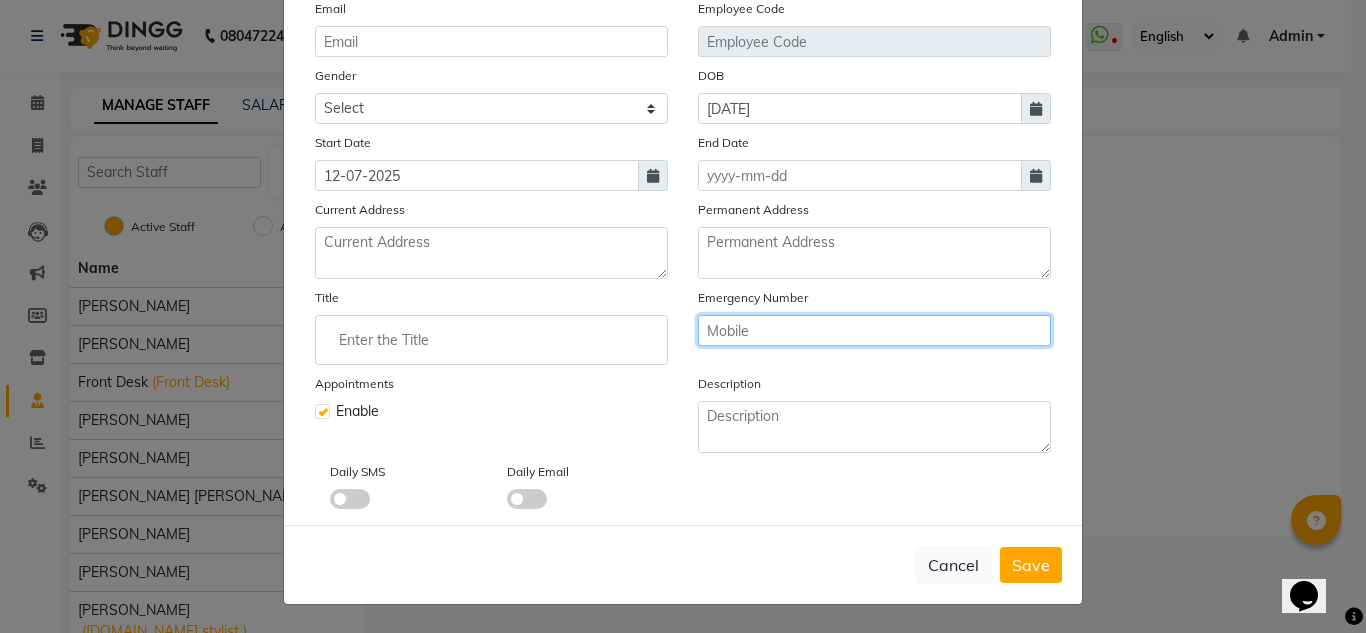 type 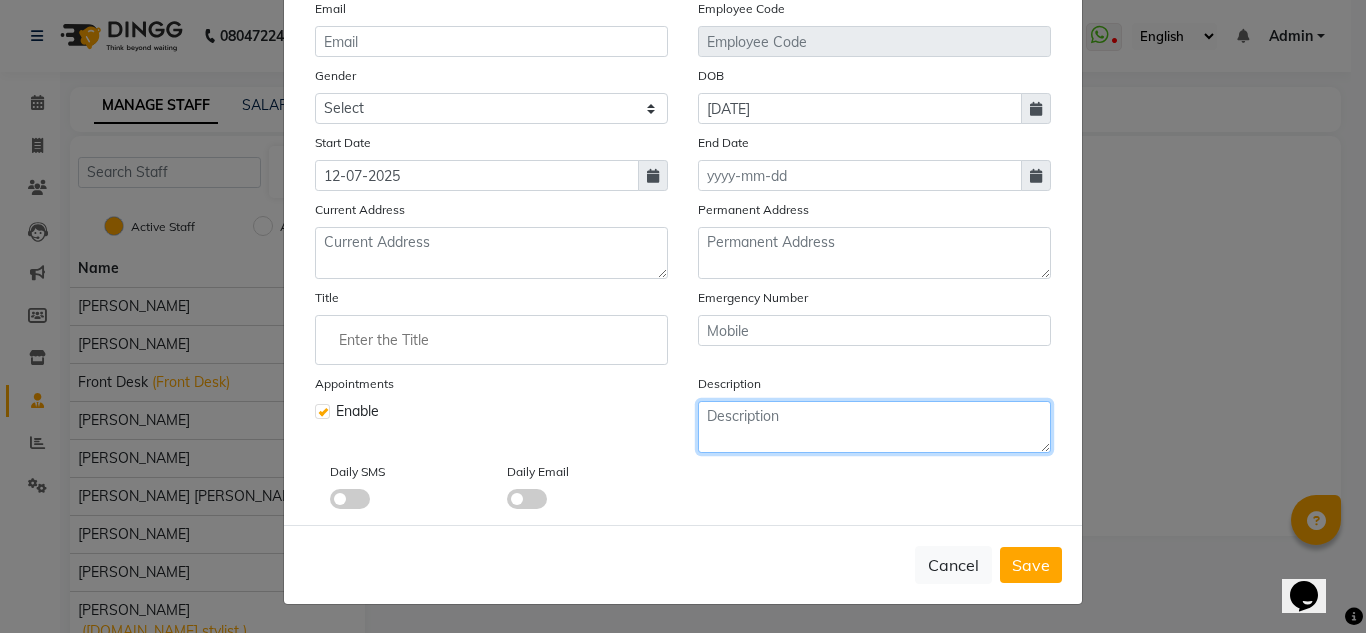 click 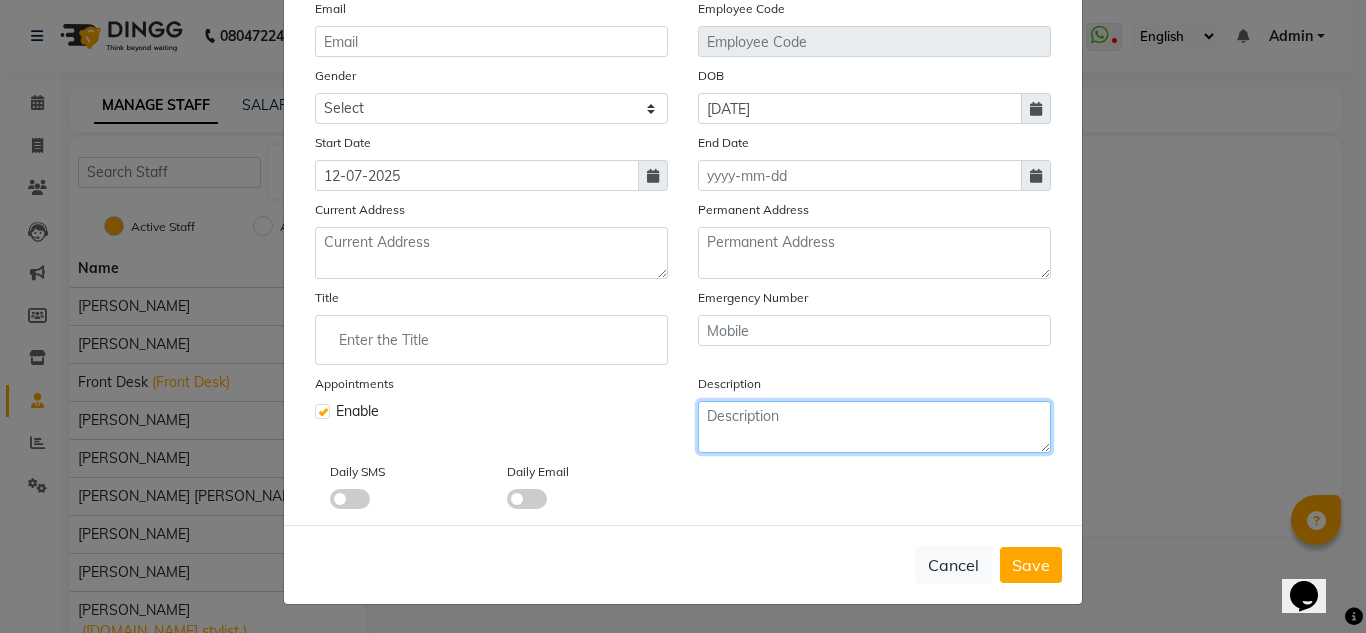 paste on "8454818183" 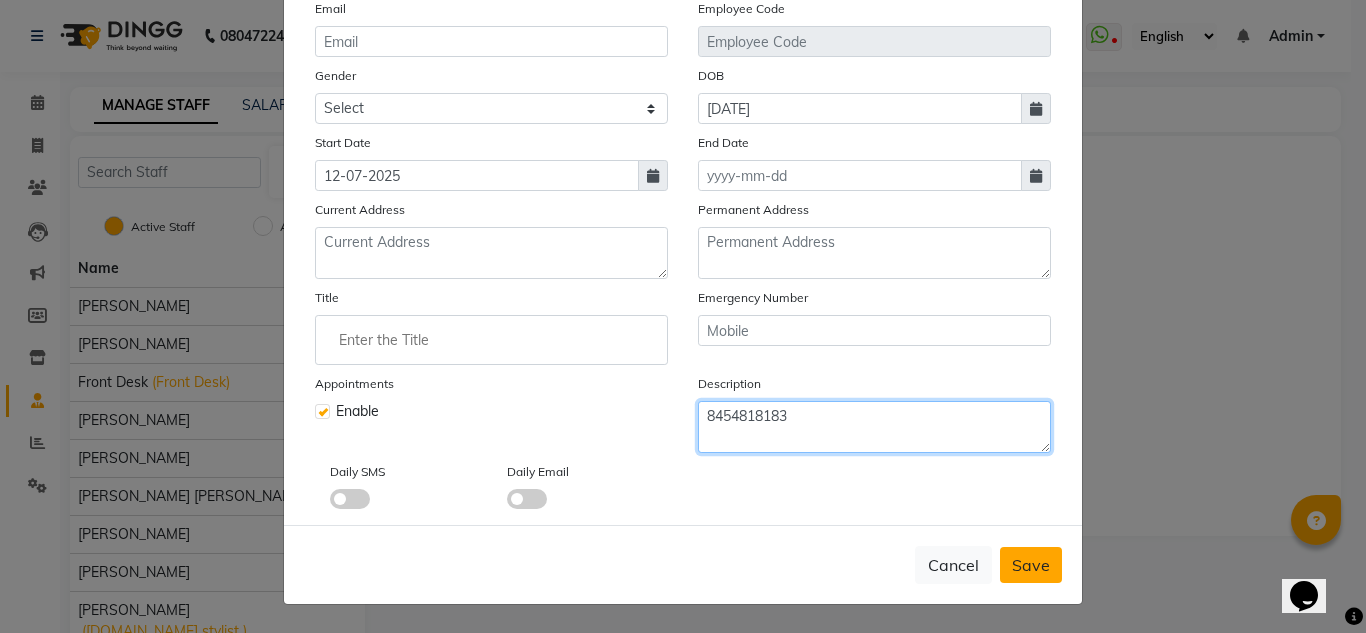 type on "8454818183" 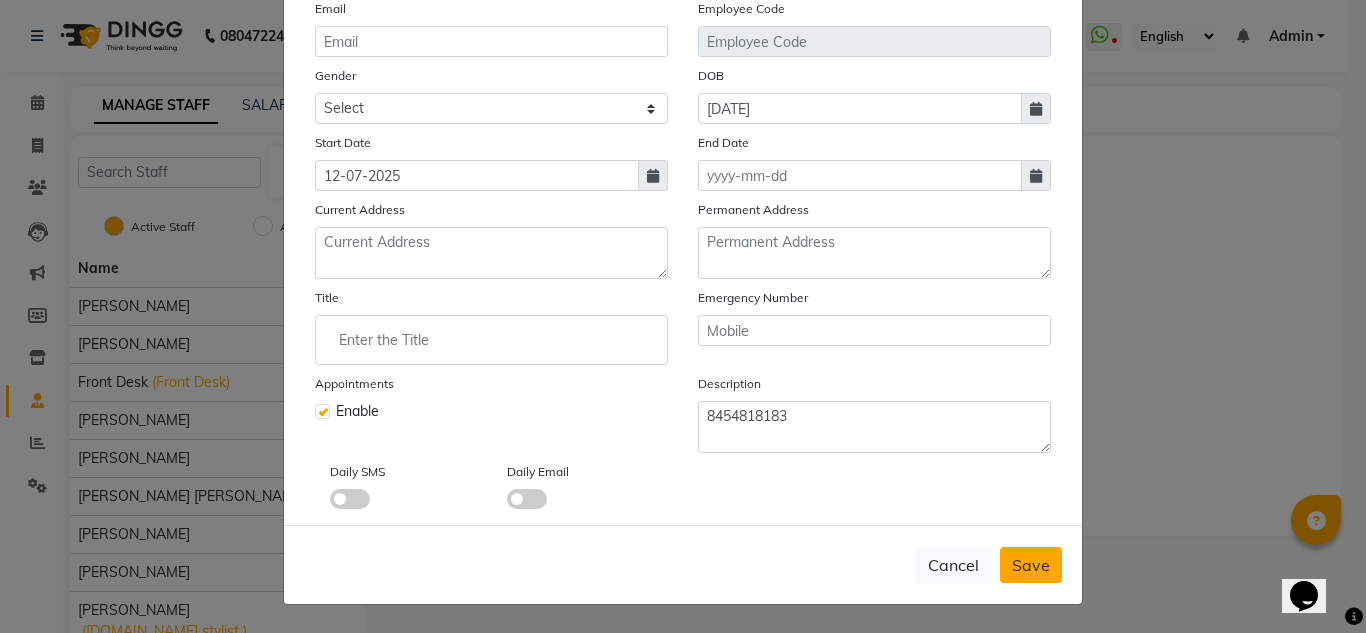 click on "Save" at bounding box center [1031, 565] 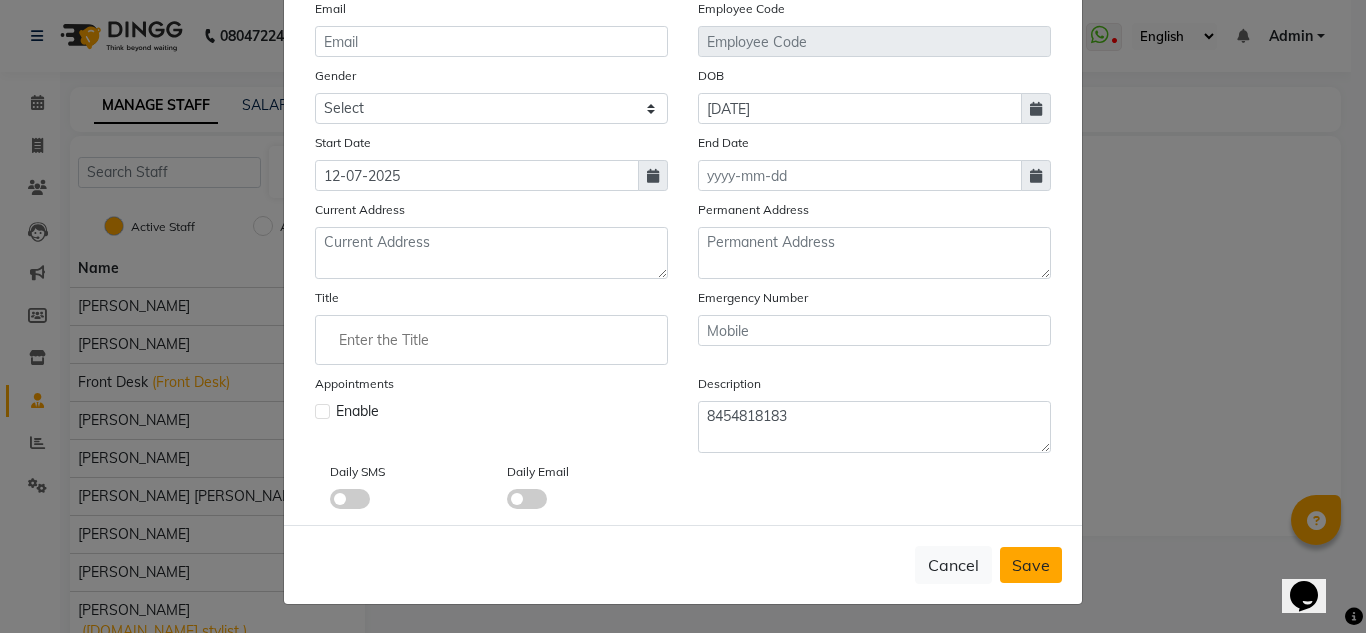 type 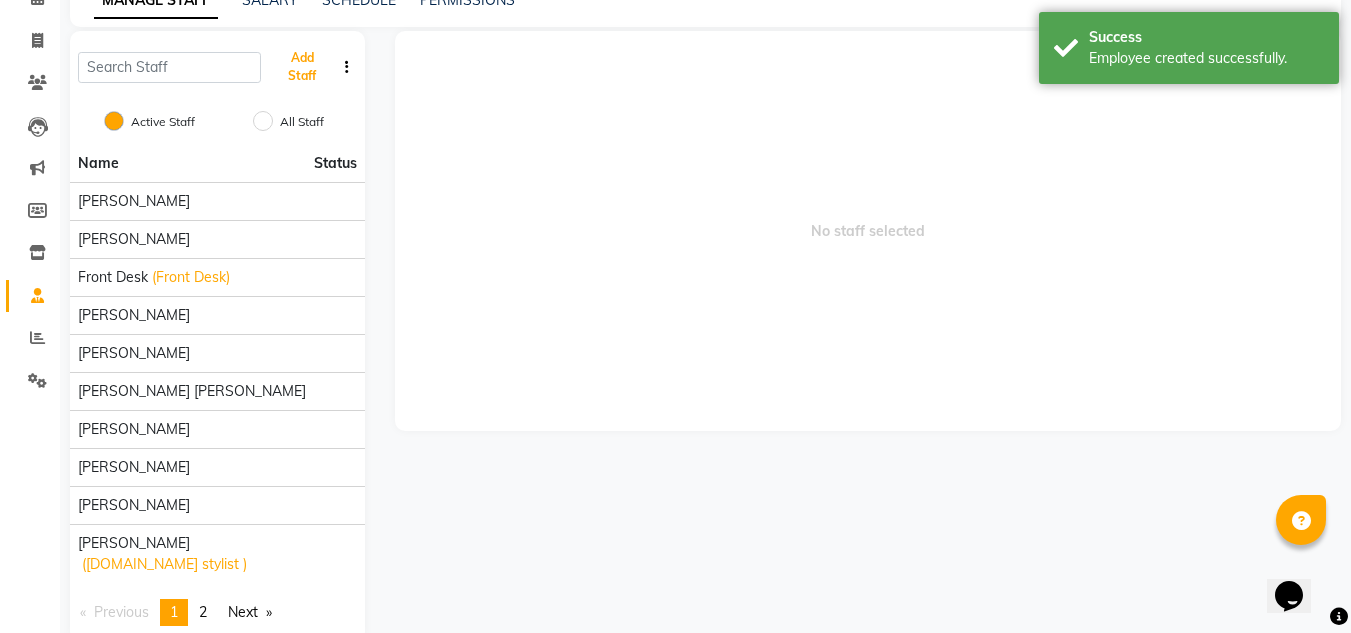 scroll, scrollTop: 123, scrollLeft: 0, axis: vertical 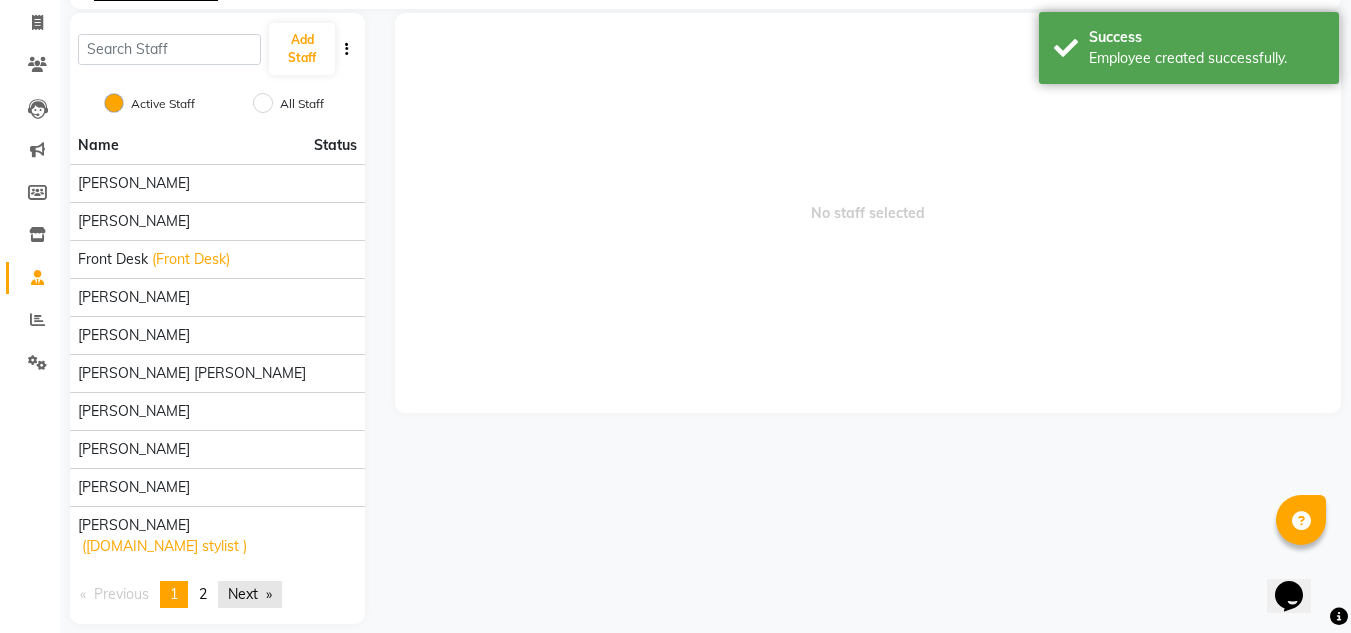 click on "Next  page" at bounding box center [250, 594] 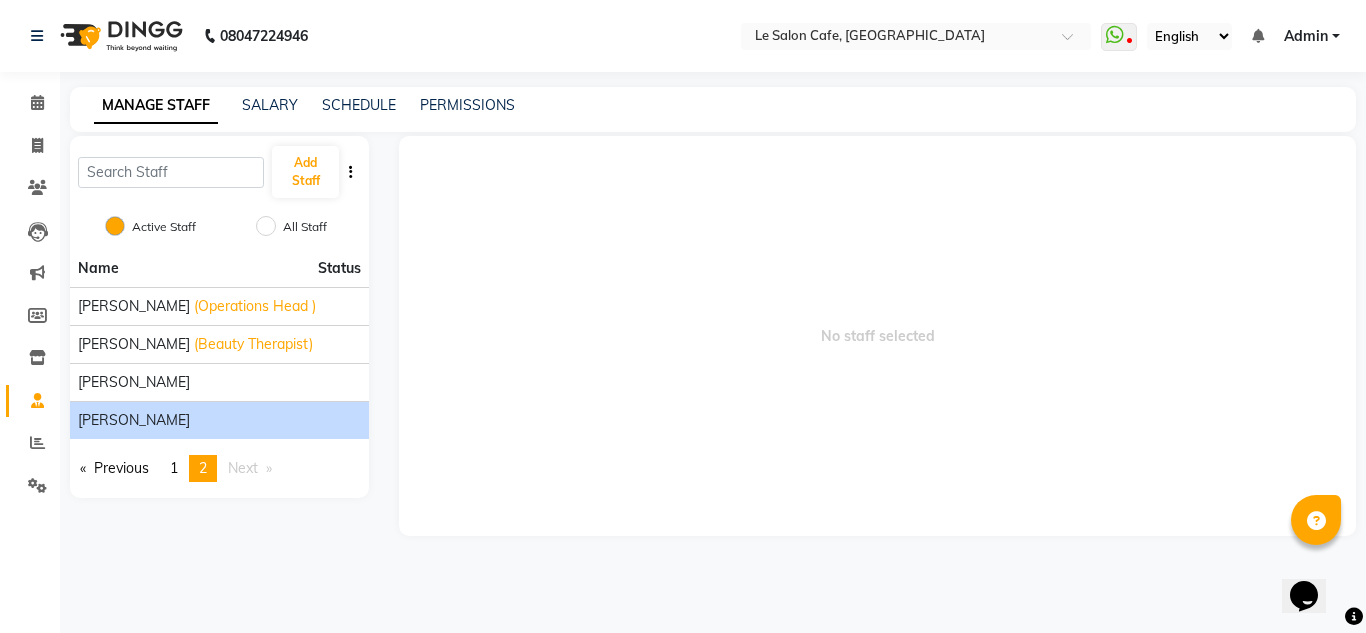 click on "Wasim Ansari" 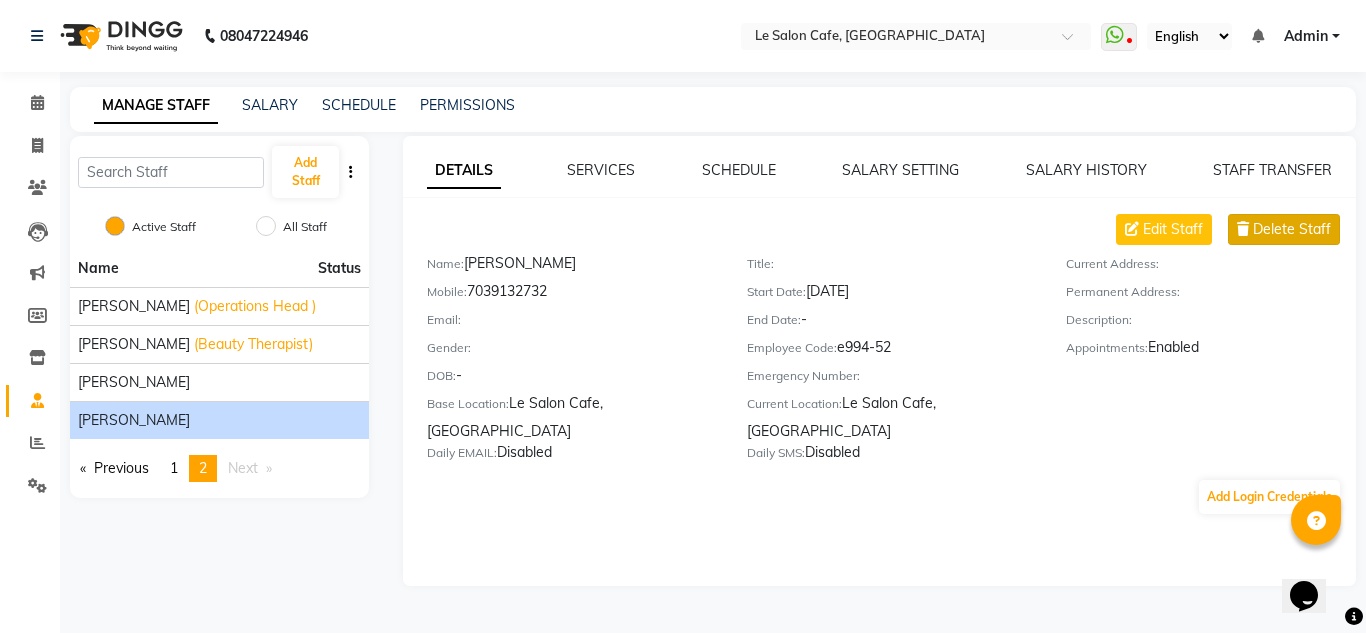 click on "Delete Staff" 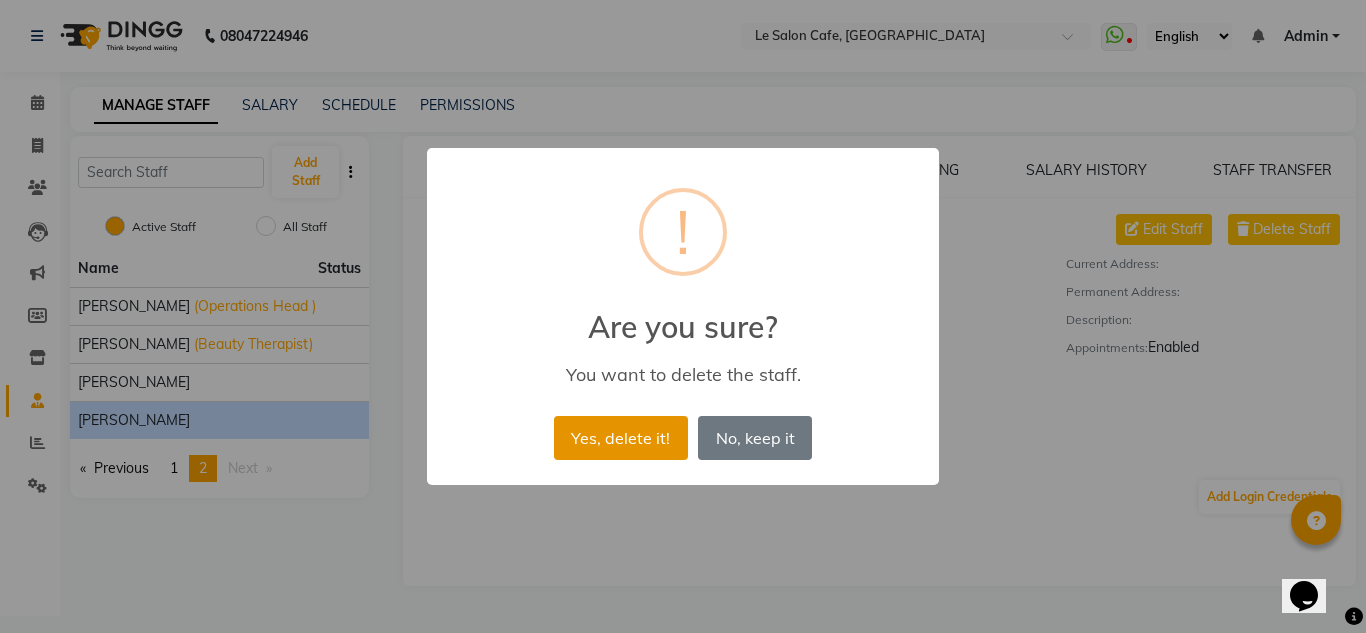 click on "Yes, delete it!" at bounding box center (621, 438) 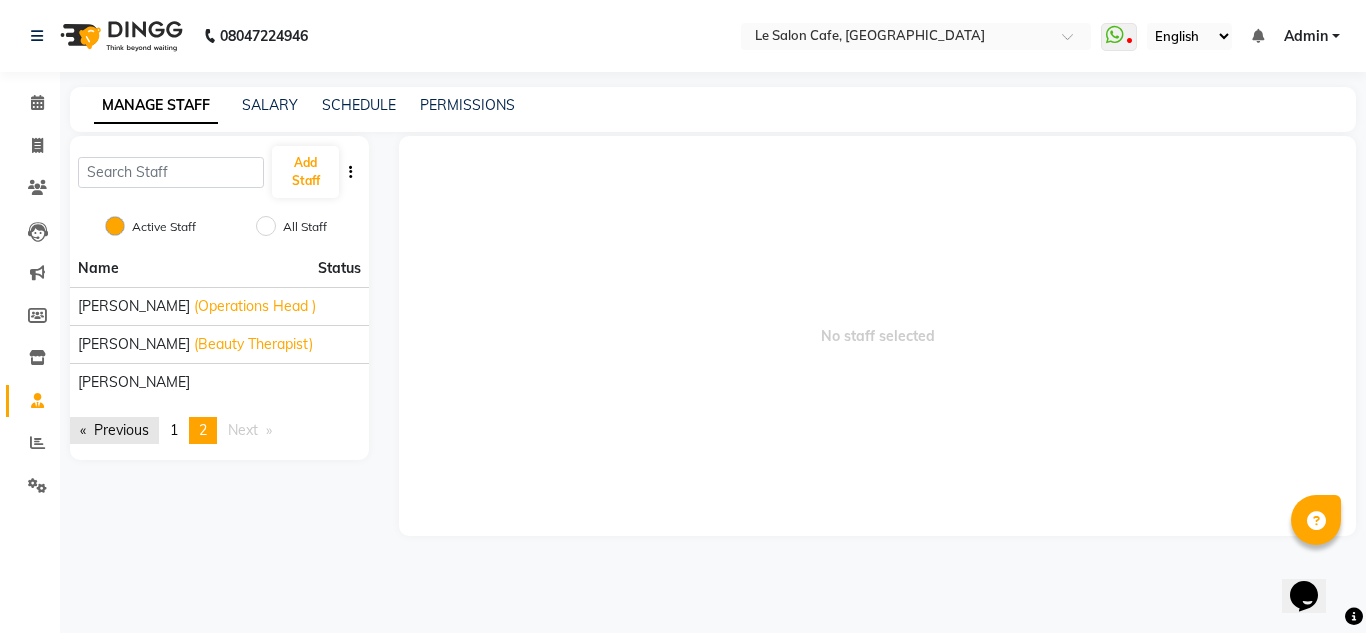 click on "Previous  page" at bounding box center (114, 430) 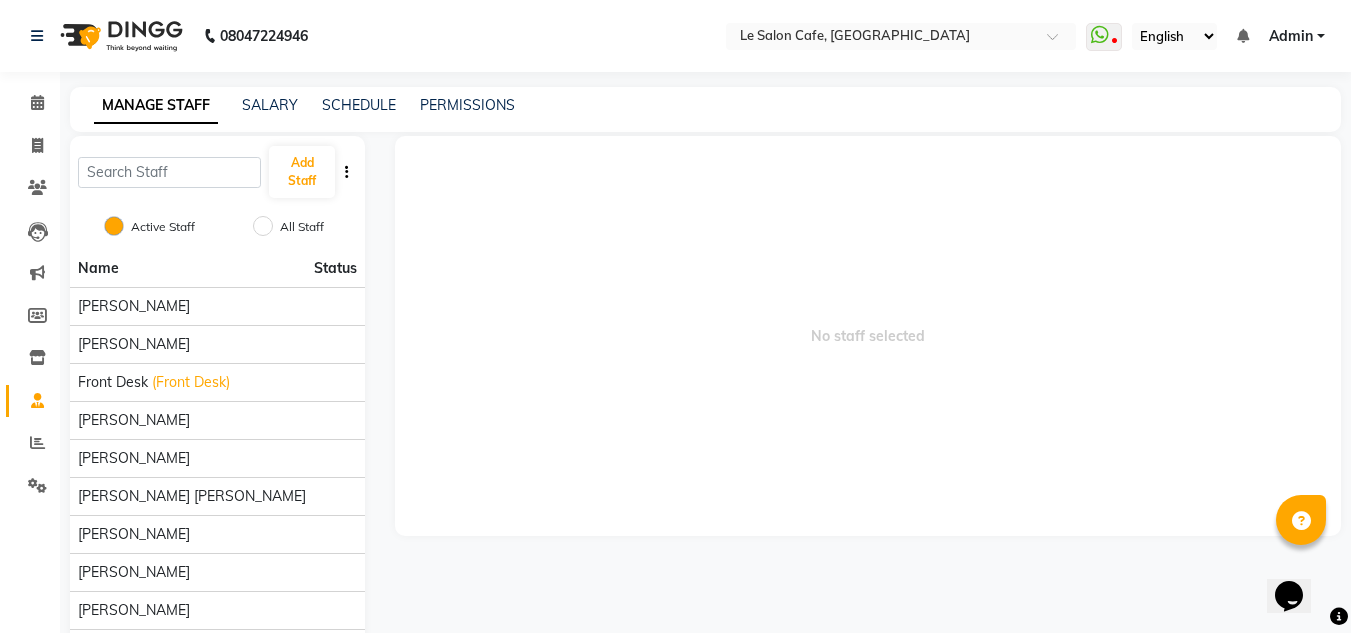 click on "No staff selected" at bounding box center [868, 336] 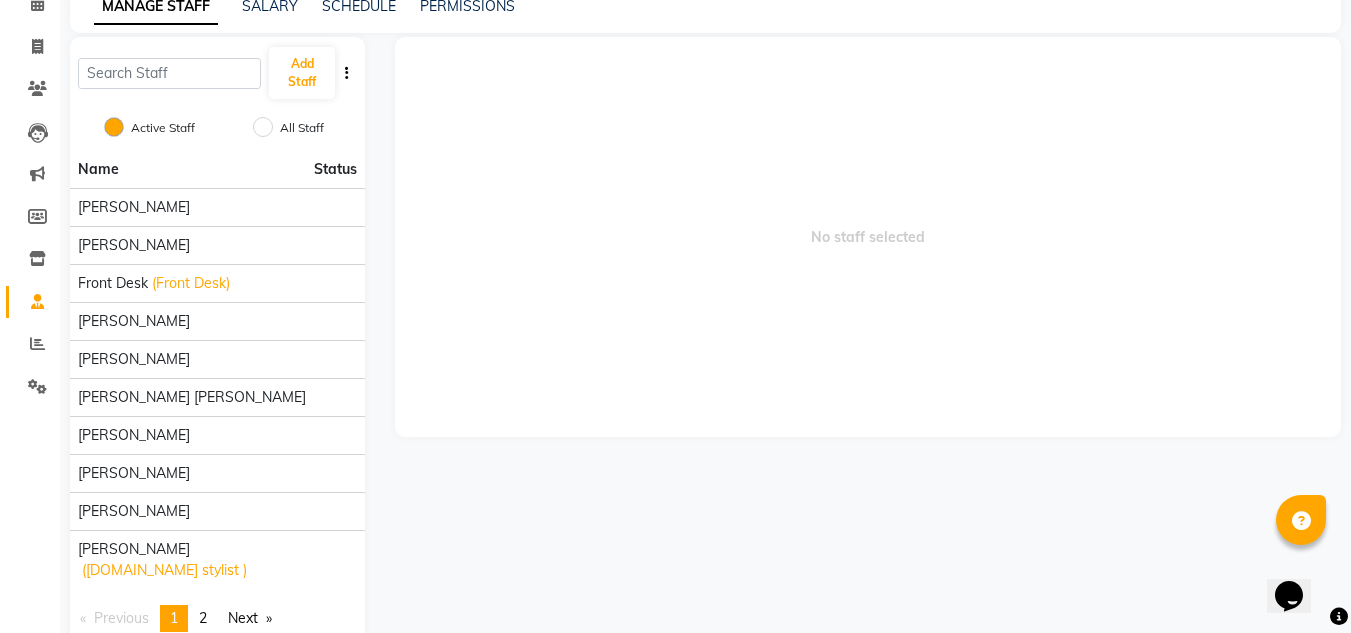 scroll, scrollTop: 100, scrollLeft: 0, axis: vertical 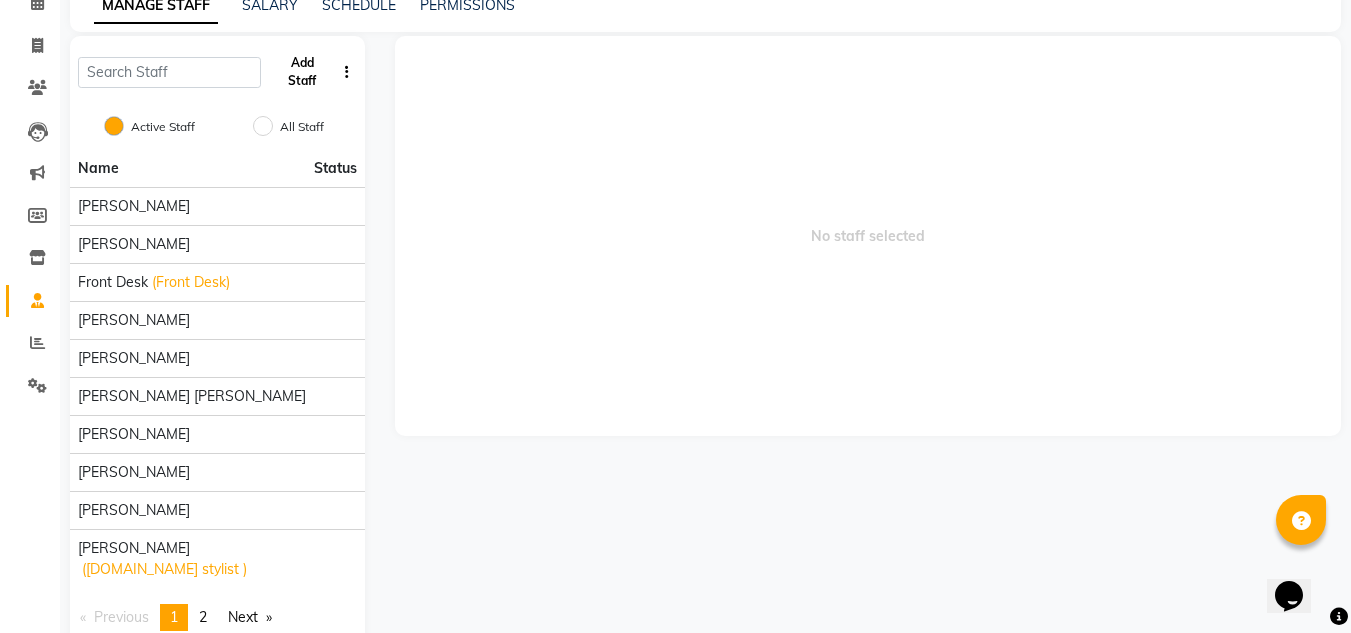 click on "Add Staff" 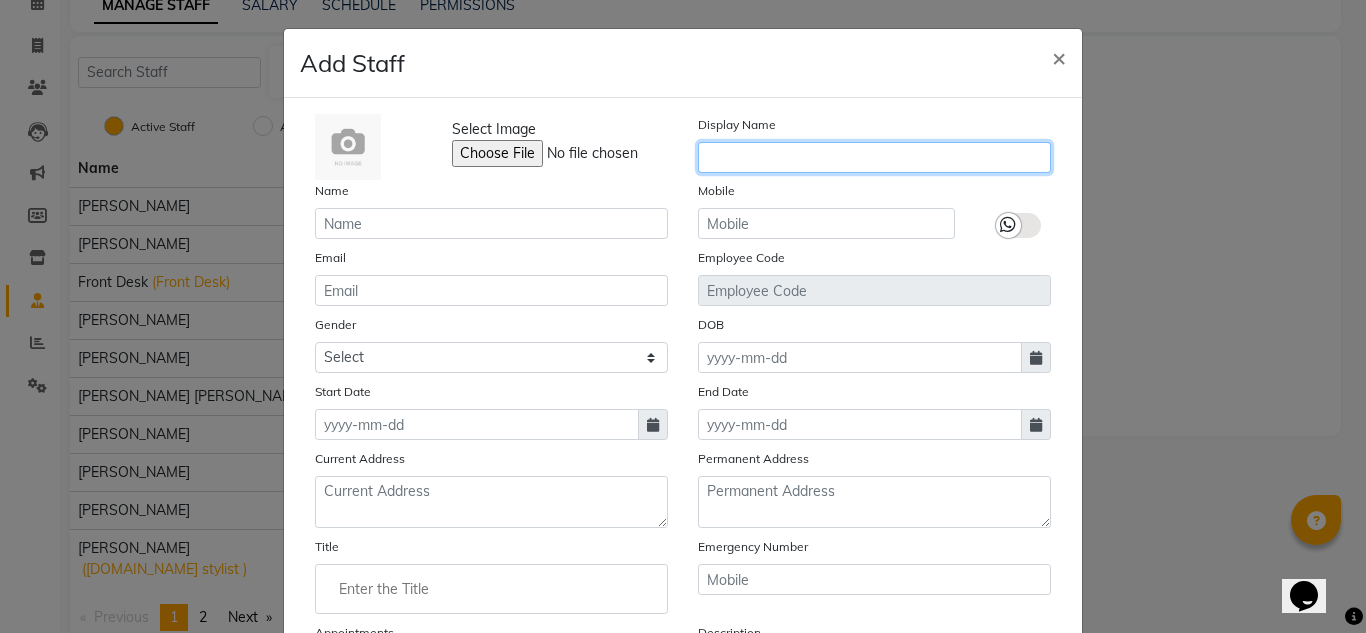 click 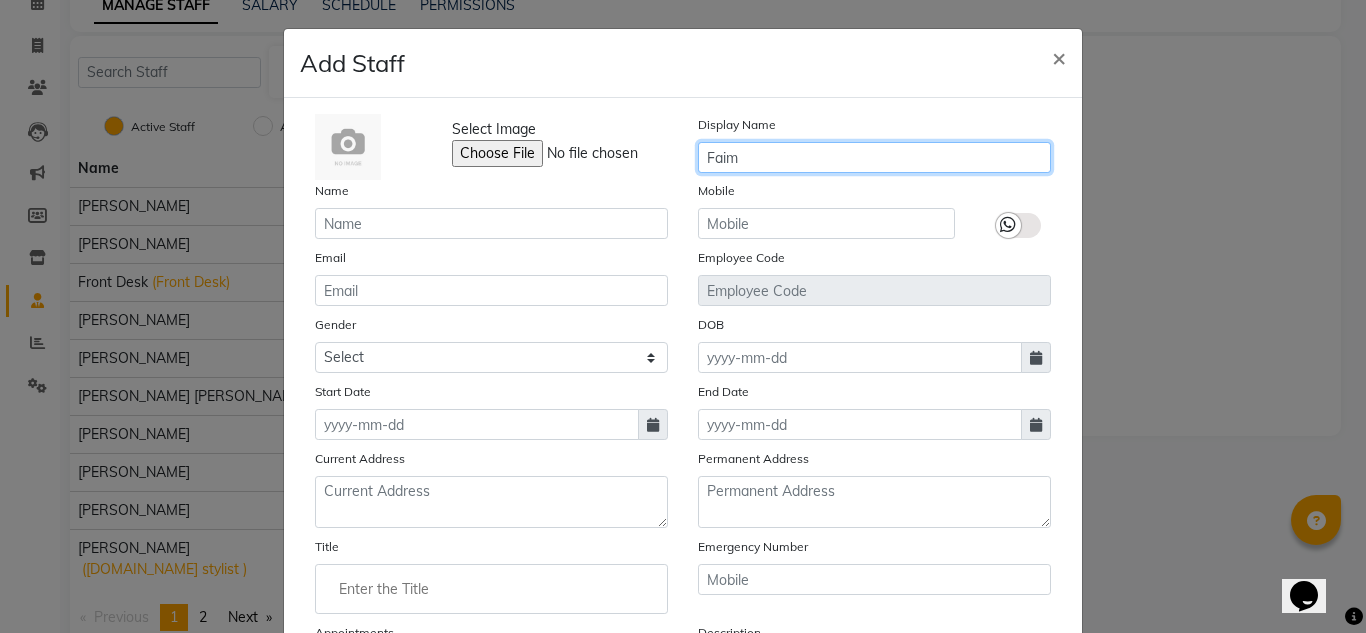 type on "Faim" 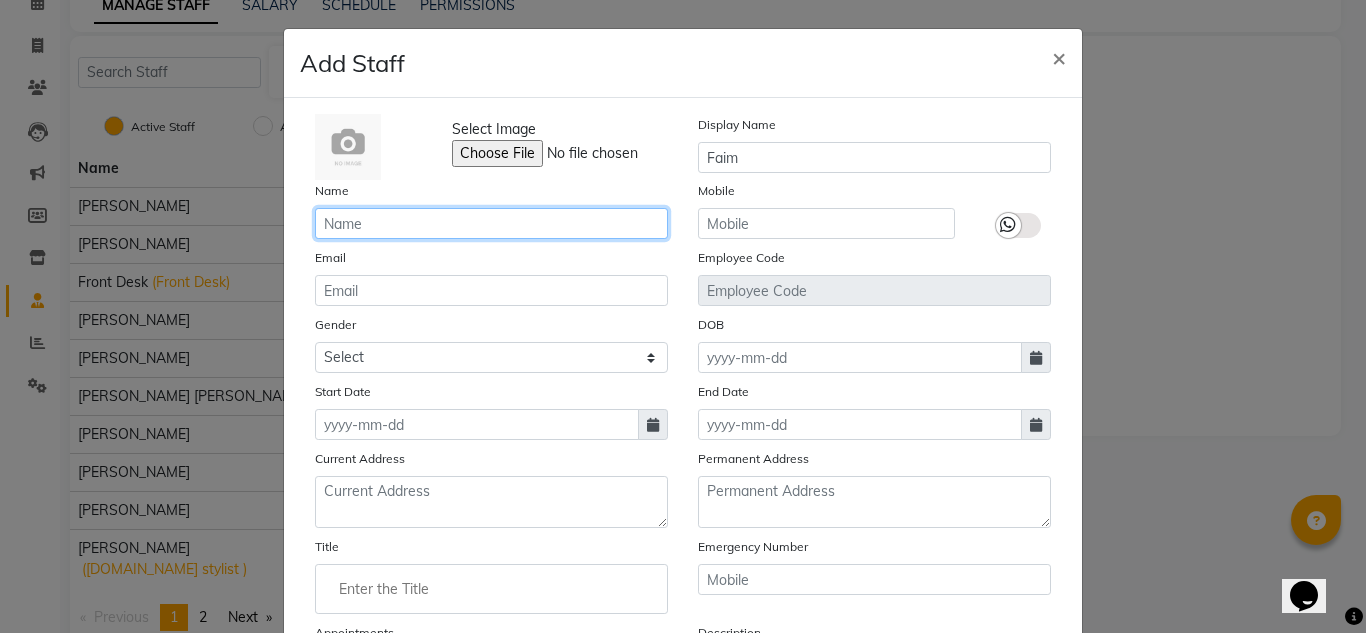 click 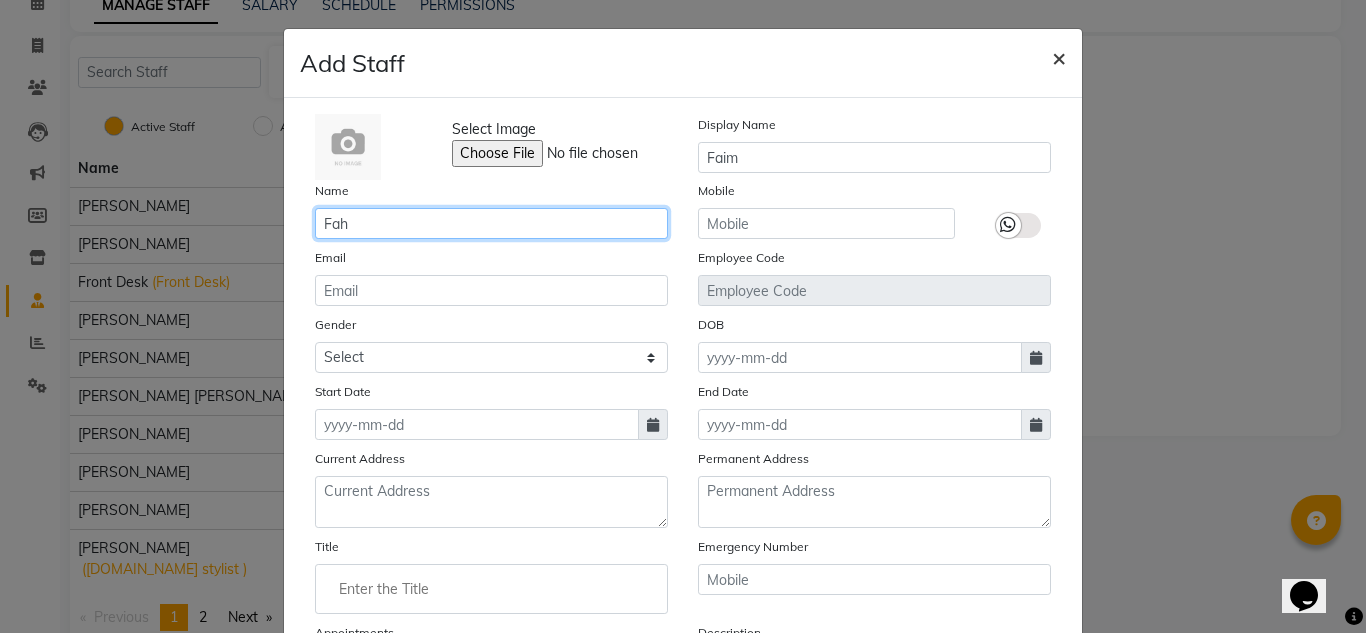 type on "Fah" 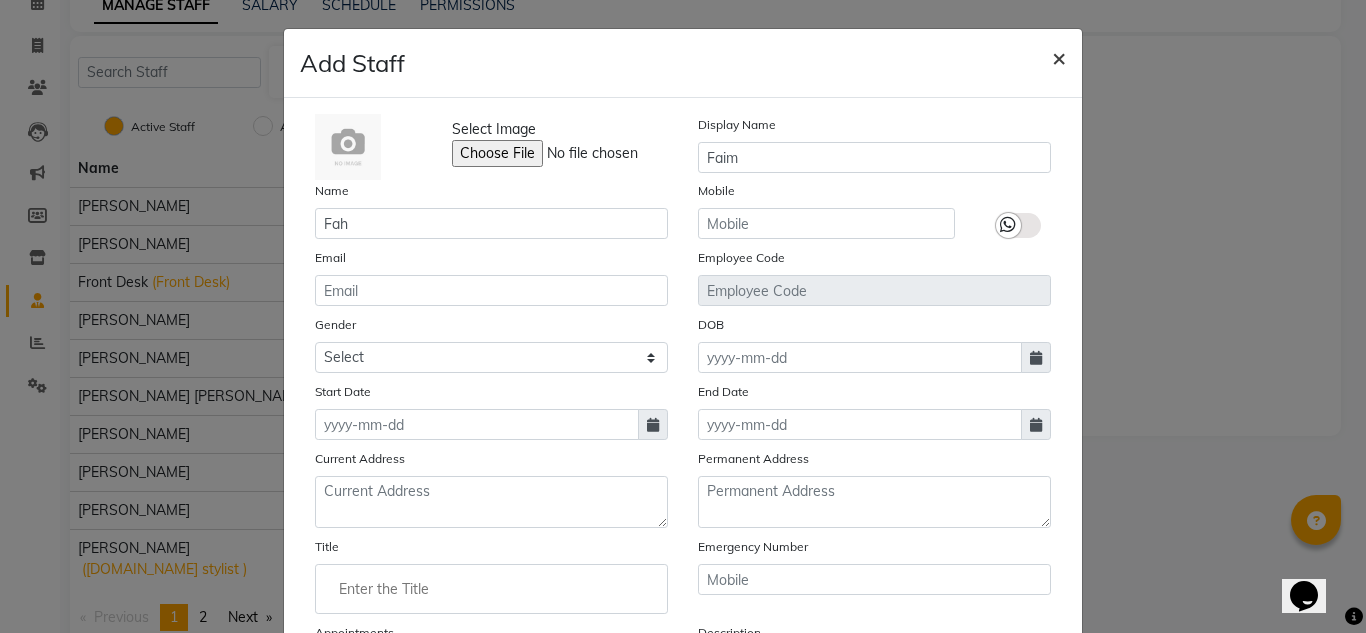 click on "×" 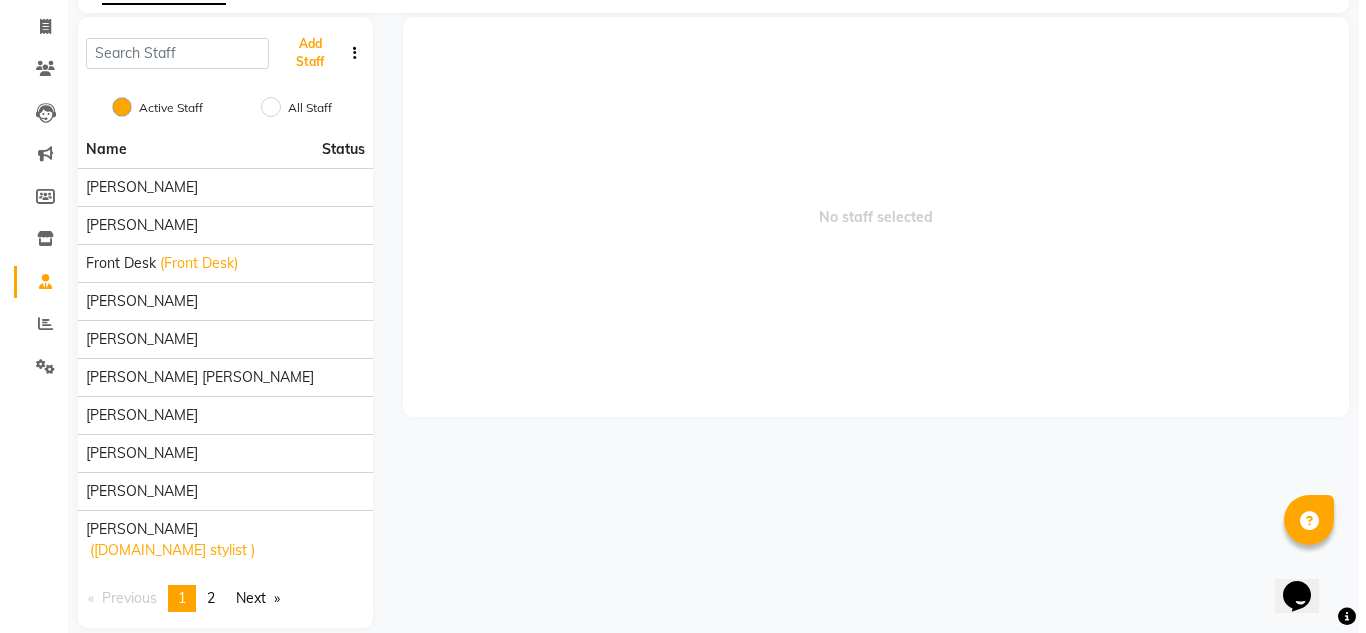 scroll, scrollTop: 123, scrollLeft: 0, axis: vertical 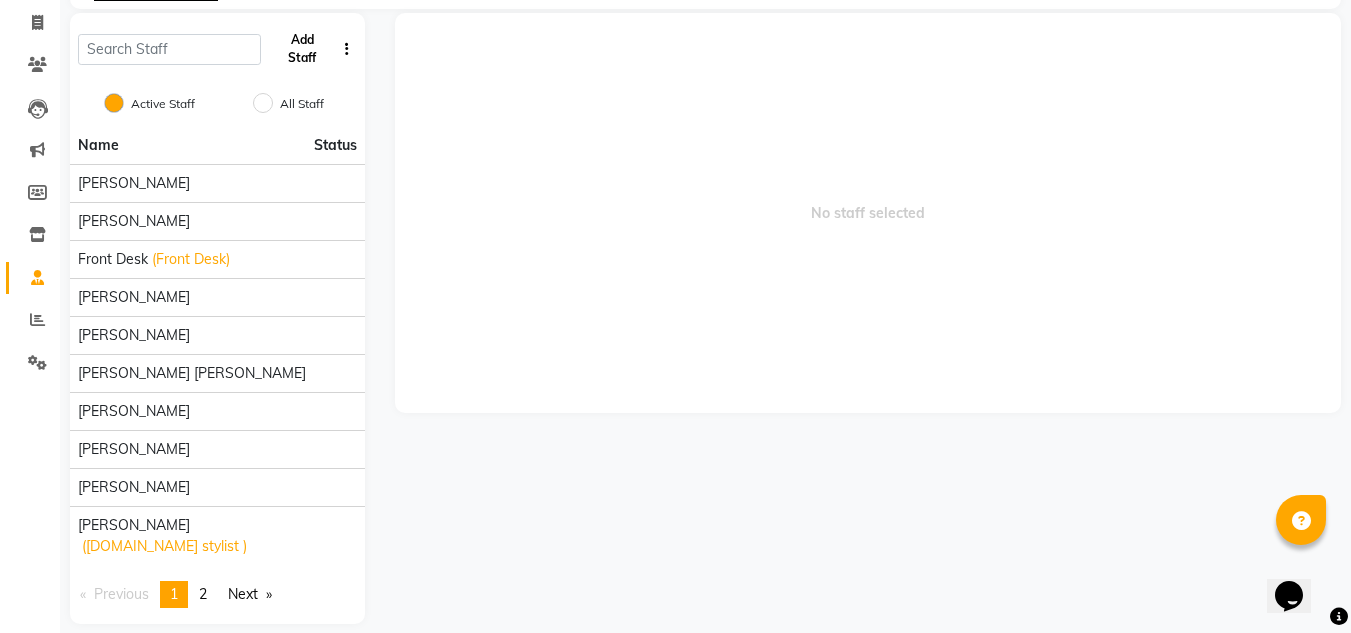 click on "Add Staff" 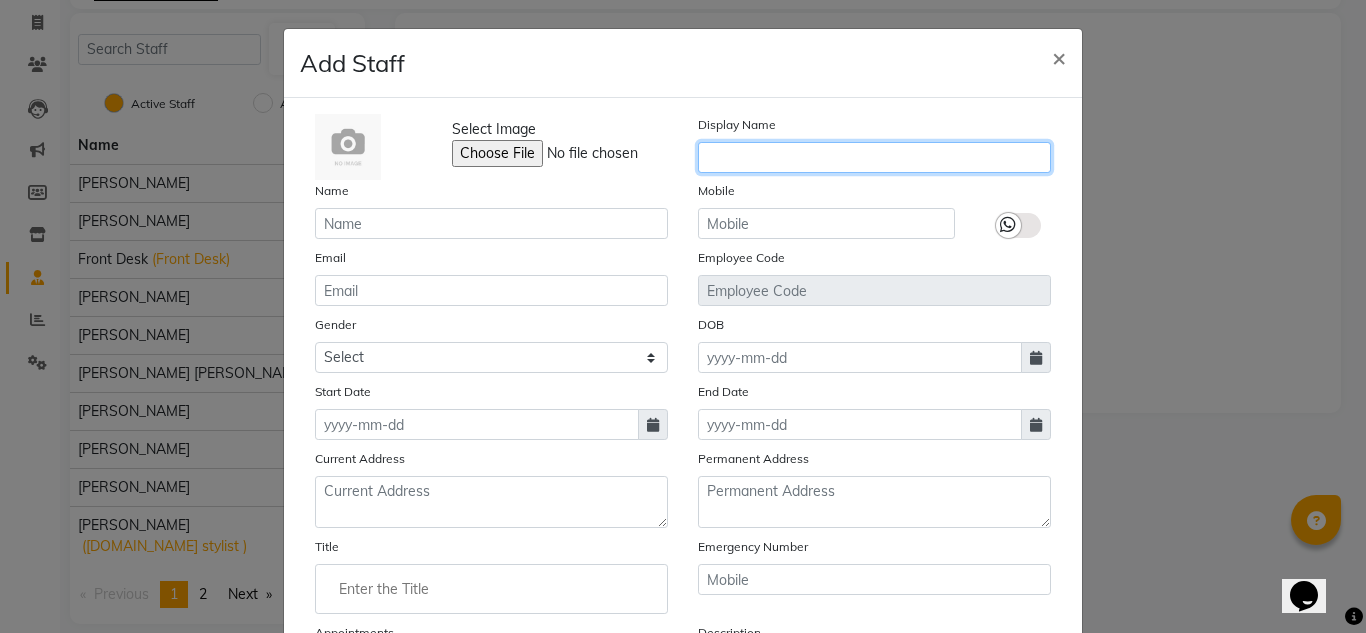 click 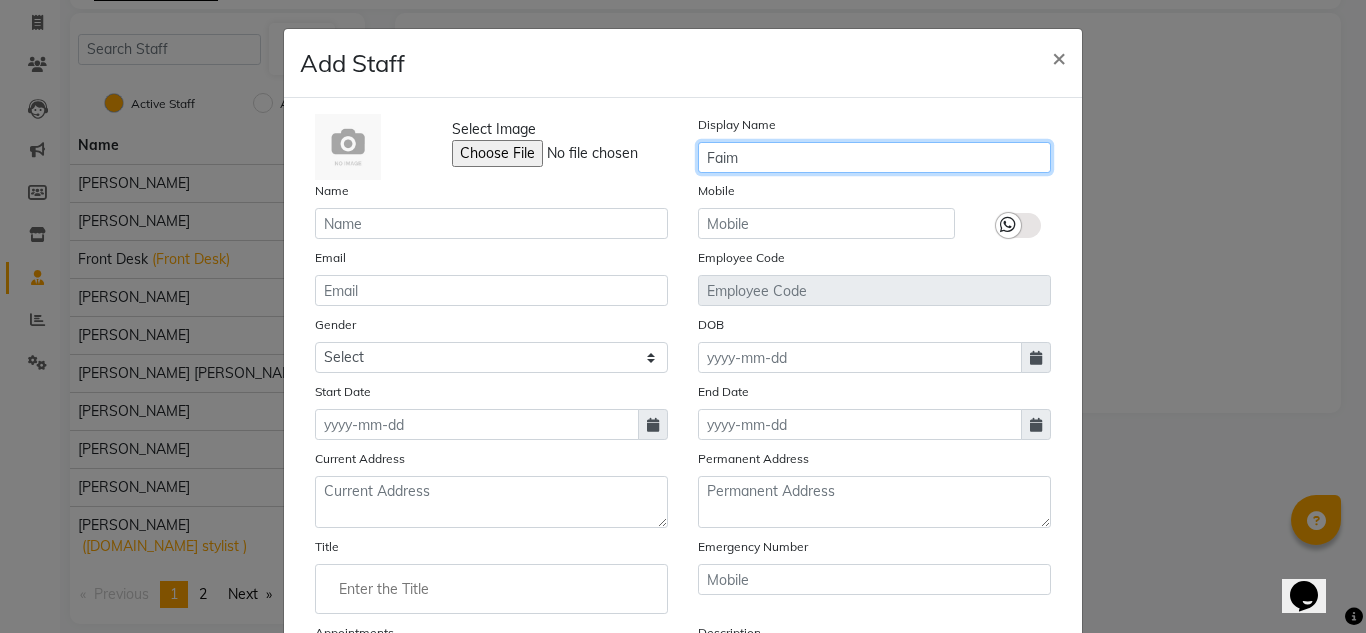 type on "Faim" 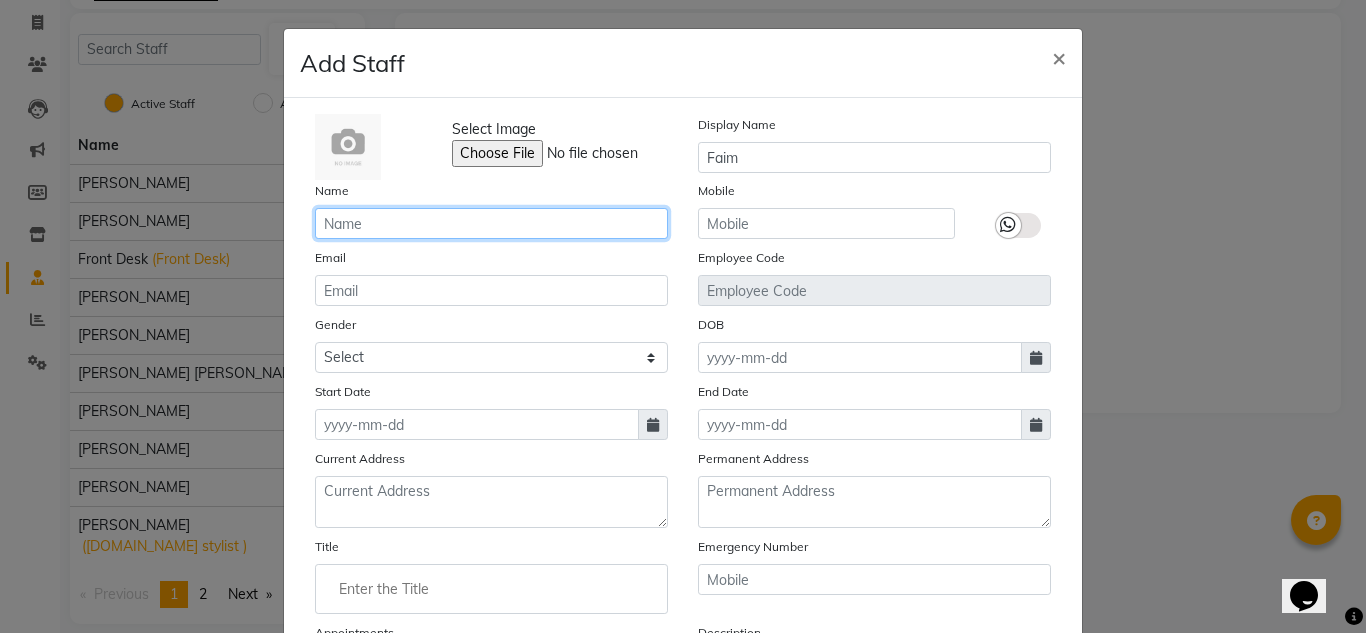 click 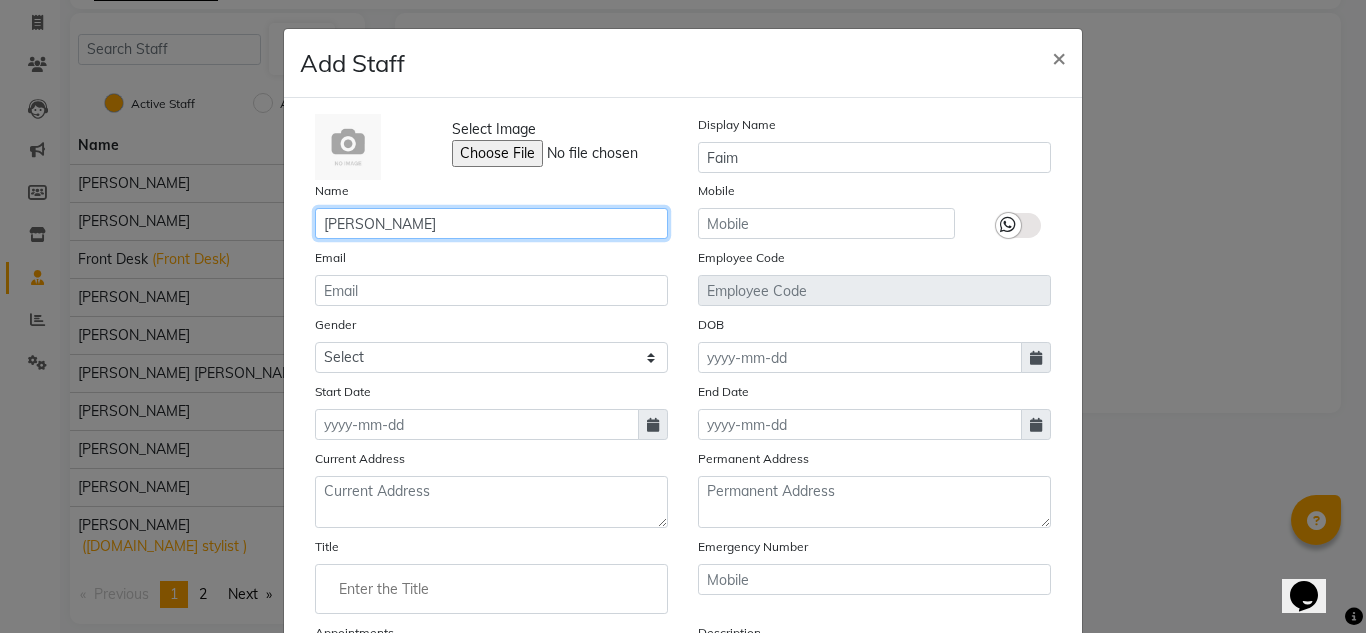 type on "[PERSON_NAME]" 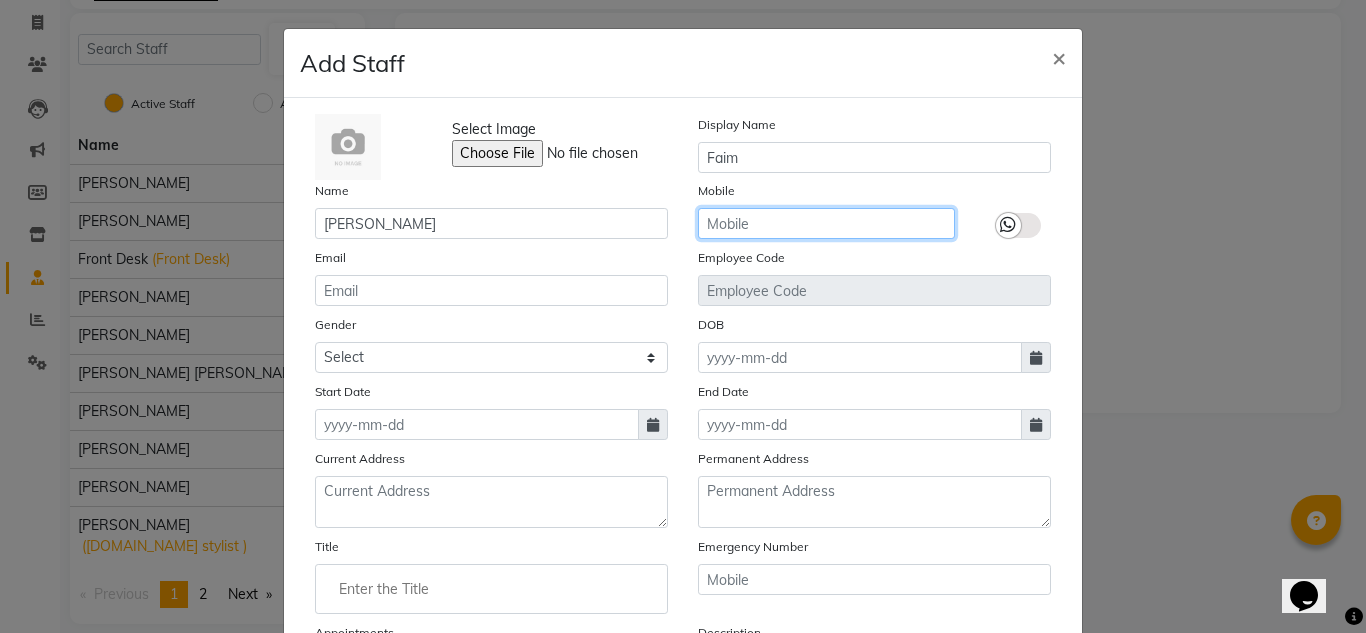 click 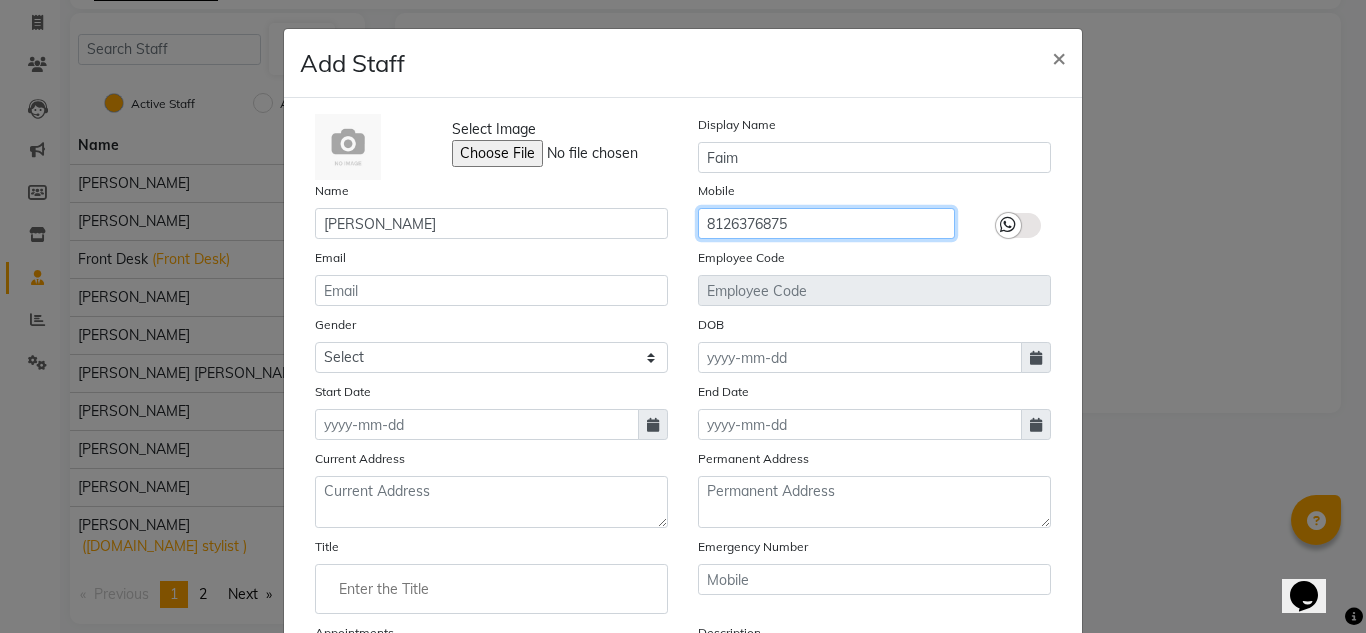 type on "8126376875" 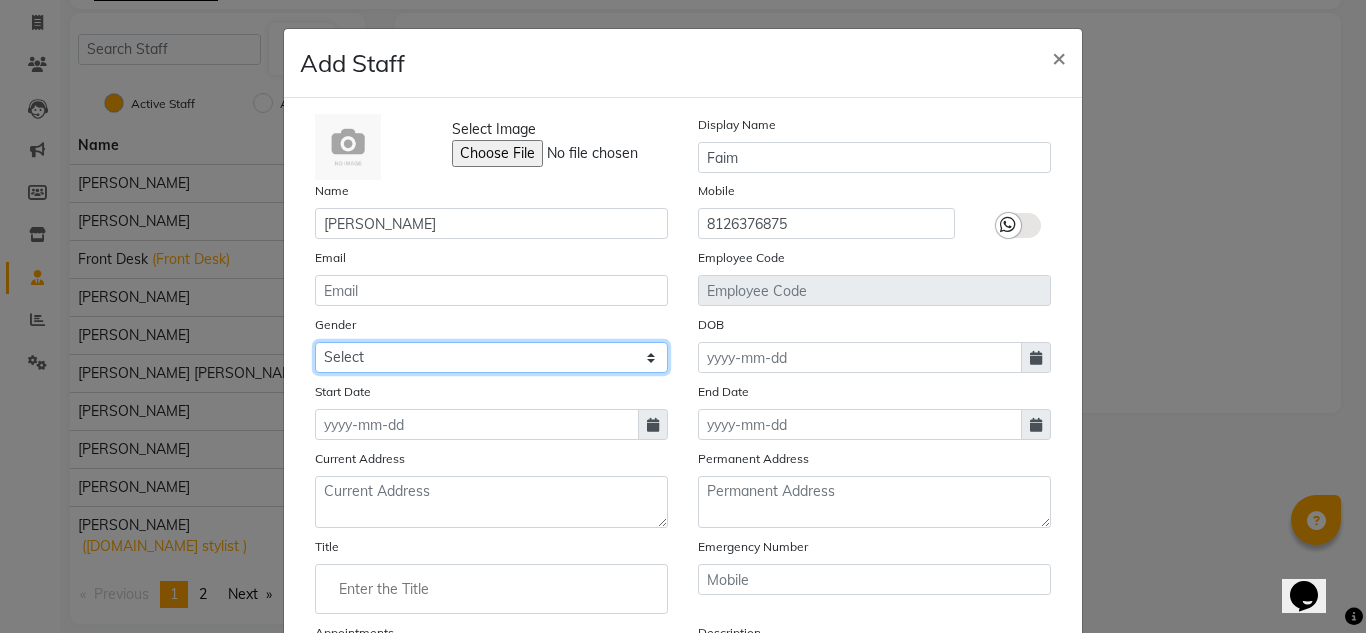 click on "Select Male Female Other Prefer Not To Say" 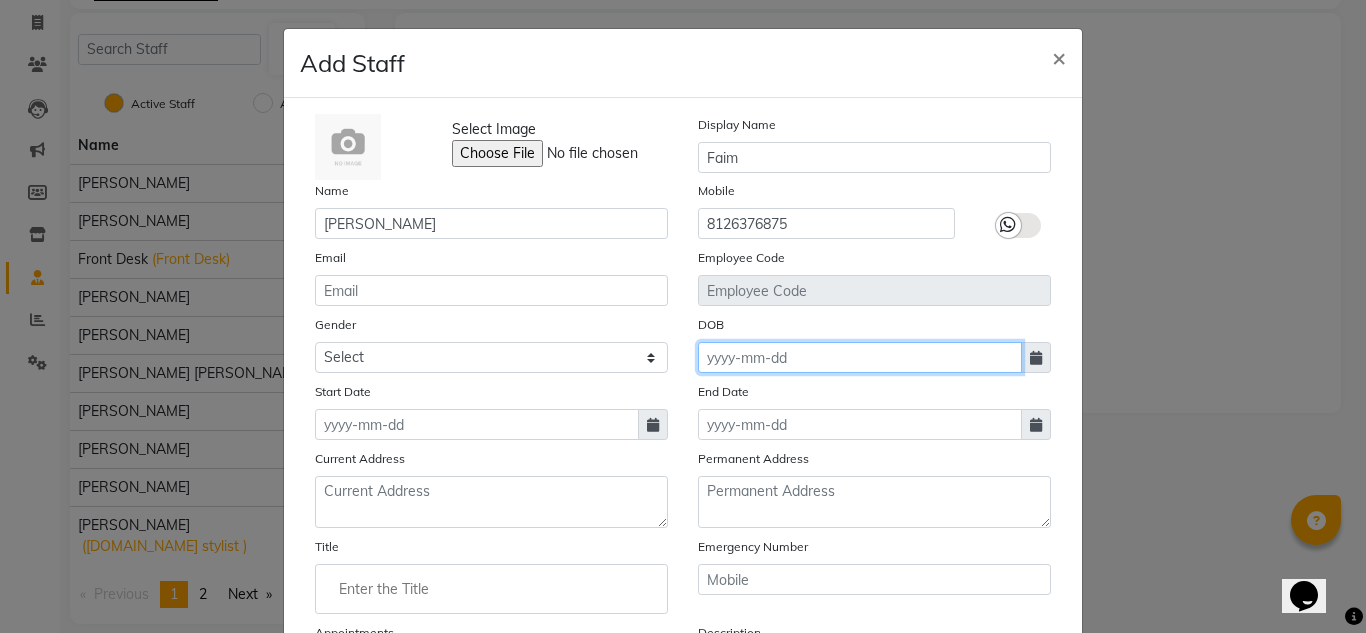 click 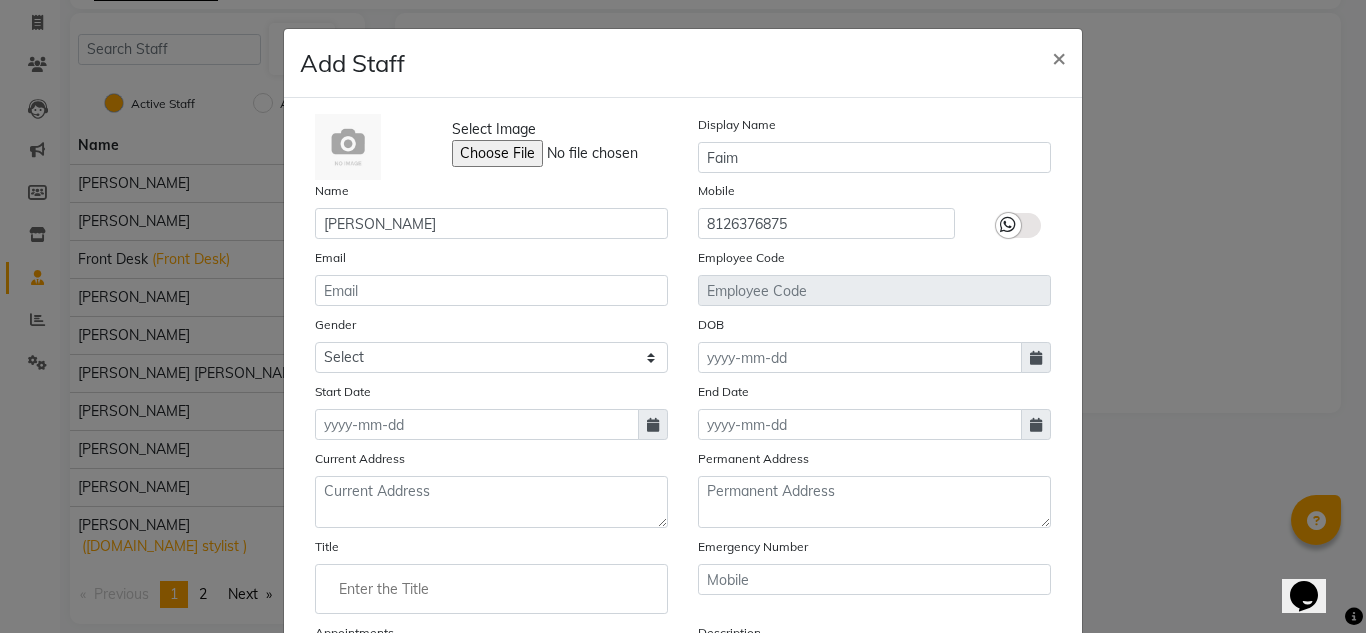select on "7" 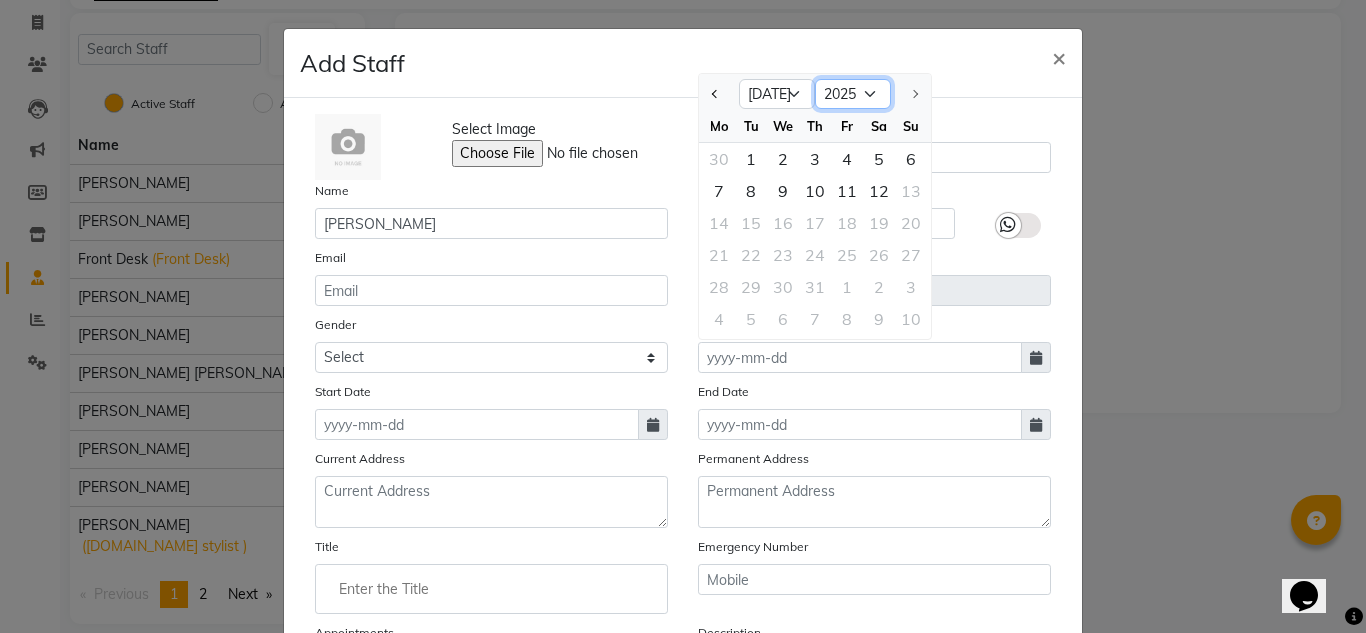 click on "1920 1921 1922 1923 1924 1925 1926 1927 1928 1929 1930 1931 1932 1933 1934 1935 1936 1937 1938 1939 1940 1941 1942 1943 1944 1945 1946 1947 1948 1949 1950 1951 1952 1953 1954 1955 1956 1957 1958 1959 1960 1961 1962 1963 1964 1965 1966 1967 1968 1969 1970 1971 1972 1973 1974 1975 1976 1977 1978 1979 1980 1981 1982 1983 1984 1985 1986 1987 1988 1989 1990 1991 1992 1993 1994 1995 1996 1997 1998 1999 2000 2001 2002 2003 2004 2005 2006 2007 2008 2009 2010 2011 2012 2013 2014 2015 2016 2017 2018 2019 2020 2021 2022 2023 2024 2025" 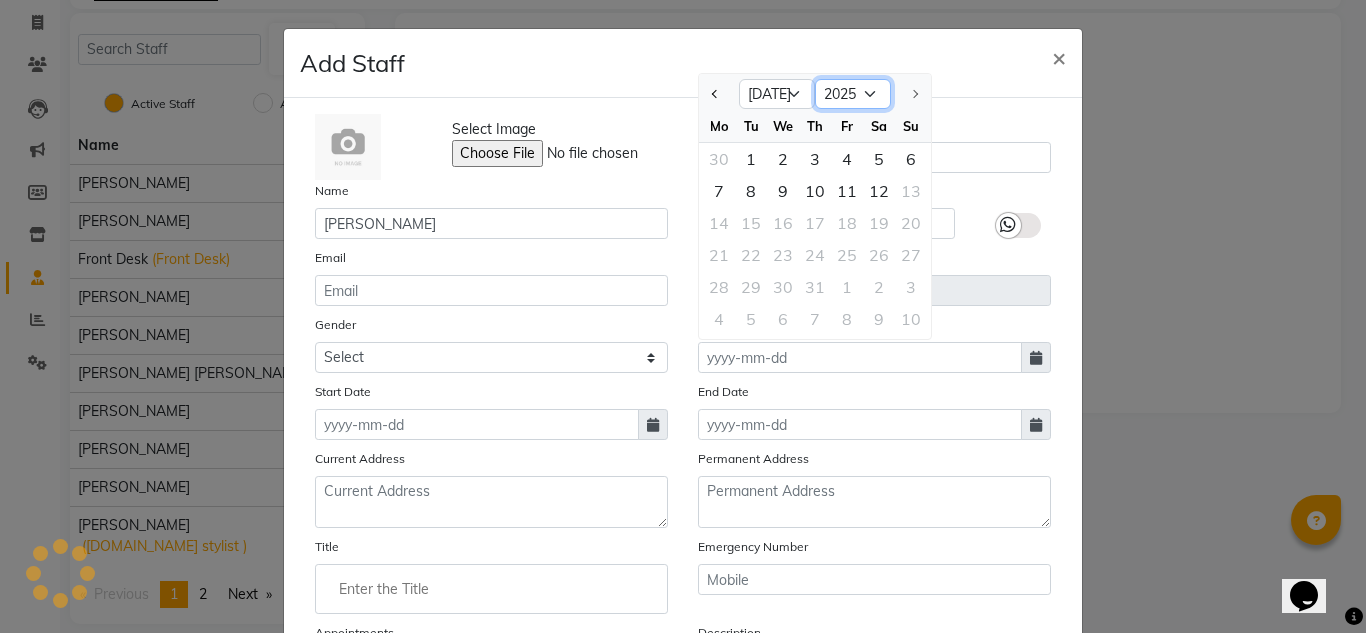 select on "1997" 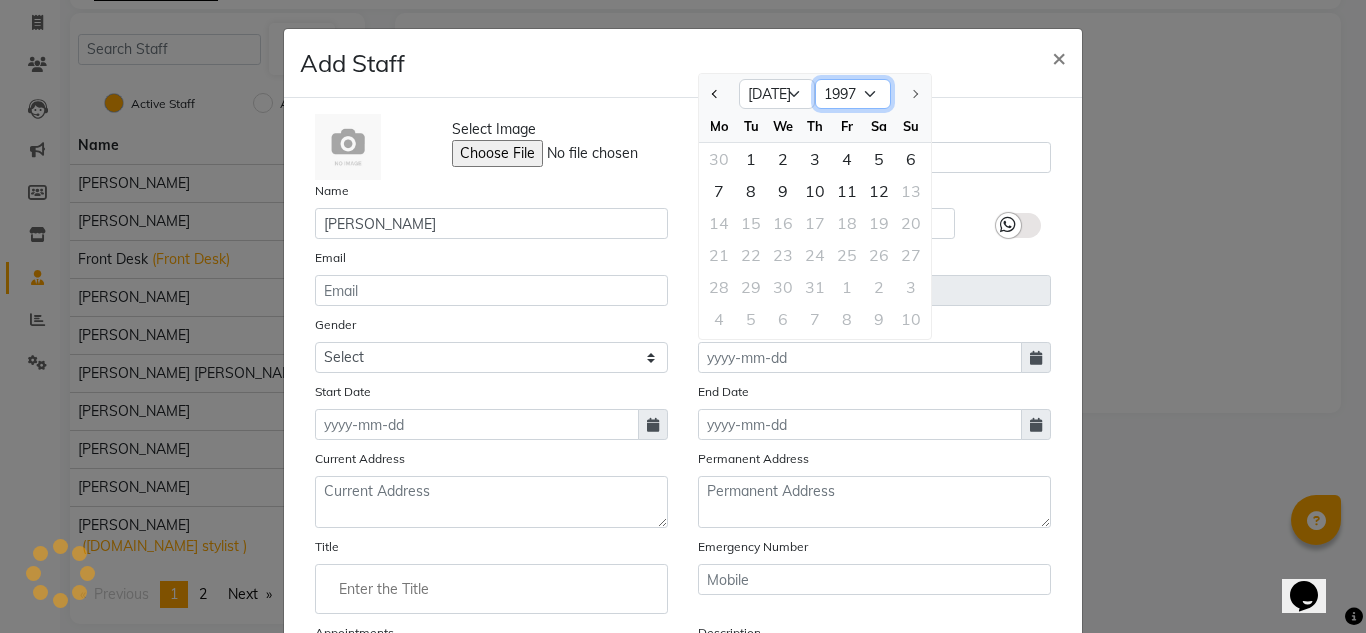 click on "1920 1921 1922 1923 1924 1925 1926 1927 1928 1929 1930 1931 1932 1933 1934 1935 1936 1937 1938 1939 1940 1941 1942 1943 1944 1945 1946 1947 1948 1949 1950 1951 1952 1953 1954 1955 1956 1957 1958 1959 1960 1961 1962 1963 1964 1965 1966 1967 1968 1969 1970 1971 1972 1973 1974 1975 1976 1977 1978 1979 1980 1981 1982 1983 1984 1985 1986 1987 1988 1989 1990 1991 1992 1993 1994 1995 1996 1997 1998 1999 2000 2001 2002 2003 2004 2005 2006 2007 2008 2009 2010 2011 2012 2013 2014 2015 2016 2017 2018 2019 2020 2021 2022 2023 2024 2025" 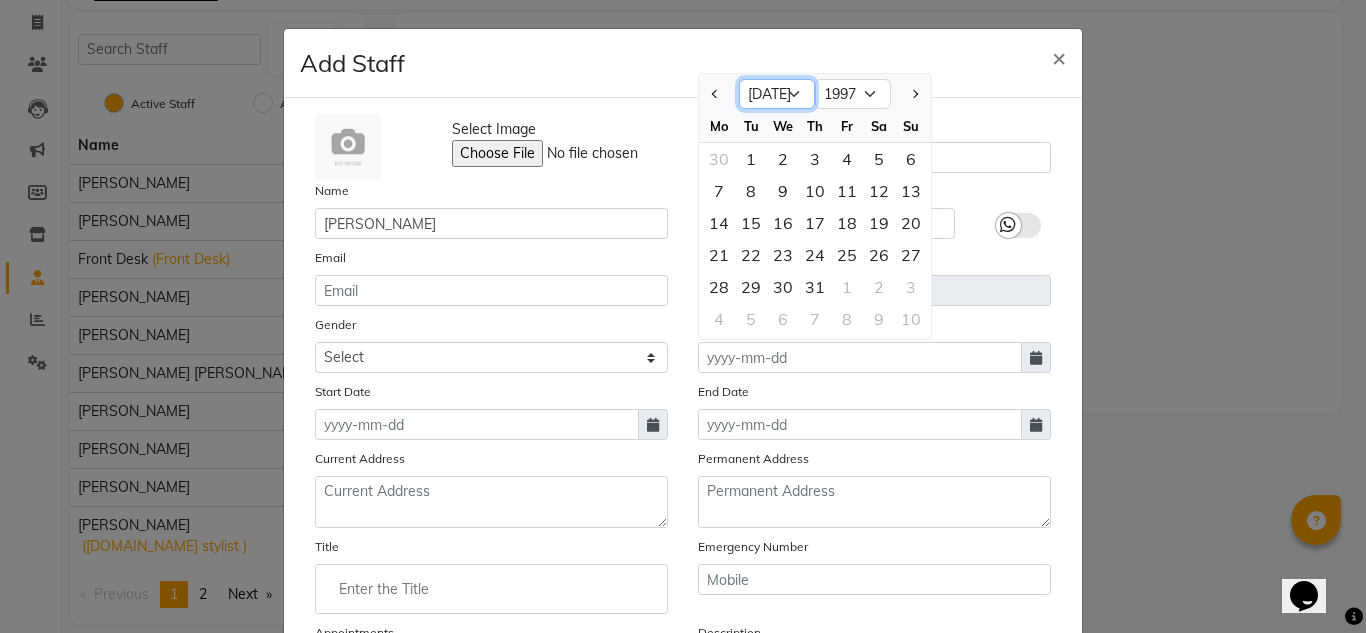 click on "Jan Feb Mar Apr May Jun Jul Aug Sep Oct Nov Dec" 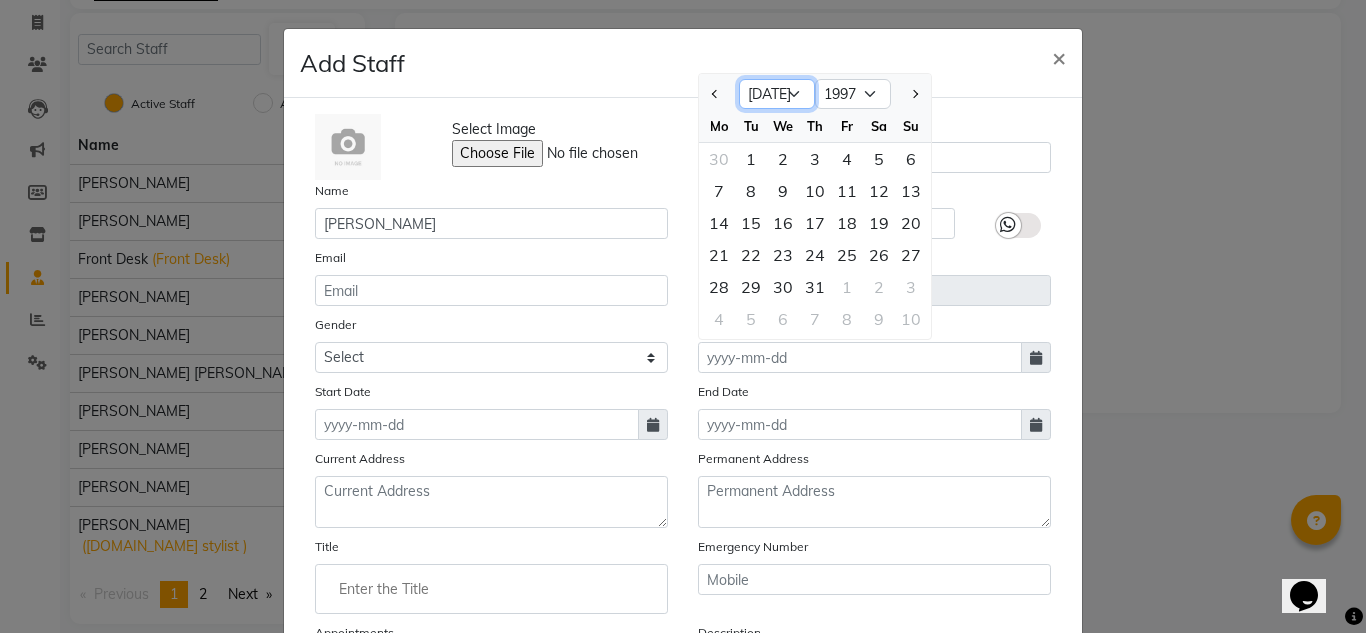 select on "3" 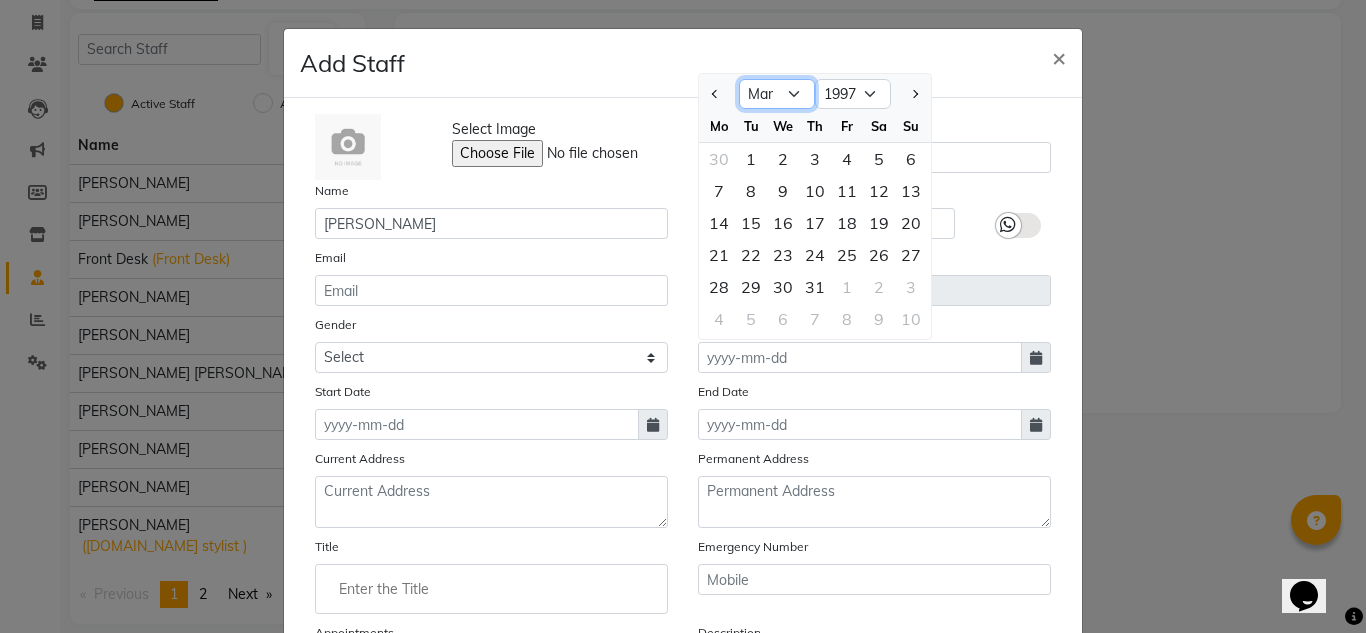 click on "Jan Feb Mar Apr May Jun Jul Aug Sep Oct Nov Dec" 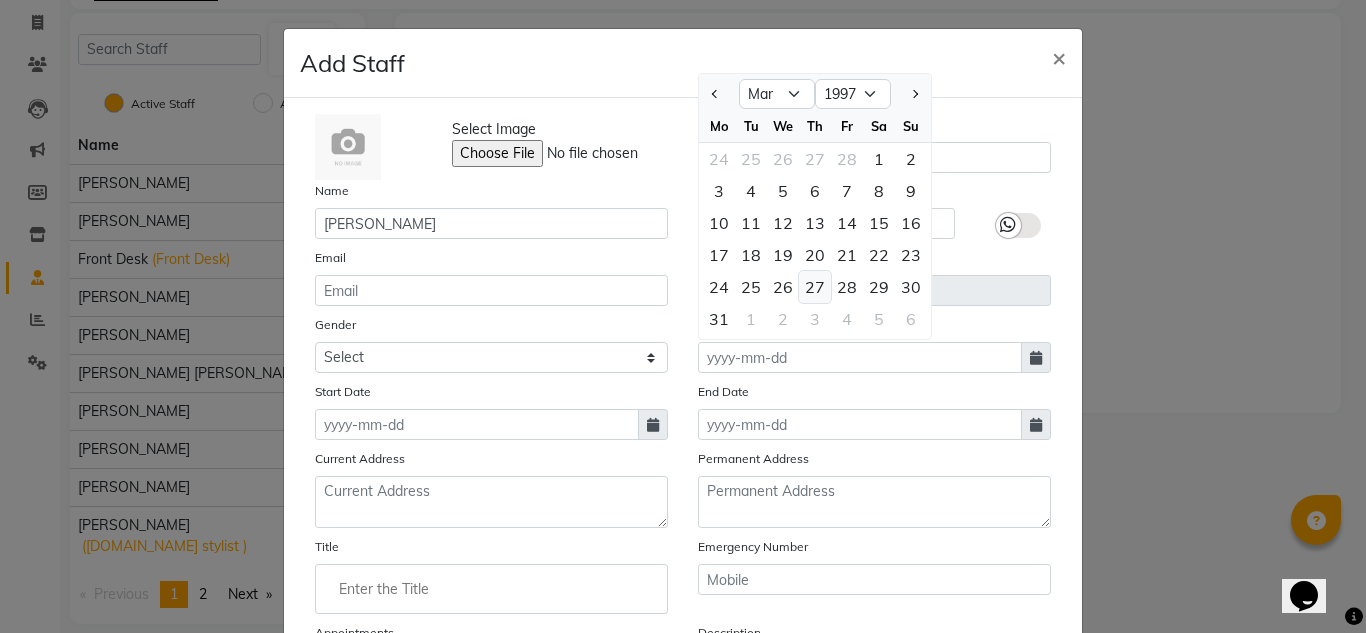 click on "27" 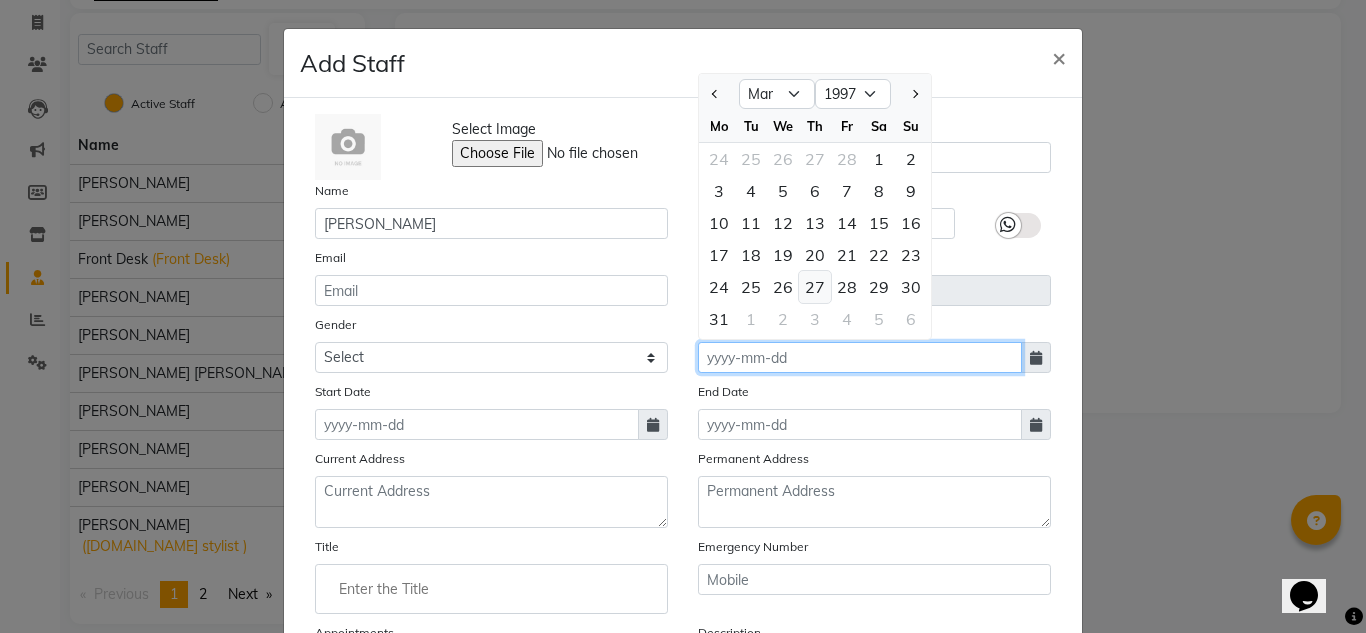 type on "27-03-1997" 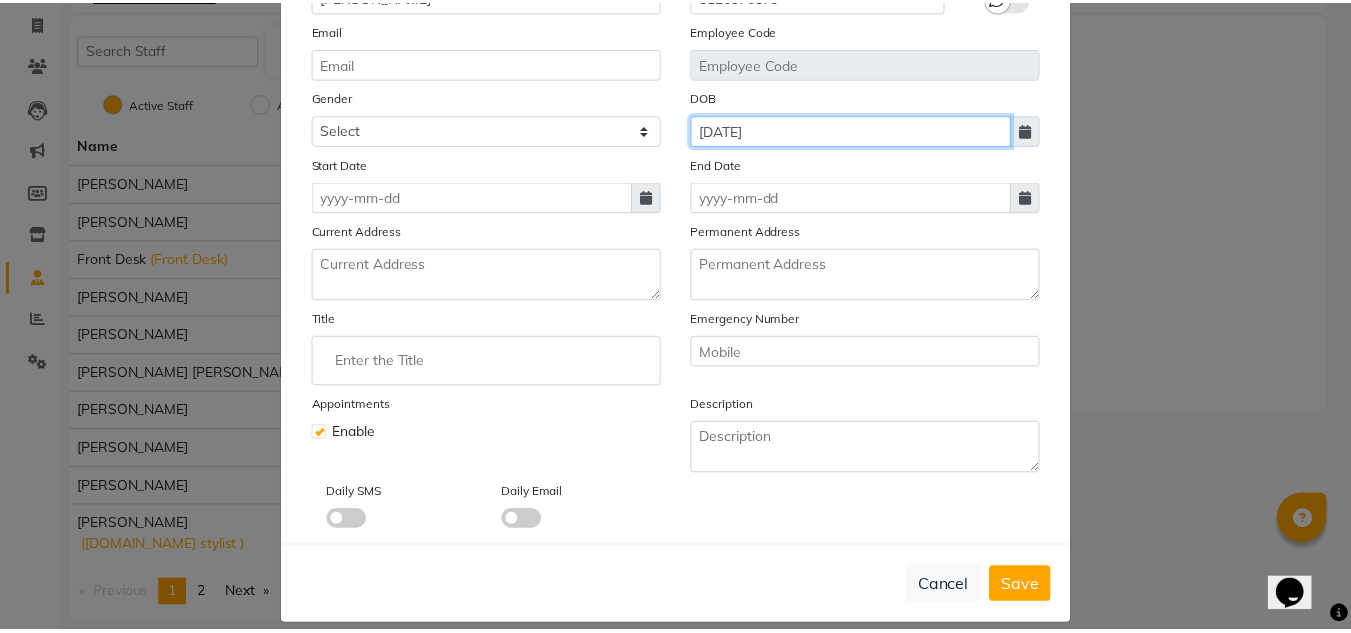 scroll, scrollTop: 249, scrollLeft: 0, axis: vertical 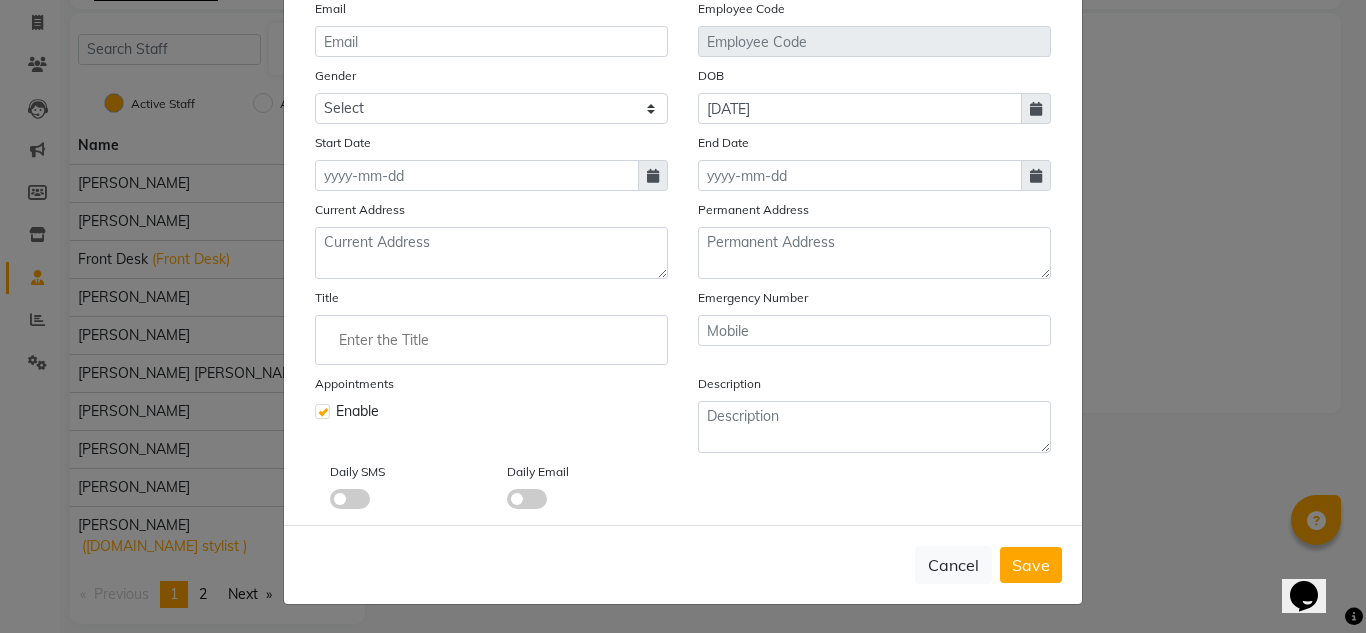 click 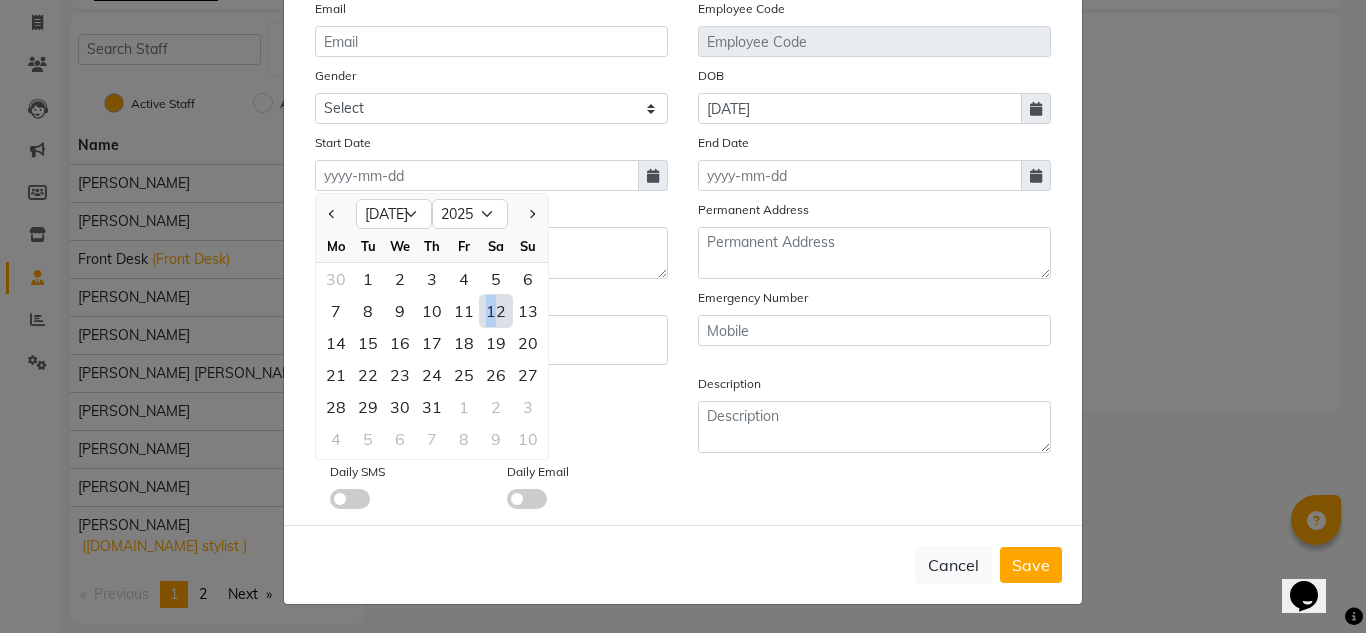 click on "12" 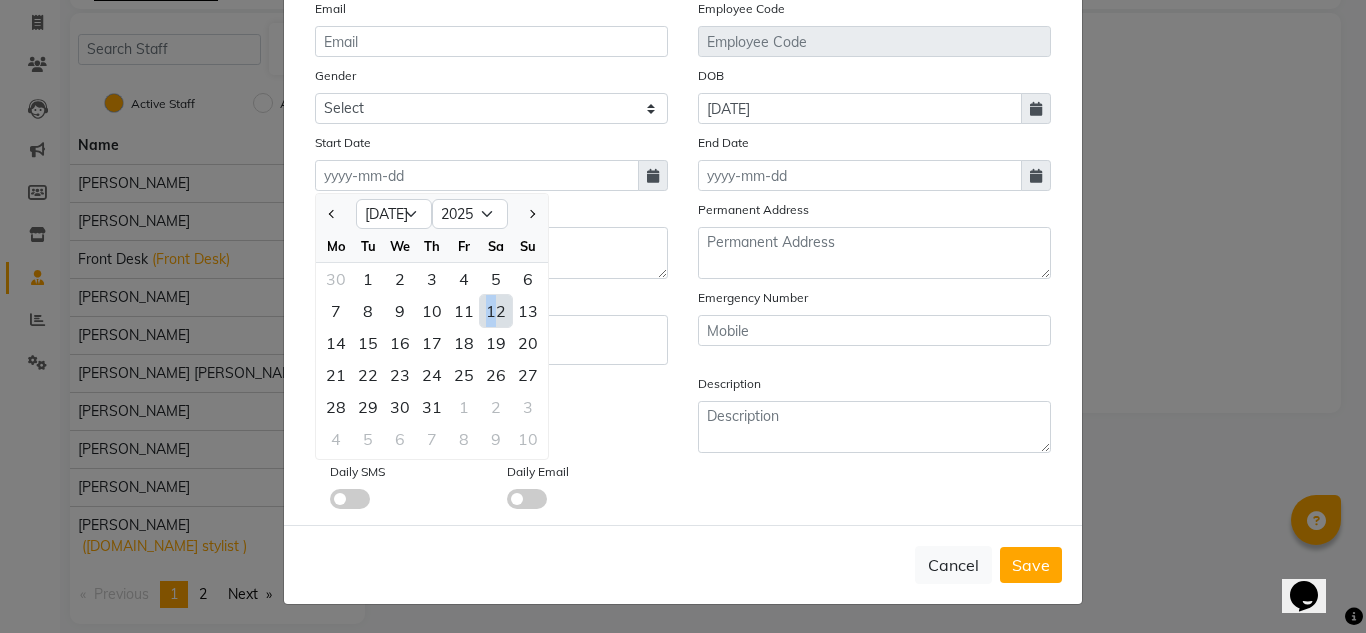 type on "12-07-2025" 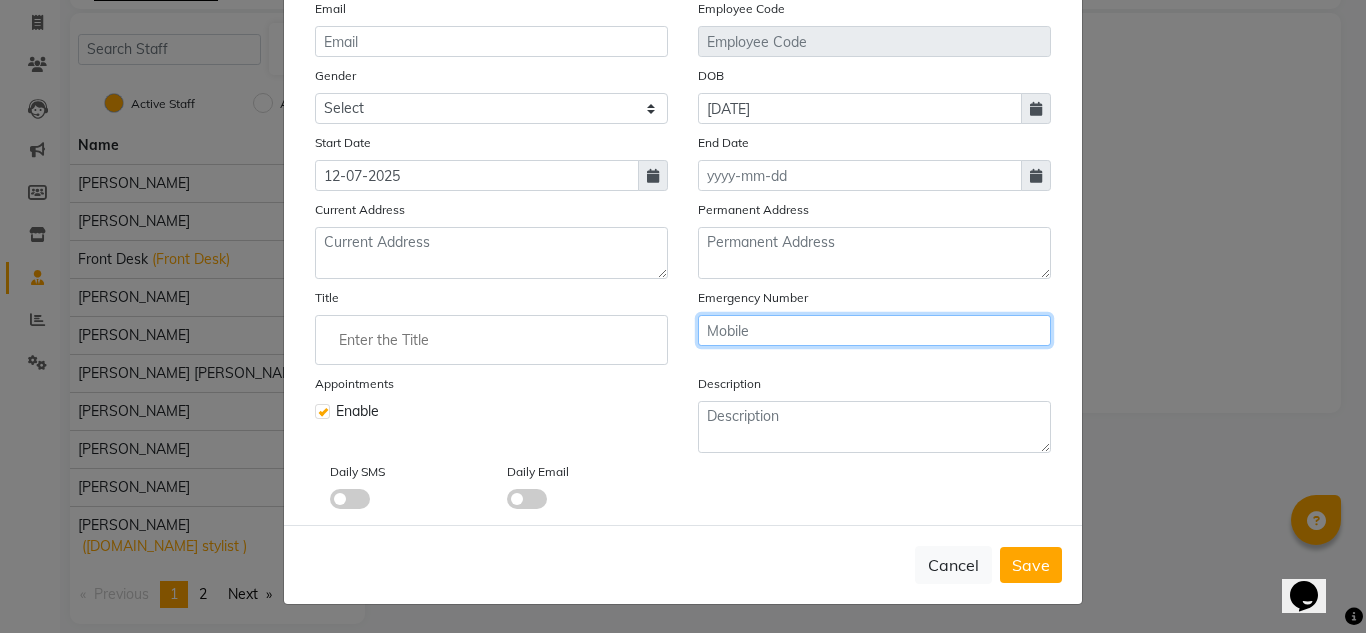 click 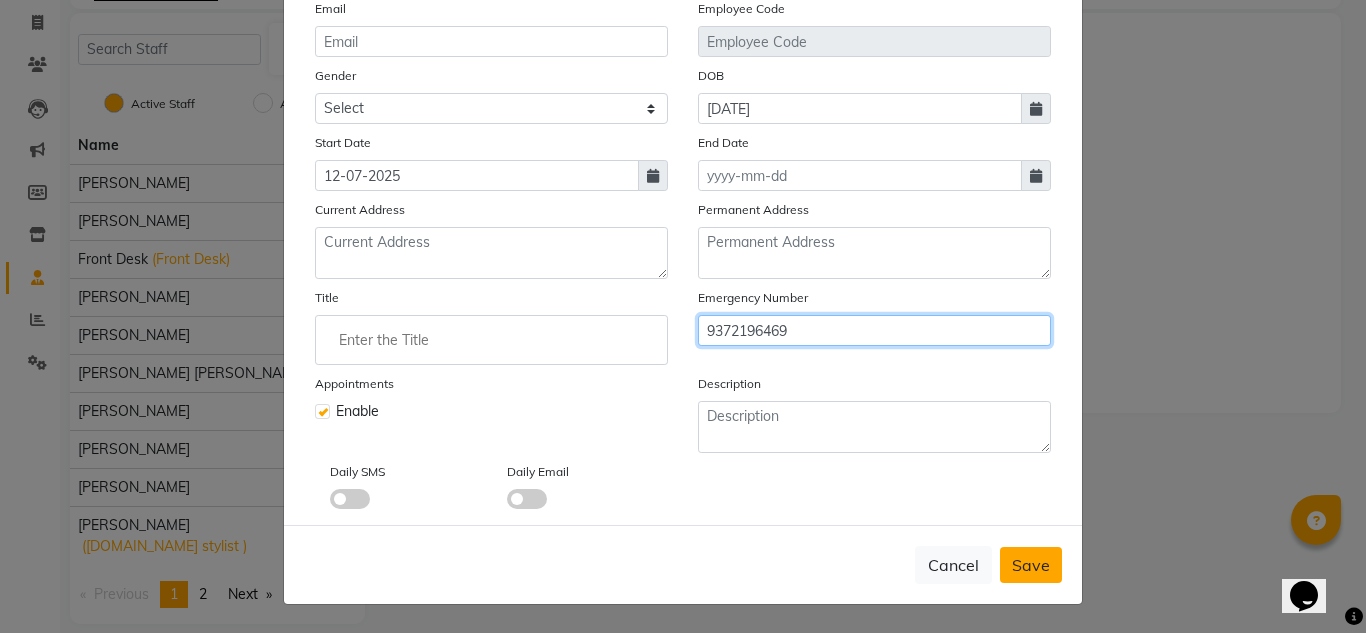 type on "9372196469" 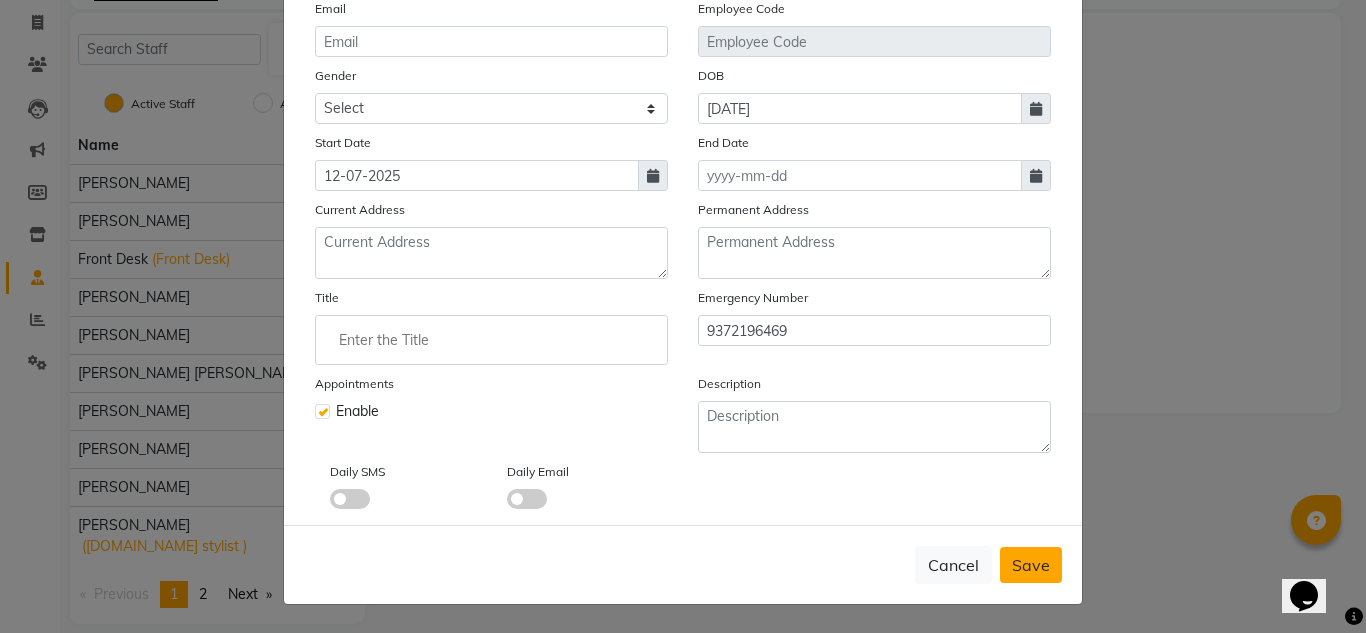 click on "Save" at bounding box center (1031, 565) 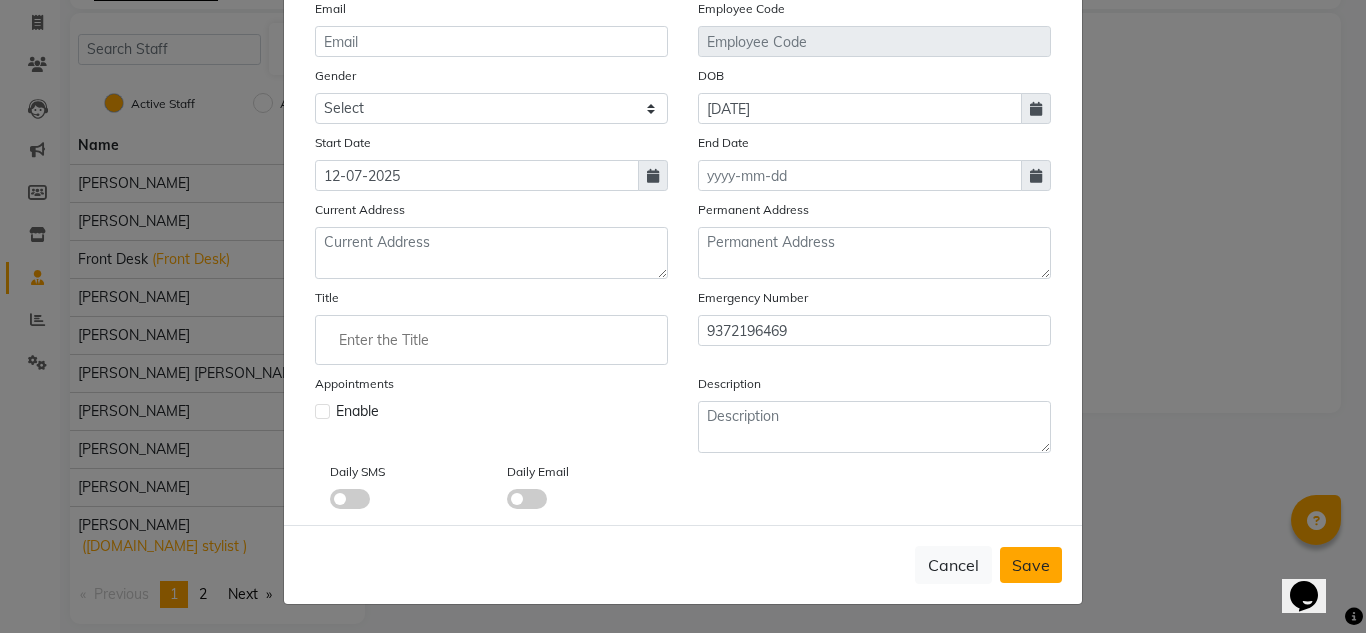 type 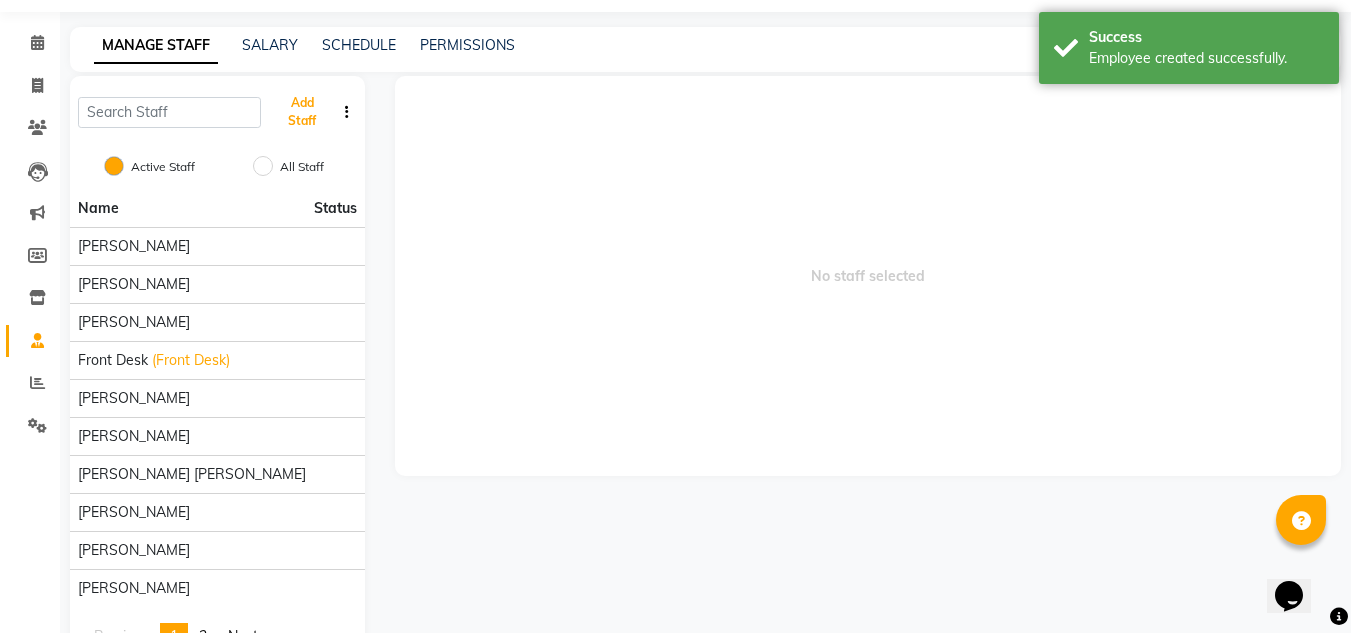 scroll, scrollTop: 0, scrollLeft: 0, axis: both 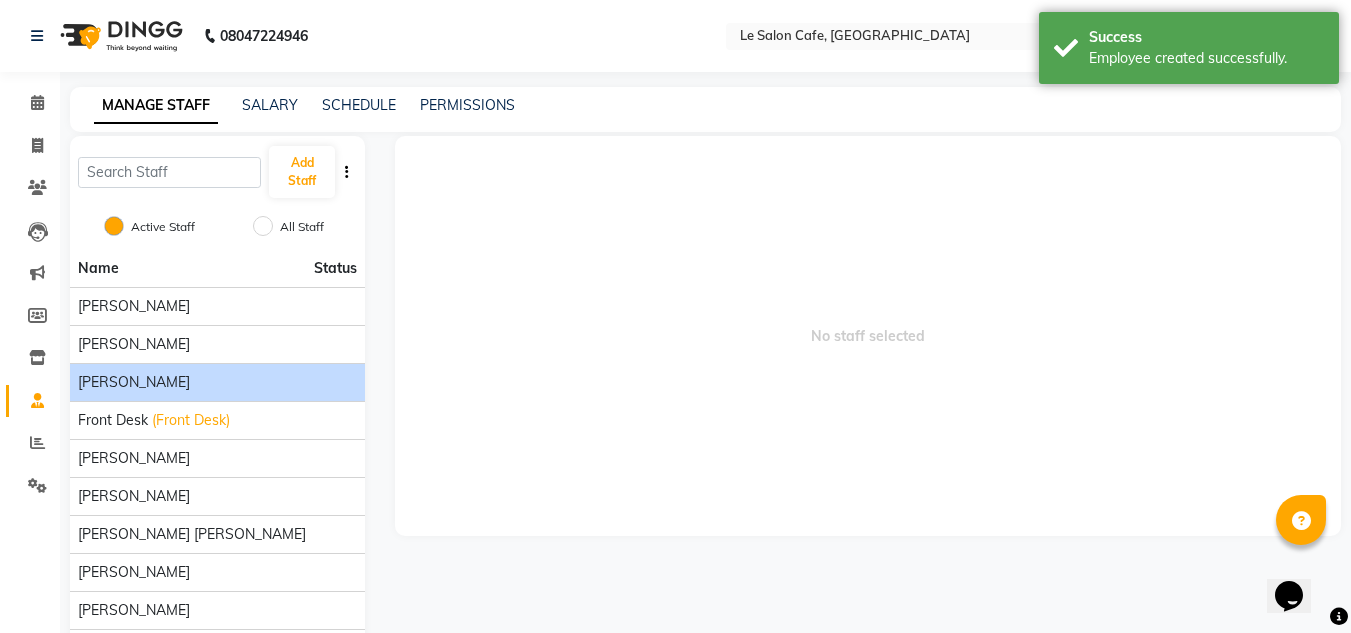 click on "[PERSON_NAME]" 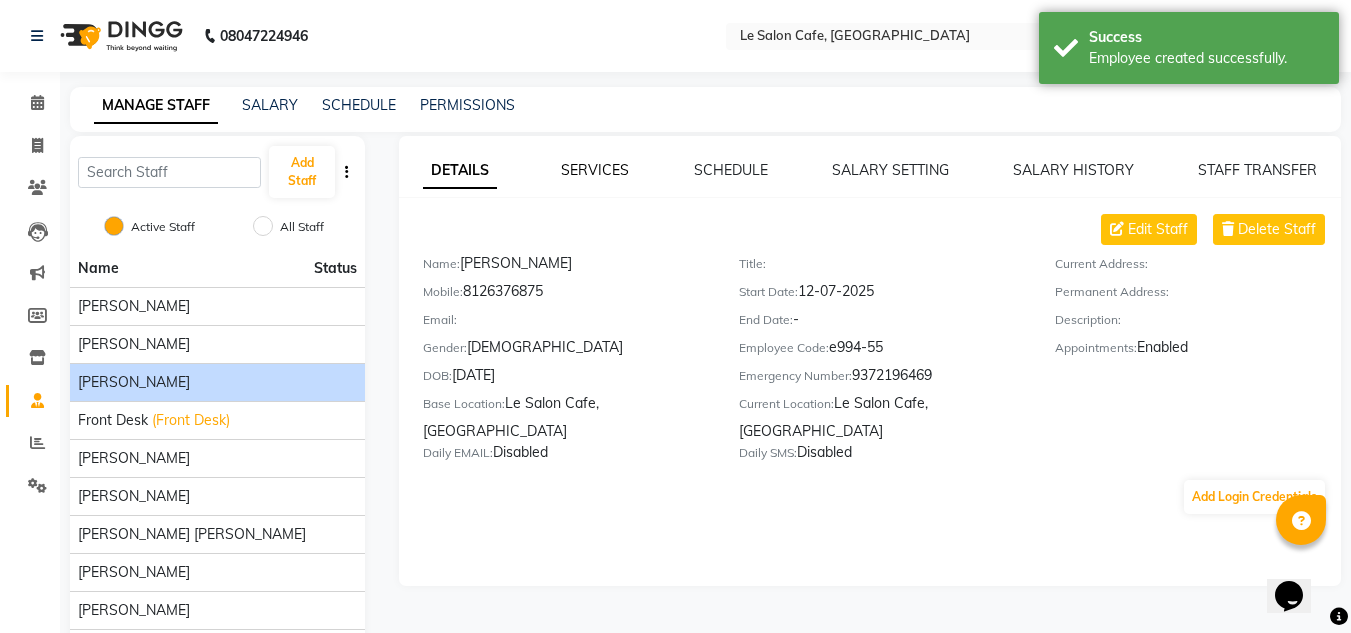 click on "SERVICES" 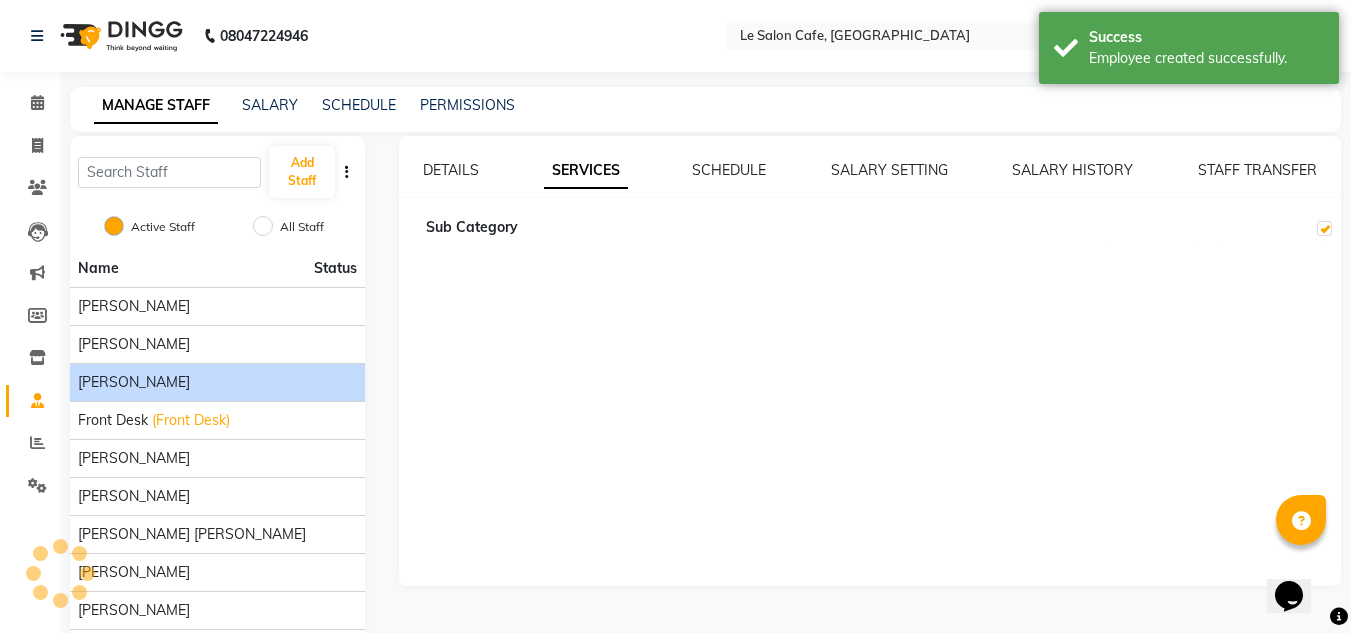 checkbox on "true" 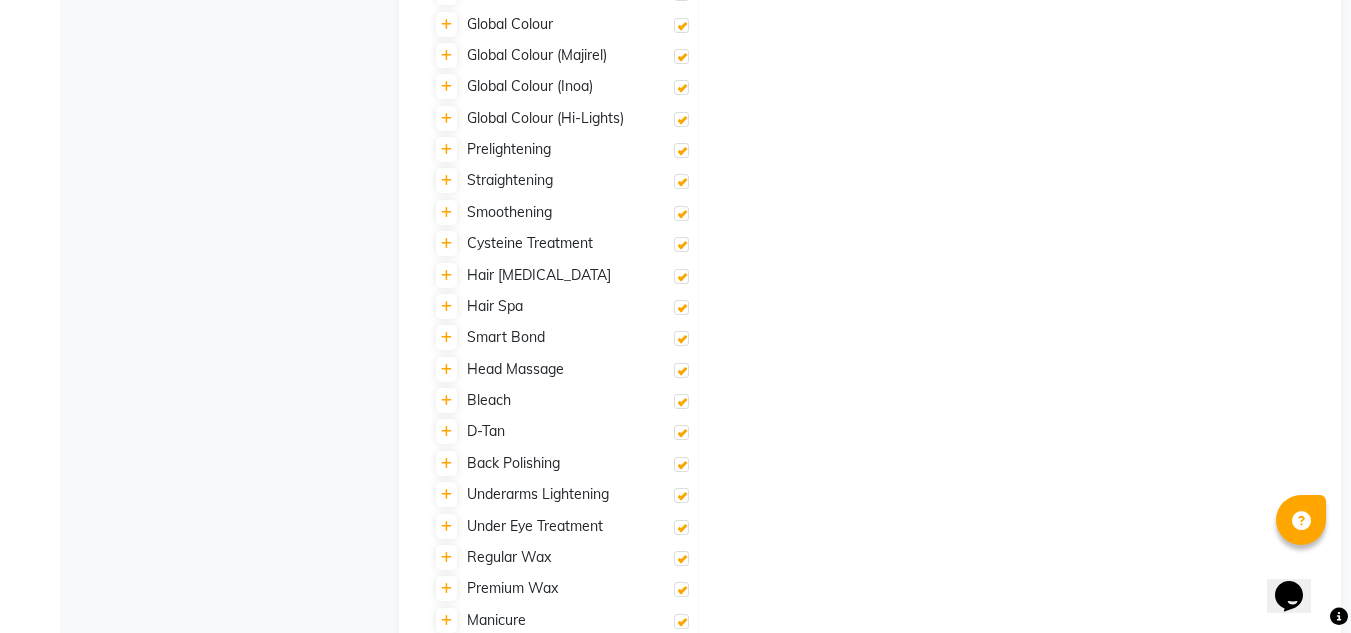 scroll, scrollTop: 1300, scrollLeft: 0, axis: vertical 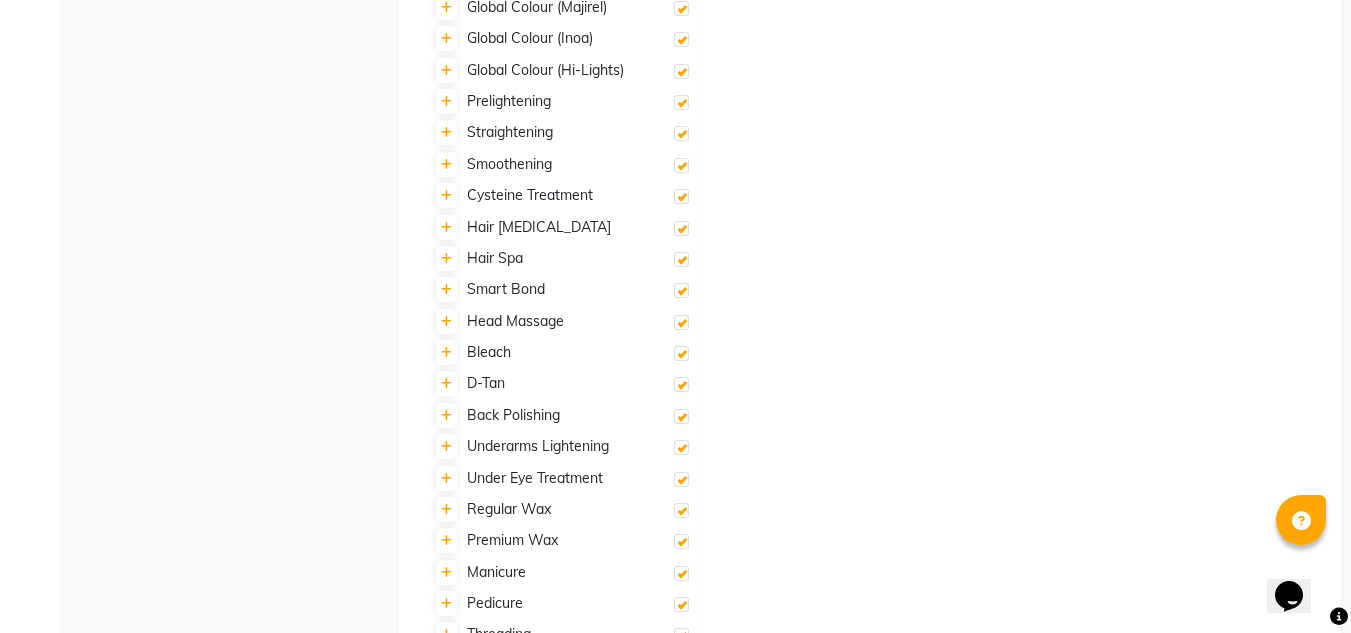 click at bounding box center (681, 290) 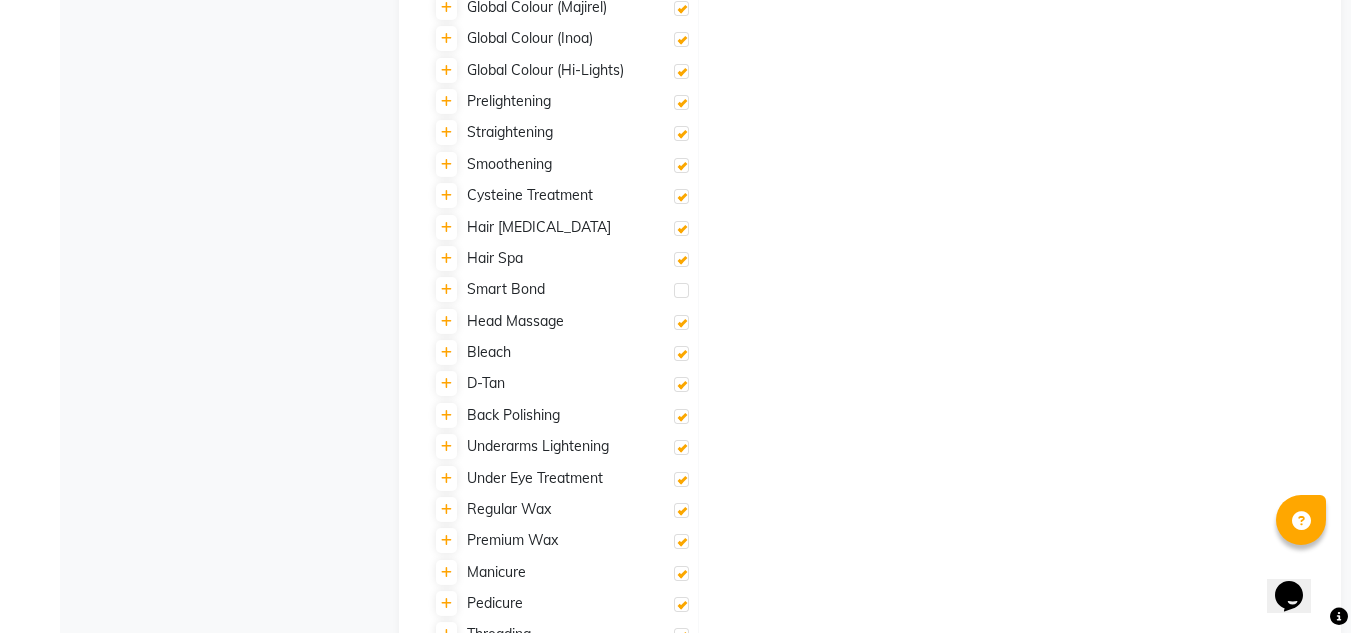 checkbox on "false" 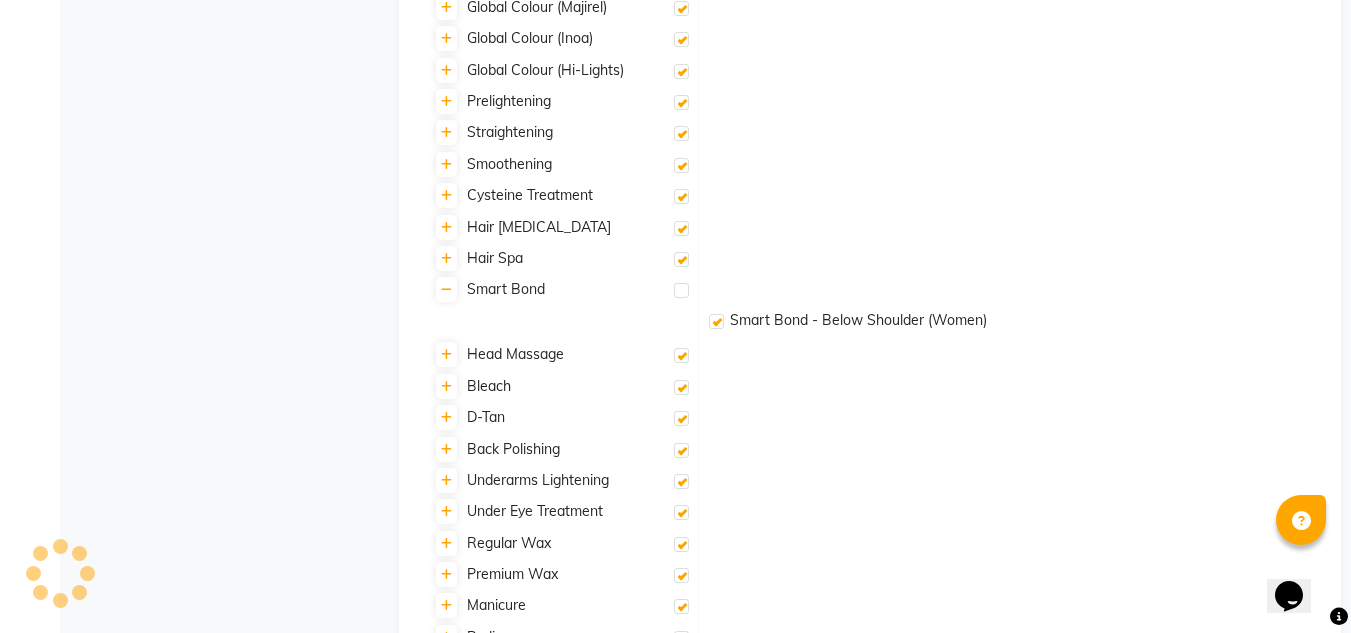 checkbox on "false" 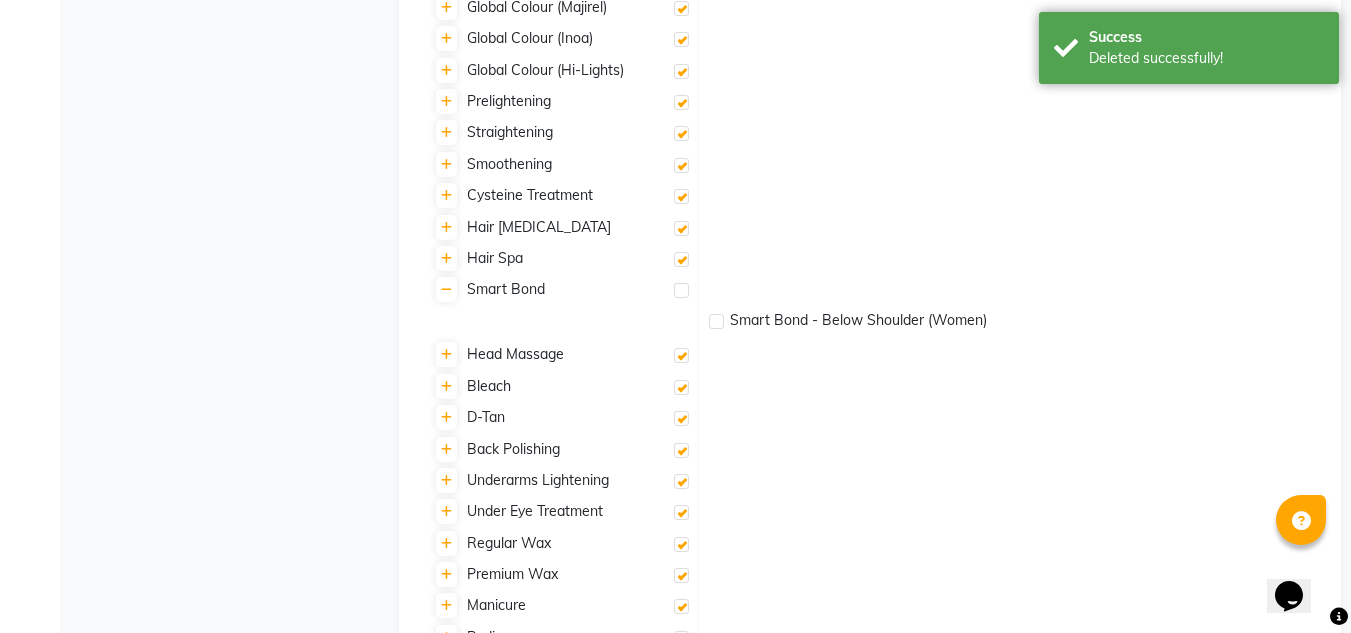 click at bounding box center (680, -1037) 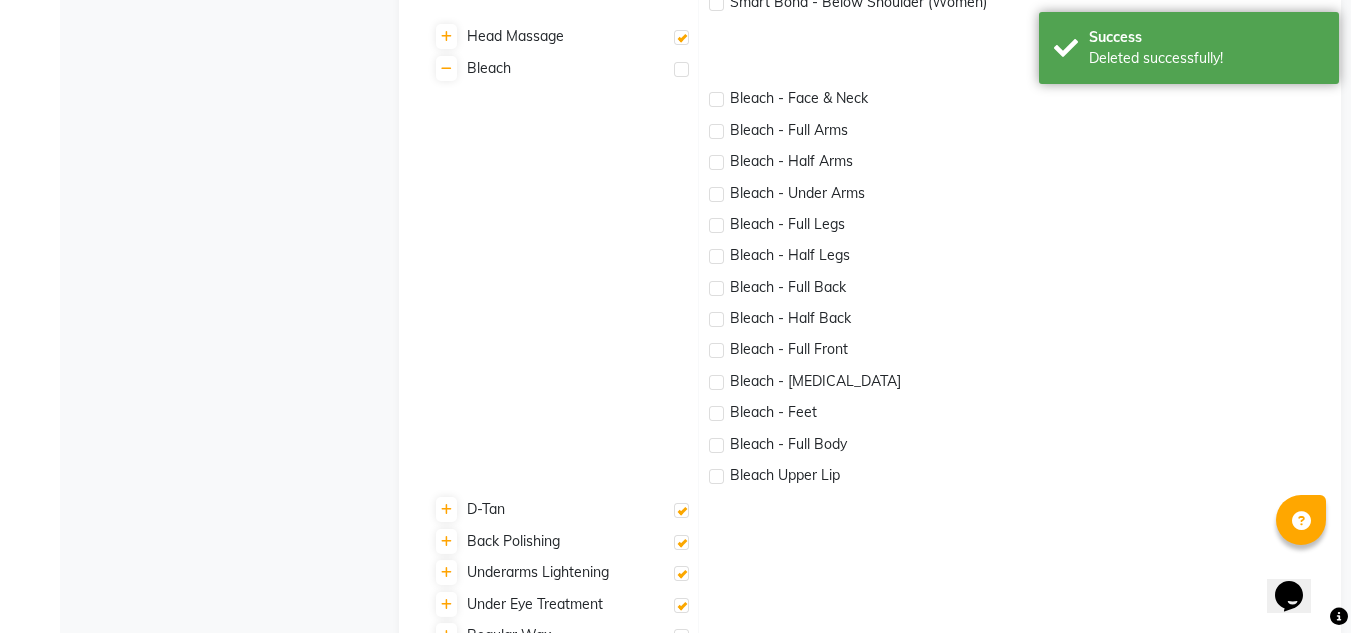 scroll, scrollTop: 1800, scrollLeft: 0, axis: vertical 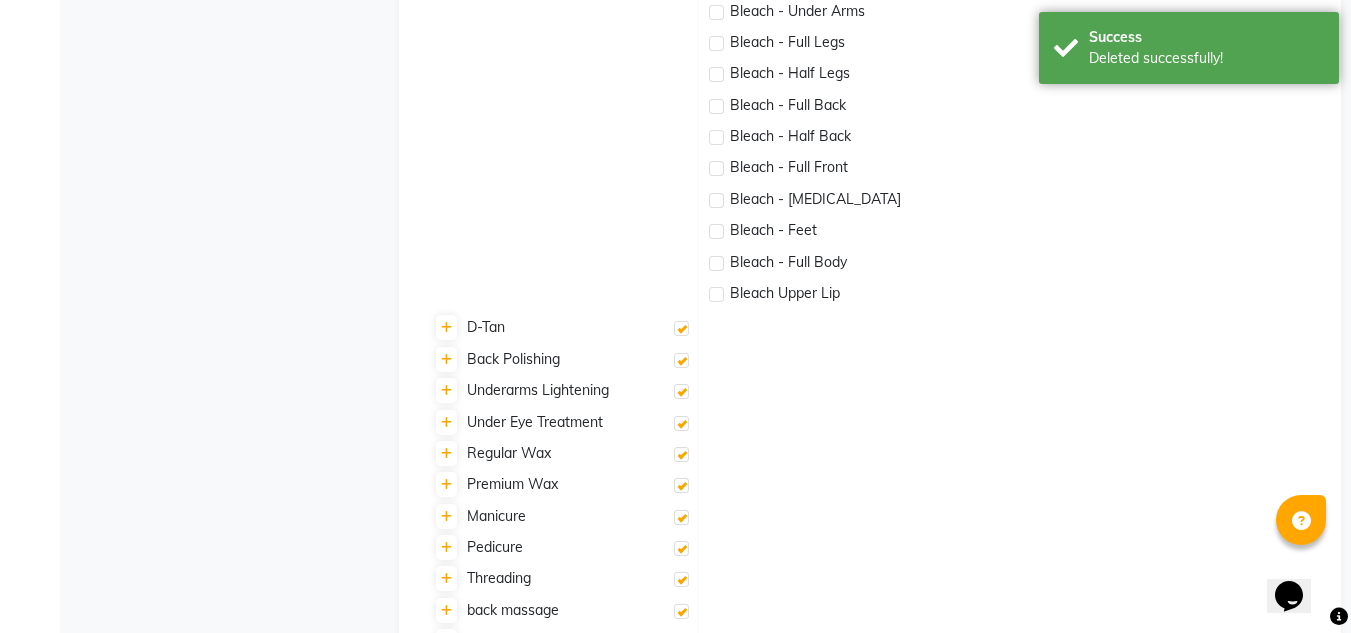 click at bounding box center [681, 328] 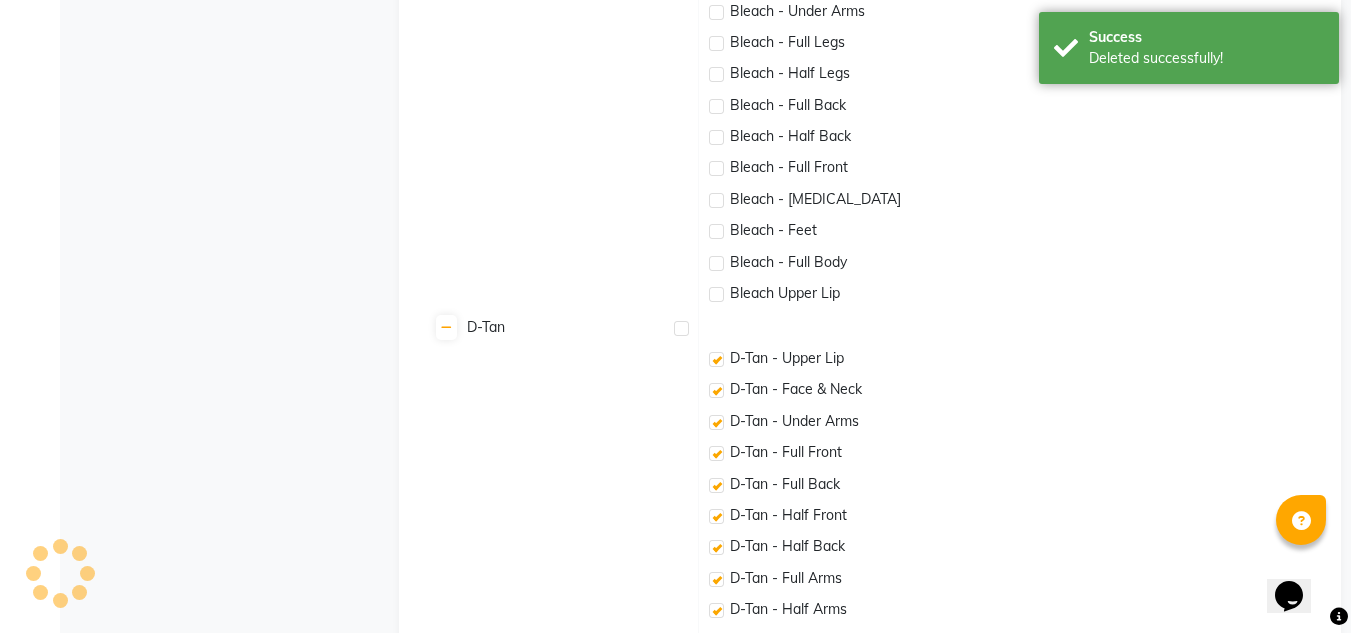 checkbox on "false" 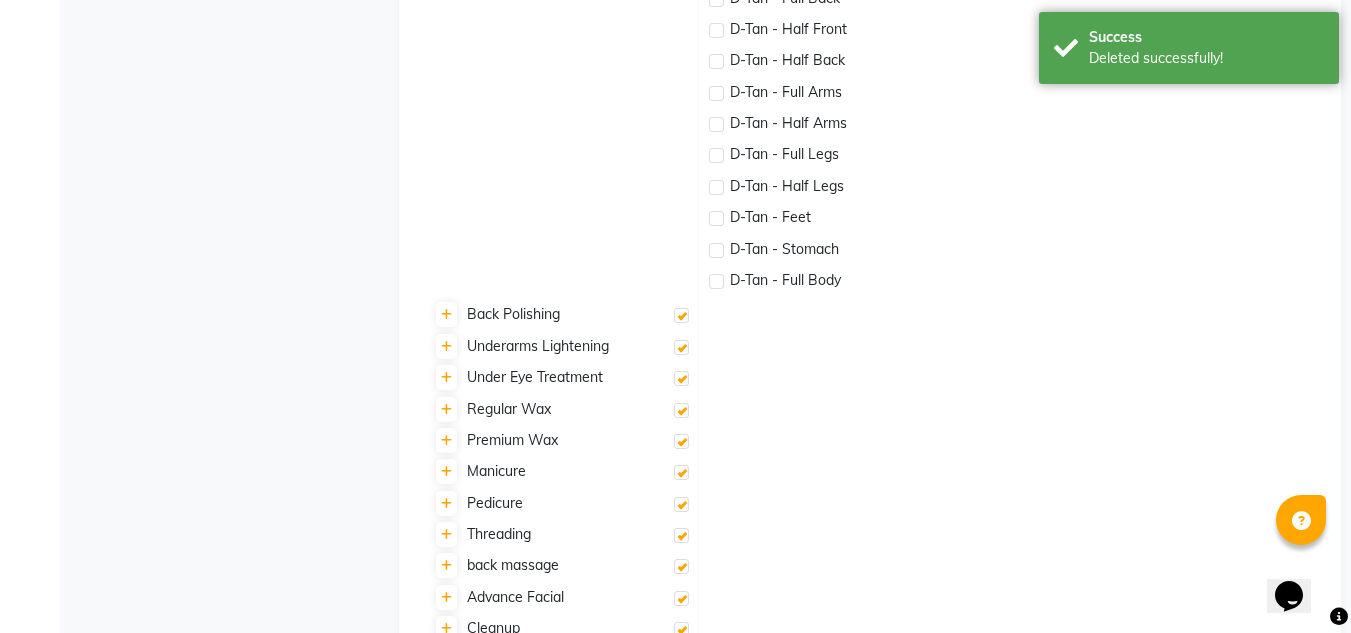 scroll, scrollTop: 2300, scrollLeft: 0, axis: vertical 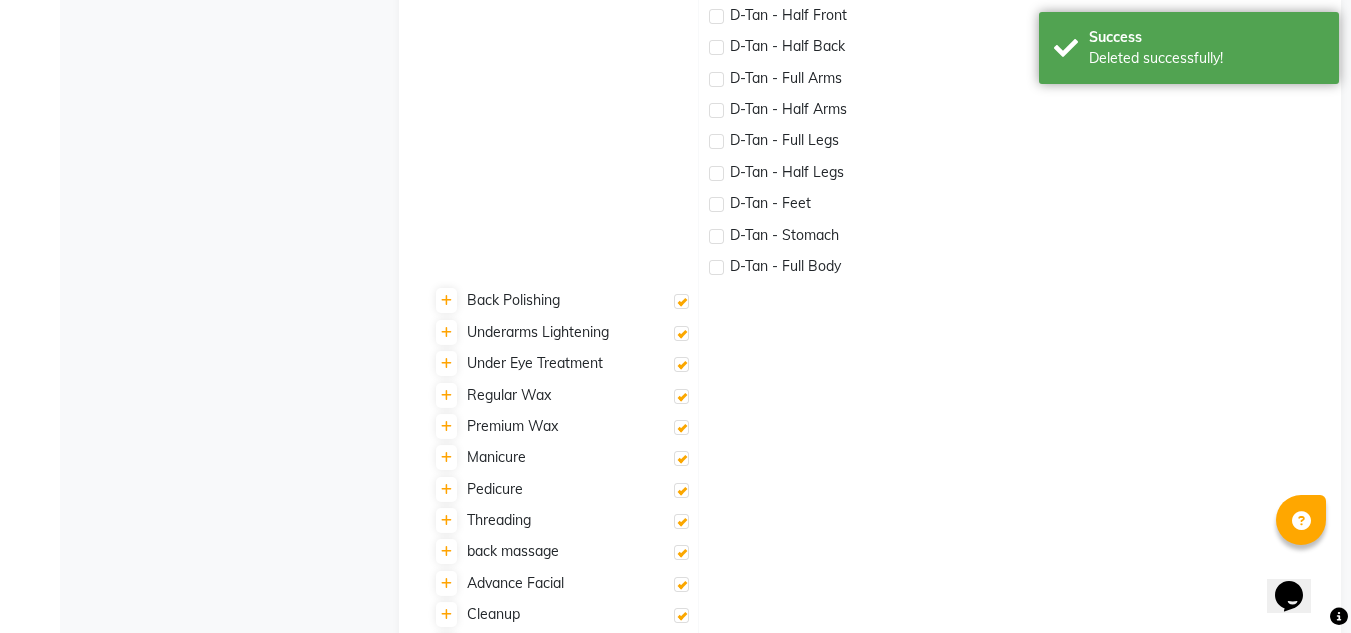 click at bounding box center [681, 301] 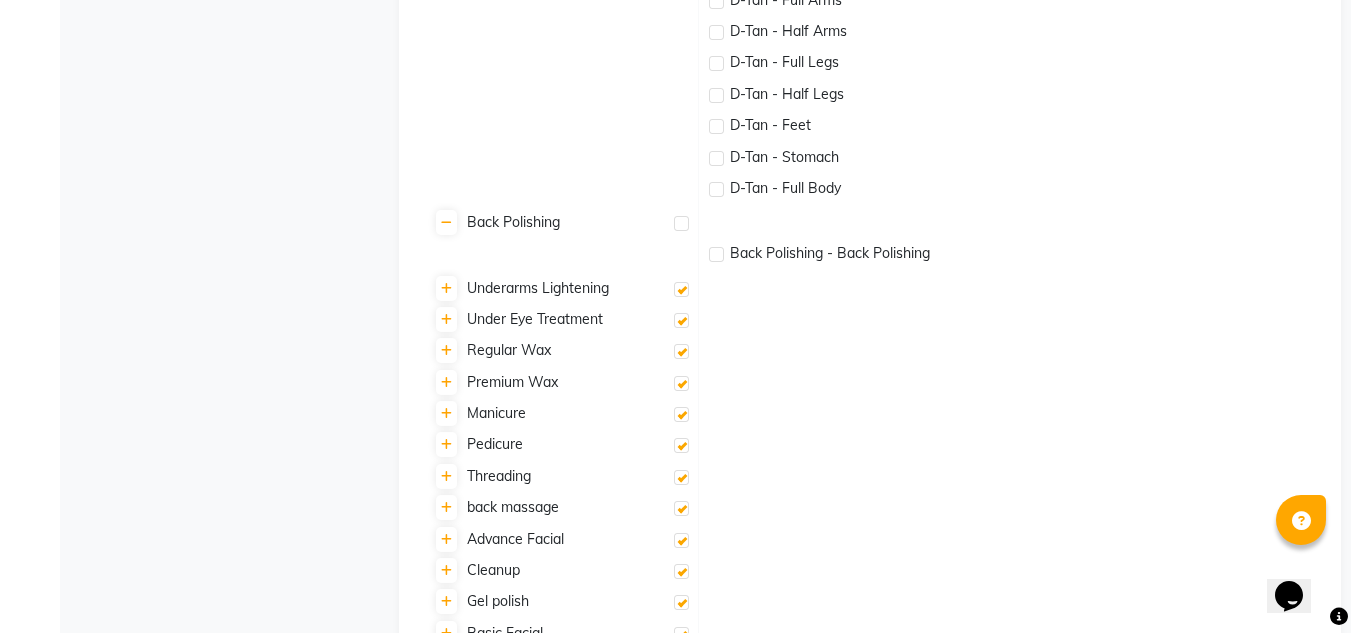 scroll, scrollTop: 2300, scrollLeft: 0, axis: vertical 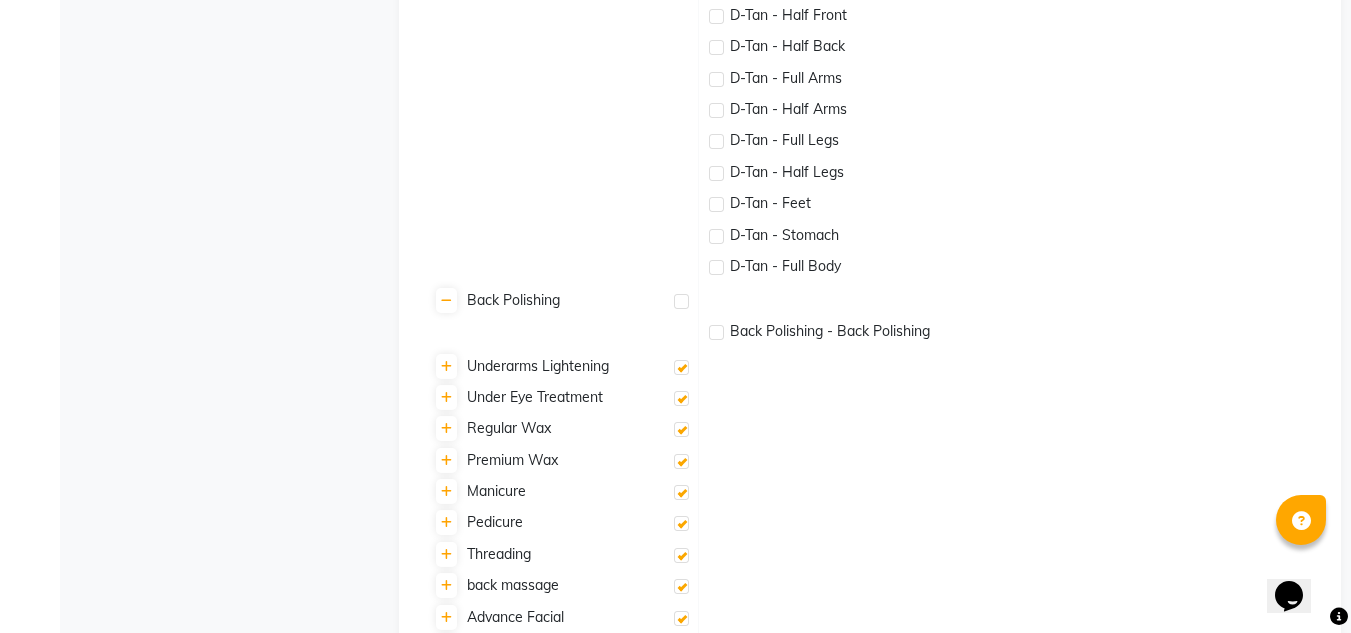 click at bounding box center (681, 367) 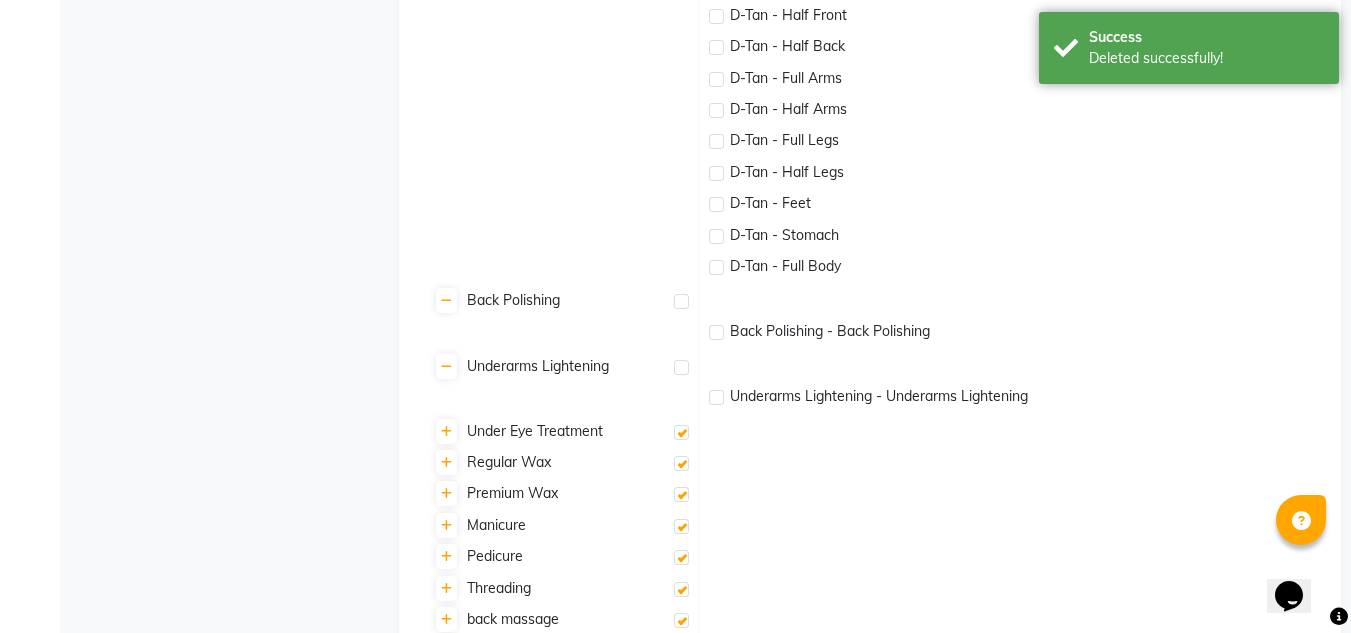click at bounding box center [681, 432] 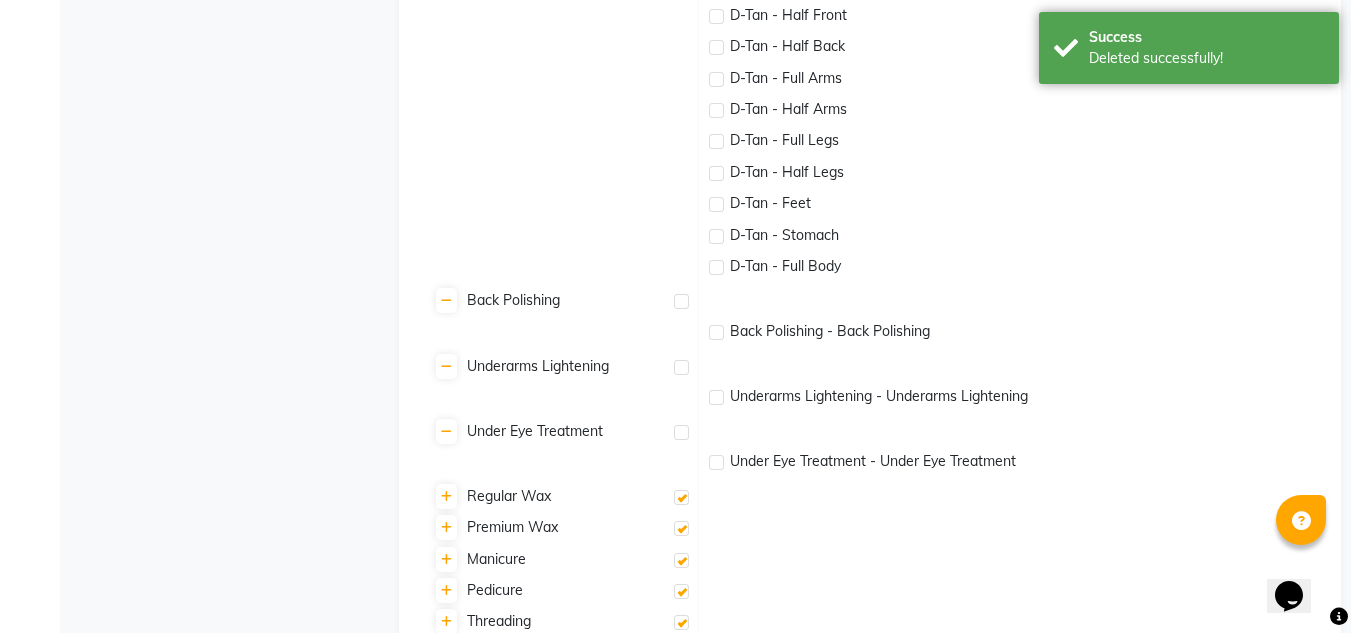 click at bounding box center (681, 497) 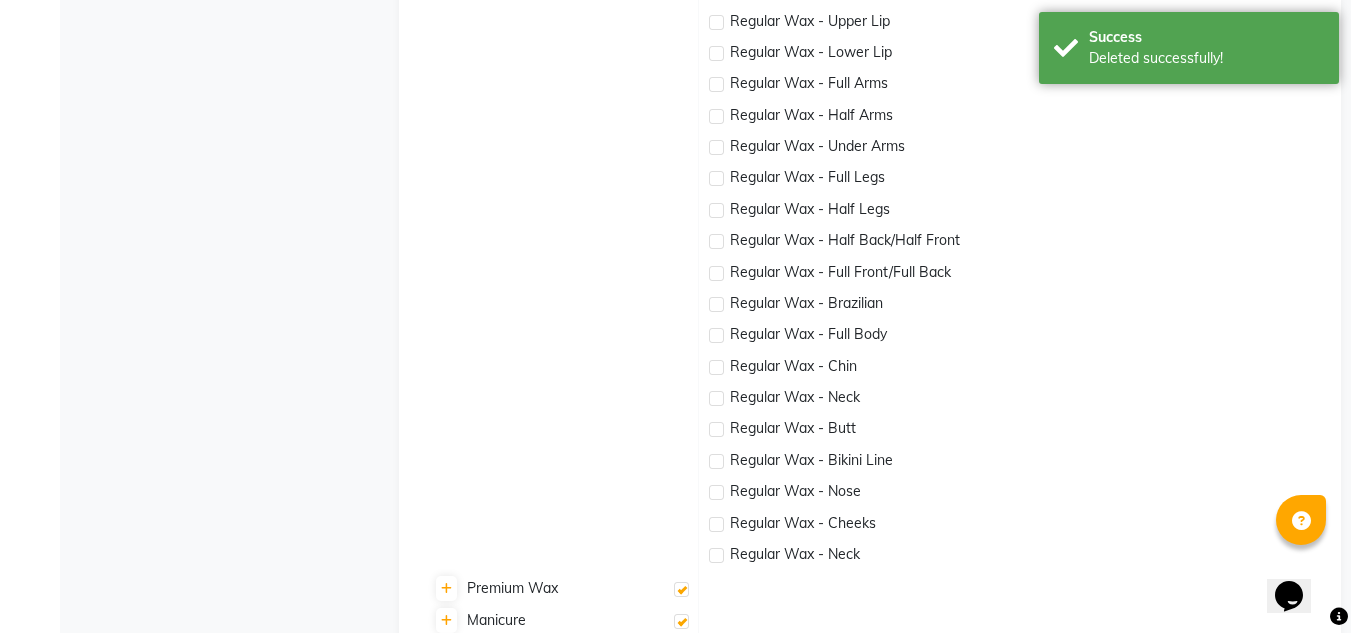 scroll, scrollTop: 3300, scrollLeft: 0, axis: vertical 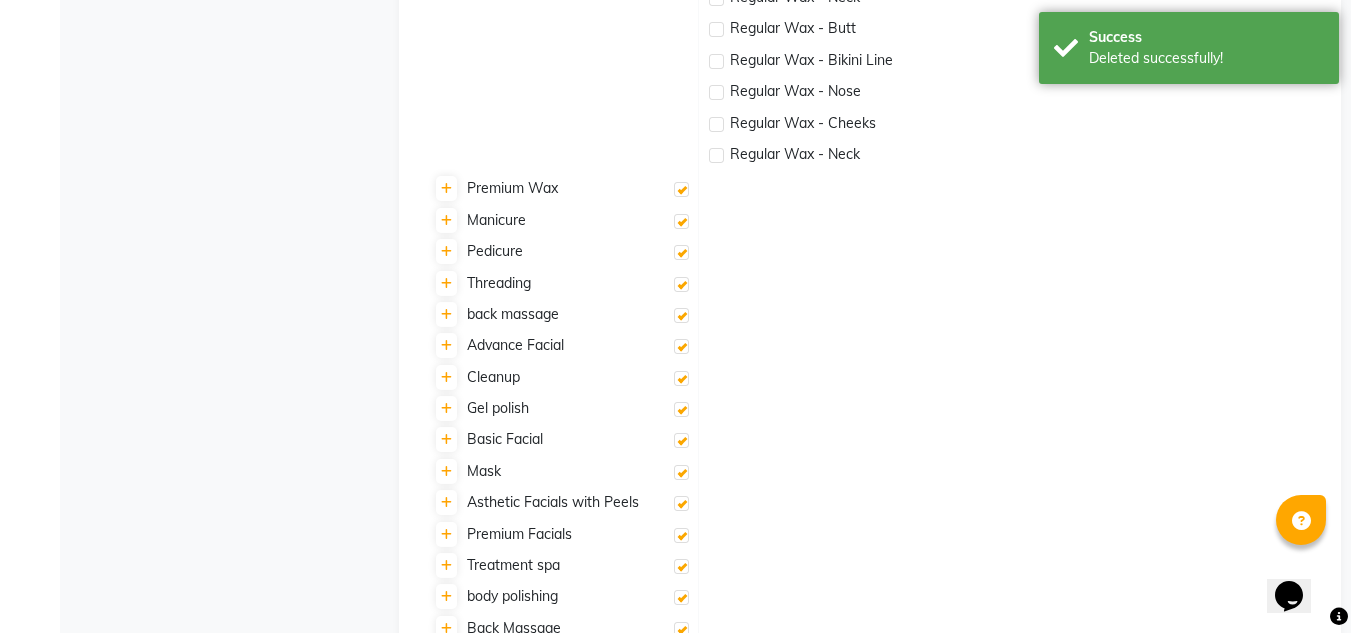 click at bounding box center [681, 189] 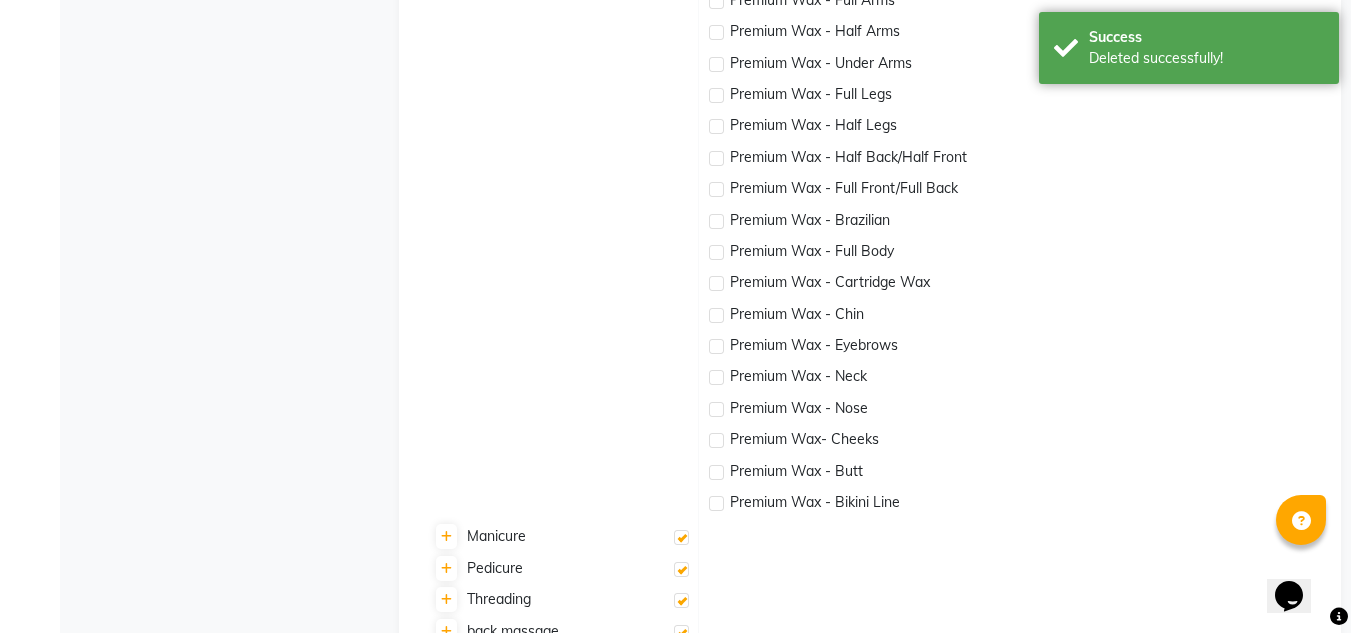 scroll, scrollTop: 3900, scrollLeft: 0, axis: vertical 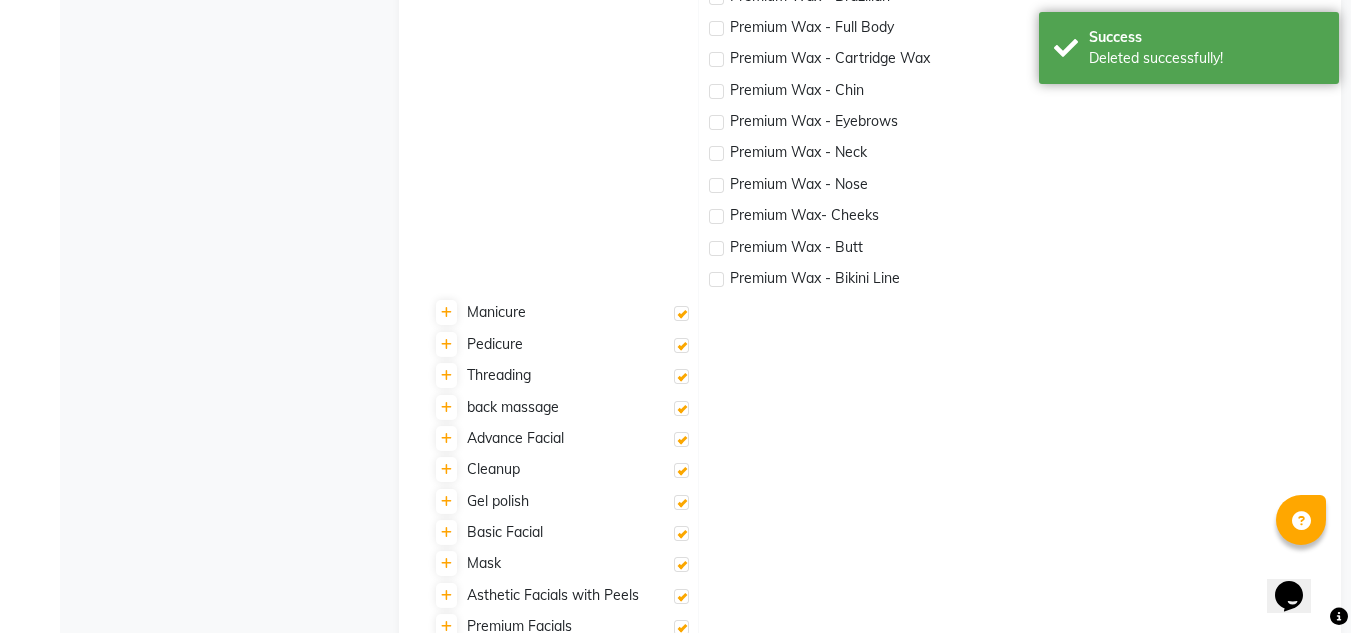 click at bounding box center [681, 313] 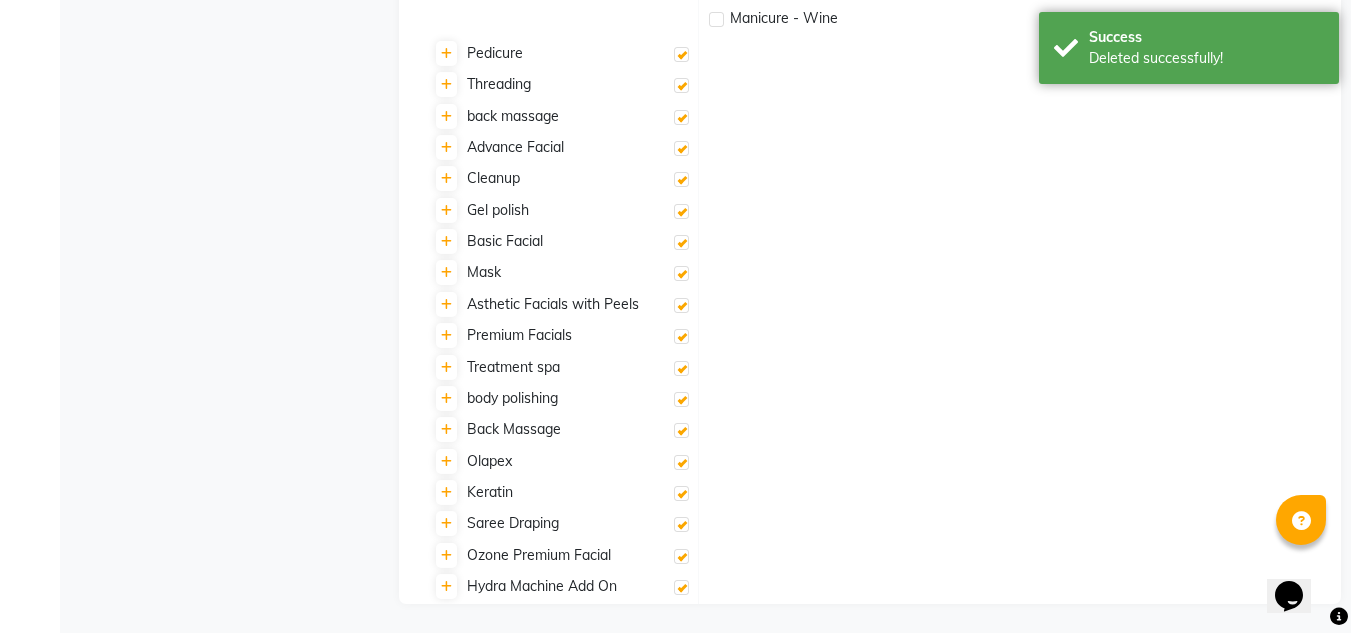 scroll, scrollTop: 4414, scrollLeft: 0, axis: vertical 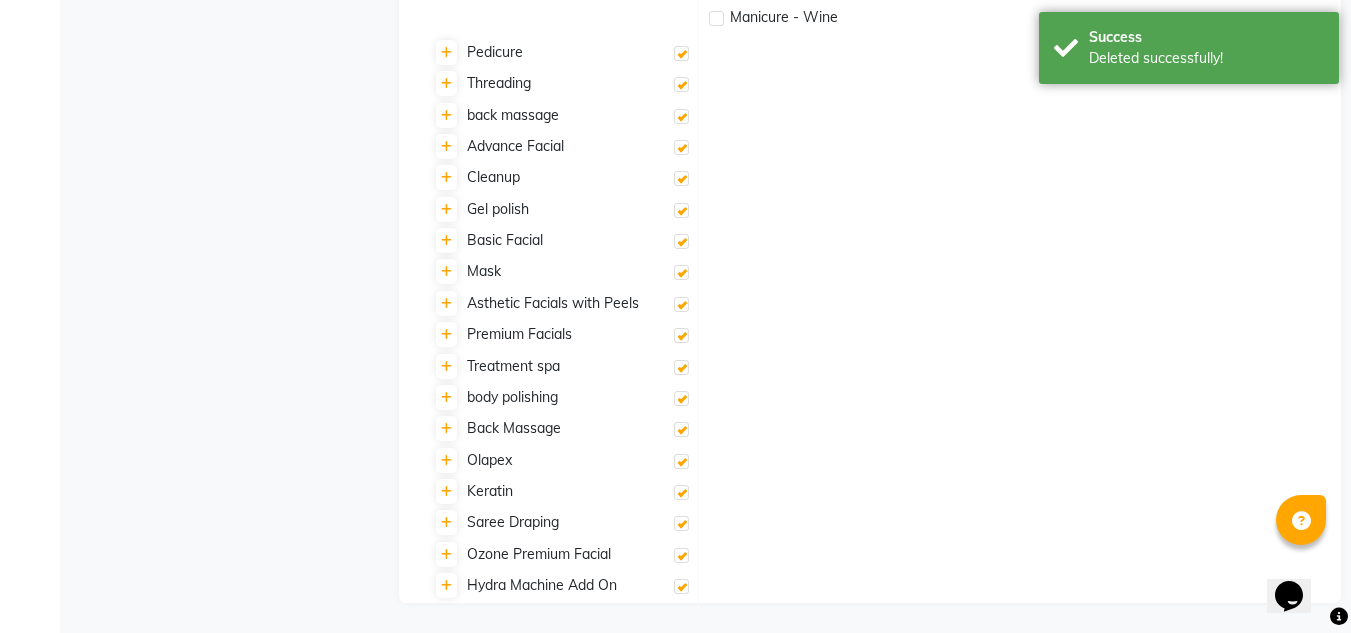 click at bounding box center (681, 53) 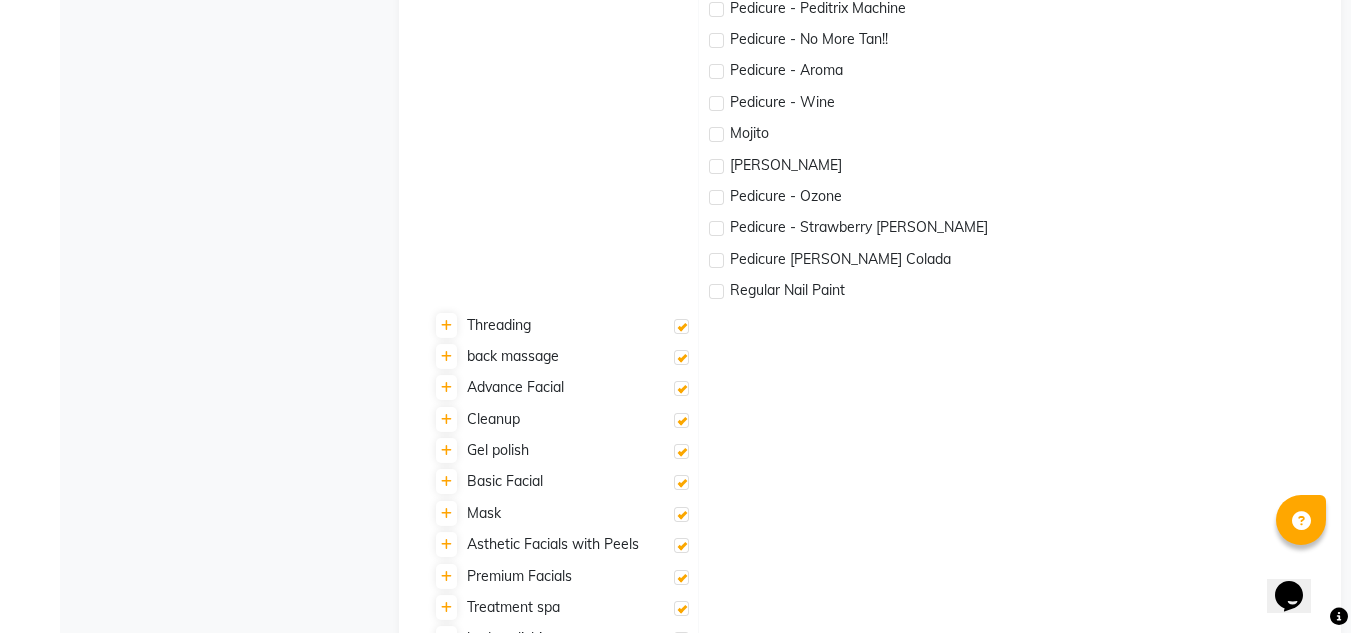 scroll, scrollTop: 4919, scrollLeft: 0, axis: vertical 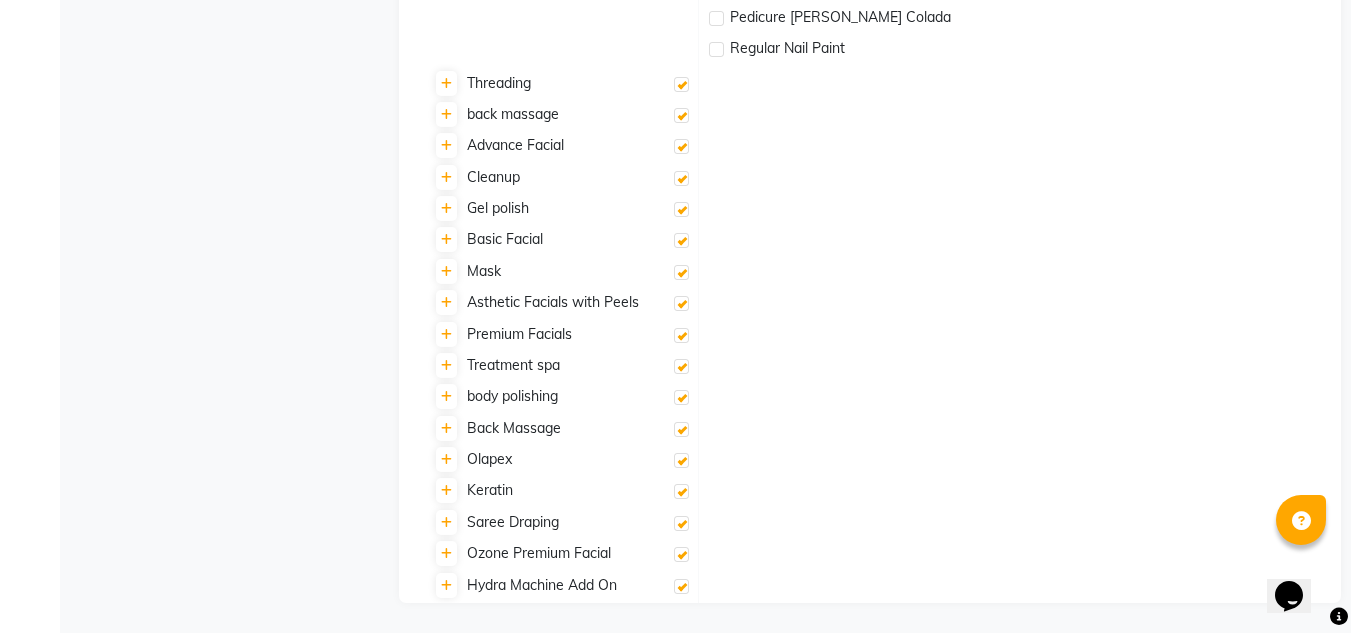drag, startPoint x: 678, startPoint y: 81, endPoint x: 681, endPoint y: 96, distance: 15.297058 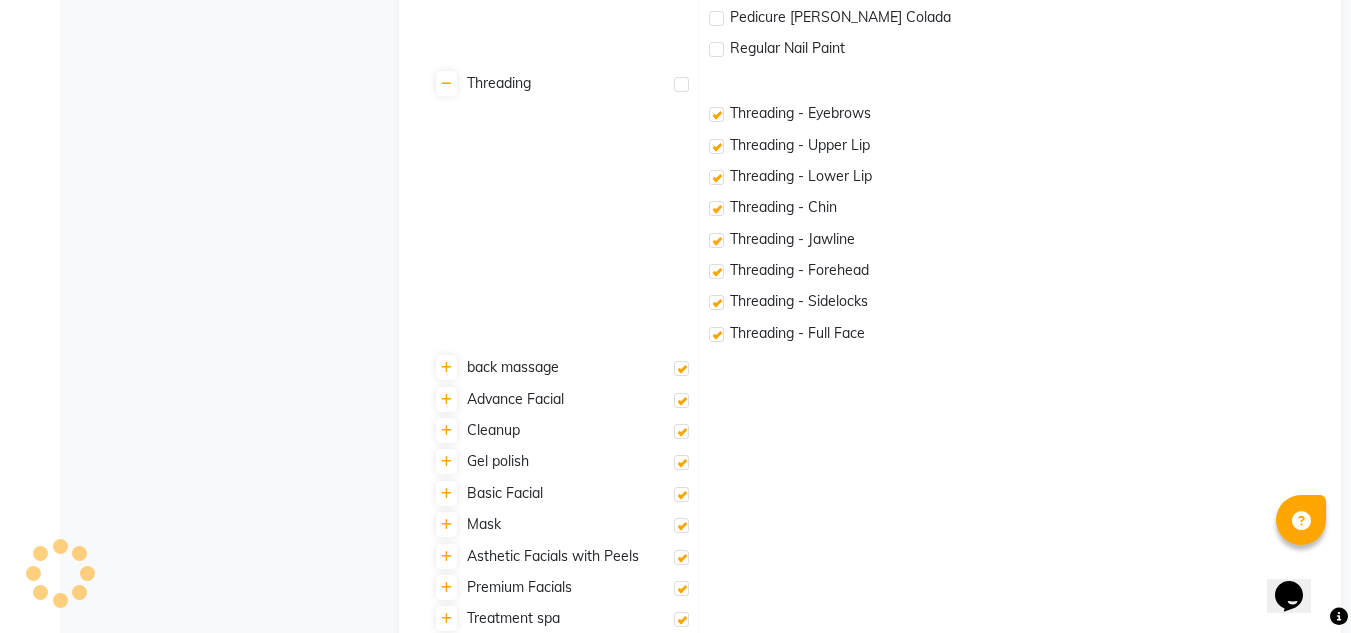 checkbox on "false" 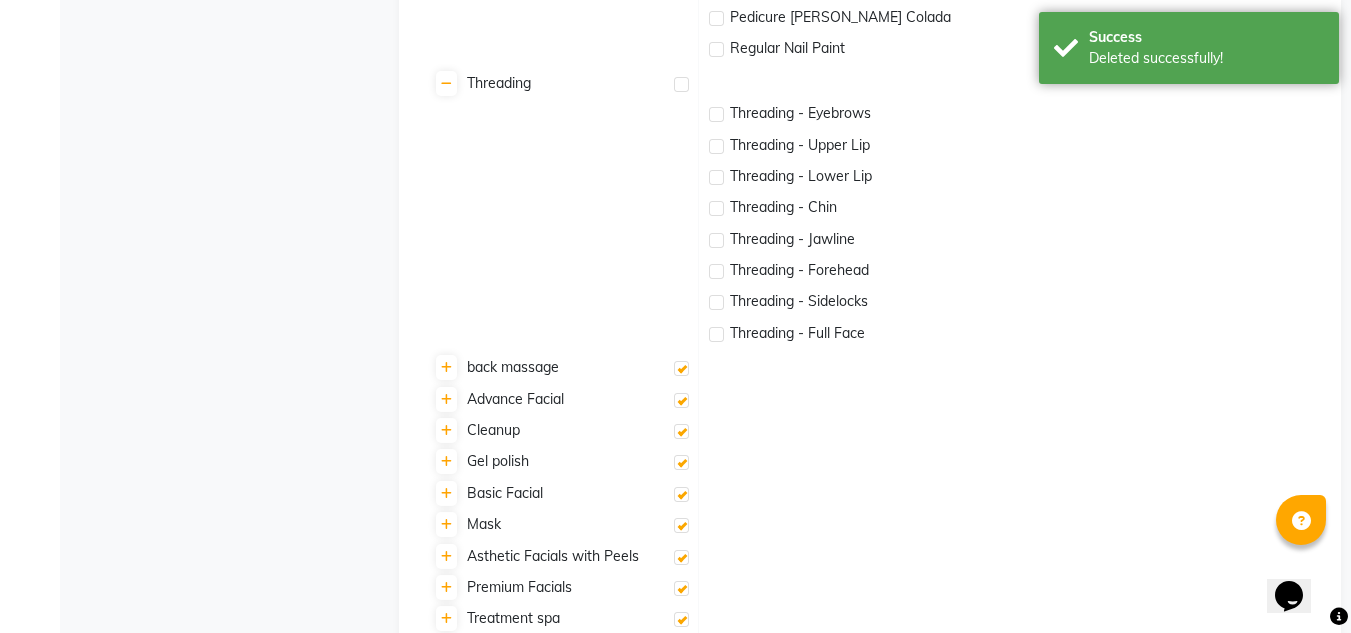 click at bounding box center (681, 368) 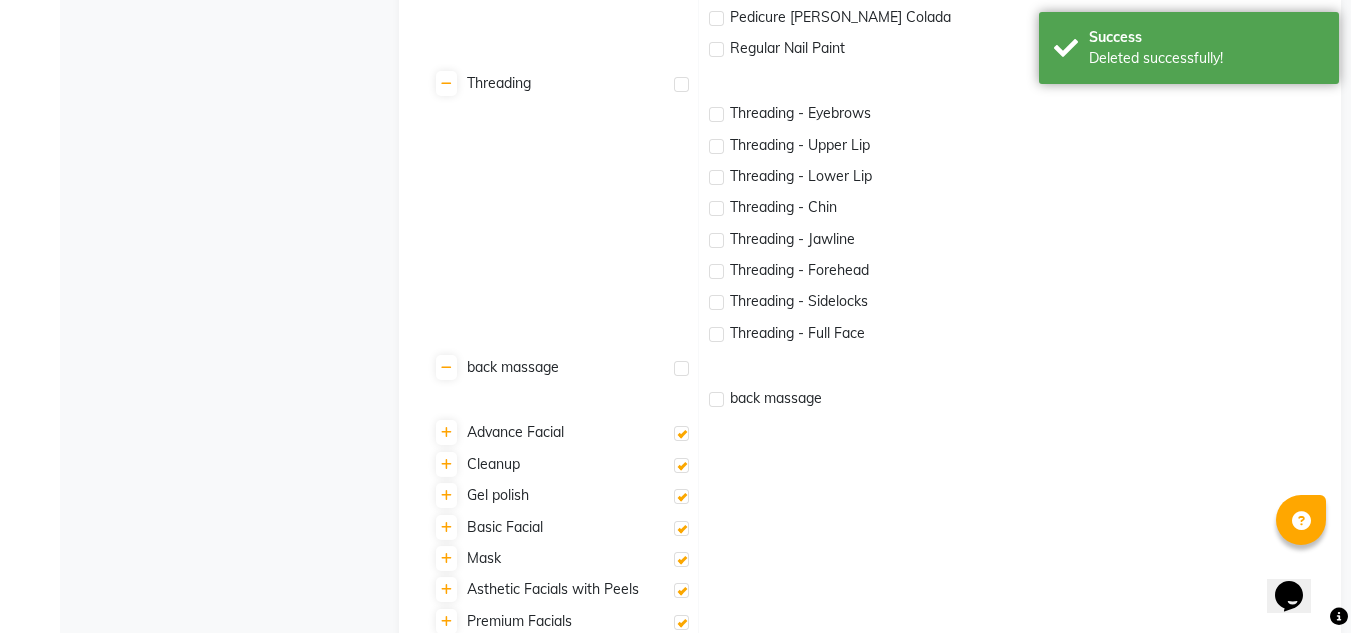 click at bounding box center [681, 433] 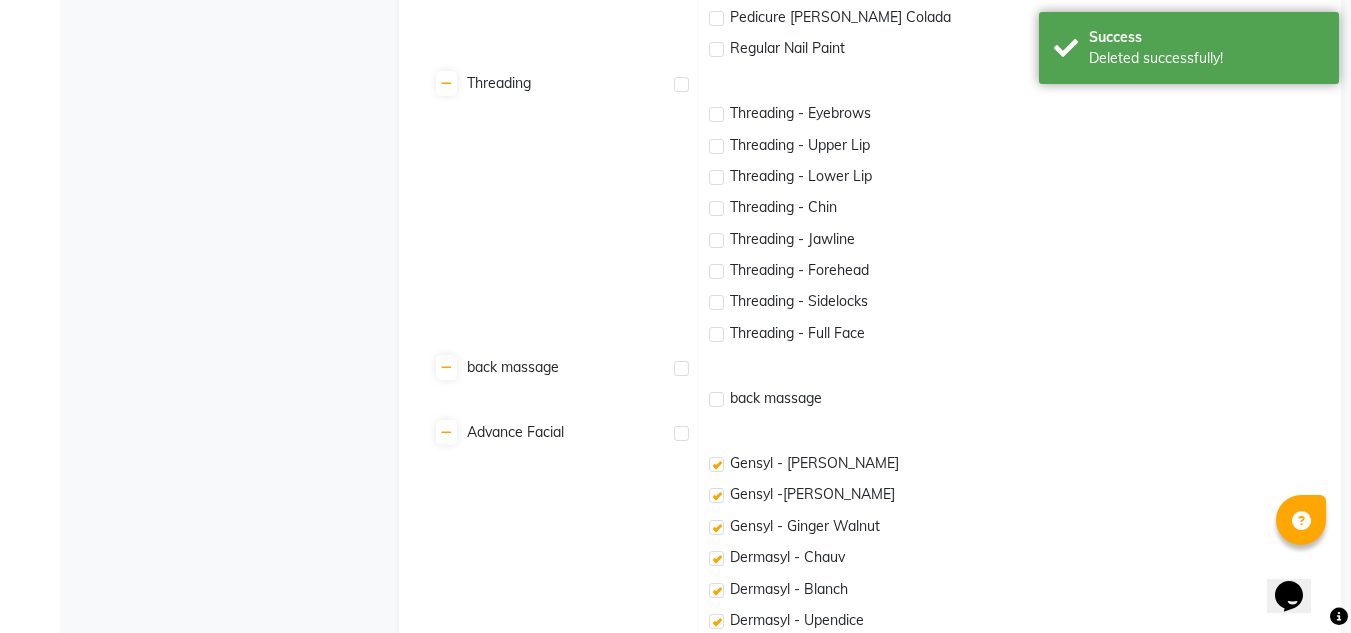 checkbox on "false" 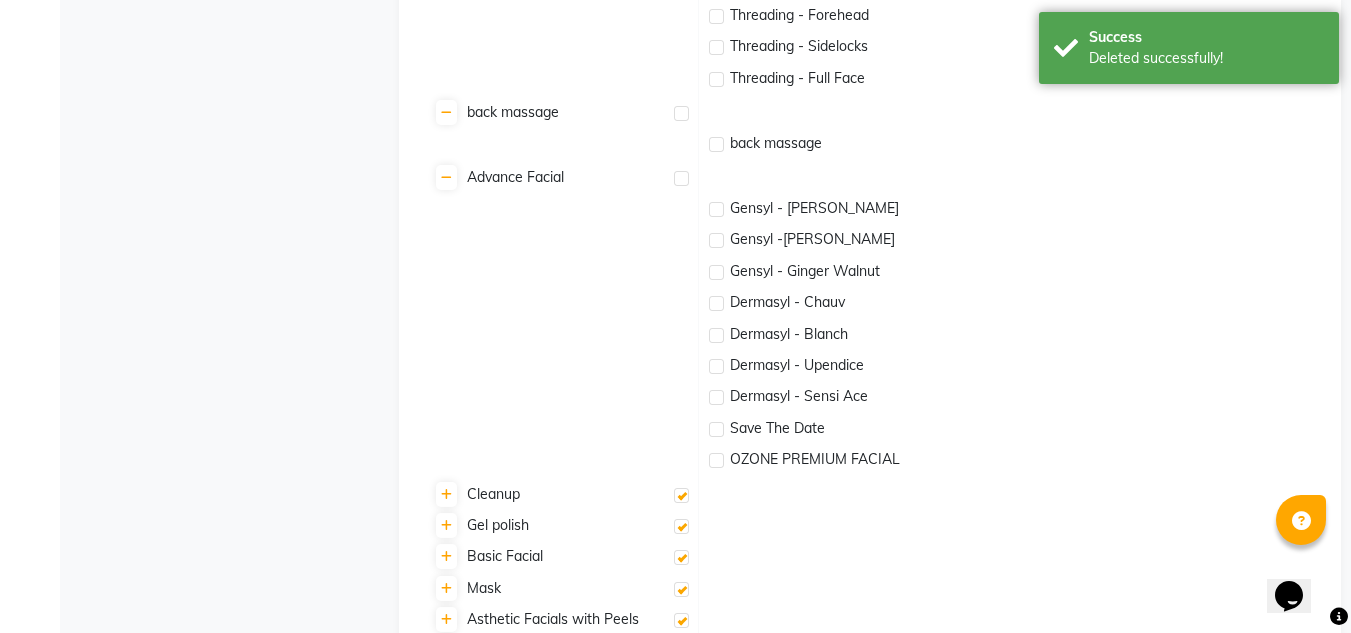 scroll, scrollTop: 5491, scrollLeft: 0, axis: vertical 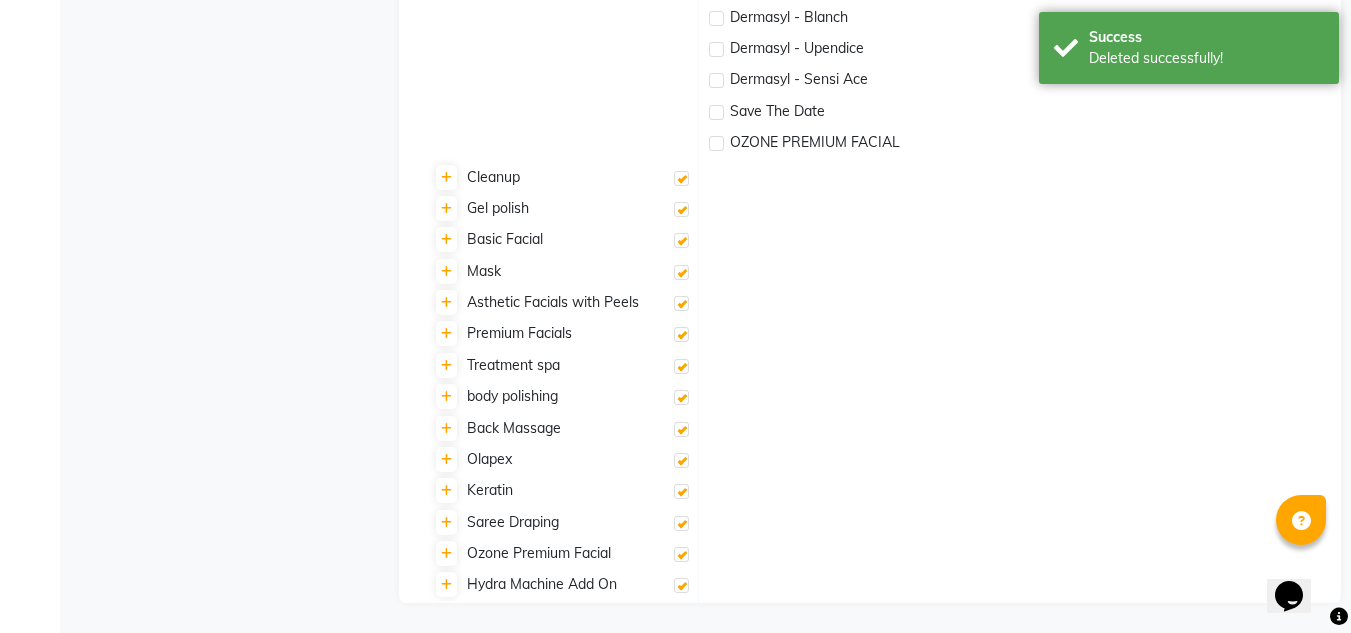 click at bounding box center [681, 178] 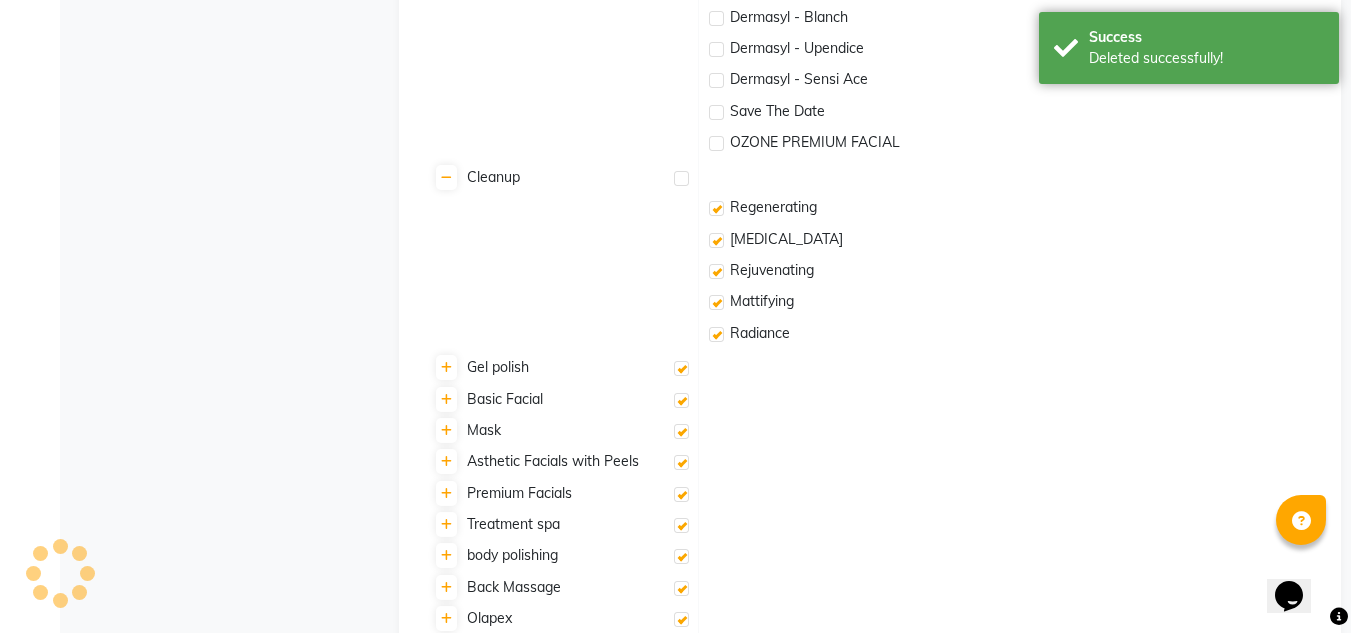 checkbox on "false" 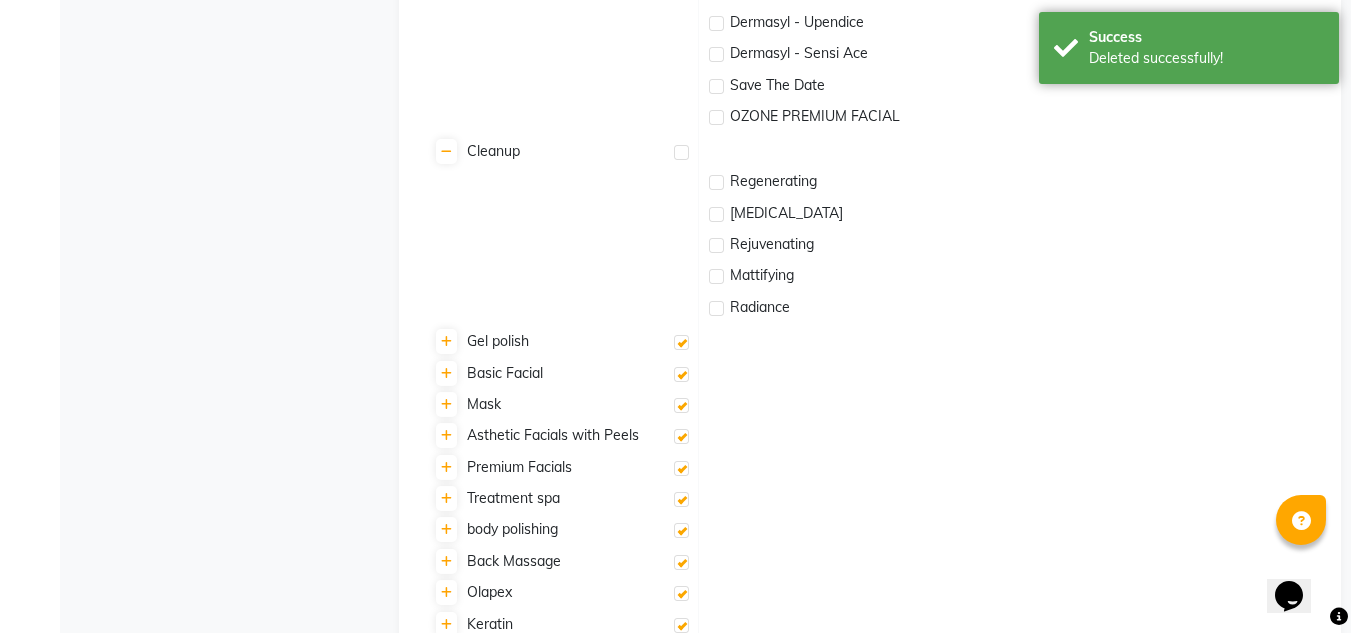 scroll, scrollTop: 5650, scrollLeft: 0, axis: vertical 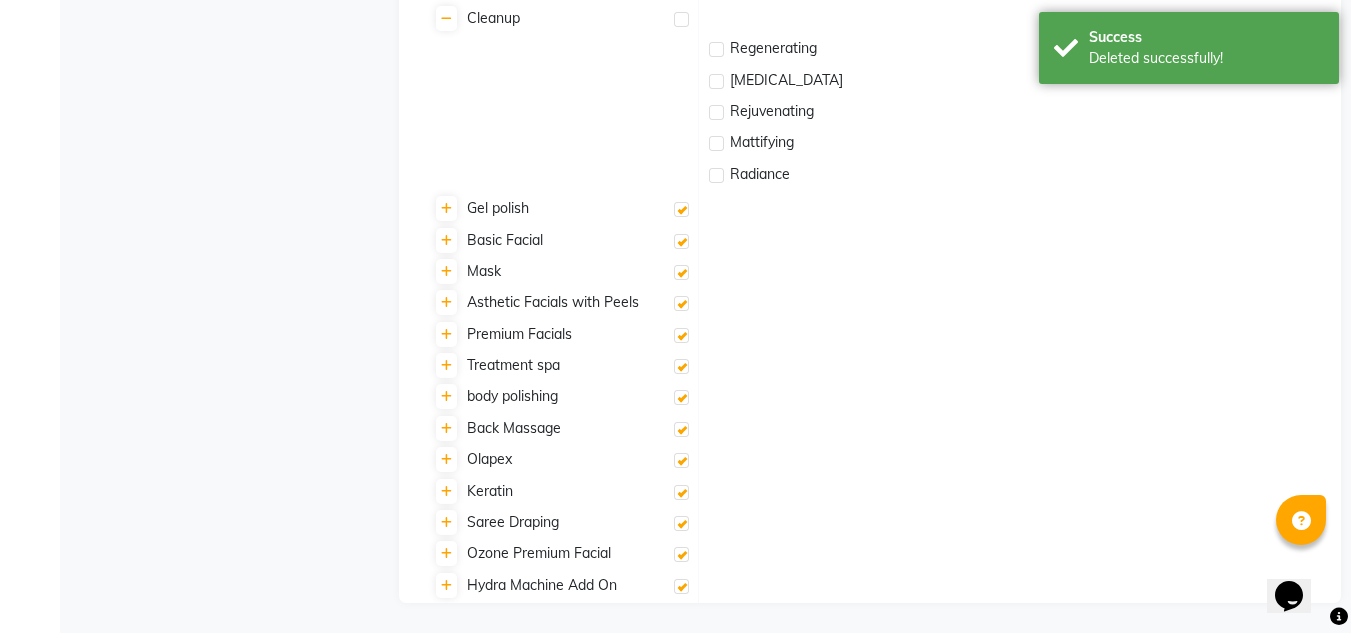 click at bounding box center [681, 209] 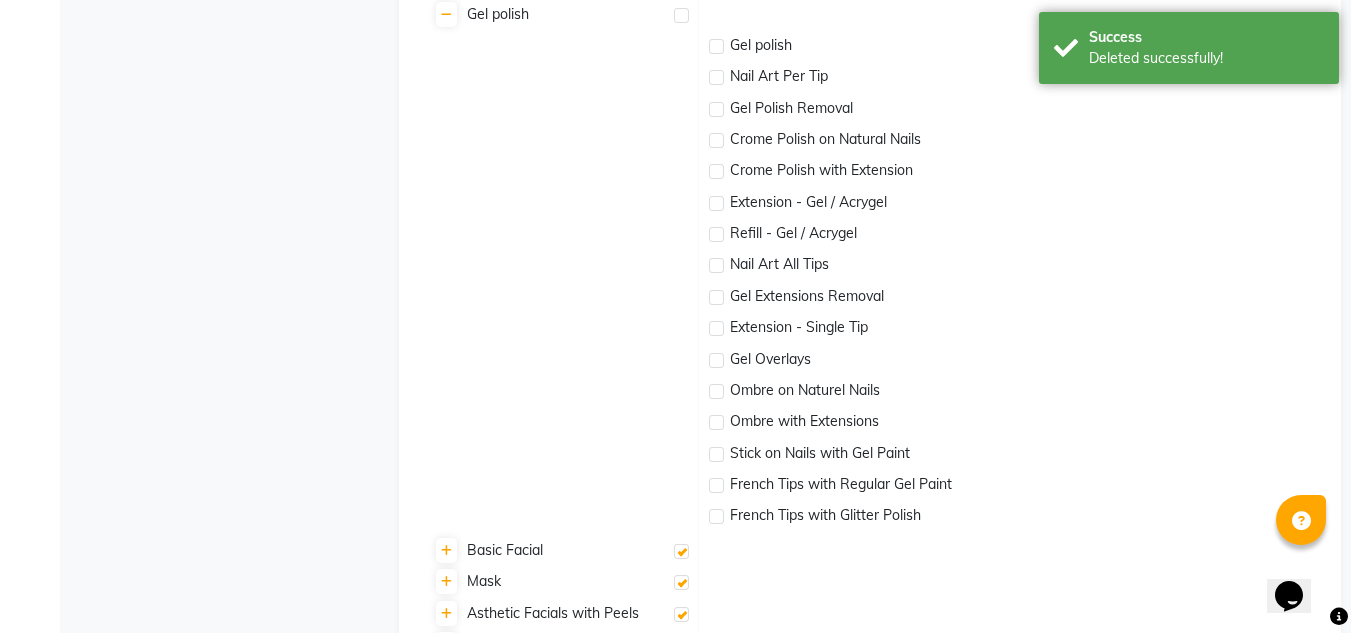 scroll, scrollTop: 6154, scrollLeft: 0, axis: vertical 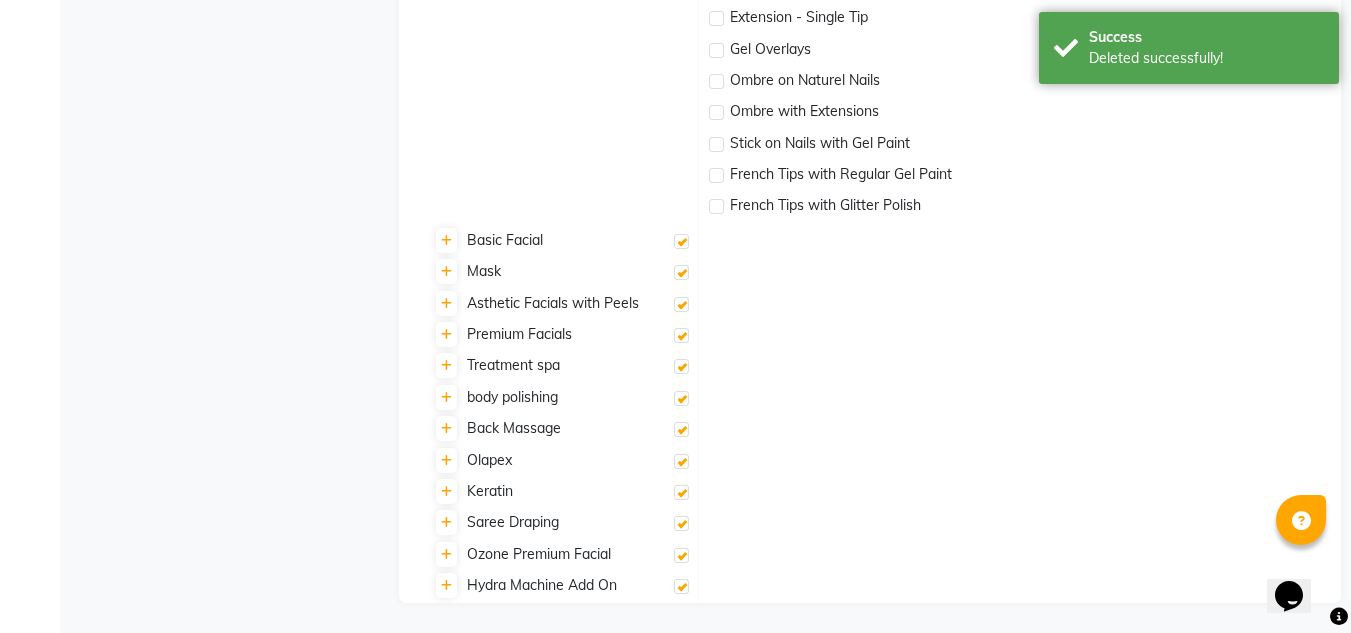 click at bounding box center (681, 241) 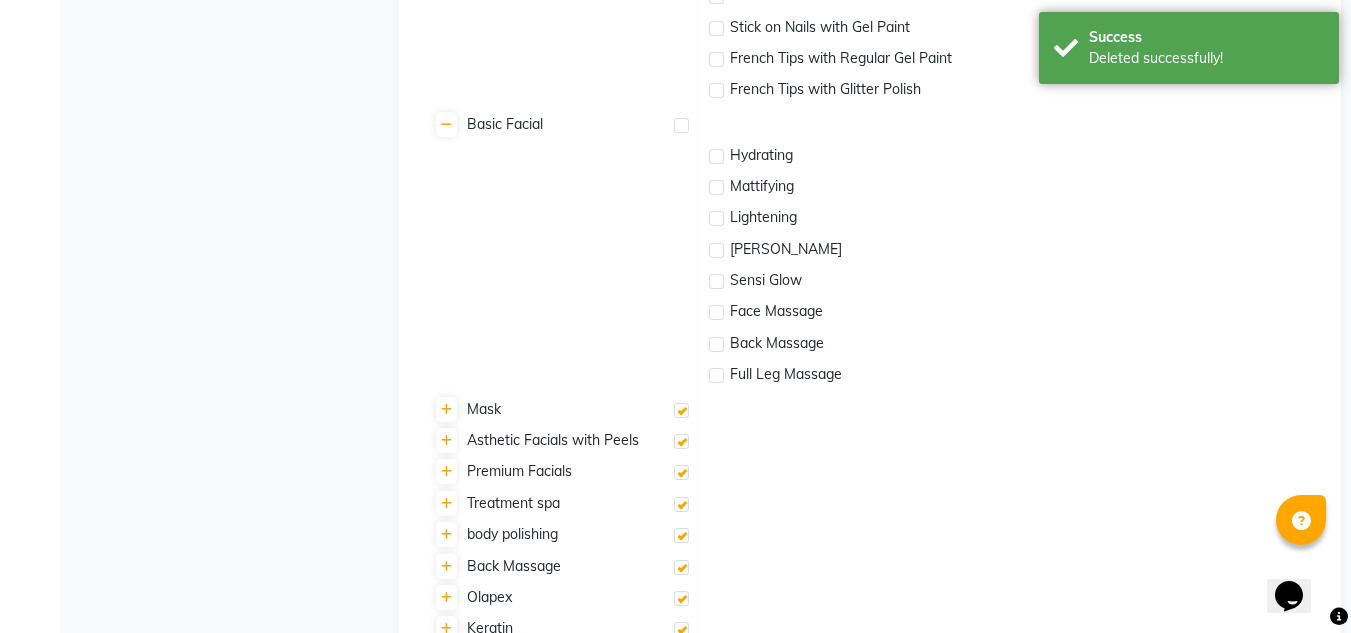 scroll, scrollTop: 6408, scrollLeft: 0, axis: vertical 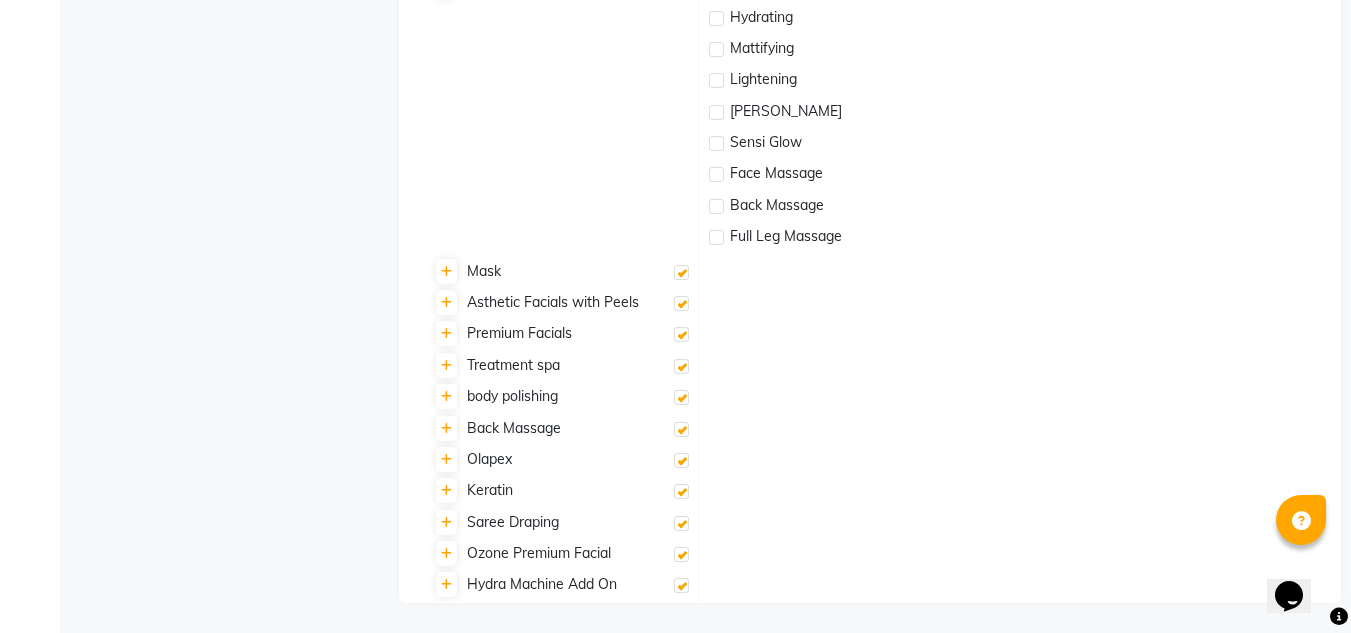click at bounding box center [681, 272] 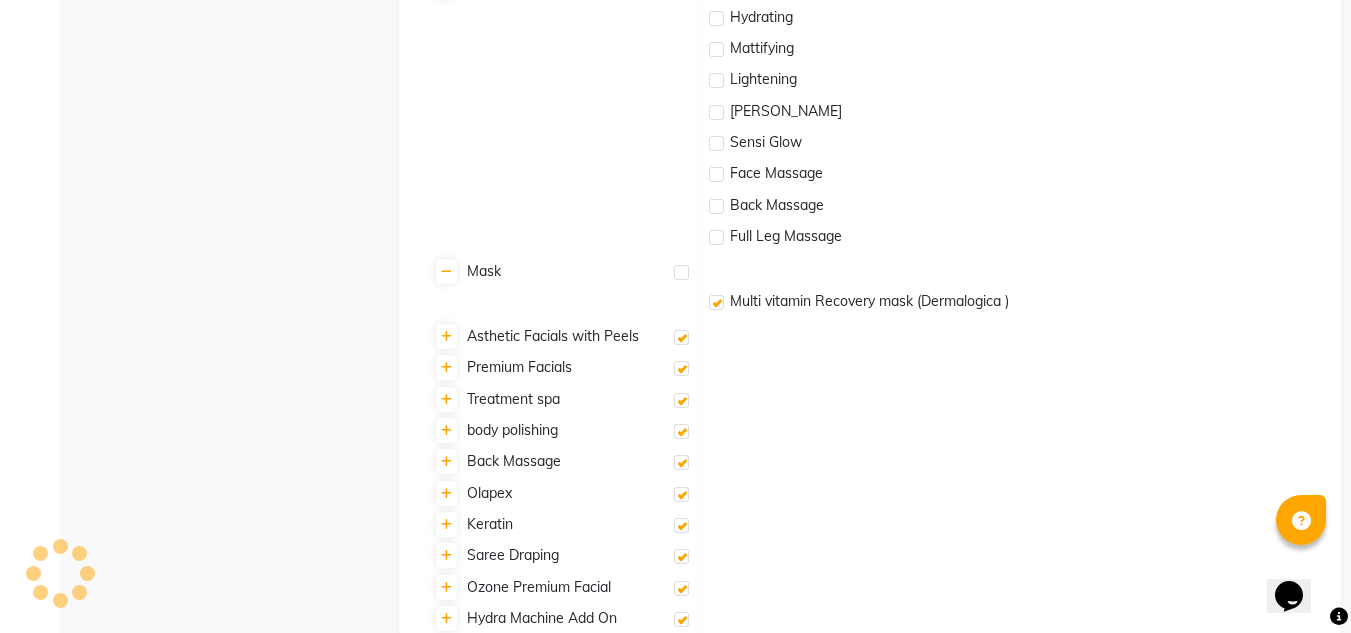 checkbox on "false" 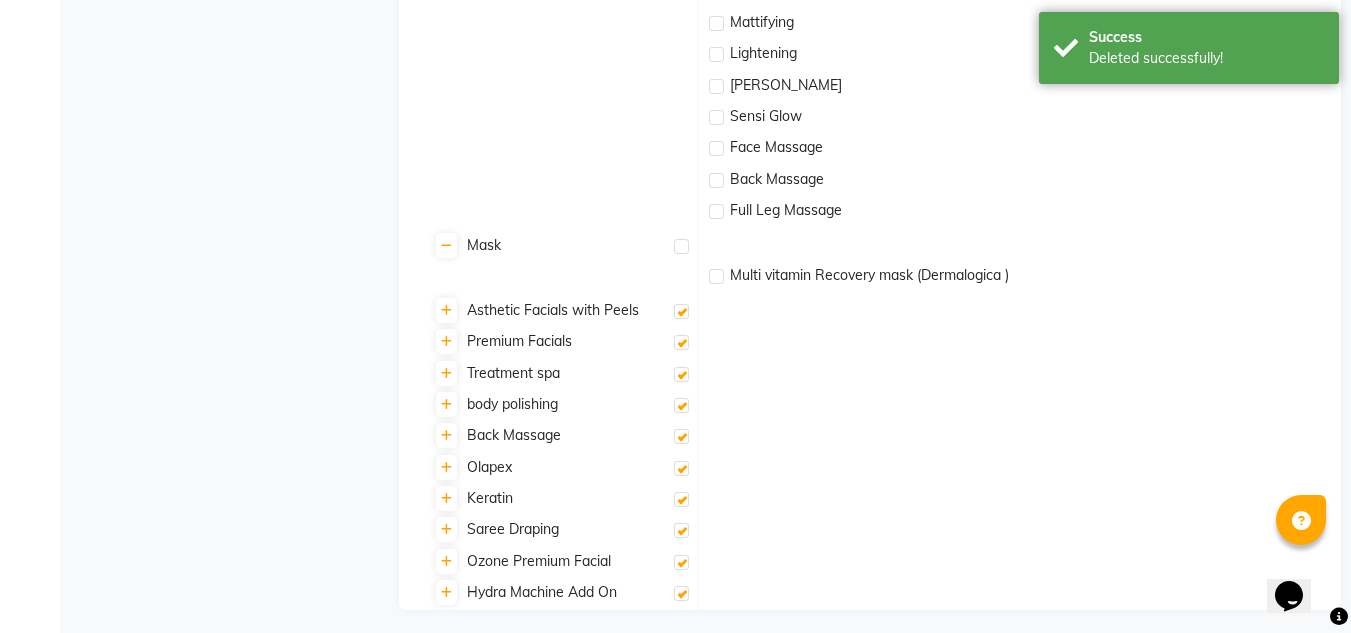 scroll, scrollTop: 6441, scrollLeft: 0, axis: vertical 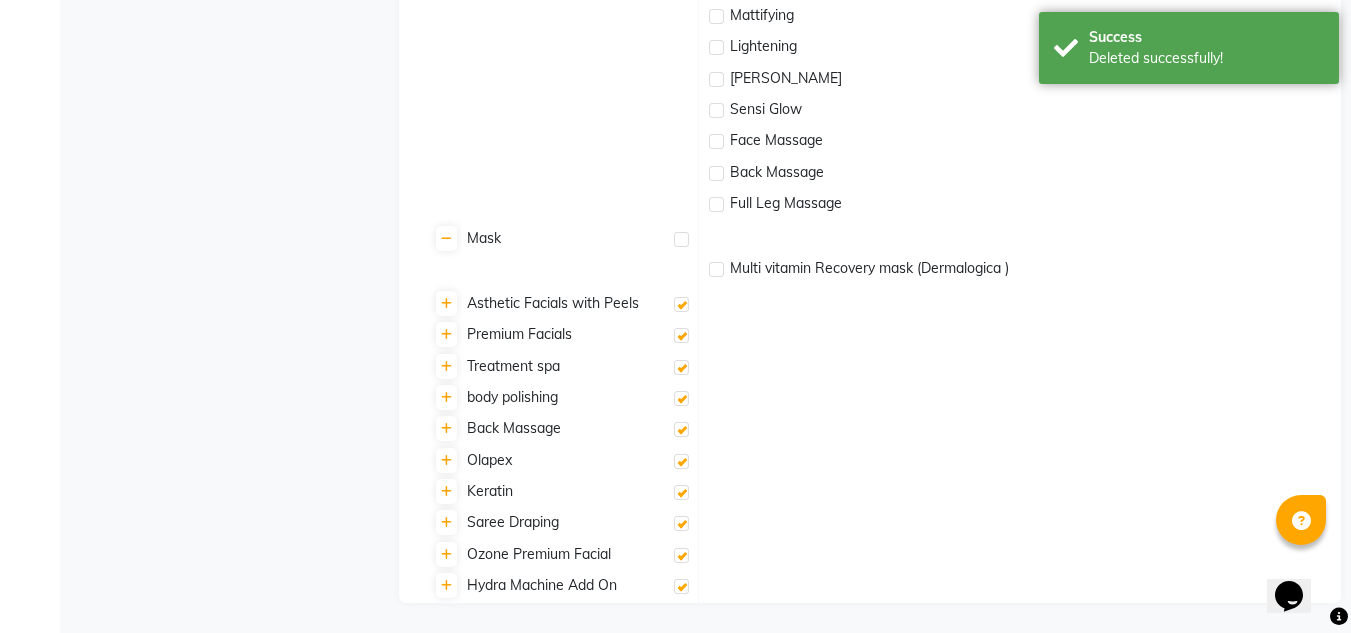 click at bounding box center (681, 304) 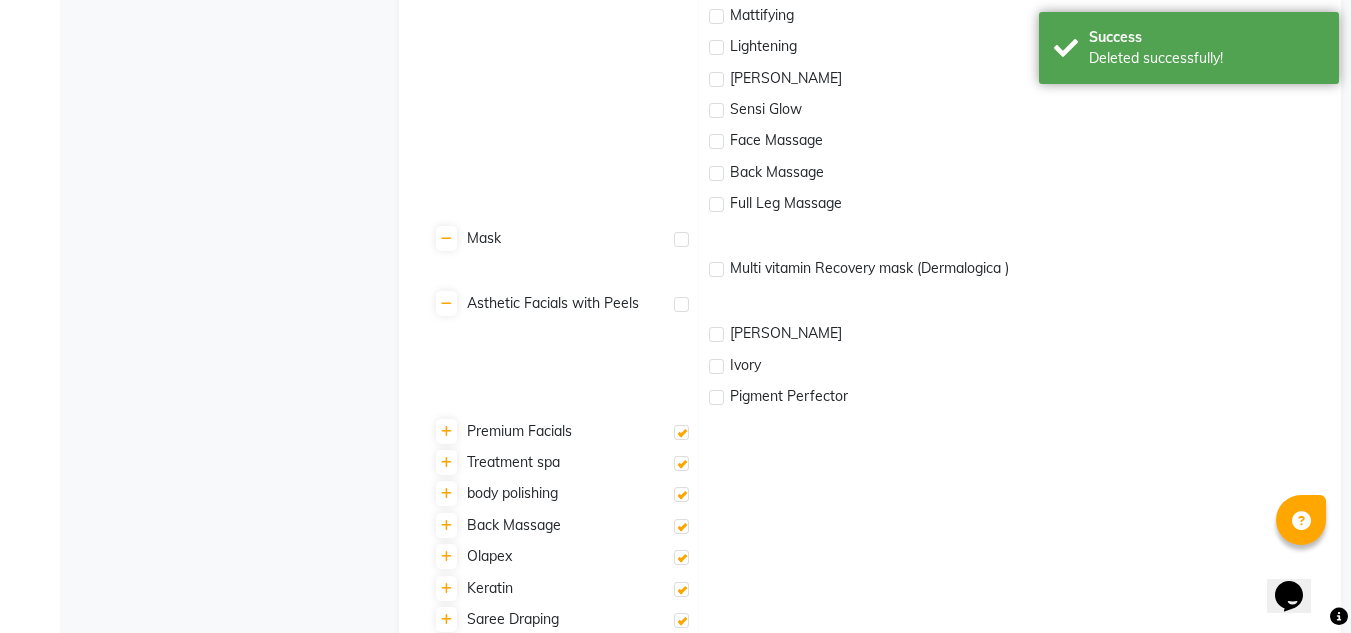 click at bounding box center [681, 432] 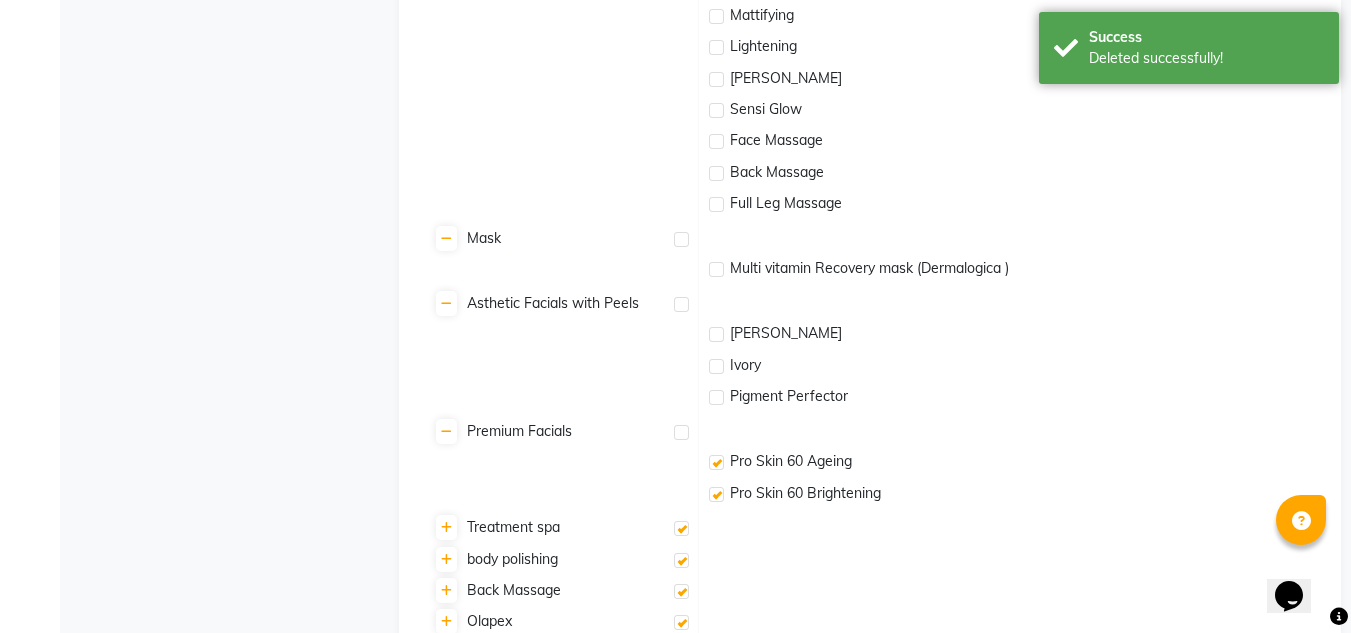 checkbox on "false" 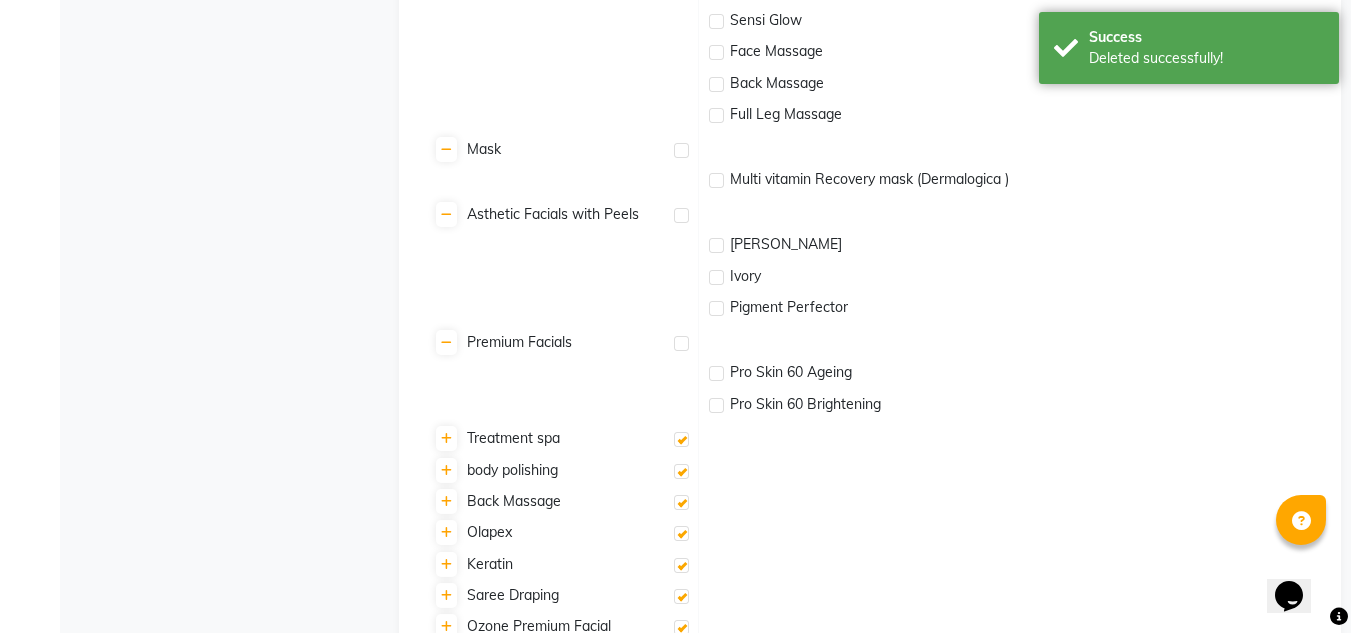 scroll, scrollTop: 6603, scrollLeft: 0, axis: vertical 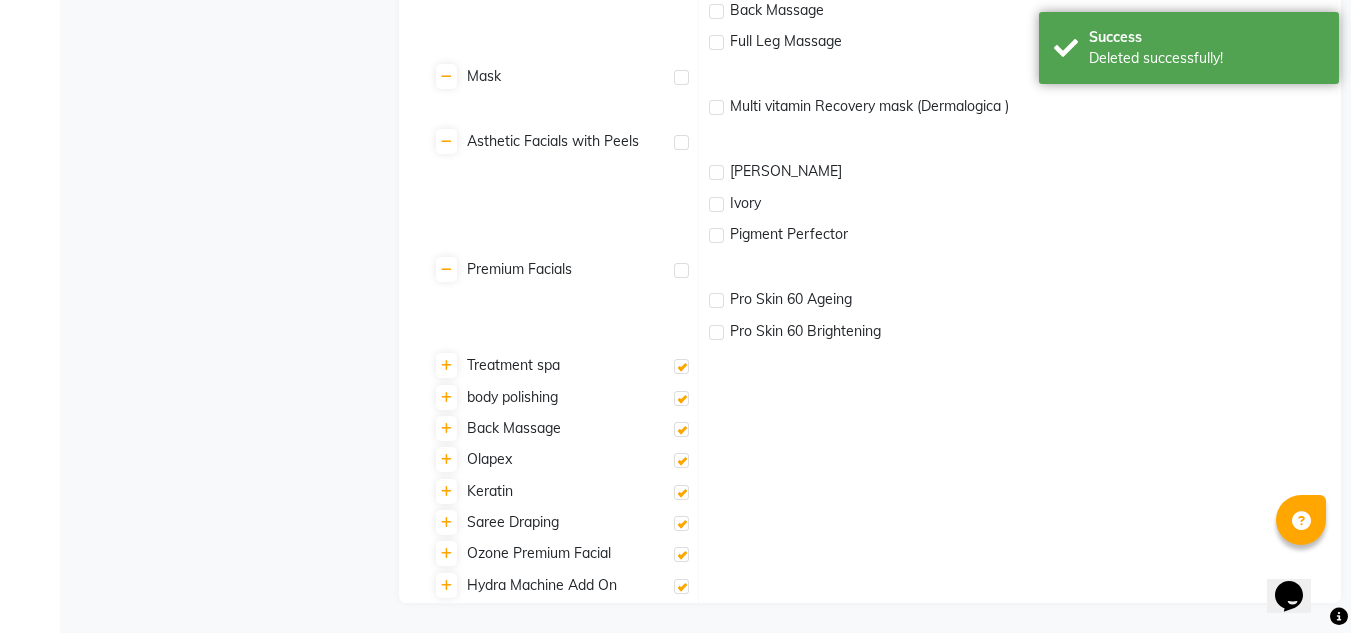 click at bounding box center [681, 398] 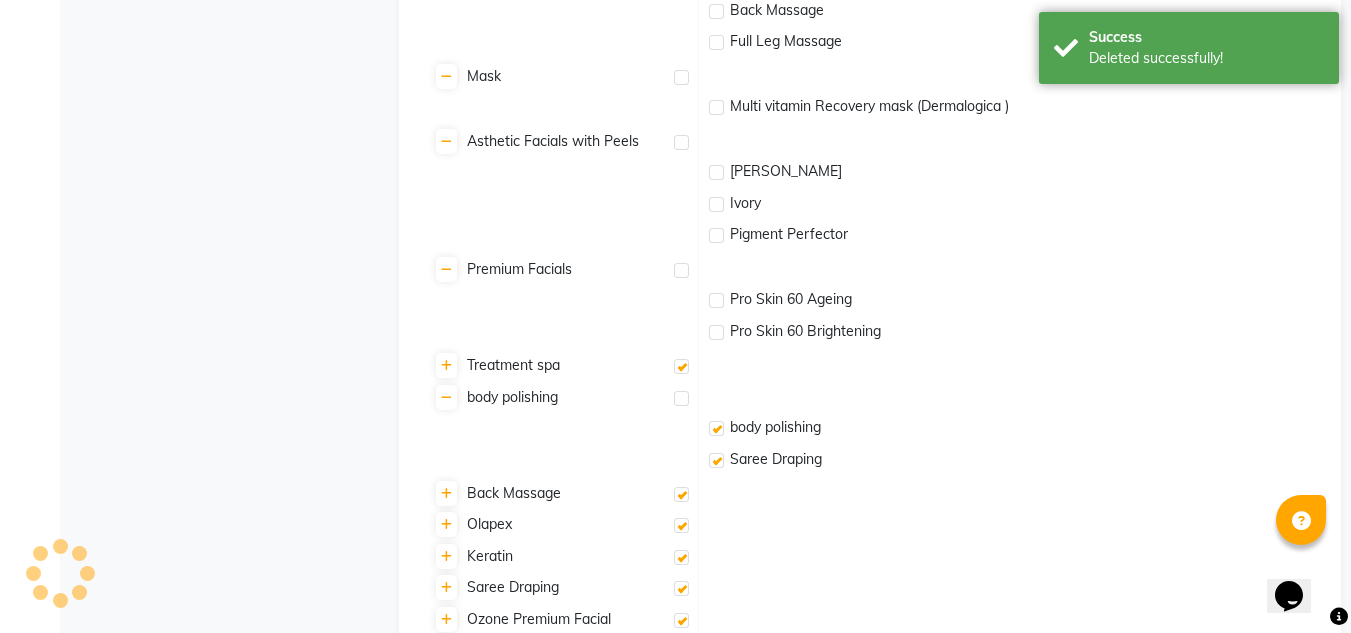 checkbox on "false" 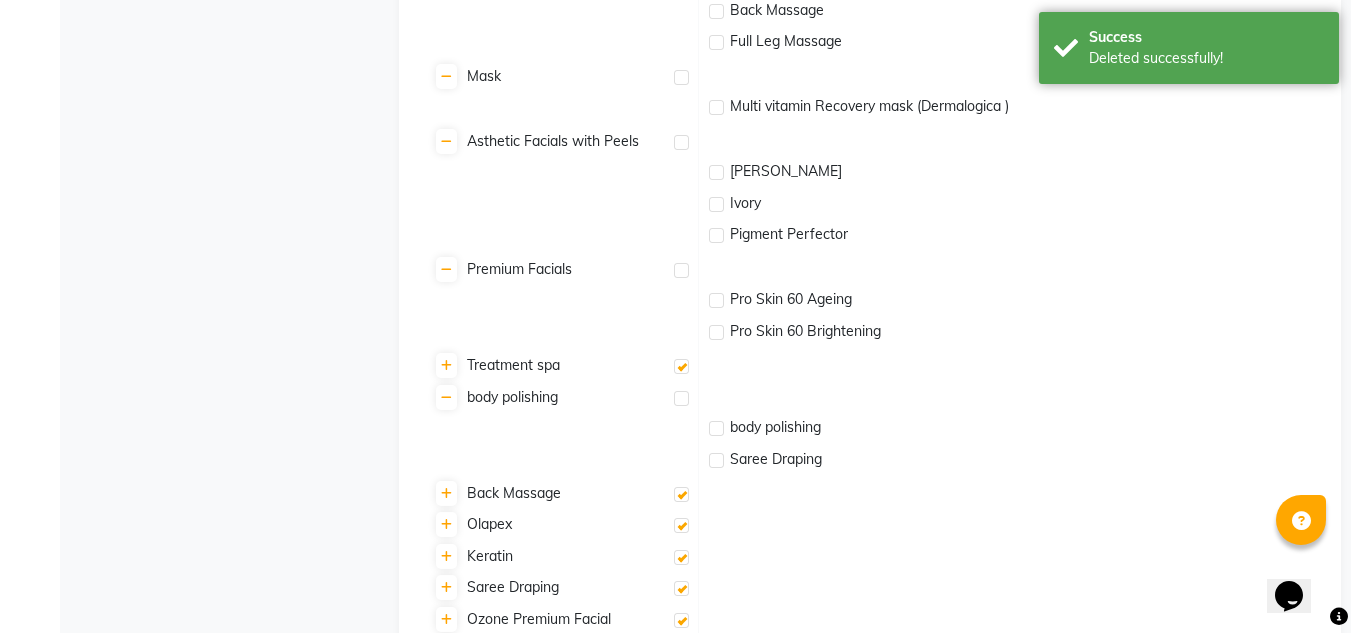 click at bounding box center (681, 494) 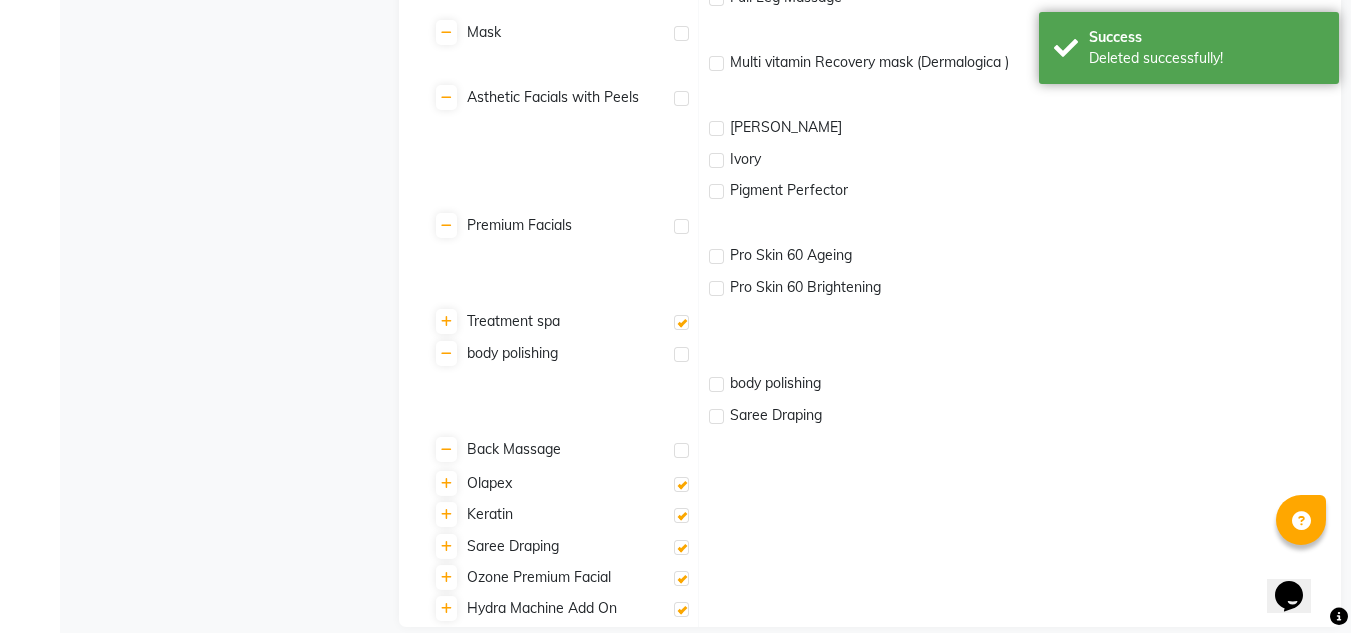 scroll, scrollTop: 6671, scrollLeft: 0, axis: vertical 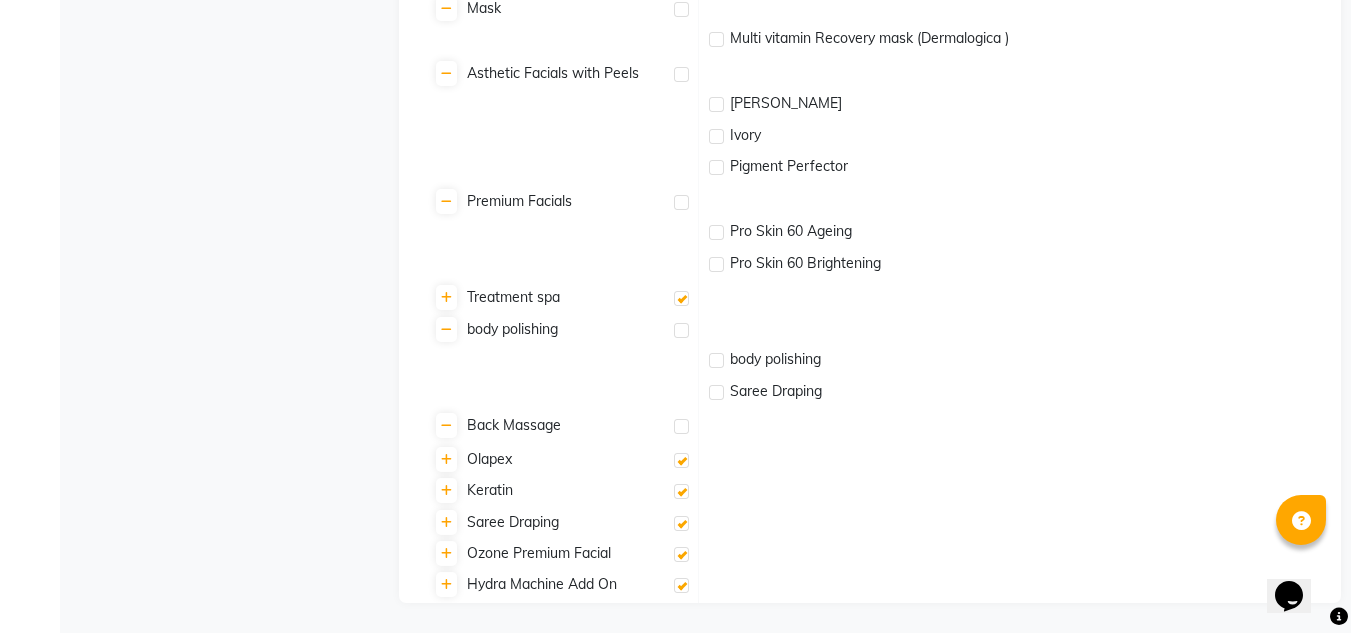 click at bounding box center (681, 523) 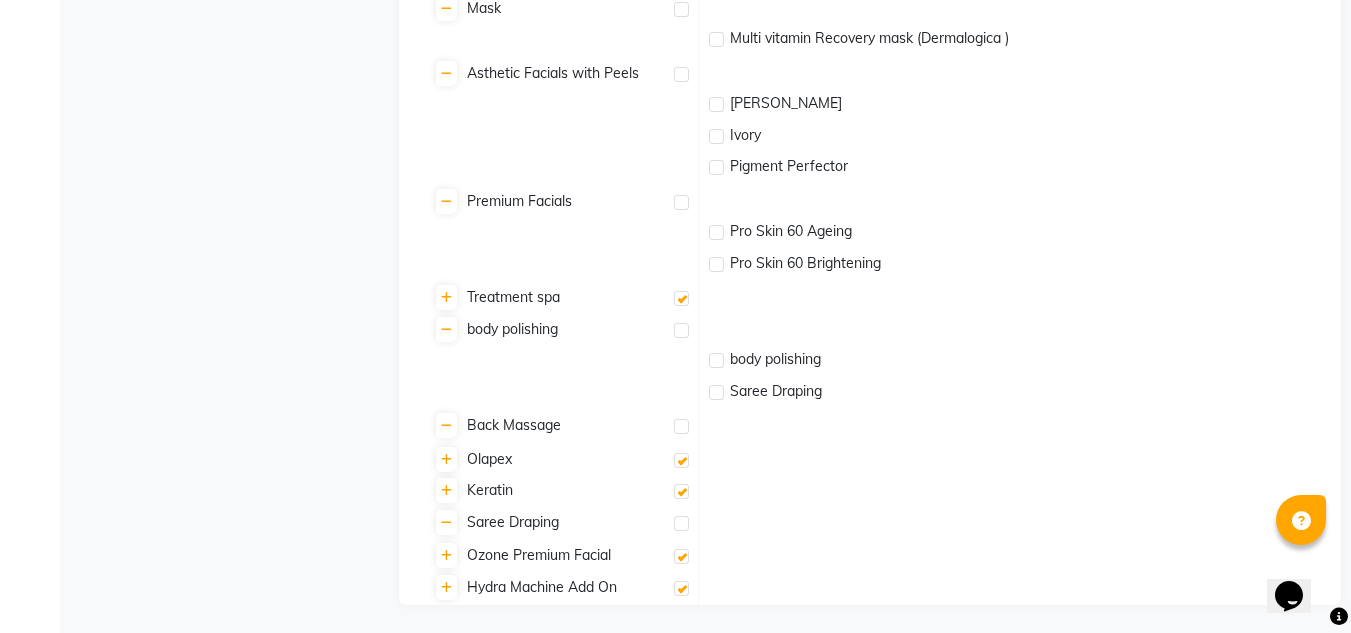 click at bounding box center [681, 588] 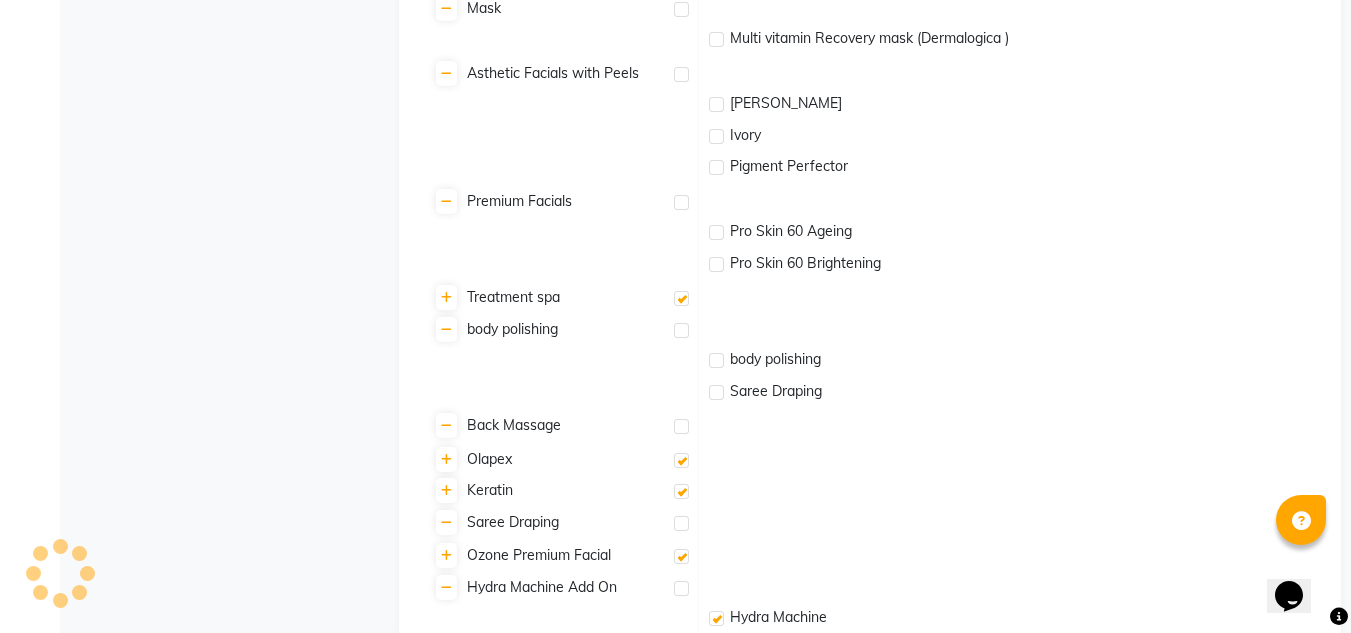checkbox on "false" 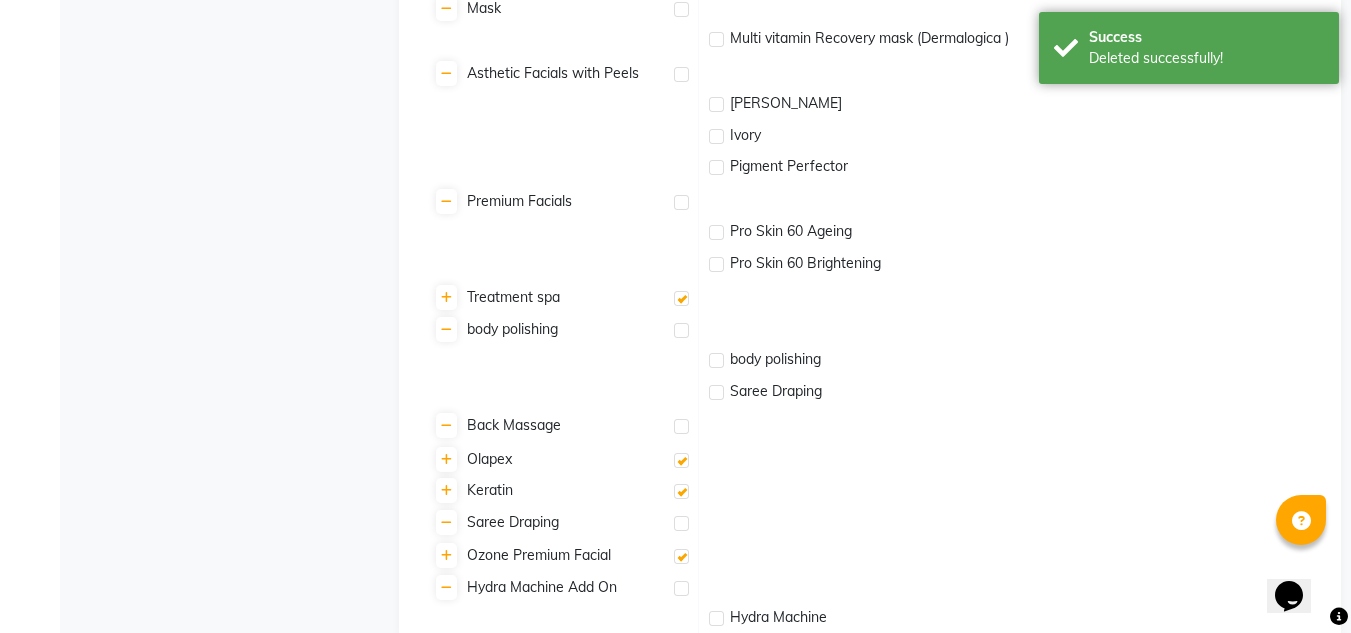 click at bounding box center [681, 556] 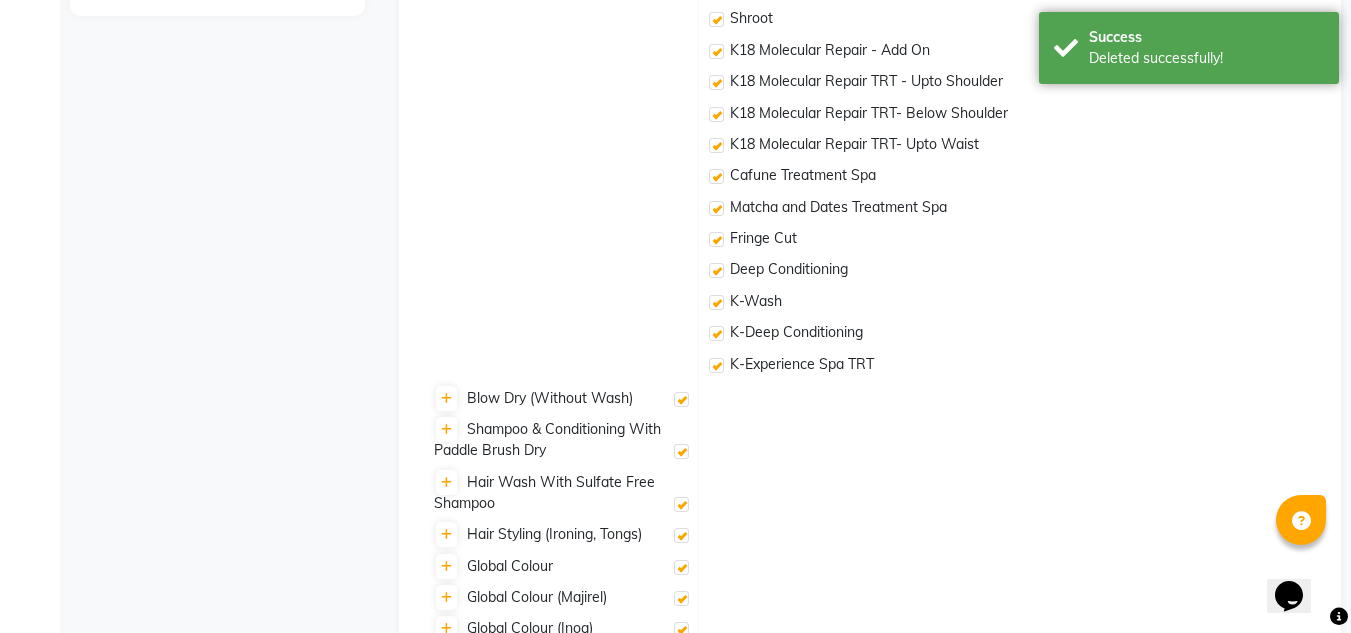scroll, scrollTop: 472, scrollLeft: 0, axis: vertical 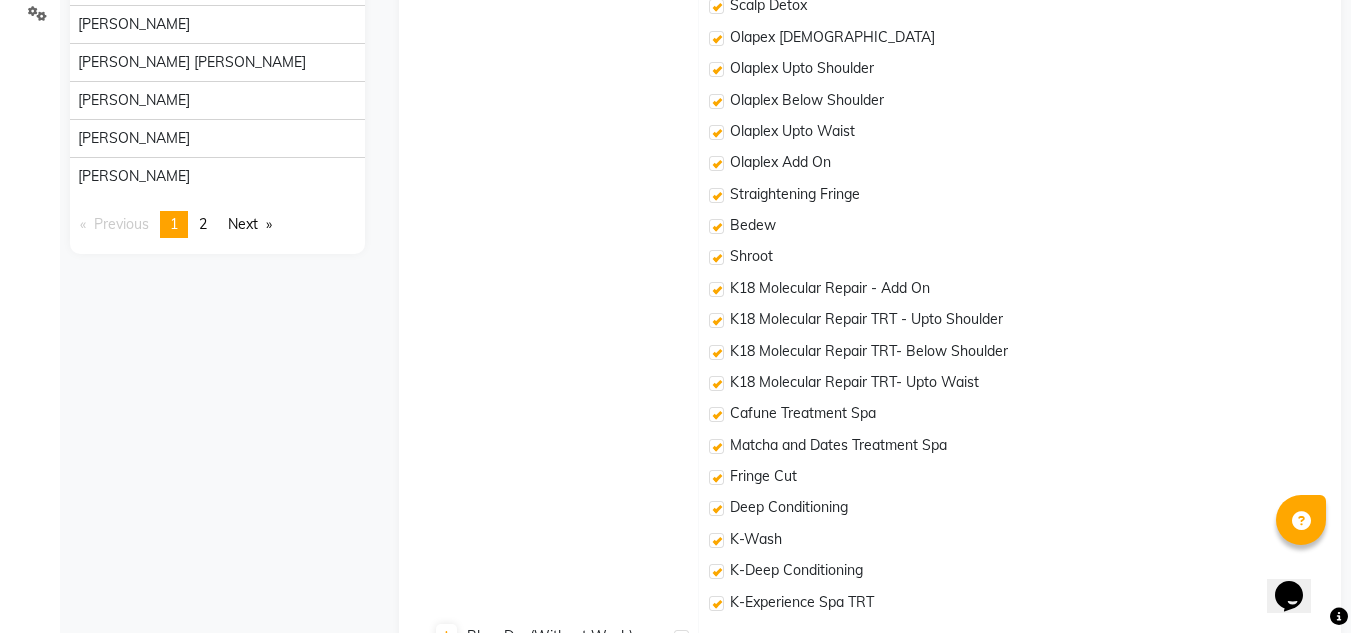 drag, startPoint x: 280, startPoint y: 1, endPoint x: 336, endPoint y: 403, distance: 405.88174 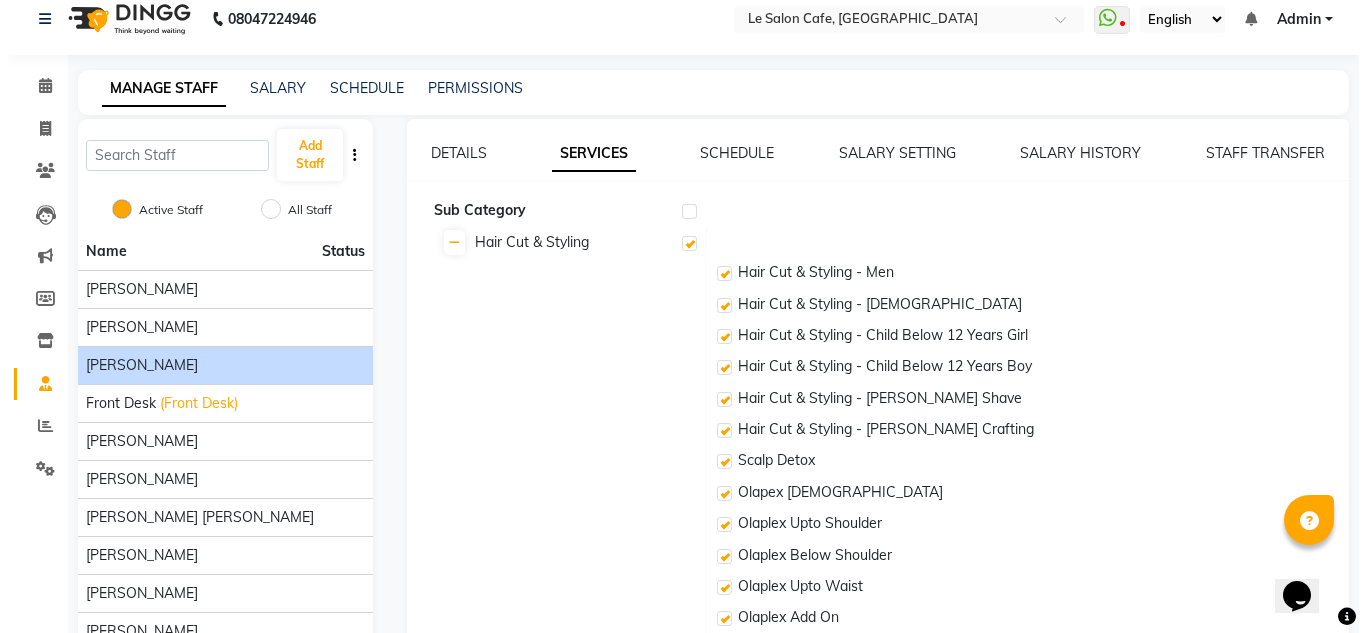 scroll, scrollTop: 0, scrollLeft: 0, axis: both 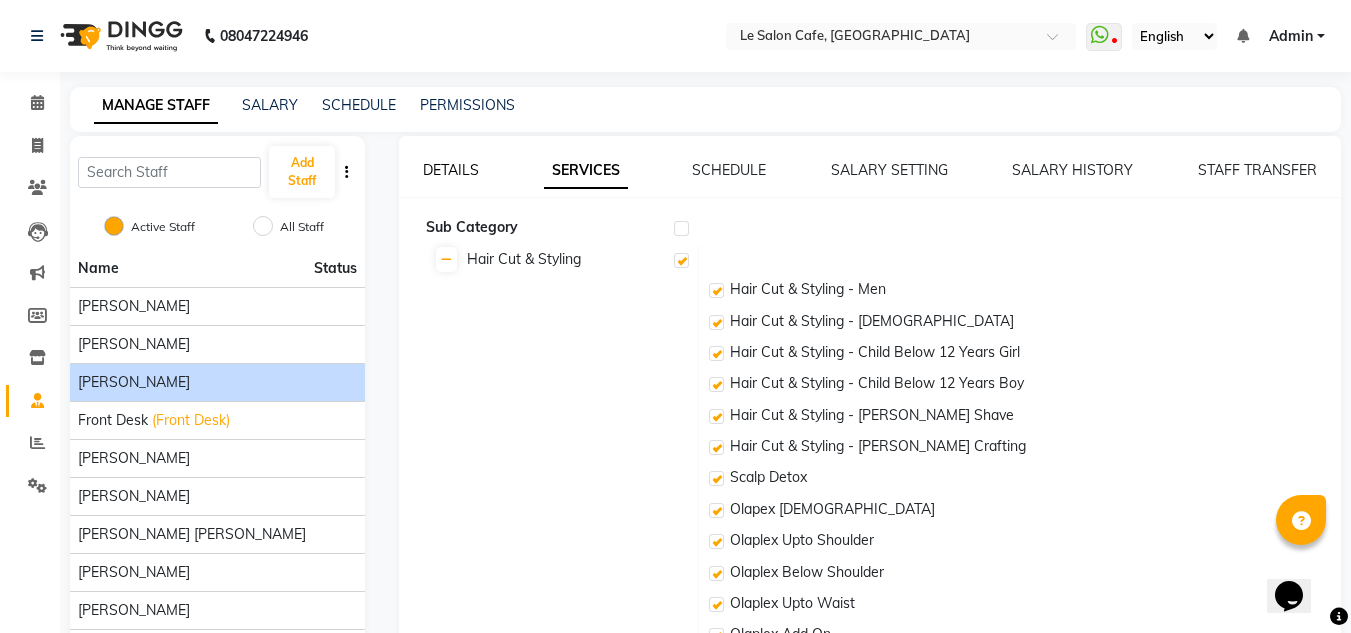 click on "DETAILS" 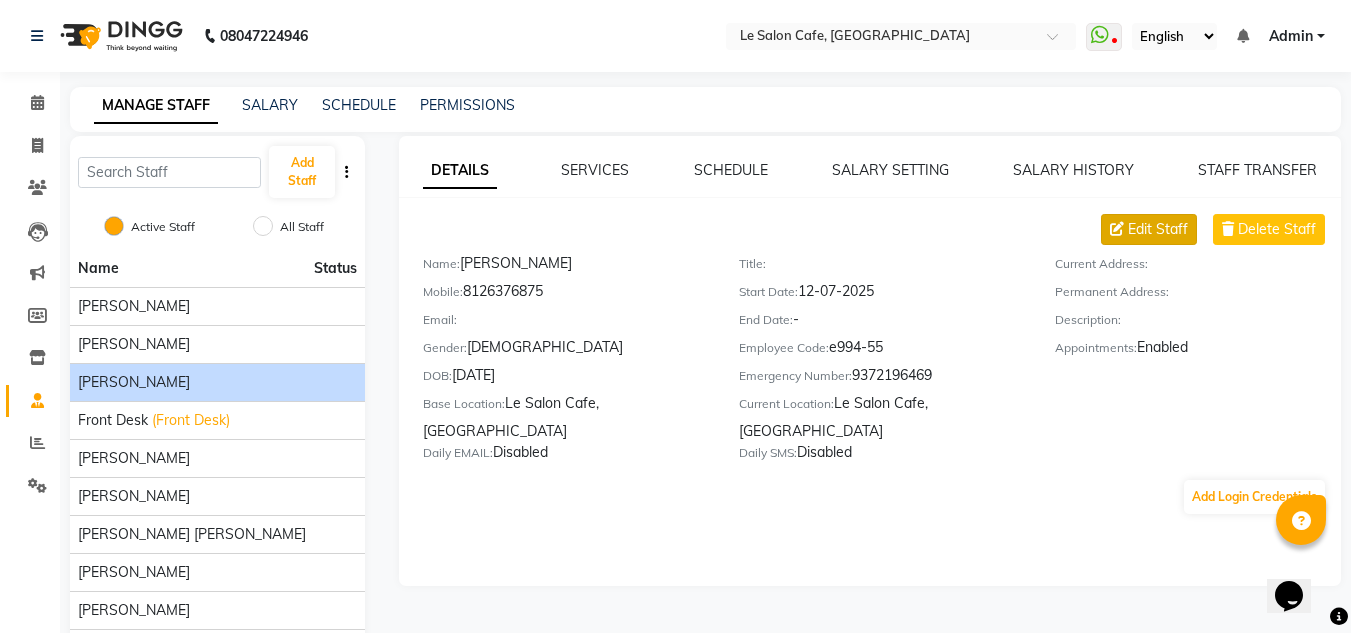 click on "Edit Staff" 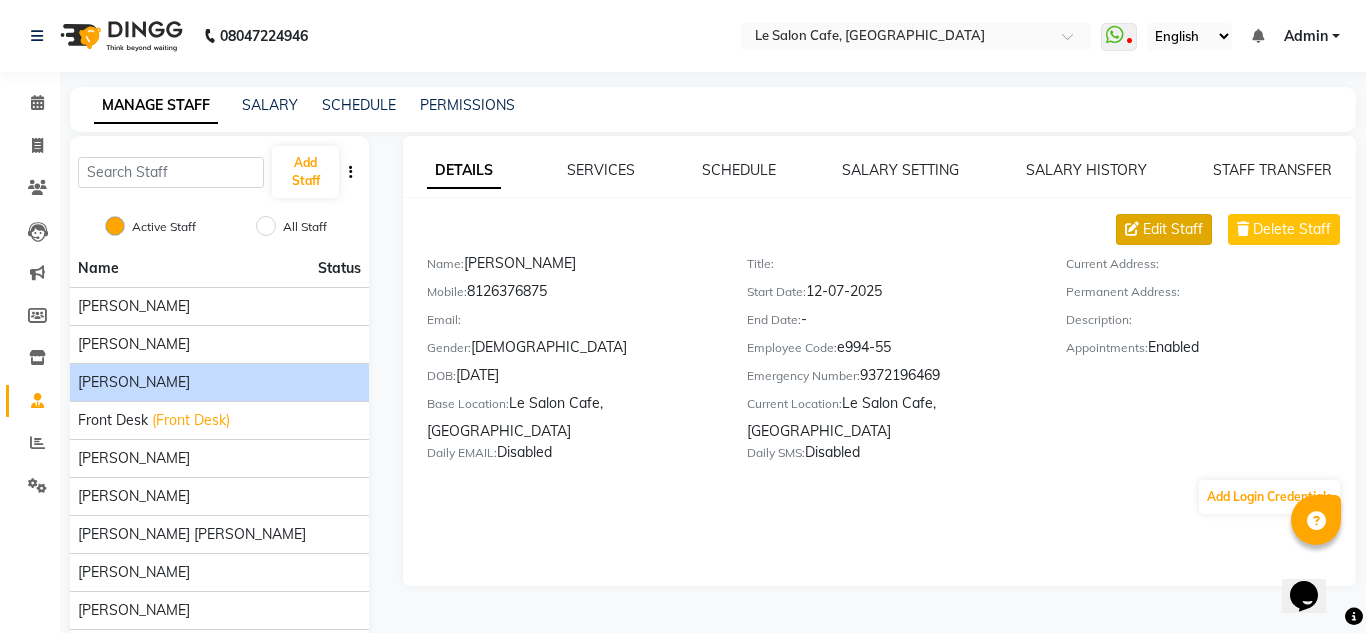 select on "male" 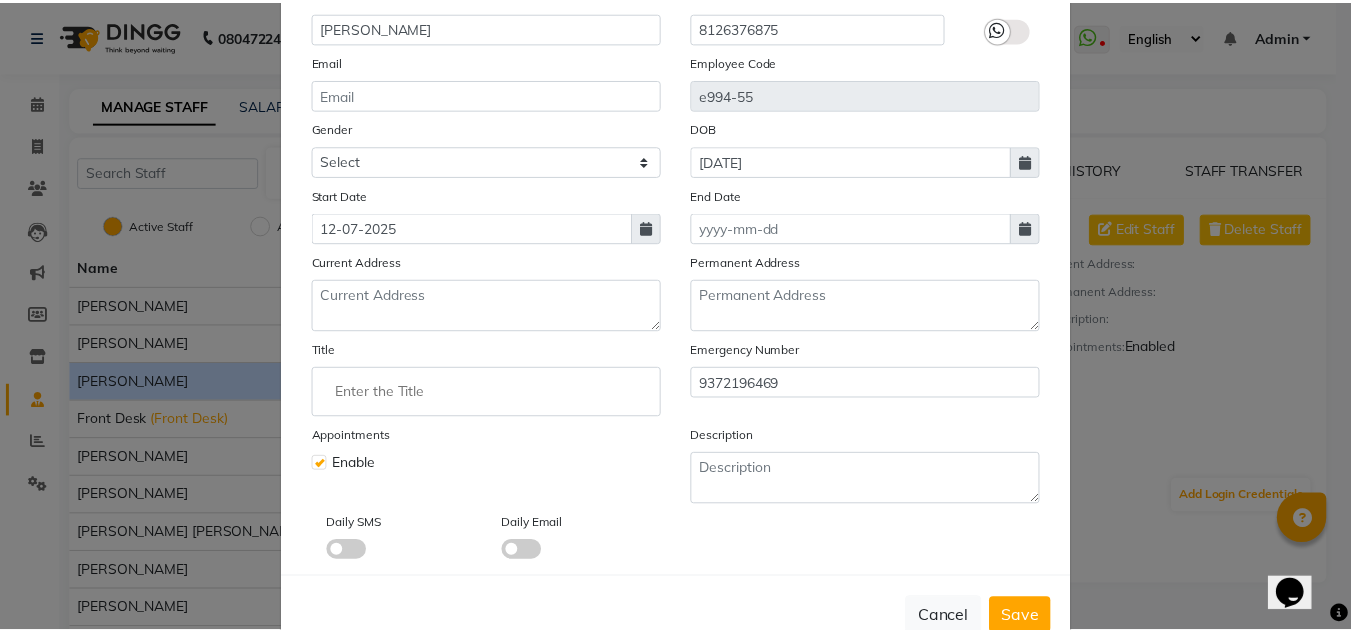 scroll, scrollTop: 200, scrollLeft: 0, axis: vertical 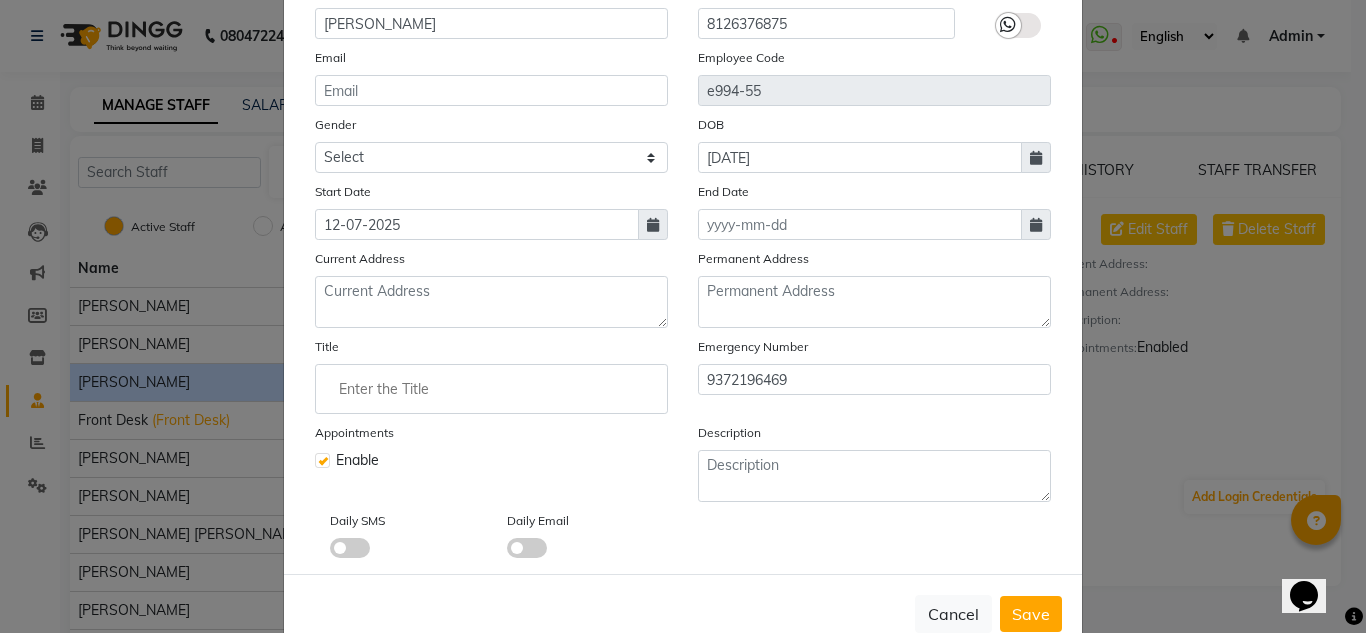 click 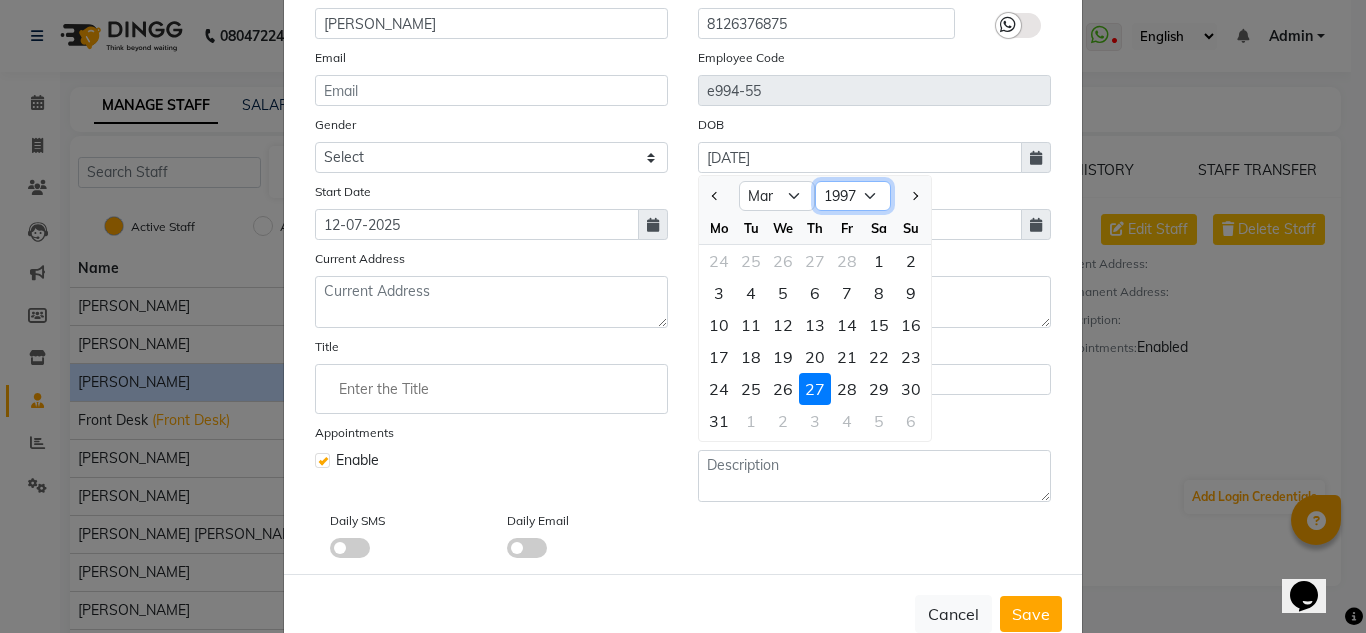 click on "1920 1921 1922 1923 1924 1925 1926 1927 1928 1929 1930 1931 1932 1933 1934 1935 1936 1937 1938 1939 1940 1941 1942 1943 1944 1945 1946 1947 1948 1949 1950 1951 1952 1953 1954 1955 1956 1957 1958 1959 1960 1961 1962 1963 1964 1965 1966 1967 1968 1969 1970 1971 1972 1973 1974 1975 1976 1977 1978 1979 1980 1981 1982 1983 1984 1985 1986 1987 1988 1989 1990 1991 1992 1993 1994 1995 1996 1997 1998 1999 2000 2001 2002 2003 2004 2005 2006 2007 2008 2009 2010 2011 2012 2013 2014 2015 2016 2017 2018 2019 2020 2021 2022 2023 2024 2025" 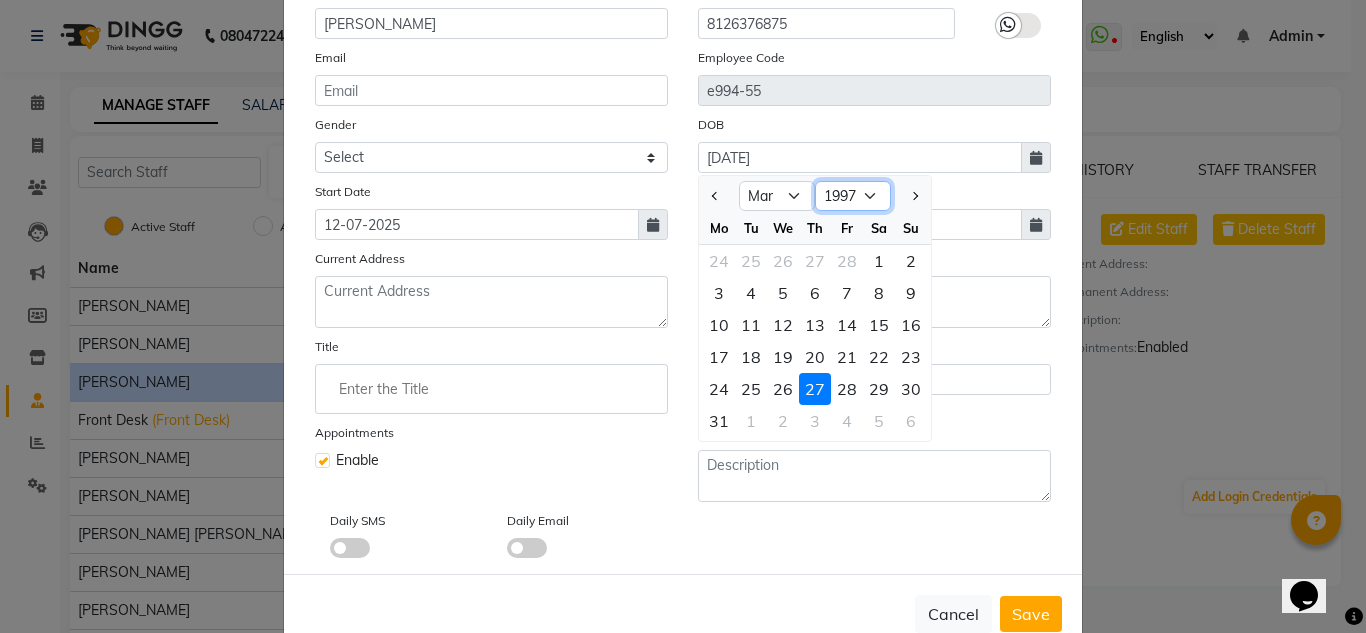 select on "1998" 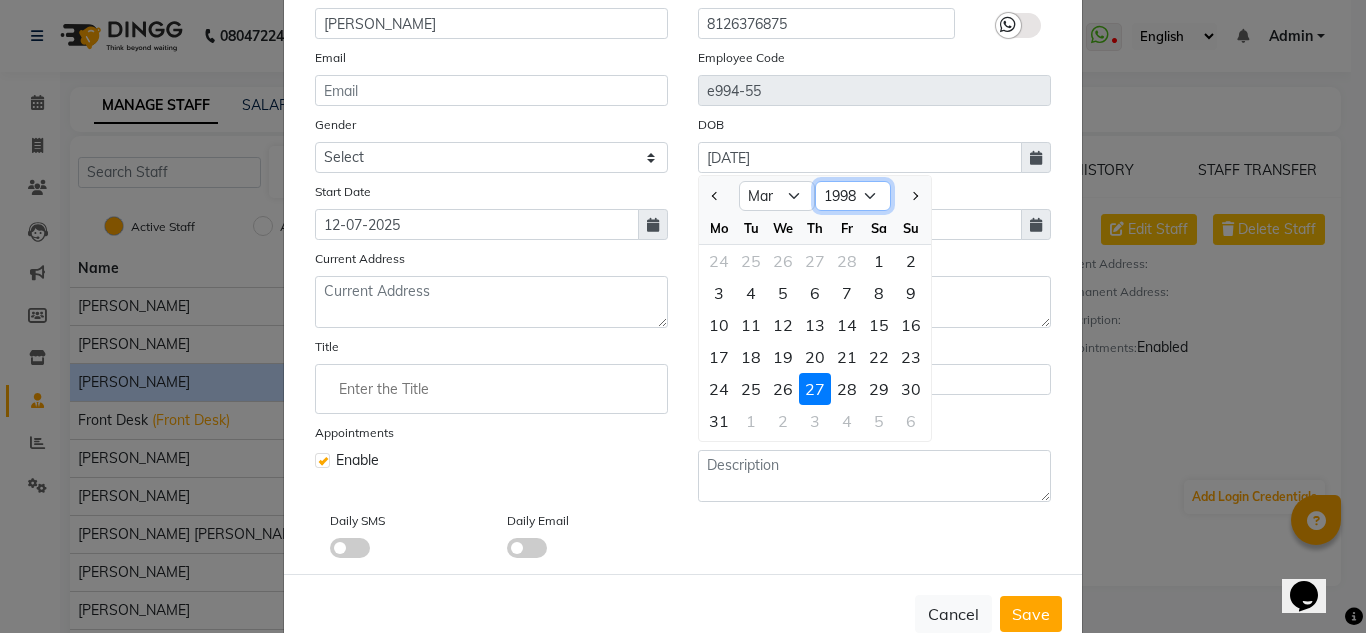 click on "1920 1921 1922 1923 1924 1925 1926 1927 1928 1929 1930 1931 1932 1933 1934 1935 1936 1937 1938 1939 1940 1941 1942 1943 1944 1945 1946 1947 1948 1949 1950 1951 1952 1953 1954 1955 1956 1957 1958 1959 1960 1961 1962 1963 1964 1965 1966 1967 1968 1969 1970 1971 1972 1973 1974 1975 1976 1977 1978 1979 1980 1981 1982 1983 1984 1985 1986 1987 1988 1989 1990 1991 1992 1993 1994 1995 1996 1997 1998 1999 2000 2001 2002 2003 2004 2005 2006 2007 2008 2009 2010 2011 2012 2013 2014 2015 2016 2017 2018 2019 2020 2021 2022 2023 2024 2025" 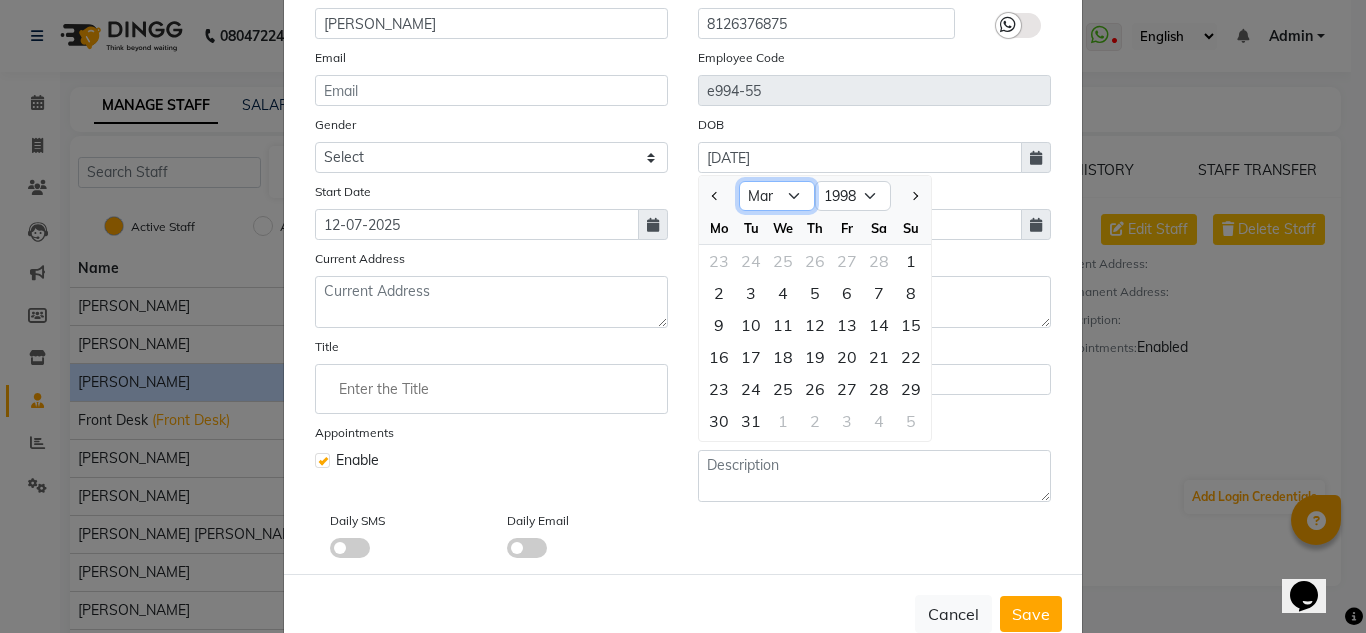click on "Jan Feb Mar Apr May Jun Jul Aug Sep Oct Nov Dec" 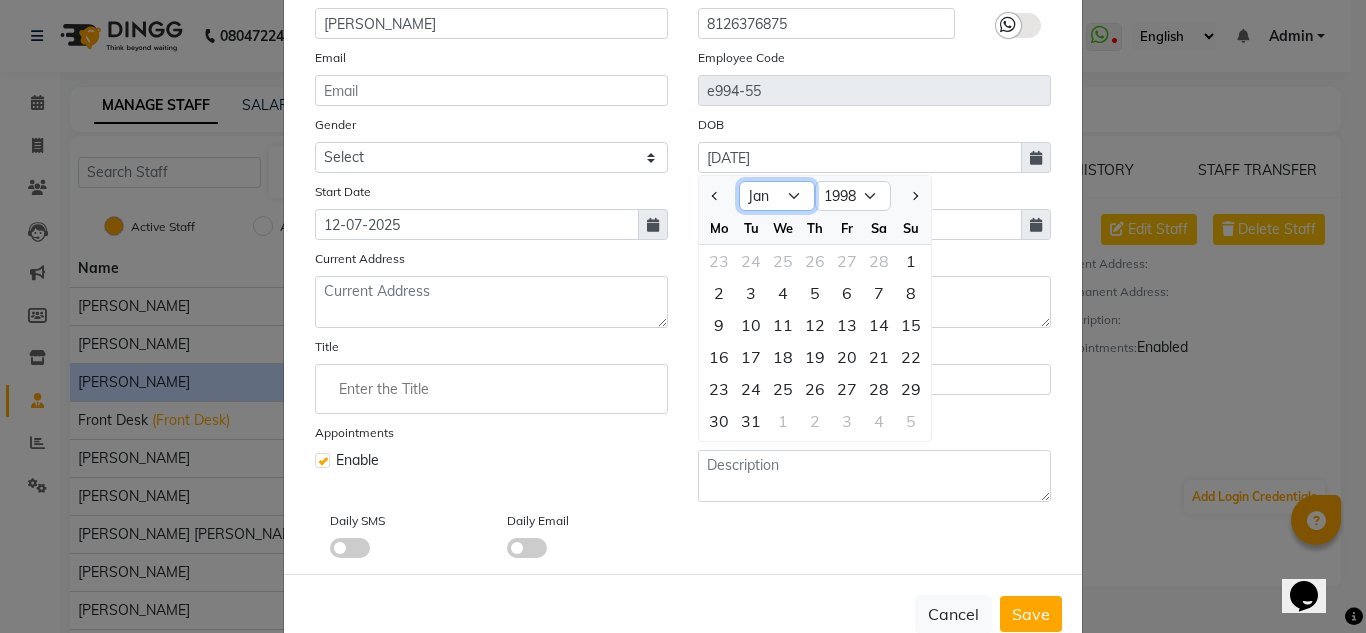 click on "Jan Feb Mar Apr May Jun Jul Aug Sep Oct Nov Dec" 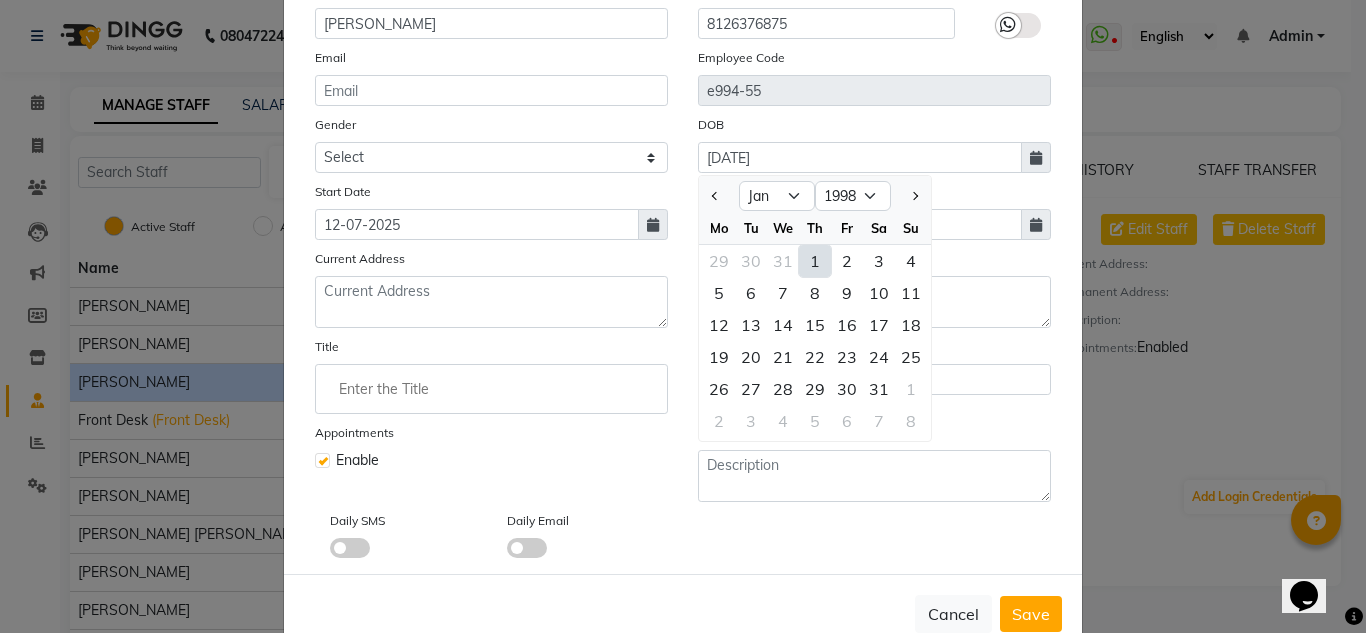 click on "1" 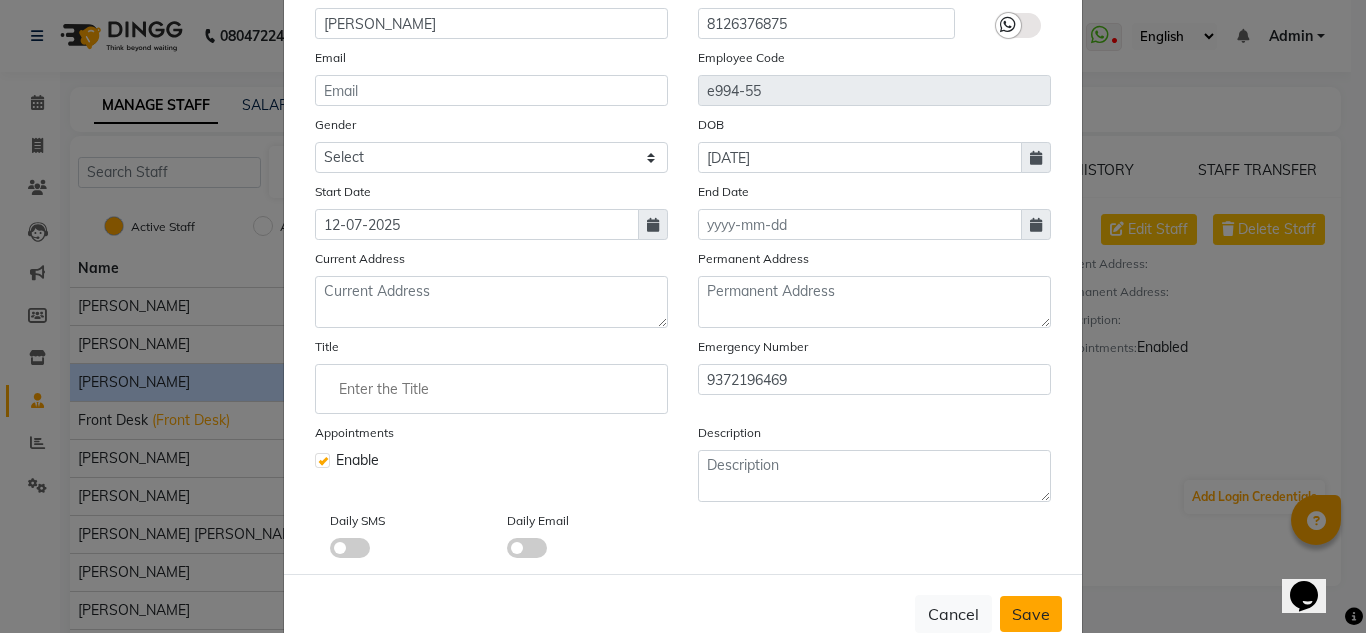 click on "Save" at bounding box center [1031, 614] 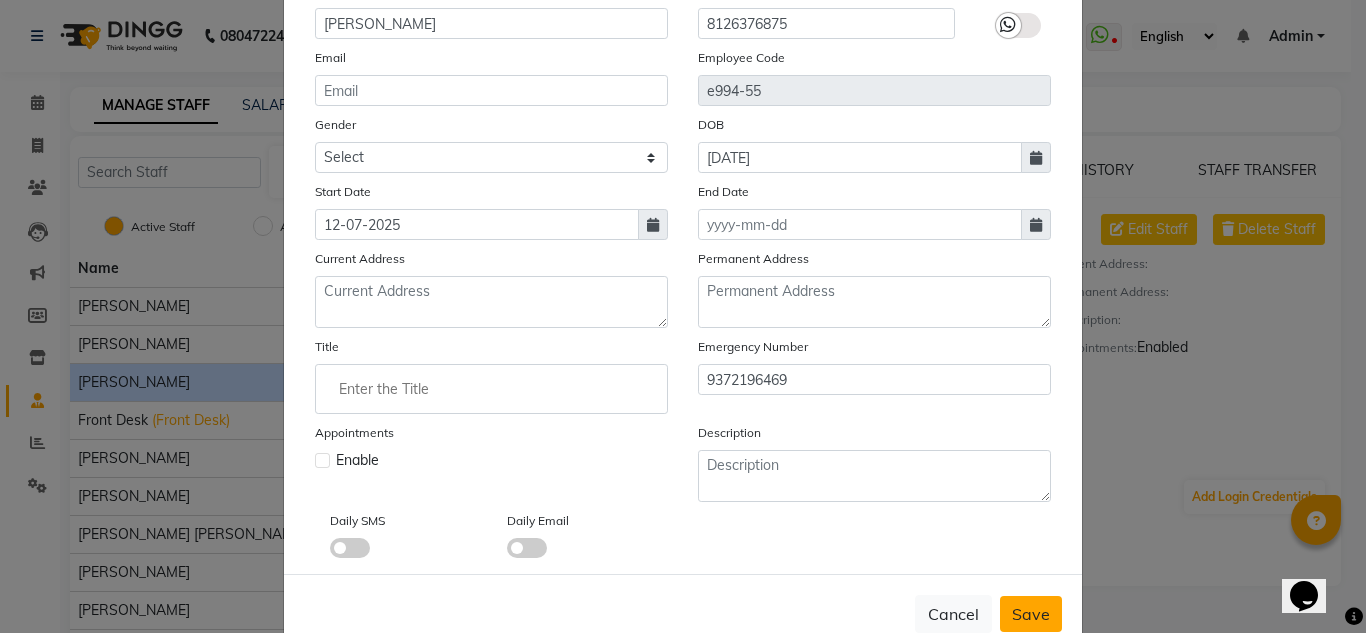 type 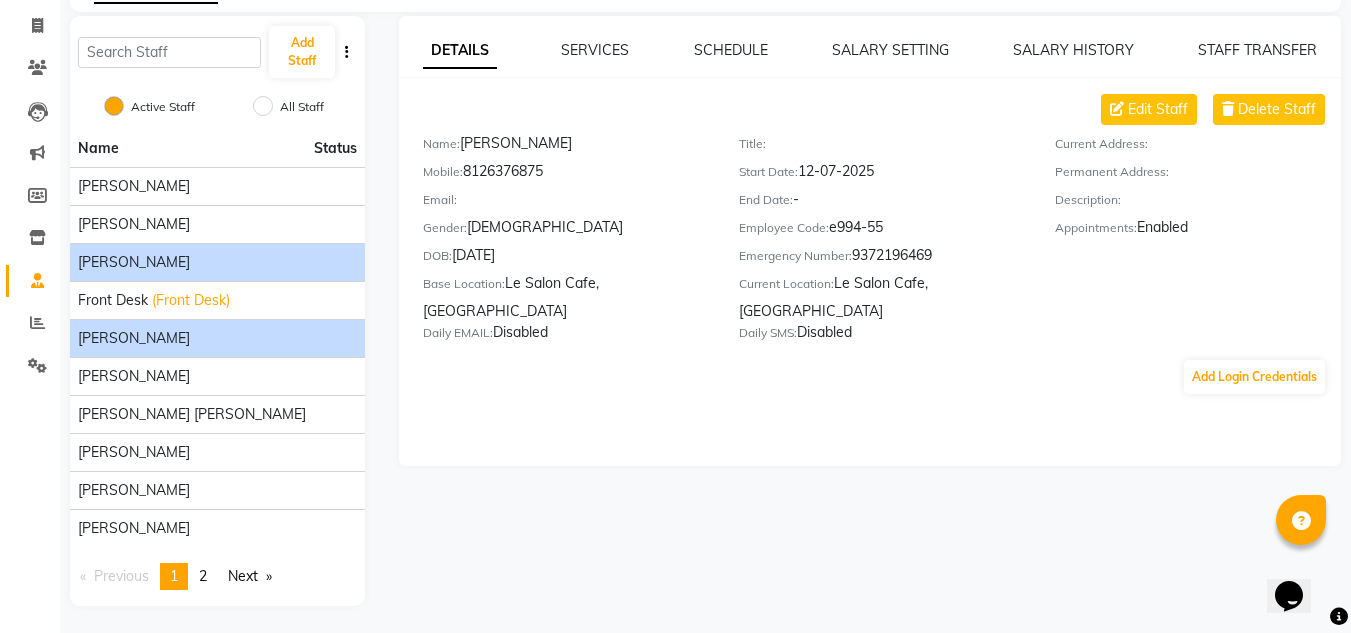 scroll, scrollTop: 123, scrollLeft: 0, axis: vertical 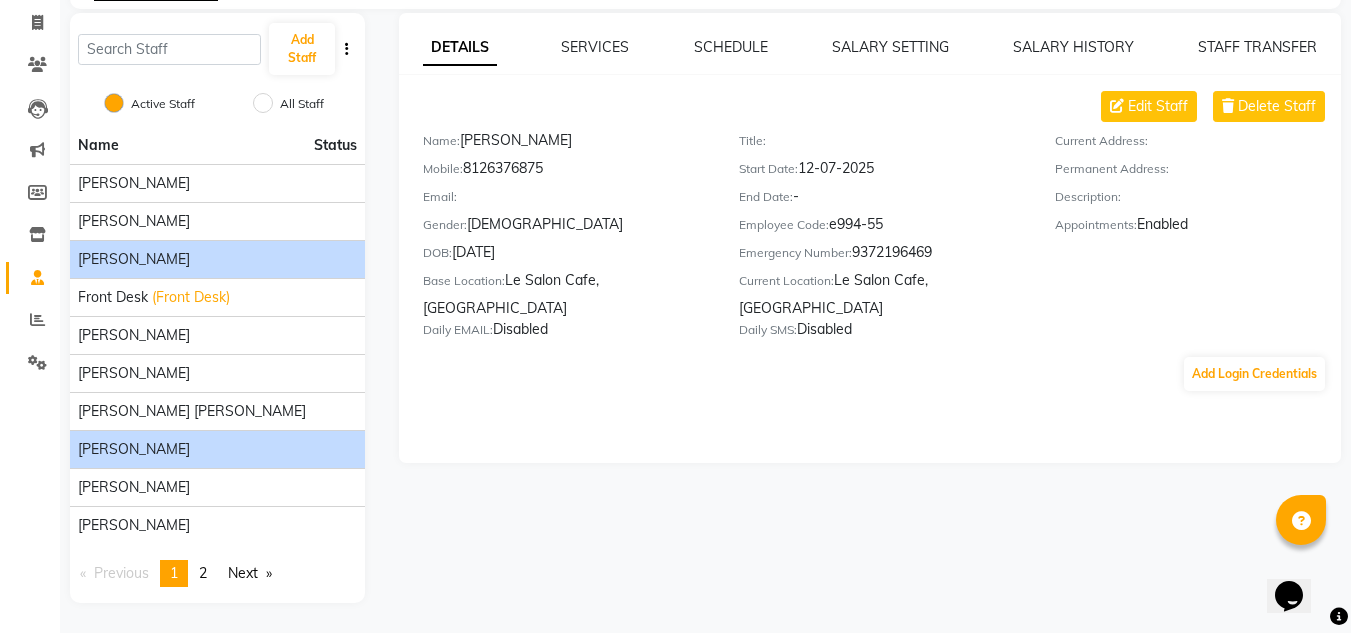 click on "[PERSON_NAME]" 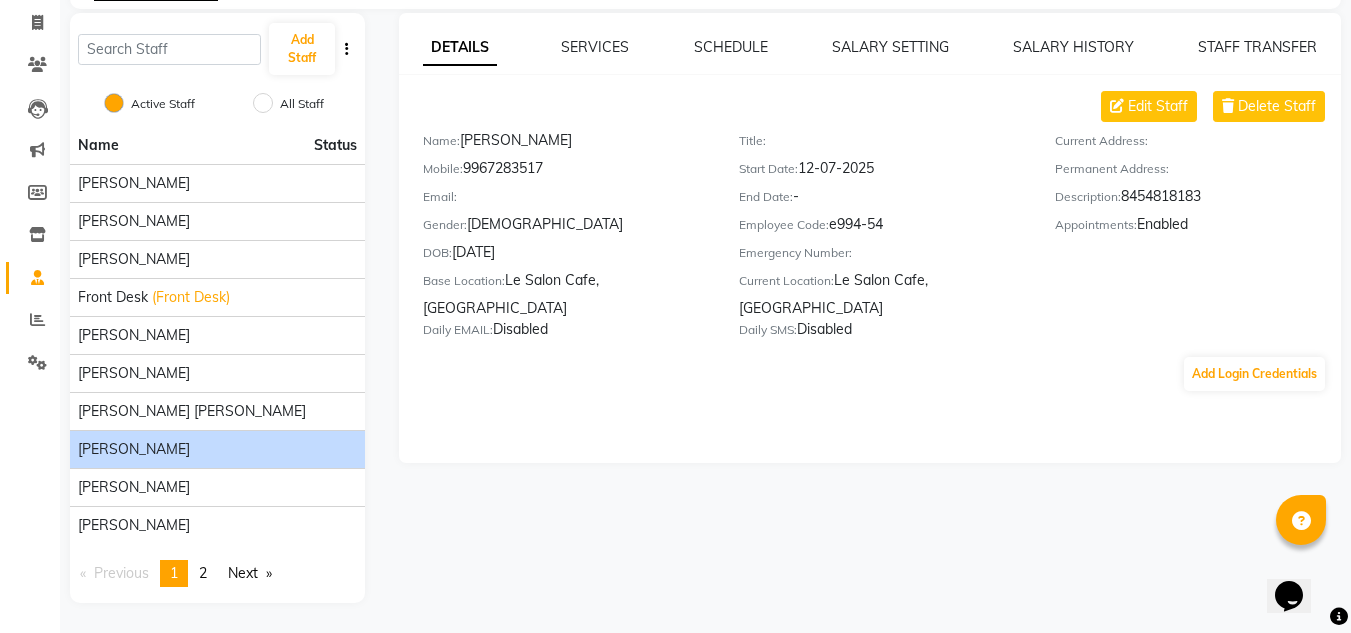 click on "DETAILS SERVICES SCHEDULE SALARY SETTING SALARY HISTORY STAFF TRANSFER Edit Staff Delete Staff Name:   Salman Ansari   Mobile:   9967283517  Email:     Gender:   male  DOB:   07-07-1999  Base Location:   Le Salon Cafe, Chembur  Daily EMAIL:   Disabled  Title:     Start Date:   12-07-2025  End Date:   -  Employee Code:   e994-54  Emergency Number:     Current Location:   Le Salon Cafe, Chembur  Daily SMS:   Disabled  Current Address:     Permanent Address:     Description:   8454818183   Appointments:   Enabled  Add Login Credentials" 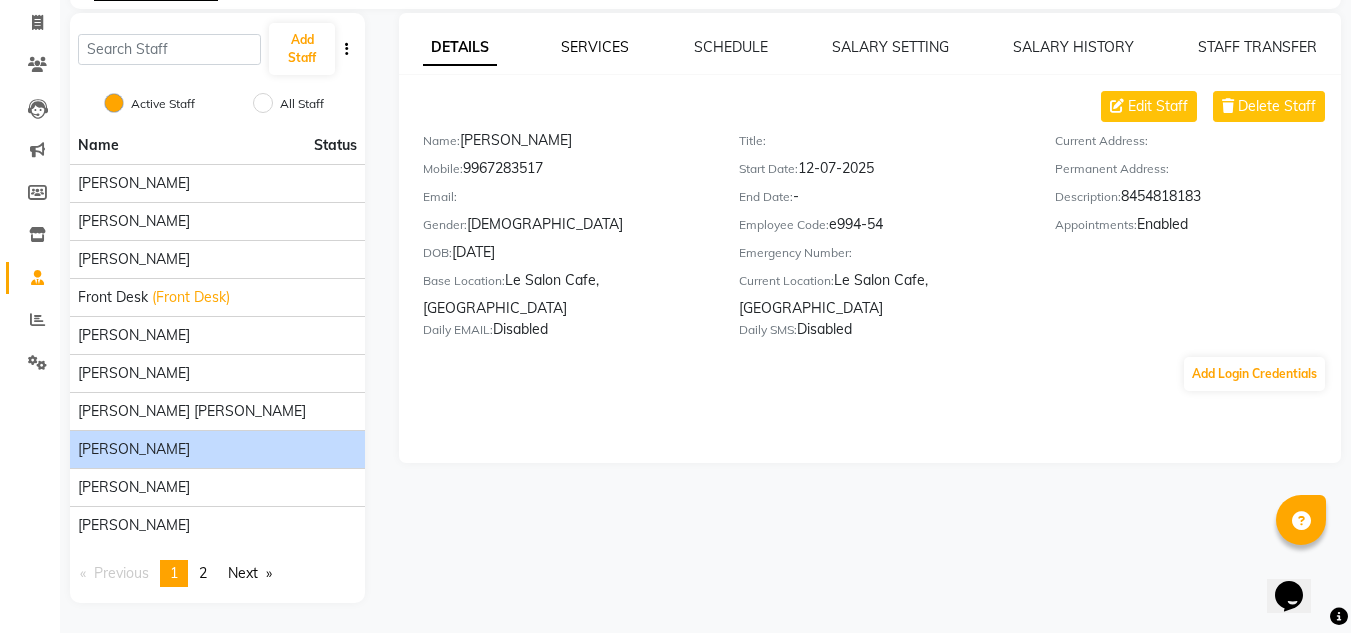 click on "SERVICES" 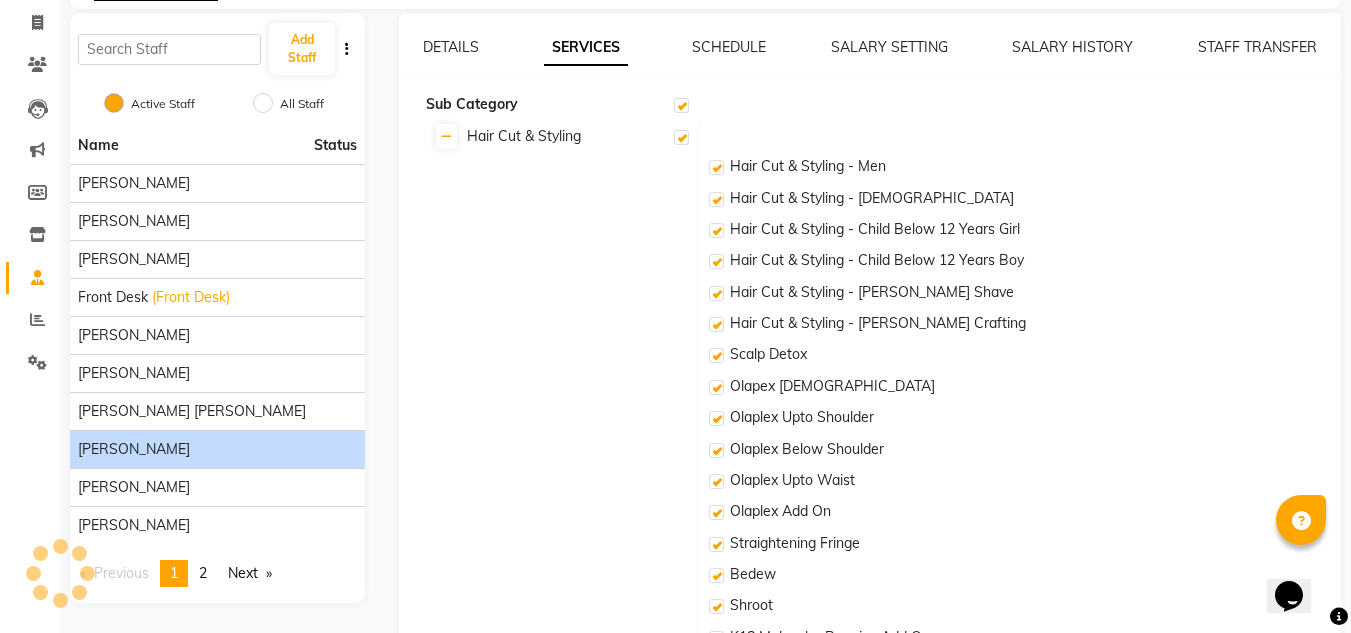 checkbox on "true" 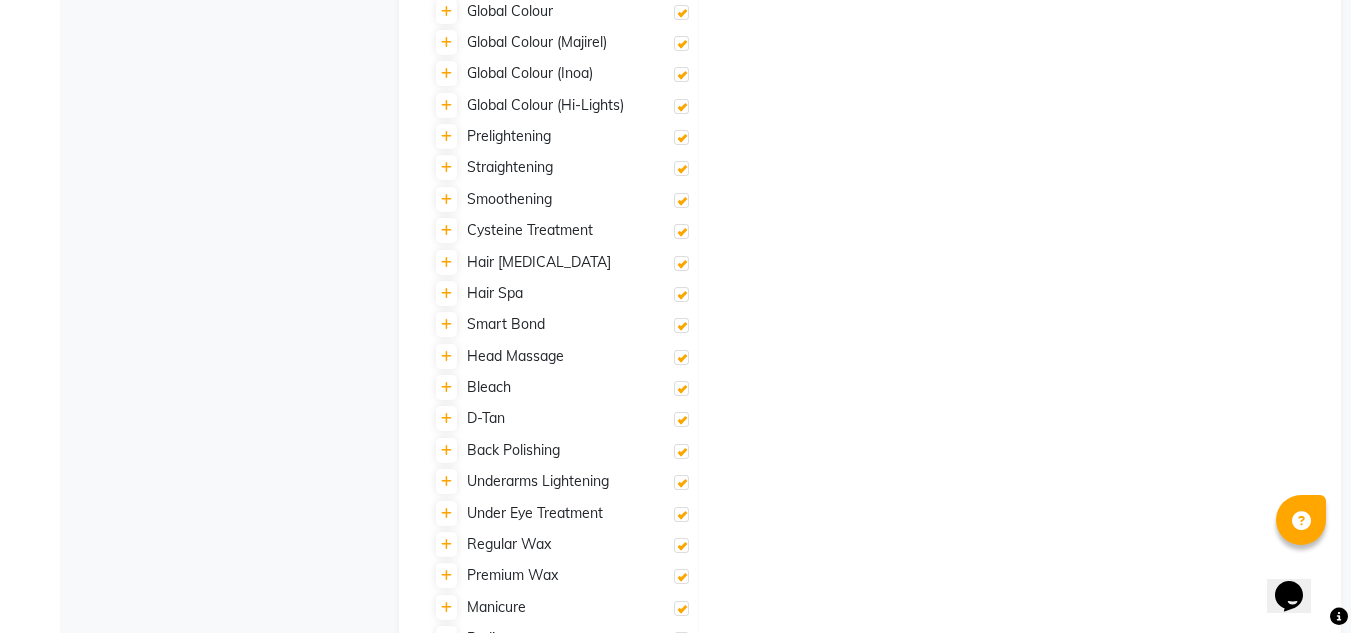 scroll, scrollTop: 1252, scrollLeft: 0, axis: vertical 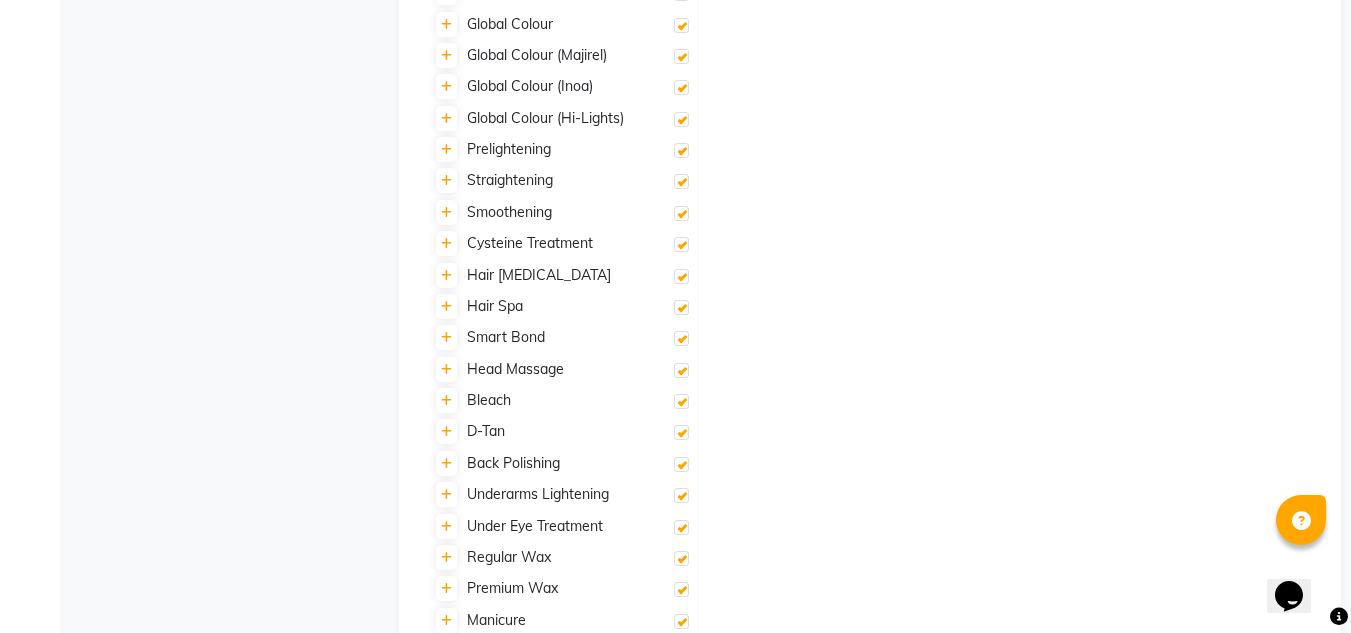 click at bounding box center [681, 338] 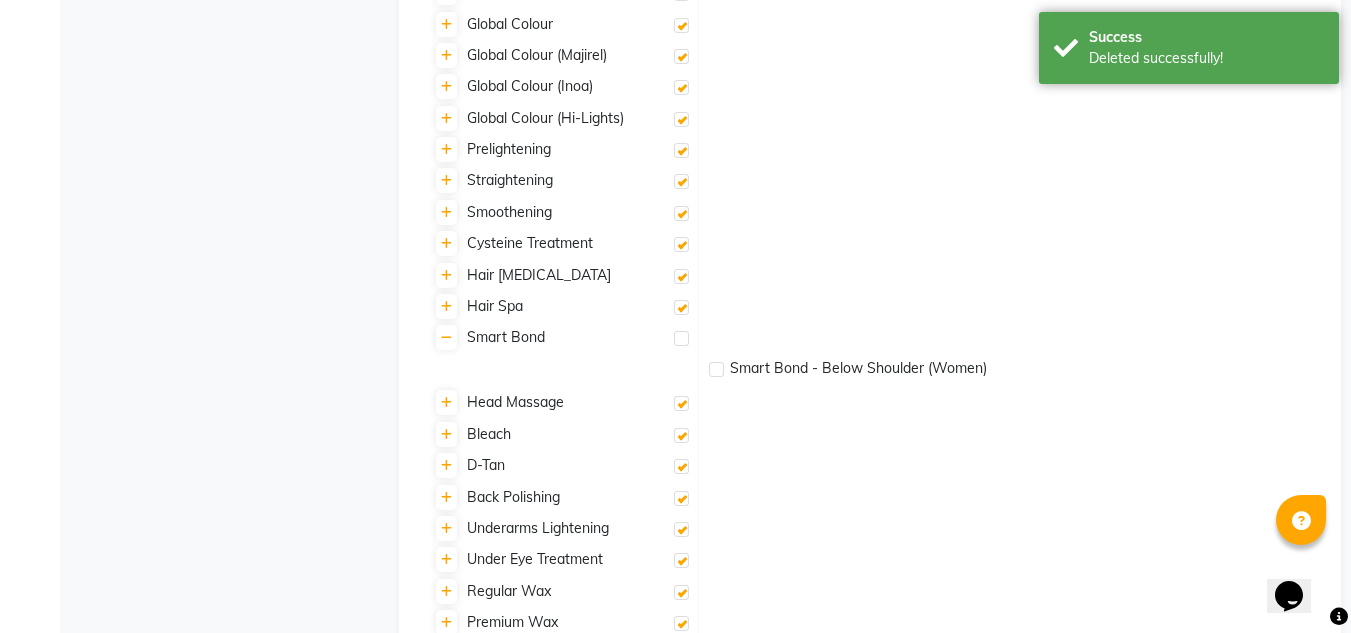 click at bounding box center [681, 435] 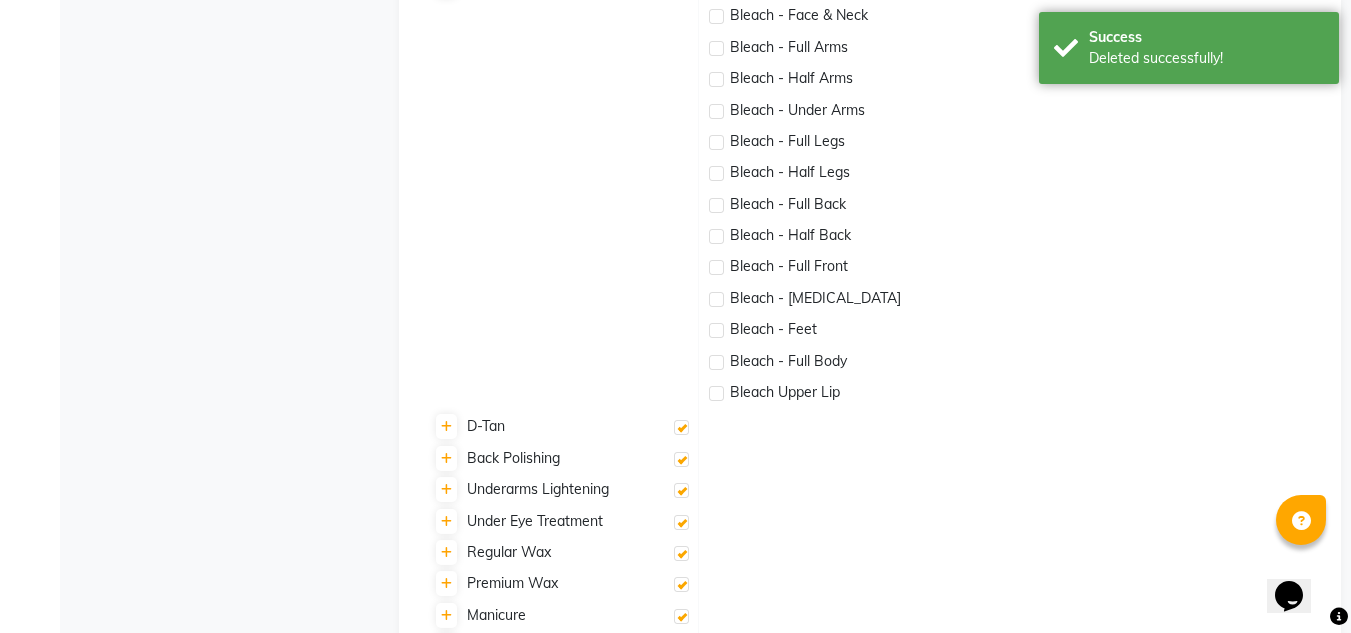 scroll, scrollTop: 1752, scrollLeft: 0, axis: vertical 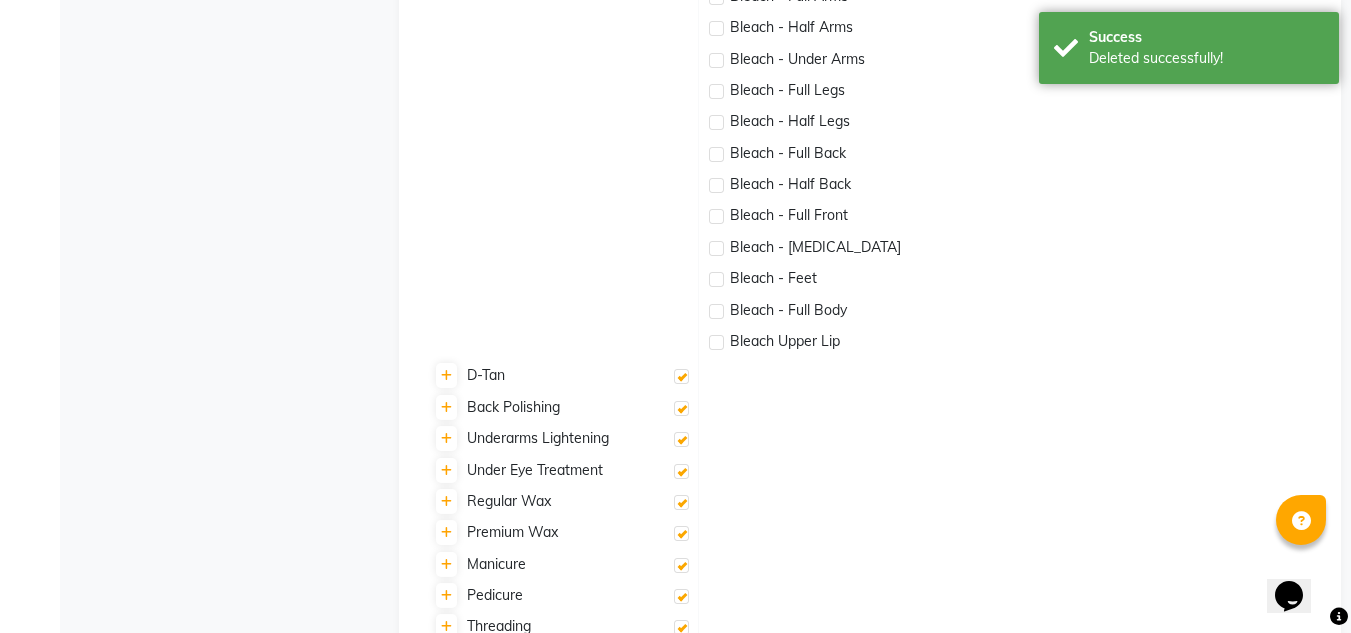 click at bounding box center [681, 376] 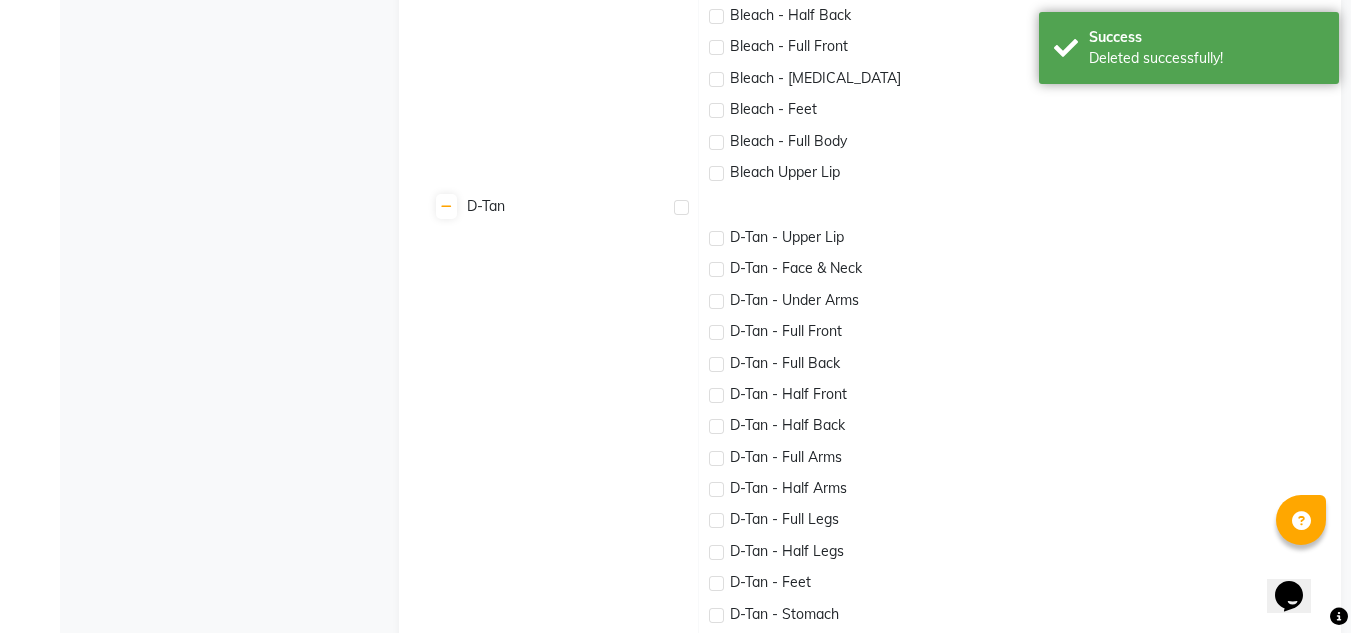scroll, scrollTop: 2352, scrollLeft: 0, axis: vertical 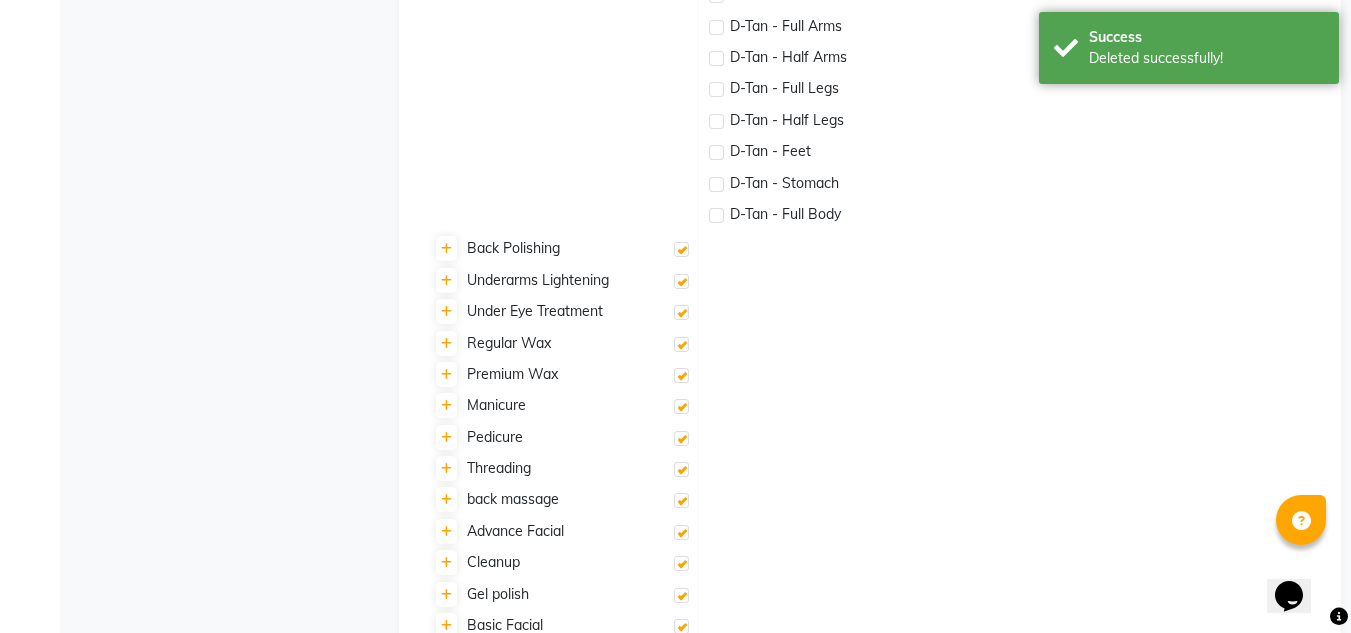 click at bounding box center (681, 249) 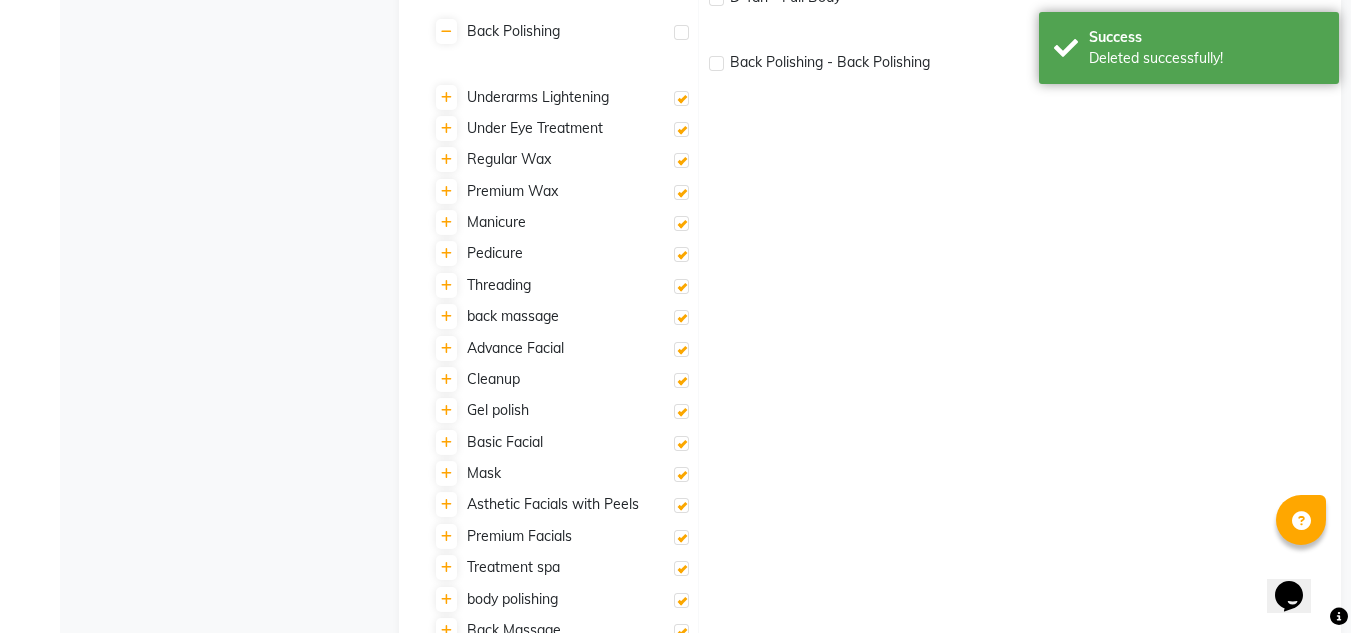 scroll, scrollTop: 2552, scrollLeft: 0, axis: vertical 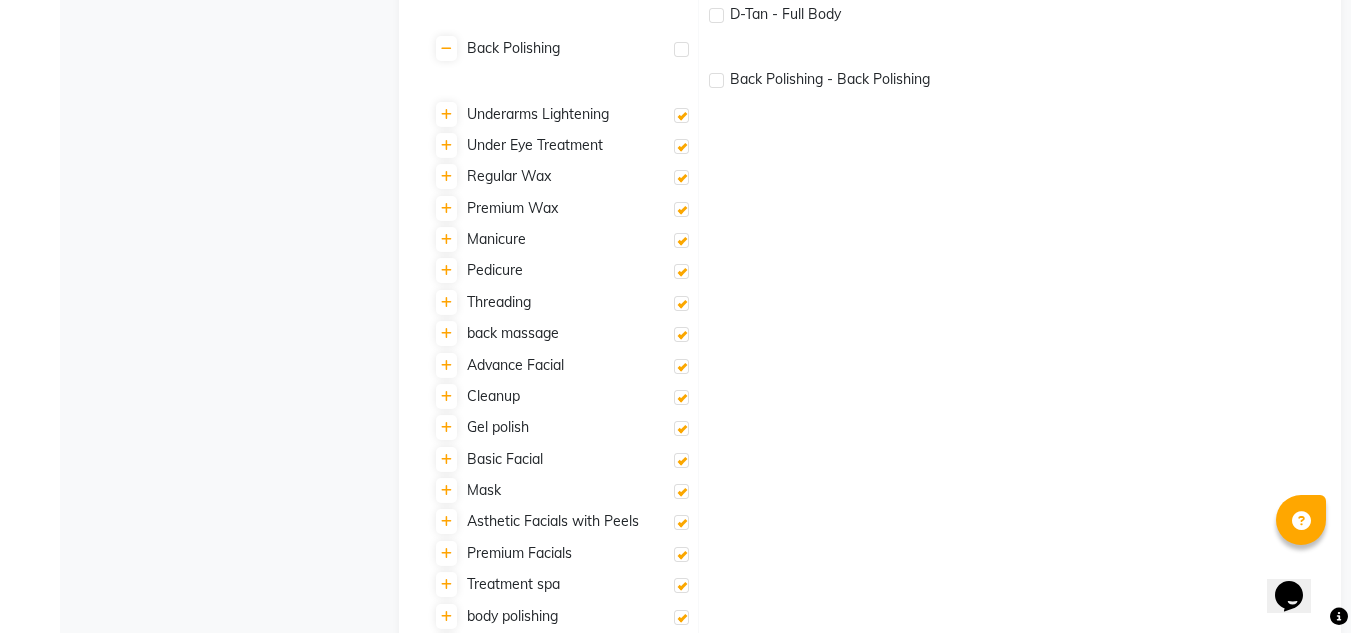 click at bounding box center [681, 115] 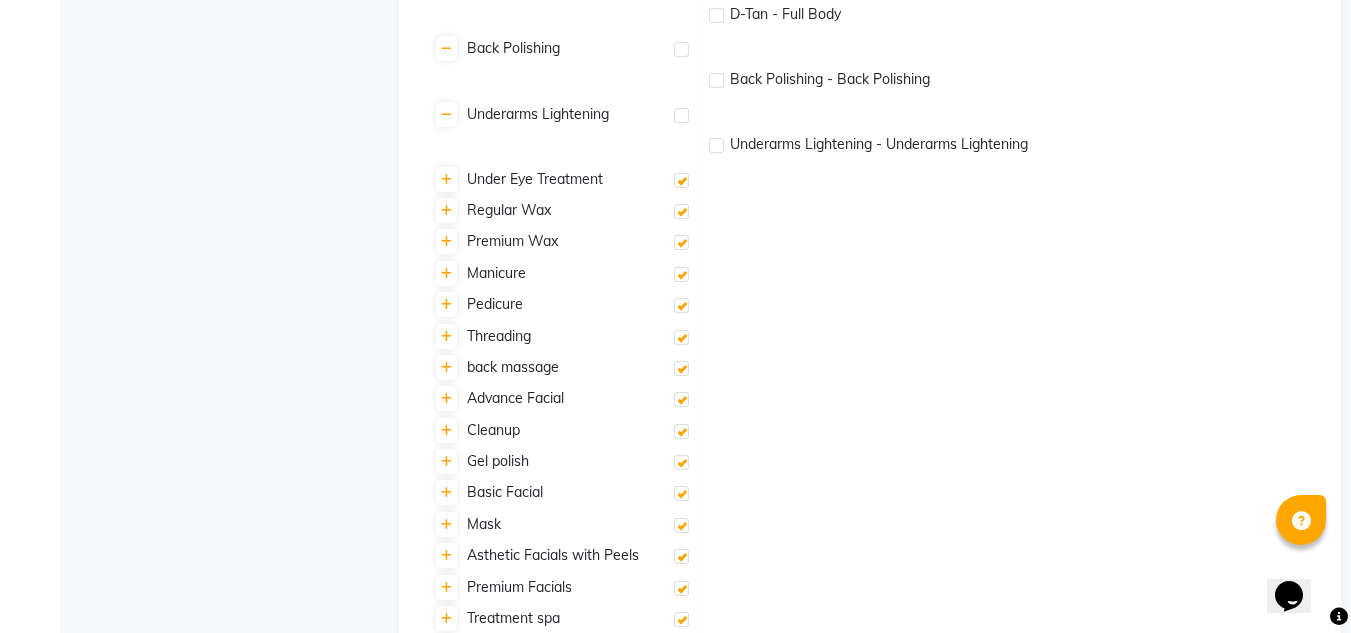 click at bounding box center (681, 180) 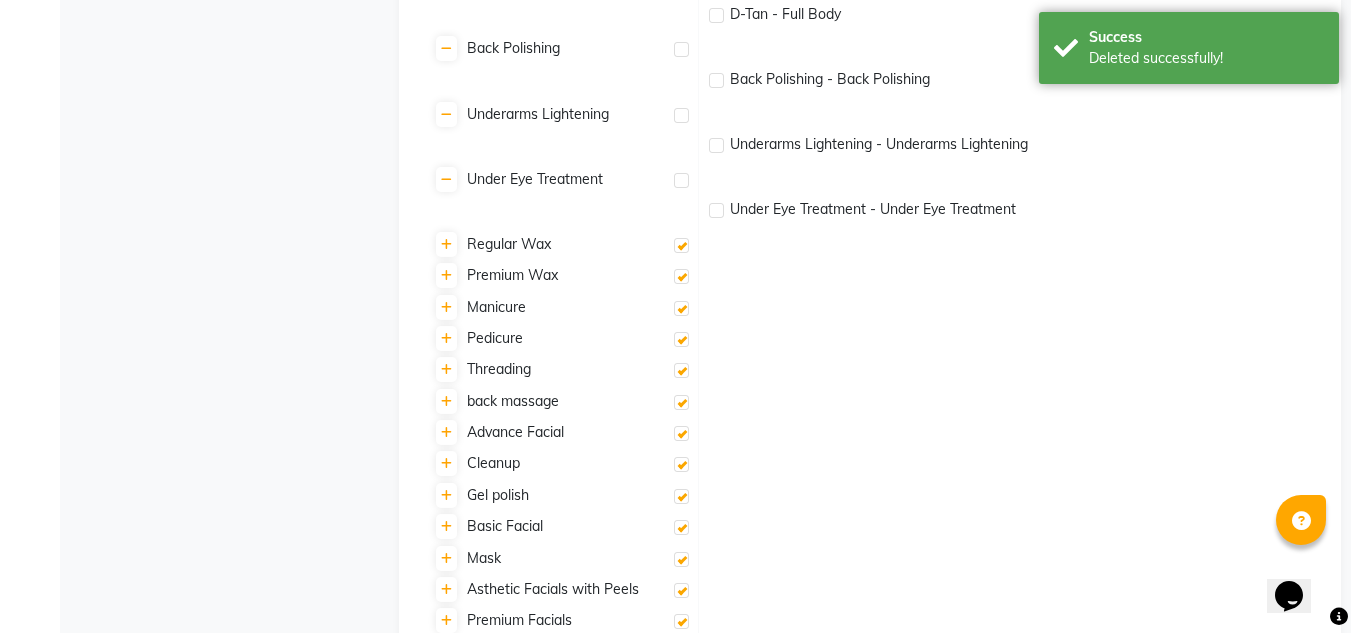 click at bounding box center [681, 245] 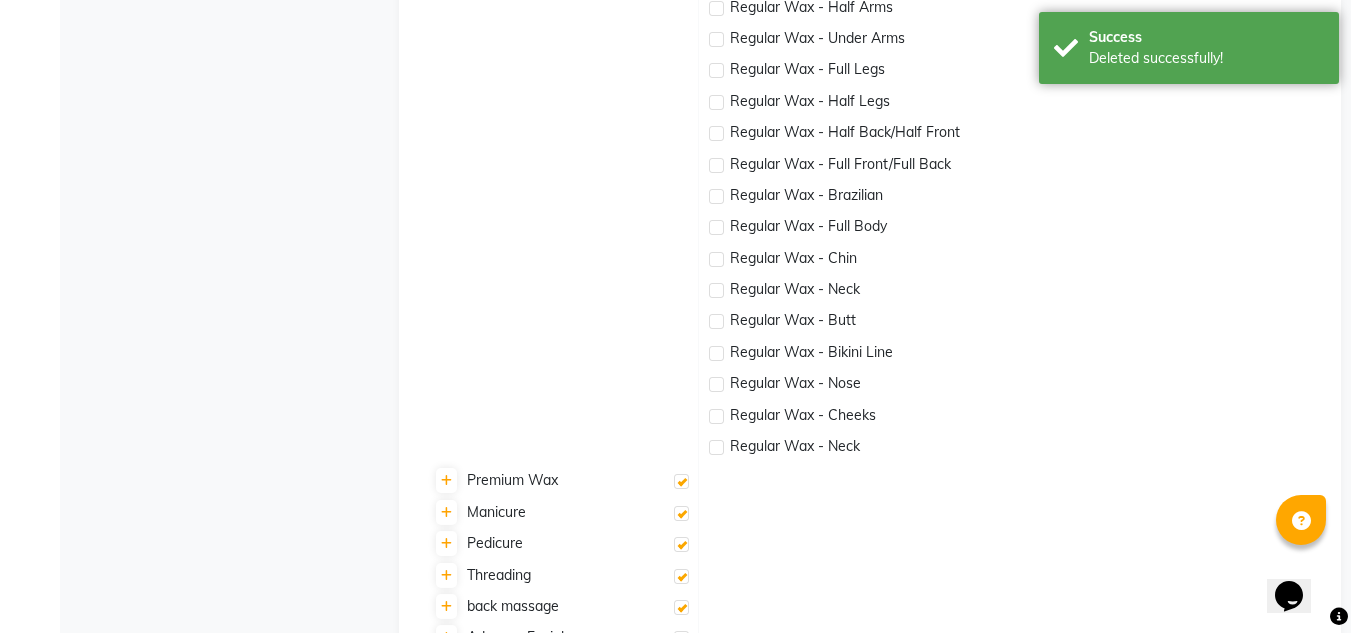 scroll, scrollTop: 3052, scrollLeft: 0, axis: vertical 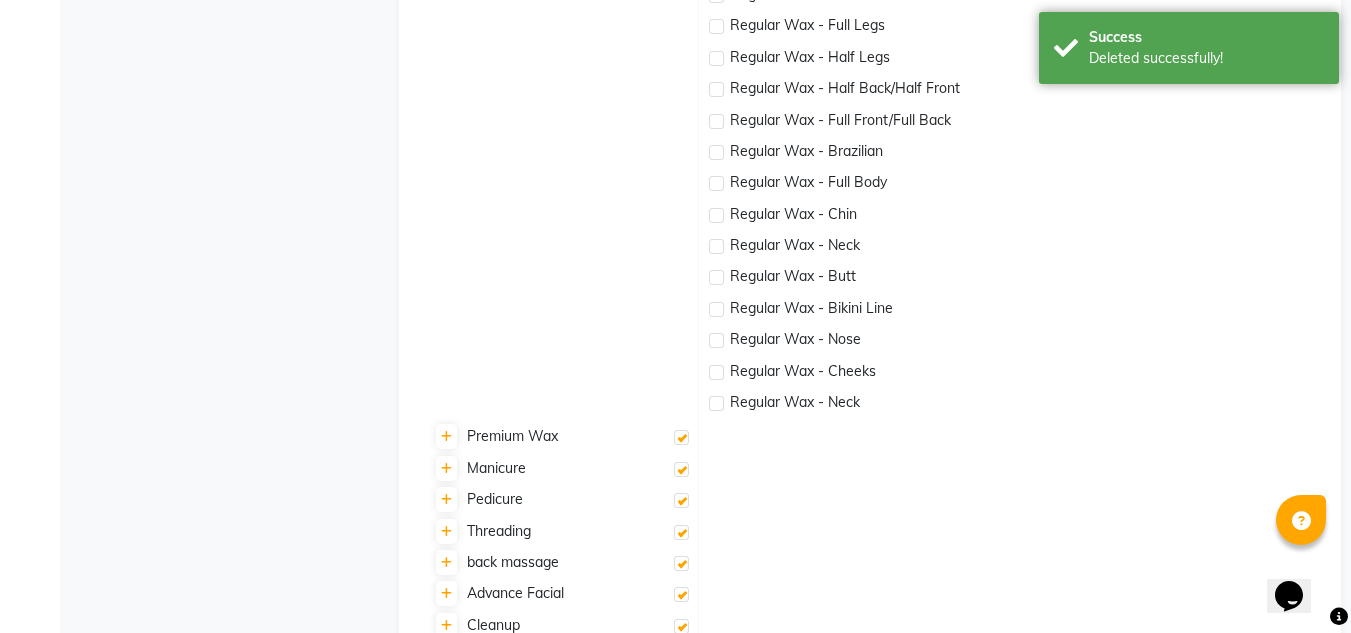 click at bounding box center (681, 437) 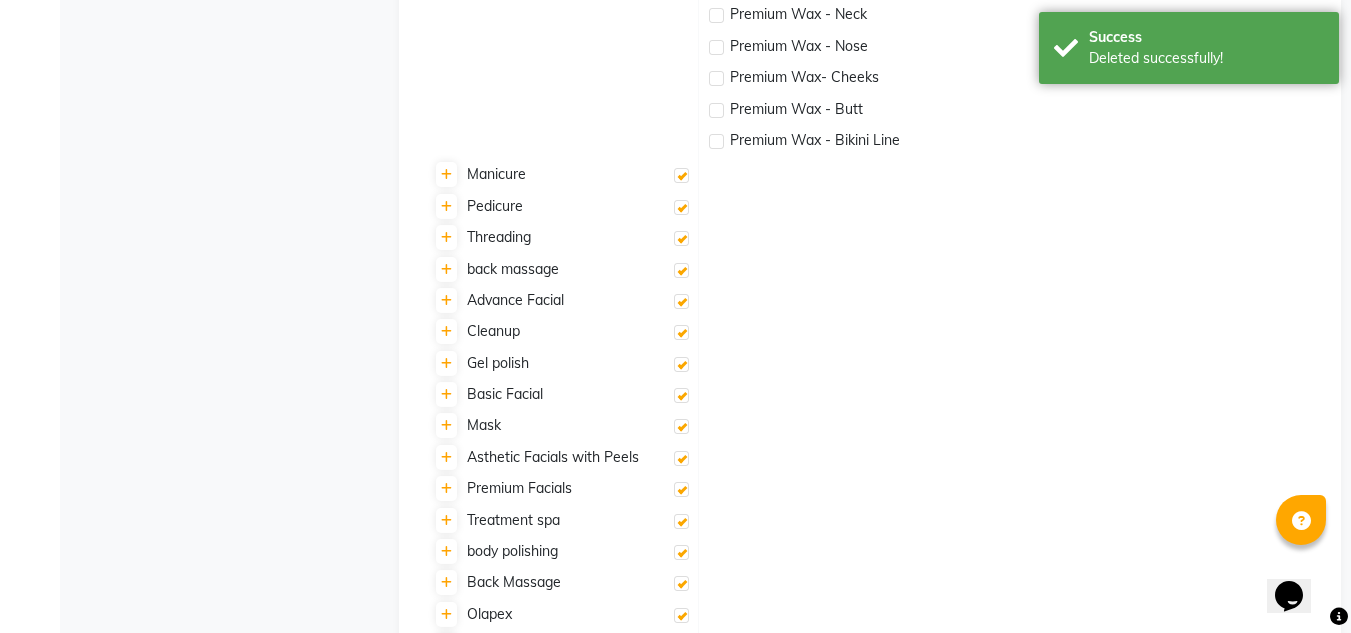 scroll, scrollTop: 4052, scrollLeft: 0, axis: vertical 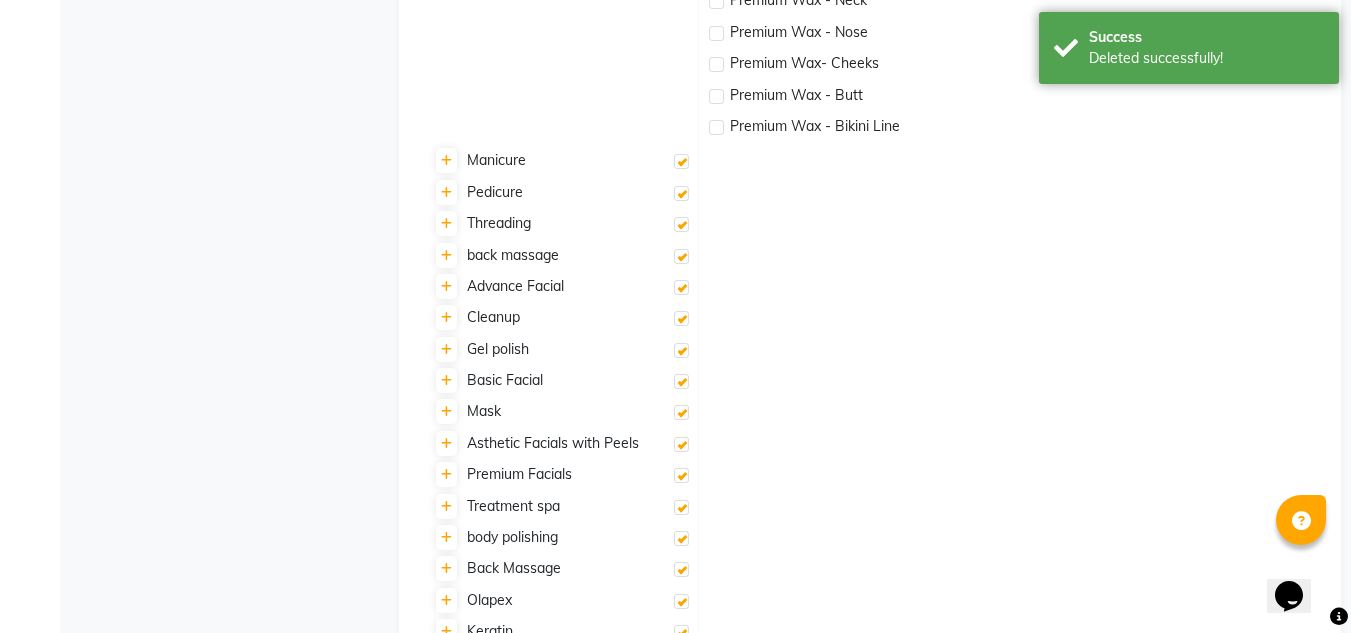 click at bounding box center (681, 161) 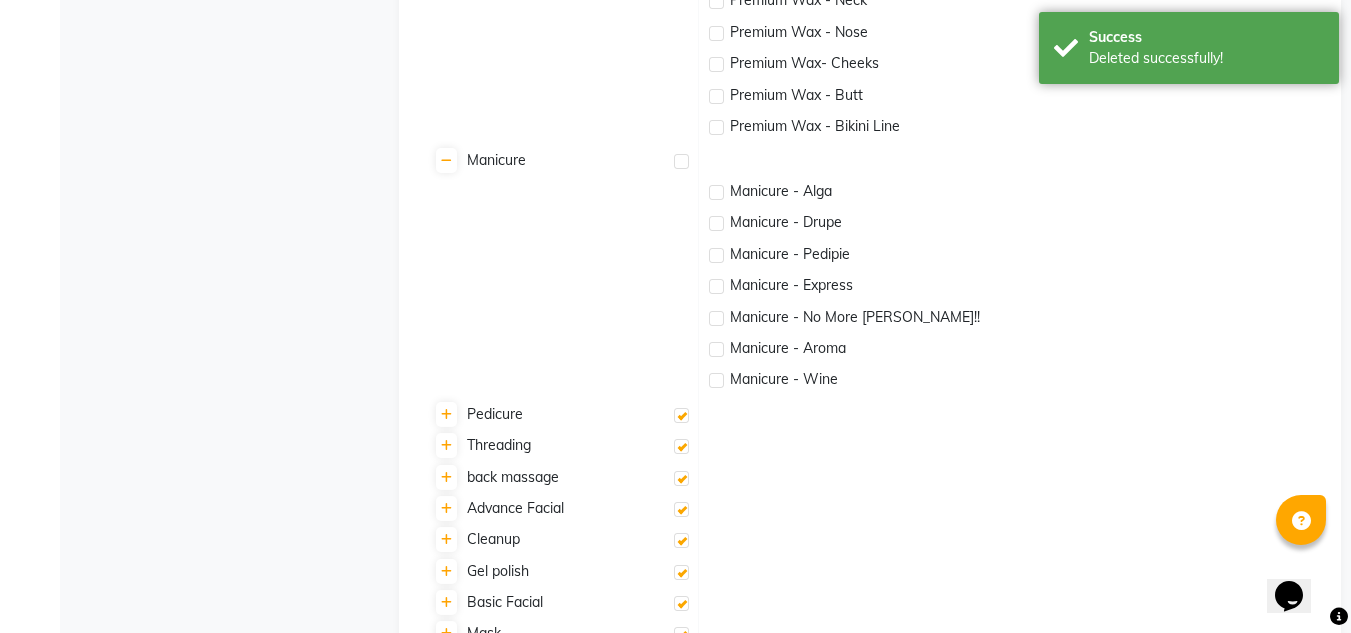 click at bounding box center [681, 415] 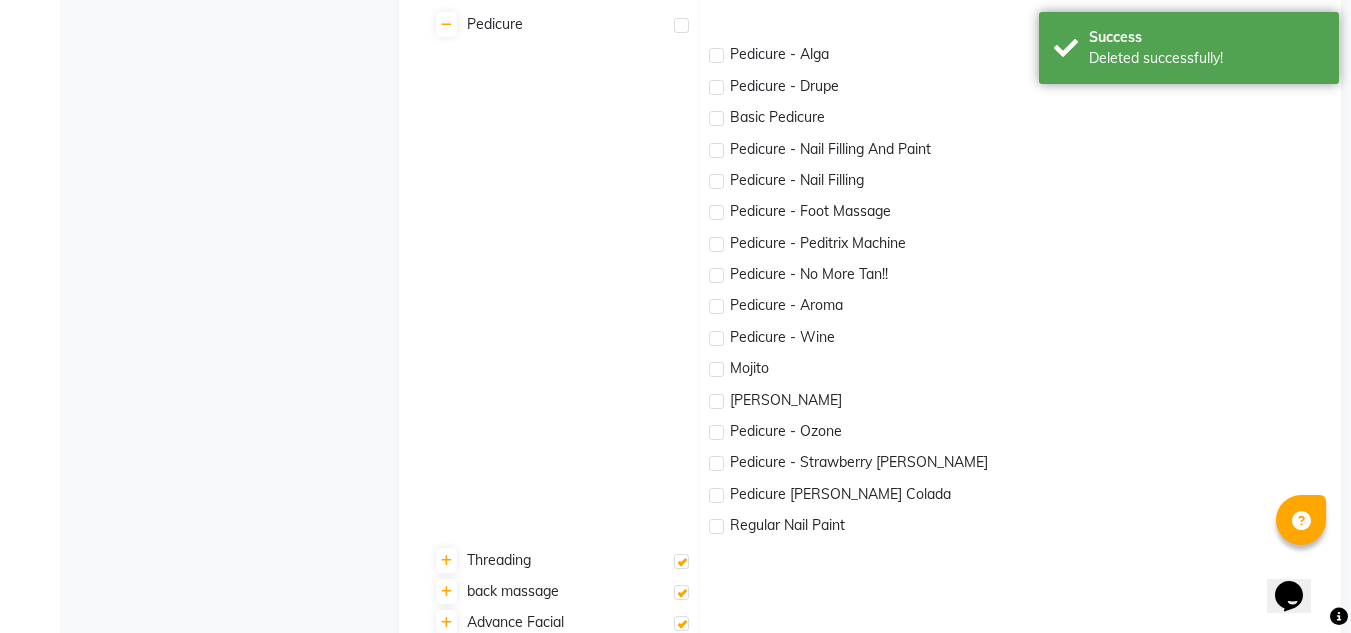 scroll, scrollTop: 4652, scrollLeft: 0, axis: vertical 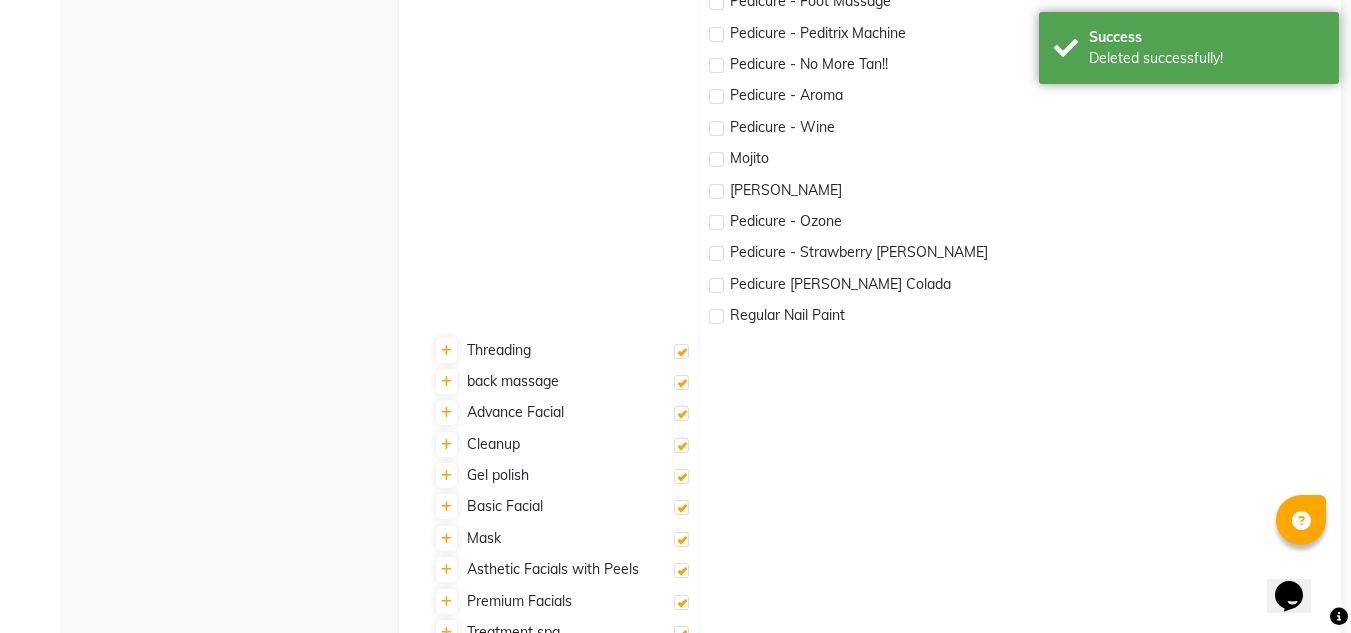 click at bounding box center (681, 351) 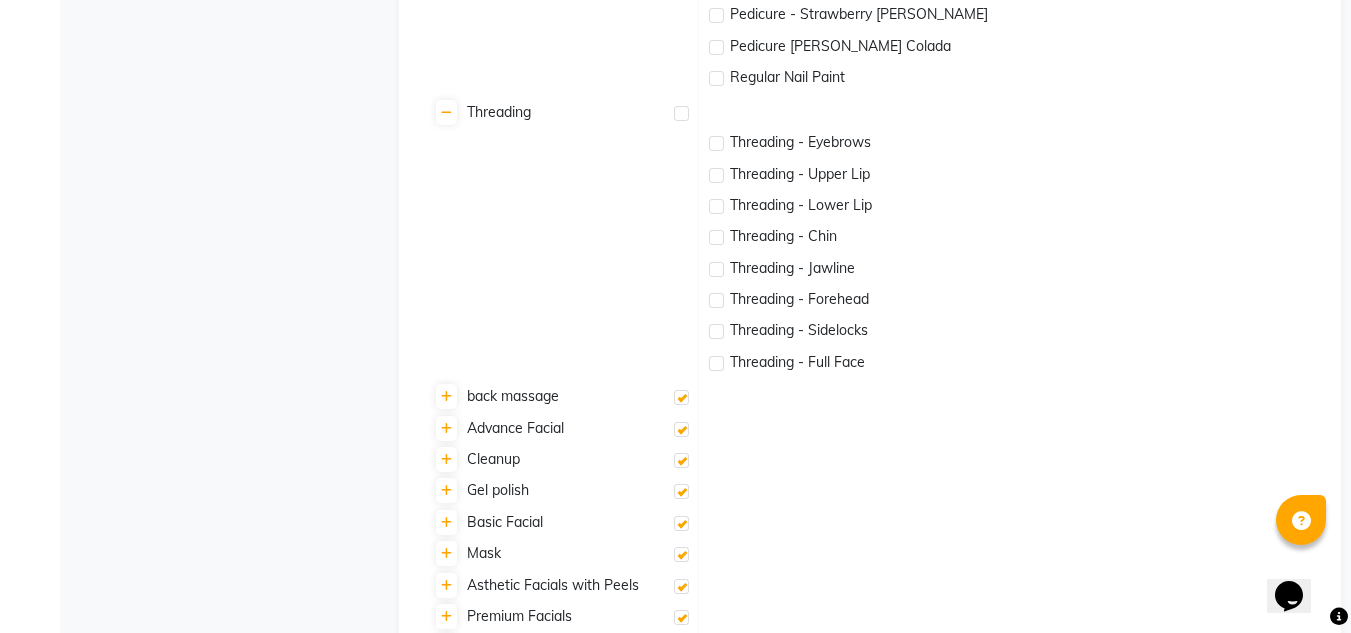 scroll, scrollTop: 5172, scrollLeft: 0, axis: vertical 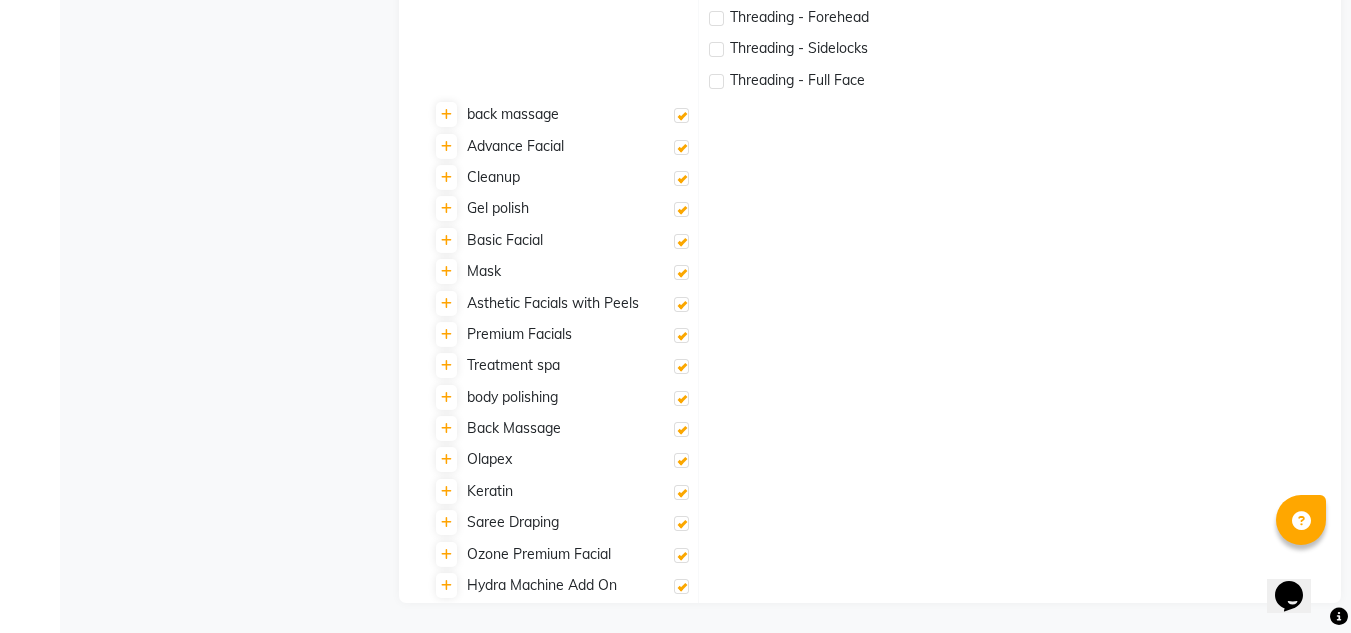click at bounding box center (681, 115) 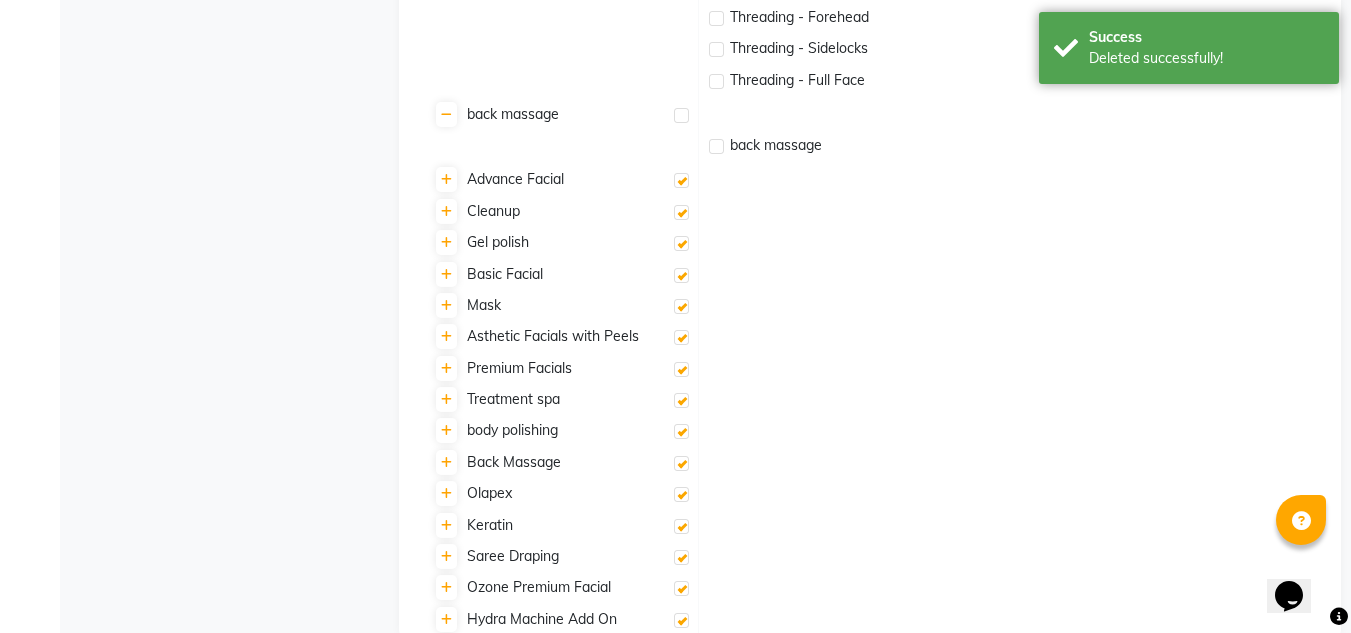 click at bounding box center (681, 180) 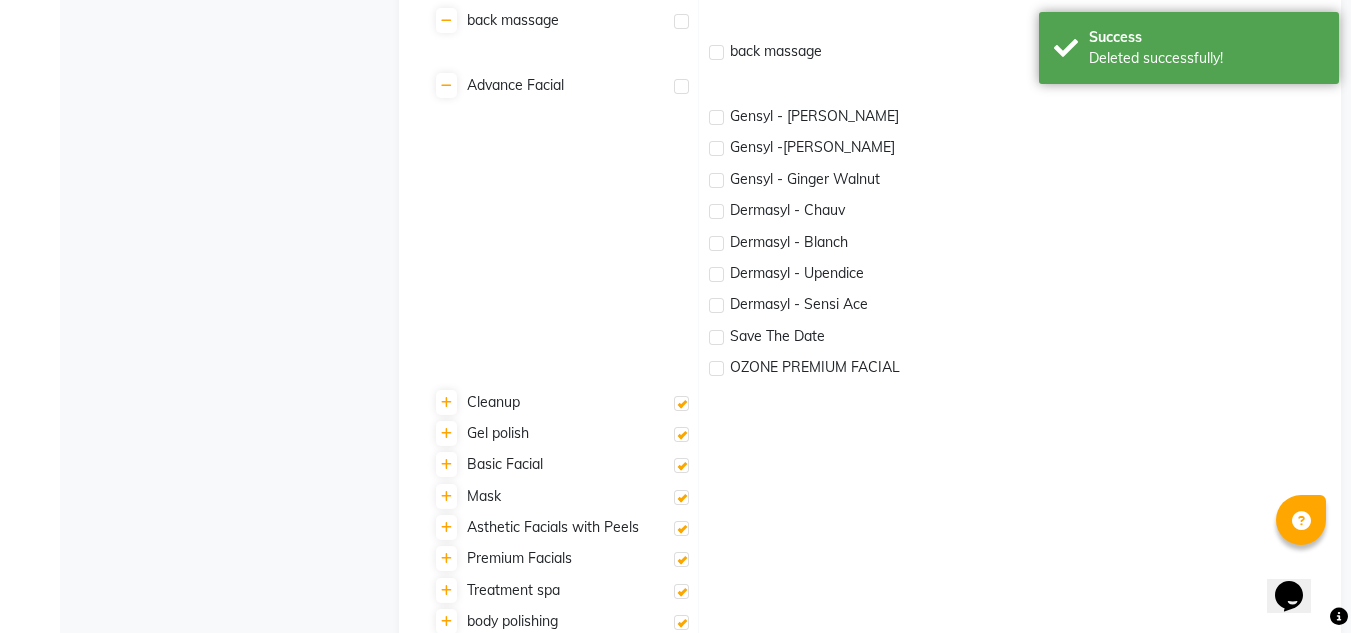 scroll, scrollTop: 5491, scrollLeft: 0, axis: vertical 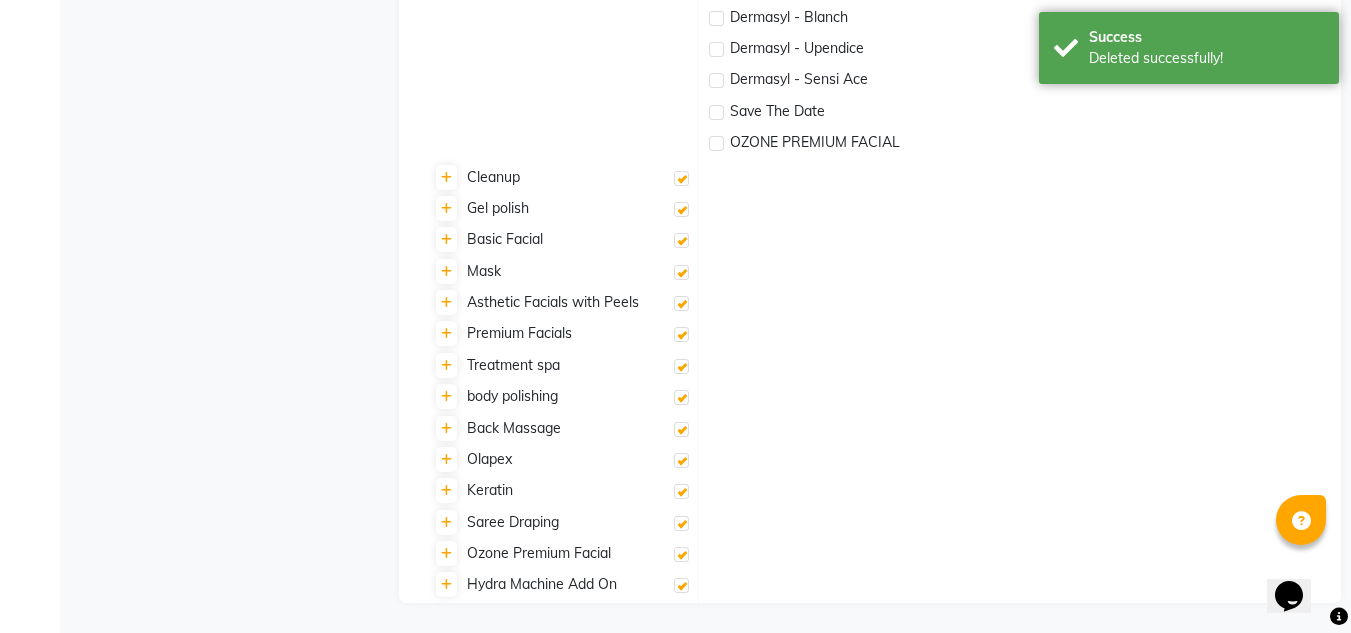 click at bounding box center [681, 178] 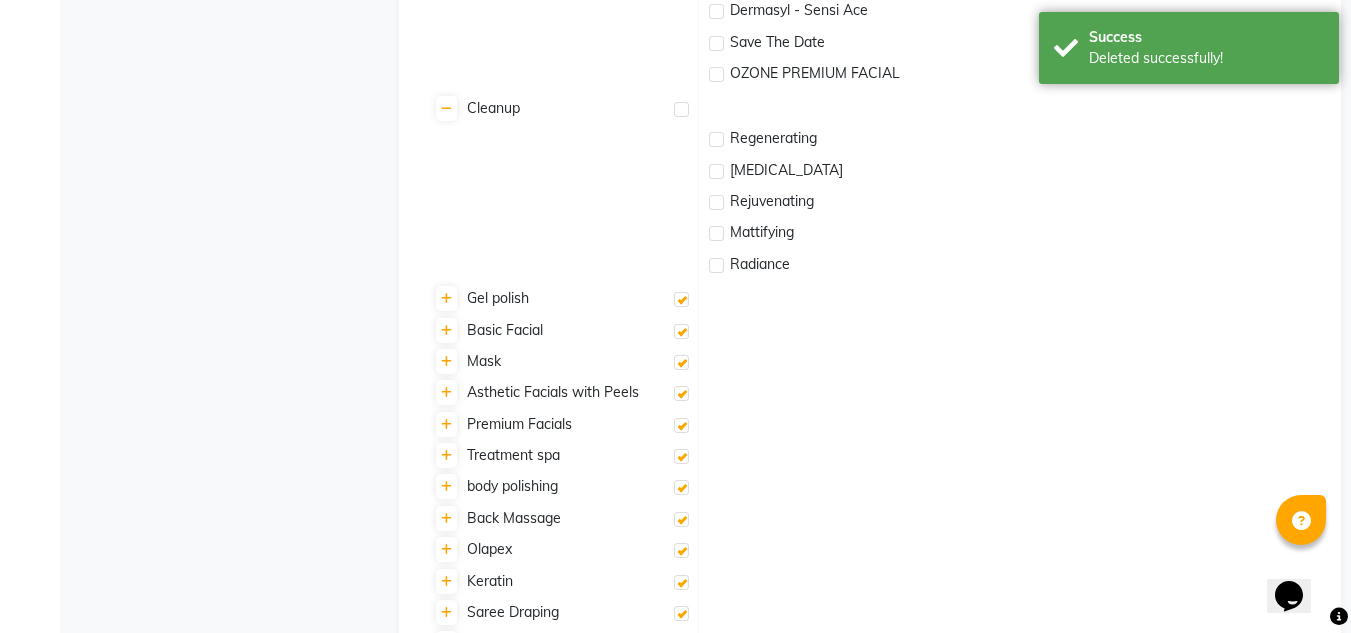 scroll, scrollTop: 5650, scrollLeft: 0, axis: vertical 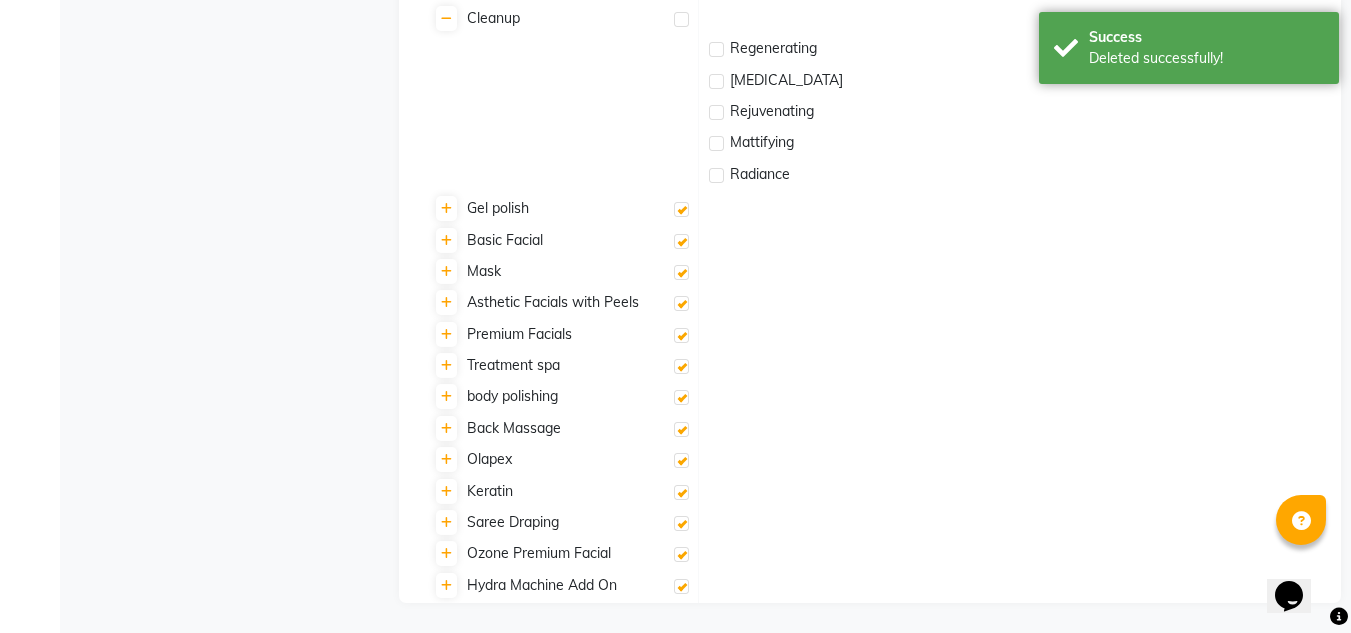 click at bounding box center (681, 209) 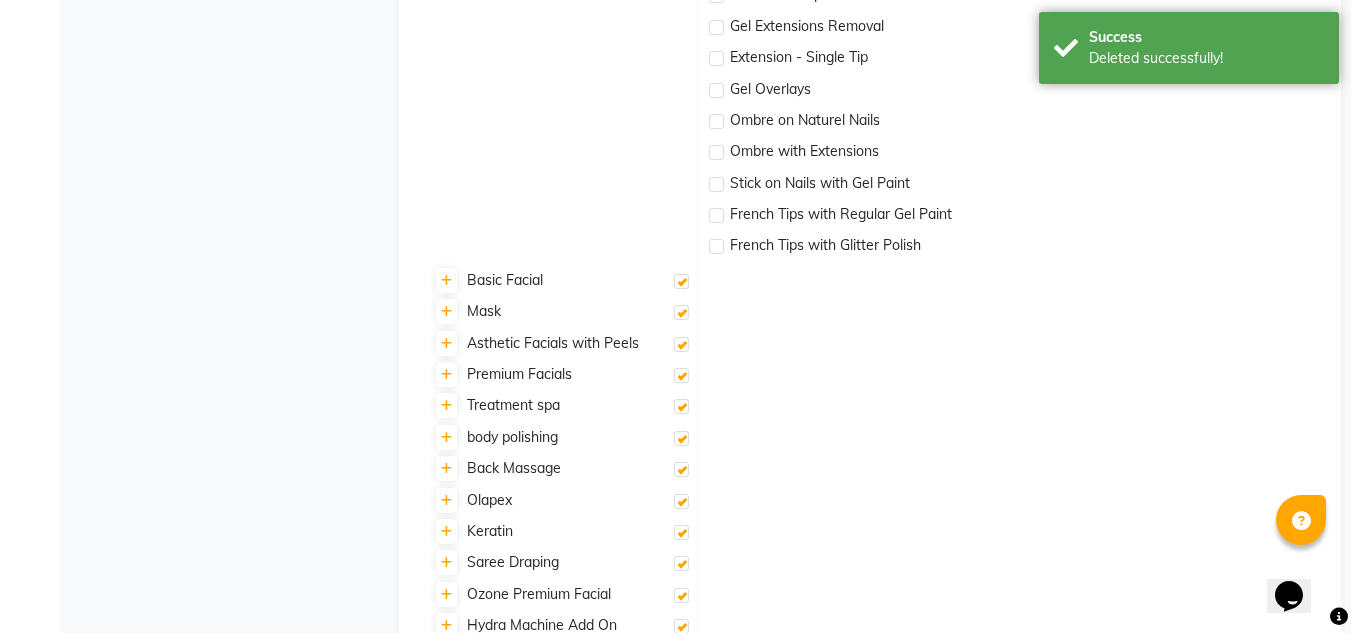 scroll, scrollTop: 6150, scrollLeft: 0, axis: vertical 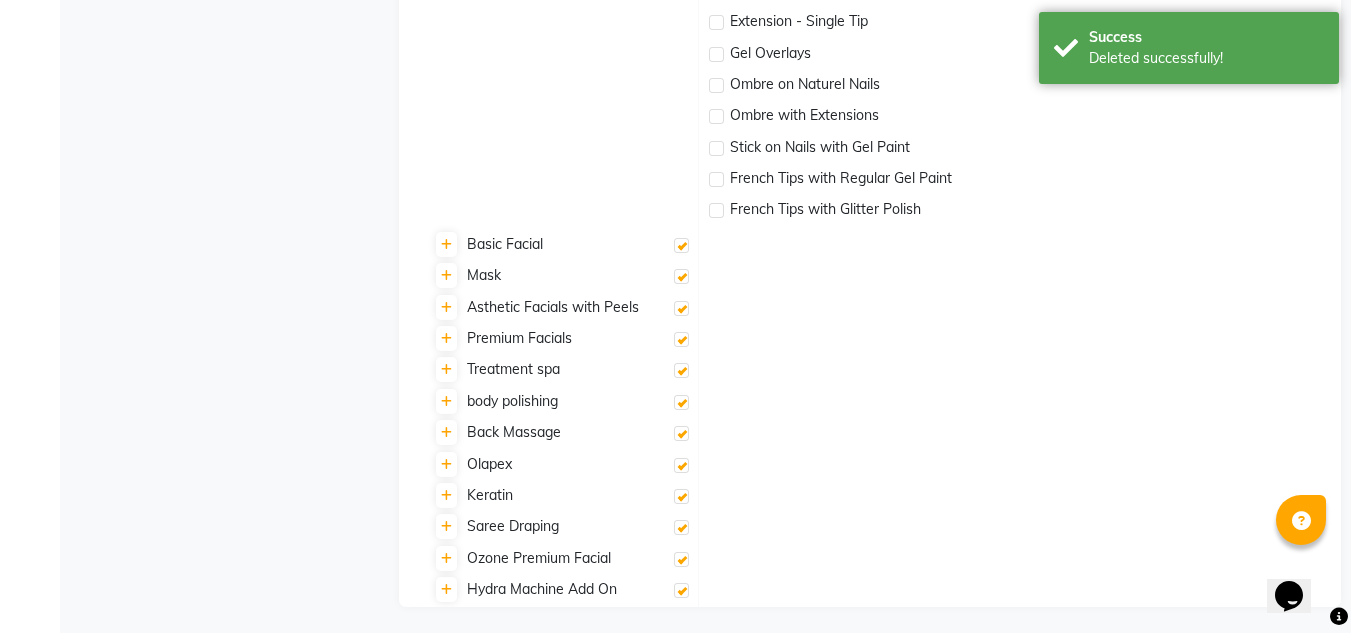 click at bounding box center [681, 245] 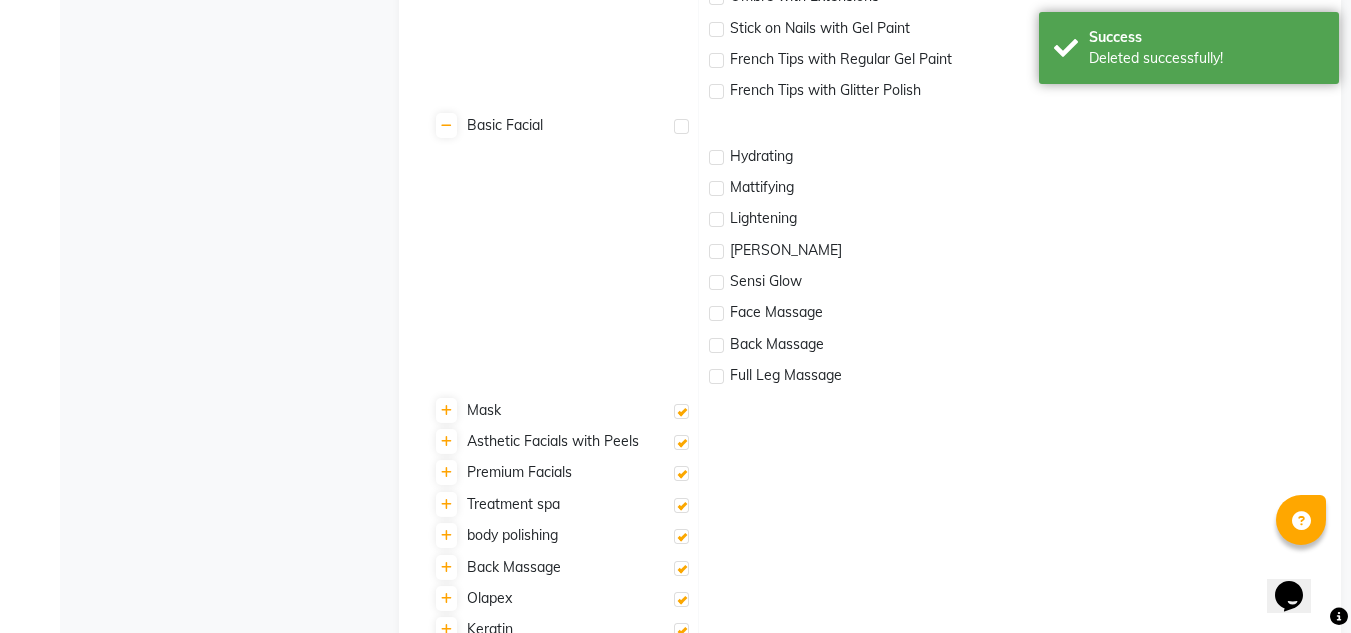 scroll, scrollTop: 6408, scrollLeft: 0, axis: vertical 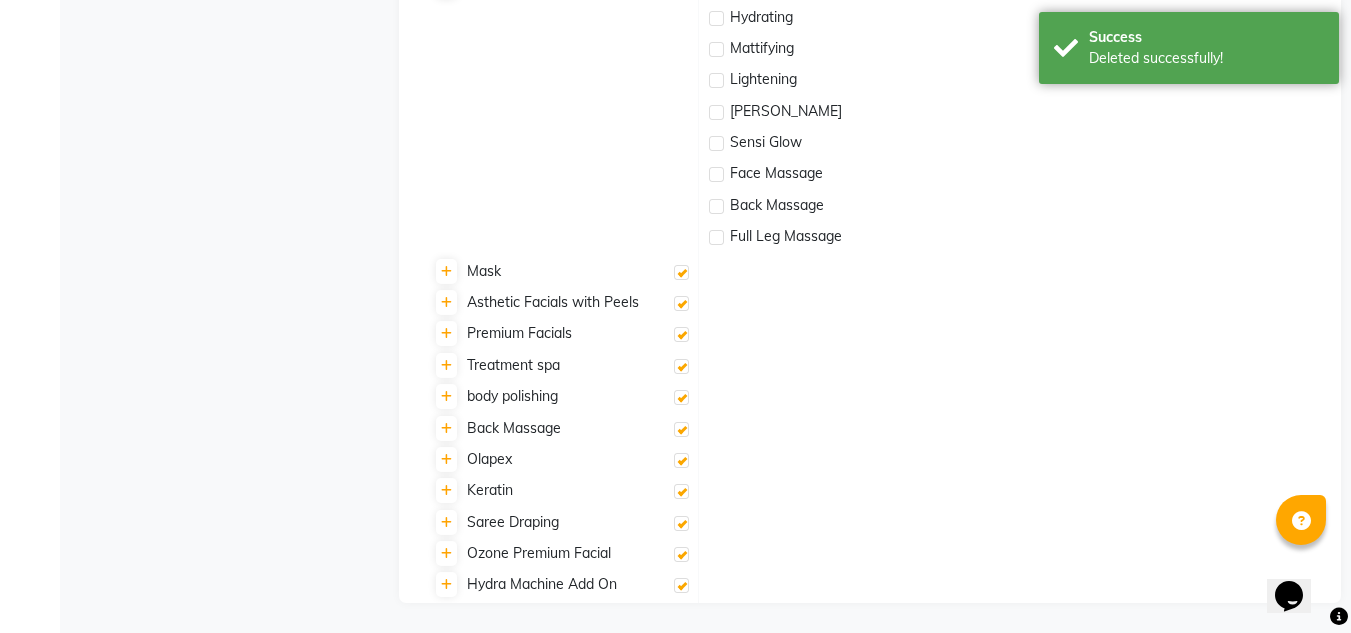 click at bounding box center (681, 272) 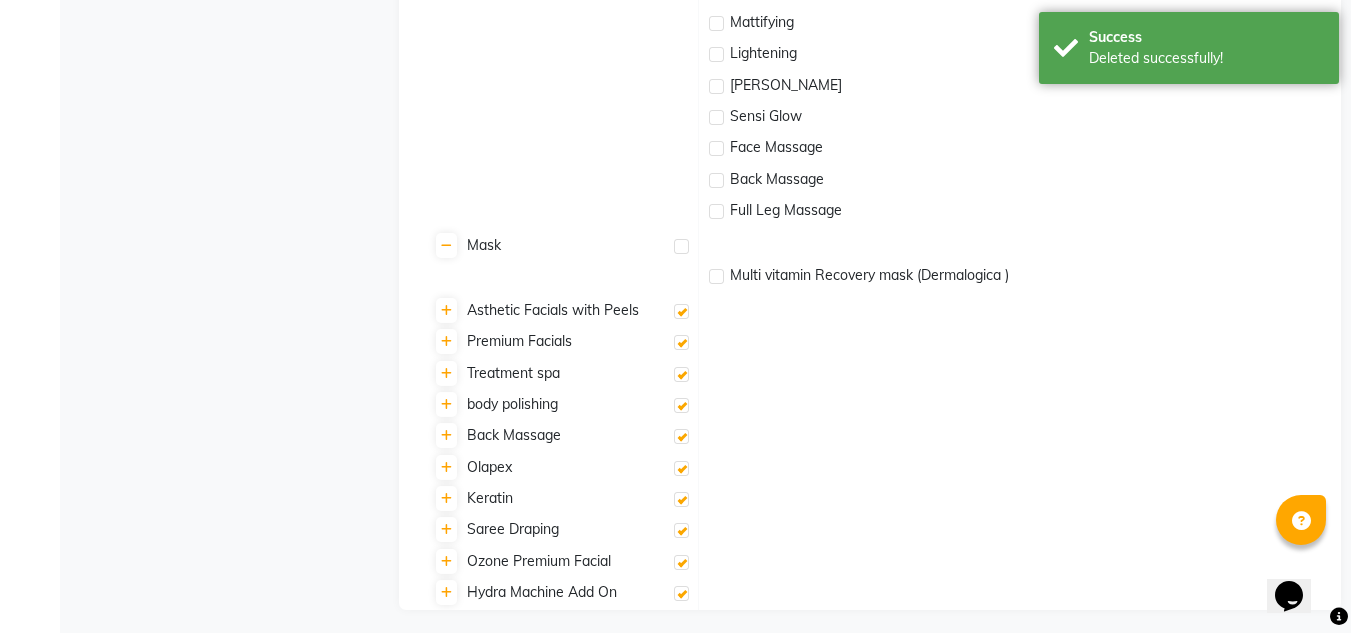 scroll, scrollTop: 6441, scrollLeft: 0, axis: vertical 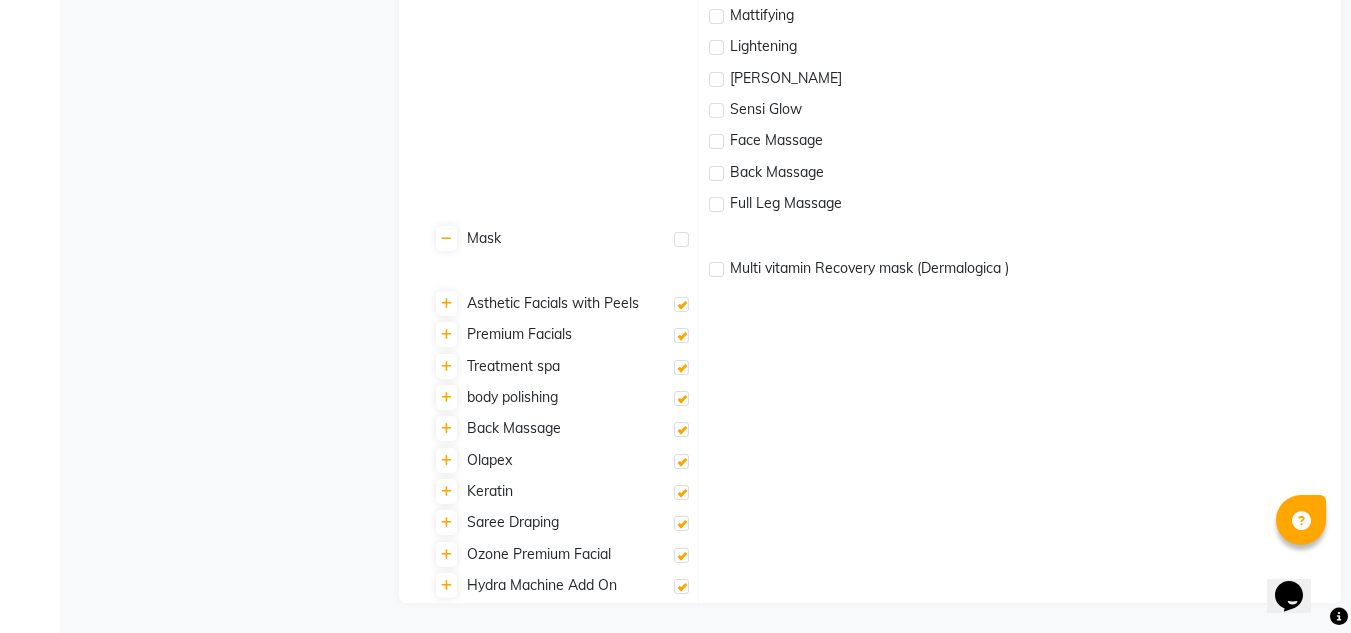 click at bounding box center (681, 304) 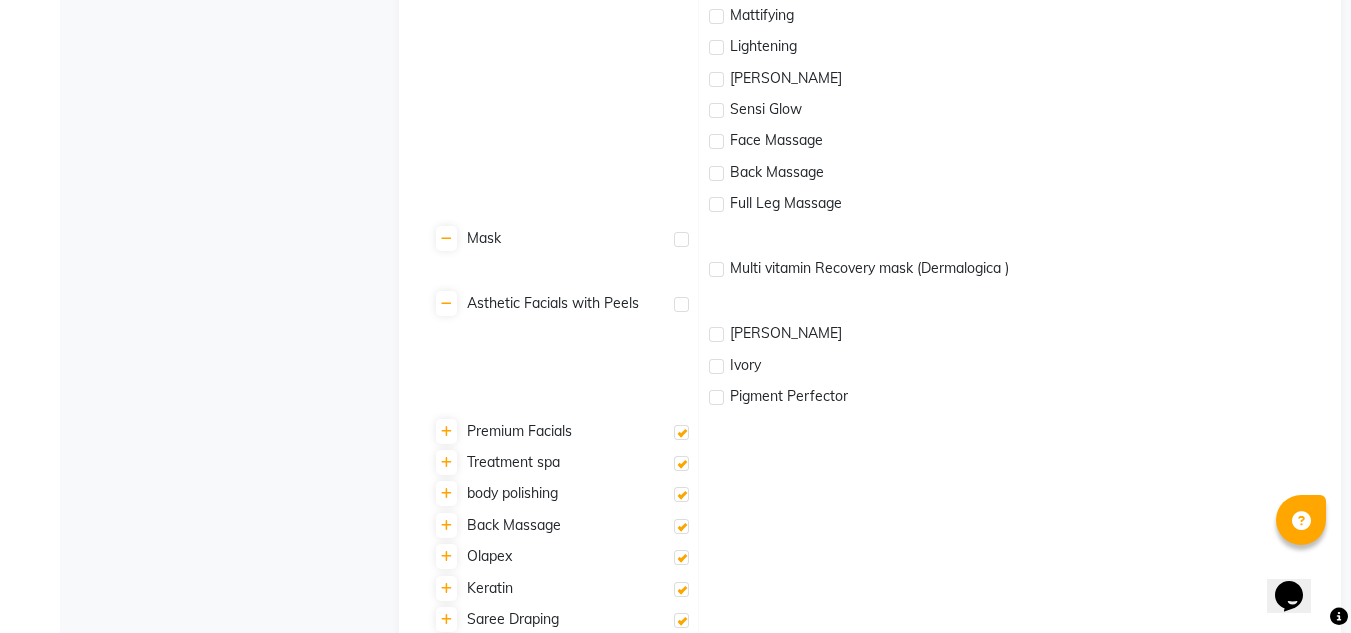 click at bounding box center [681, 432] 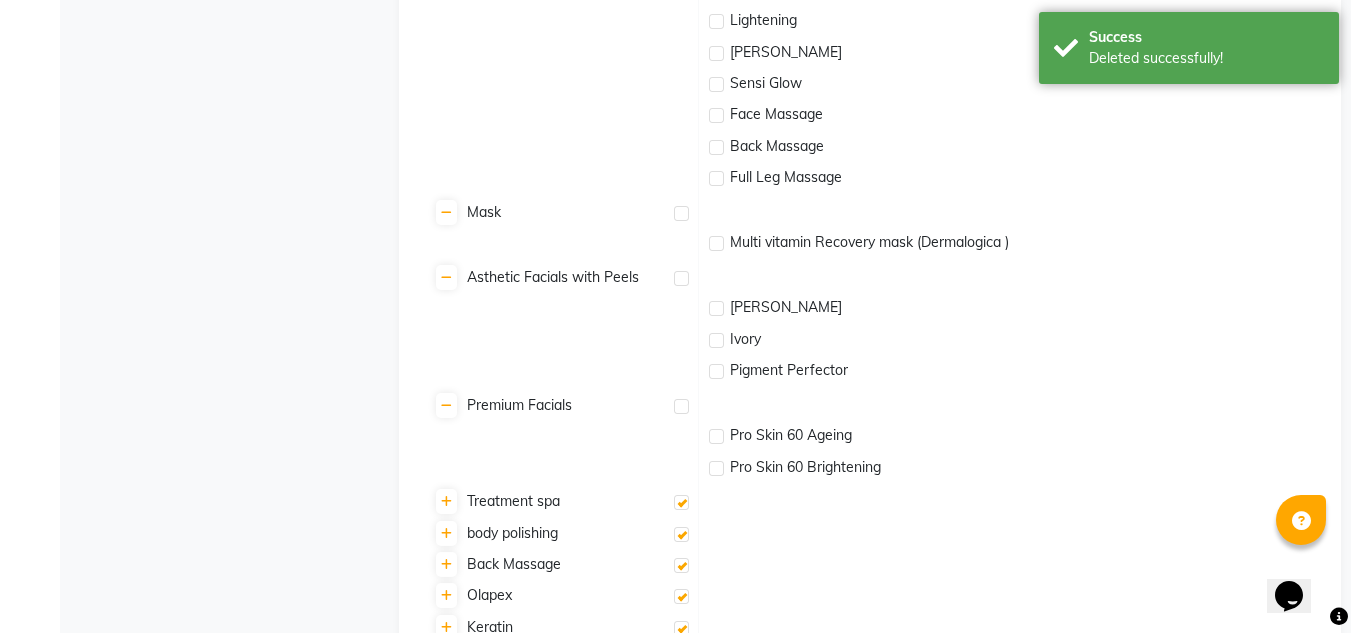 scroll, scrollTop: 6603, scrollLeft: 0, axis: vertical 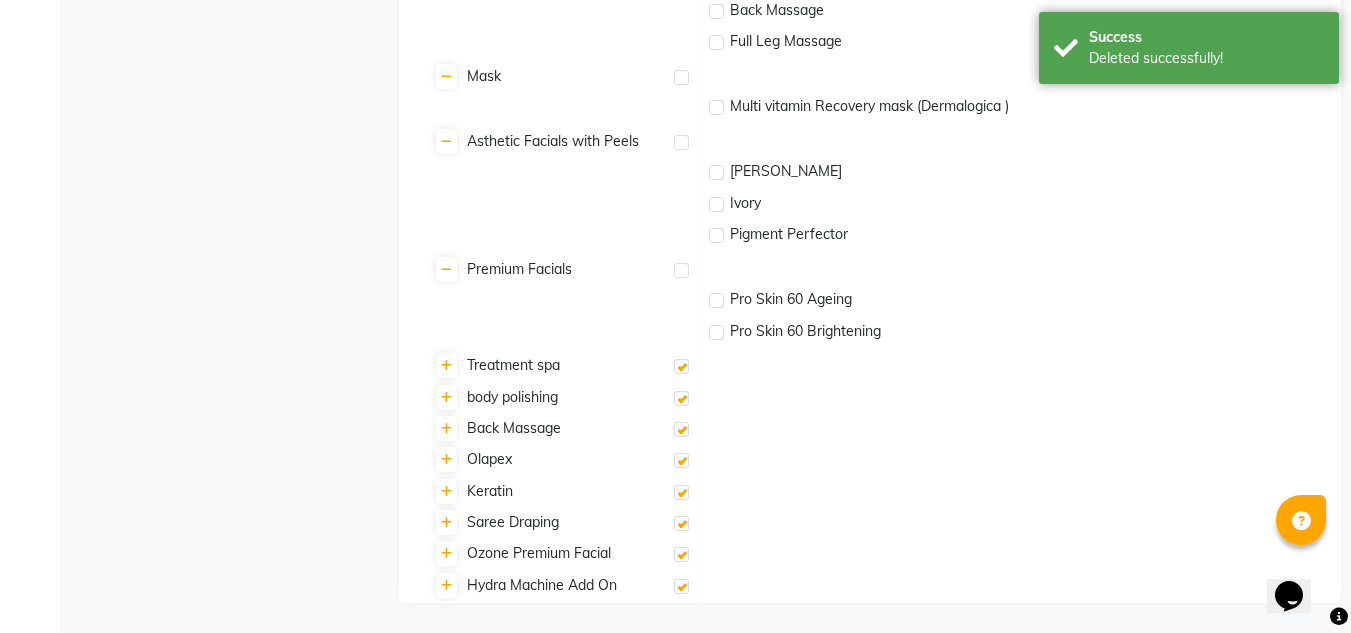 click at bounding box center [681, 366] 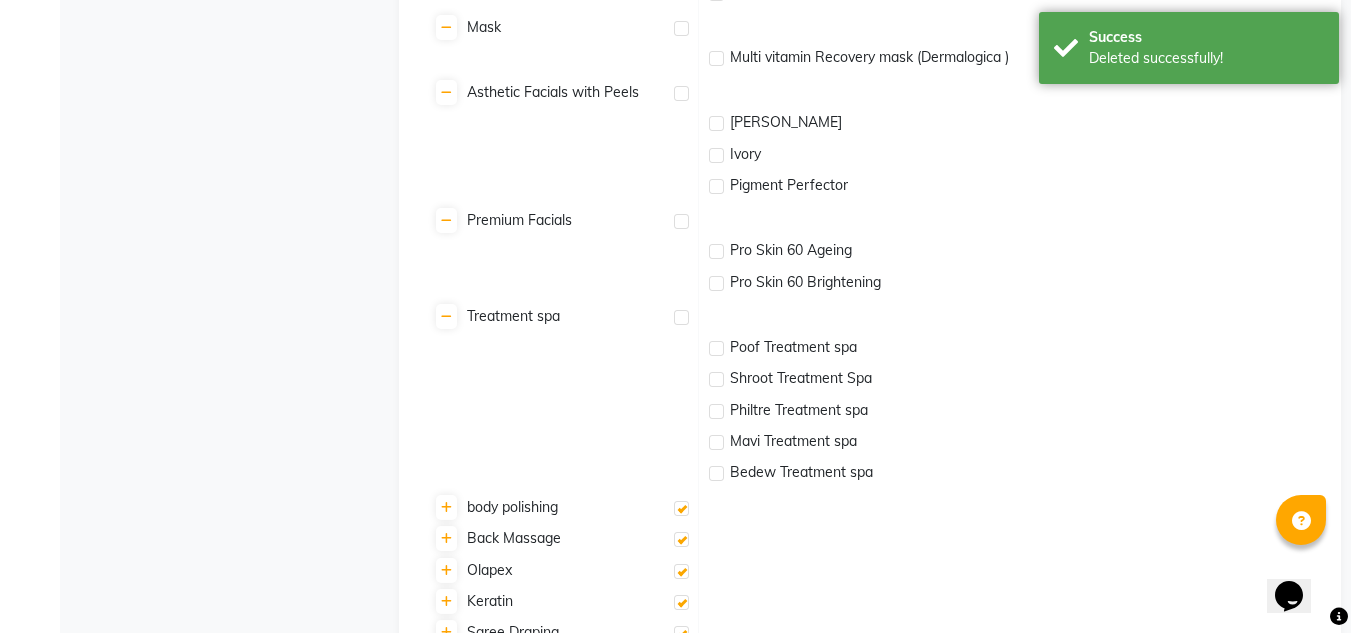 scroll, scrollTop: 6762, scrollLeft: 0, axis: vertical 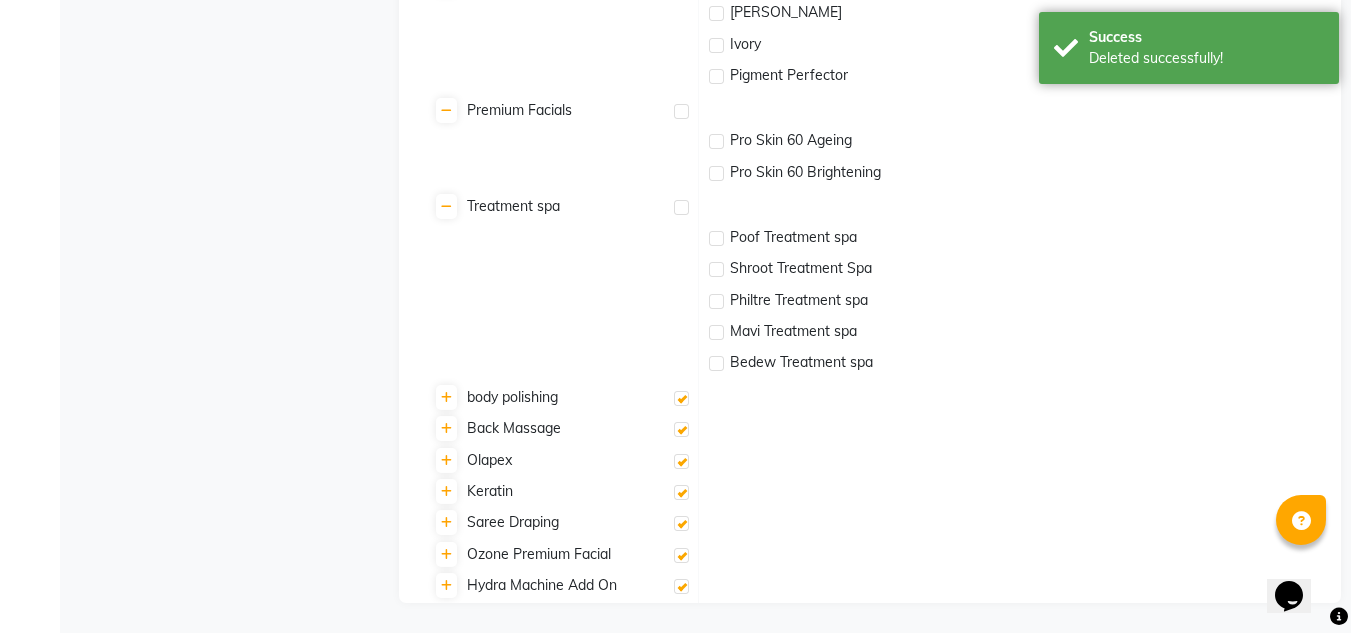 click at bounding box center (681, 398) 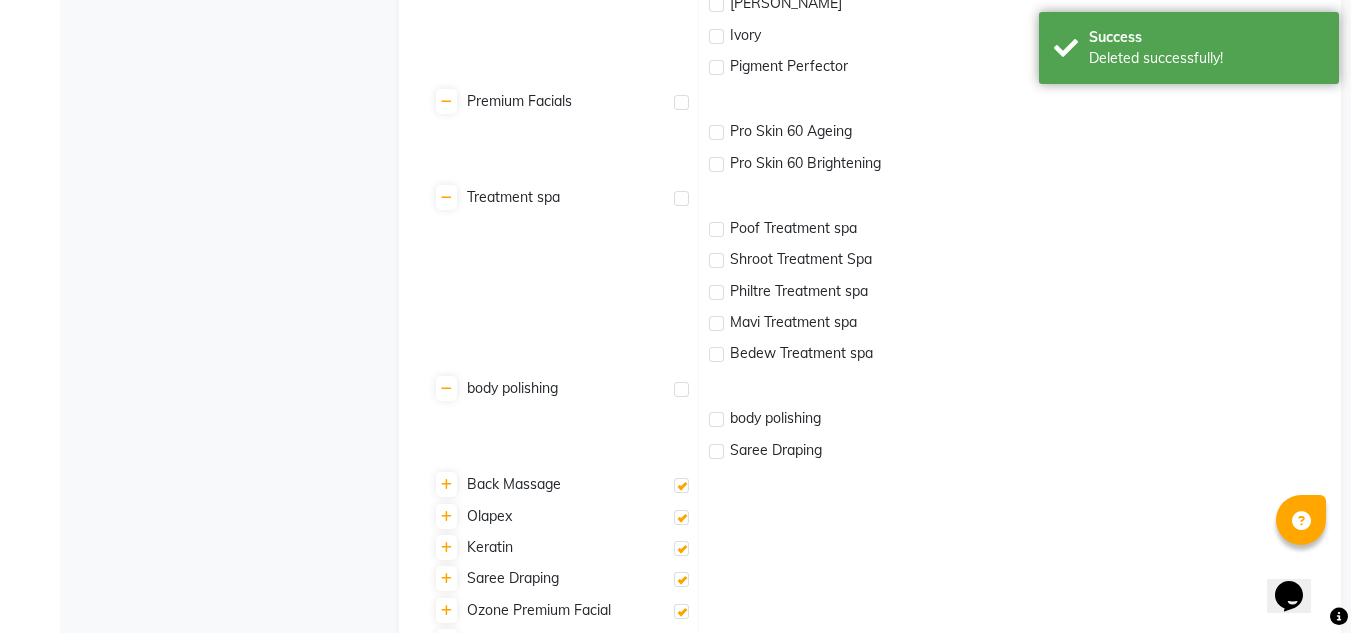 scroll, scrollTop: 6827, scrollLeft: 0, axis: vertical 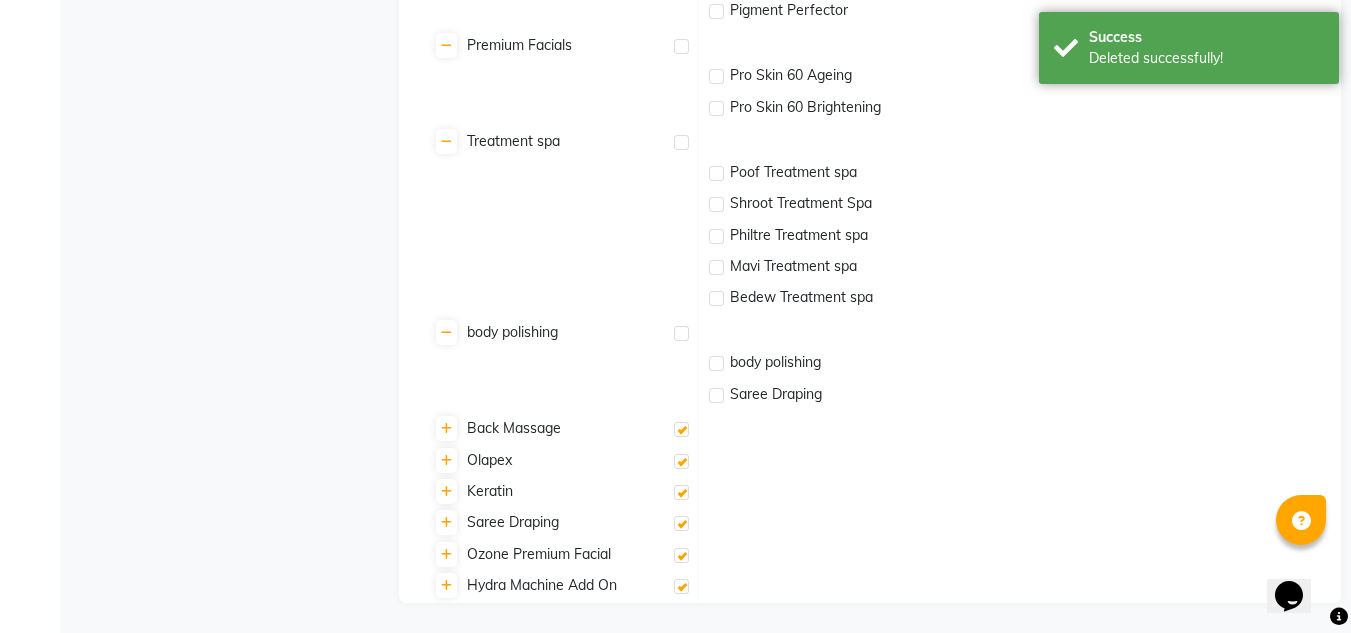 click at bounding box center (681, 429) 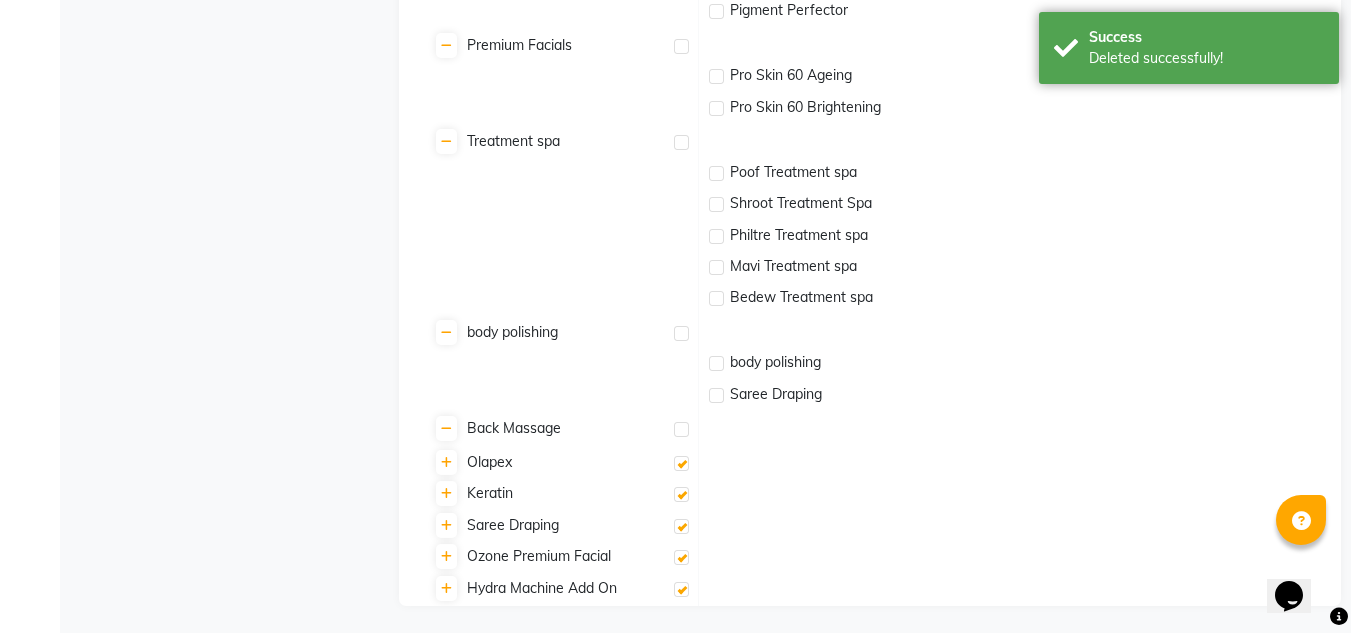 scroll, scrollTop: 6830, scrollLeft: 0, axis: vertical 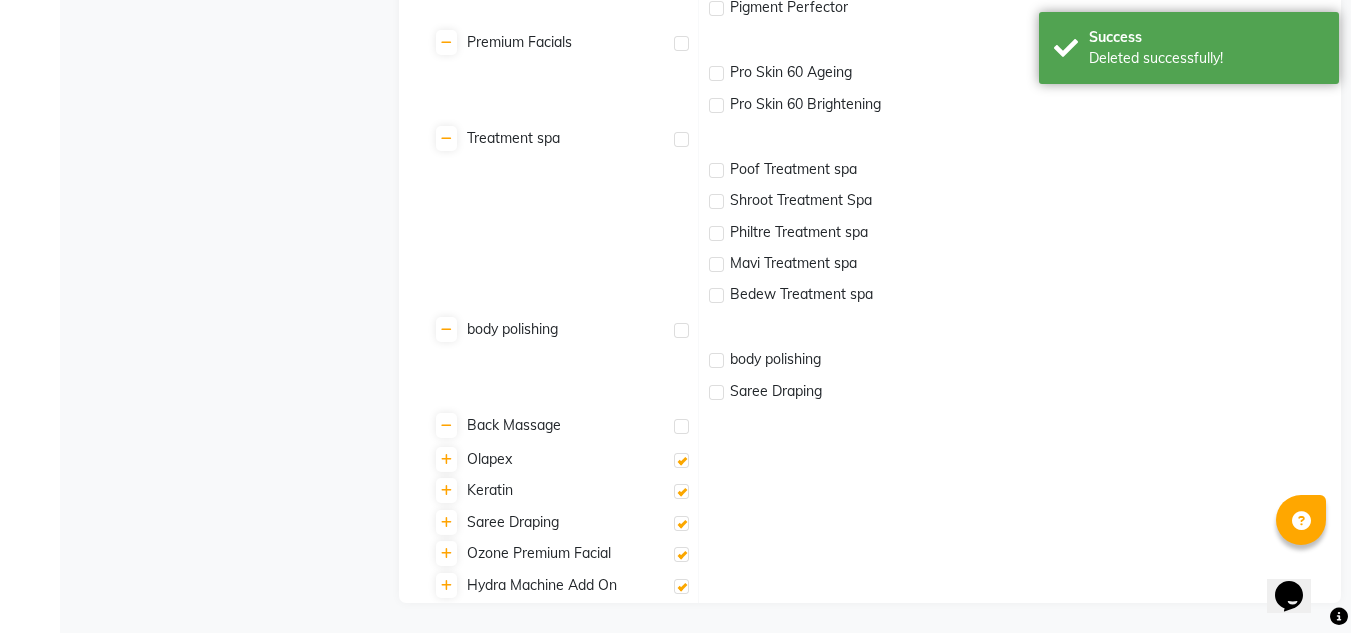 click at bounding box center [681, 523] 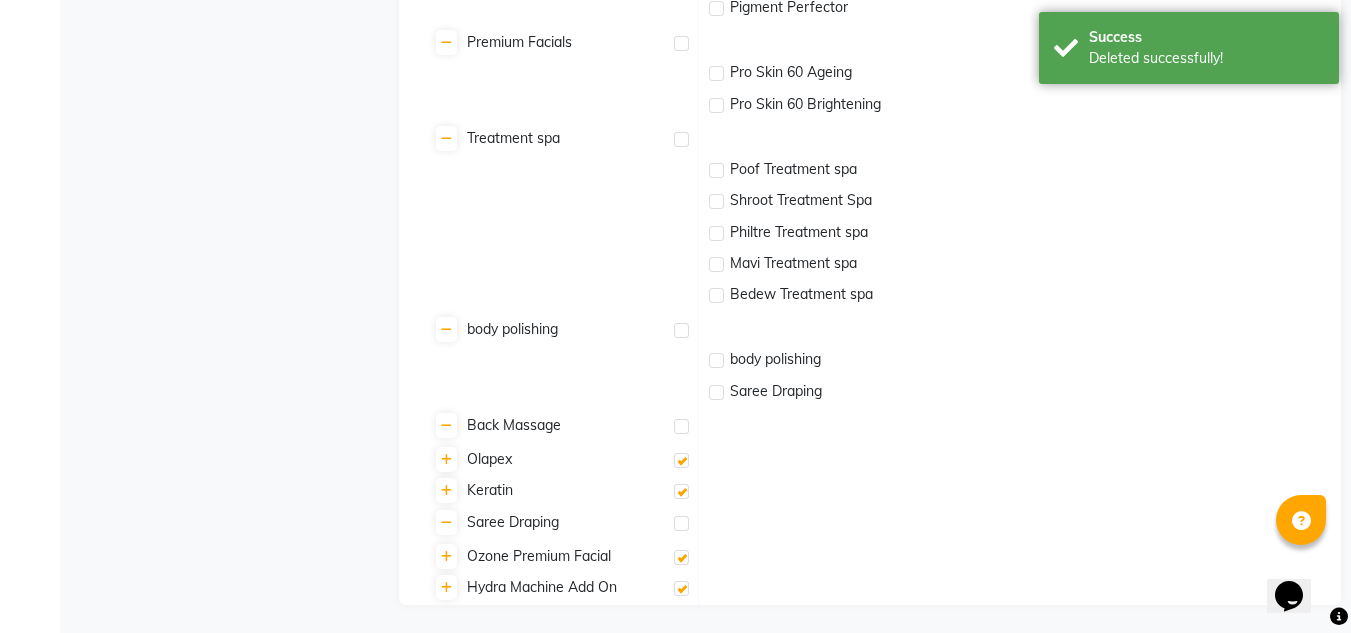 scroll, scrollTop: 6832, scrollLeft: 0, axis: vertical 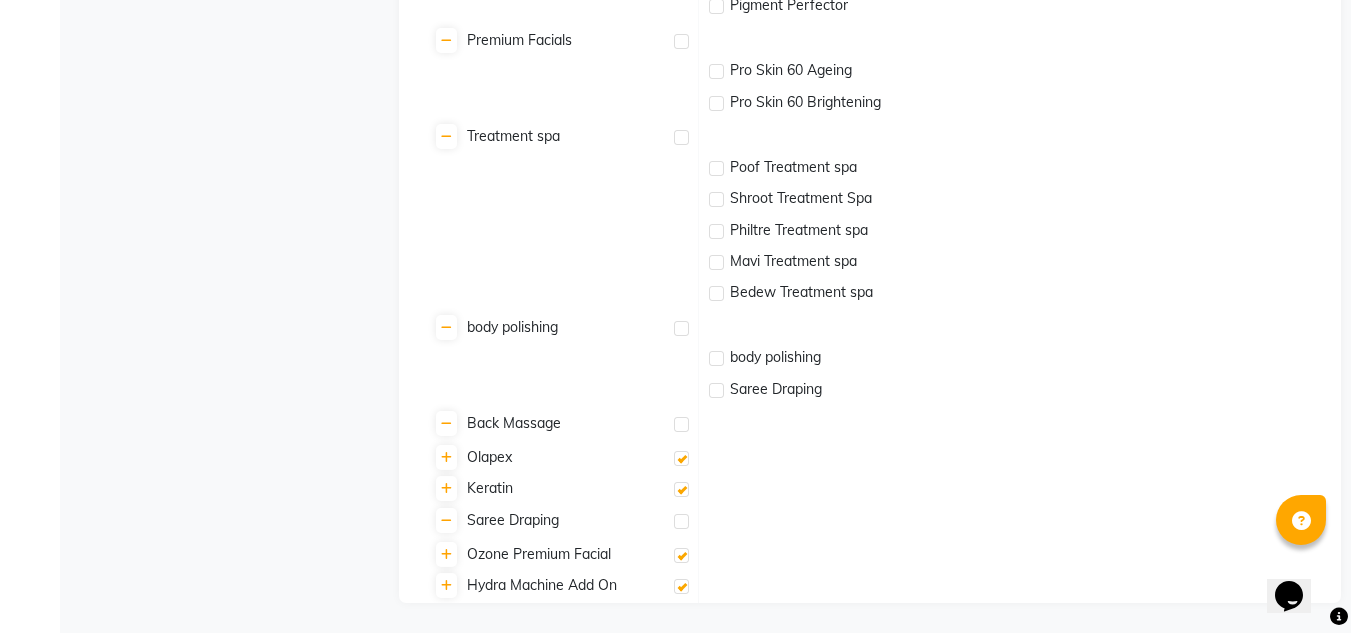 click on "Add Staff  Active Staff   All Staff  Name Status Abid Salmani  Aniket Kadam  Faim Alvi  Front Desk  (Front Desk) Muskan Khan  Pooja Kolge Reena Shaukat Ali  Salman Ansari  Sangeeta Kadri Shailendra Chauhan   Previous  page  1 / 2  You're on page  1 page  2  Next  page" 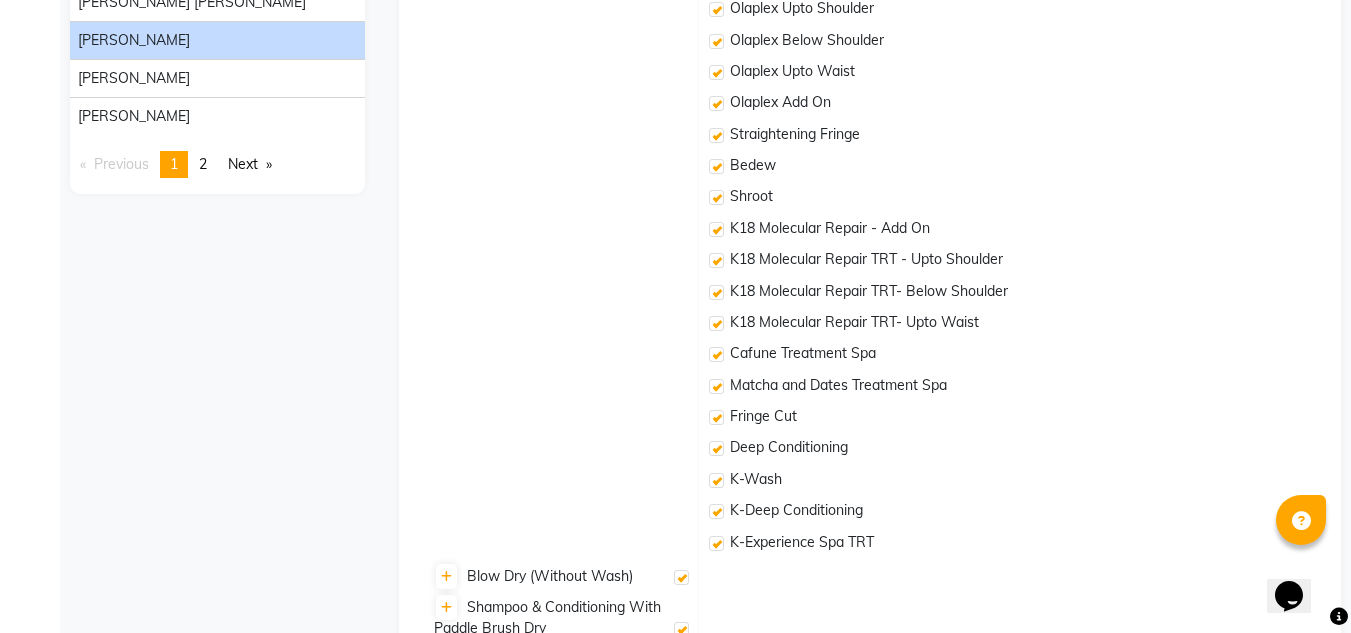 scroll, scrollTop: 0, scrollLeft: 0, axis: both 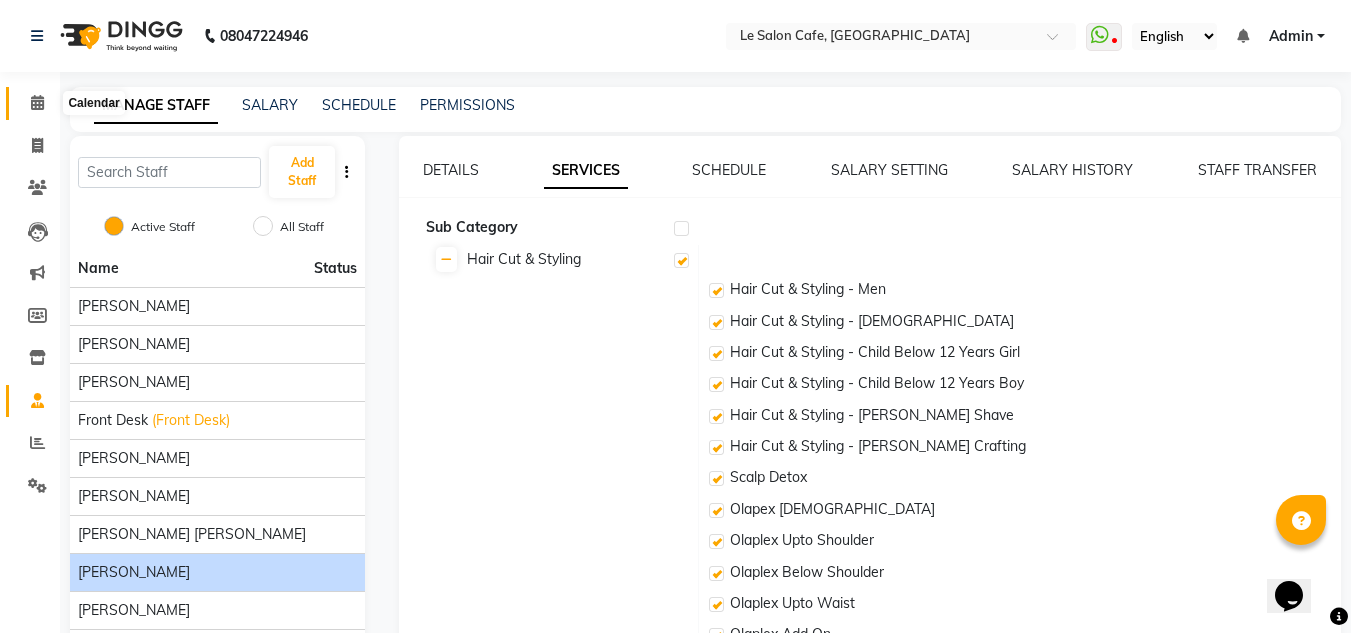 click 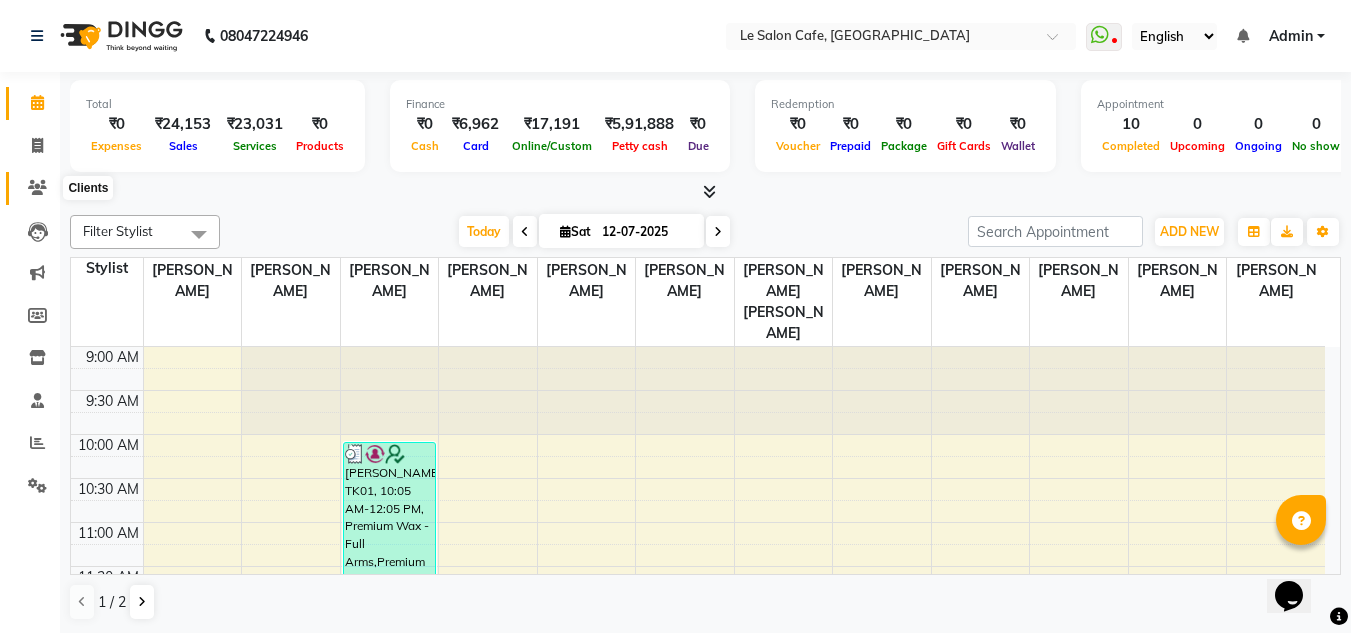 click 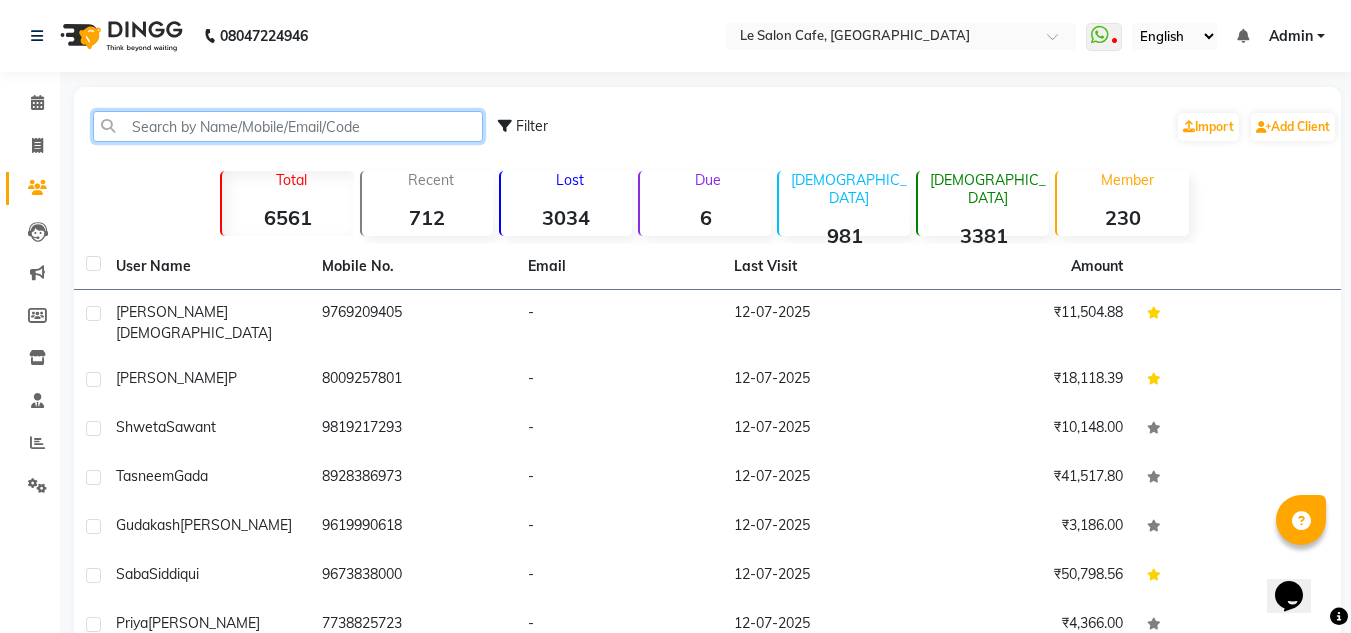 click 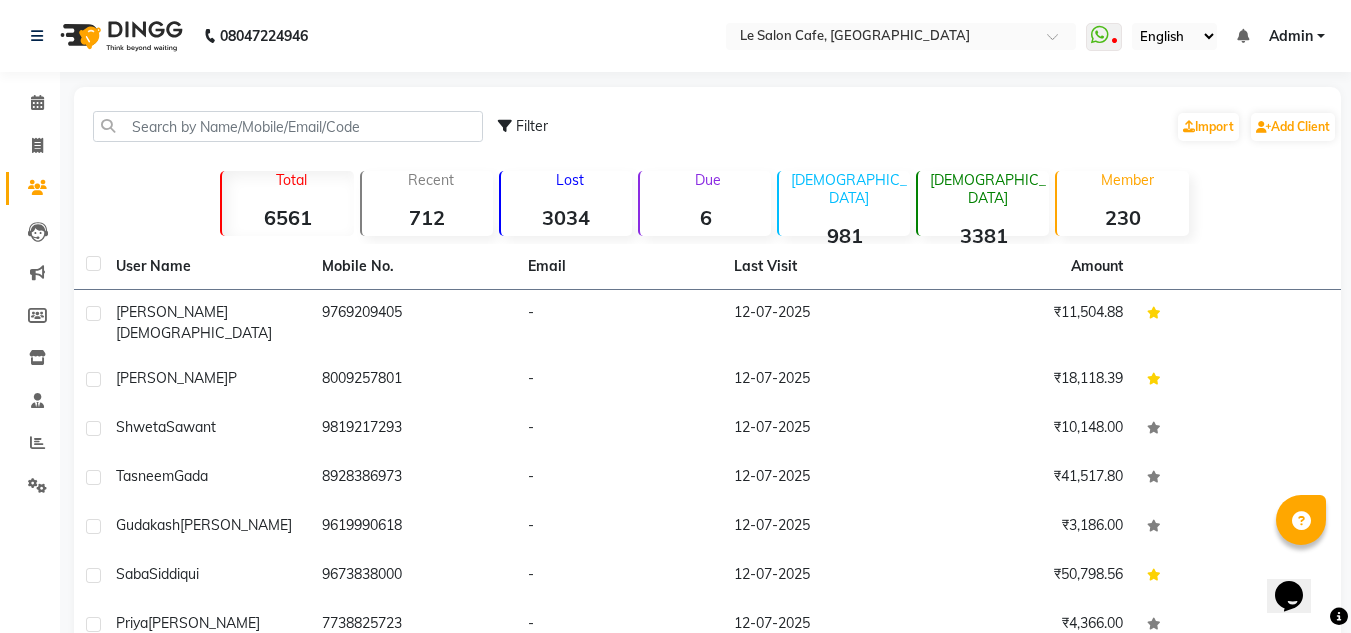 click on "08047224946 Select Location × Le Salon Cafe, Chembur  WhatsApp Status  ✕ Status:  Disconnected Recent Service Activity: 01-01-1970     05:30 AM  08047224946 Whatsapp Settings English ENGLISH Español العربية मराठी हिंदी ગુજરાતી தமிழ் 中文 Notifications nothing to show Admin Manage Profile Change Password Sign out  Version:3.15.4" 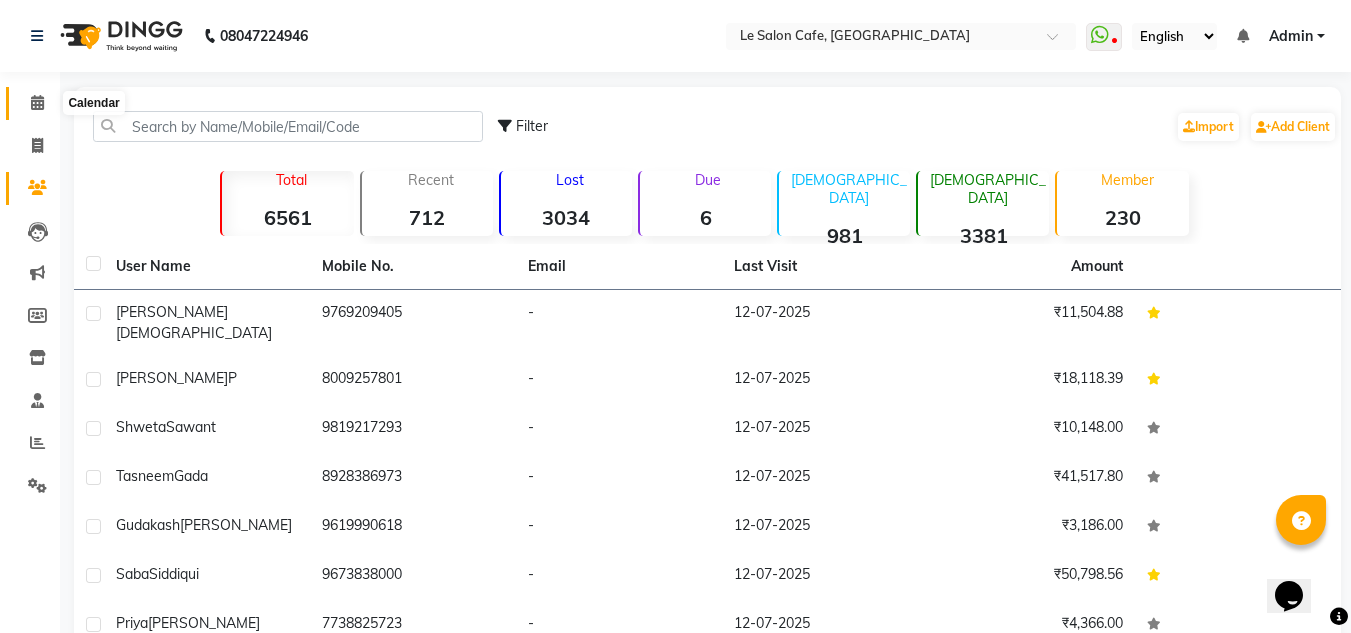 click 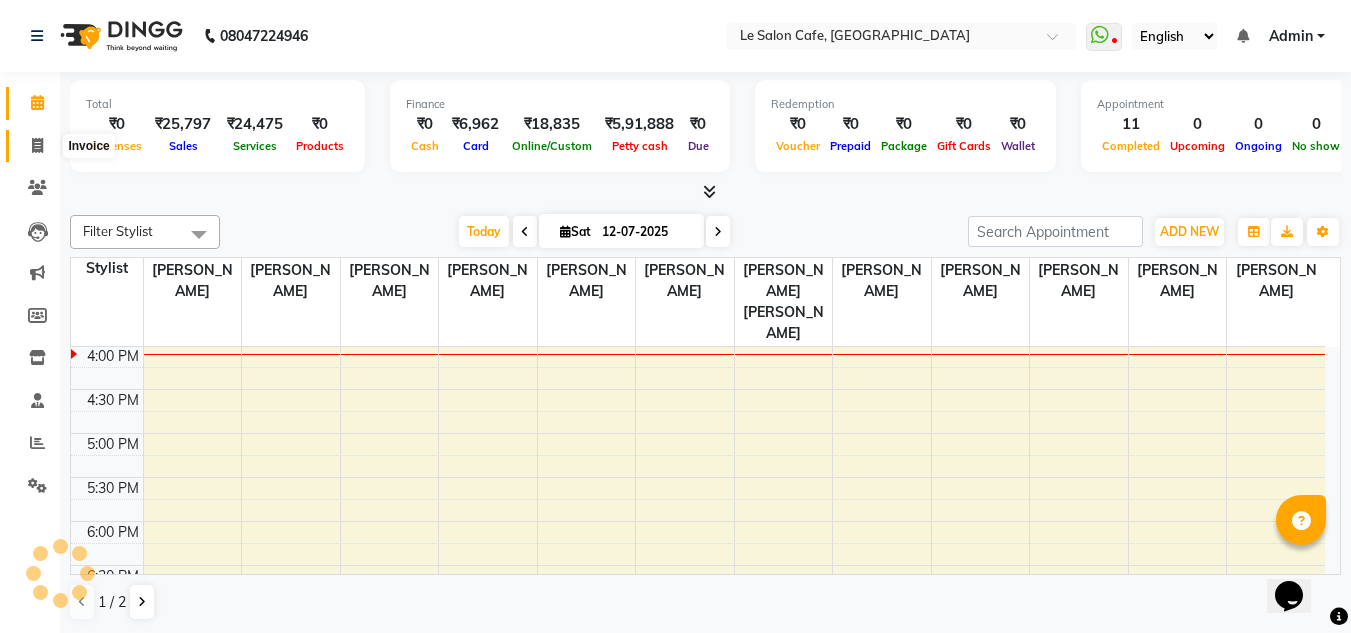scroll, scrollTop: 0, scrollLeft: 0, axis: both 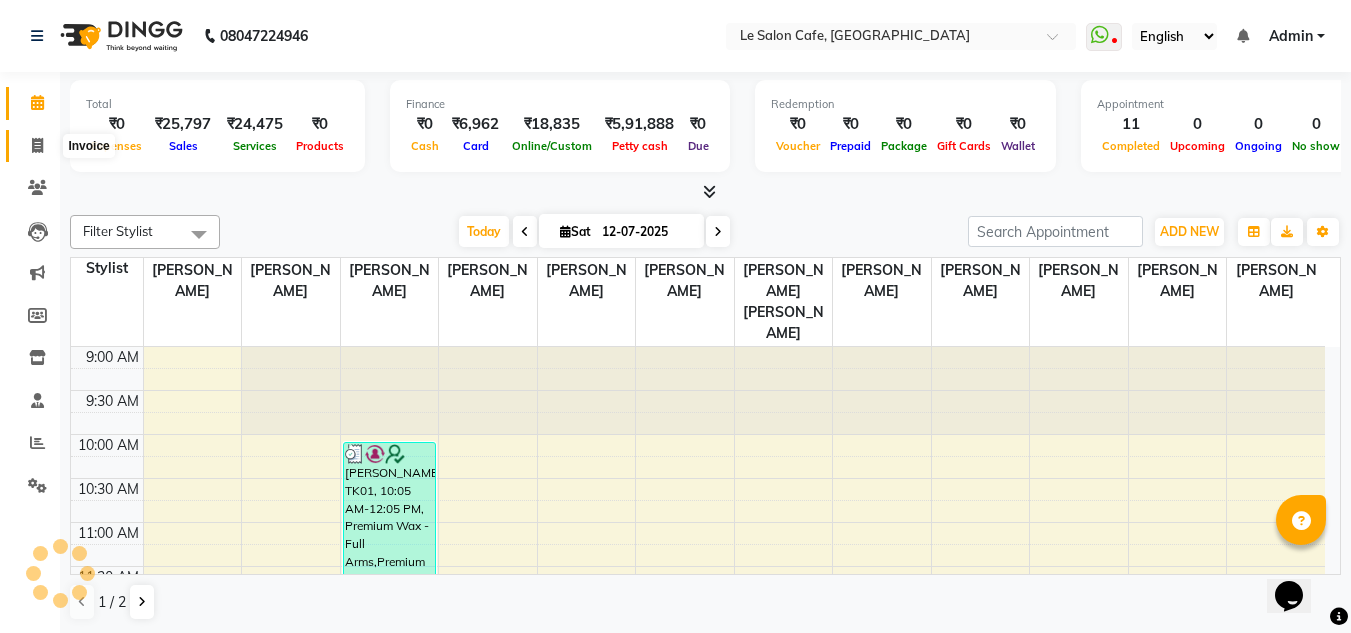 click 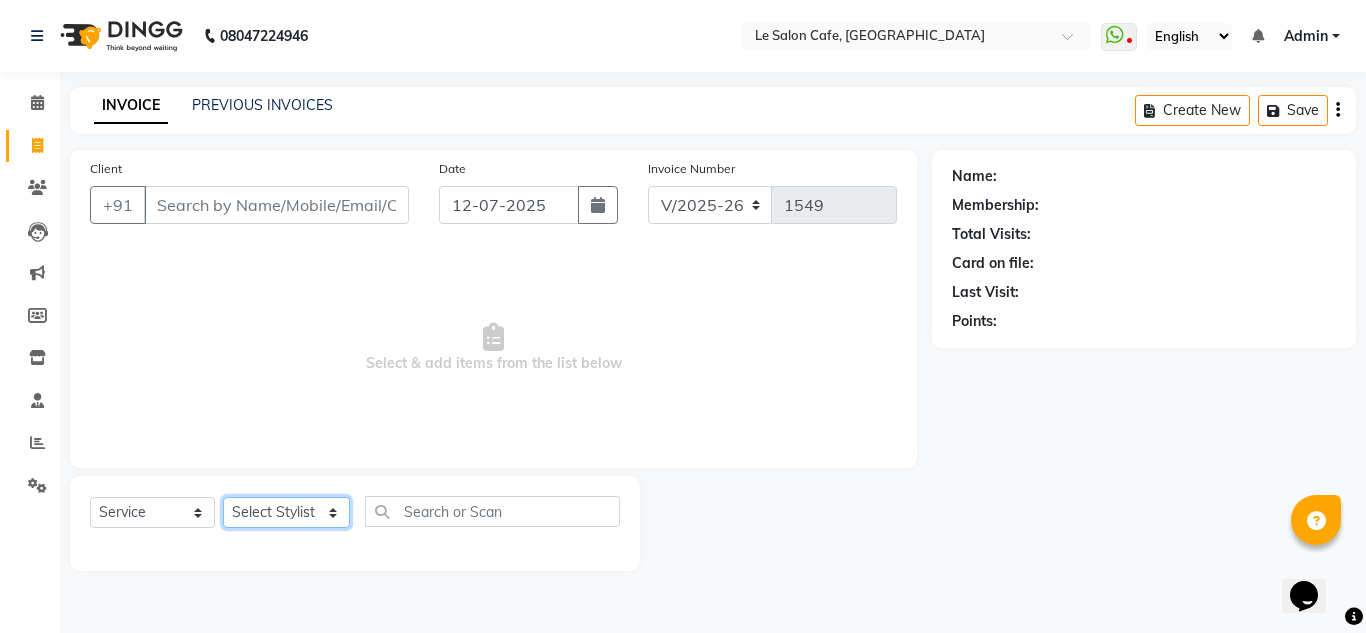 click on "Select Stylist Abid Salmani  Aniket Kadam  Faim Alvi  Front Desk  Muskan Khan  Pooja Kolge Reena Shaukat Ali  Salman Ansari  Sangeeta Kadri Shailendra Chauhan  Shekhar Sangle Soniyaa Varma Suchita Mistry Swapnil Kamble" 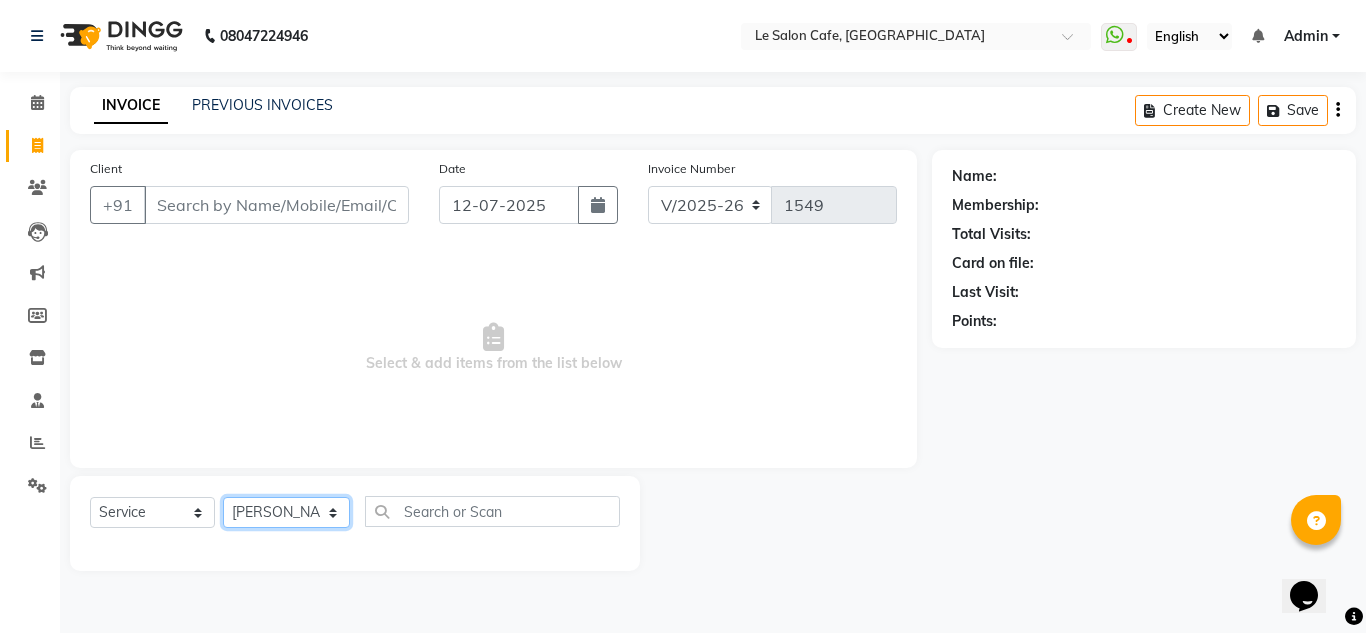 click on "Select Stylist Abid Salmani  Aniket Kadam  Faim Alvi  Front Desk  Muskan Khan  Pooja Kolge Reena Shaukat Ali  Salman Ansari  Sangeeta Kadri Shailendra Chauhan  Shekhar Sangle Soniyaa Varma Suchita Mistry Swapnil Kamble" 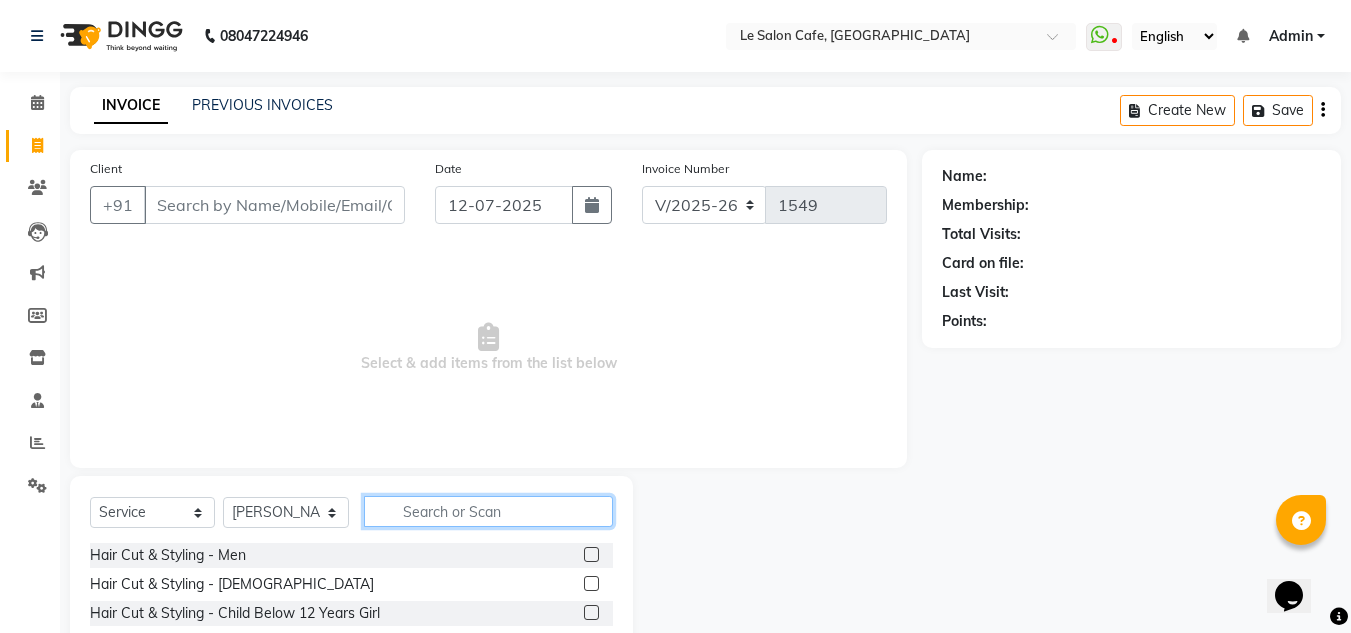 click 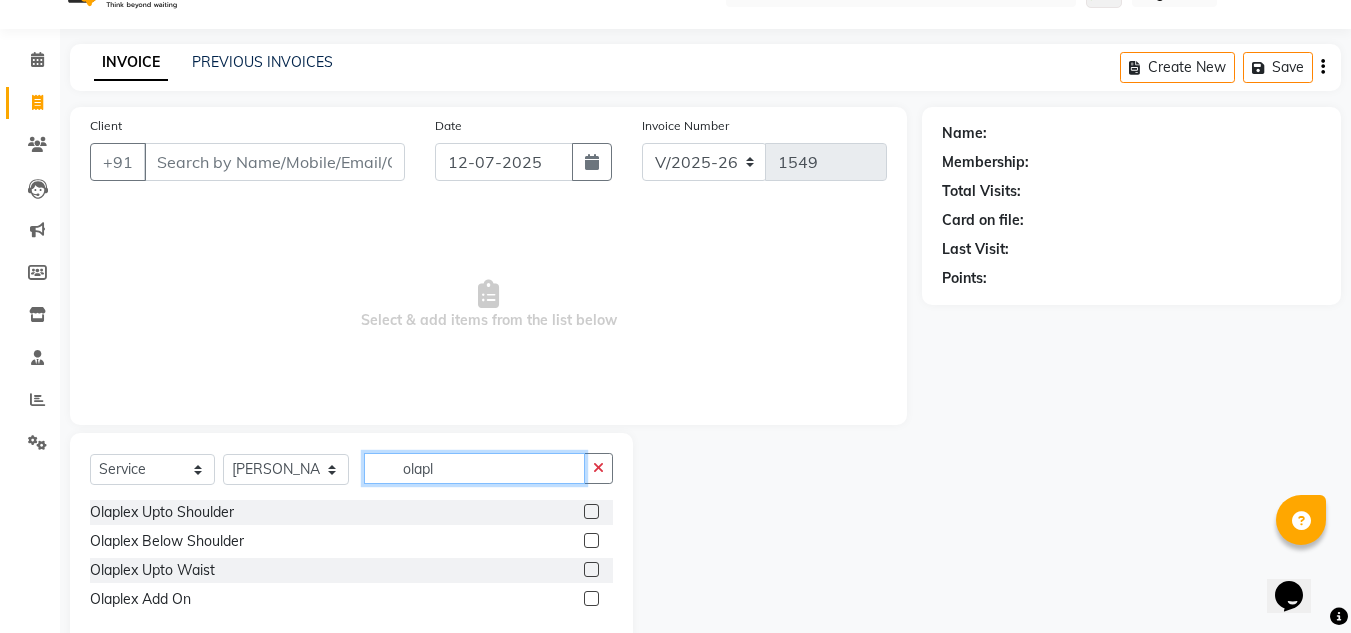 scroll, scrollTop: 84, scrollLeft: 0, axis: vertical 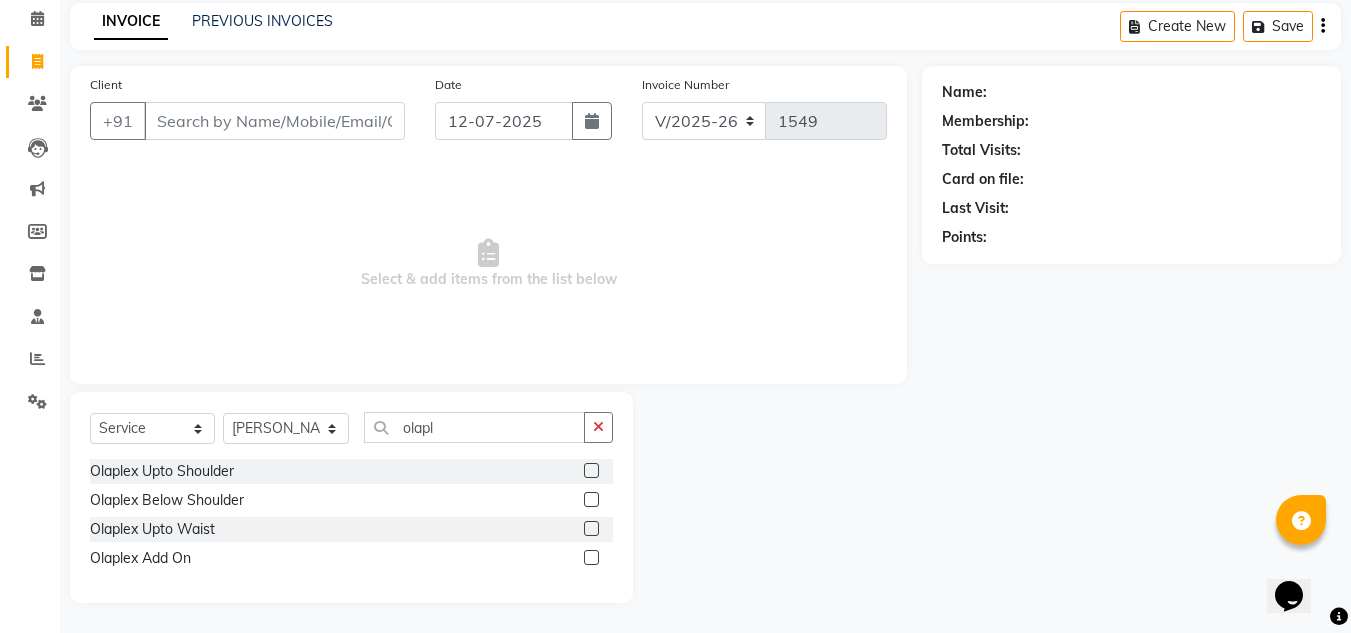 click 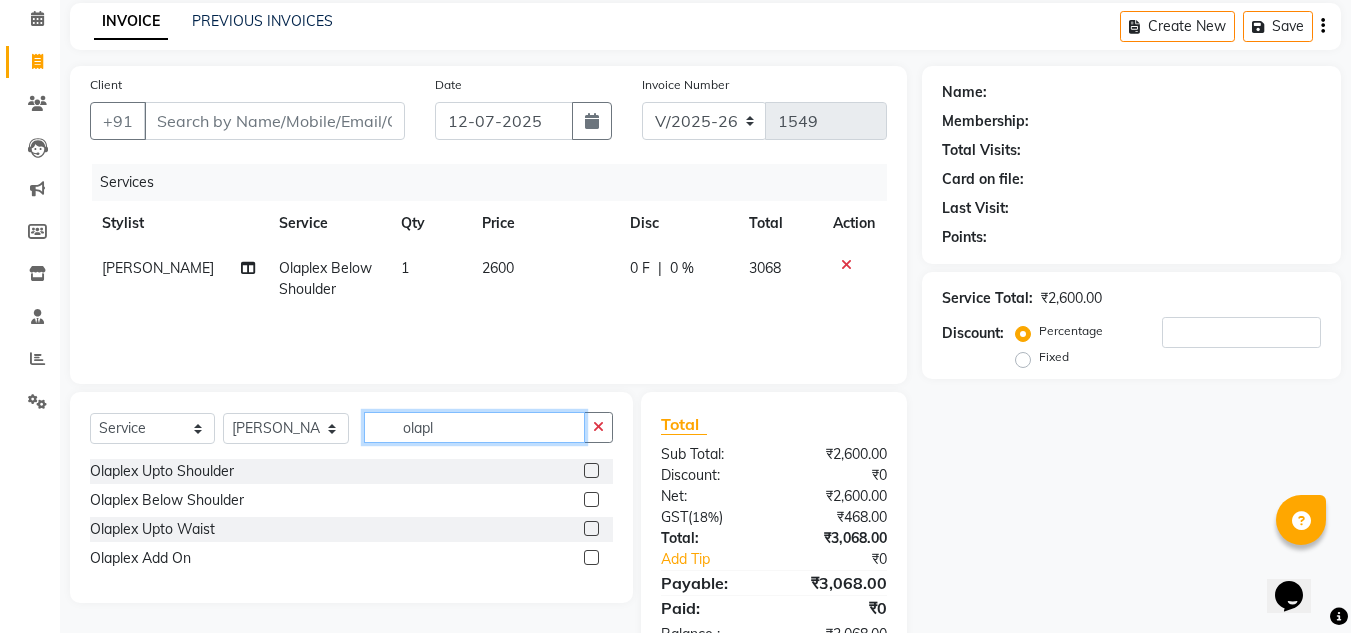 click on "olapl" 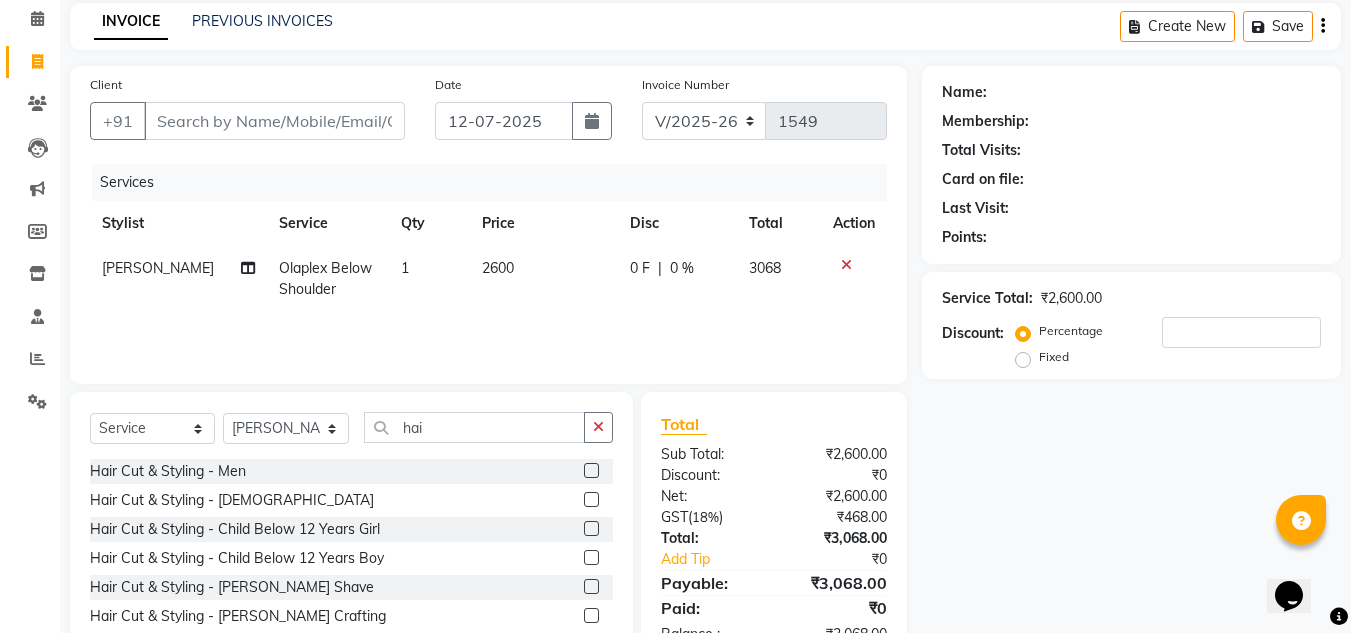 click 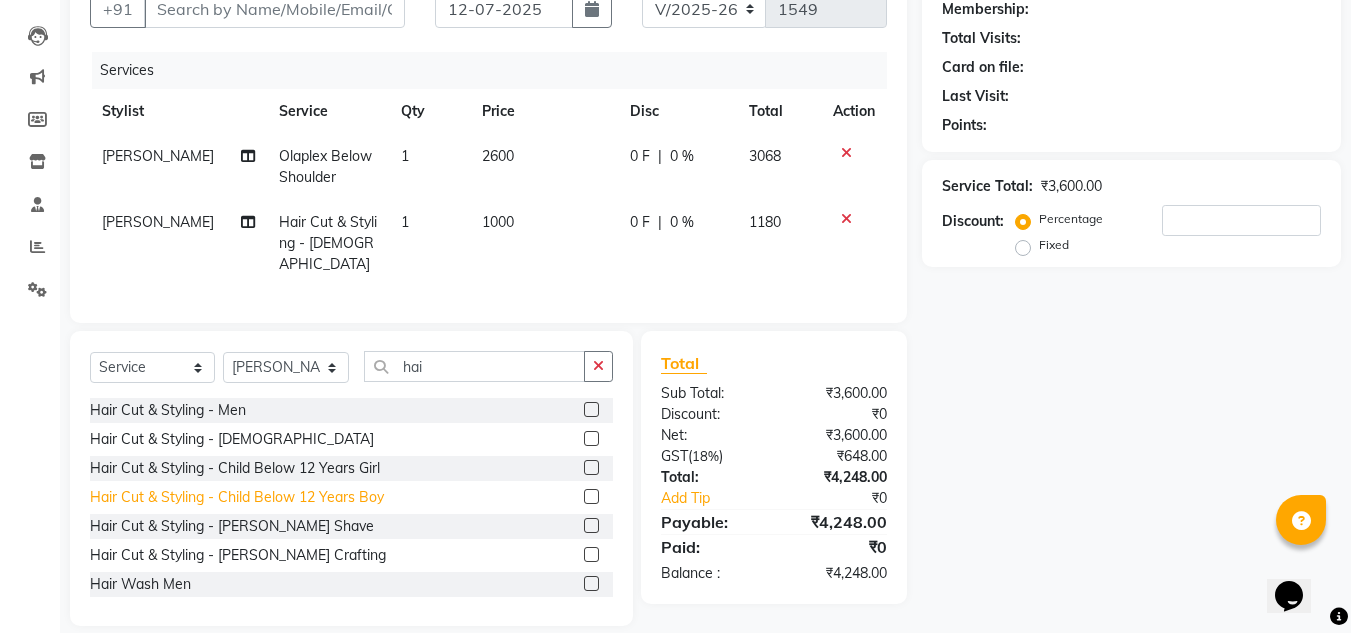 scroll, scrollTop: 213, scrollLeft: 0, axis: vertical 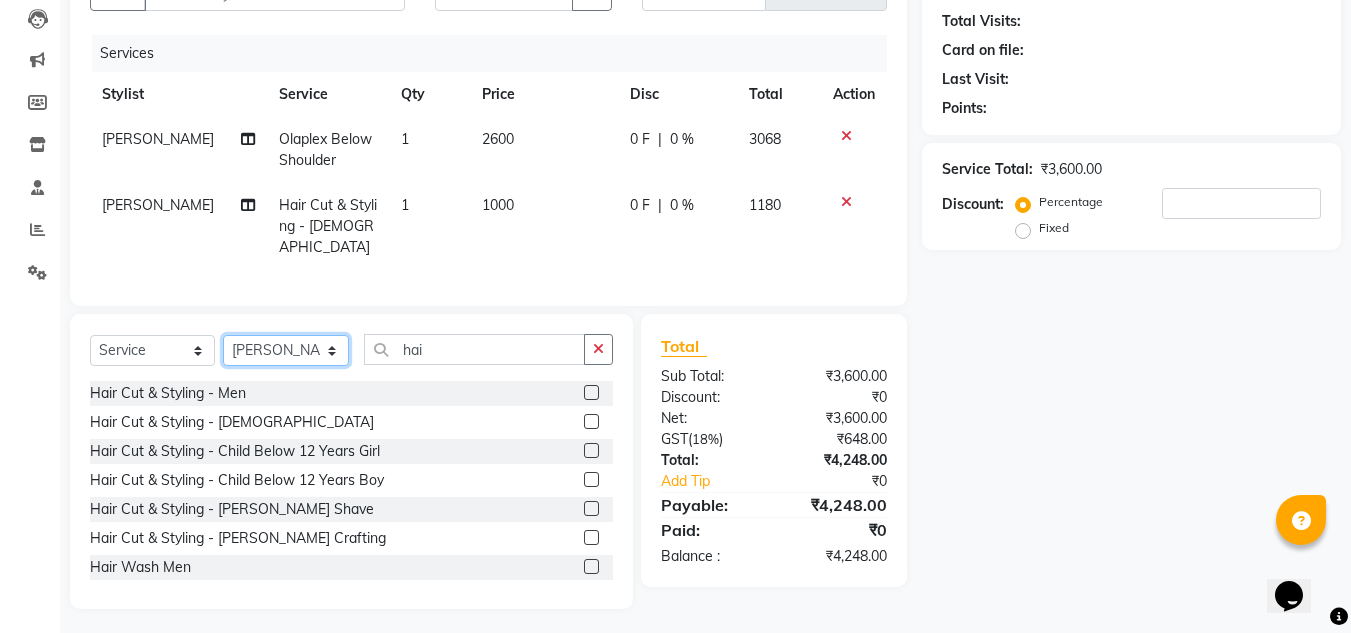 click on "Select Stylist Abid Salmani  Aniket Kadam  Faim Alvi  Front Desk  Muskan Khan  Pooja Kolge Reena Shaukat Ali  Salman Ansari  Sangeeta Kadri Shailendra Chauhan  Shekhar Sangle Soniyaa Varma Suchita Mistry Swapnil Kamble" 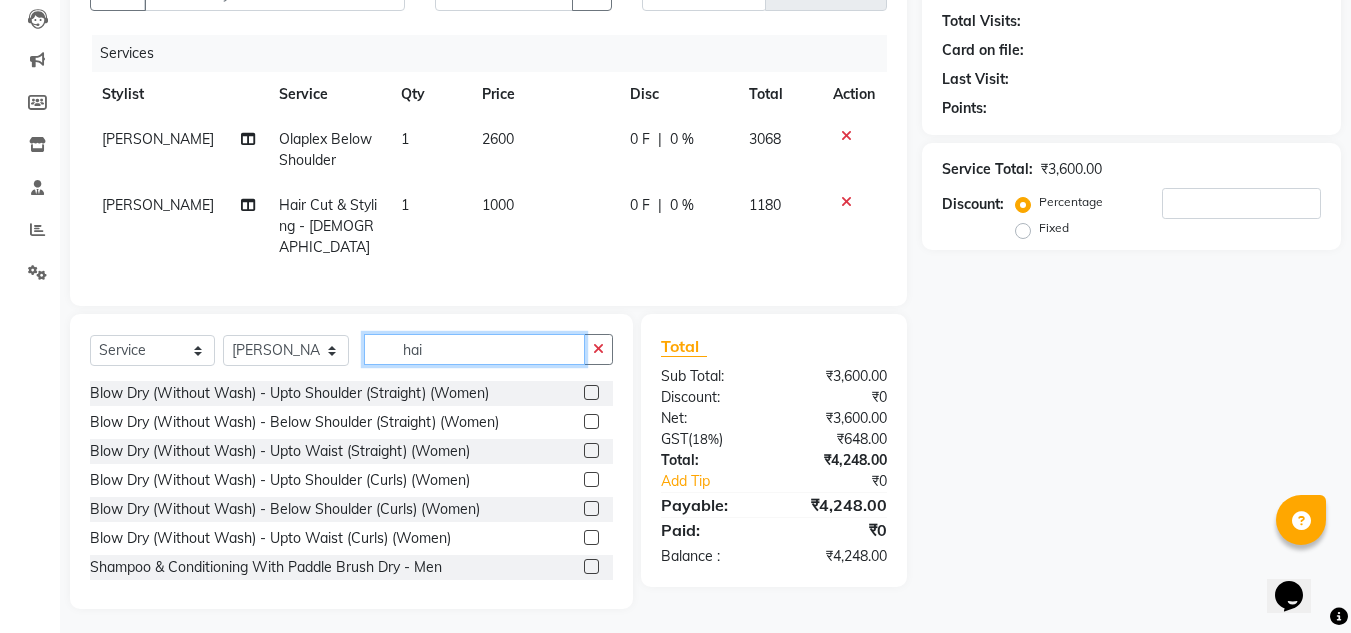 click on "hai" 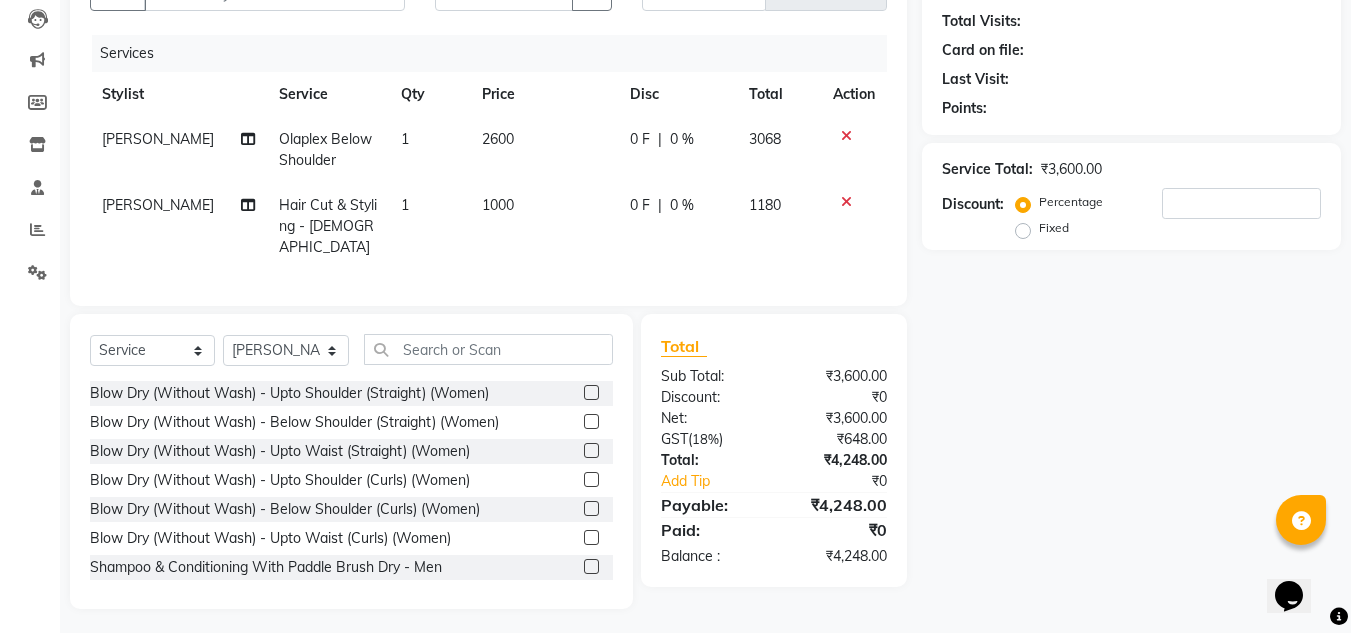click on "Name: Membership: Total Visits: Card on file: Last Visit:  Points:  Service Total:  ₹3,600.00  Discount:  Percentage   Fixed" 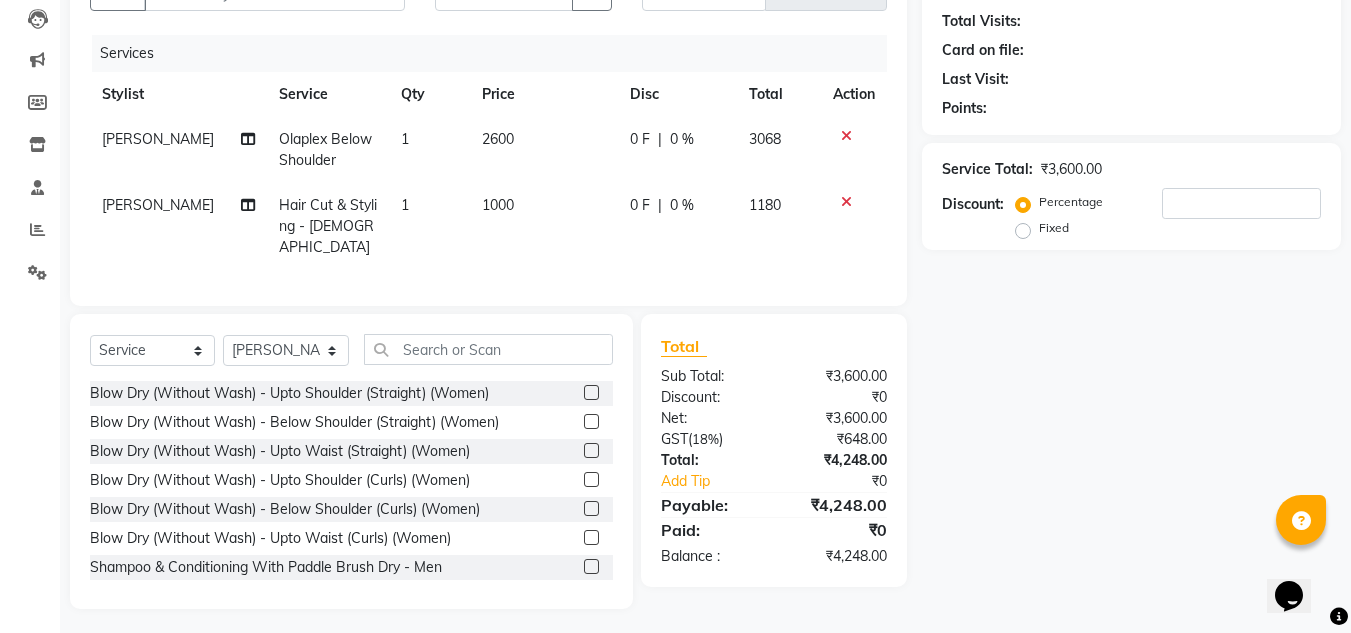 click on "Name: Membership: Total Visits: Card on file: Last Visit:  Points:  Service Total:  ₹3,600.00  Discount:  Percentage   Fixed" 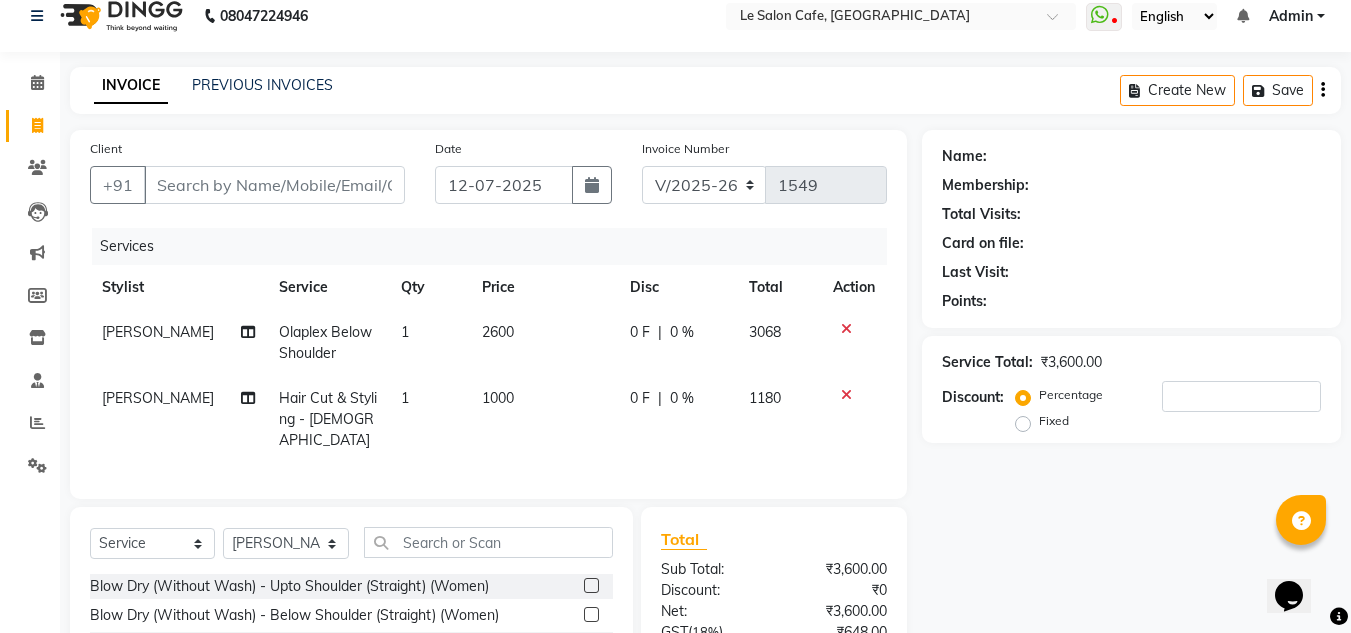 scroll, scrollTop: 0, scrollLeft: 0, axis: both 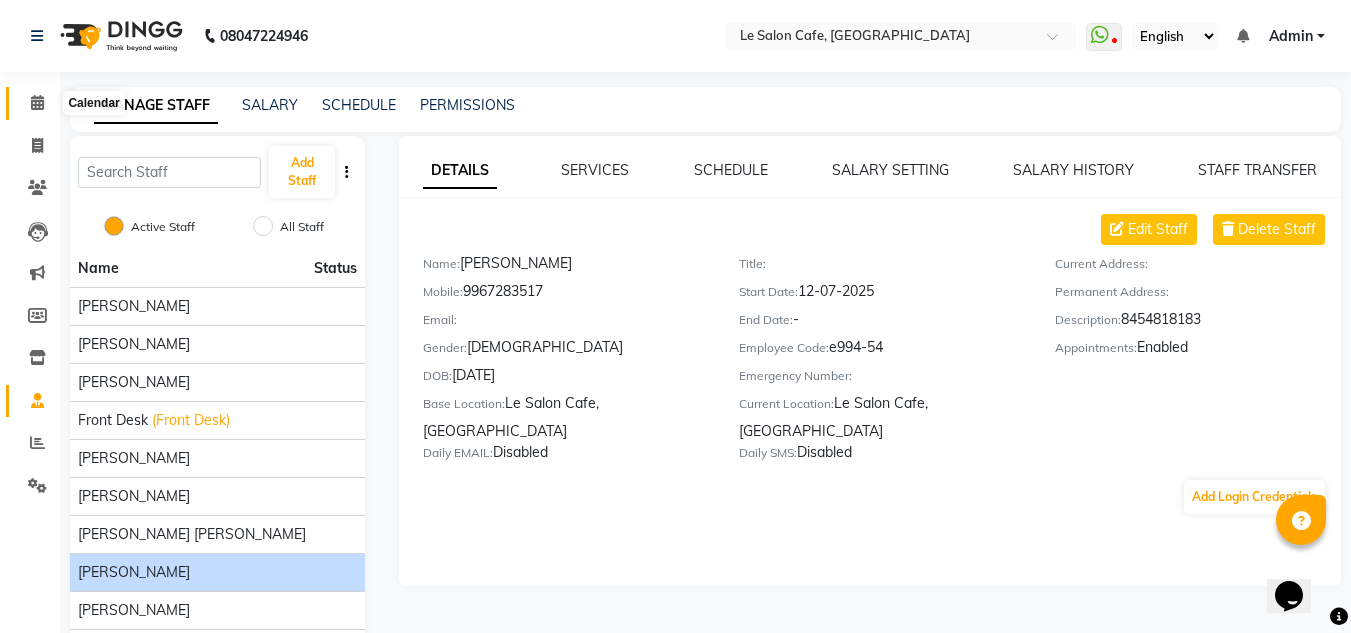 click 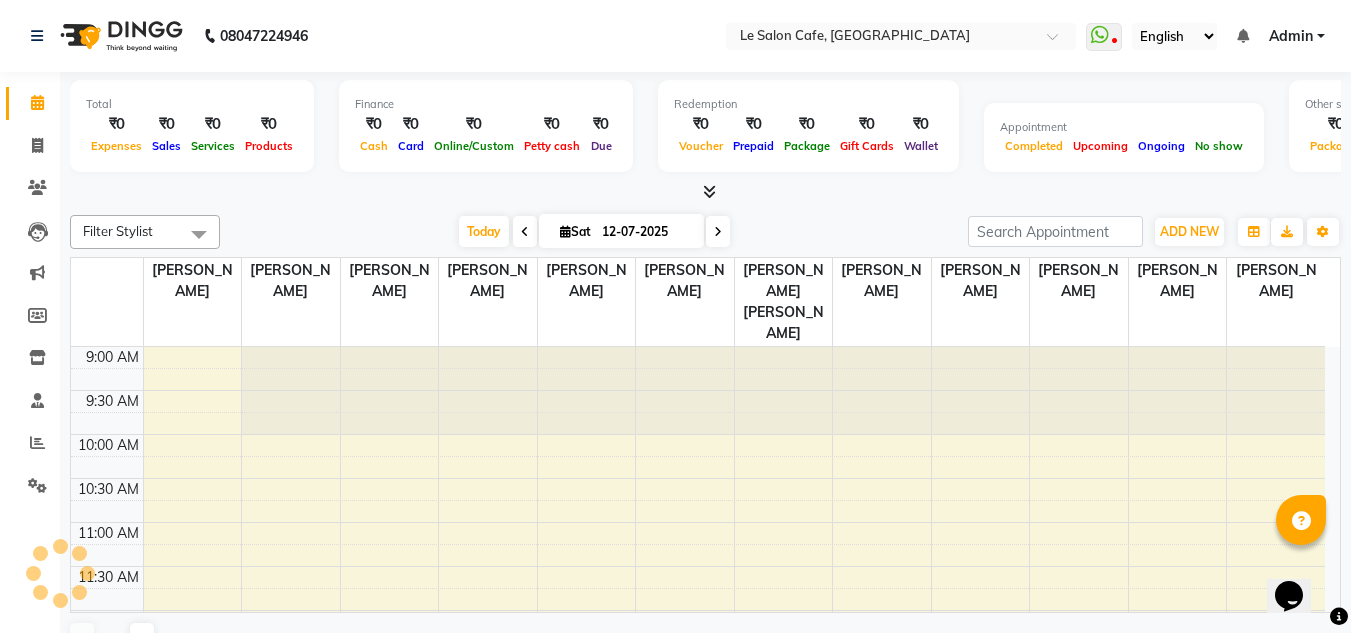 scroll, scrollTop: 0, scrollLeft: 0, axis: both 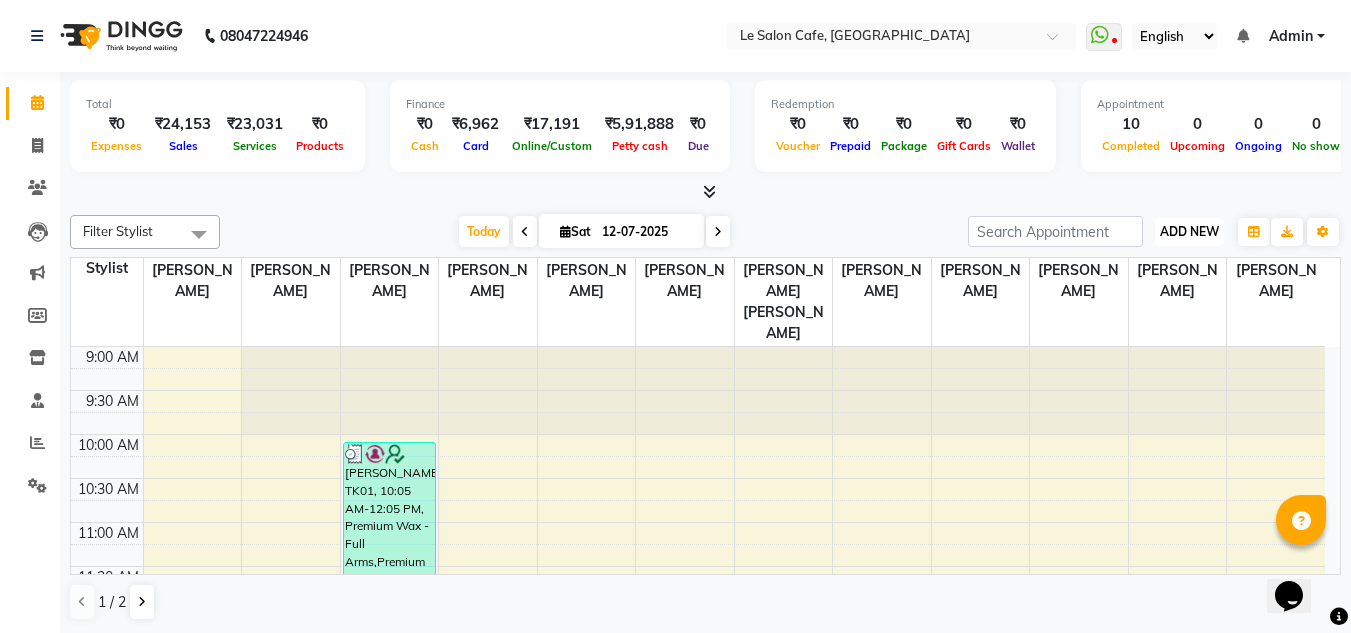 click on "ADD NEW" at bounding box center (1189, 231) 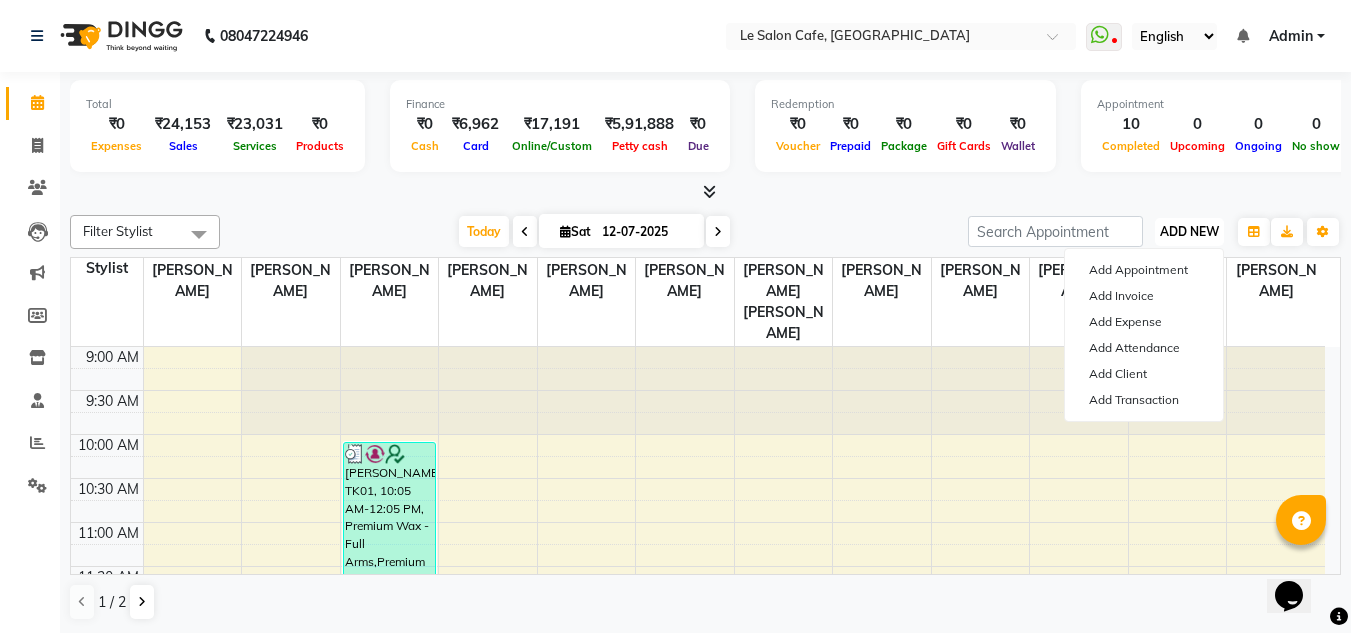 click on "9:00 AM 9:30 AM 10:00 AM 10:30 AM 11:00 AM 11:30 AM 12:00 PM 12:30 PM 1:00 PM 1:30 PM 2:00 PM 2:30 PM 3:00 PM 3:30 PM 4:00 PM 4:30 PM 5:00 PM 5:30 PM 6:00 PM 6:30 PM 7:00 PM 7:30 PM 8:00 PM 8:30 PM 9:00 PM 9:30 PM 10:00 PM 10:30 PM     Shweta Sawant, TK07, 12:30 PM-02:40 PM, Global Colour (Majirel) - Below Shoulder (Women),Poof Treatment spa     Gudakash Kumar, TK05, 12:55 PM-01:55 PM, Hair Cut & Styling - Men,Hair Cut & Styling - Beard Crafting     Uma Sridhar, TK01, 10:05 AM-12:05 PM, Premium Wax - Full Arms,Premium Wax - Upper Lip,Premium Wax - Under Arms,Premium Wax - Full Legs     Samridhi P, TK08, 01:30 PM-02:40 PM, Hair Cut & Styling - Ladies,Mavi Treatment spa     Tasneem Gada, TK06, 01:50 PM-02:40 PM, Blow Dry (Without Wash) - Upto Waist (Straight) (Women),Fringe Cut      Priya Chaudhary, TK03, 12:15 PM-01:45 PM, Pedicure - Nail Filling,Manicure - Express     Samridhi P, TK08, 02:40 PM-03:25 PM, Pedicure - No More Tan!!     Tasneem Gada, TK06, 02:40 PM-03:10 PM, Premium Wax - Brazilian" at bounding box center [698, 962] 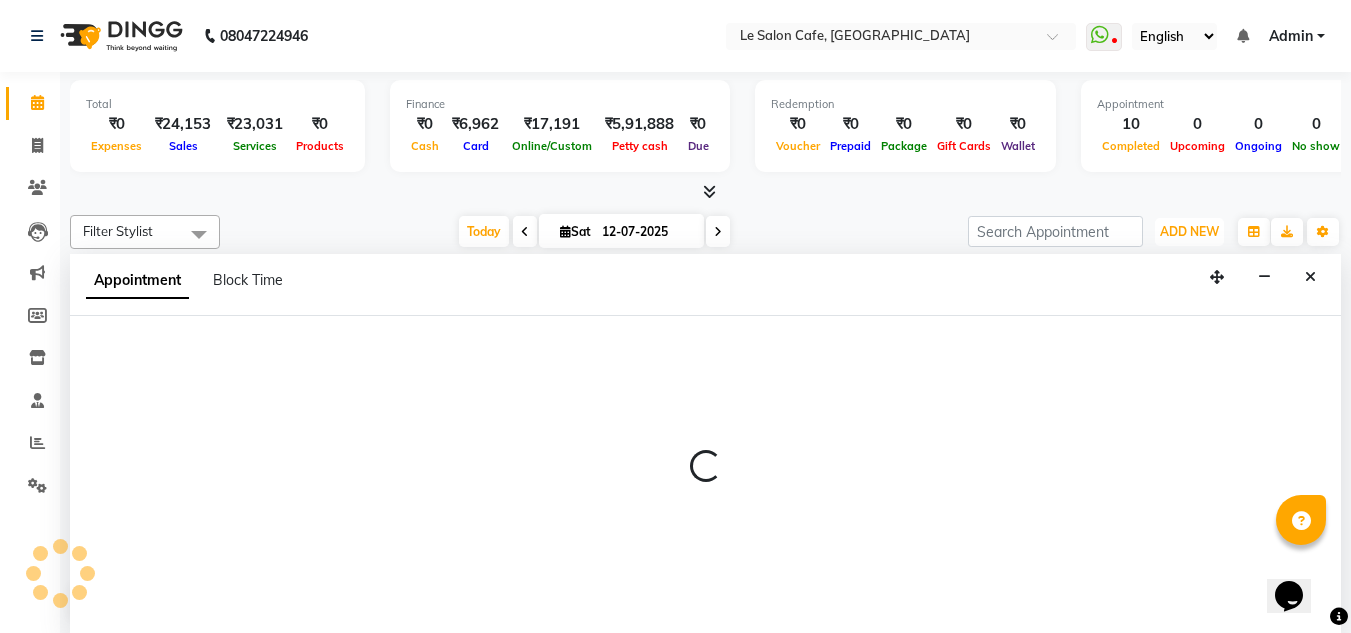 scroll, scrollTop: 1, scrollLeft: 0, axis: vertical 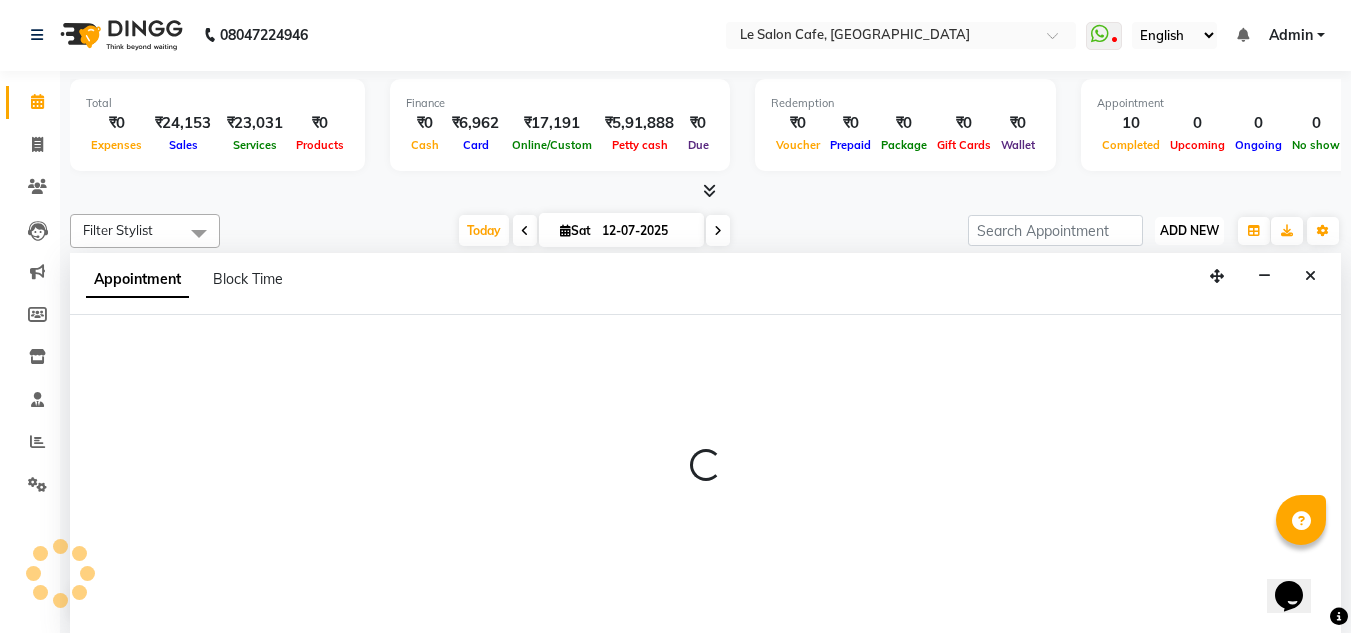 select on "67615" 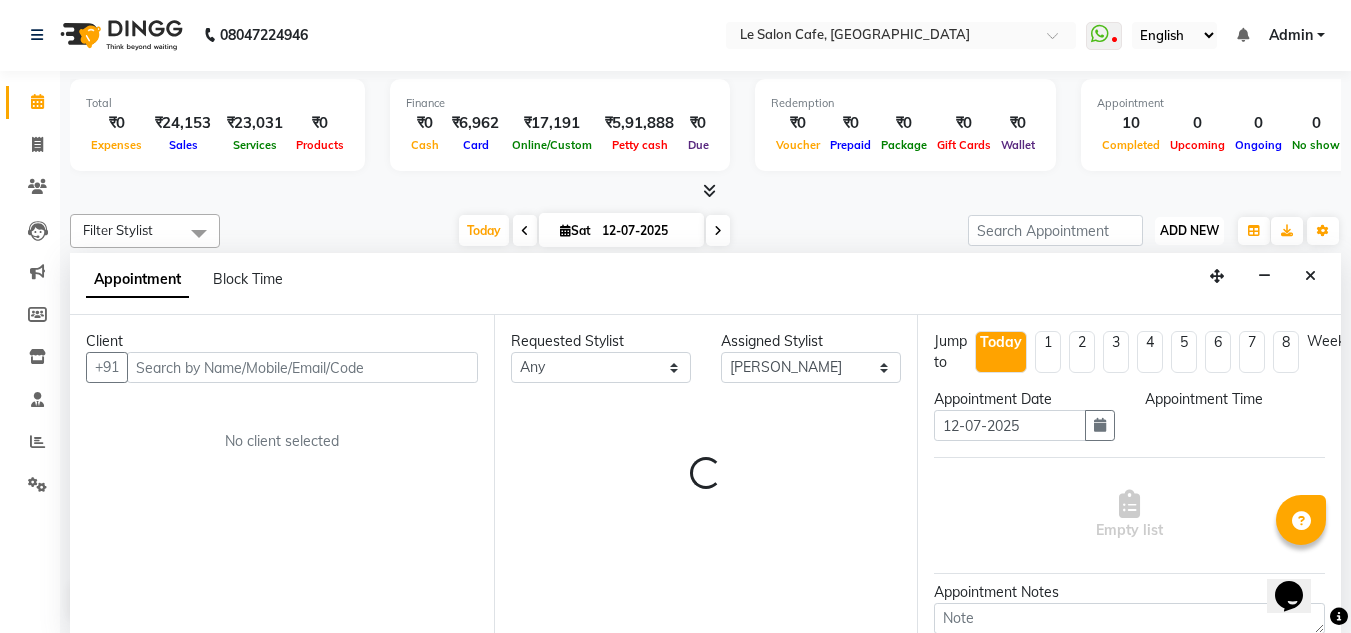 click on "ADD NEW" at bounding box center (1189, 230) 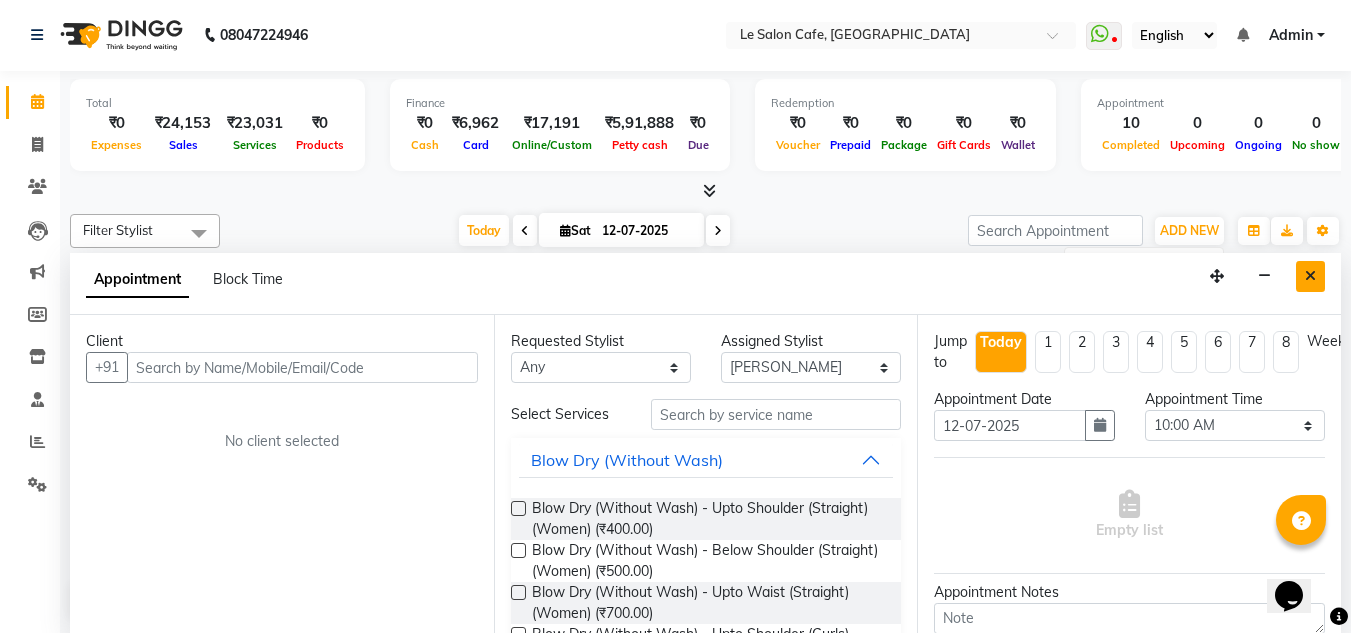 click at bounding box center (1310, 276) 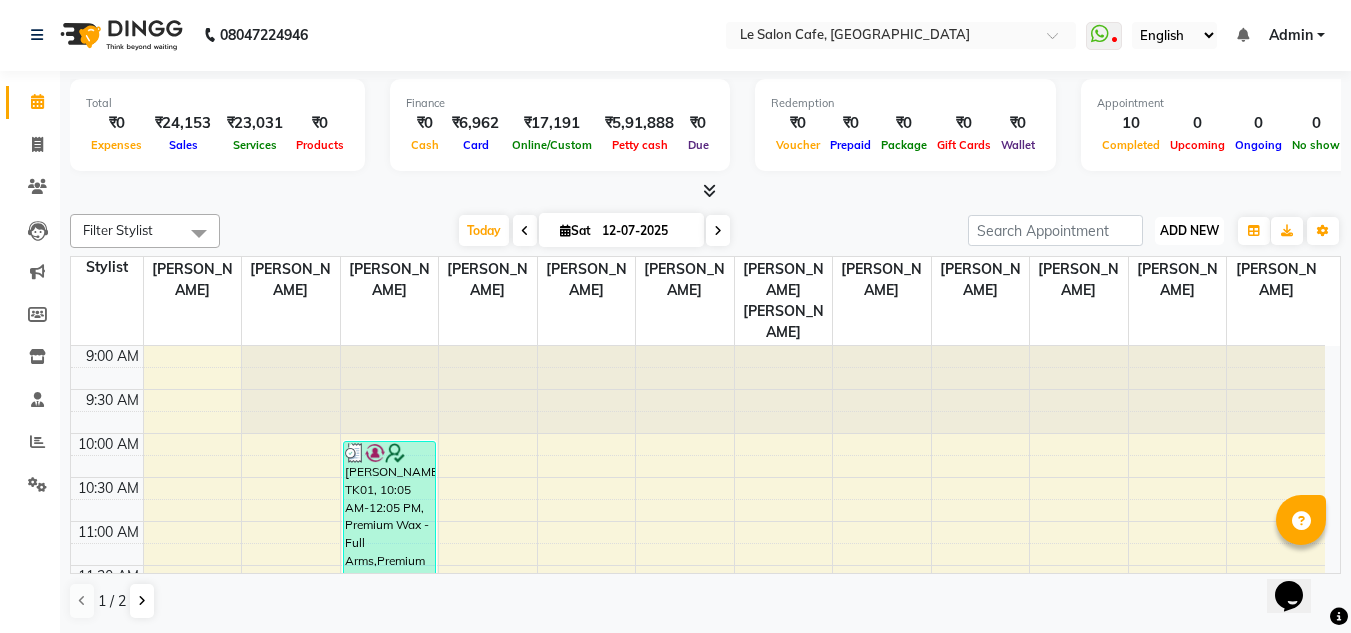 click on "ADD NEW" at bounding box center (1189, 230) 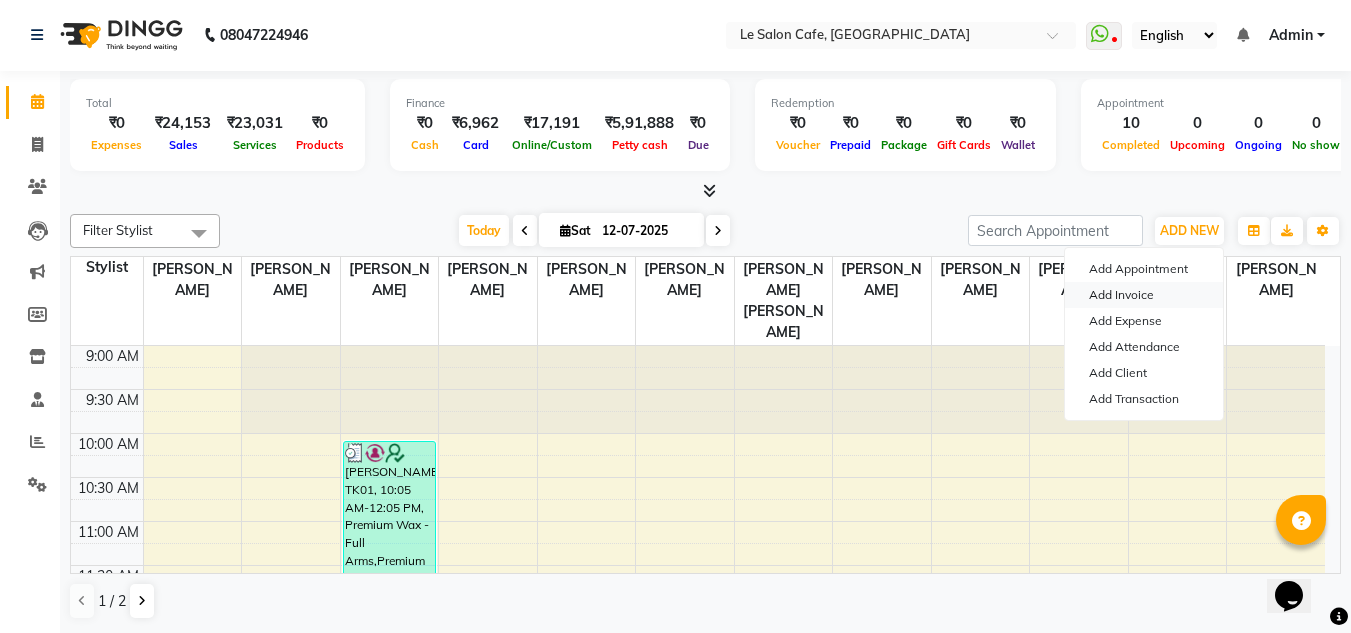 click on "Add Invoice" at bounding box center [1144, 295] 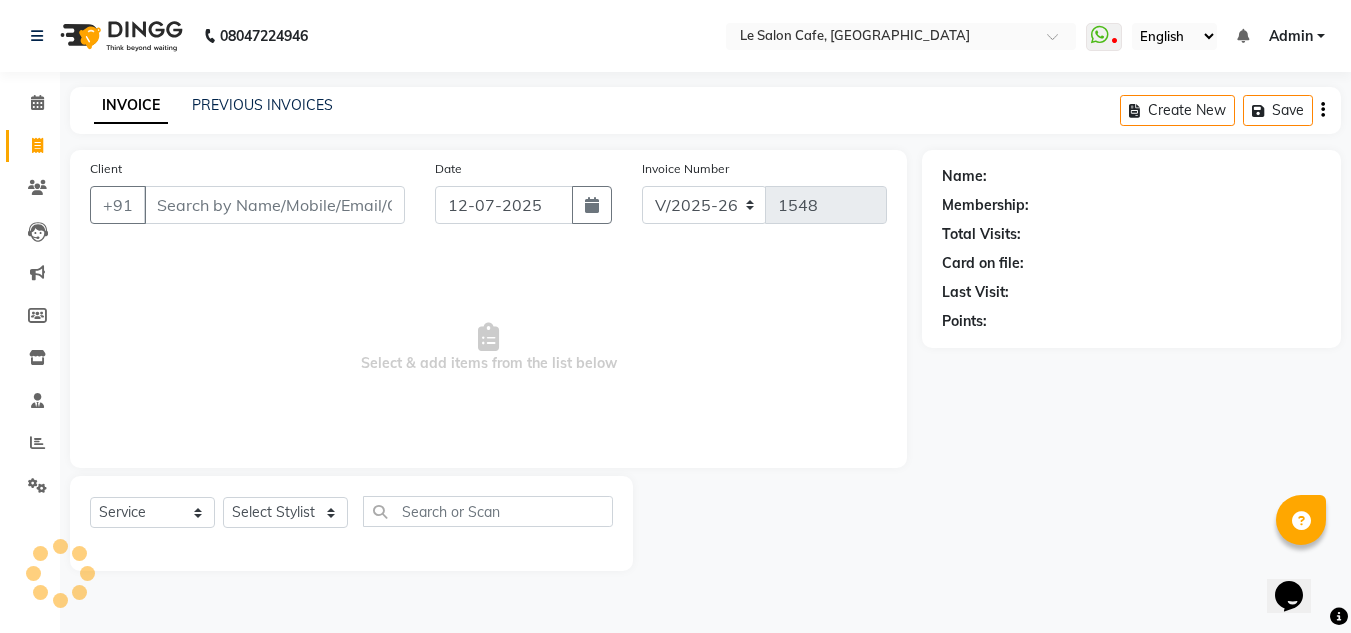 scroll, scrollTop: 0, scrollLeft: 0, axis: both 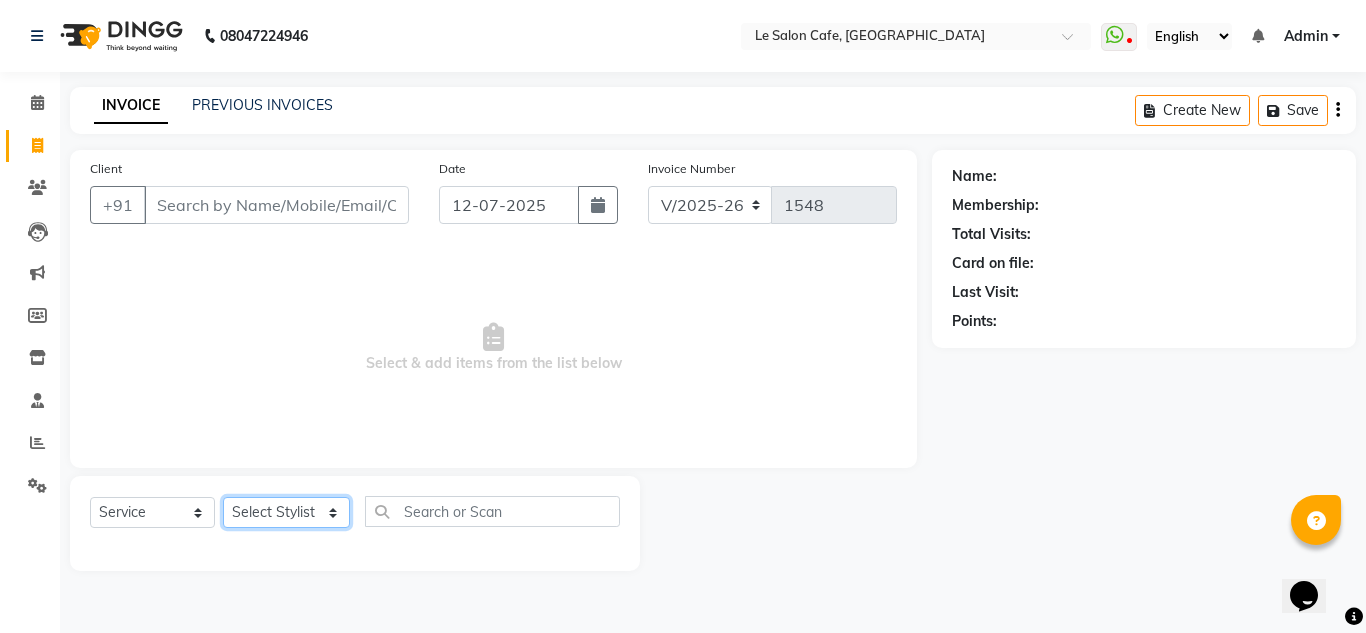 click on "Select Stylist [PERSON_NAME]  [PERSON_NAME]  [PERSON_NAME]  Front Desk  [PERSON_NAME]  [PERSON_NAME] [PERSON_NAME]  [PERSON_NAME]  [PERSON_NAME] [PERSON_NAME]  [PERSON_NAME] [PERSON_NAME] [PERSON_NAME] [PERSON_NAME]" 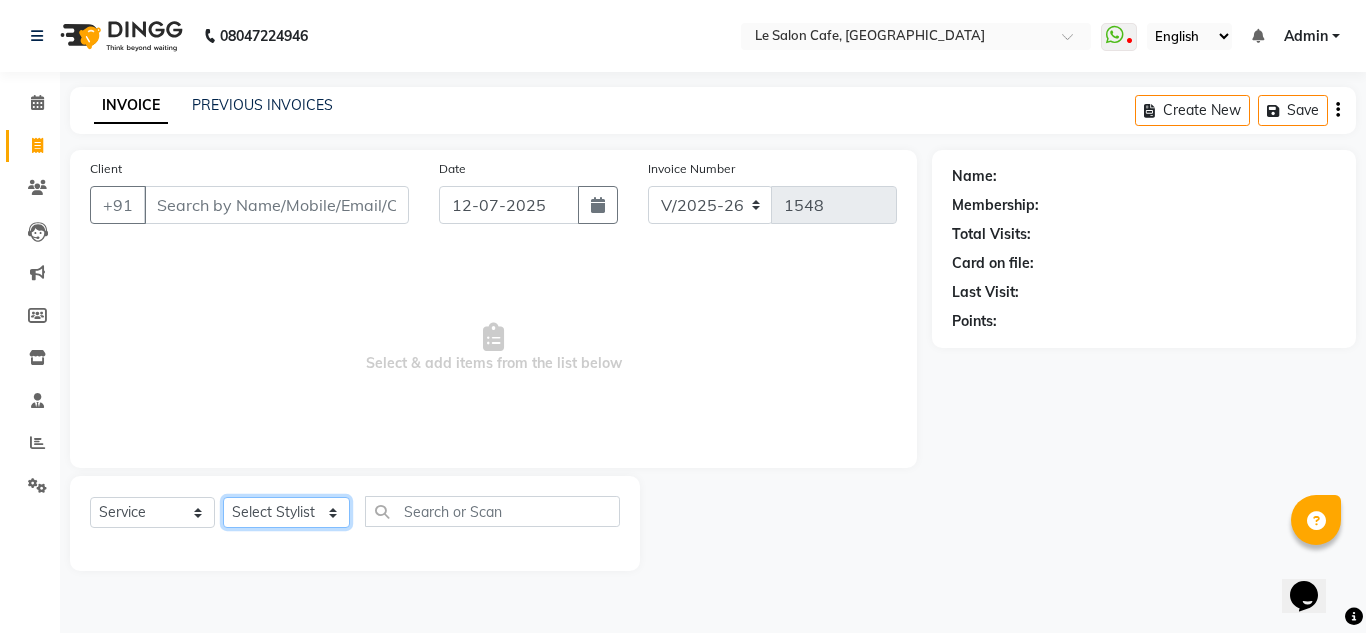 select on "67615" 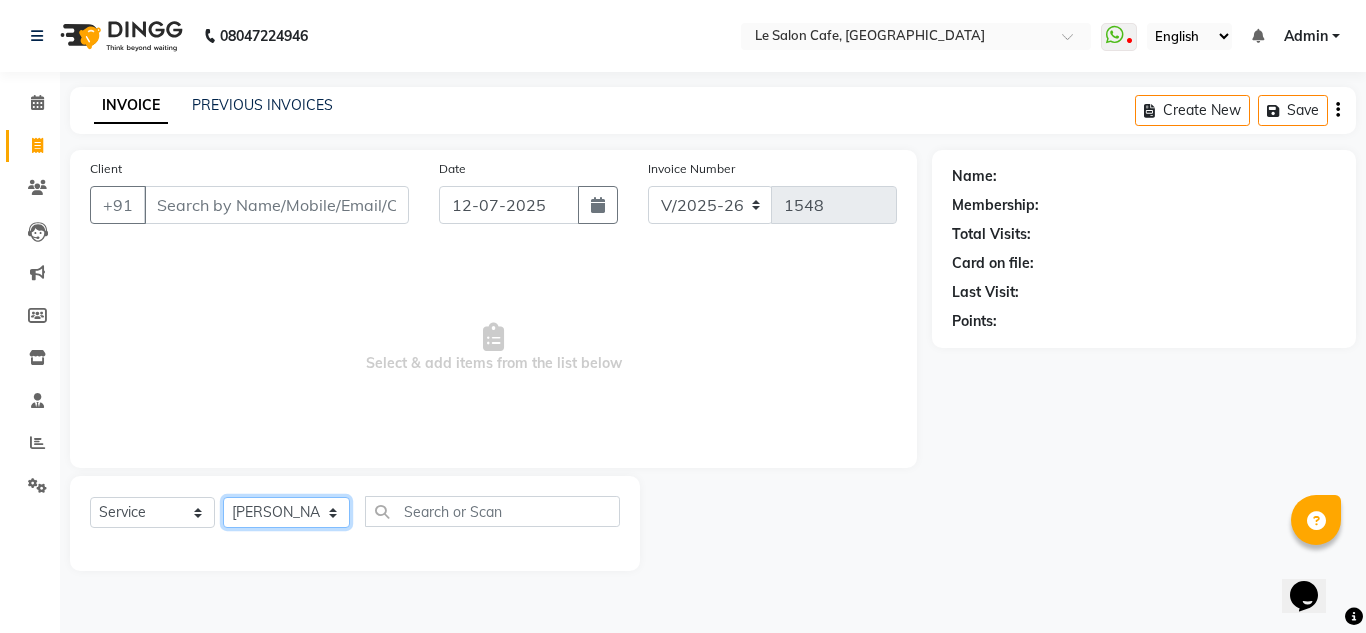 click on "Select Stylist [PERSON_NAME]  [PERSON_NAME]  [PERSON_NAME]  Front Desk  [PERSON_NAME]  [PERSON_NAME] [PERSON_NAME]  [PERSON_NAME]  [PERSON_NAME] [PERSON_NAME]  [PERSON_NAME] [PERSON_NAME] [PERSON_NAME] [PERSON_NAME]" 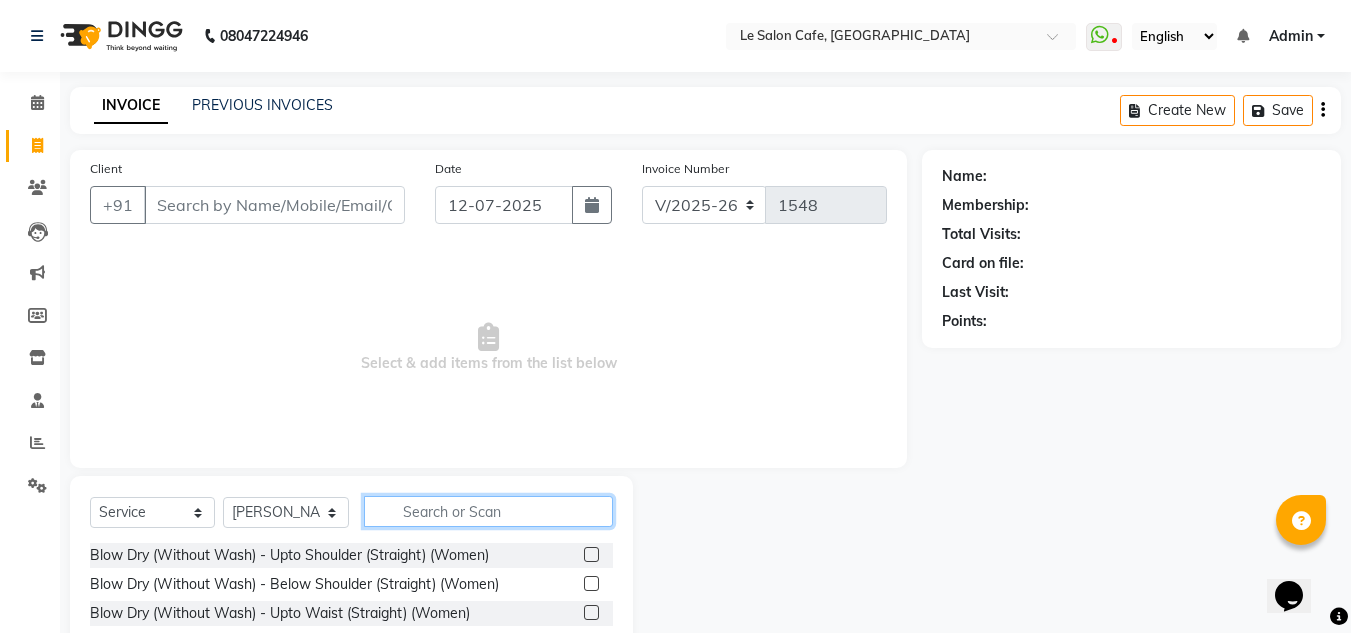 click 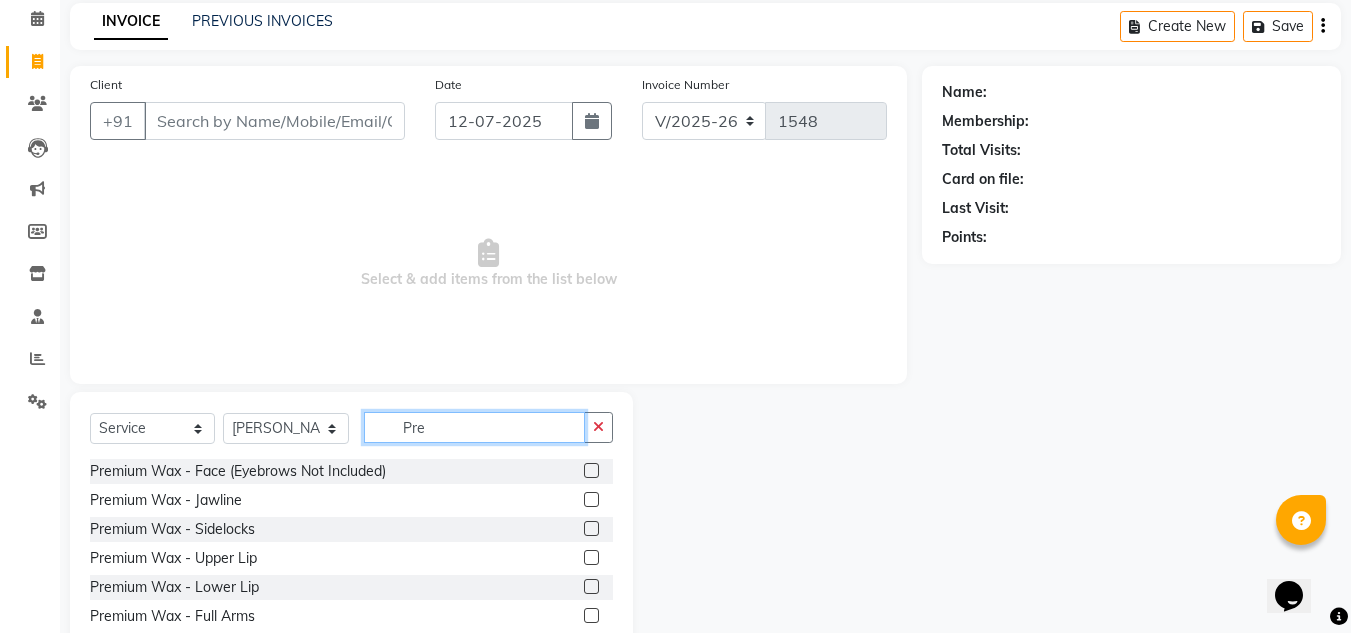 scroll, scrollTop: 168, scrollLeft: 0, axis: vertical 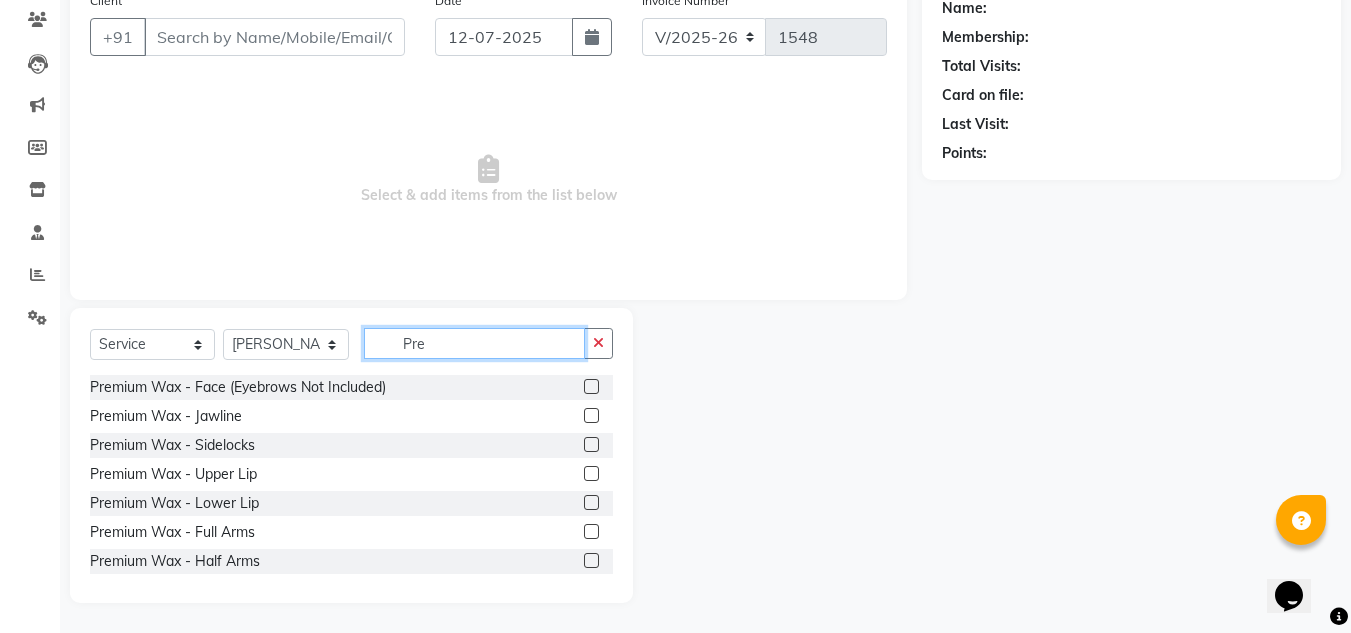 type on "Pre" 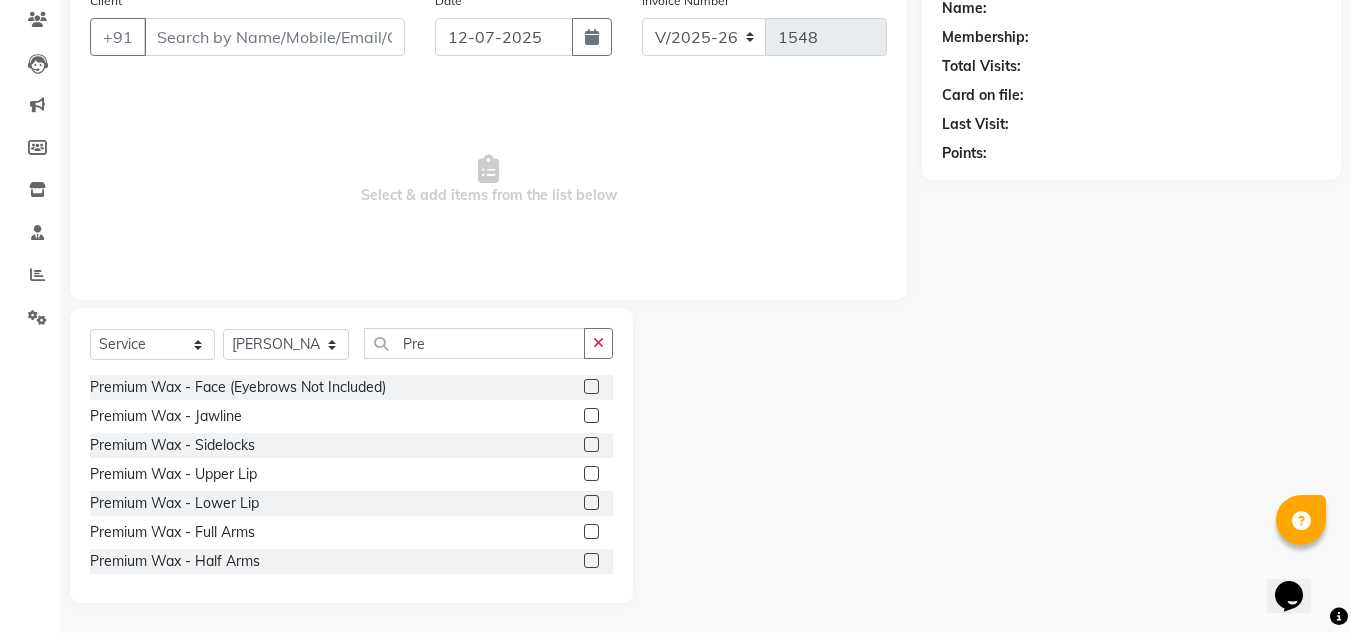 click 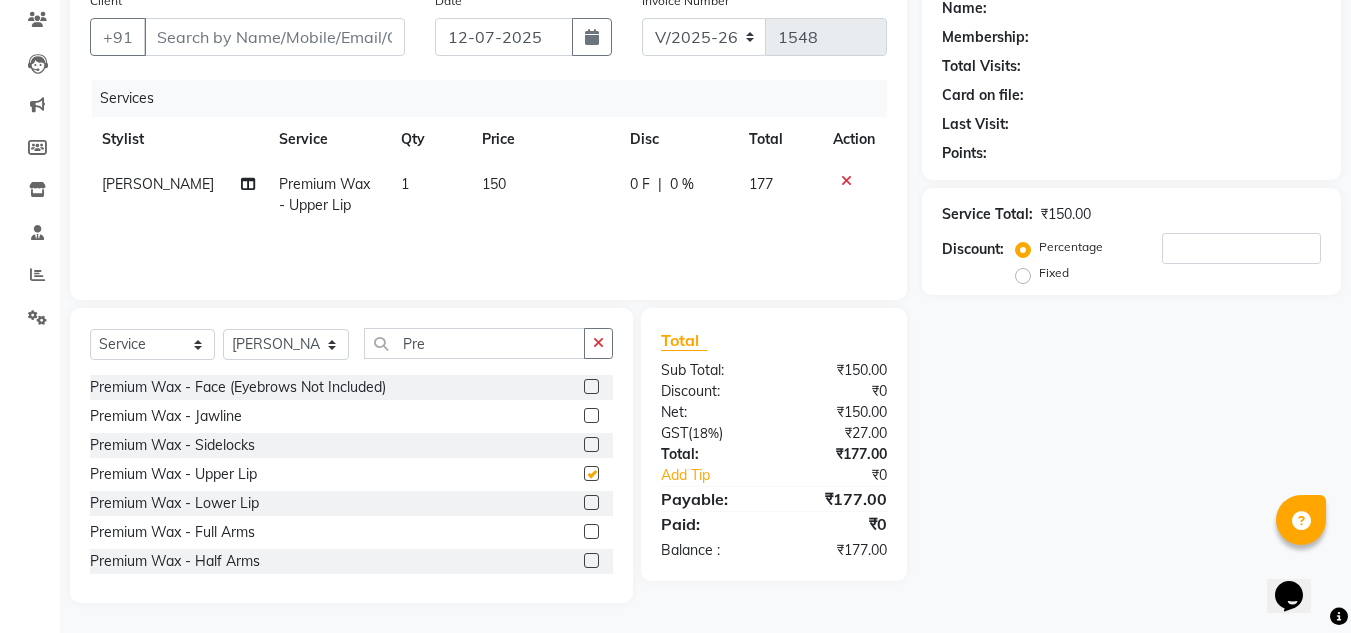 checkbox on "false" 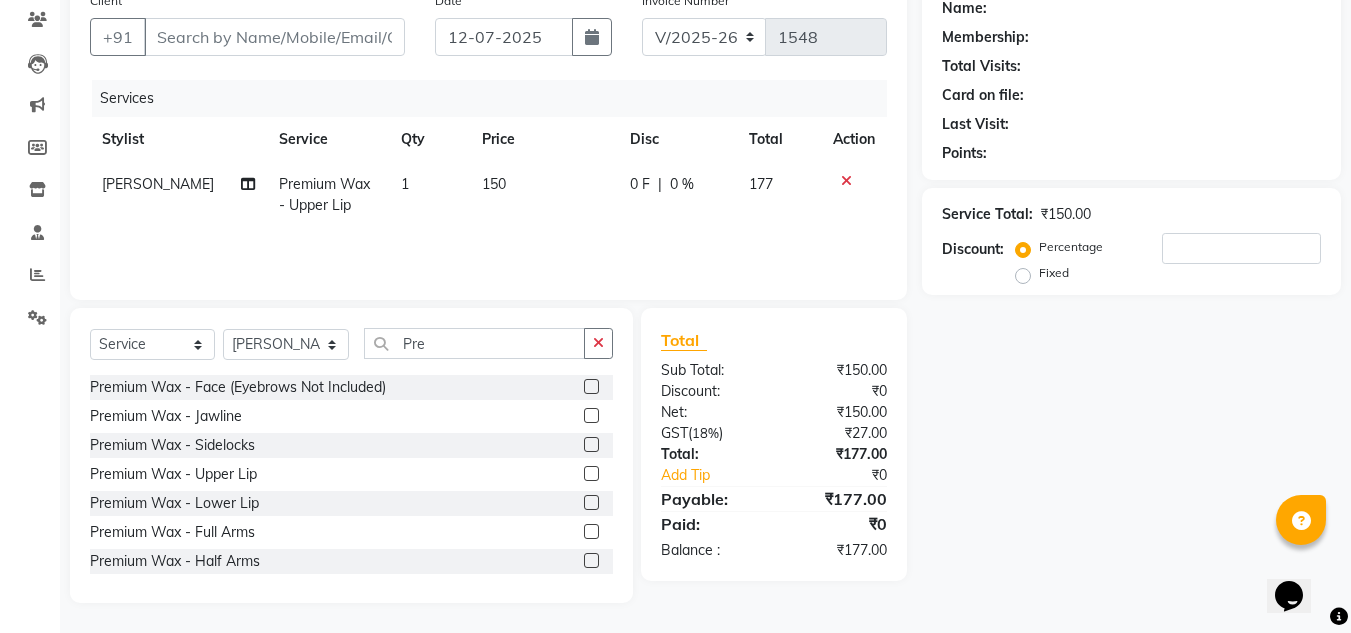 click 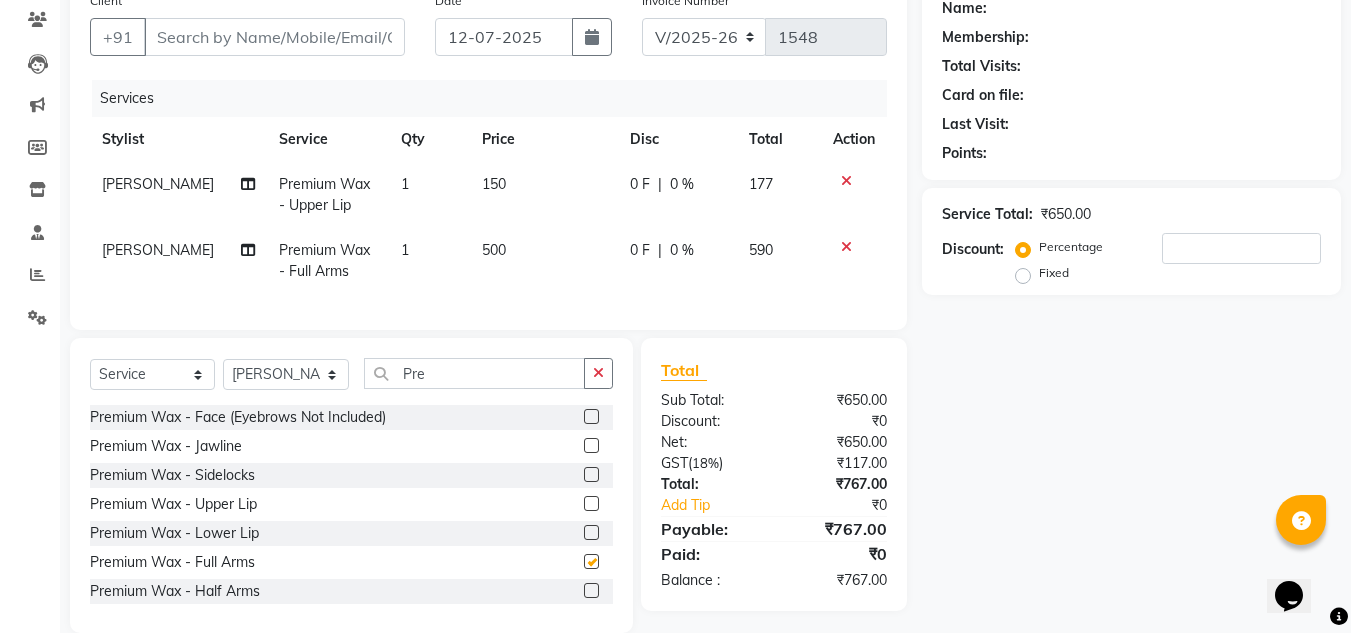 checkbox on "false" 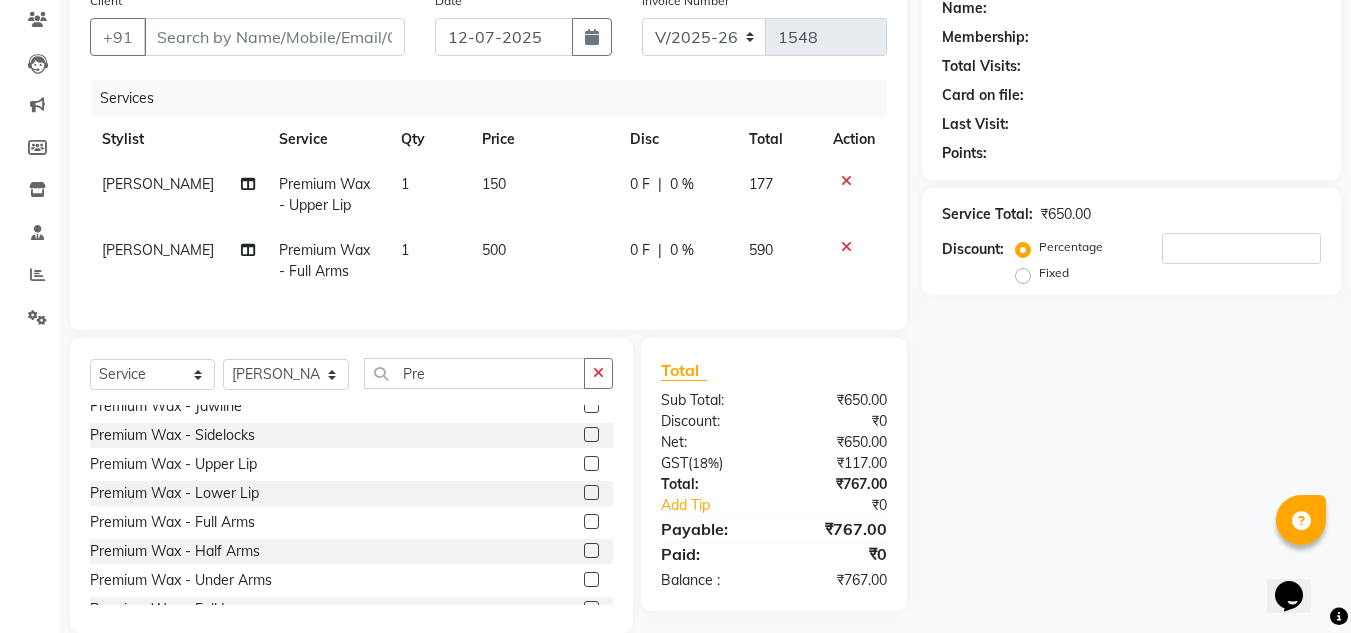 scroll, scrollTop: 80, scrollLeft: 0, axis: vertical 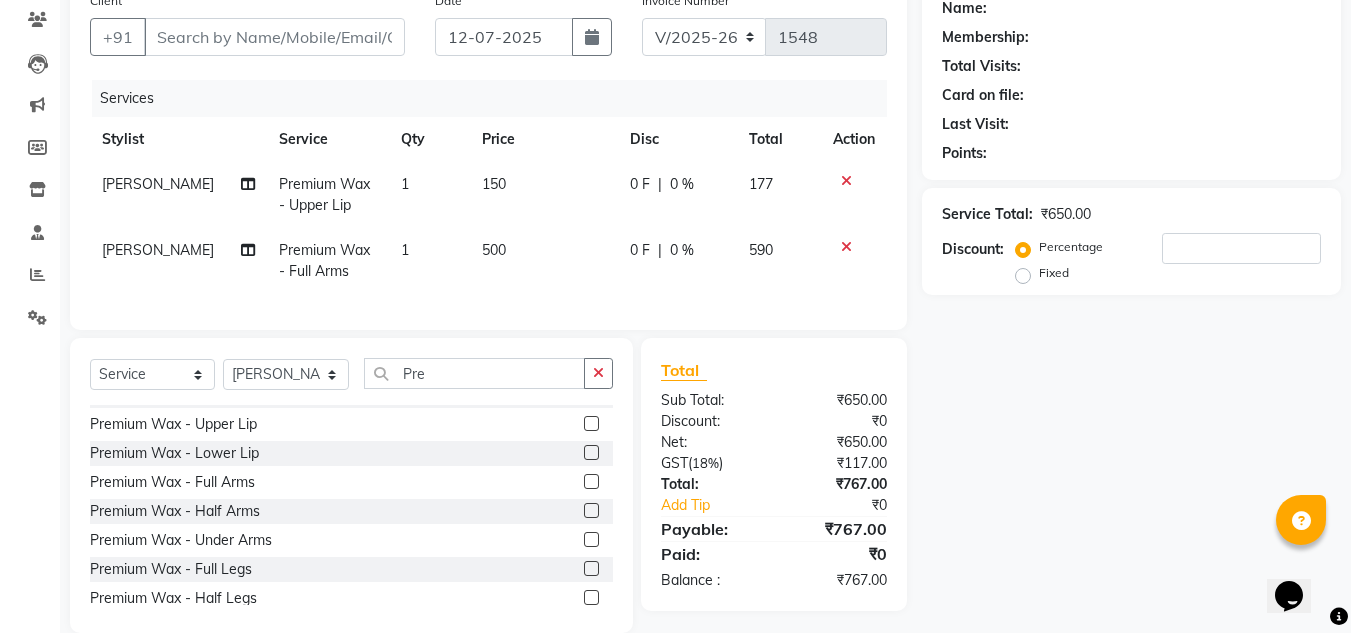 click 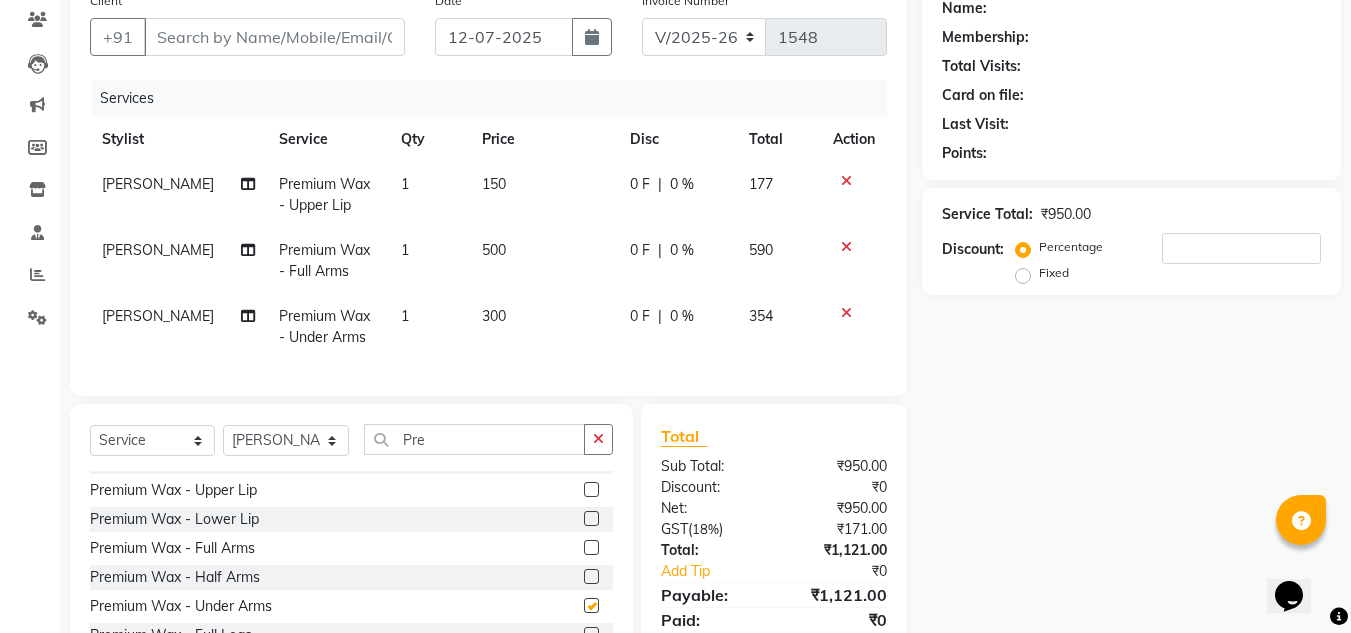 checkbox on "false" 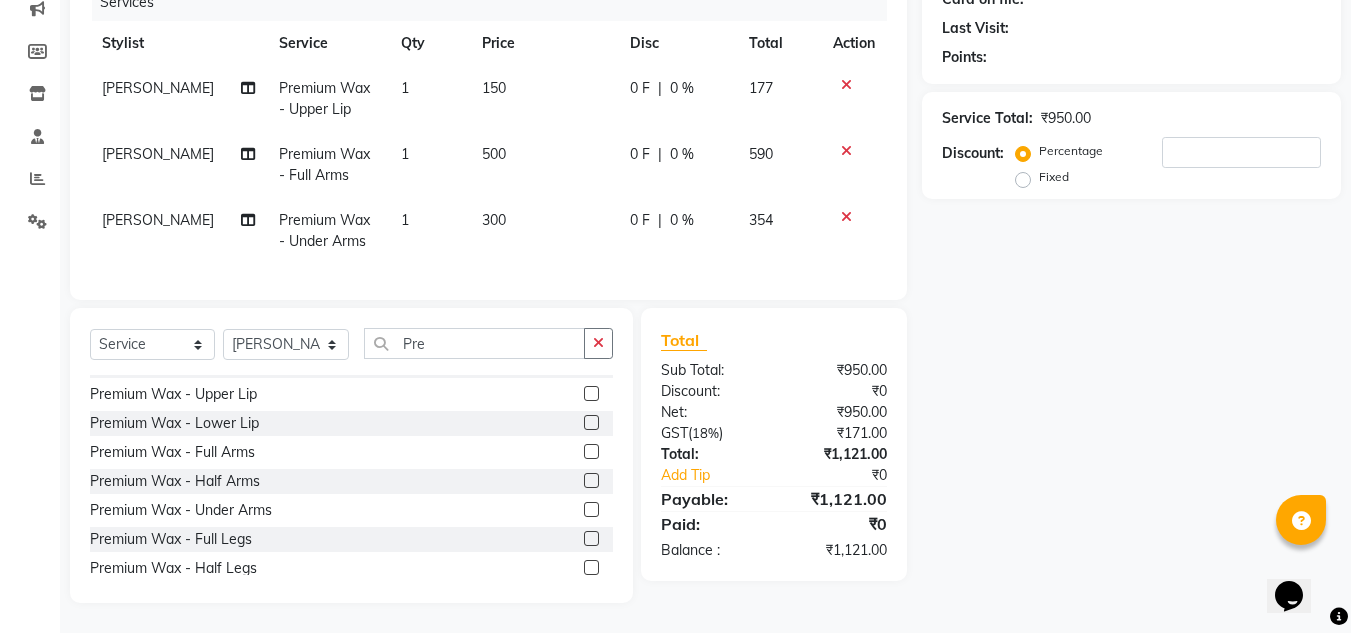 scroll, scrollTop: 279, scrollLeft: 0, axis: vertical 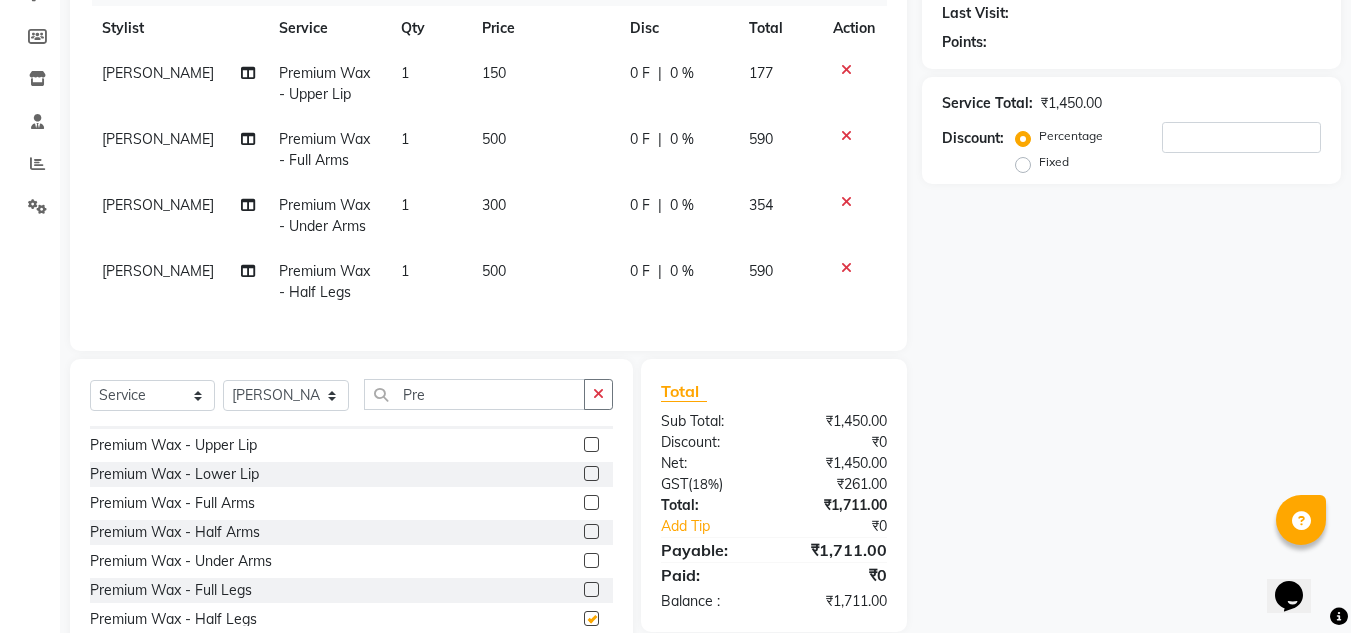 checkbox on "false" 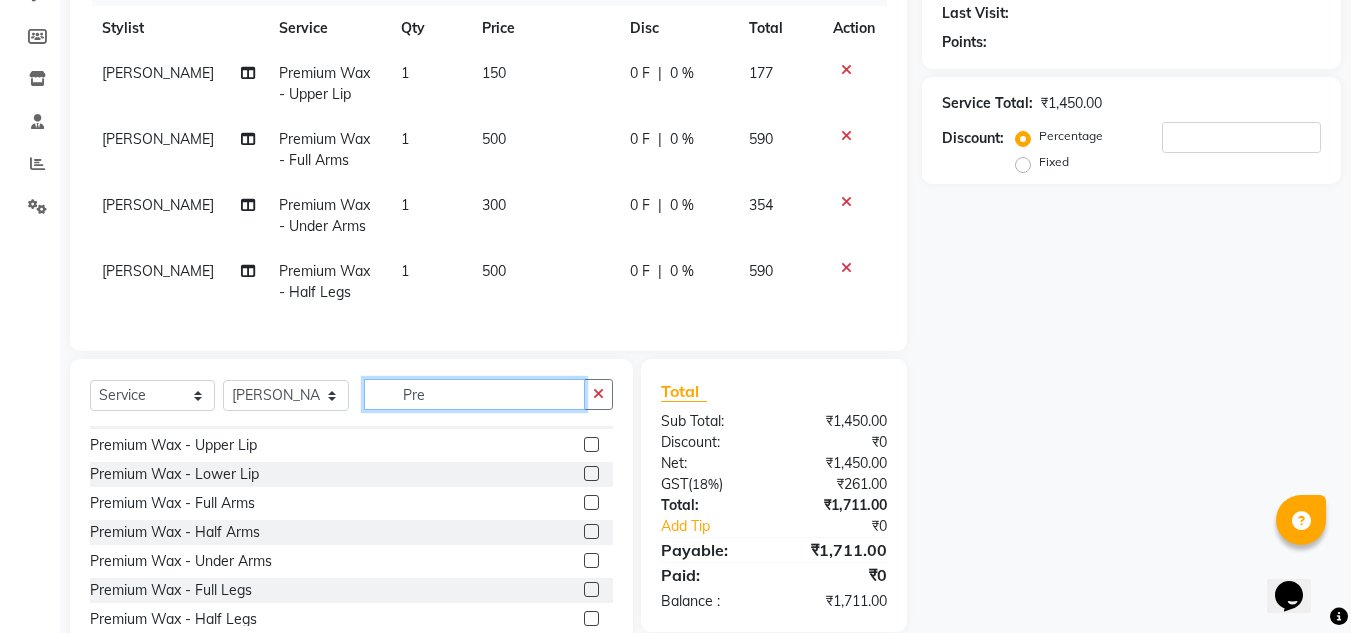 click on "Pre" 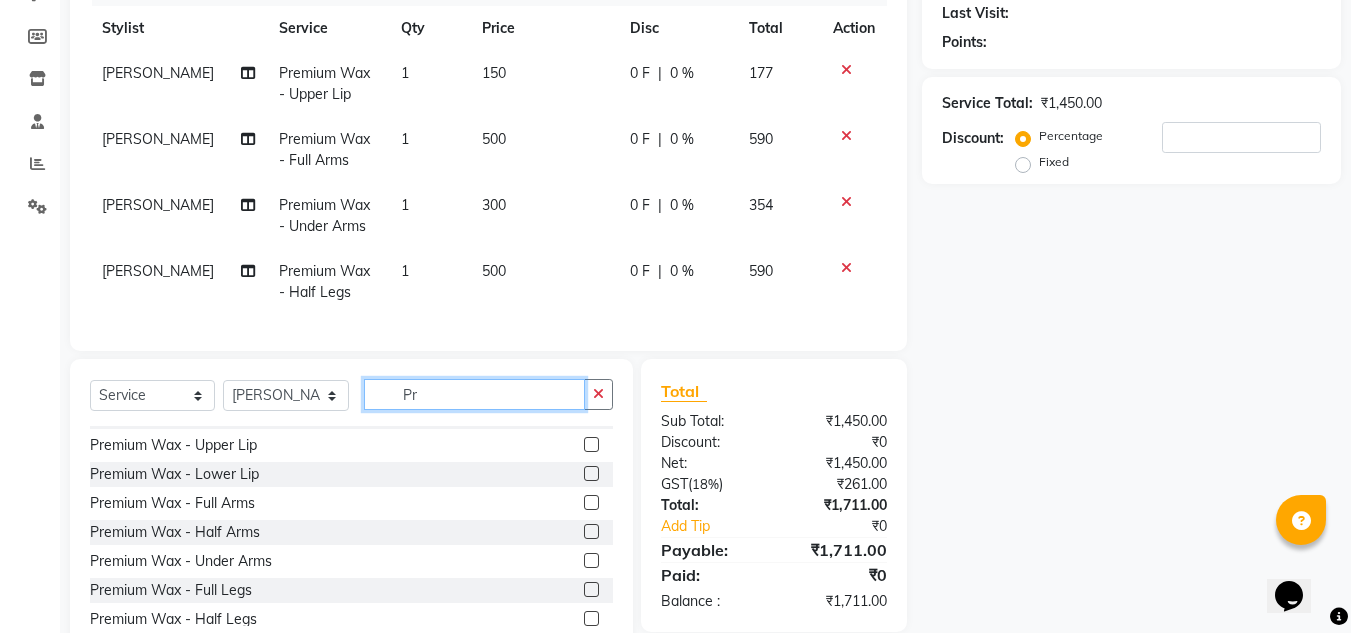 type on "P" 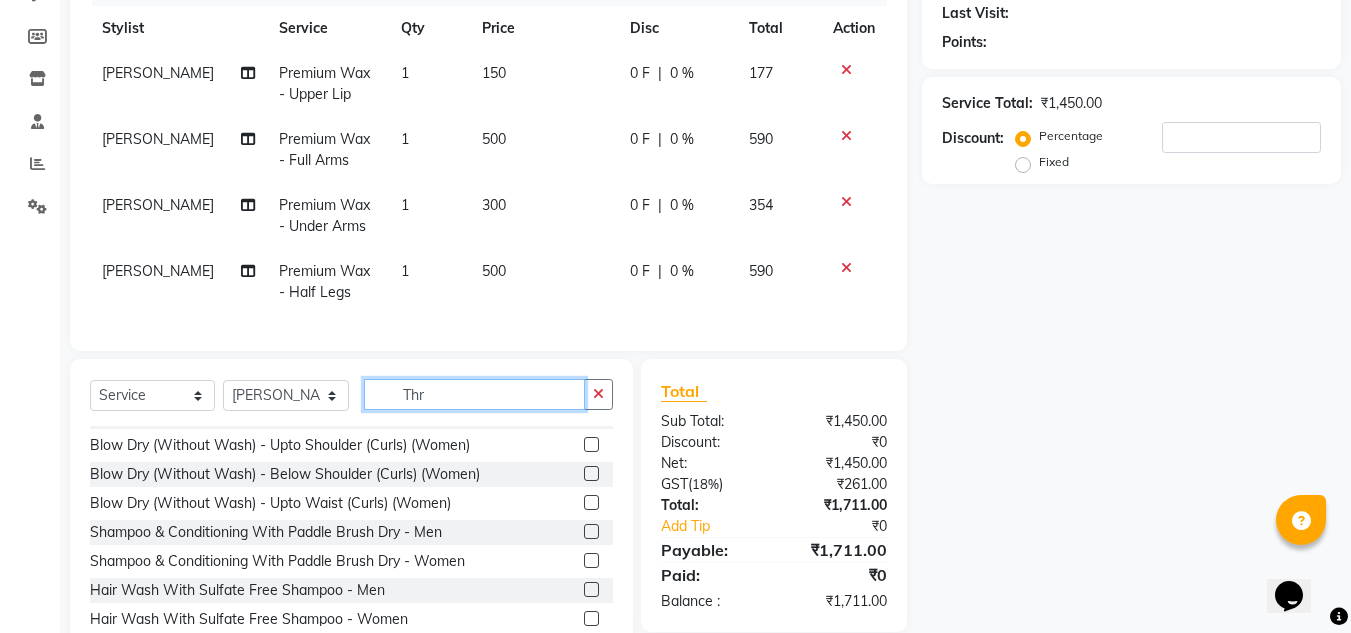 scroll, scrollTop: 32, scrollLeft: 0, axis: vertical 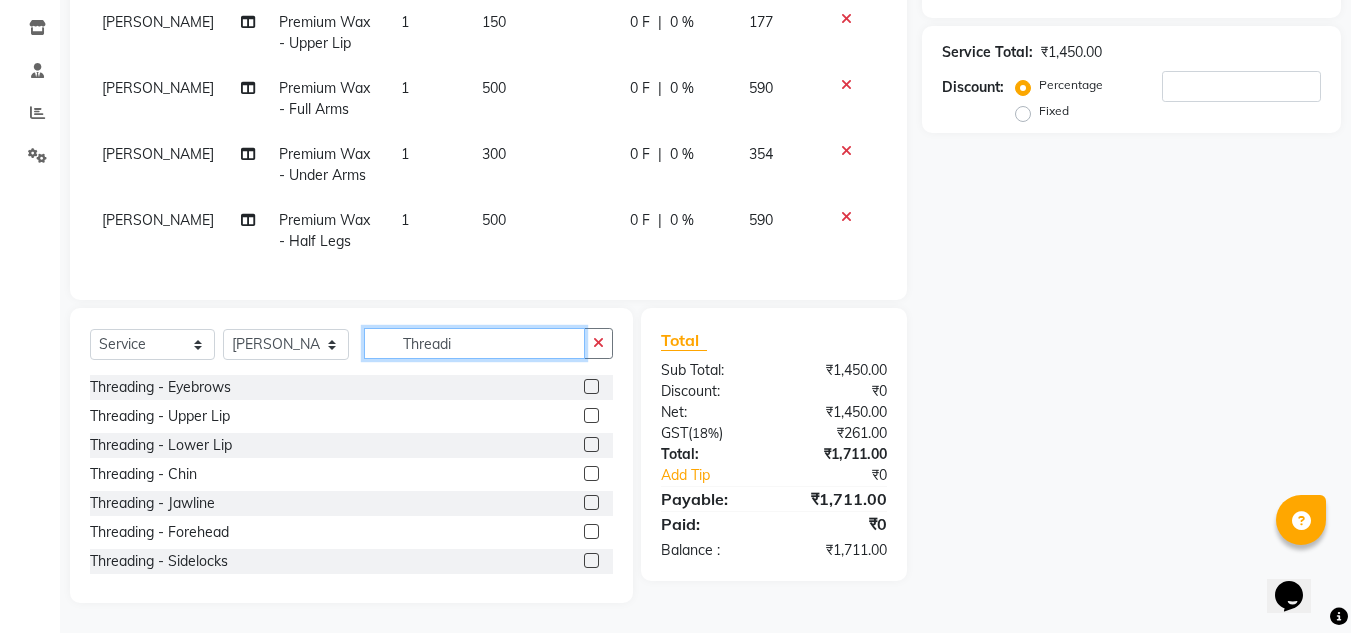type on "Threadi" 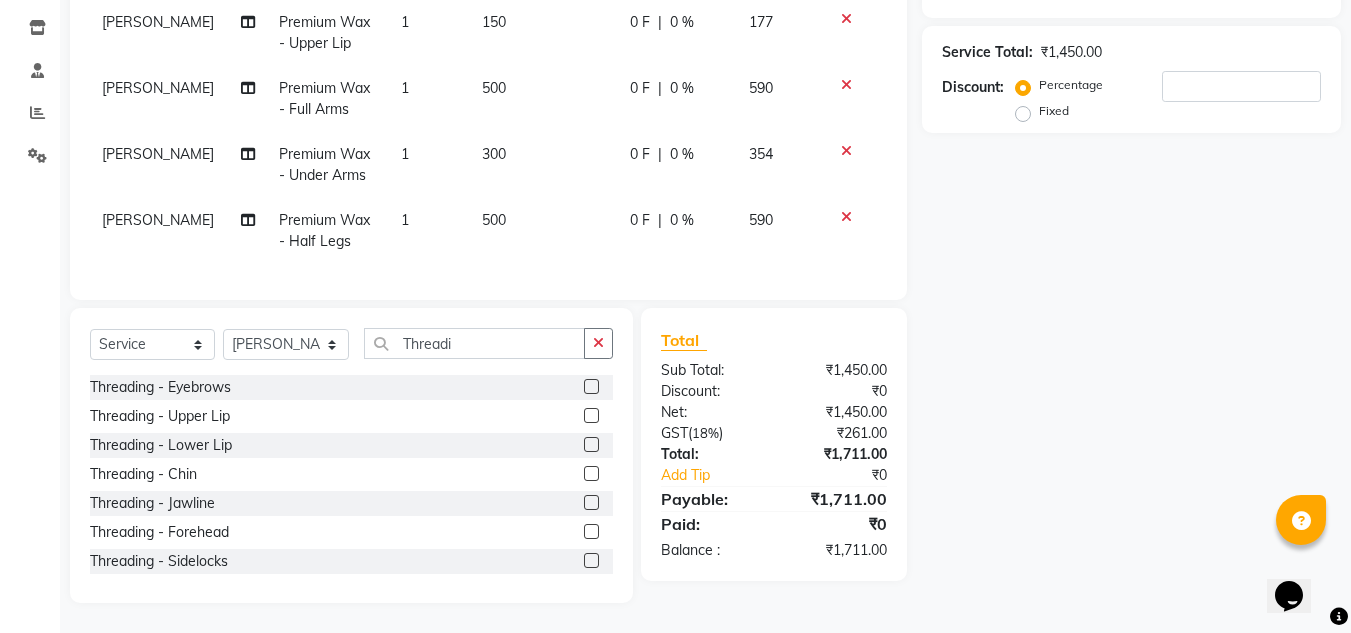 click 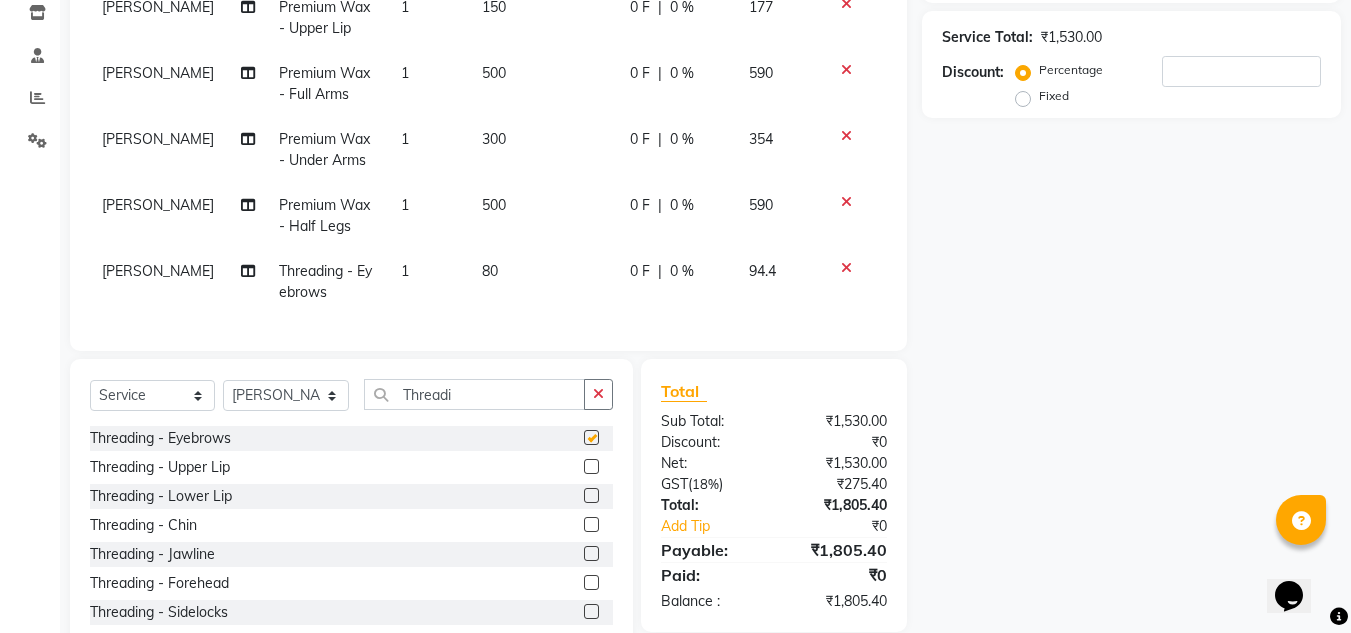 checkbox on "false" 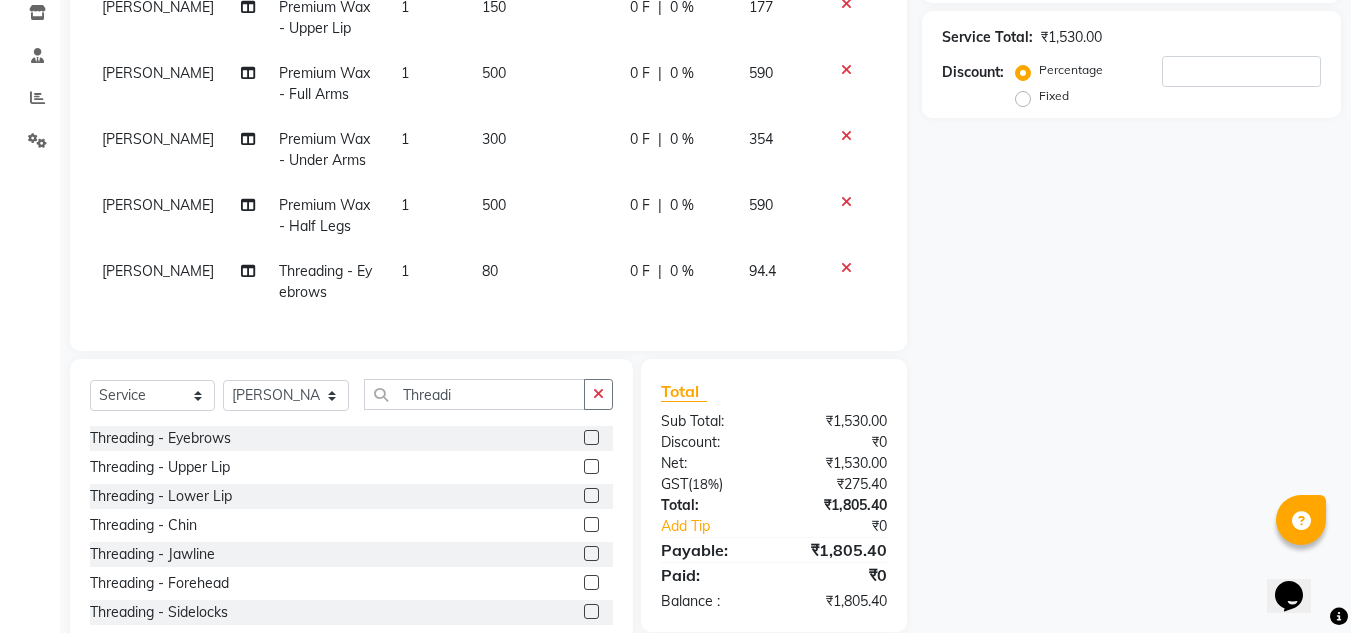click on "Name: Membership: Total Visits: Card on file: Last Visit:  Points:  Service Total:  ₹1,530.00  Discount:  Percentage   Fixed" 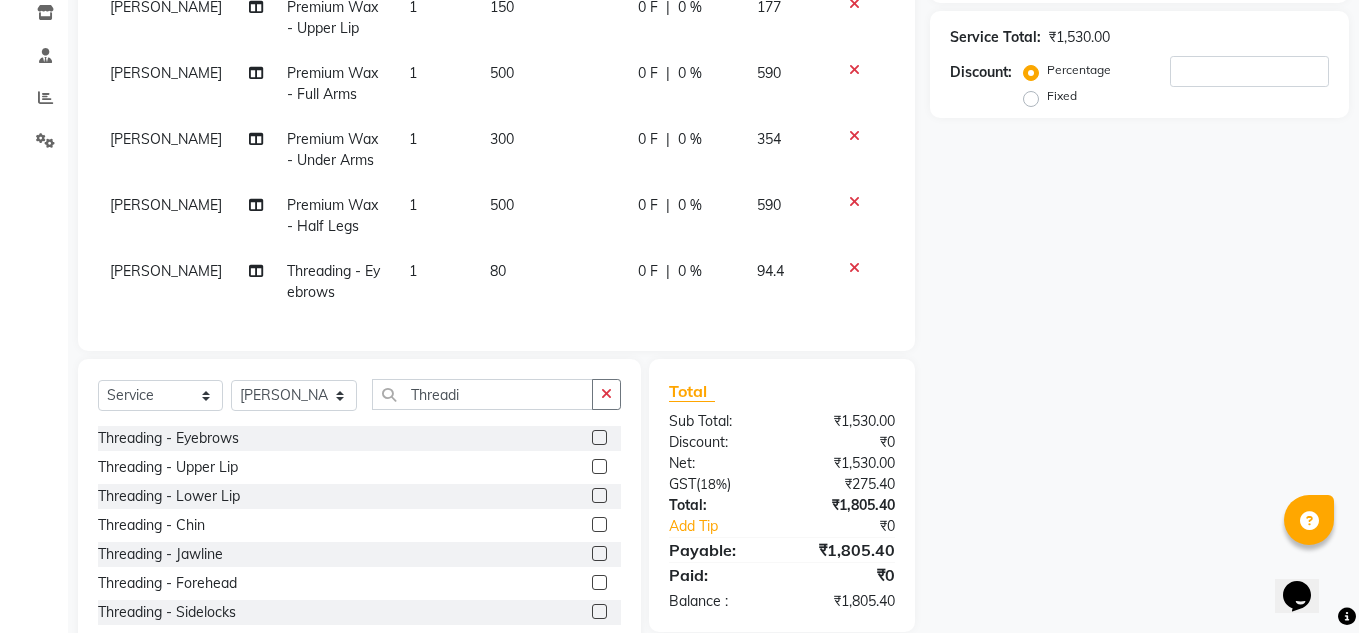 scroll, scrollTop: 0, scrollLeft: 0, axis: both 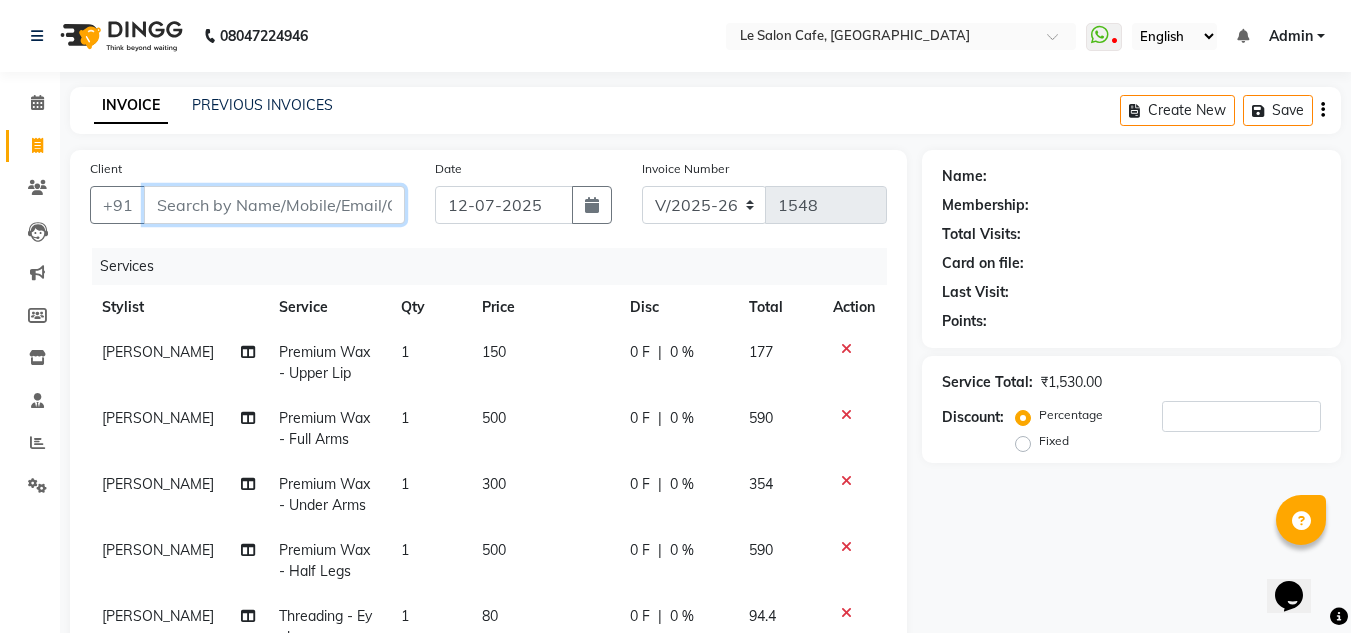 click on "Client" at bounding box center [274, 205] 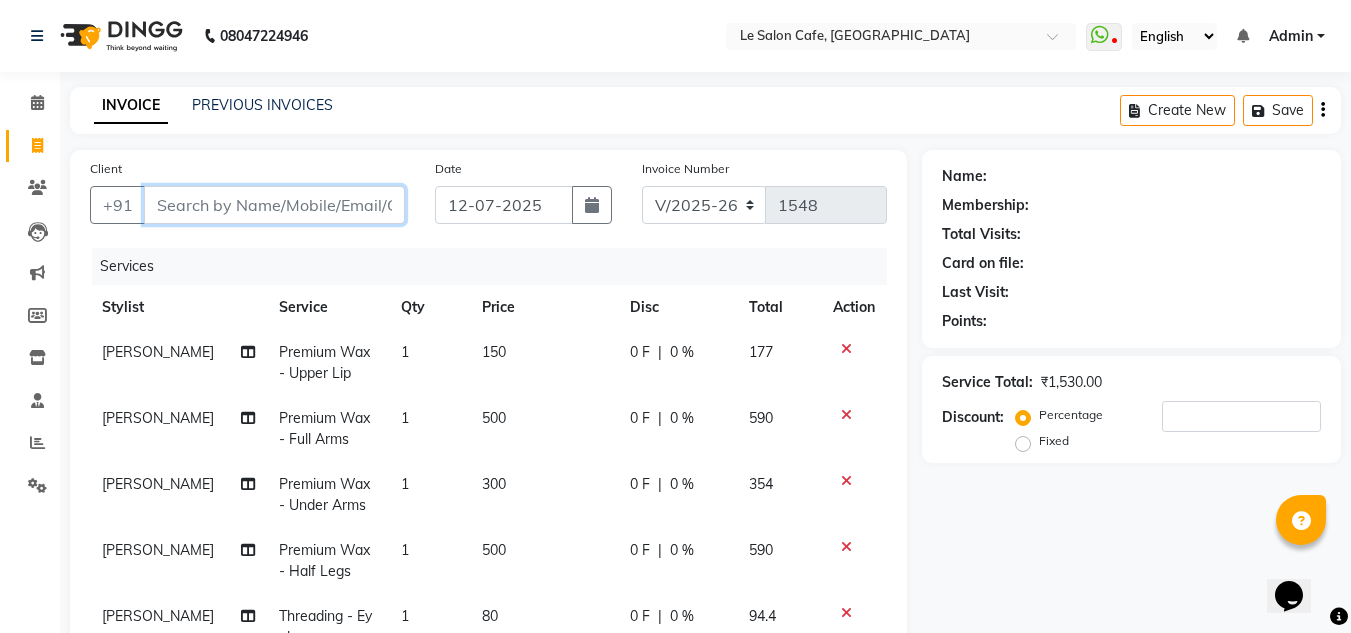 paste on "Preena Budhvani" 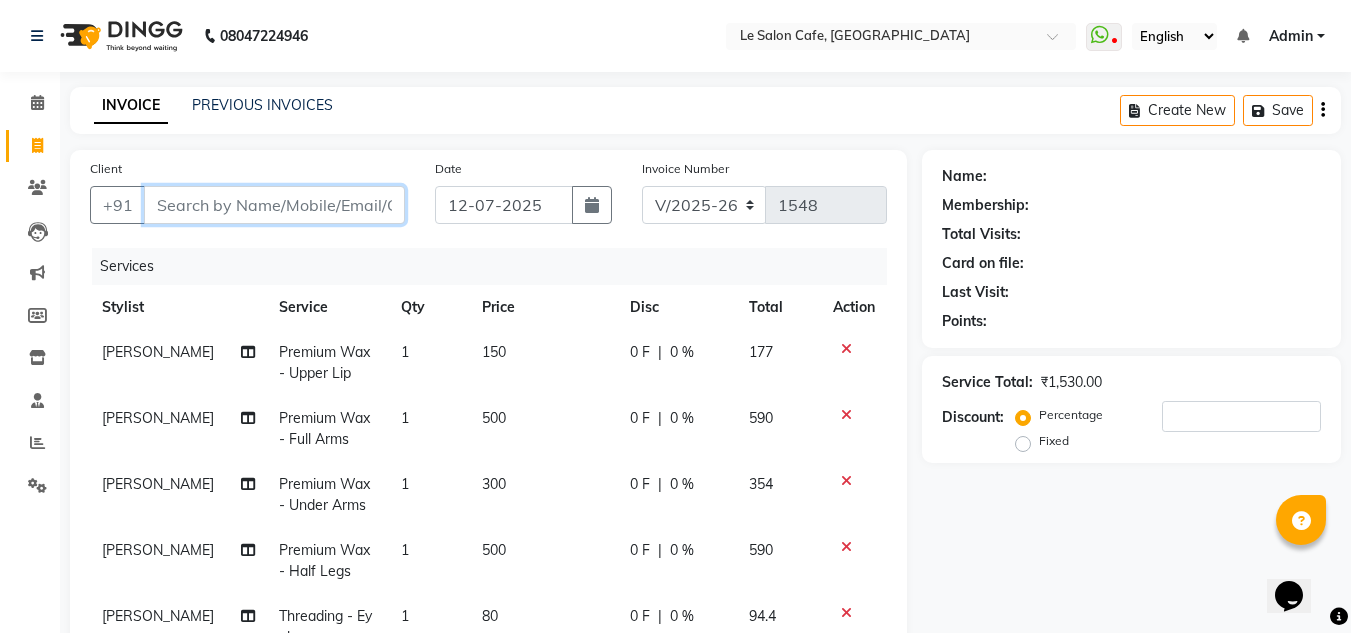 type on "Preena Budhvani" 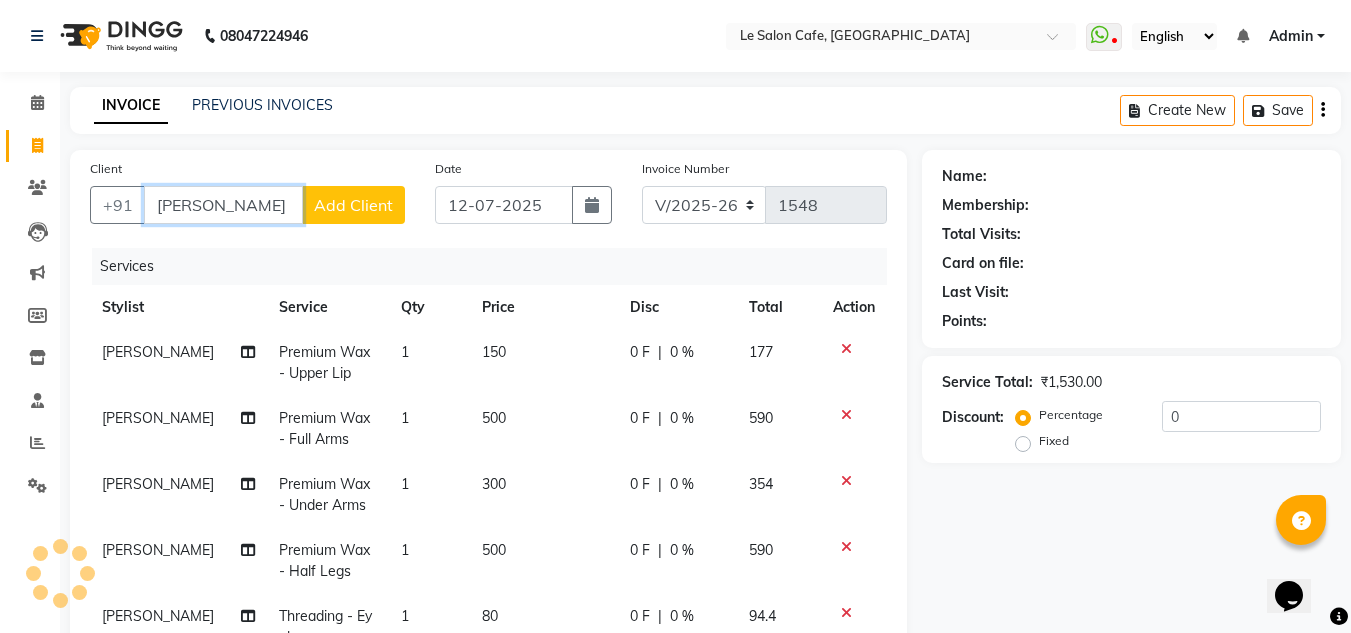 type on "Preena Budhvani" 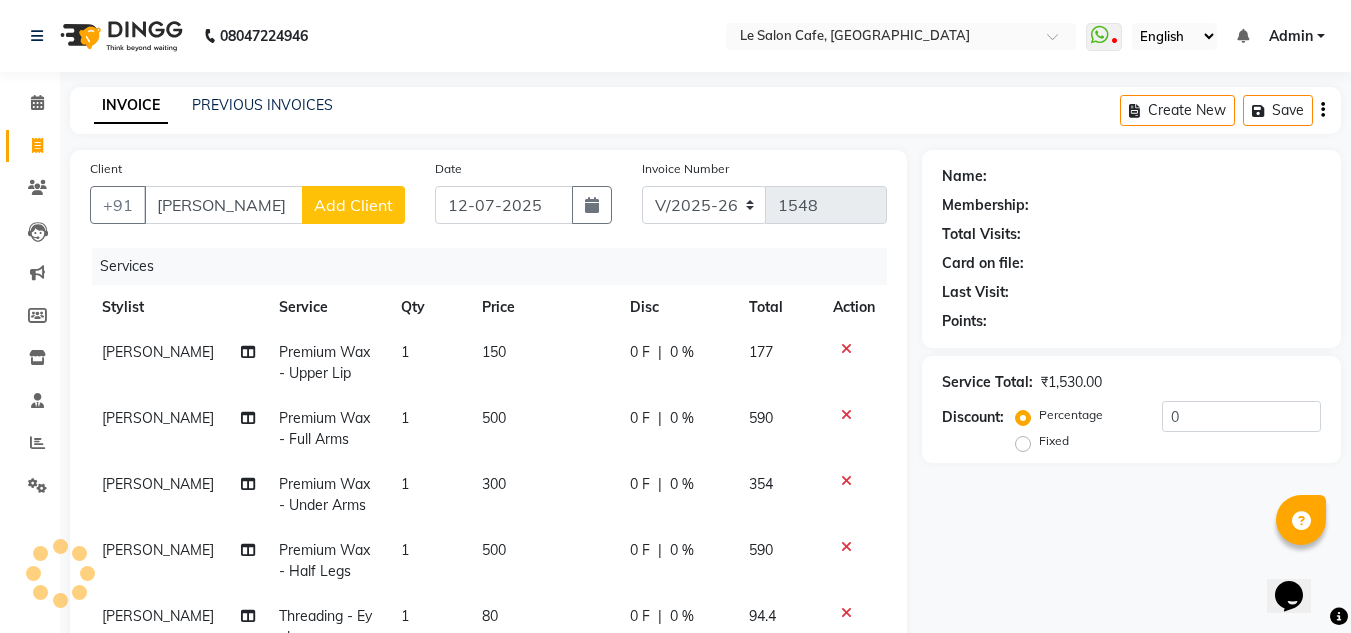 click on "Add Client" 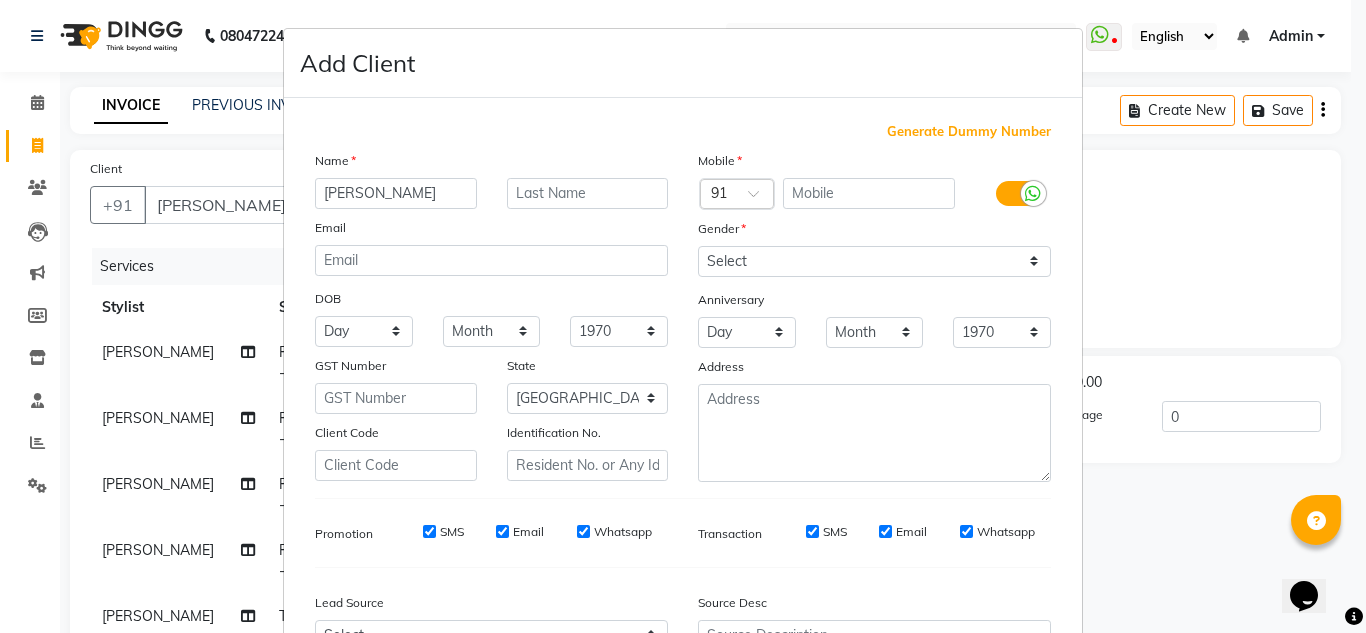 click on "Add Client Generate Dummy Number Name Preena Budhvani Email DOB Day 01 02 03 04 05 06 07 08 09 10 11 12 13 14 15 16 17 18 19 20 21 22 23 24 25 26 27 28 29 30 31 Month January February March April May June July August September October November December 1940 1941 1942 1943 1944 1945 1946 1947 1948 1949 1950 1951 1952 1953 1954 1955 1956 1957 1958 1959 1960 1961 1962 1963 1964 1965 1966 1967 1968 1969 1970 1971 1972 1973 1974 1975 1976 1977 1978 1979 1980 1981 1982 1983 1984 1985 1986 1987 1988 1989 1990 1991 1992 1993 1994 1995 1996 1997 1998 1999 2000 2001 2002 2003 2004 2005 2006 2007 2008 2009 2010 2011 2012 2013 2014 2015 2016 2017 2018 2019 2020 2021 2022 2023 2024 GST Number State Select Andaman and Nicobar Islands Andhra Pradesh Arunachal Pradesh Assam Bihar Chandigarh Chhattisgarh Dadra and Nagar Haveli Daman and Diu Delhi Goa Gujarat Haryana Himachal Pradesh Jammu and Kashmir Jharkhand Karnataka Kerala Lakshadweep Madhya Pradesh Maharashtra Manipur Meghalaya Mizoram Nagaland Odisha Pondicherry Punjab" at bounding box center [683, 316] 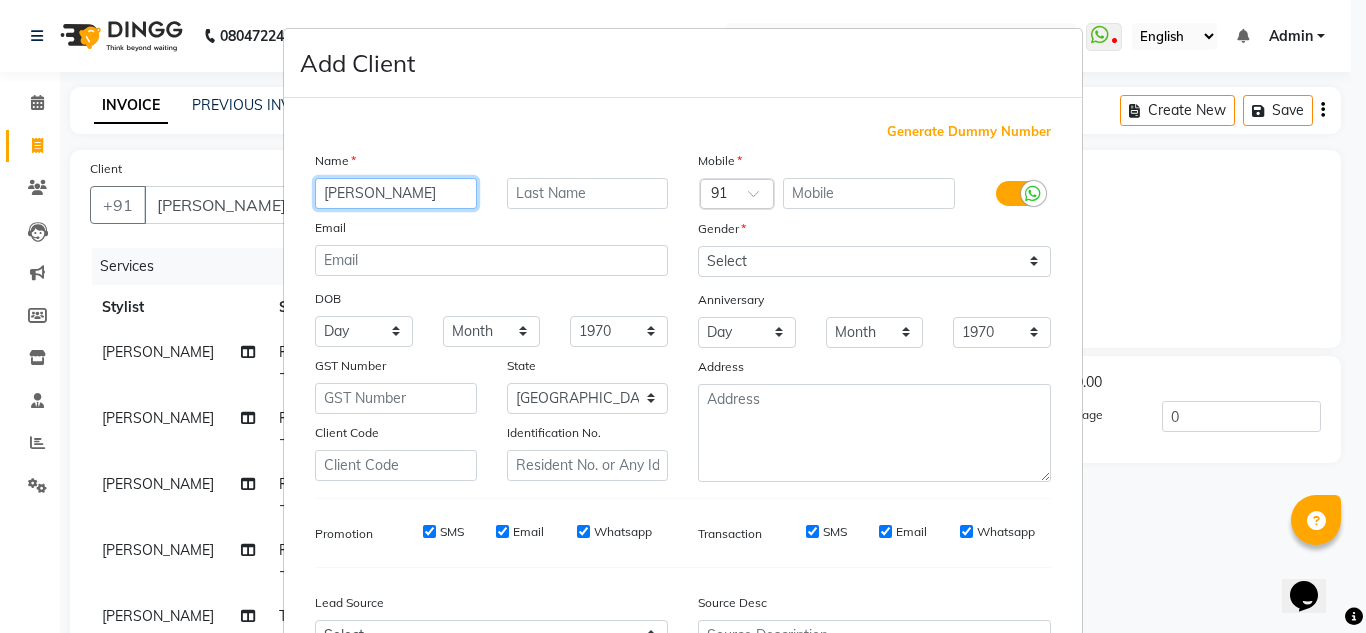 click on "Preena Budhvani" at bounding box center [396, 193] 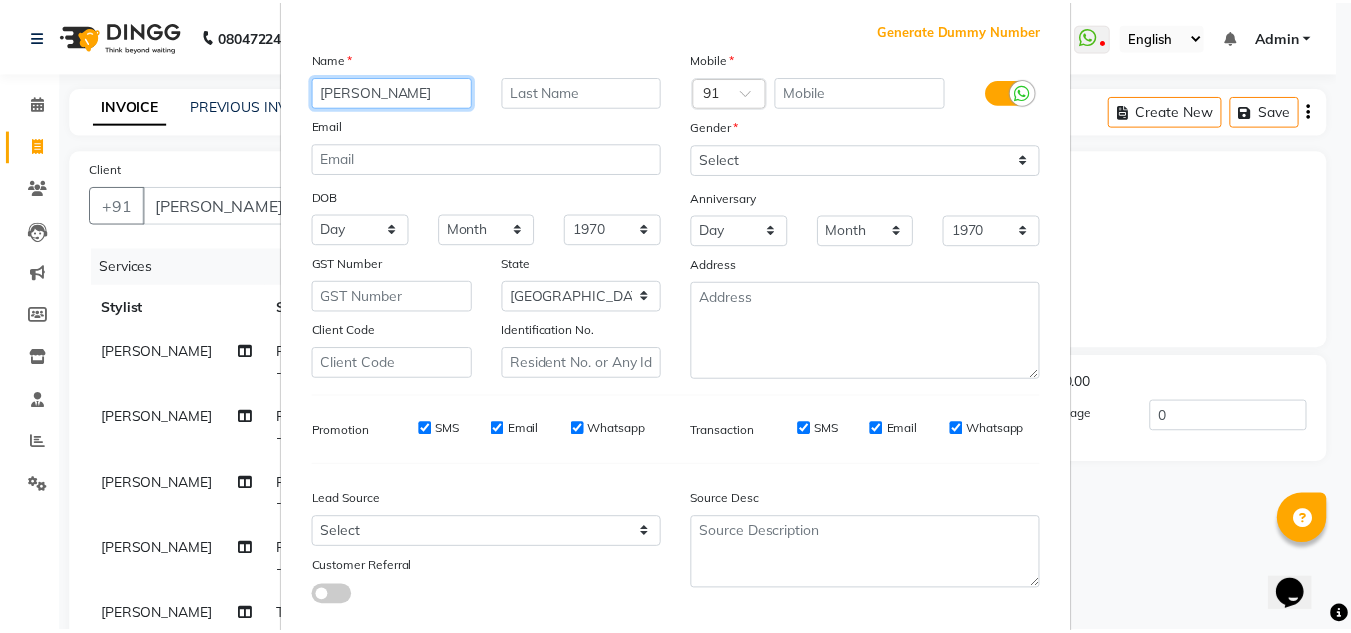scroll, scrollTop: 216, scrollLeft: 0, axis: vertical 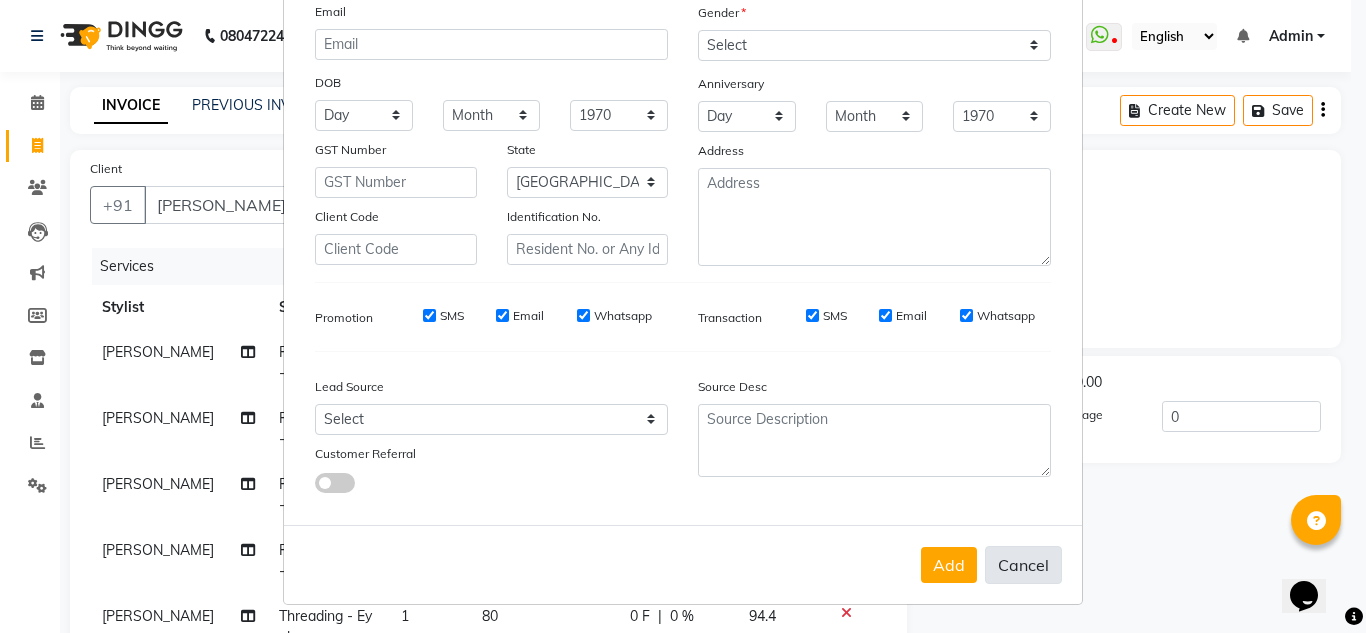 click on "Cancel" at bounding box center (1023, 565) 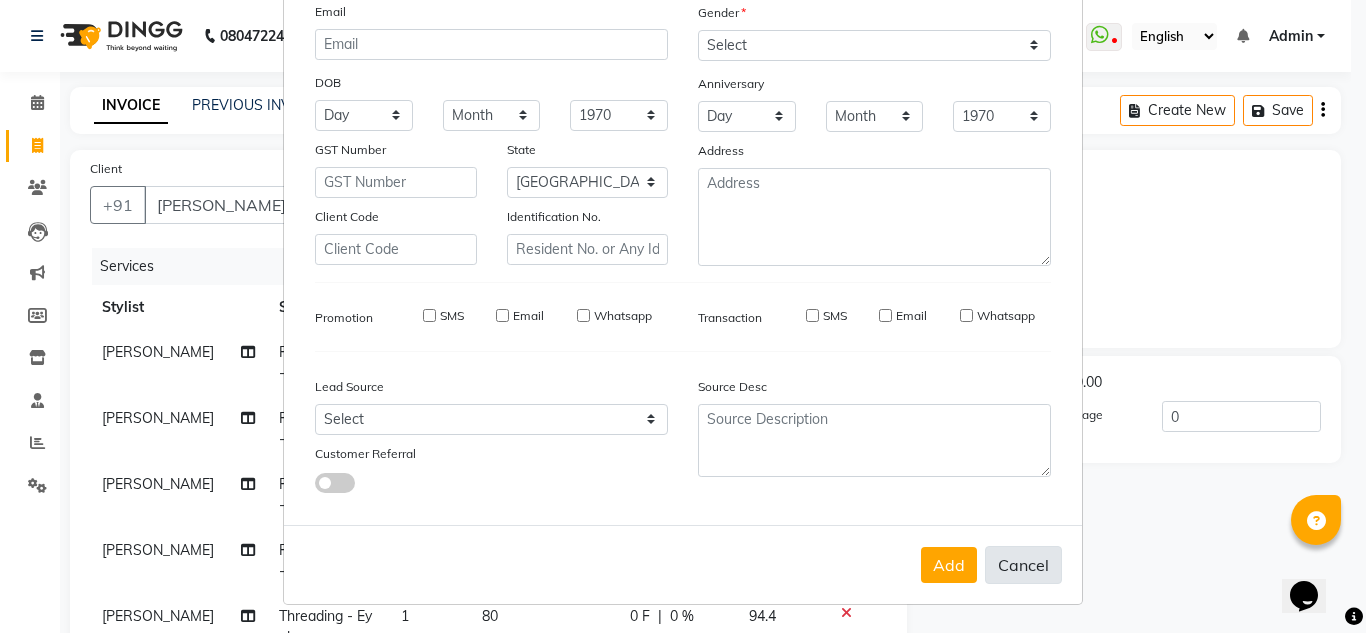 type 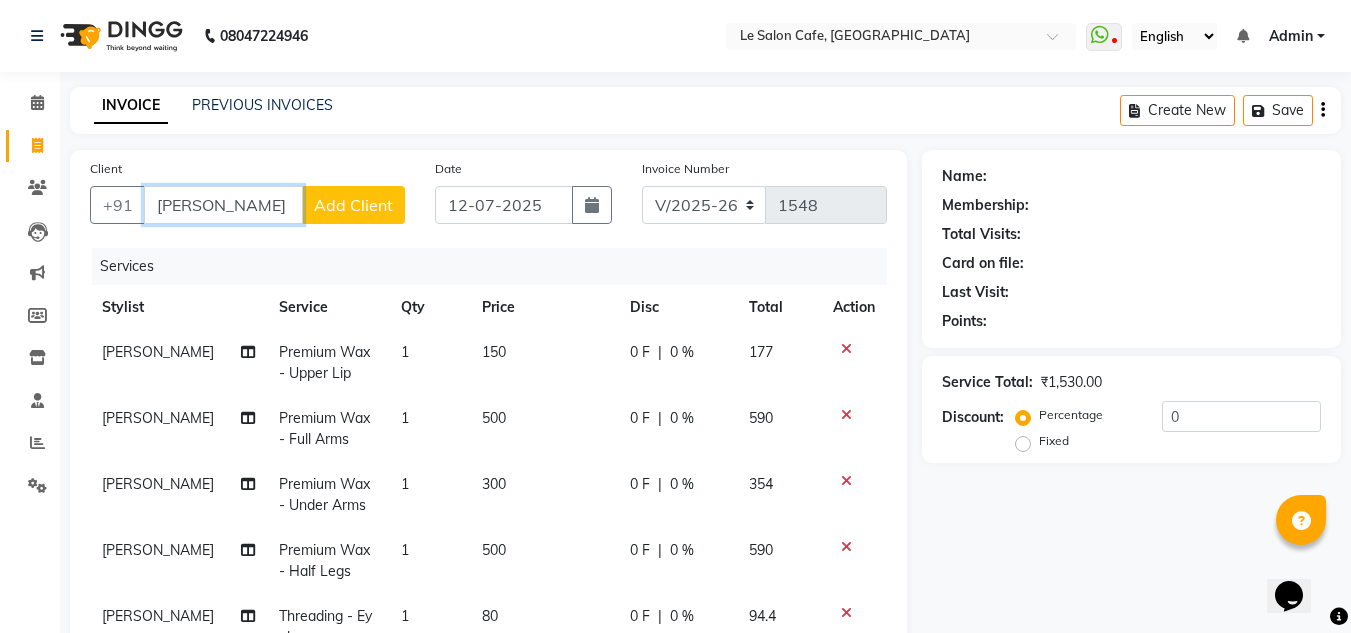 click on "Preena Budhvani" at bounding box center (223, 205) 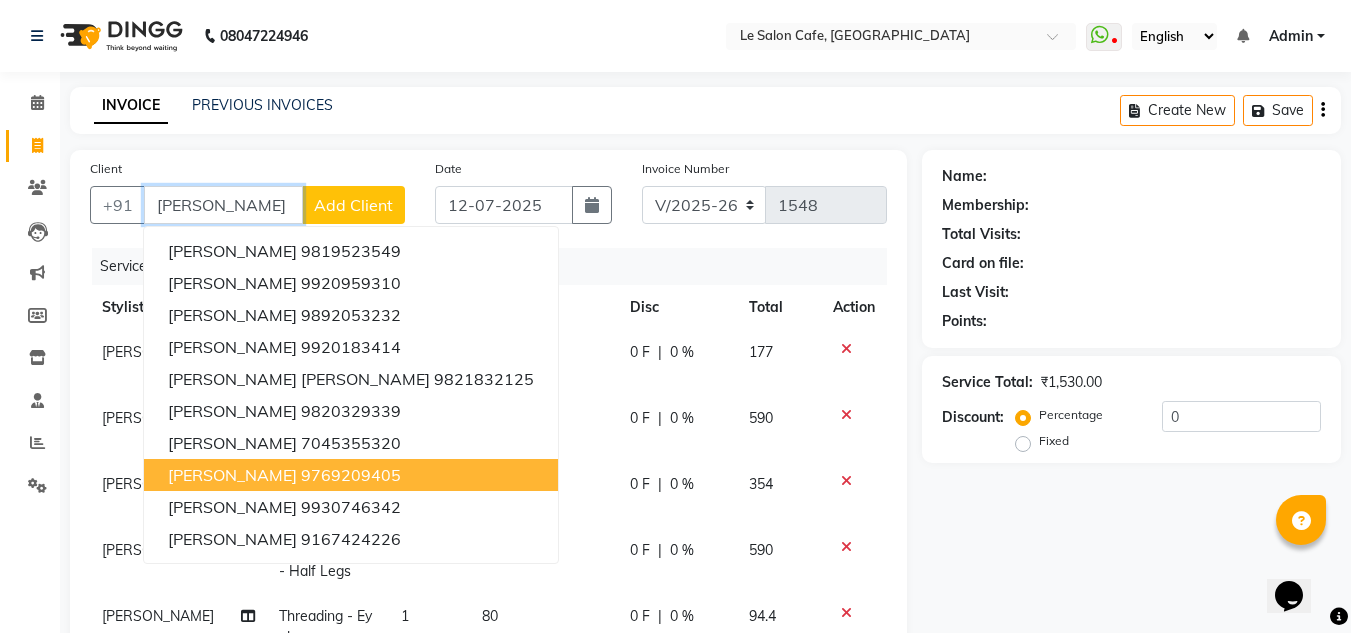 click on "9769209405" at bounding box center (351, 475) 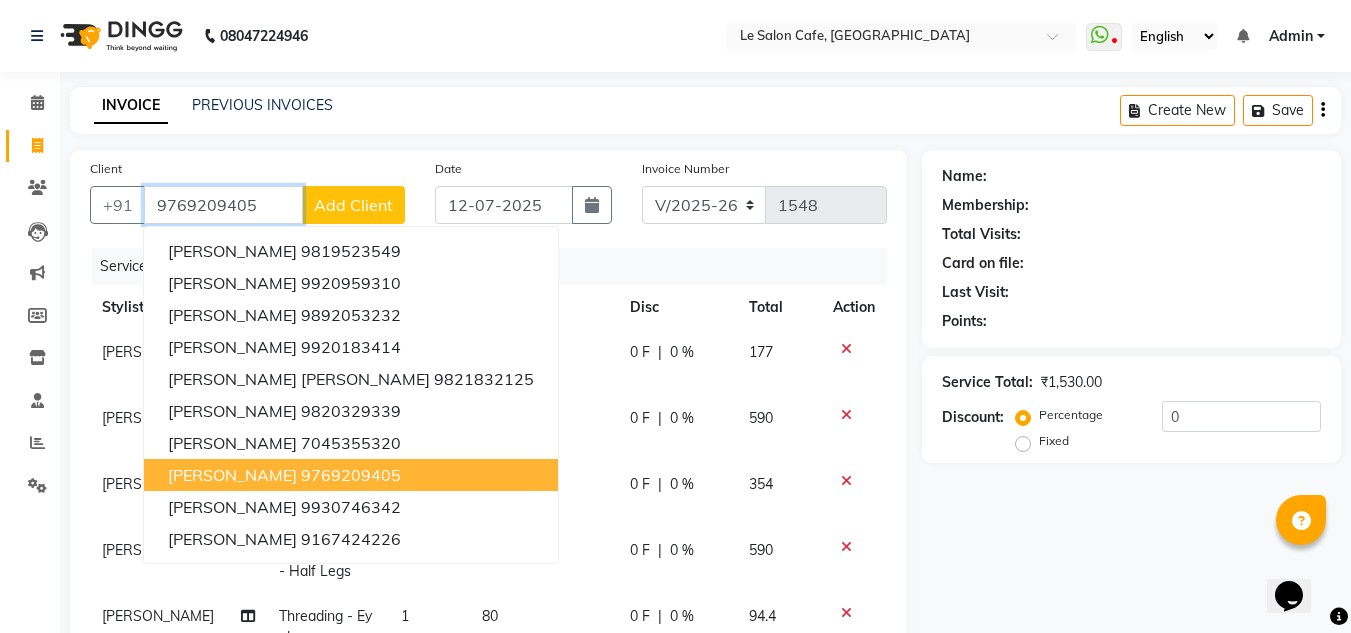 type on "9769209405" 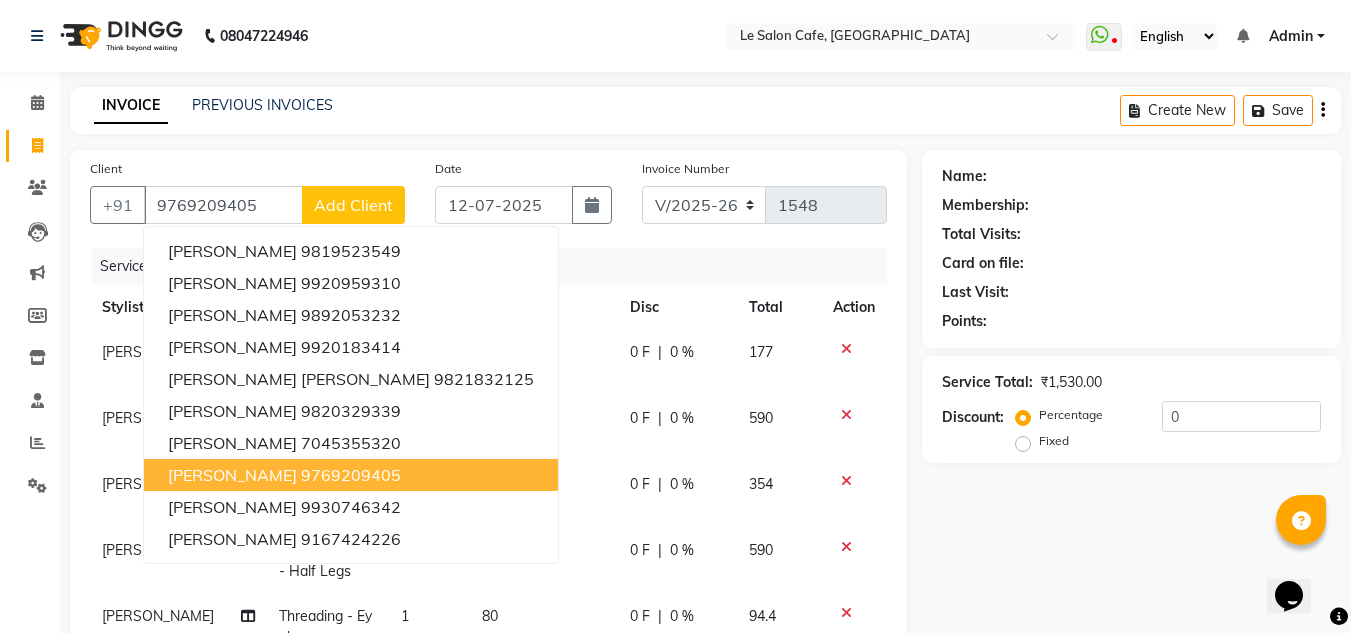 select on "1: Object" 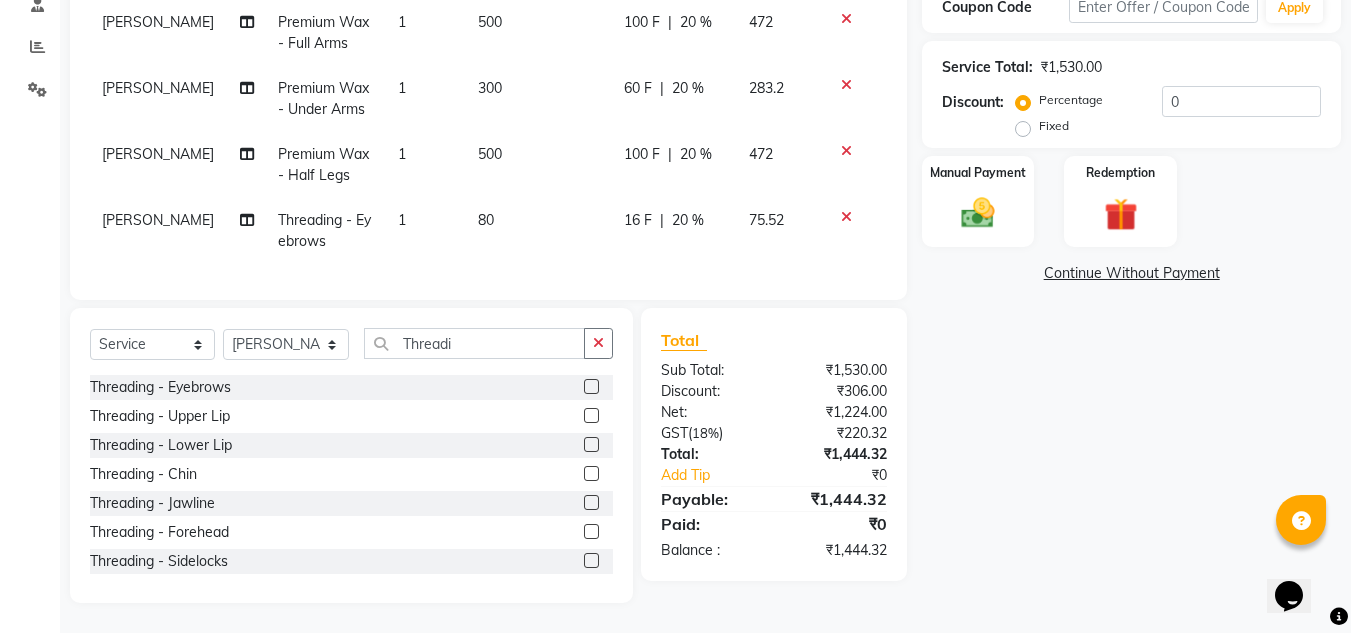 scroll, scrollTop: 400, scrollLeft: 0, axis: vertical 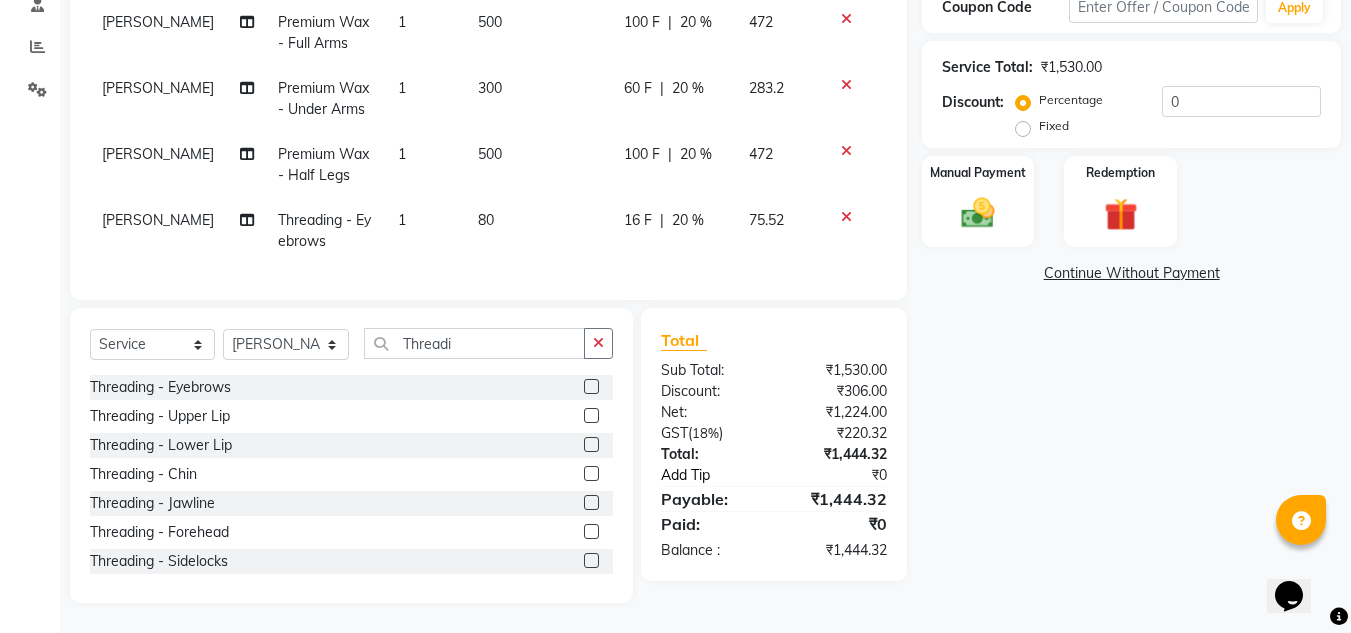 click on "Add Tip" 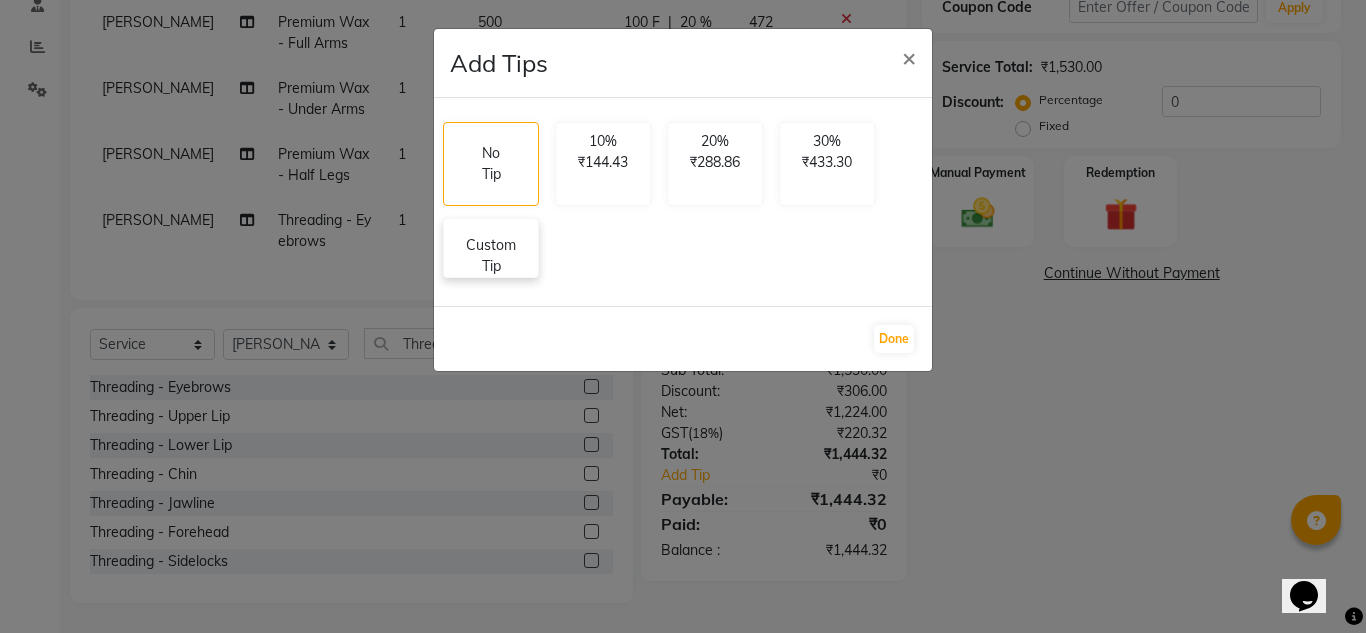 click on "Custom Tip" 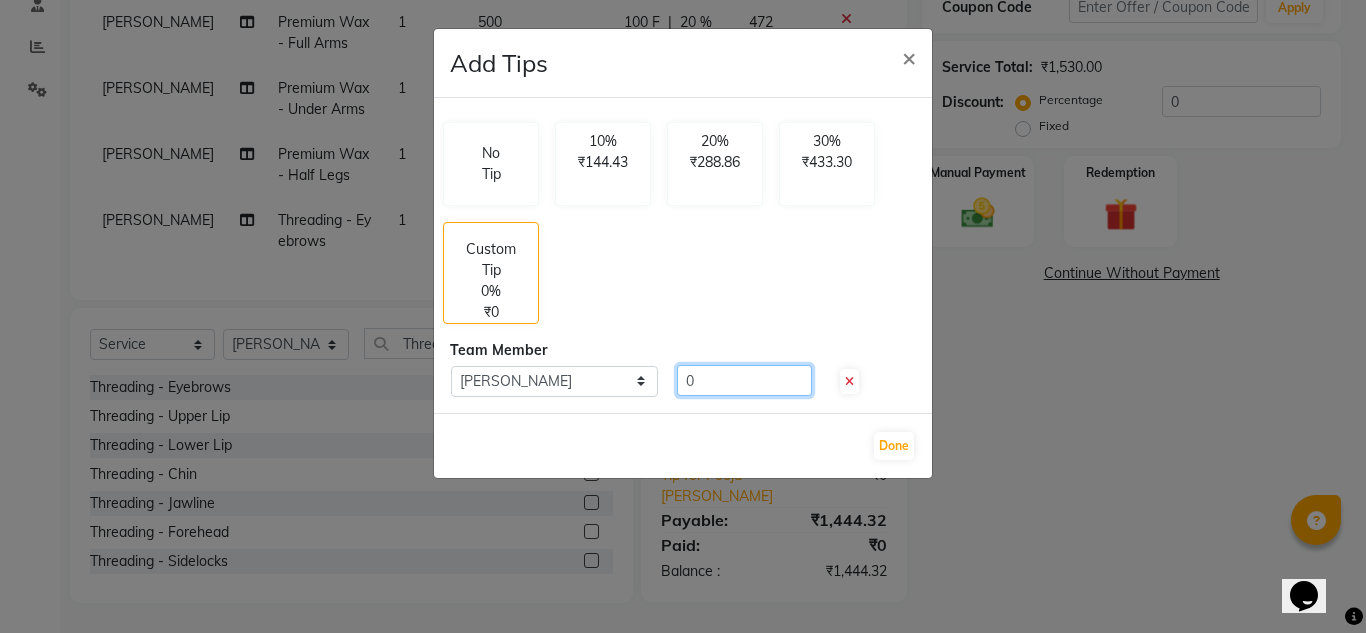 click on "0" 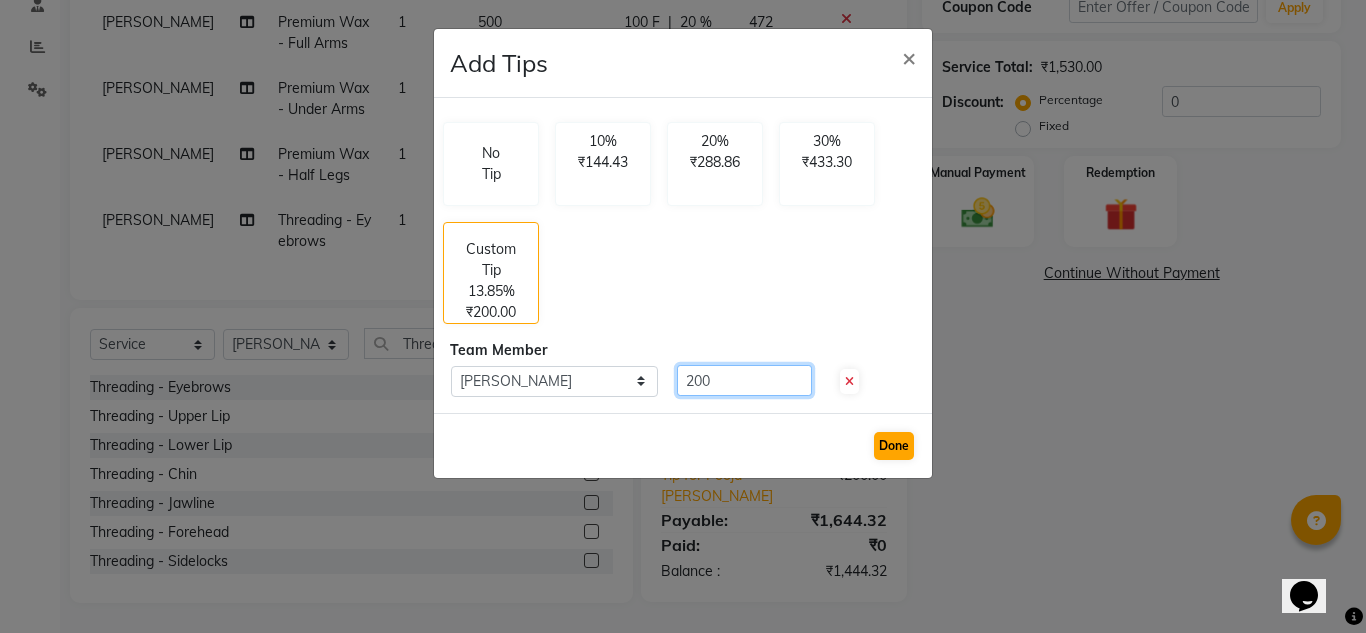 type on "200" 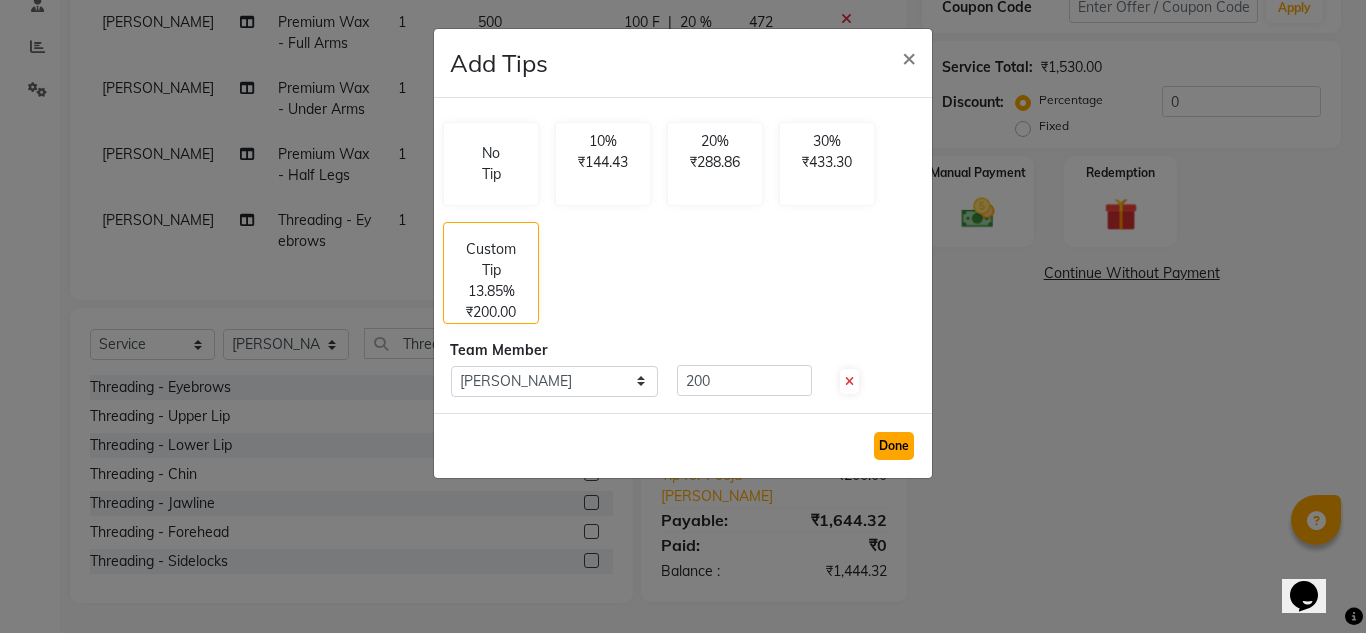 click on "Done" 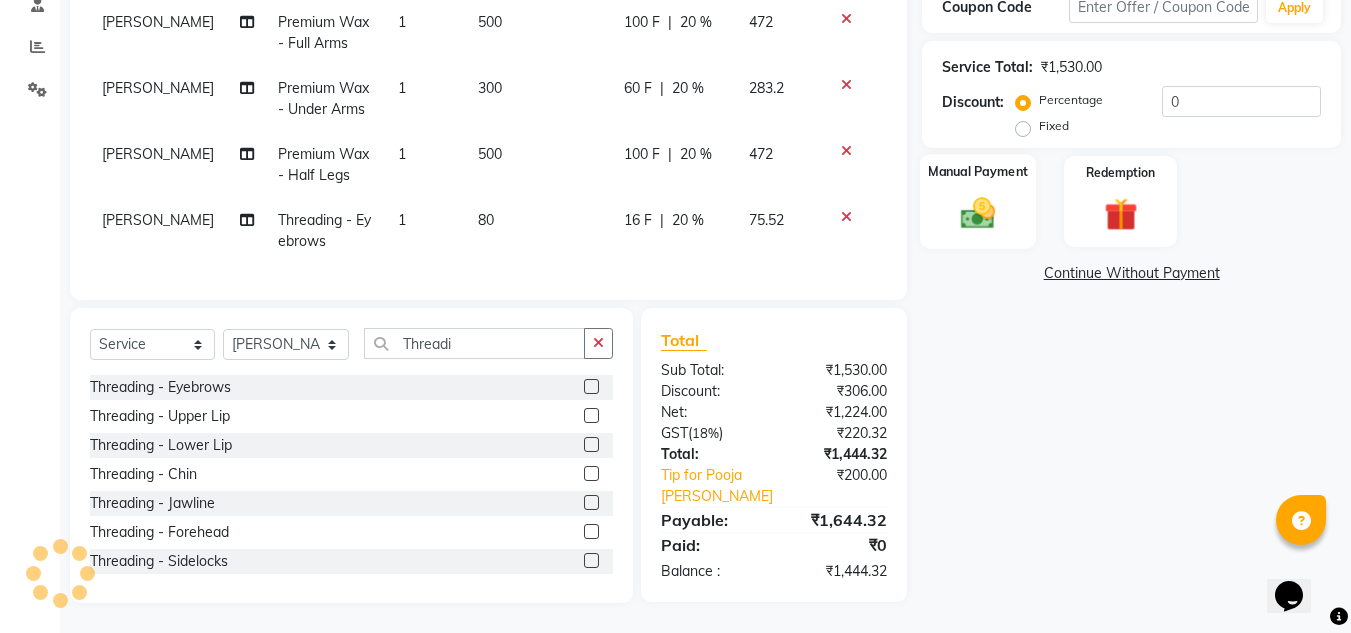 click on "Manual Payment" 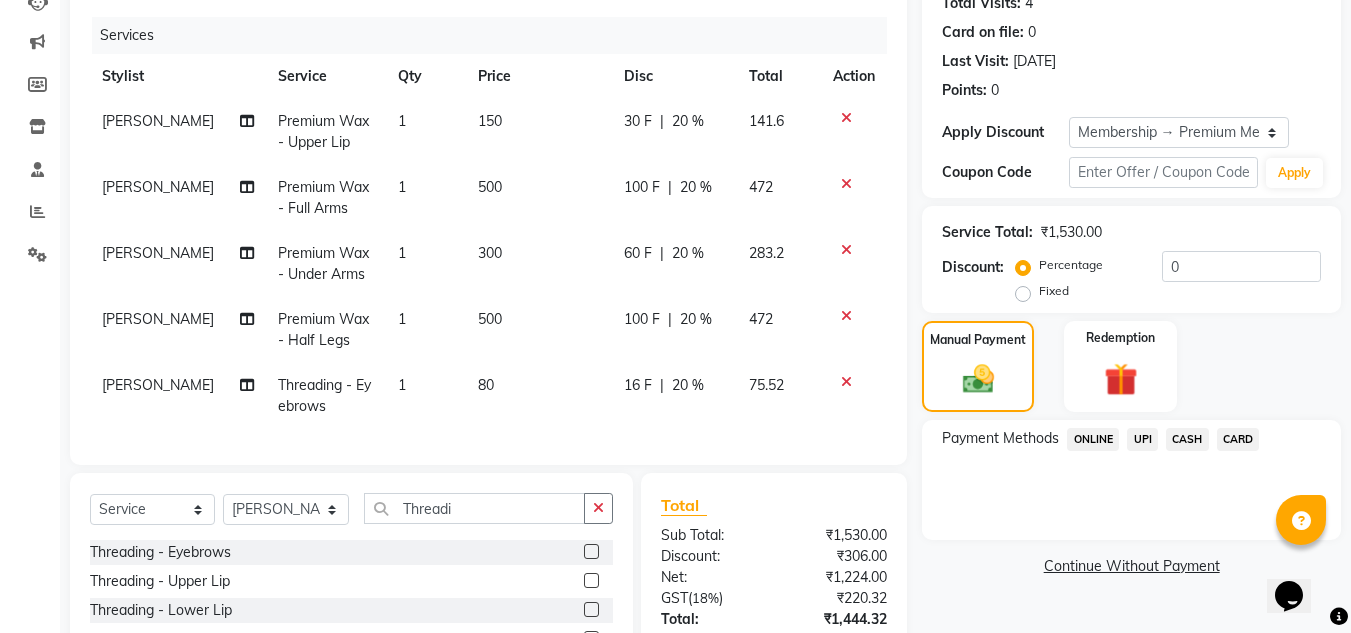 scroll, scrollTop: 411, scrollLeft: 0, axis: vertical 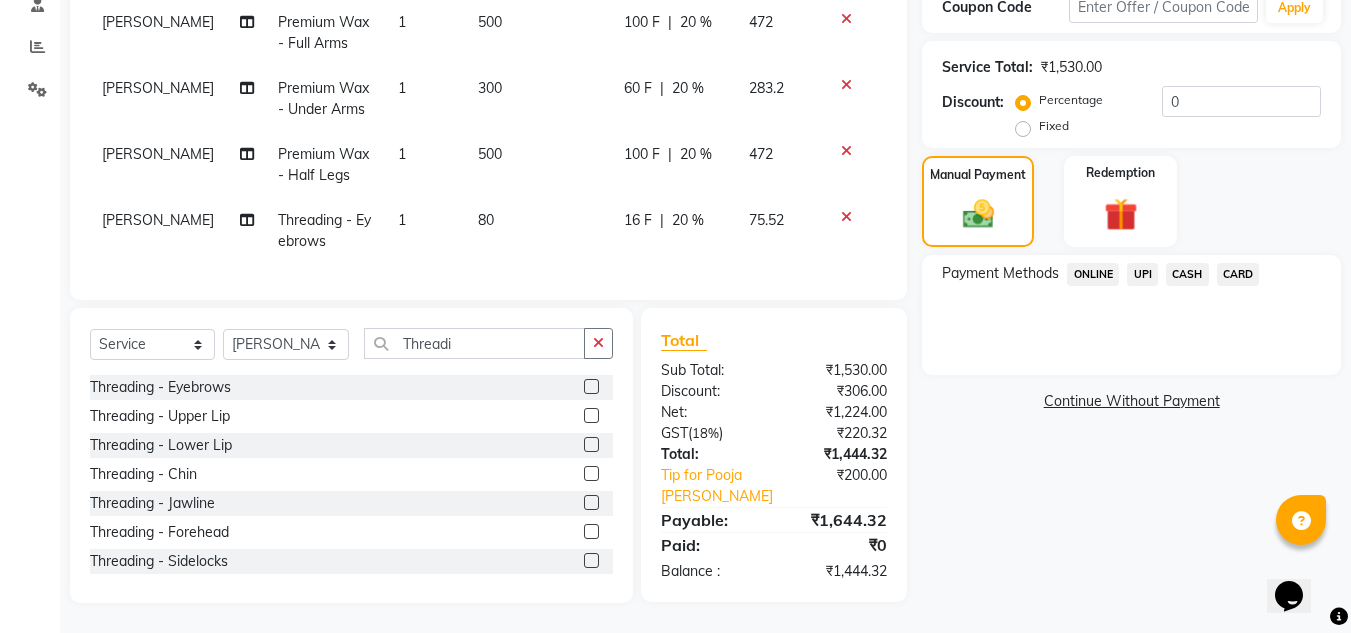 click on "UPI" 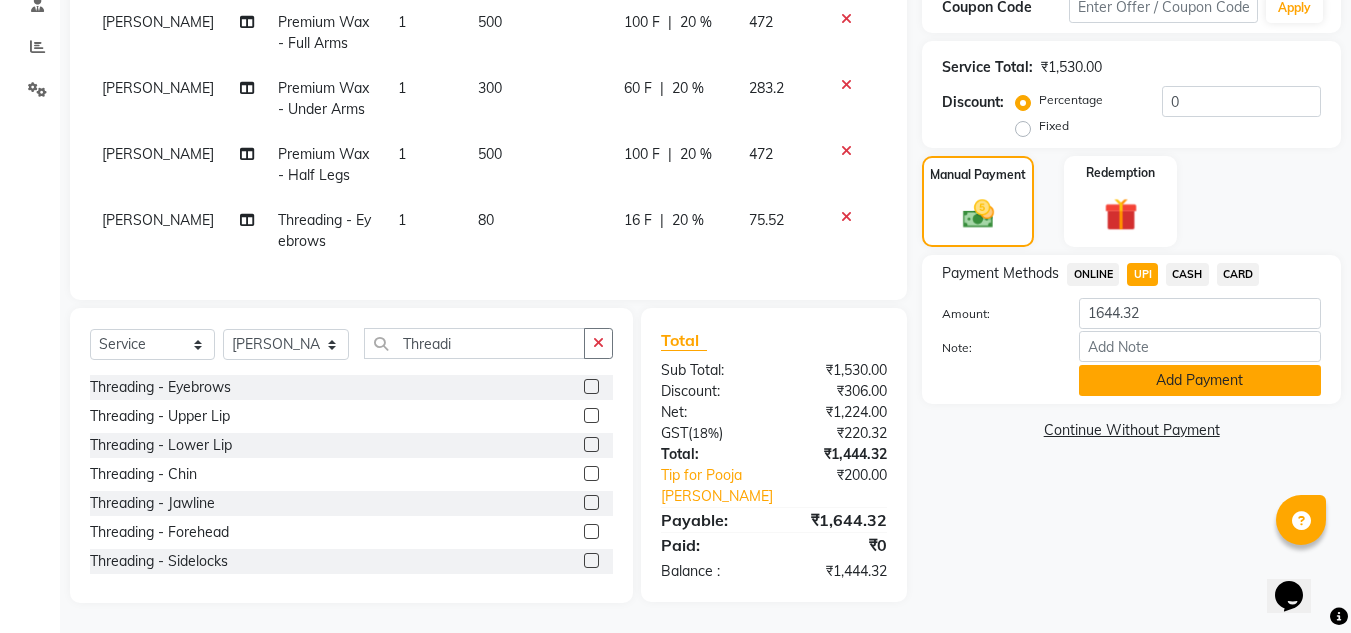 click on "Add Payment" 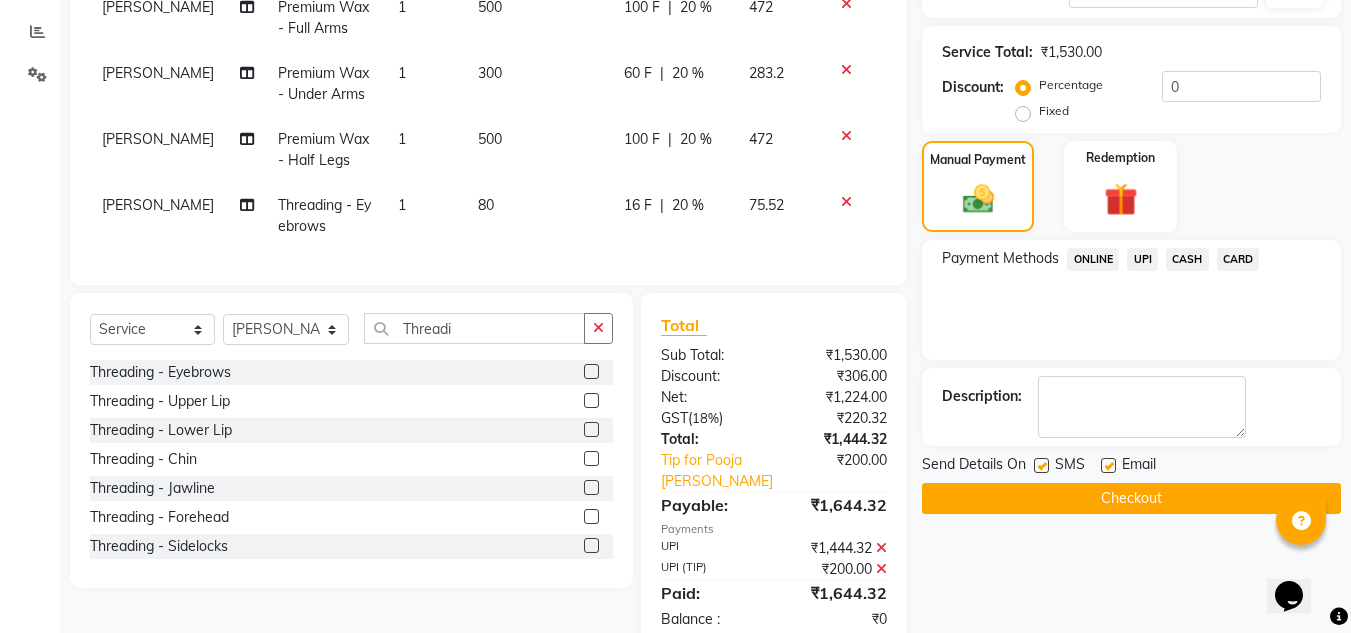 click 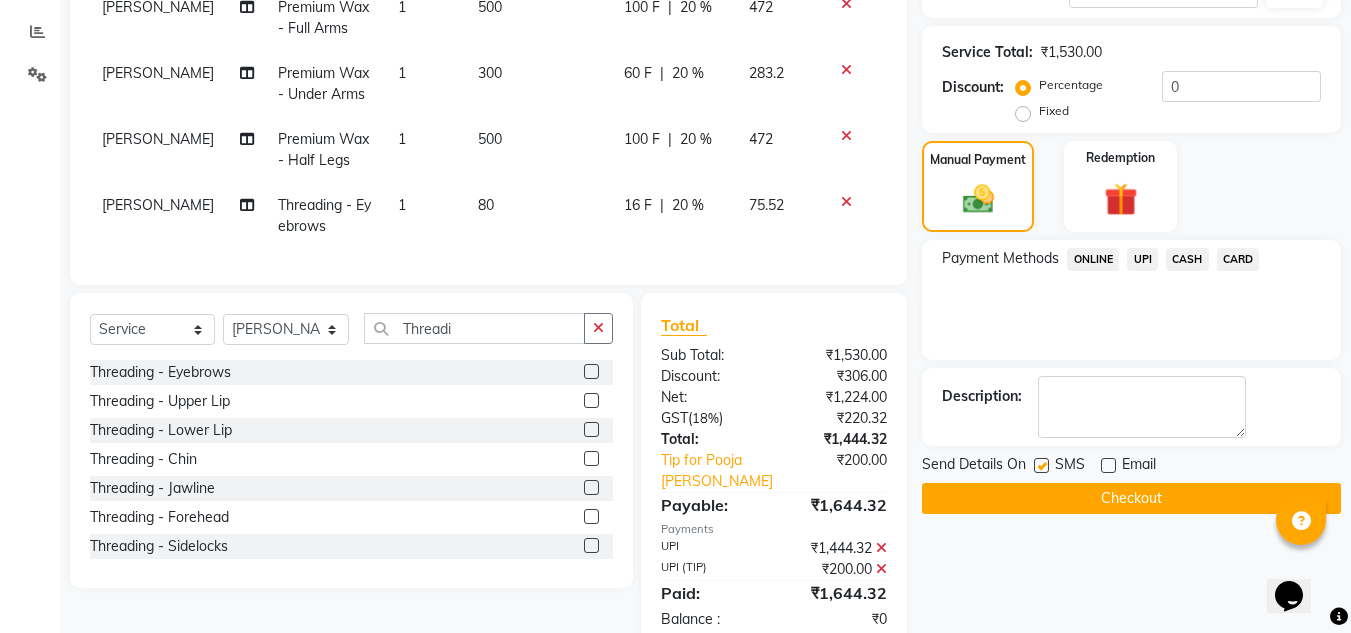 click on "Checkout" 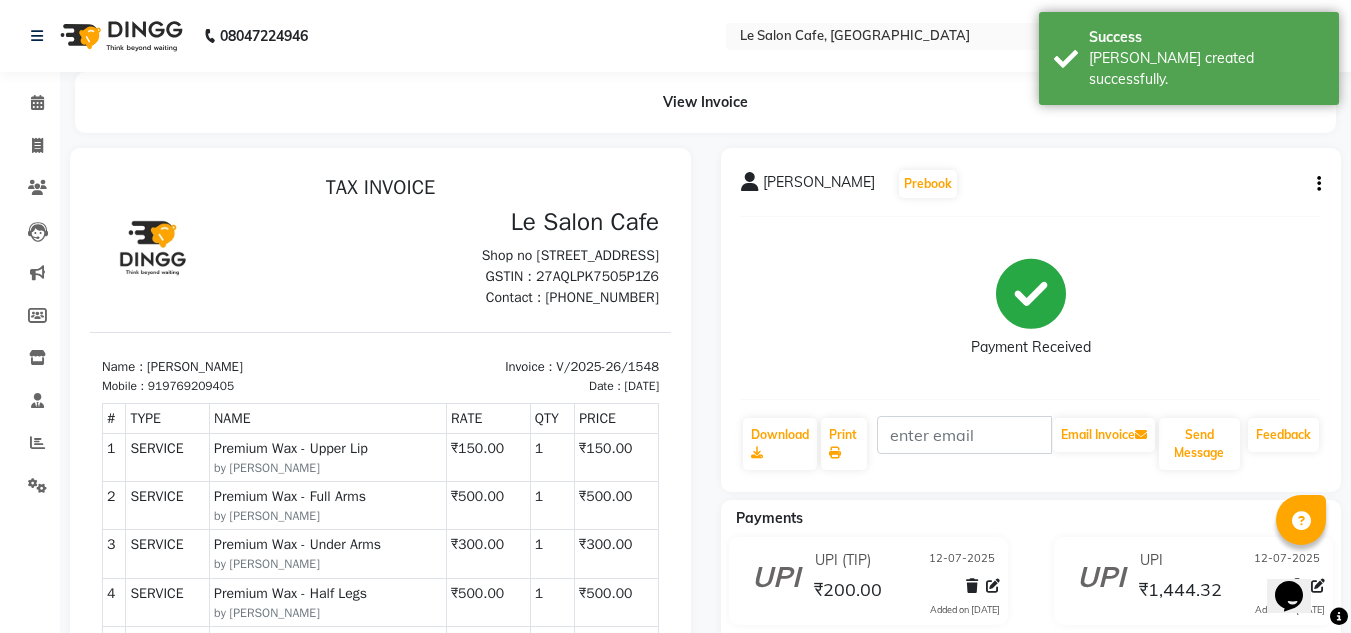 scroll, scrollTop: 0, scrollLeft: 0, axis: both 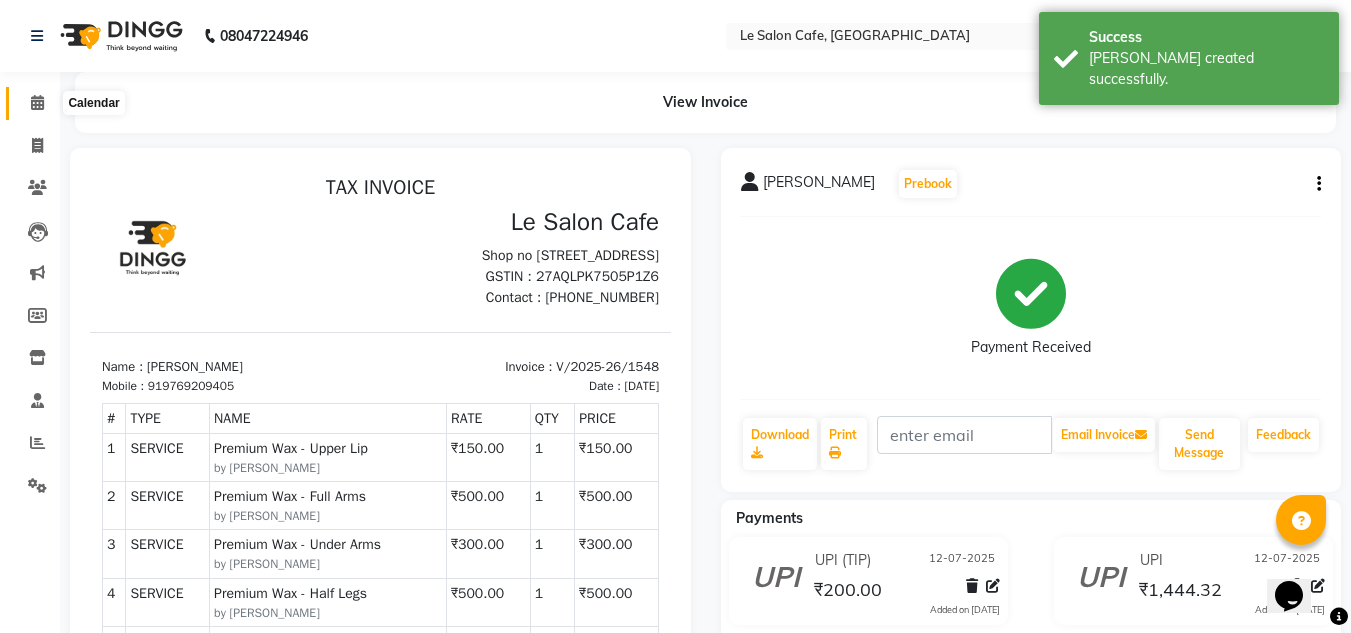 click 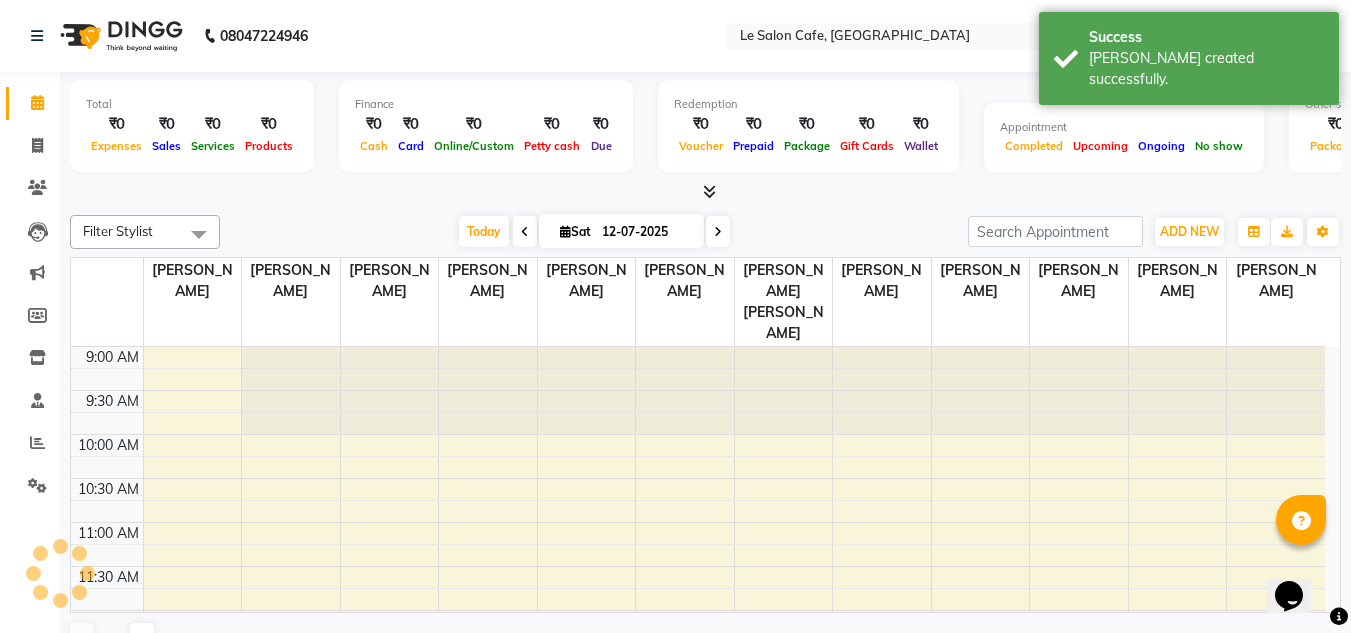 scroll, scrollTop: 0, scrollLeft: 0, axis: both 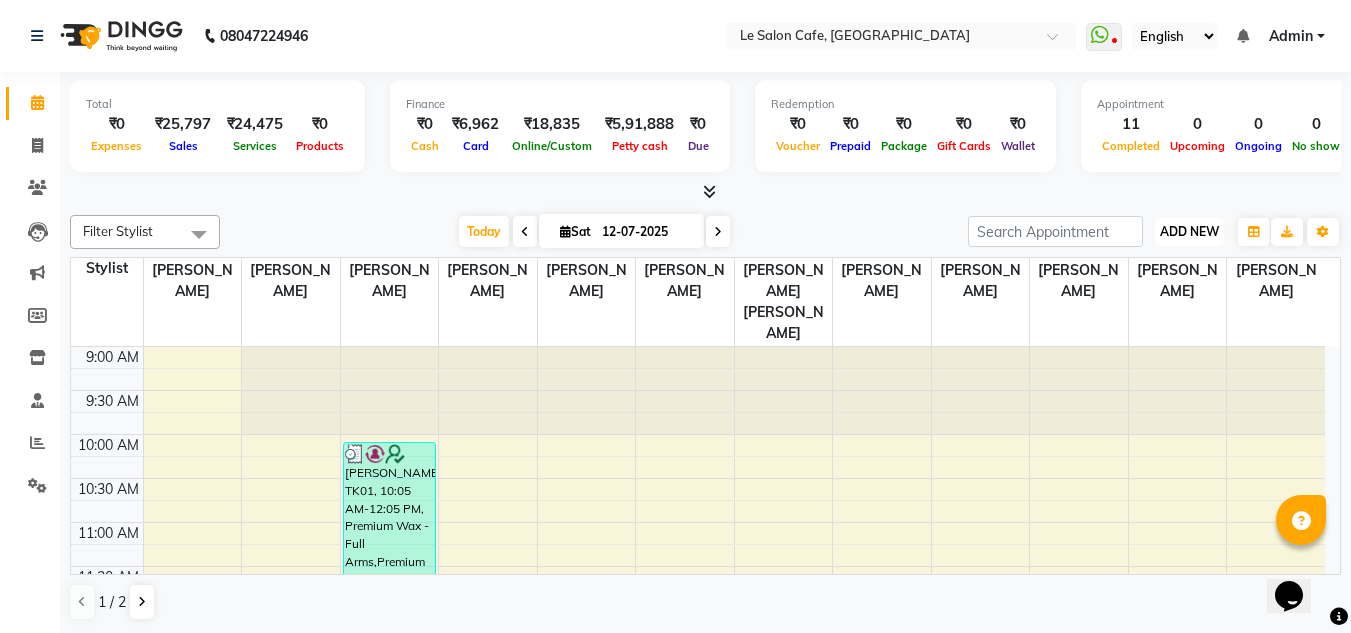 click on "ADD NEW" at bounding box center [1189, 231] 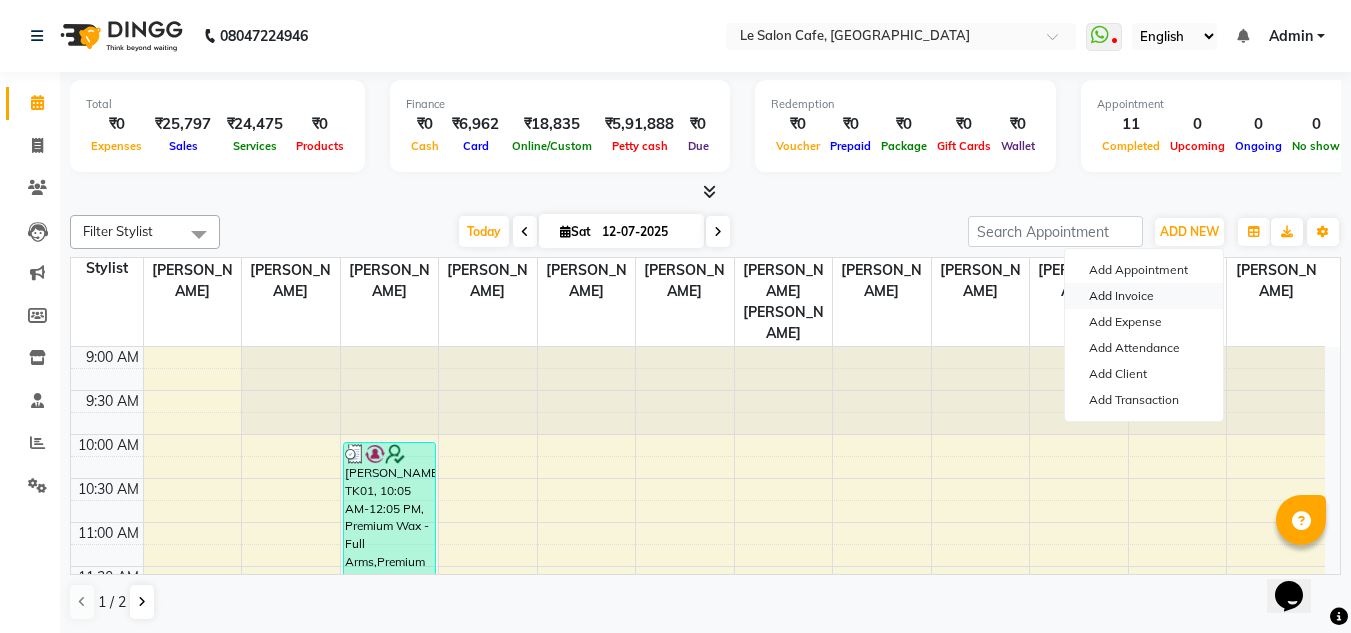click on "Add Invoice" at bounding box center [1144, 296] 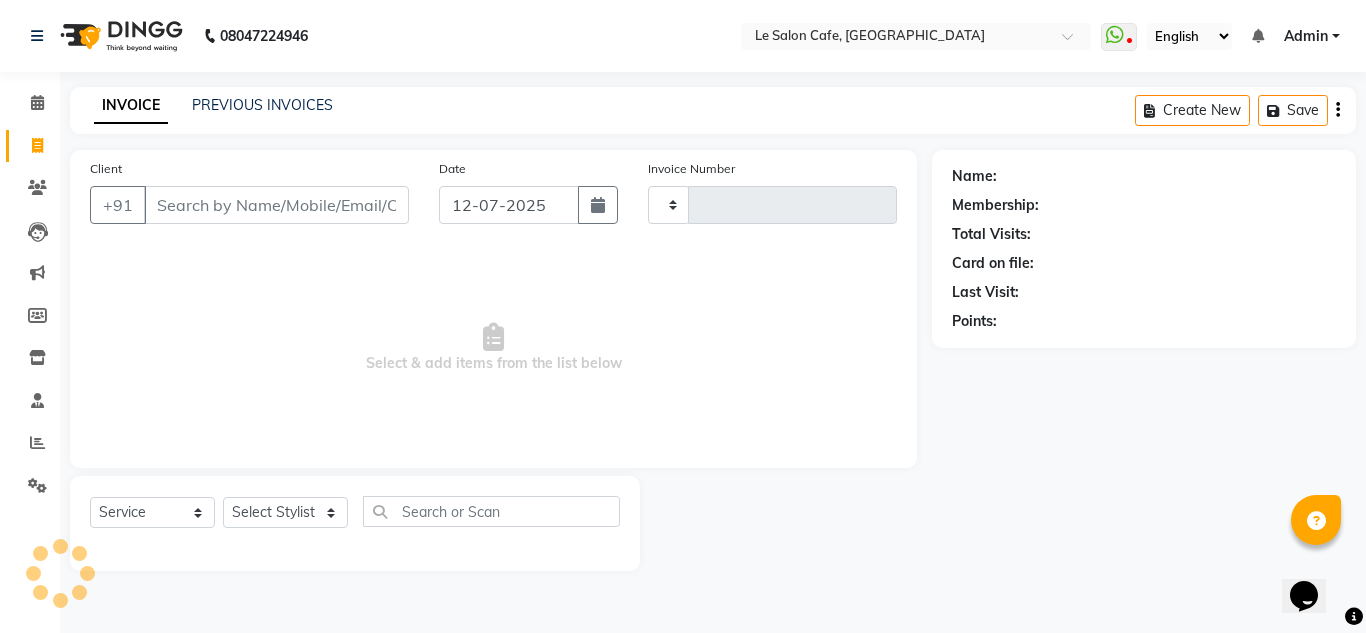 type on "1549" 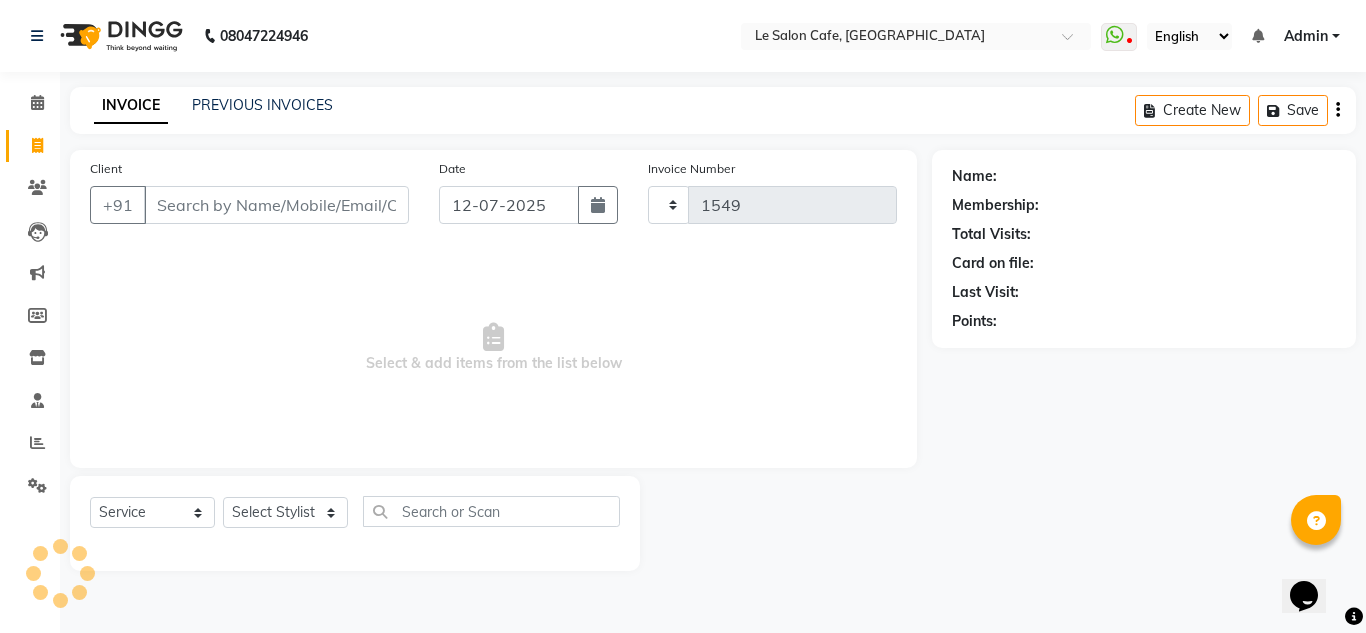 select on "594" 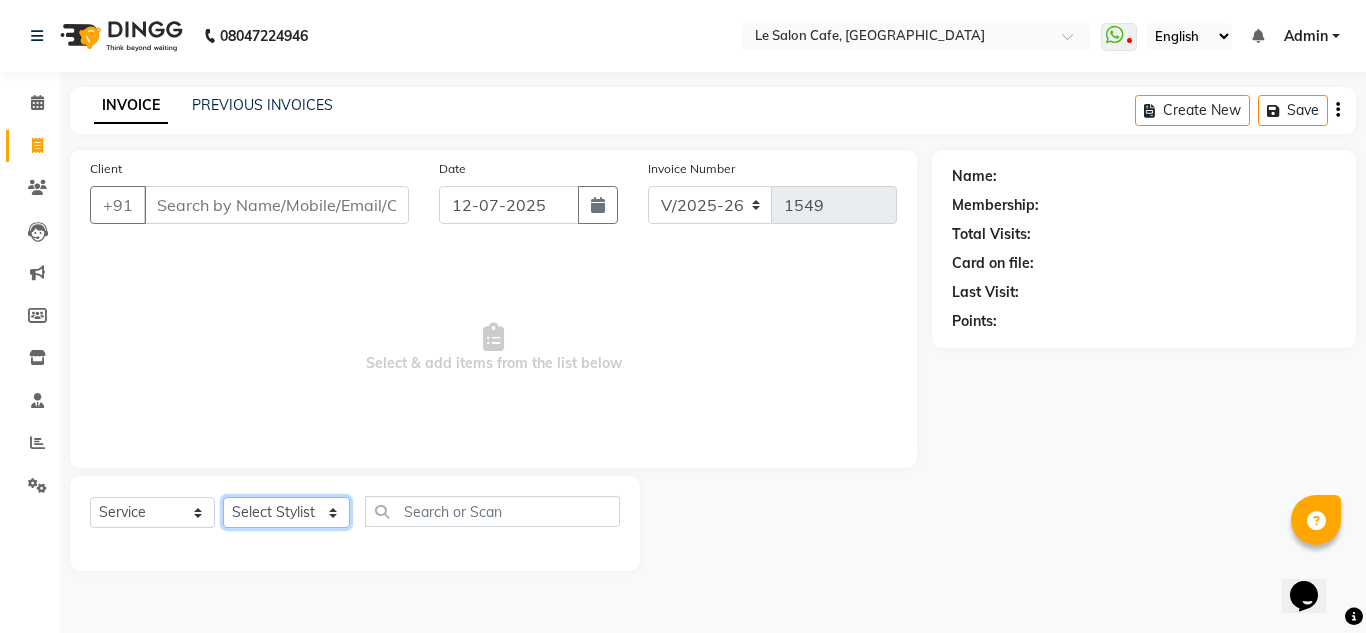 click on "Select Stylist [PERSON_NAME]  [PERSON_NAME]  [PERSON_NAME]  Front Desk  [PERSON_NAME]  [PERSON_NAME] [PERSON_NAME]  [PERSON_NAME]  [PERSON_NAME] [PERSON_NAME]  [PERSON_NAME] [PERSON_NAME] [PERSON_NAME] [PERSON_NAME]" 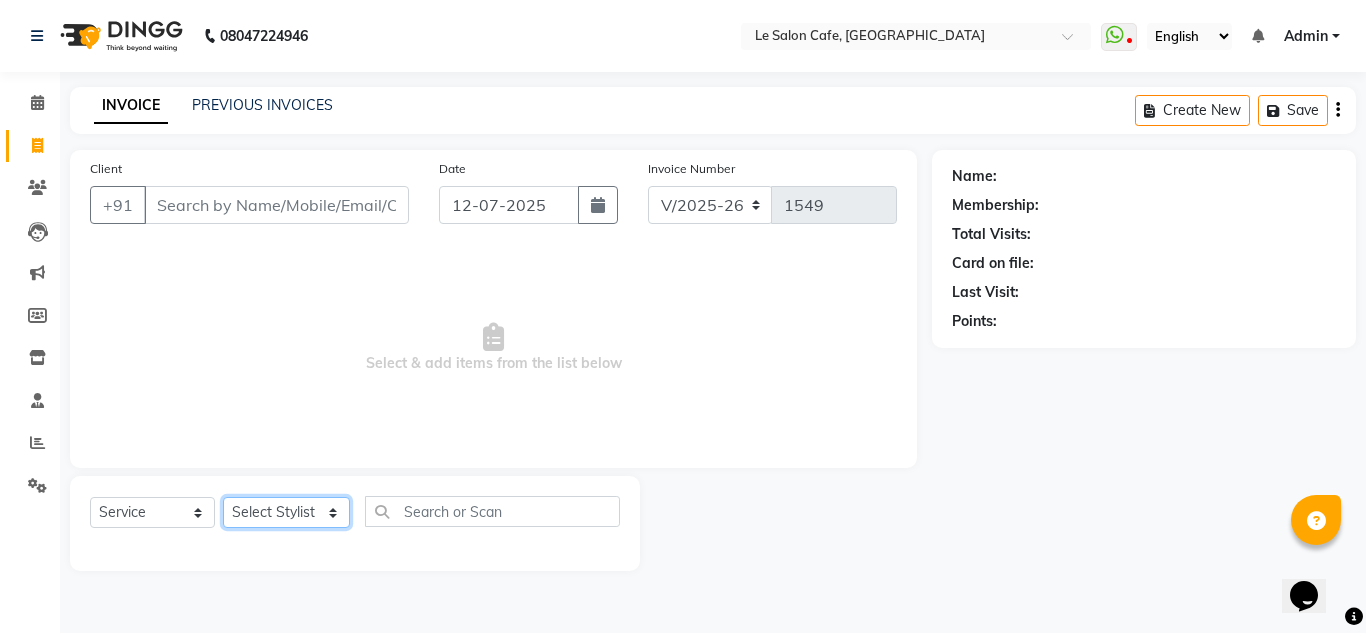 select on "13306" 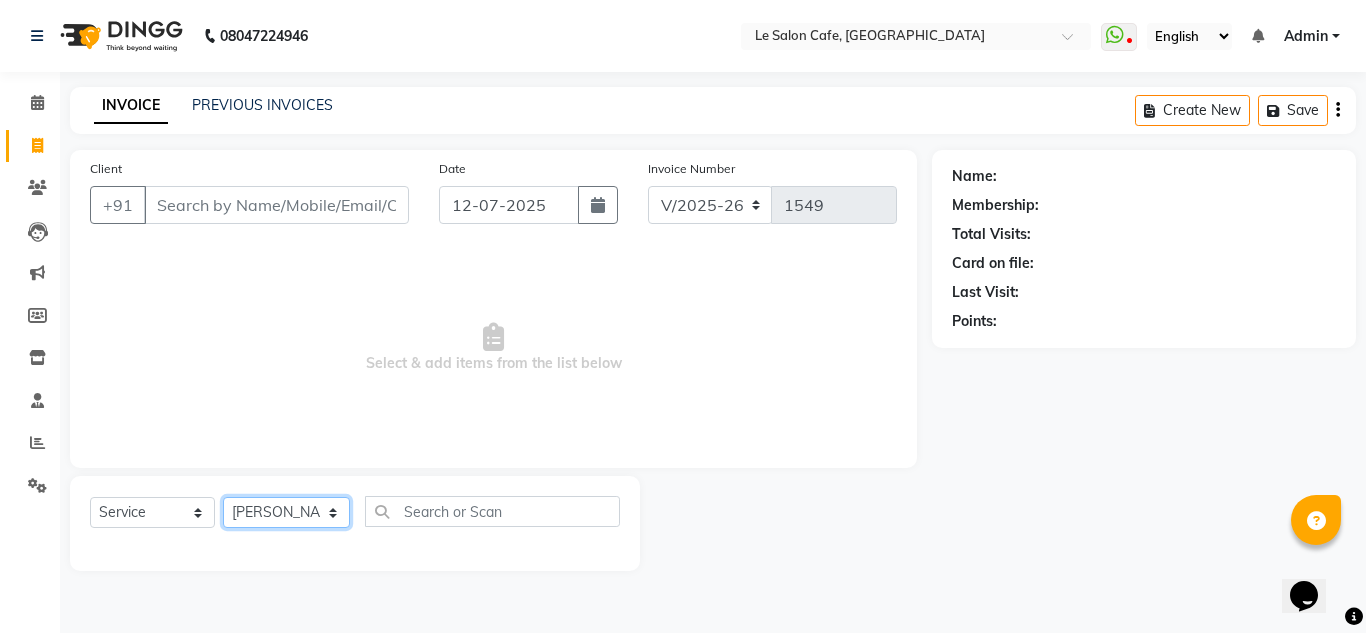 click on "Select Stylist [PERSON_NAME]  [PERSON_NAME]  [PERSON_NAME]  Front Desk  [PERSON_NAME]  [PERSON_NAME] [PERSON_NAME]  [PERSON_NAME]  [PERSON_NAME] [PERSON_NAME]  [PERSON_NAME] [PERSON_NAME] [PERSON_NAME] [PERSON_NAME]" 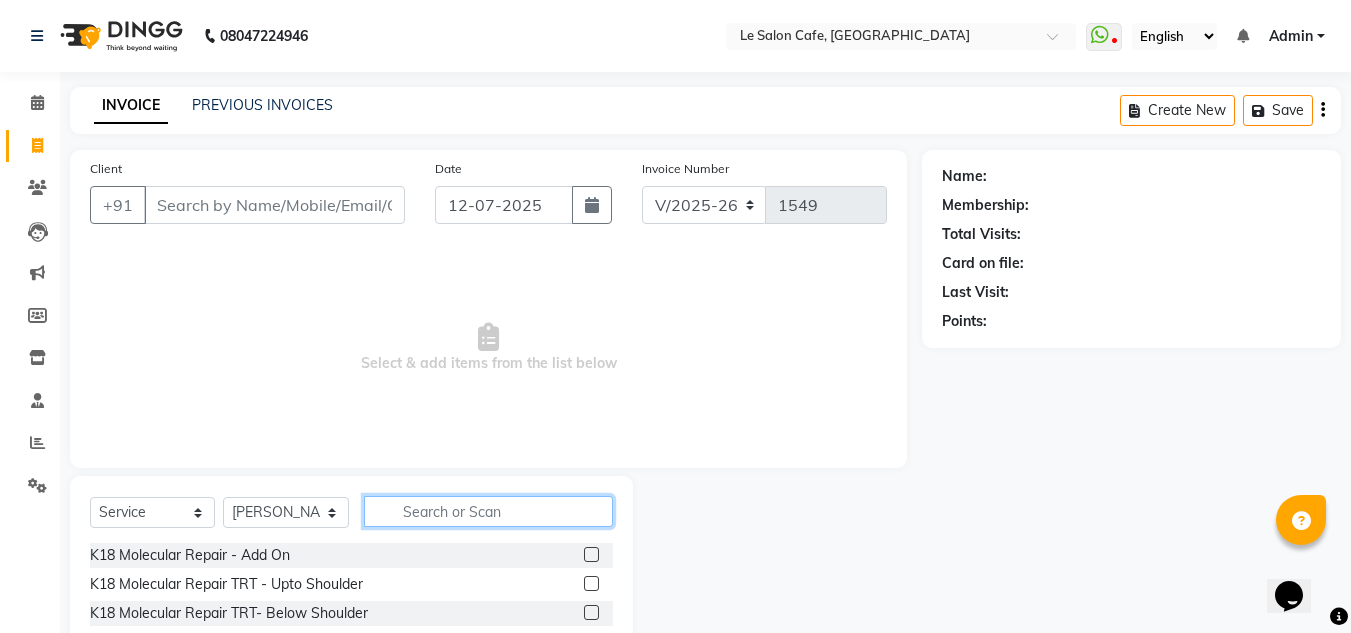 click 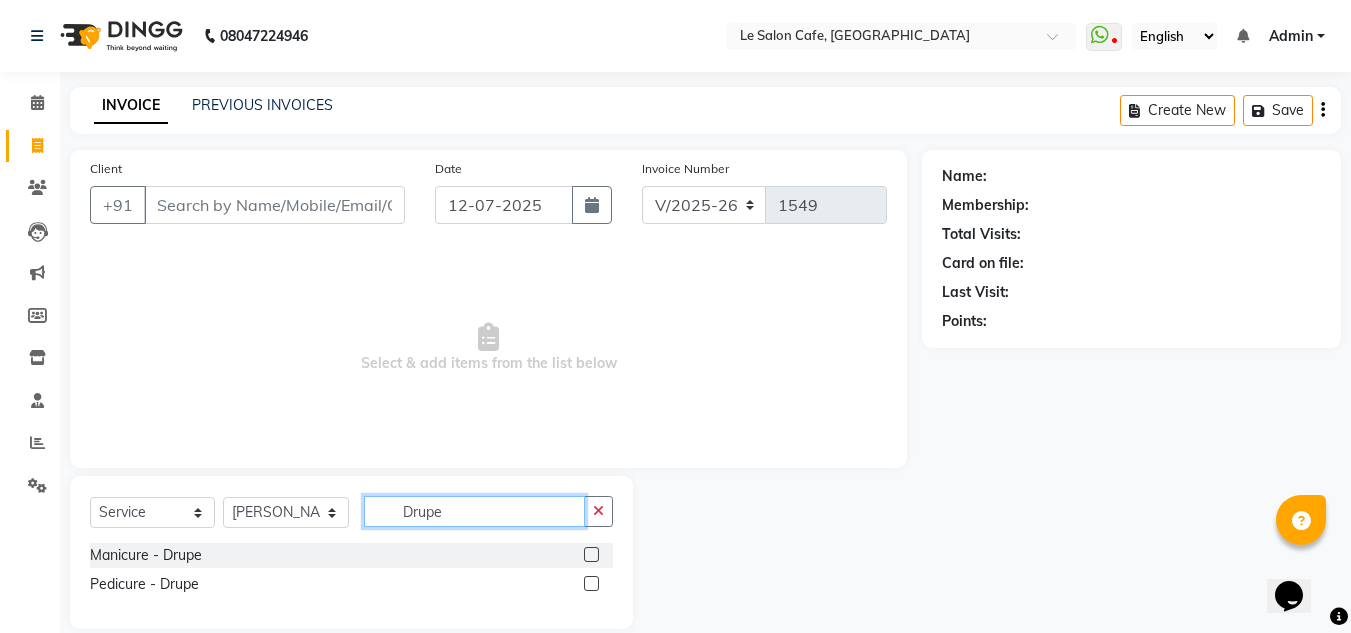 type on "Drupe" 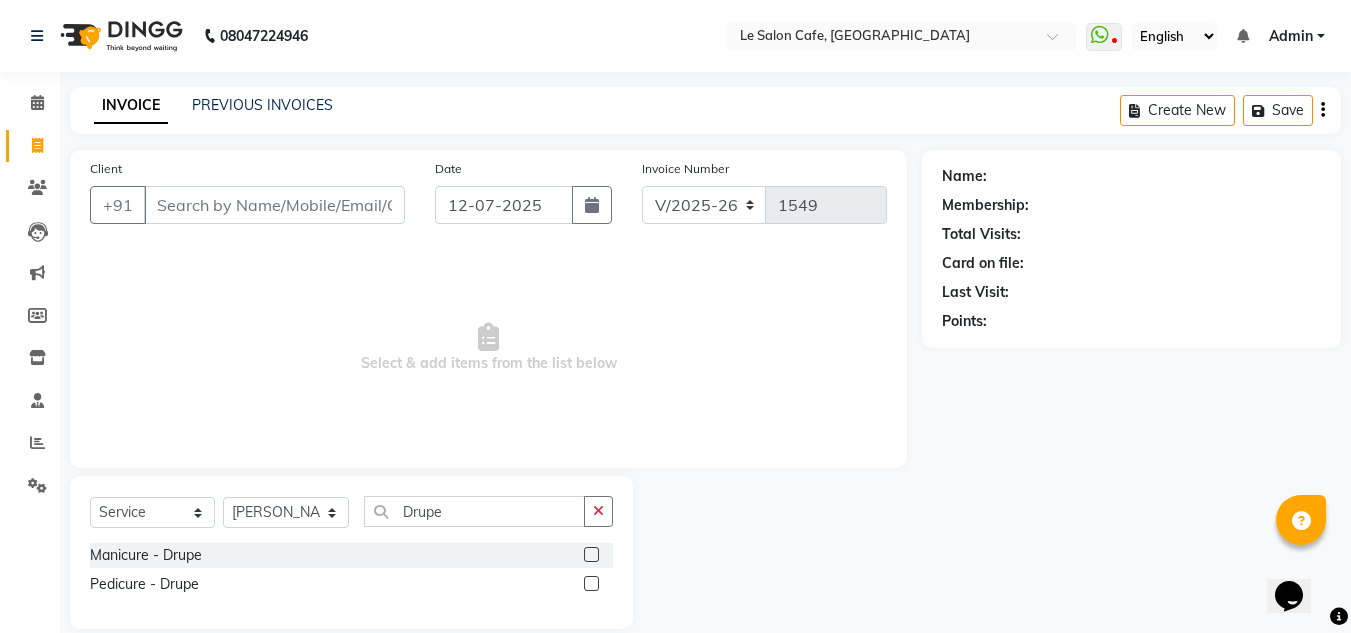click 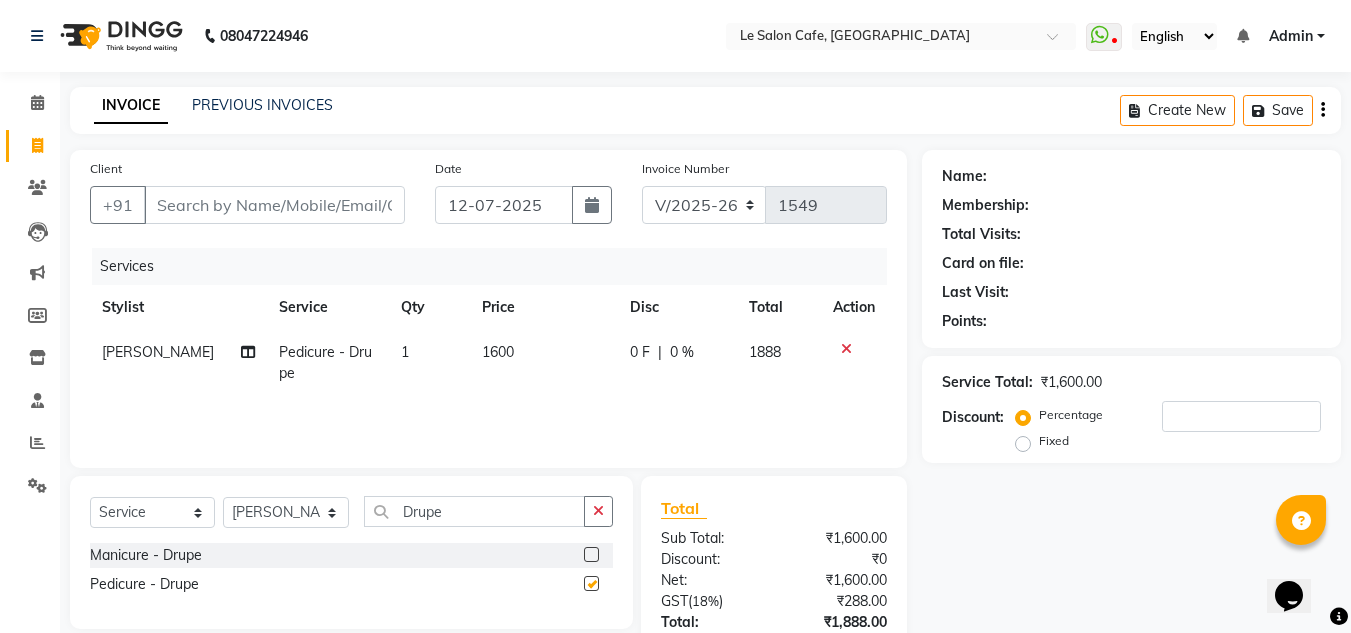 checkbox on "false" 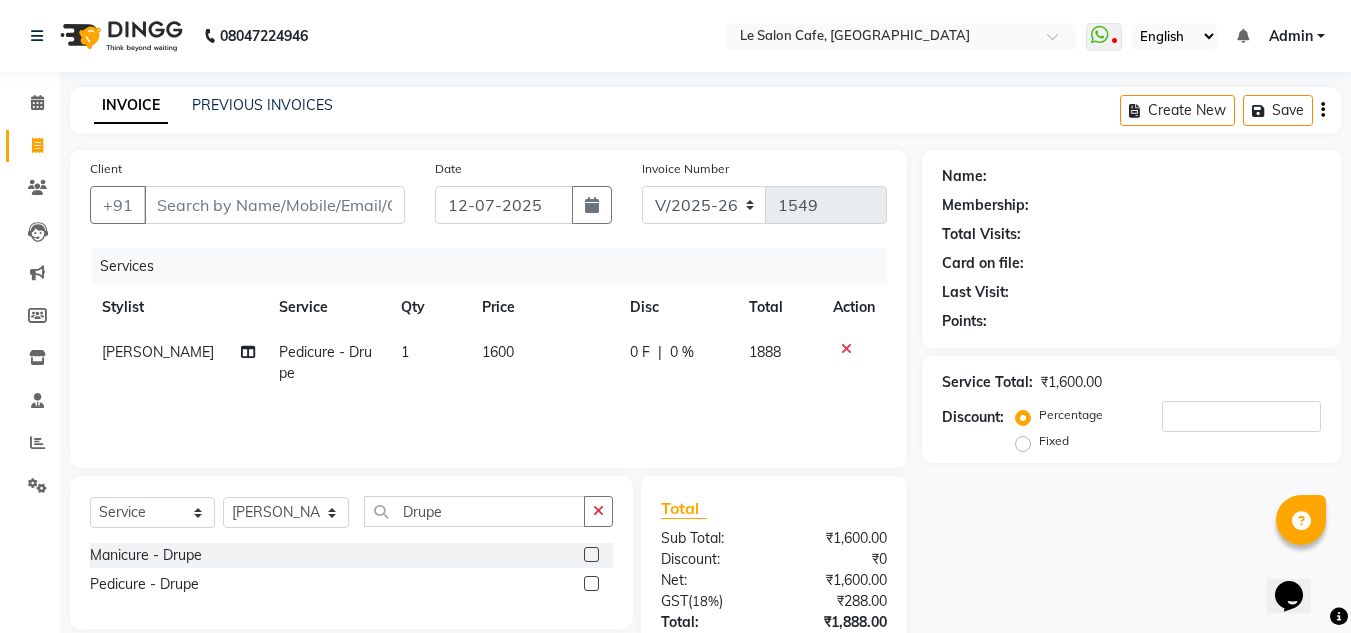 click on "Name: Membership: Total Visits: Card on file: Last Visit:  Points:  Service Total:  ₹1,600.00  Discount:  Percentage   Fixed" 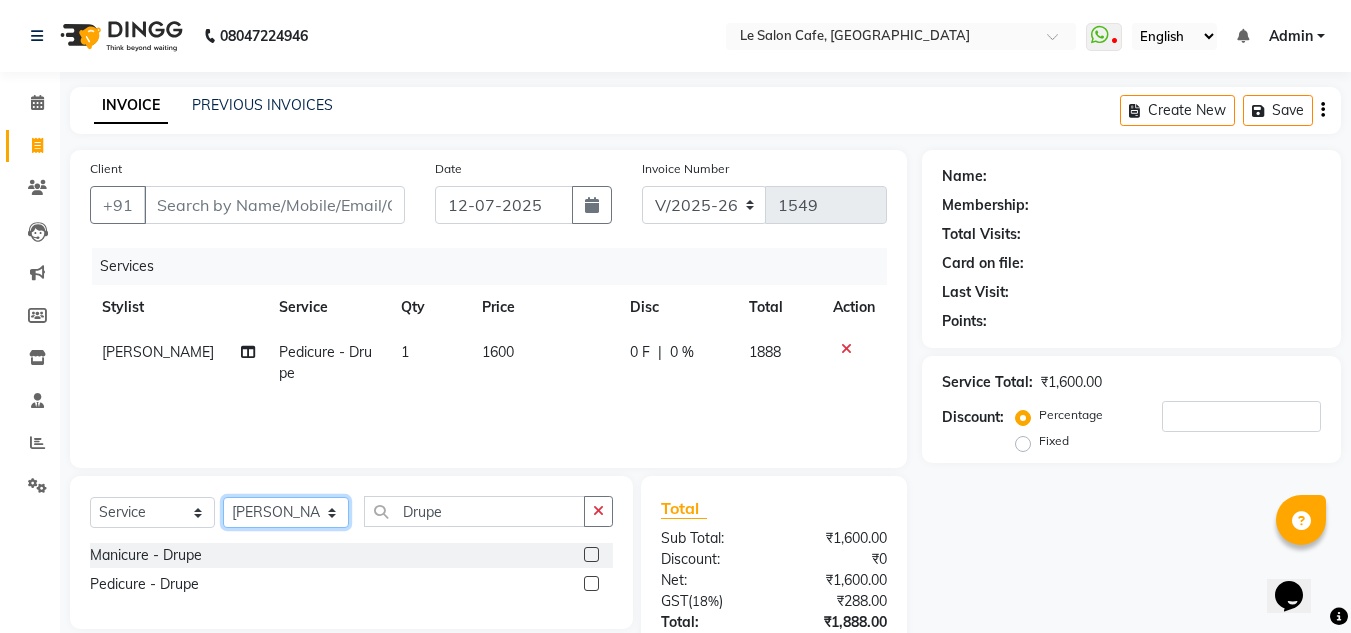click on "Select Stylist [PERSON_NAME]  [PERSON_NAME]  [PERSON_NAME]  Front Desk  [PERSON_NAME]  [PERSON_NAME] [PERSON_NAME]  [PERSON_NAME]  [PERSON_NAME] [PERSON_NAME]  [PERSON_NAME] [PERSON_NAME] [PERSON_NAME] [PERSON_NAME]" 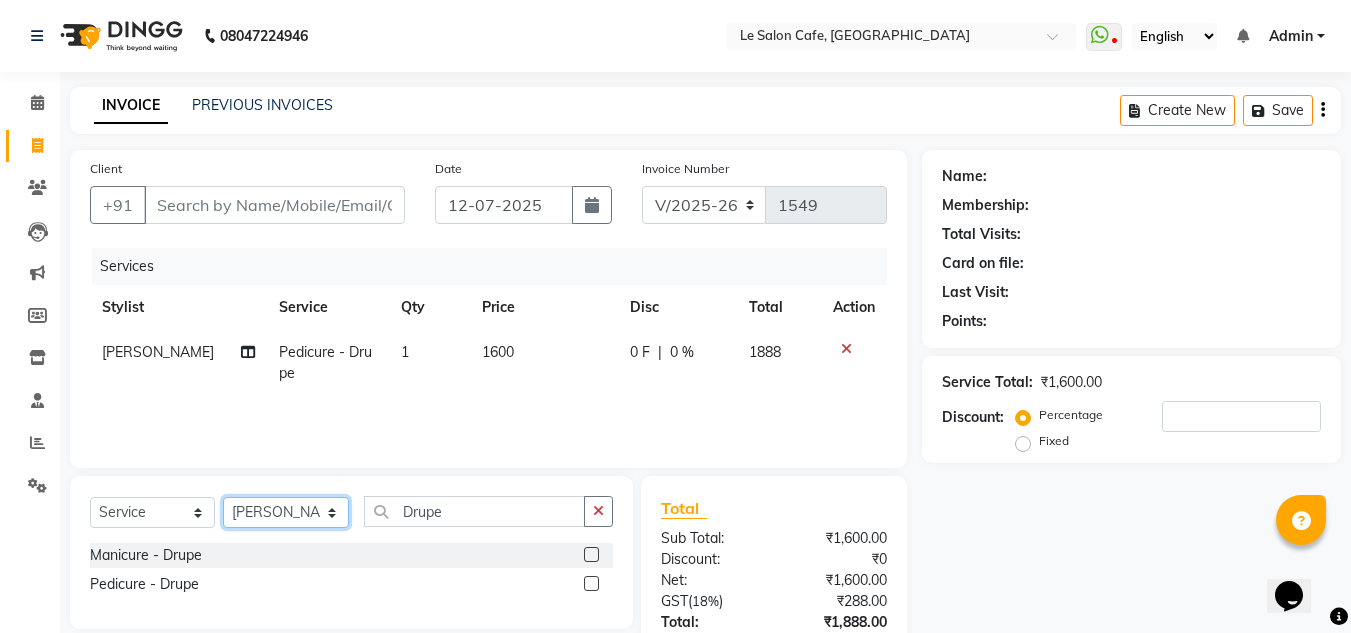 select on "68181" 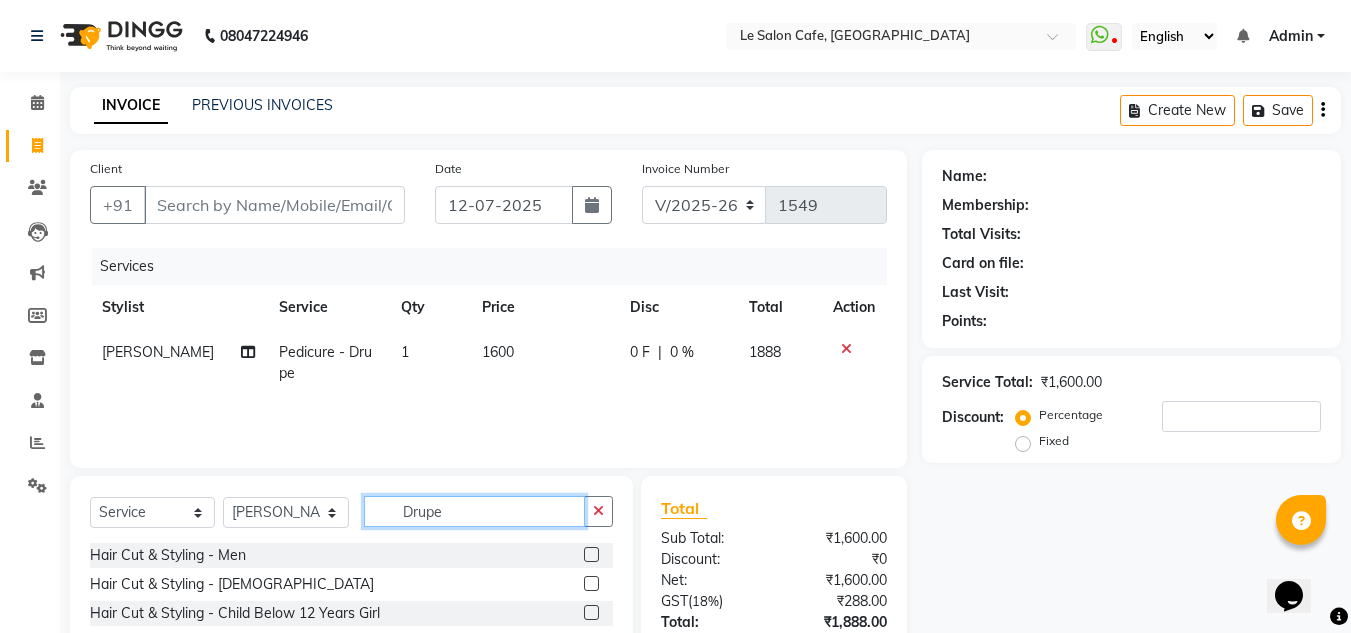 click on "Drupe" 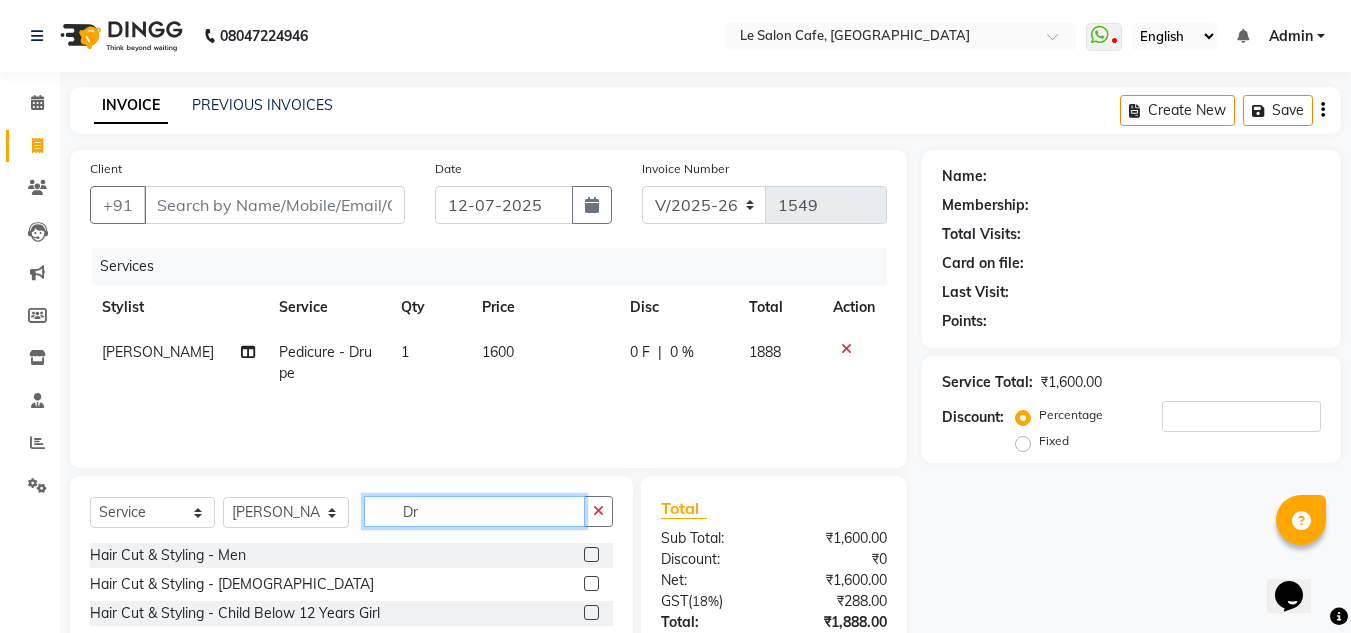 type on "D" 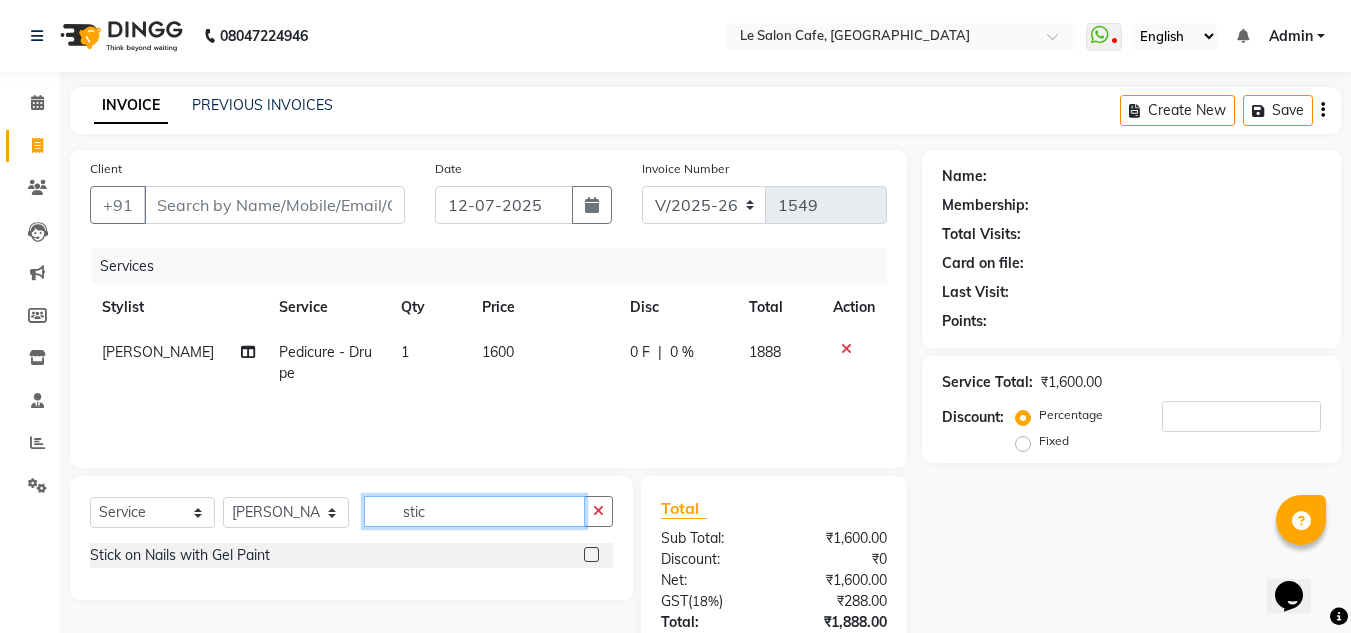 type on "stic" 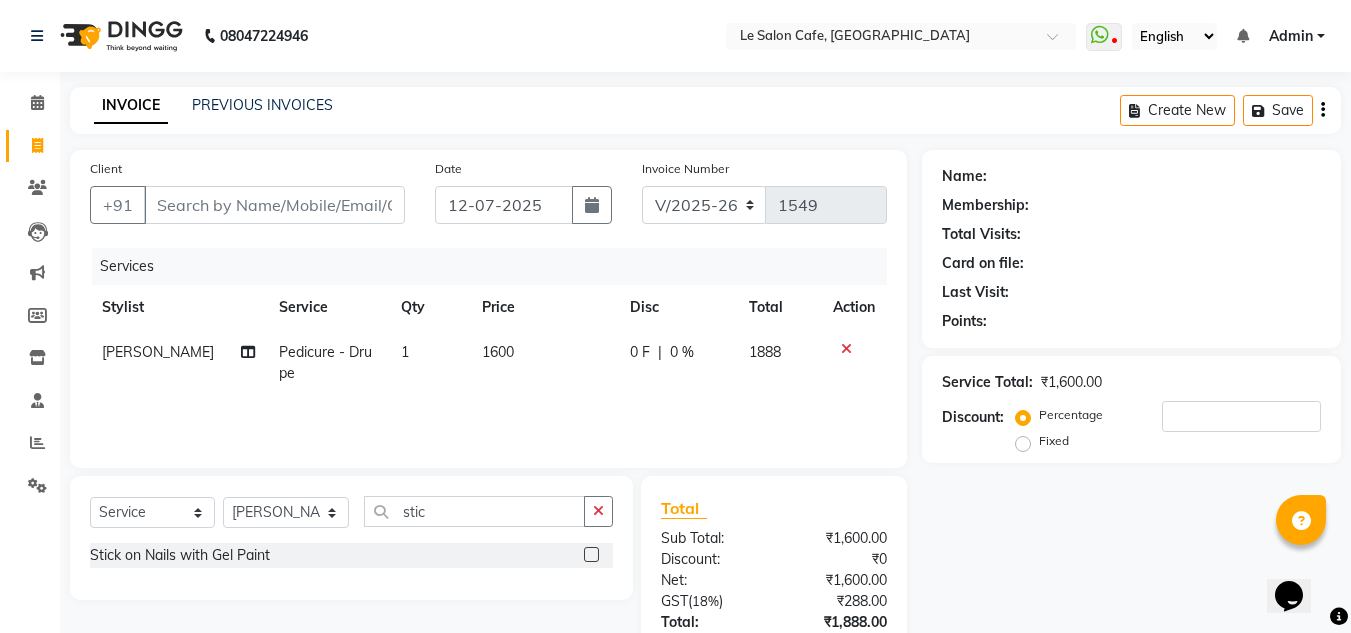 click 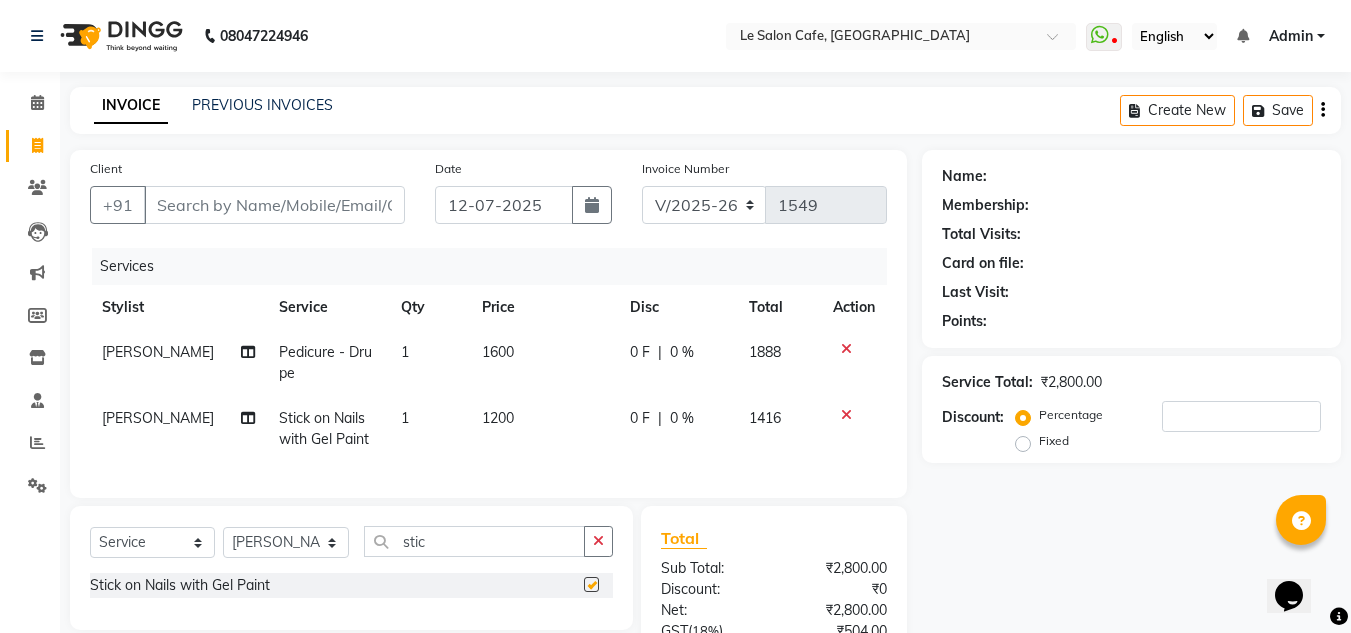 checkbox on "false" 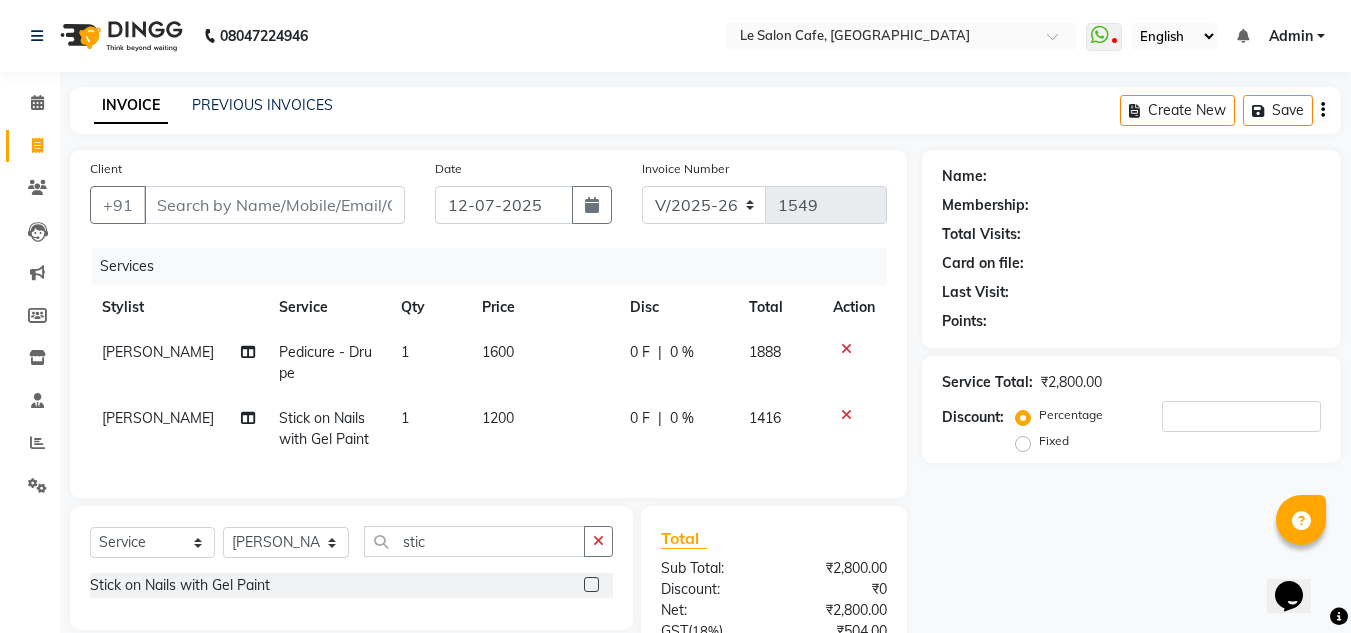 click on "Name: Membership: Total Visits: Card on file: Last Visit:  Points:  Service Total:  ₹2,800.00  Discount:  Percentage   Fixed" 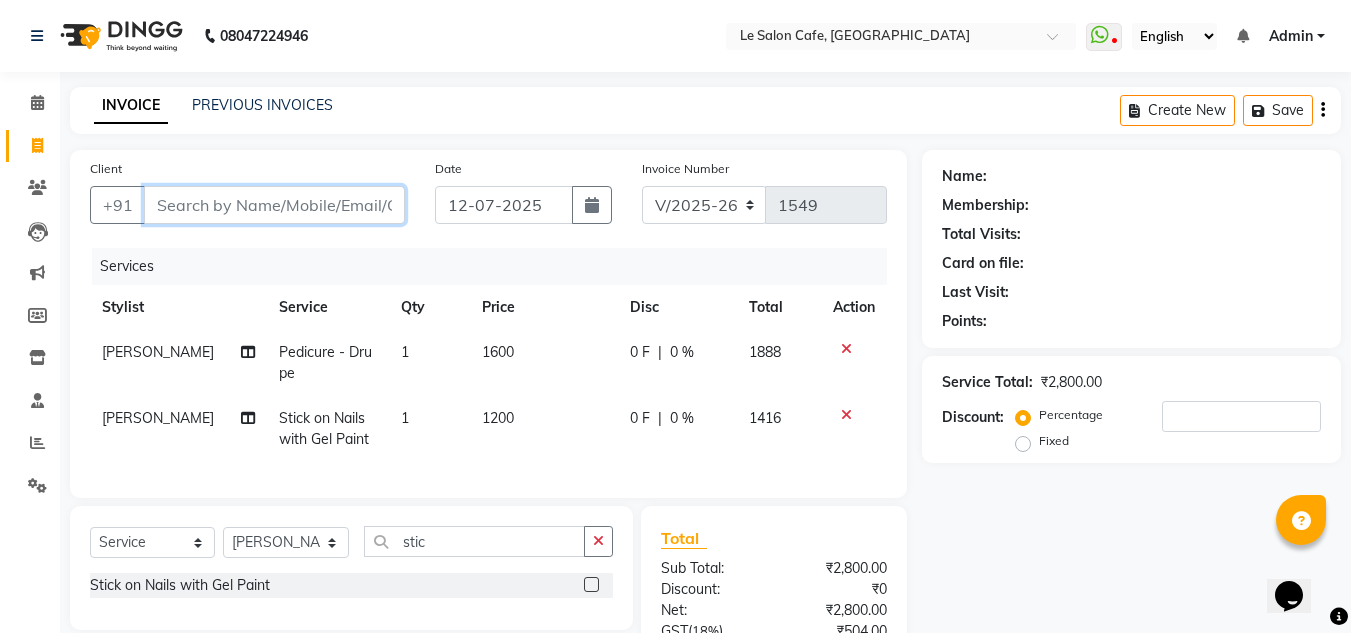 click on "Client" at bounding box center (274, 205) 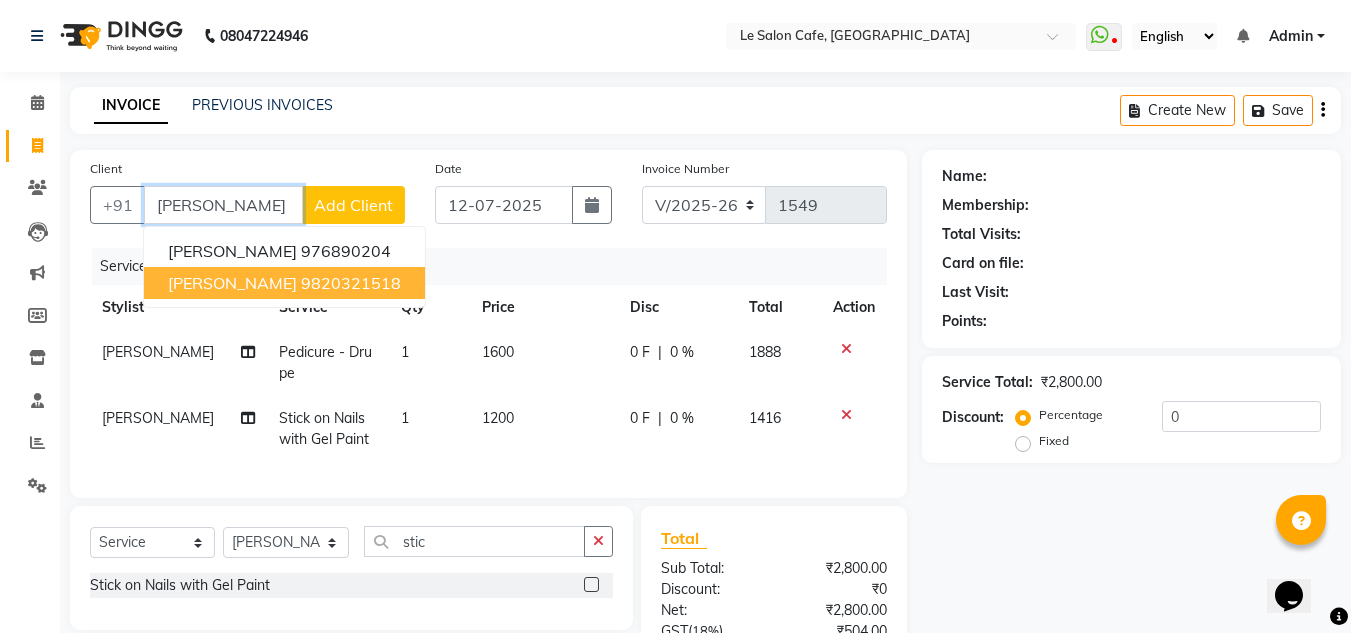 click on "9820321518" at bounding box center (351, 283) 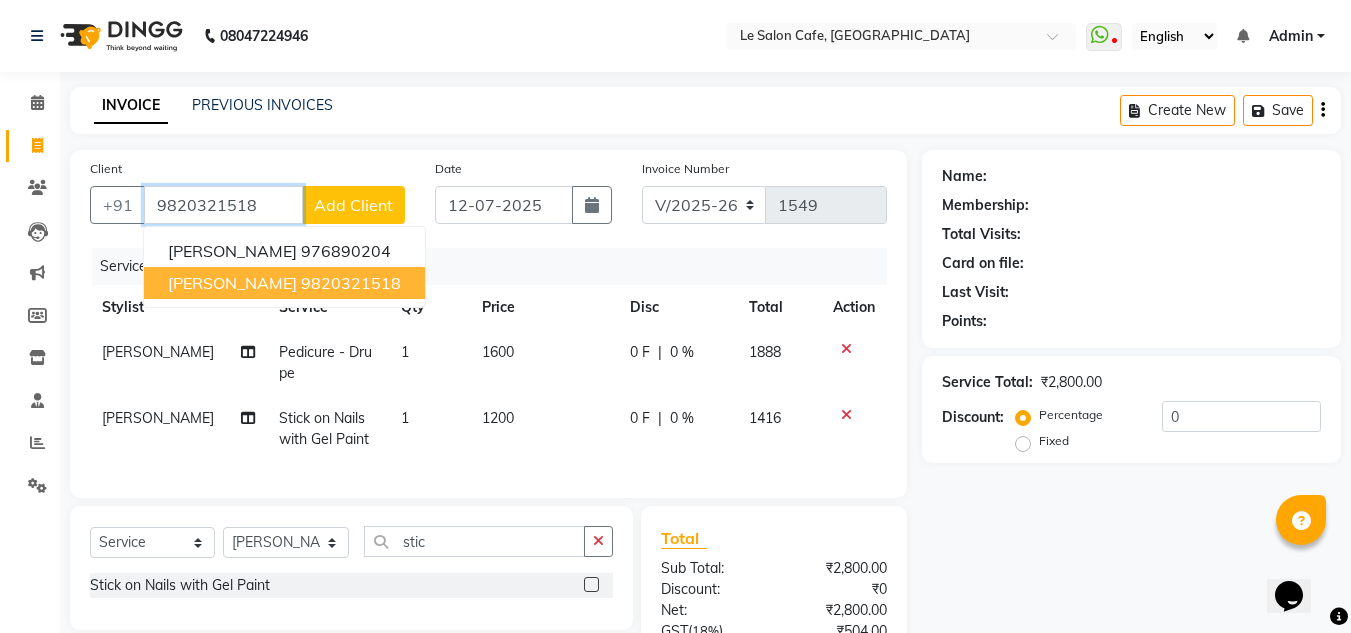 type on "9820321518" 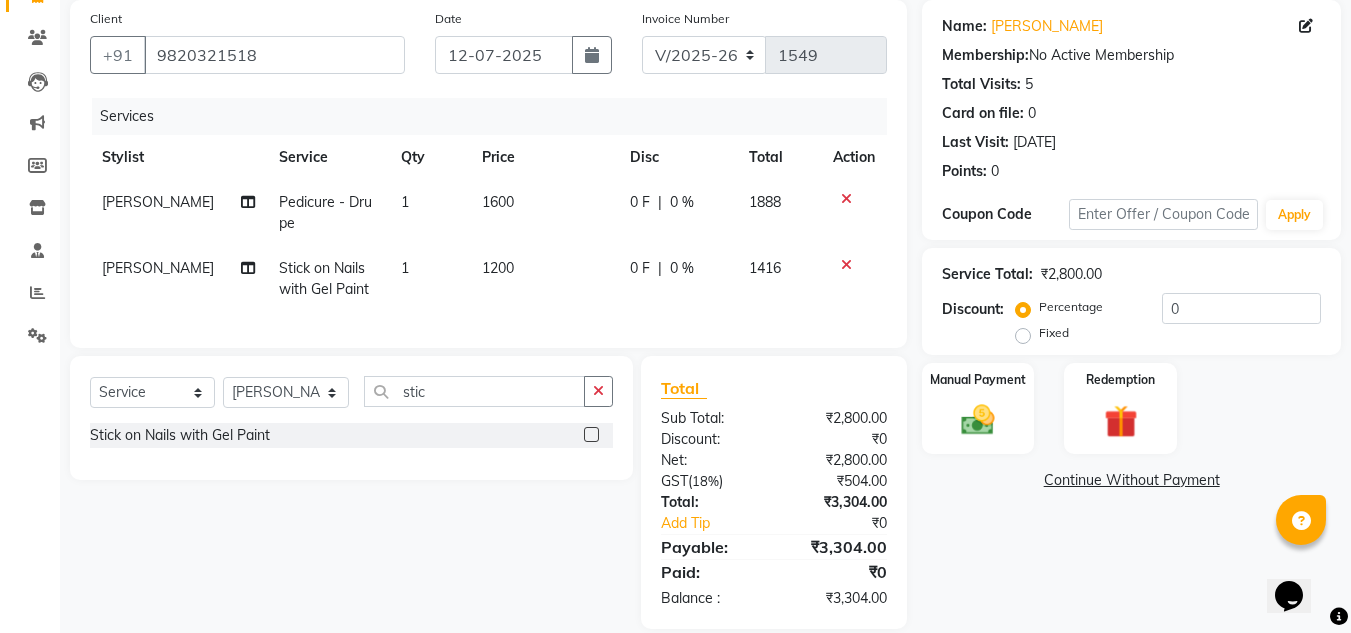 scroll, scrollTop: 191, scrollLeft: 0, axis: vertical 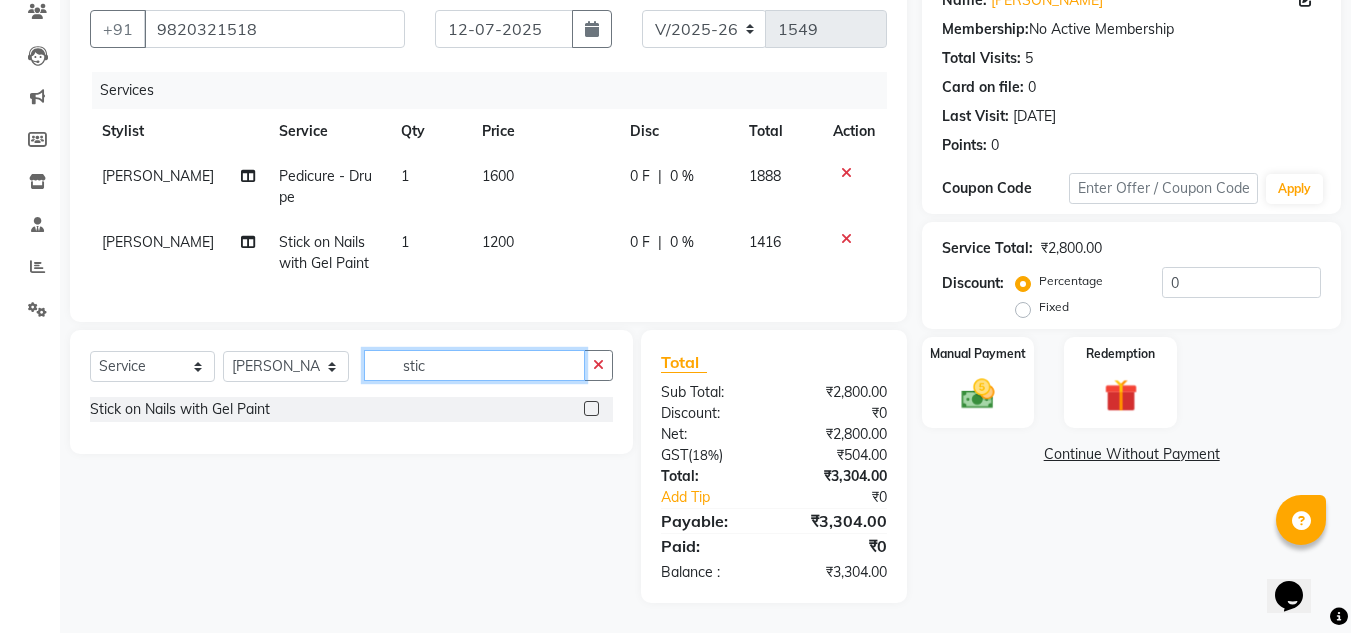 click on "stic" 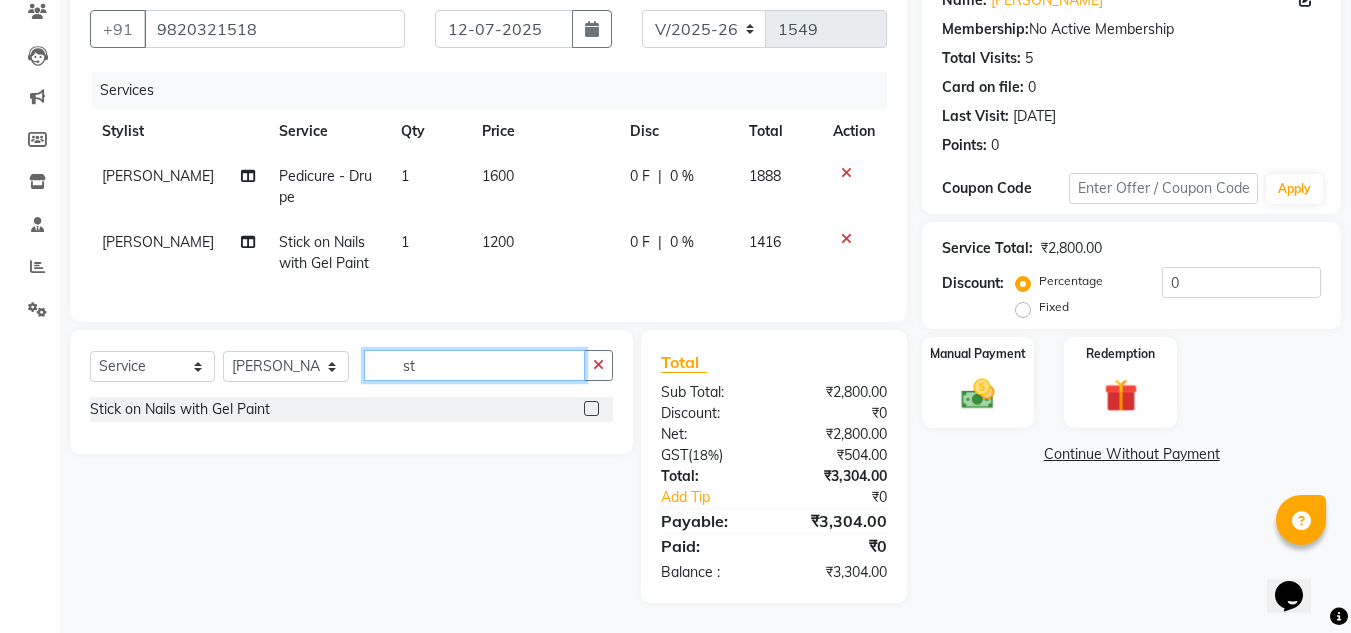 type on "s" 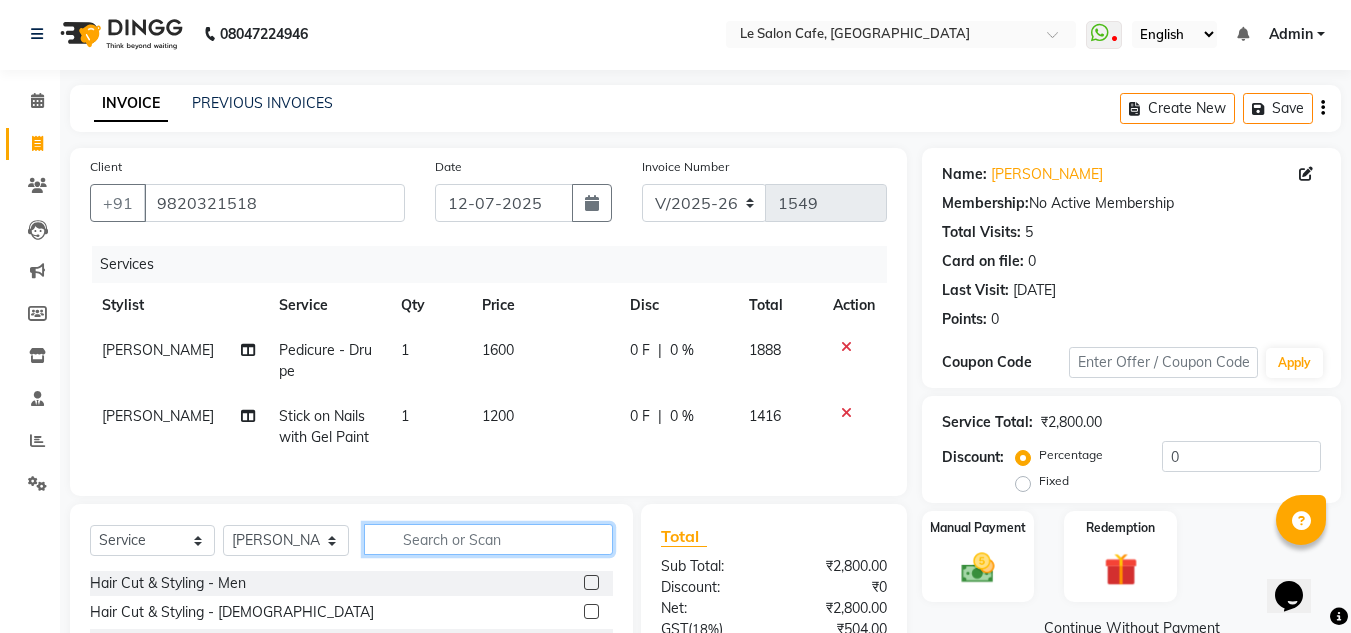scroll, scrollTop: 0, scrollLeft: 0, axis: both 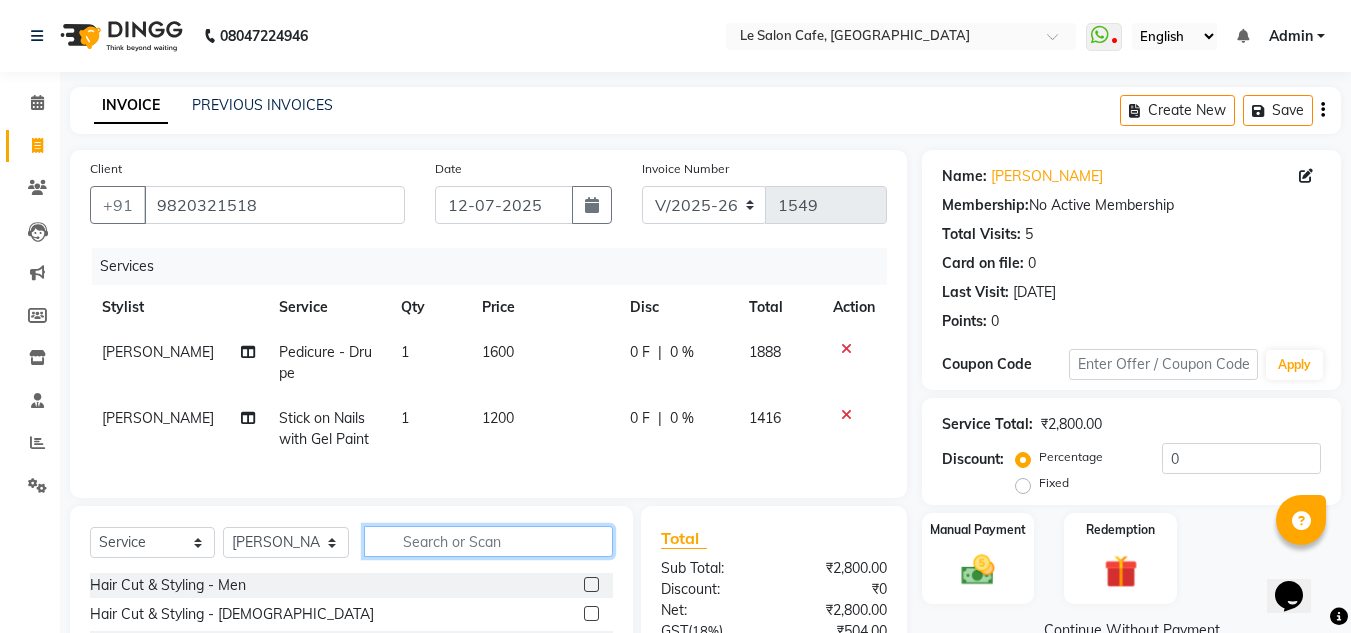 type 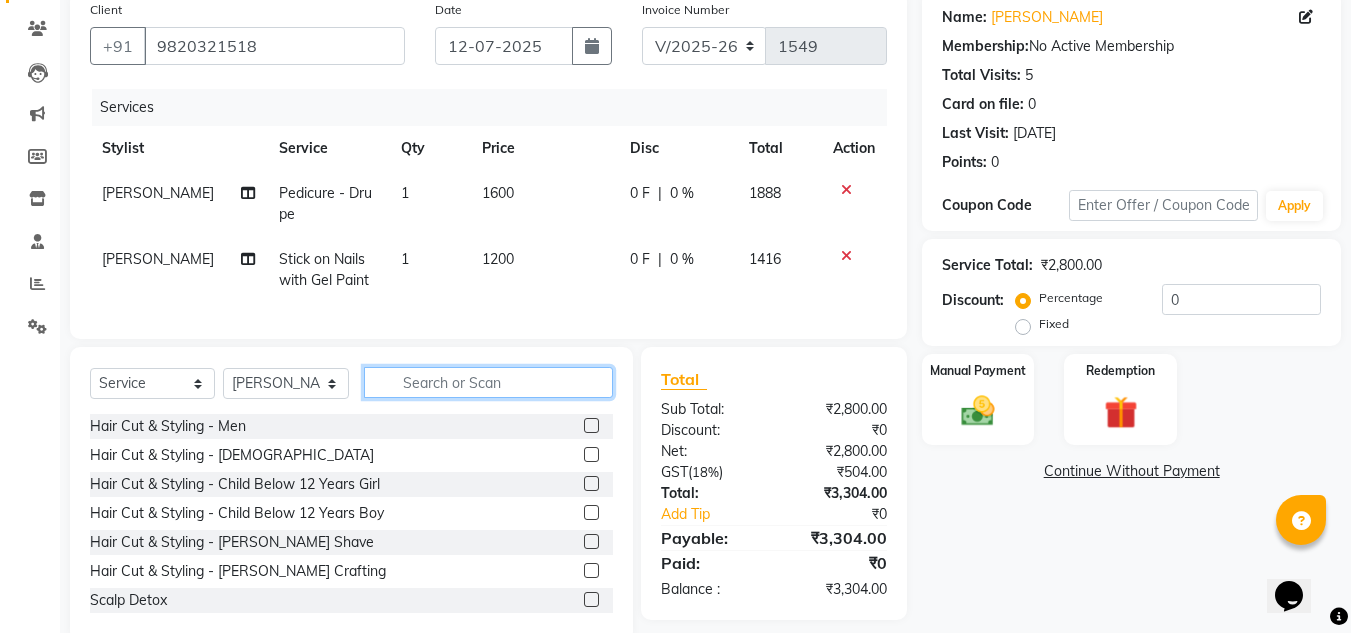 scroll, scrollTop: 213, scrollLeft: 0, axis: vertical 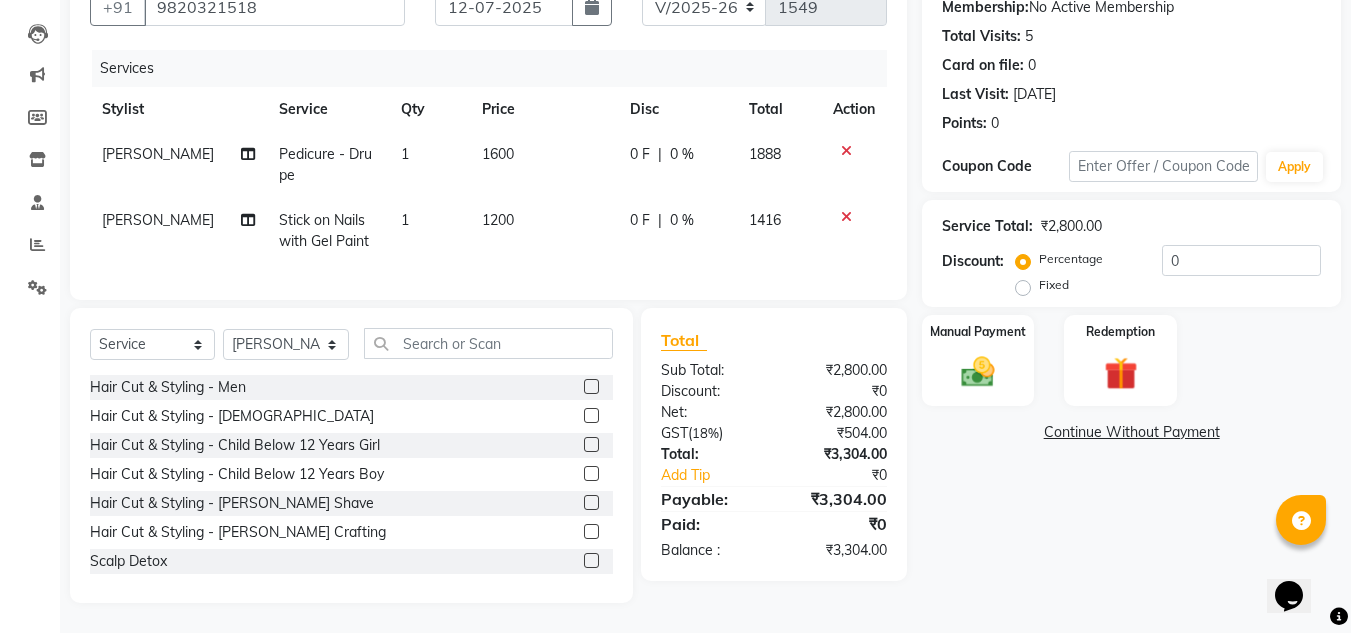 click on "Name: Sonal Rau Membership:  No Active Membership  Total Visits:  5 Card on file:  0 Last Visit:   12-06-2025 Points:   0  Coupon Code Apply Service Total:  ₹2,800.00  Discount:  Percentage   Fixed  0 Manual Payment Redemption  Continue Without Payment" 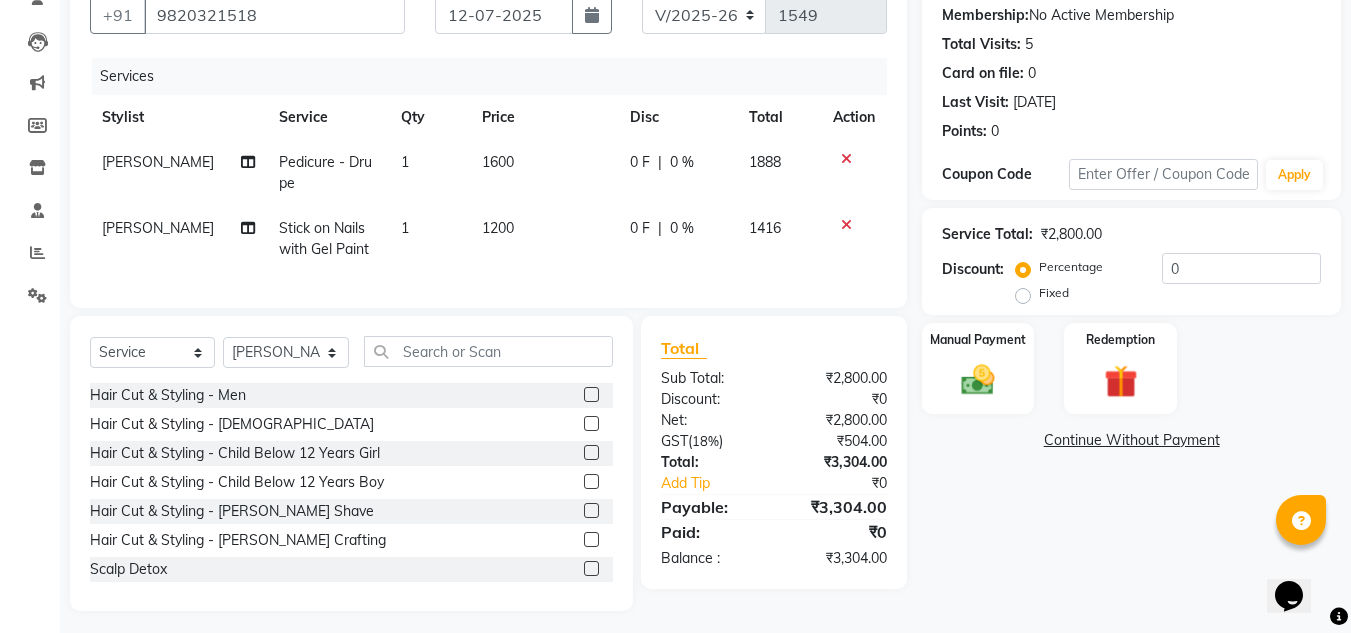 scroll, scrollTop: 213, scrollLeft: 0, axis: vertical 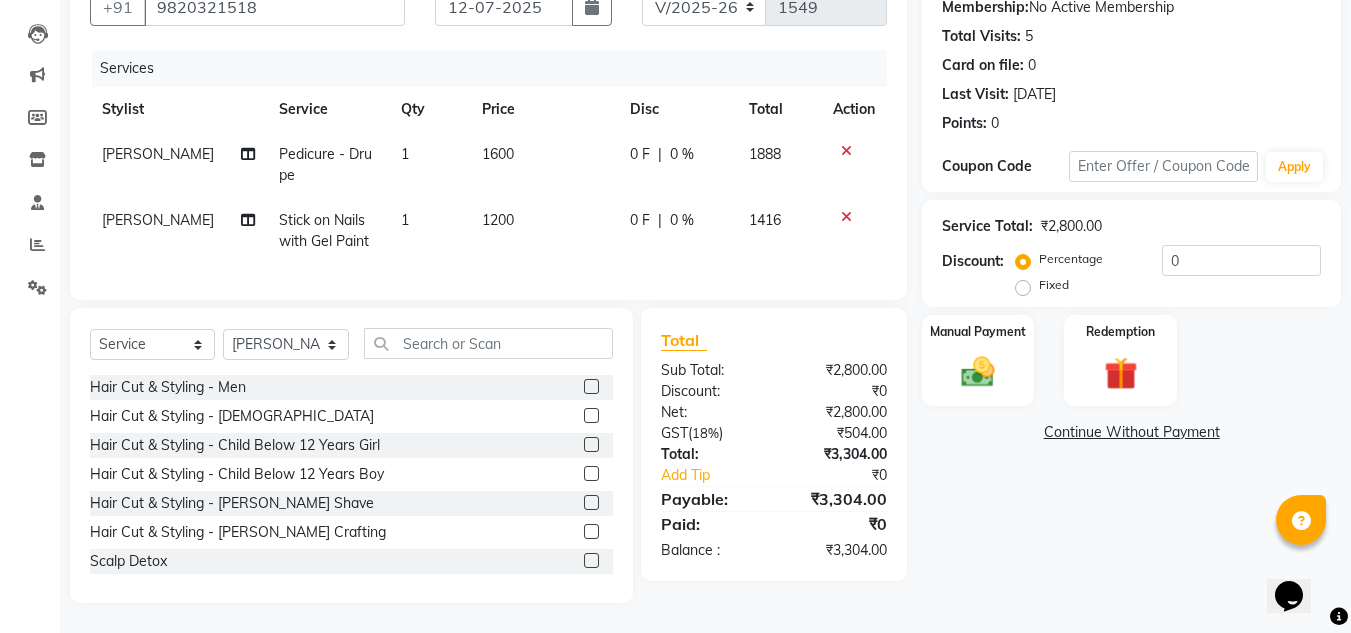 click on "Name: Sonal Rau Membership:  No Active Membership  Total Visits:  5 Card on file:  0 Last Visit:   12-06-2025 Points:   0  Coupon Code Apply Service Total:  ₹2,800.00  Discount:  Percentage   Fixed  0 Manual Payment Redemption  Continue Without Payment" 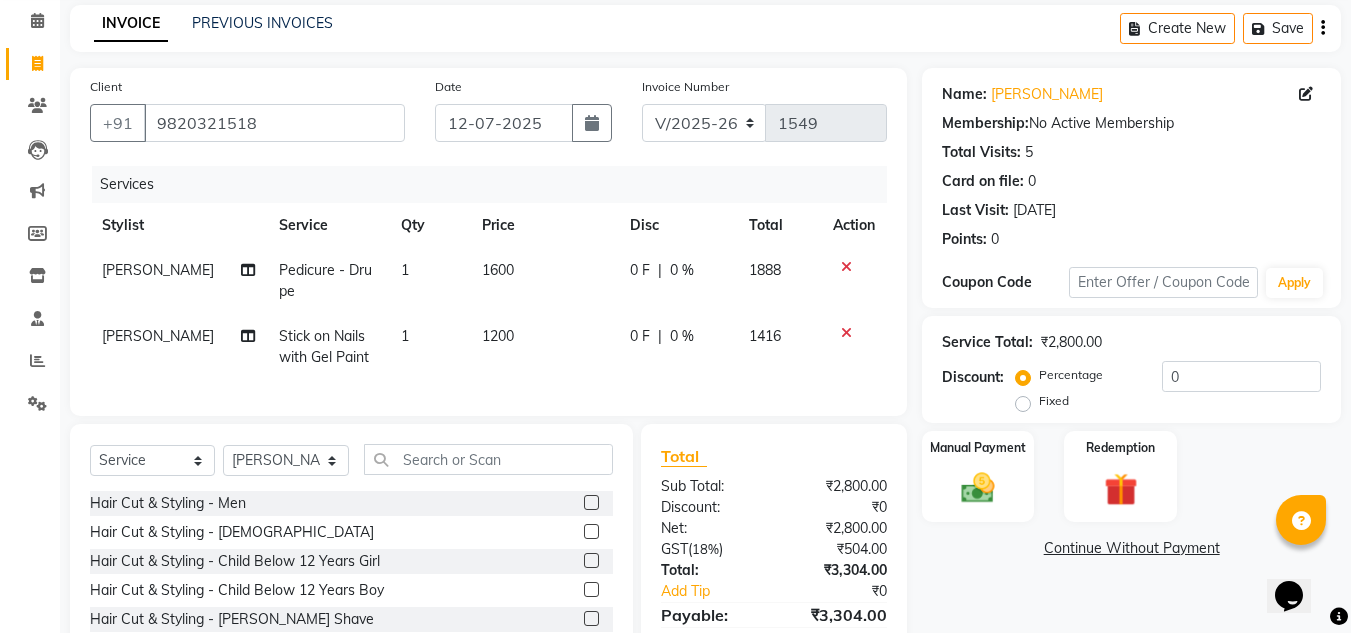 scroll, scrollTop: 213, scrollLeft: 0, axis: vertical 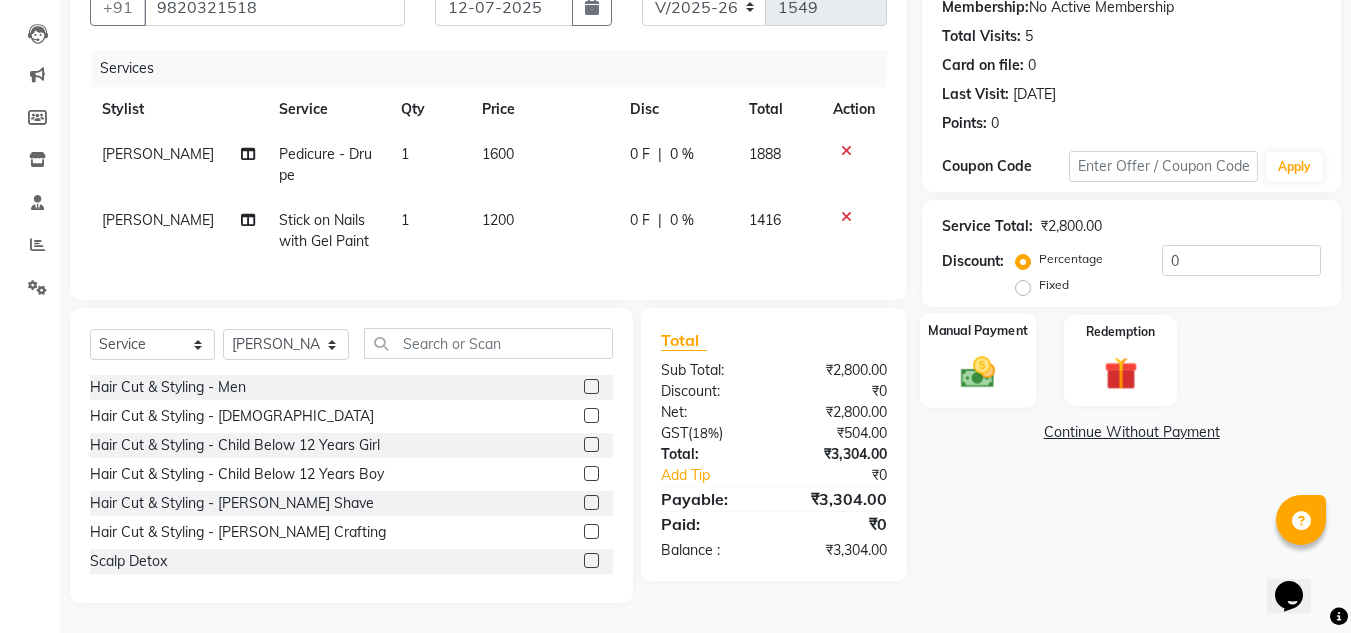 click on "Manual Payment" 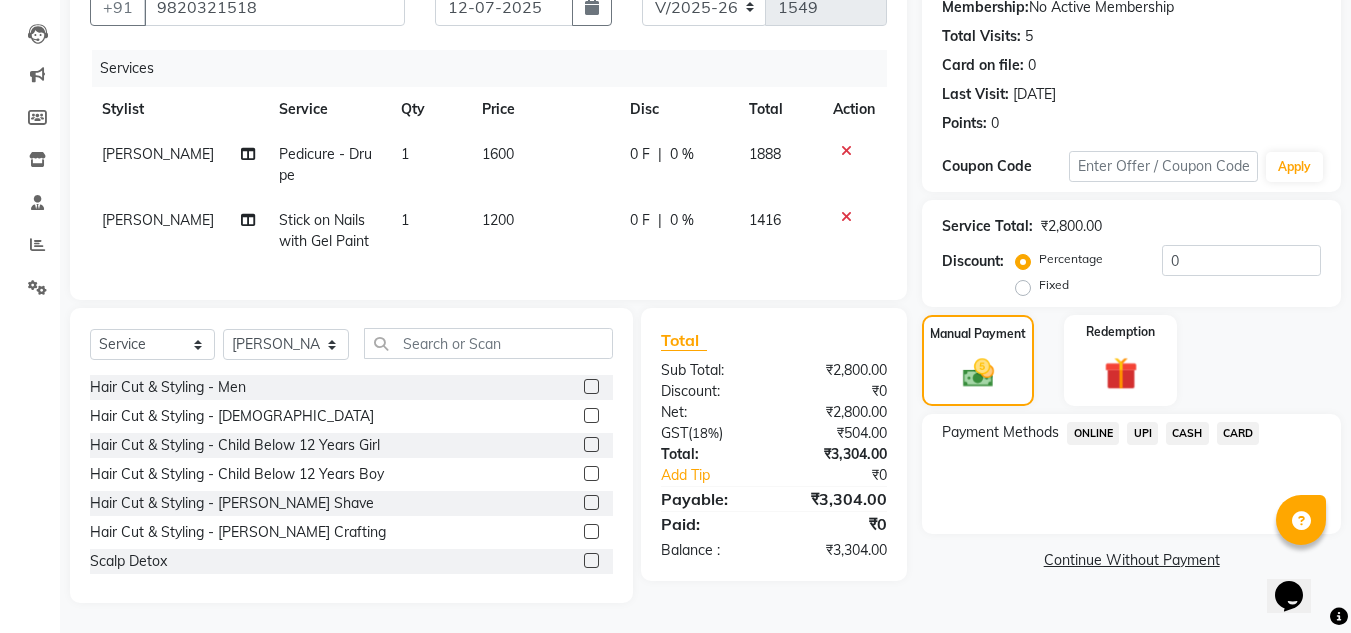 click on "UPI" 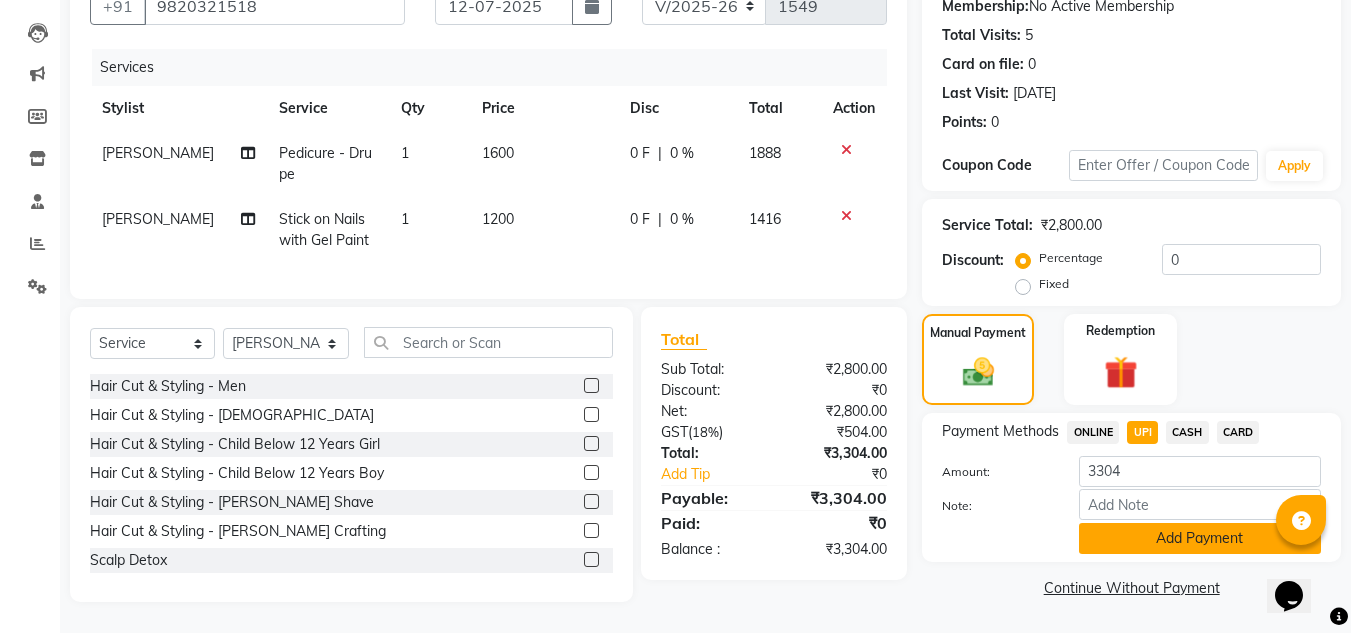 click on "Add Payment" 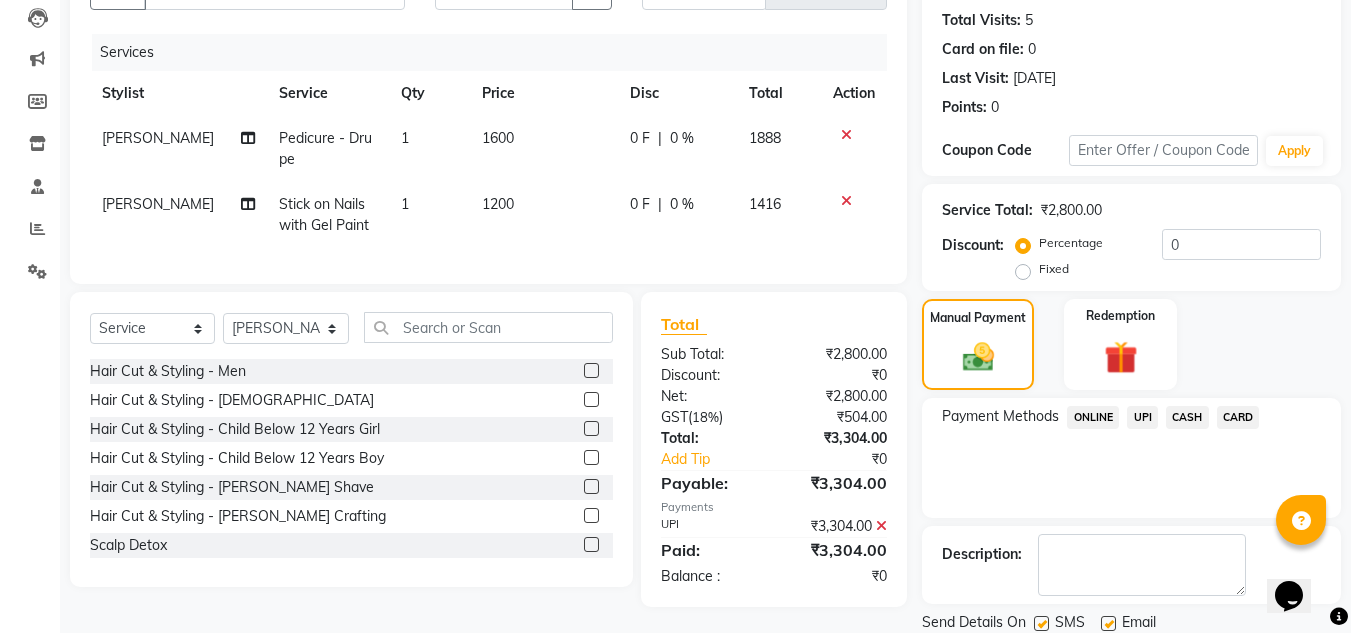 scroll, scrollTop: 283, scrollLeft: 0, axis: vertical 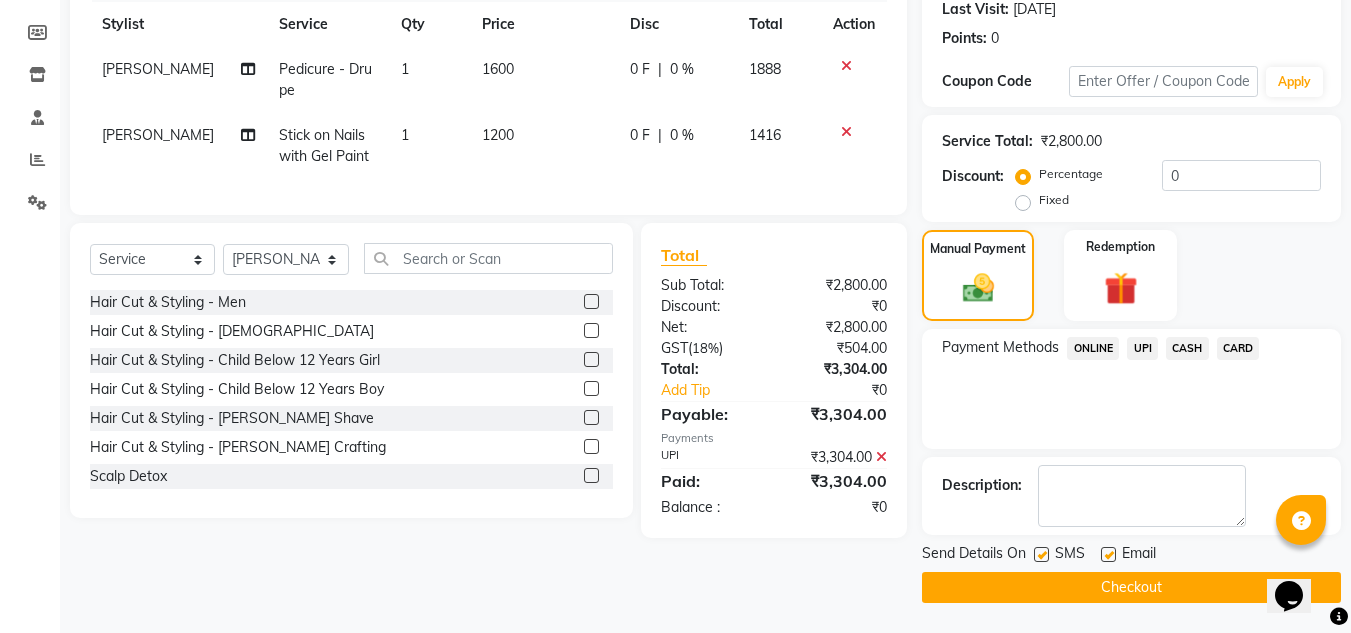 click 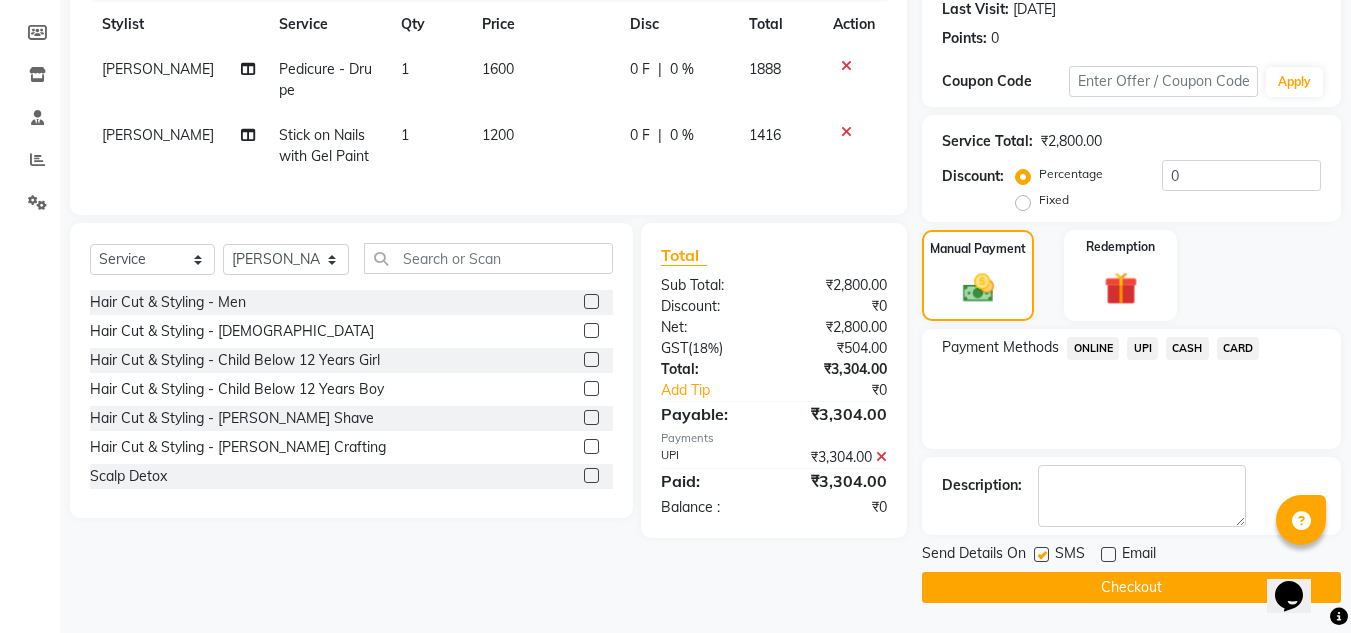 click on "Checkout" 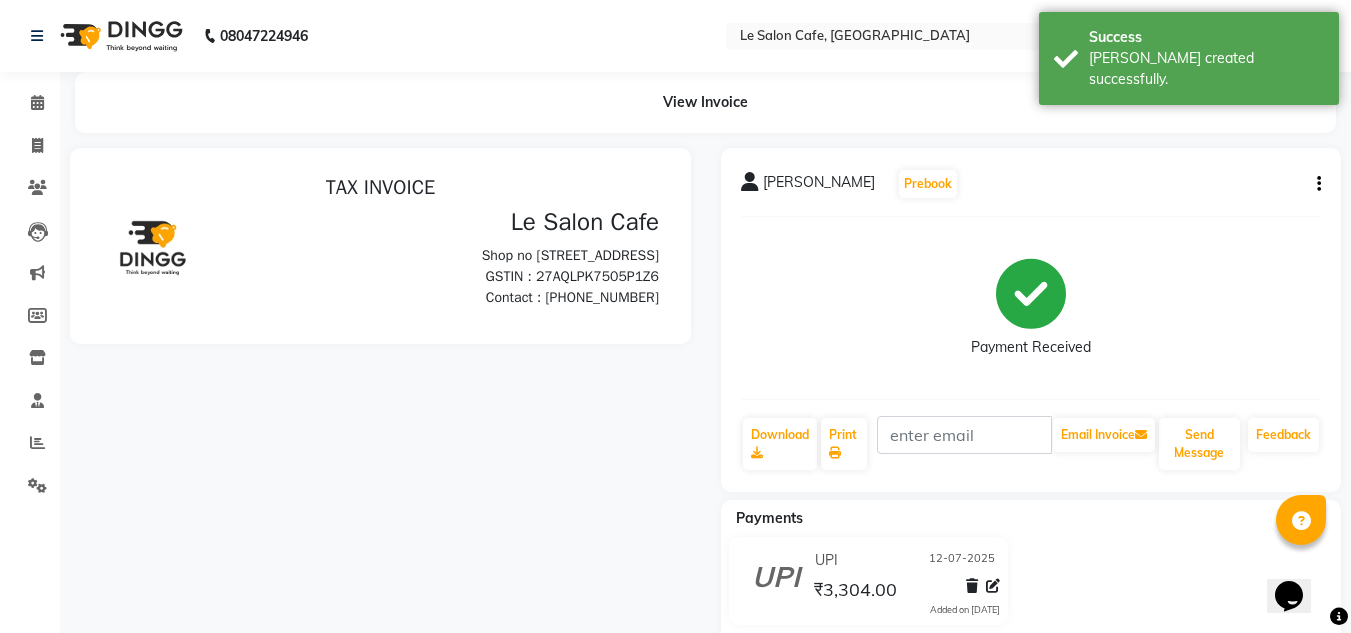 scroll, scrollTop: 0, scrollLeft: 0, axis: both 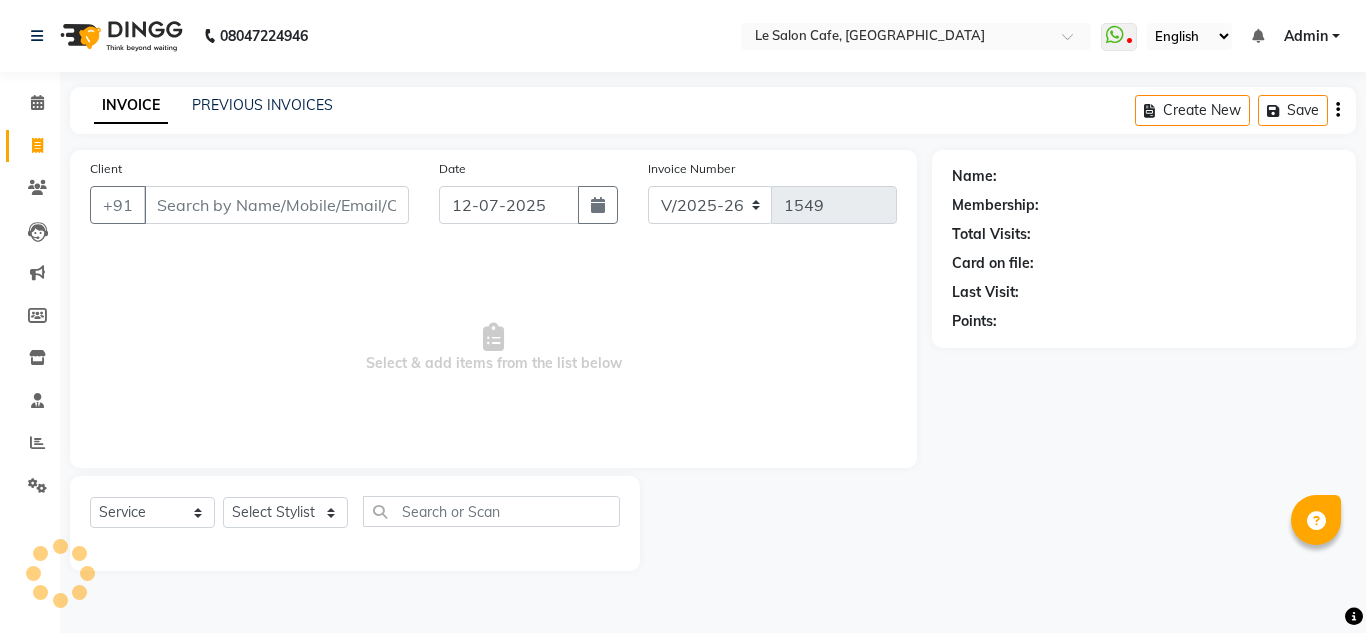 select on "594" 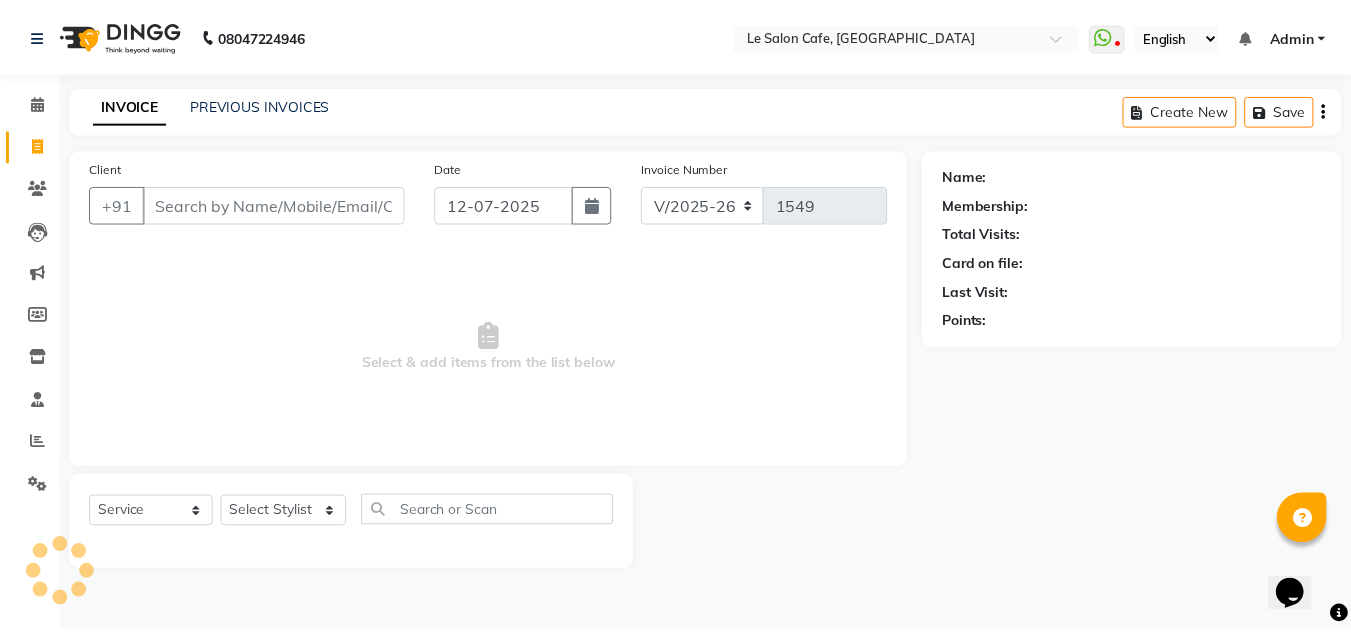 scroll, scrollTop: 0, scrollLeft: 0, axis: both 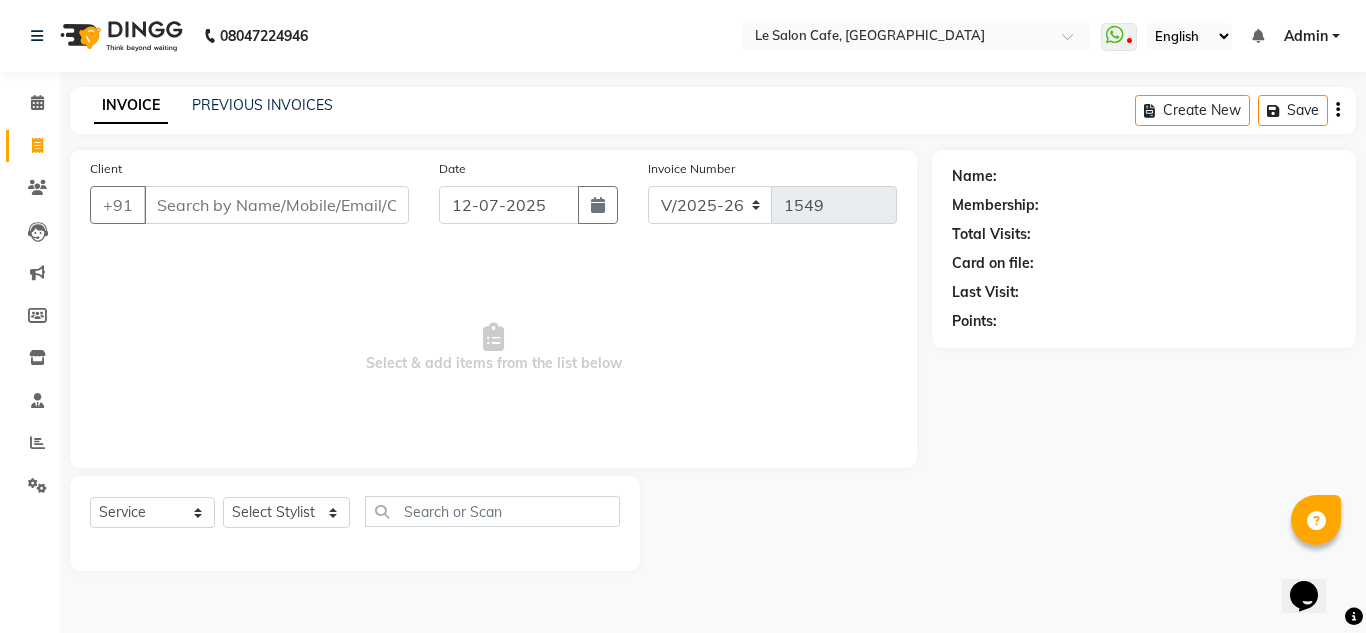 click on "Client" at bounding box center [276, 205] 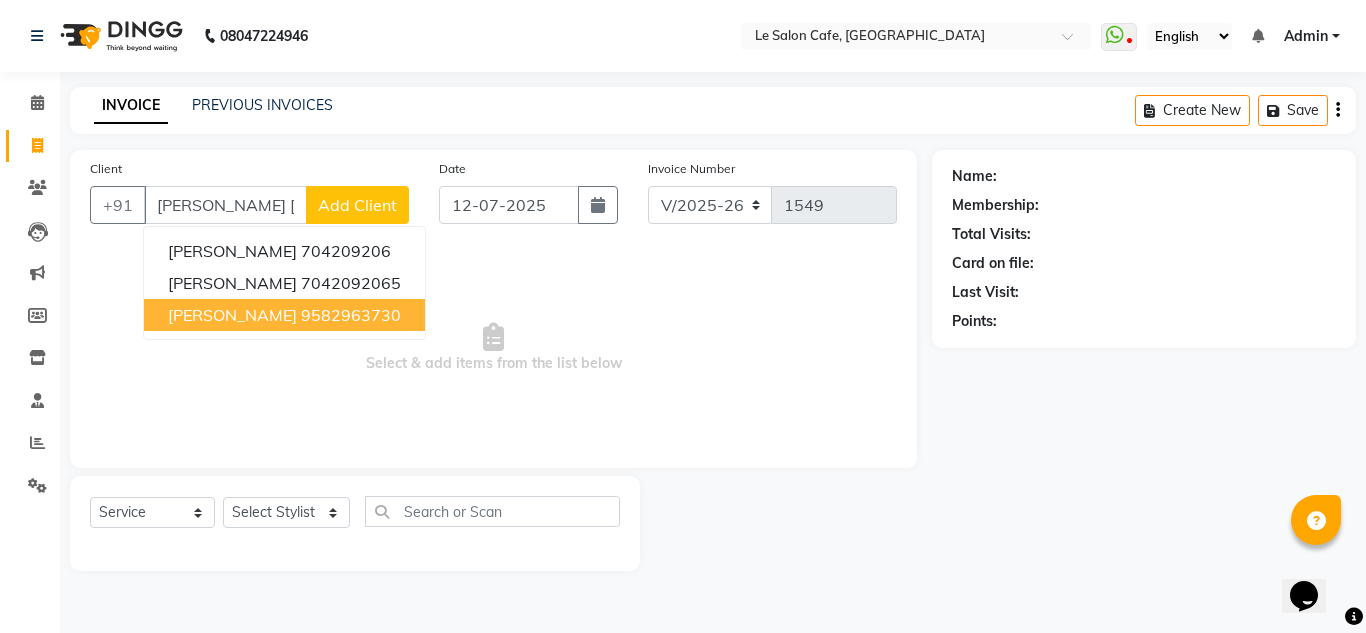 click on "Manisha Bhattacharya" at bounding box center [232, 315] 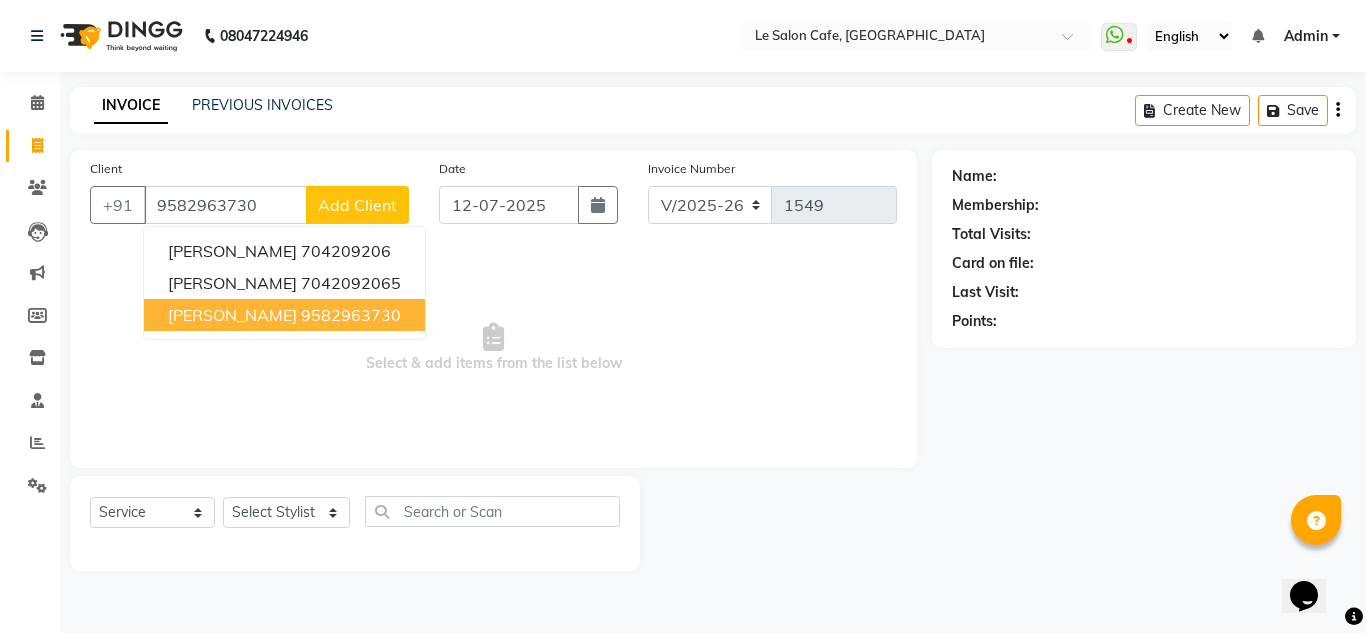 type on "9582963730" 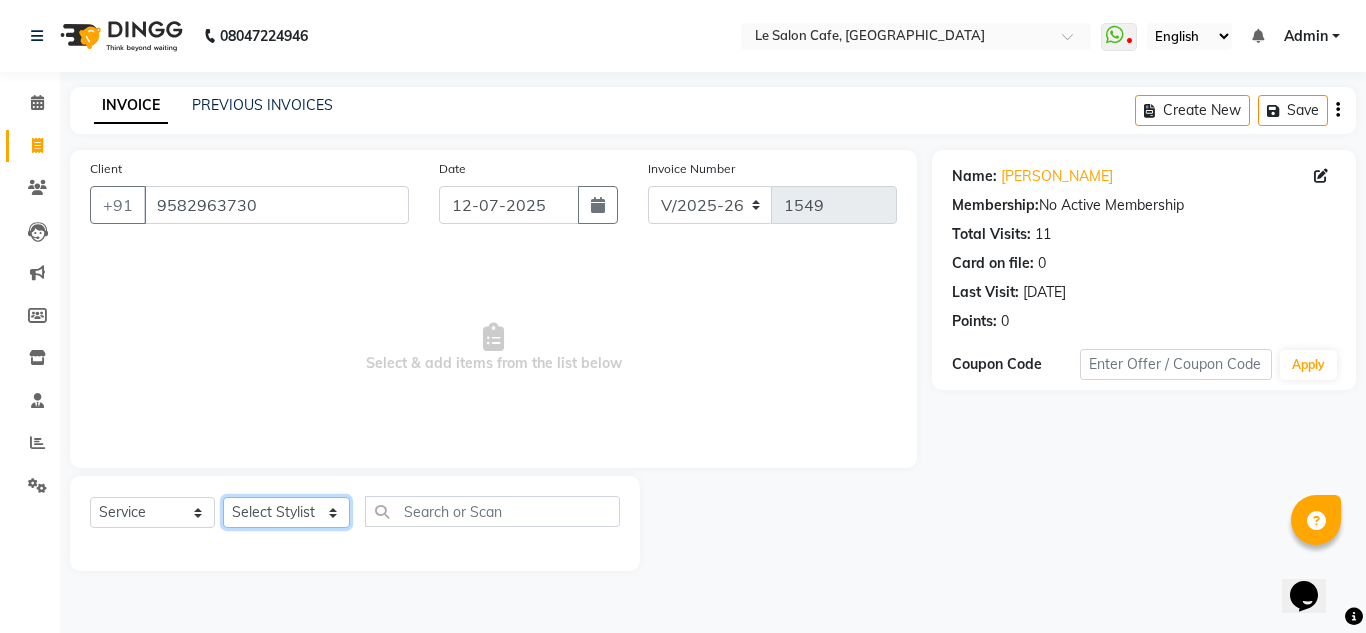 click on "Select Stylist [PERSON_NAME]  [PERSON_NAME]  [PERSON_NAME]  Front Desk  [PERSON_NAME]  [PERSON_NAME] [PERSON_NAME]  [PERSON_NAME]  [PERSON_NAME] [PERSON_NAME]  [PERSON_NAME] [PERSON_NAME] [PERSON_NAME] [PERSON_NAME]" 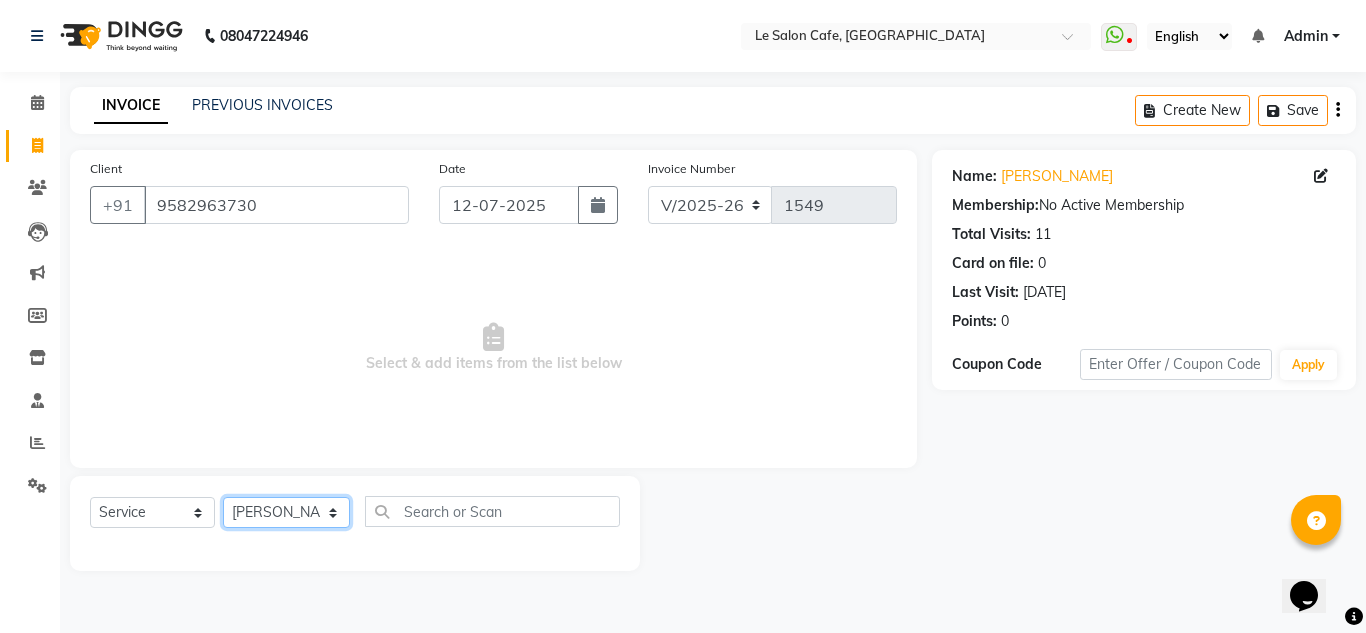 click on "Select Stylist [PERSON_NAME]  [PERSON_NAME]  [PERSON_NAME]  Front Desk  [PERSON_NAME]  [PERSON_NAME] [PERSON_NAME]  [PERSON_NAME]  [PERSON_NAME] [PERSON_NAME]  [PERSON_NAME] [PERSON_NAME] [PERSON_NAME] [PERSON_NAME]" 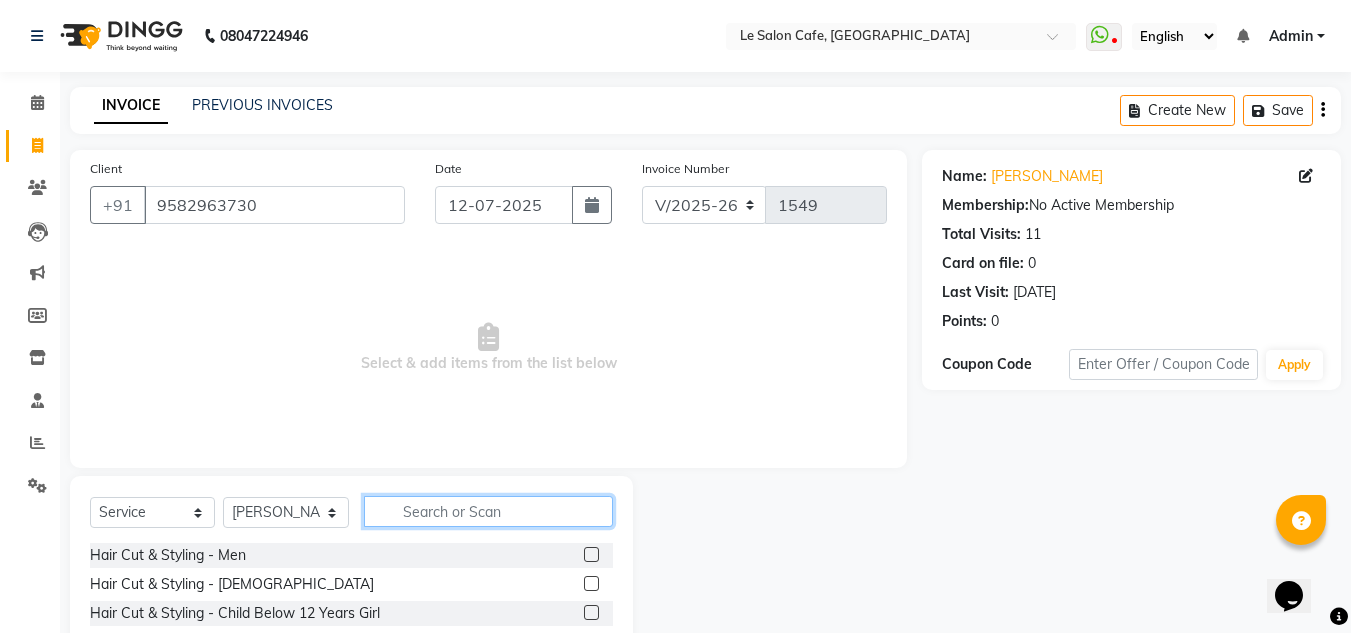 click 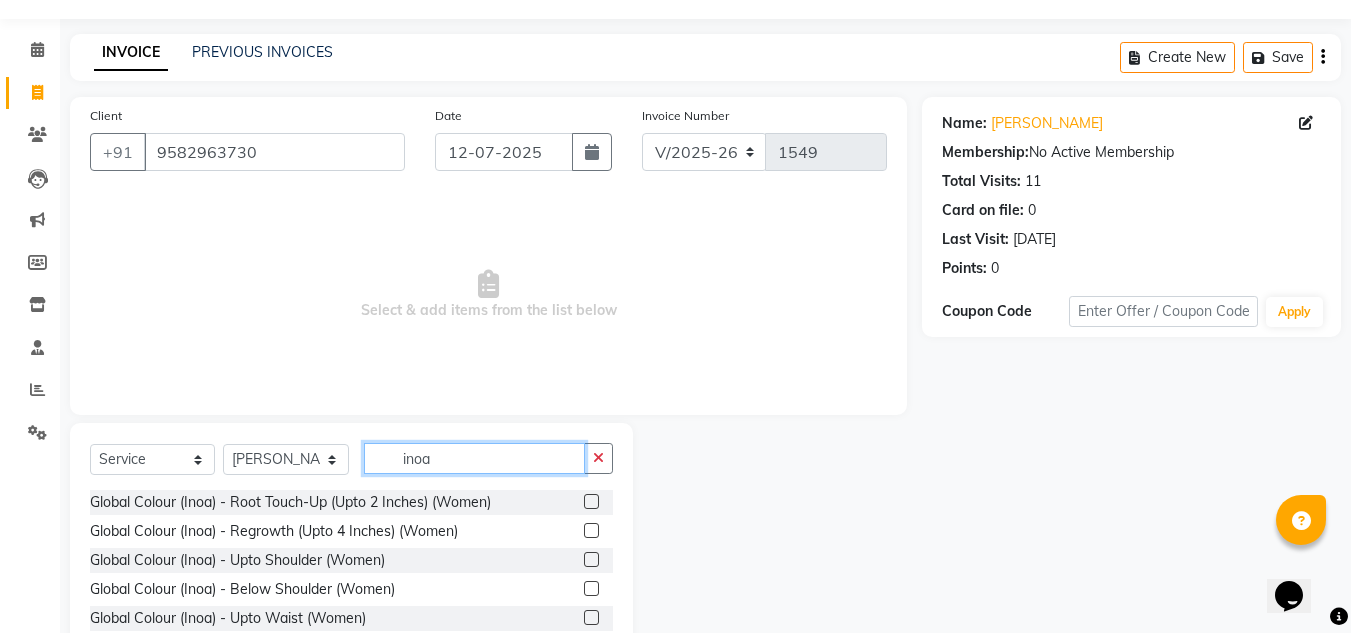 scroll, scrollTop: 113, scrollLeft: 0, axis: vertical 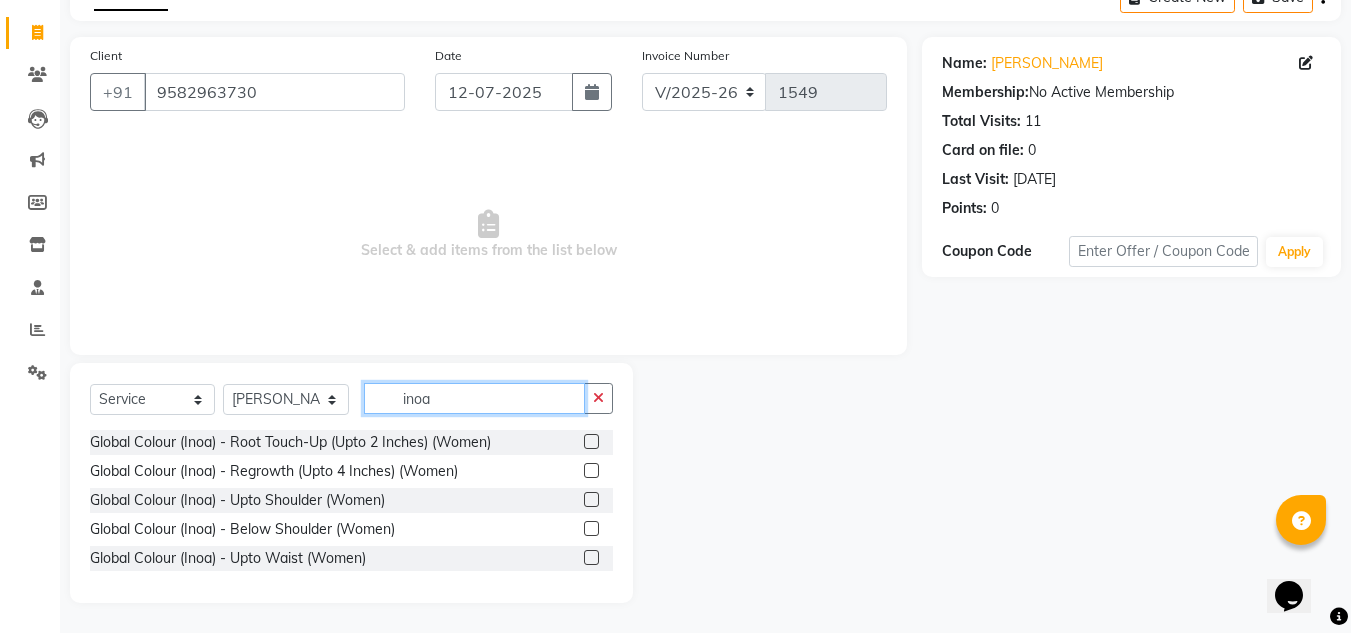 type on "inoa" 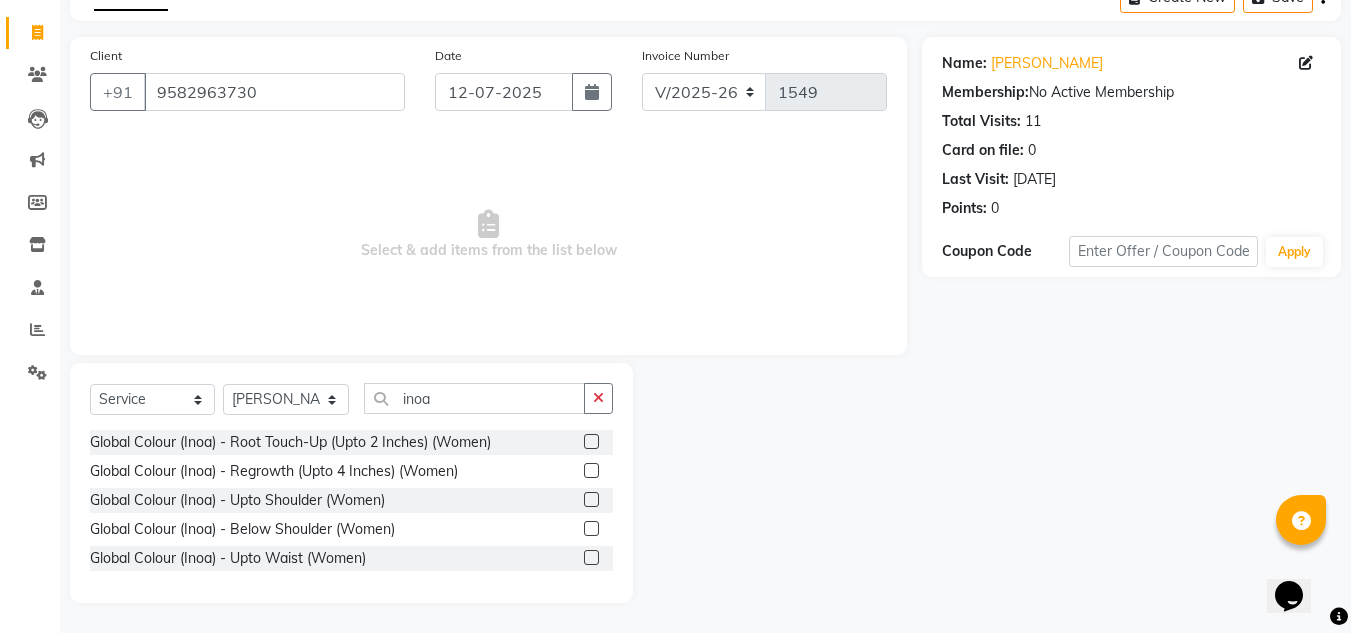 click 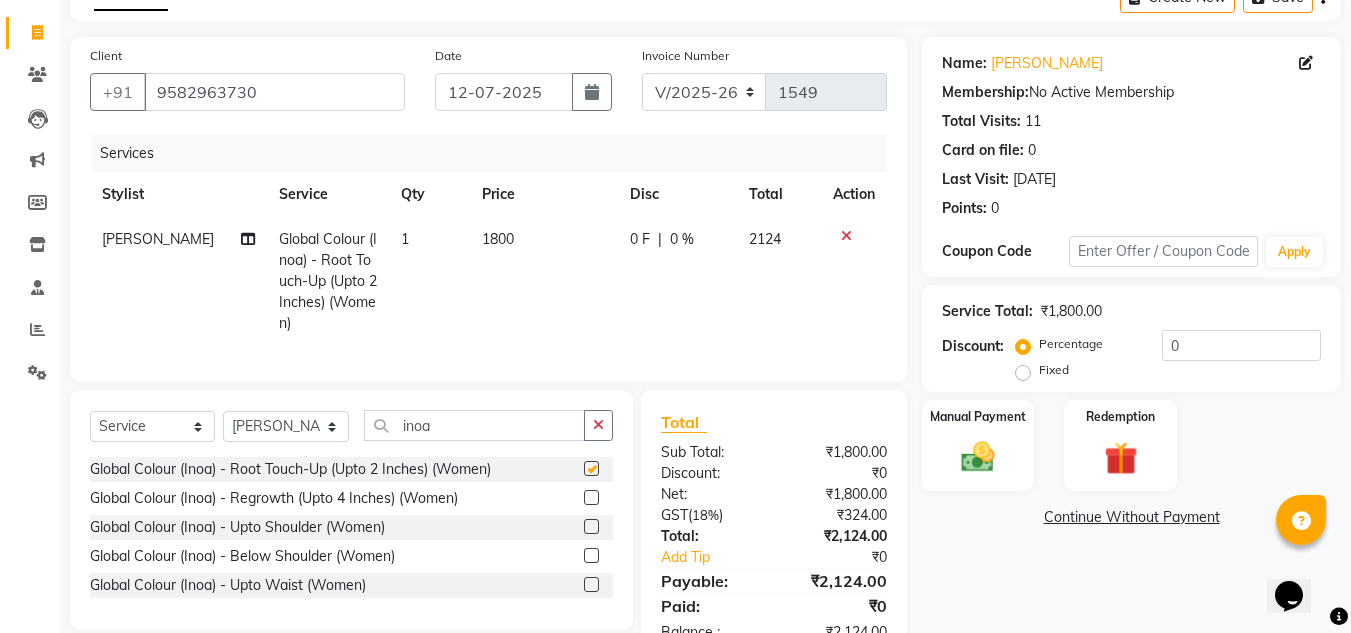checkbox on "false" 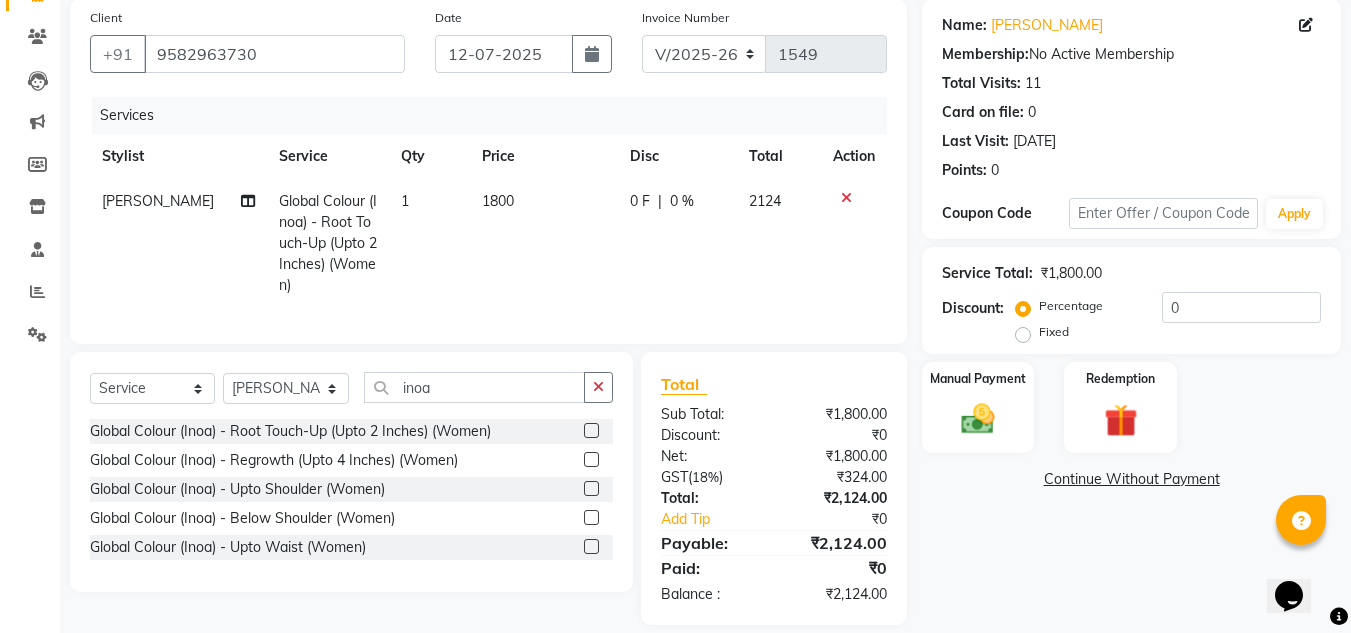 scroll, scrollTop: 188, scrollLeft: 0, axis: vertical 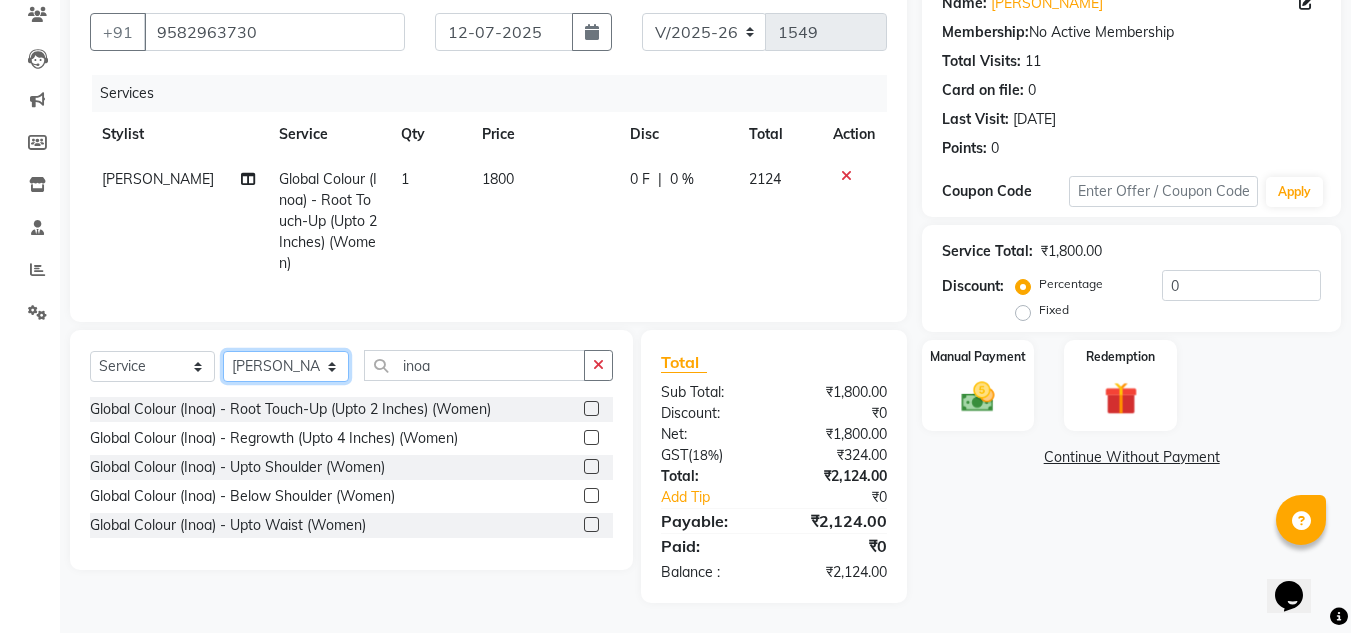 click on "Select Stylist [PERSON_NAME]  [PERSON_NAME]  [PERSON_NAME]  Front Desk  [PERSON_NAME]  [PERSON_NAME] [PERSON_NAME]  [PERSON_NAME]  [PERSON_NAME] [PERSON_NAME]  [PERSON_NAME] [PERSON_NAME] [PERSON_NAME] [PERSON_NAME]" 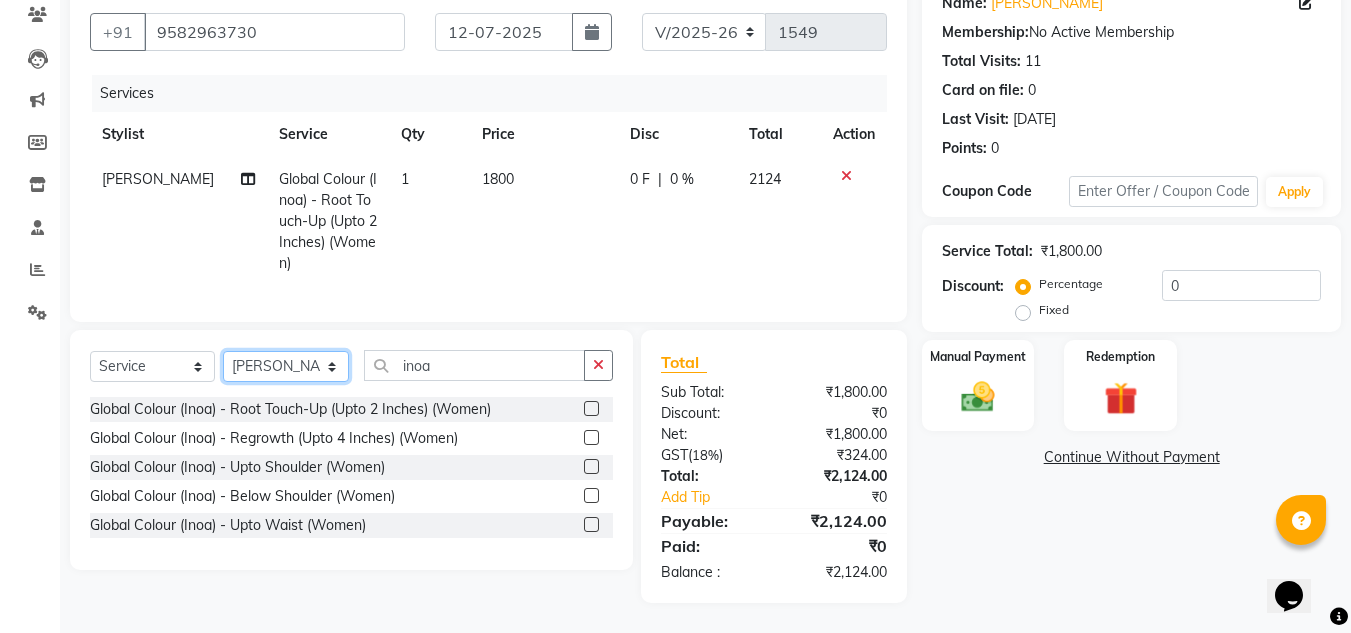 click on "Select Stylist [PERSON_NAME]  [PERSON_NAME]  [PERSON_NAME]  Front Desk  [PERSON_NAME]  [PERSON_NAME] [PERSON_NAME]  [PERSON_NAME]  [PERSON_NAME] [PERSON_NAME]  [PERSON_NAME] [PERSON_NAME] [PERSON_NAME] [PERSON_NAME]" 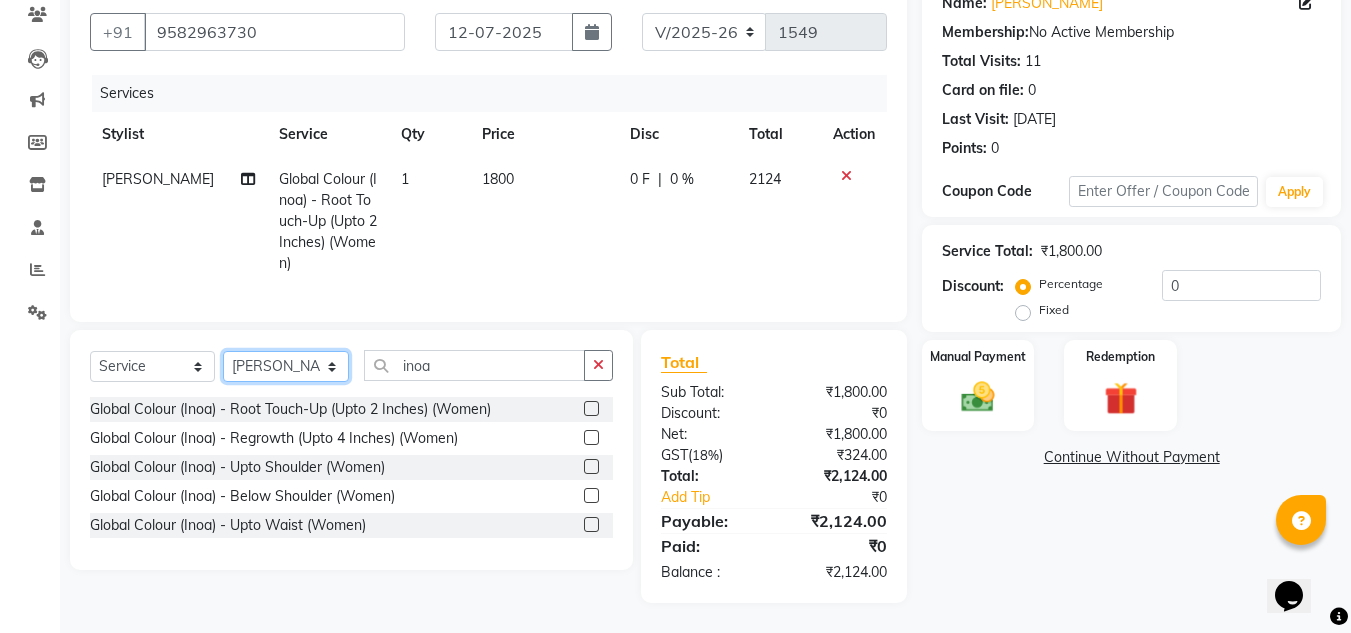 select on "70684" 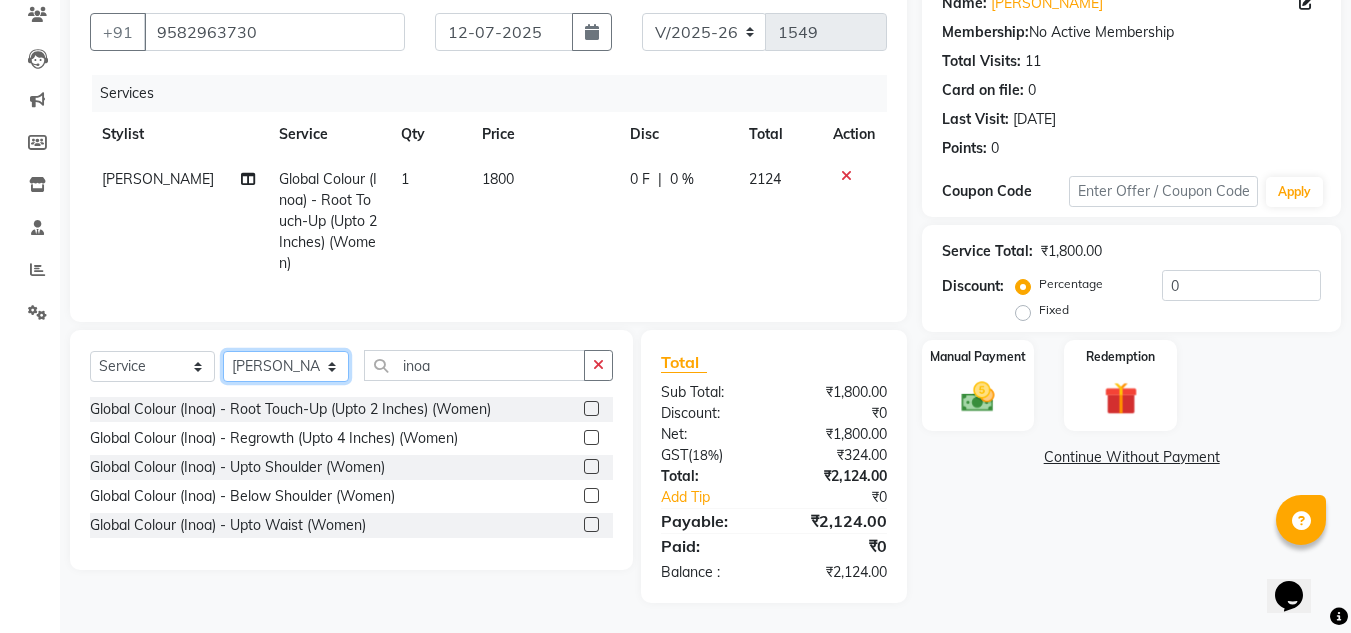 click on "Select Stylist [PERSON_NAME]  [PERSON_NAME]  [PERSON_NAME]  Front Desk  [PERSON_NAME]  [PERSON_NAME] [PERSON_NAME]  [PERSON_NAME]  [PERSON_NAME] [PERSON_NAME]  [PERSON_NAME] [PERSON_NAME] [PERSON_NAME] [PERSON_NAME]" 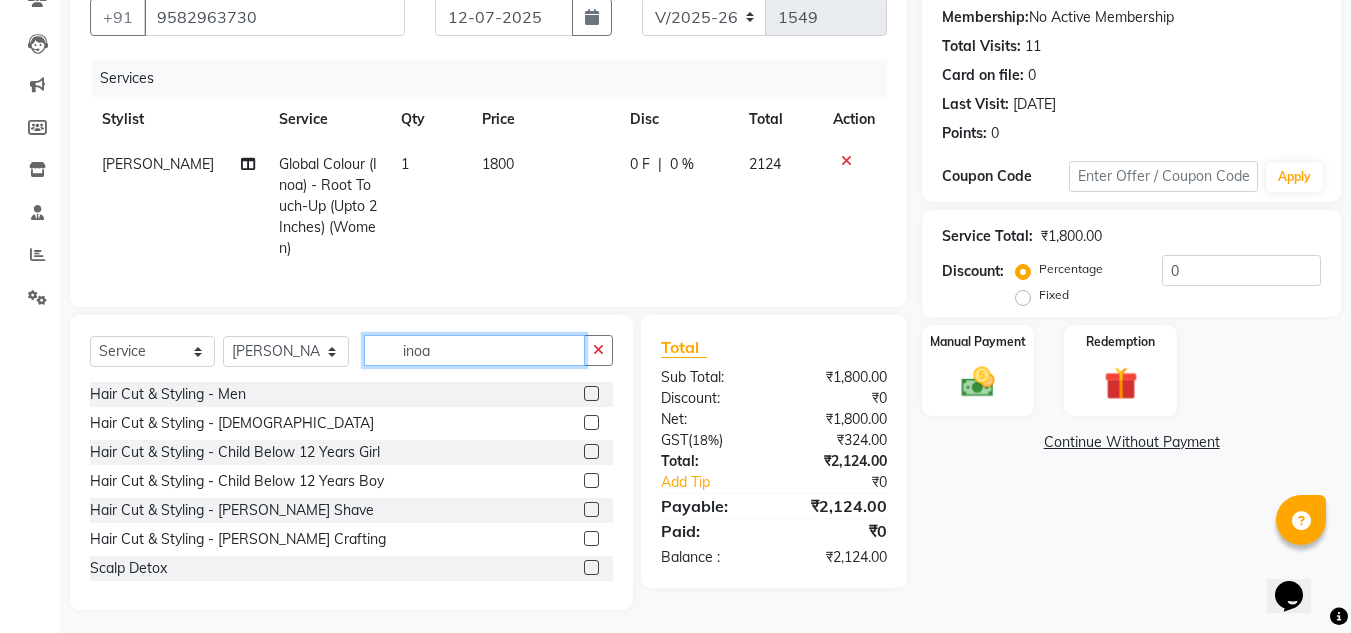 click on "inoa" 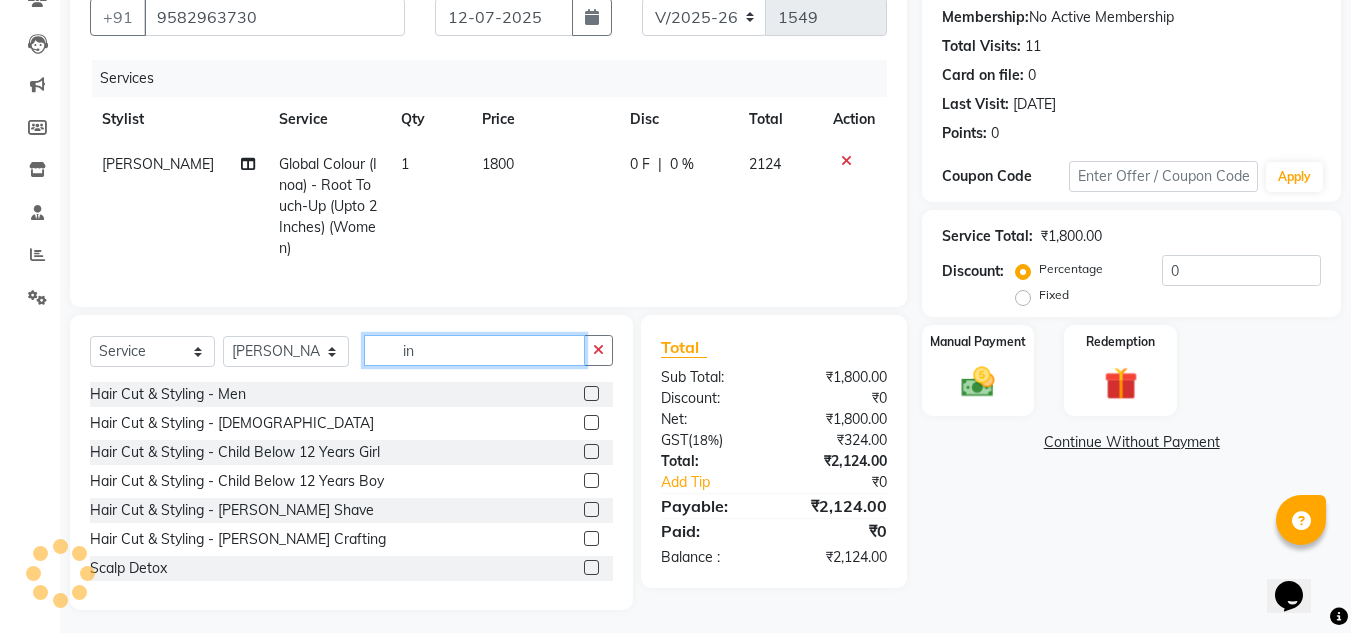 type on "i" 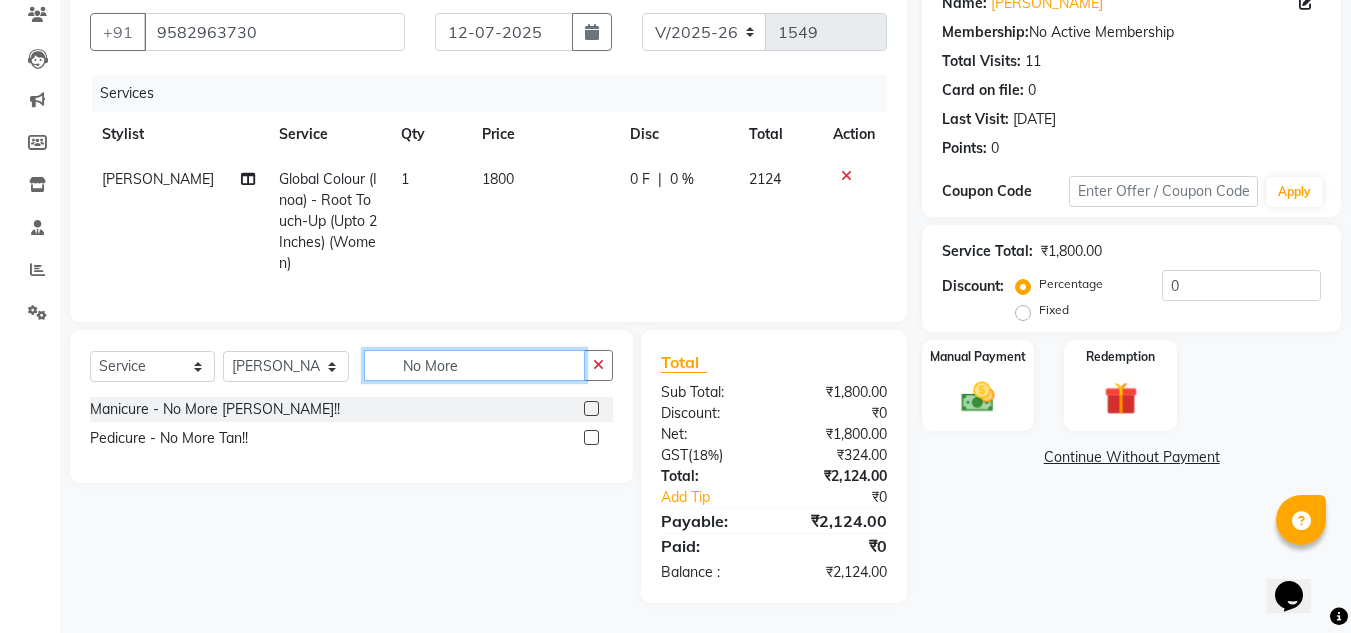 type on "No More" 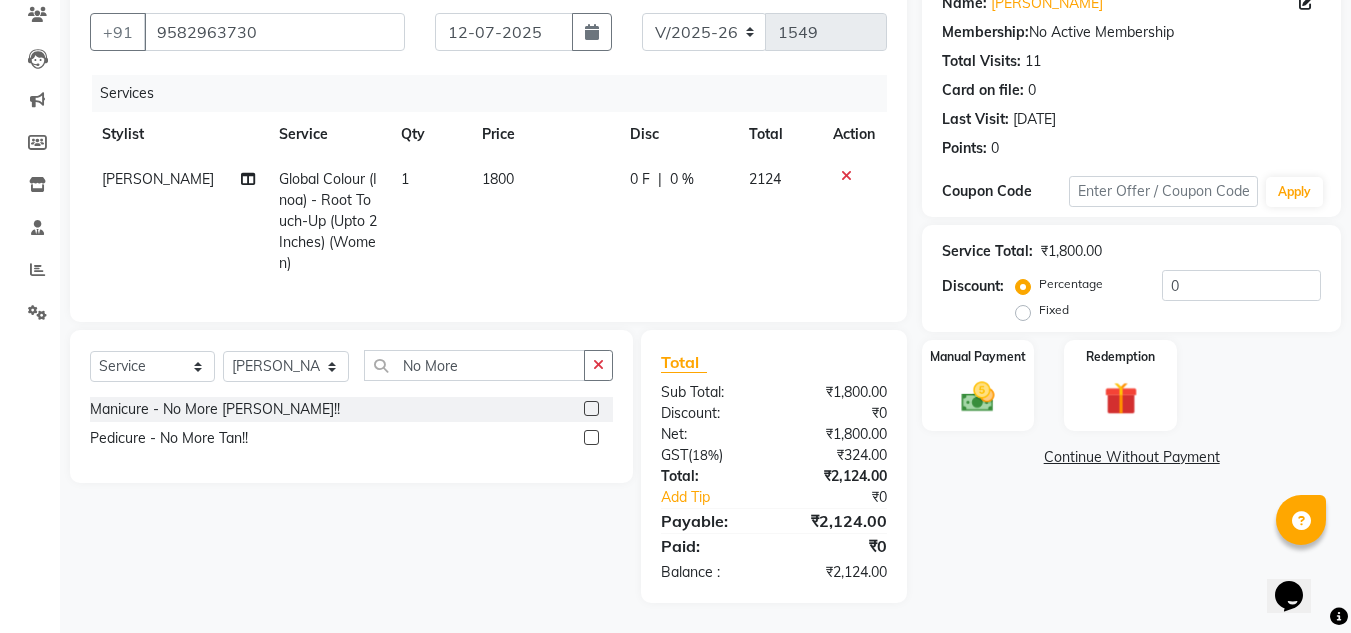 click 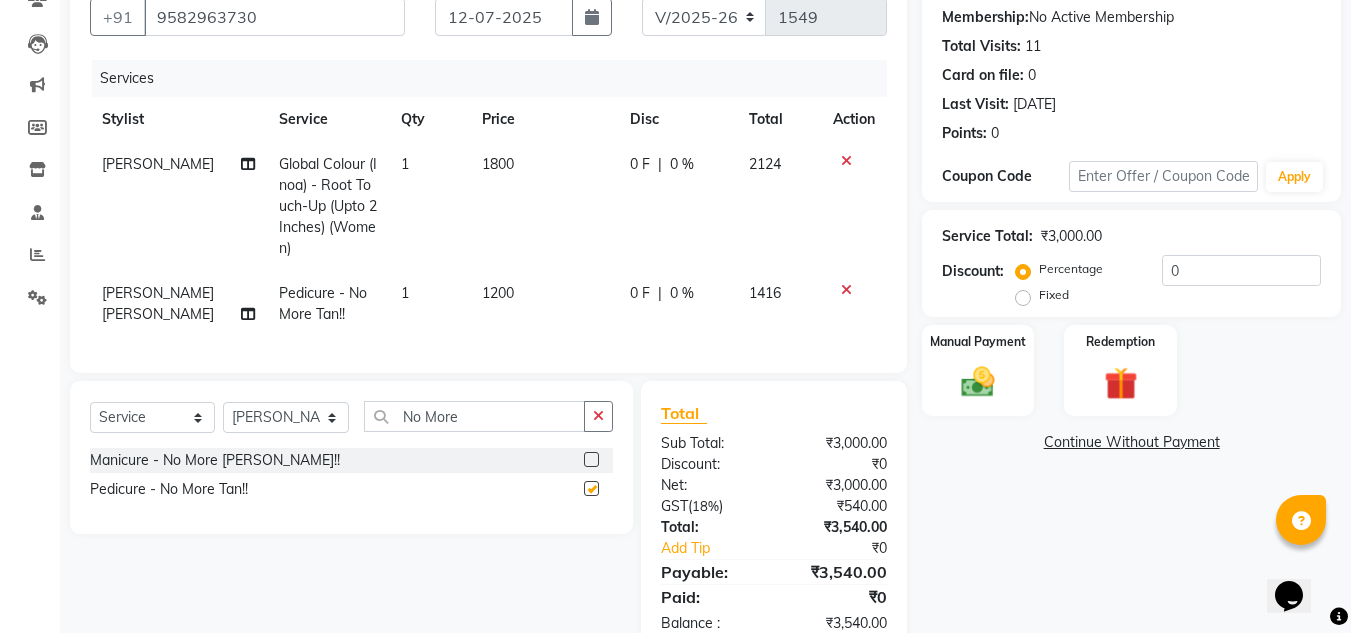 checkbox on "false" 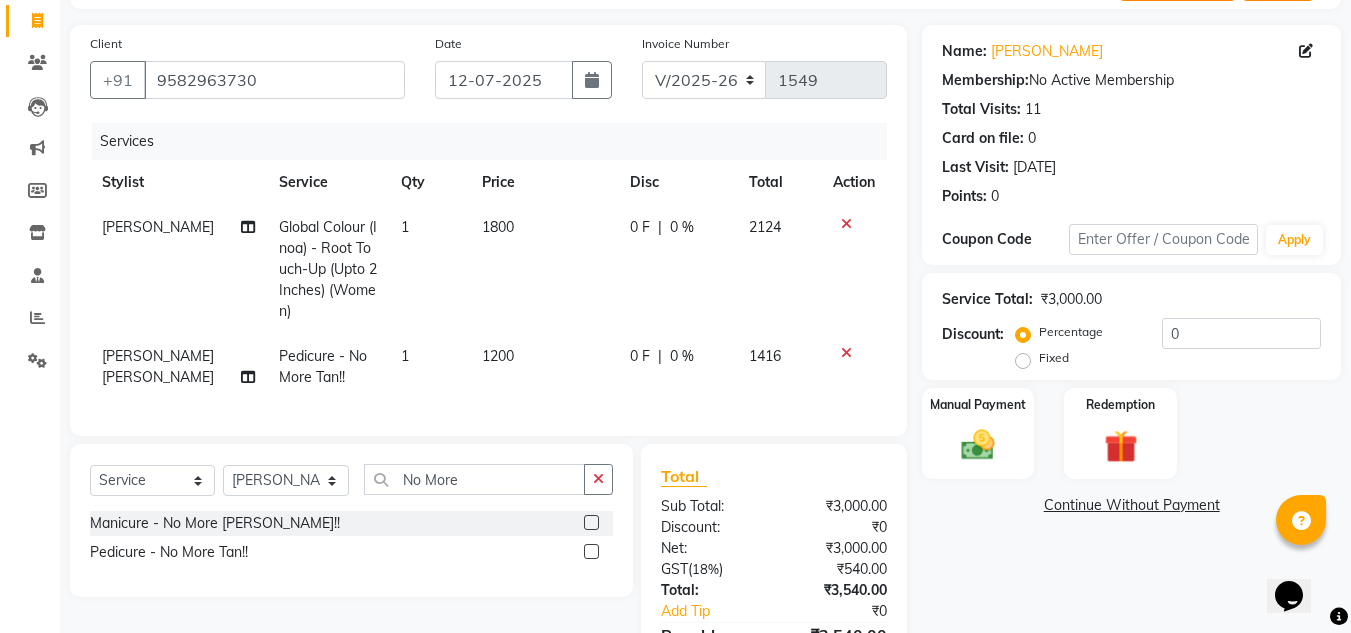 scroll, scrollTop: 0, scrollLeft: 0, axis: both 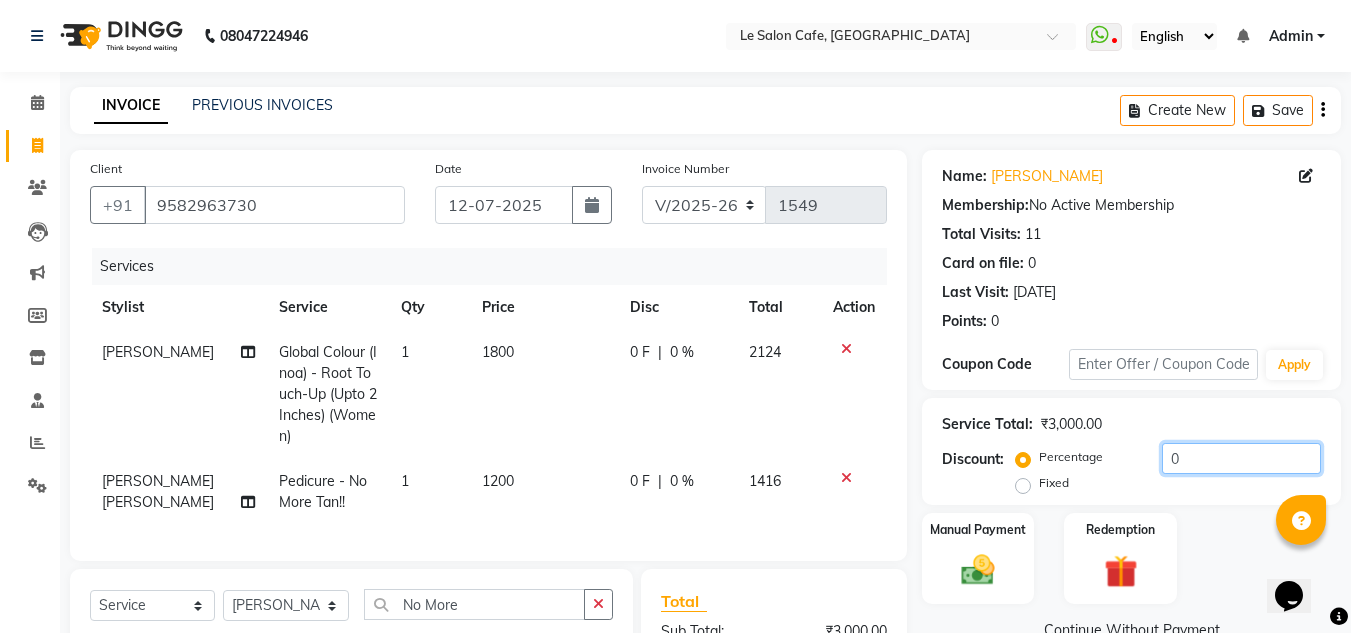 click on "0" 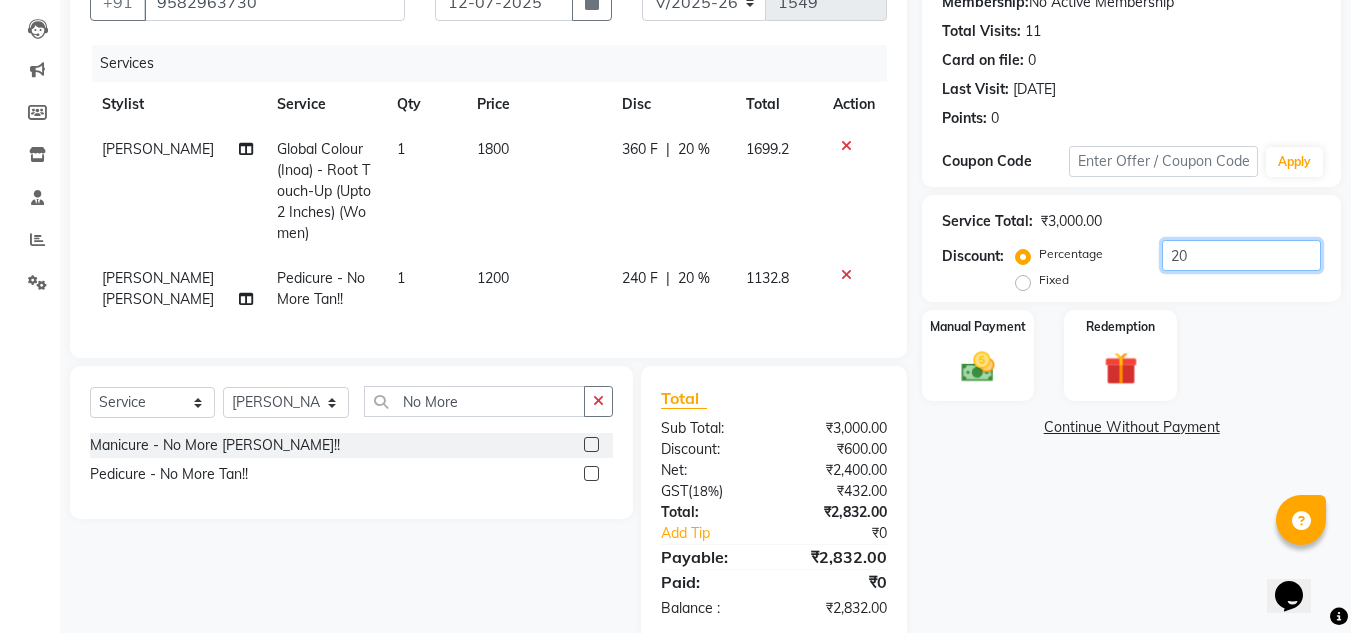scroll, scrollTop: 254, scrollLeft: 0, axis: vertical 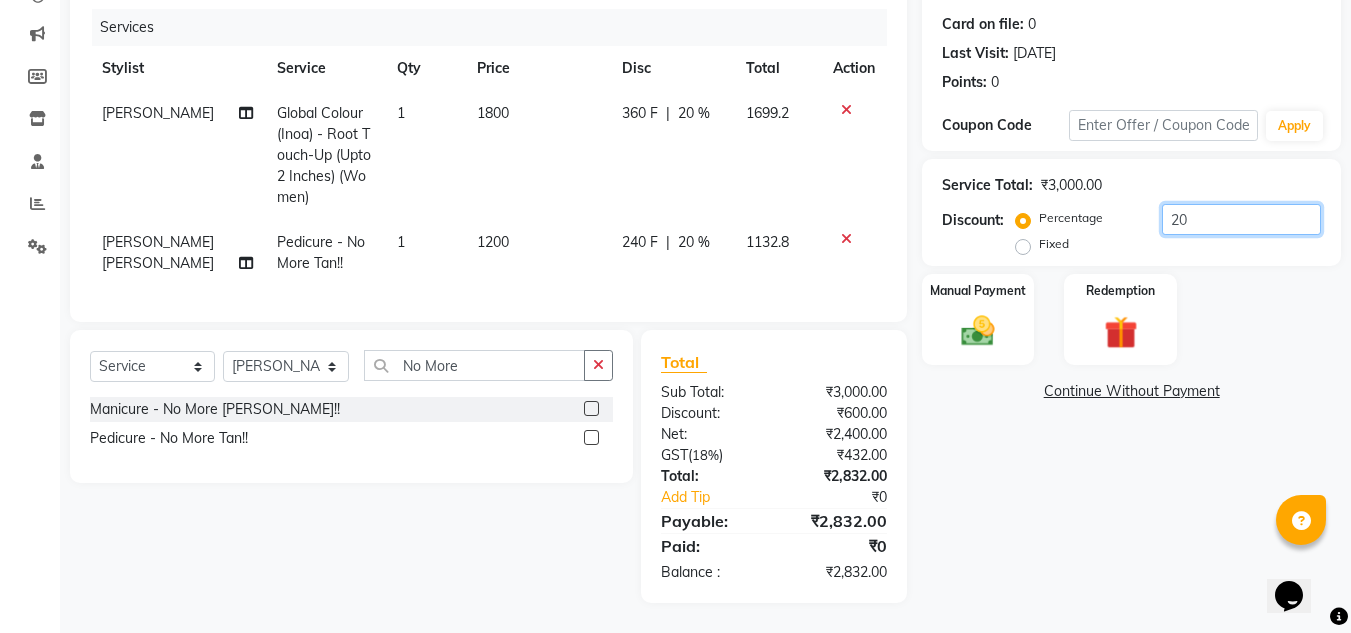 type on "20" 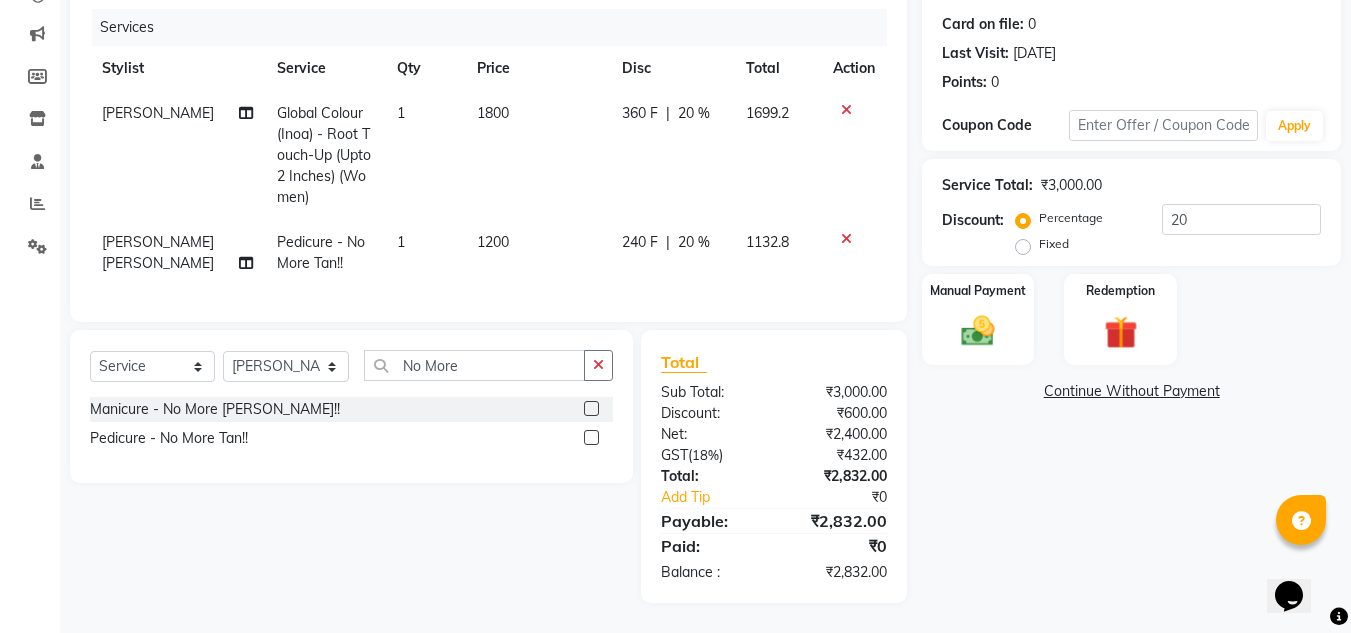 click on "Name: Manisha Bhattacharya Membership:  No Active Membership  Total Visits:  11 Card on file:  0 Last Visit:   24-03-2025 Points:   0  Coupon Code Apply Service Total:  ₹3,000.00  Discount:  Percentage   Fixed  20 Manual Payment Redemption  Continue Without Payment" 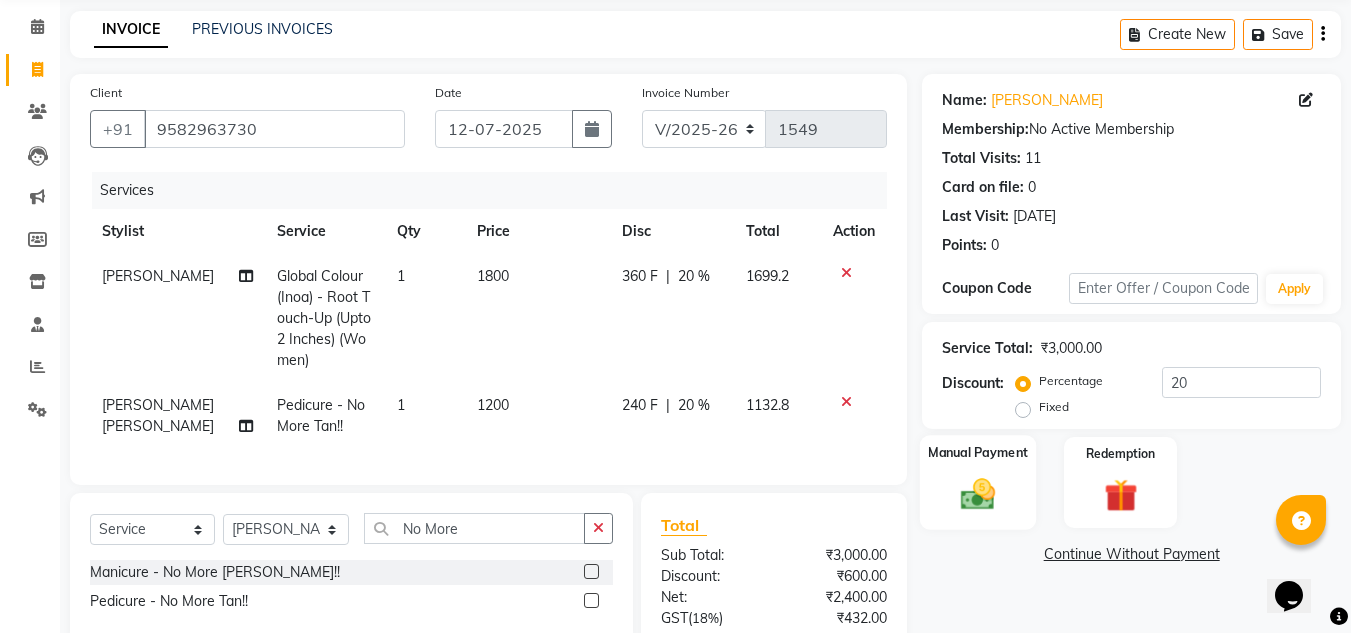 scroll, scrollTop: 54, scrollLeft: 0, axis: vertical 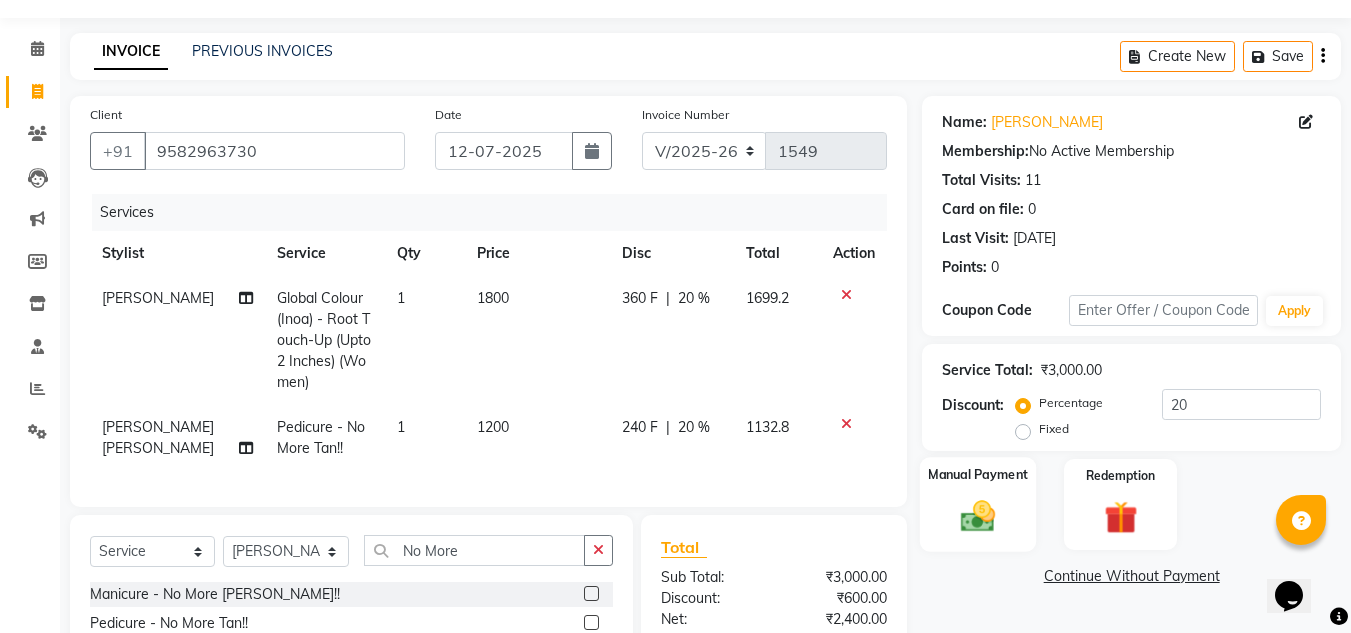 click 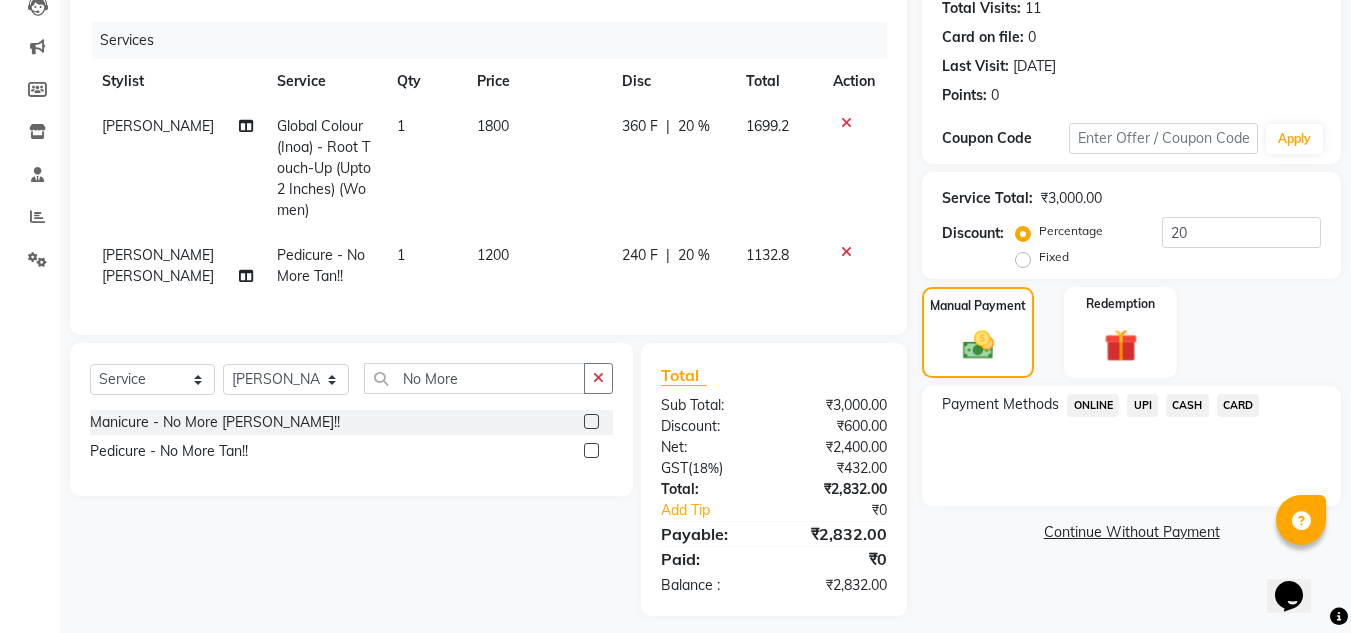 scroll, scrollTop: 254, scrollLeft: 0, axis: vertical 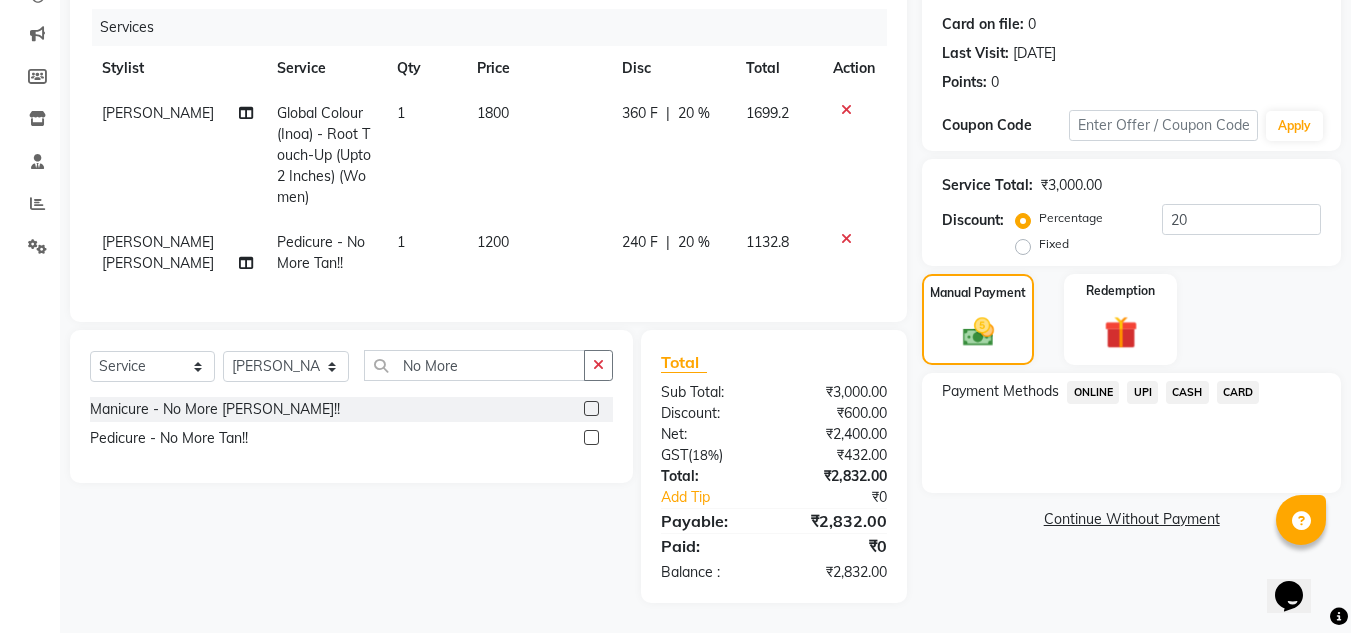 click on "CARD" 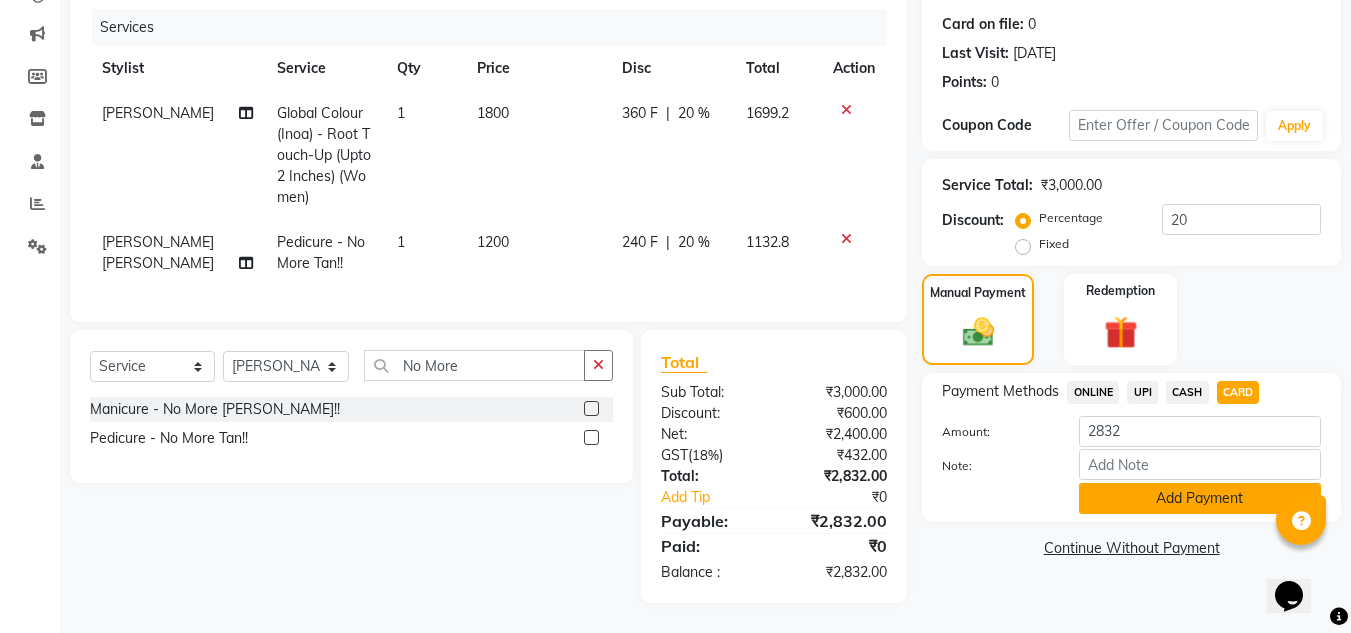click on "Add Payment" 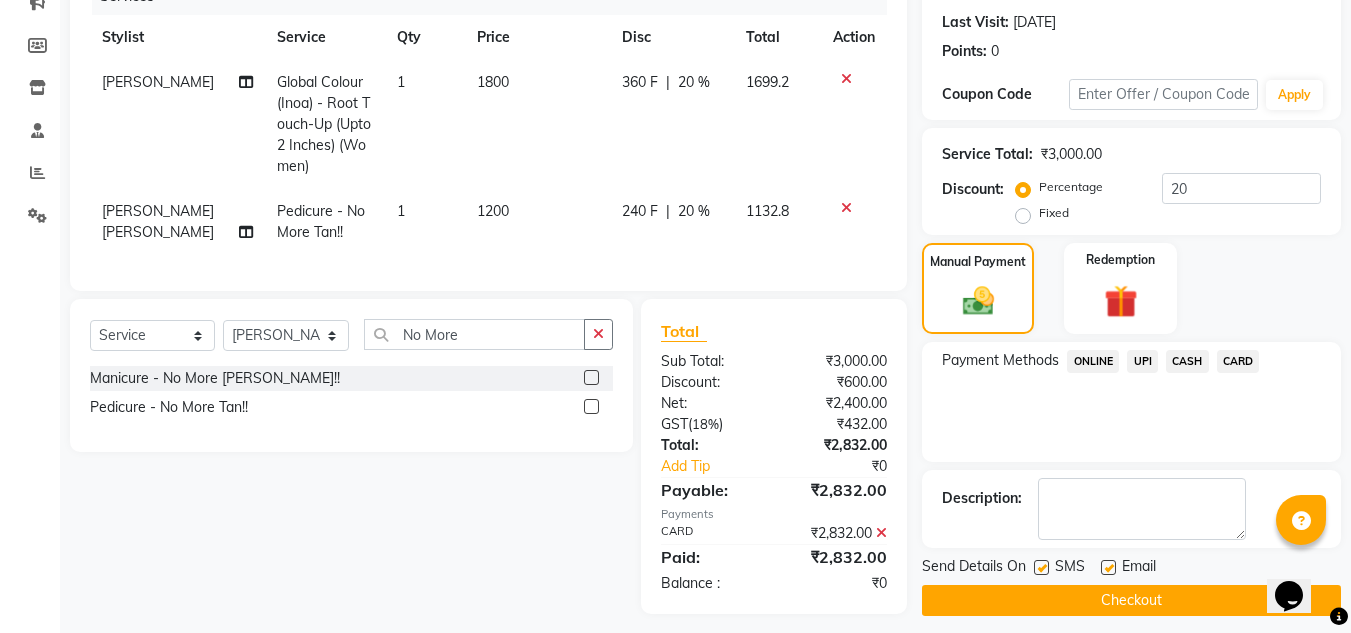 scroll, scrollTop: 296, scrollLeft: 0, axis: vertical 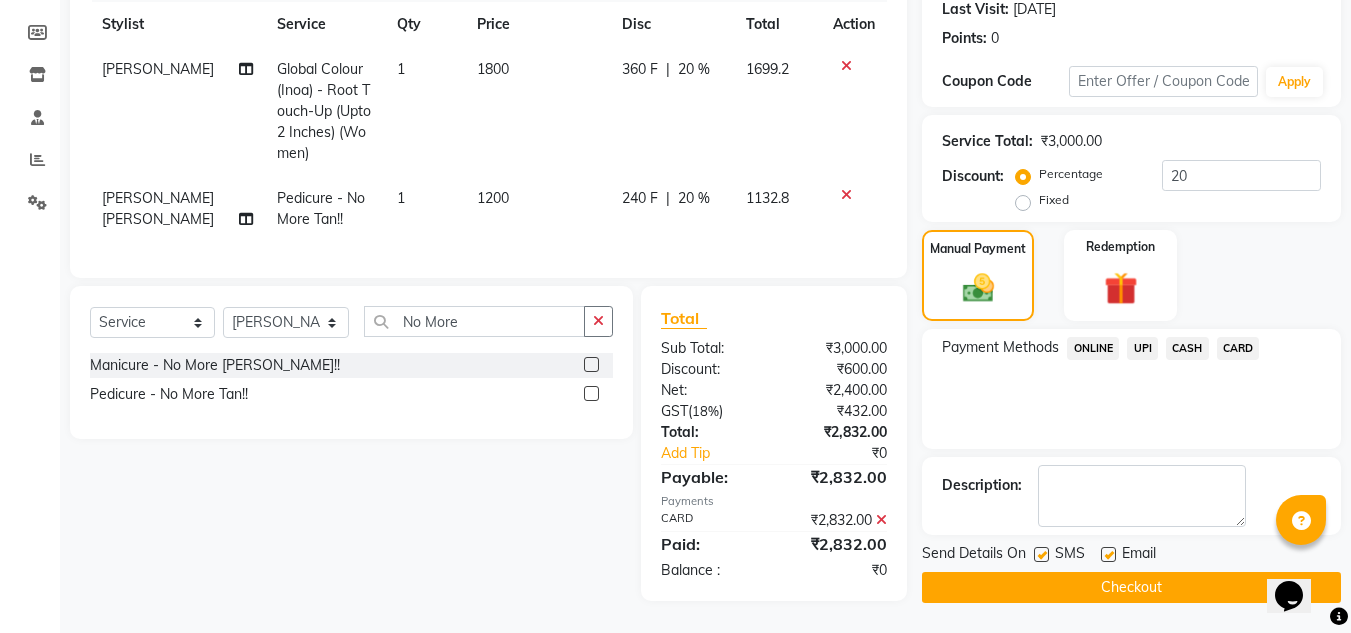 click 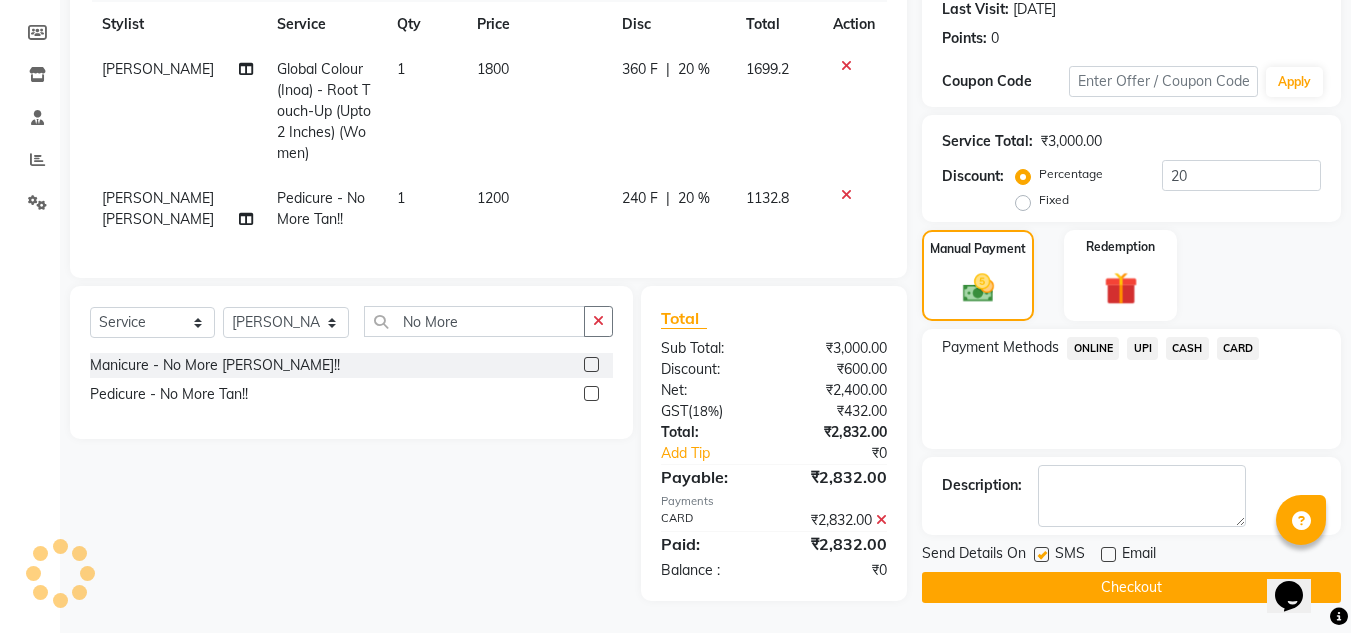 click on "Checkout" 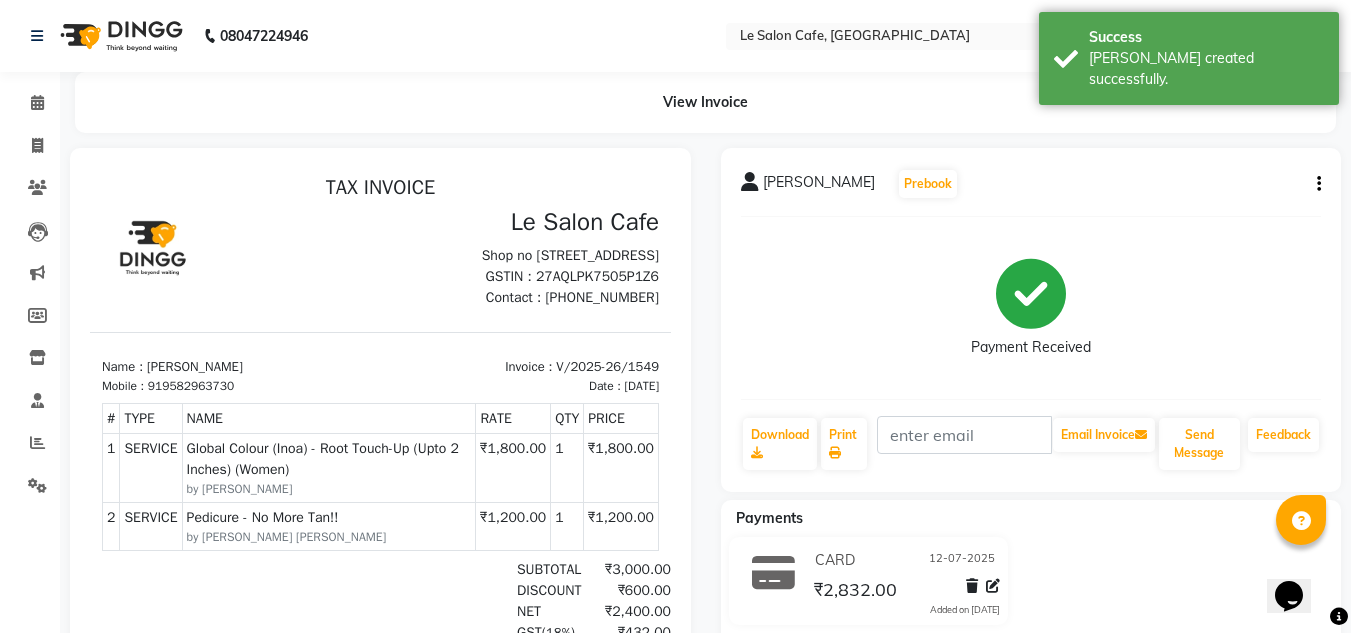 scroll, scrollTop: 0, scrollLeft: 0, axis: both 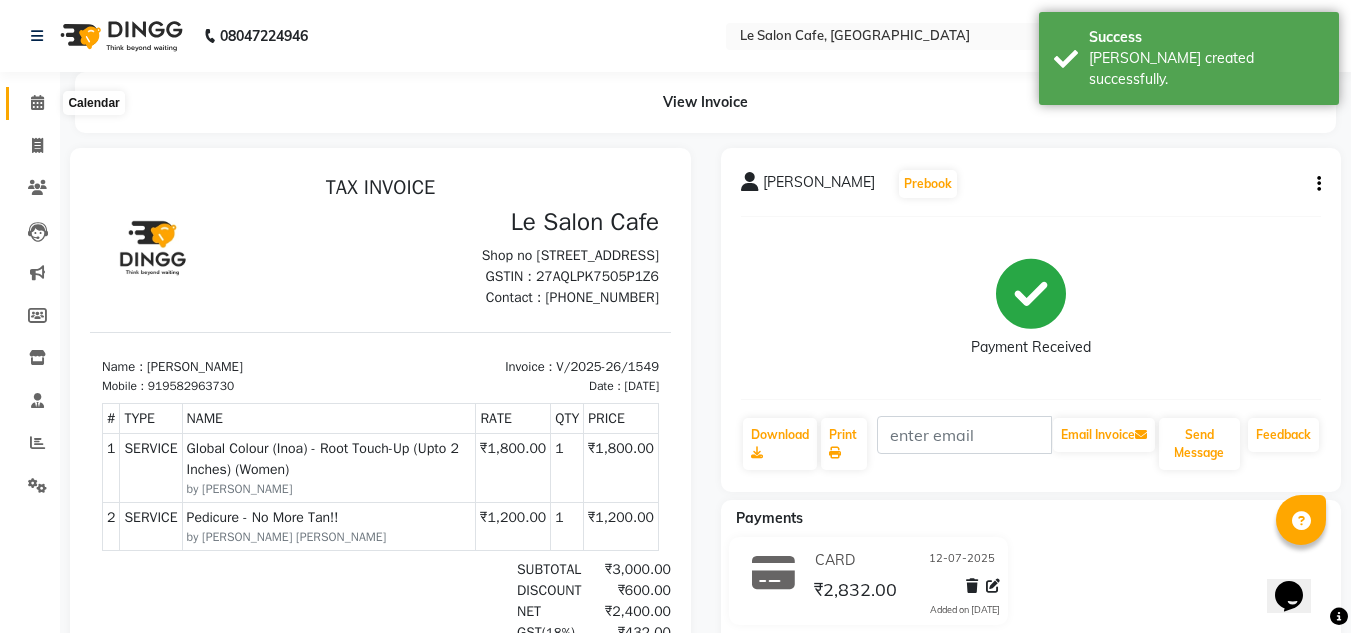 click 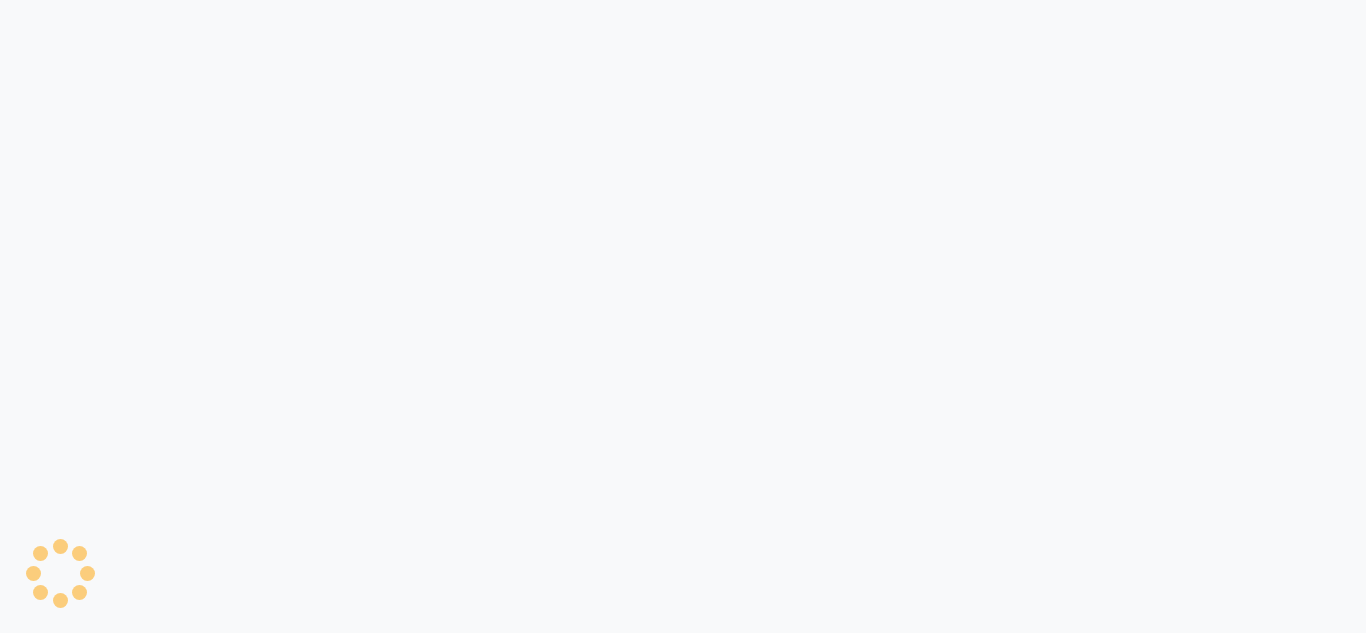 scroll, scrollTop: 0, scrollLeft: 0, axis: both 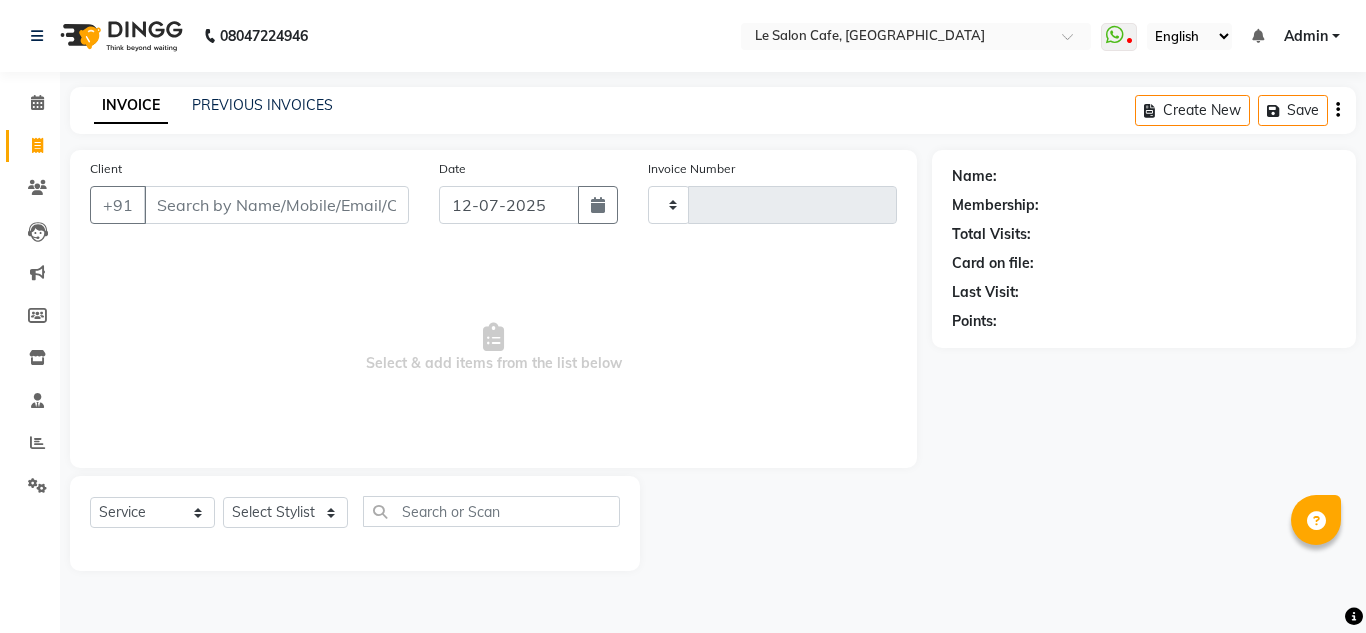 type on "1549" 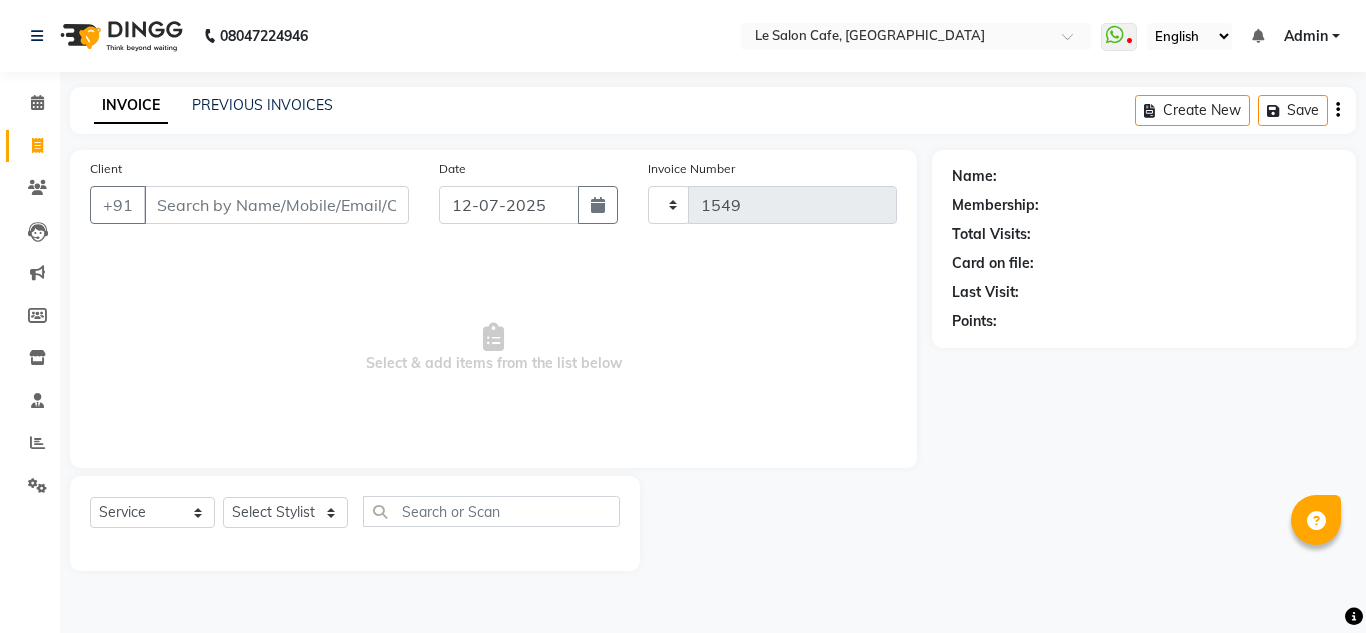select on "594" 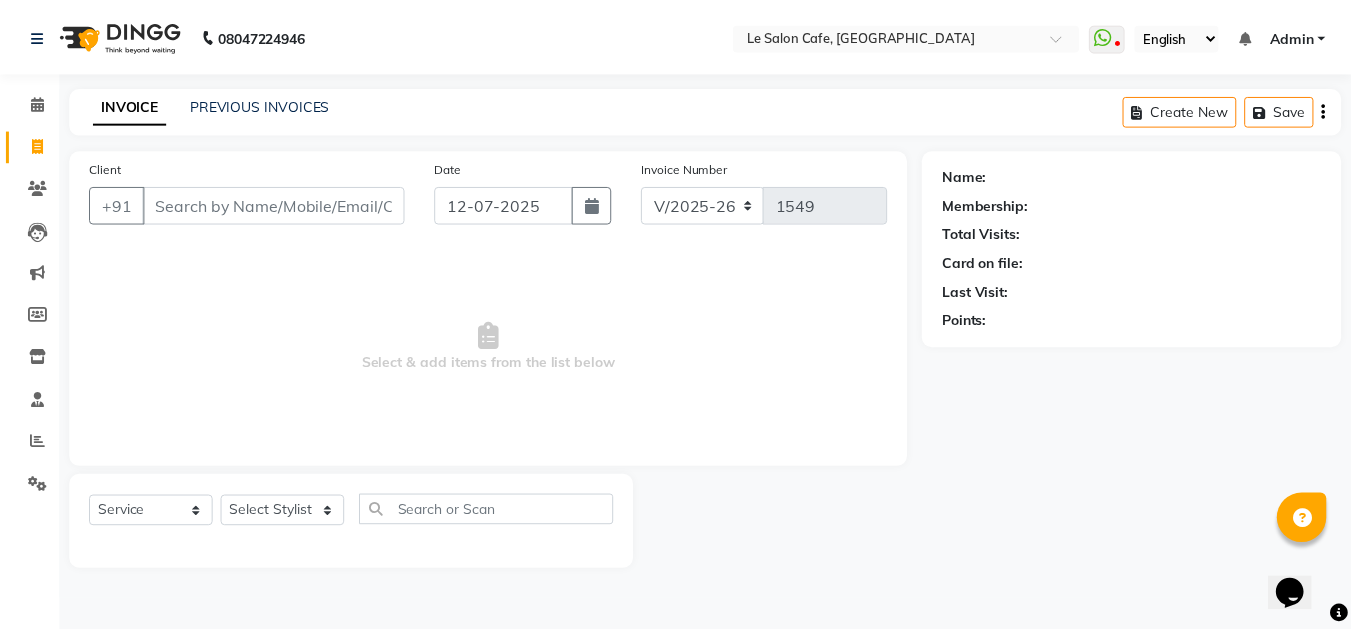 scroll, scrollTop: 0, scrollLeft: 0, axis: both 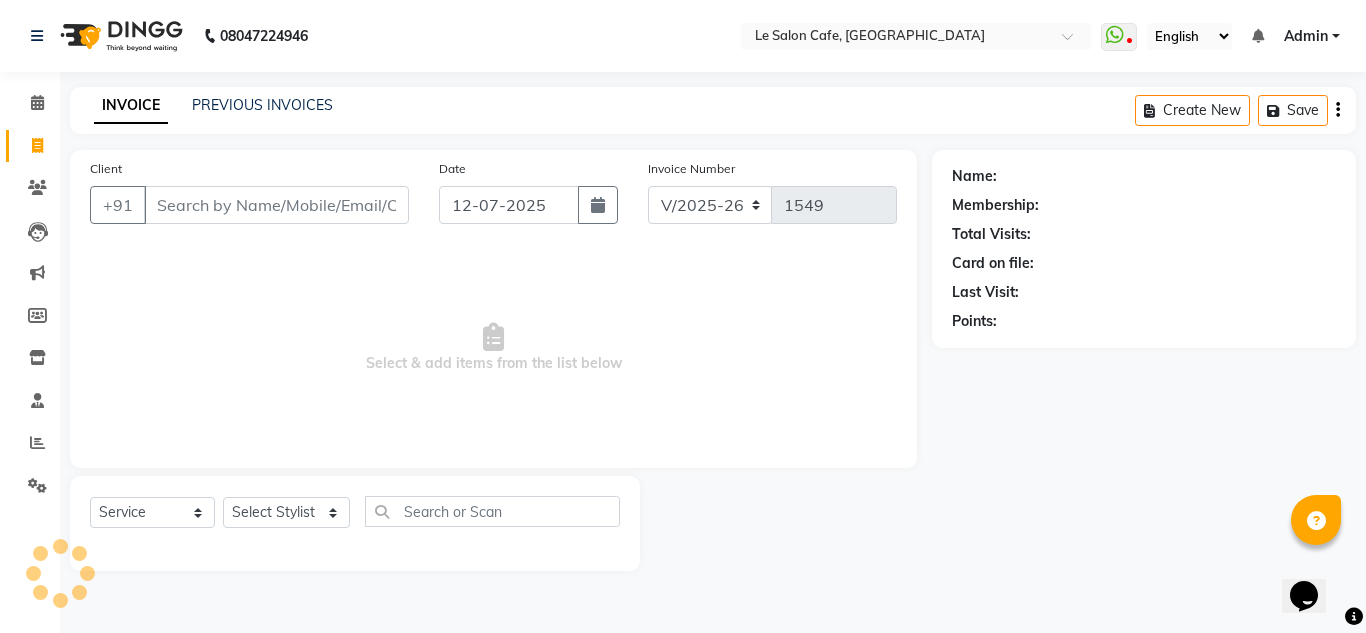 click on "Client" at bounding box center [276, 205] 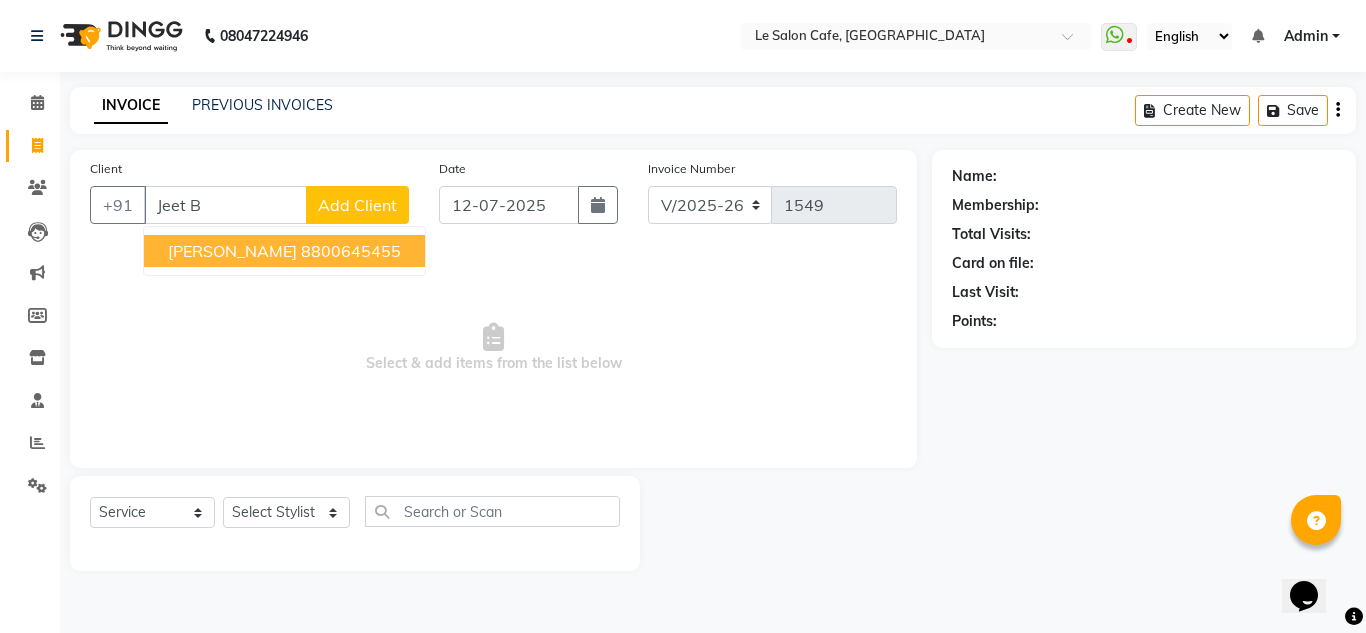 click on "Jeet Bhattacharya" at bounding box center (232, 251) 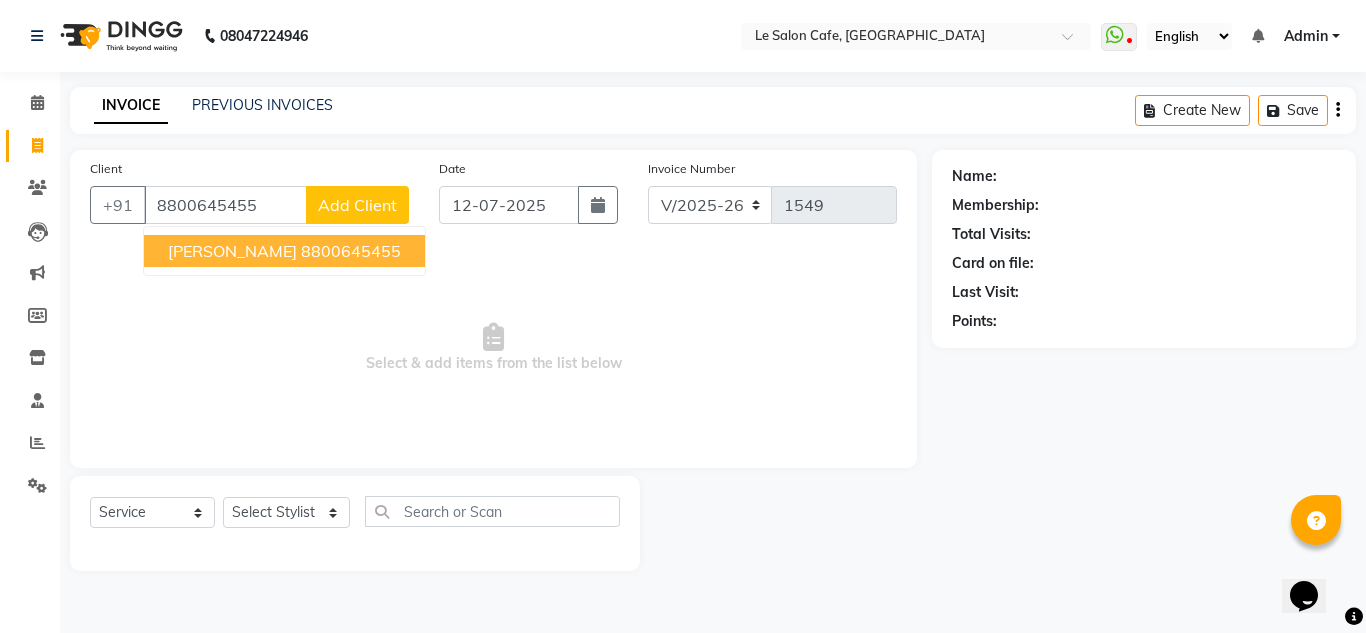 type on "8800645455" 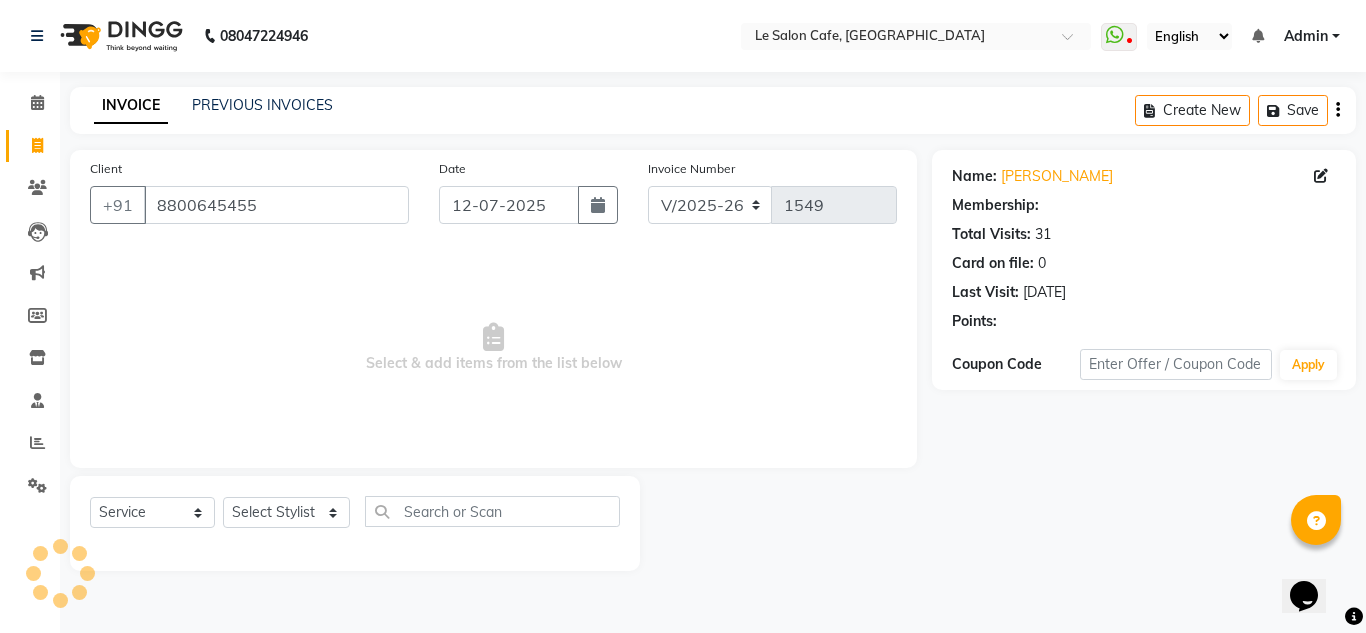 select on "1: Object" 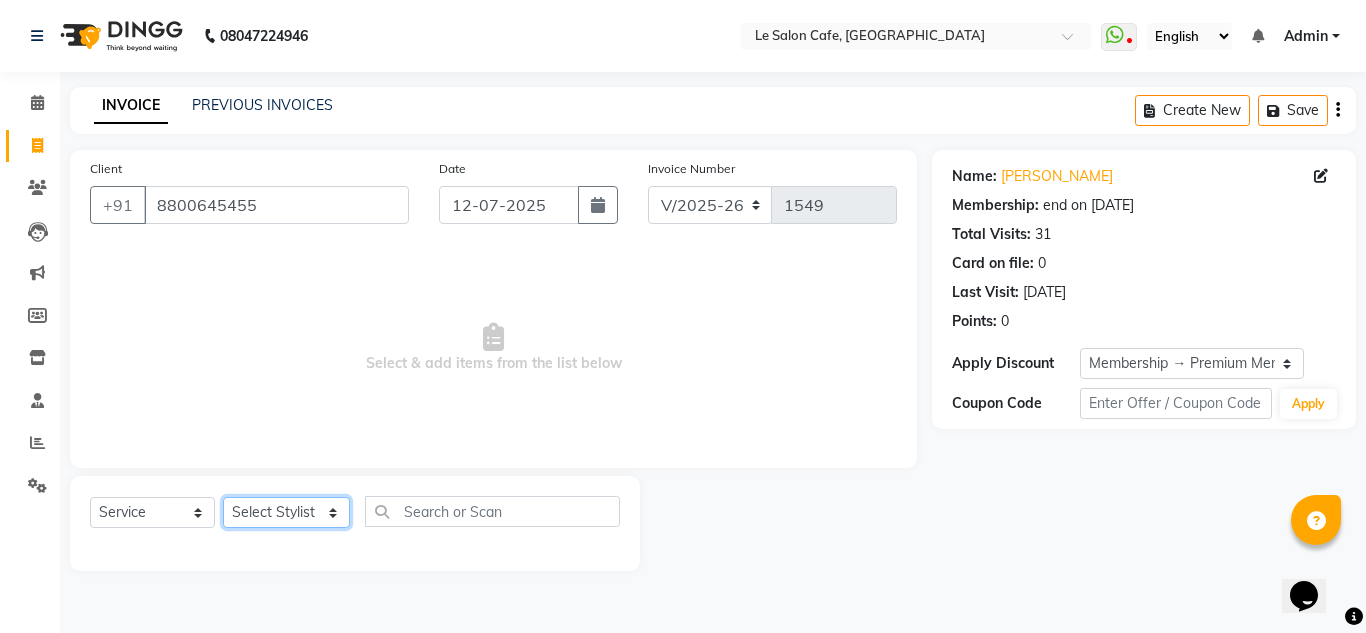 click on "Select Stylist [PERSON_NAME]  [PERSON_NAME]  [PERSON_NAME]  Front Desk  [PERSON_NAME]  [PERSON_NAME] [PERSON_NAME]  [PERSON_NAME]  [PERSON_NAME] [PERSON_NAME]  [PERSON_NAME] [PERSON_NAME] [PERSON_NAME] [PERSON_NAME]" 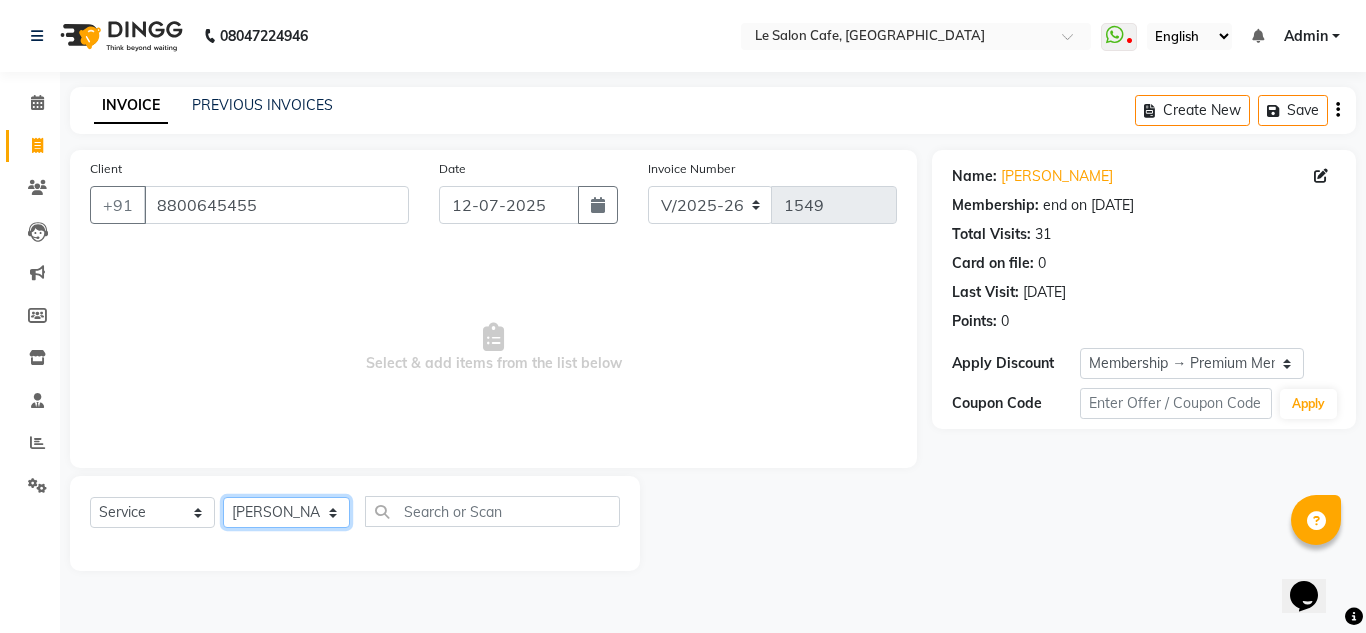 click on "Select Stylist [PERSON_NAME]  [PERSON_NAME]  [PERSON_NAME]  Front Desk  [PERSON_NAME]  [PERSON_NAME] [PERSON_NAME]  [PERSON_NAME]  [PERSON_NAME] [PERSON_NAME]  [PERSON_NAME] [PERSON_NAME] [PERSON_NAME] [PERSON_NAME]" 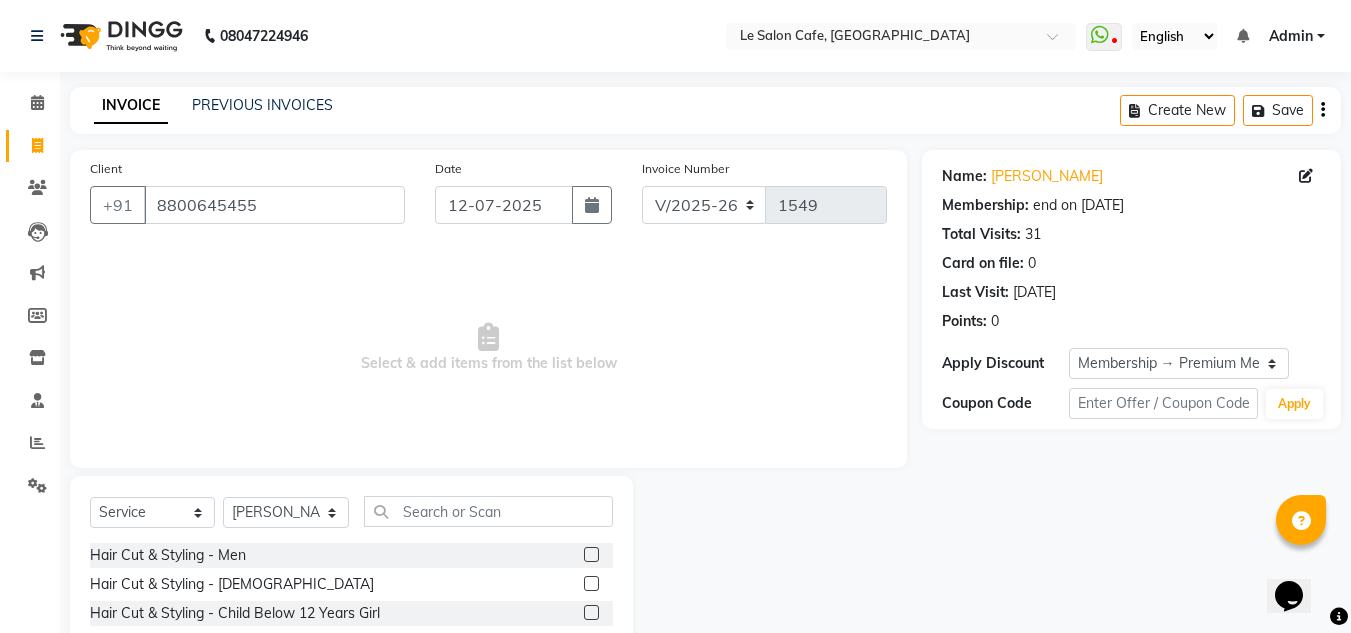 click 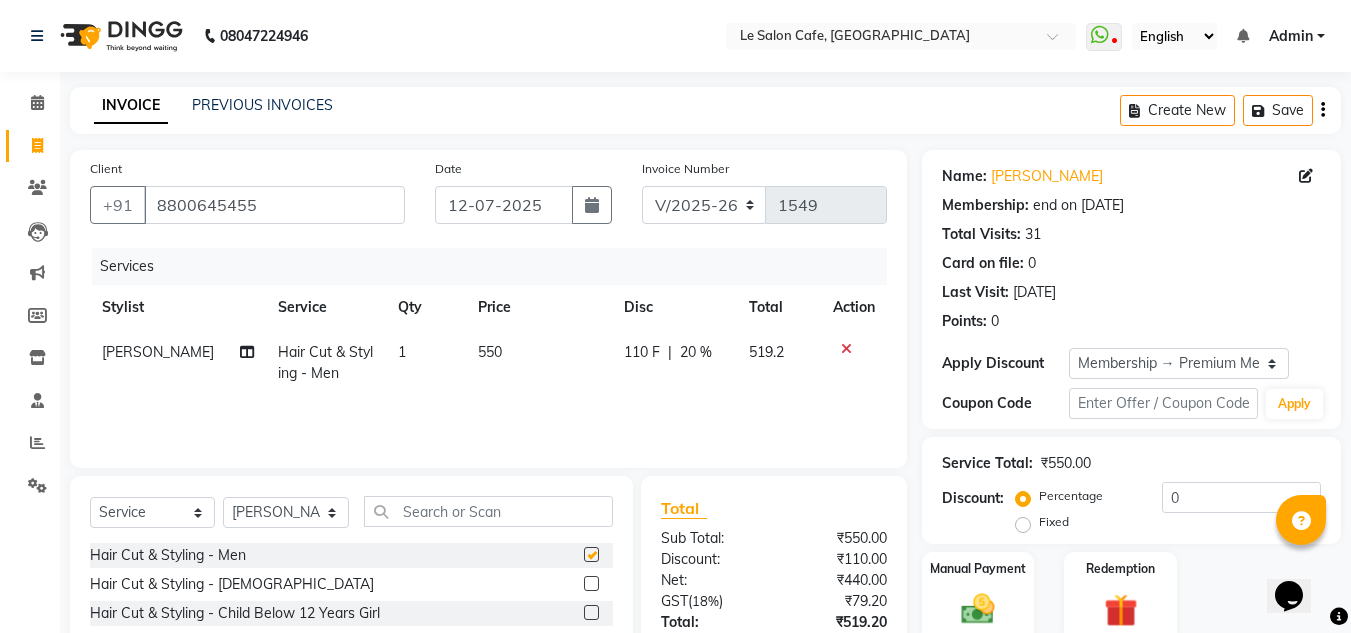 checkbox on "false" 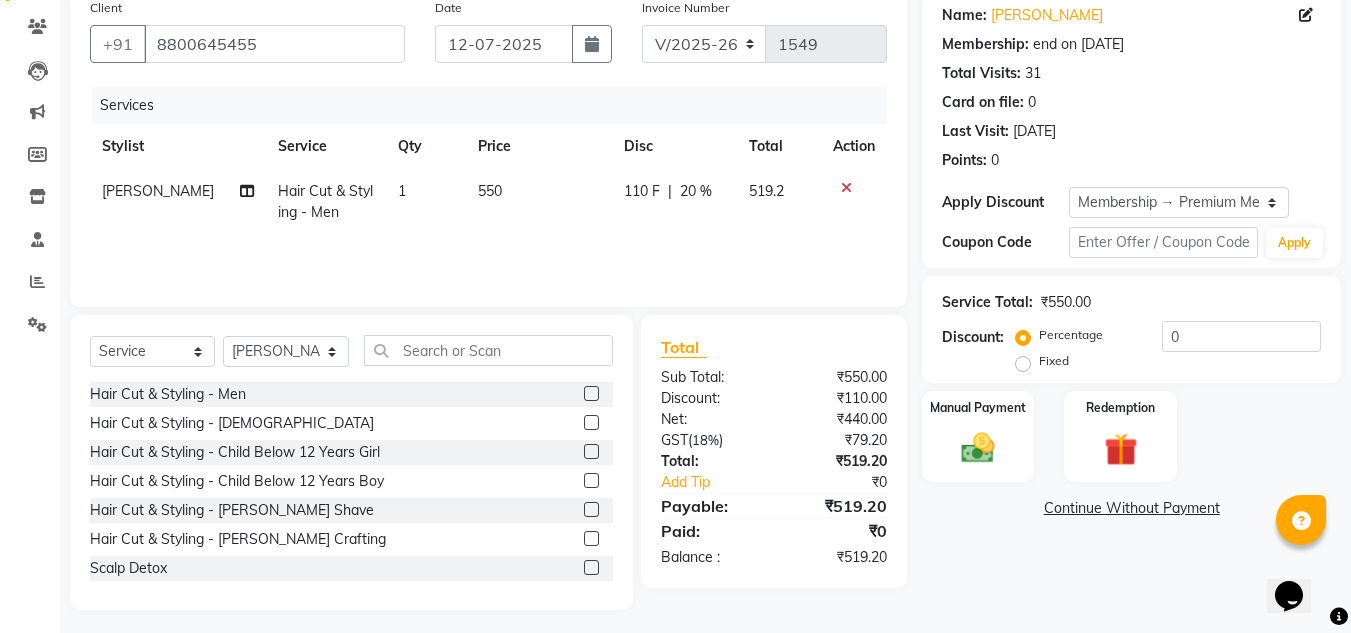 scroll, scrollTop: 168, scrollLeft: 0, axis: vertical 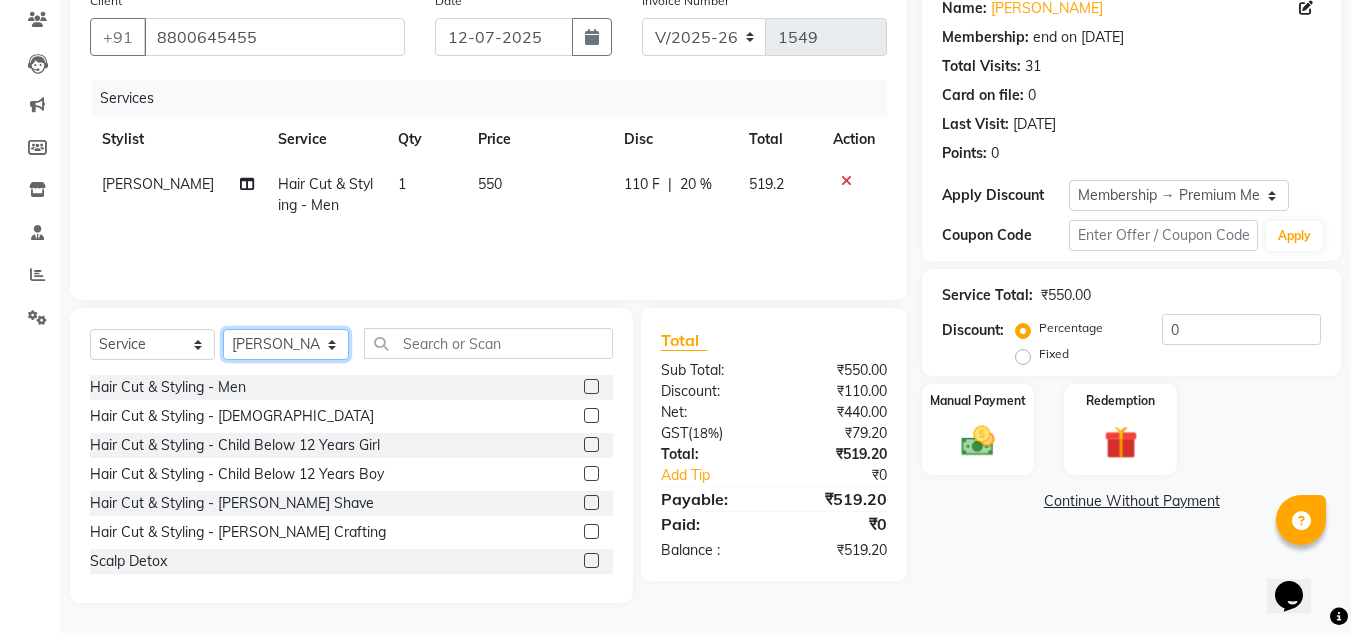 click on "Select Stylist [PERSON_NAME]  [PERSON_NAME]  [PERSON_NAME]  Front Desk  [PERSON_NAME]  [PERSON_NAME] [PERSON_NAME]  [PERSON_NAME]  [PERSON_NAME] [PERSON_NAME]  [PERSON_NAME] [PERSON_NAME] [PERSON_NAME] [PERSON_NAME]" 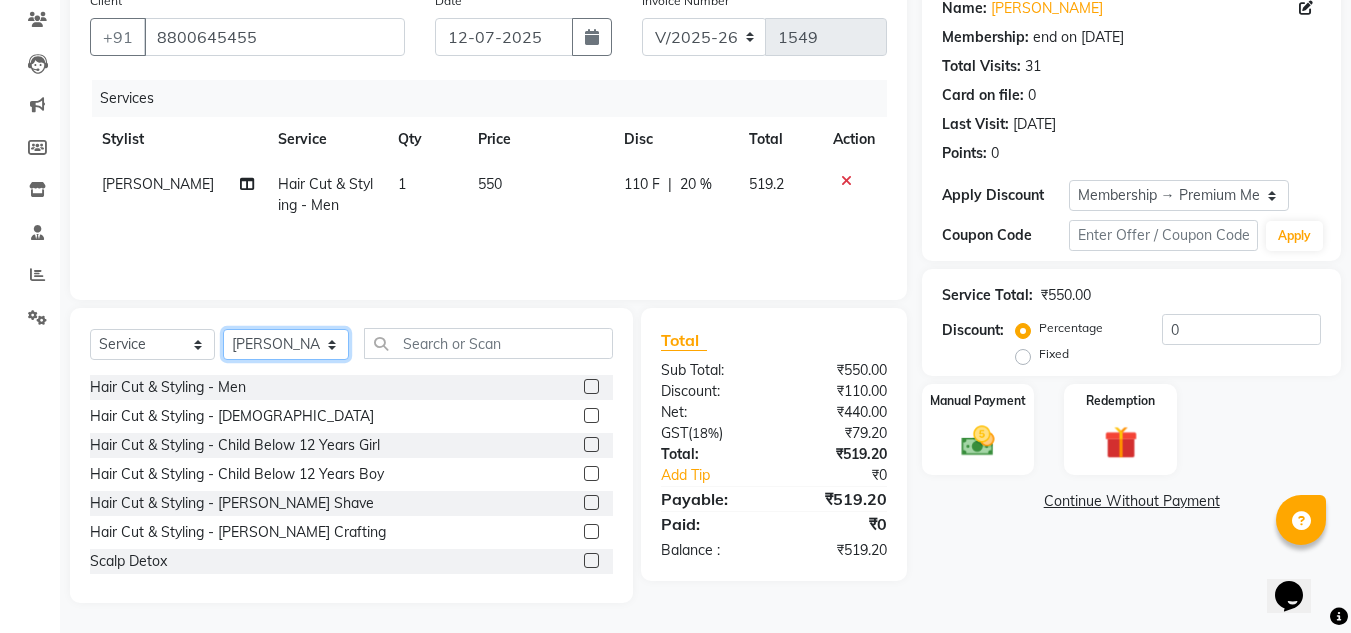 select on "71878" 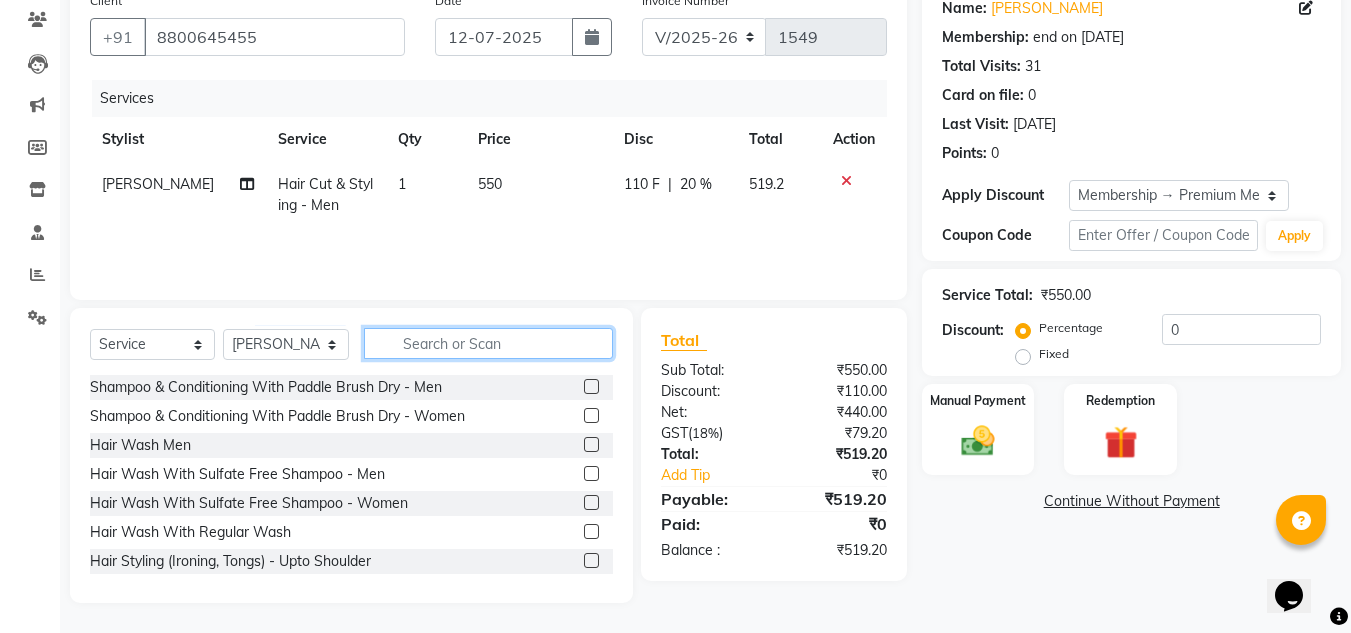 click 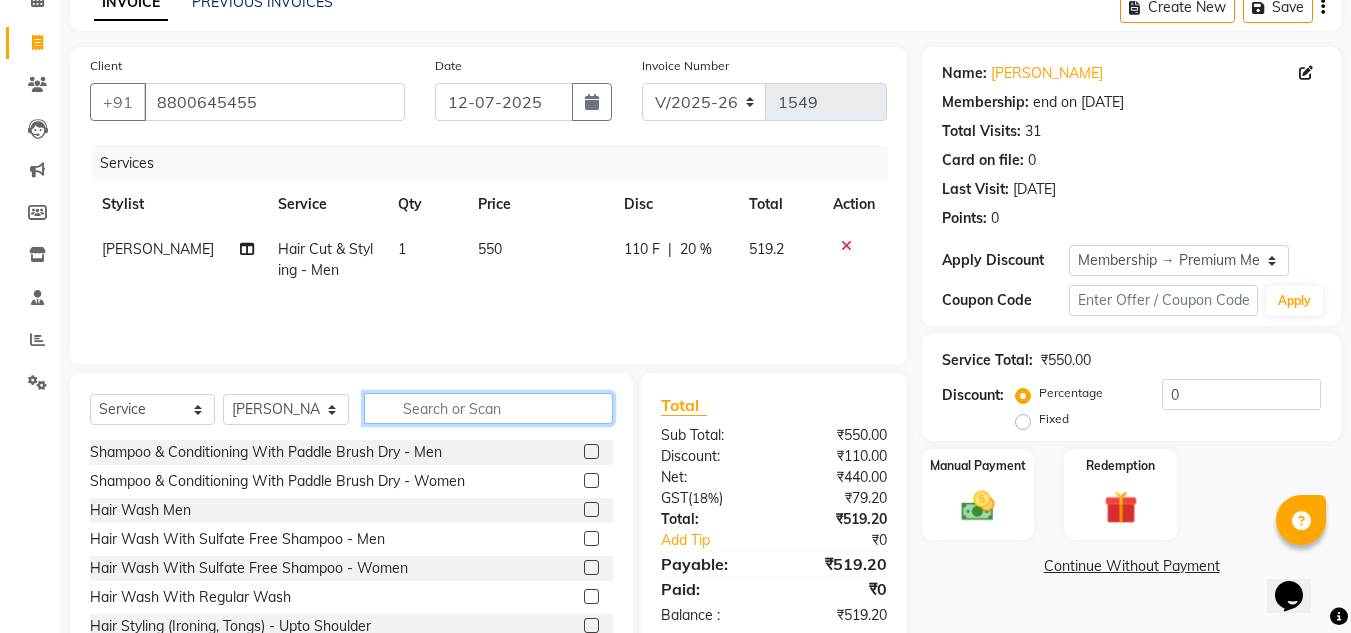 scroll, scrollTop: 68, scrollLeft: 0, axis: vertical 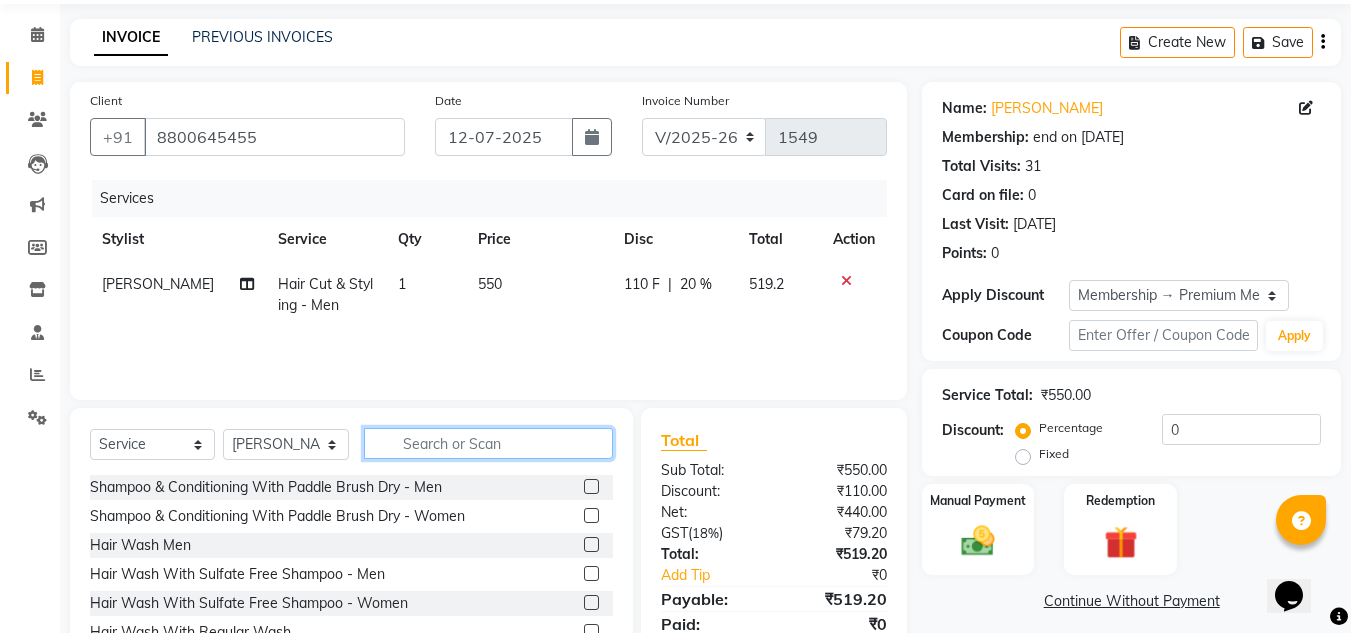 click 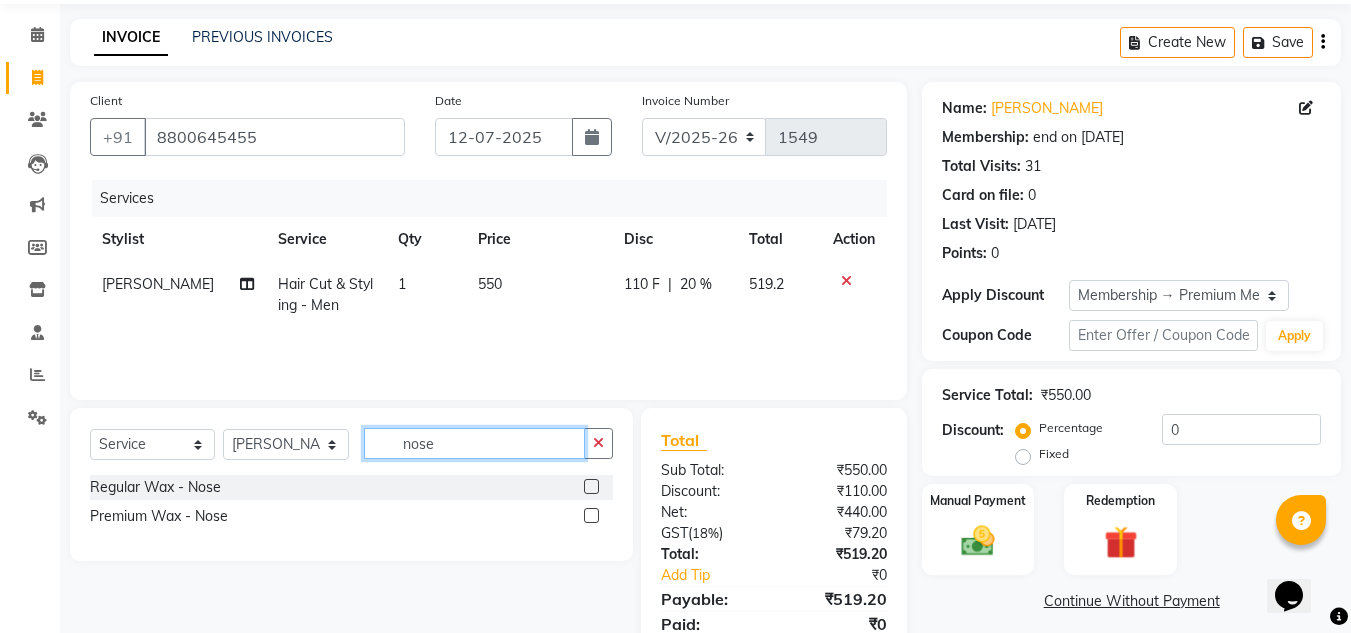 type on "nose" 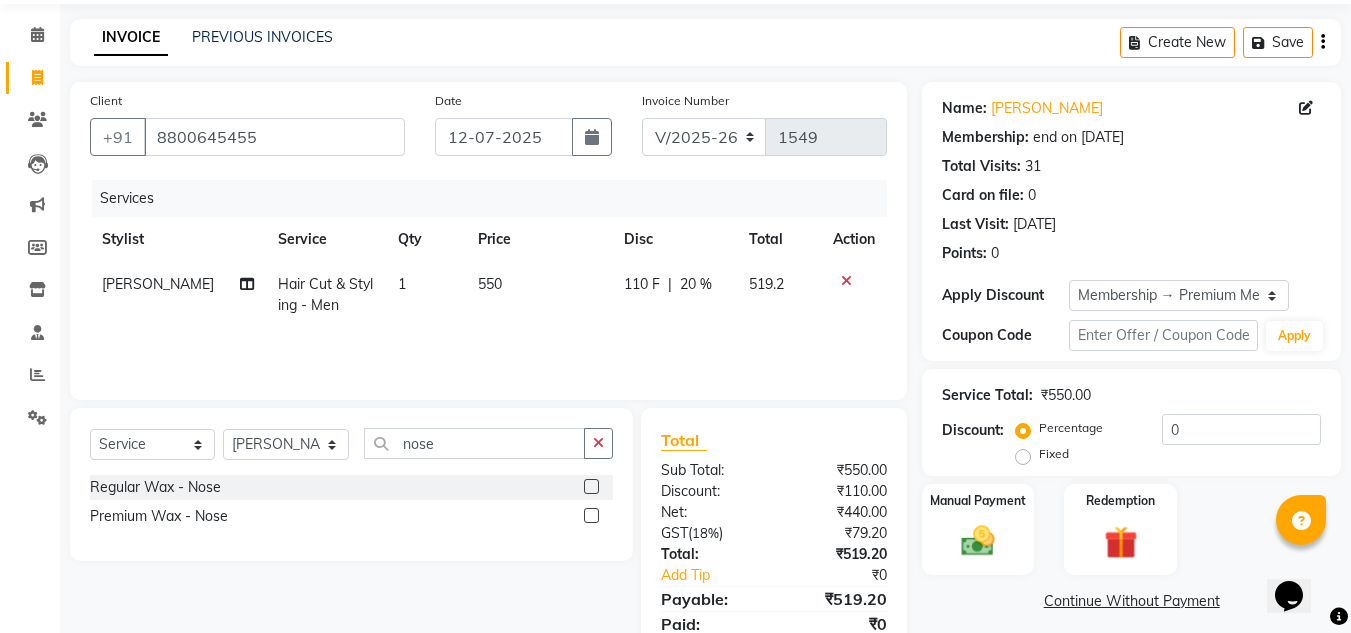 click 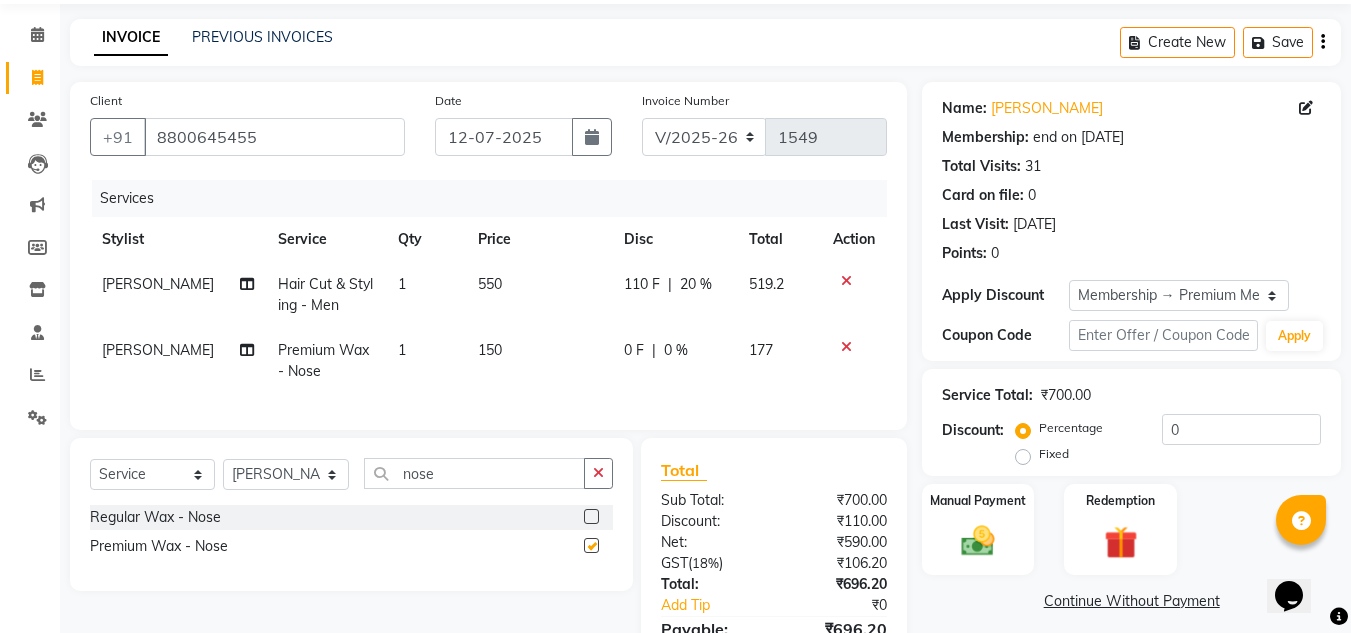 checkbox on "false" 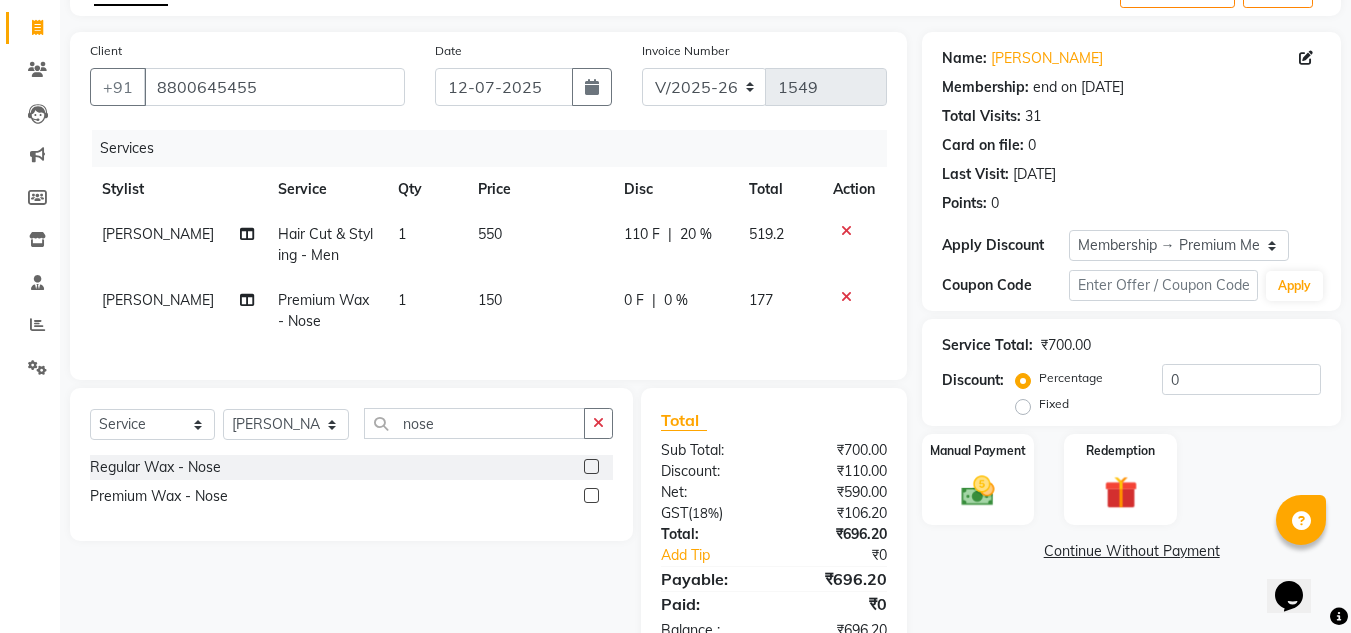 scroll, scrollTop: 168, scrollLeft: 0, axis: vertical 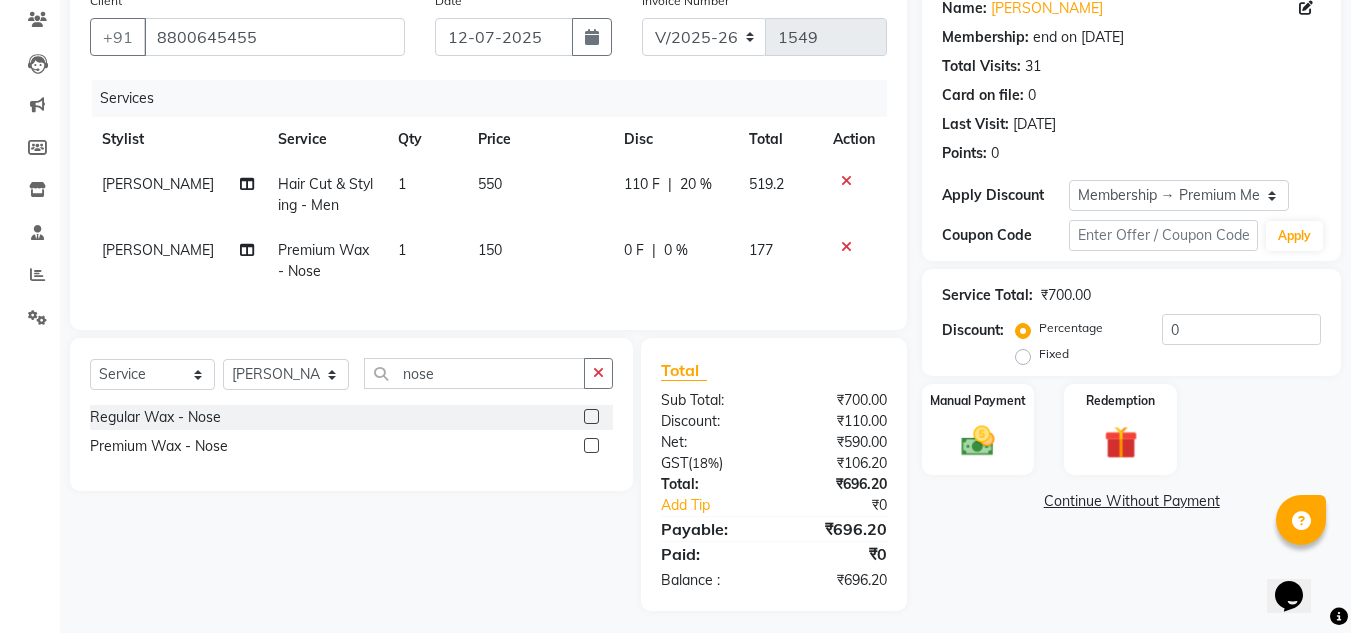 click on "0 F | 0 %" 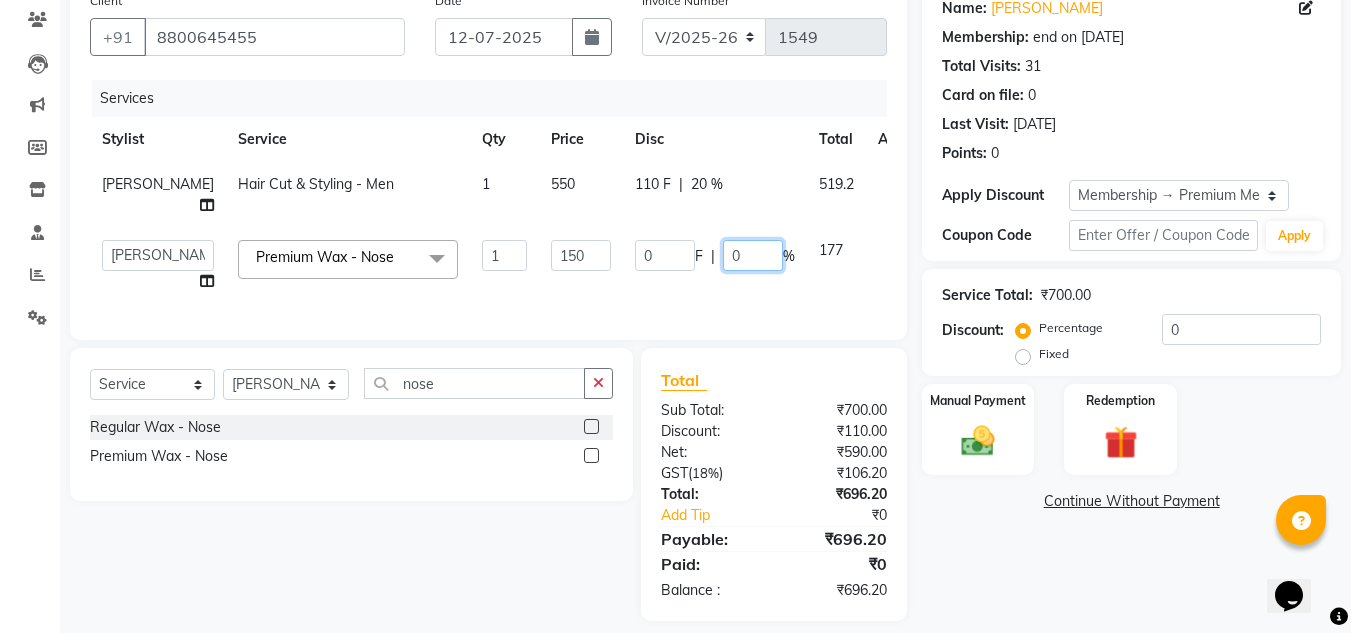 drag, startPoint x: 680, startPoint y: 275, endPoint x: 709, endPoint y: 306, distance: 42.44997 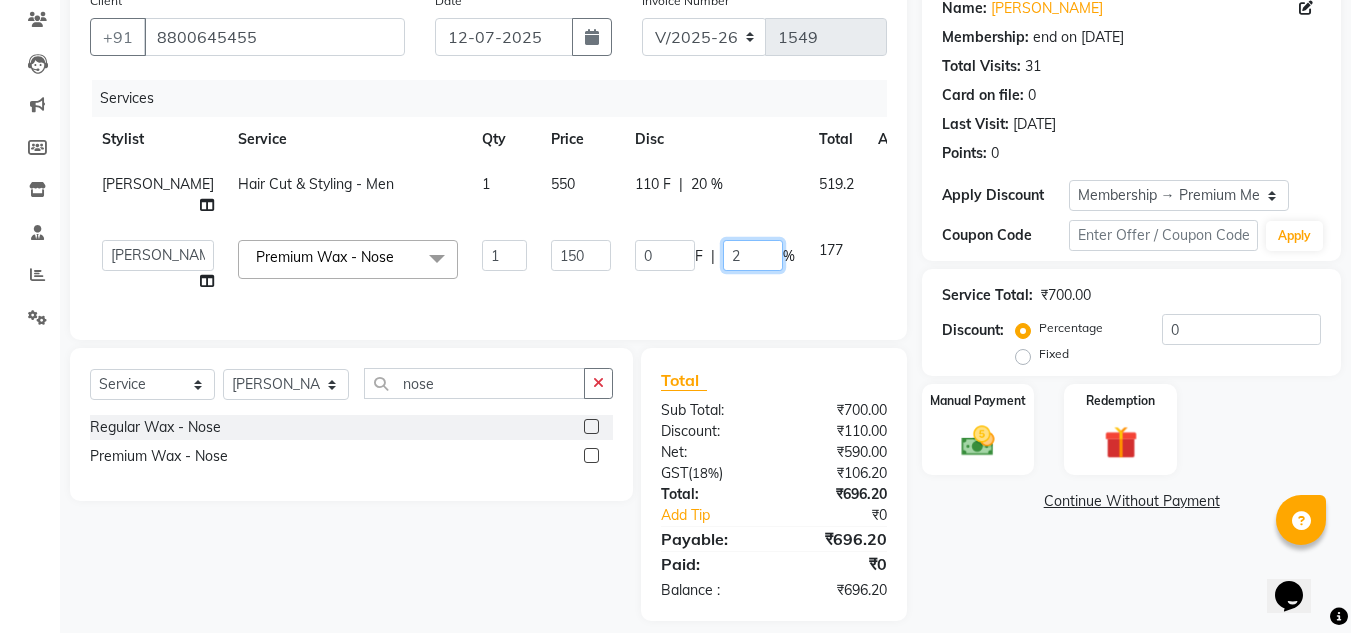 type on "20" 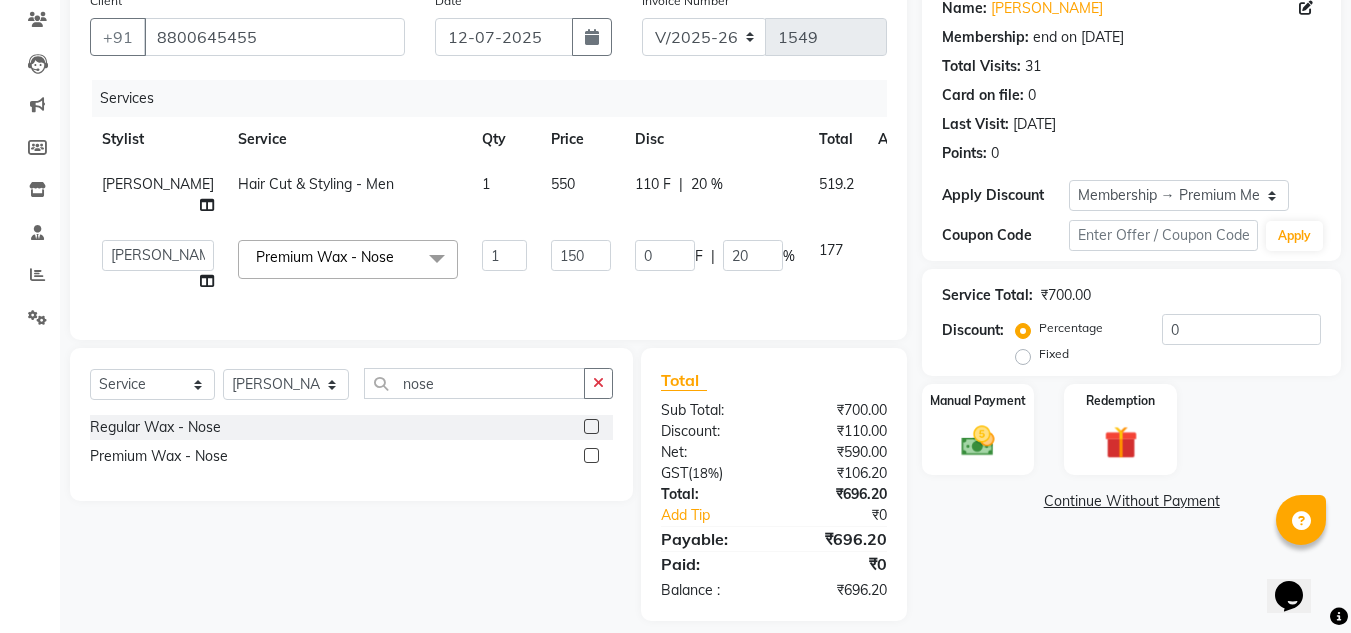 click on "Name: Jeet Bhattacharya Membership: end on 15-02-2026 Total Visits:  31 Card on file:  0 Last Visit:   21-06-2025 Points:   0  Apply Discount Select Membership → Premium Membership Coupon Code Apply Service Total:  ₹700.00  Discount:  Percentage   Fixed  0 Manual Payment Redemption  Continue Without Payment" 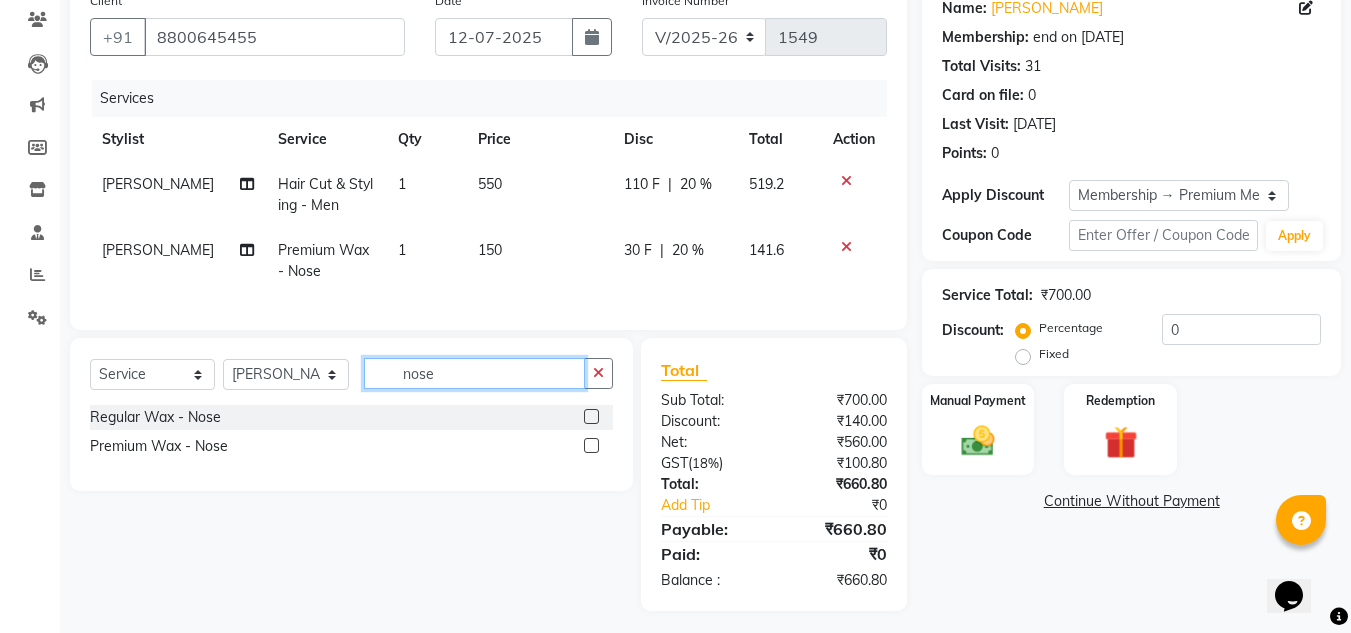 click on "nose" 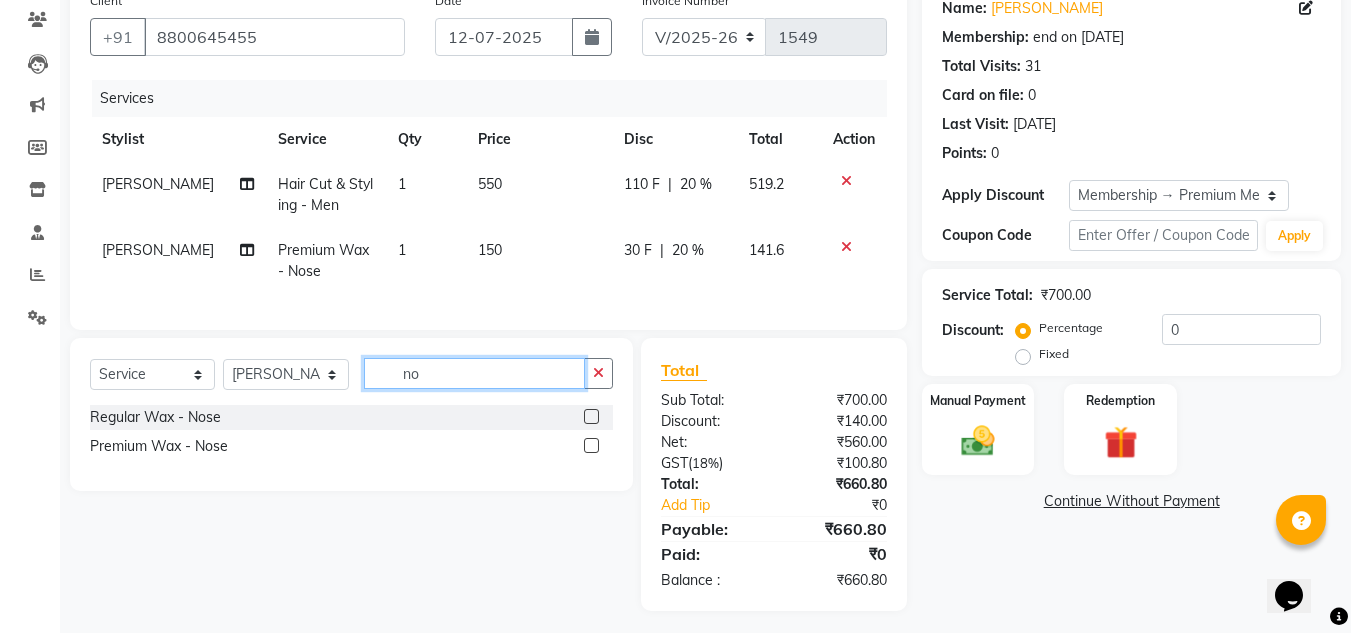type on "n" 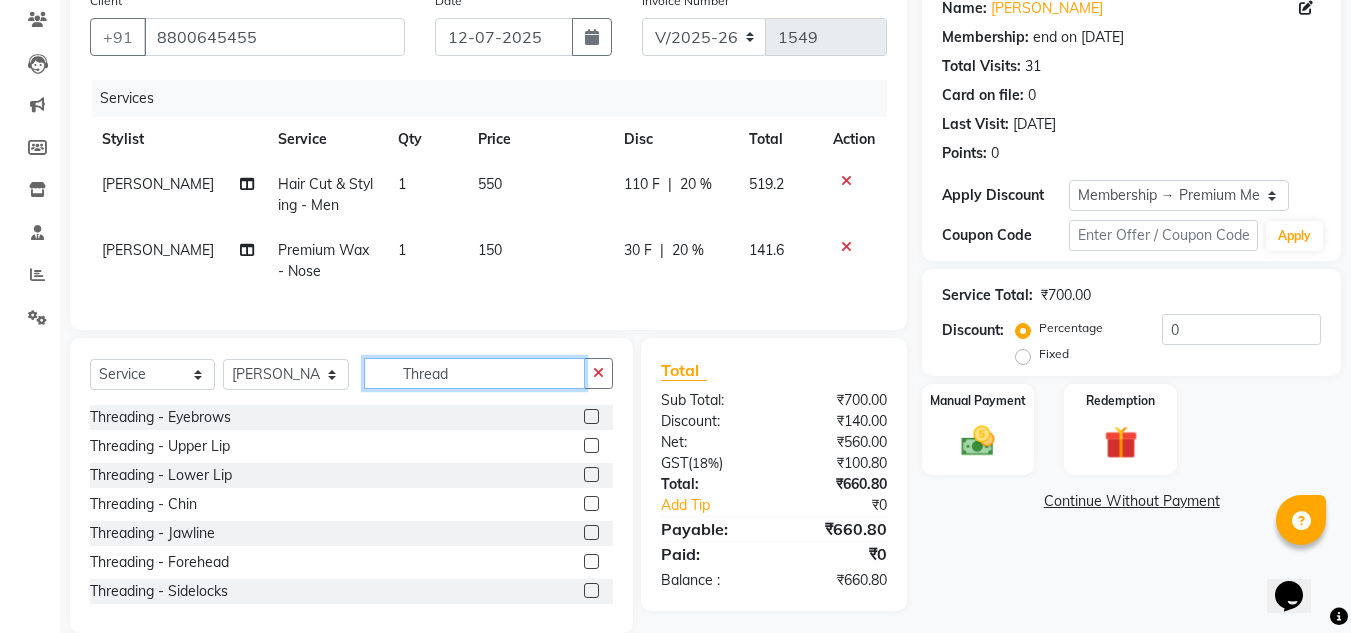 type on "Thread" 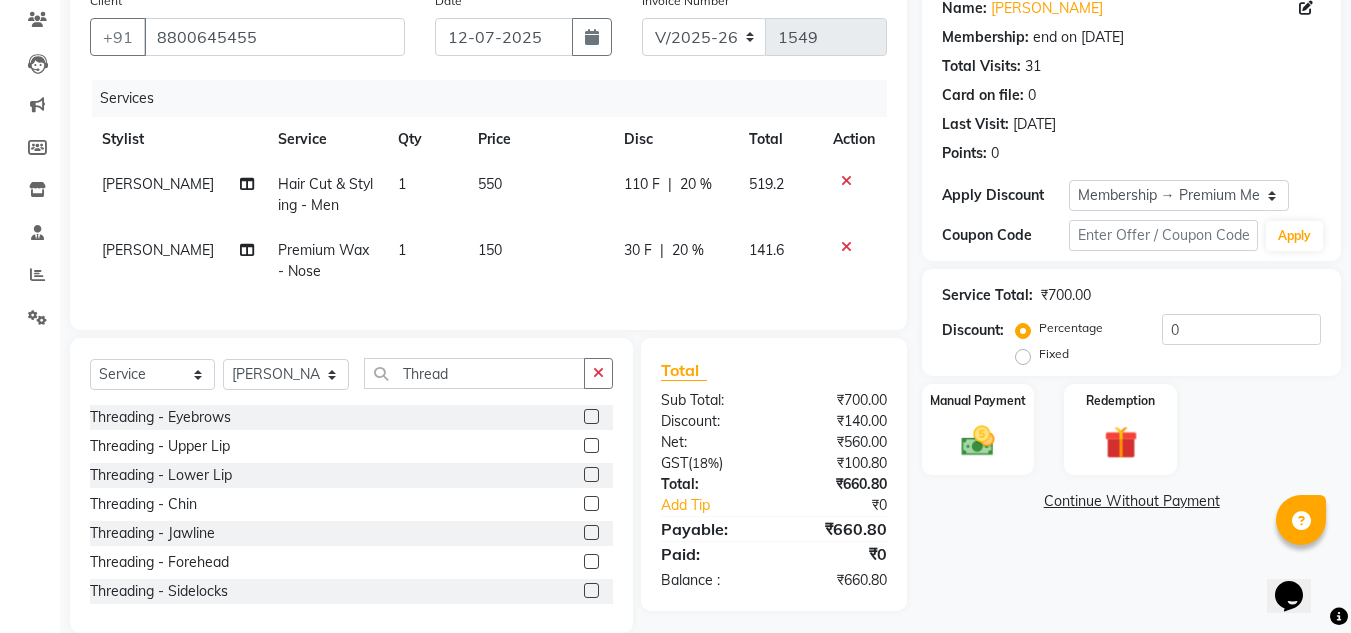 click 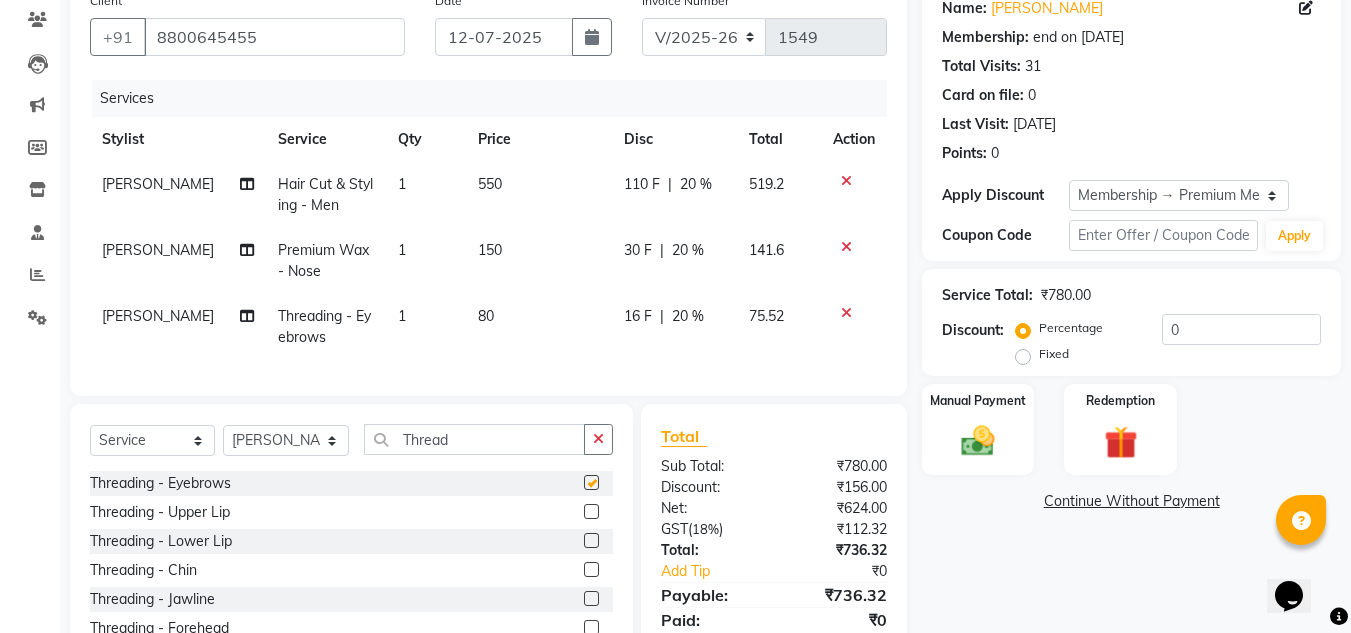 checkbox on "false" 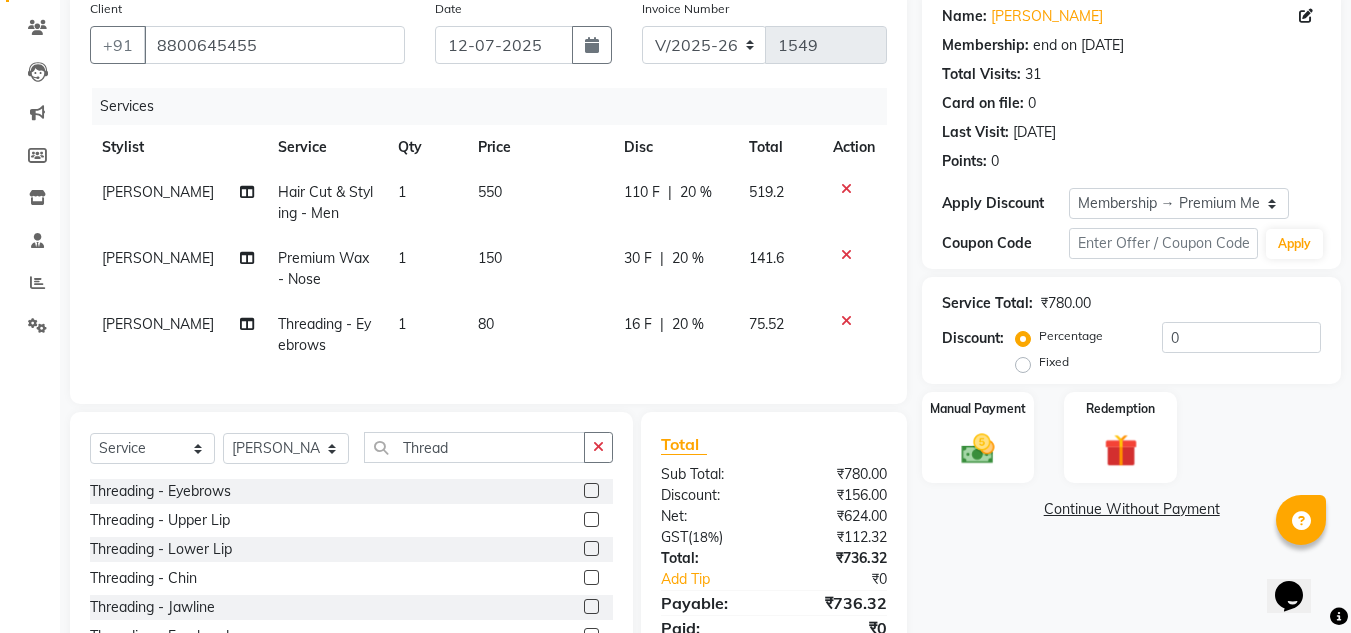 scroll, scrollTop: 0, scrollLeft: 0, axis: both 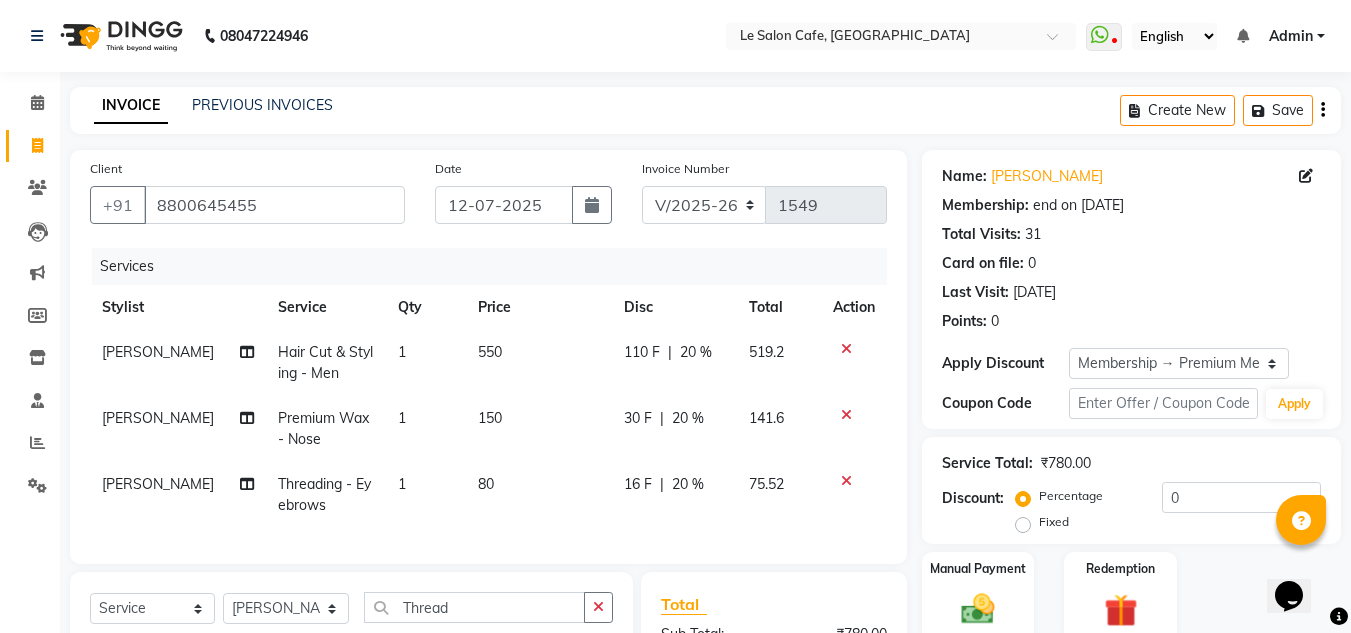 click on "08047224946 Select Location × Le Salon Cafe, Chembur  WhatsApp Status  ✕ Status:  Disconnected Recent Service Activity: [DATE]     05:30 AM  08047224946 Whatsapp Settings English ENGLISH Español العربية मराठी हिंदी ગુજરાતી தமிழ் 中文 Notifications nothing to show Admin Manage Profile Change Password Sign out  Version:3.15.4" 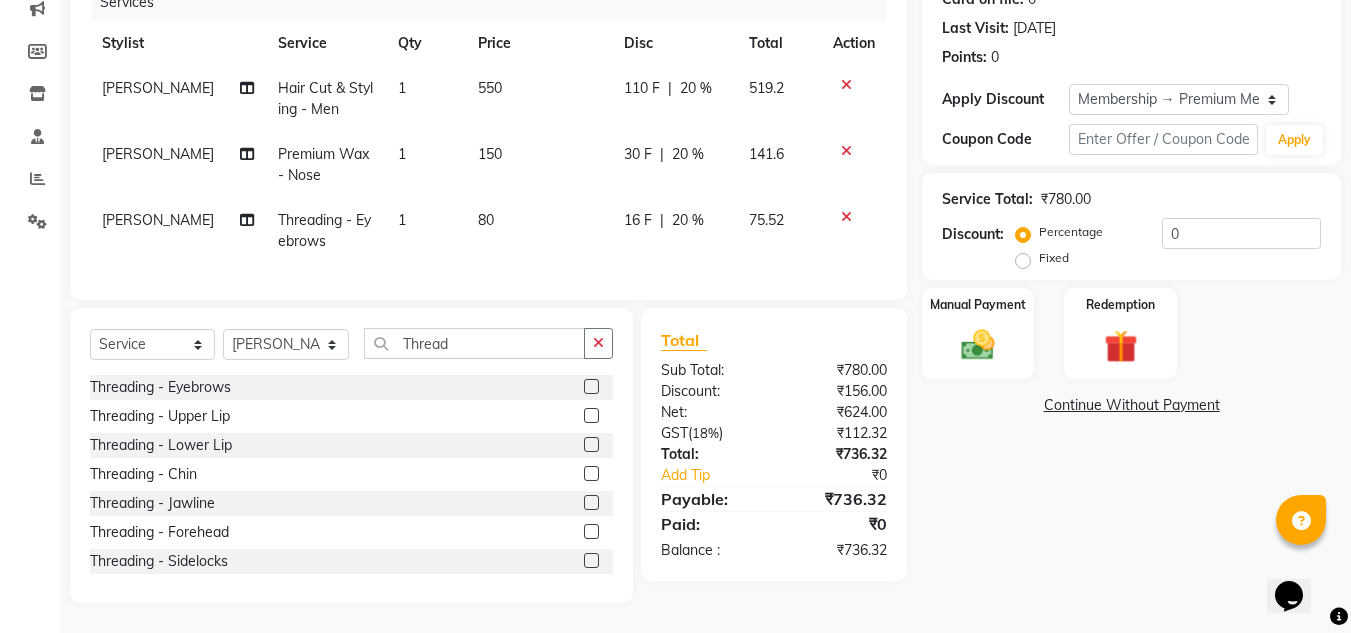 scroll, scrollTop: 279, scrollLeft: 0, axis: vertical 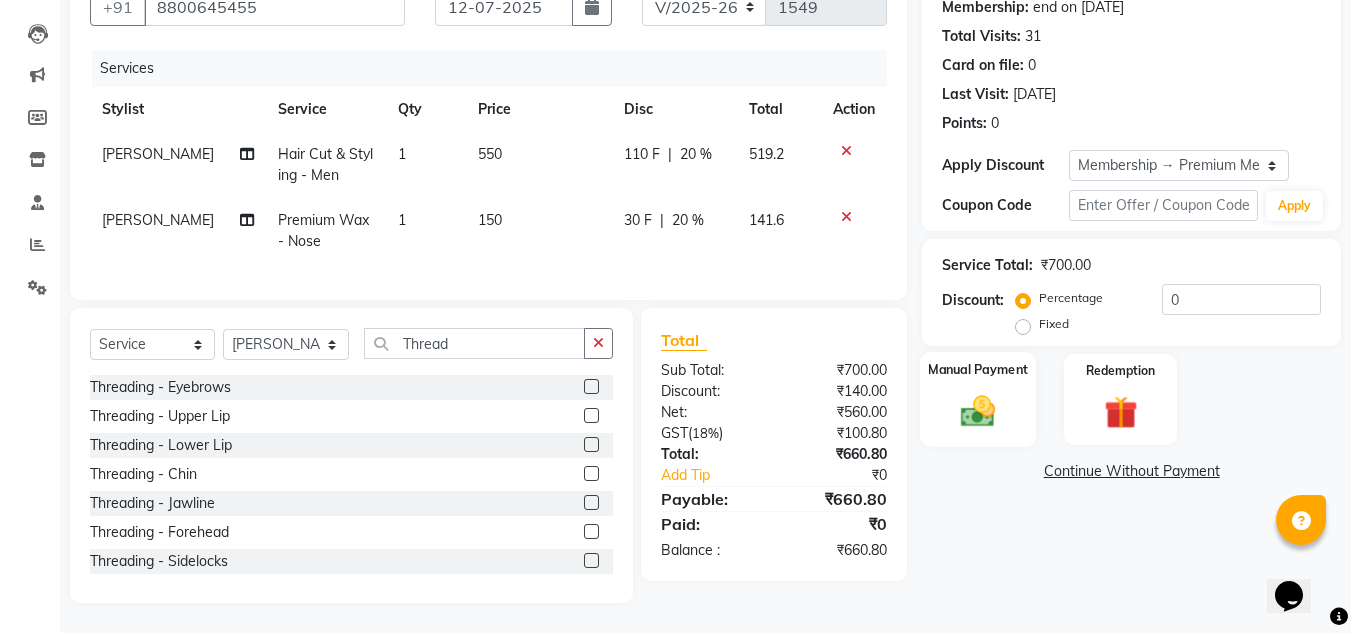 click on "Manual Payment" 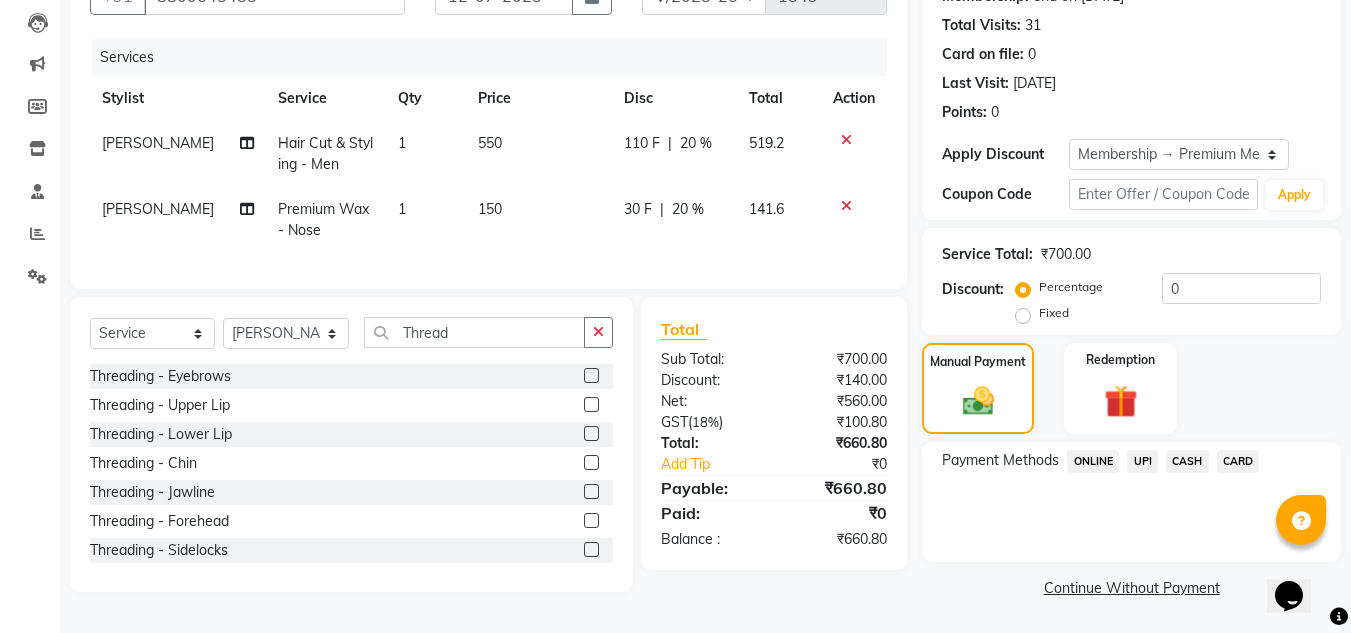 click on "CARD" 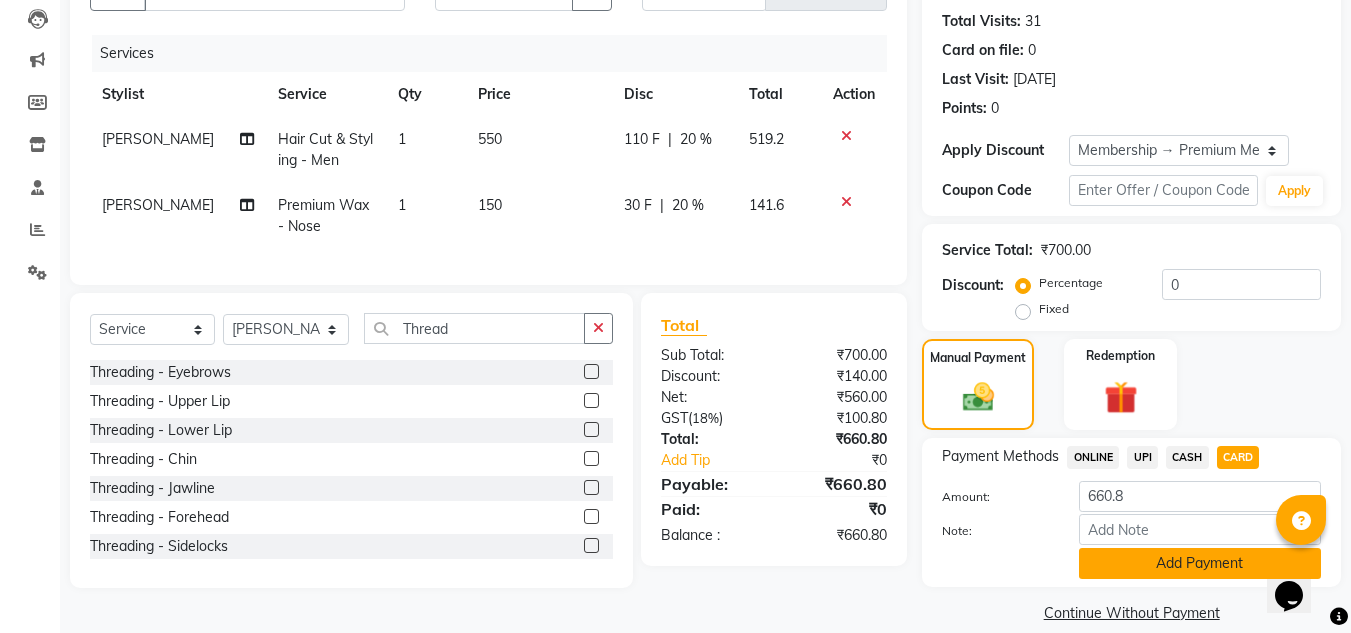 click on "Add Payment" 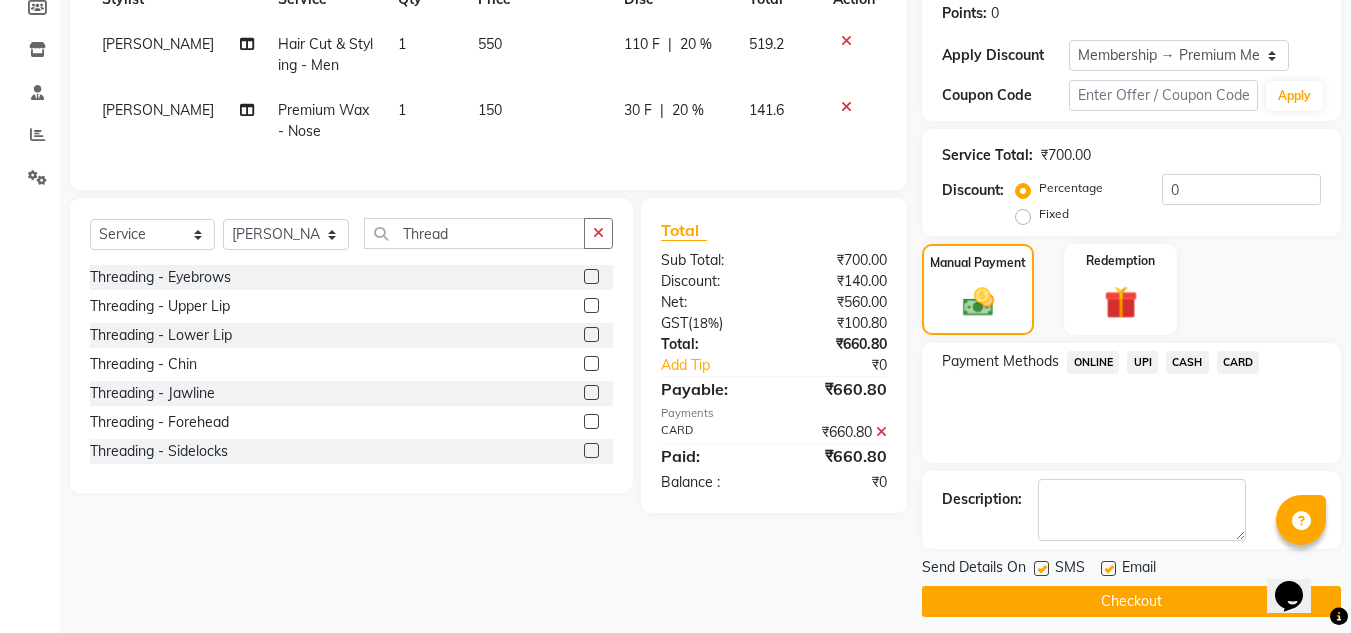 scroll, scrollTop: 322, scrollLeft: 0, axis: vertical 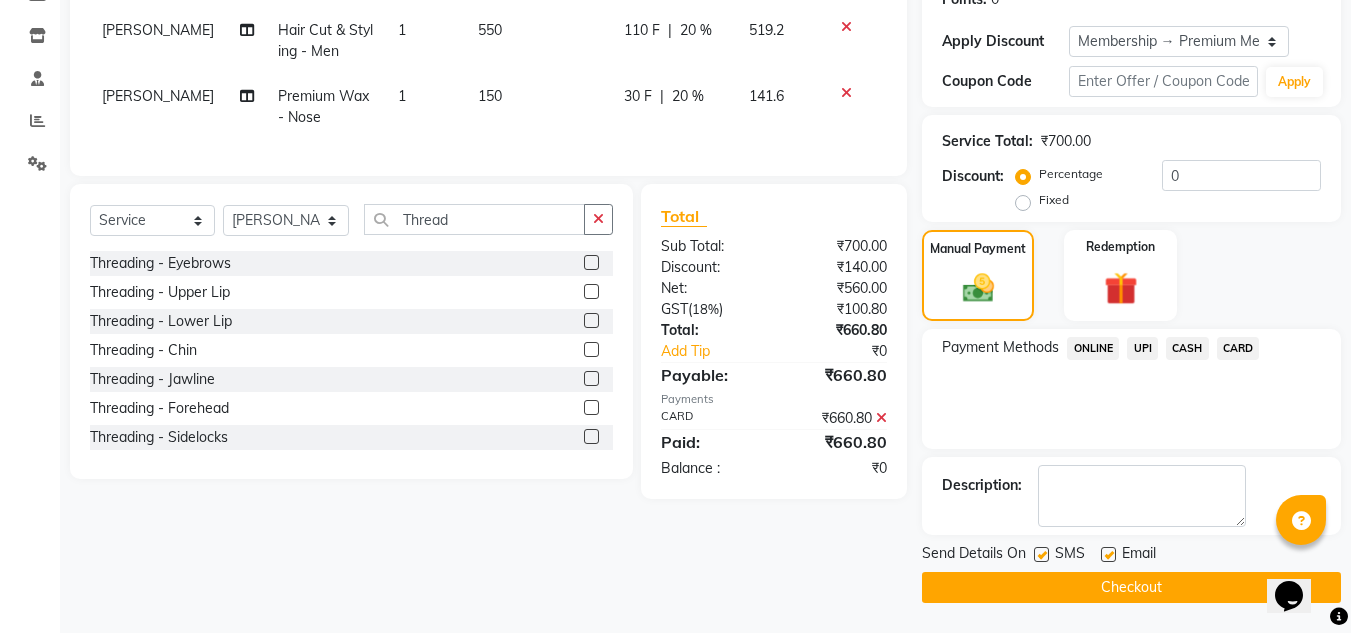 click 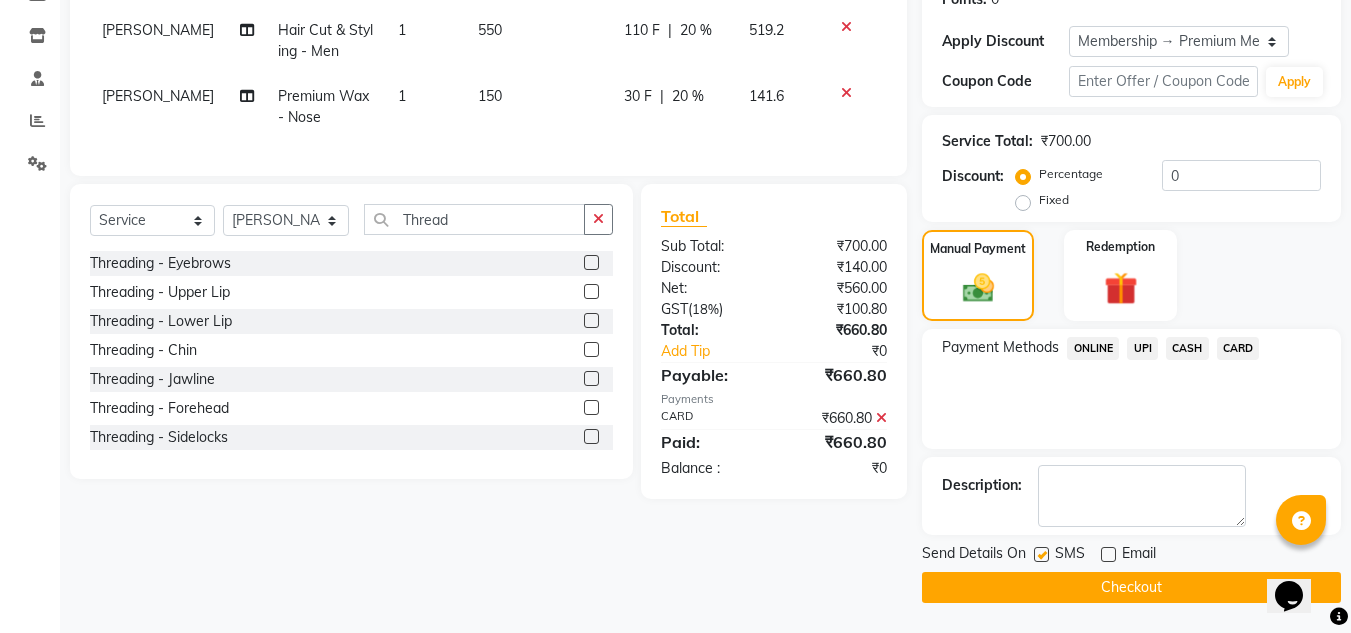 click on "Checkout" 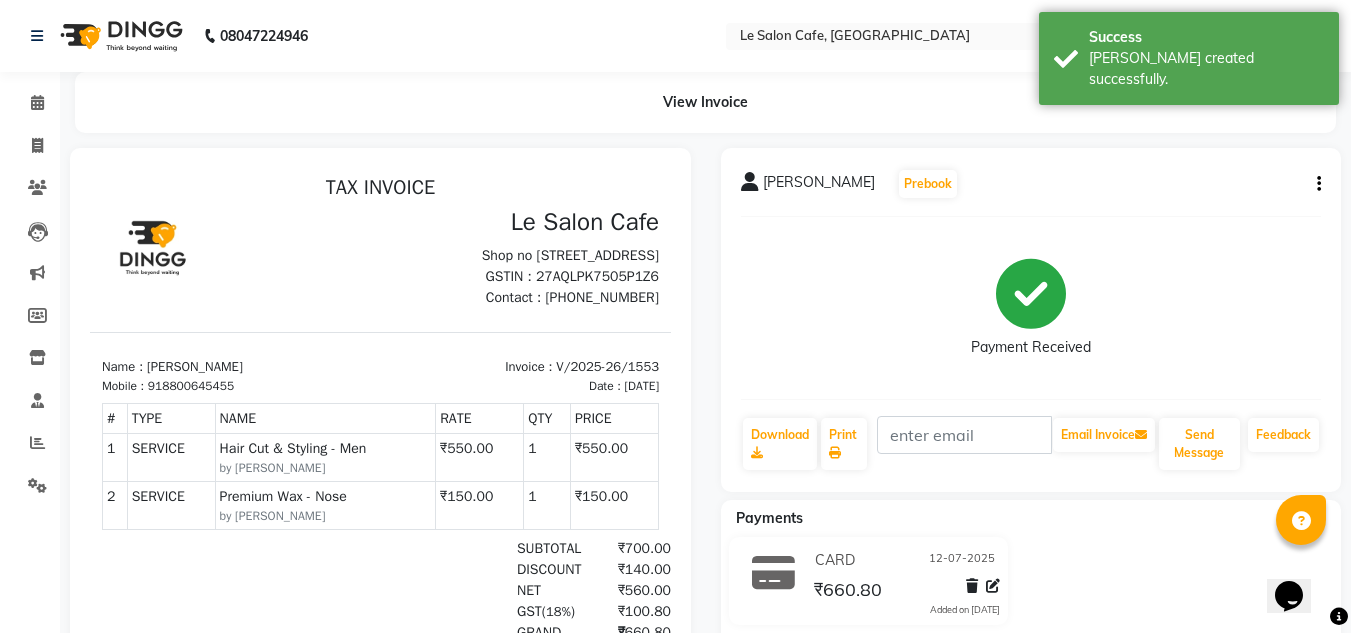 scroll, scrollTop: 0, scrollLeft: 0, axis: both 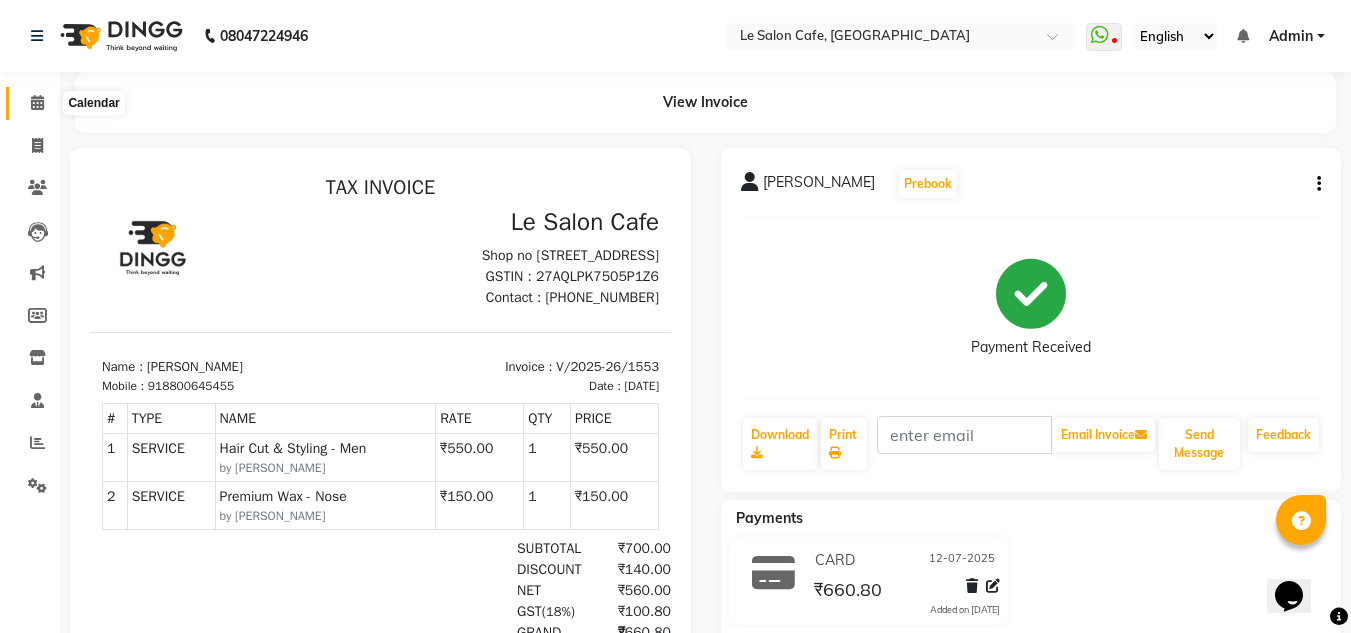 click 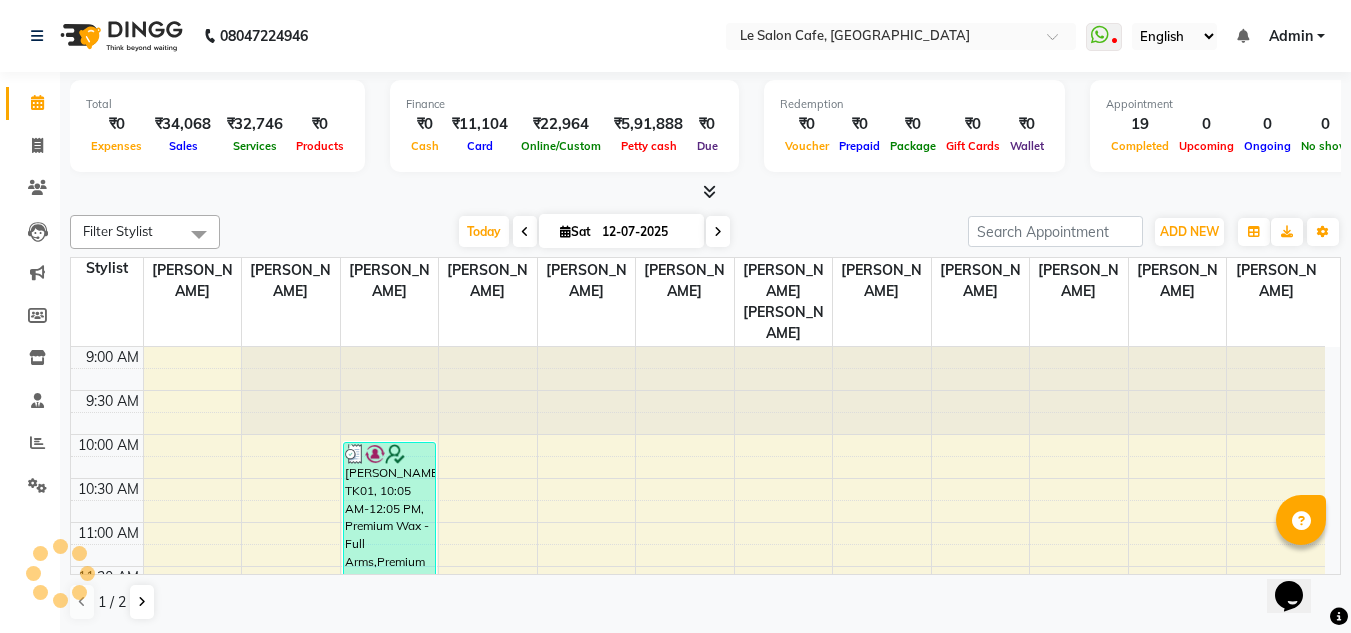 scroll, scrollTop: 0, scrollLeft: 0, axis: both 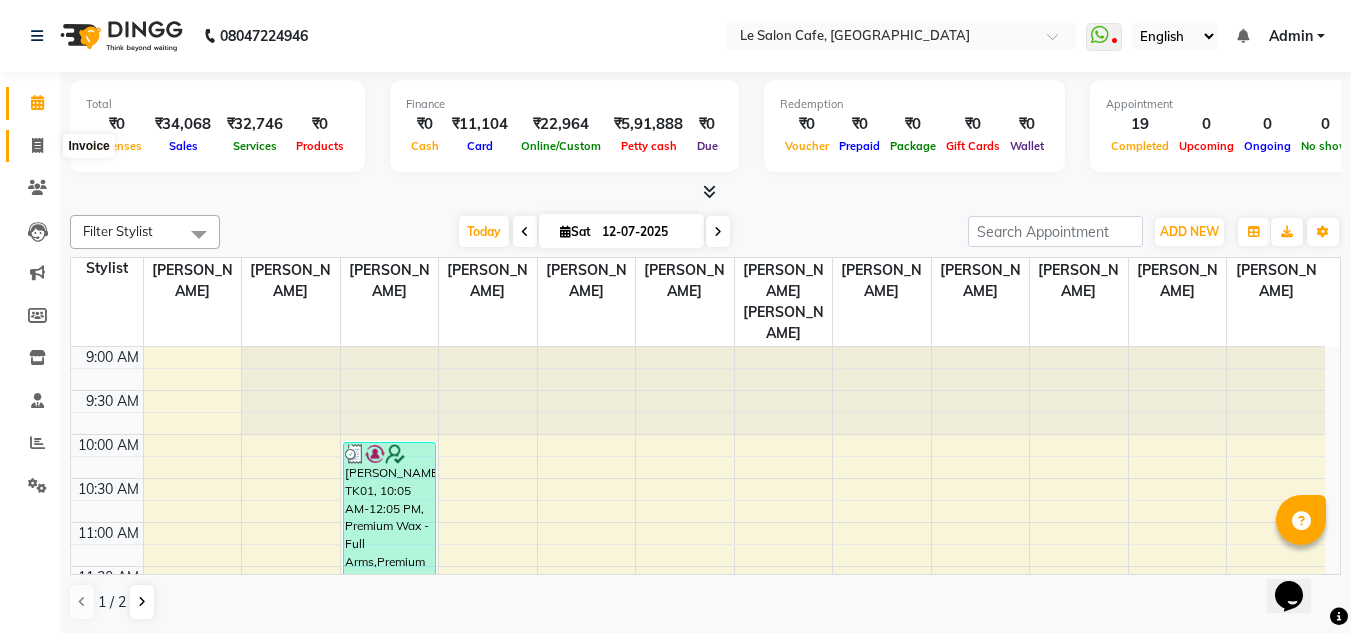 click 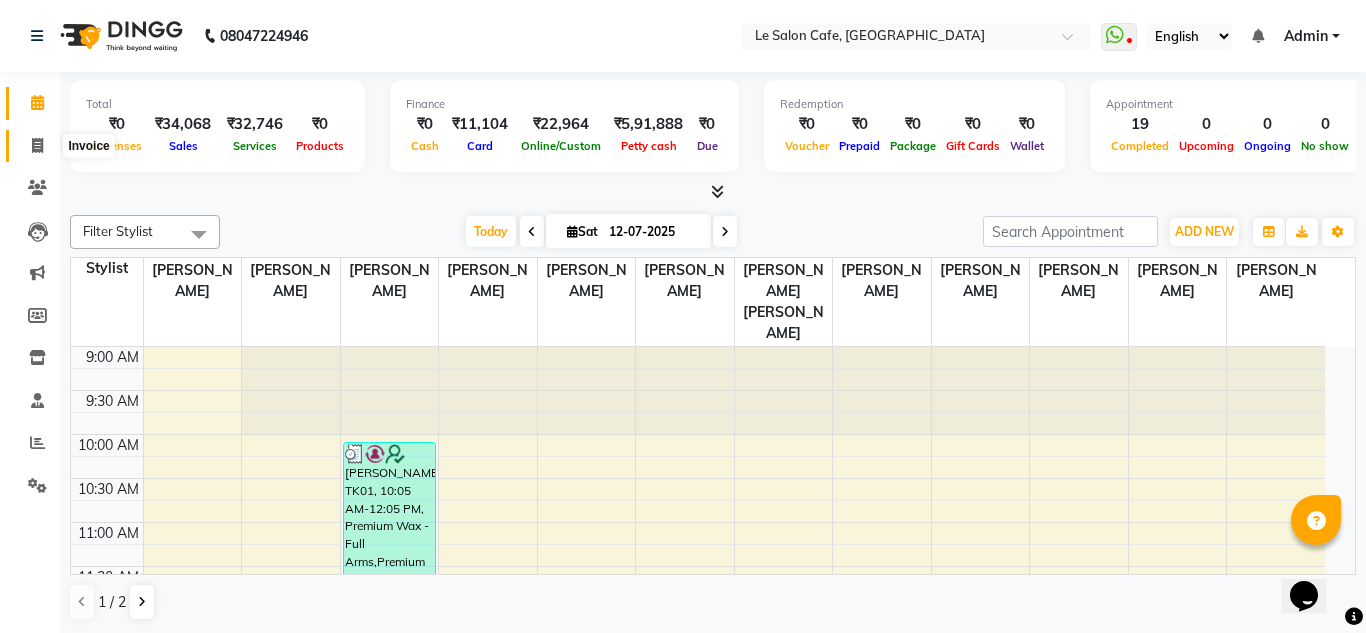 select on "594" 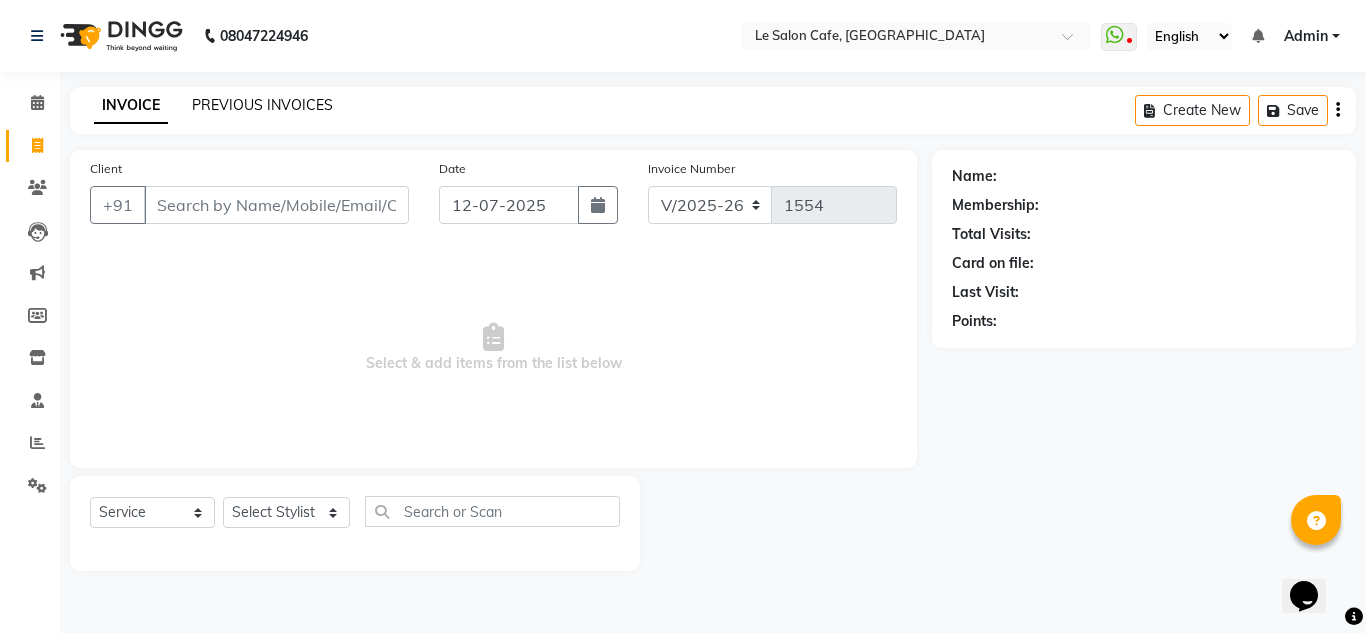click on "PREVIOUS INVOICES" 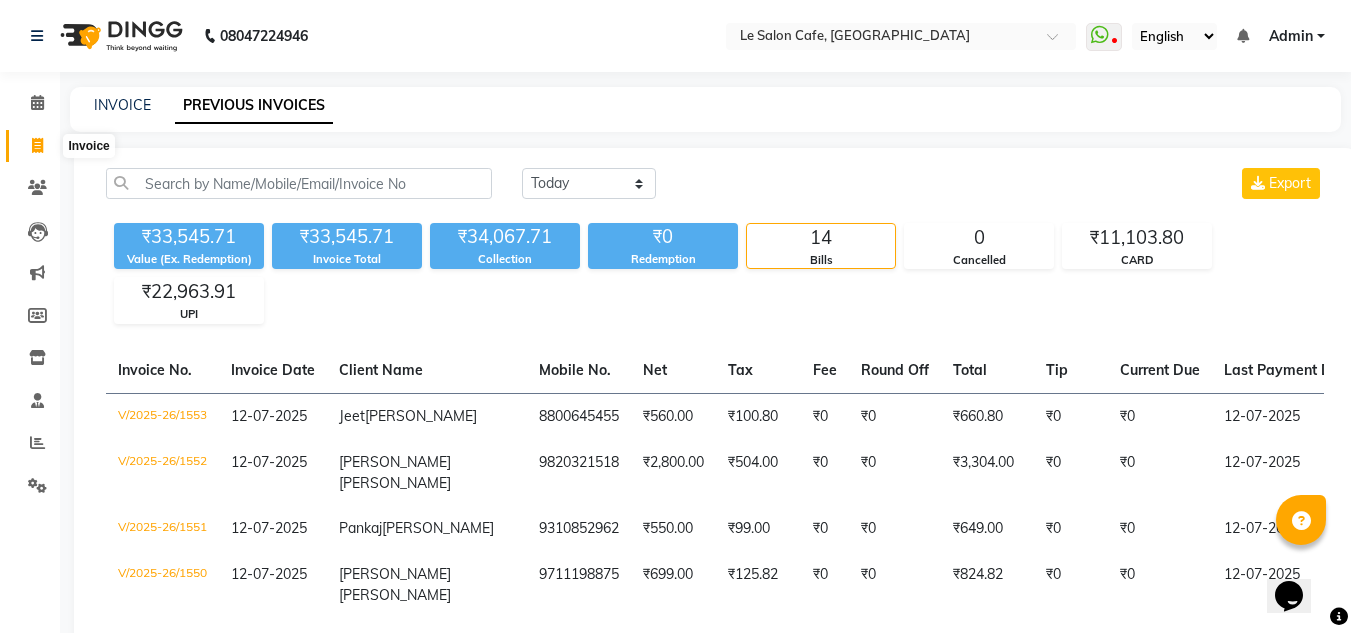 click 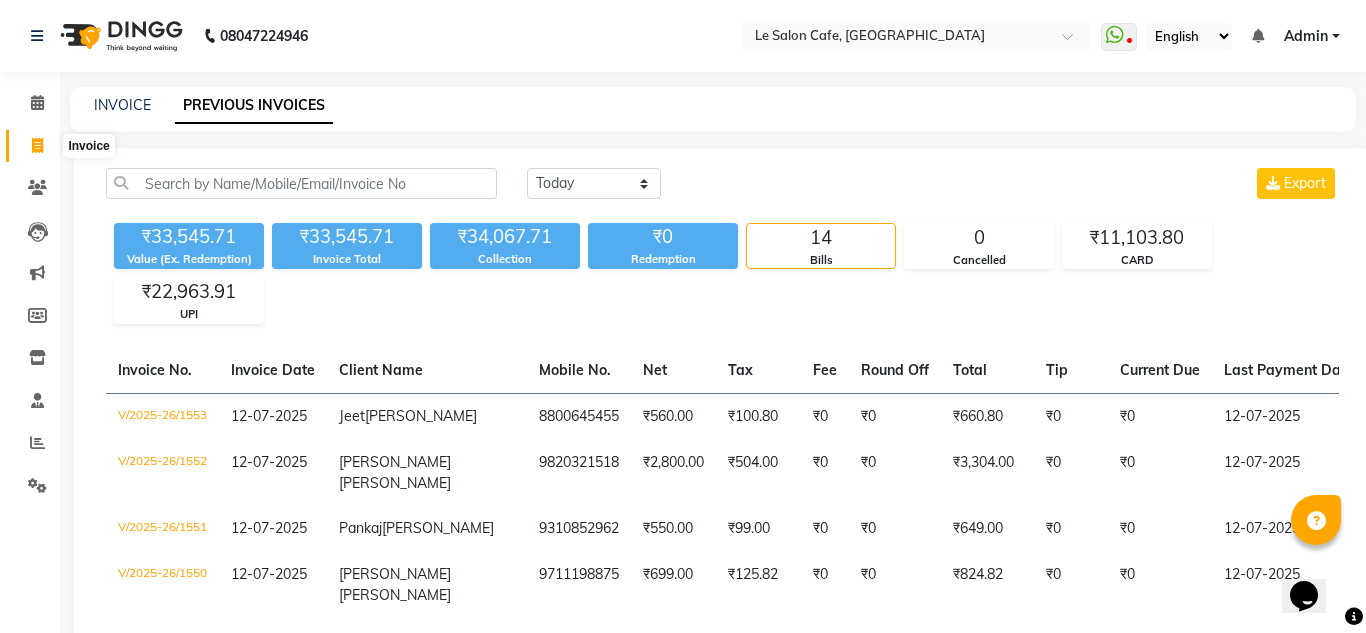 select on "594" 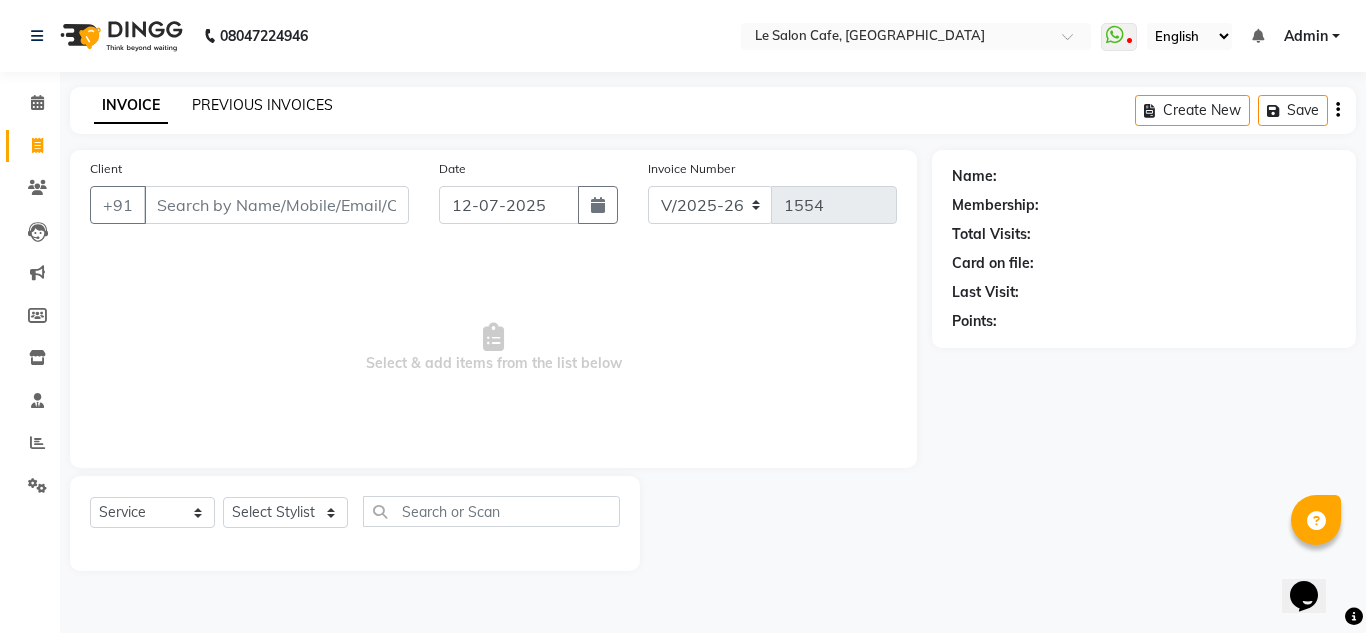 click on "PREVIOUS INVOICES" 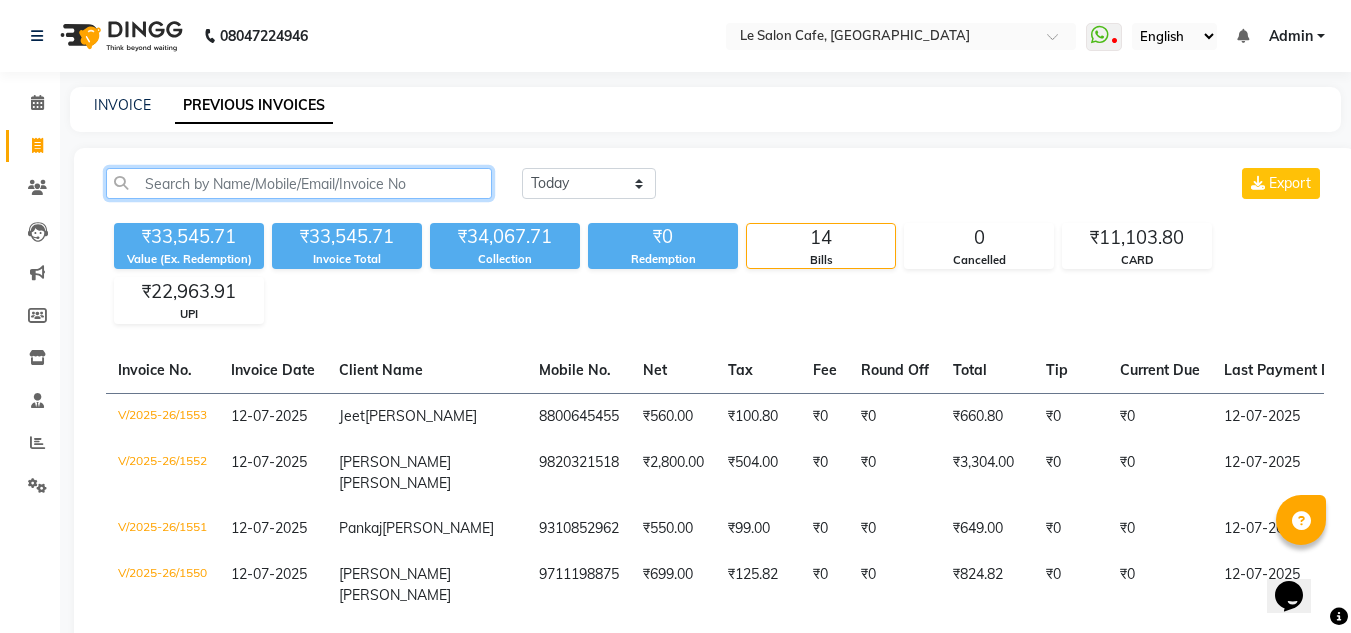 click 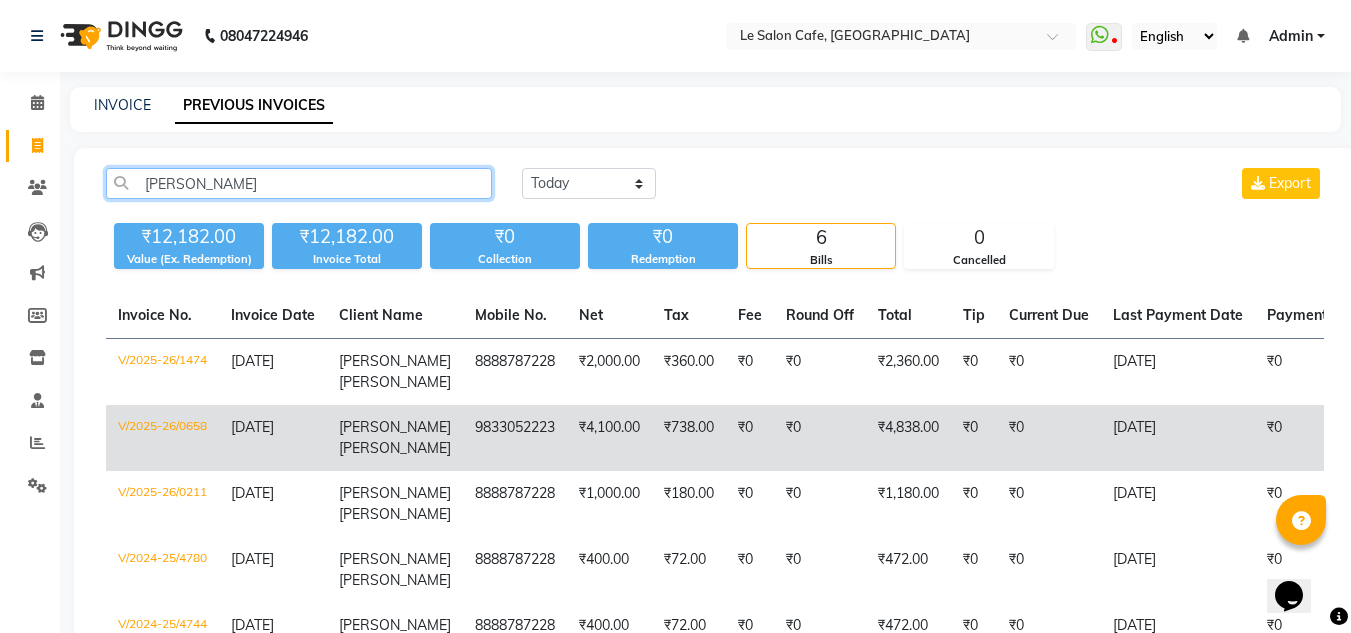 type on "Ketaki" 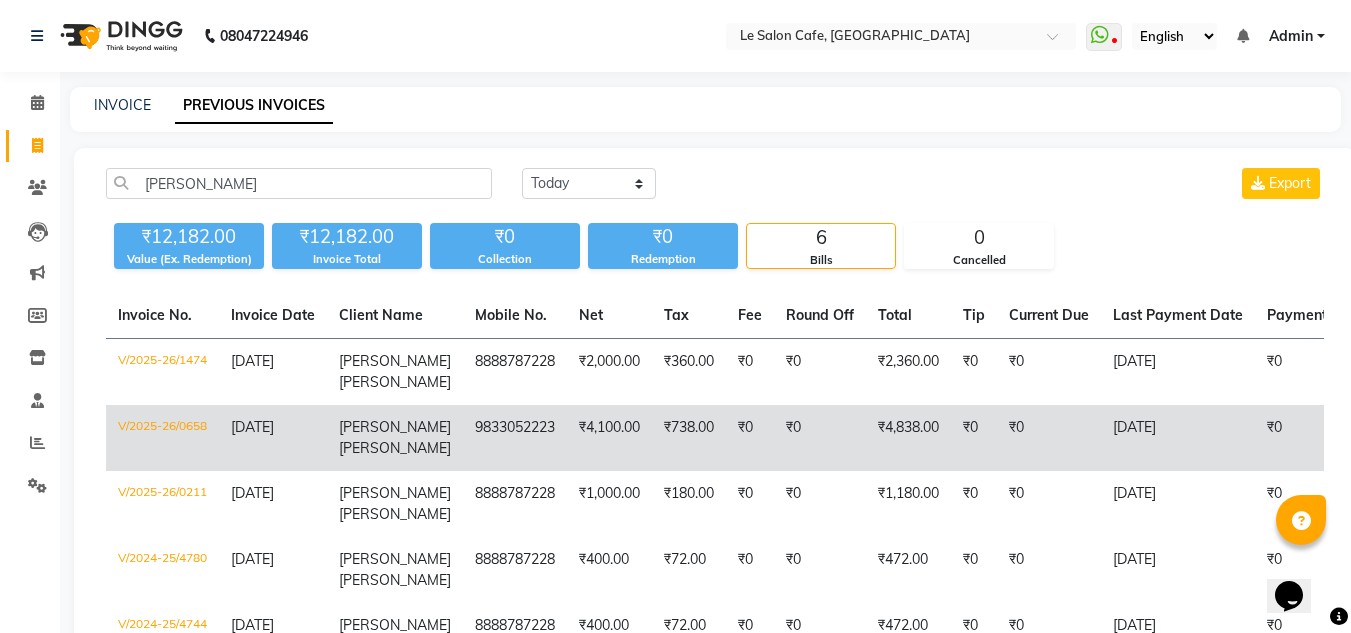 click on "Ketaki  Kadekar" 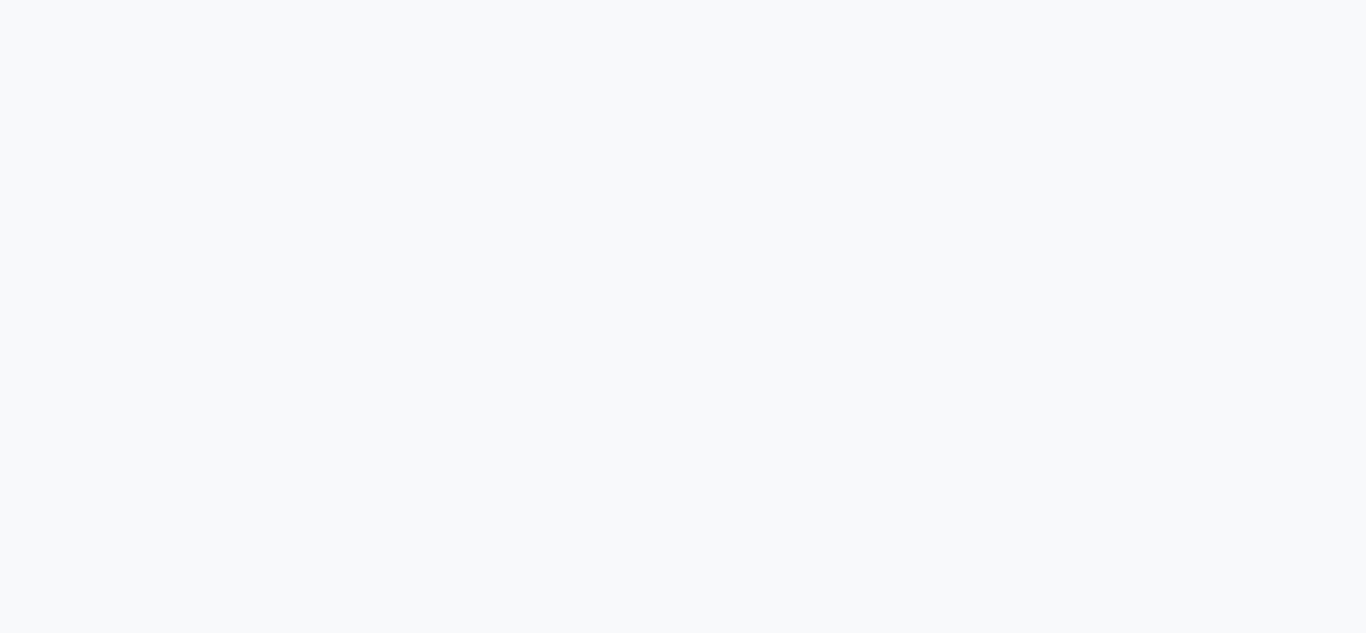 scroll, scrollTop: 0, scrollLeft: 0, axis: both 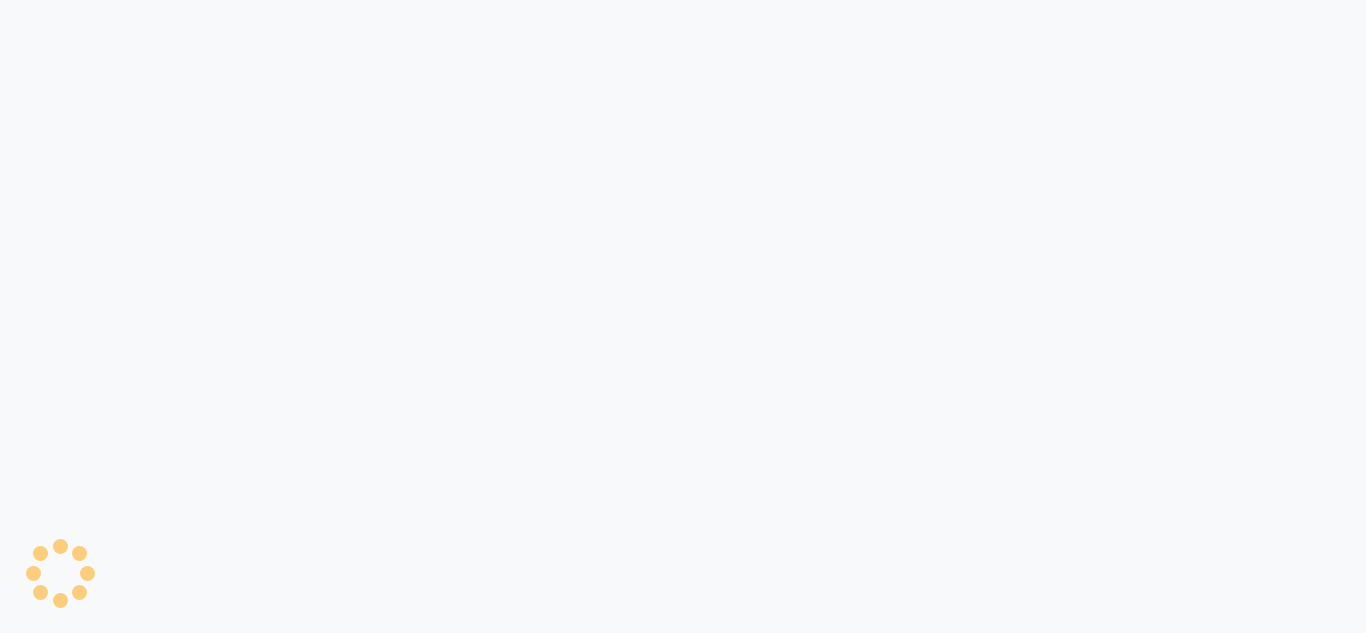 select on "service" 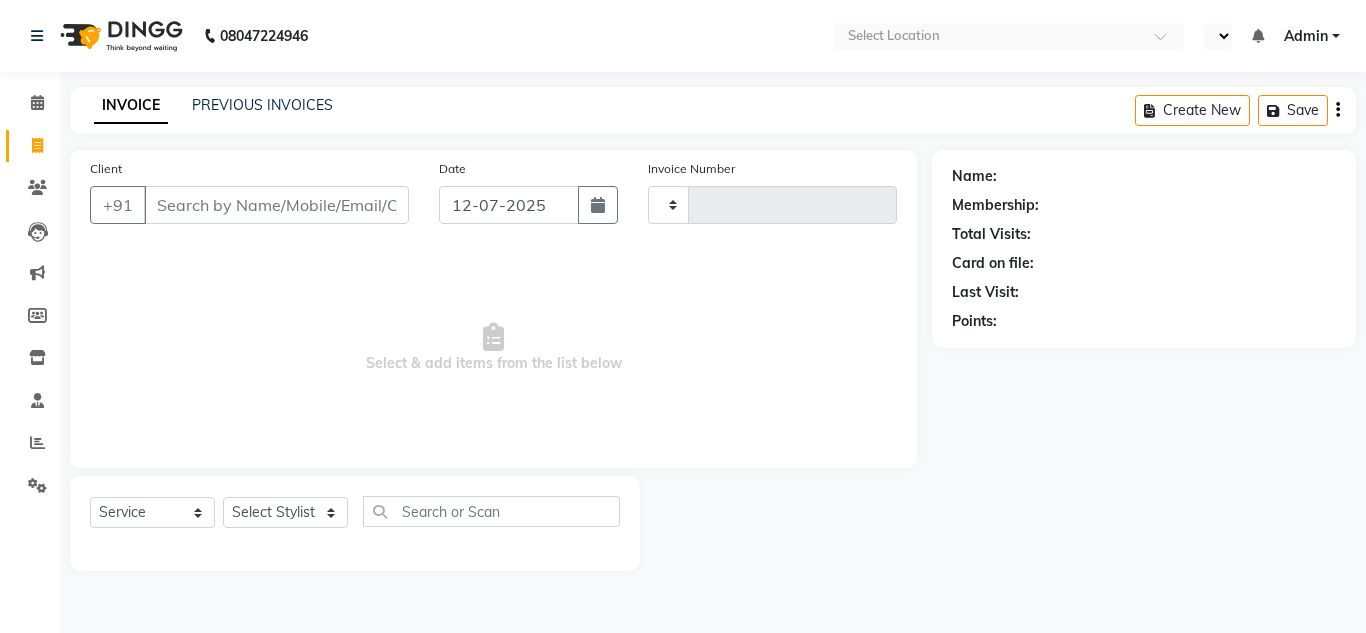 type on "1550" 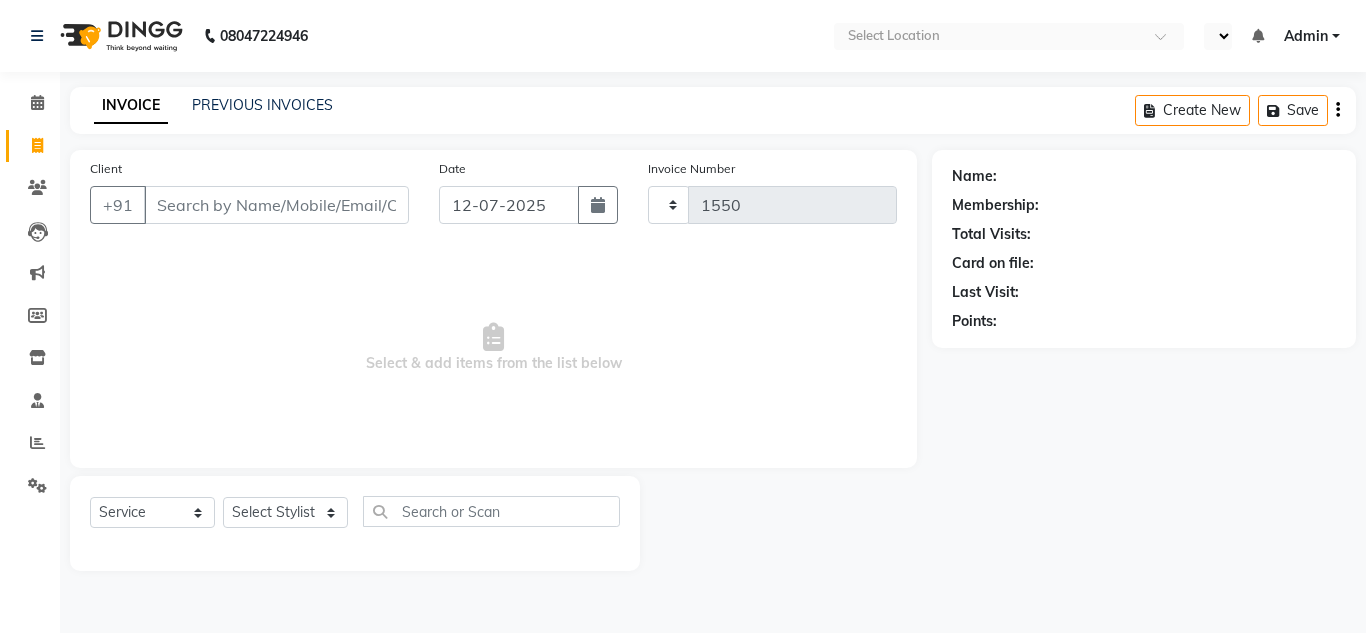 select on "en" 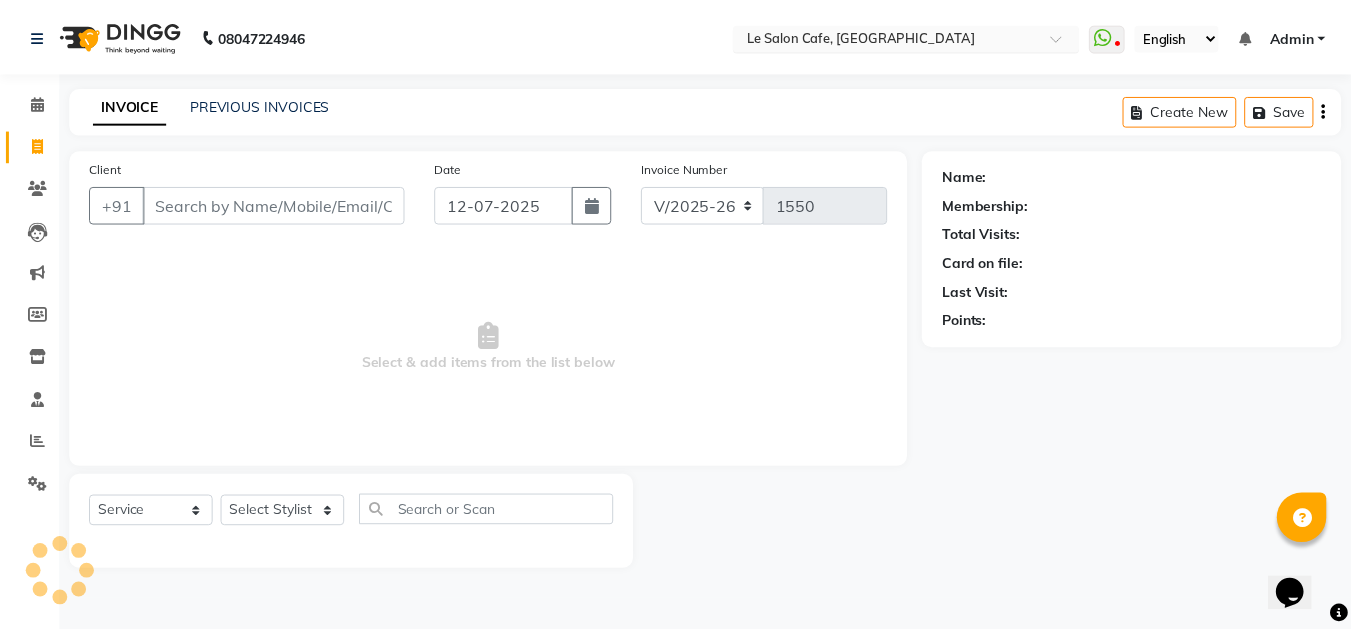 scroll, scrollTop: 0, scrollLeft: 0, axis: both 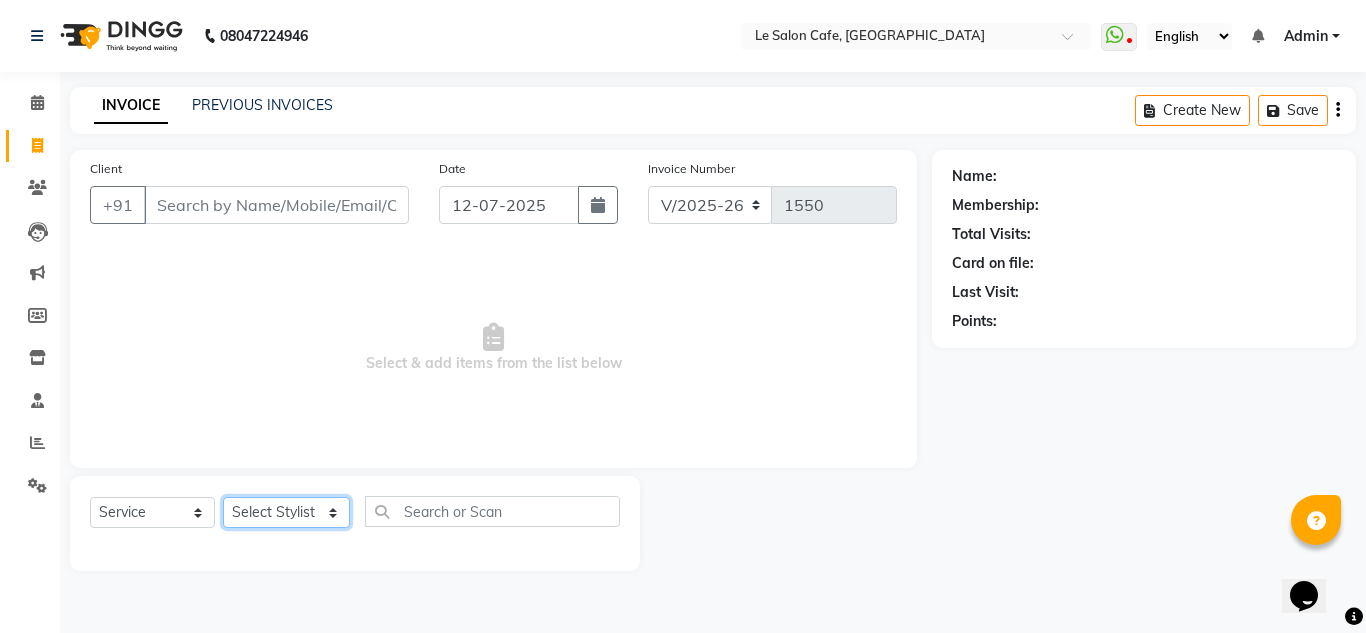 click on "Select Stylist [PERSON_NAME]  [PERSON_NAME]  [PERSON_NAME]  Front Desk  [PERSON_NAME]  [PERSON_NAME] [PERSON_NAME]  [PERSON_NAME]  [PERSON_NAME] [PERSON_NAME]  [PERSON_NAME] [PERSON_NAME] [PERSON_NAME] [PERSON_NAME]" 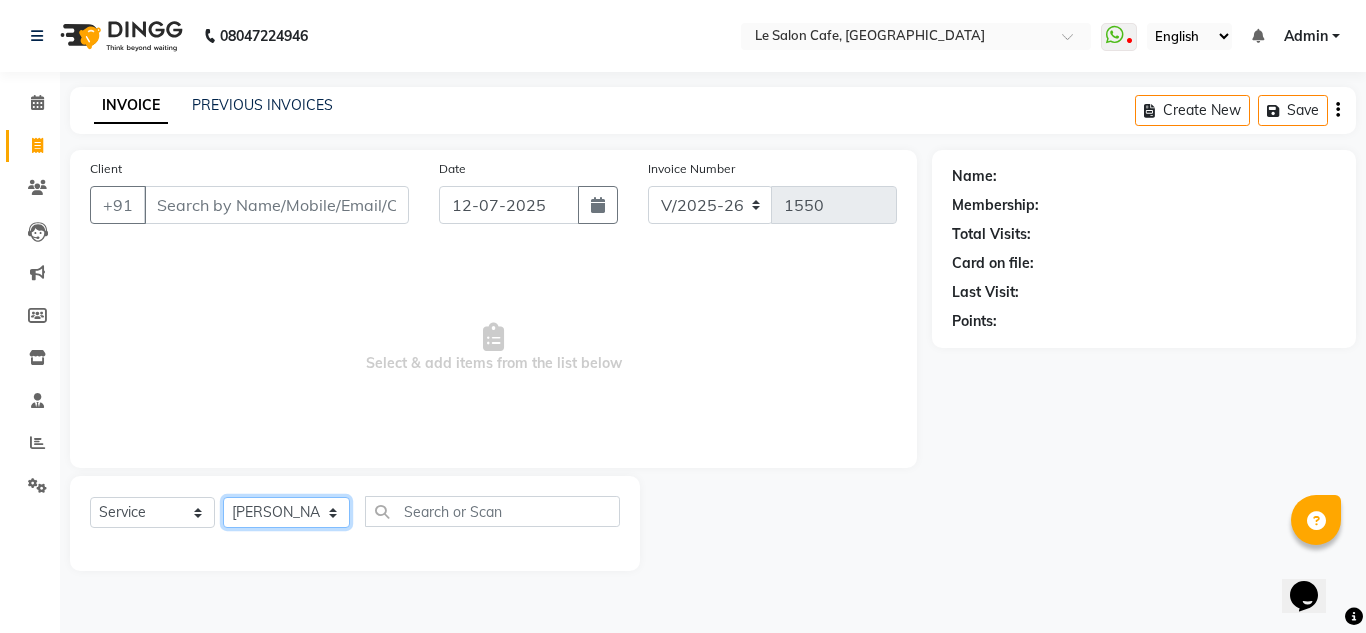 click on "Select Stylist [PERSON_NAME]  [PERSON_NAME]  [PERSON_NAME]  Front Desk  [PERSON_NAME]  [PERSON_NAME] [PERSON_NAME]  [PERSON_NAME]  [PERSON_NAME] [PERSON_NAME]  [PERSON_NAME] [PERSON_NAME] [PERSON_NAME] [PERSON_NAME]" 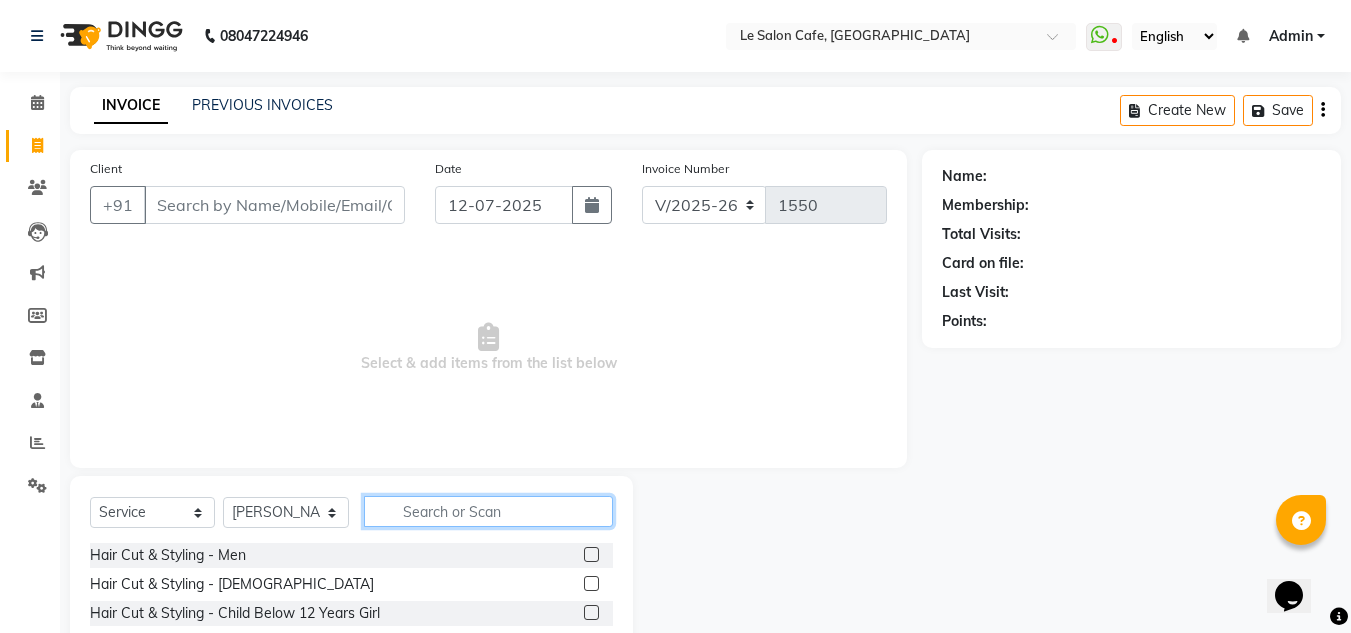 click 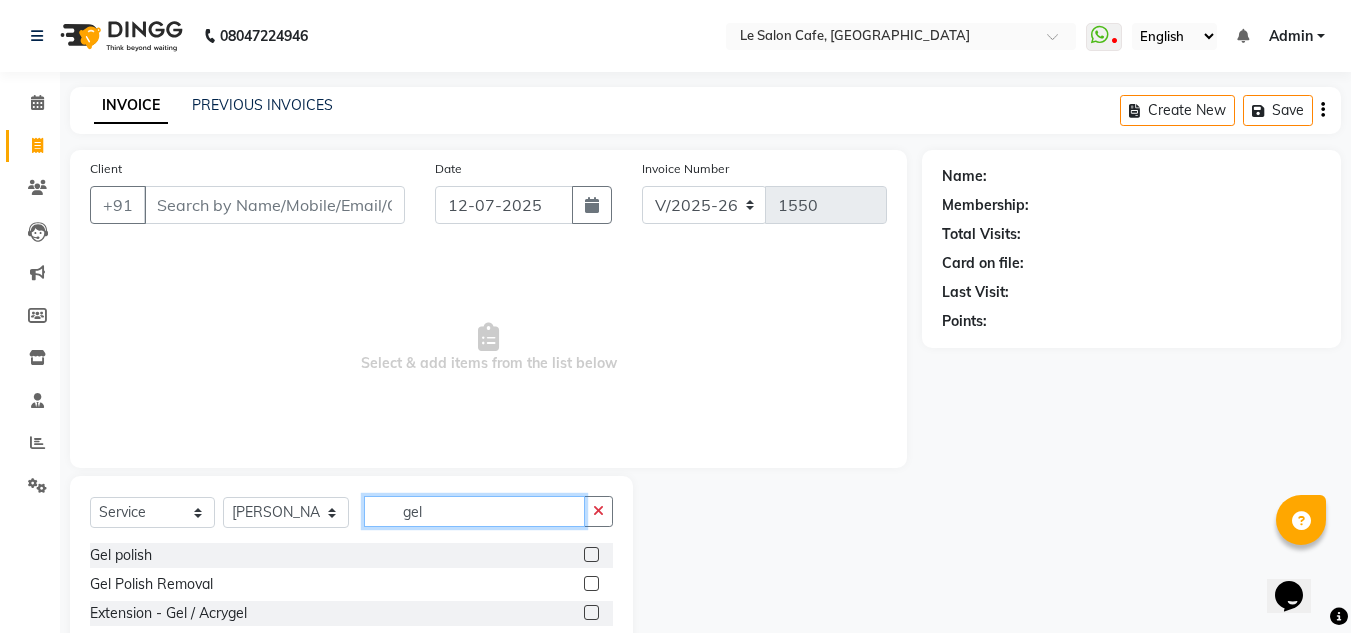 type on "gel" 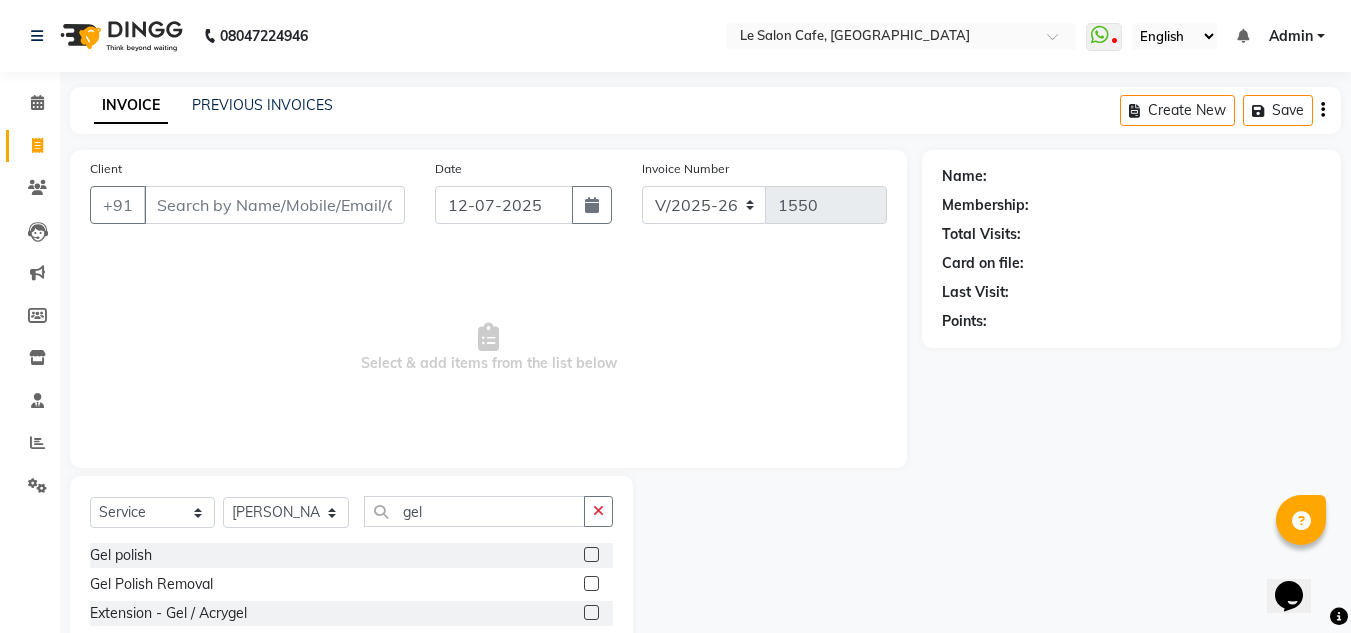 click 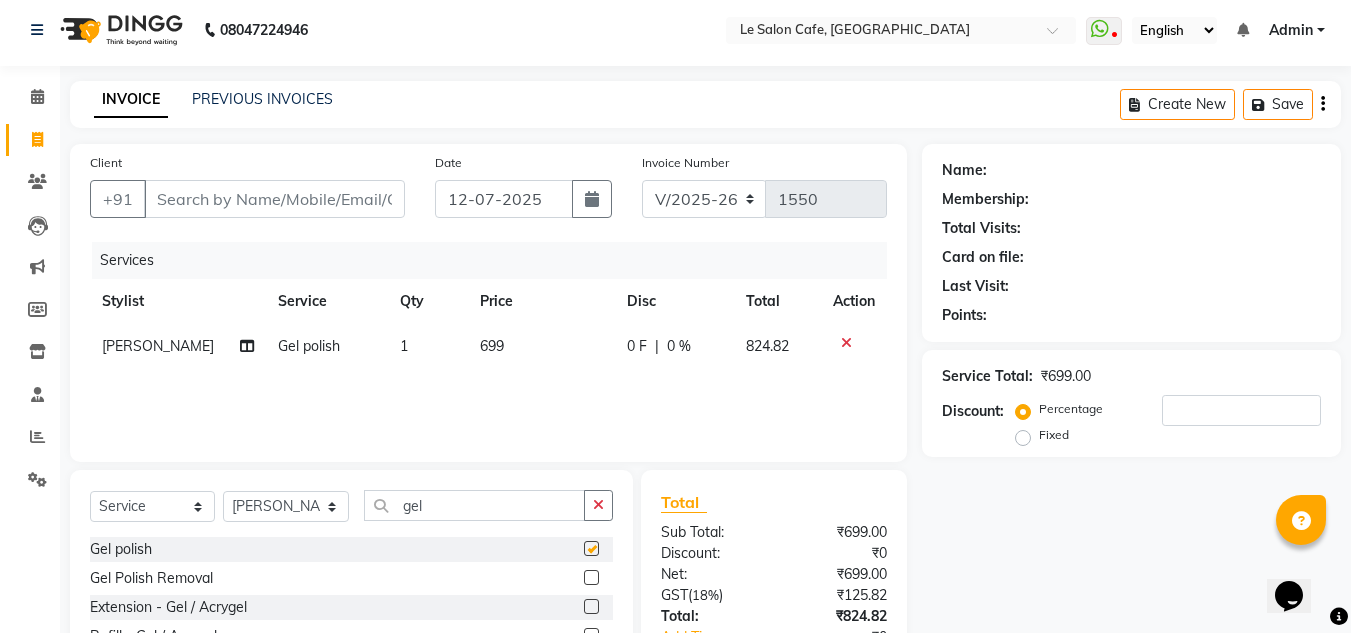checkbox on "false" 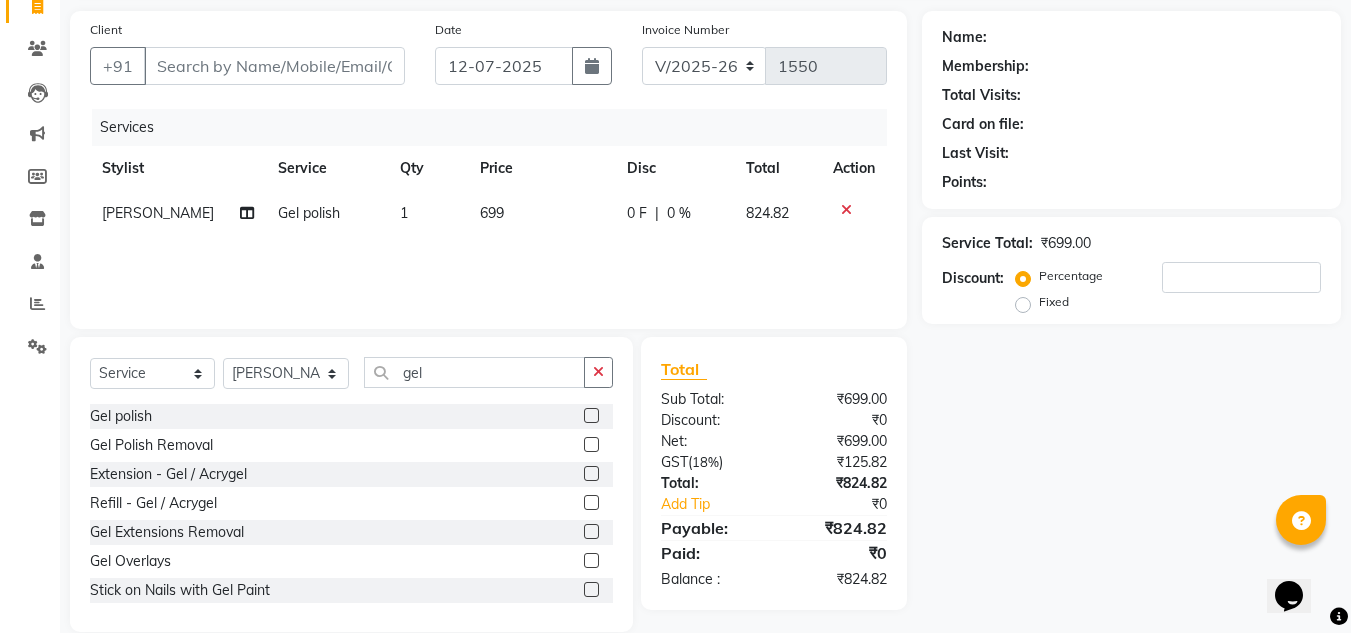 scroll, scrollTop: 168, scrollLeft: 0, axis: vertical 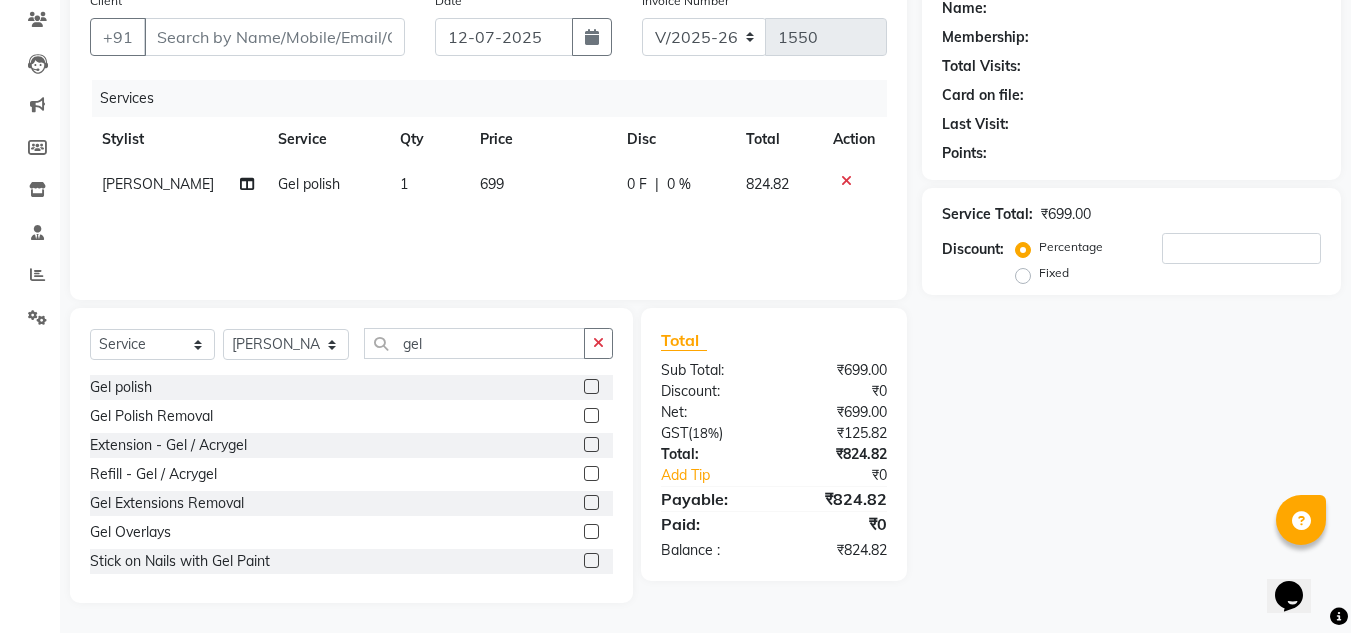 click on "699" 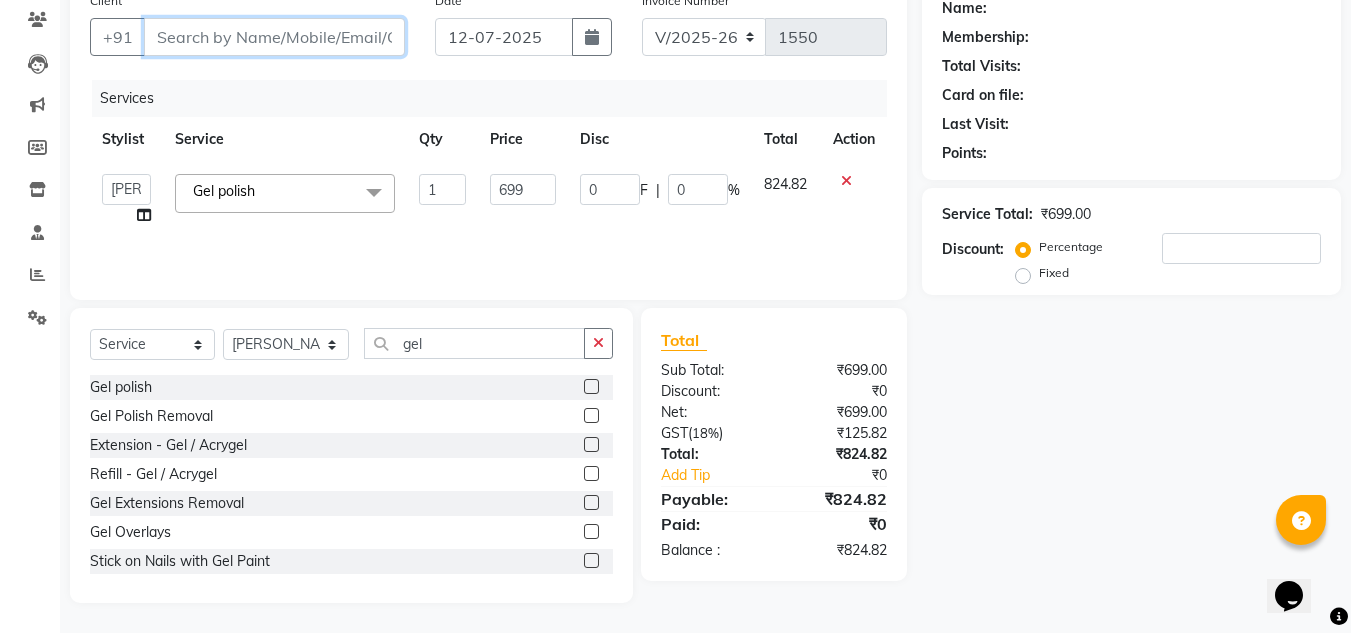 click on "Client" at bounding box center (274, 37) 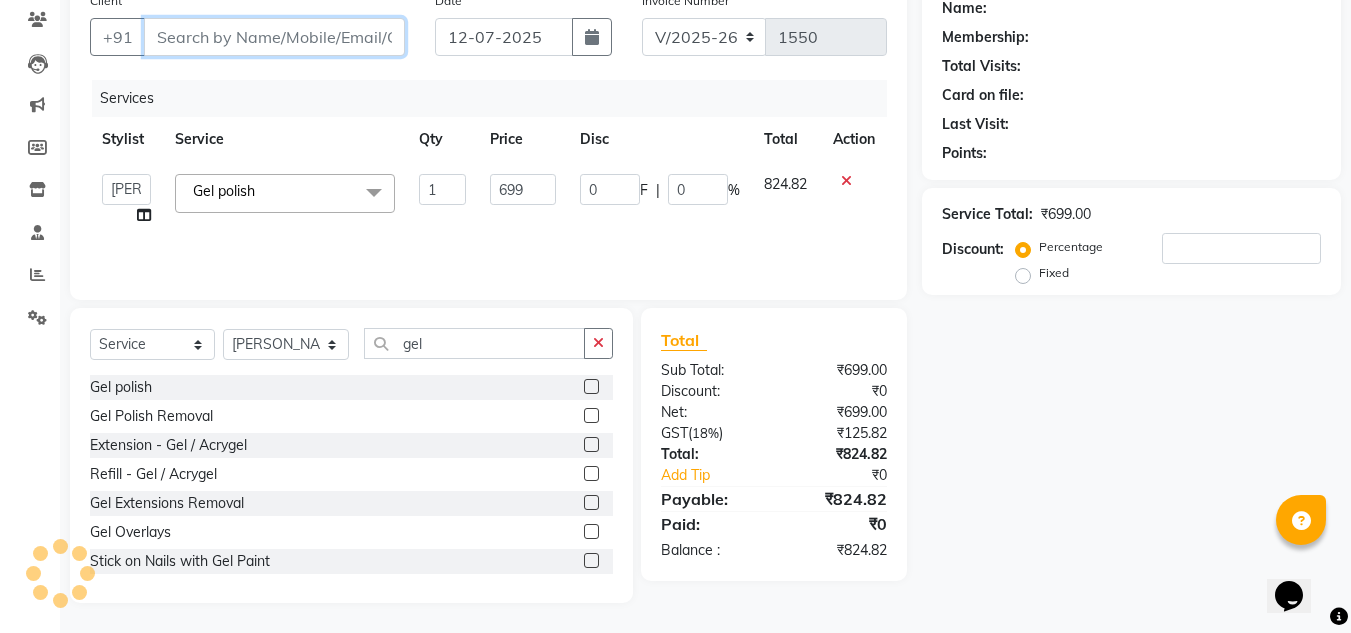 type on "M" 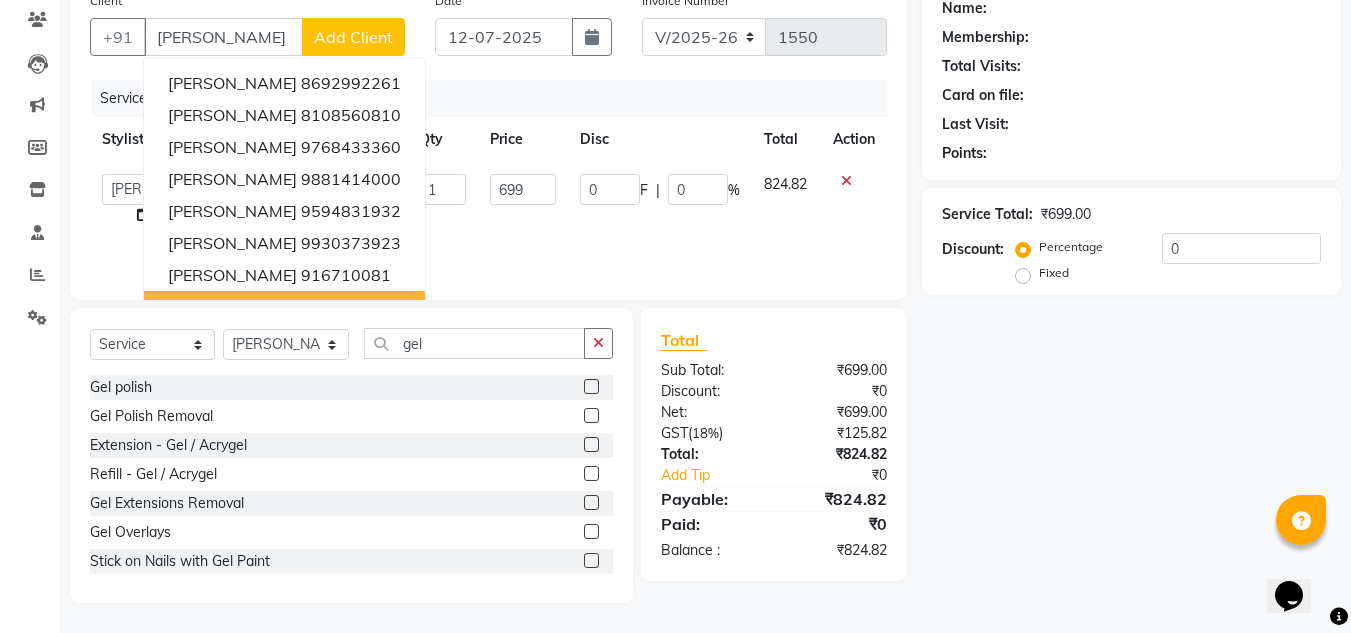 click on "Name: Membership: Total Visits: Card on file: Last Visit:  Points:  Service Total:  ₹699.00  Discount:  Percentage   Fixed  0" 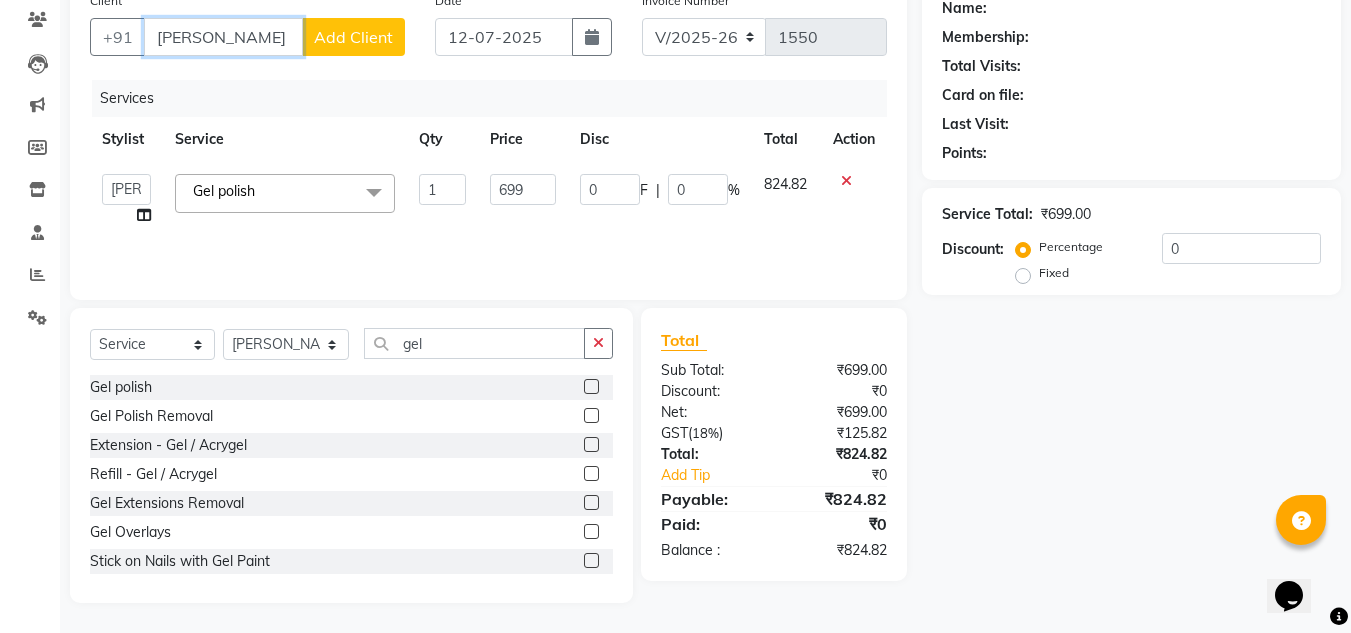 click on "Mayuri" at bounding box center (223, 37) 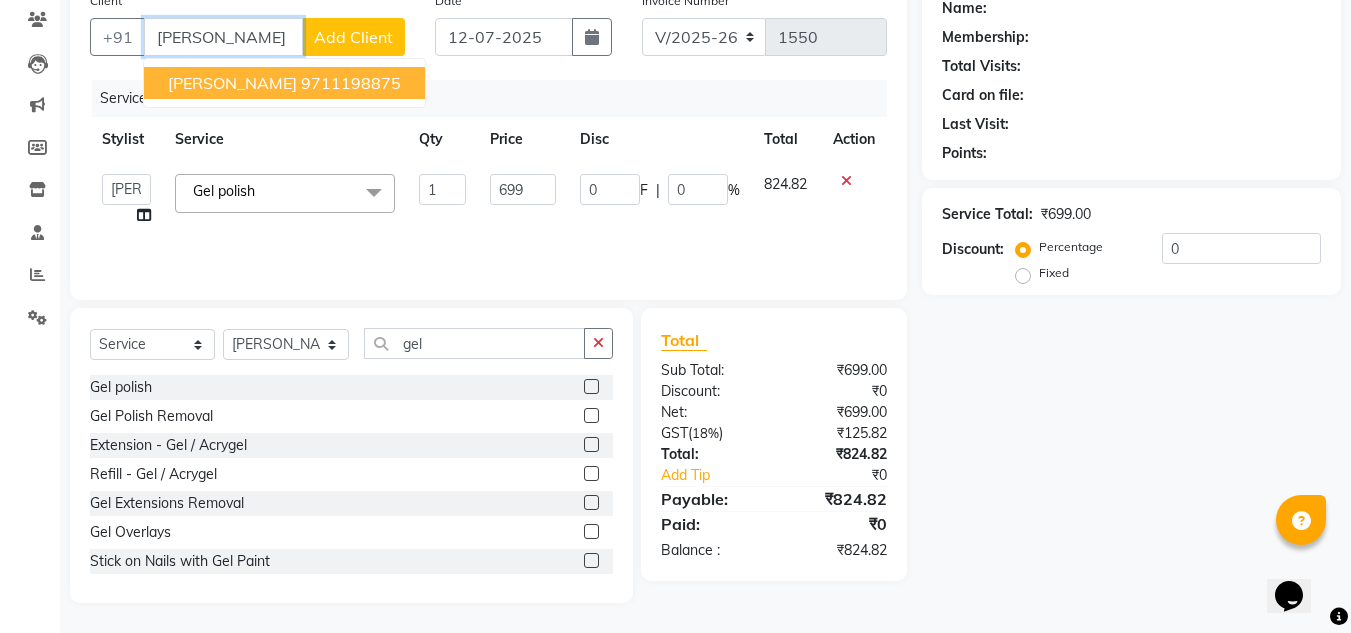 click on "Mayuri Sharma" at bounding box center (232, 83) 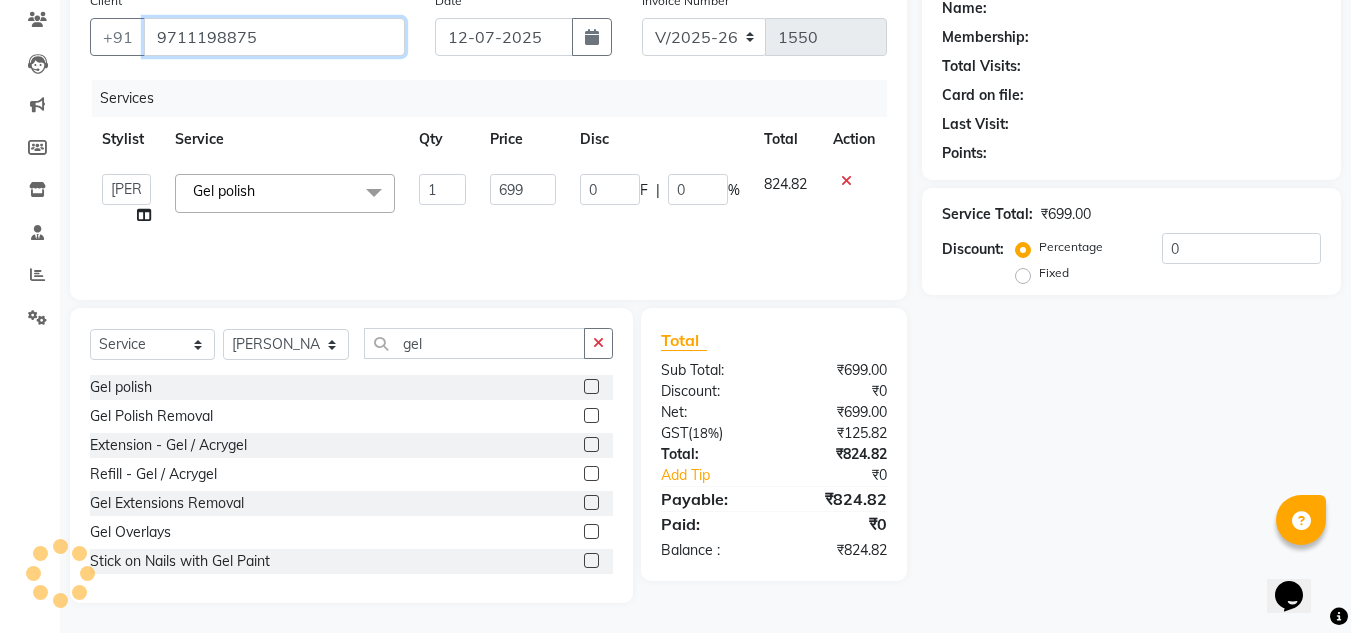 type on "9711198875" 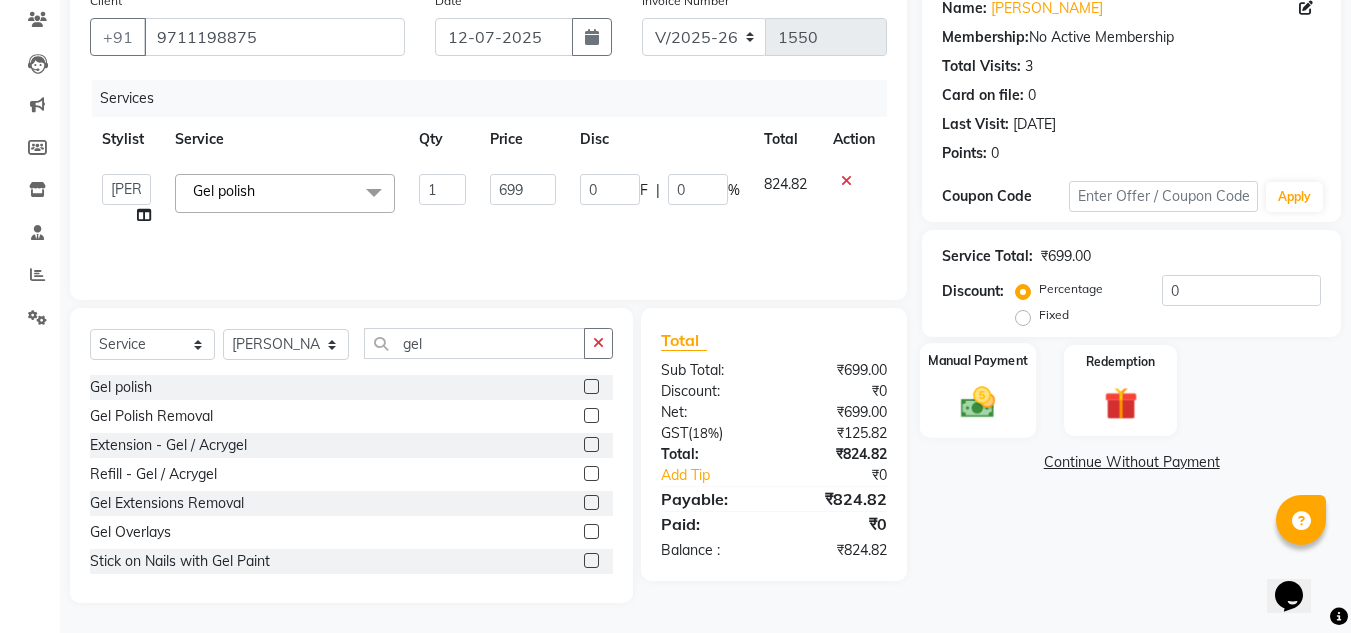 click 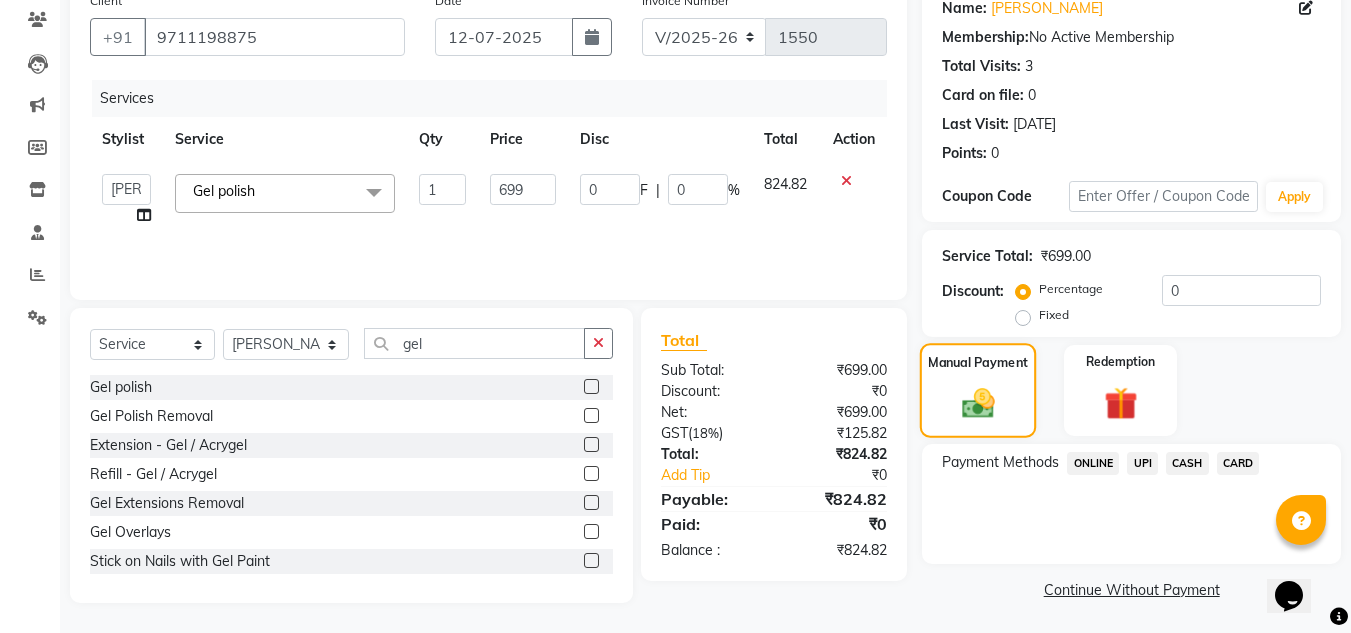 click 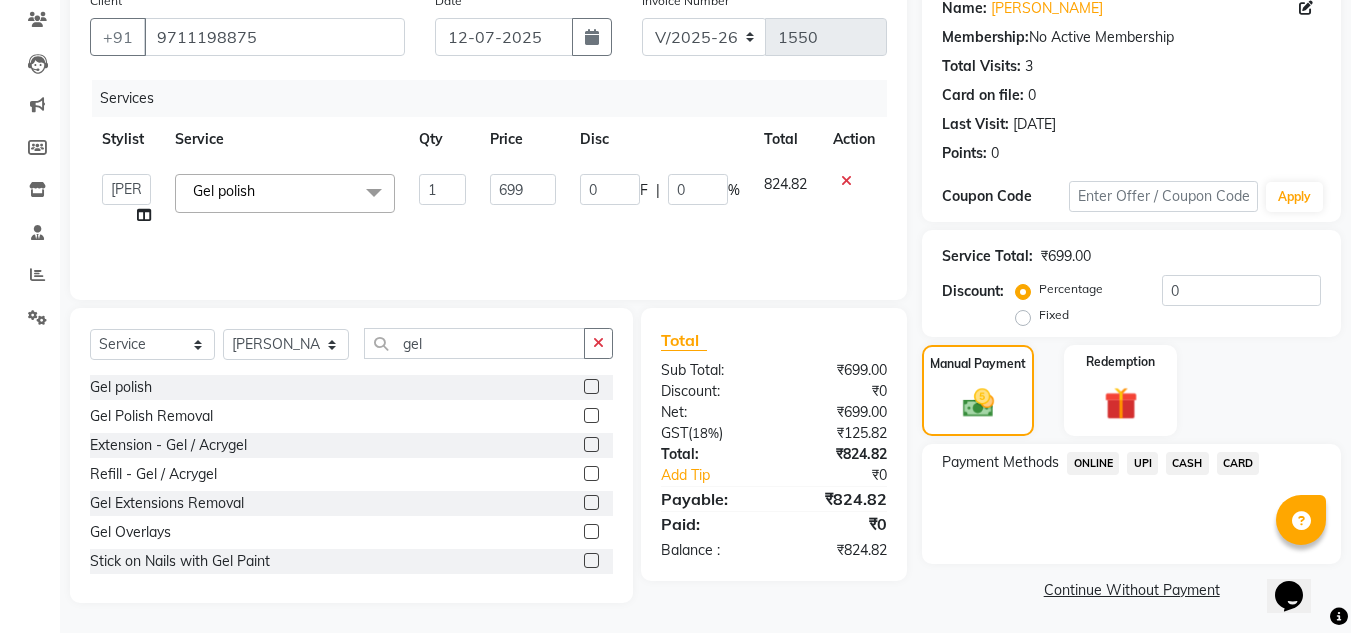 click on "UPI" 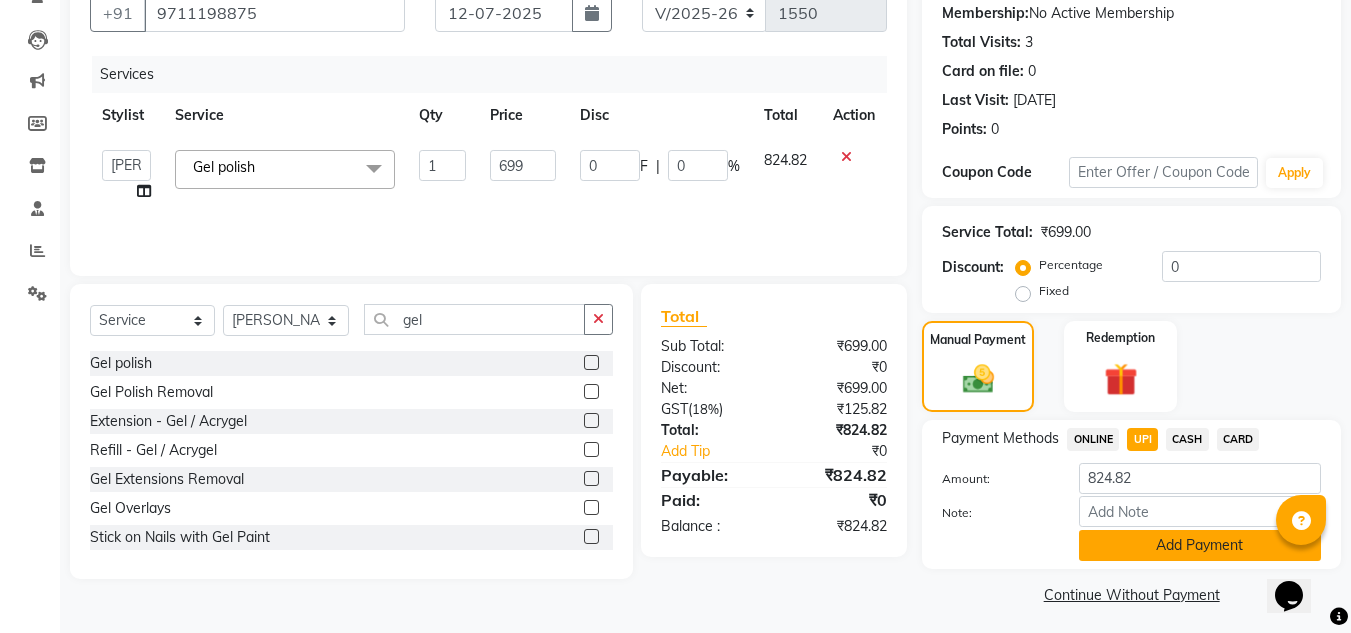 scroll, scrollTop: 199, scrollLeft: 0, axis: vertical 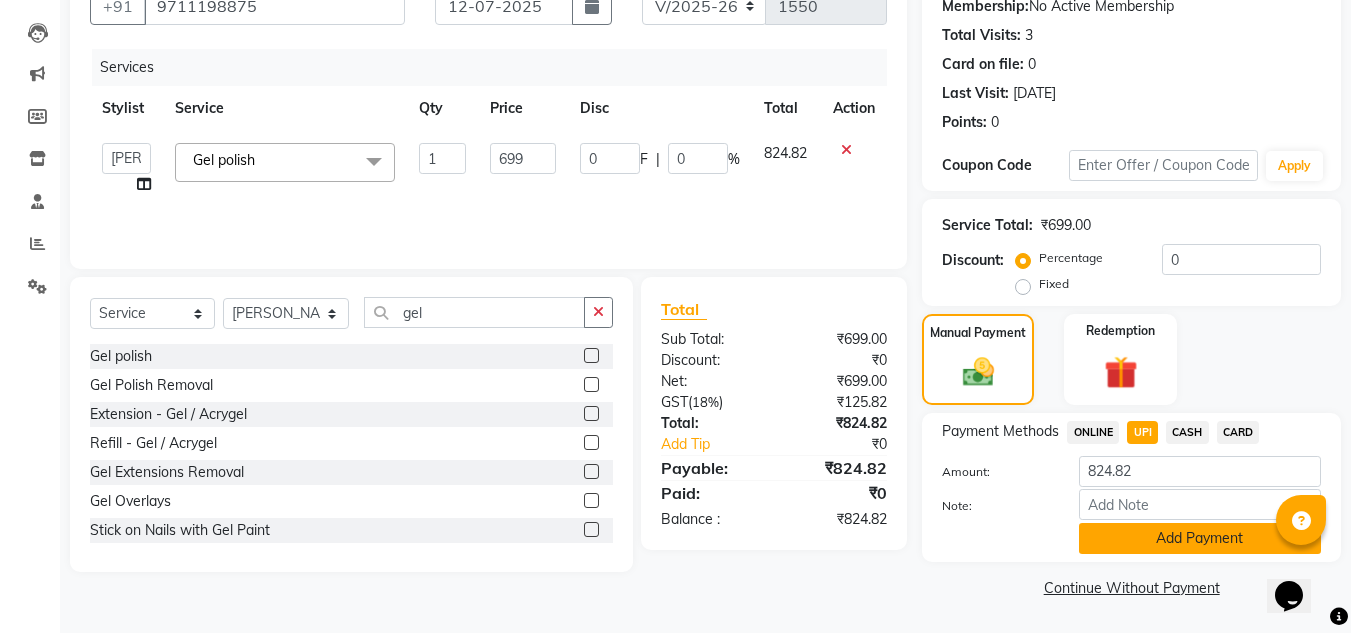 click on "Add Payment" 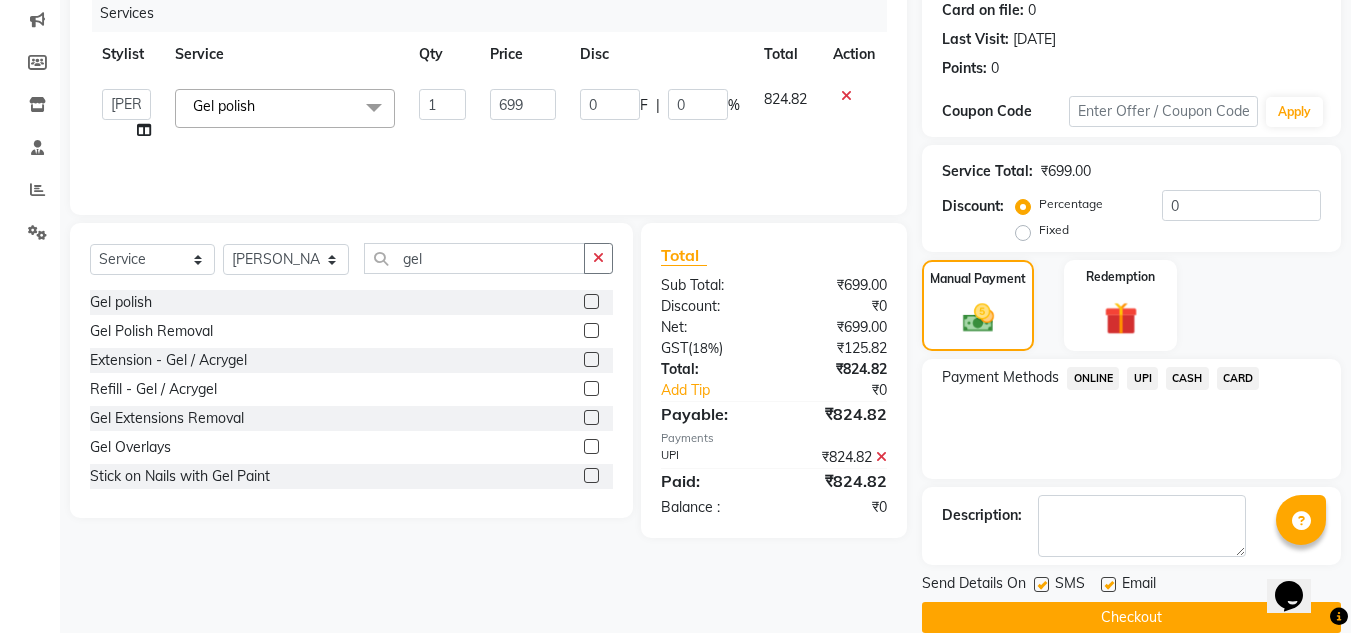scroll, scrollTop: 283, scrollLeft: 0, axis: vertical 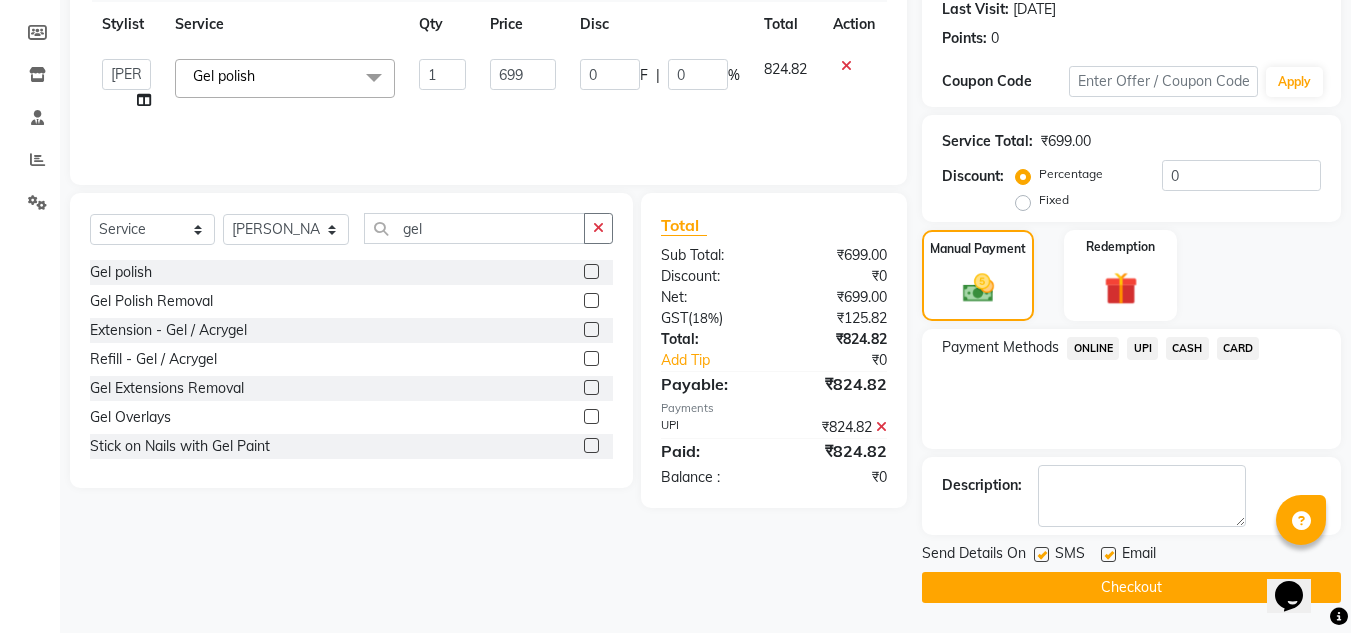 click 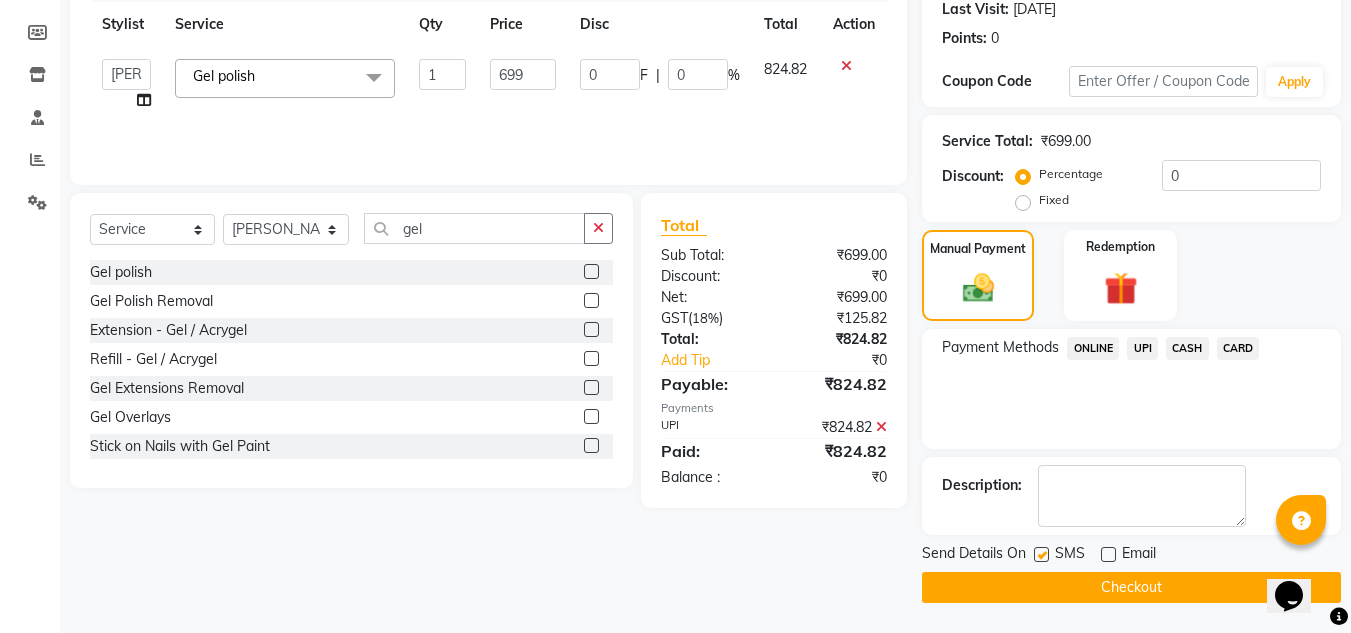 click on "Checkout" 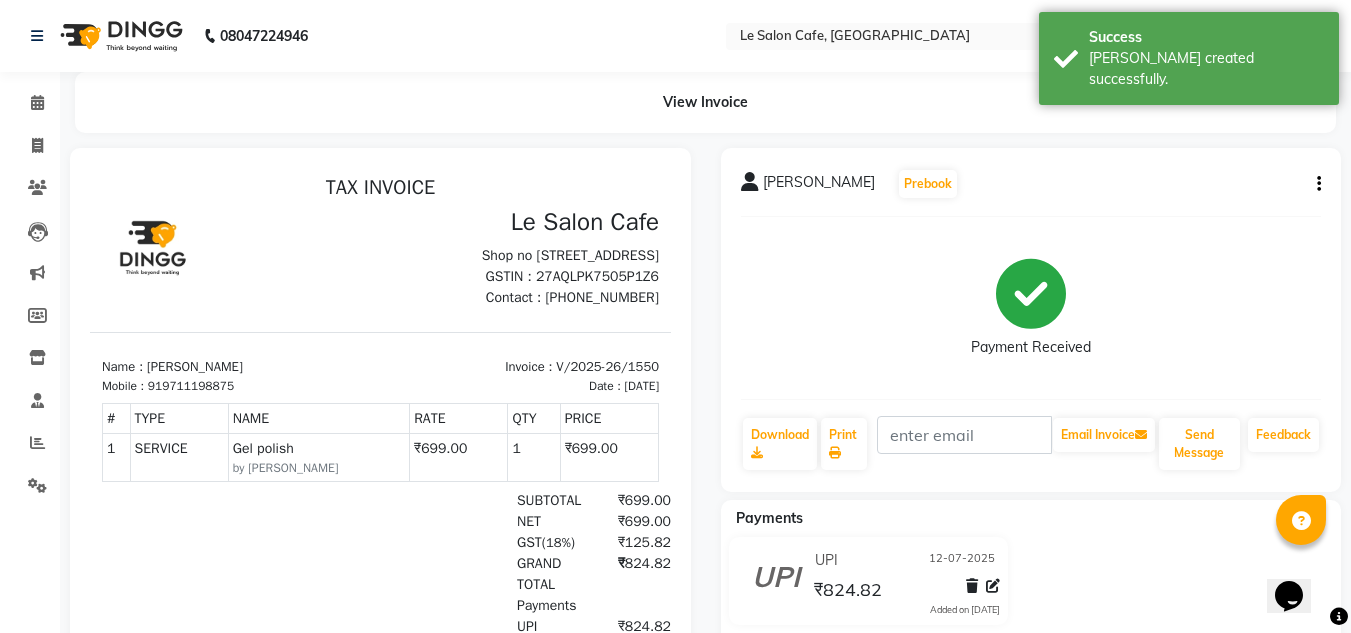 scroll, scrollTop: 0, scrollLeft: 0, axis: both 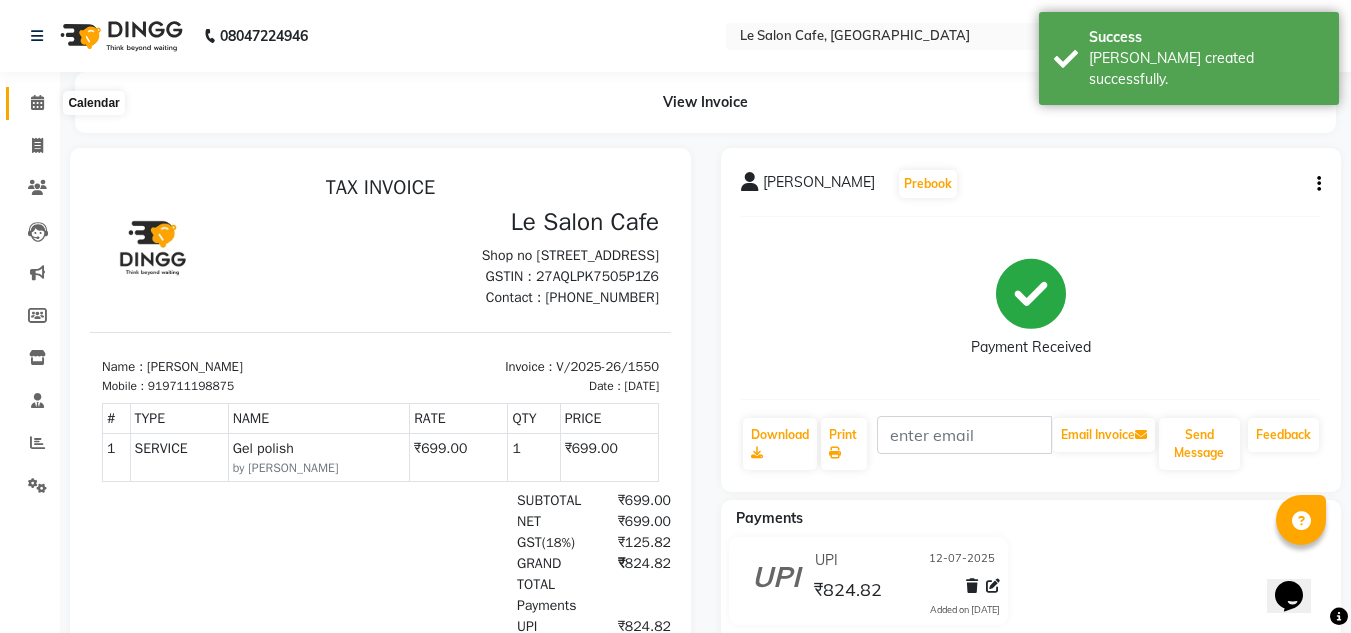click 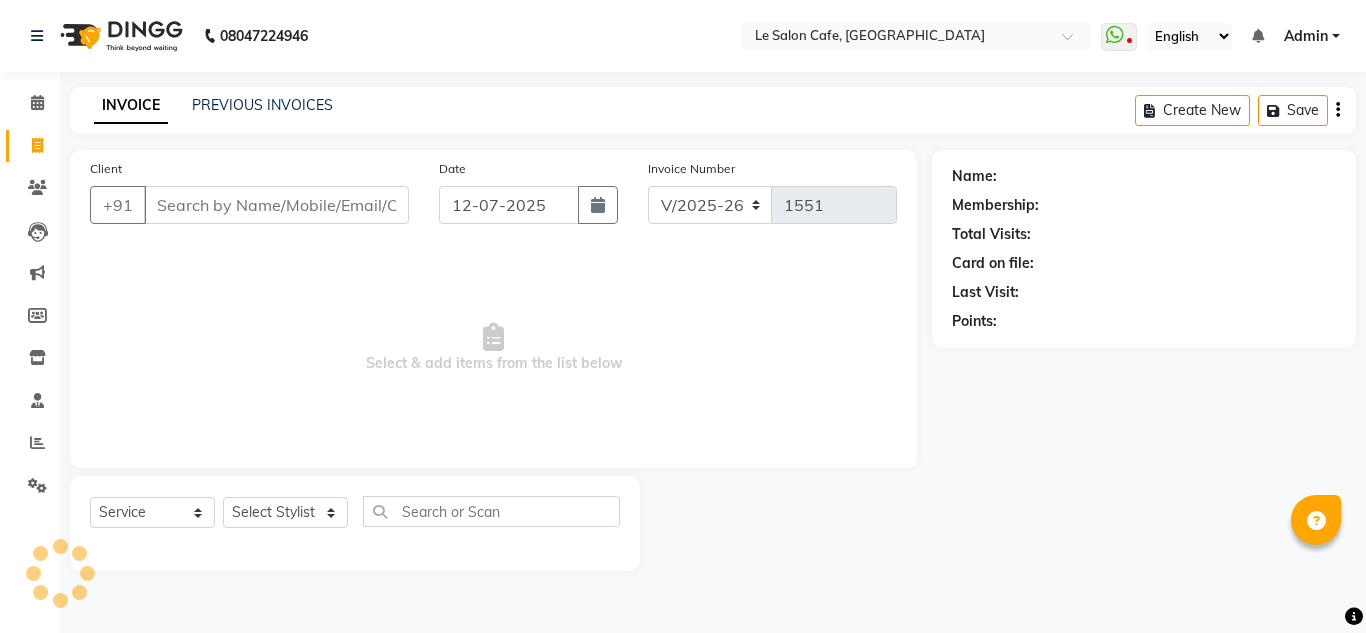 select on "594" 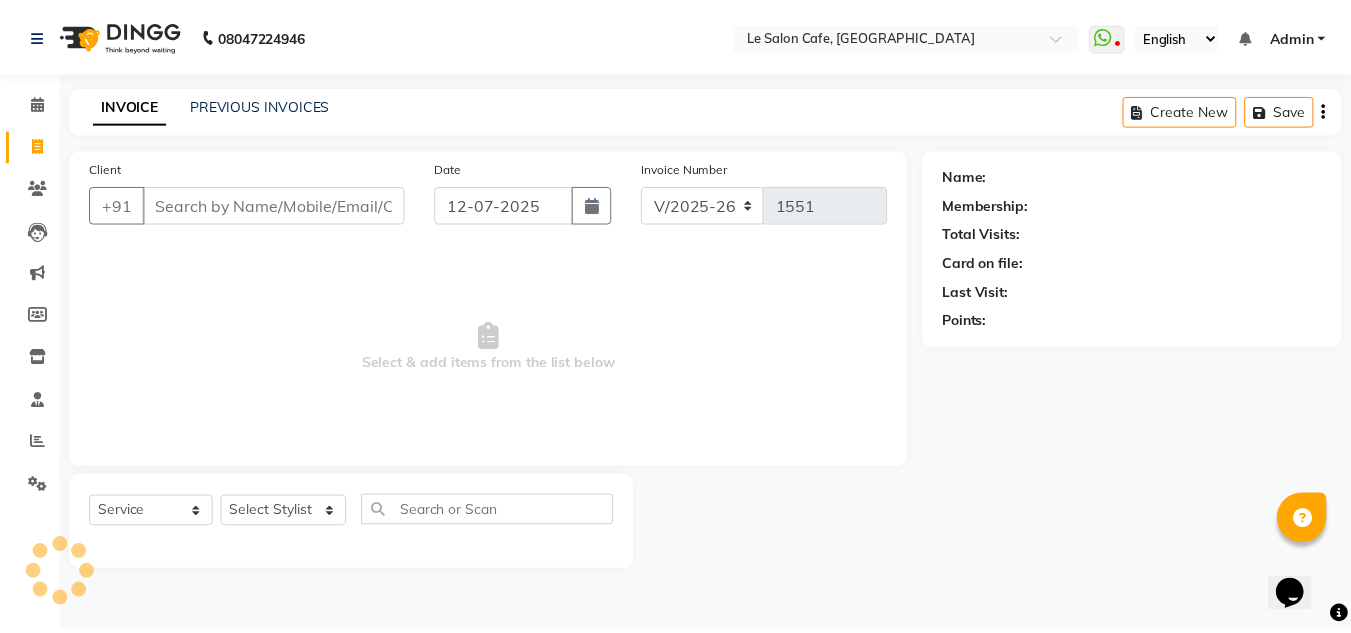 scroll, scrollTop: 0, scrollLeft: 0, axis: both 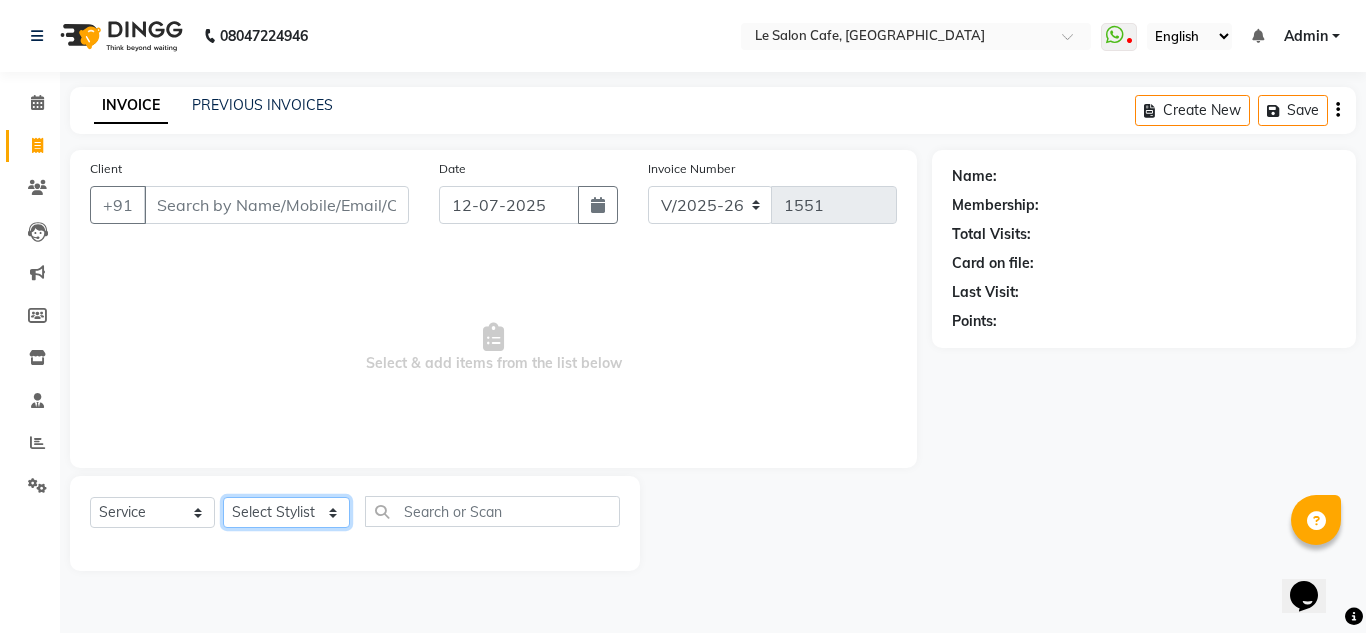click on "Select Stylist [PERSON_NAME]  [PERSON_NAME]  [PERSON_NAME]  Front Desk  [PERSON_NAME]  [PERSON_NAME] [PERSON_NAME]  [PERSON_NAME]  [PERSON_NAME] [PERSON_NAME]  [PERSON_NAME] [PERSON_NAME] [PERSON_NAME] [PERSON_NAME]" 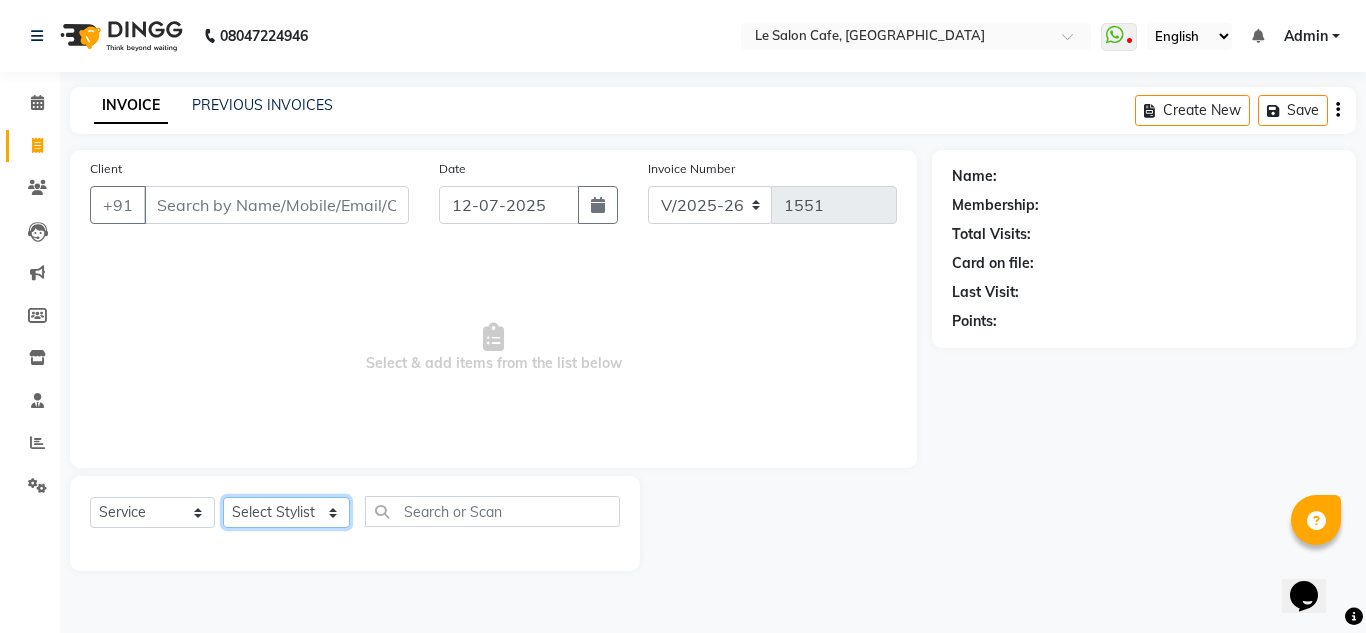 select on "63472" 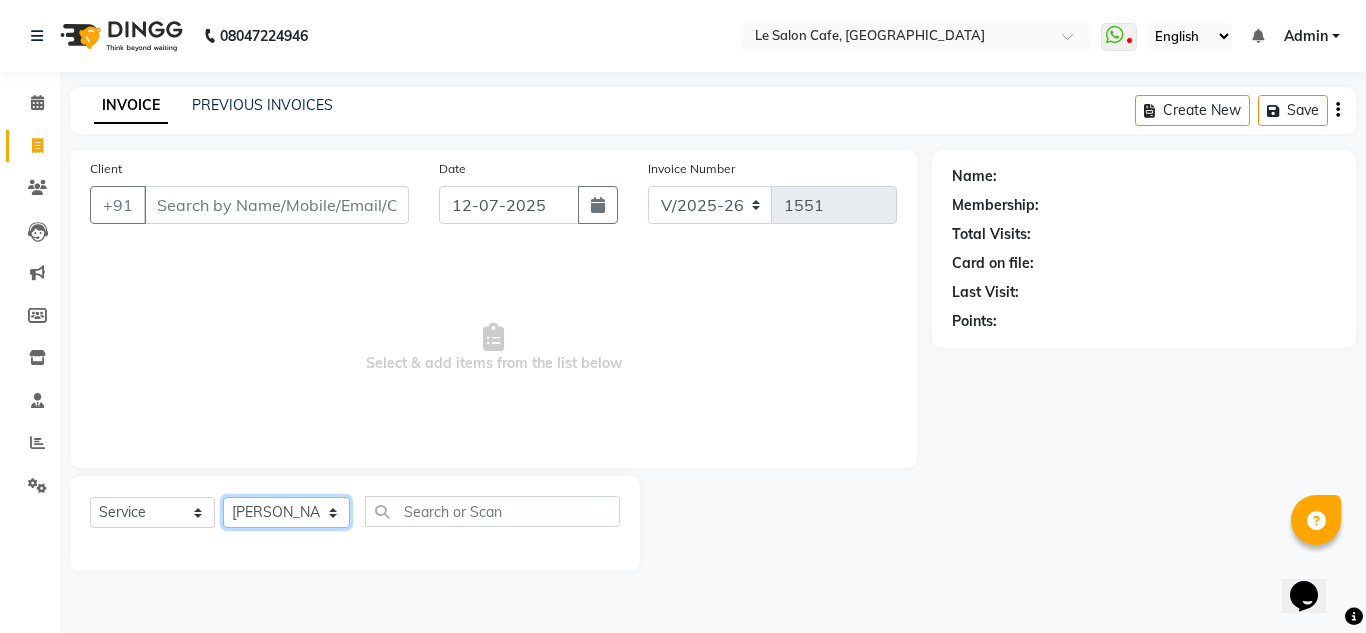 click on "Select Stylist [PERSON_NAME]  [PERSON_NAME]  [PERSON_NAME]  Front Desk  [PERSON_NAME]  [PERSON_NAME] [PERSON_NAME]  [PERSON_NAME]  [PERSON_NAME] [PERSON_NAME]  [PERSON_NAME] [PERSON_NAME] [PERSON_NAME] [PERSON_NAME]" 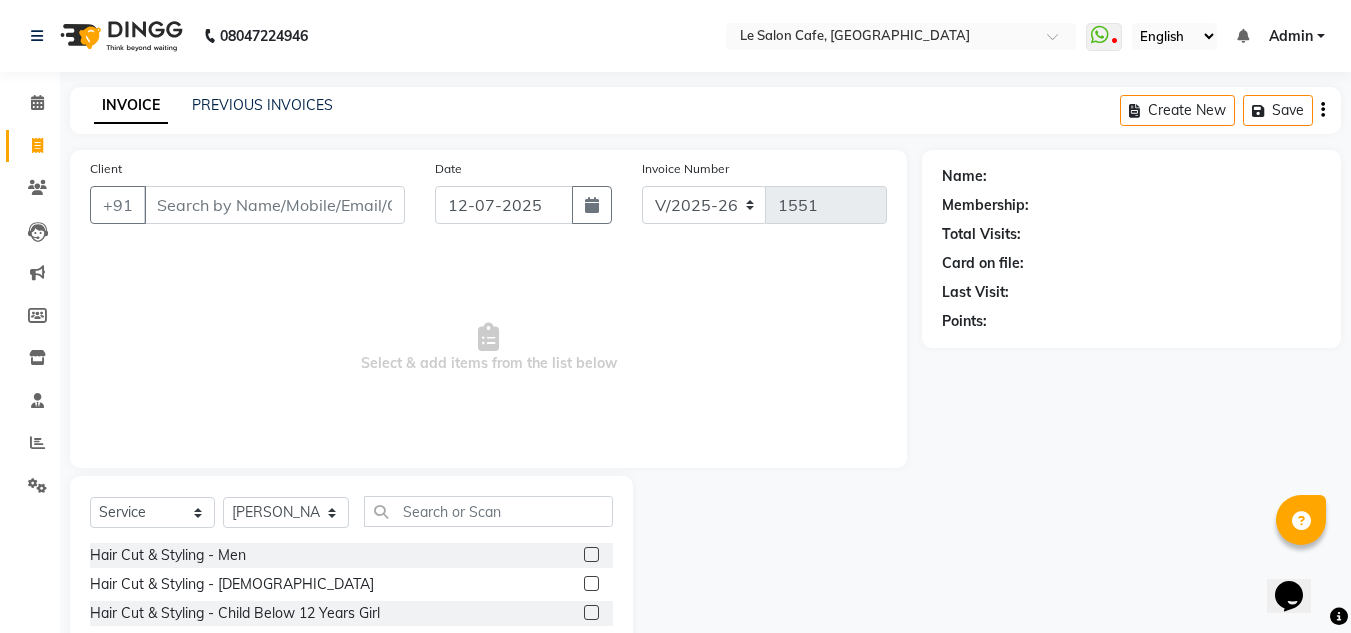 click 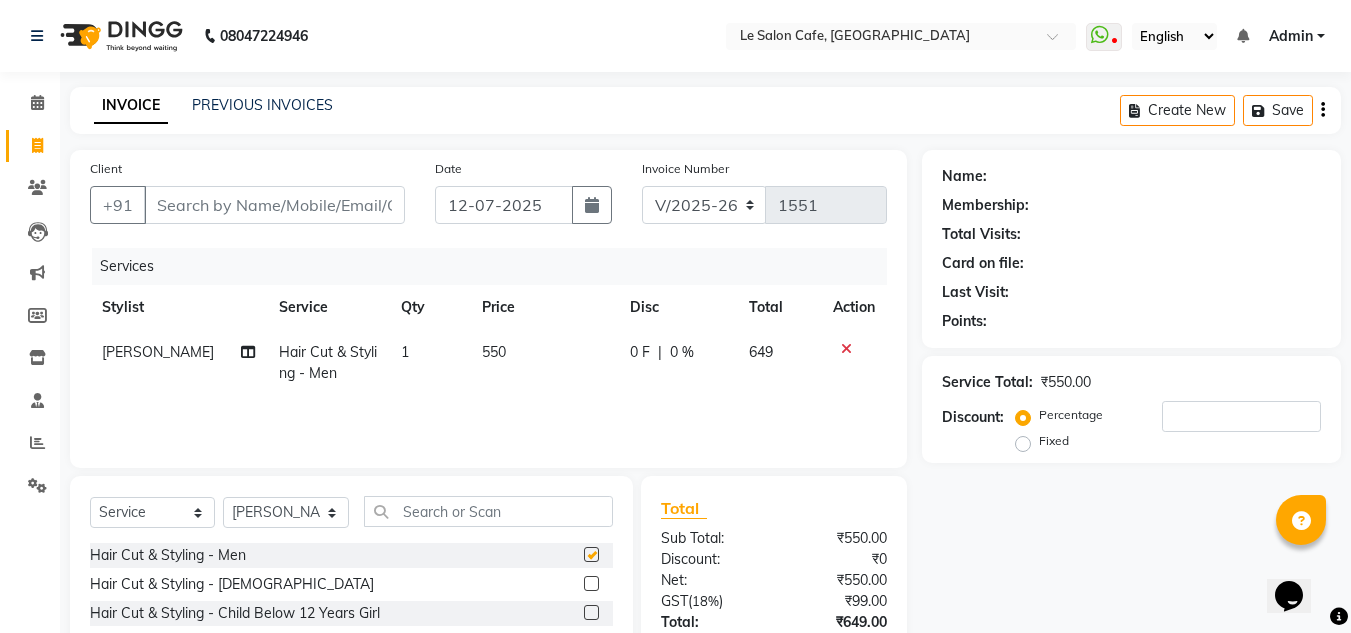 checkbox on "false" 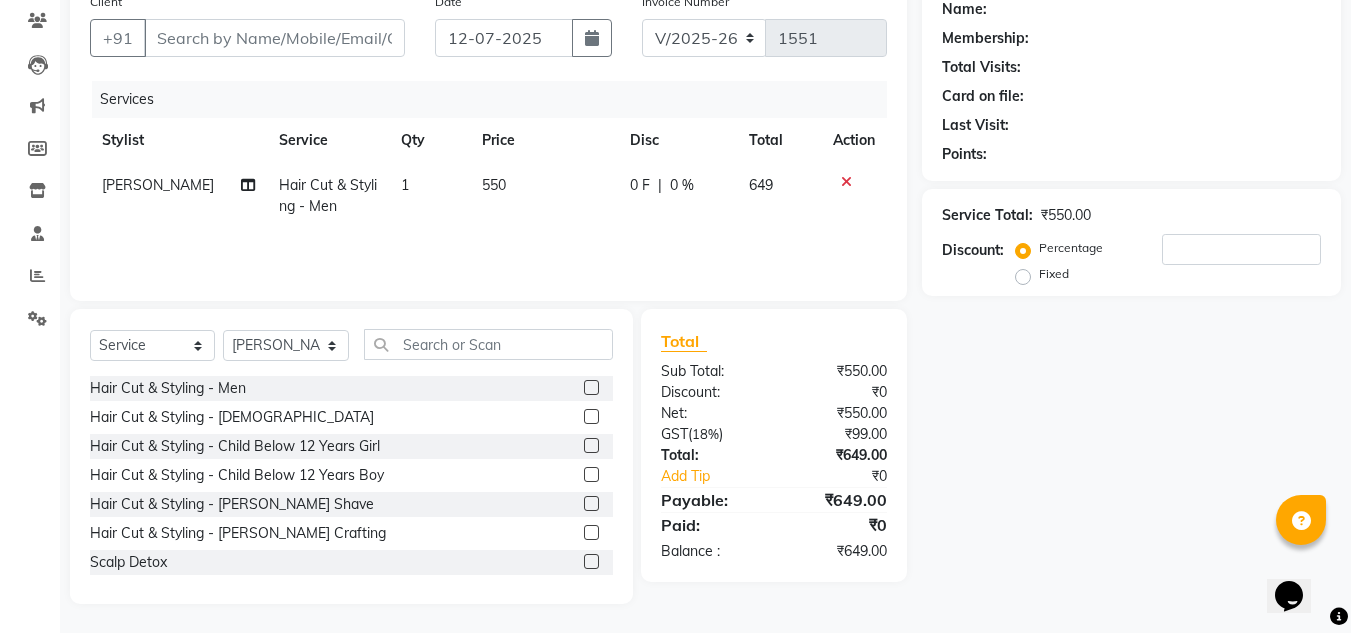 scroll, scrollTop: 168, scrollLeft: 0, axis: vertical 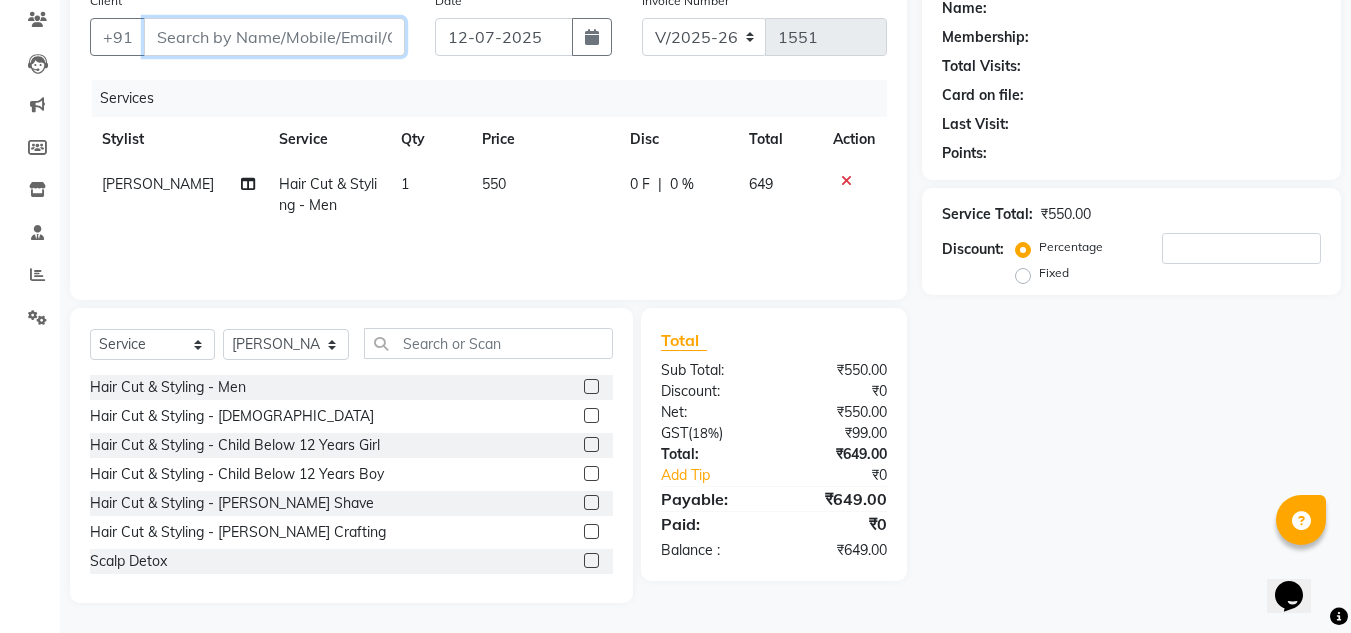 click on "Client" at bounding box center [274, 37] 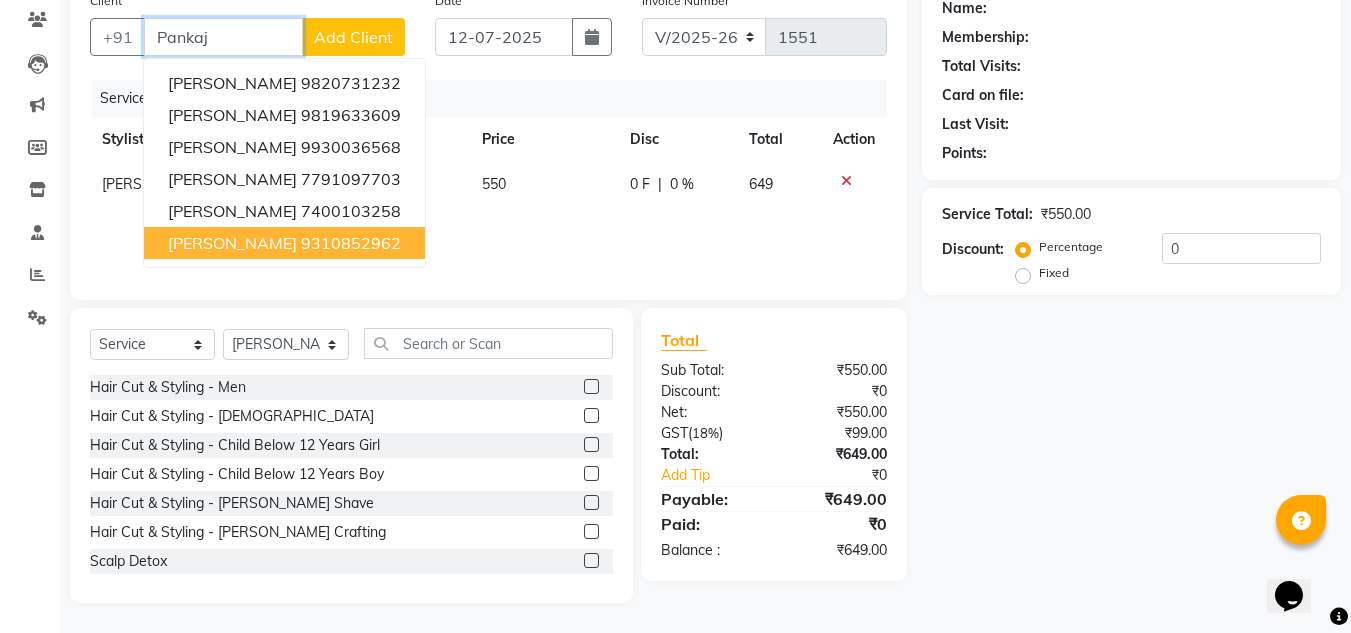 click on "[PERSON_NAME]" at bounding box center [232, 243] 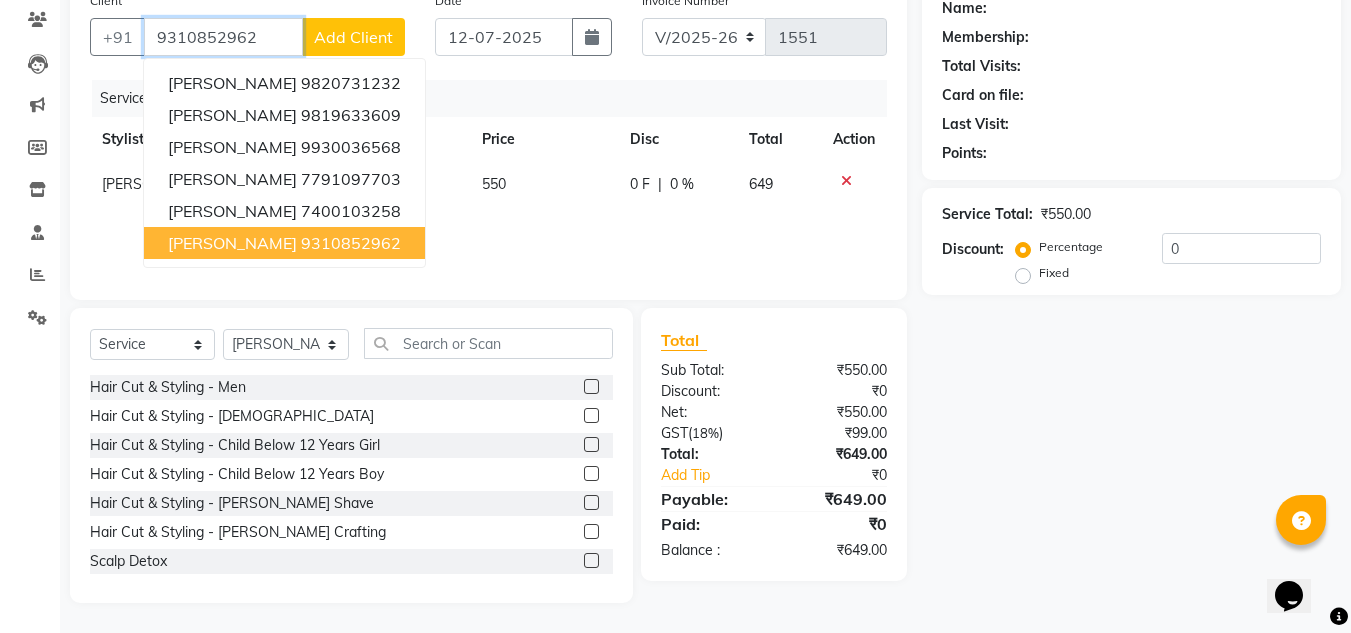 type on "9310852962" 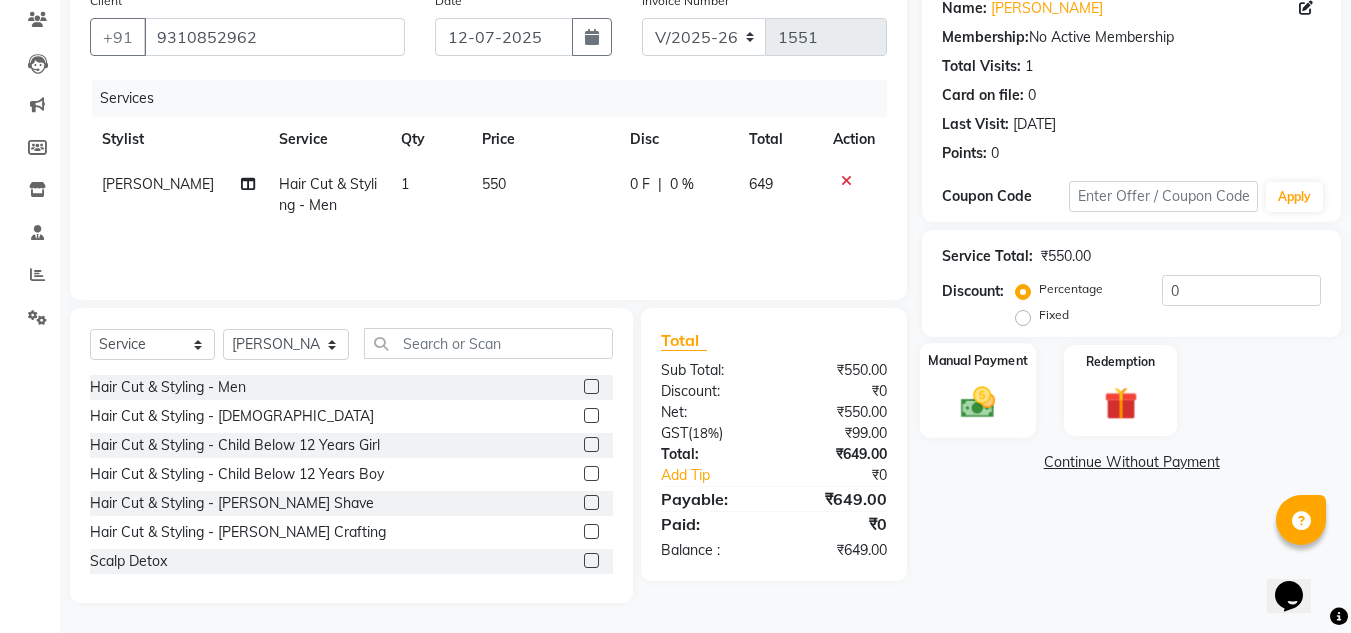 click 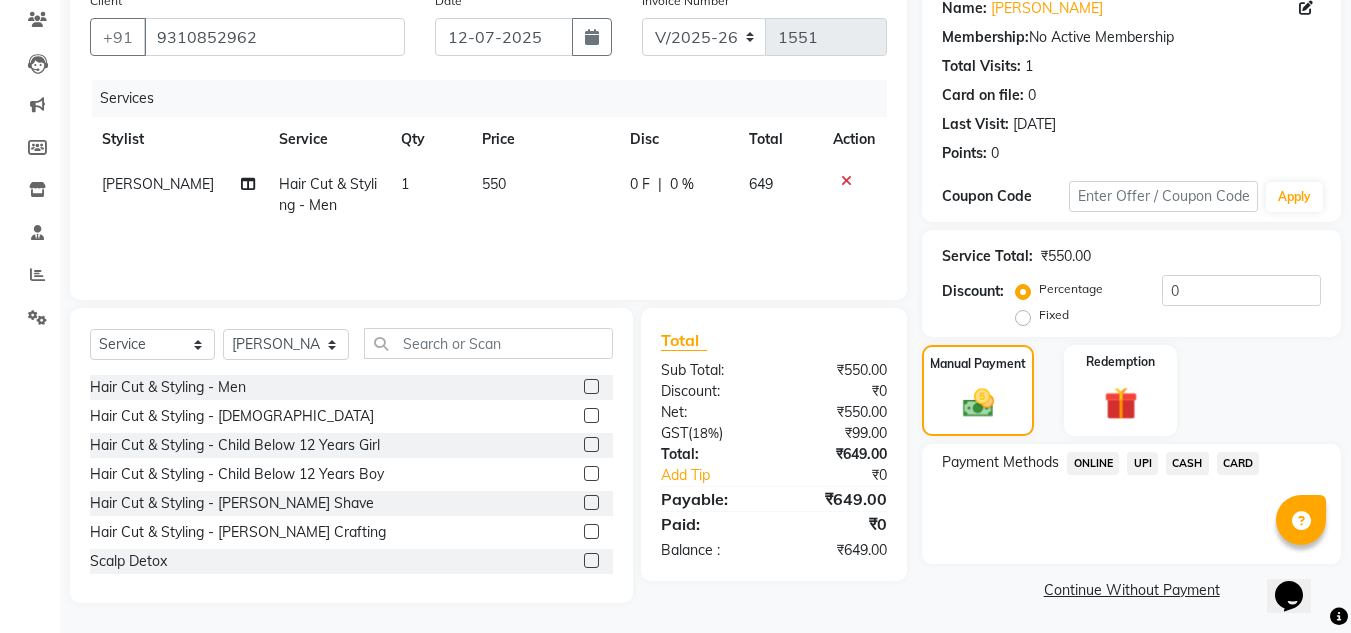 click on "CARD" 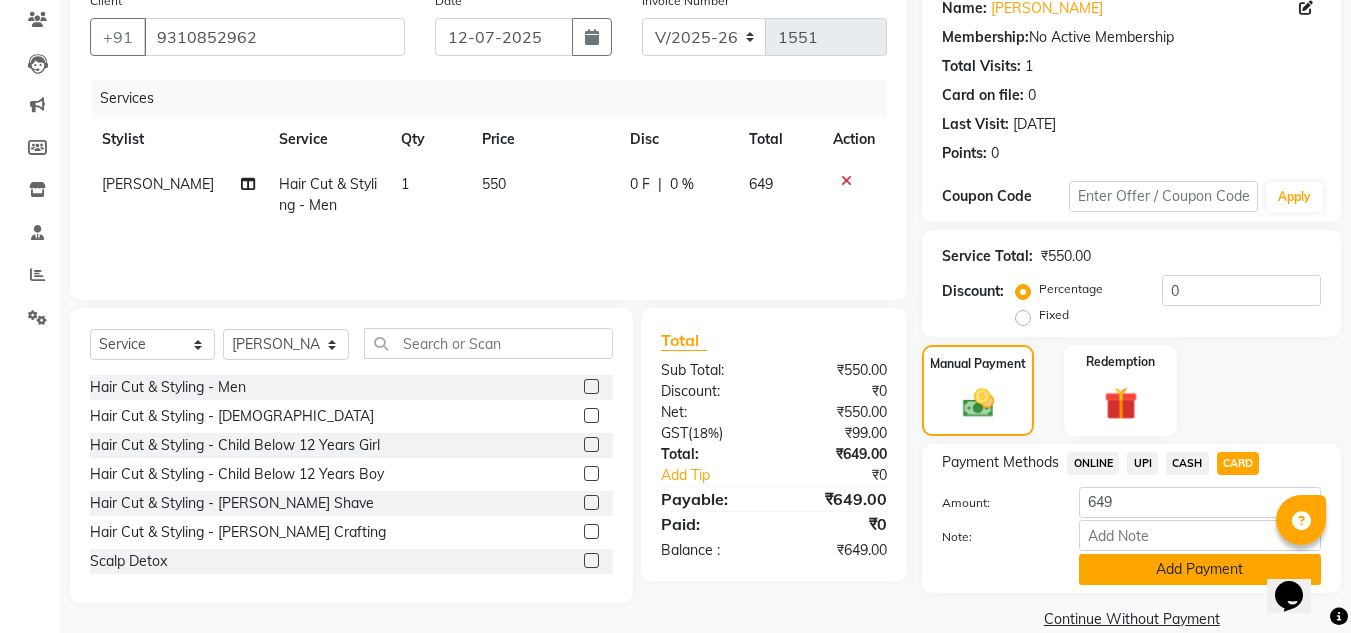 click on "Add Payment" 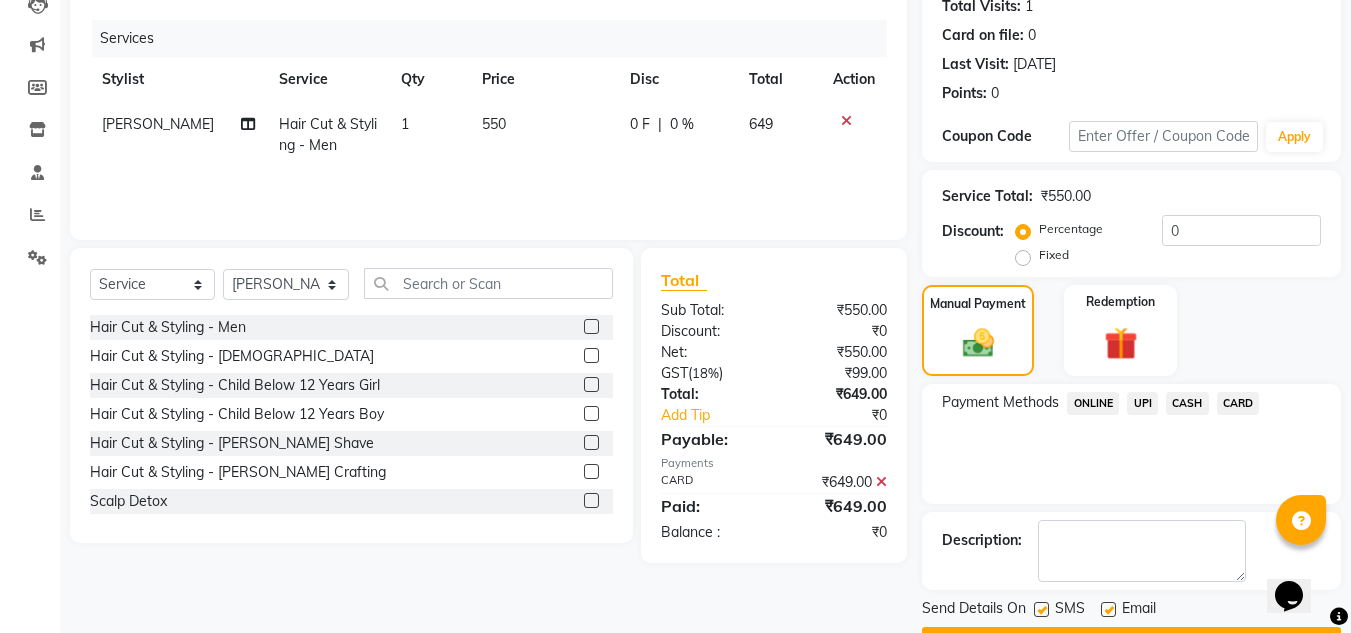 scroll, scrollTop: 283, scrollLeft: 0, axis: vertical 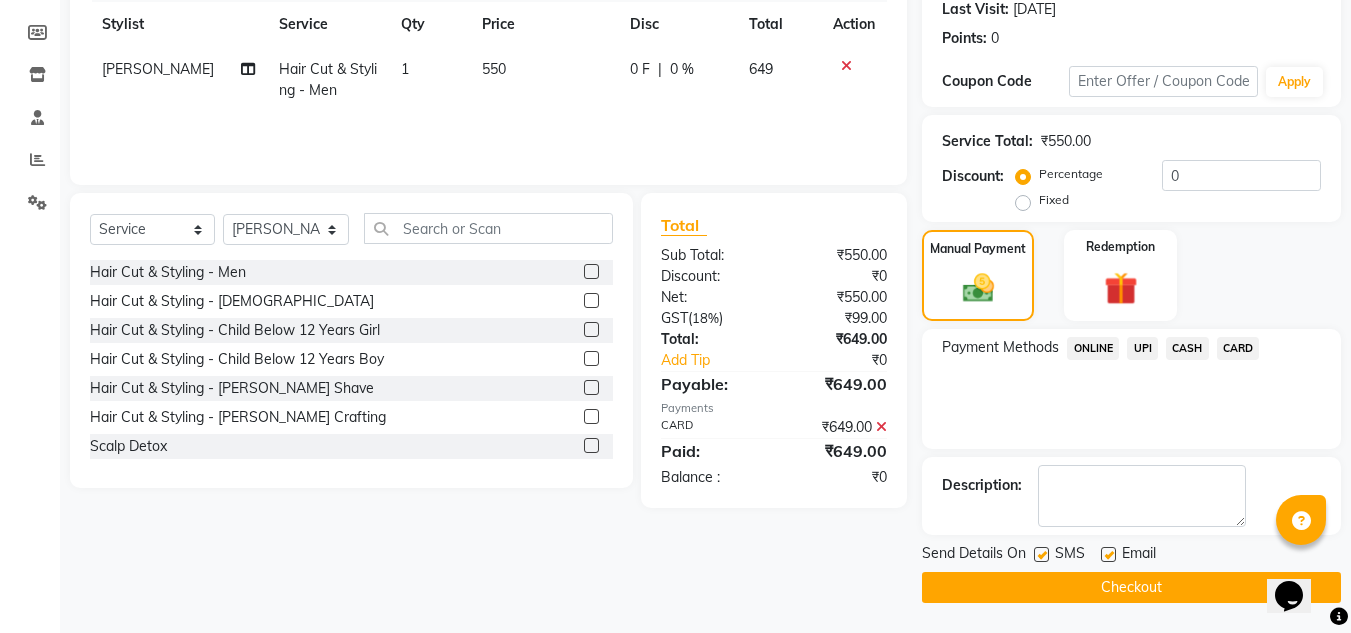 click 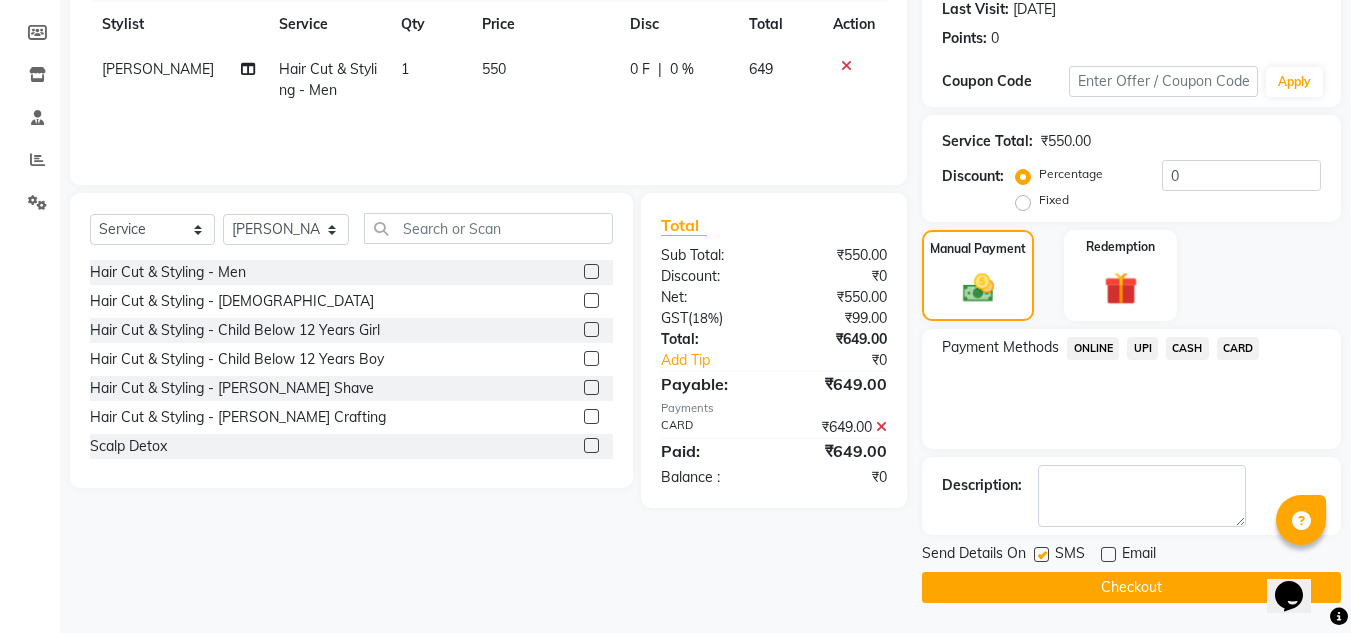 click on "Checkout" 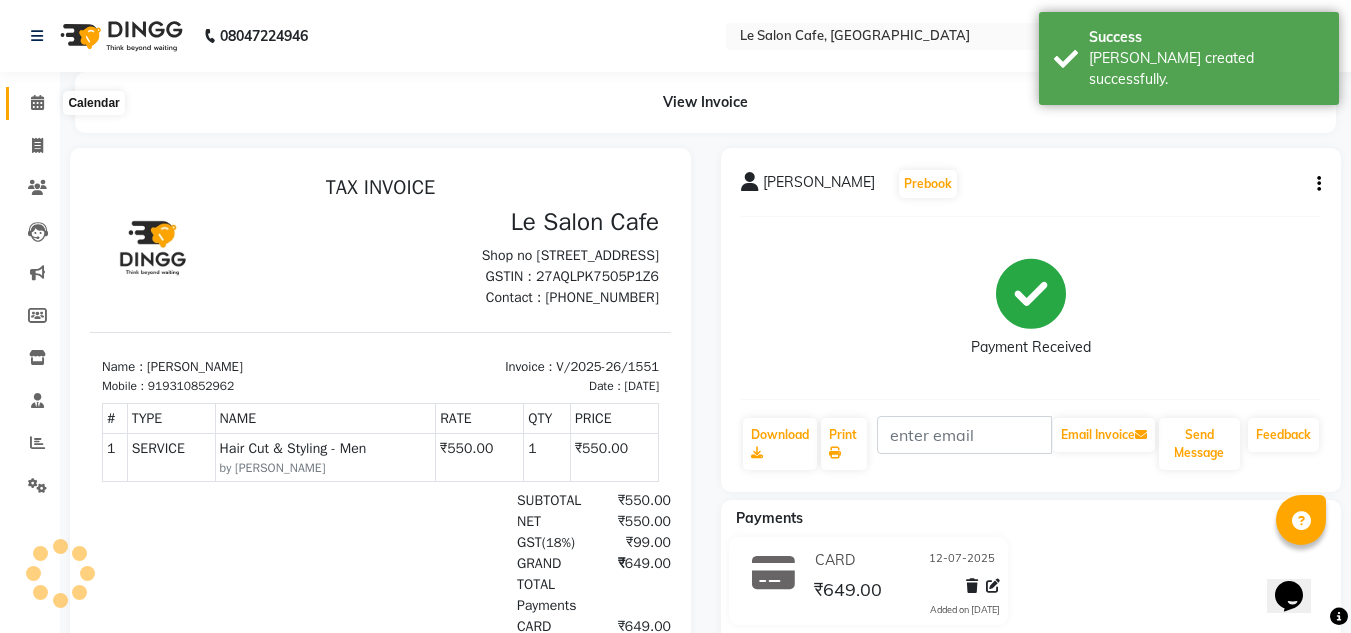 scroll, scrollTop: 0, scrollLeft: 0, axis: both 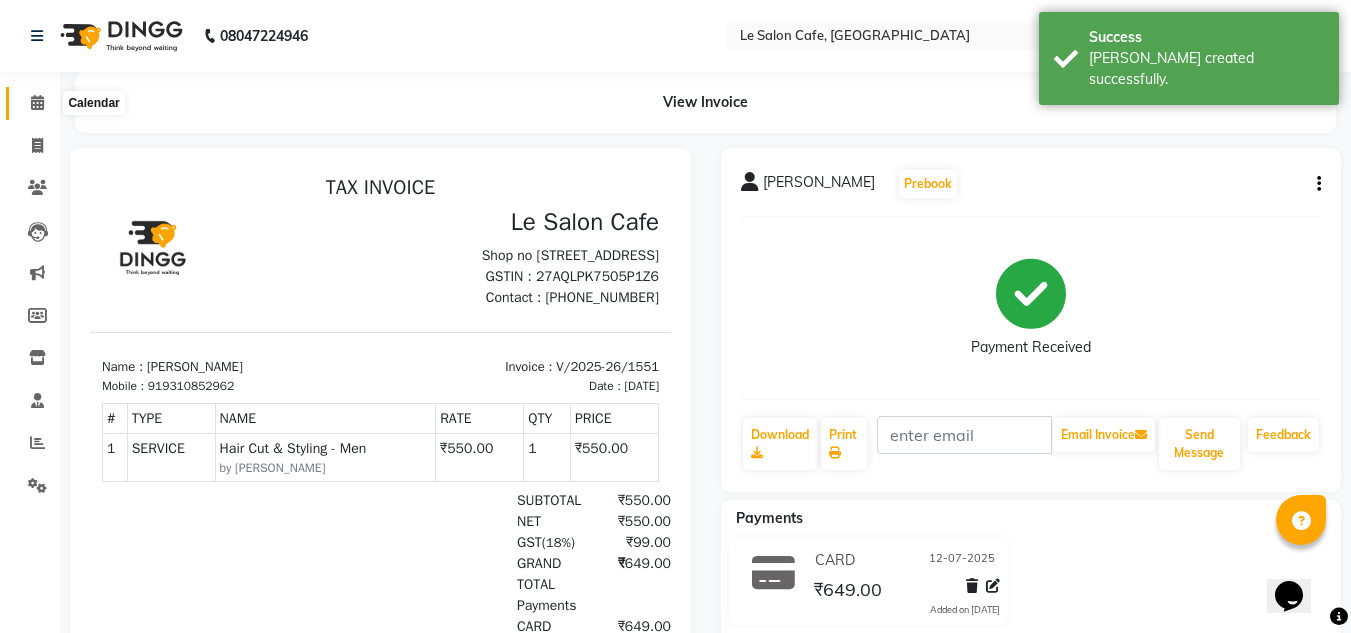 click 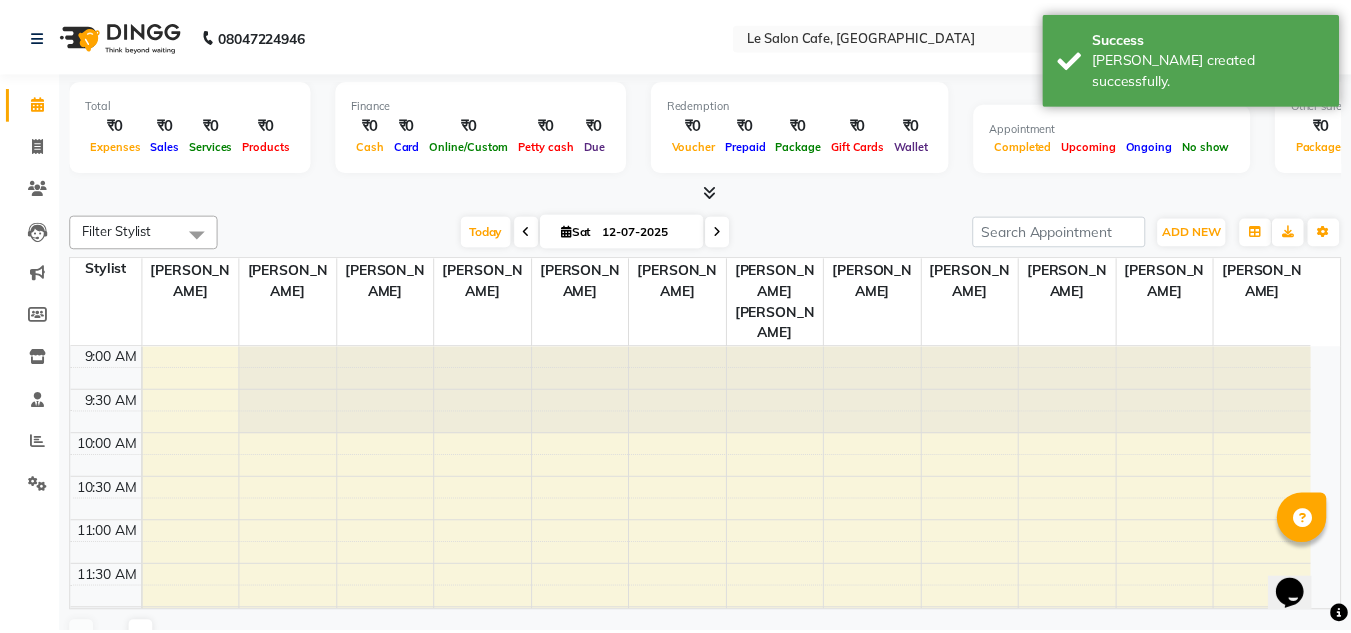 scroll, scrollTop: 617, scrollLeft: 0, axis: vertical 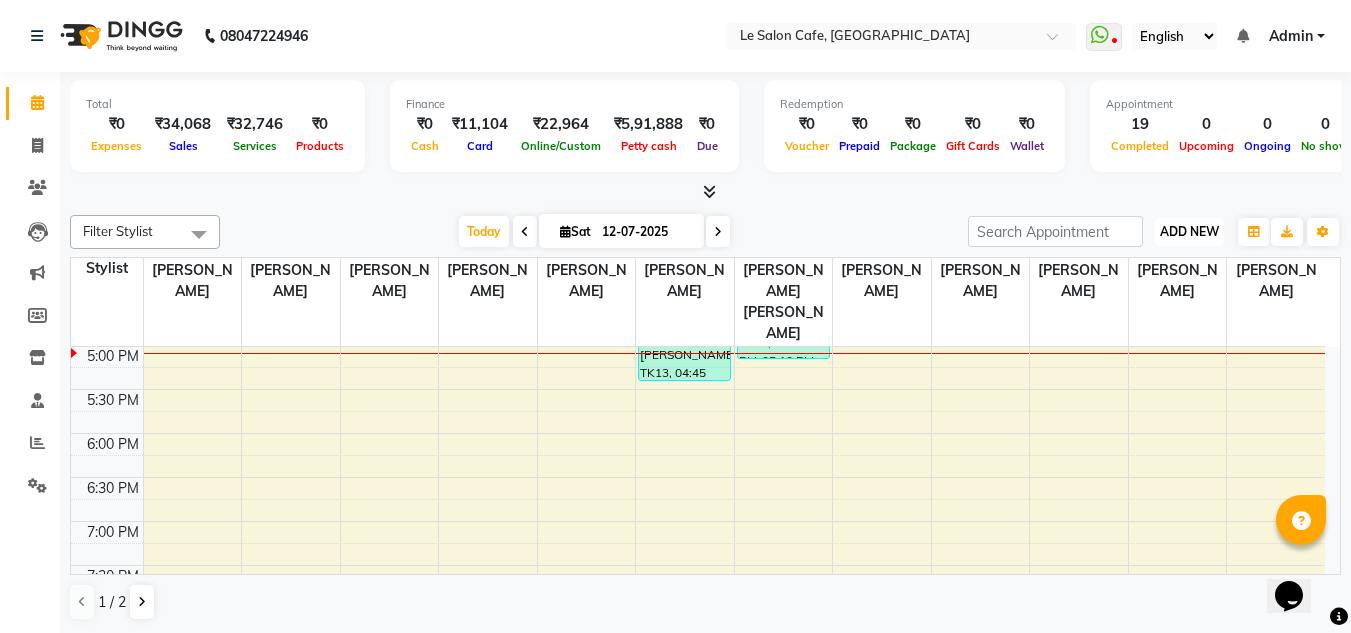 click on "ADD NEW" at bounding box center [1189, 231] 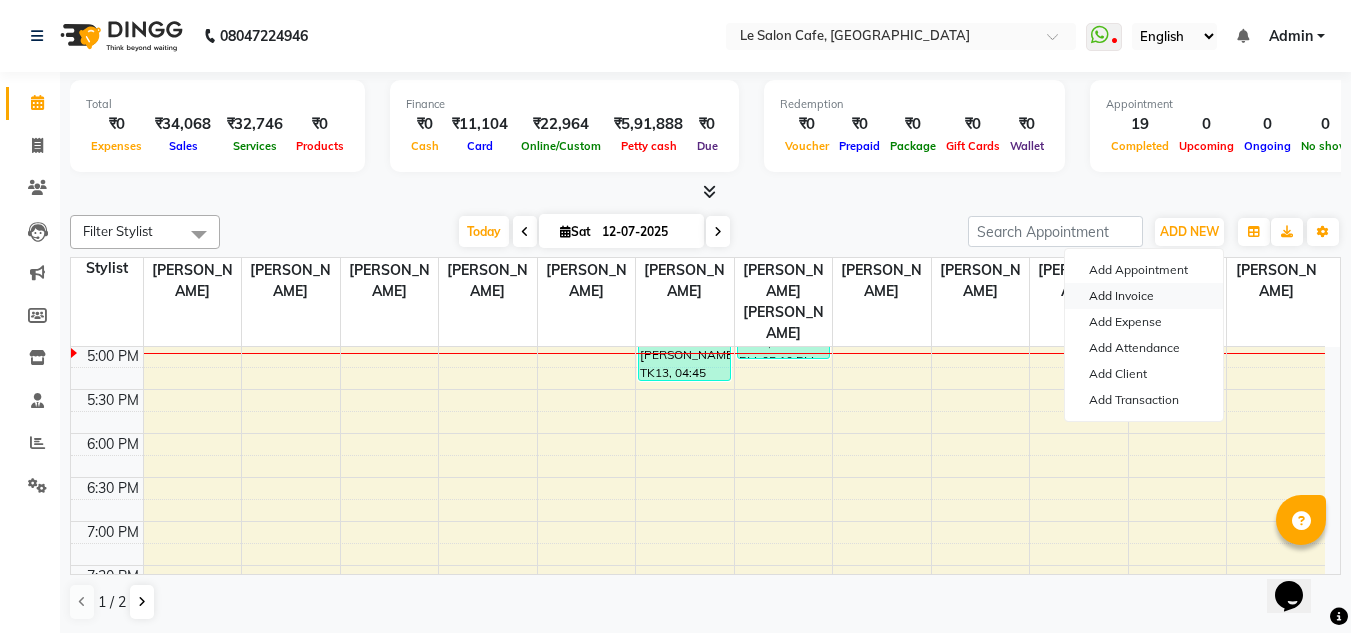 click on "Add Invoice" at bounding box center [1144, 296] 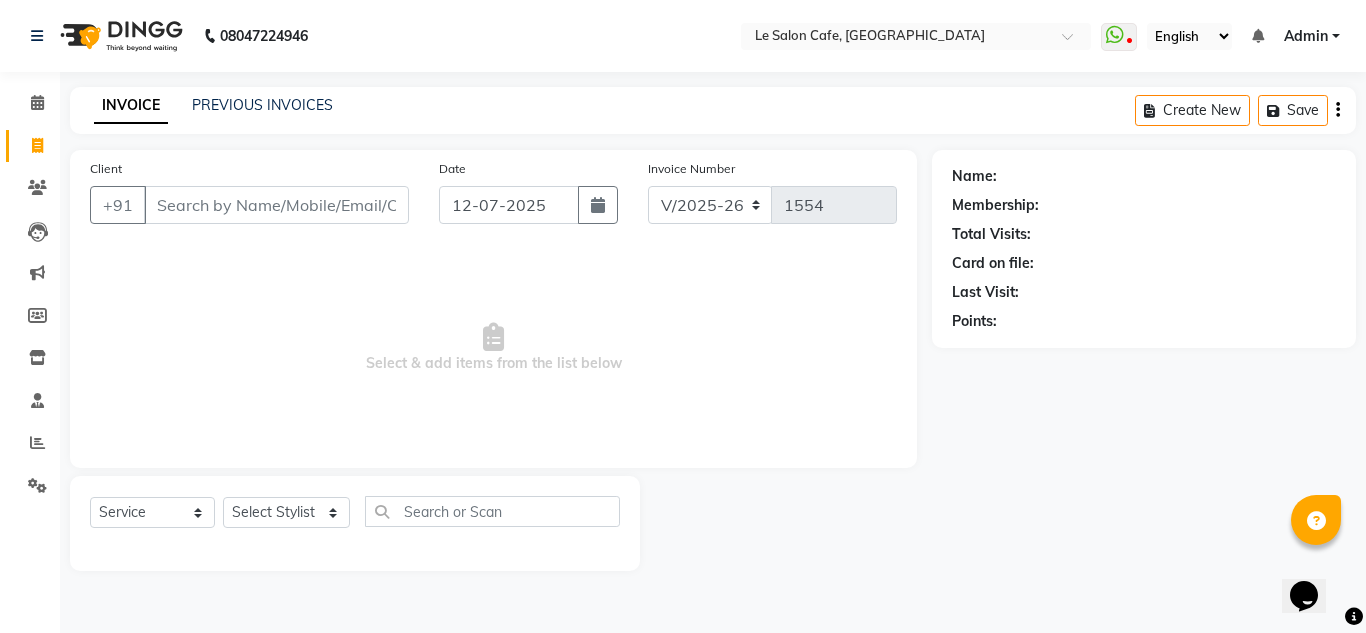 click on "Client" at bounding box center (276, 205) 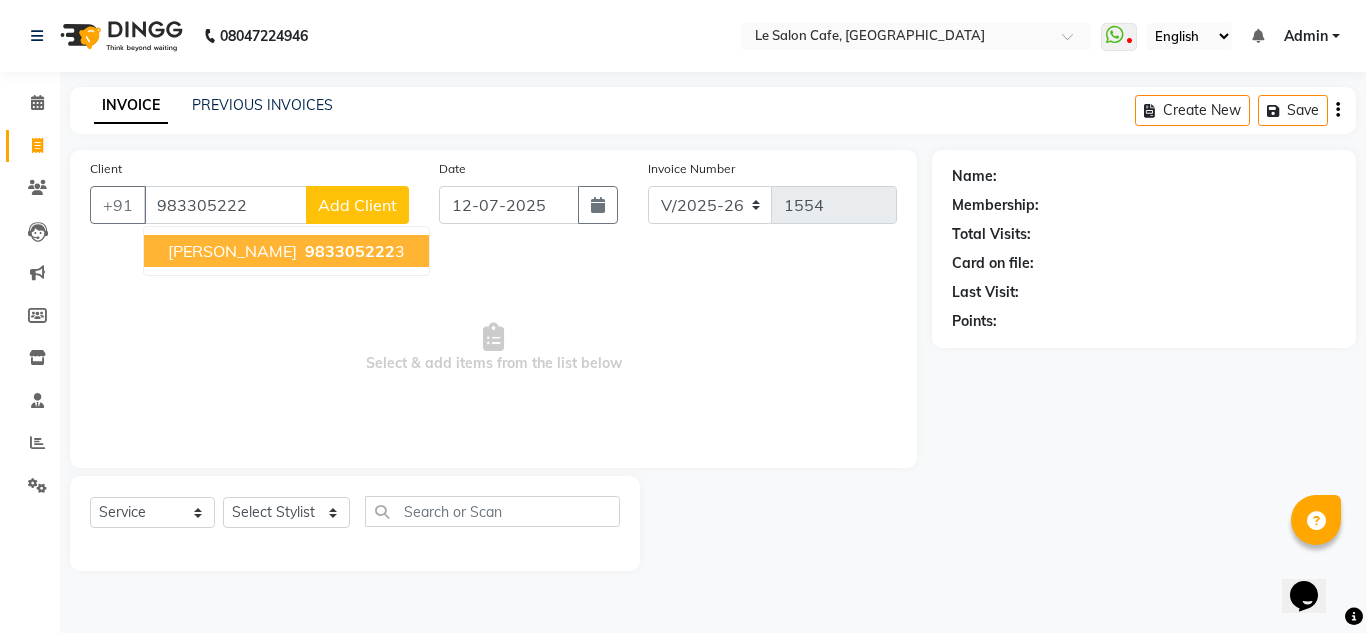click on "[PERSON_NAME]" at bounding box center (232, 251) 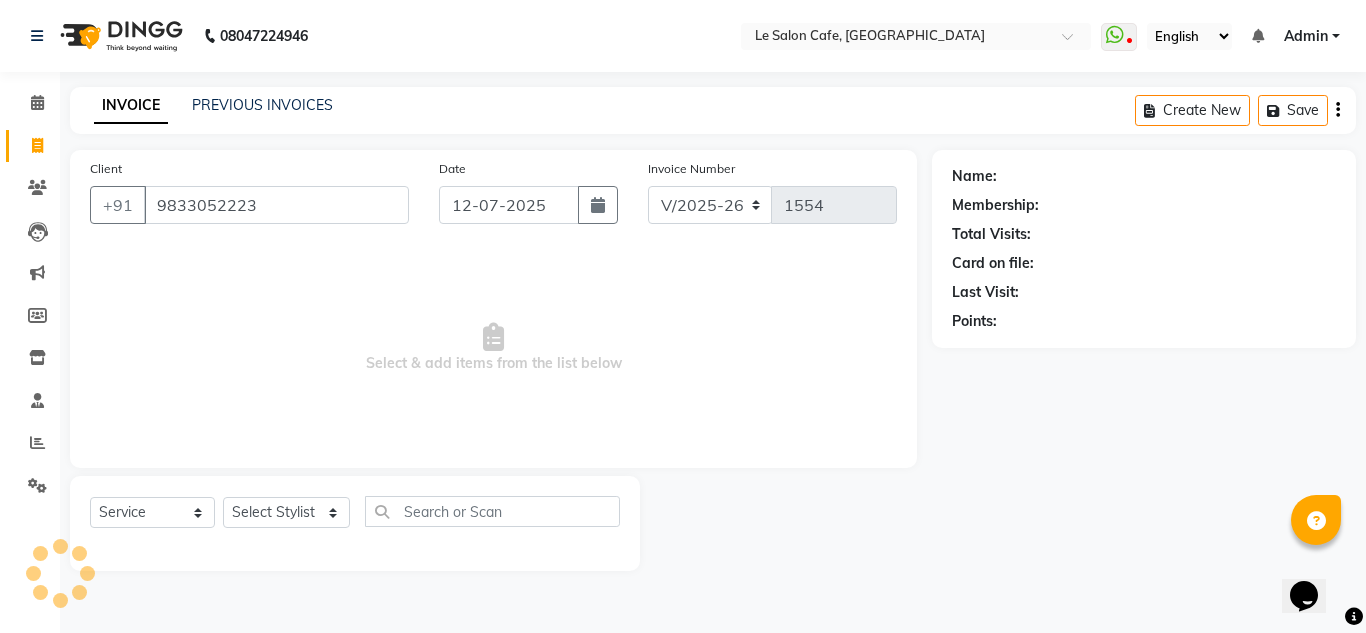 type on "9833052223" 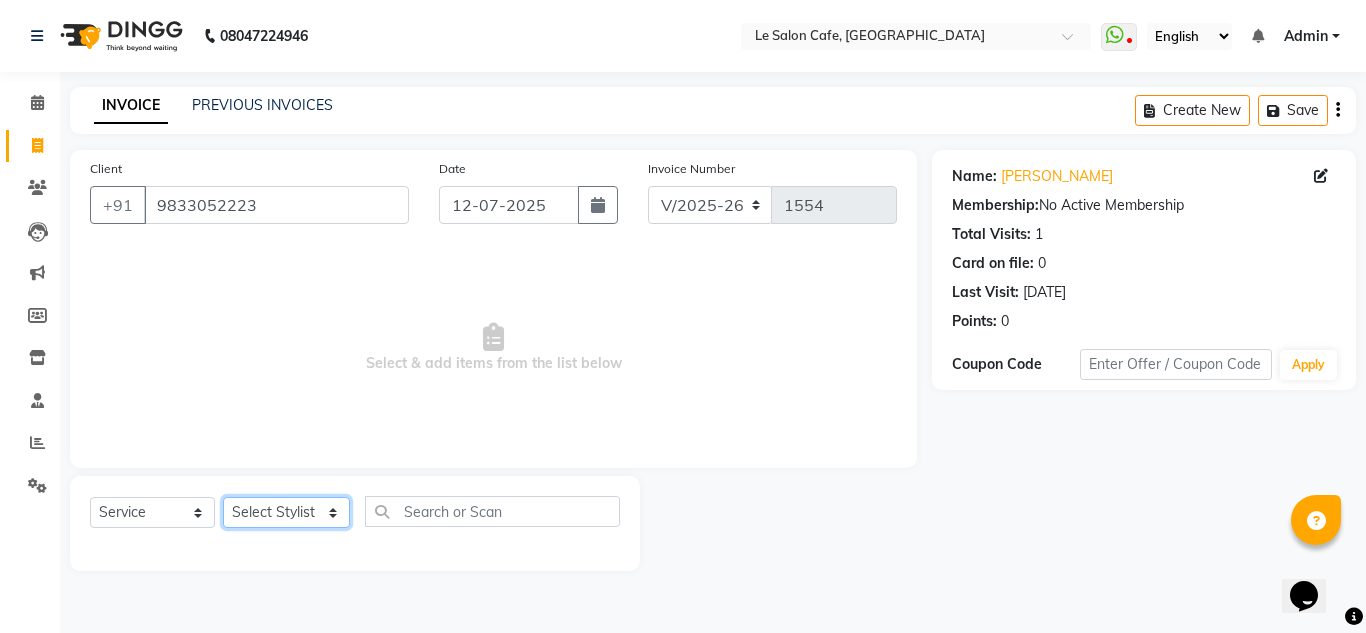 click on "Select Stylist [PERSON_NAME]  [PERSON_NAME]  [PERSON_NAME]  Front Desk  [PERSON_NAME]  [PERSON_NAME] [PERSON_NAME]  [PERSON_NAME]  [PERSON_NAME] [PERSON_NAME]  [PERSON_NAME] [PERSON_NAME] [PERSON_NAME] [PERSON_NAME]" 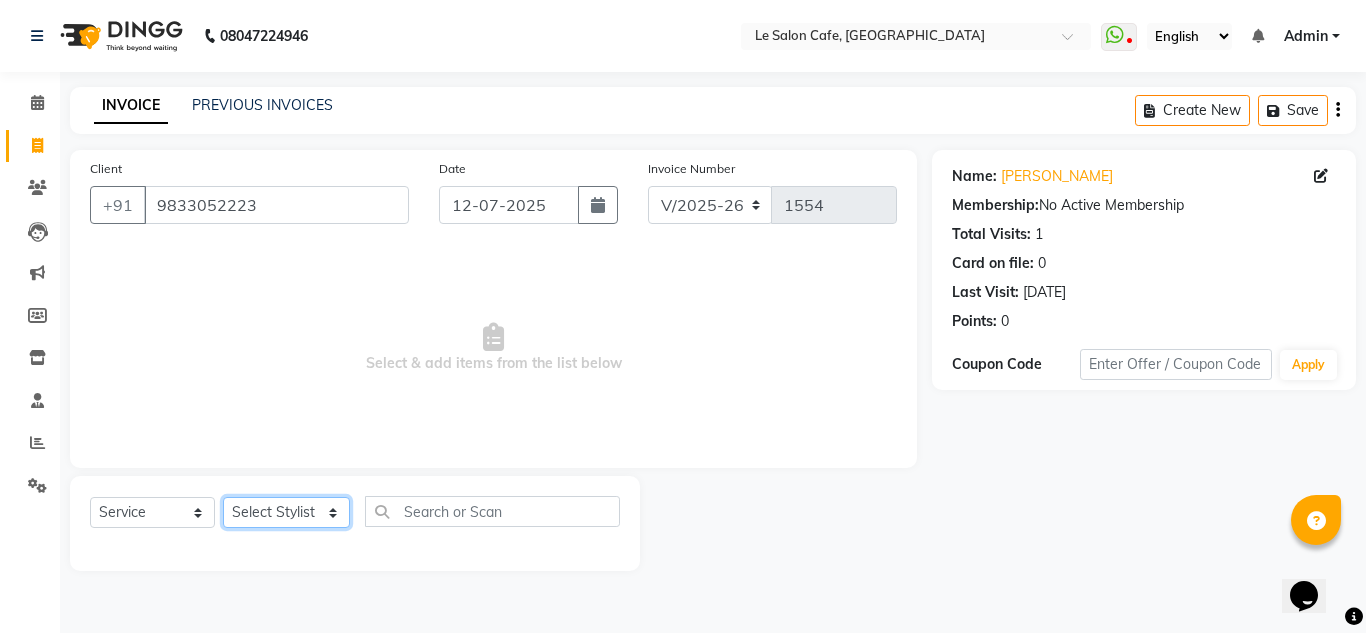 select on "86051" 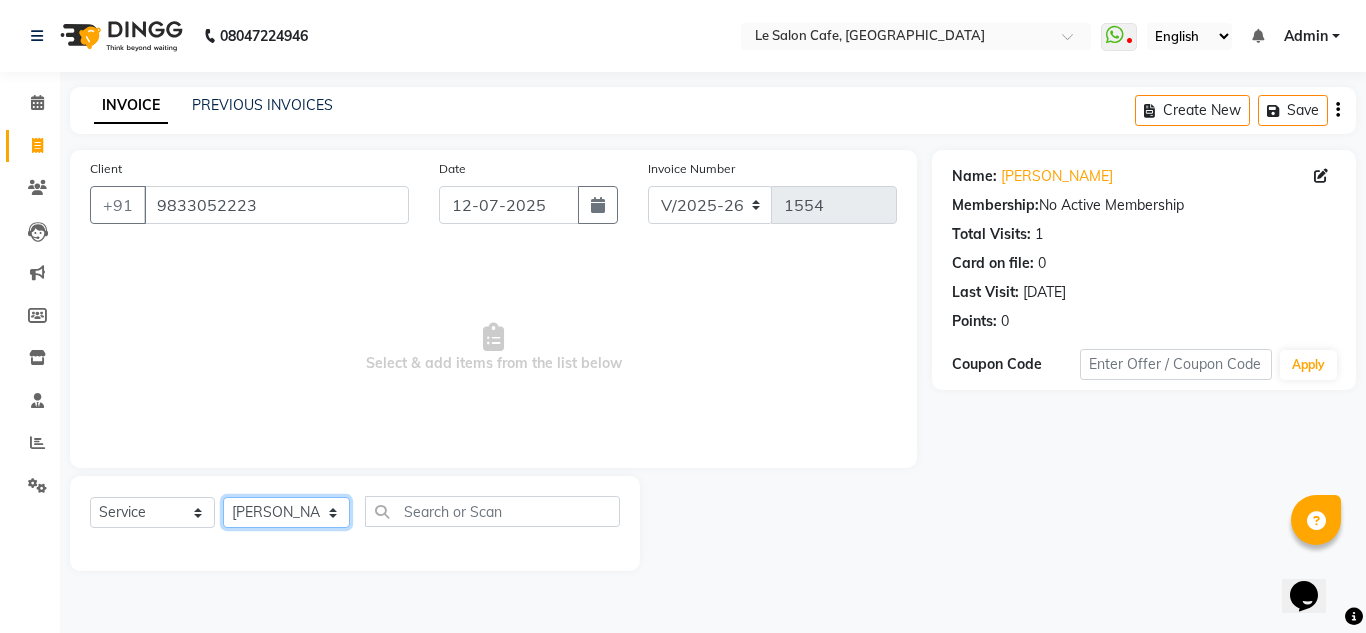 click on "Select Stylist [PERSON_NAME]  [PERSON_NAME]  [PERSON_NAME]  Front Desk  [PERSON_NAME]  [PERSON_NAME] [PERSON_NAME]  [PERSON_NAME]  [PERSON_NAME] [PERSON_NAME]  [PERSON_NAME] [PERSON_NAME] [PERSON_NAME] [PERSON_NAME]" 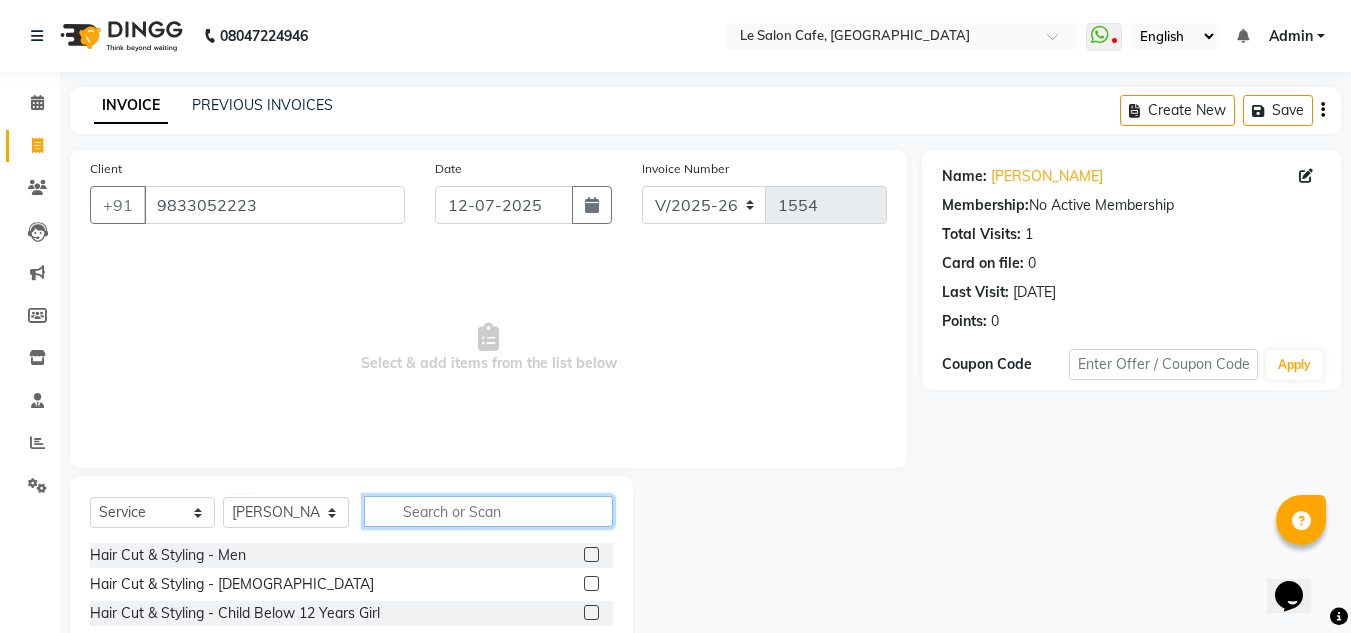 click 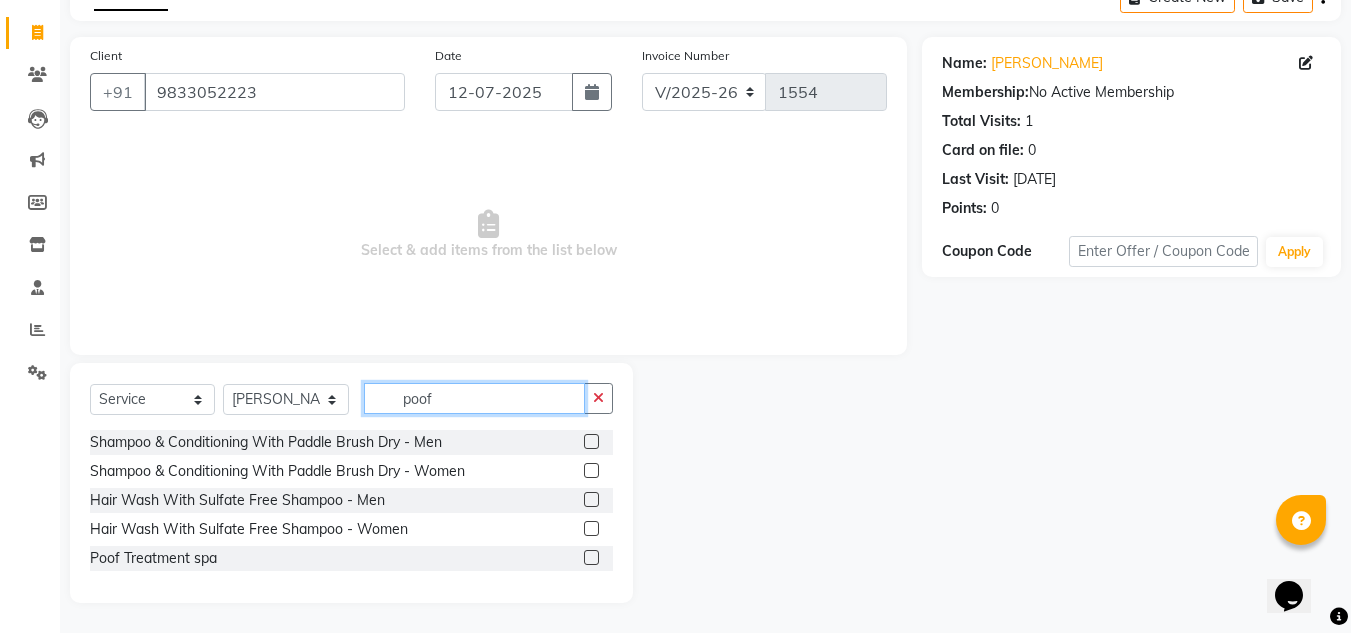 scroll, scrollTop: 0, scrollLeft: 0, axis: both 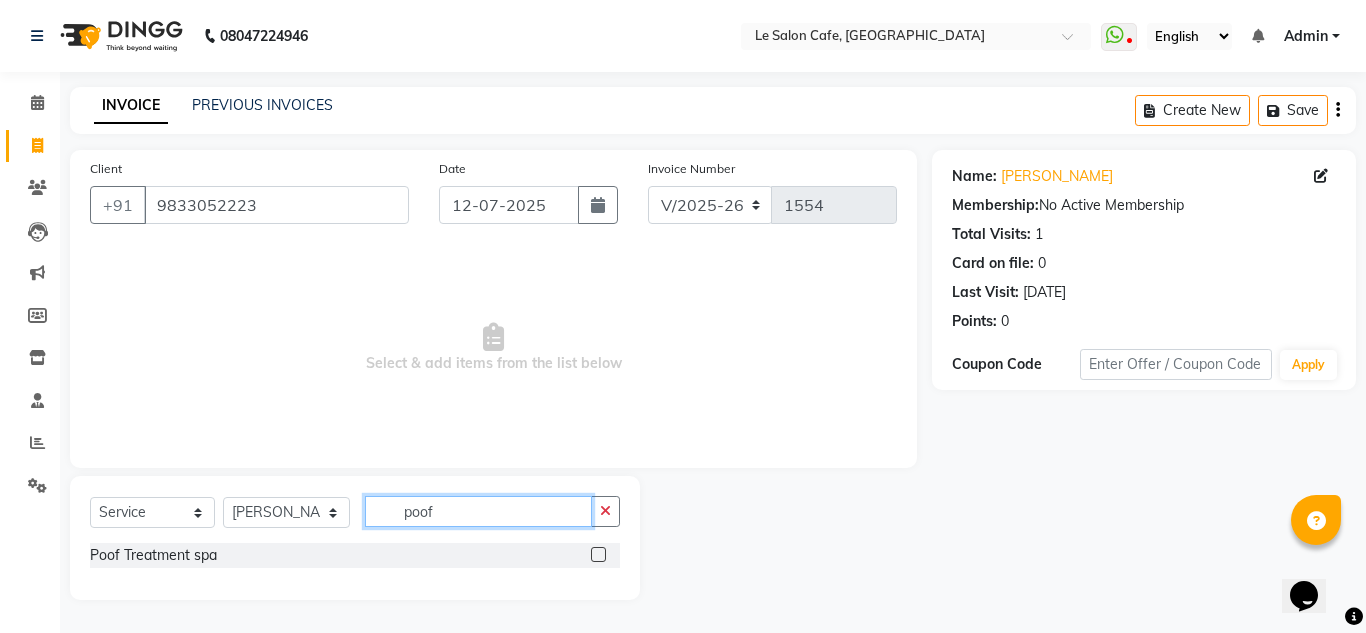 type on "poof" 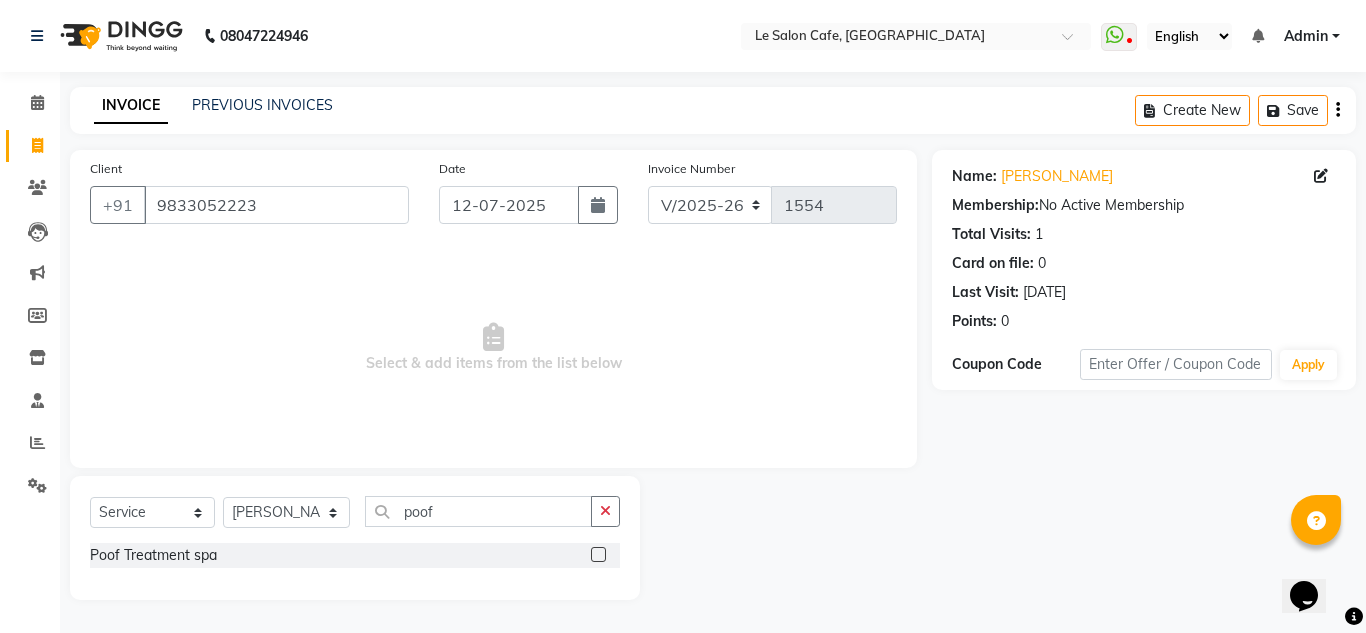 click 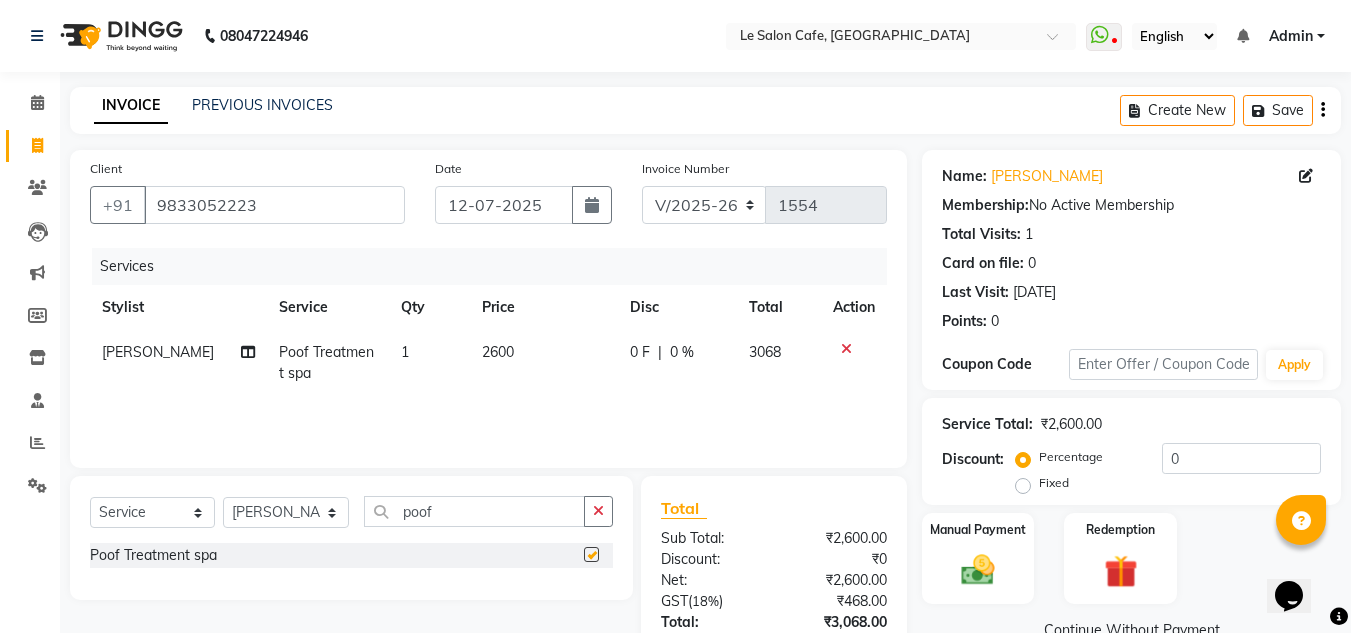checkbox on "false" 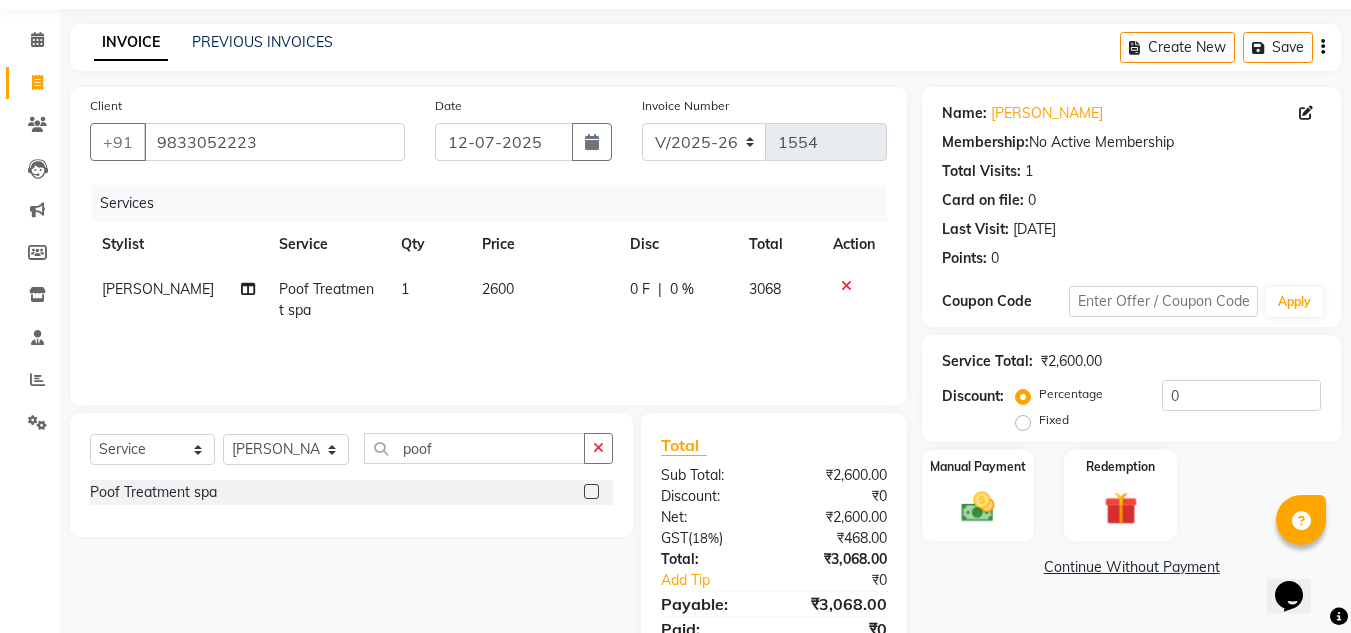 scroll, scrollTop: 146, scrollLeft: 0, axis: vertical 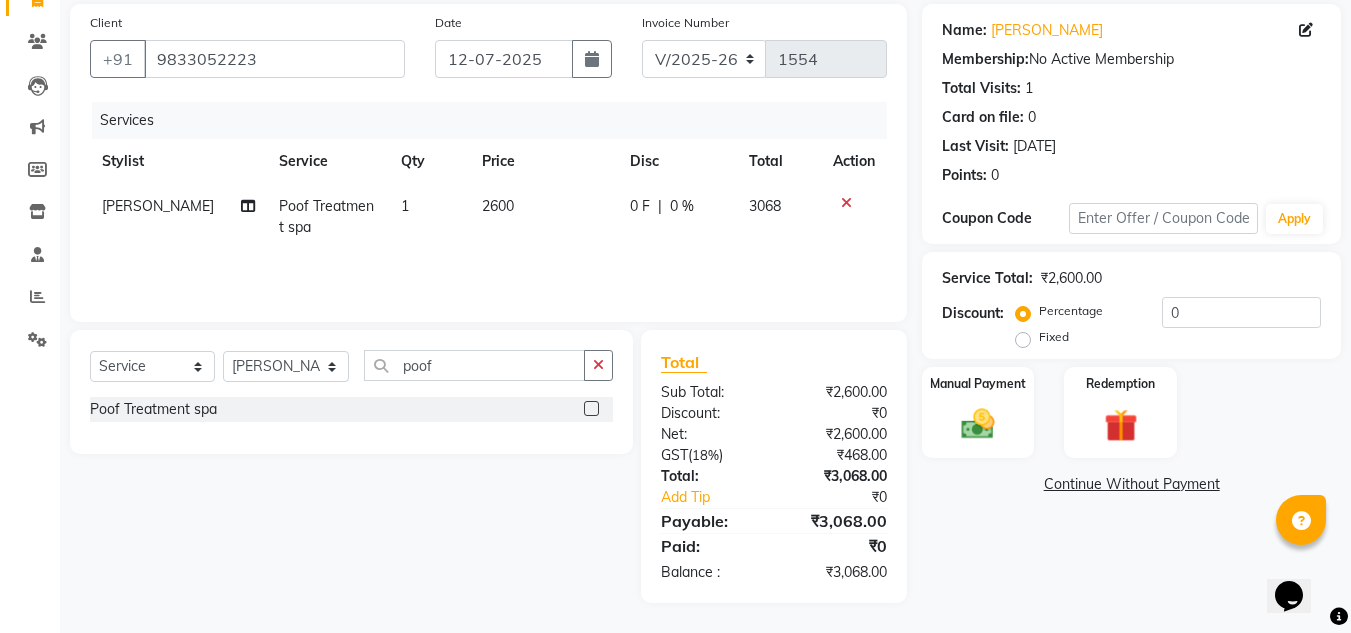 click on "Last Visit:   11-05-2025" 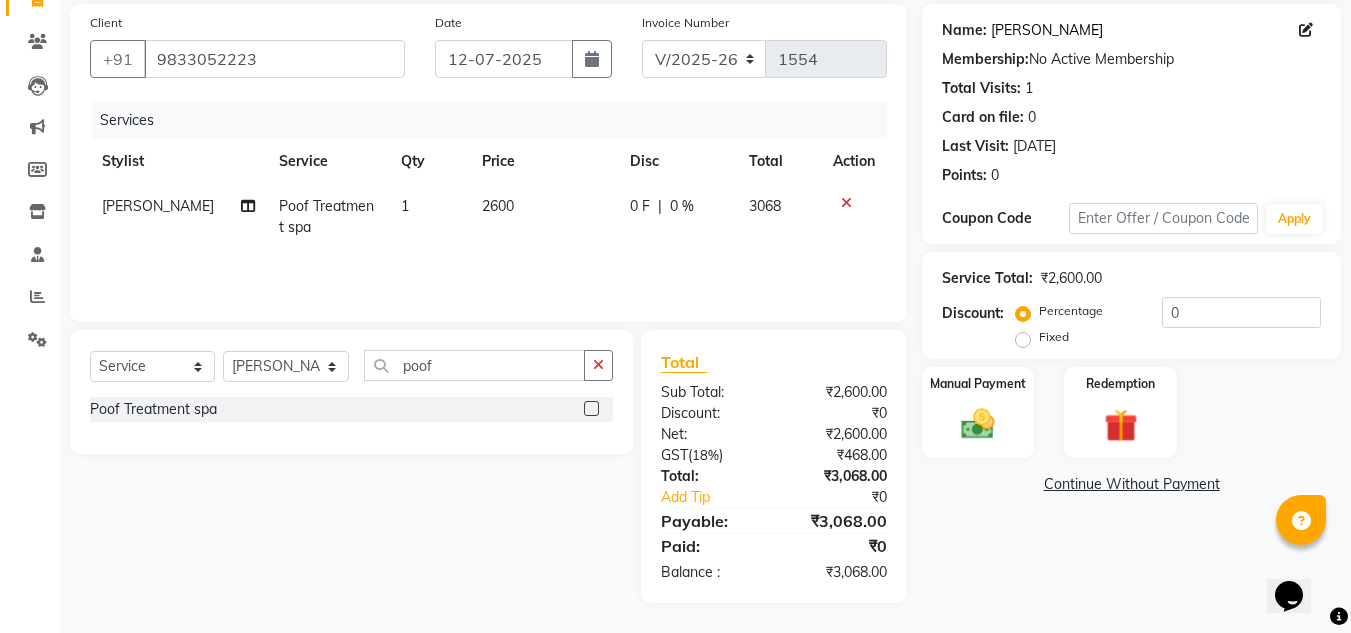 click on "[PERSON_NAME]" 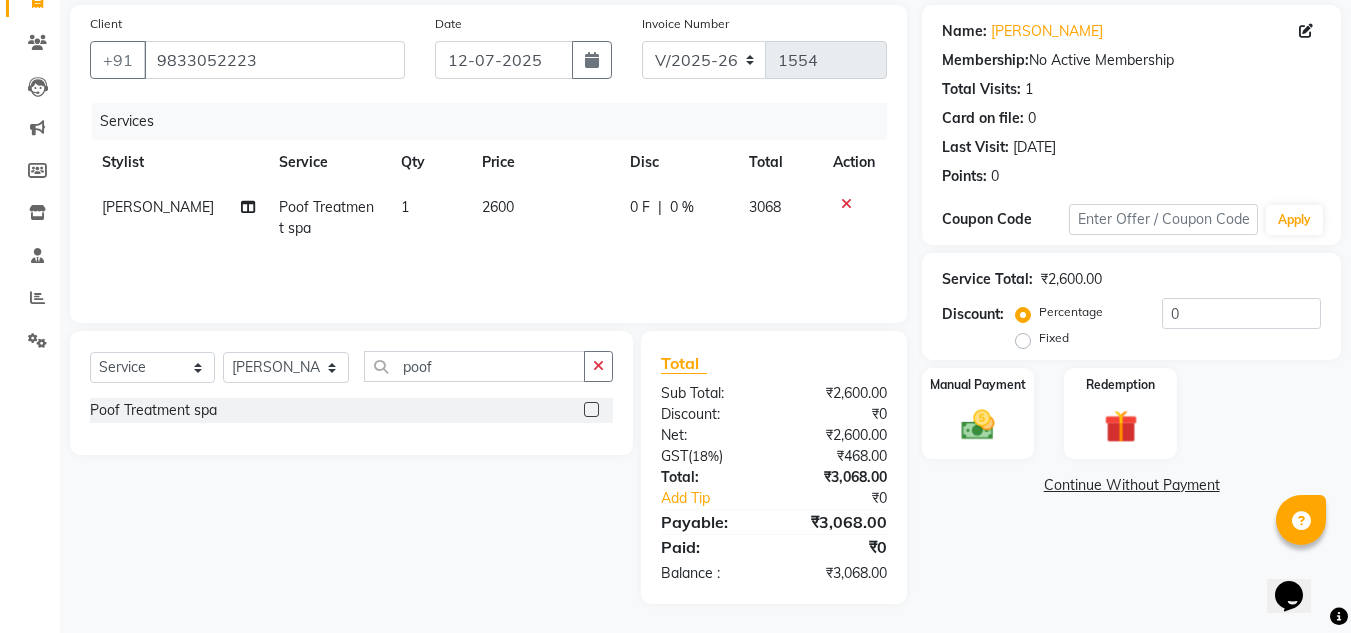 scroll, scrollTop: 146, scrollLeft: 0, axis: vertical 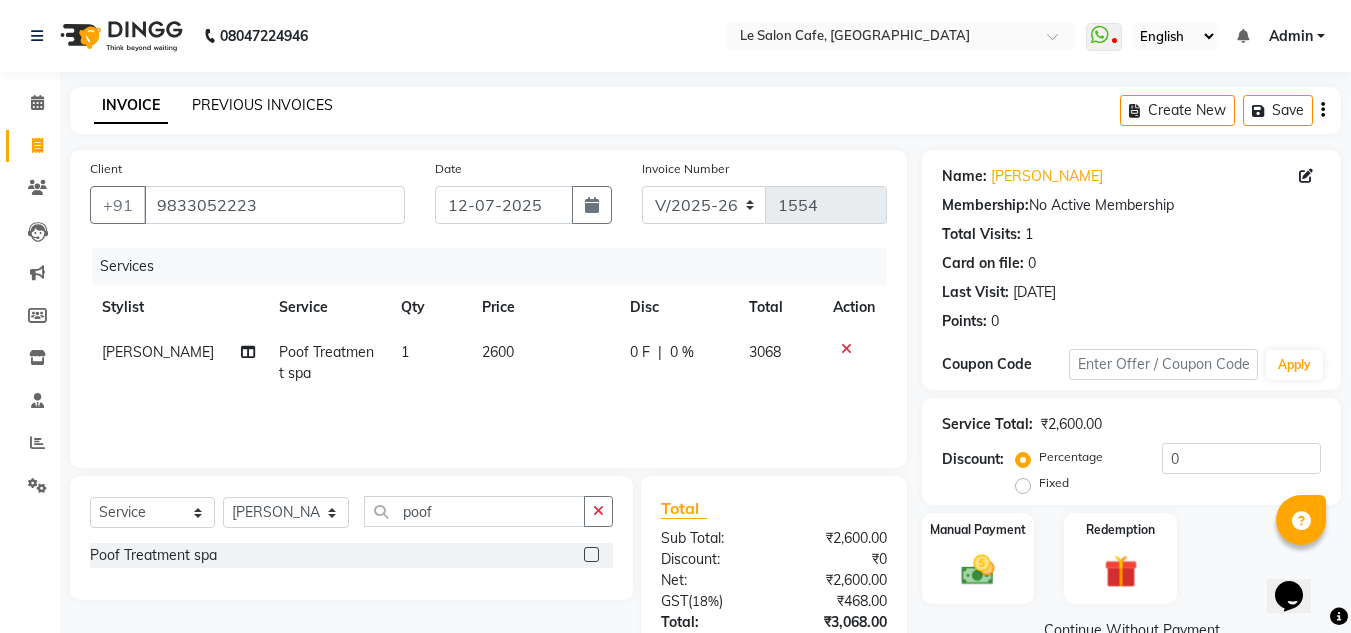 click on "PREVIOUS INVOICES" 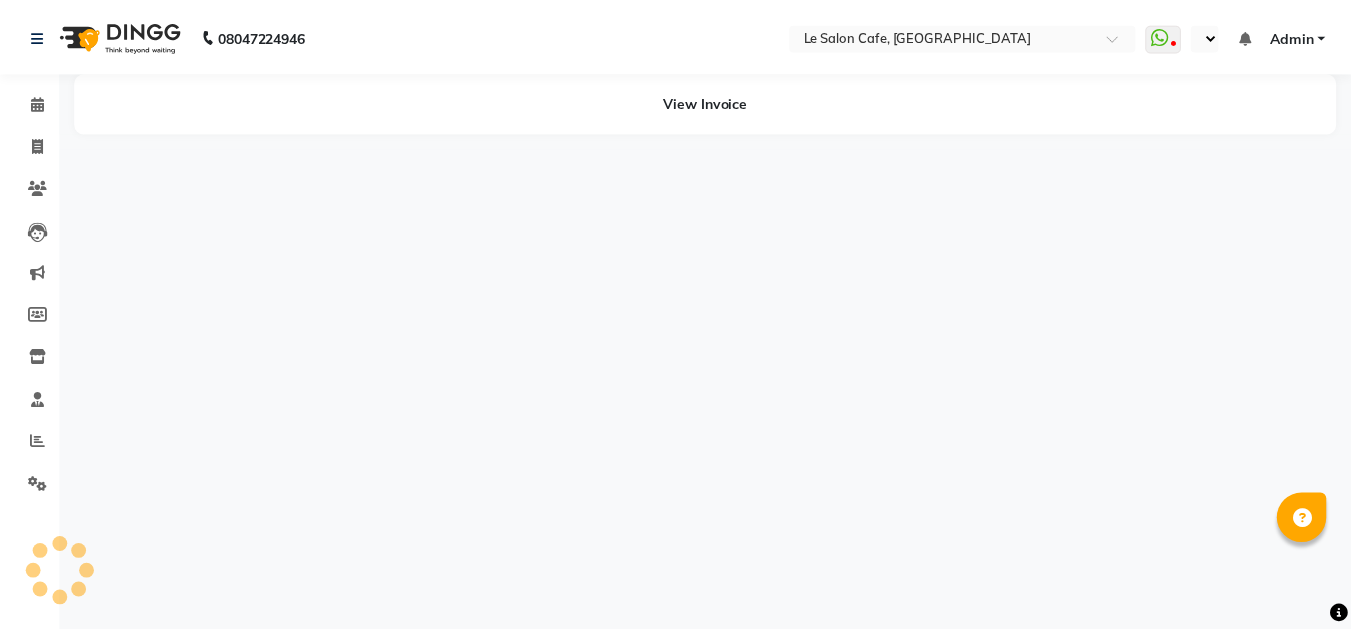 scroll, scrollTop: 0, scrollLeft: 0, axis: both 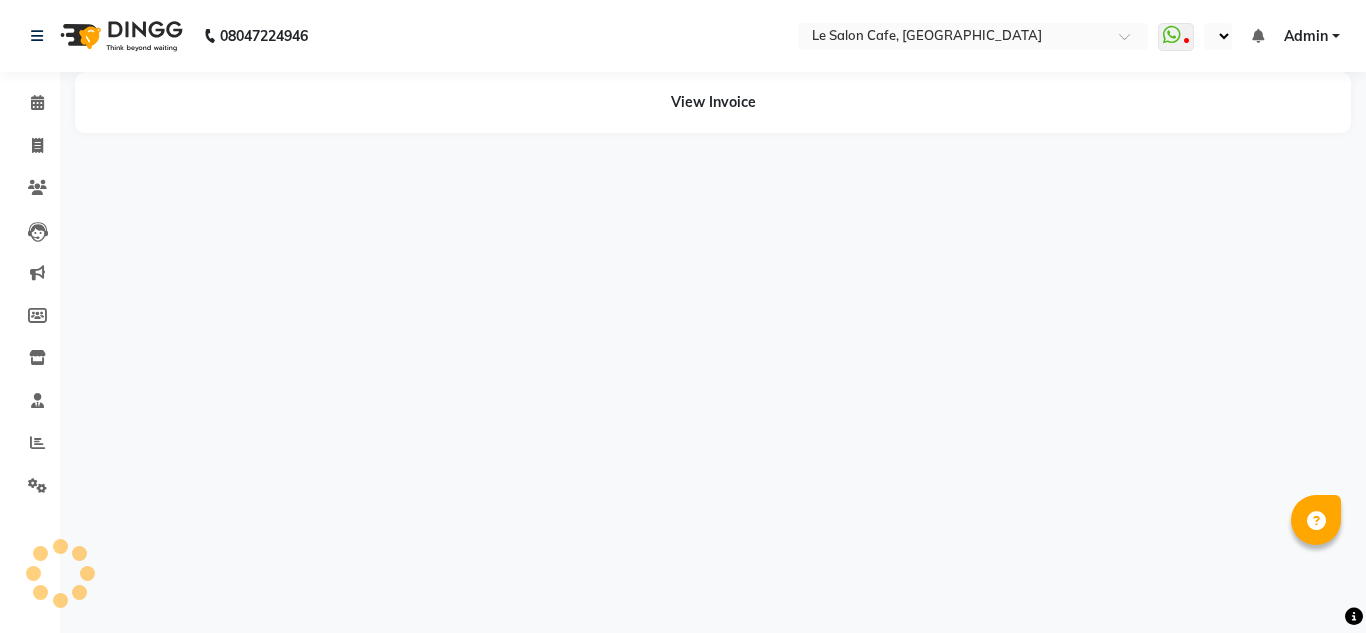 select on "en" 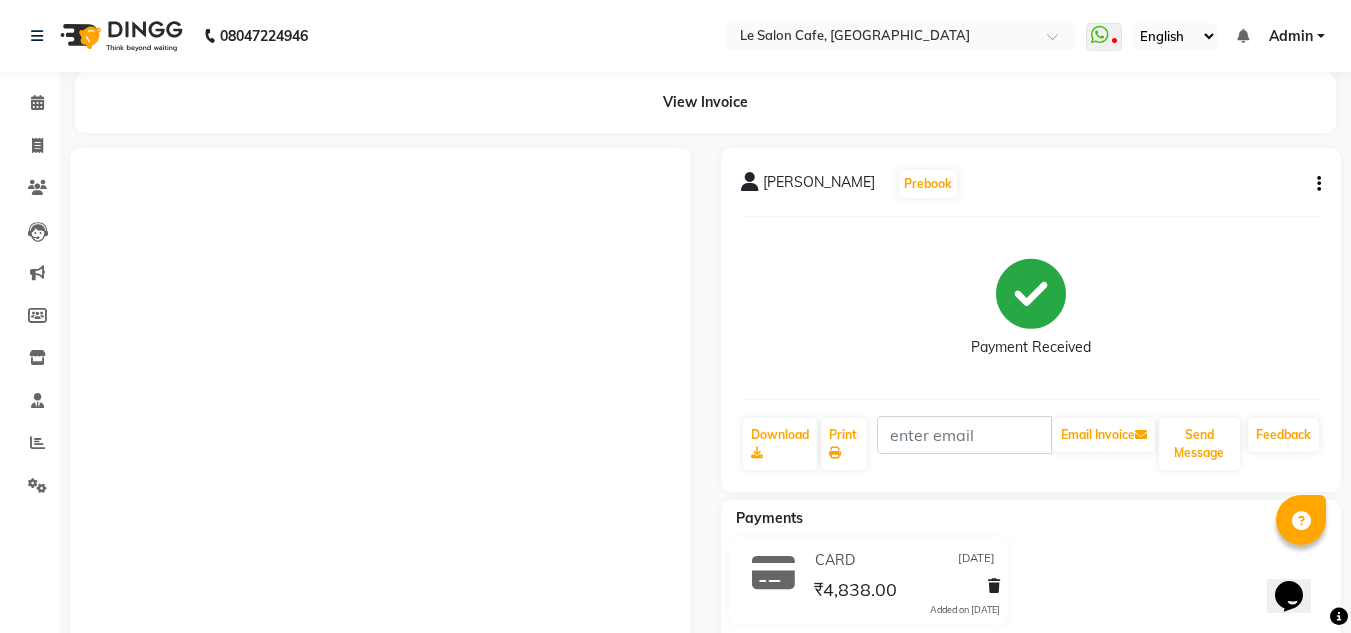 scroll, scrollTop: 0, scrollLeft: 0, axis: both 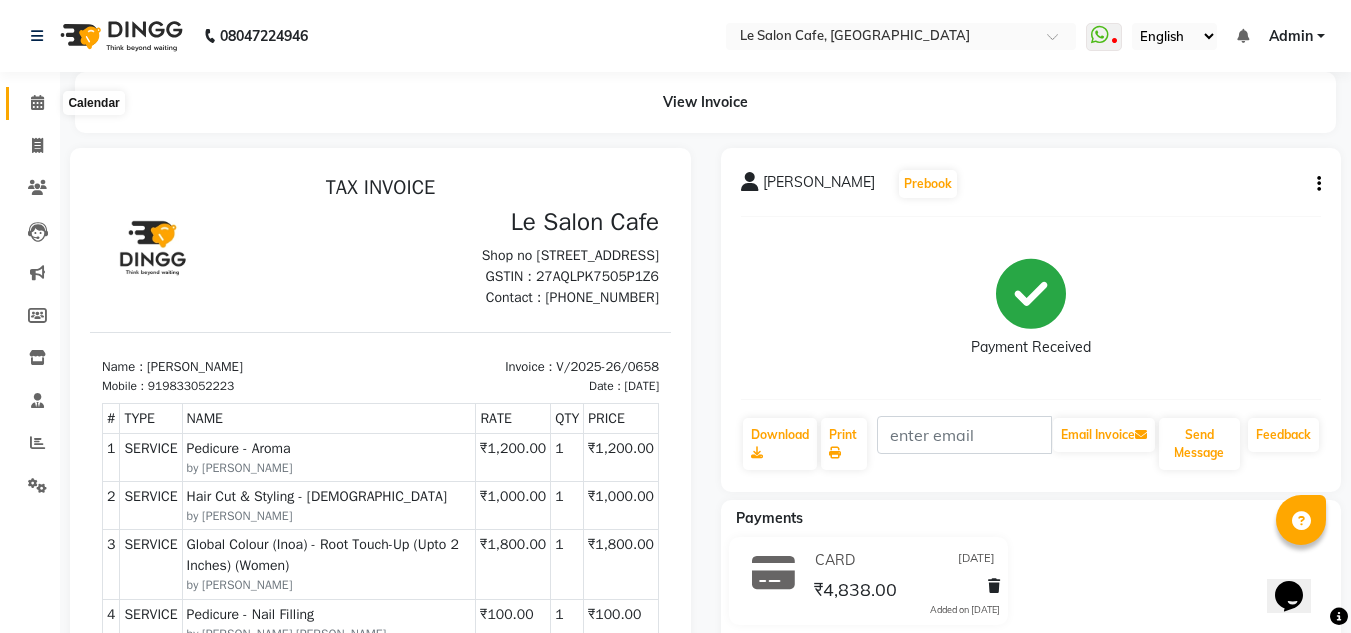 click 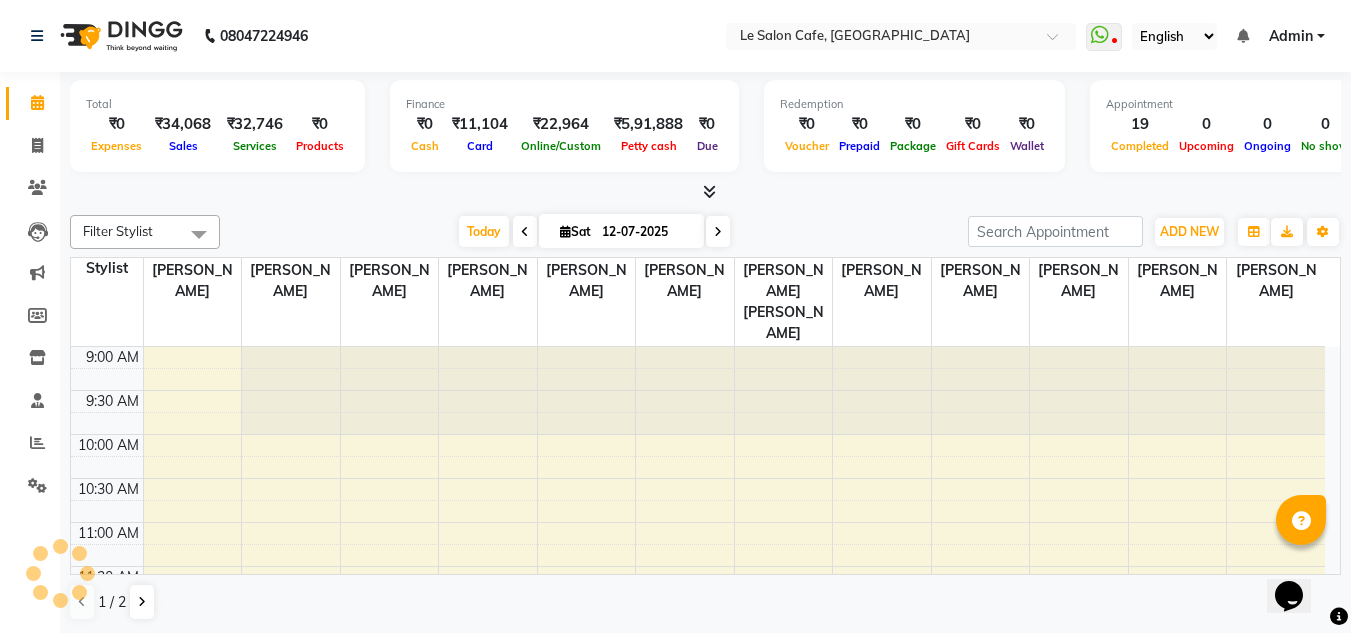 scroll, scrollTop: 705, scrollLeft: 0, axis: vertical 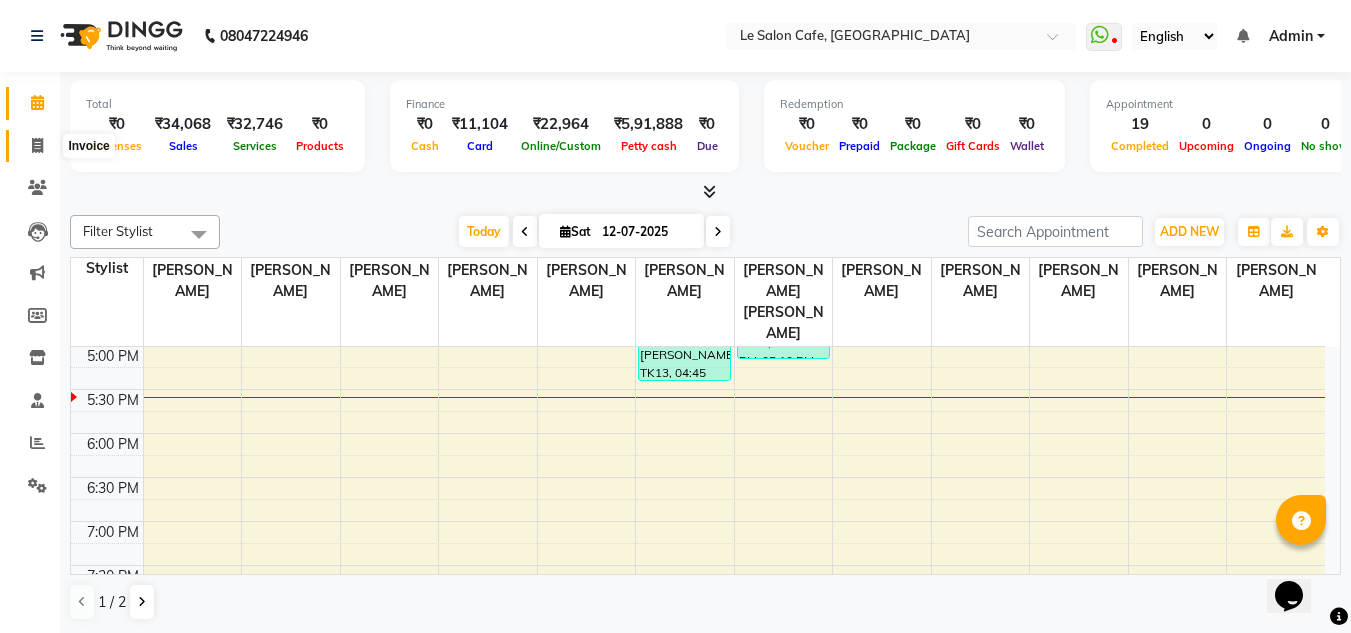 click 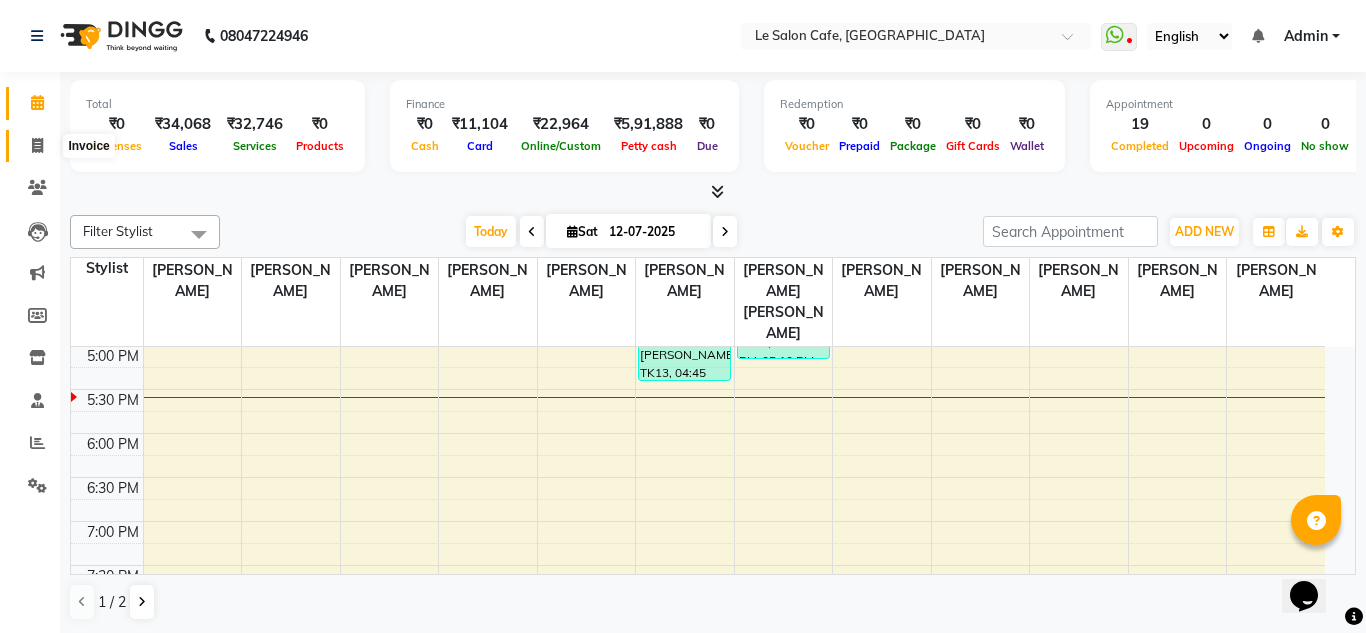 select on "594" 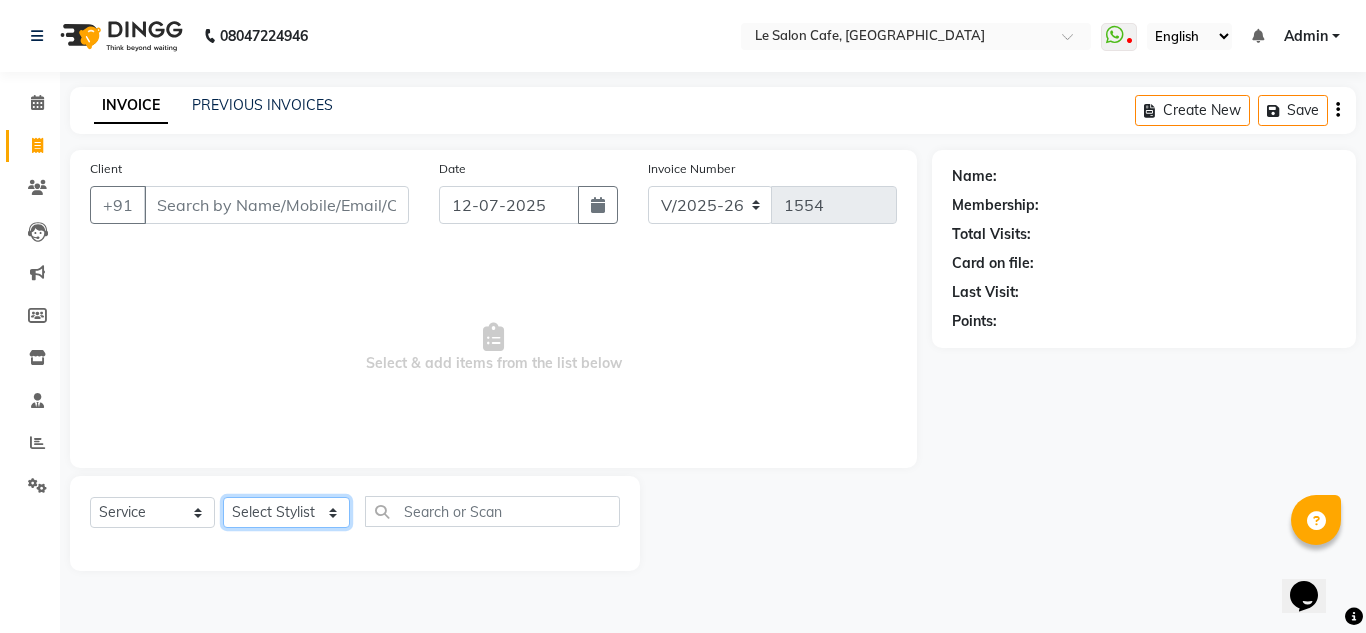 click on "Select Stylist [PERSON_NAME]  [PERSON_NAME]  [PERSON_NAME]  Front Desk  [PERSON_NAME]  [PERSON_NAME] [PERSON_NAME]  [PERSON_NAME]  [PERSON_NAME] [PERSON_NAME]  [PERSON_NAME] [PERSON_NAME] [PERSON_NAME] [PERSON_NAME]" 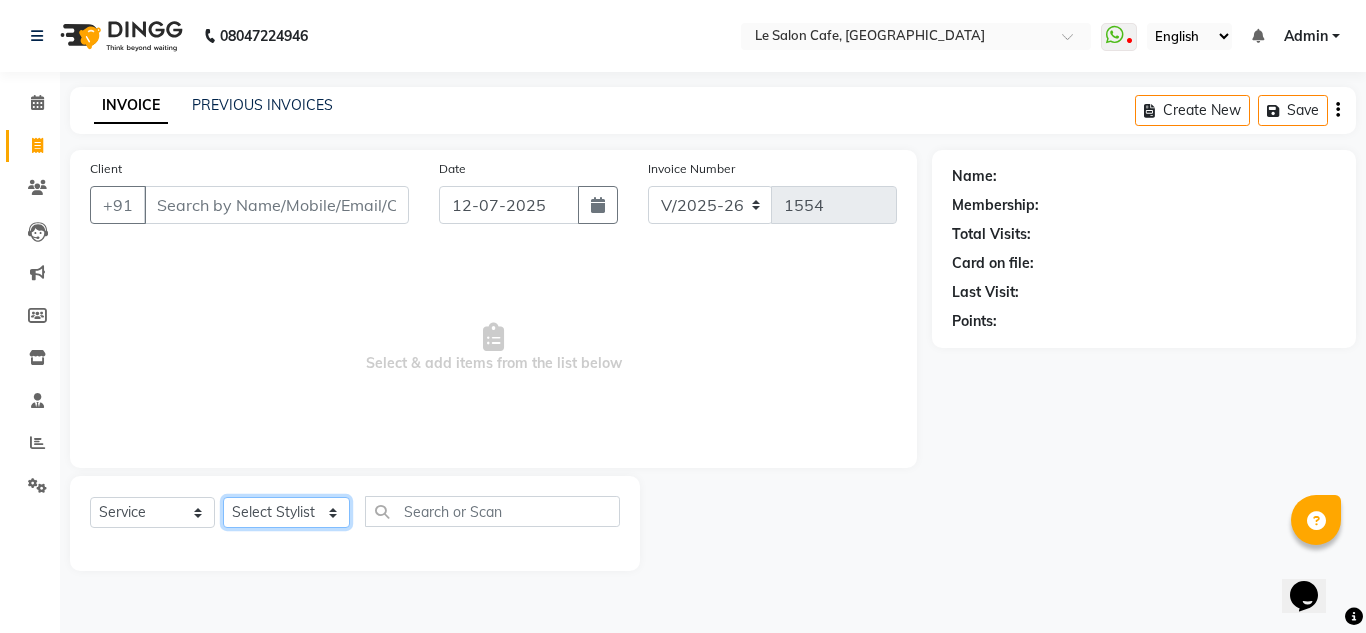 select on "13306" 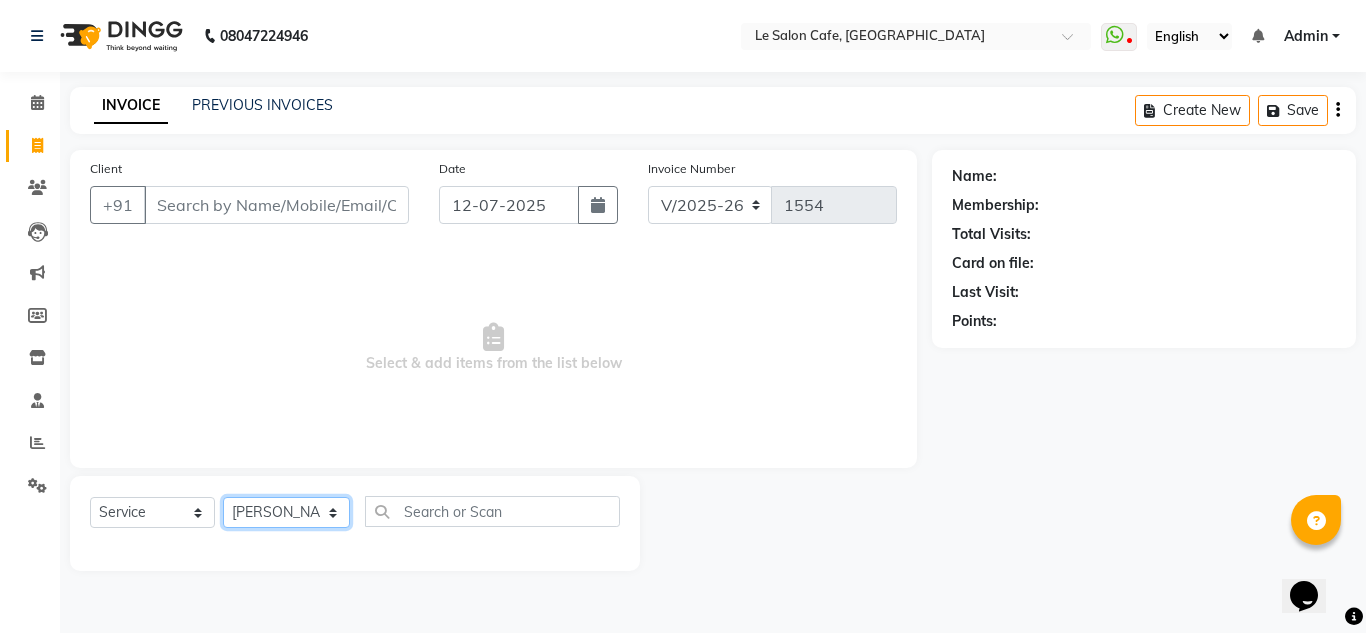 click on "Select Stylist [PERSON_NAME]  [PERSON_NAME]  [PERSON_NAME]  Front Desk  [PERSON_NAME]  [PERSON_NAME] [PERSON_NAME]  [PERSON_NAME]  [PERSON_NAME] [PERSON_NAME]  [PERSON_NAME] [PERSON_NAME] [PERSON_NAME] [PERSON_NAME]" 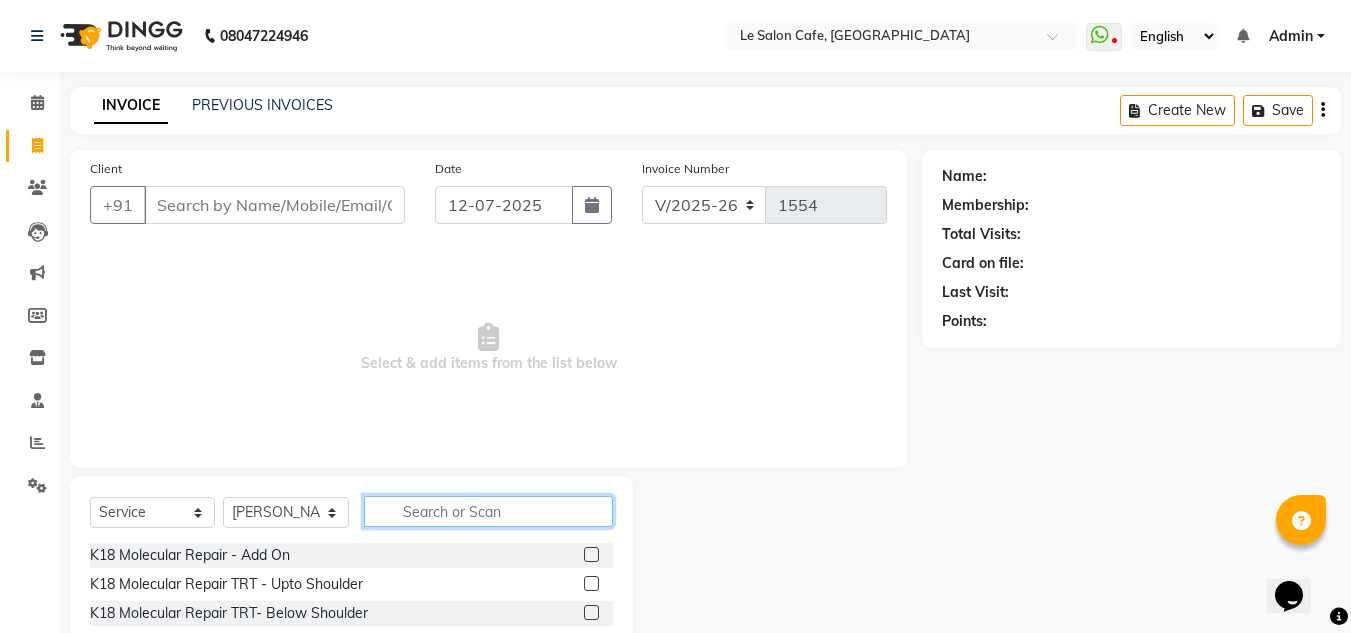 click 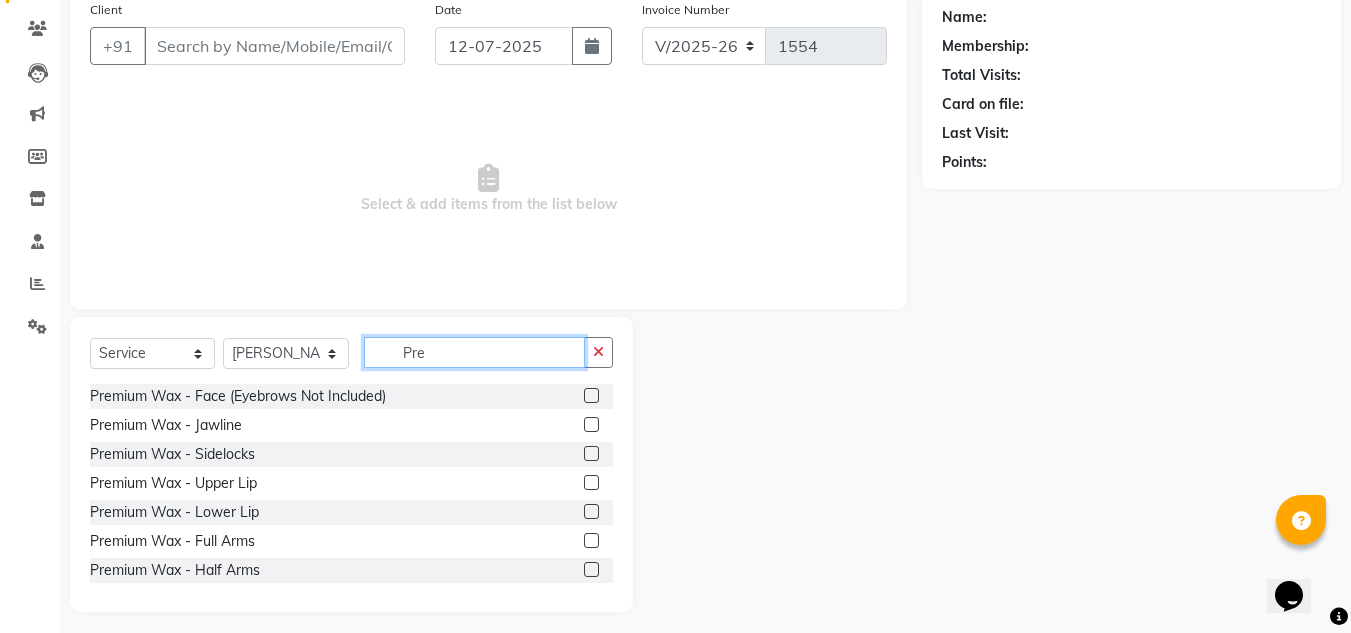 scroll, scrollTop: 168, scrollLeft: 0, axis: vertical 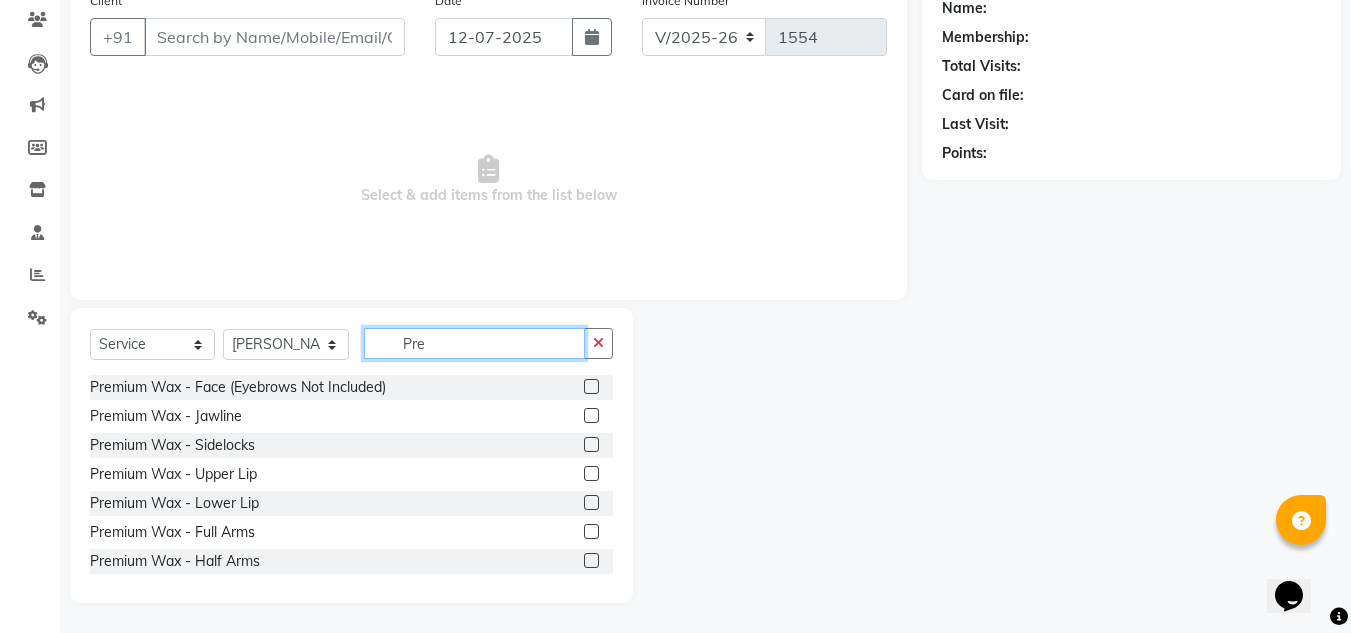 type on "Pre" 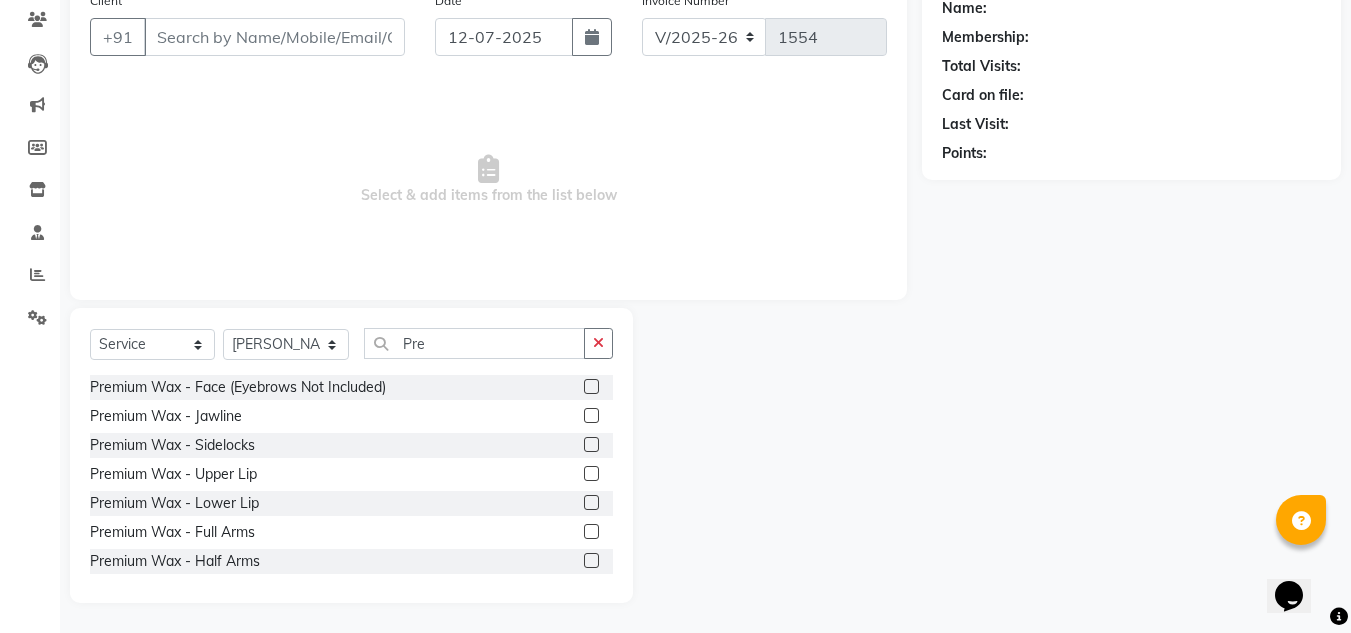 click 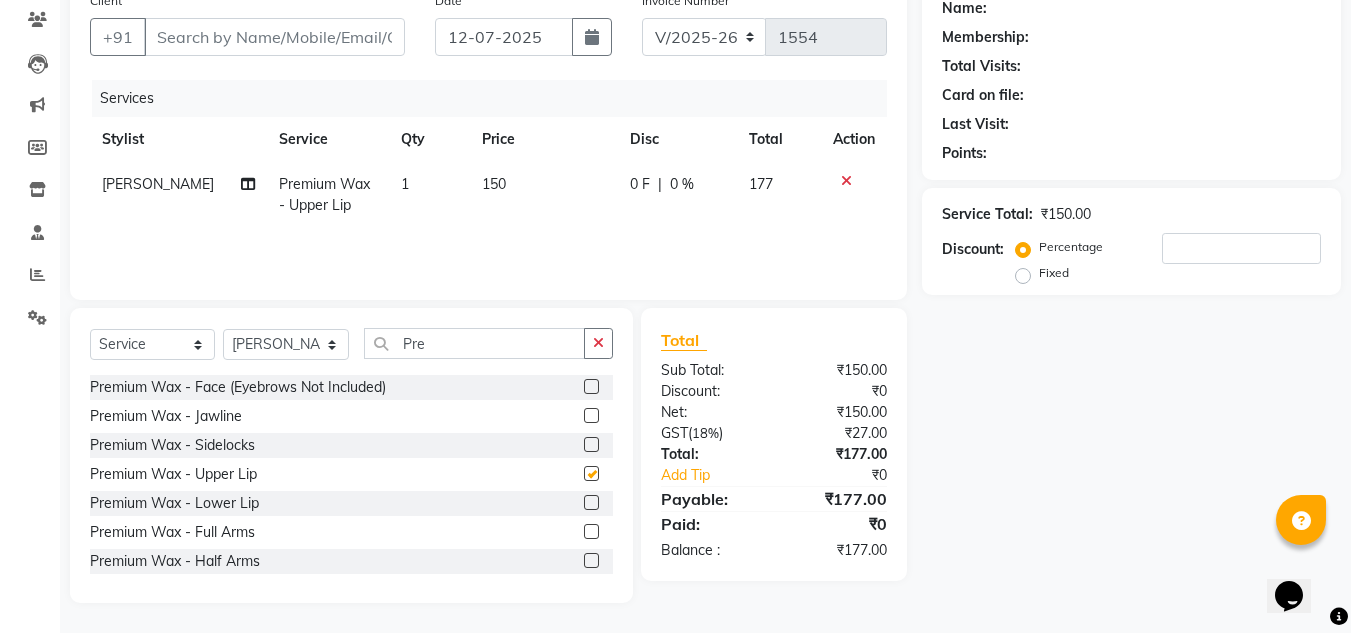 checkbox on "false" 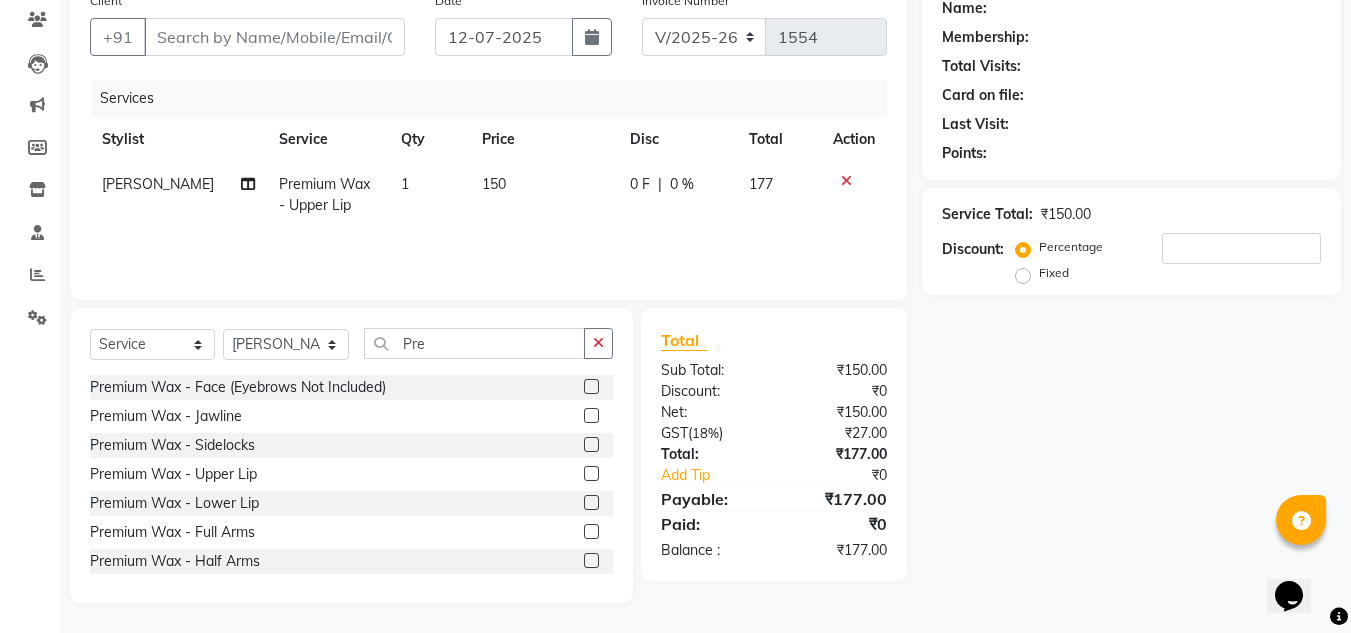 click 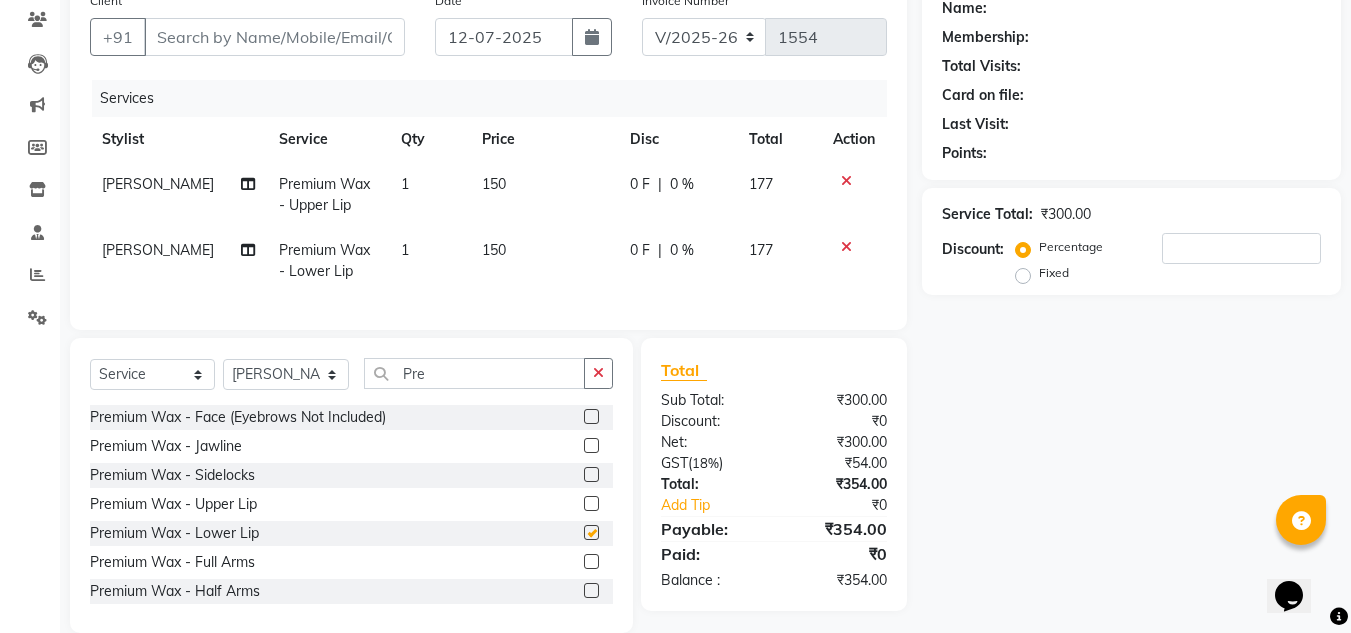 checkbox on "false" 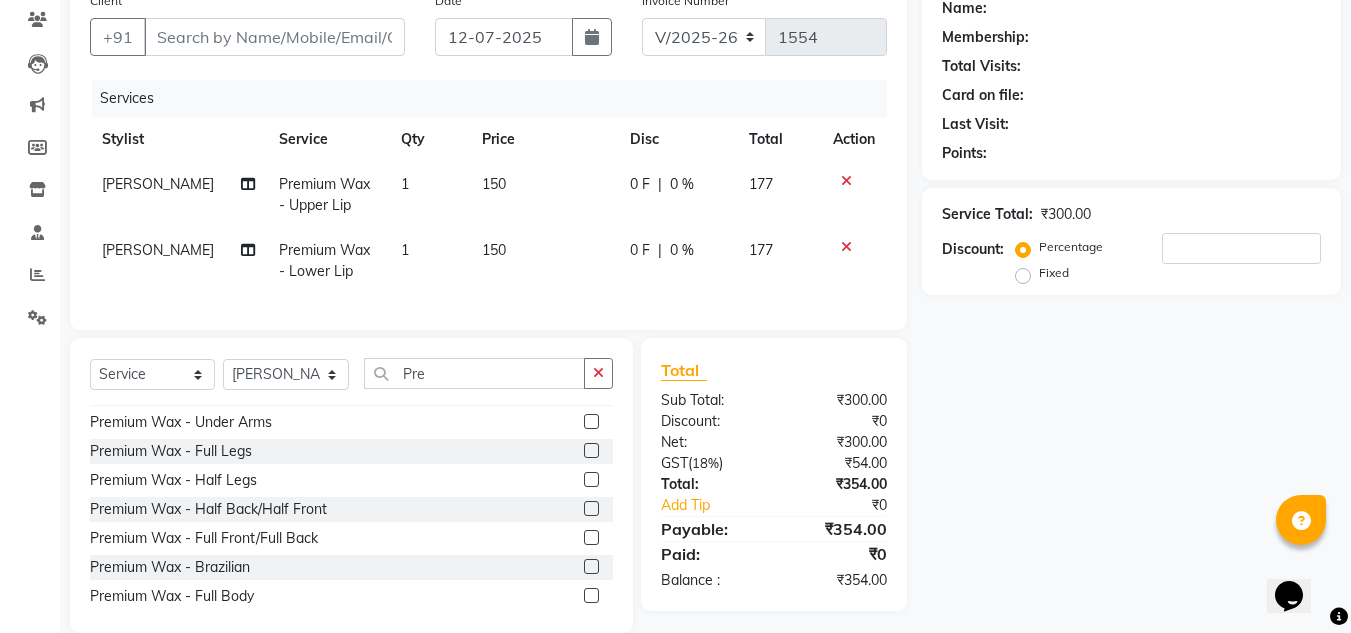 scroll, scrollTop: 200, scrollLeft: 0, axis: vertical 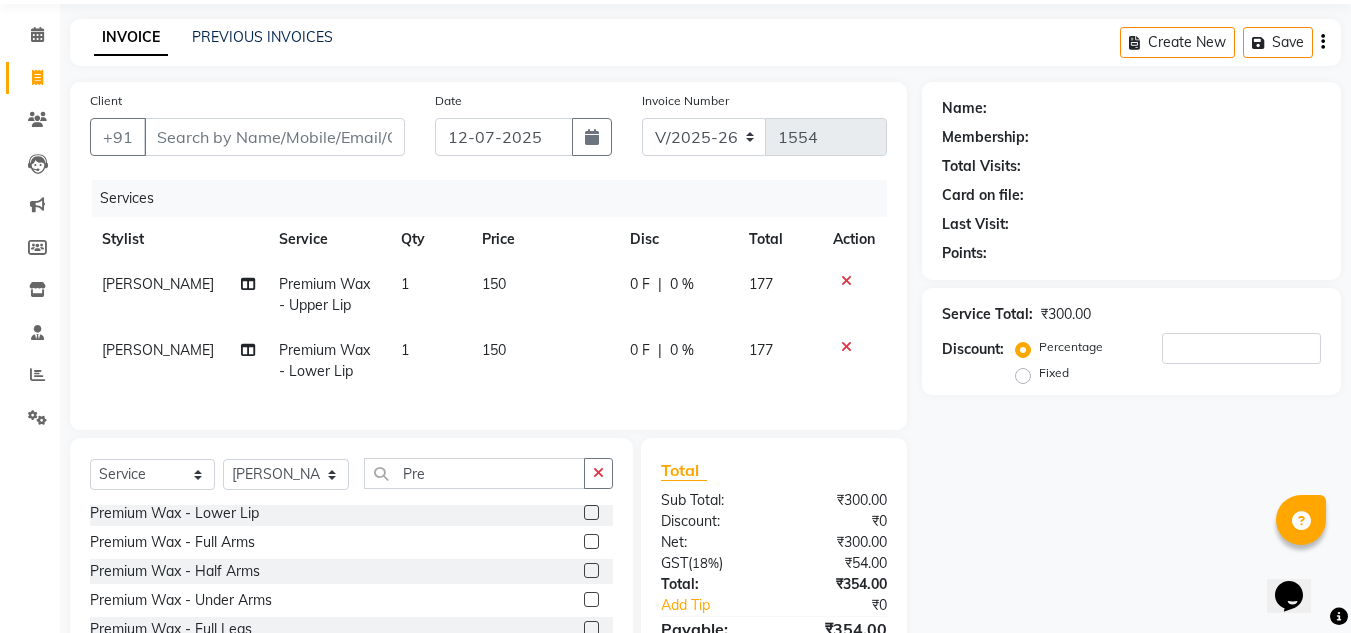 click 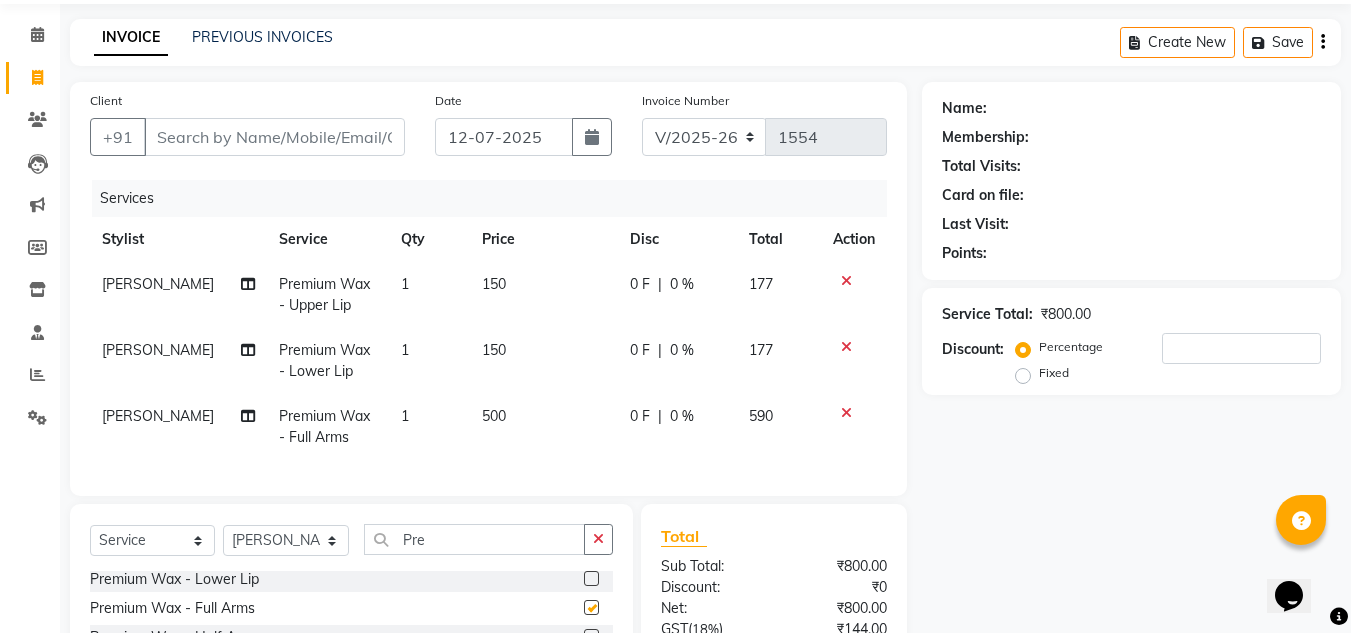 checkbox on "false" 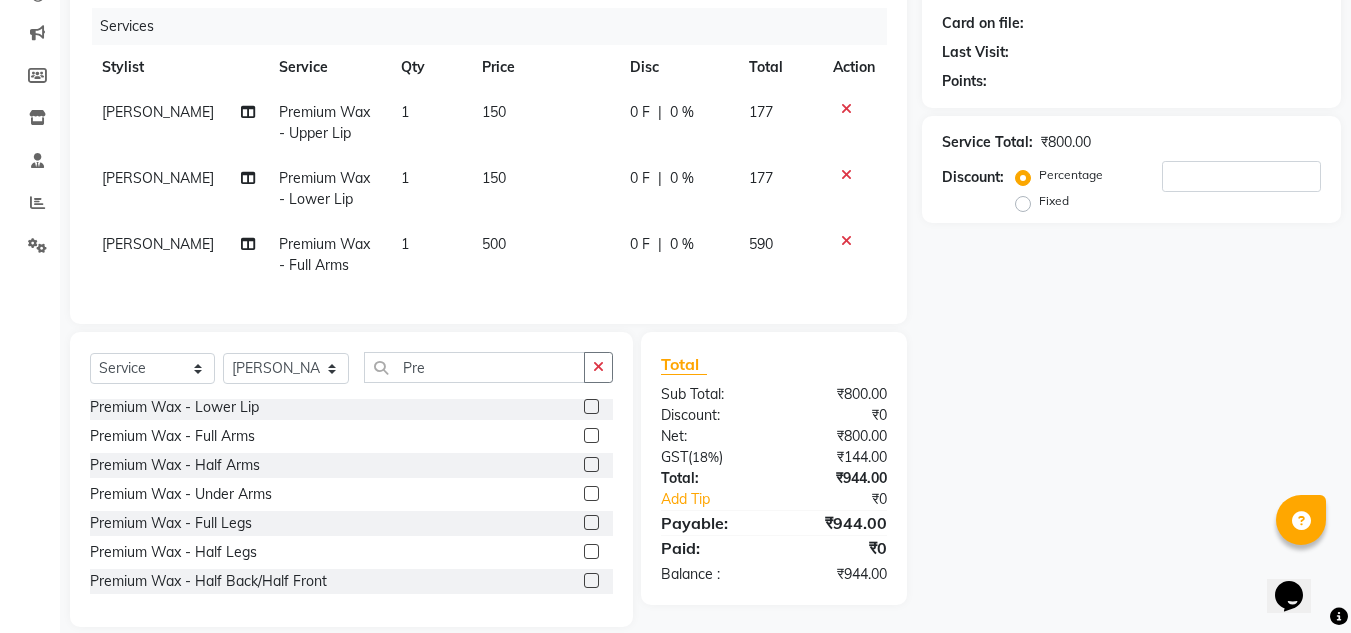 scroll, scrollTop: 268, scrollLeft: 0, axis: vertical 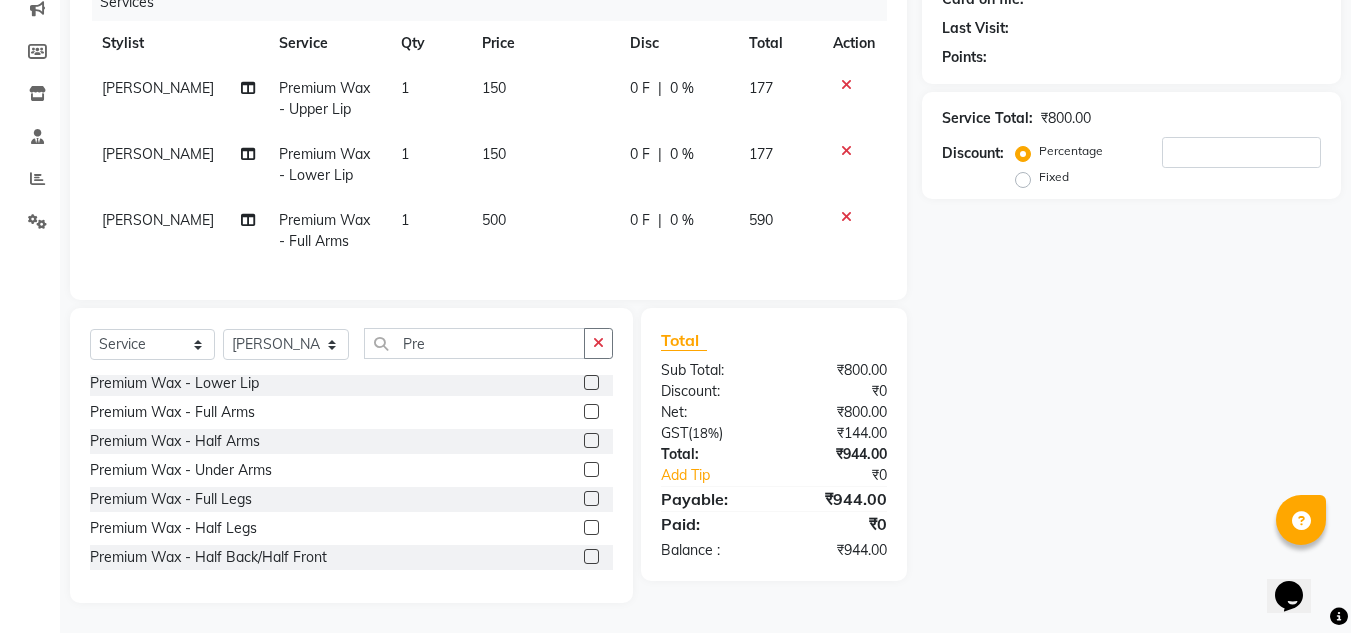click 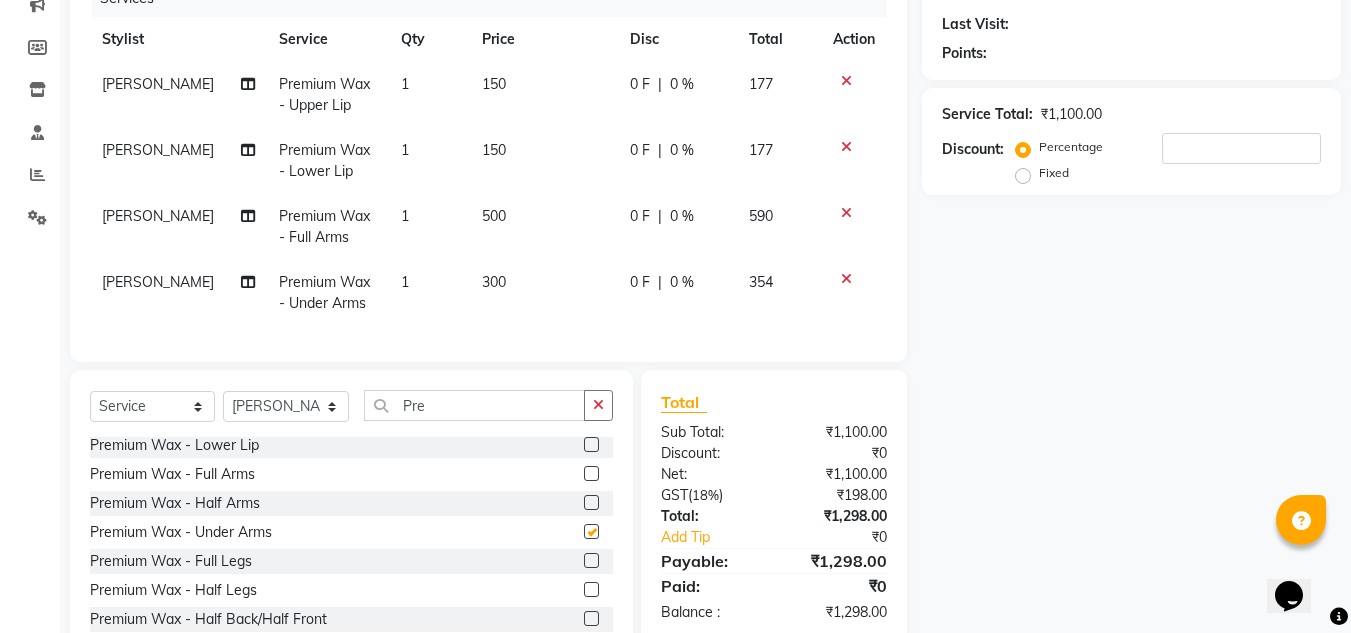 checkbox on "false" 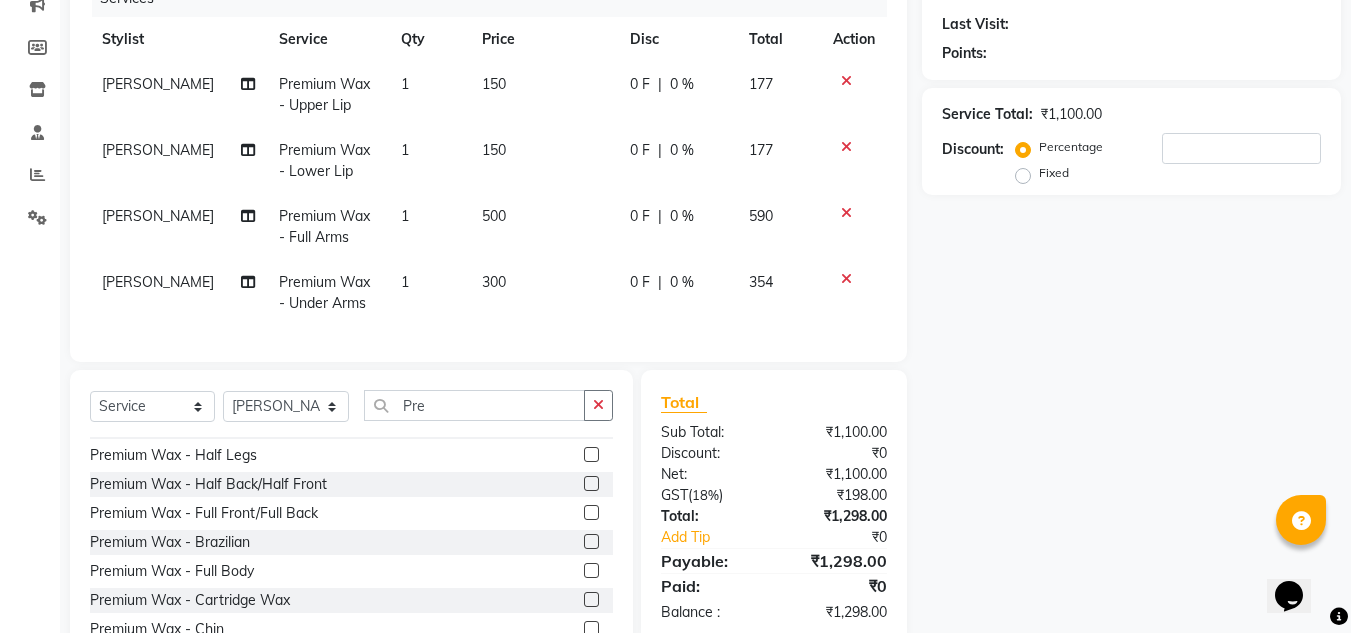 scroll, scrollTop: 220, scrollLeft: 0, axis: vertical 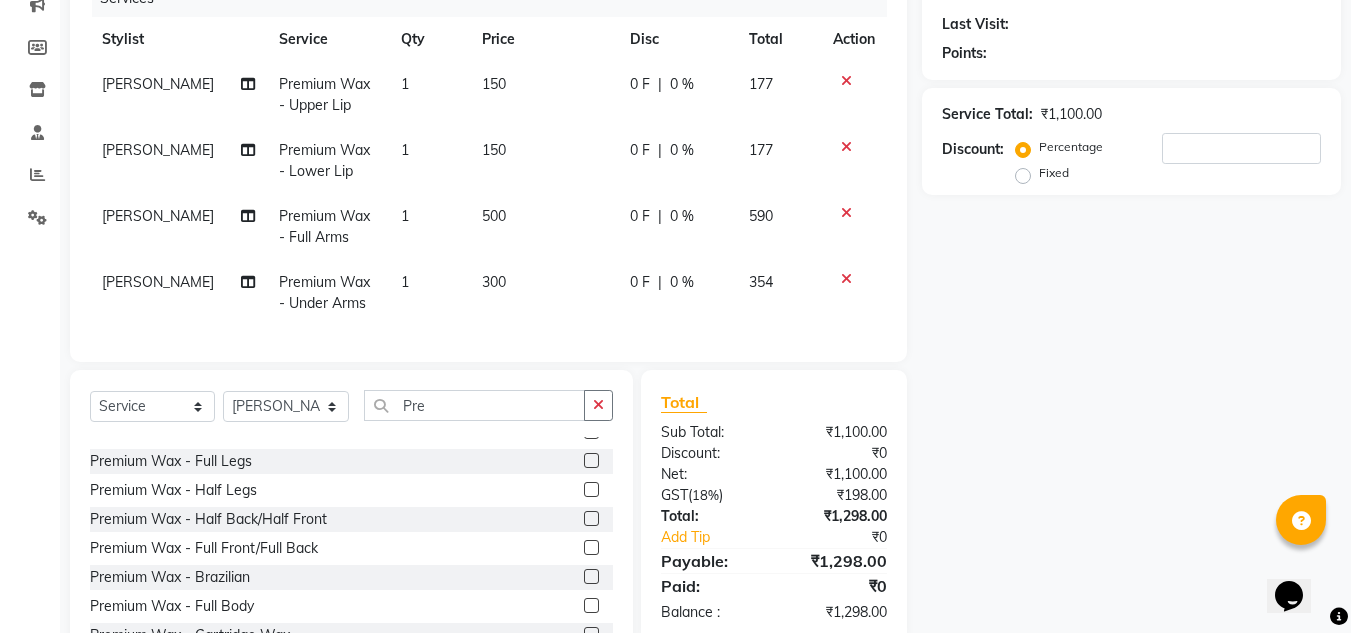 click 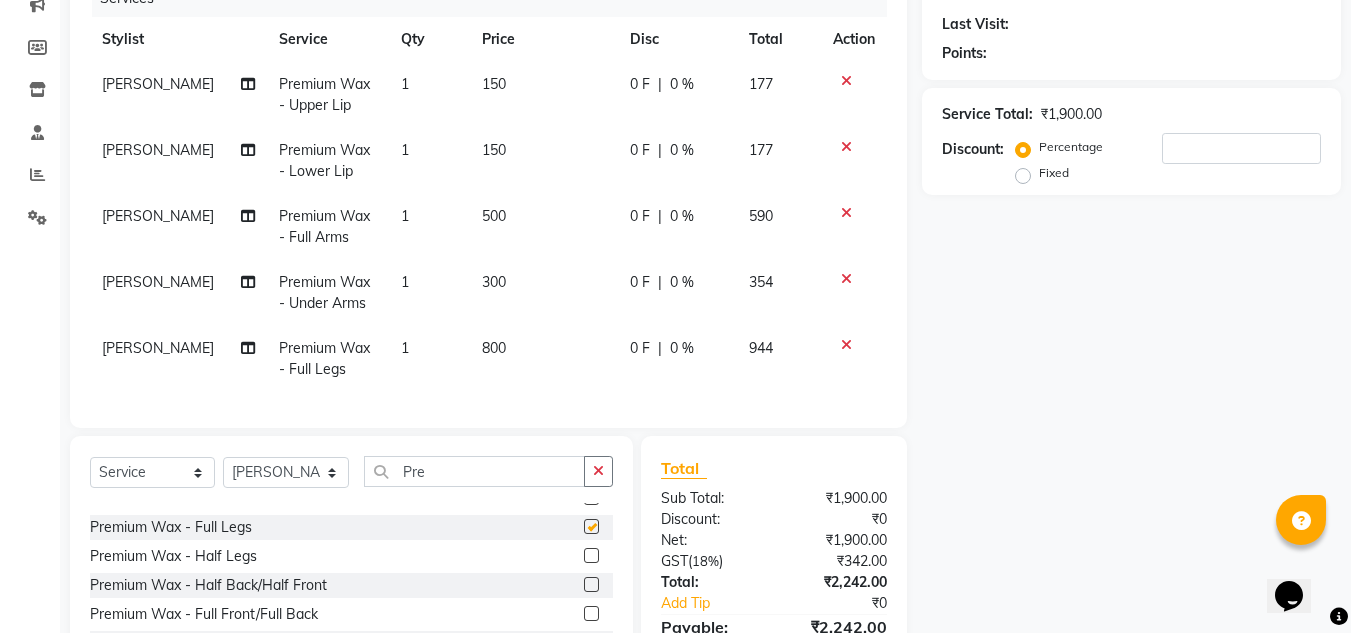 checkbox on "false" 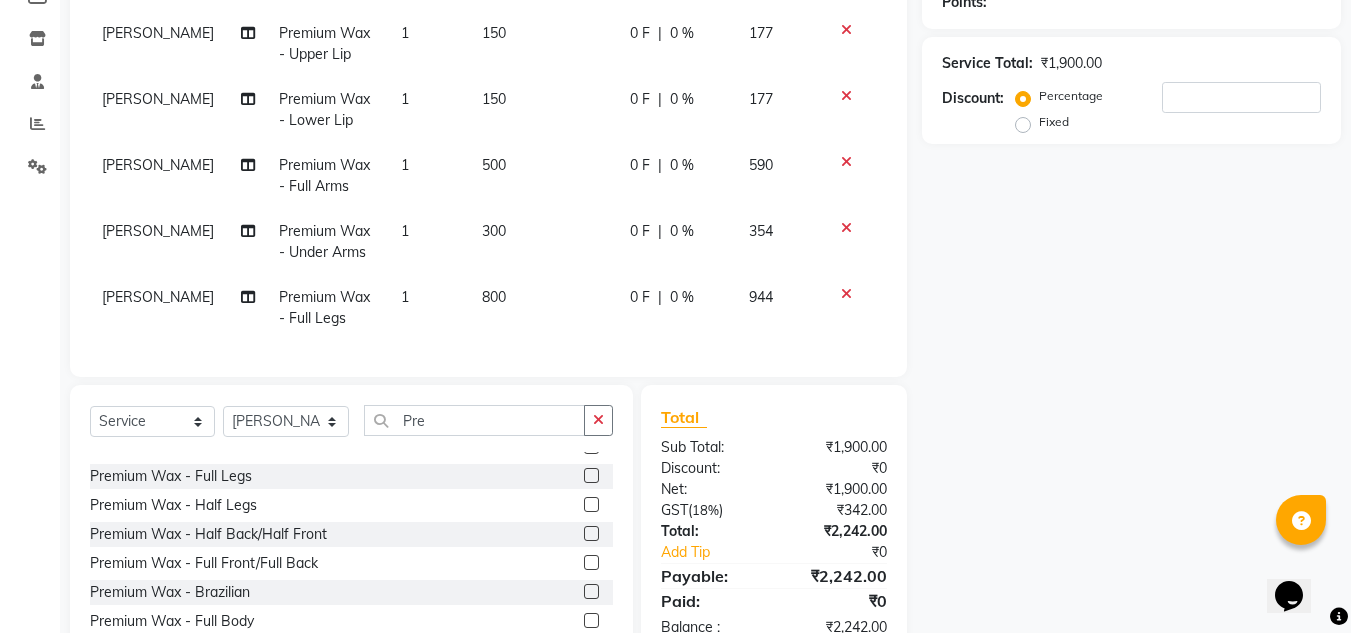 scroll, scrollTop: 368, scrollLeft: 0, axis: vertical 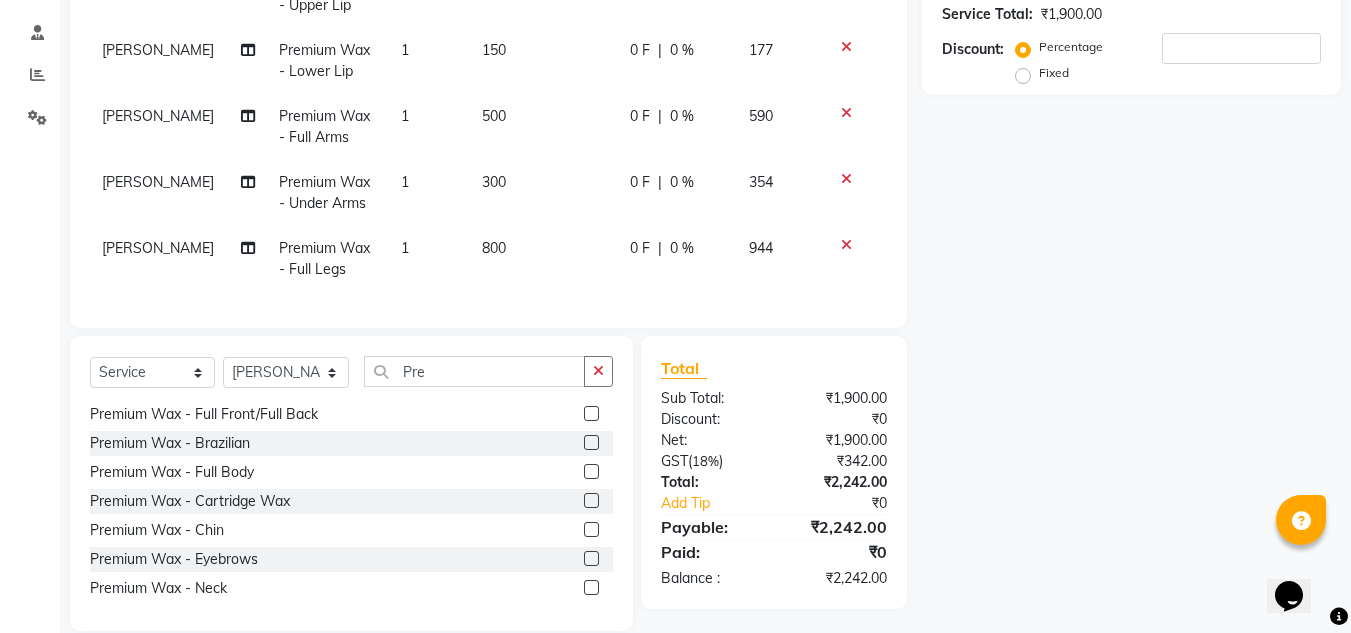 click 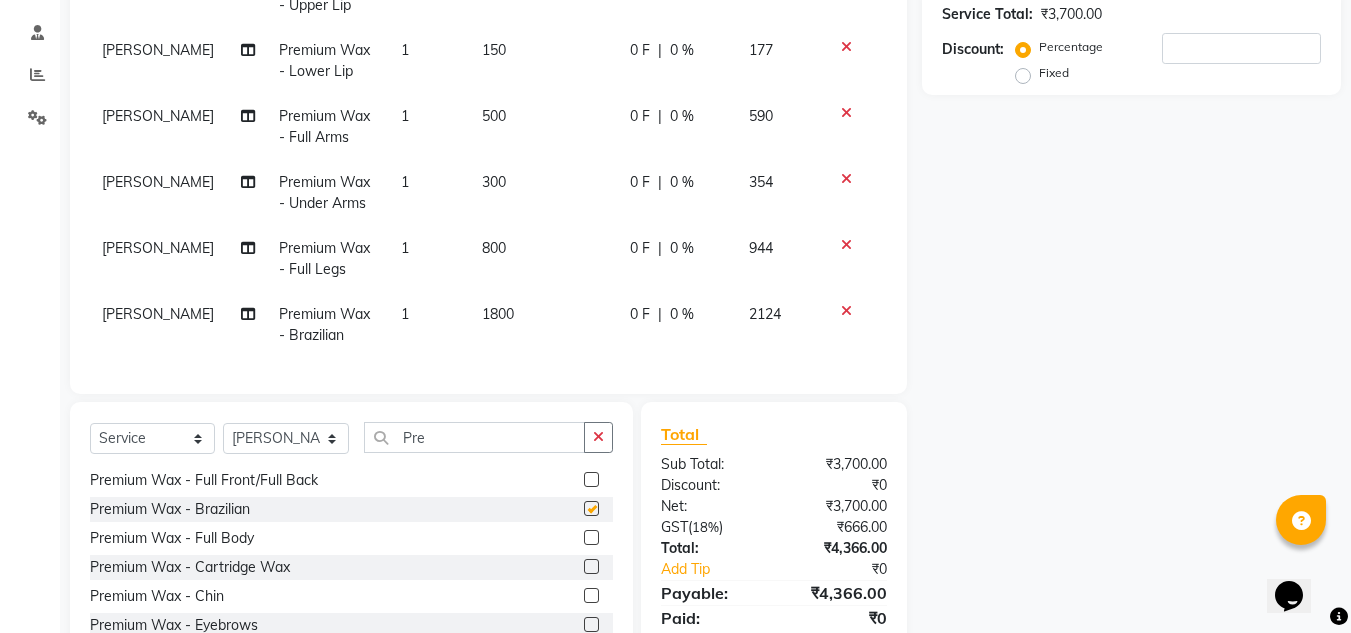 checkbox on "false" 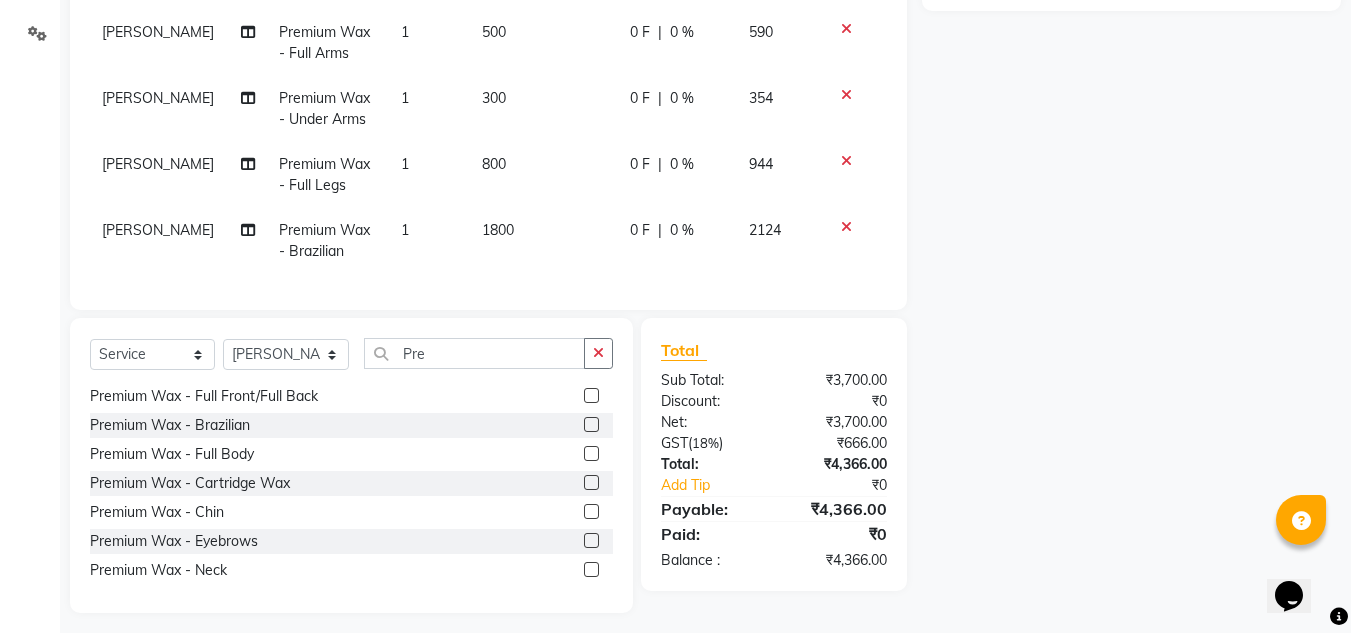 scroll, scrollTop: 468, scrollLeft: 0, axis: vertical 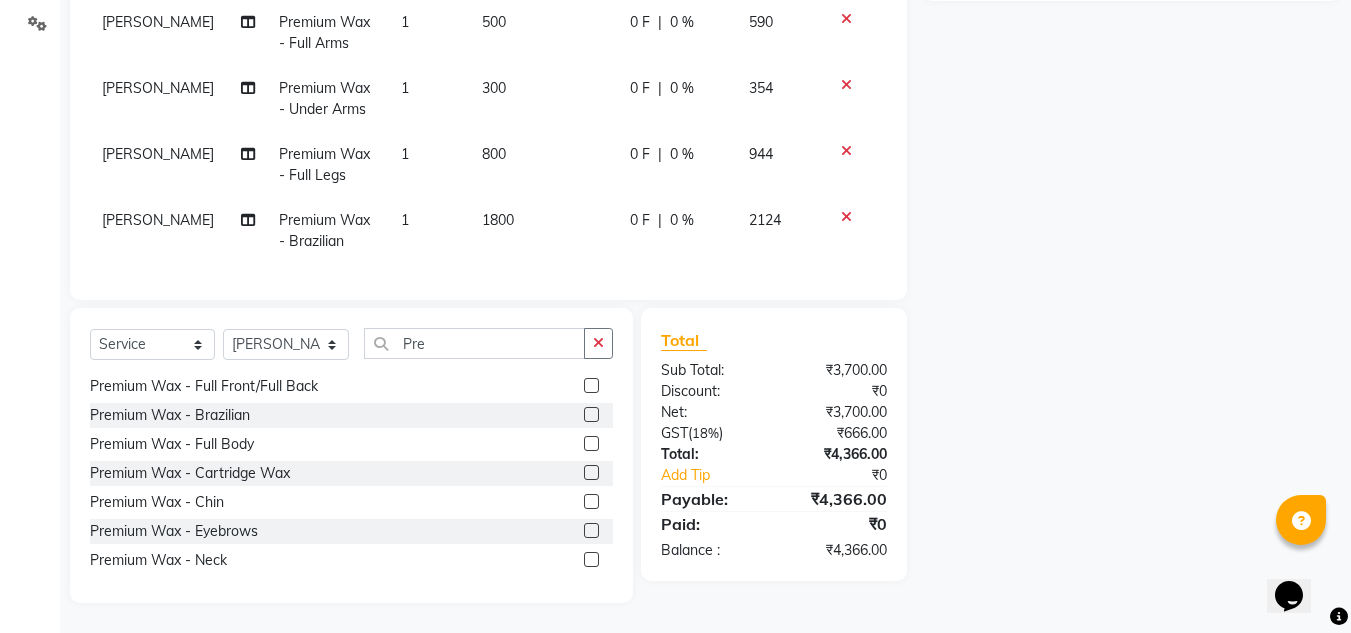 click 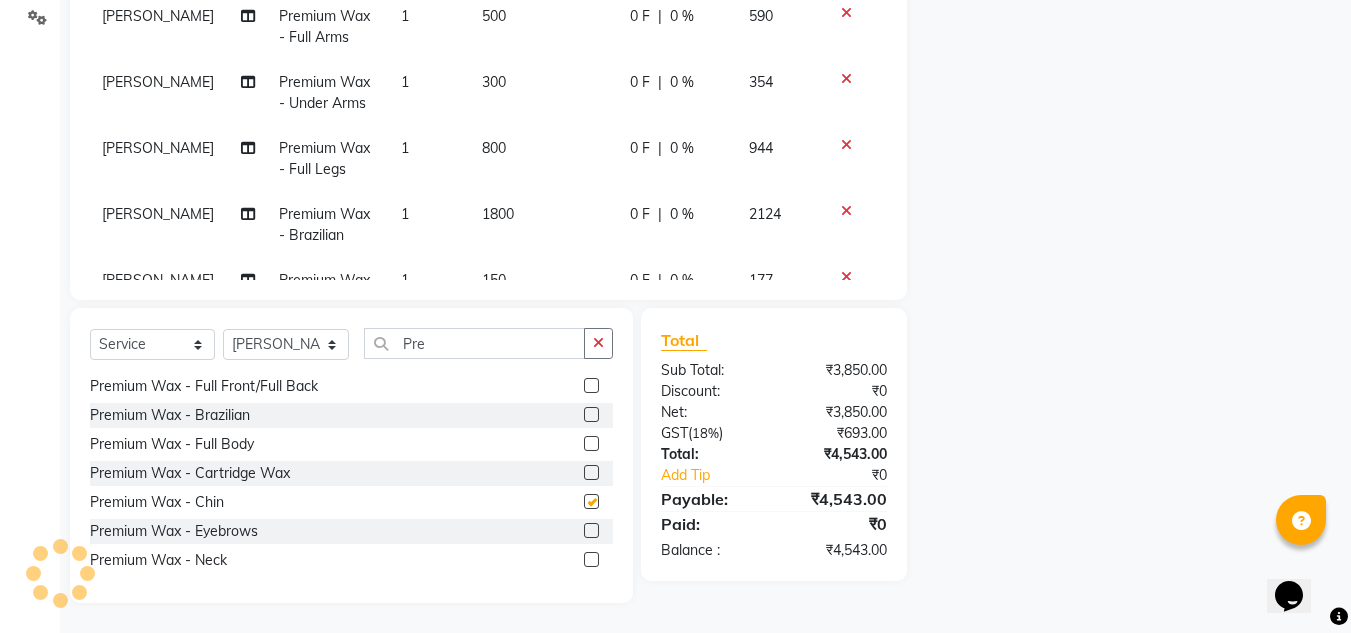 checkbox on "false" 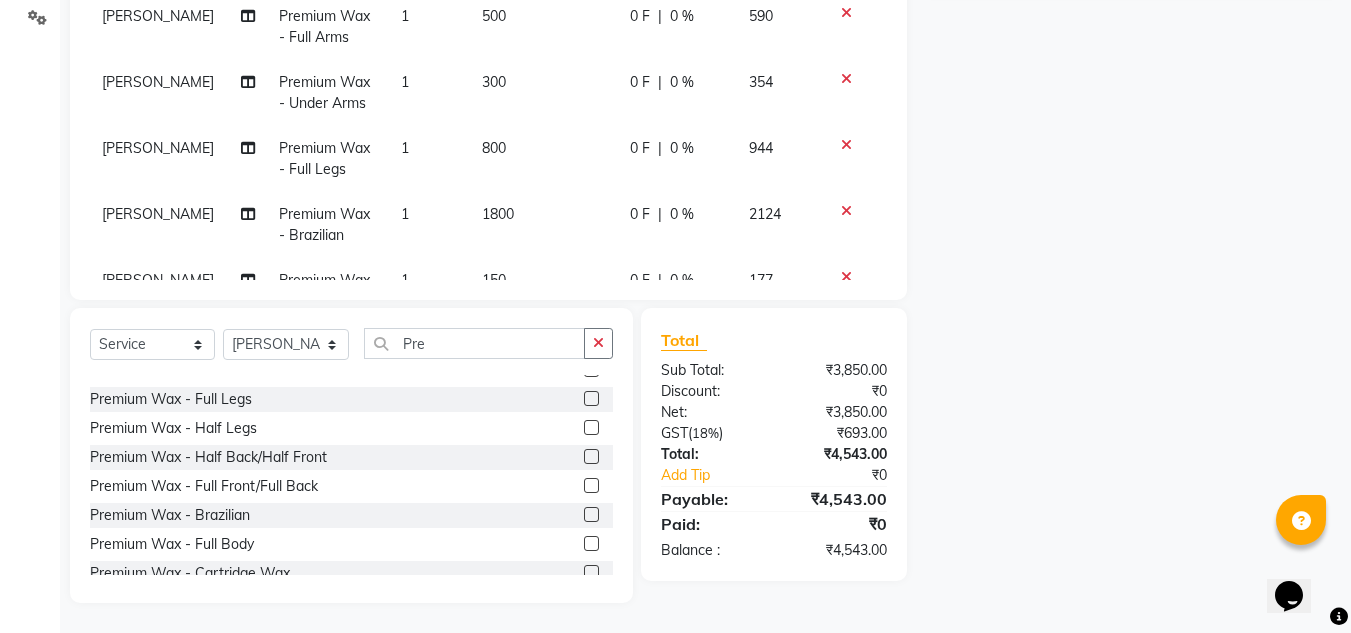 scroll, scrollTop: 120, scrollLeft: 0, axis: vertical 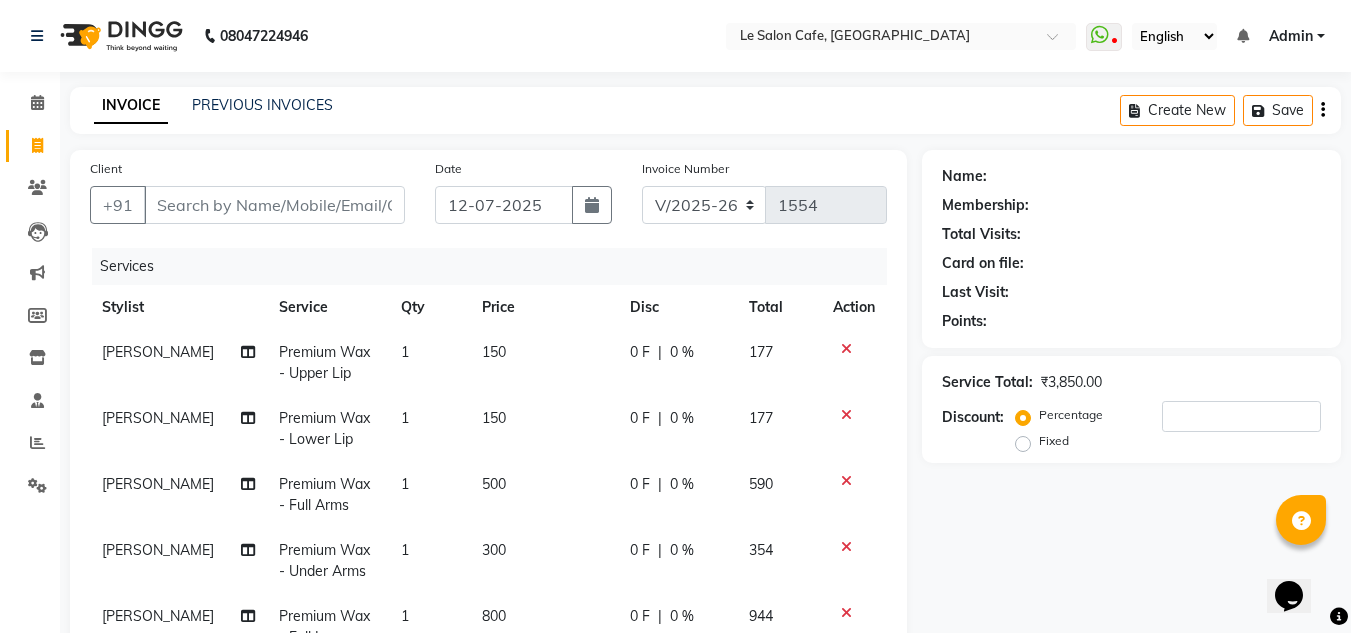 click on "Client +91" 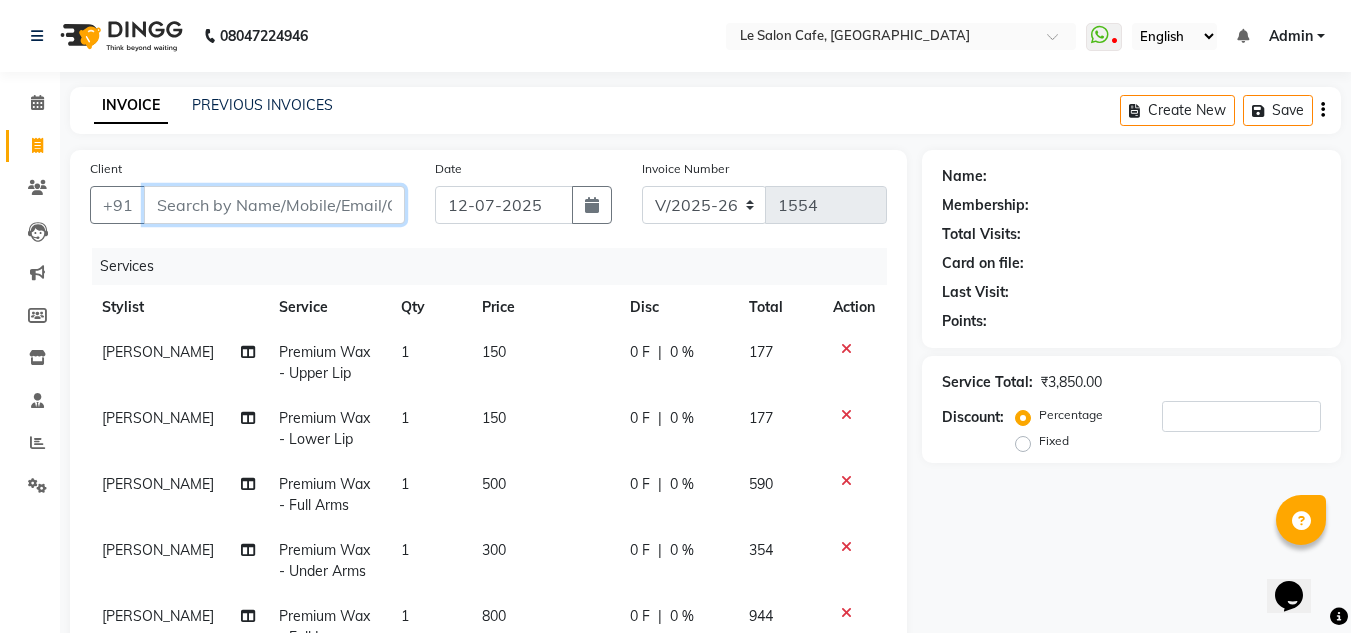 click on "Client" at bounding box center (274, 205) 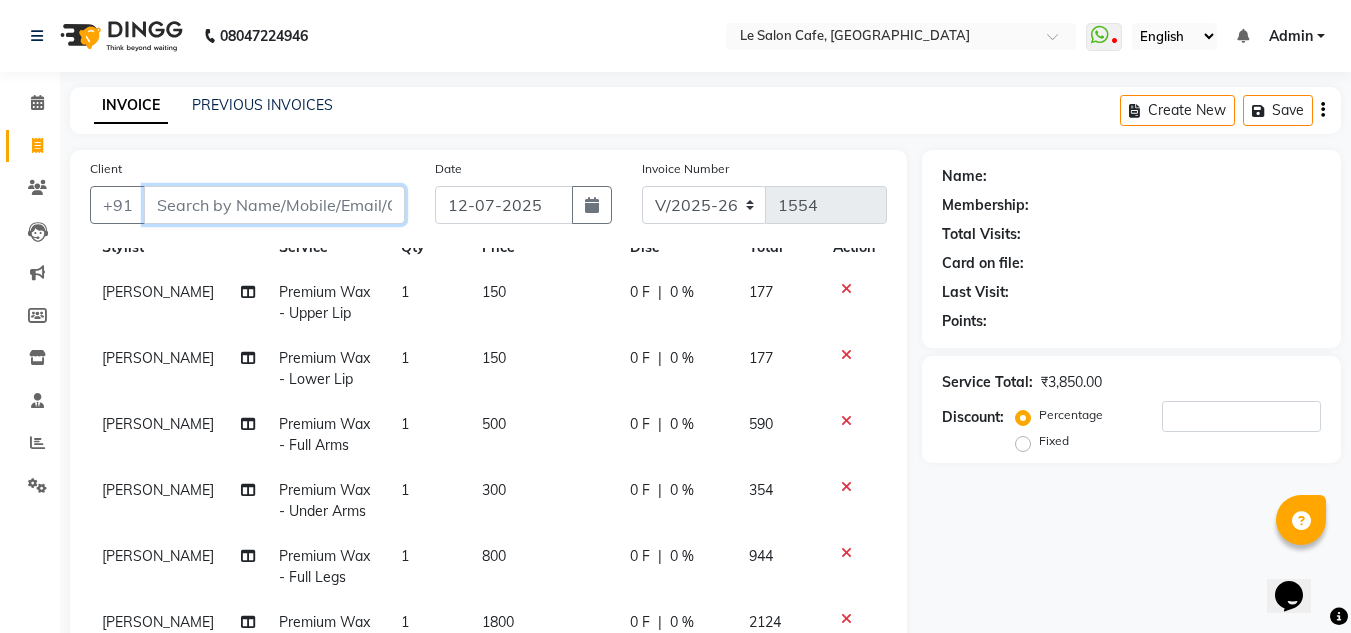 scroll, scrollTop: 75, scrollLeft: 0, axis: vertical 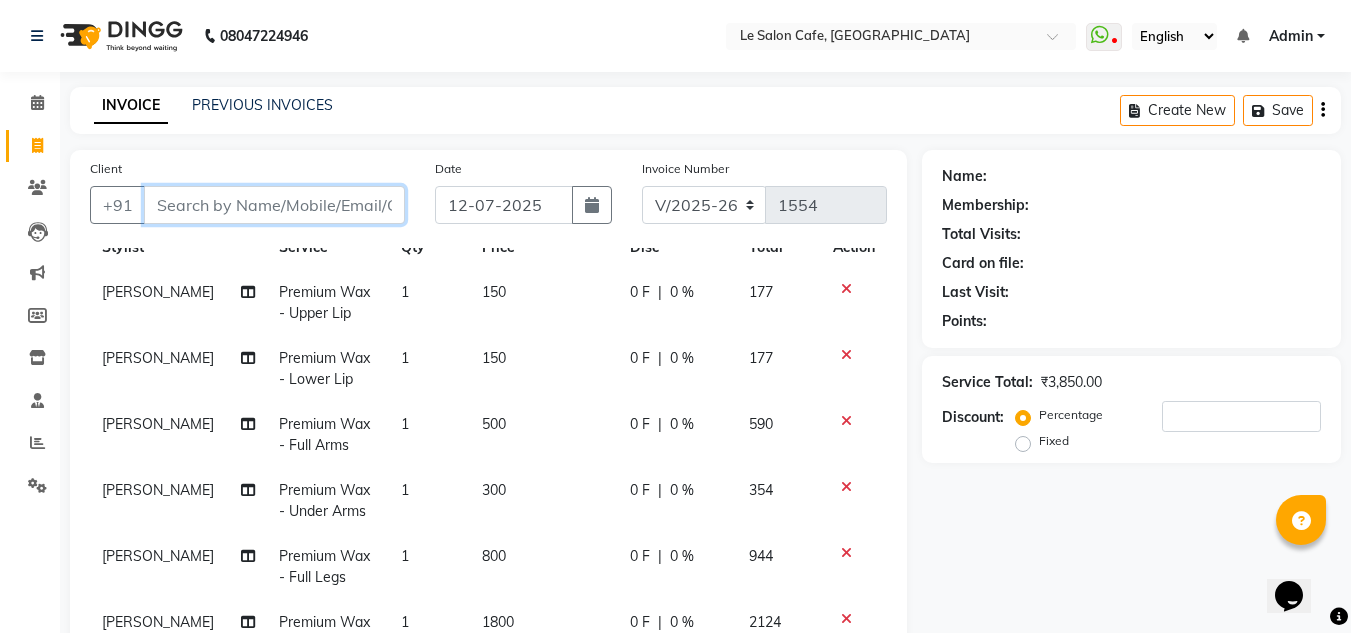 drag, startPoint x: 211, startPoint y: 194, endPoint x: 272, endPoint y: 134, distance: 85.56284 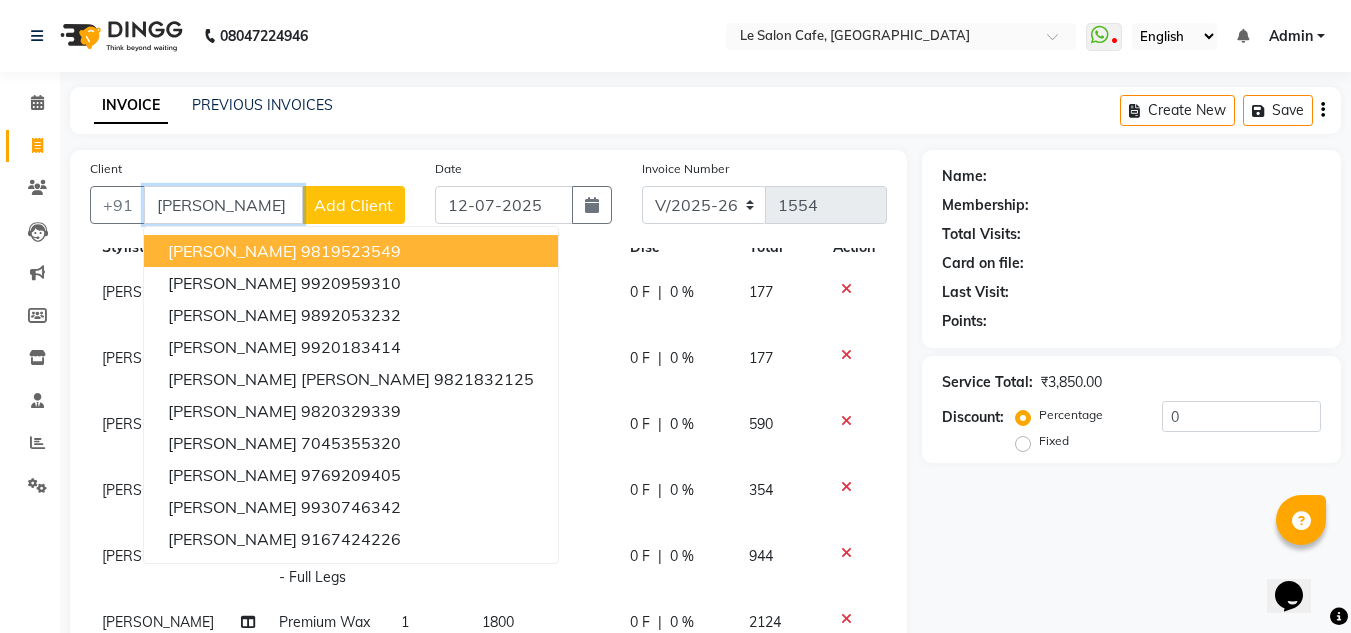 click on "Prerna Talukdar" at bounding box center [232, 251] 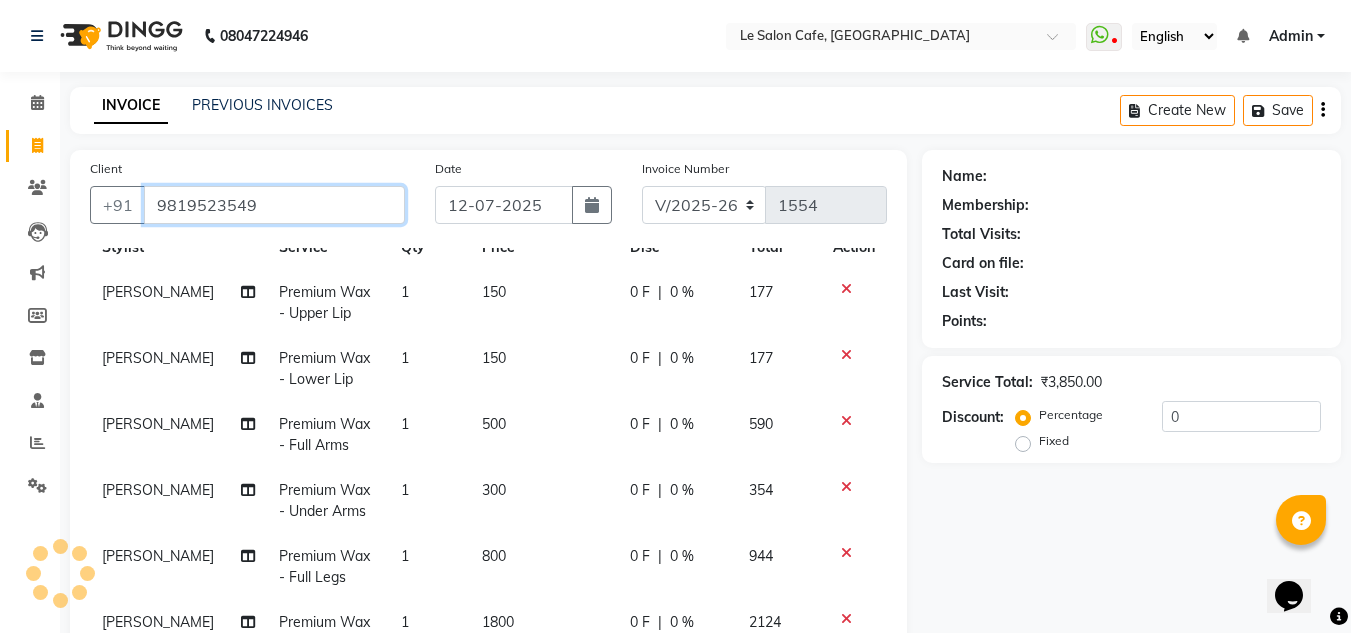 type on "9819523549" 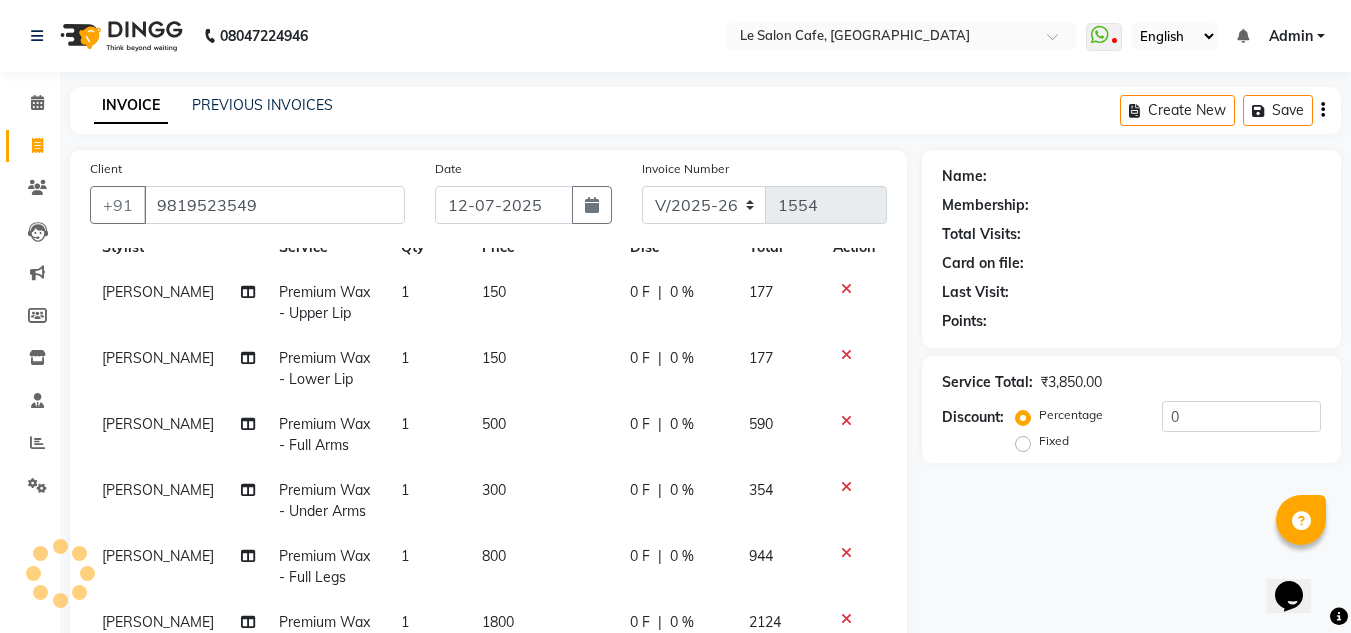 select on "1: Object" 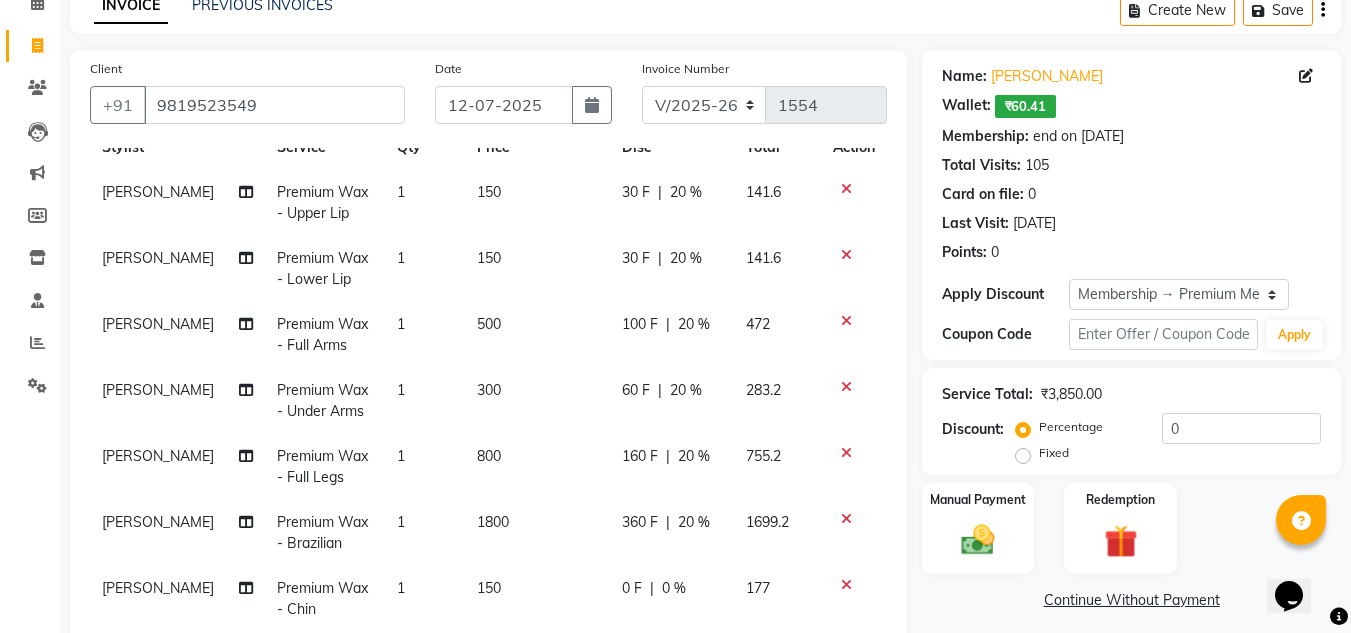 scroll, scrollTop: 200, scrollLeft: 0, axis: vertical 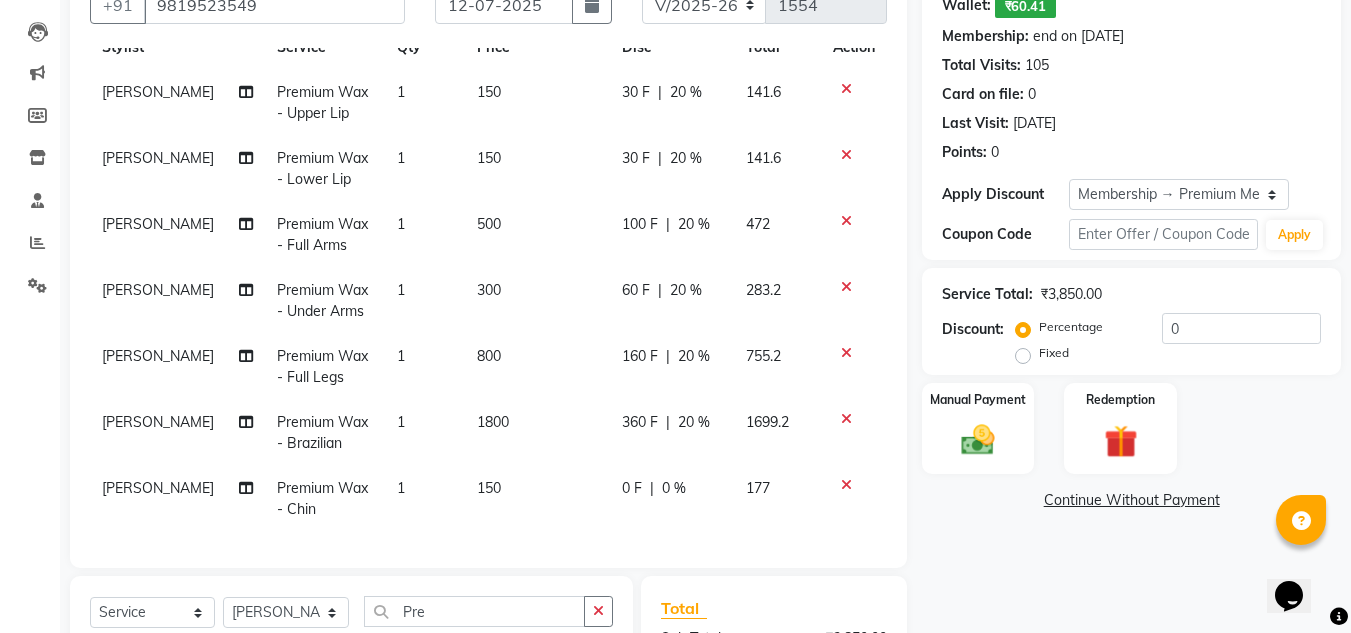 click on "0 F | 0 %" 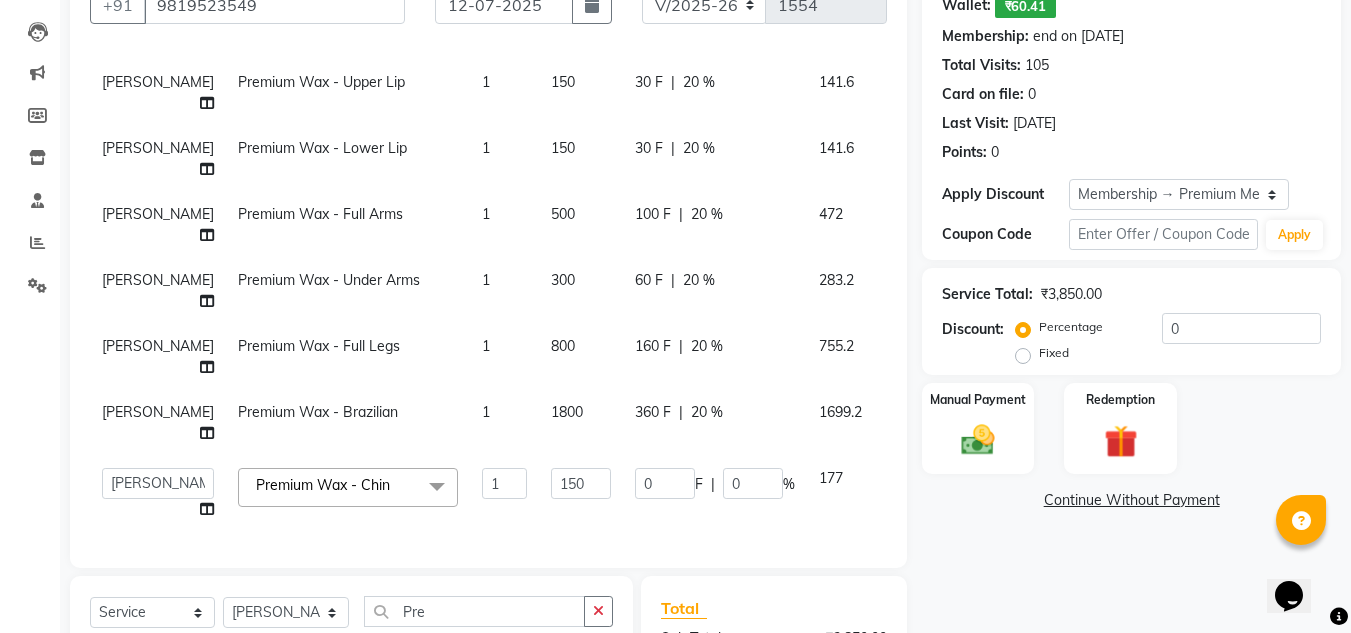 scroll, scrollTop: 211, scrollLeft: 0, axis: vertical 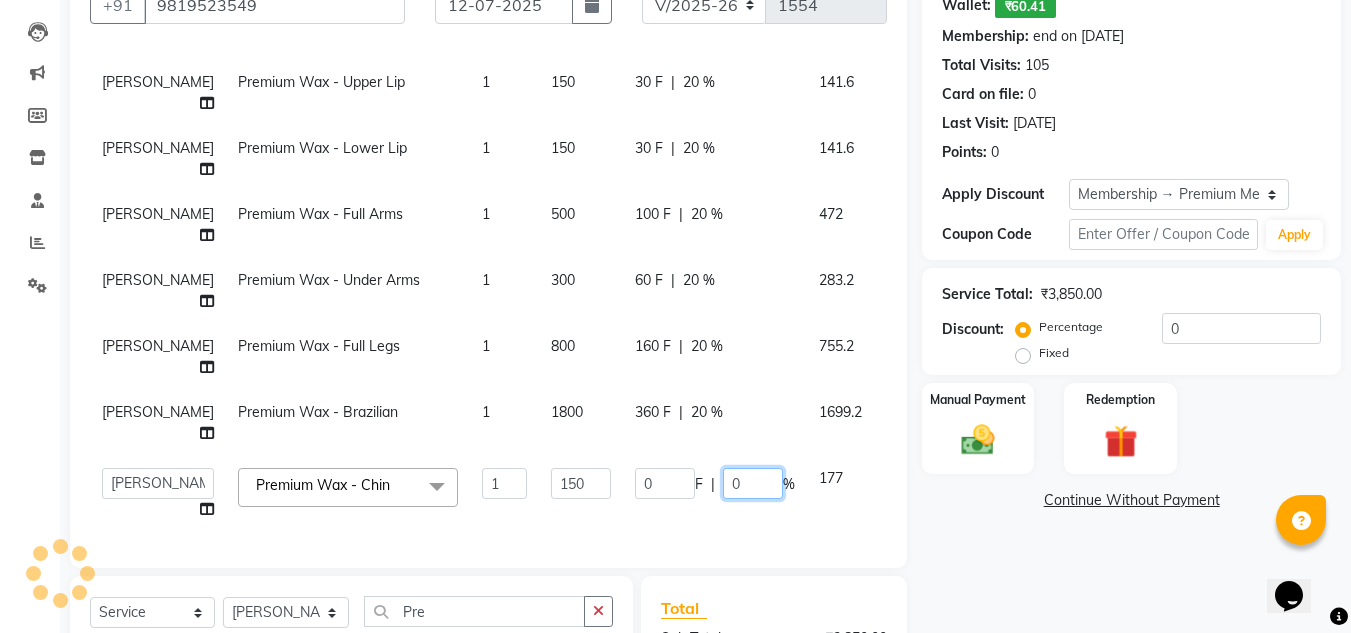 click on "0" 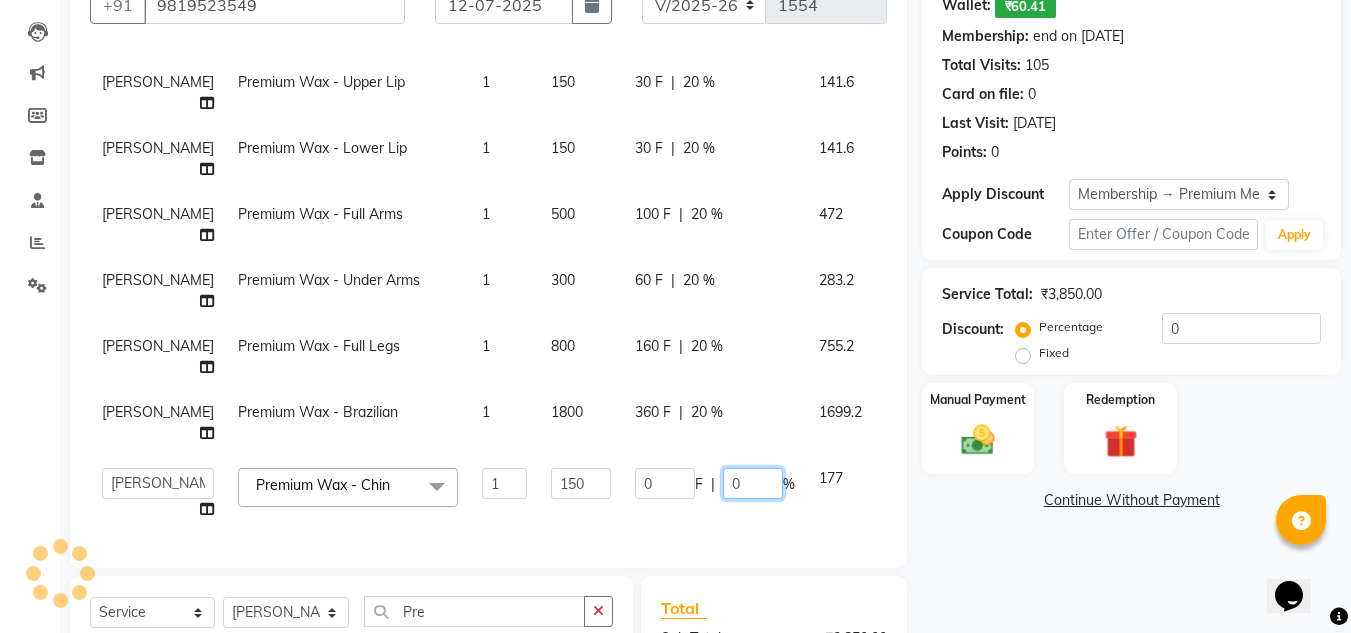 type on "20" 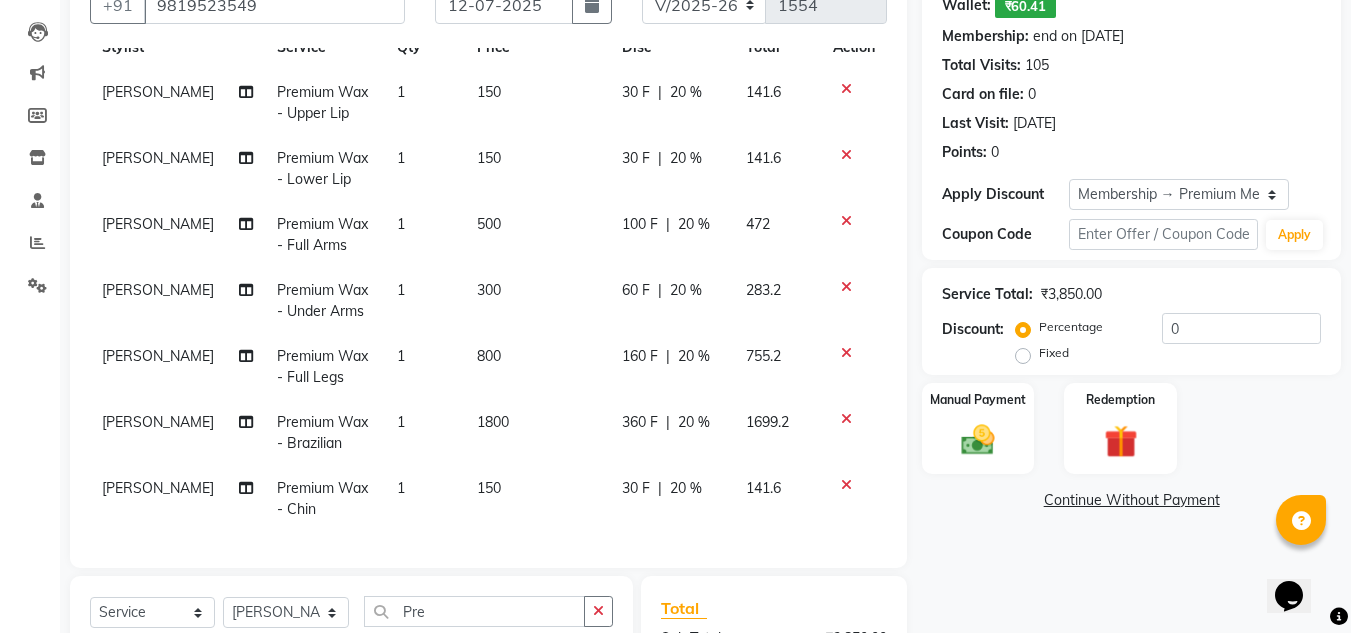 scroll, scrollTop: 75, scrollLeft: 0, axis: vertical 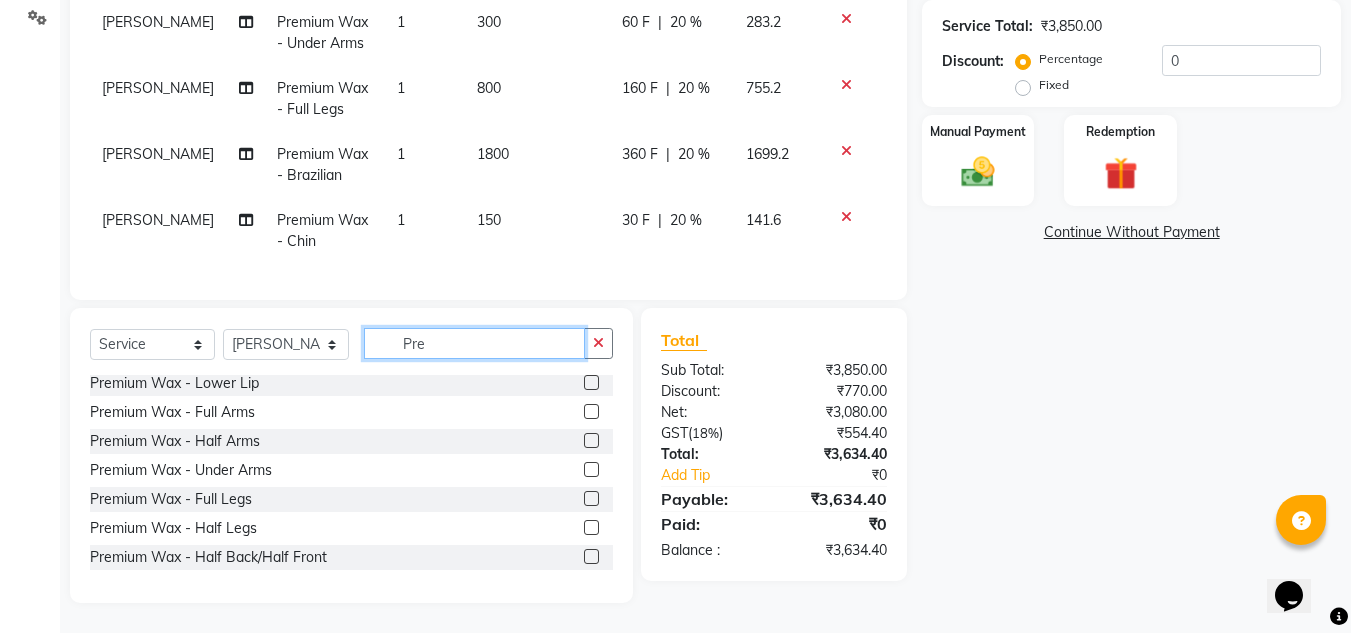 click on "Pre" 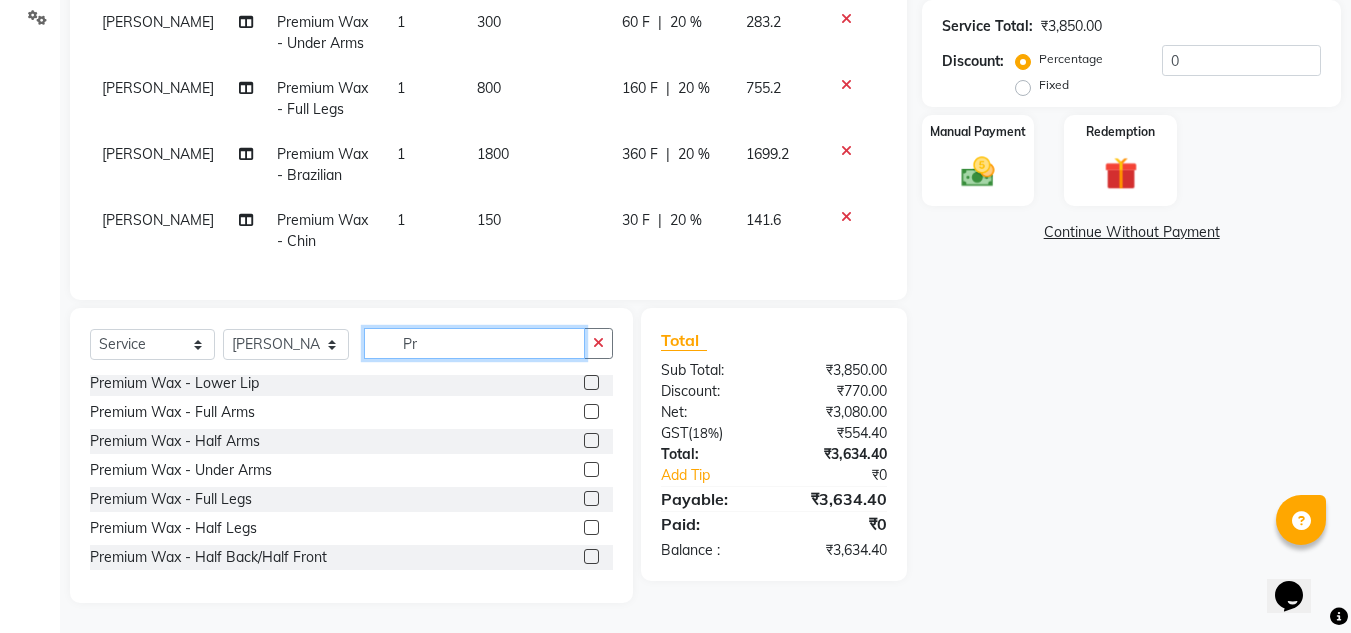type on "P" 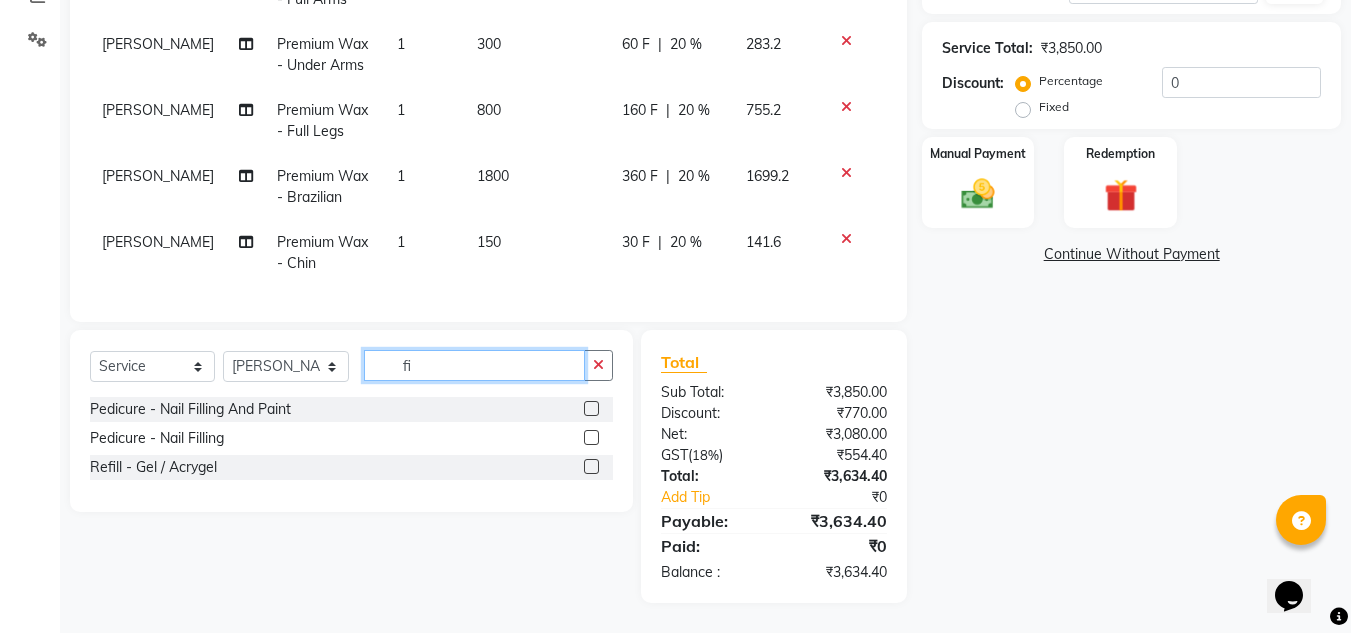 scroll, scrollTop: 0, scrollLeft: 0, axis: both 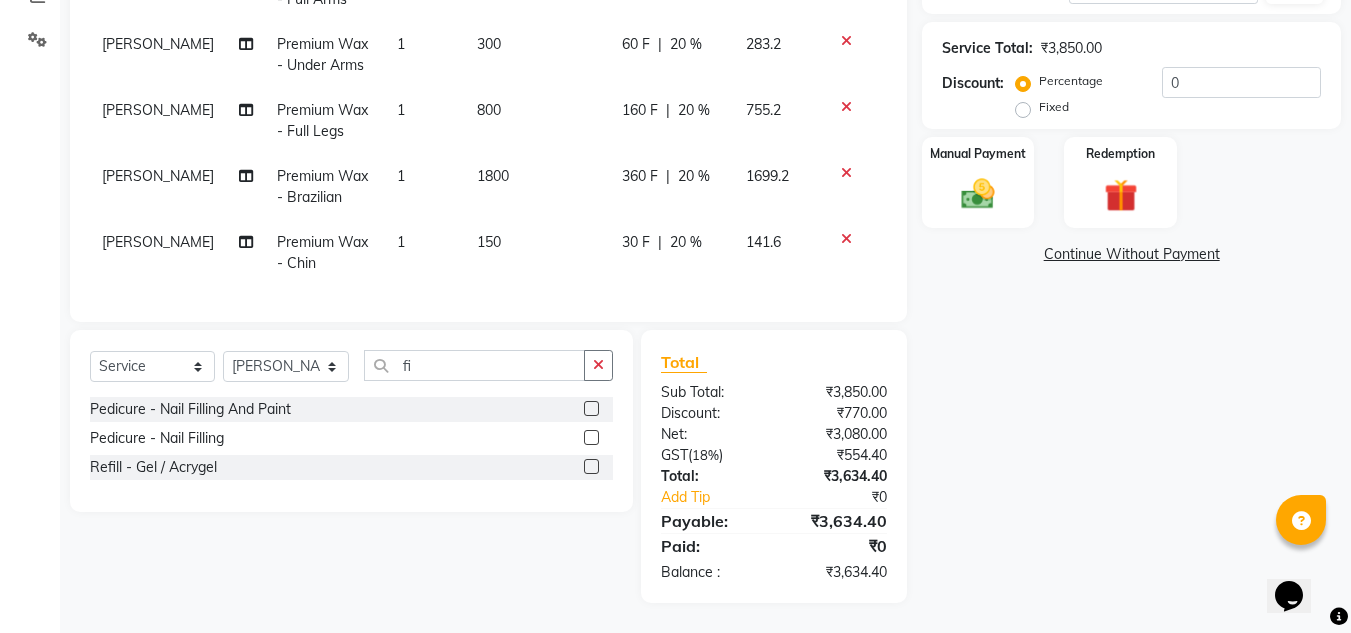 click 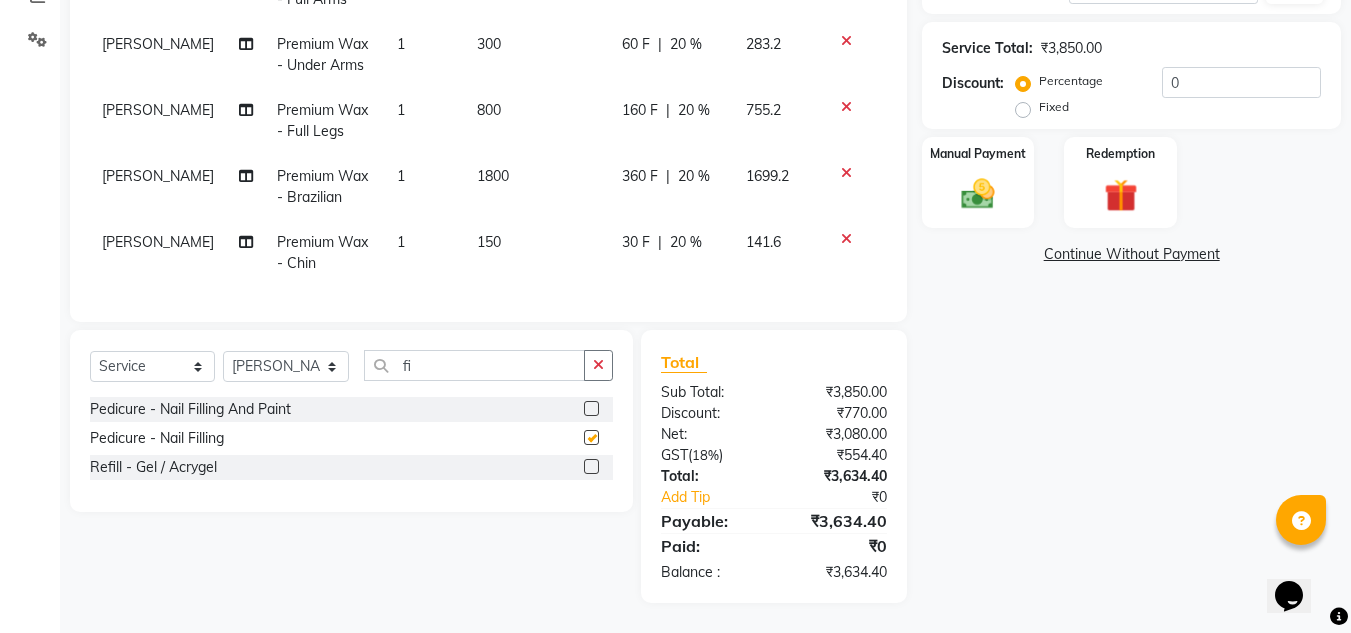 scroll, scrollTop: 141, scrollLeft: 0, axis: vertical 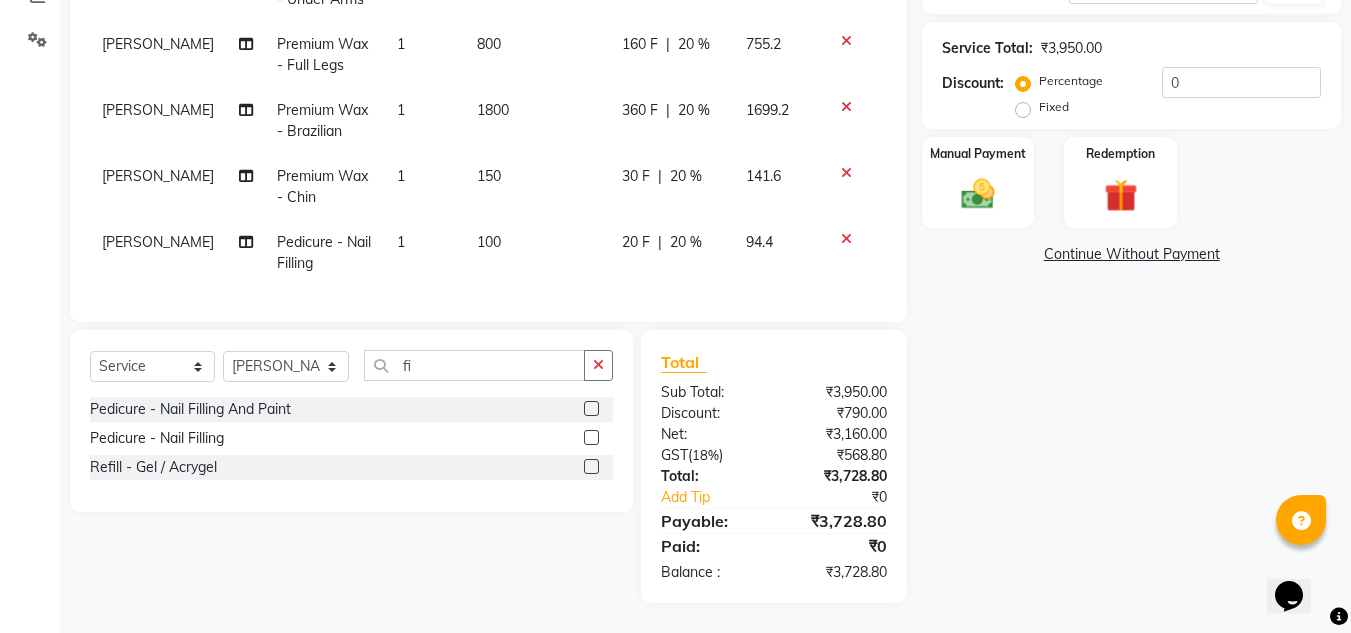 checkbox on "false" 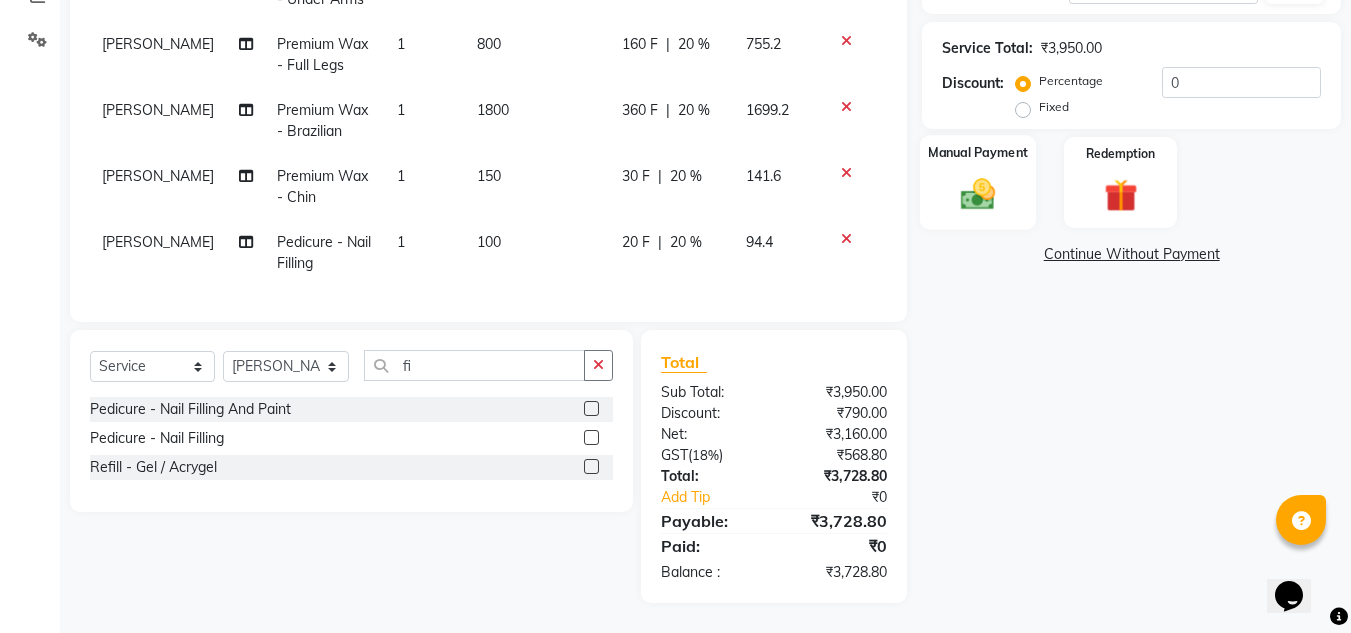 click on "Manual Payment" 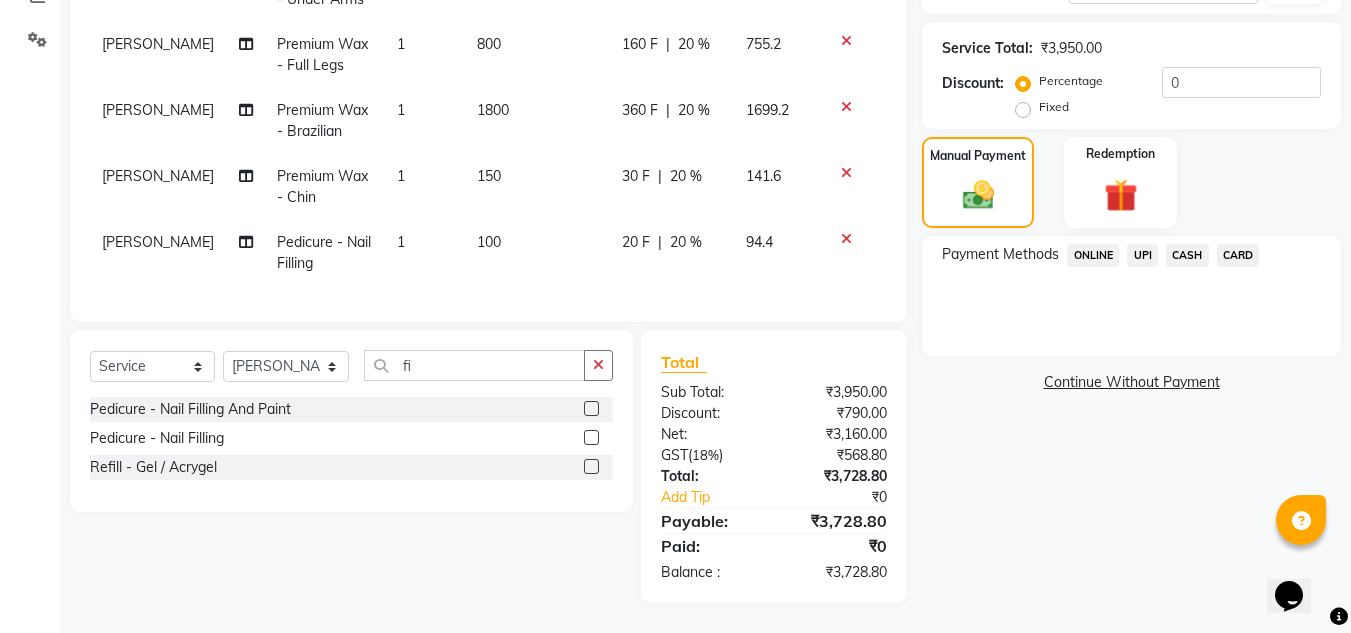 click on "UPI" 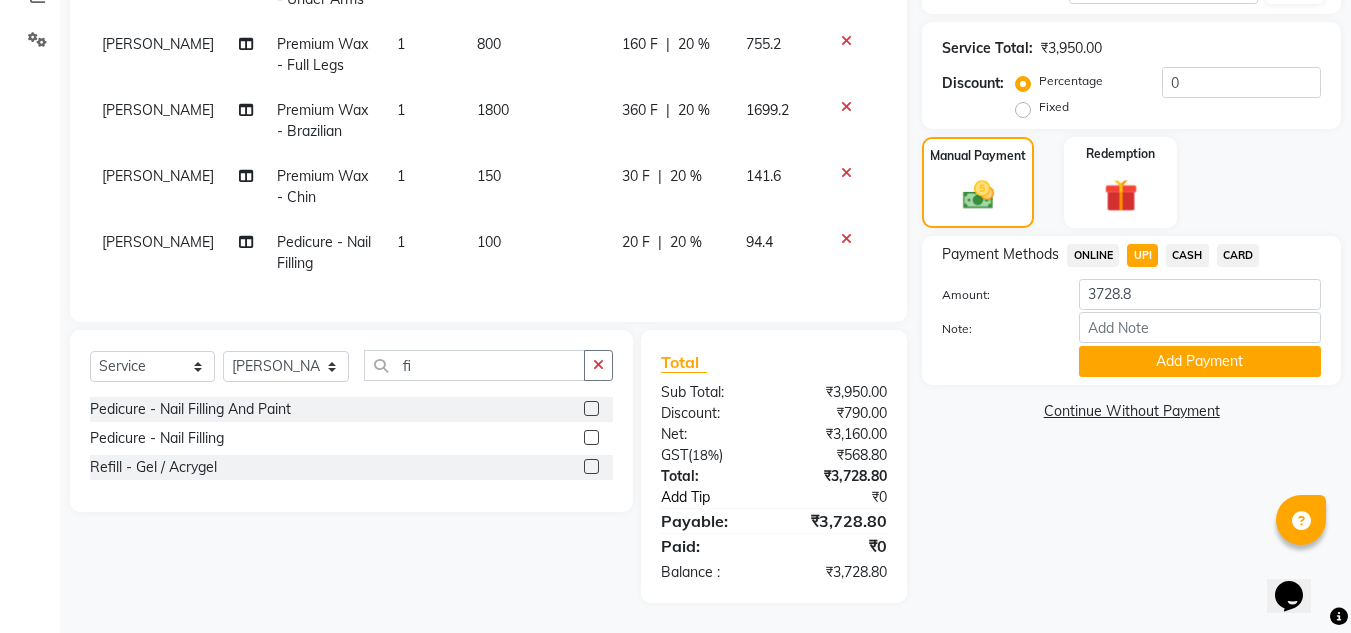 click on "Add Tip" 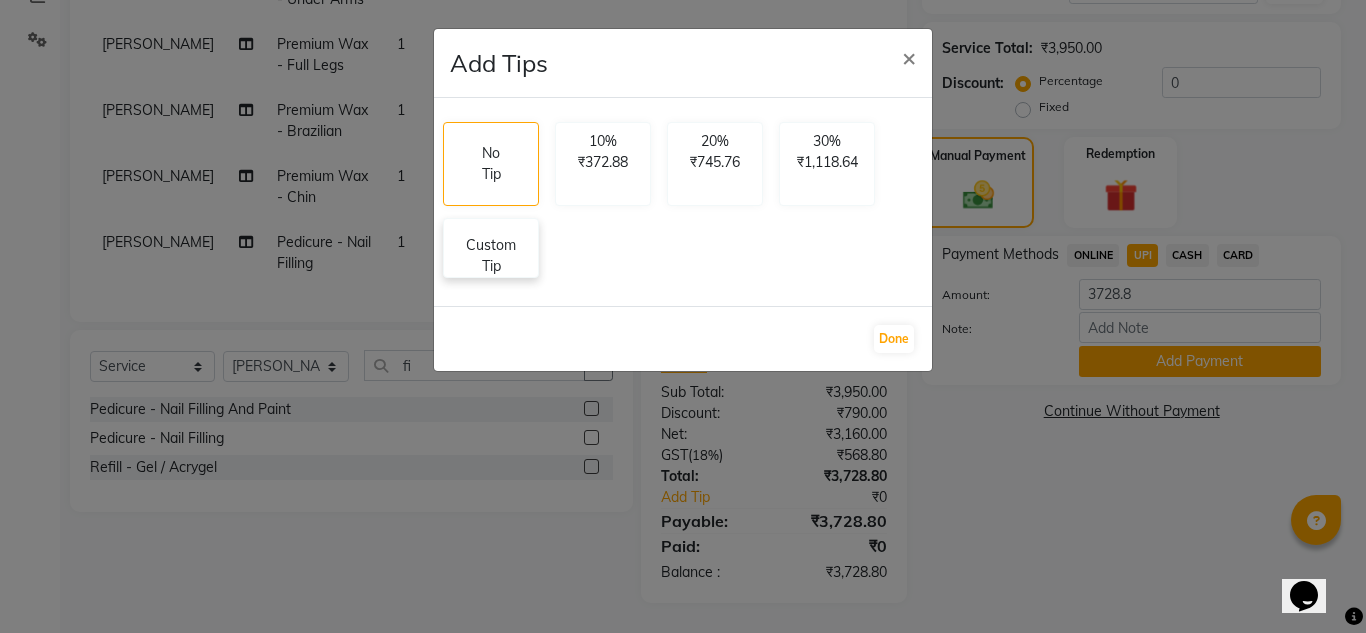 click on "Custom Tip" 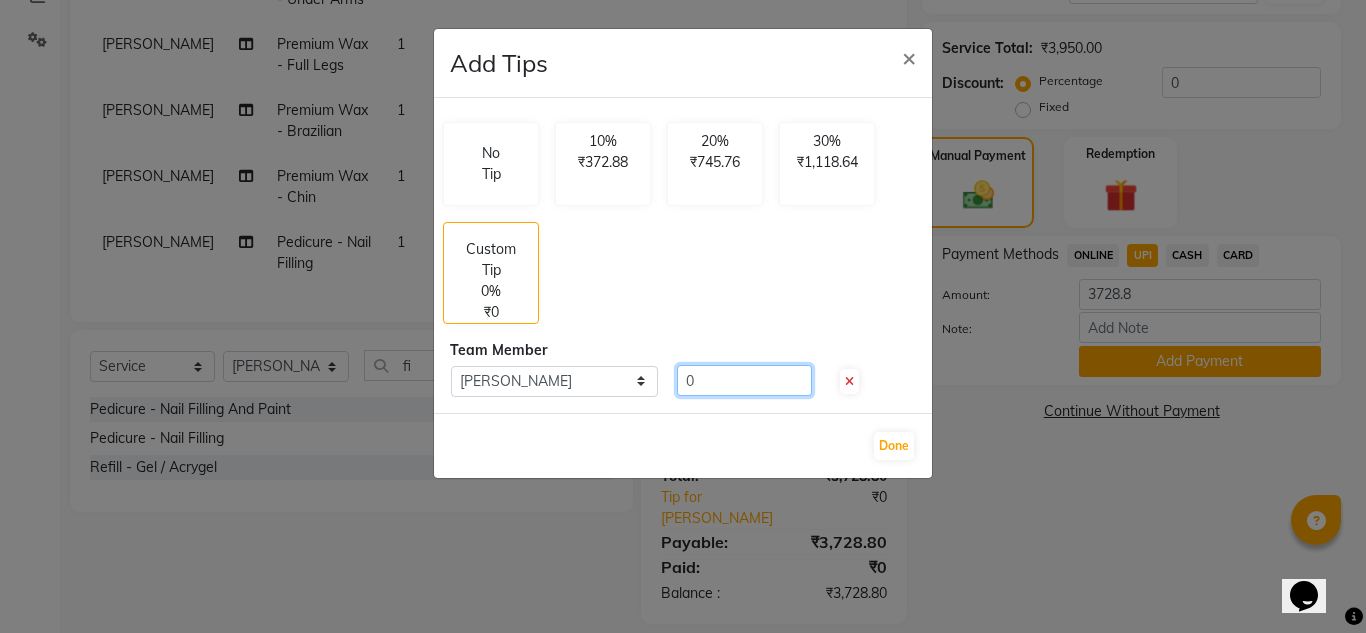 click on "0" 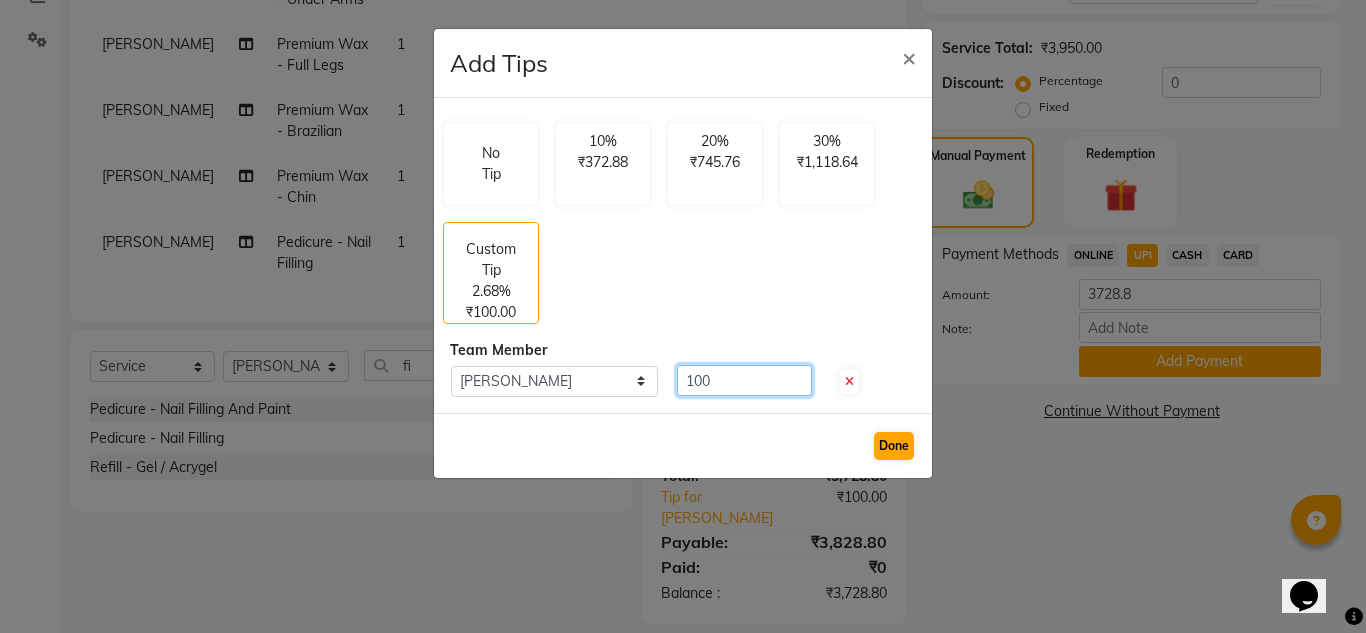 type on "100" 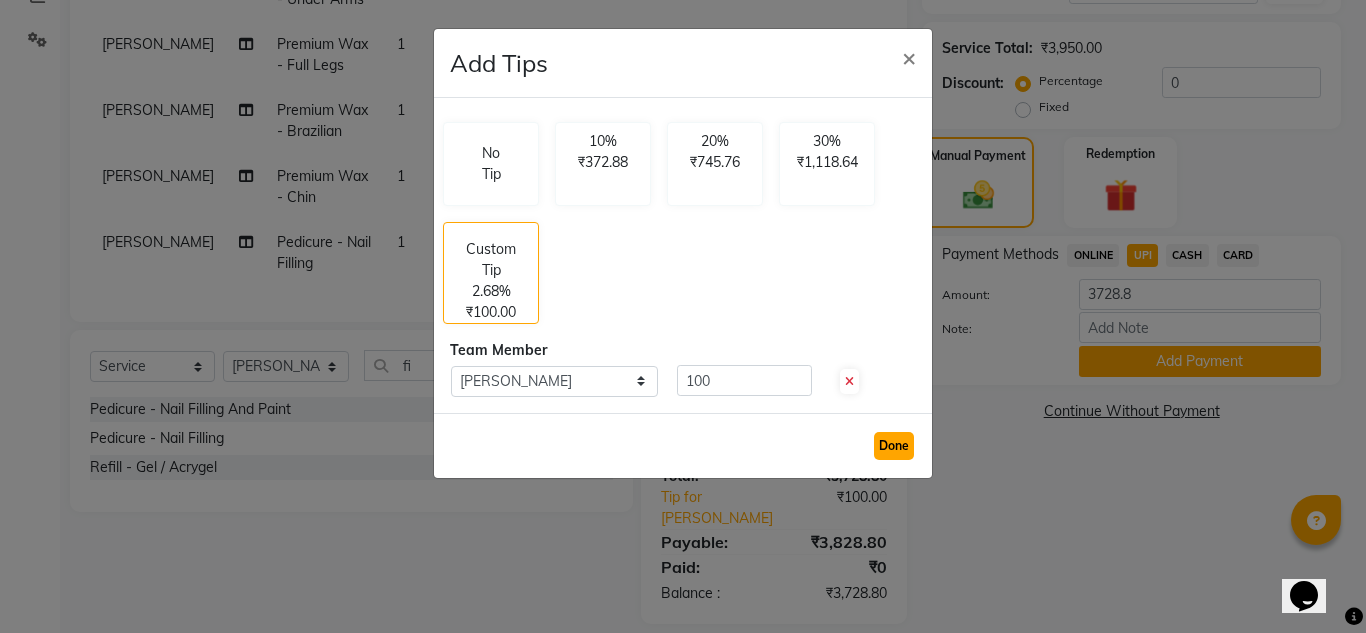 click on "Done" 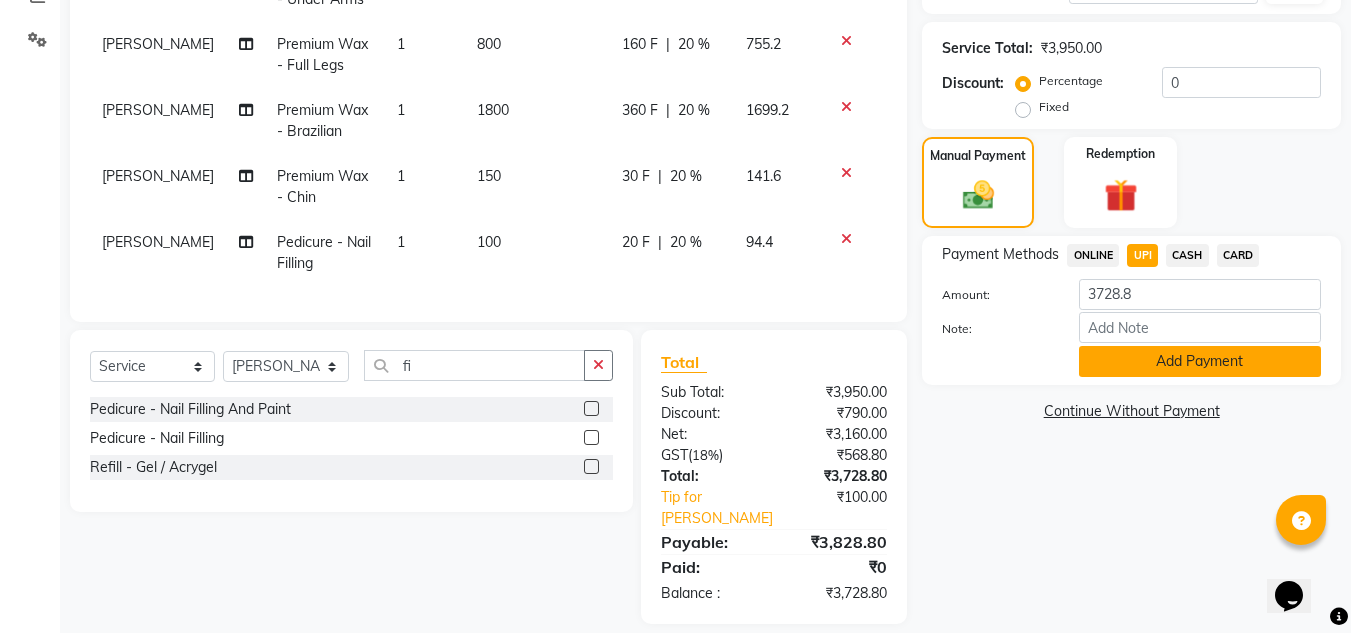 click on "Add Payment" 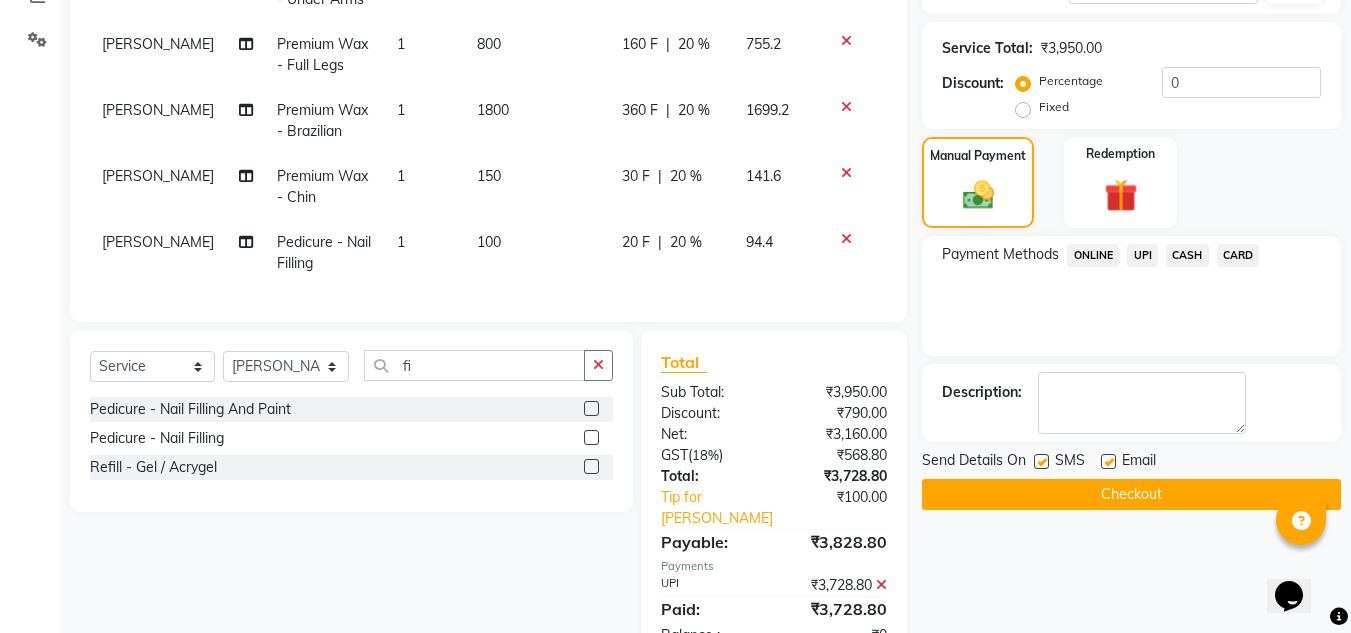 click 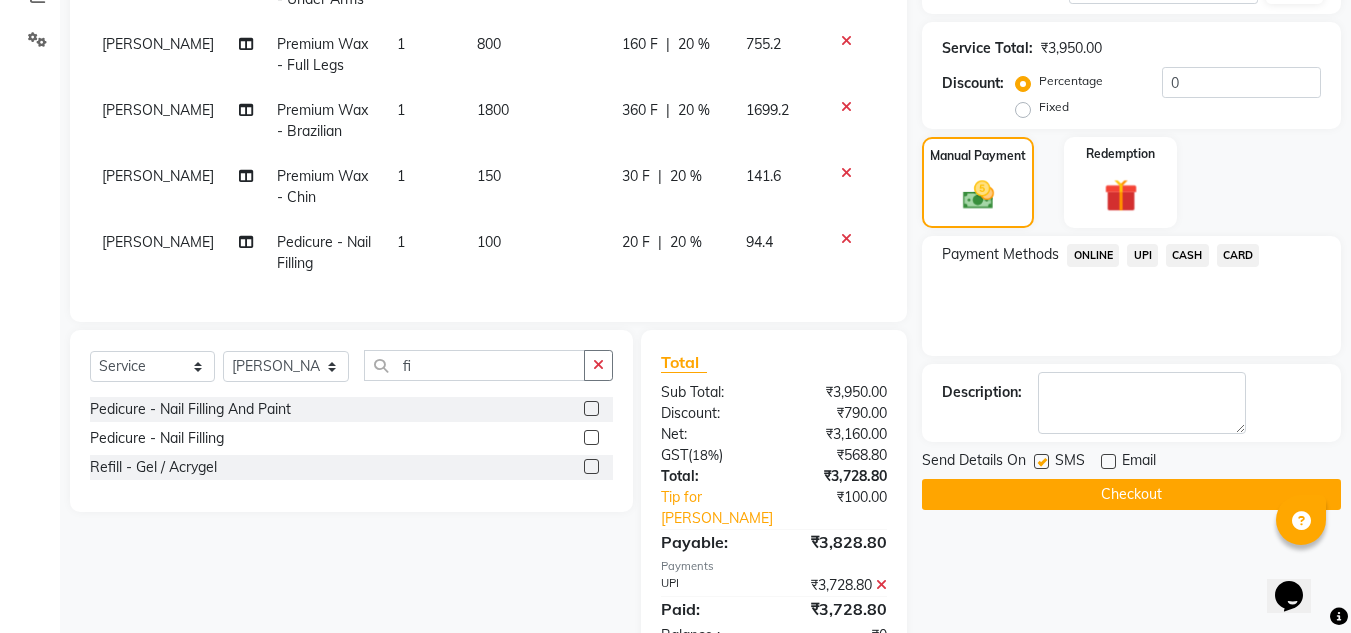 click on "Checkout" 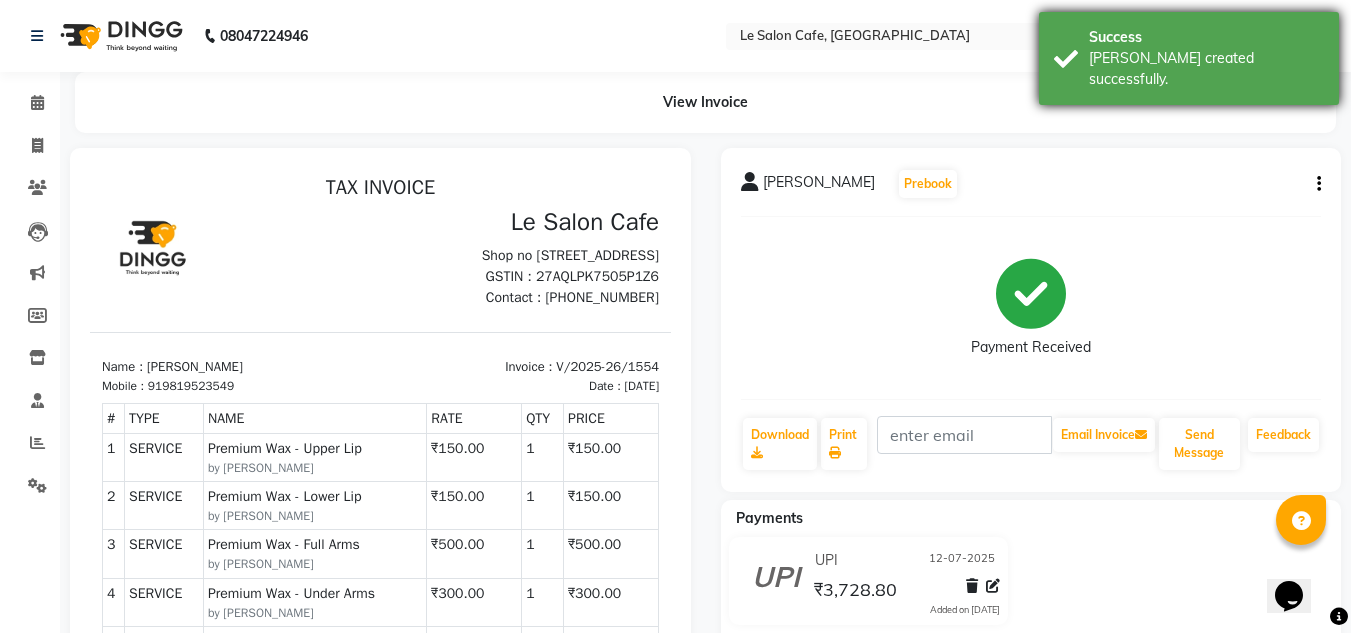 scroll, scrollTop: 0, scrollLeft: 0, axis: both 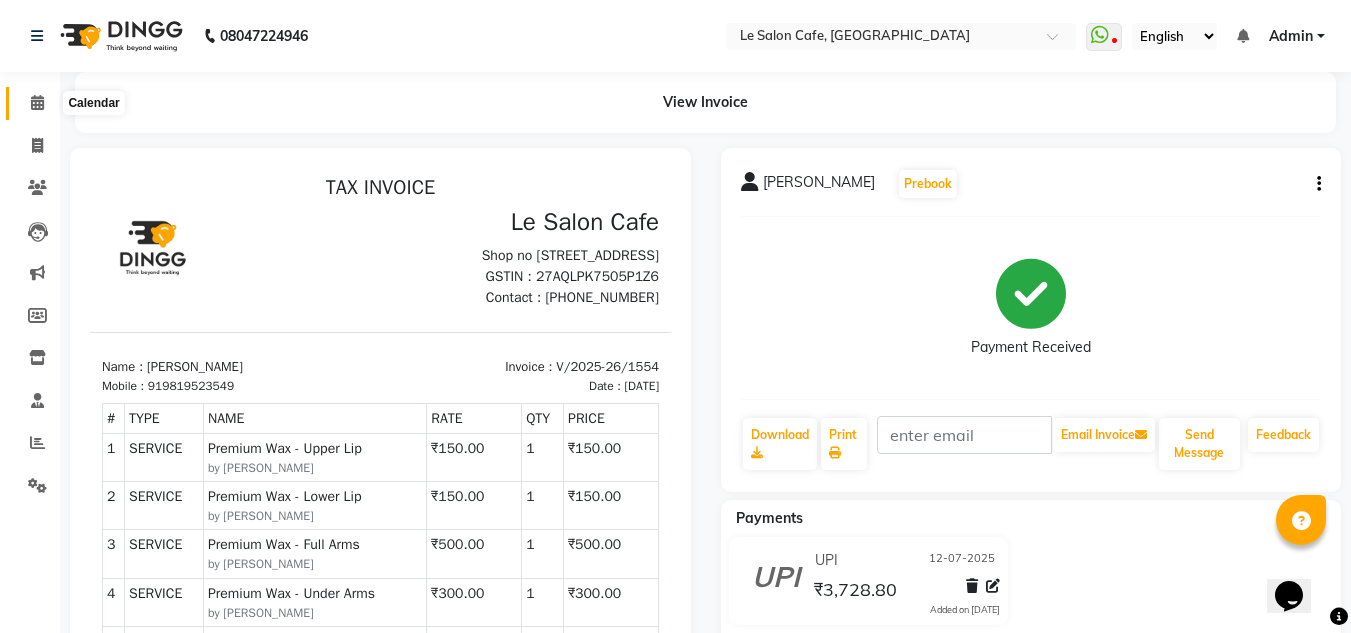 click 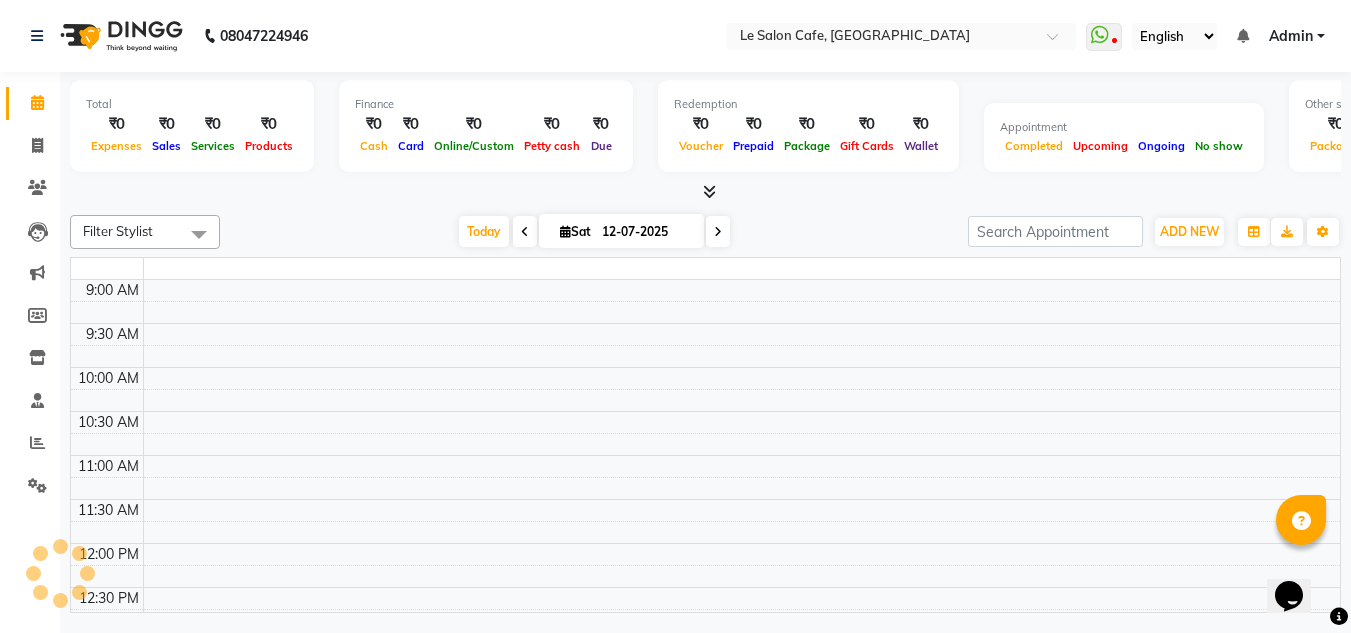 scroll, scrollTop: 0, scrollLeft: 0, axis: both 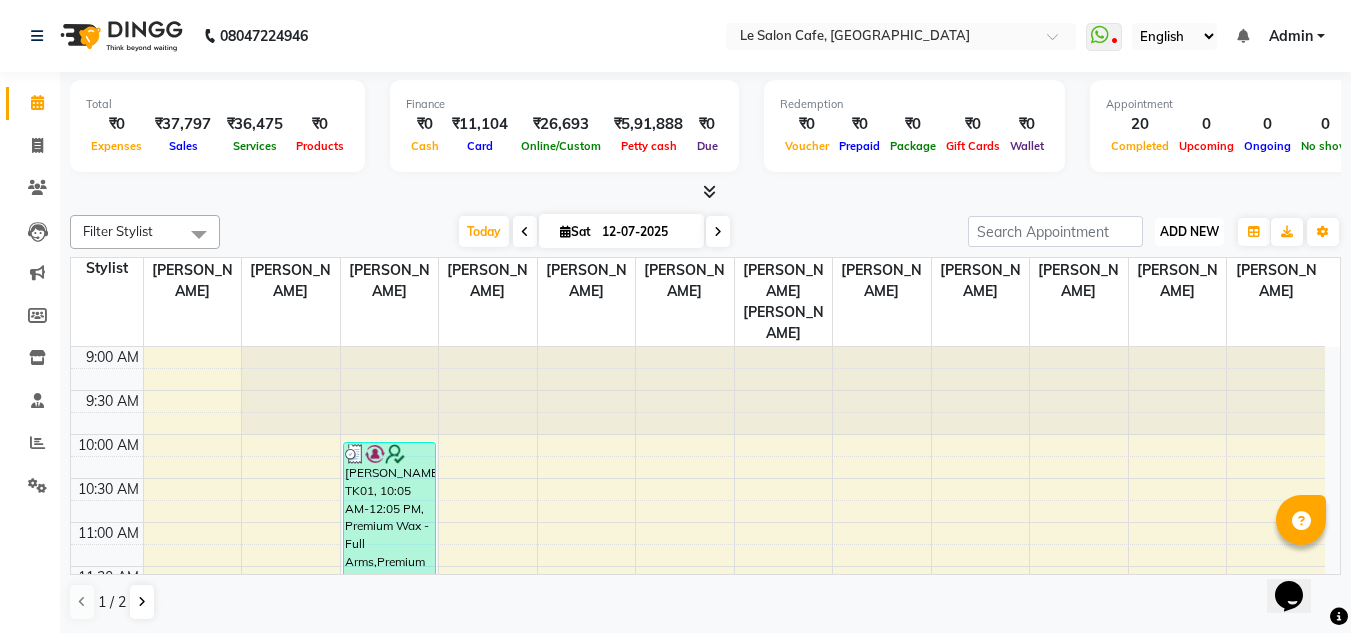 click on "ADD NEW" at bounding box center (1189, 231) 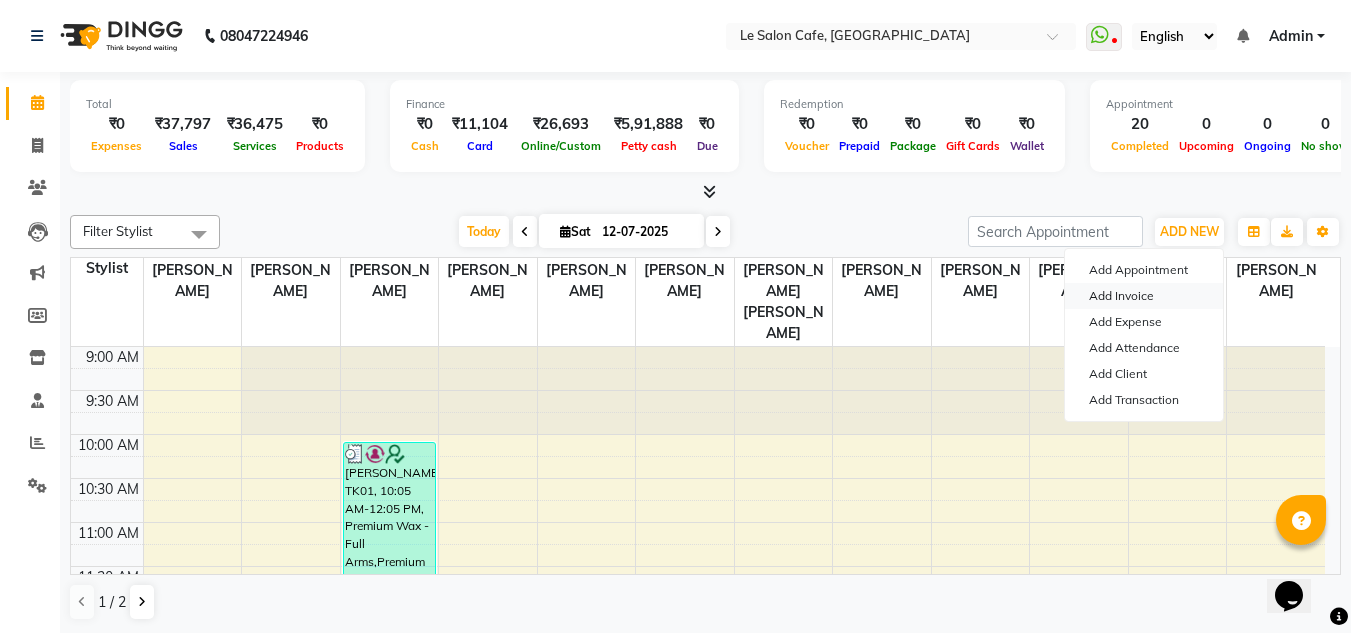 click on "Add Invoice" at bounding box center [1144, 296] 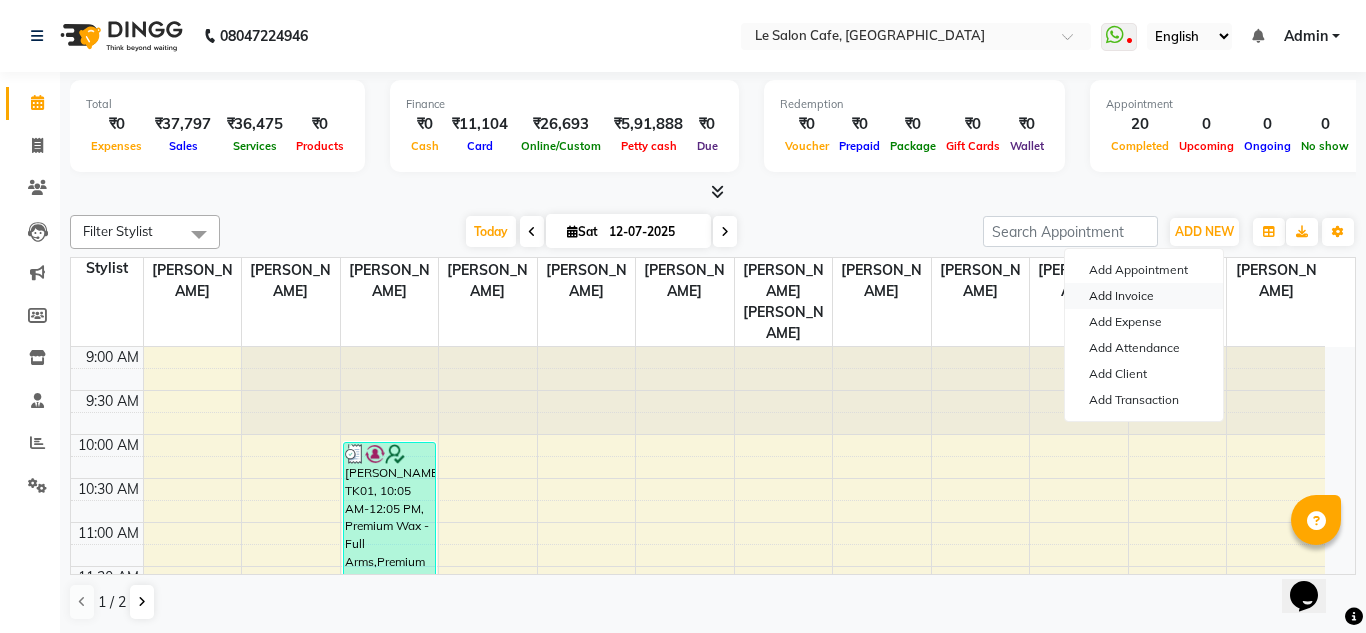 select on "service" 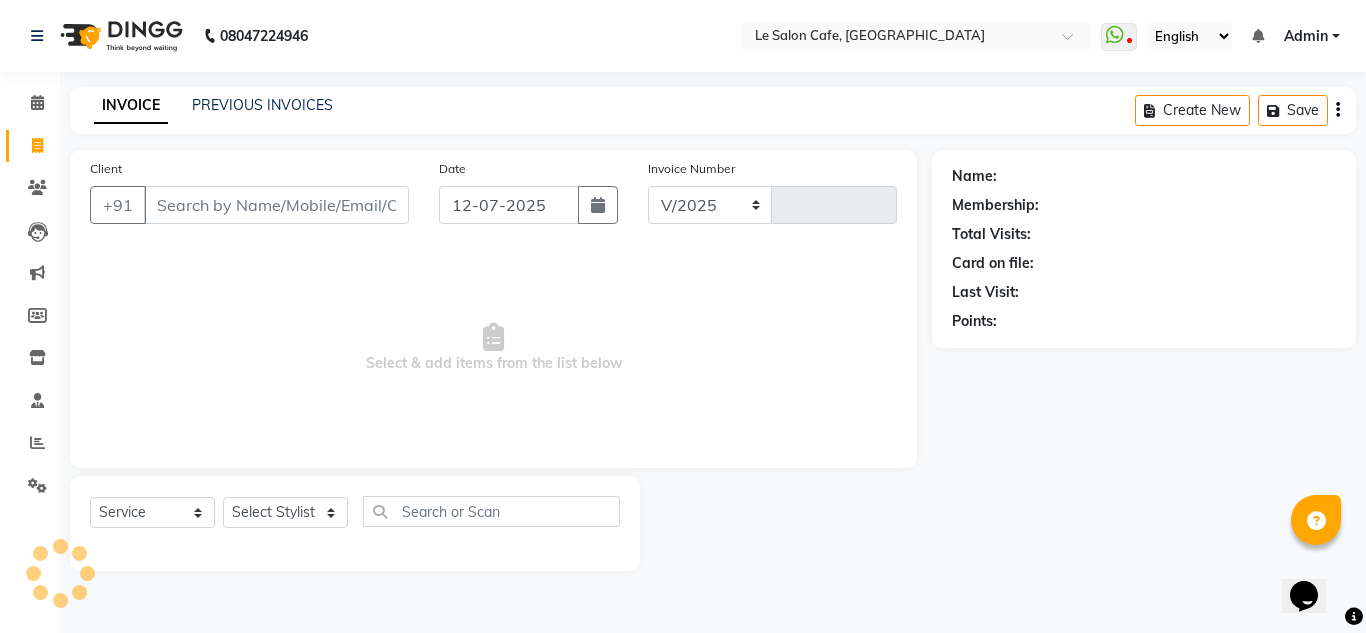select on "594" 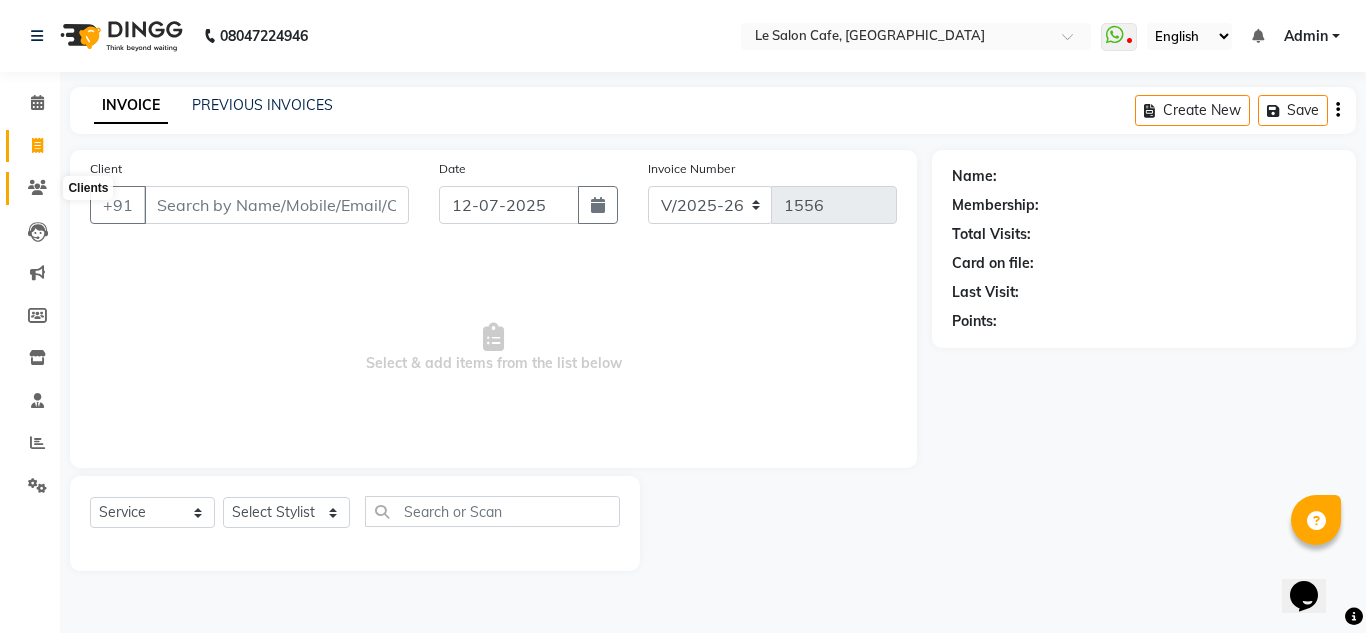 click 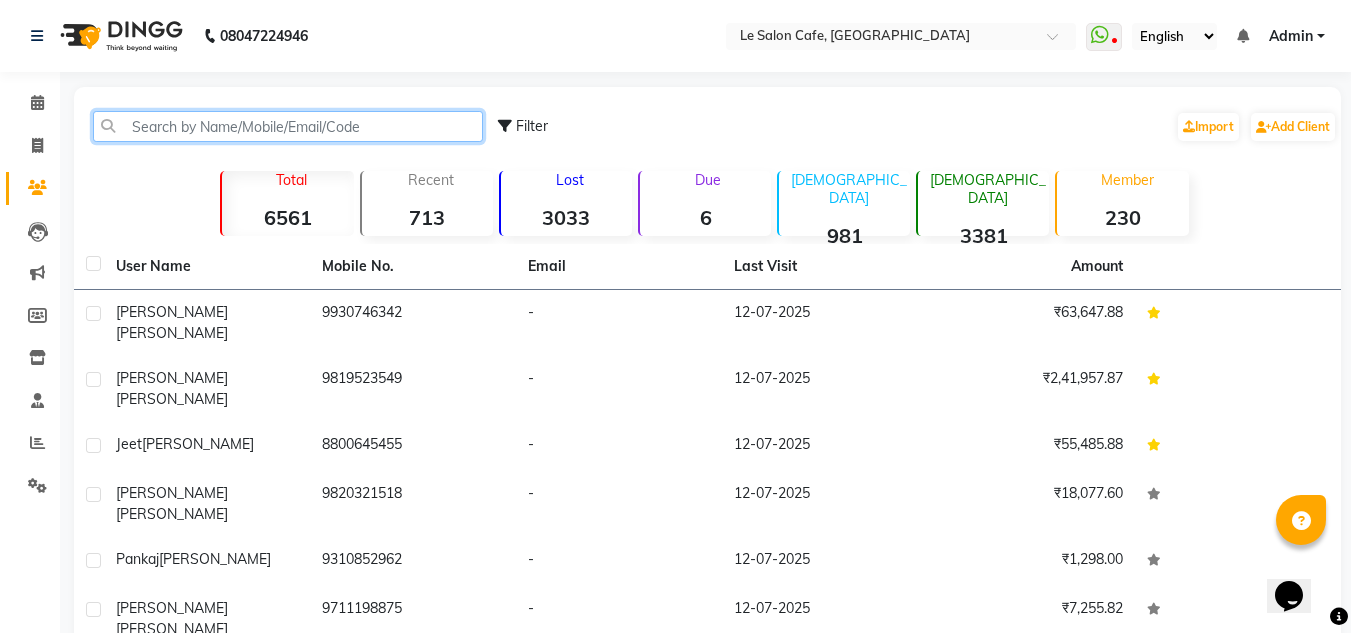 click 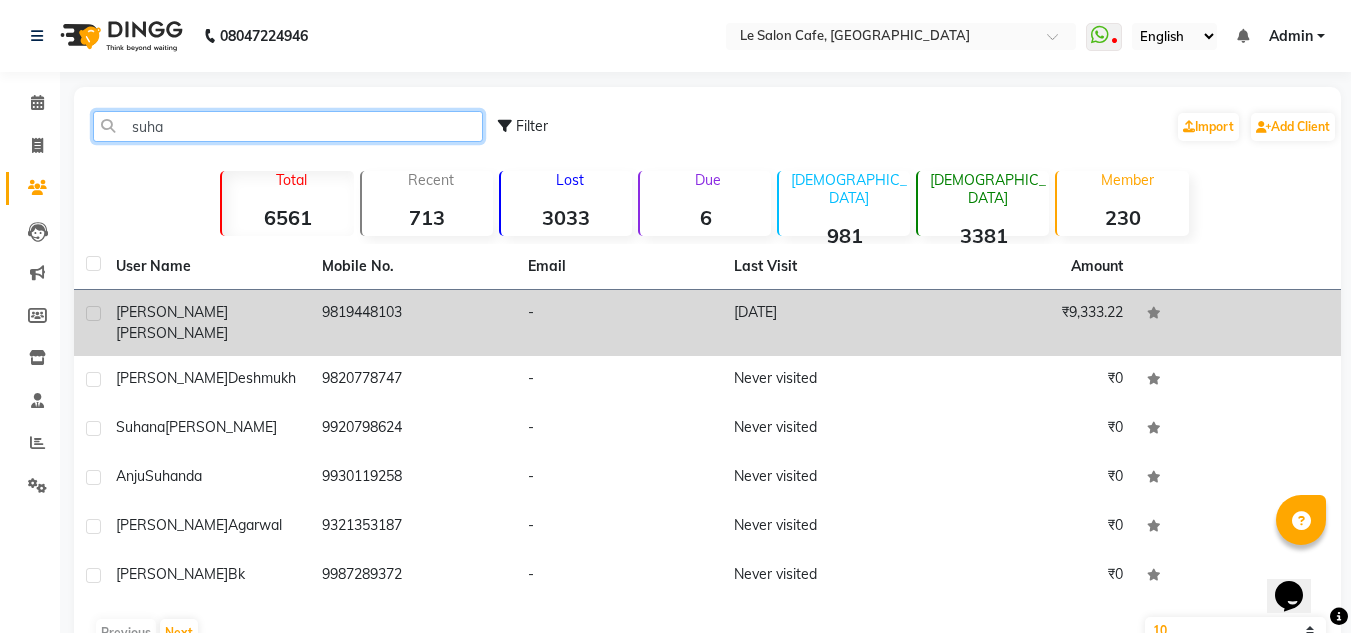 type on "suha" 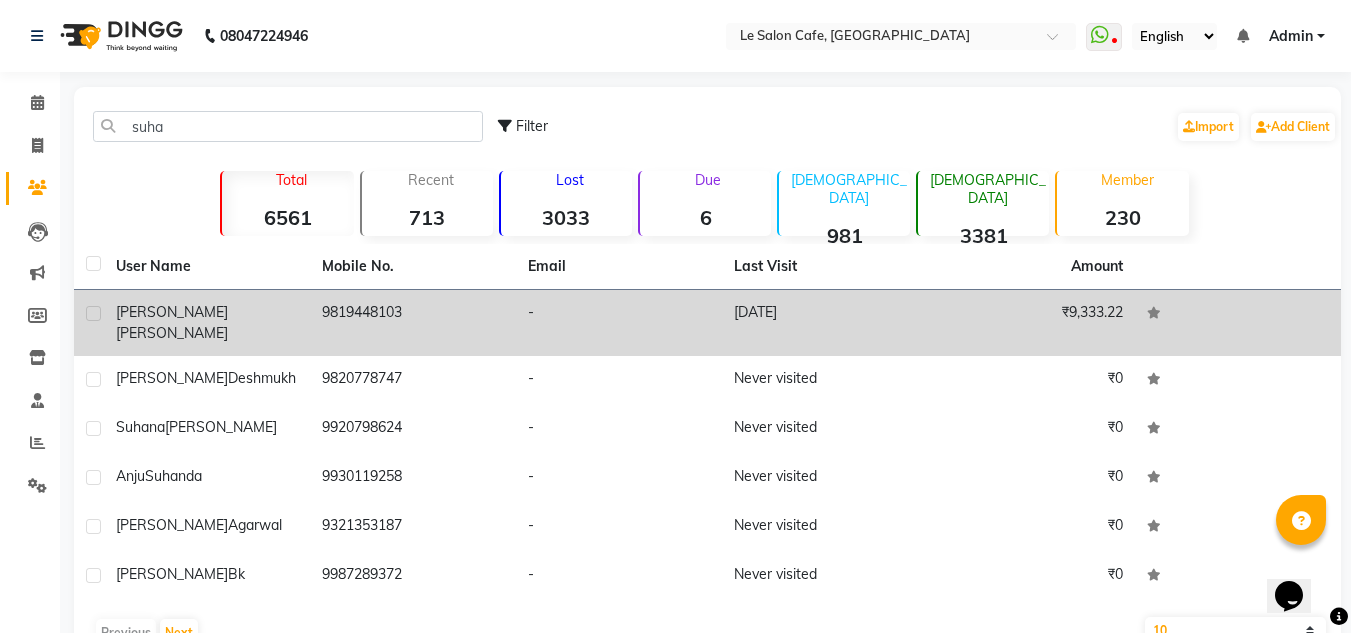 click on "Suhasini" 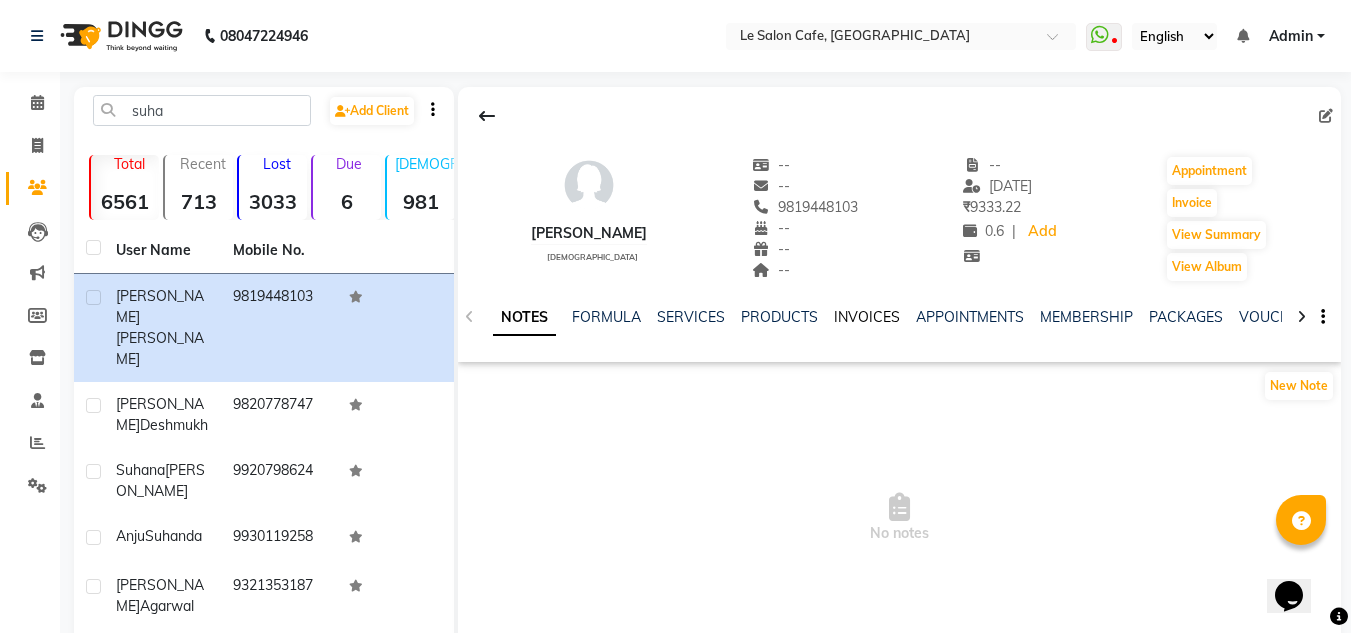 click on "INVOICES" 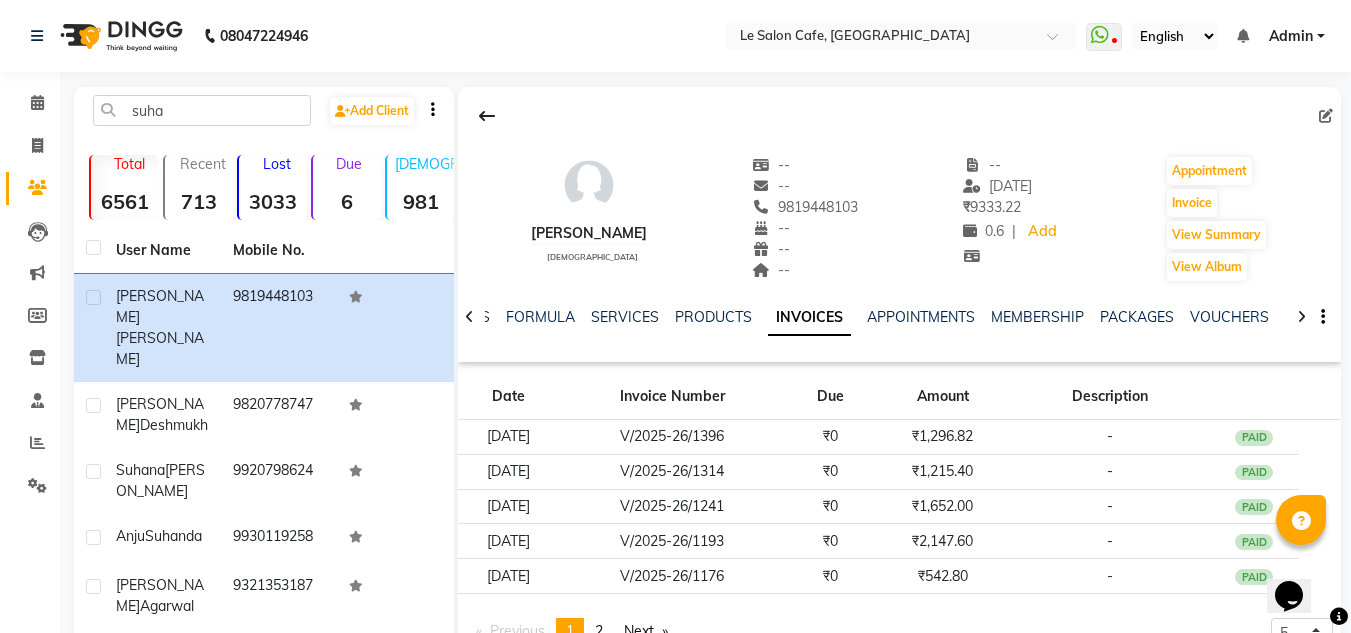 click on "INVOICES" 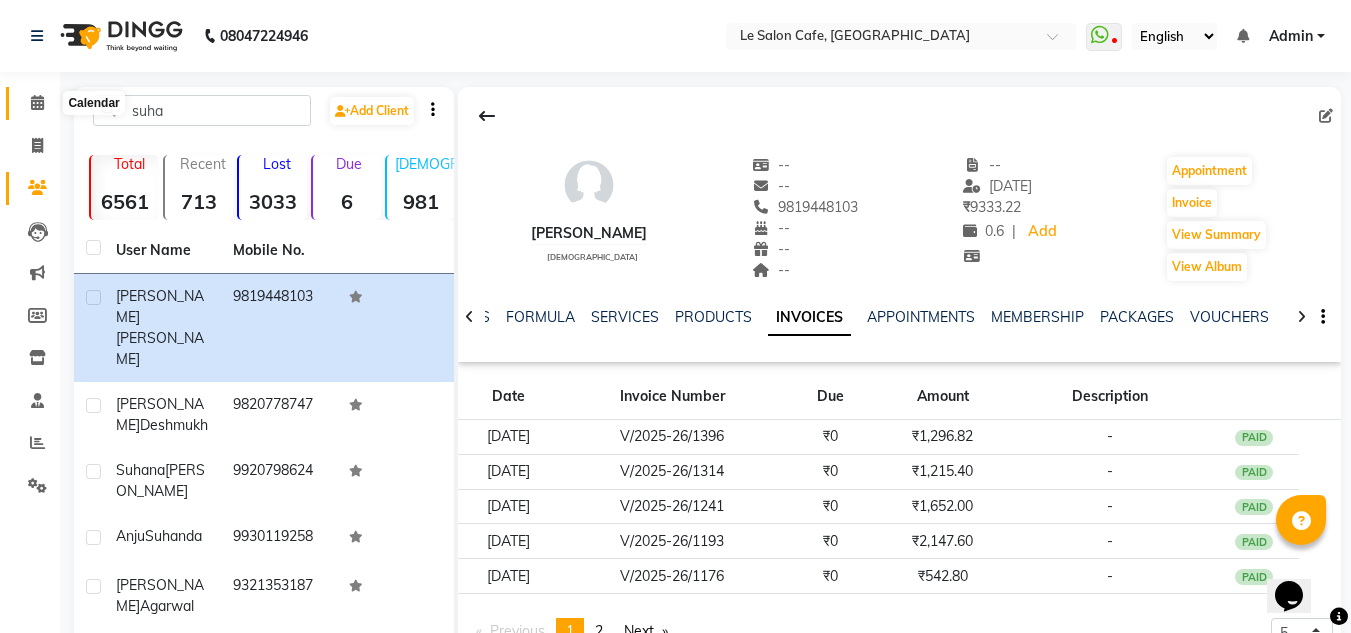 click 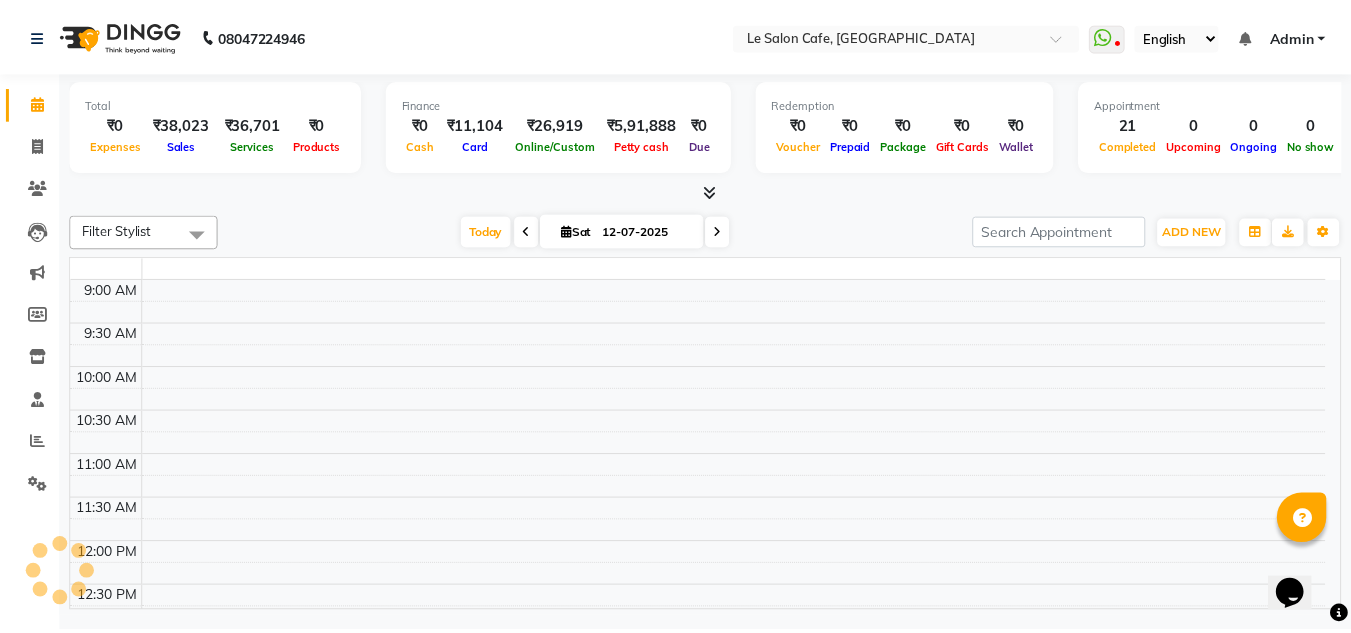 scroll, scrollTop: 793, scrollLeft: 0, axis: vertical 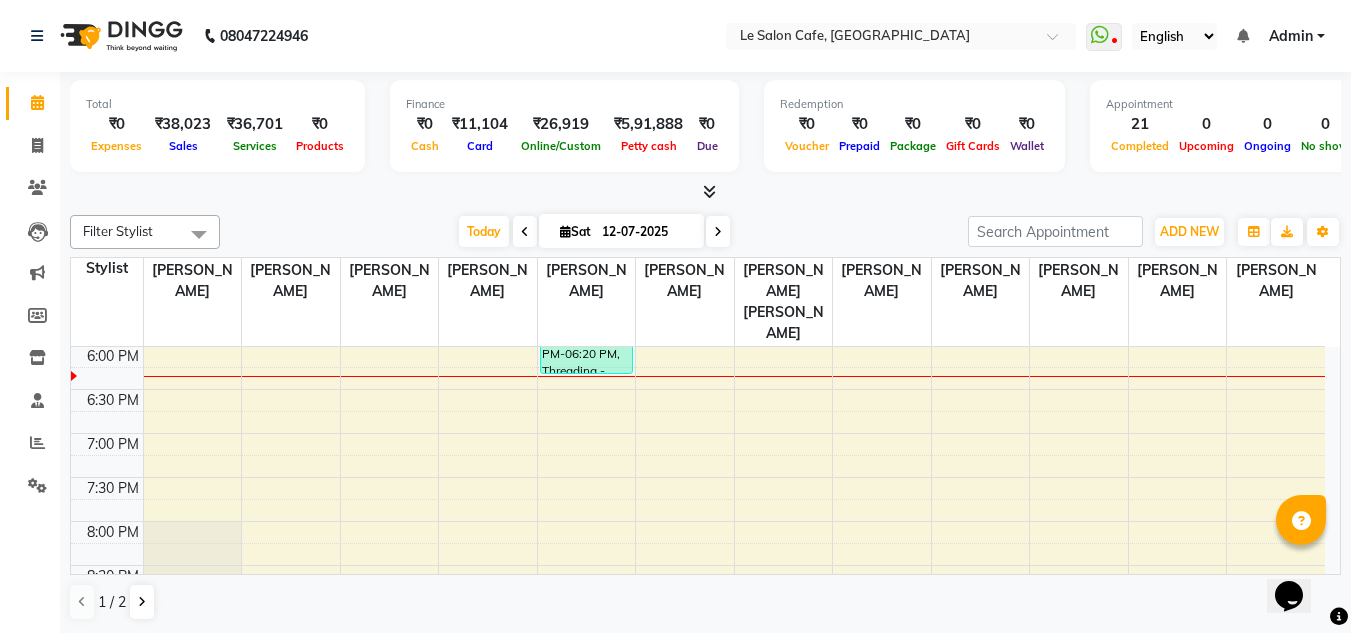 click on "9:00 AM 9:30 AM 10:00 AM 10:30 AM 11:00 AM 11:30 AM 12:00 PM 12:30 PM 1:00 PM 1:30 PM 2:00 PM 2:30 PM 3:00 PM 3:30 PM 4:00 PM 4:30 PM 5:00 PM 5:30 PM 6:00 PM 6:30 PM 7:00 PM 7:30 PM 8:00 PM 8:30 PM 9:00 PM 9:30 PM 10:00 PM 10:30 PM     Shweta Sawant, TK07, 12:30 PM-02:40 PM, Global Colour (Majirel) - Below Shoulder (Women),Poof Treatment spa     Jeet Bhattacharya, TK14, 04:20 PM-04:50 PM, Hair Cut & Styling - Men     Gudakash Kumar, TK05, 12:55 PM-01:55 PM, Hair Cut & Styling - Men,Hair Cut & Styling - Beard Crafting     Prerna Talukdar, TK15, 01:20 PM-05:35 PM, Premium Wax - Upper Lip,Premium Wax - Lower Lip,Premium Wax - Full Arms,Premium Wax - Under Arms,Premium Wax - Full Legs,Premium Wax - Brazilian, Premium Wax - Chin,Pedicure - Nail Filling     Sonal Rau, TK13, 04:00 PM-04:45 PM, Pedicure - Drupe     Uma Sridhar, TK01, 10:05 AM-12:05 PM, Premium Wax - Full Arms,Premium Wax - Upper Lip,Premium Wax - Under Arms,Premium Wax - Full Legs" at bounding box center [698, 169] 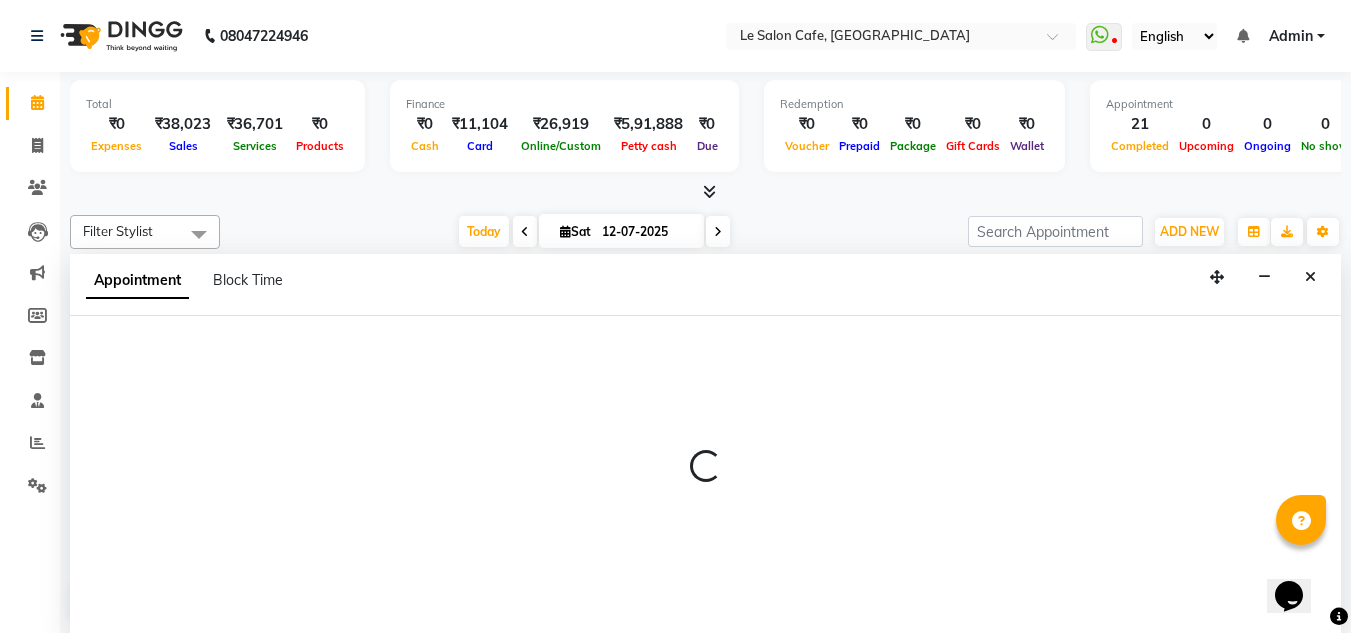 scroll, scrollTop: 1, scrollLeft: 0, axis: vertical 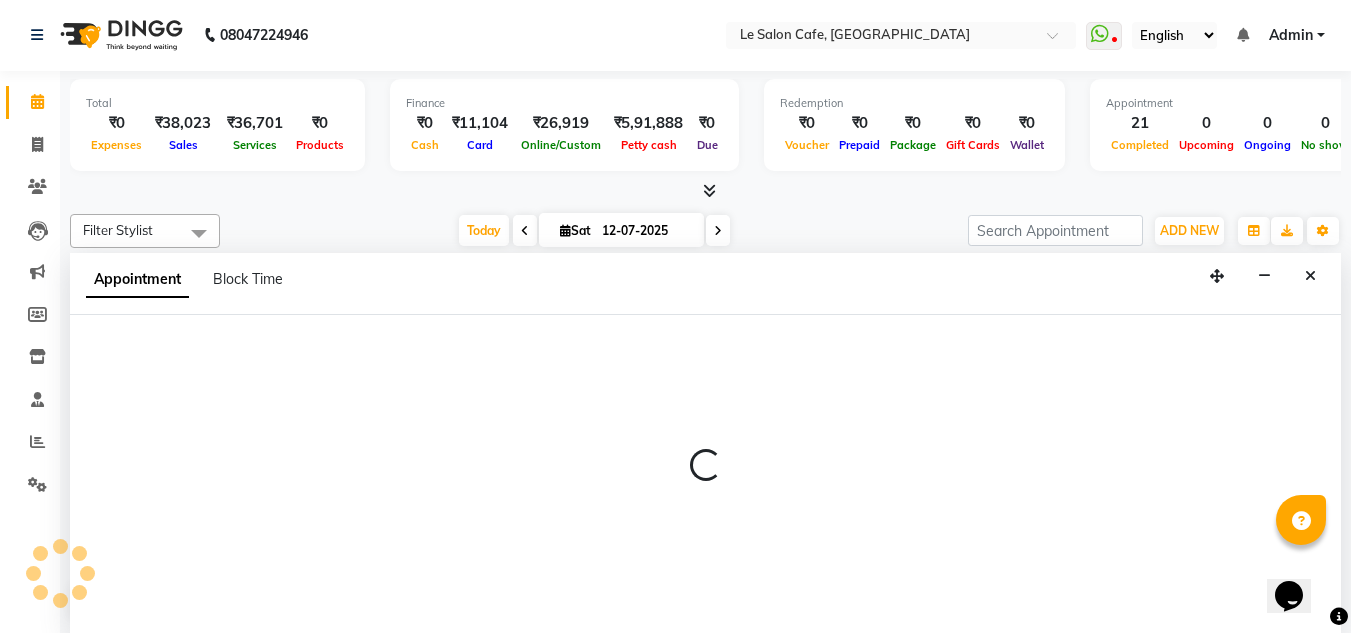 select on "68181" 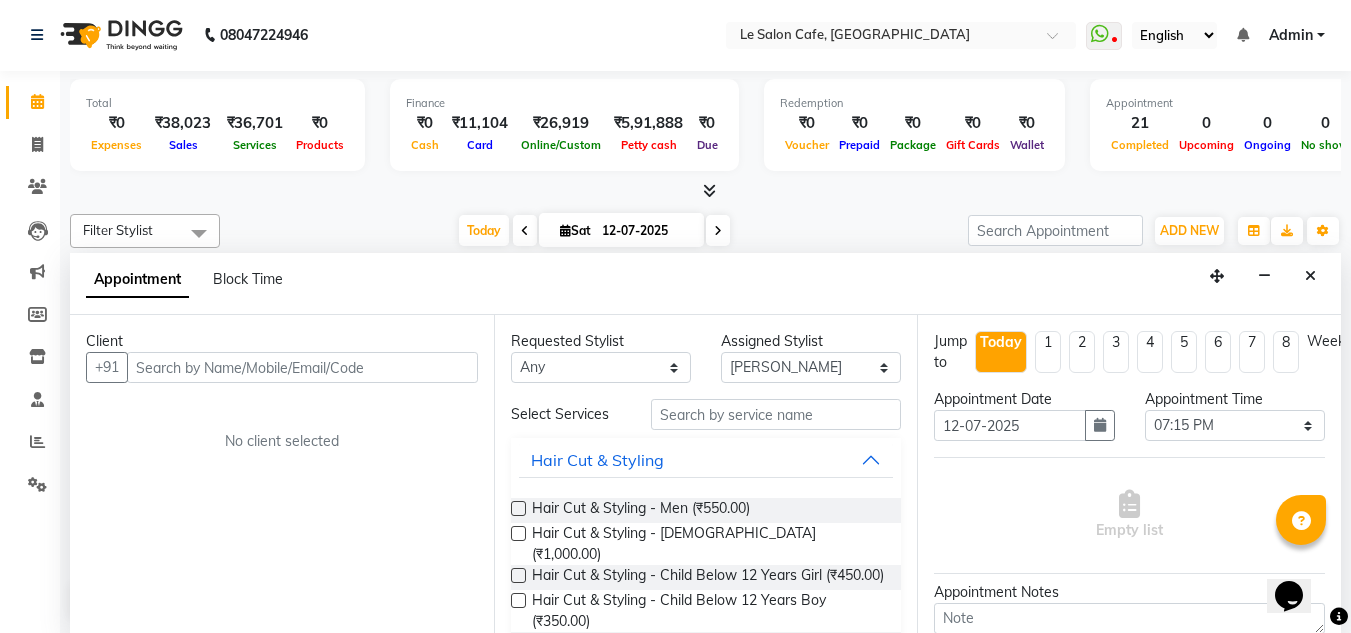 click at bounding box center (1310, 276) 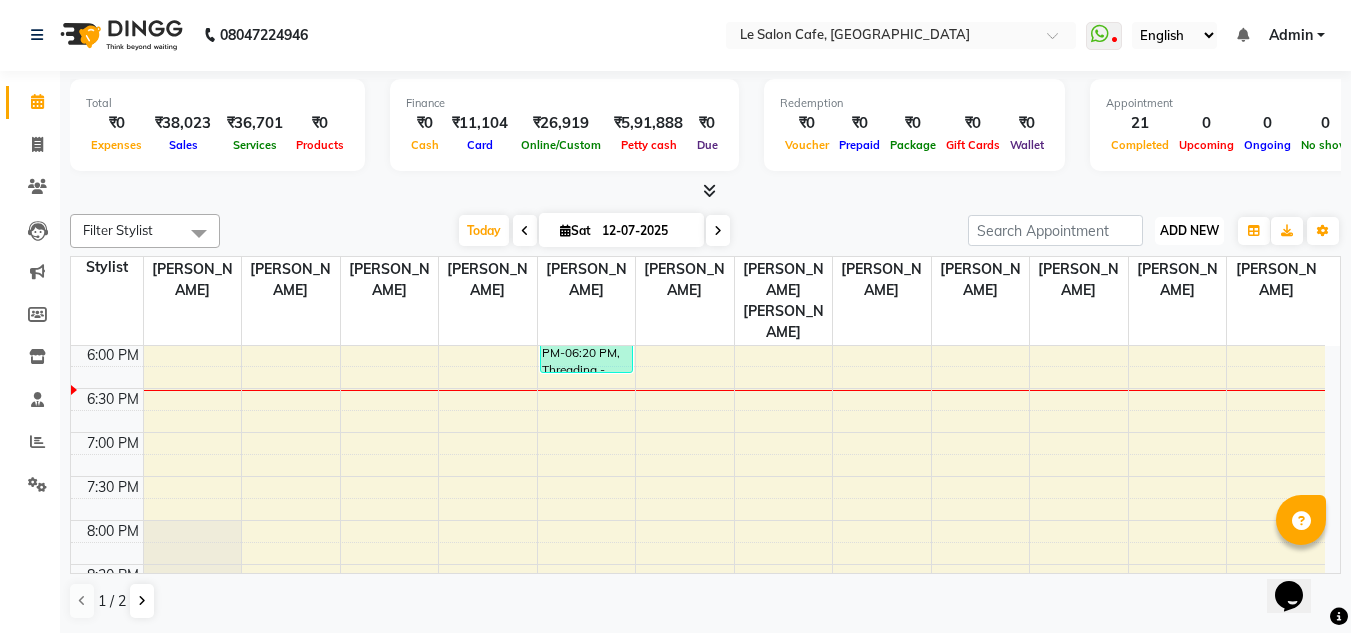click on "ADD NEW" at bounding box center [1189, 230] 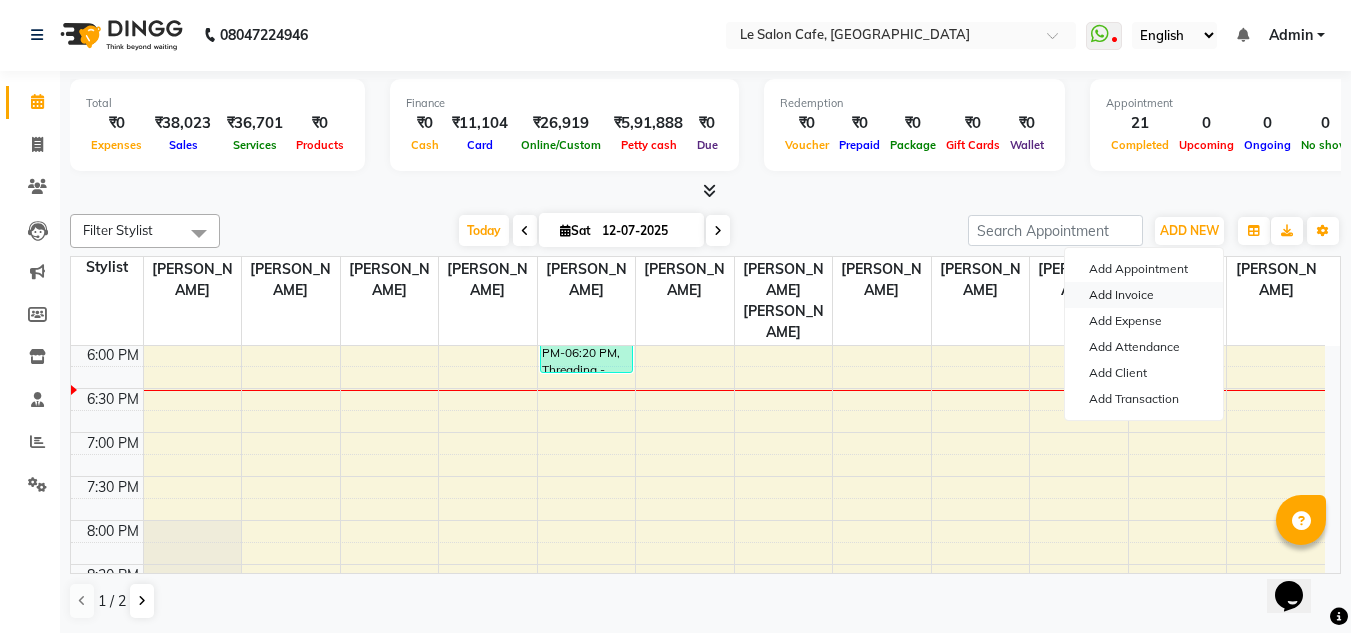 click on "Add Invoice" at bounding box center (1144, 295) 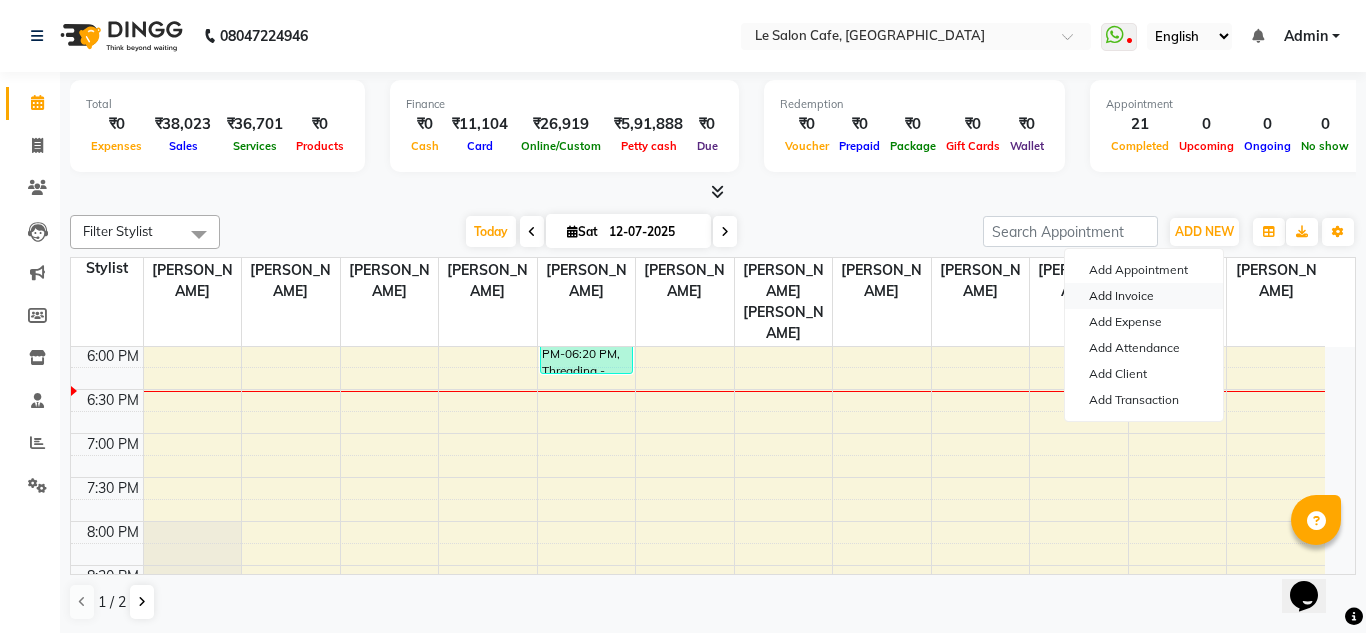 select on "service" 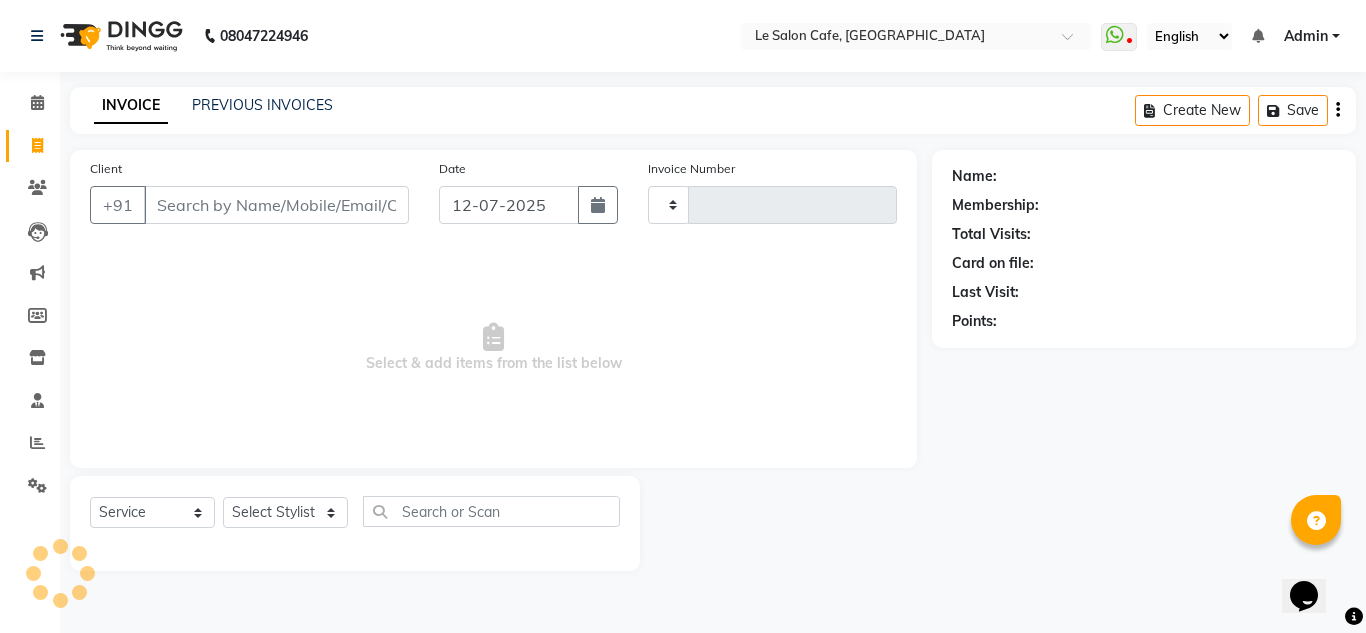 type on "1556" 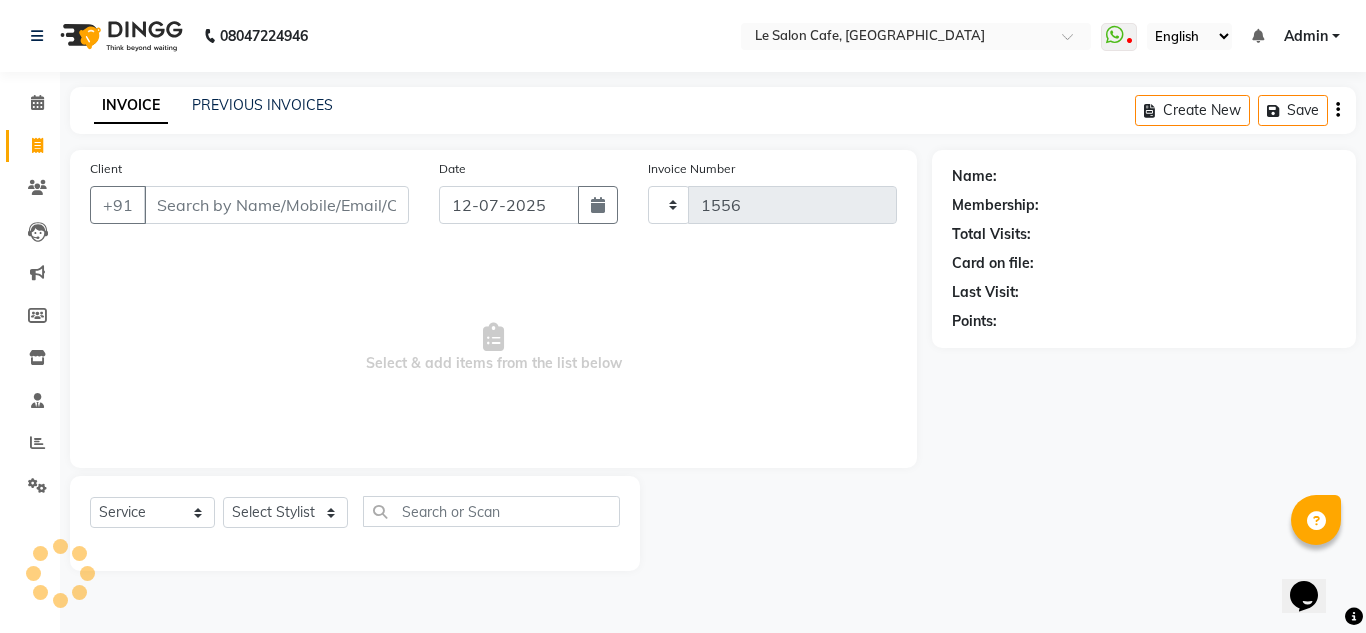 select on "594" 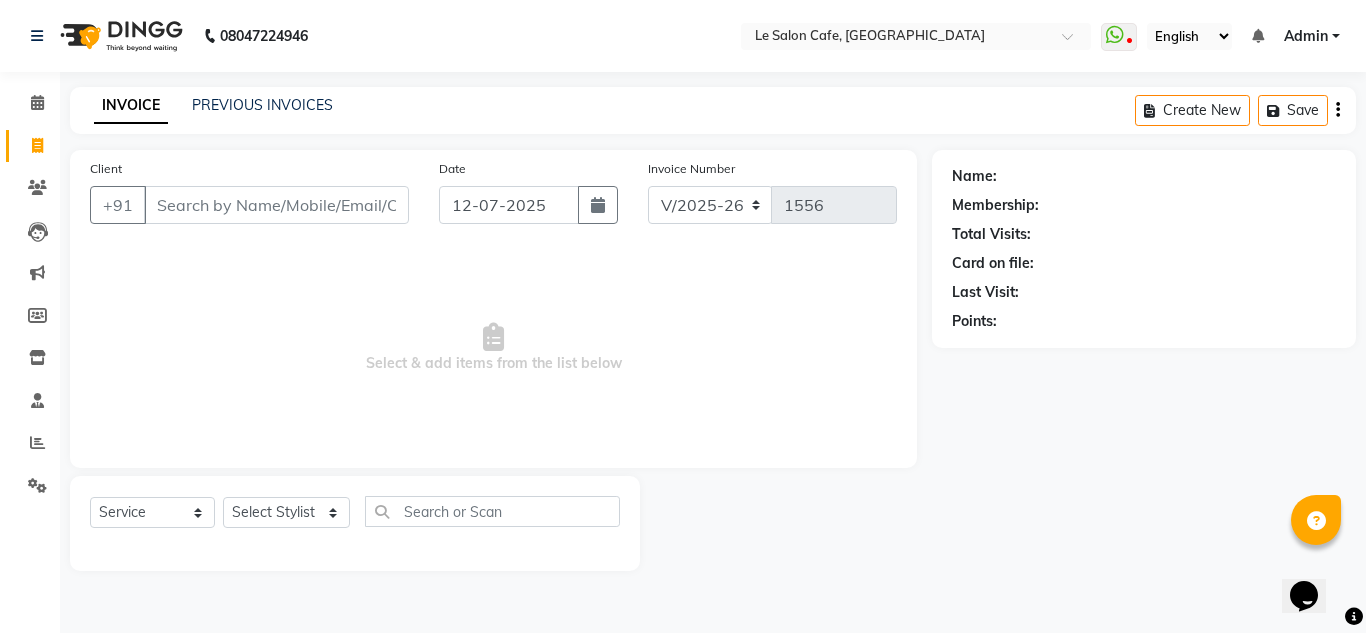 click on "Client" at bounding box center [276, 205] 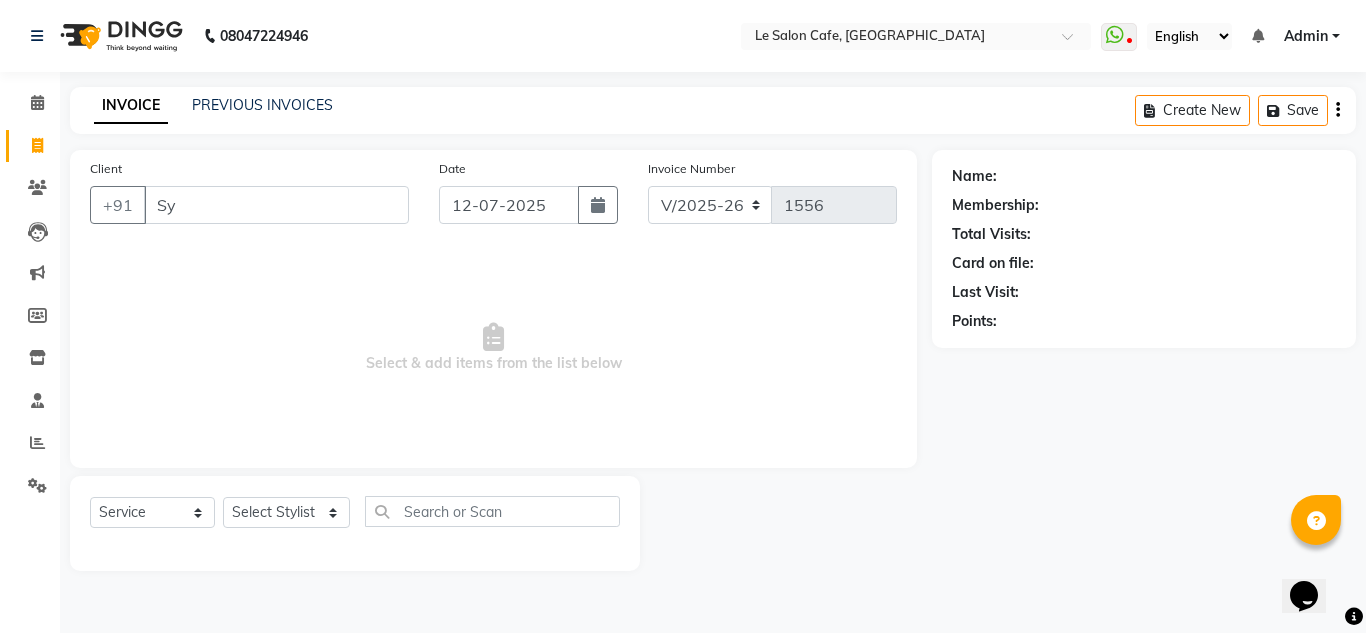 type on "S" 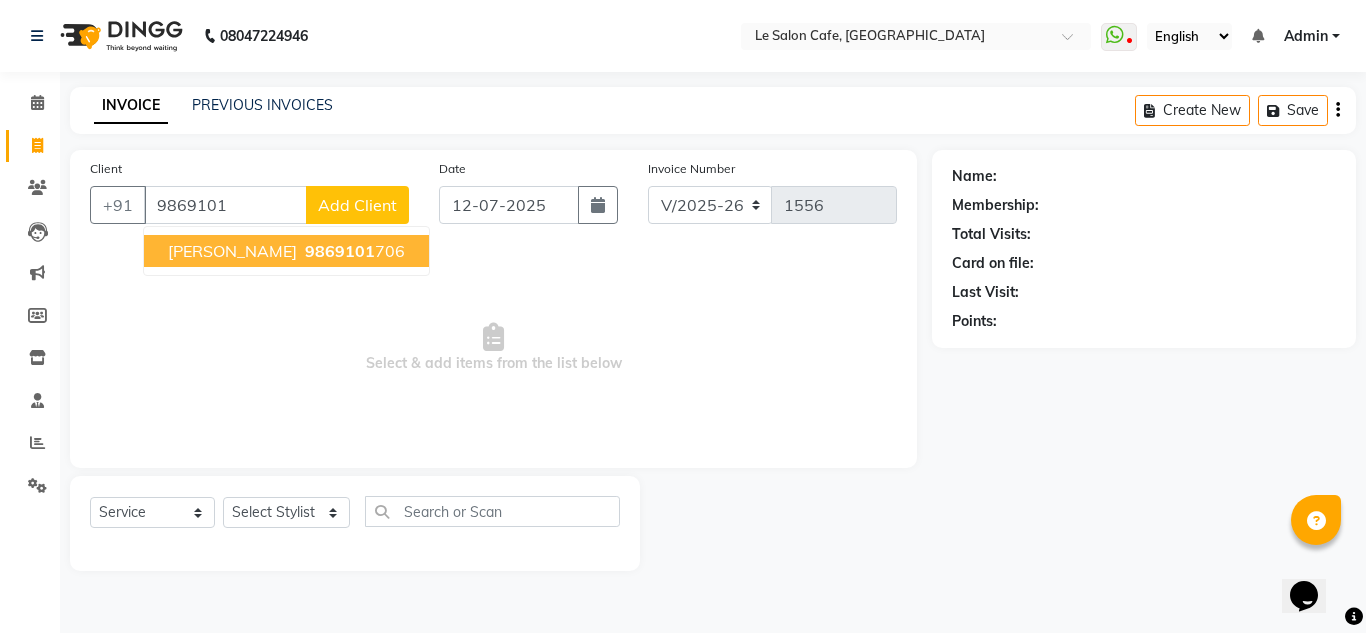 click on "Shyamolika Vaz" at bounding box center [232, 251] 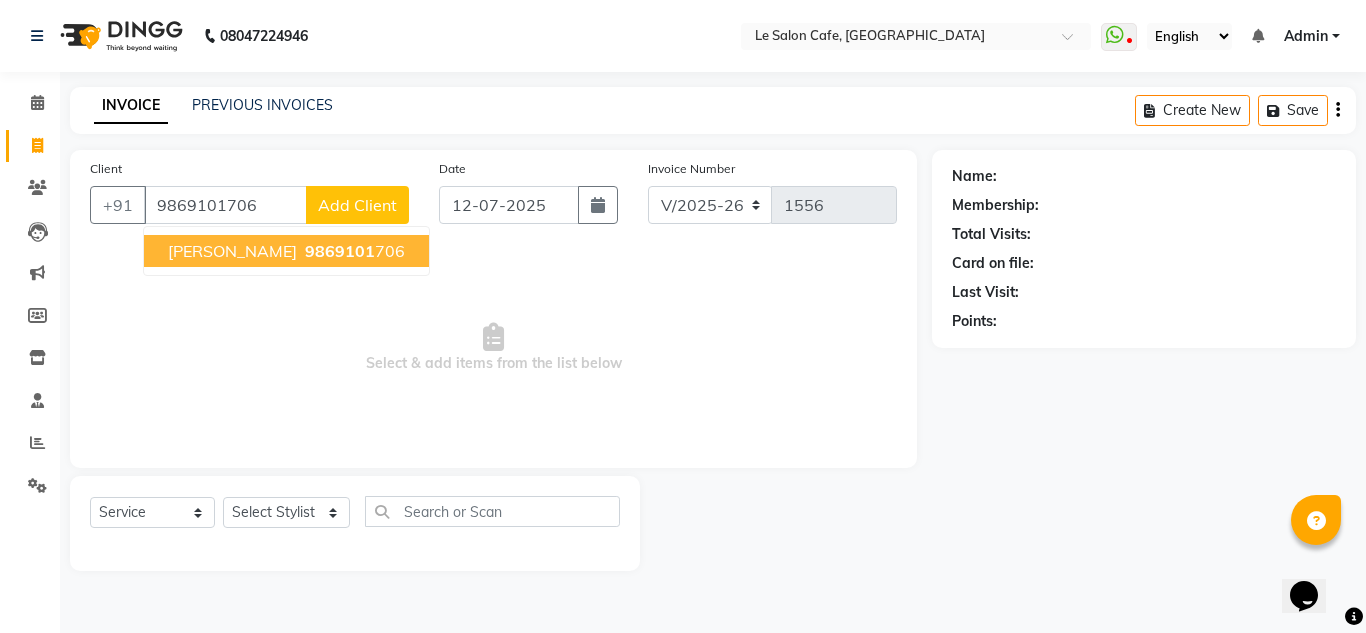 type on "9869101706" 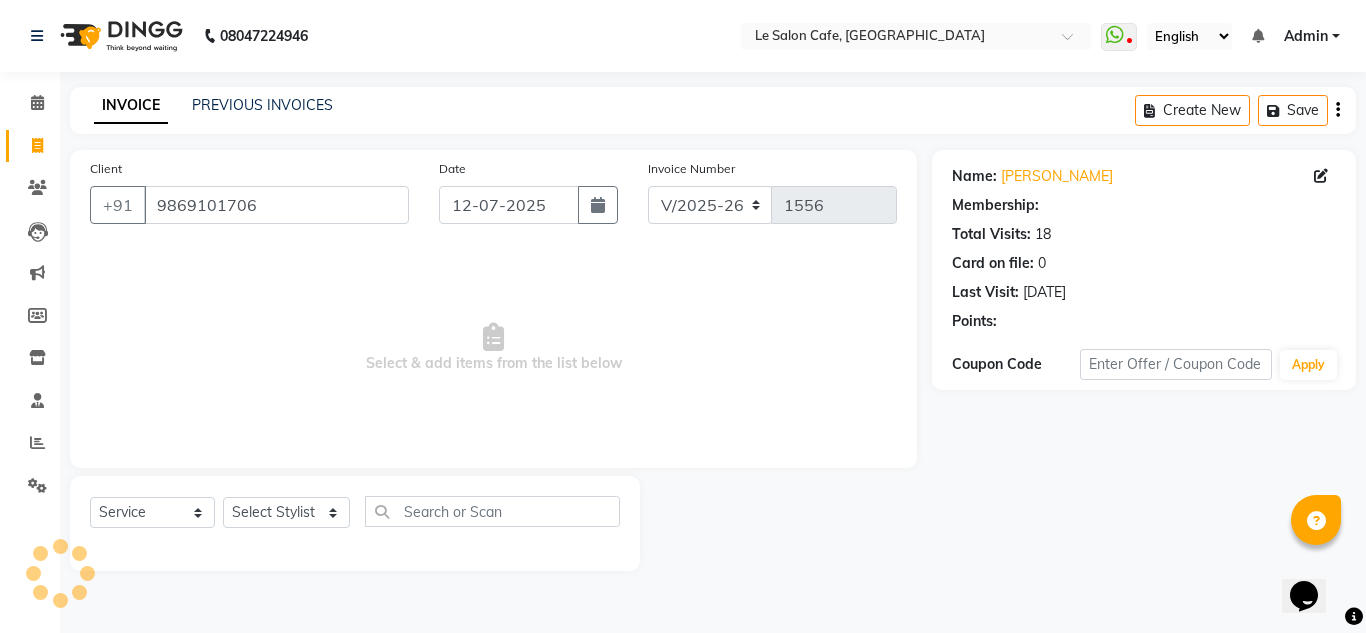 select on "1: Object" 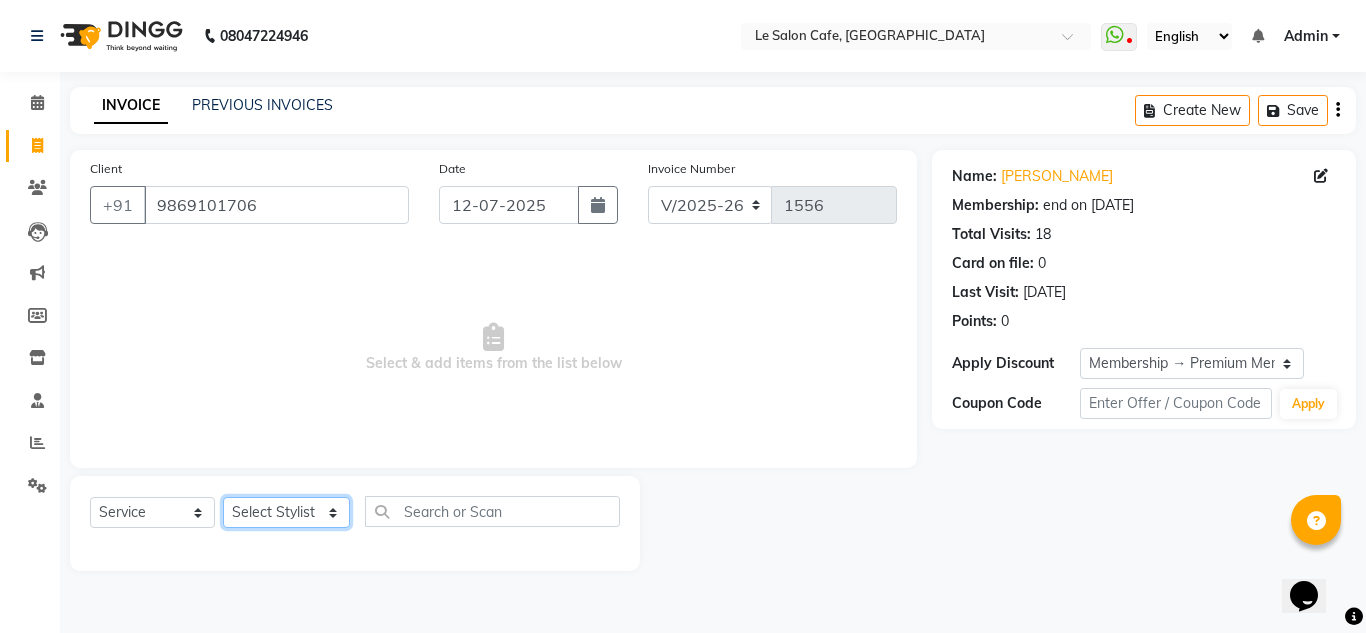 click on "Select Stylist [PERSON_NAME]  [PERSON_NAME]  [PERSON_NAME]  Front Desk  [PERSON_NAME]  [PERSON_NAME] [PERSON_NAME]  [PERSON_NAME]  [PERSON_NAME] [PERSON_NAME]  [PERSON_NAME] [PERSON_NAME] [PERSON_NAME] [PERSON_NAME]" 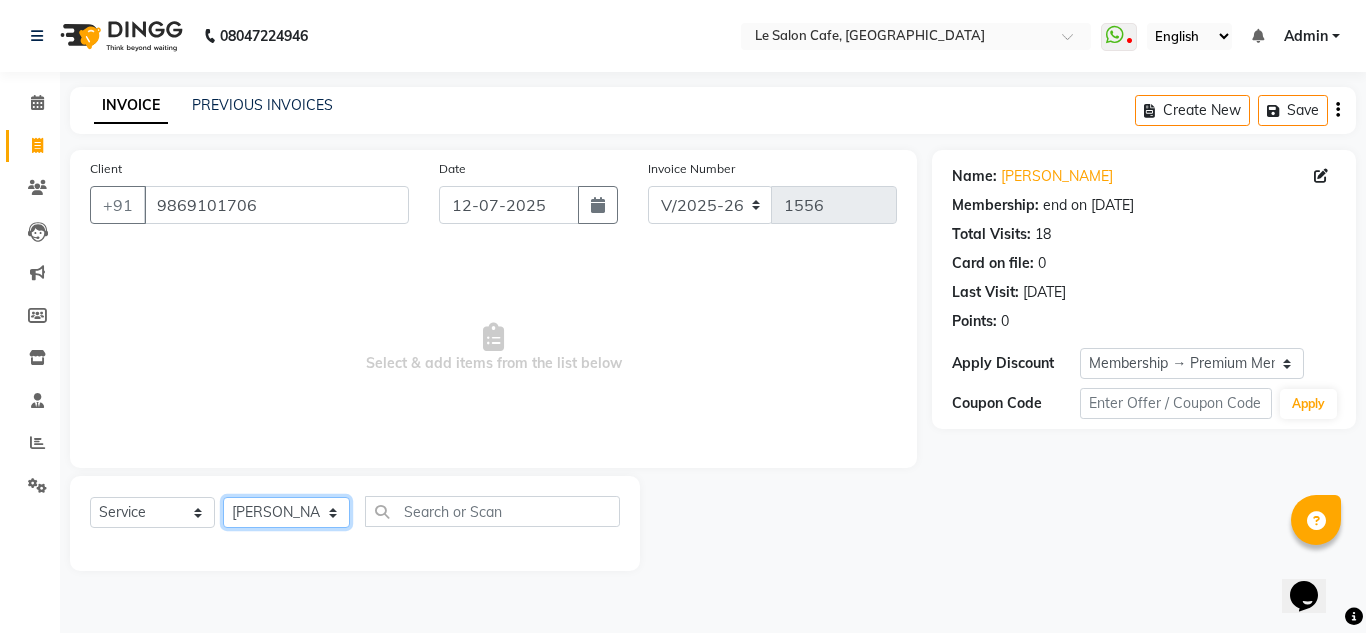 click on "Select Stylist [PERSON_NAME]  [PERSON_NAME]  [PERSON_NAME]  Front Desk  [PERSON_NAME]  [PERSON_NAME] [PERSON_NAME]  [PERSON_NAME]  [PERSON_NAME] [PERSON_NAME]  [PERSON_NAME] [PERSON_NAME] [PERSON_NAME] [PERSON_NAME]" 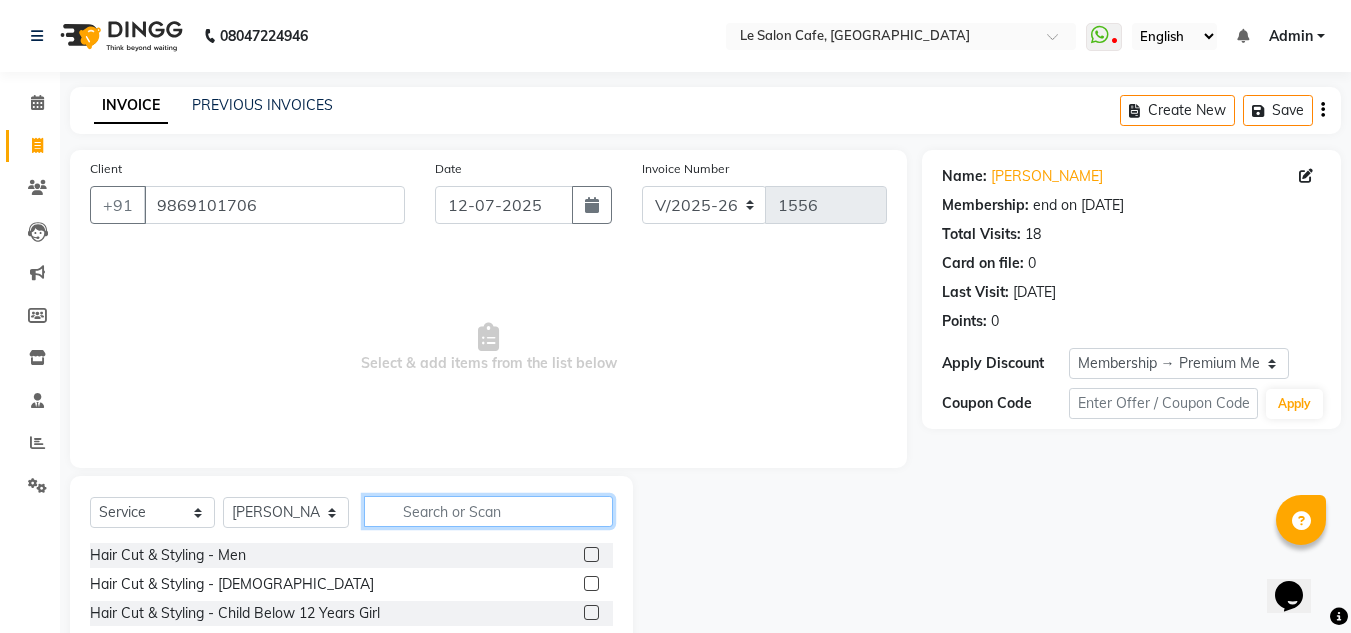 click 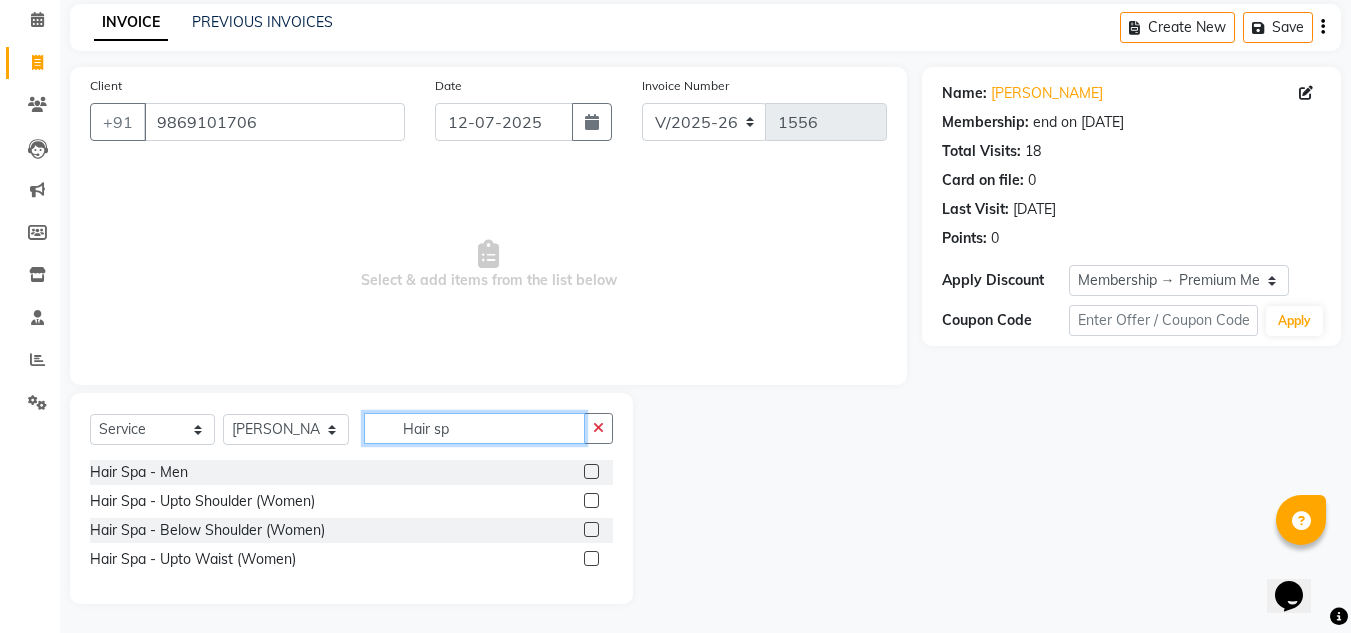scroll, scrollTop: 84, scrollLeft: 0, axis: vertical 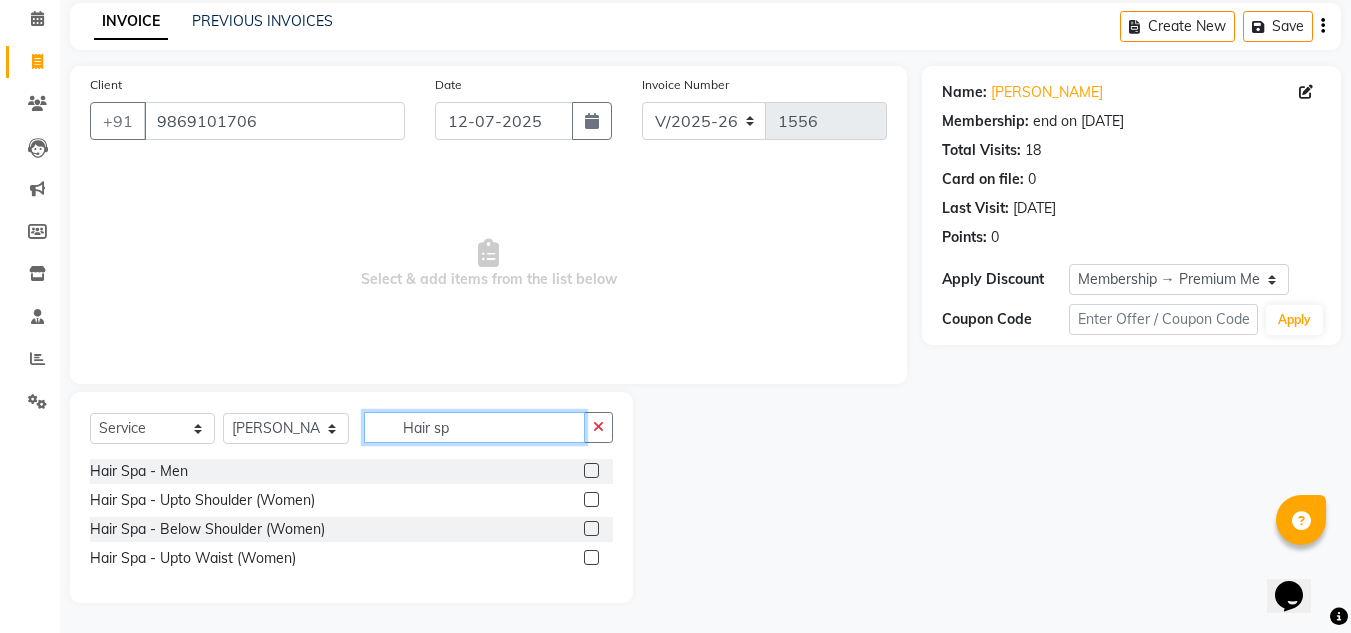 type on "Hair sp" 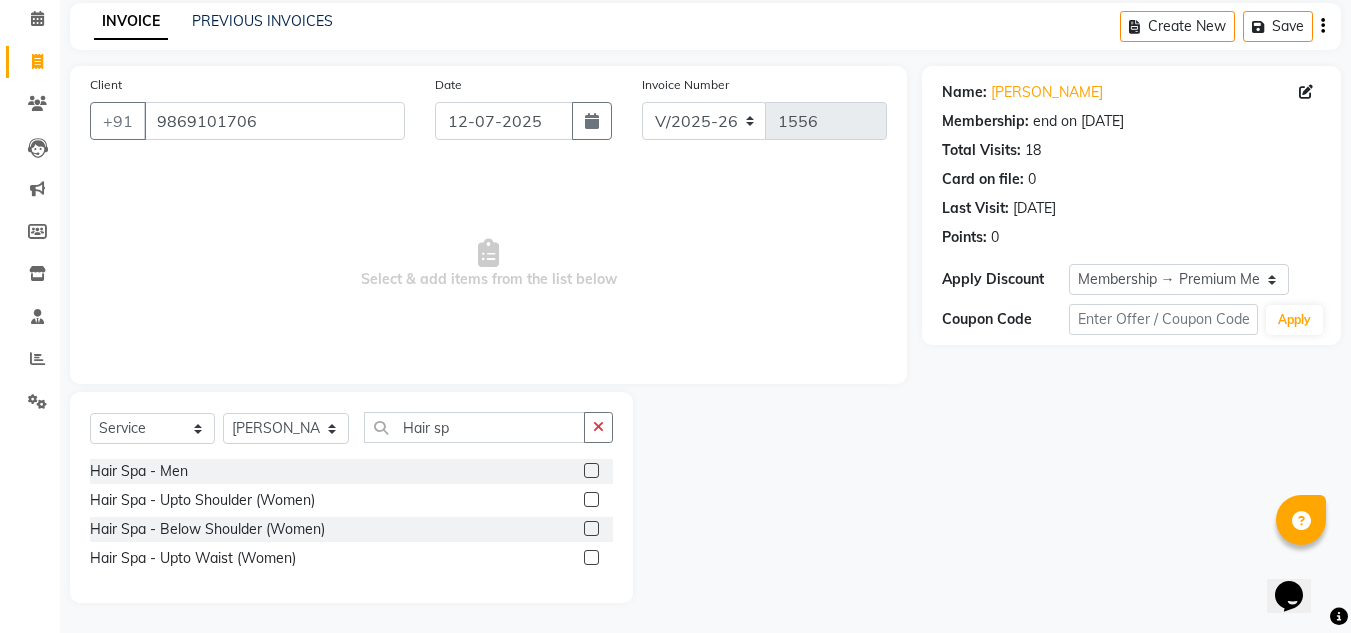 click 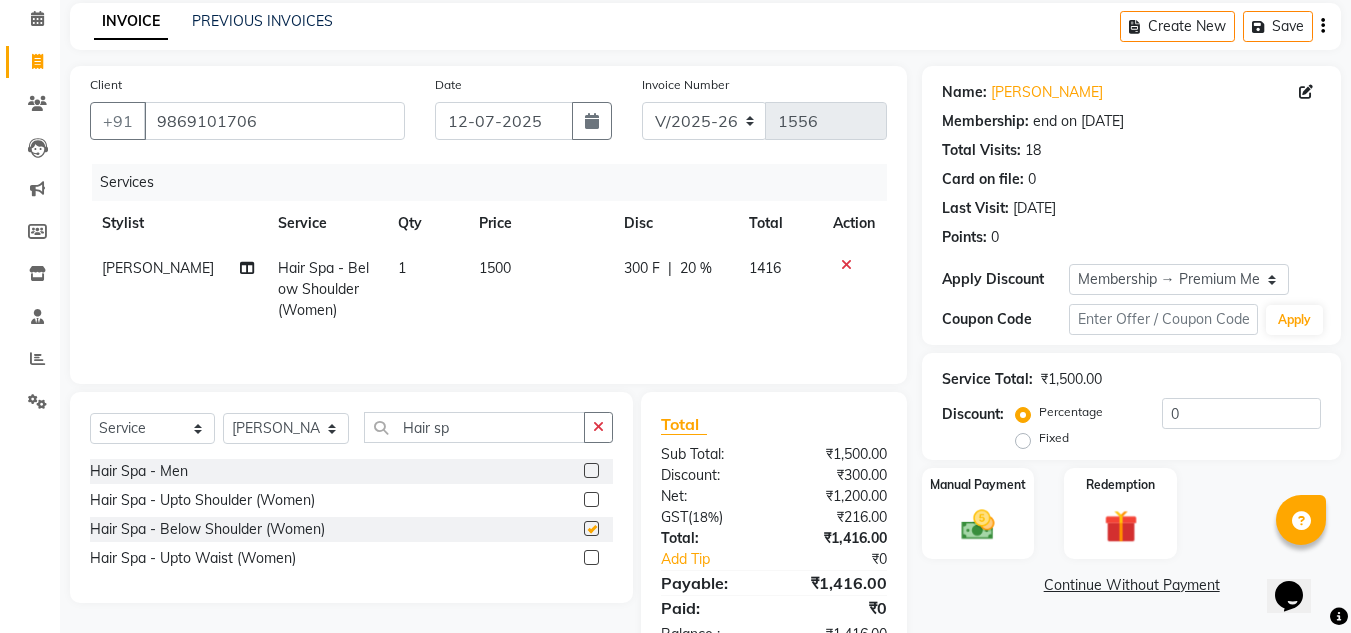 checkbox on "false" 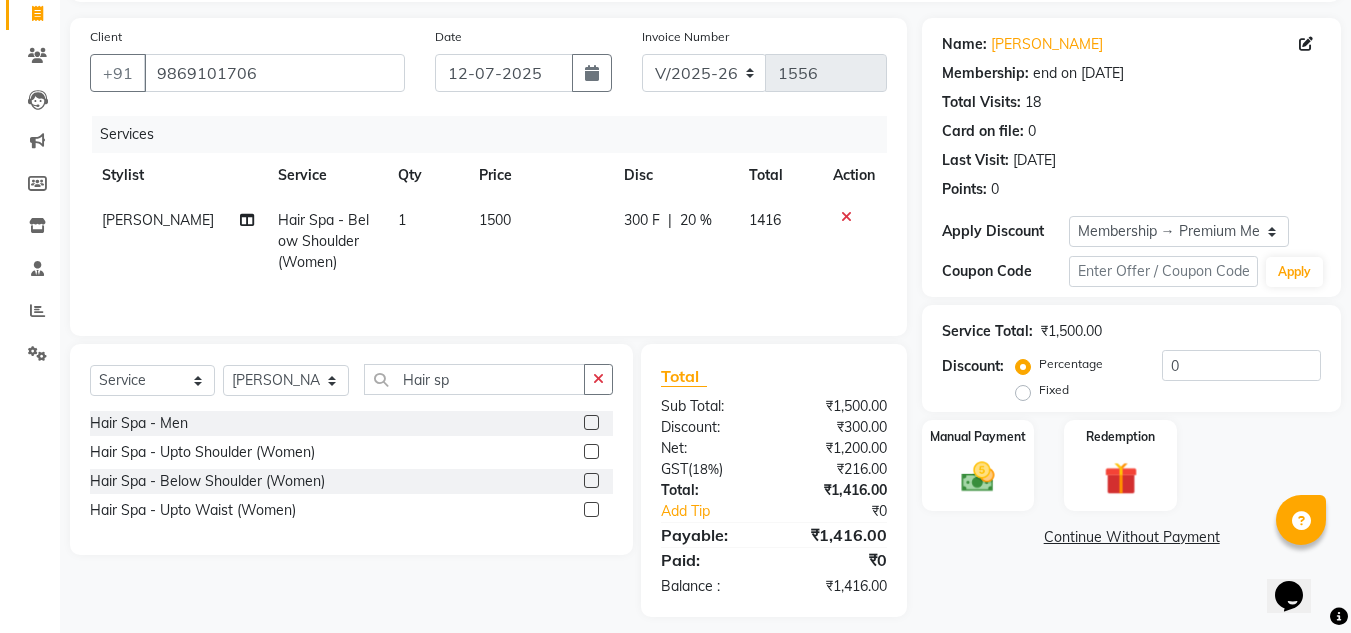 scroll, scrollTop: 146, scrollLeft: 0, axis: vertical 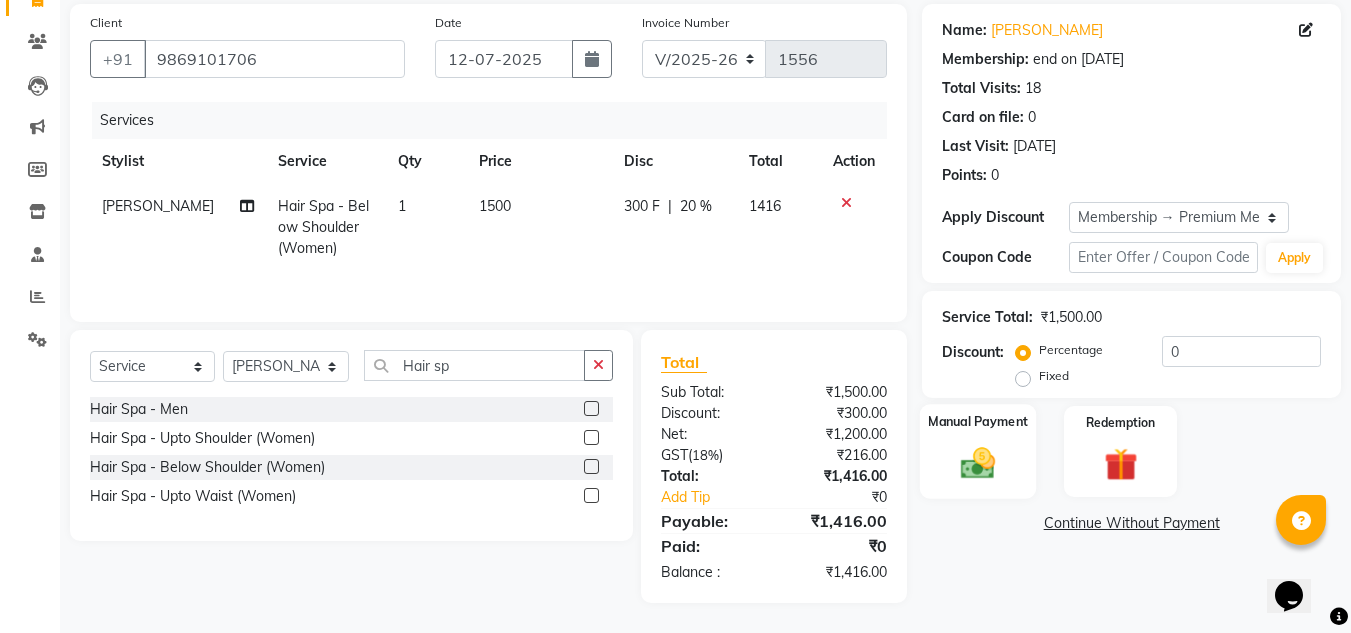 click 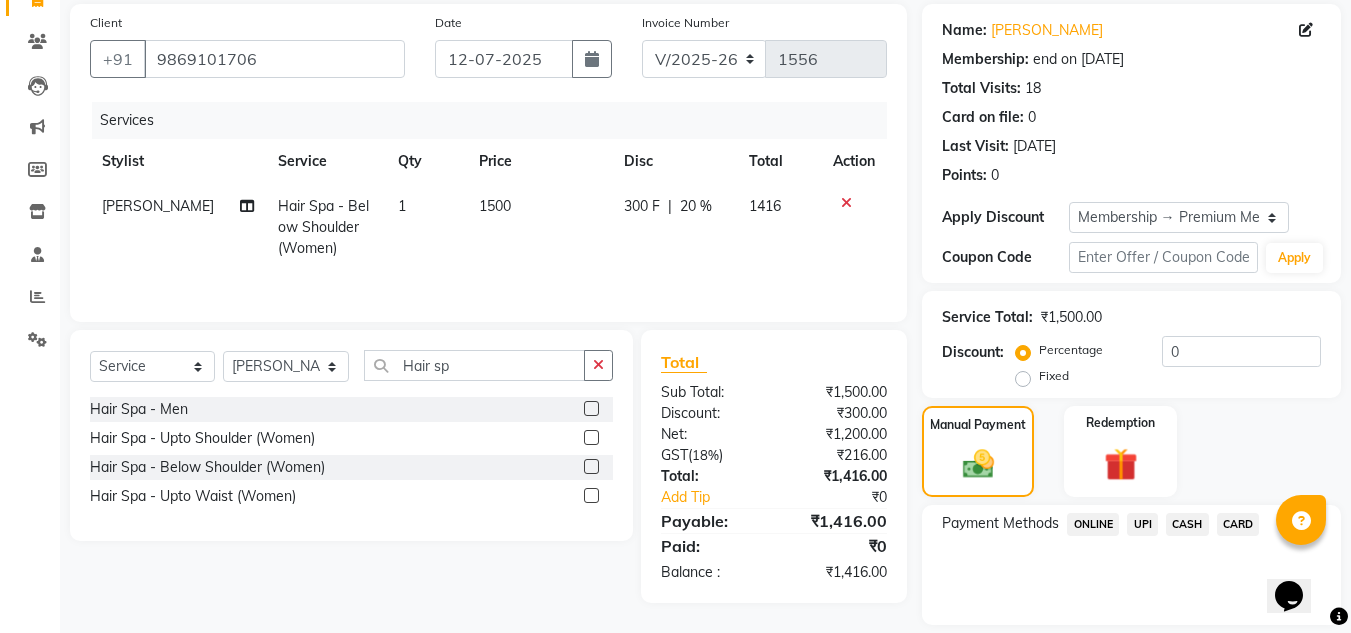 click on "Payment Methods  ONLINE   UPI   CASH   CARD" 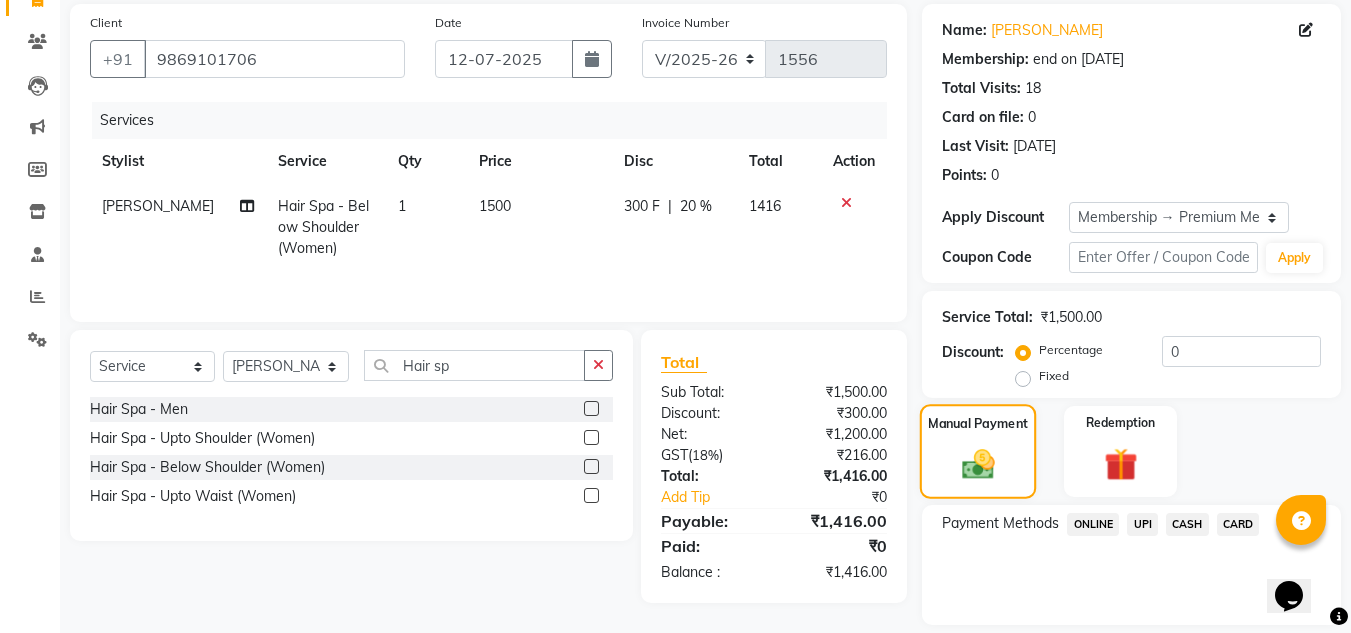 click 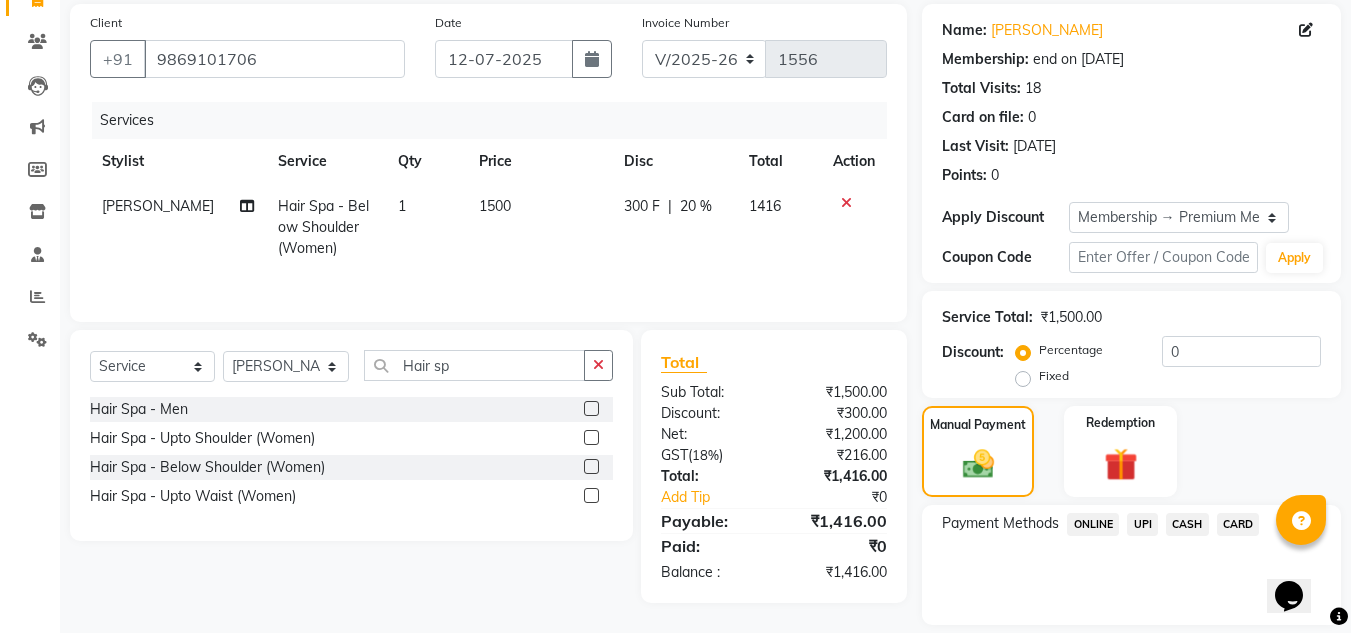 scroll, scrollTop: 209, scrollLeft: 0, axis: vertical 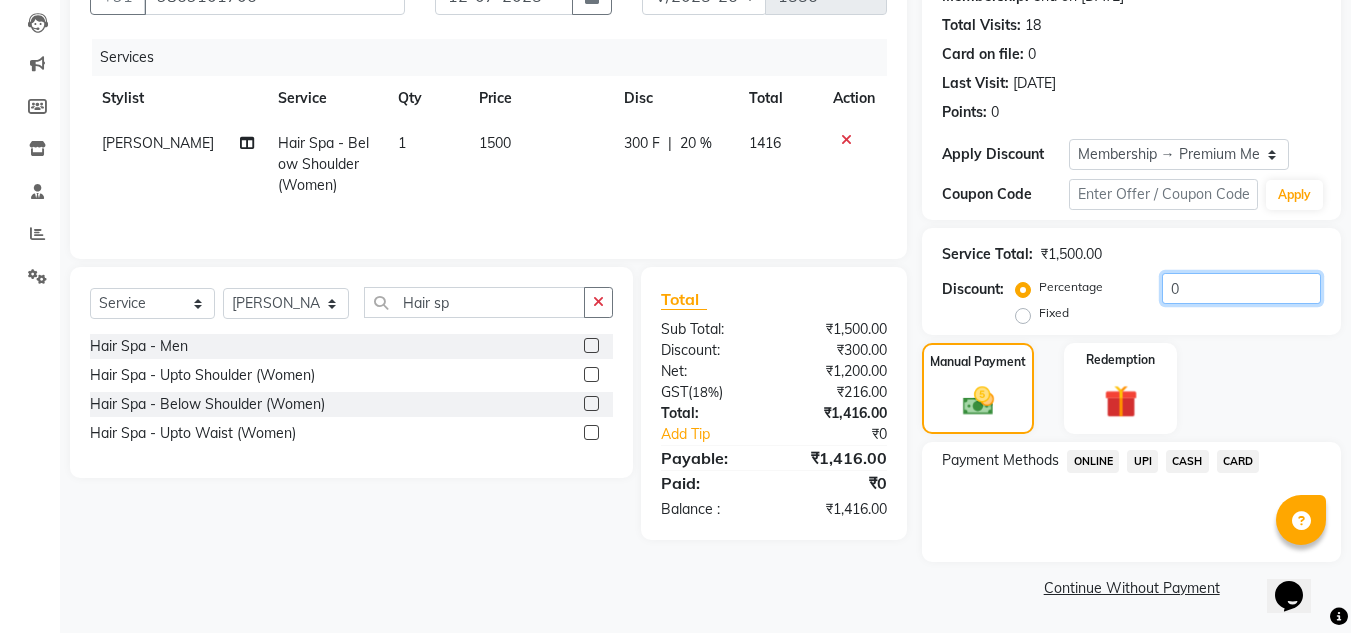 click on "0" 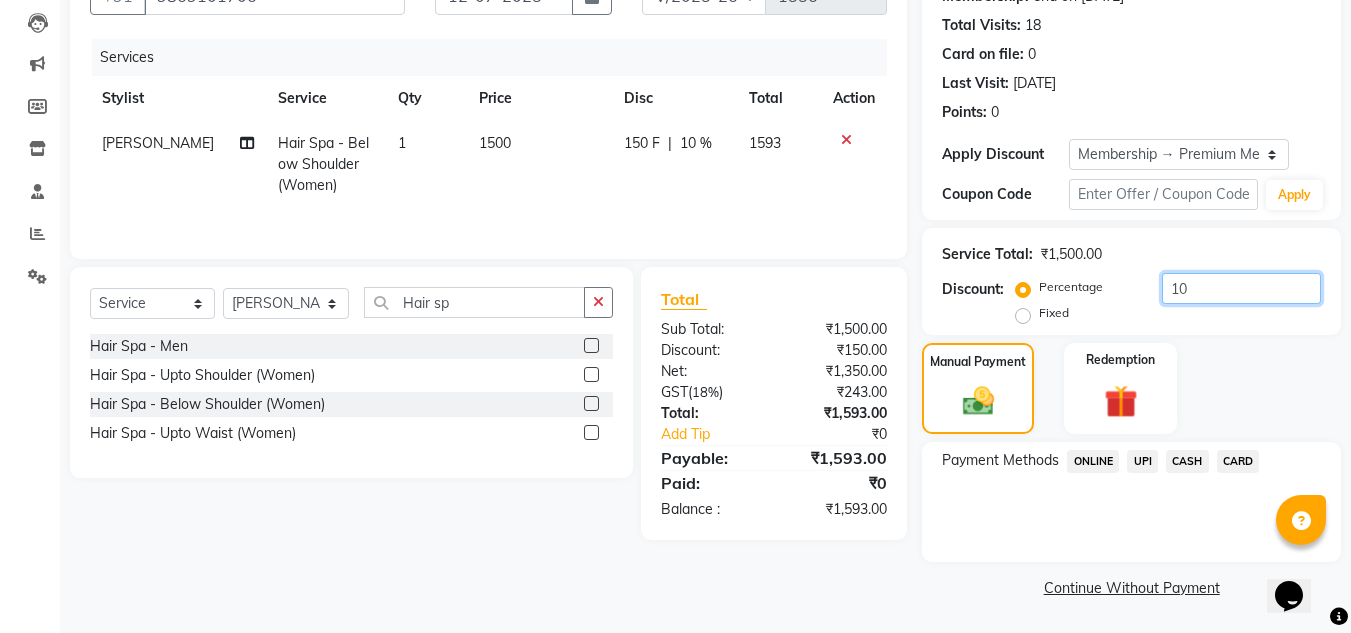 type on "1" 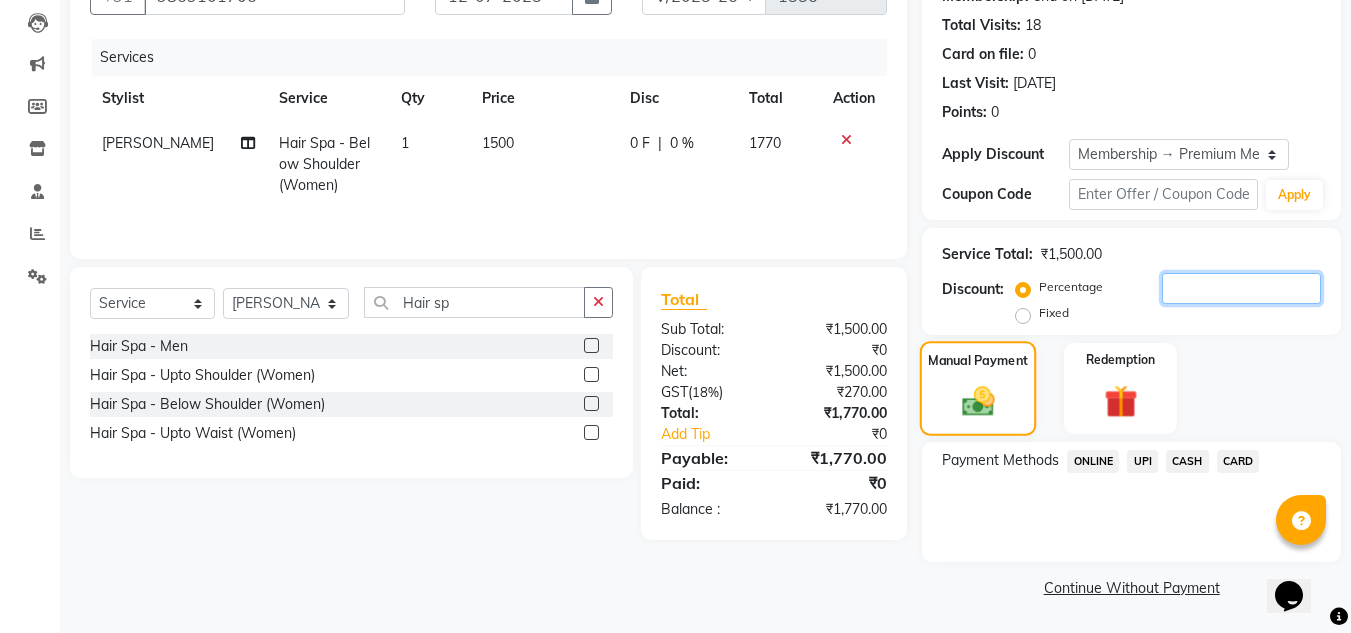 type 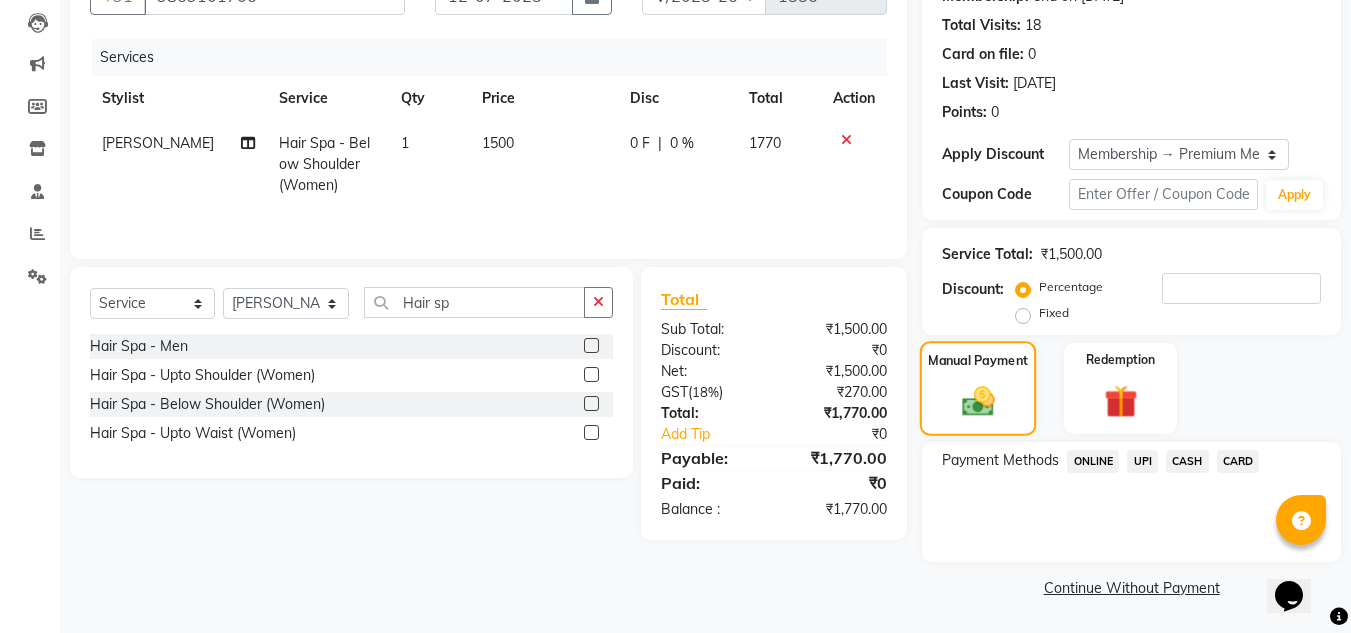 click on "Manual Payment" 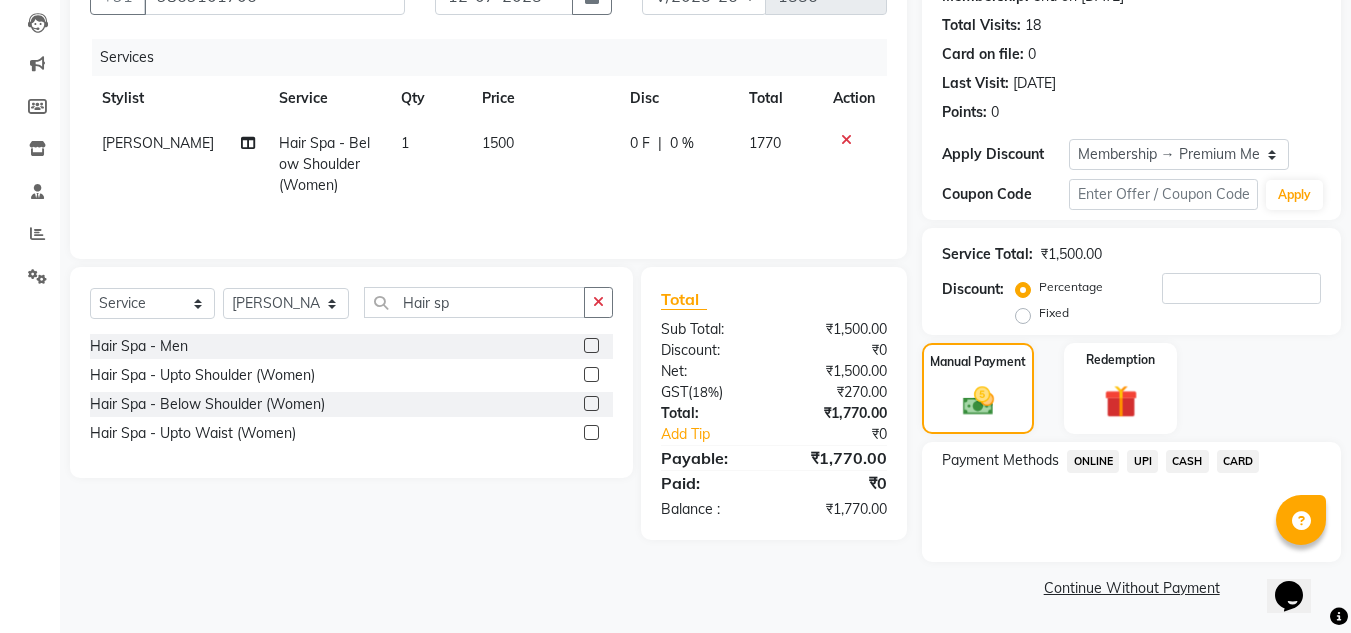 click on "CASH" 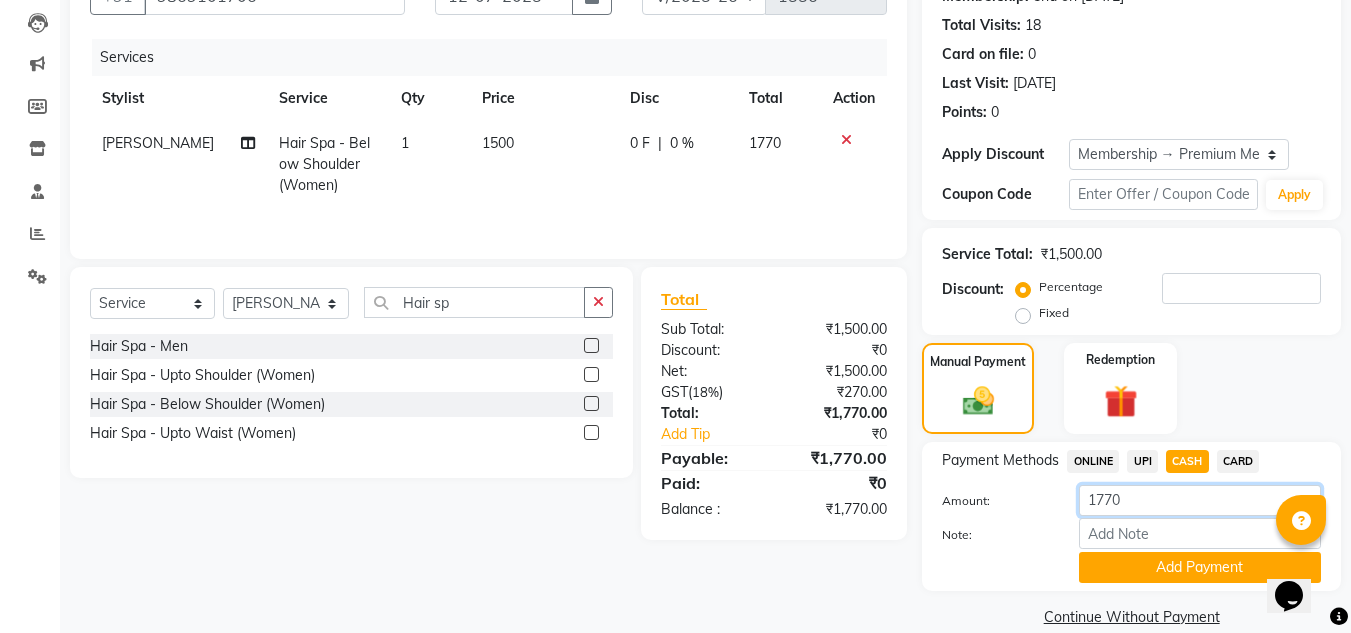 click on "1770" 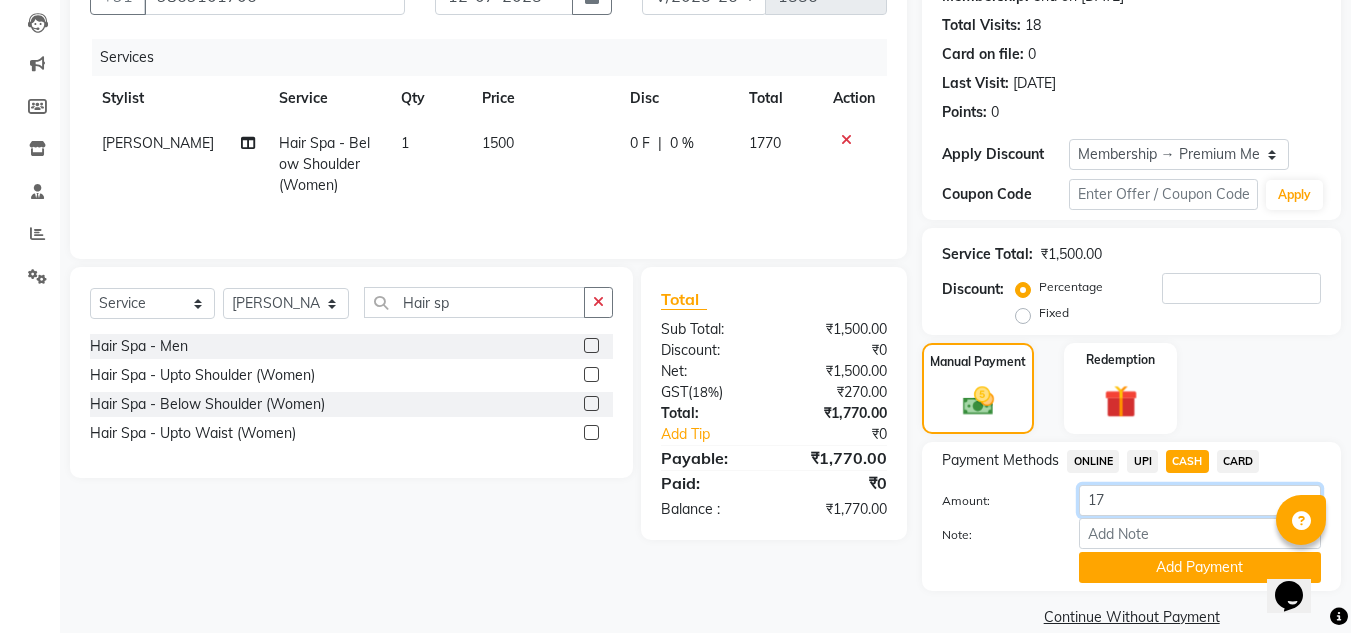 type on "1" 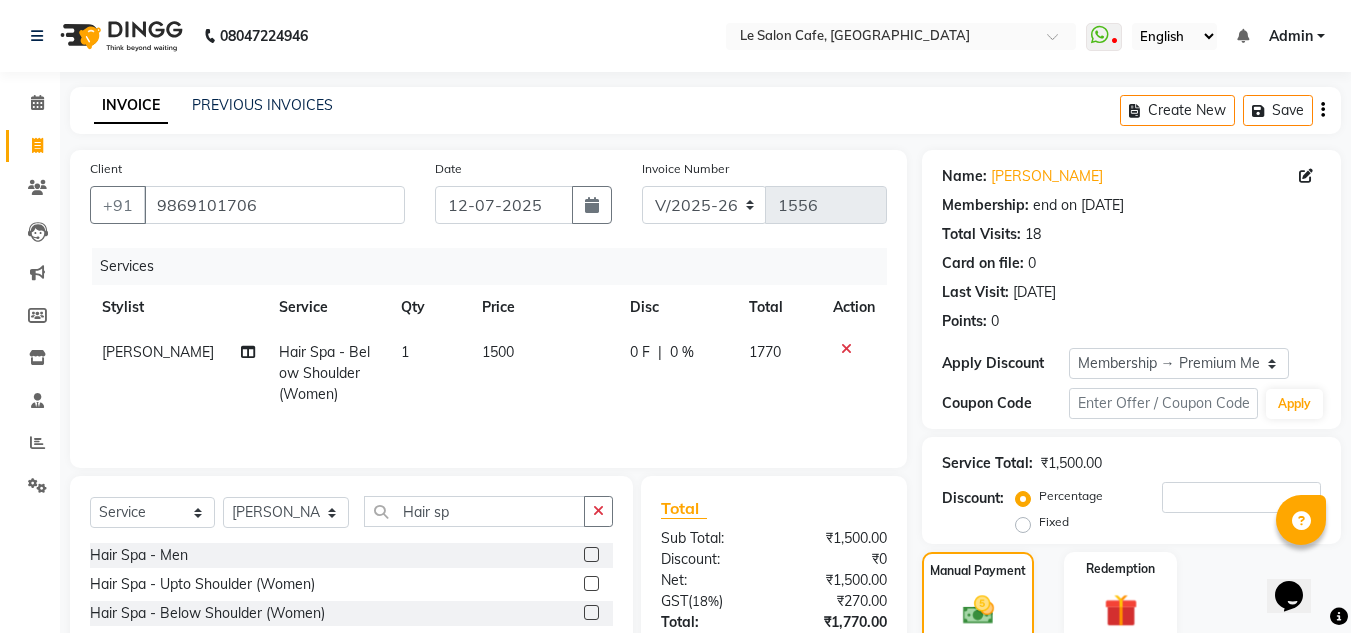 scroll, scrollTop: 238, scrollLeft: 0, axis: vertical 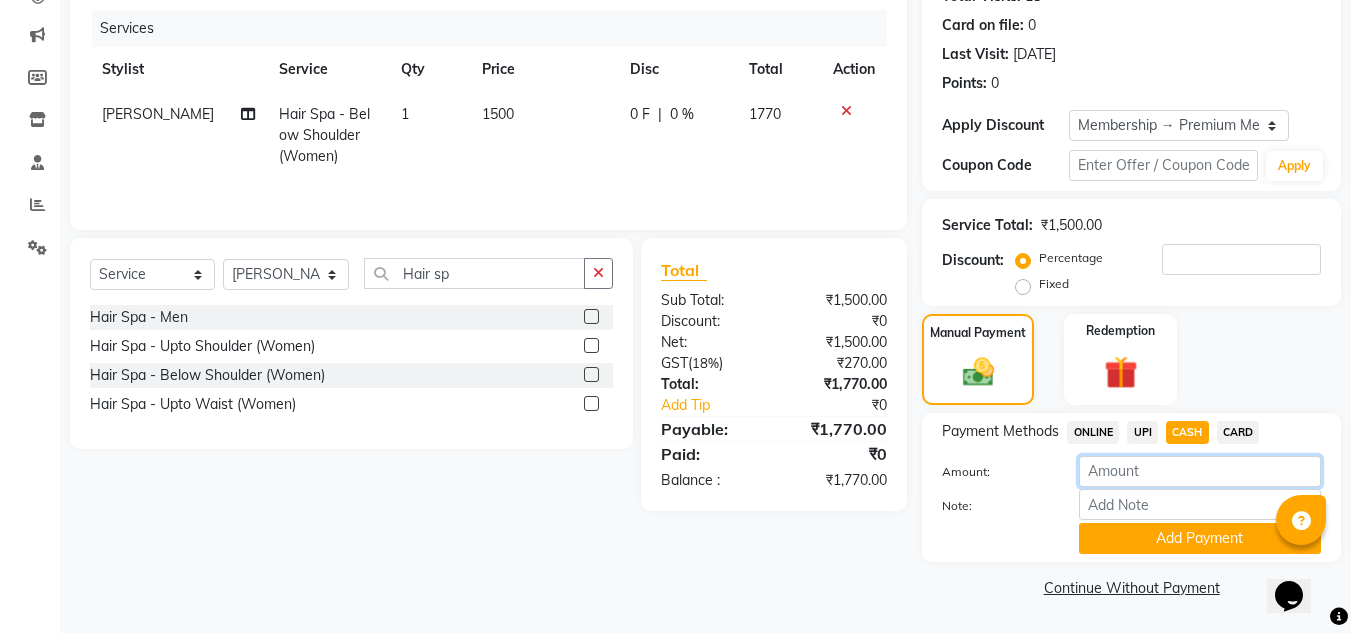 type 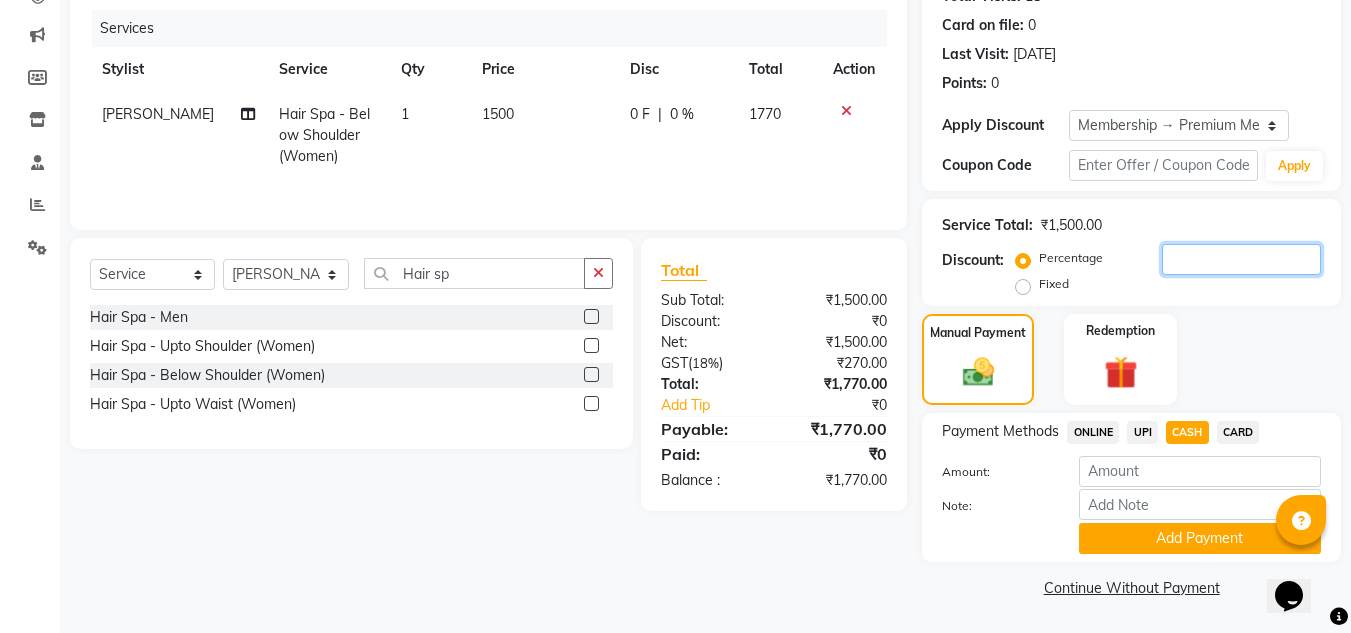 click 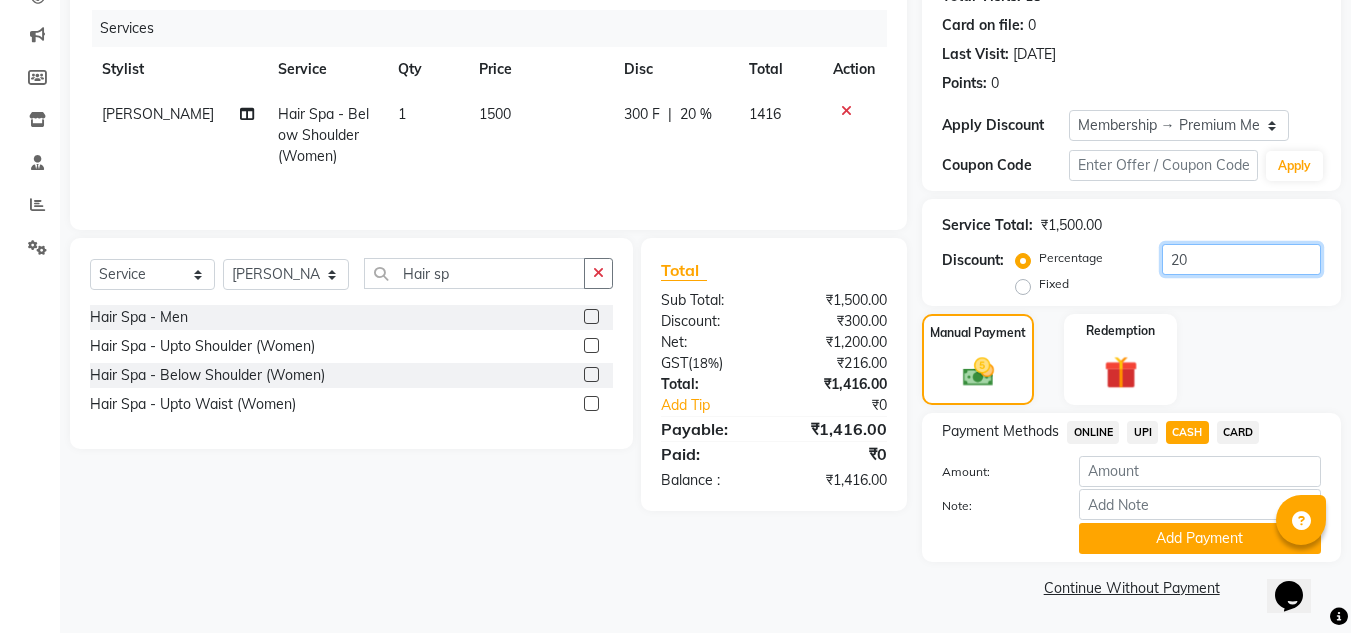 type on "20" 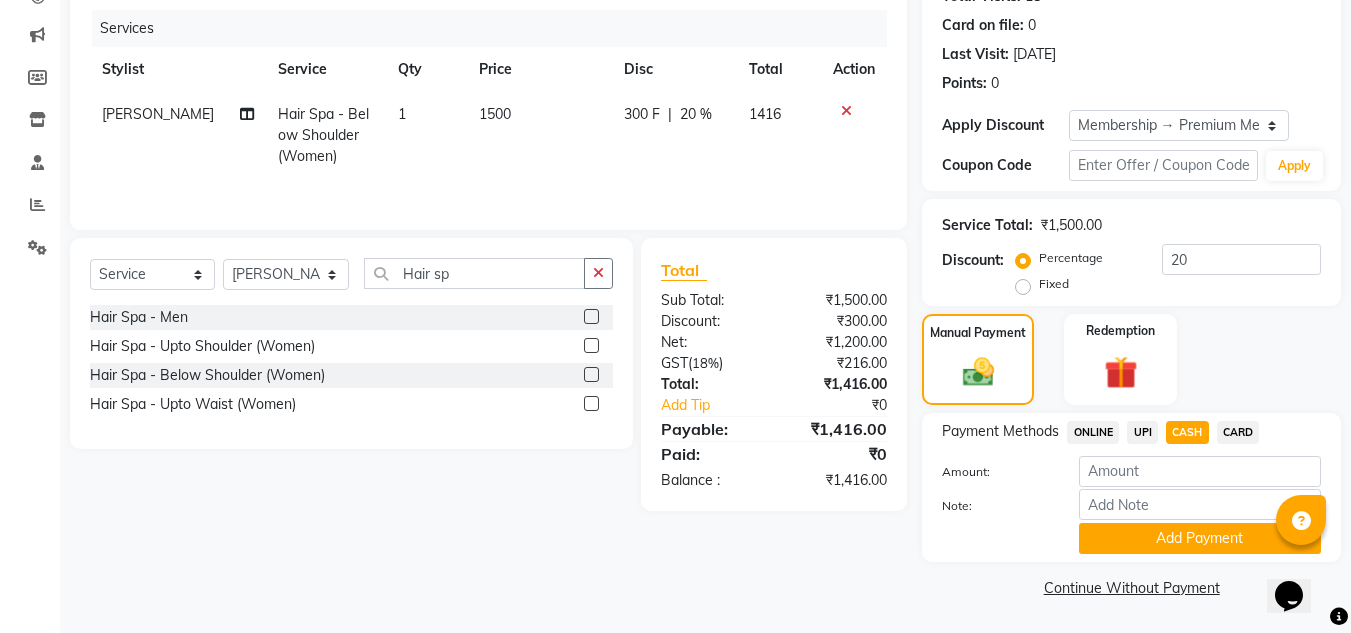 click on "Client +91 9869101706 Date 12-07-2025 Invoice Number V/2025 V/2025-26 1556 Services Stylist Service Qty Price Disc Total Action Aniket Kadam  Hair Spa - Below Shoulder (Women) 1 1500 300 F | 20 % 1416 Select  Service  Product  Membership  Package Voucher Prepaid Gift Card  Select Stylist Abid Salmani  Aniket Kadam  Faim Alvi  Front Desk  Muskan Khan  Pooja Kolge Reena Shaukat Ali  Salman Ansari  Sangeeta Kadri Shailendra Chauhan  Shekhar Sangle Soniyaa Varma Suchita Mistry Swapnil Kamble Hair sp Hair Spa - Men  Hair Spa - Upto Shoulder (Women)  Hair Spa - Below Shoulder (Women)  Hair Spa - Upto Waist (Women)  Total Sub Total: ₹1,500.00 Discount: ₹300.00 Net: ₹1,200.00 Gst  ( 18% ) ₹216.00 Total: ₹1,416.00 Add Tip ₹0 Payable: ₹1,416.00 Paid: ₹0 Balance   : ₹1,416.00" 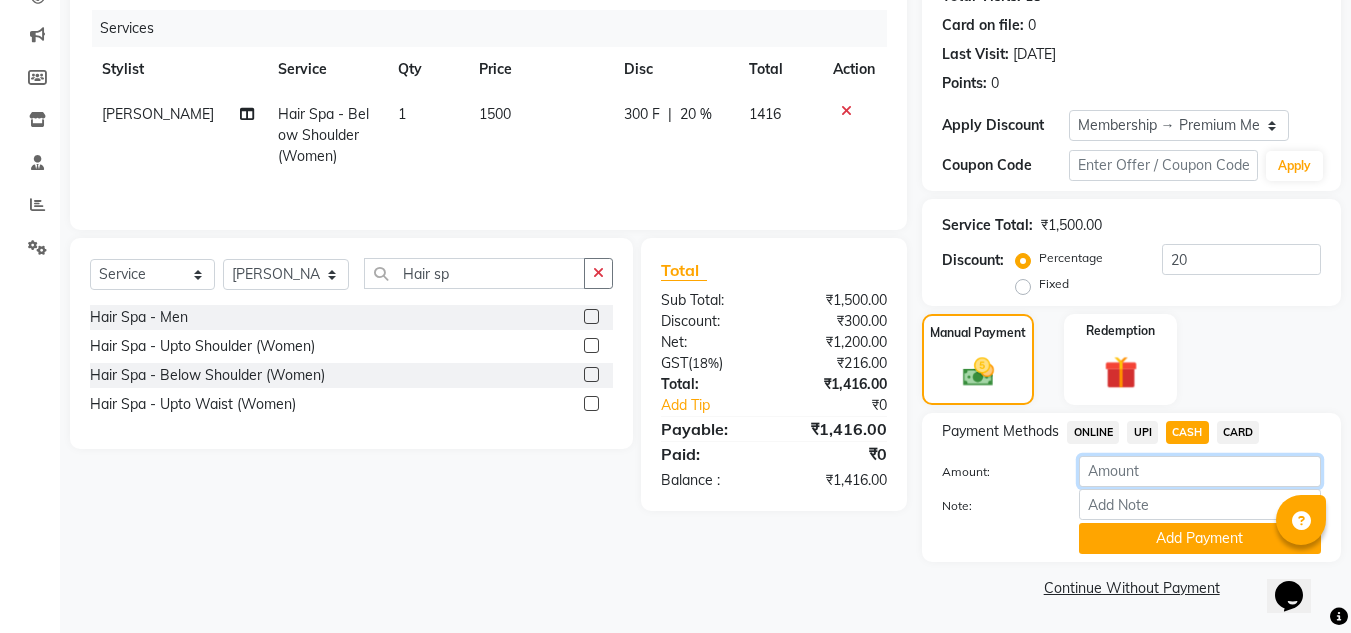 click 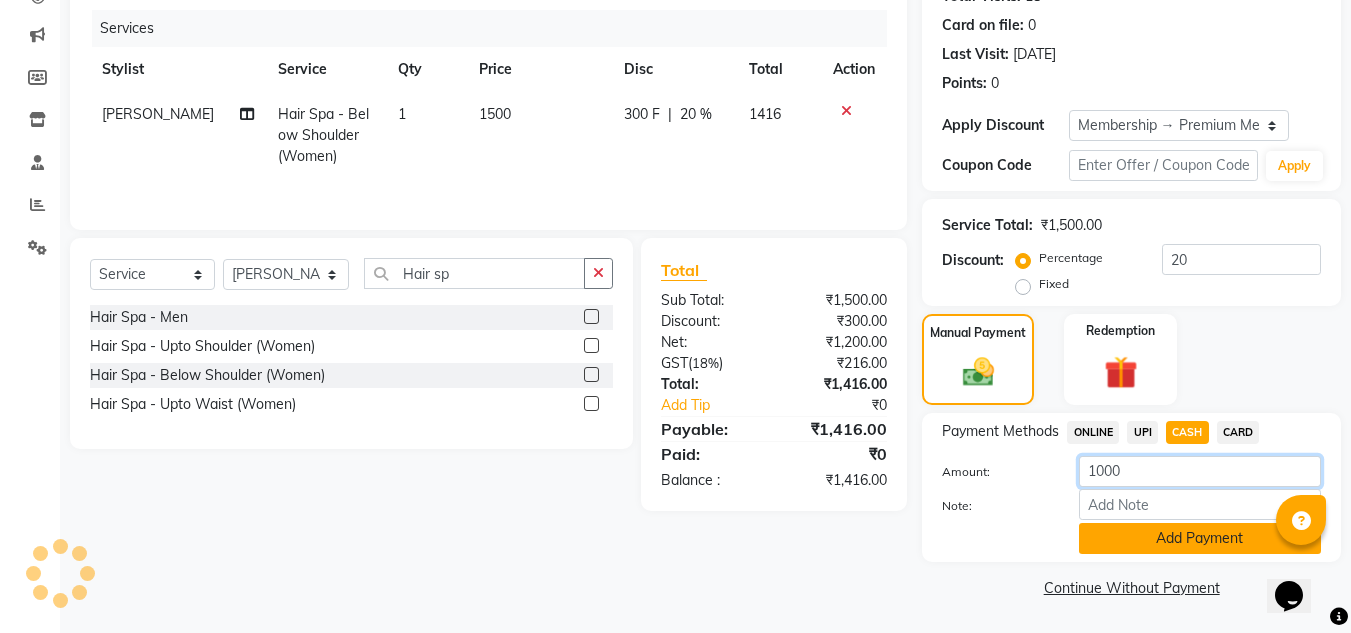 type on "1000" 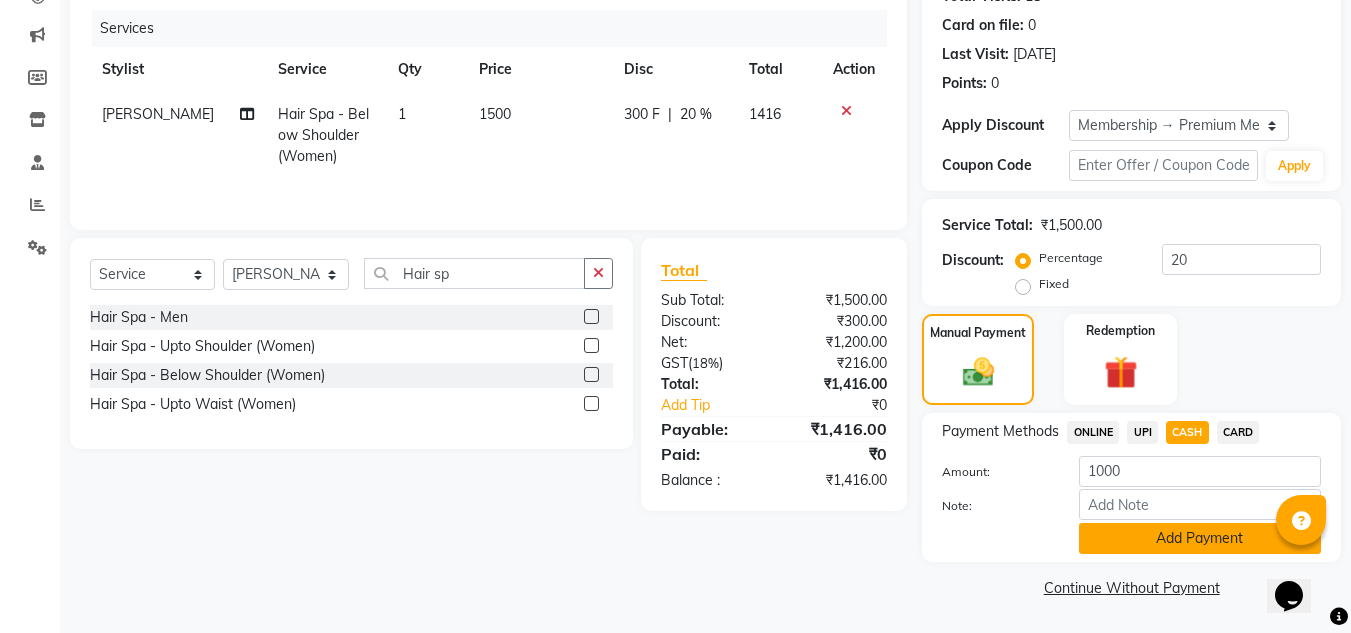 click on "Add Payment" 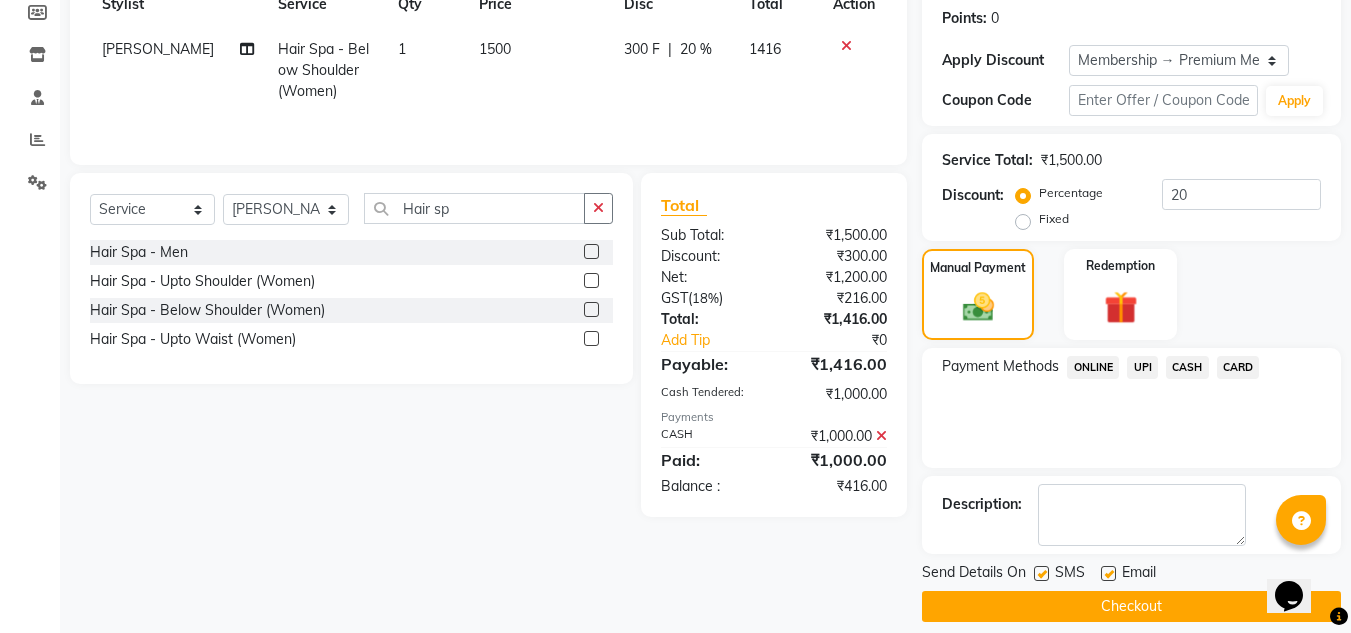 scroll, scrollTop: 322, scrollLeft: 0, axis: vertical 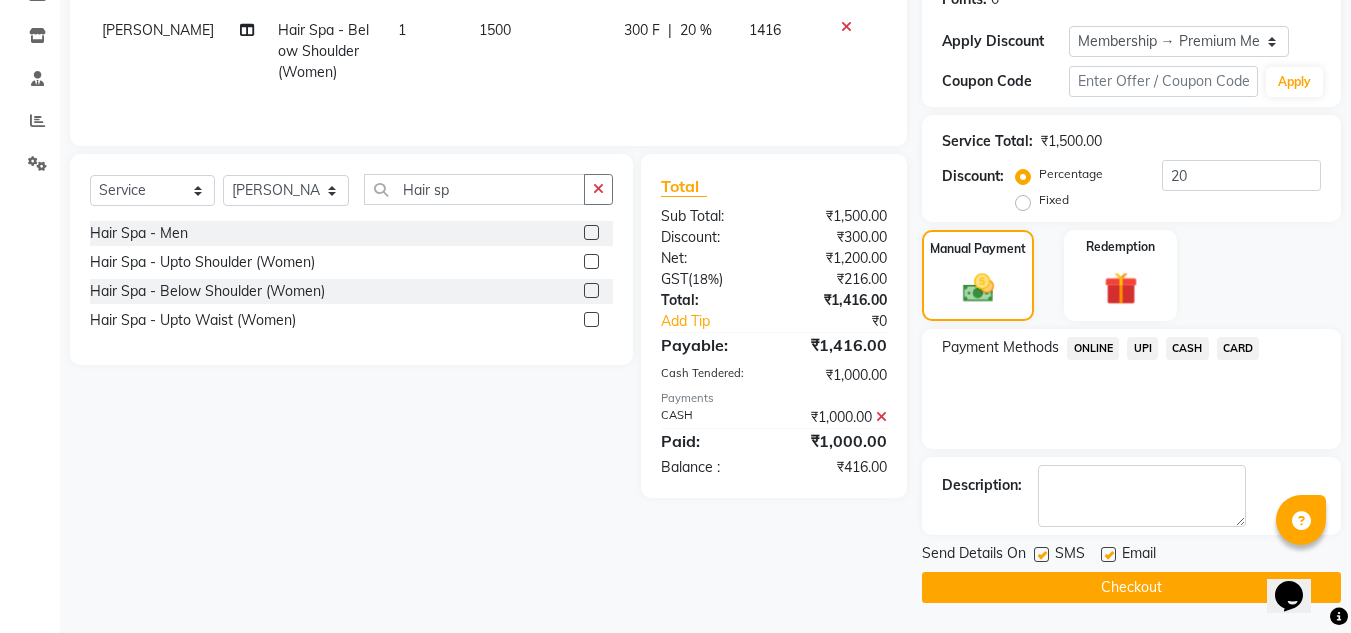click 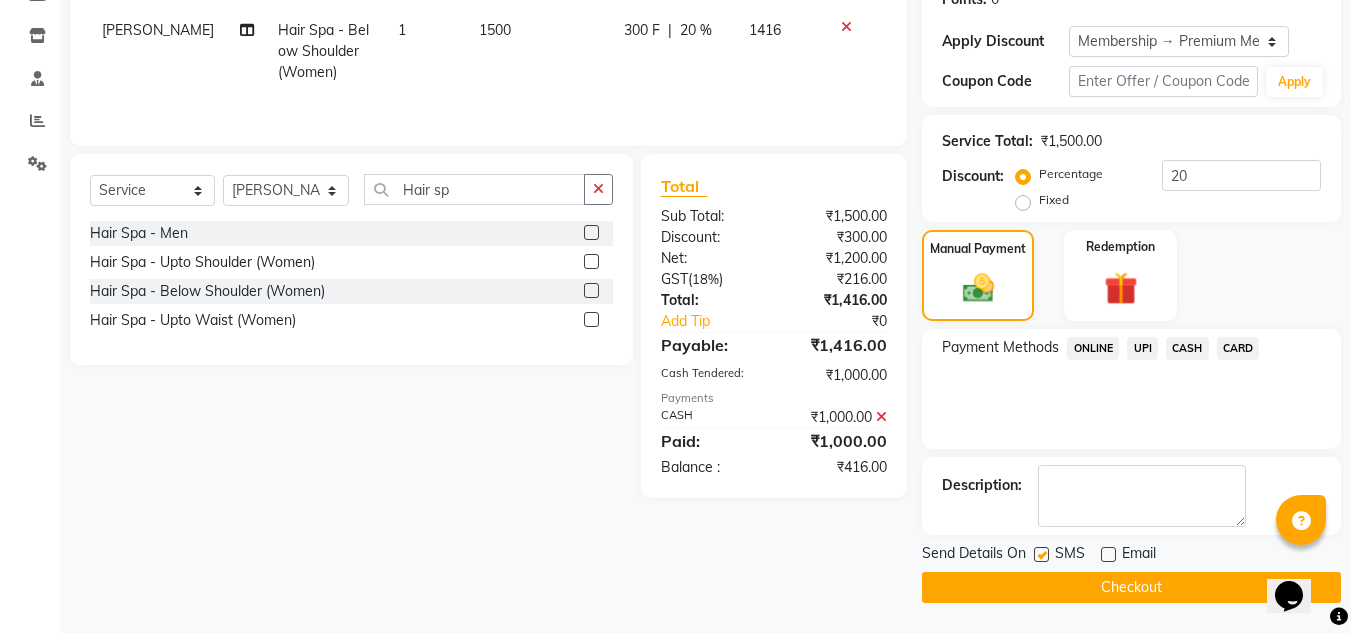 click on "UPI" 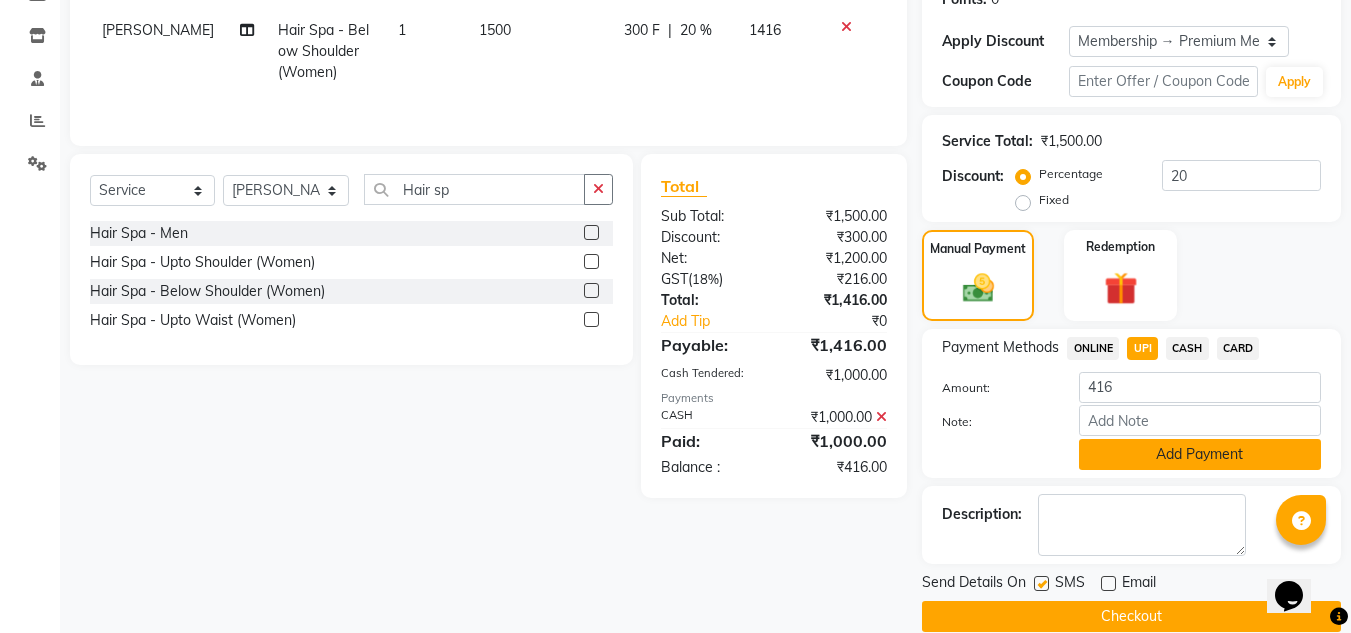 click on "Add Payment" 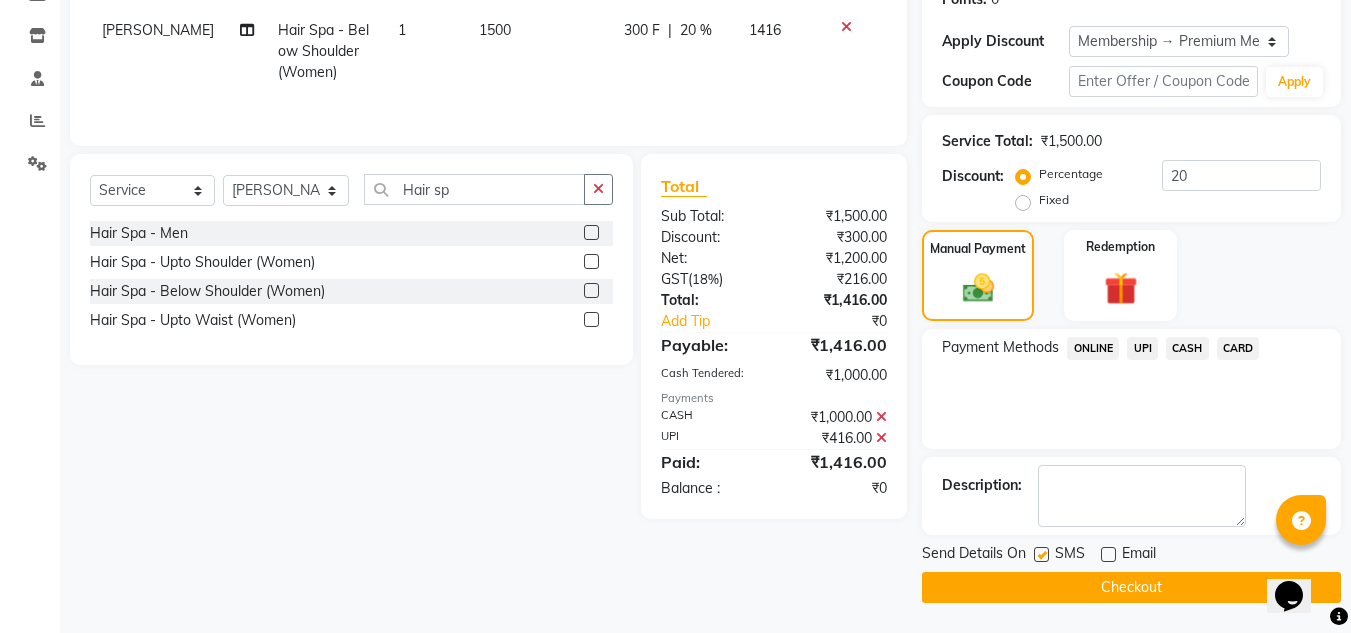 click on "Checkout" 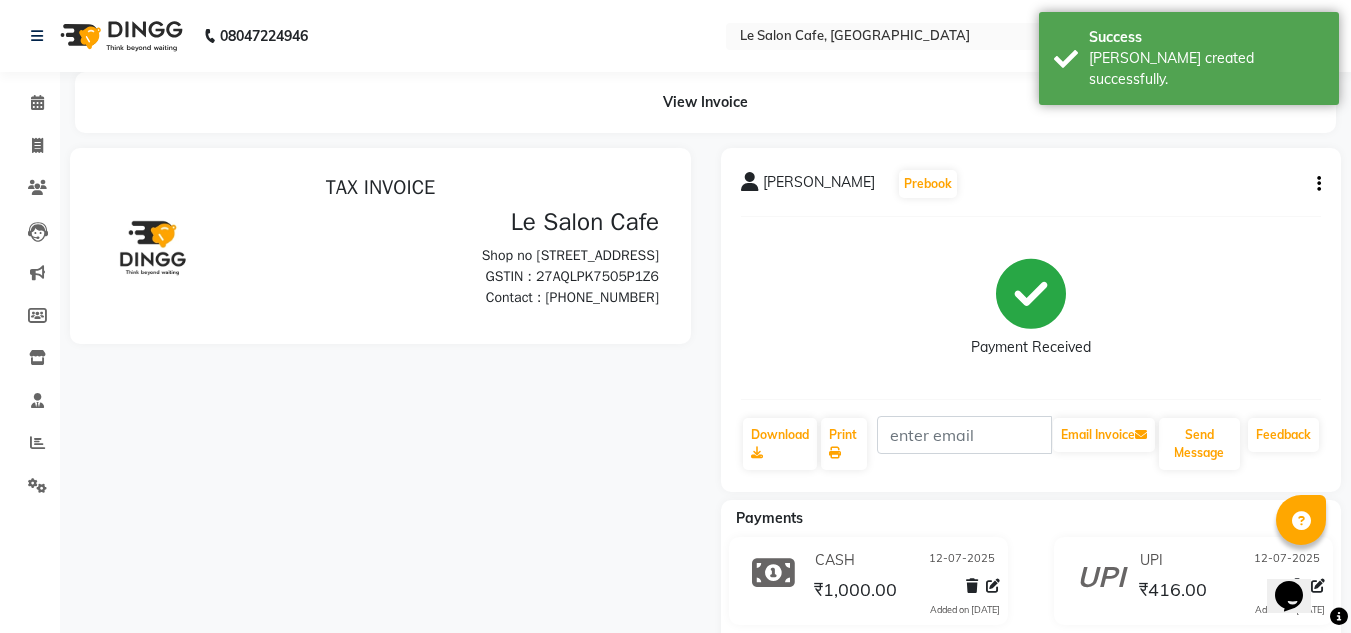 scroll, scrollTop: 0, scrollLeft: 0, axis: both 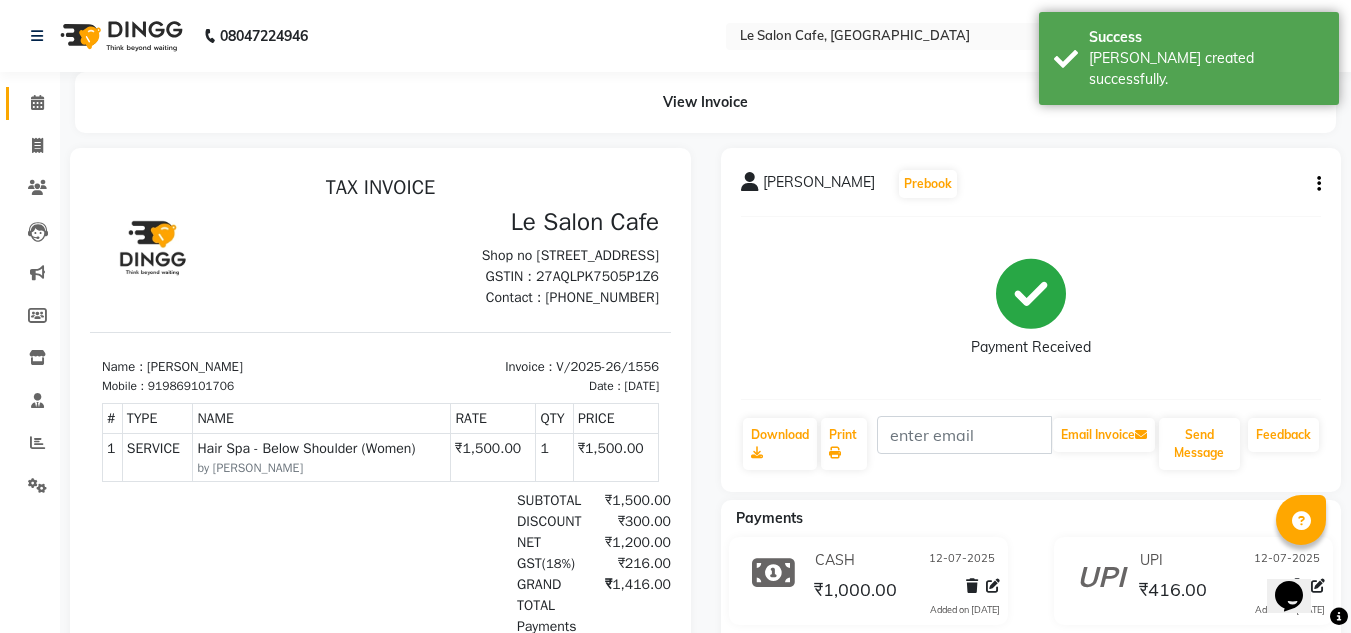 click 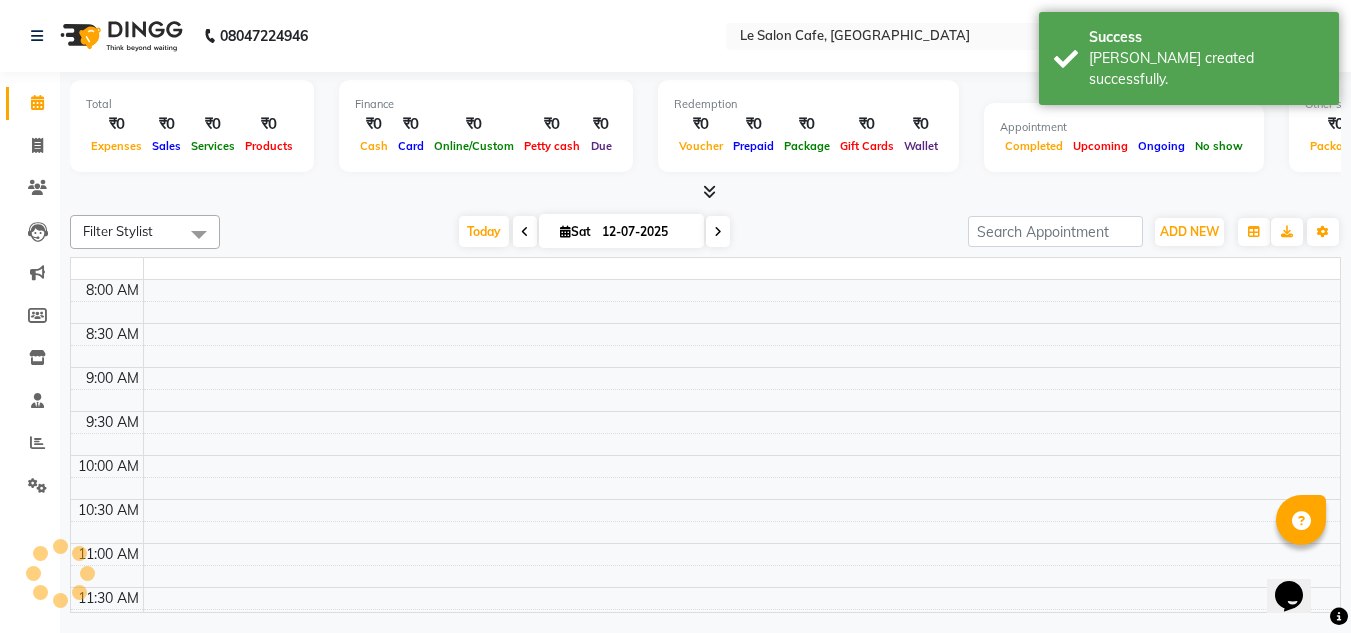 scroll, scrollTop: 0, scrollLeft: 0, axis: both 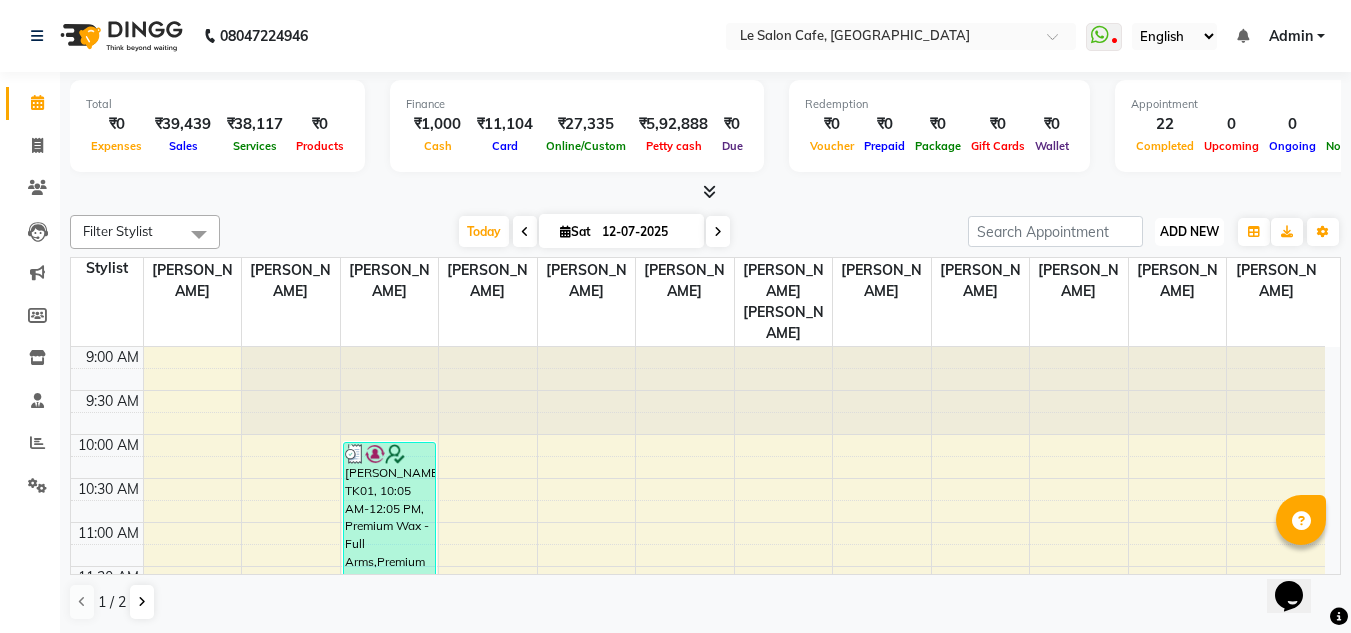 click on "ADD NEW" at bounding box center (1189, 231) 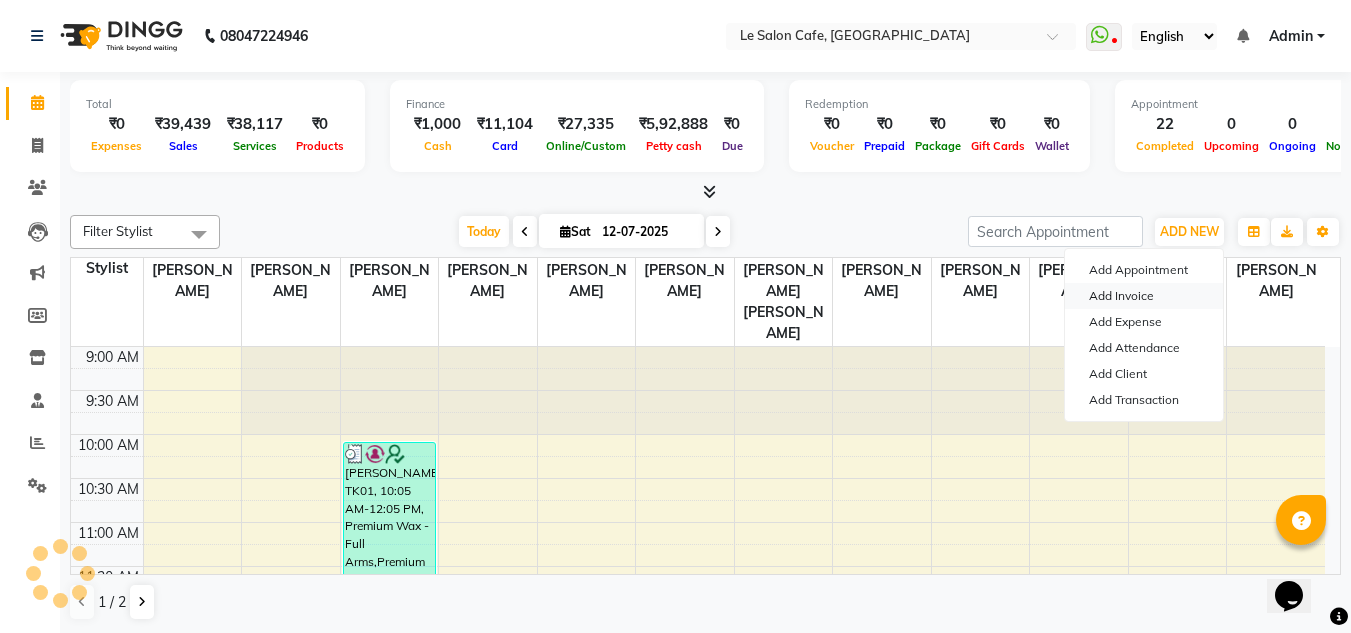 click on "Add Invoice" at bounding box center (1144, 296) 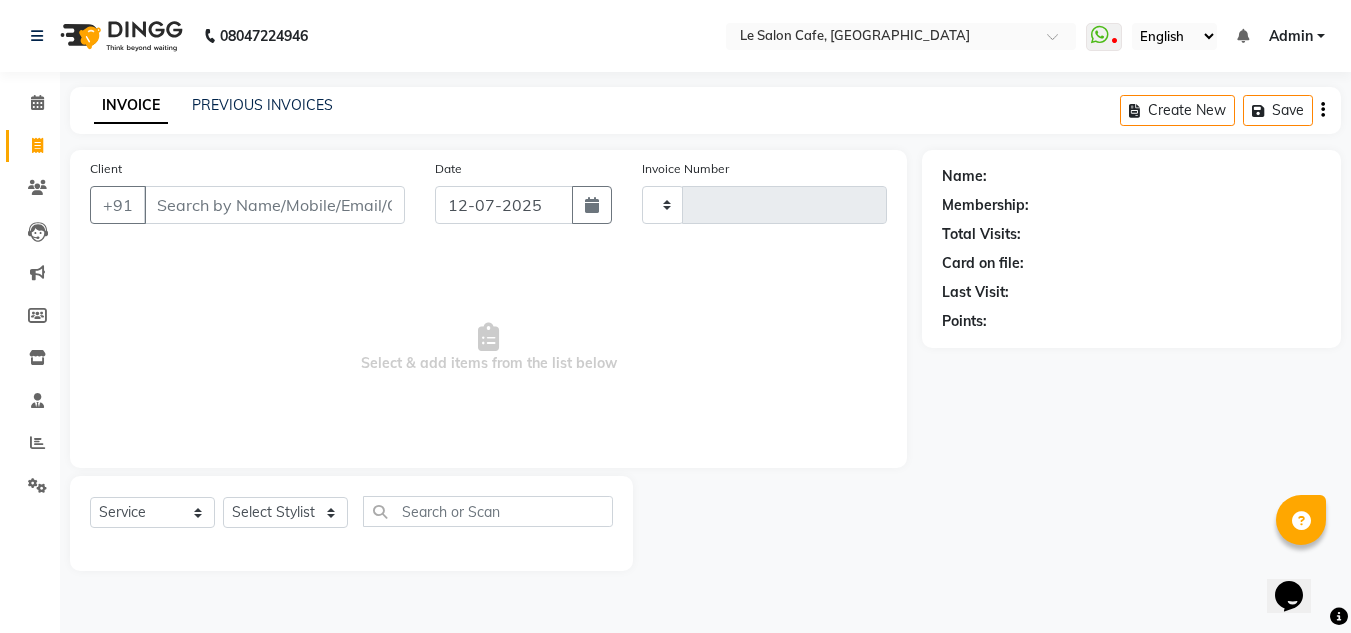 type on "1557" 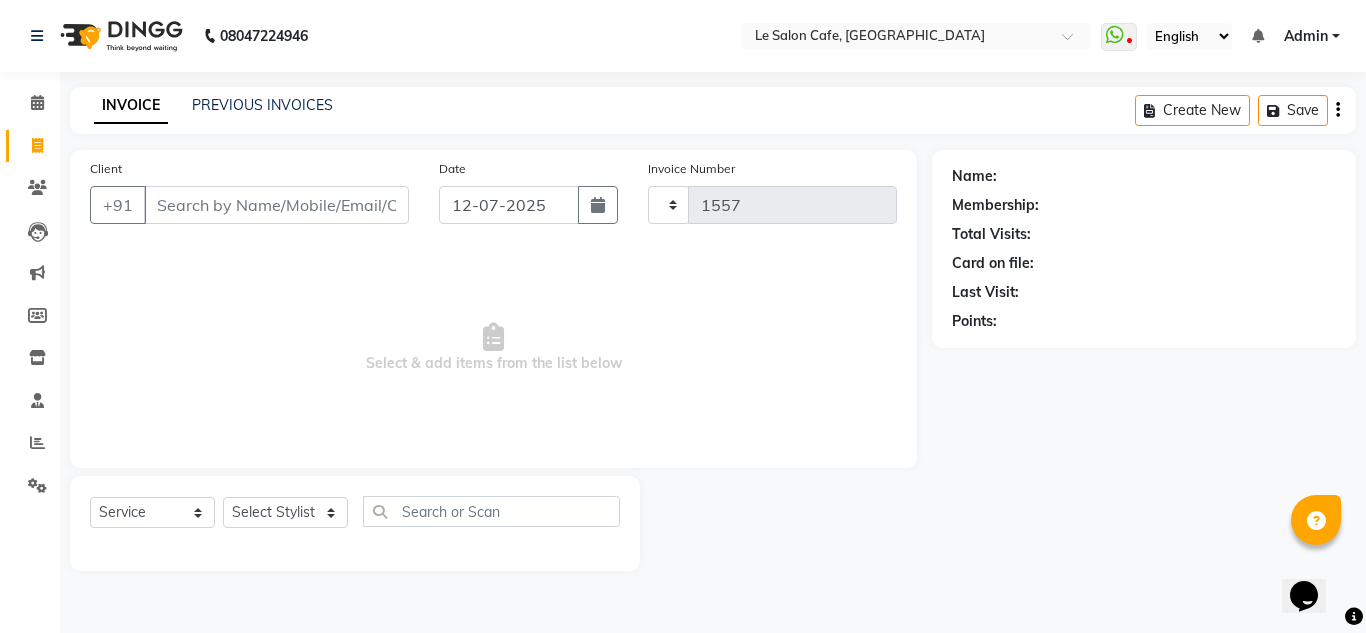 select on "594" 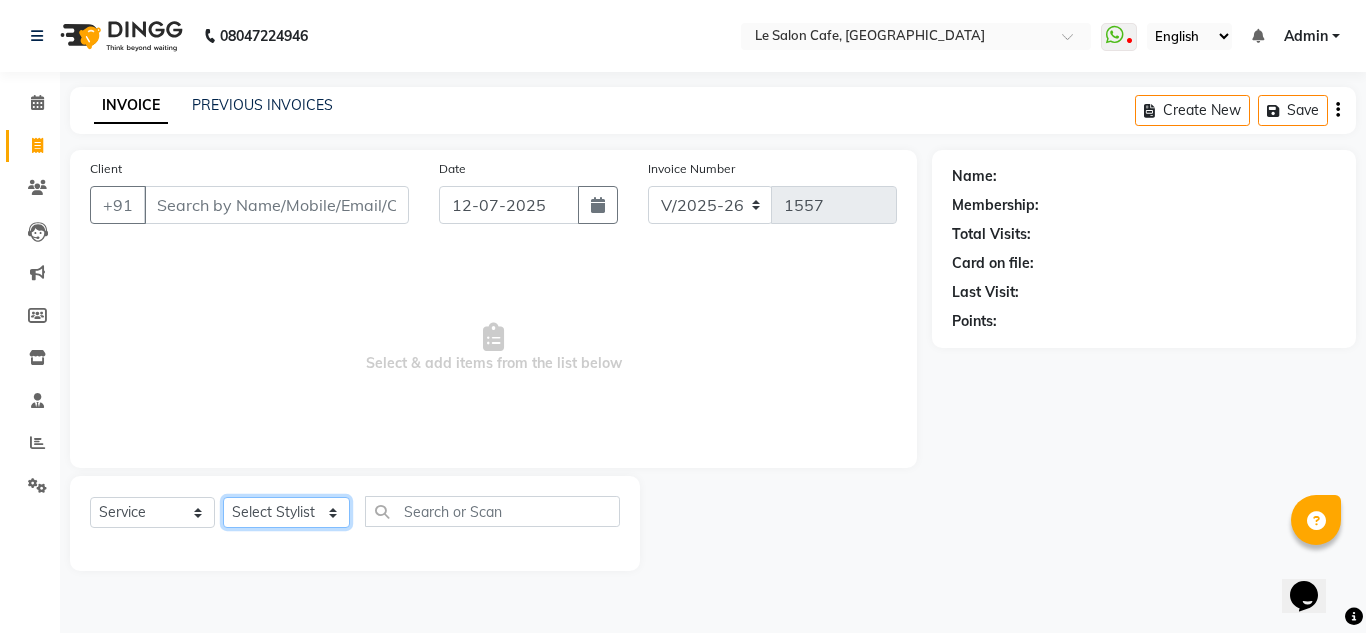 click on "Select Stylist Abid Salmani  Aniket Kadam  Faim Alvi  Front Desk  Muskan Khan  Pooja Kolge Reena Shaukat Ali  Salman Ansari  Sangeeta Kadri Shailendra Chauhan  Shekhar Sangle Soniyaa Varma Suchita Mistry Swapnil Kamble" 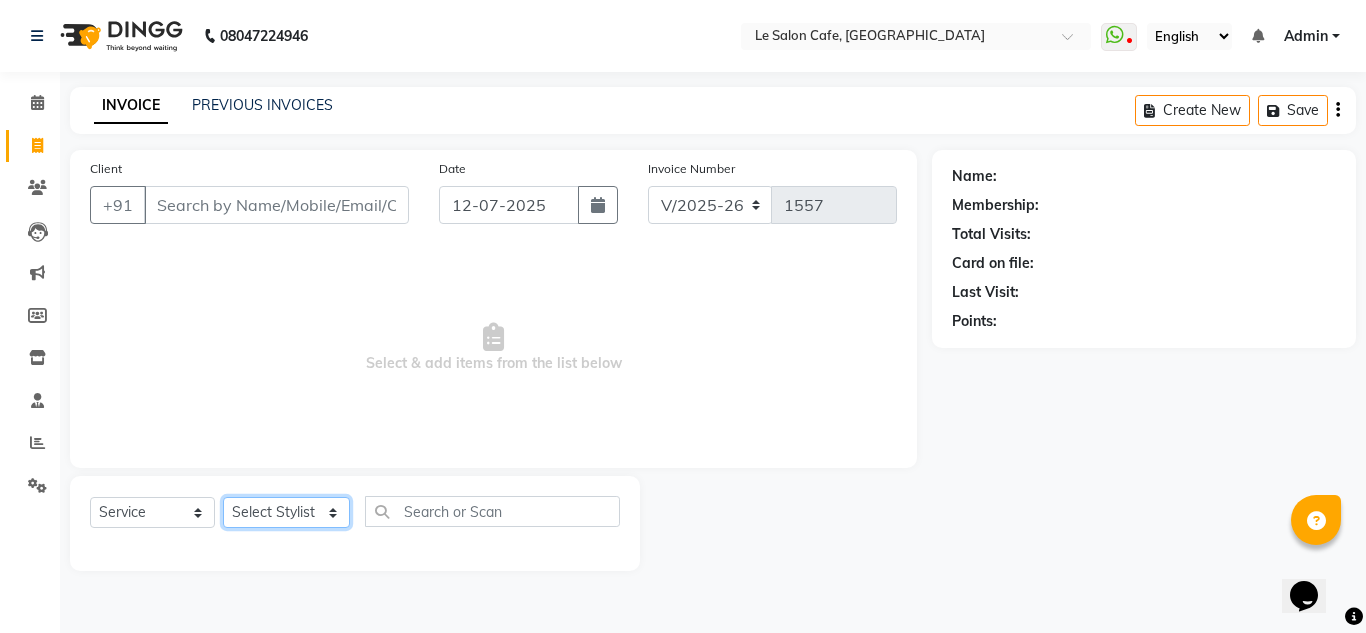 select on "70684" 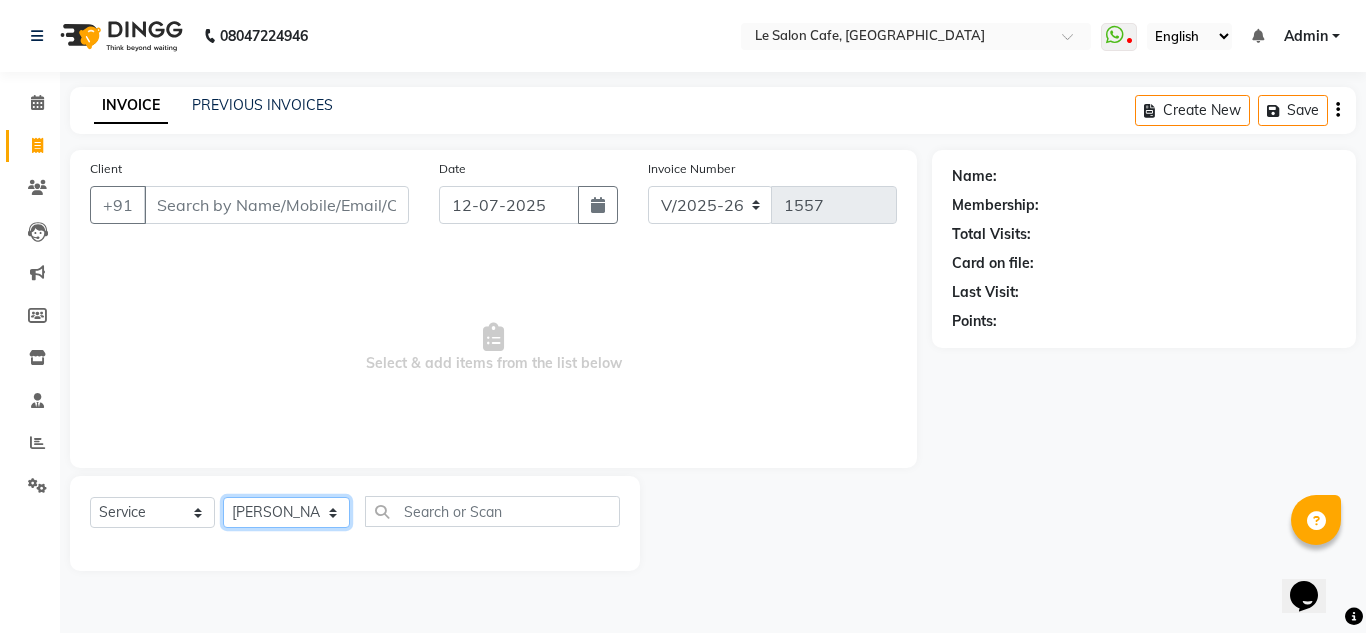 click on "Select Stylist Abid Salmani  Aniket Kadam  Faim Alvi  Front Desk  Muskan Khan  Pooja Kolge Reena Shaukat Ali  Salman Ansari  Sangeeta Kadri Shailendra Chauhan  Shekhar Sangle Soniyaa Varma Suchita Mistry Swapnil Kamble" 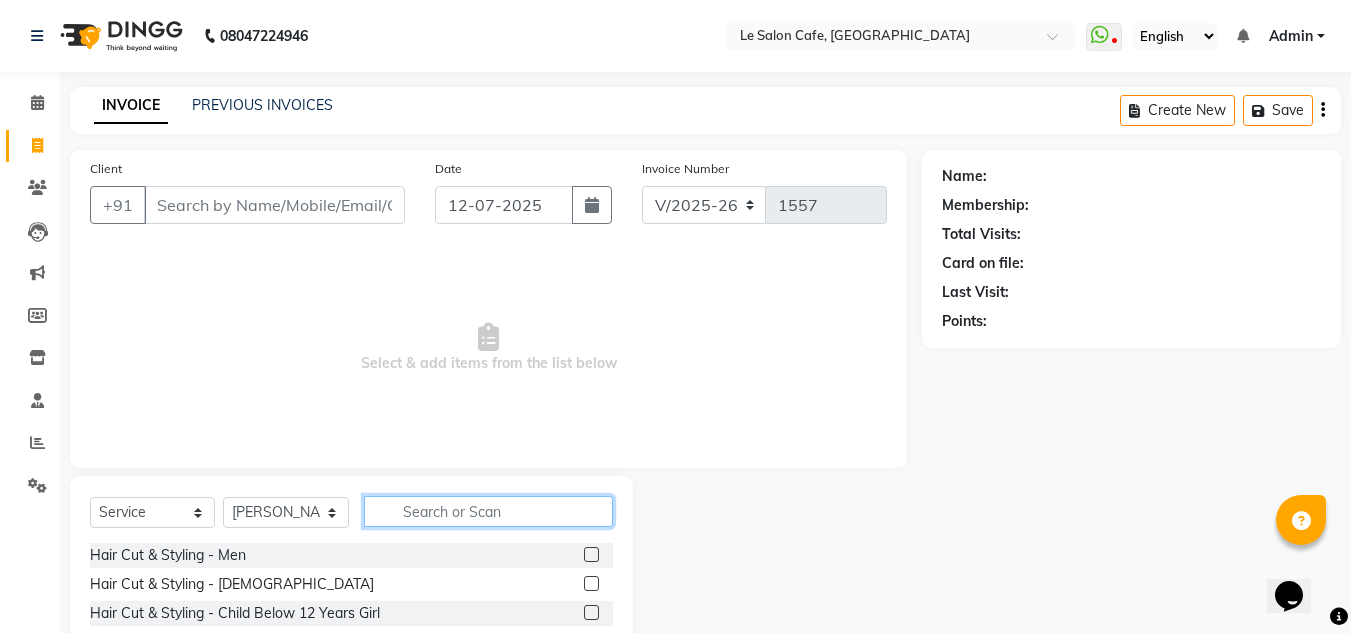 click 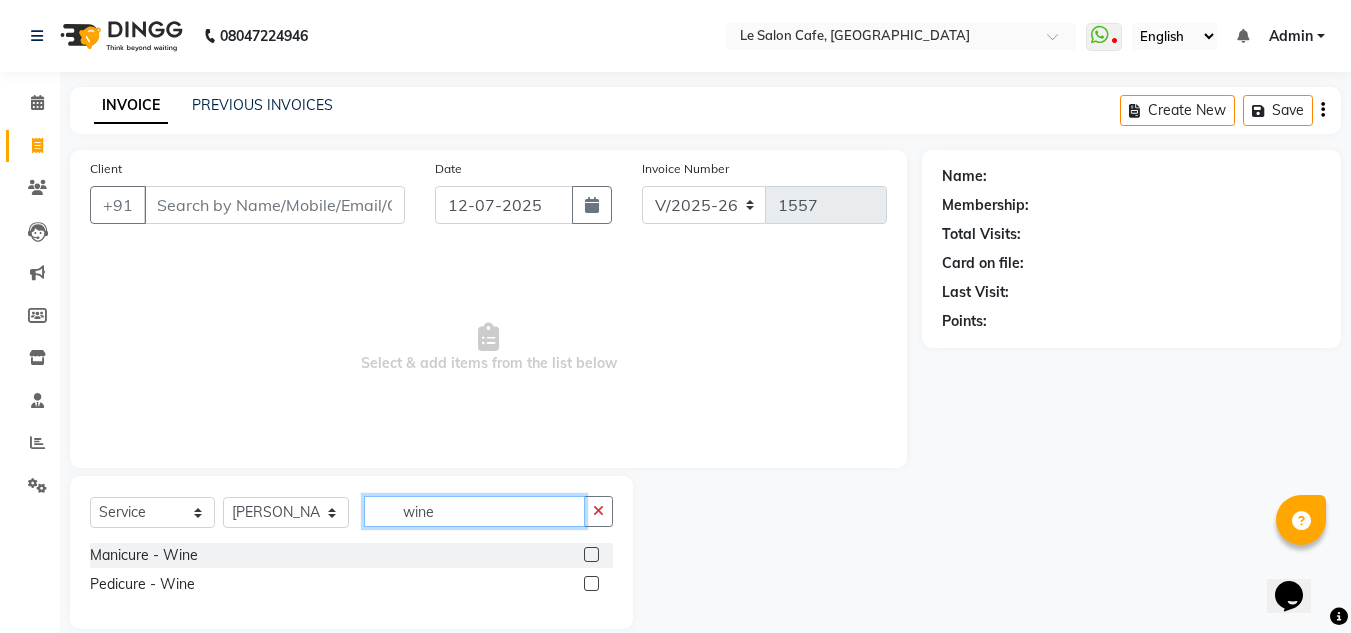 type on "wine" 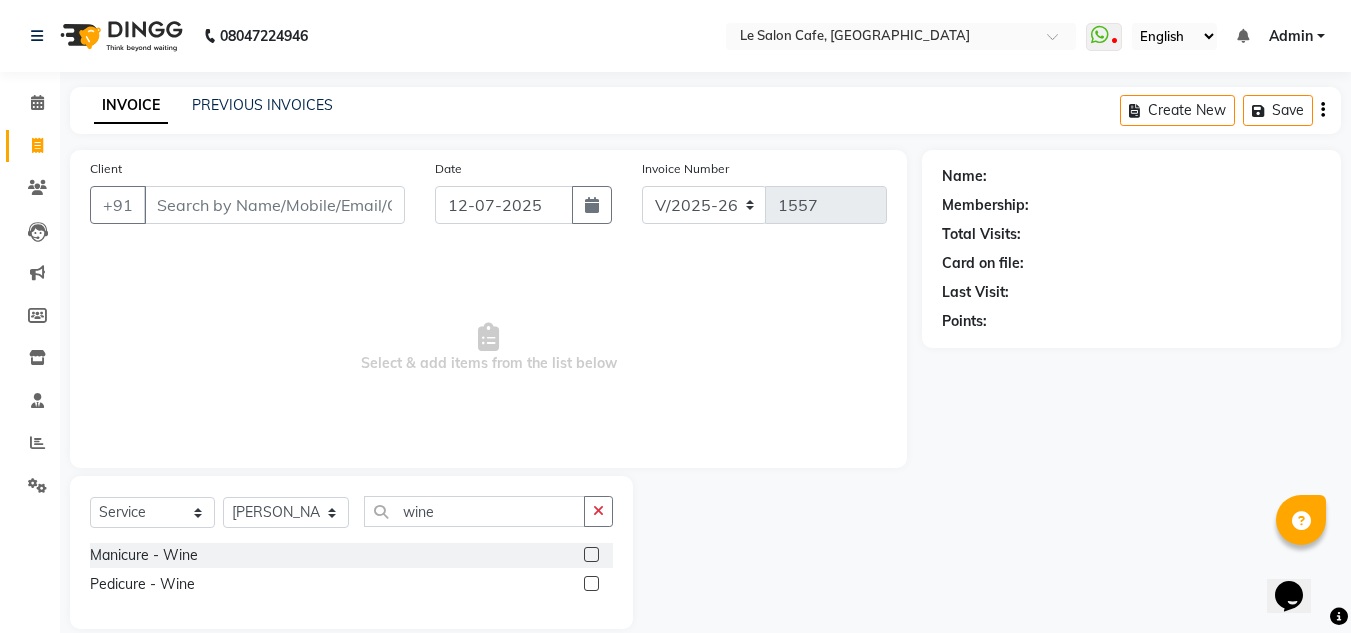 click 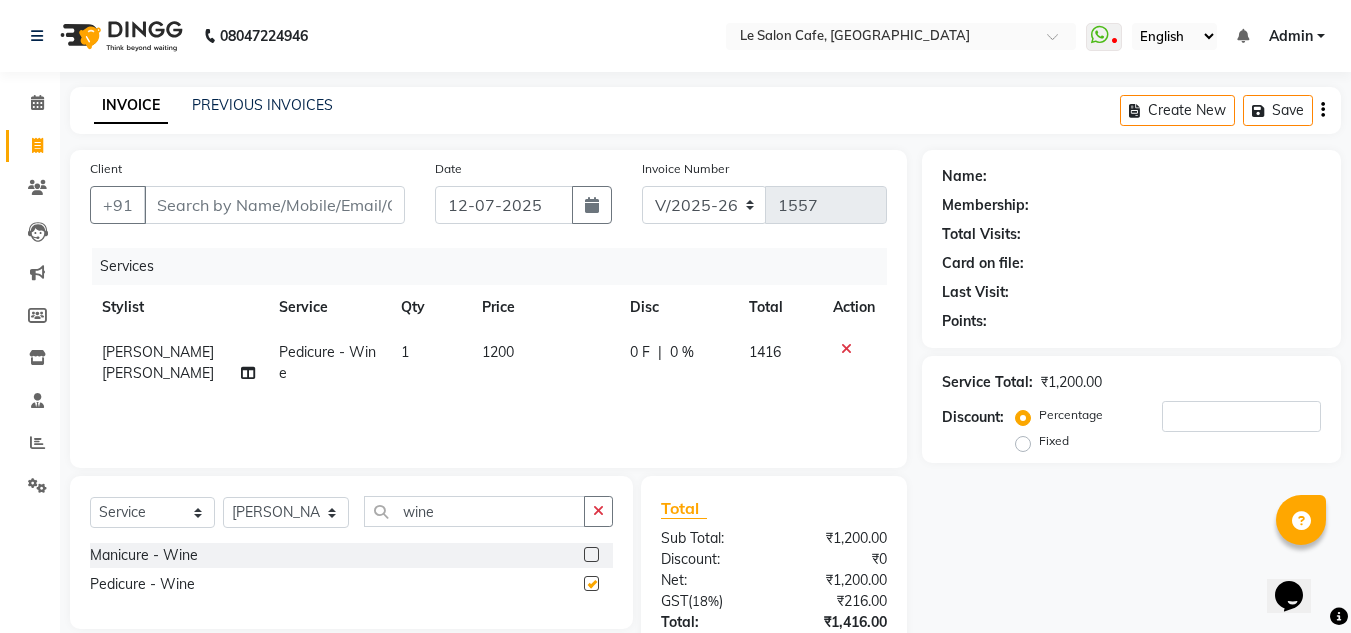 checkbox on "false" 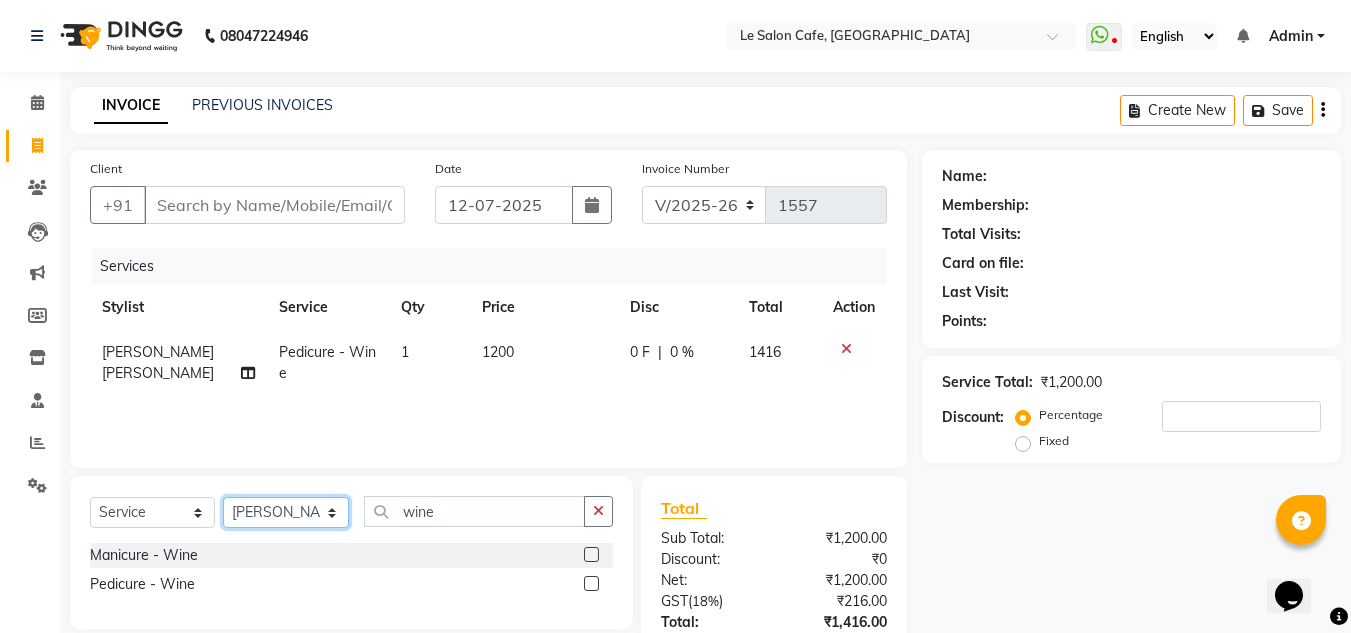 click on "Select Stylist Abid Salmani  Aniket Kadam  Faim Alvi  Front Desk  Muskan Khan  Pooja Kolge Reena Shaukat Ali  Salman Ansari  Sangeeta Kadri Shailendra Chauhan  Shekhar Sangle Soniyaa Varma Suchita Mistry Swapnil Kamble" 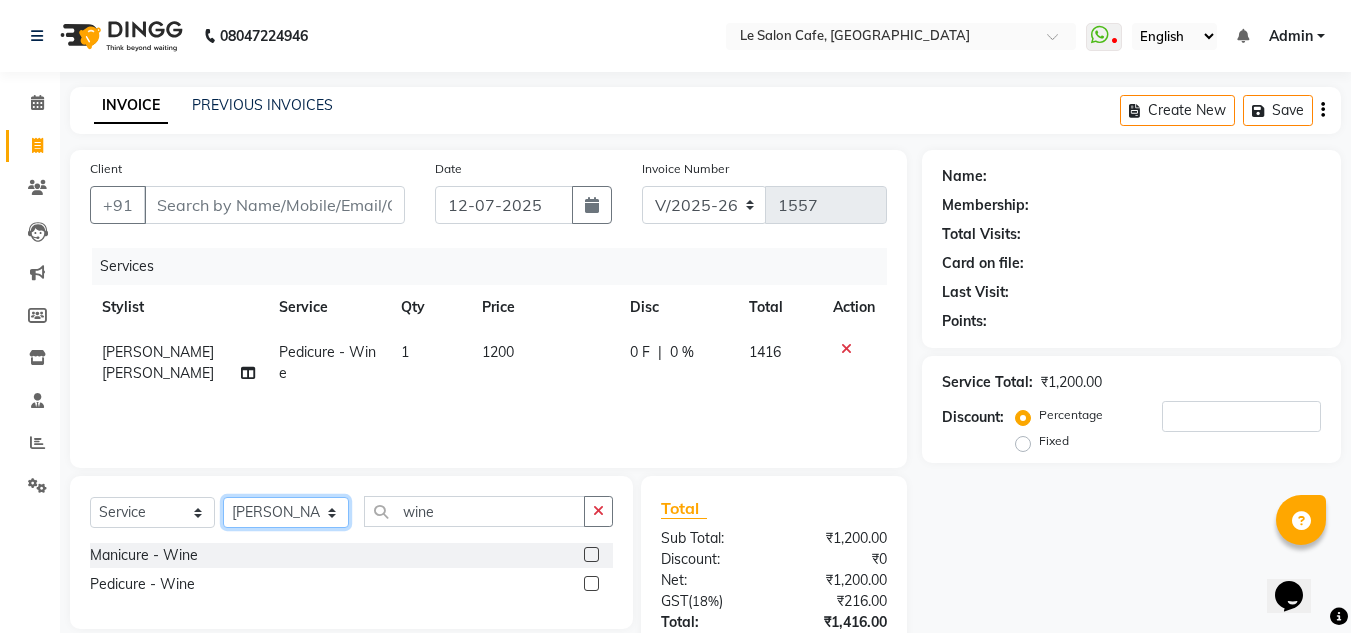 select on "71878" 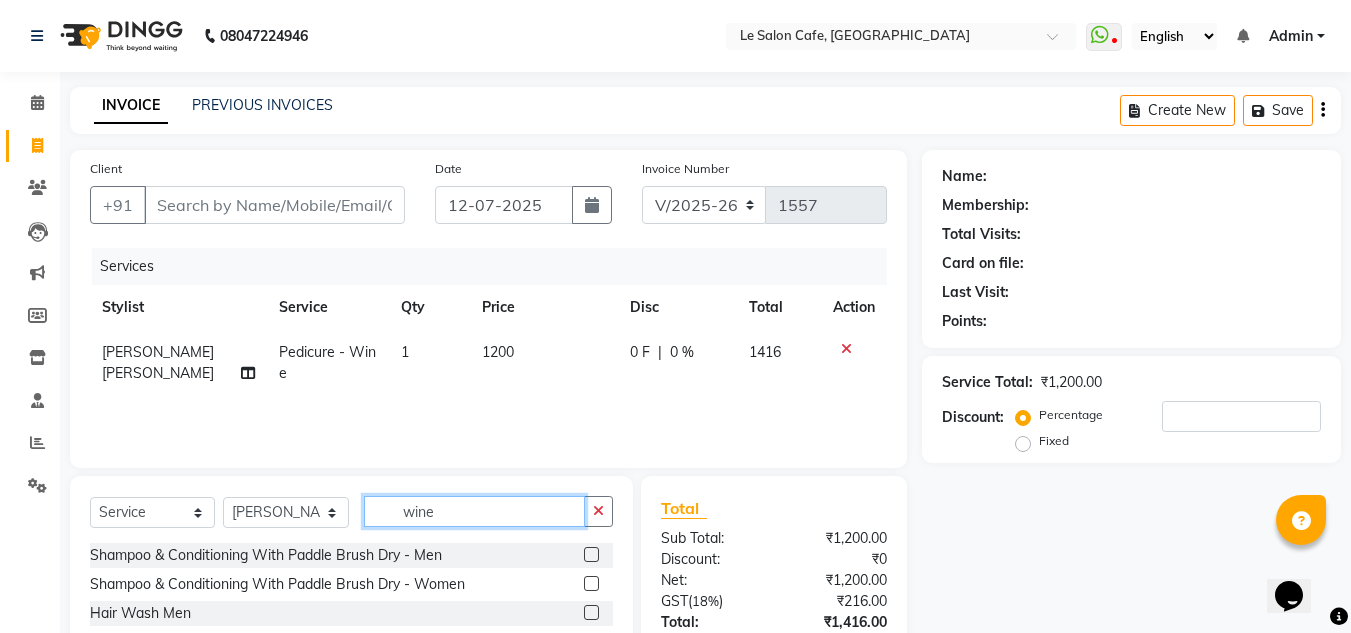 click on "wine" 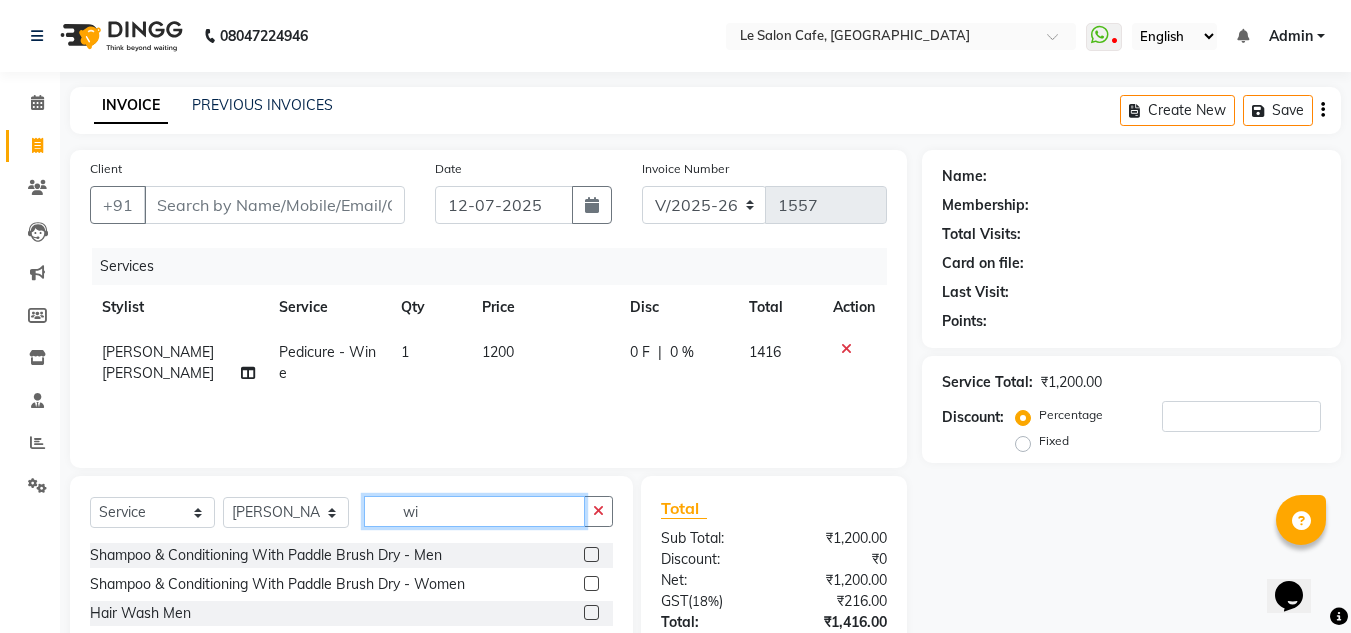 type on "w" 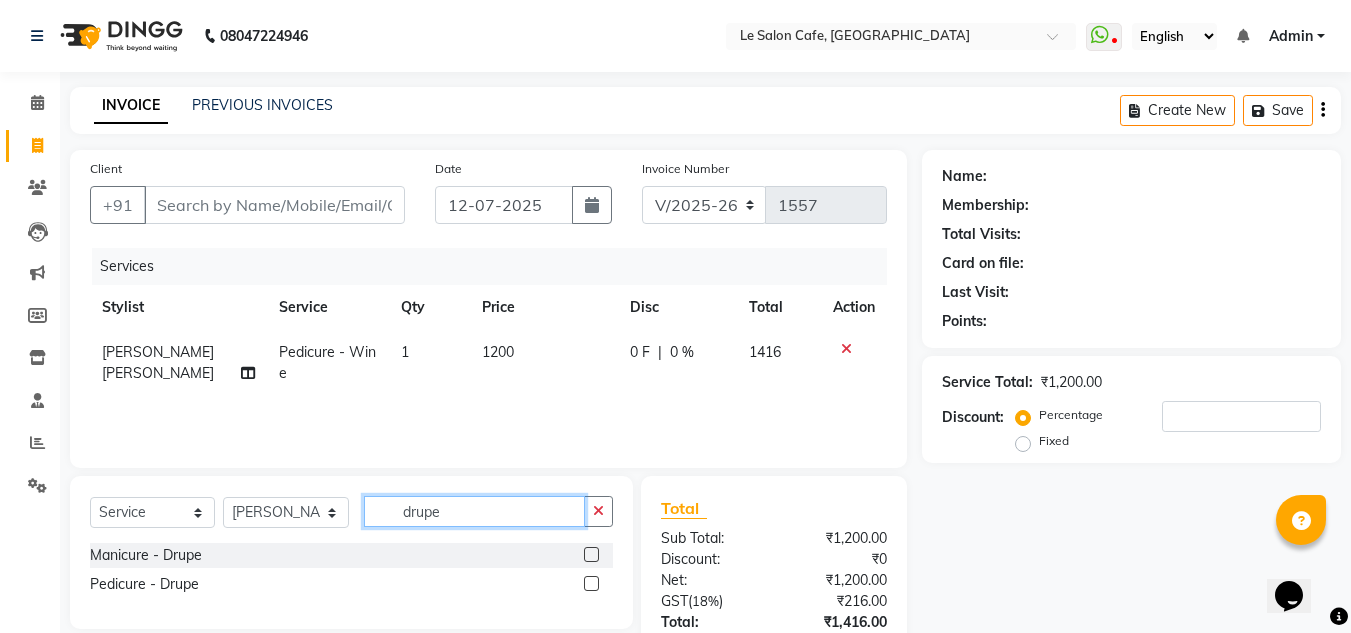 type on "drupe" 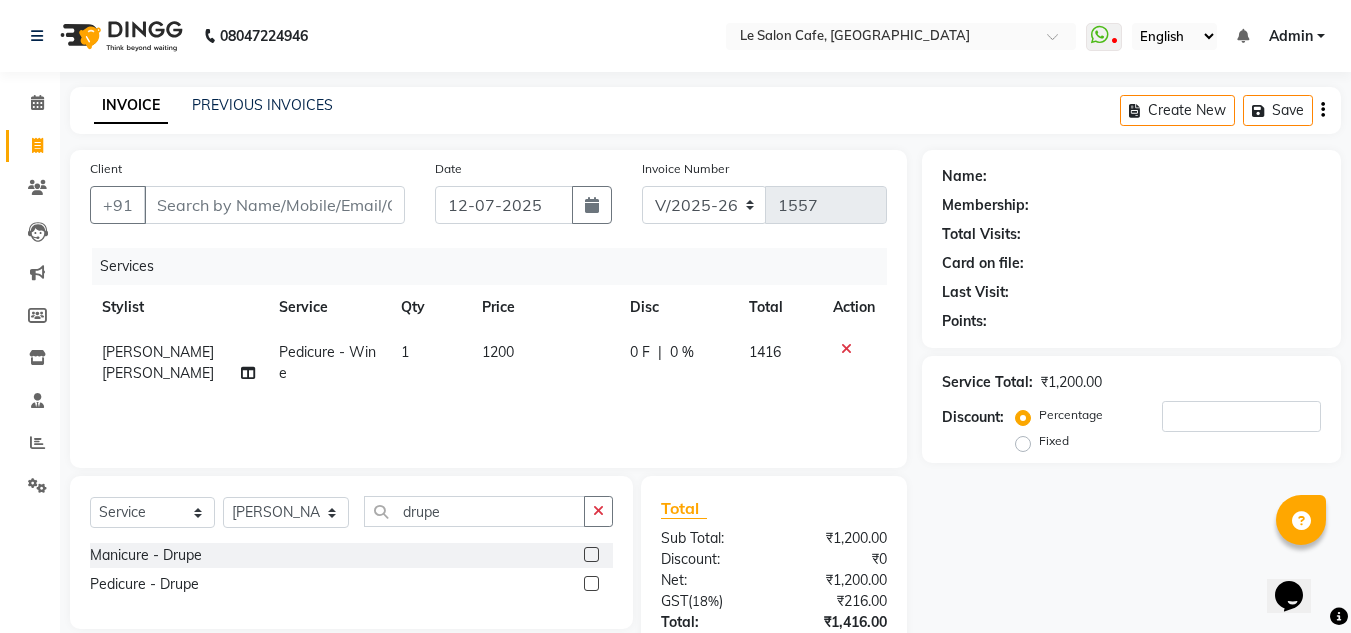 click 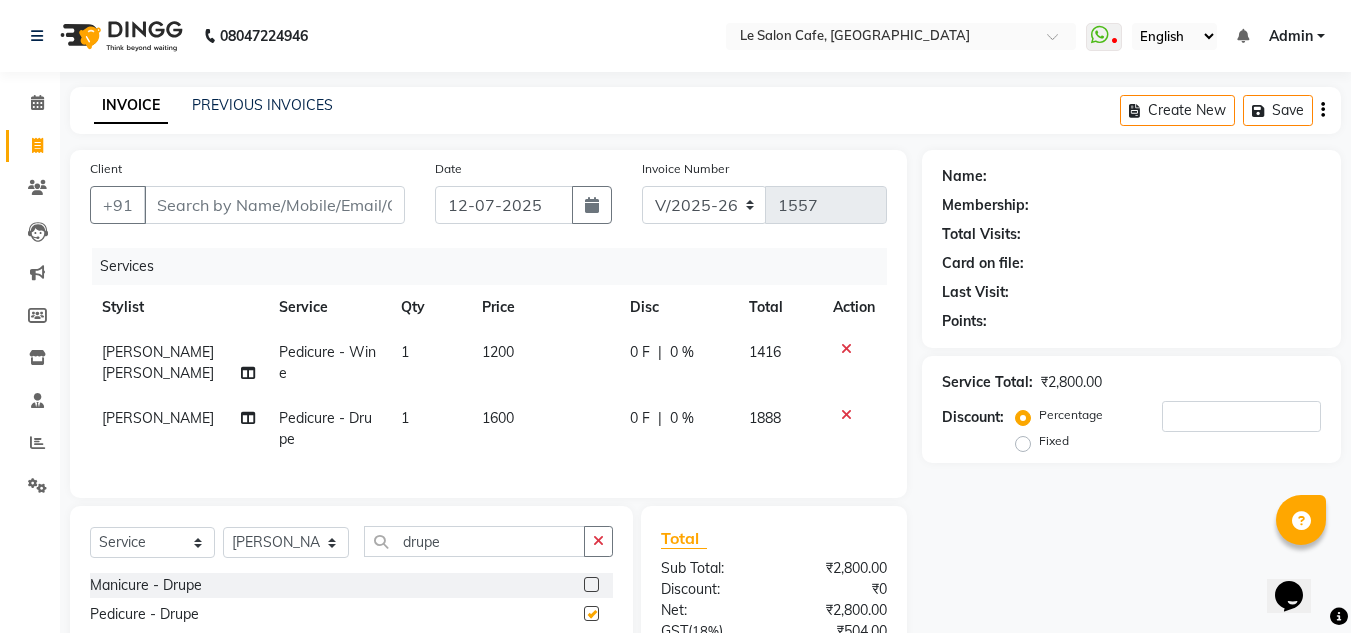 checkbox on "false" 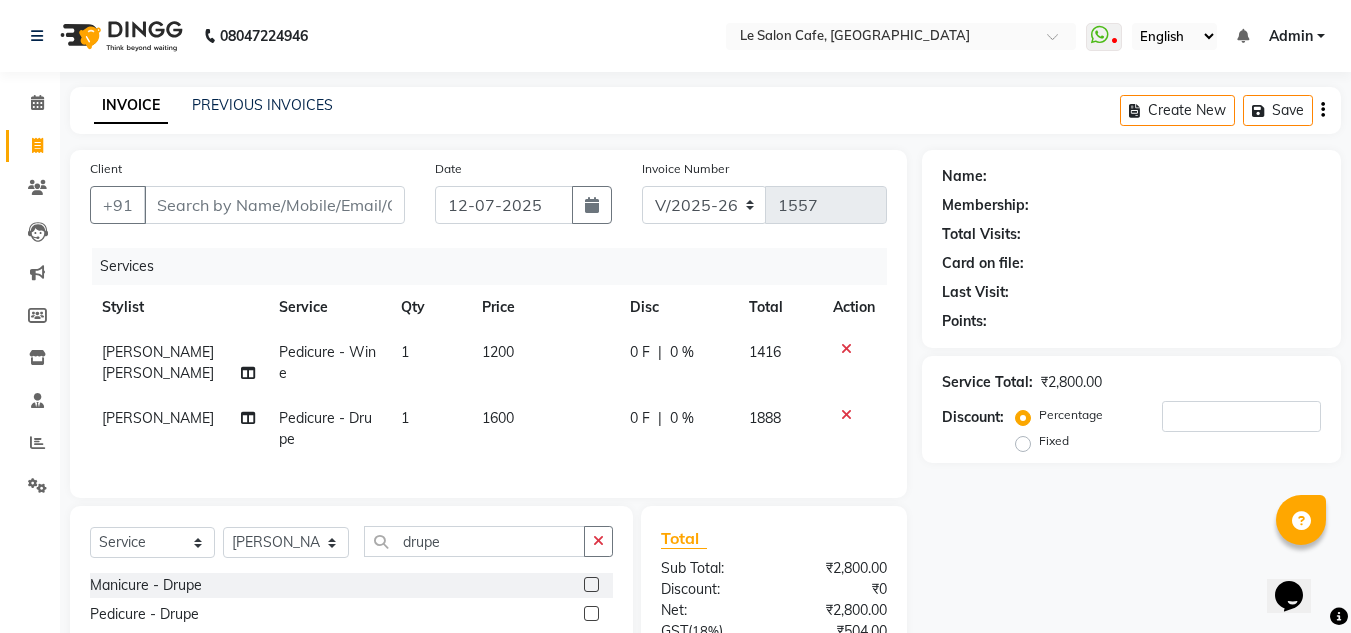drag, startPoint x: 1122, startPoint y: 575, endPoint x: 1084, endPoint y: 581, distance: 38.470768 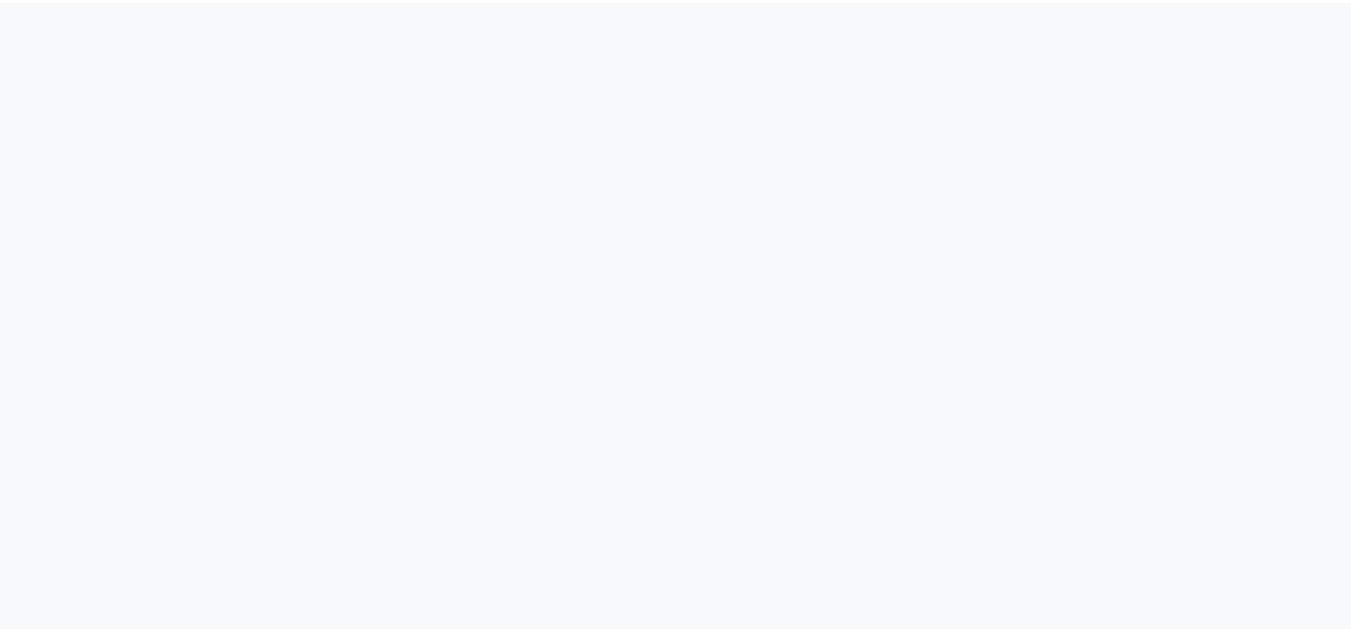scroll, scrollTop: 0, scrollLeft: 0, axis: both 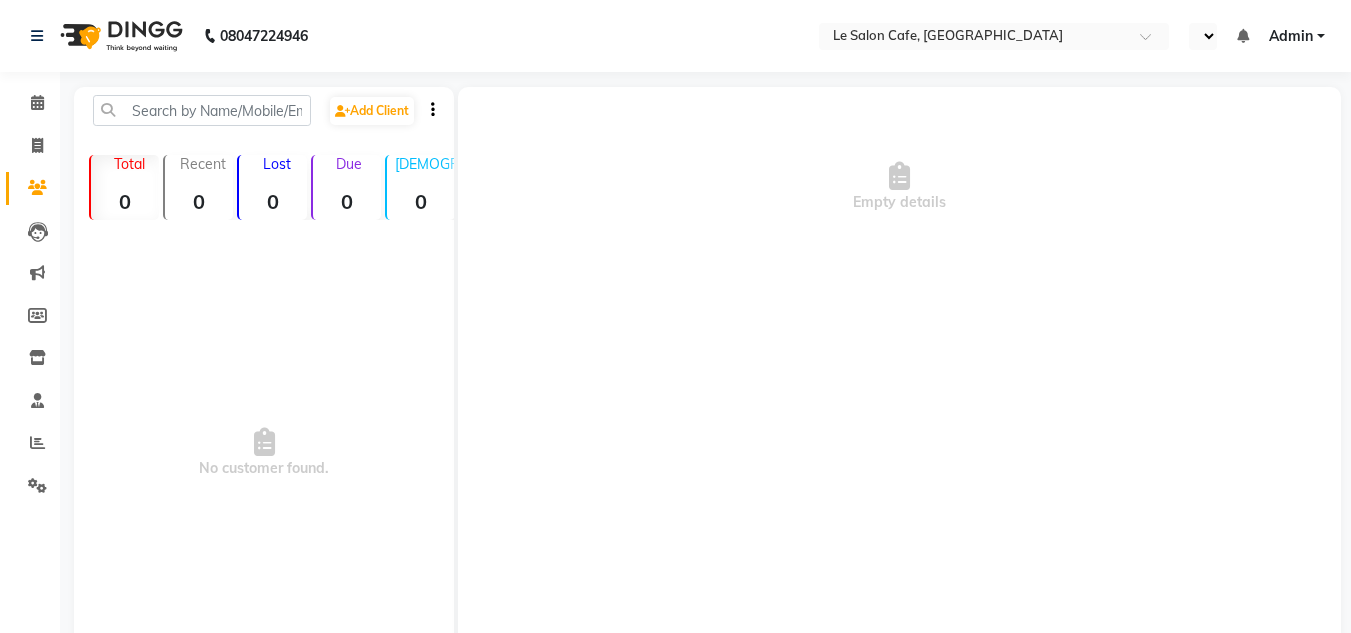 select on "en" 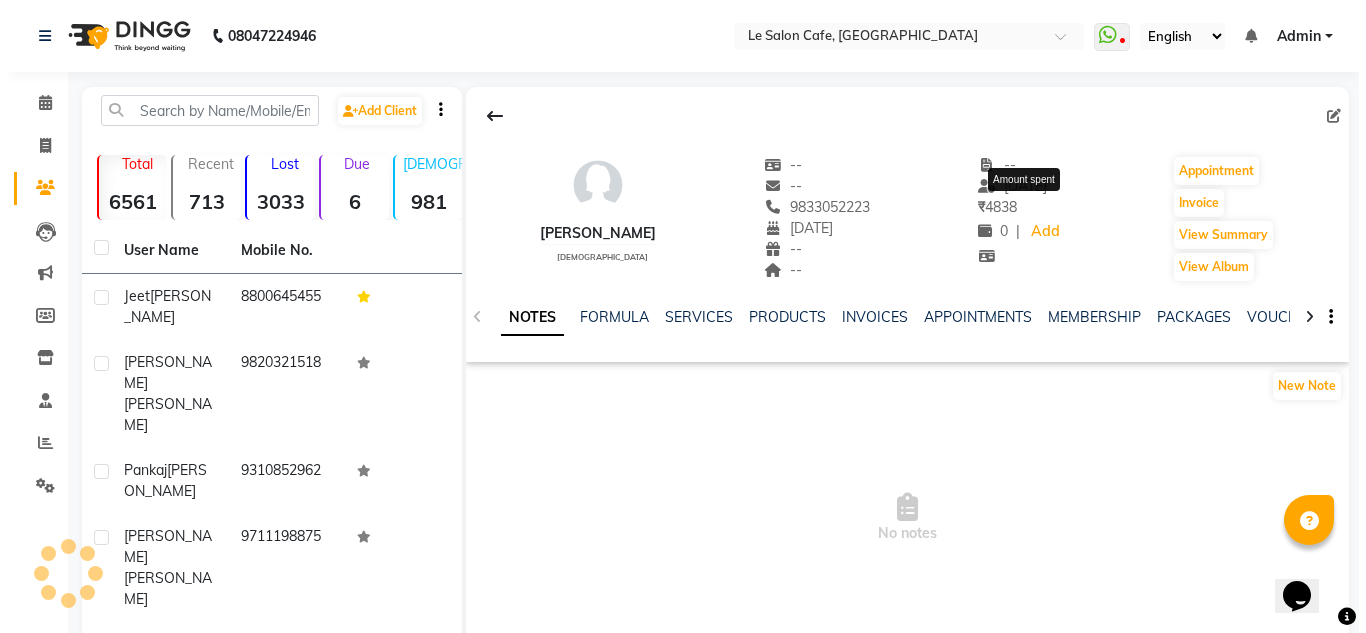 scroll, scrollTop: 0, scrollLeft: 0, axis: both 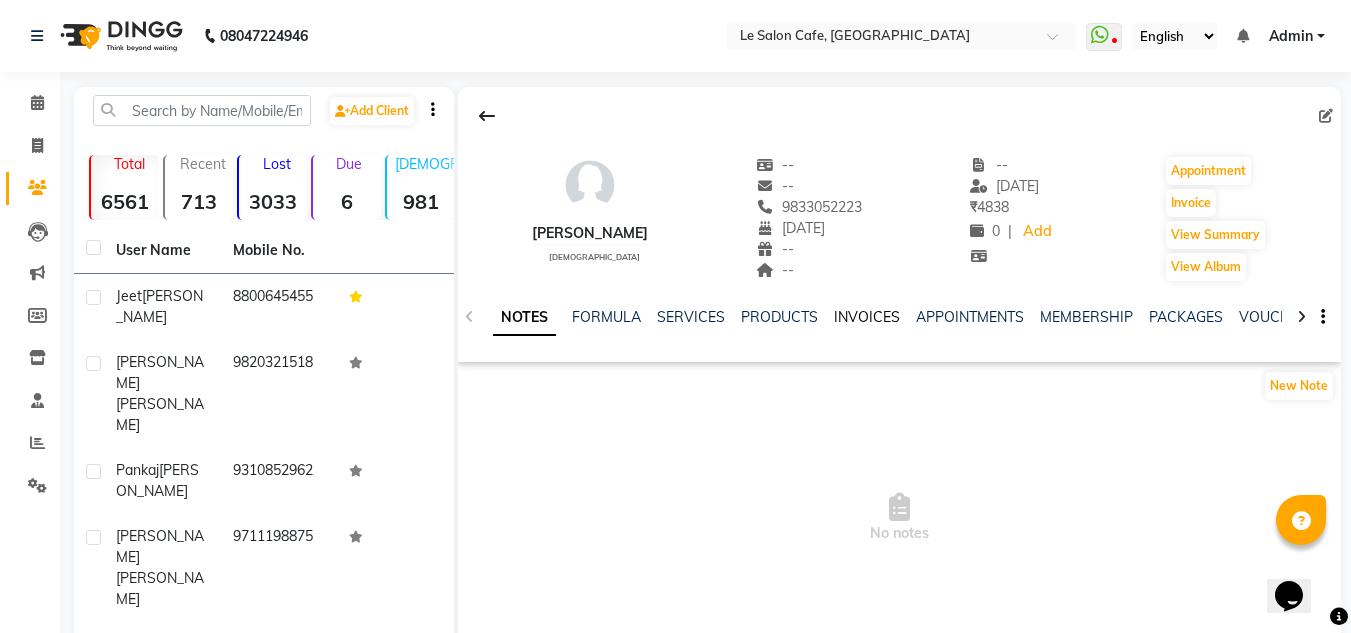 click on "INVOICES" 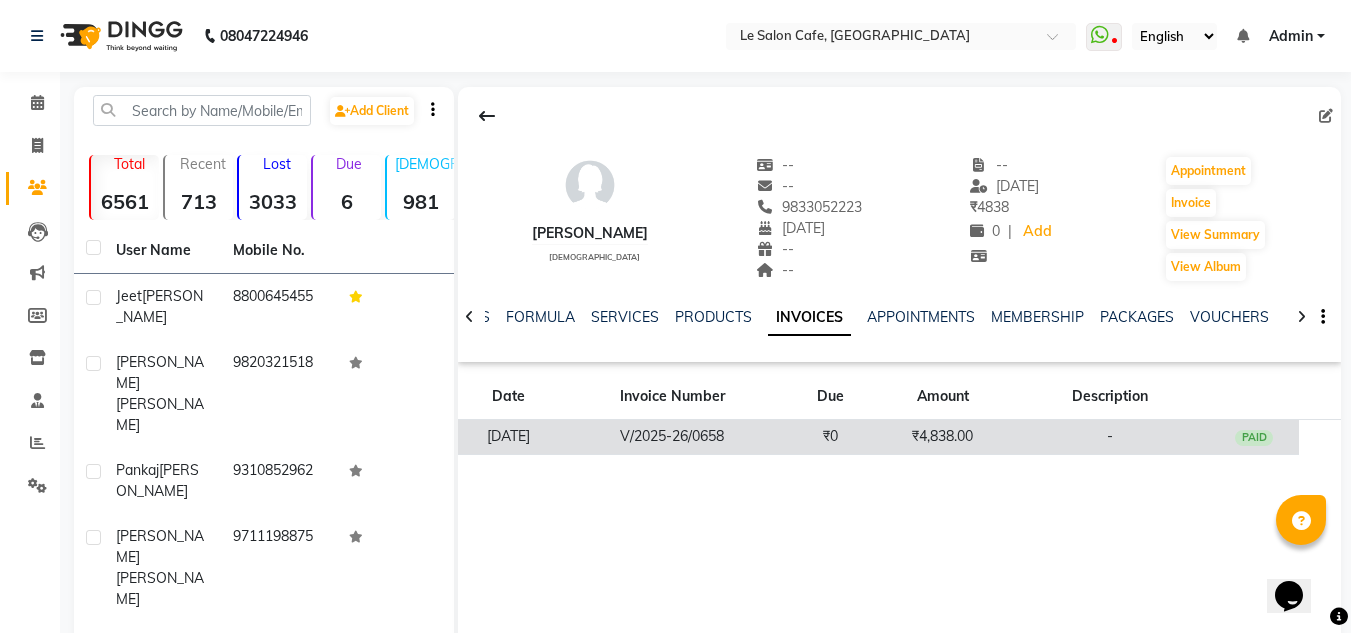 click on "V/2025-26/0658" 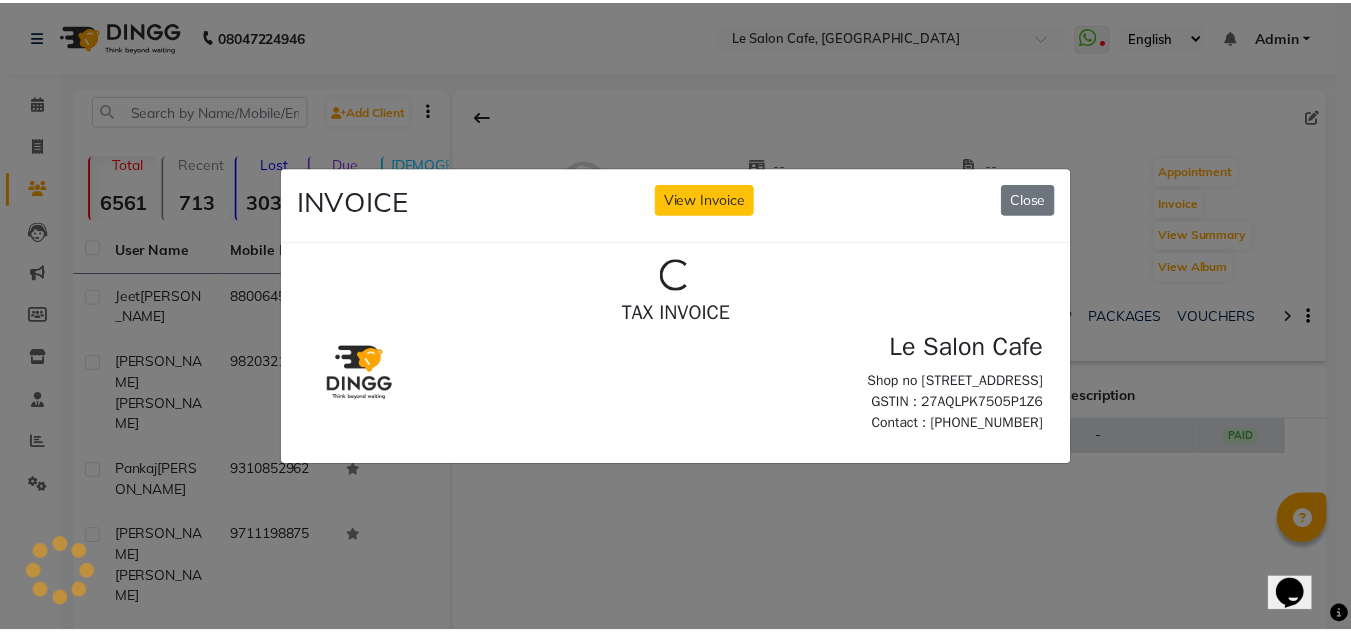 scroll, scrollTop: 0, scrollLeft: 0, axis: both 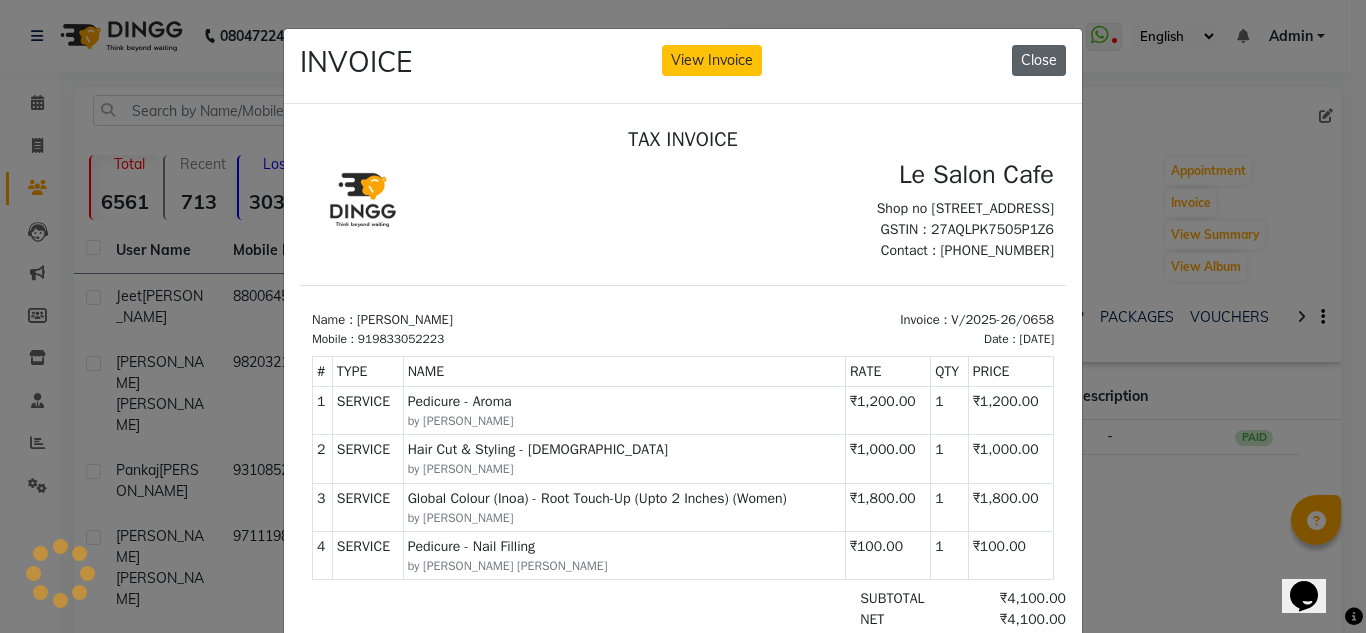 click on "Close" 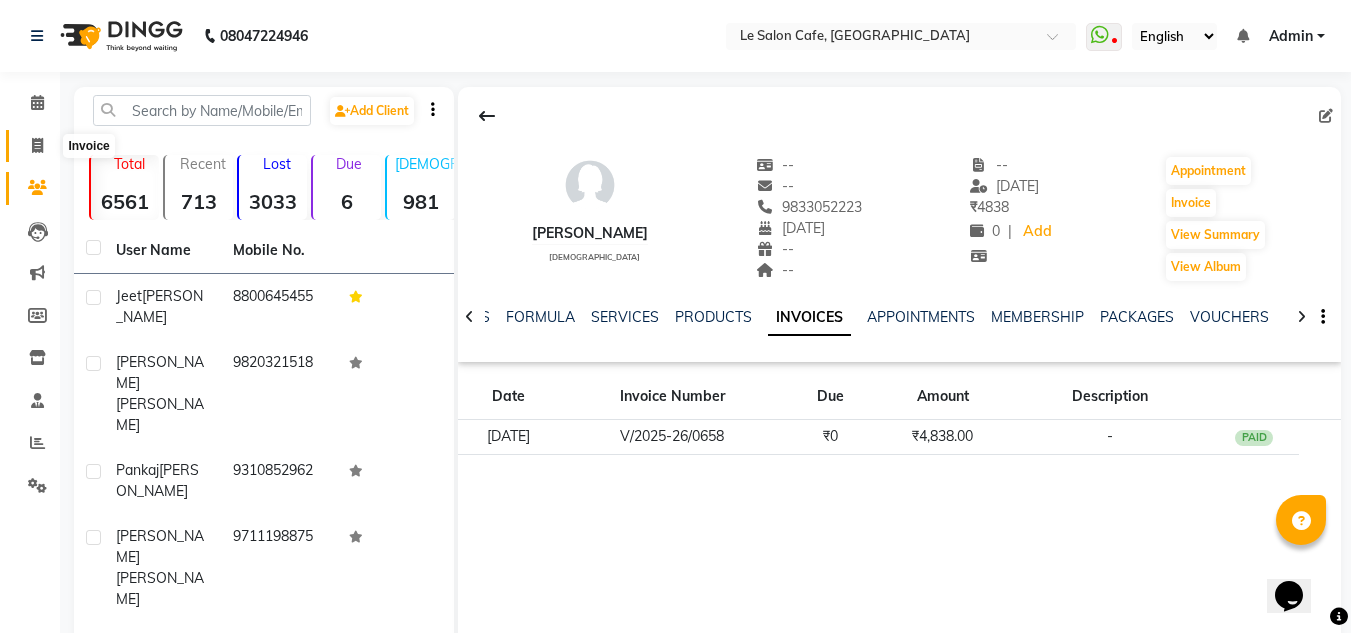 click 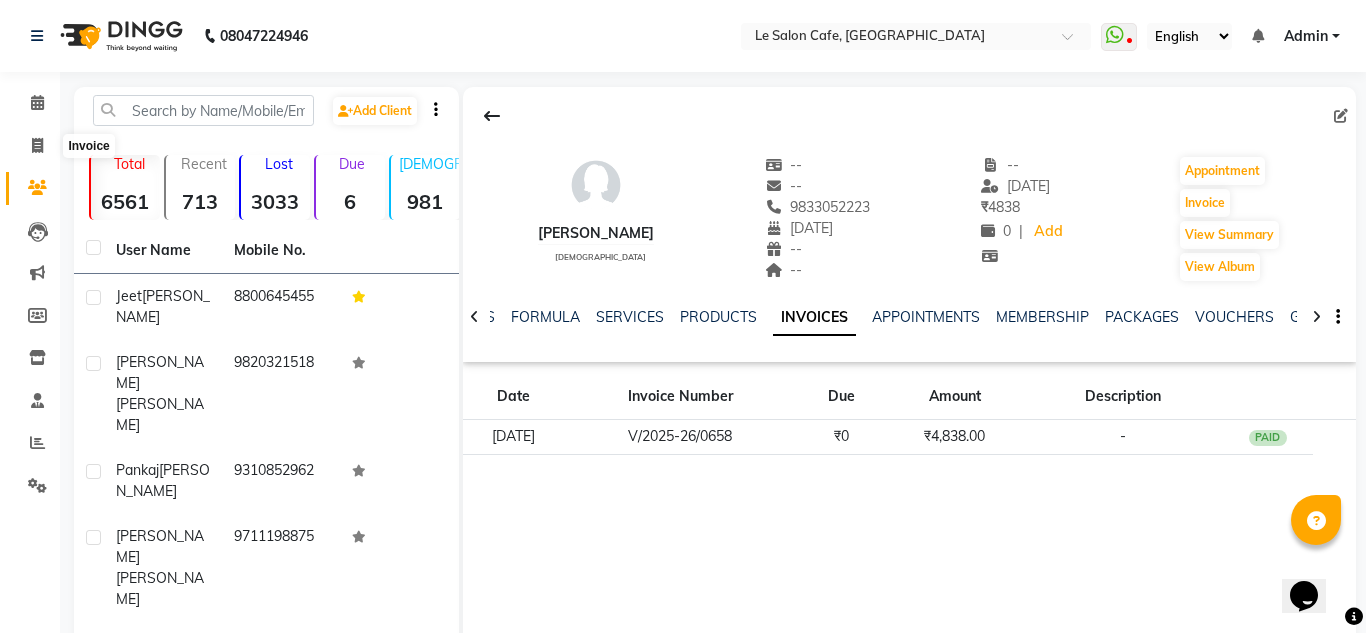 select on "service" 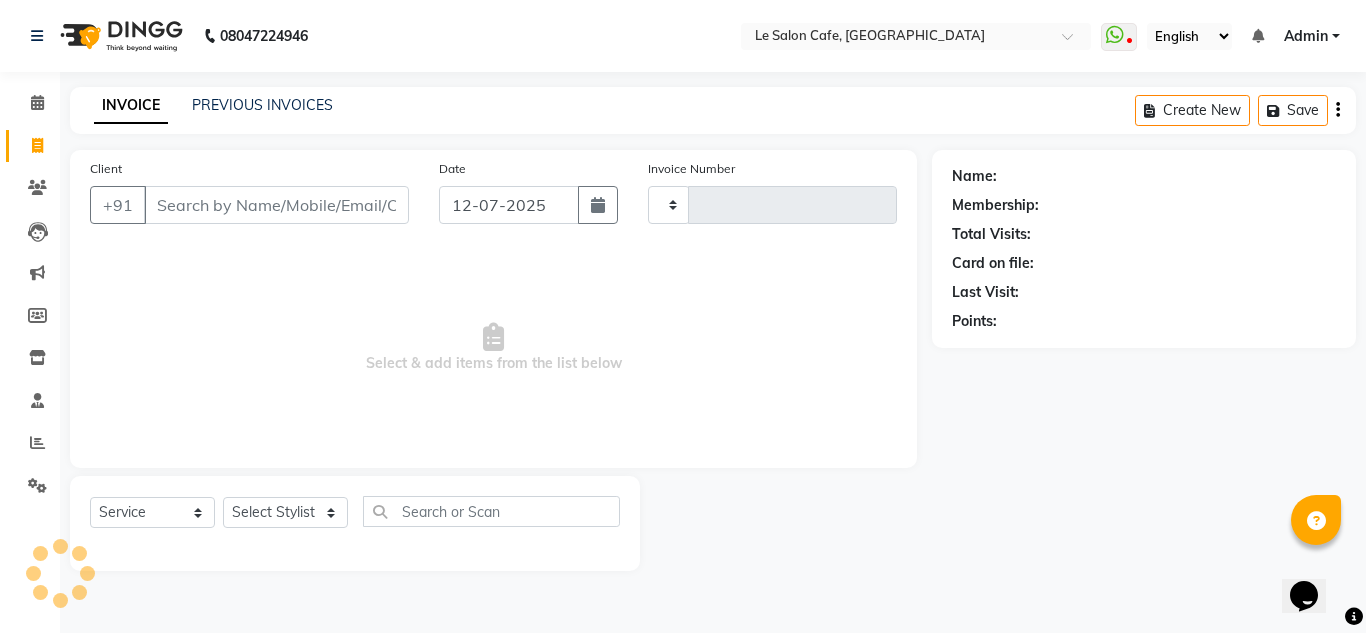 type on "1554" 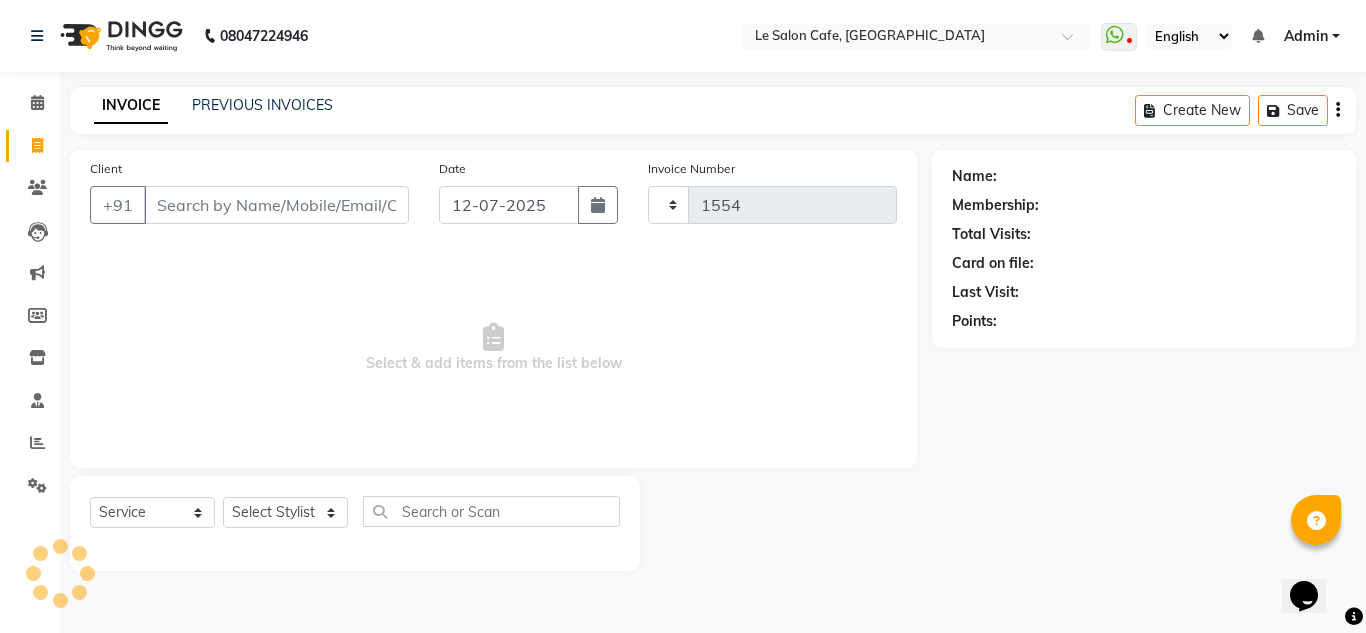 select on "594" 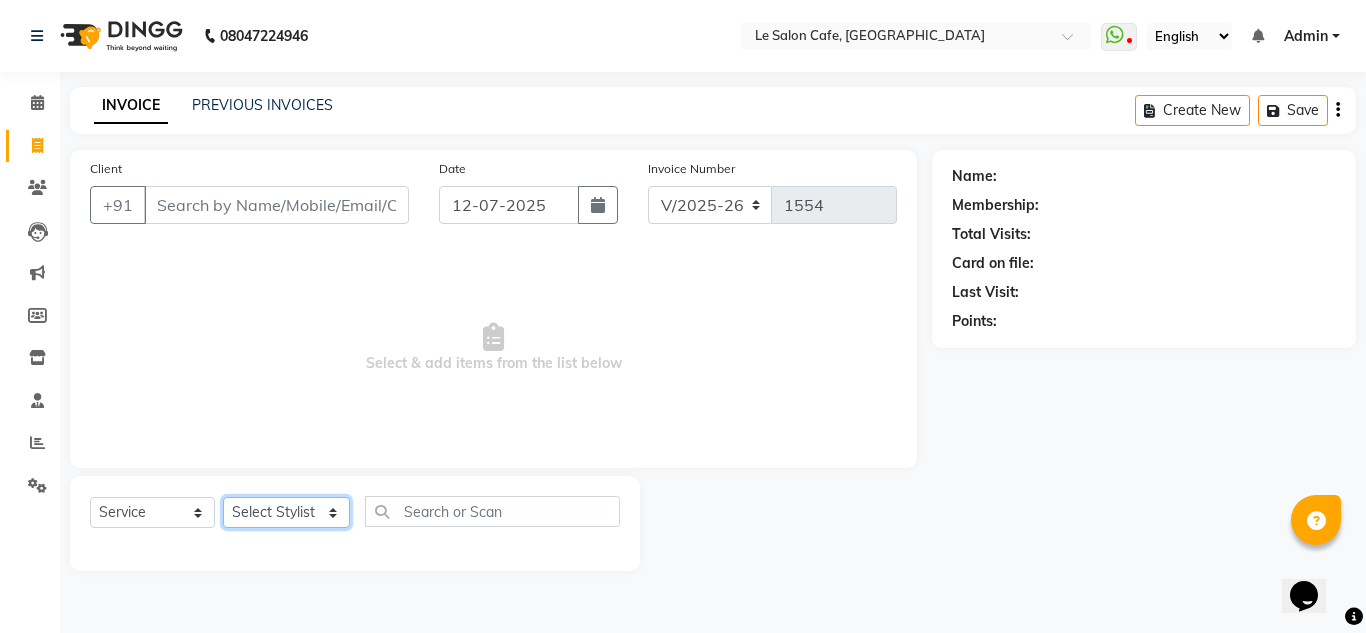 drag, startPoint x: 251, startPoint y: 523, endPoint x: 265, endPoint y: 513, distance: 17.20465 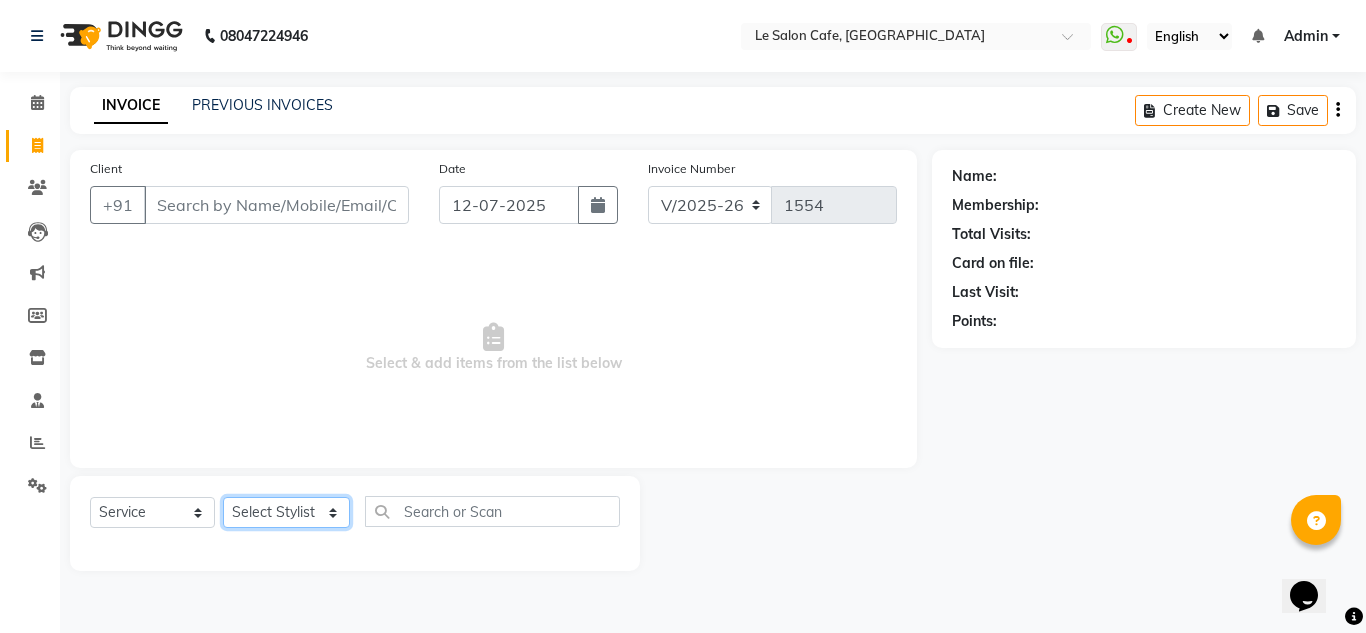 select on "85590" 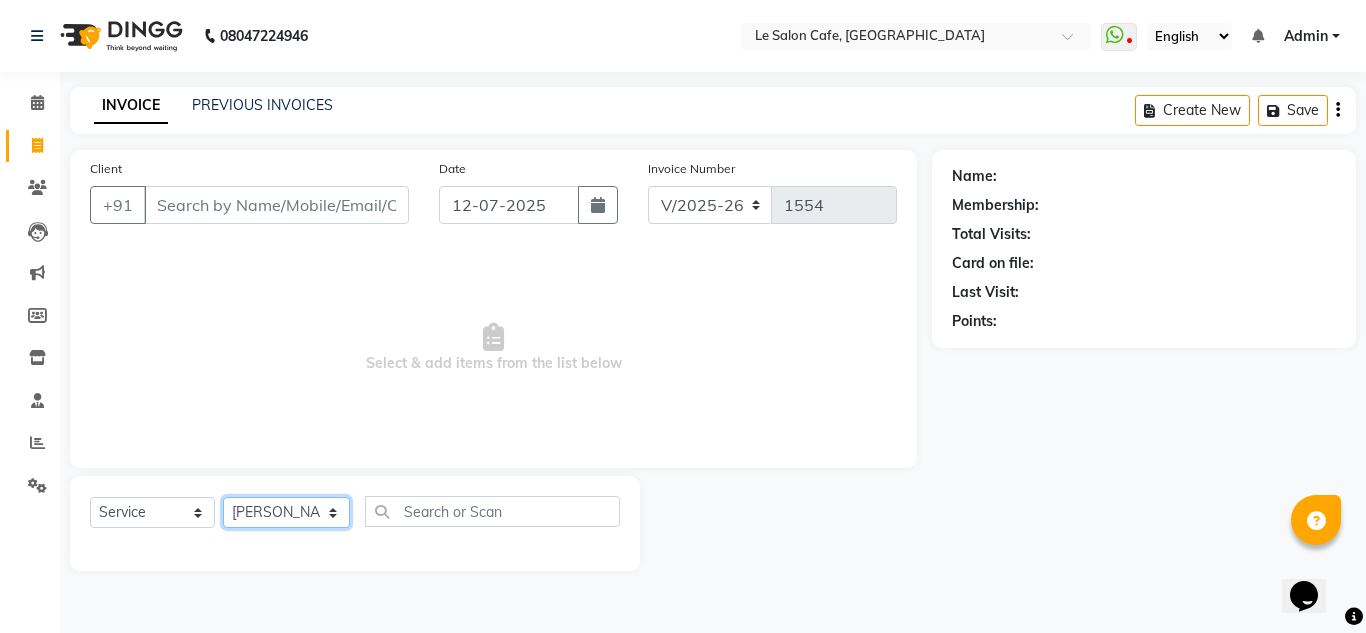click on "Select Stylist [PERSON_NAME]  [PERSON_NAME]  [PERSON_NAME]  Front Desk  [PERSON_NAME]  [PERSON_NAME] [PERSON_NAME]  [PERSON_NAME]  [PERSON_NAME] [PERSON_NAME]  [PERSON_NAME] [PERSON_NAME] [PERSON_NAME] [PERSON_NAME]" 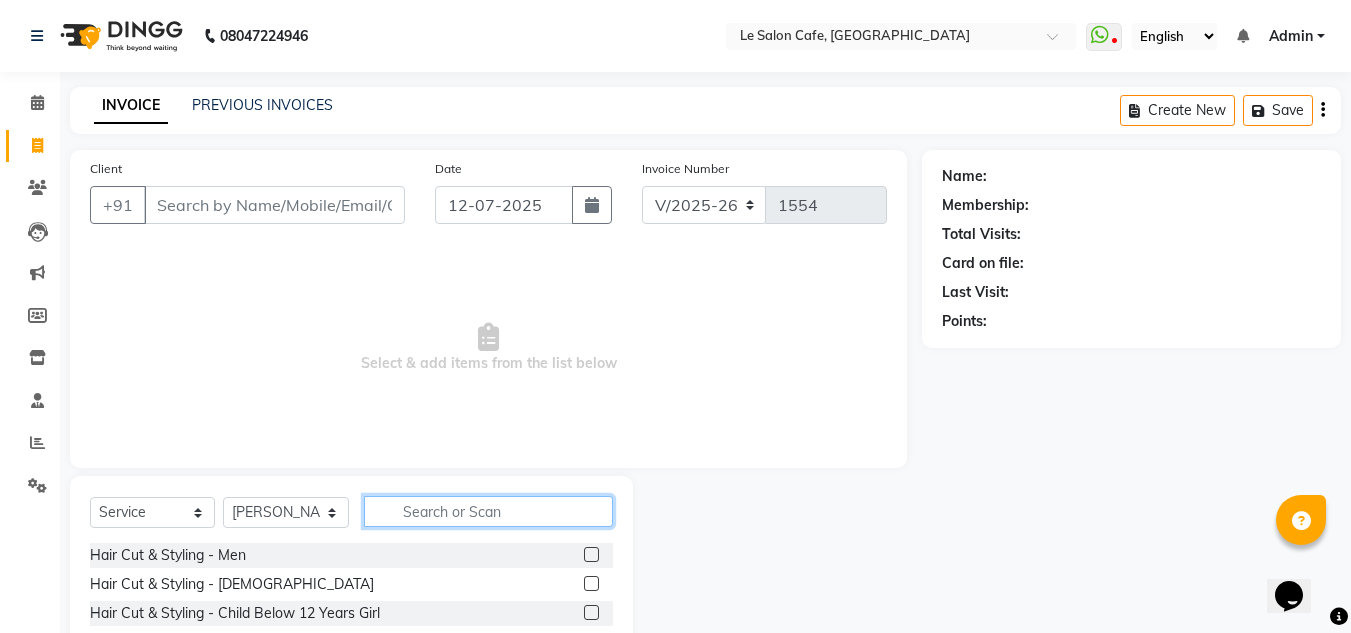click 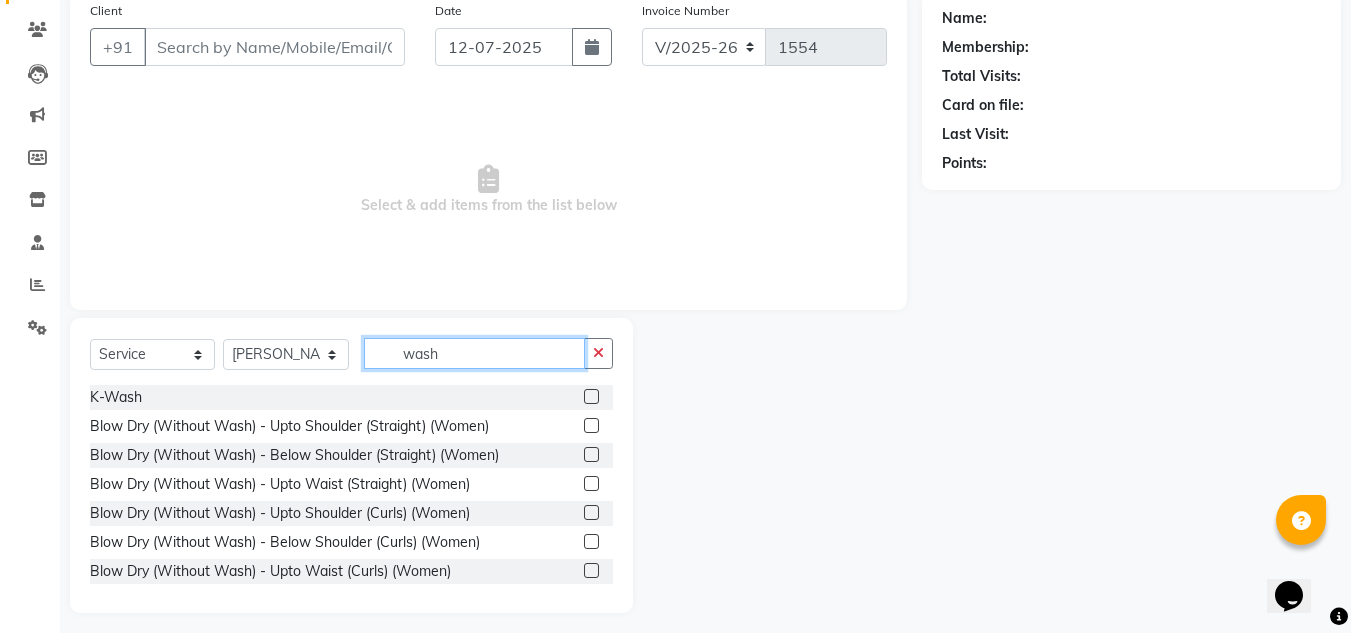 scroll, scrollTop: 168, scrollLeft: 0, axis: vertical 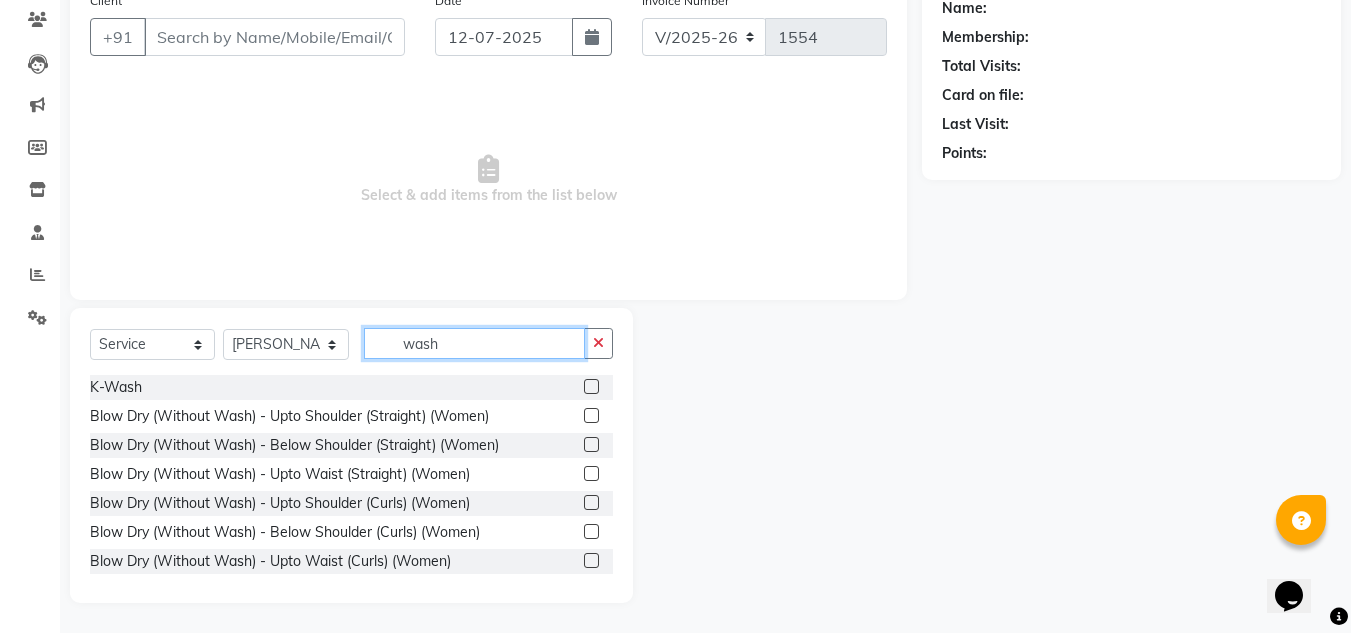type on "wash" 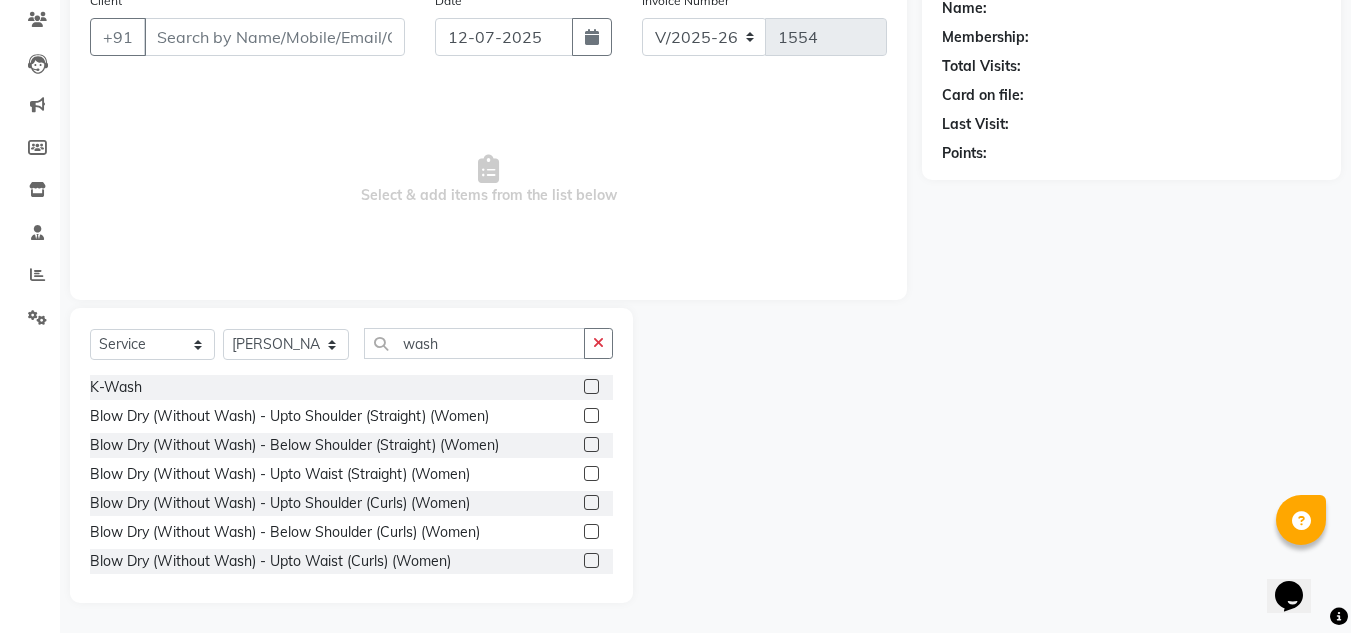 click on "K-Wash   Blow Dry (Without Wash) - Upto Shoulder (Straight) (Women)  Blow Dry (Without Wash) - Below Shoulder (Straight) (Women)  Blow Dry (Without Wash) - Upto Waist (Straight) (Women)  Blow Dry (Without Wash) - Upto Shoulder (Curls) (Women)  Blow Dry (Without Wash) - Below Shoulder (Curls) (Women)  Blow Dry (Without Wash) - Upto Waist (Curls) (Women)  Hair Wash Men   Hair Wash With Sulfate Free Shampoo - Men  Hair Wash With Sulfate Free Shampoo - Women  Hair Wash With Regular Wash" 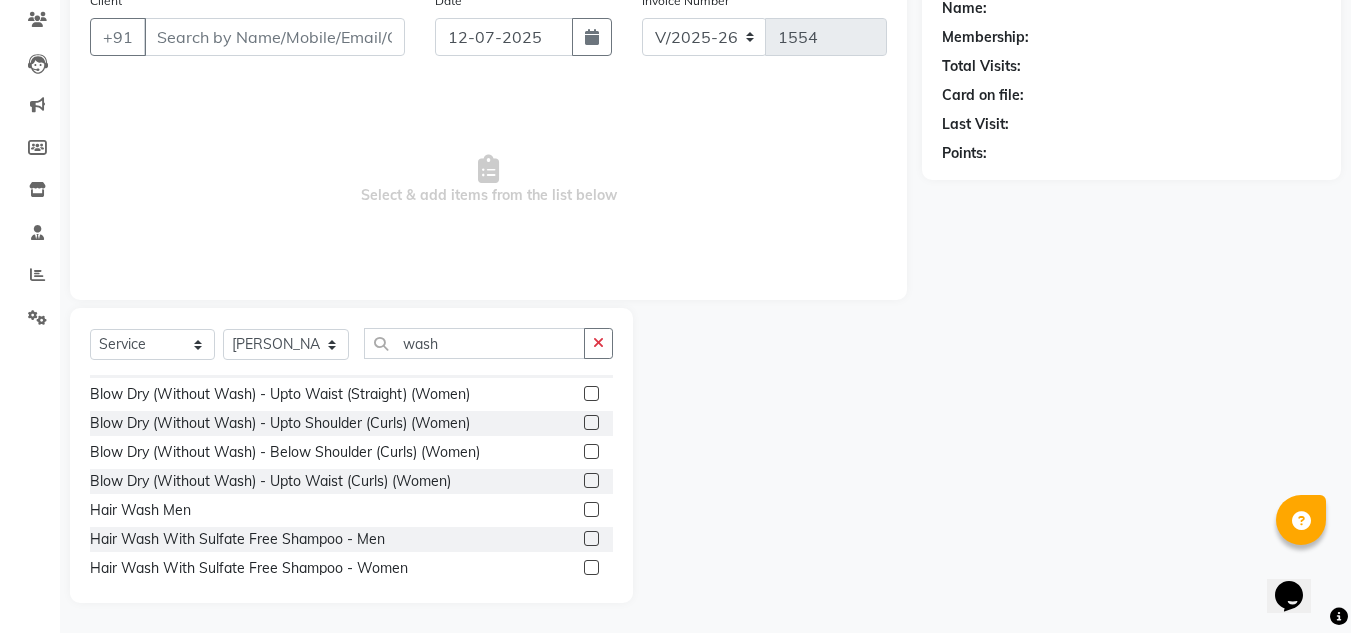 scroll, scrollTop: 119, scrollLeft: 0, axis: vertical 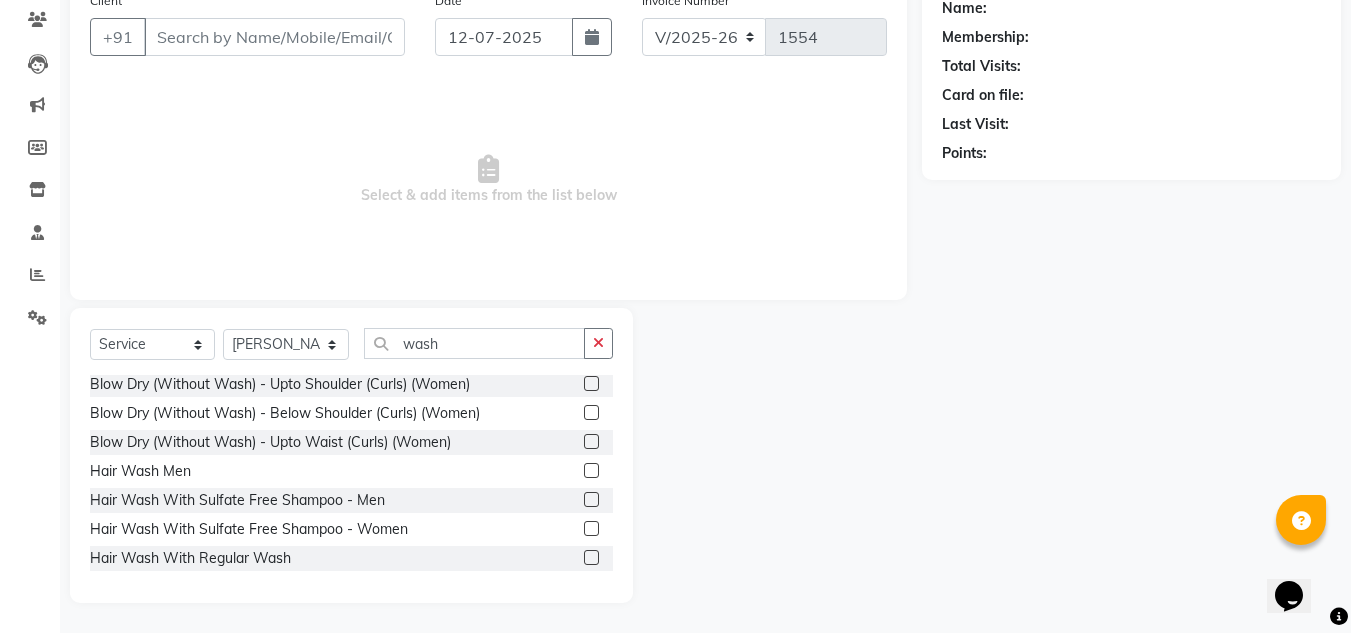 drag, startPoint x: 573, startPoint y: 558, endPoint x: 490, endPoint y: 487, distance: 109.22454 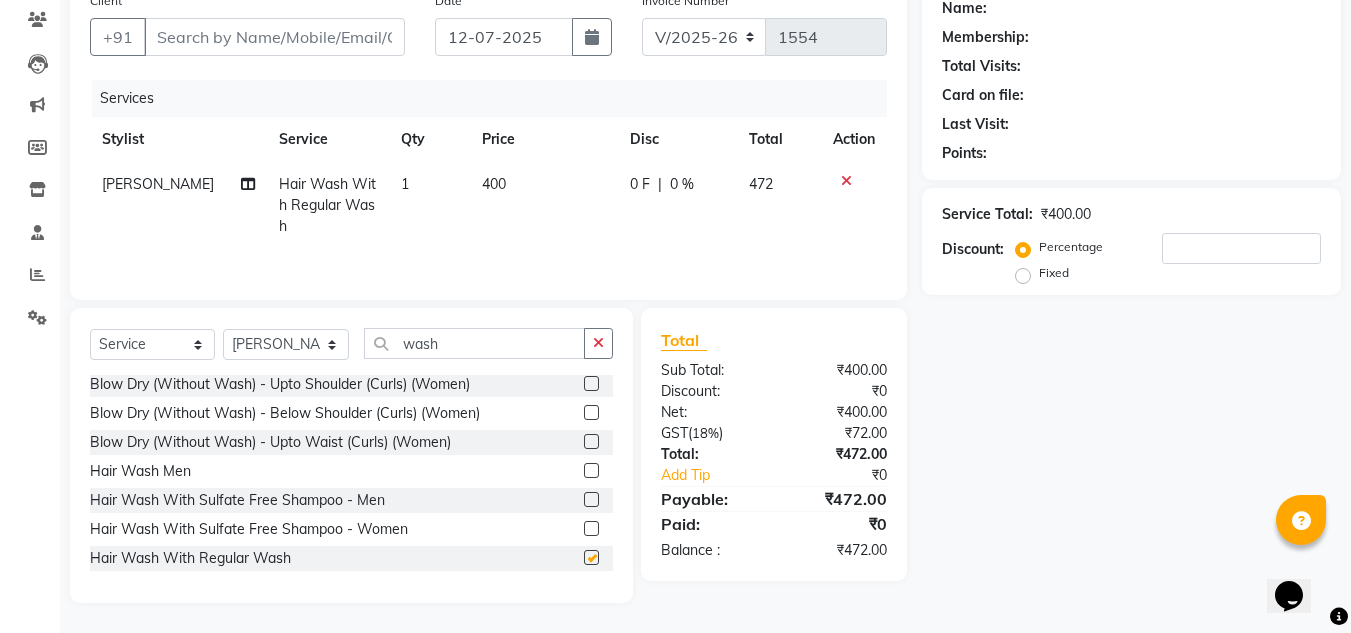 checkbox on "false" 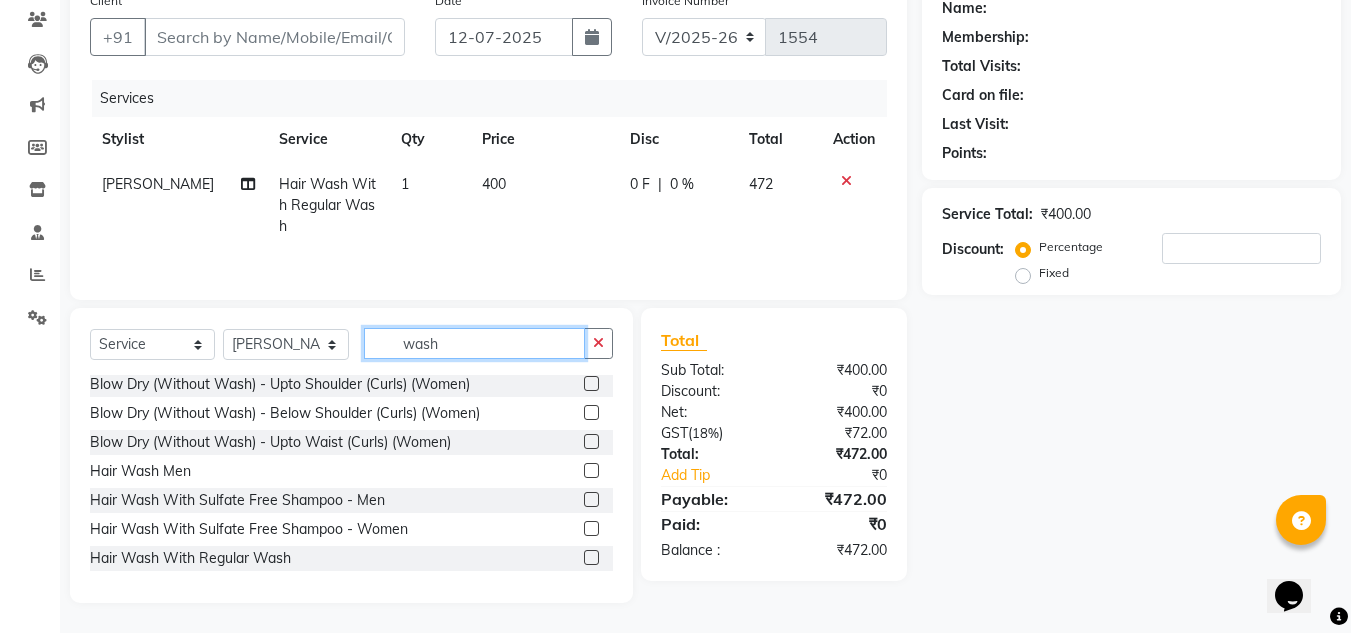 click on "wash" 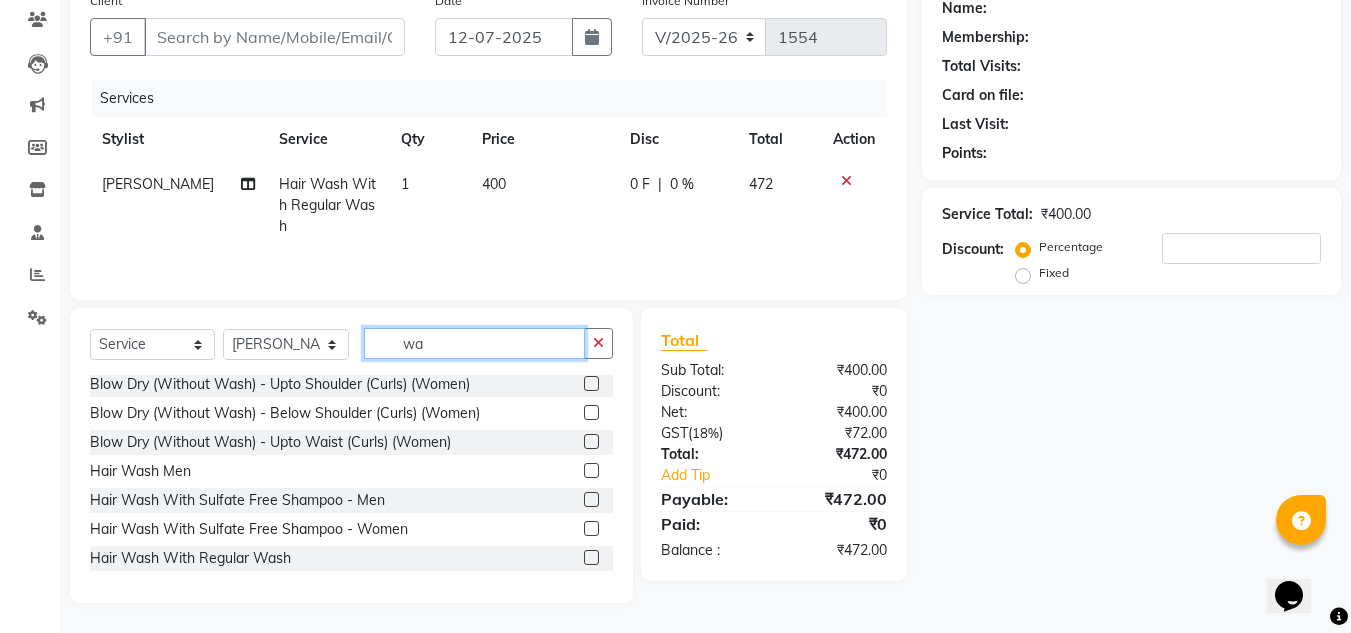 type on "w" 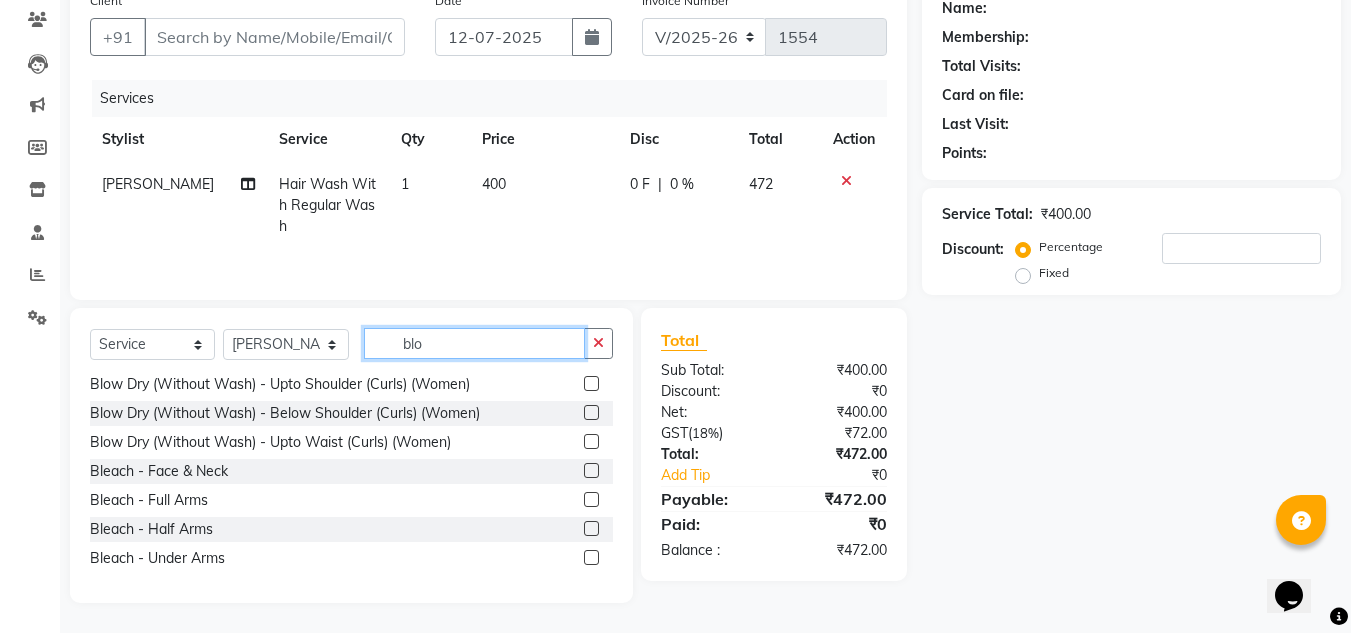 scroll, scrollTop: 0, scrollLeft: 0, axis: both 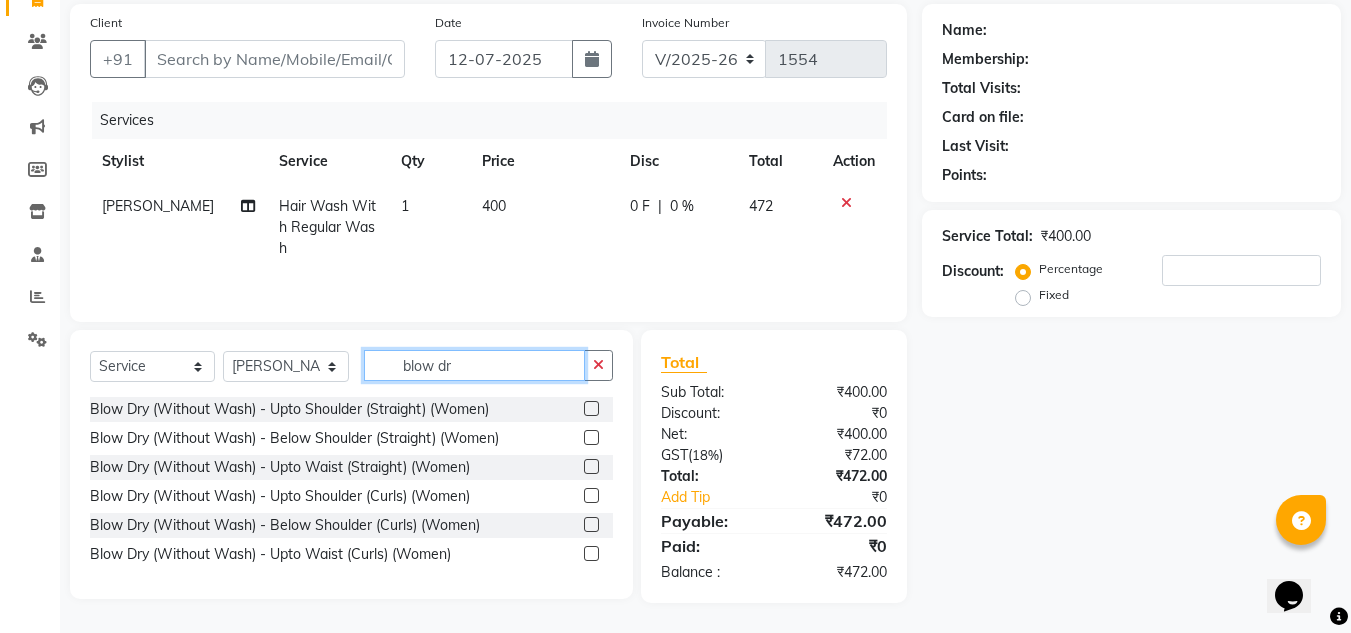 type on "blow dr" 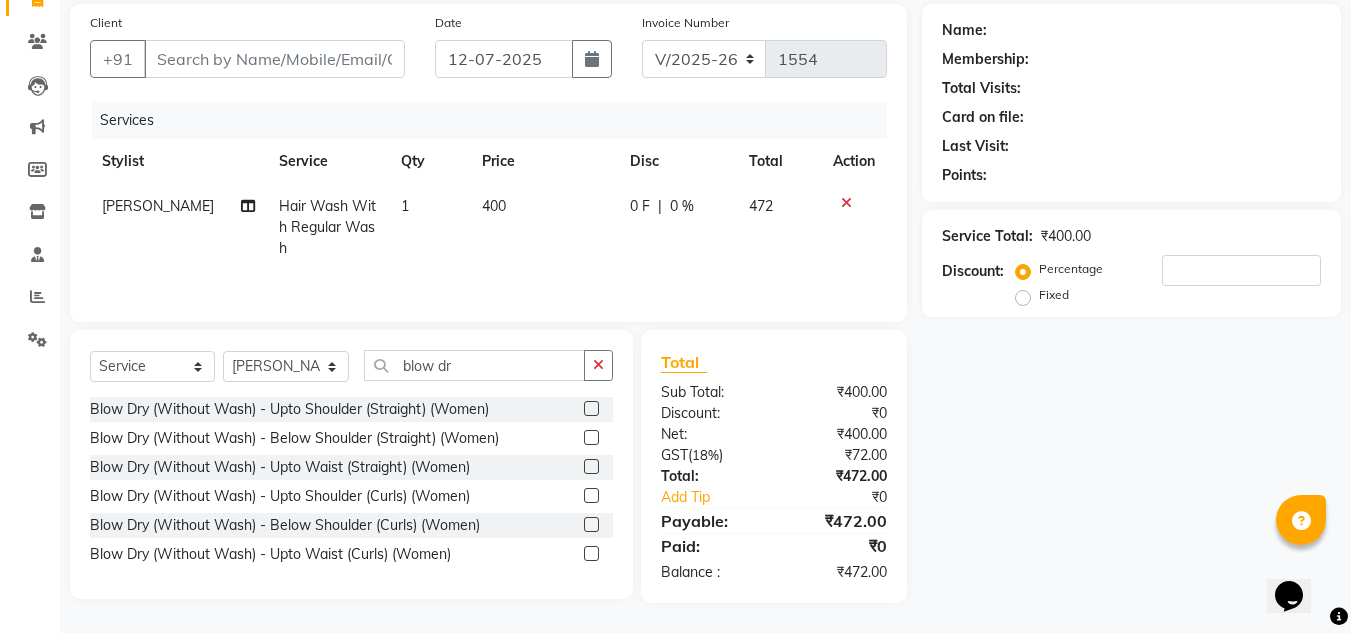 click 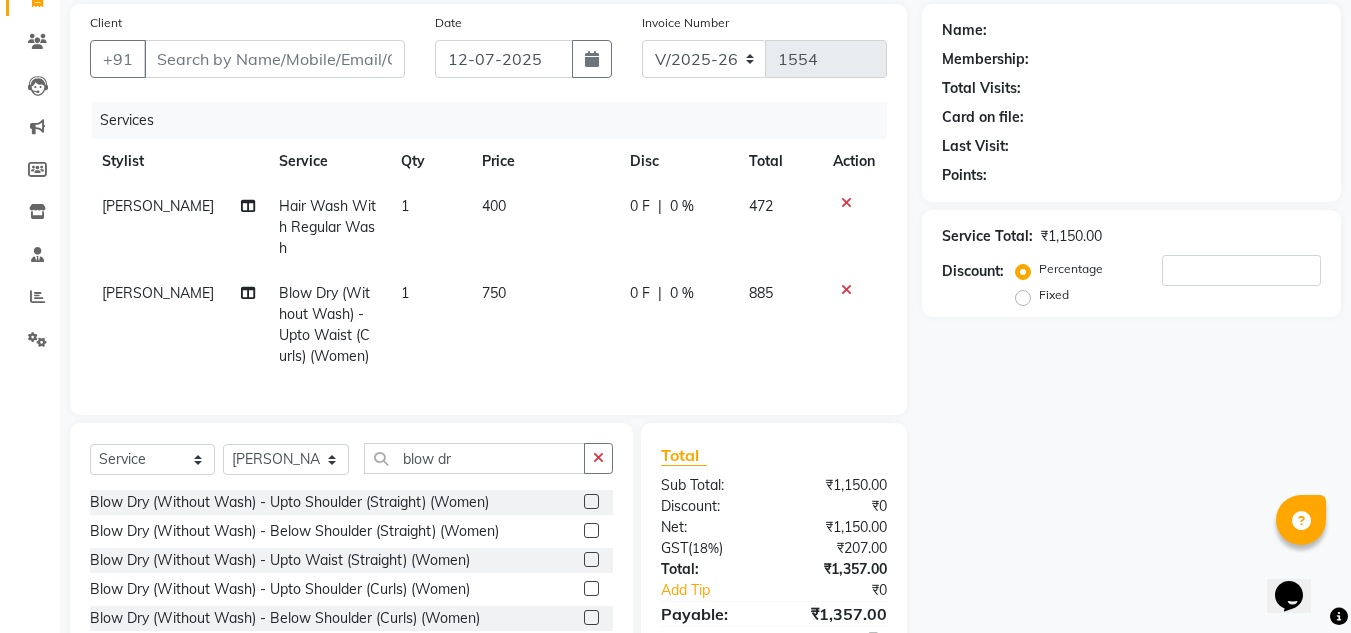 checkbox on "false" 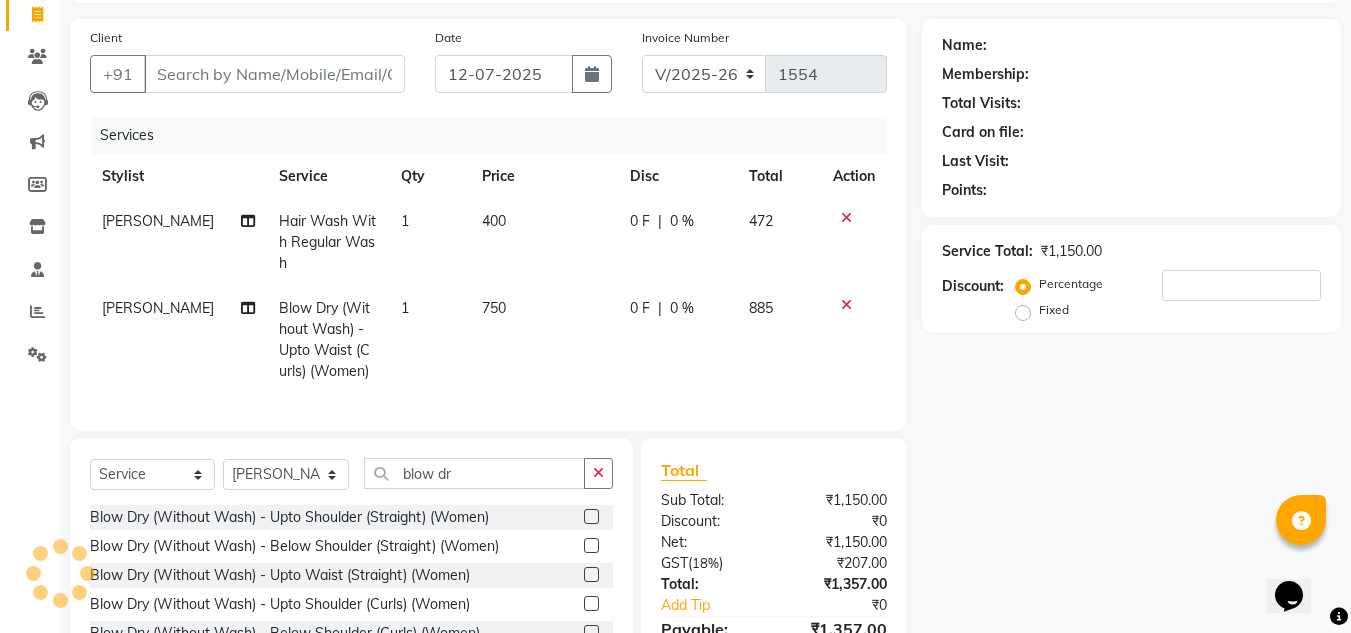 scroll, scrollTop: 0, scrollLeft: 0, axis: both 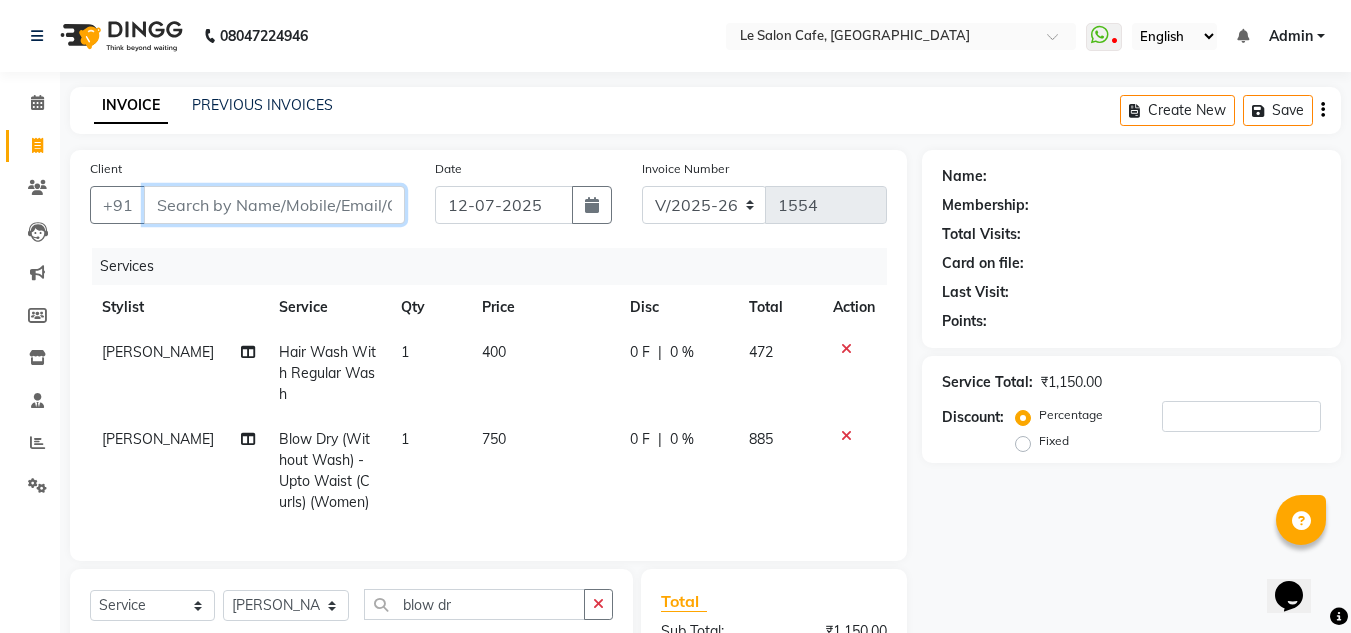 click on "Client" at bounding box center (274, 205) 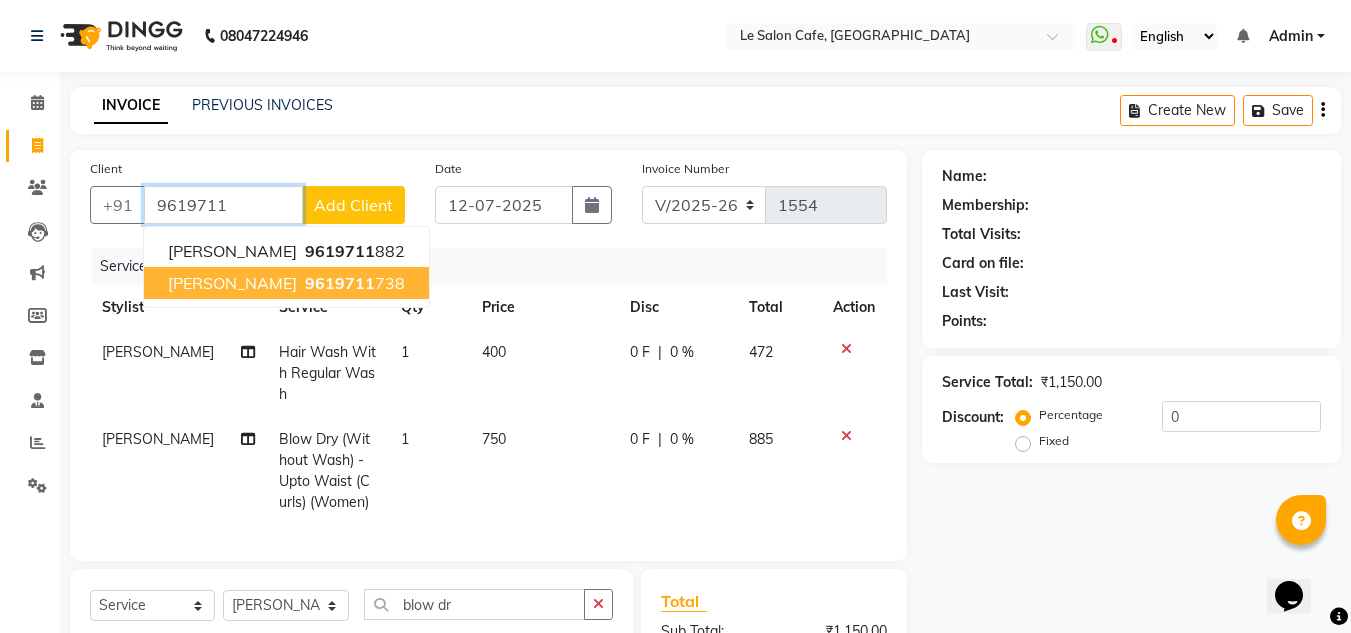click on "[PERSON_NAME]" at bounding box center (232, 283) 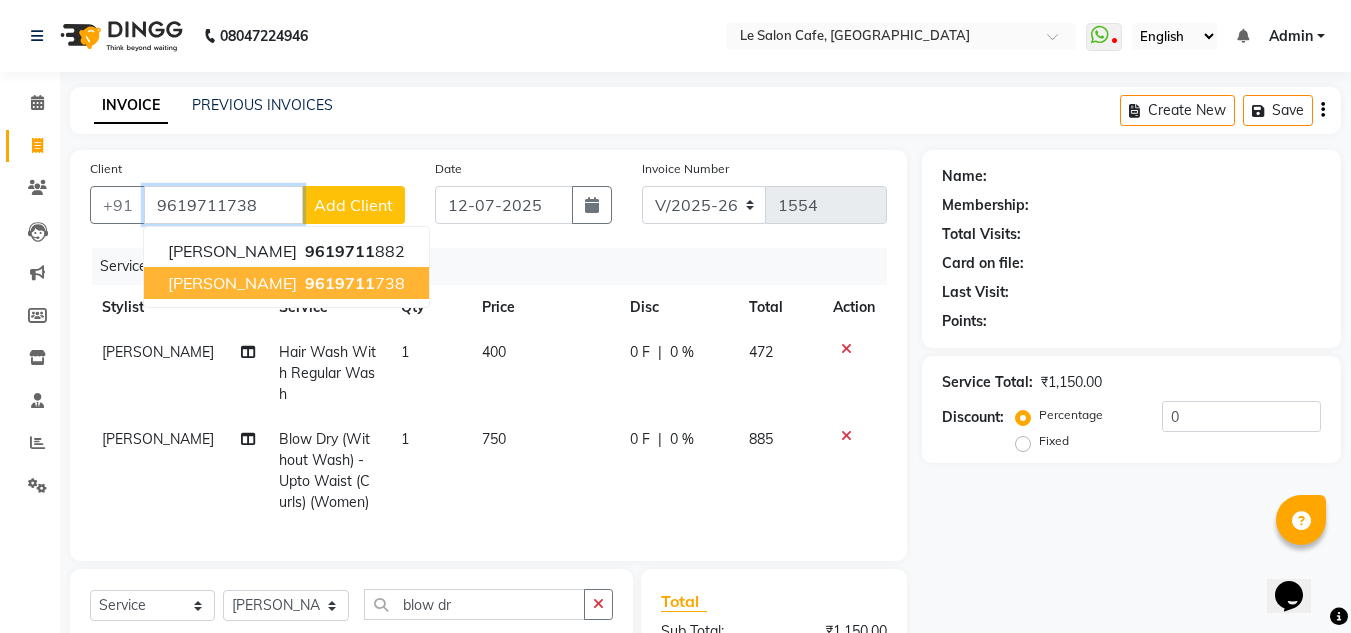 type on "9619711738" 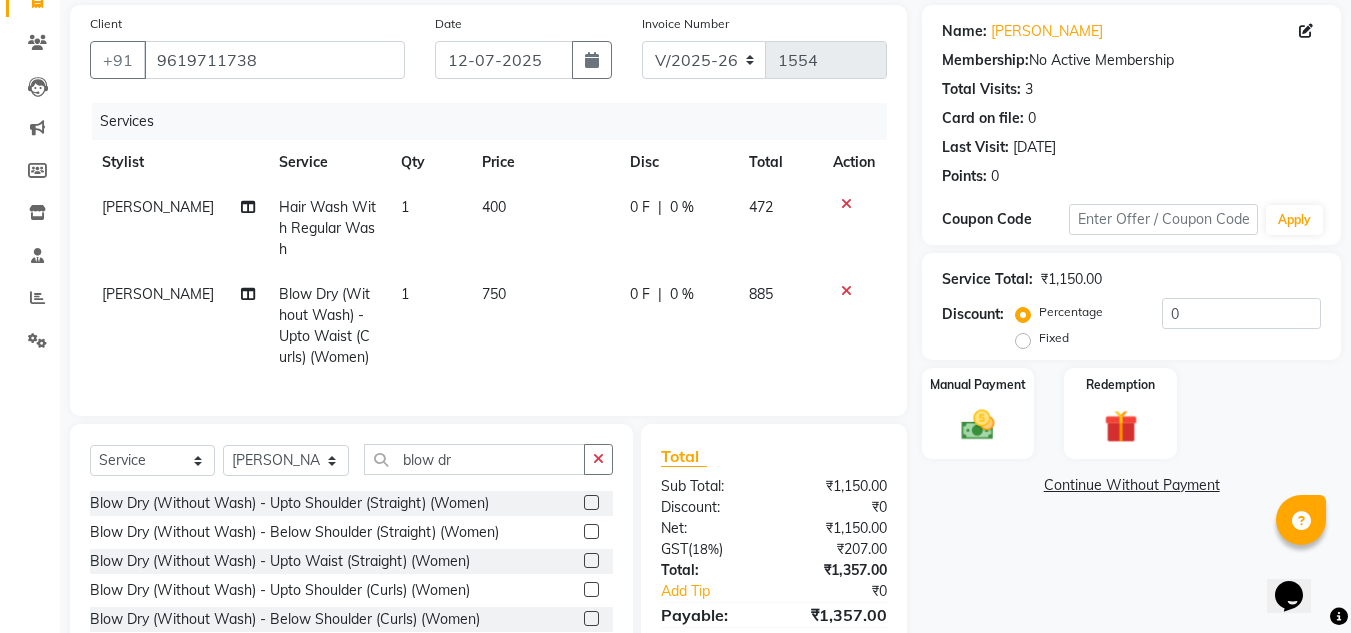 scroll, scrollTop: 254, scrollLeft: 0, axis: vertical 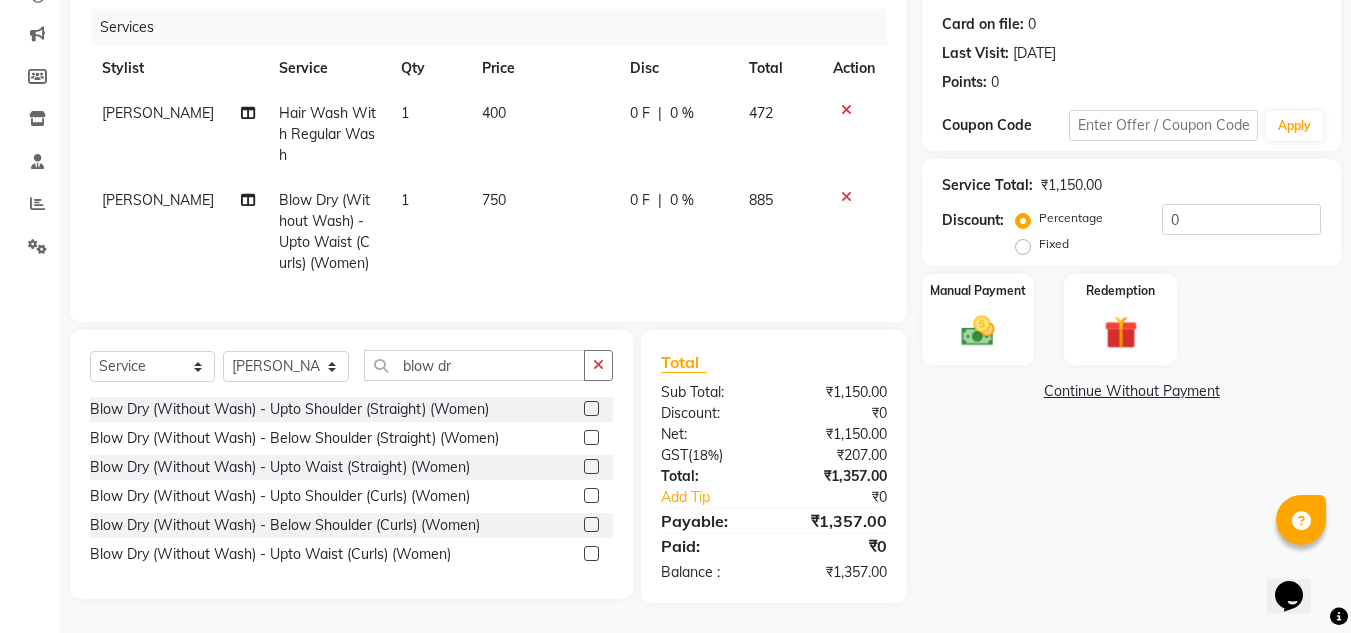 click on "750" 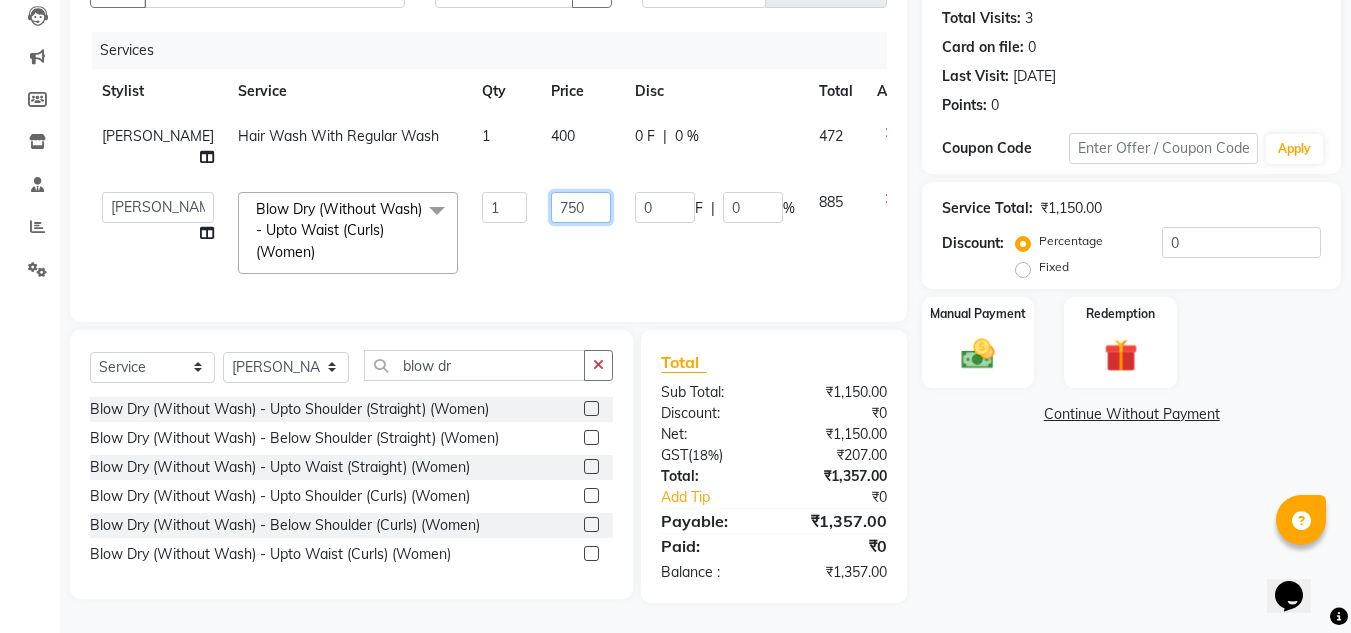 click on "750" 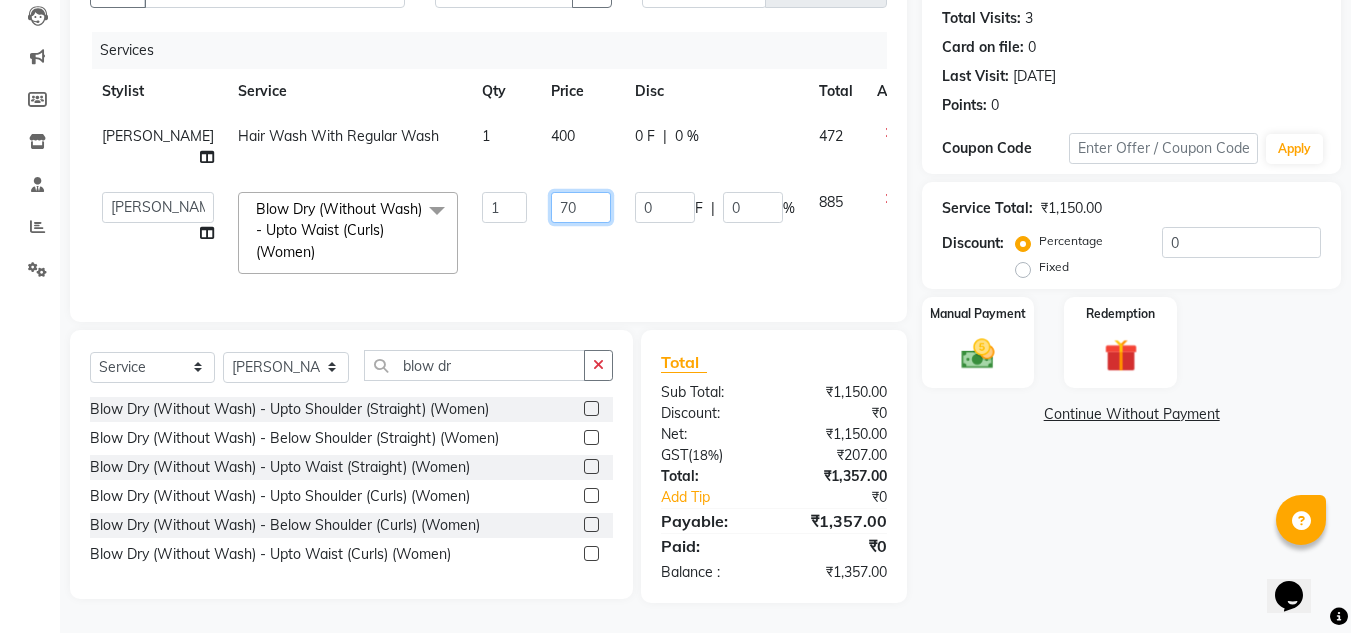 type on "700" 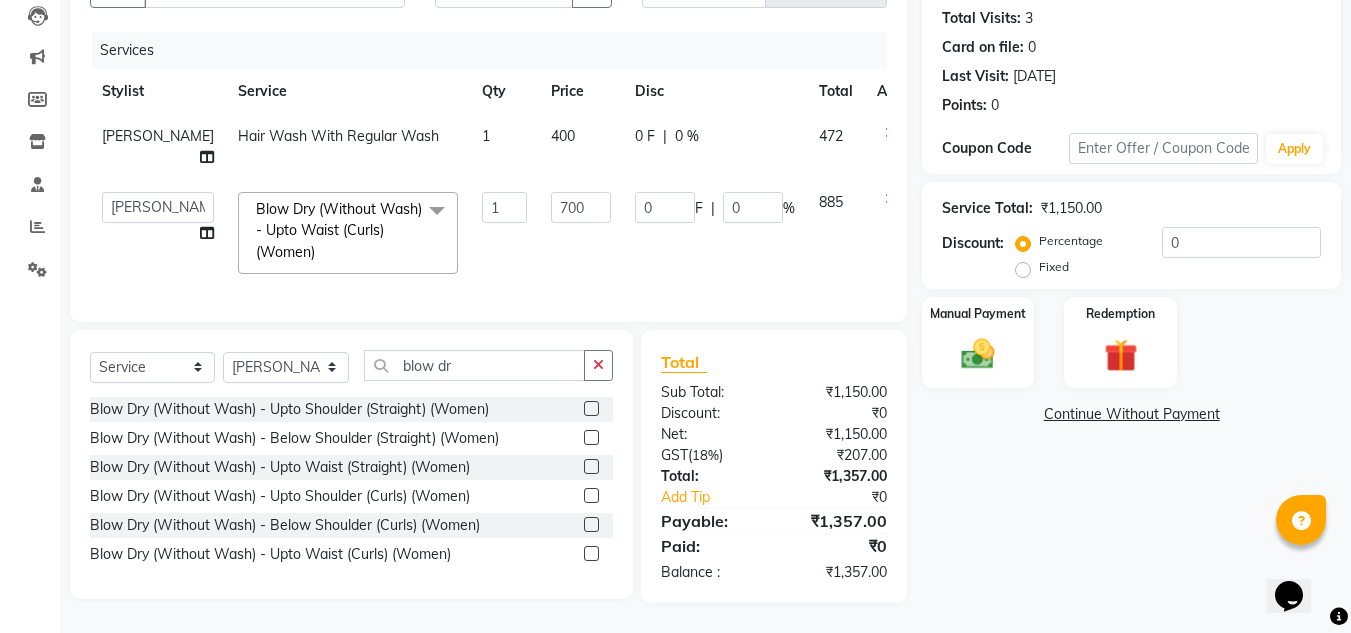click on "Name: [PERSON_NAME] Membership:  No Active Membership  Total Visits:  3 Card on file:  0 Last Visit:   [DATE] Points:   0  Coupon Code Apply Service Total:  ₹1,150.00  Discount:  Percentage   Fixed  0 Manual Payment Redemption  Continue Without Payment" 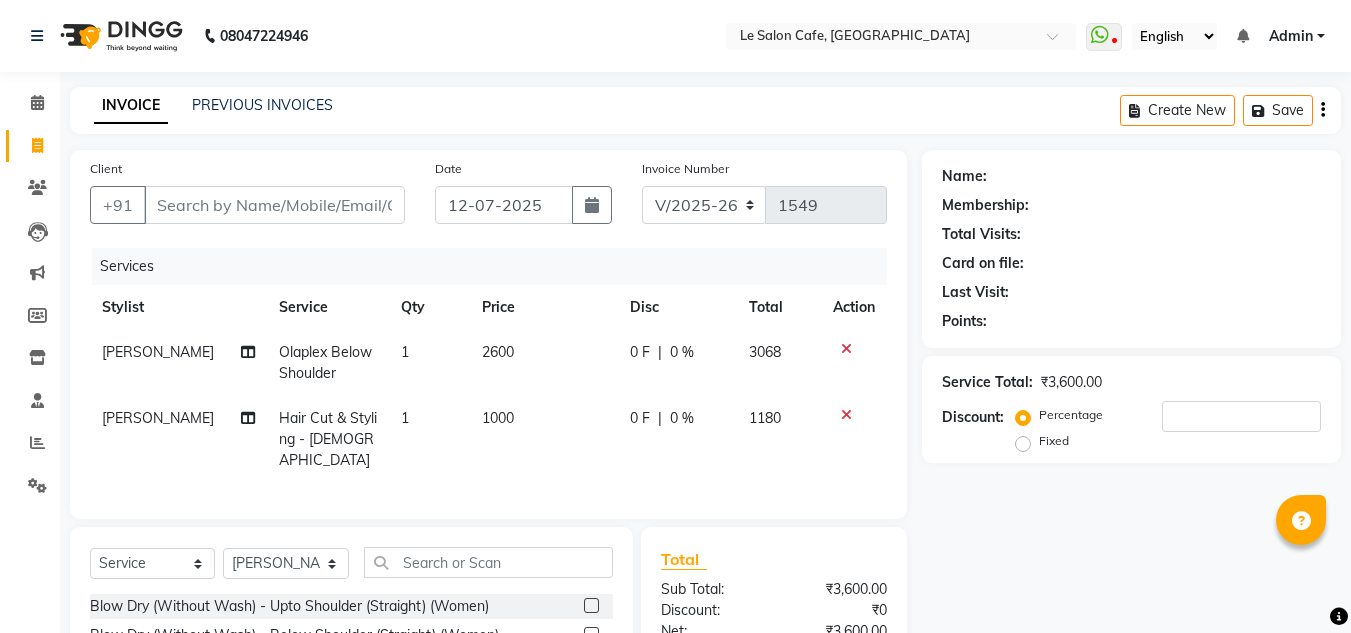 select on "594" 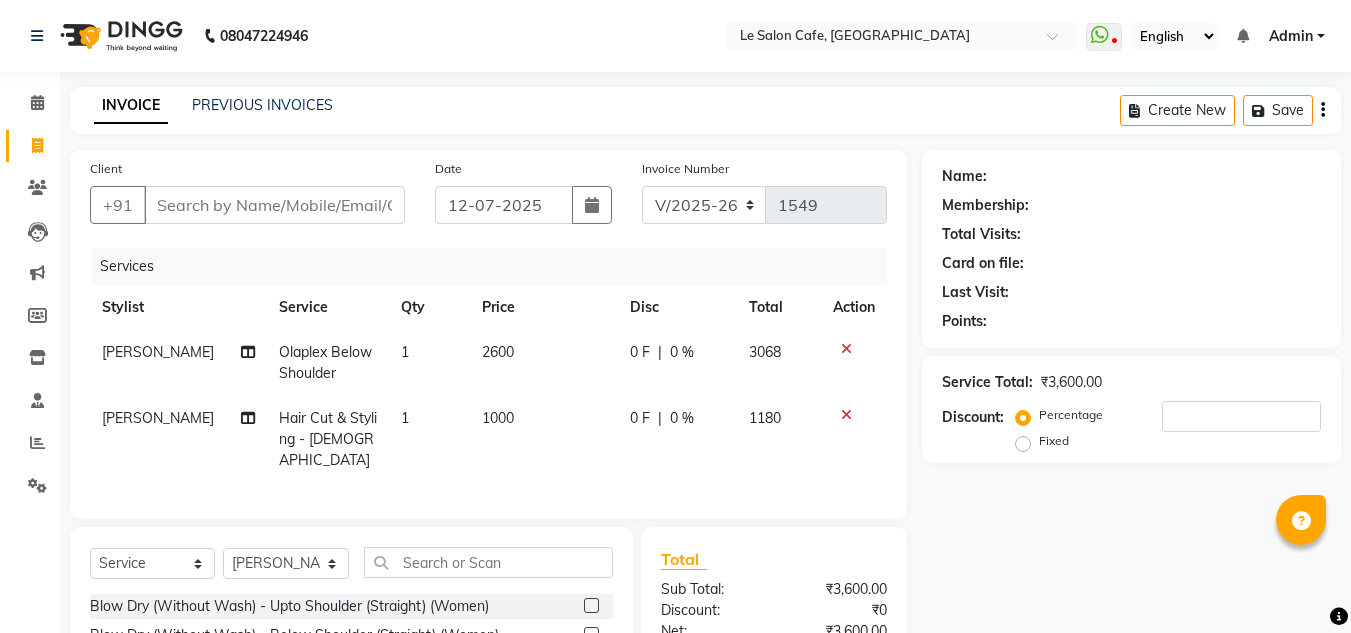 scroll, scrollTop: 0, scrollLeft: 0, axis: both 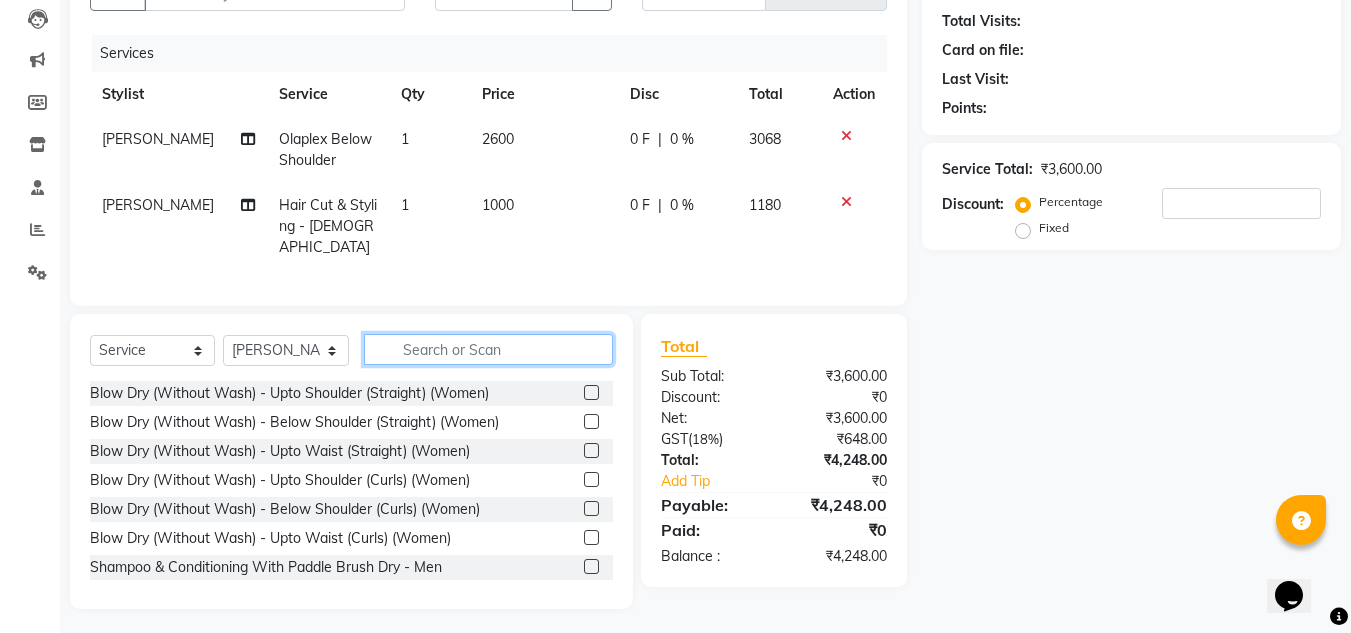 click 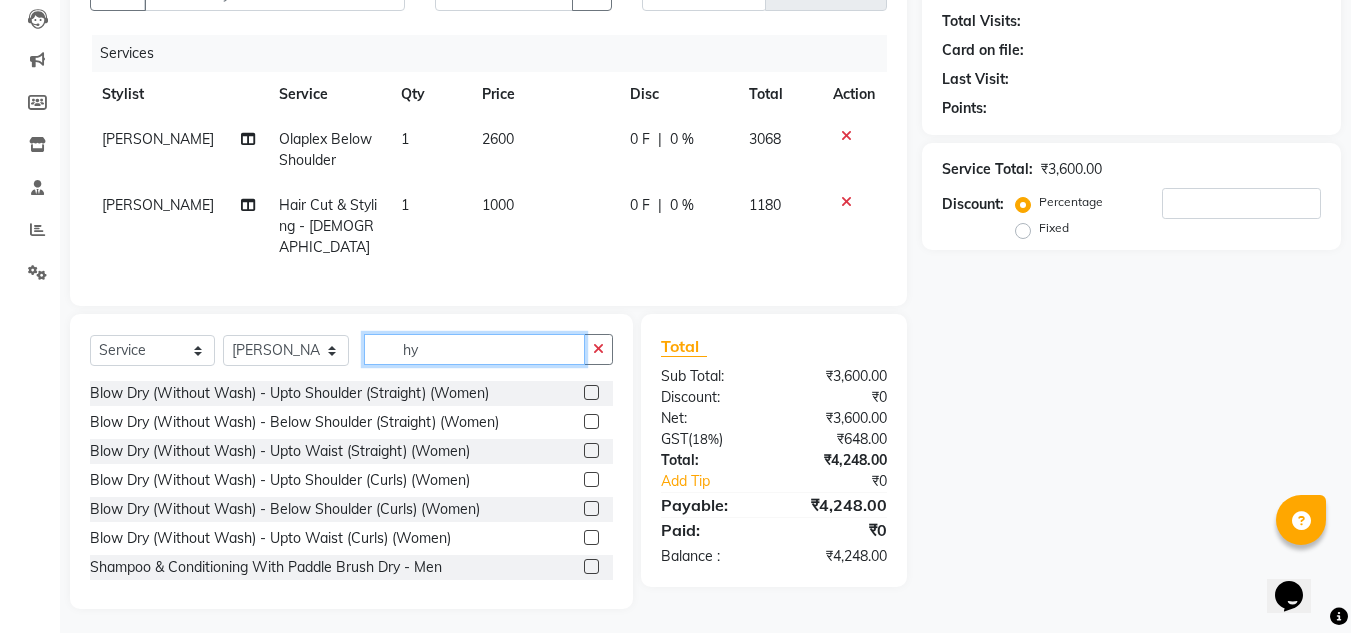 scroll, scrollTop: 191, scrollLeft: 0, axis: vertical 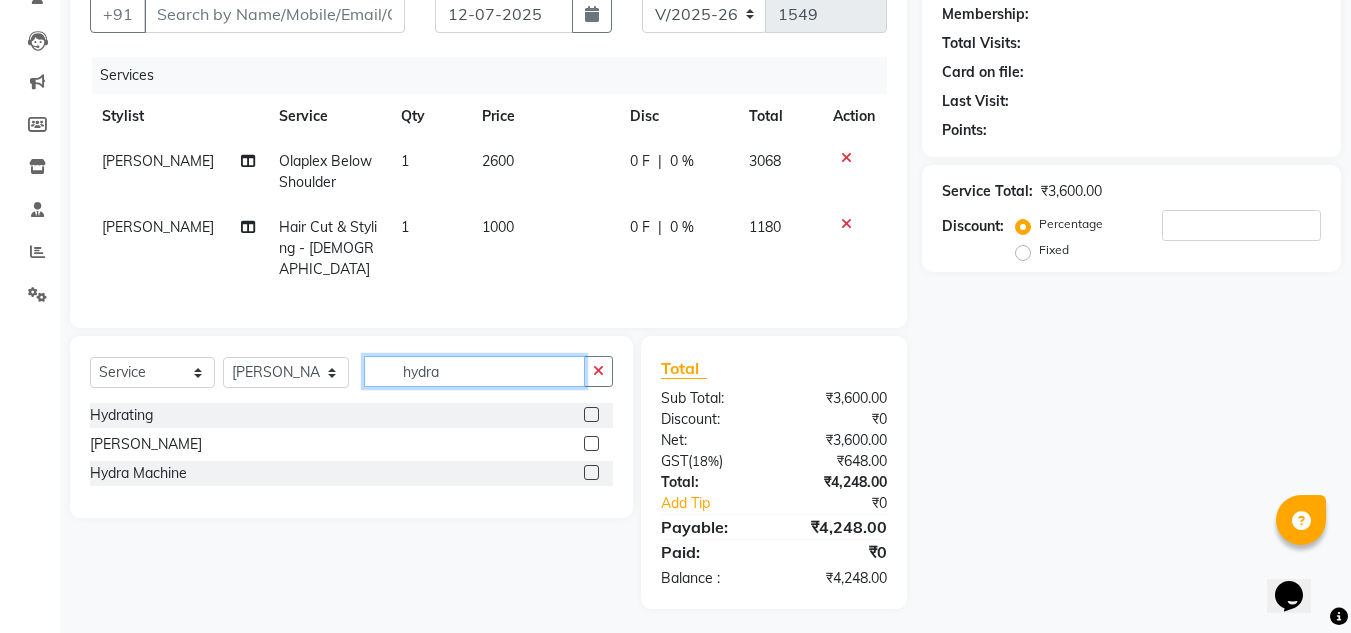 type on "hydra" 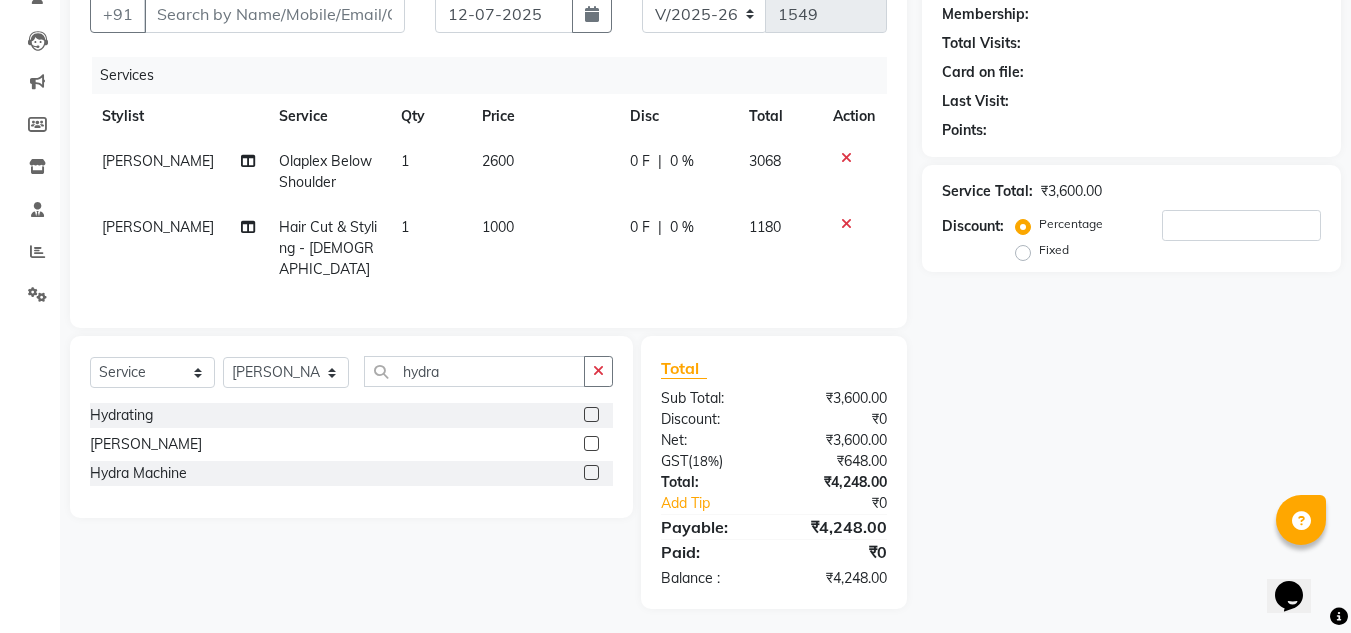 click 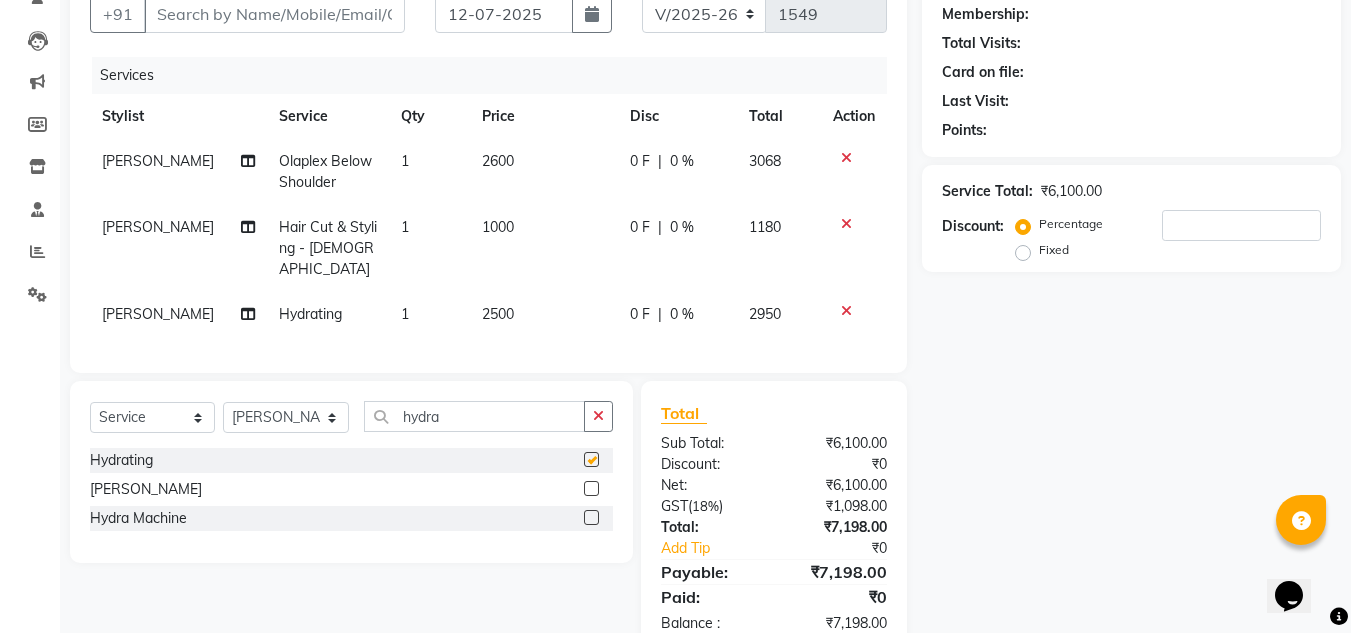 checkbox on "false" 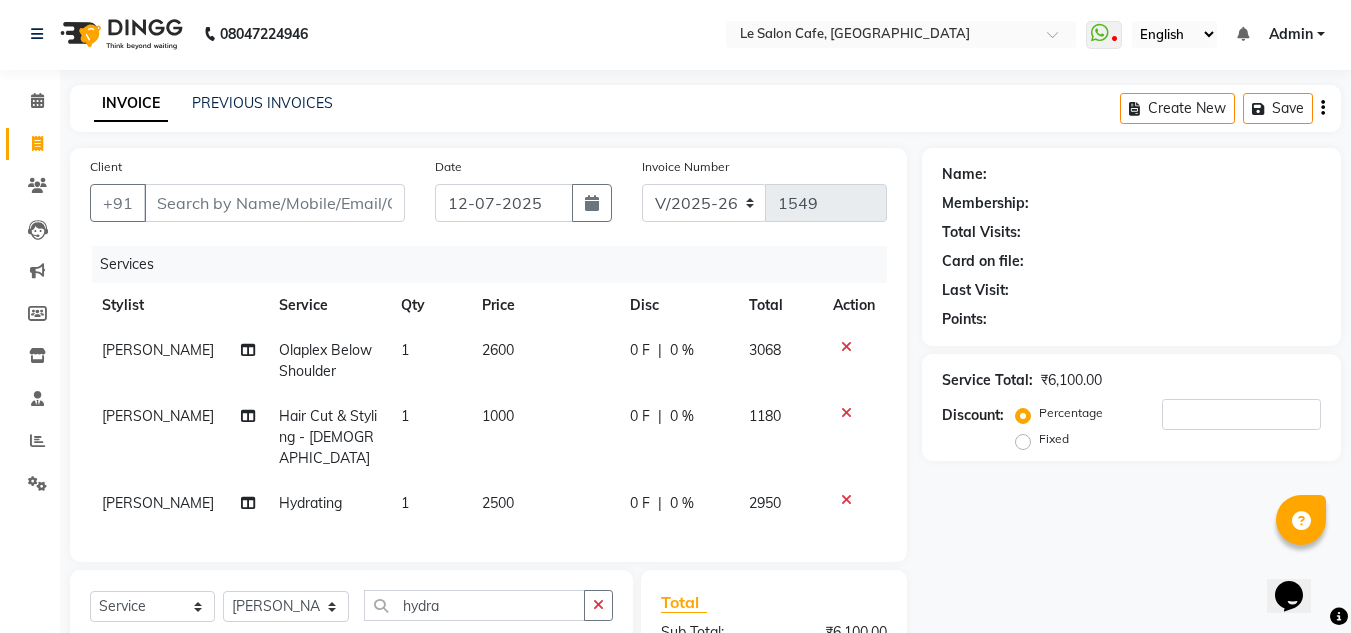 scroll, scrollTop: 0, scrollLeft: 0, axis: both 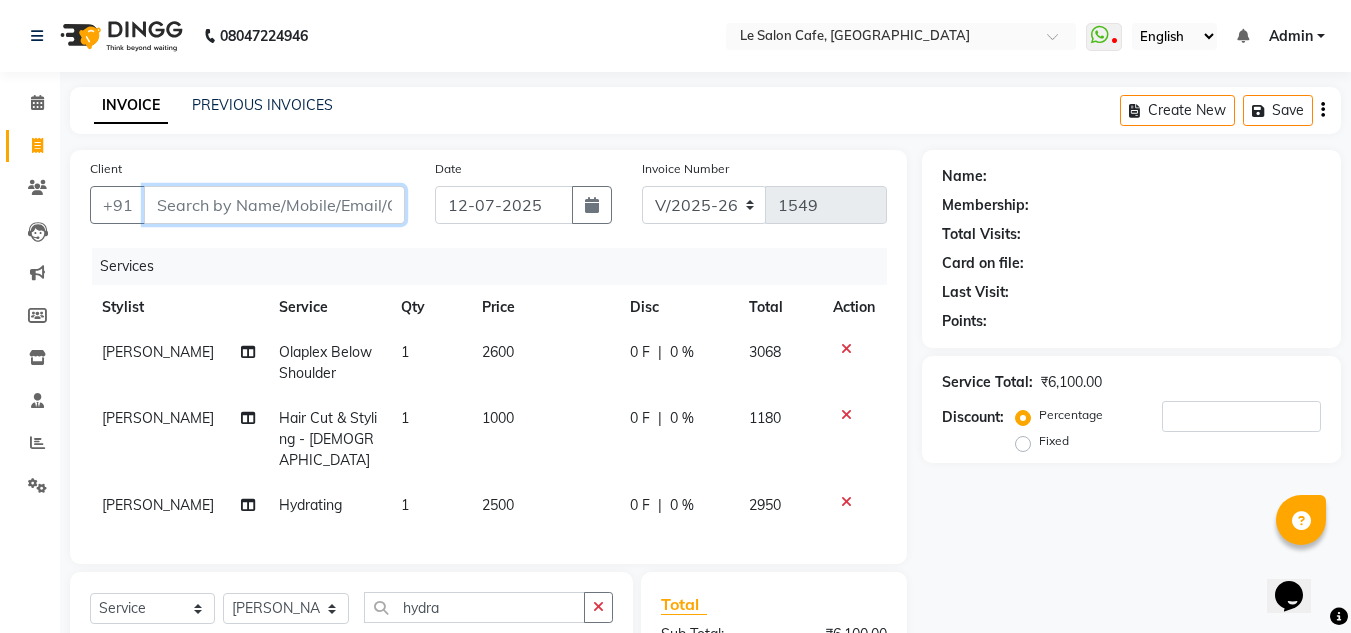 click on "Client" at bounding box center [274, 205] 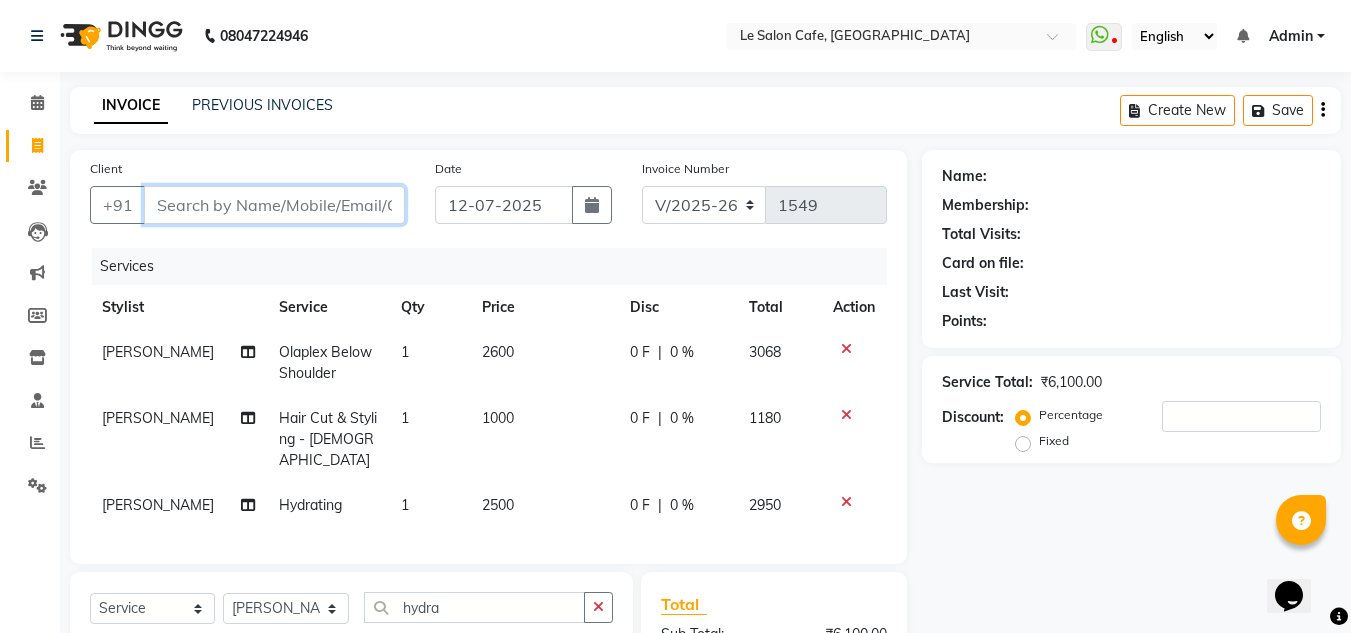 type on "Preet Prasad" 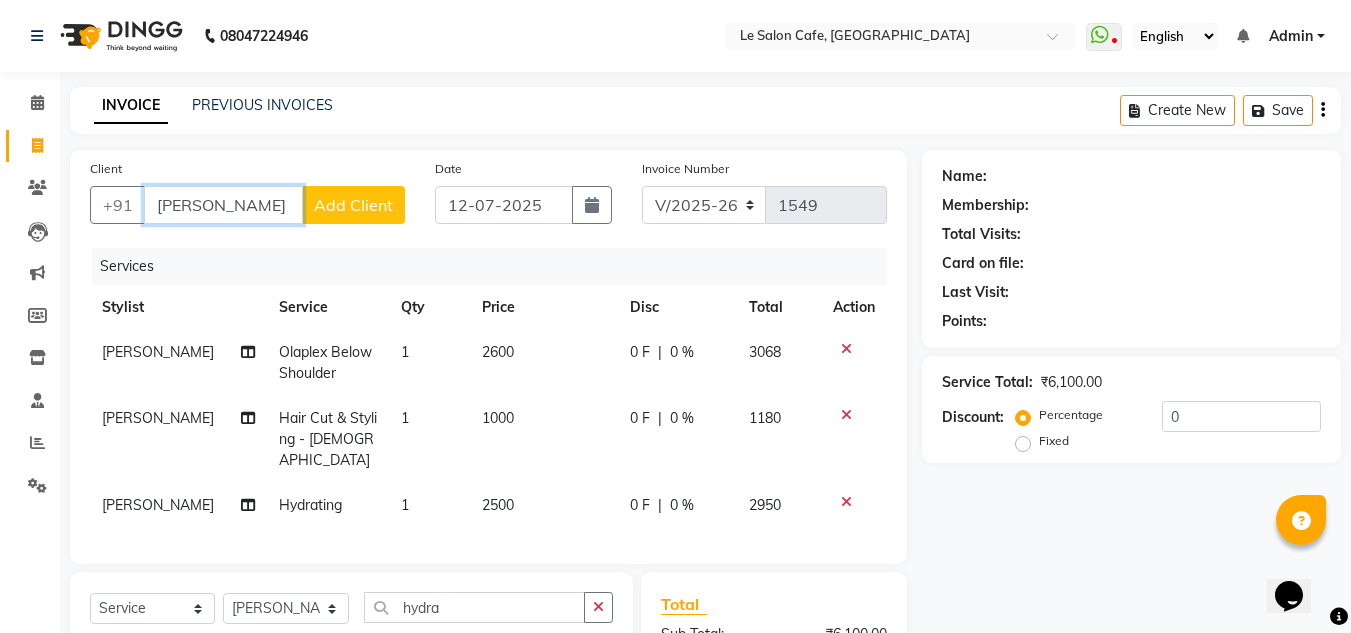 type on "Preet Prasad" 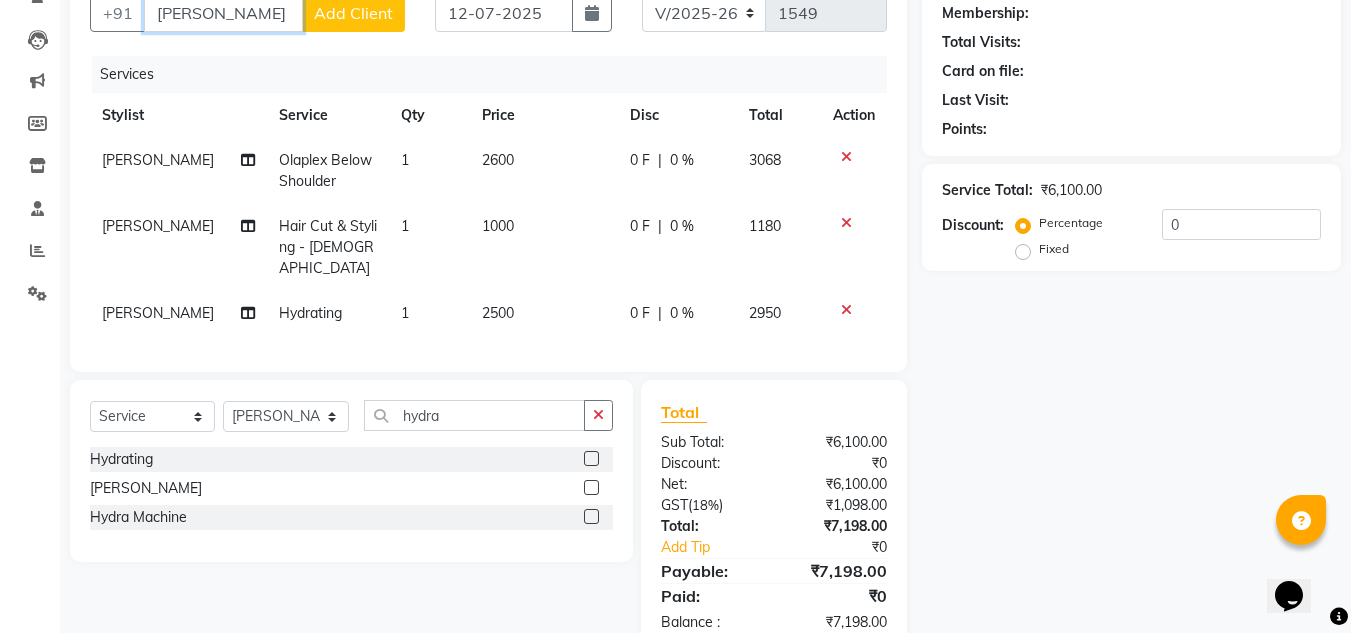scroll, scrollTop: 200, scrollLeft: 0, axis: vertical 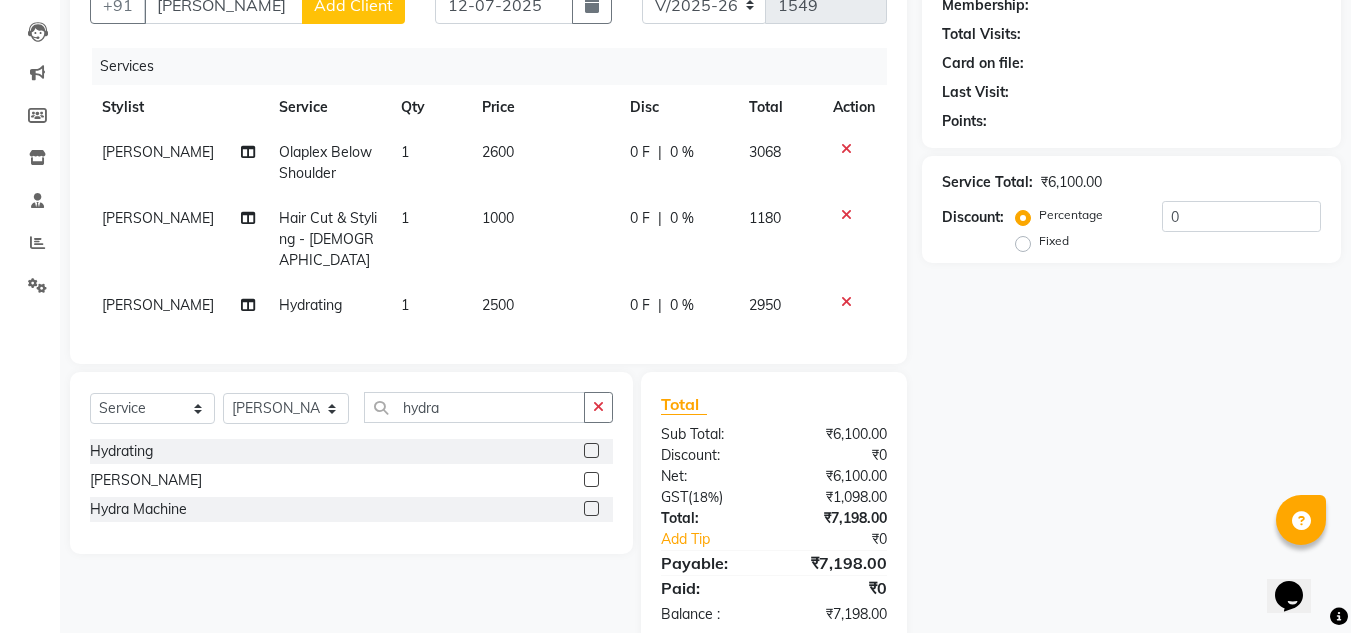 click on "Name: Membership: Total Visits: Card on file: Last Visit:  Points:  Service Total:  ₹6,100.00  Discount:  Percentage   Fixed  0" 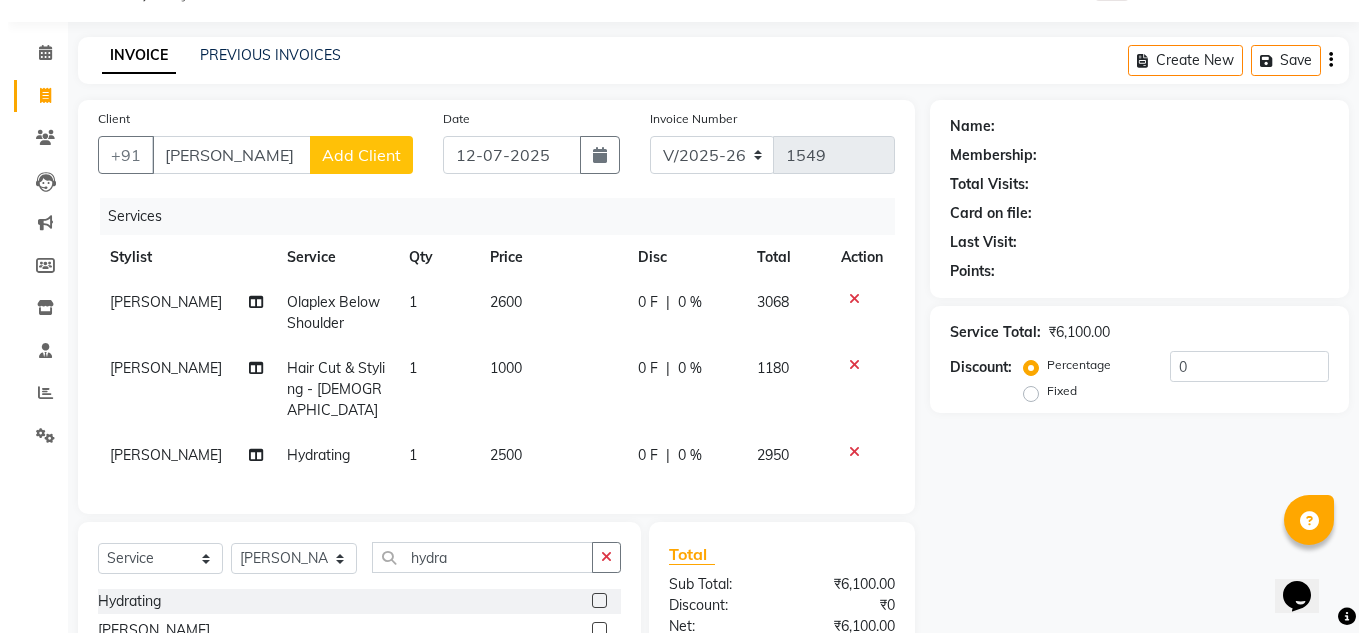 scroll, scrollTop: 0, scrollLeft: 0, axis: both 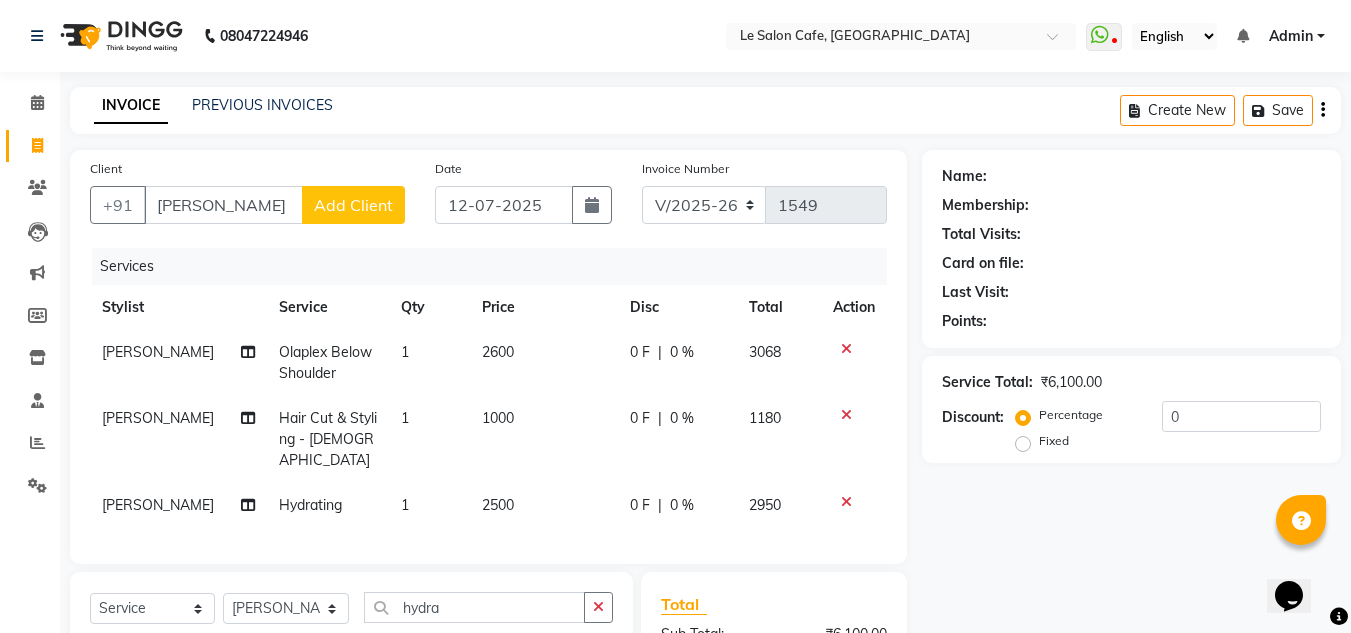 click on "Add Client" 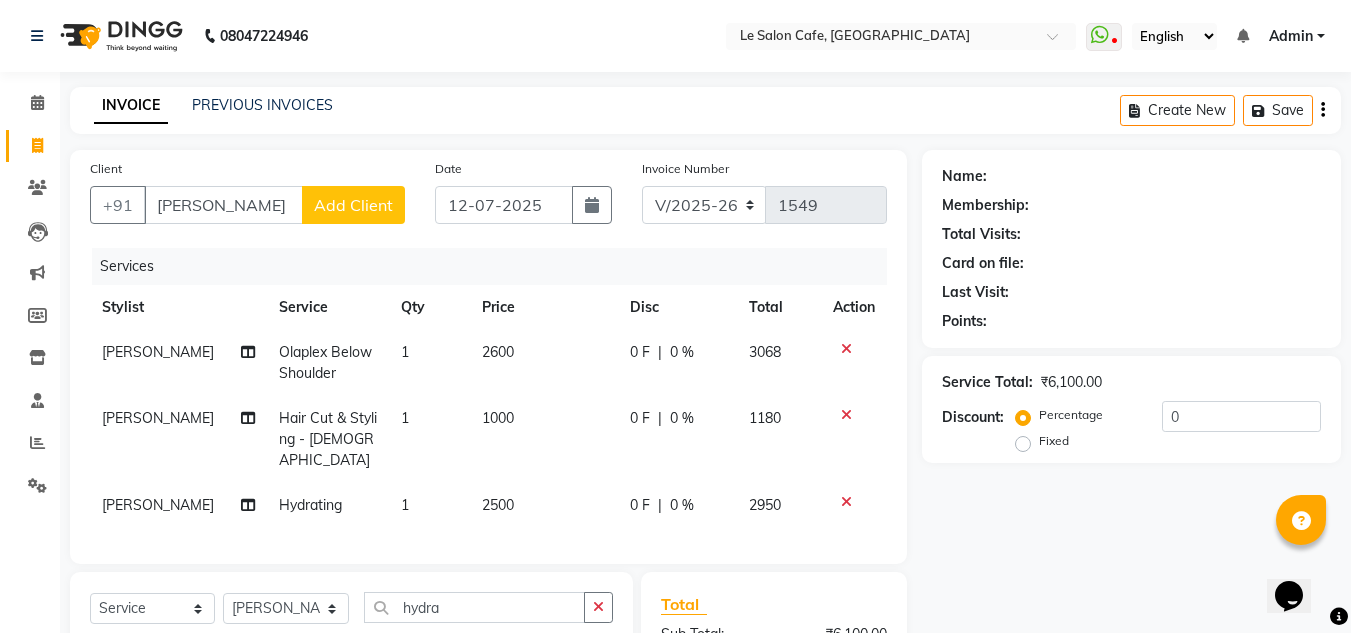 select on "22" 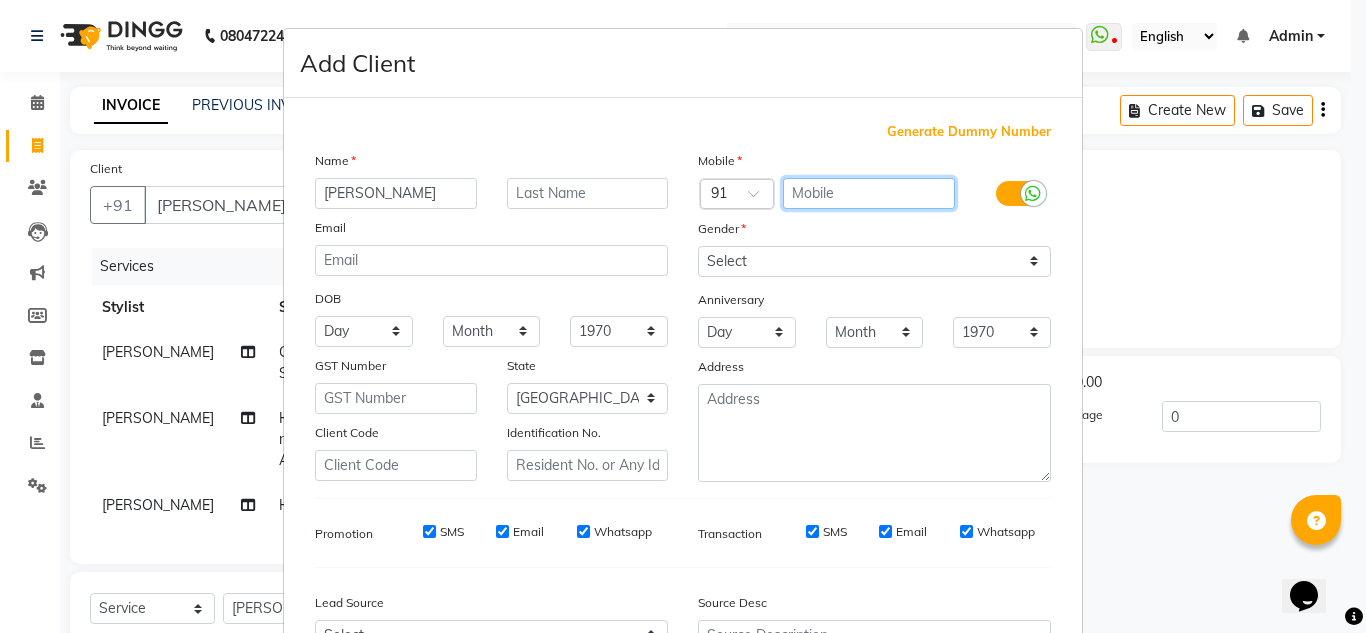 click at bounding box center [869, 193] 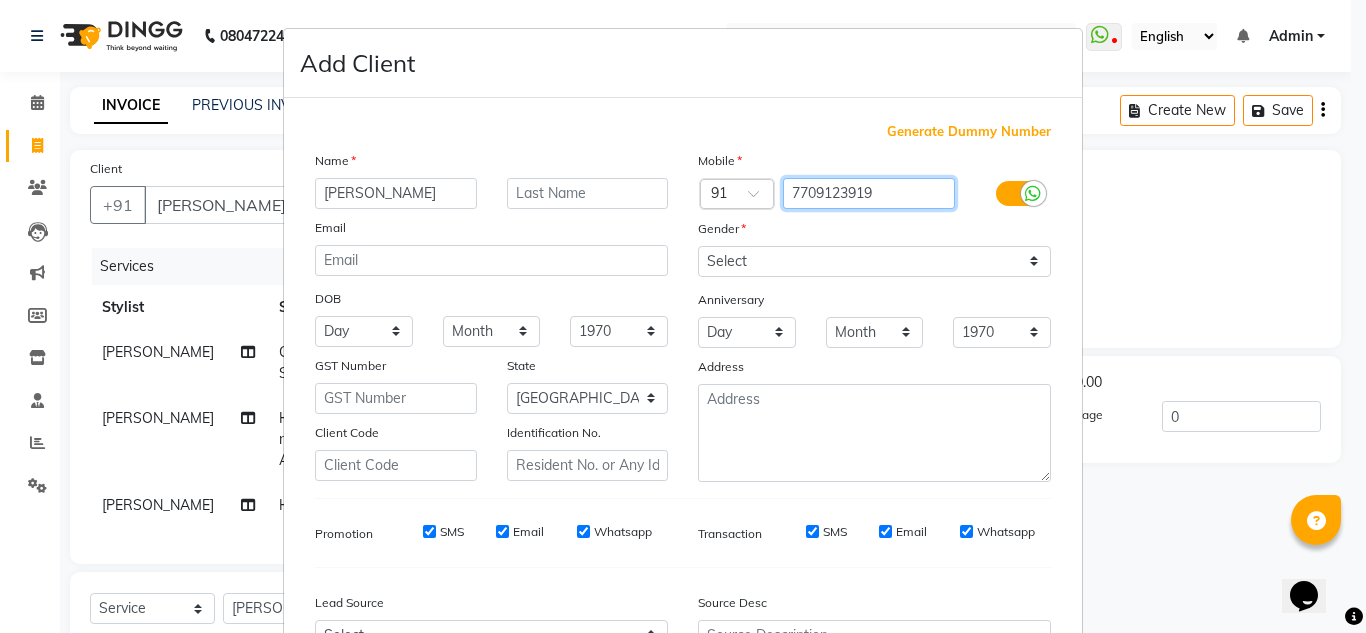 click on "7709123919" at bounding box center (869, 193) 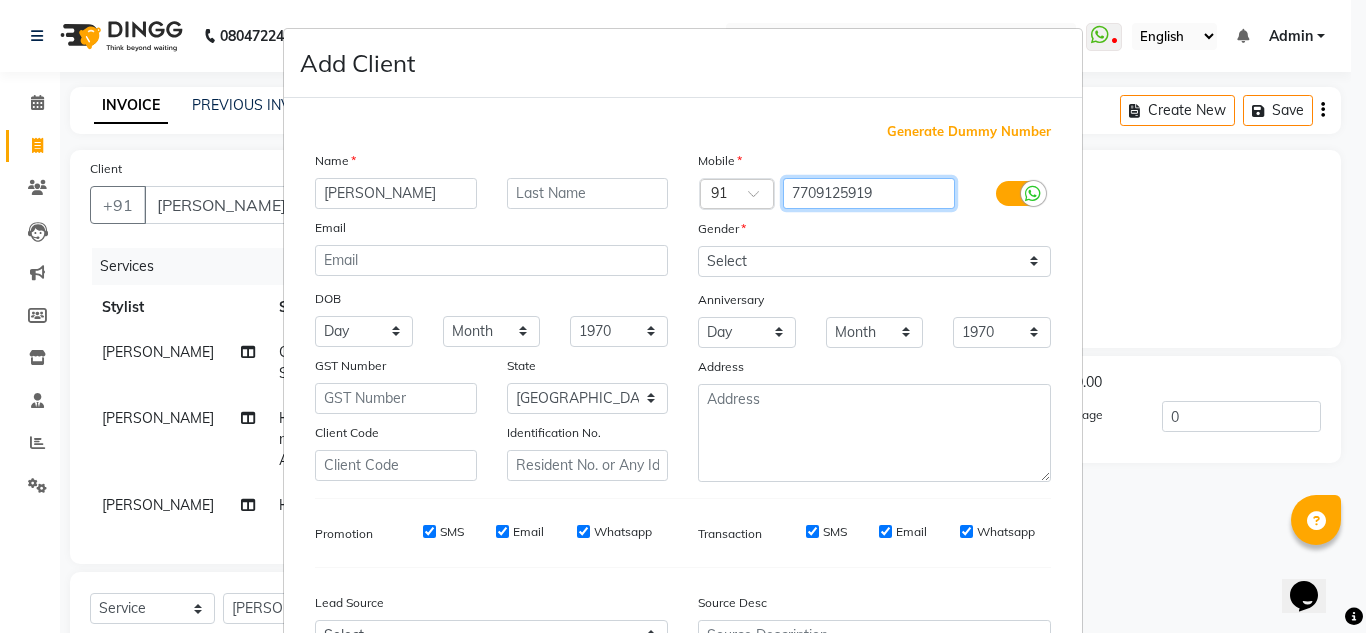 type on "7709125919" 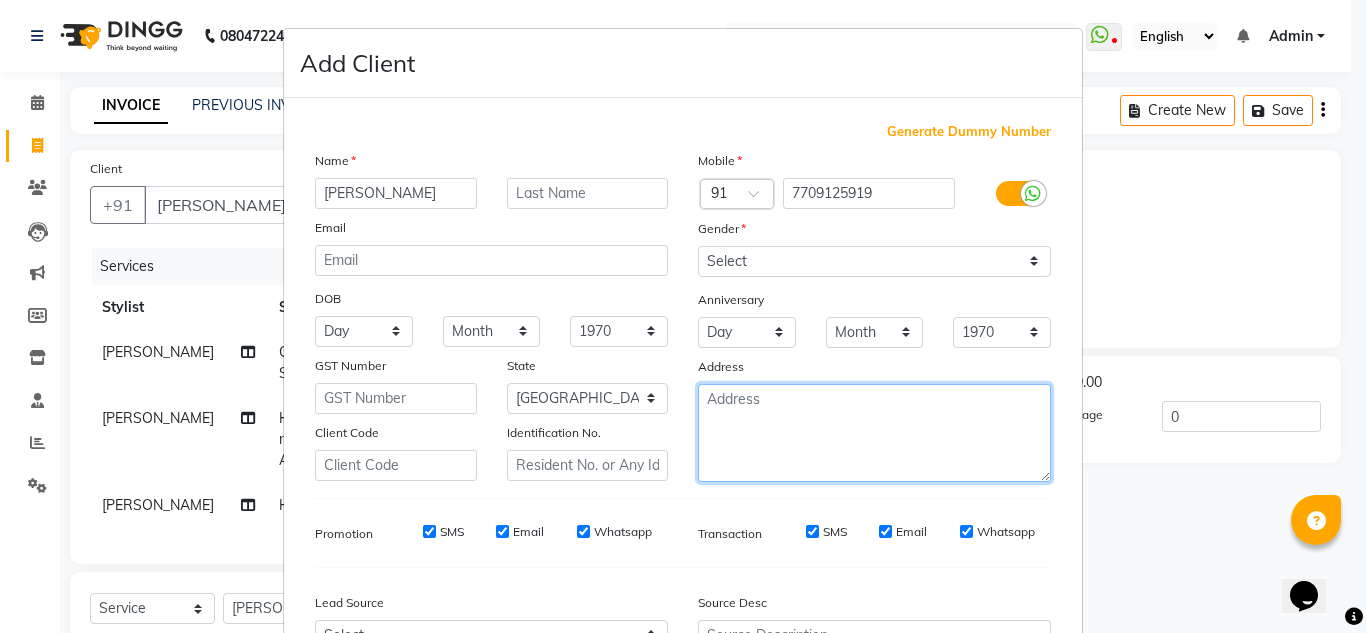 click at bounding box center (874, 433) 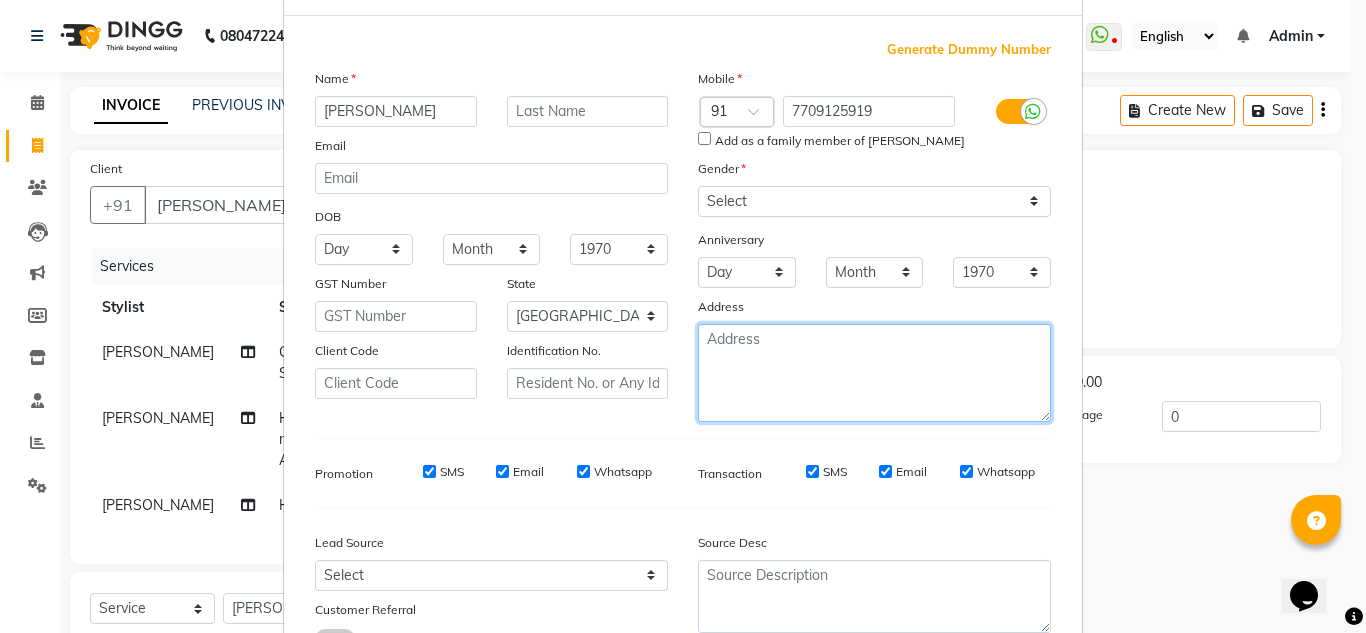 scroll, scrollTop: 0, scrollLeft: 0, axis: both 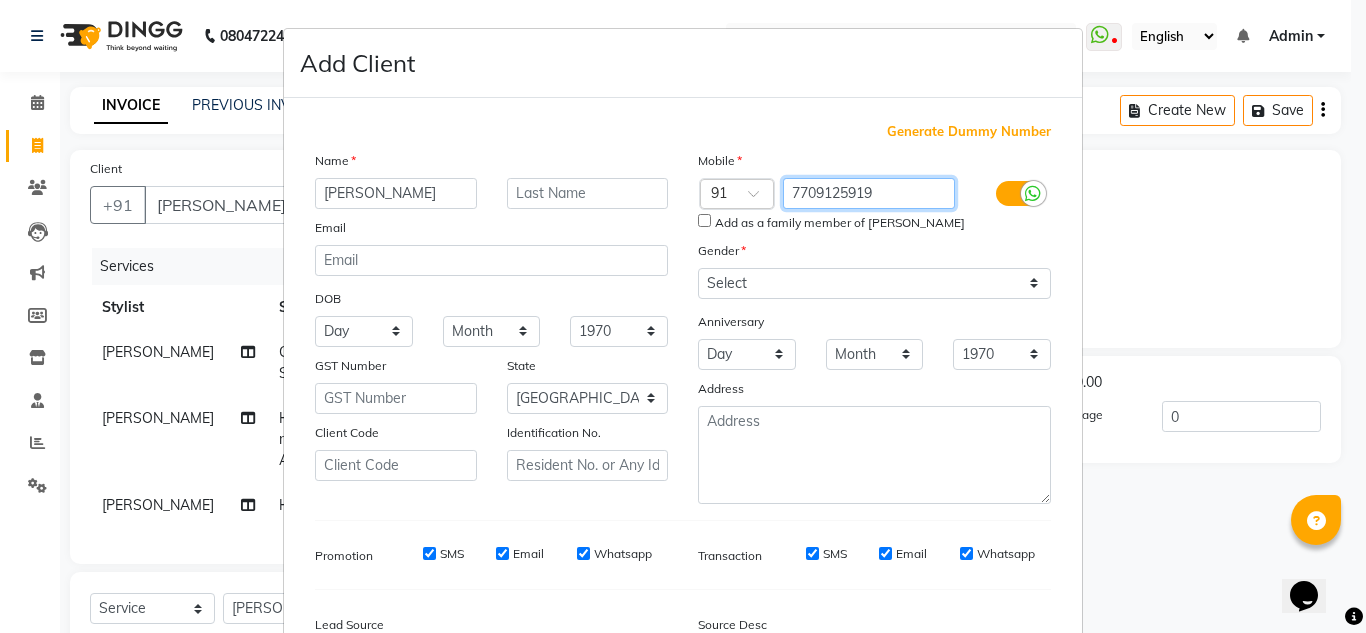 click on "7709125919" at bounding box center [869, 193] 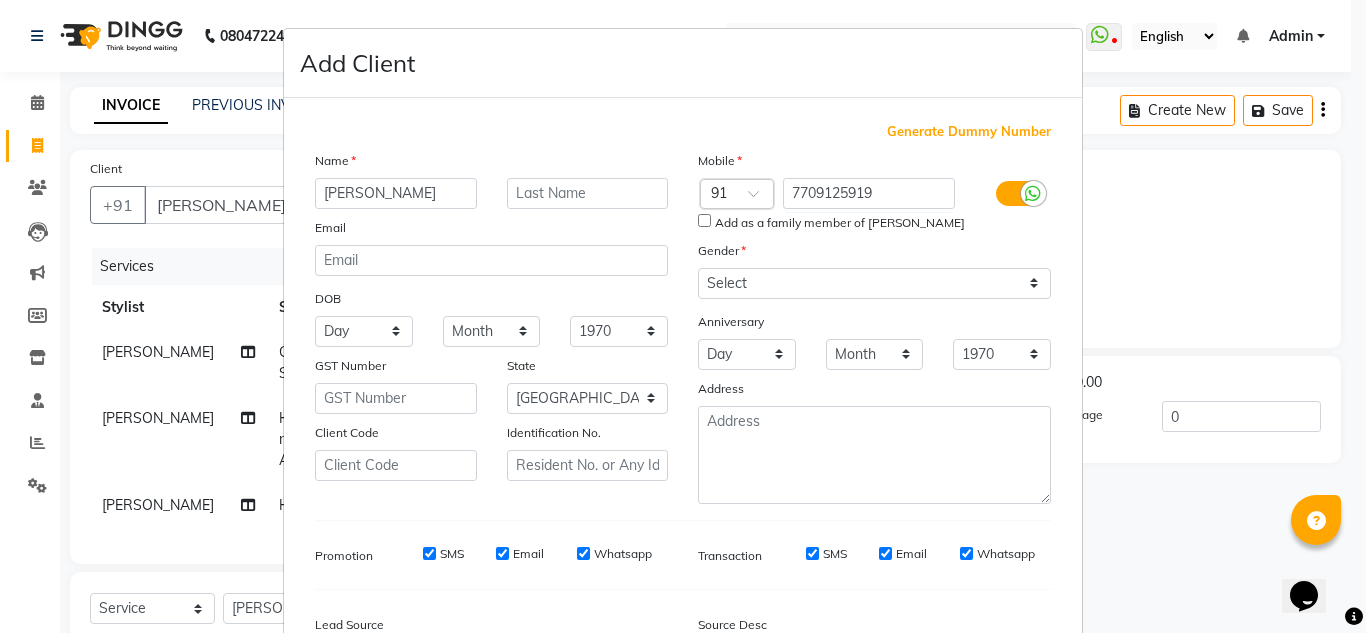 click on "Add Client Generate Dummy Number Name Preet Prasad Email DOB Day 01 02 03 04 05 06 07 08 09 10 11 12 13 14 15 16 17 18 19 20 21 22 23 24 25 26 27 28 29 30 31 Month January February March April May June July August September October November December 1940 1941 1942 1943 1944 1945 1946 1947 1948 1949 1950 1951 1952 1953 1954 1955 1956 1957 1958 1959 1960 1961 1962 1963 1964 1965 1966 1967 1968 1969 1970 1971 1972 1973 1974 1975 1976 1977 1978 1979 1980 1981 1982 1983 1984 1985 1986 1987 1988 1989 1990 1991 1992 1993 1994 1995 1996 1997 1998 1999 2000 2001 2002 2003 2004 2005 2006 2007 2008 2009 2010 2011 2012 2013 2014 2015 2016 2017 2018 2019 2020 2021 2022 2023 2024 GST Number State Select Andaman and Nicobar Islands Andhra Pradesh Arunachal Pradesh Assam Bihar Chandigarh Chhattisgarh Dadra and Nagar Haveli Daman and Diu Delhi Goa Gujarat Haryana Himachal Pradesh Jammu and Kashmir Jharkhand Karnataka Kerala Lakshadweep Madhya Pradesh Maharashtra Manipur Meghalaya Mizoram Nagaland Odisha Pondicherry Punjab ×" at bounding box center [683, 316] 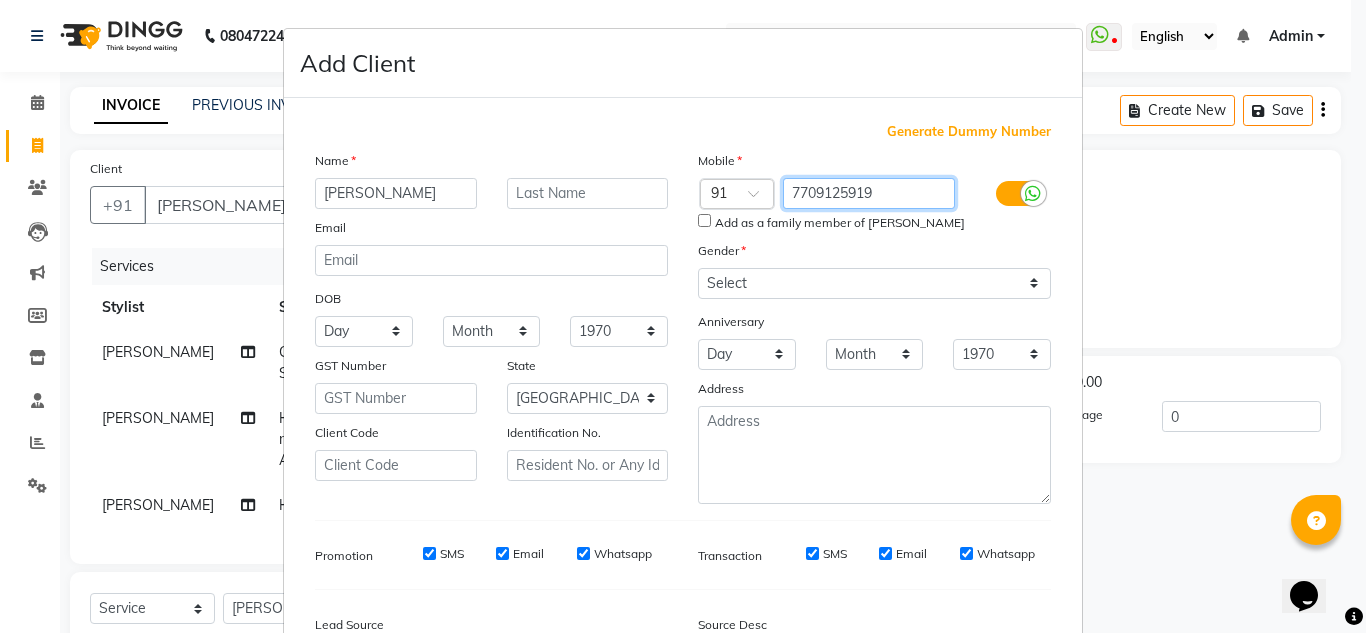 drag, startPoint x: 783, startPoint y: 192, endPoint x: 896, endPoint y: 206, distance: 113.86395 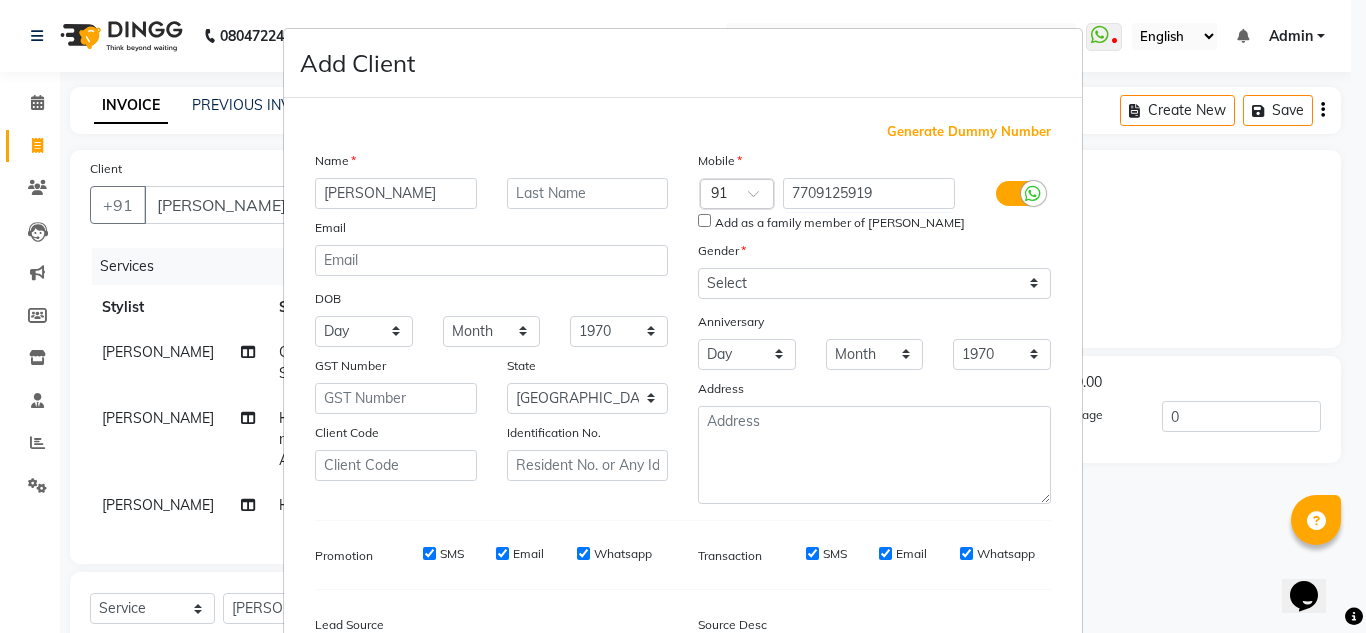 drag, startPoint x: 830, startPoint y: 194, endPoint x: 1181, endPoint y: 260, distance: 357.1512 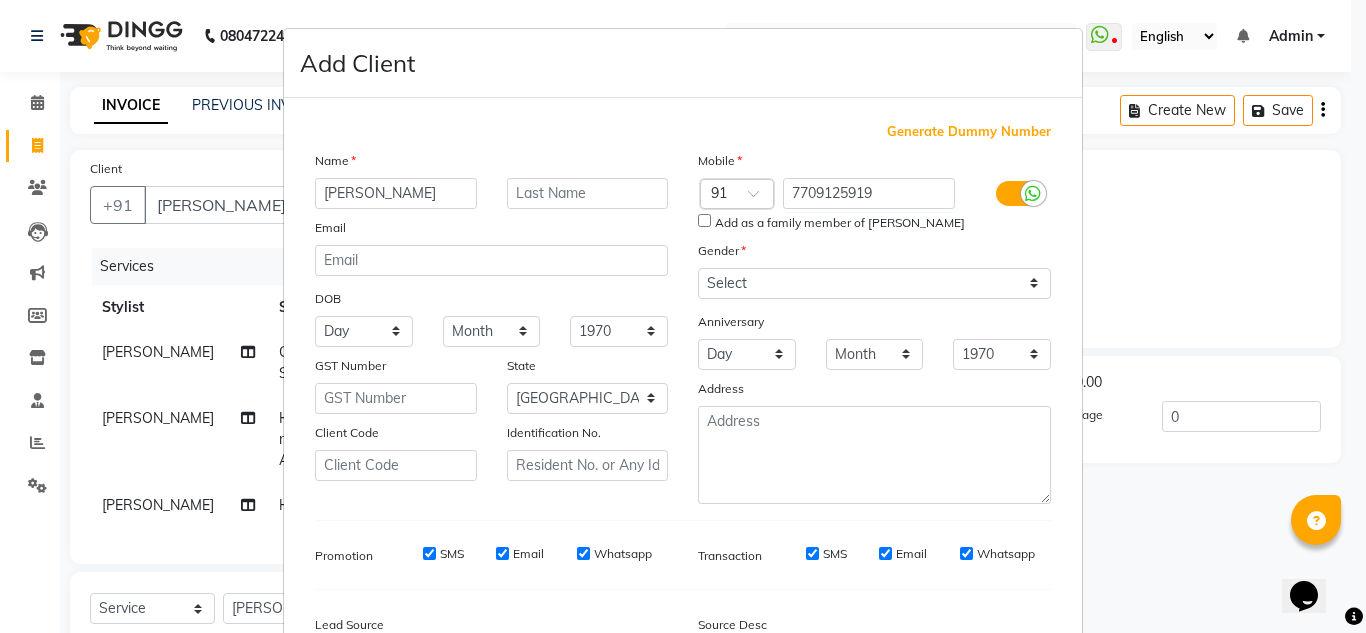 click on "Add Client Generate Dummy Number Name Preet Prasad Email DOB Day 01 02 03 04 05 06 07 08 09 10 11 12 13 14 15 16 17 18 19 20 21 22 23 24 25 26 27 28 29 30 31 Month January February March April May June July August September October November December 1940 1941 1942 1943 1944 1945 1946 1947 1948 1949 1950 1951 1952 1953 1954 1955 1956 1957 1958 1959 1960 1961 1962 1963 1964 1965 1966 1967 1968 1969 1970 1971 1972 1973 1974 1975 1976 1977 1978 1979 1980 1981 1982 1983 1984 1985 1986 1987 1988 1989 1990 1991 1992 1993 1994 1995 1996 1997 1998 1999 2000 2001 2002 2003 2004 2005 2006 2007 2008 2009 2010 2011 2012 2013 2014 2015 2016 2017 2018 2019 2020 2021 2022 2023 2024 GST Number State Select Andaman and Nicobar Islands Andhra Pradesh Arunachal Pradesh Assam Bihar Chandigarh Chhattisgarh Dadra and Nagar Haveli Daman and Diu Delhi Goa Gujarat Haryana Himachal Pradesh Jammu and Kashmir Jharkhand Karnataka Kerala Lakshadweep Madhya Pradesh Maharashtra Manipur Meghalaya Mizoram Nagaland Odisha Pondicherry Punjab ×" at bounding box center [683, 316] 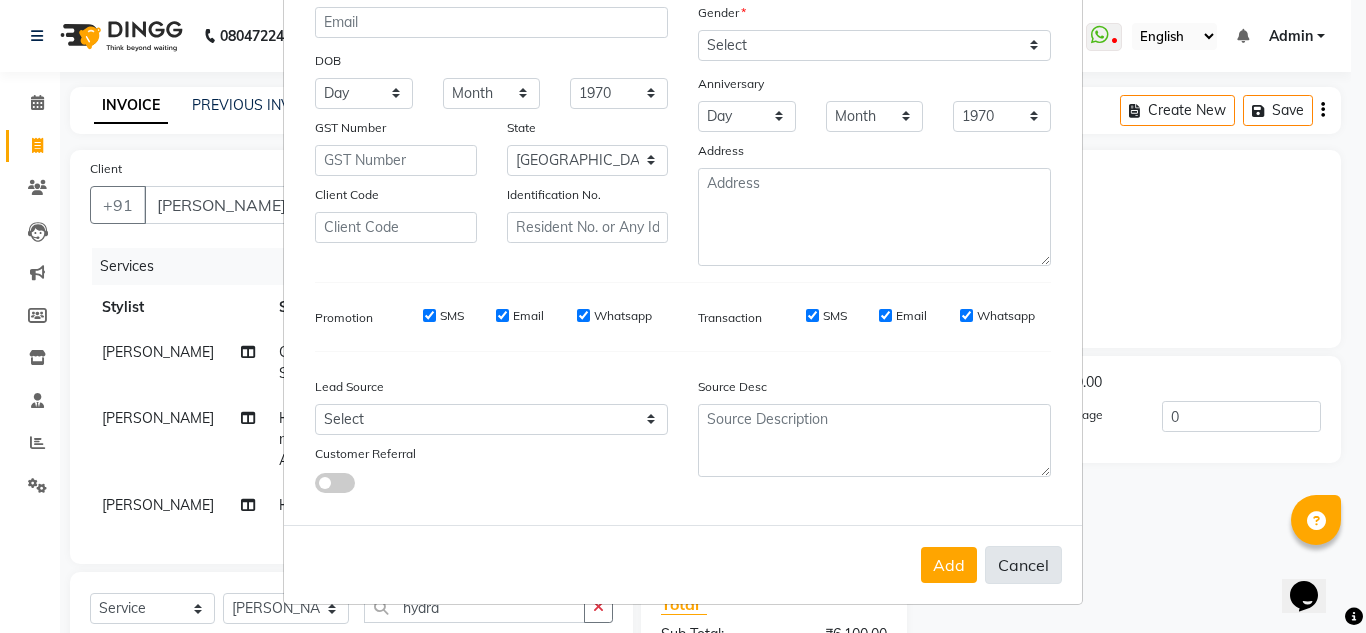 click on "Cancel" at bounding box center [1023, 565] 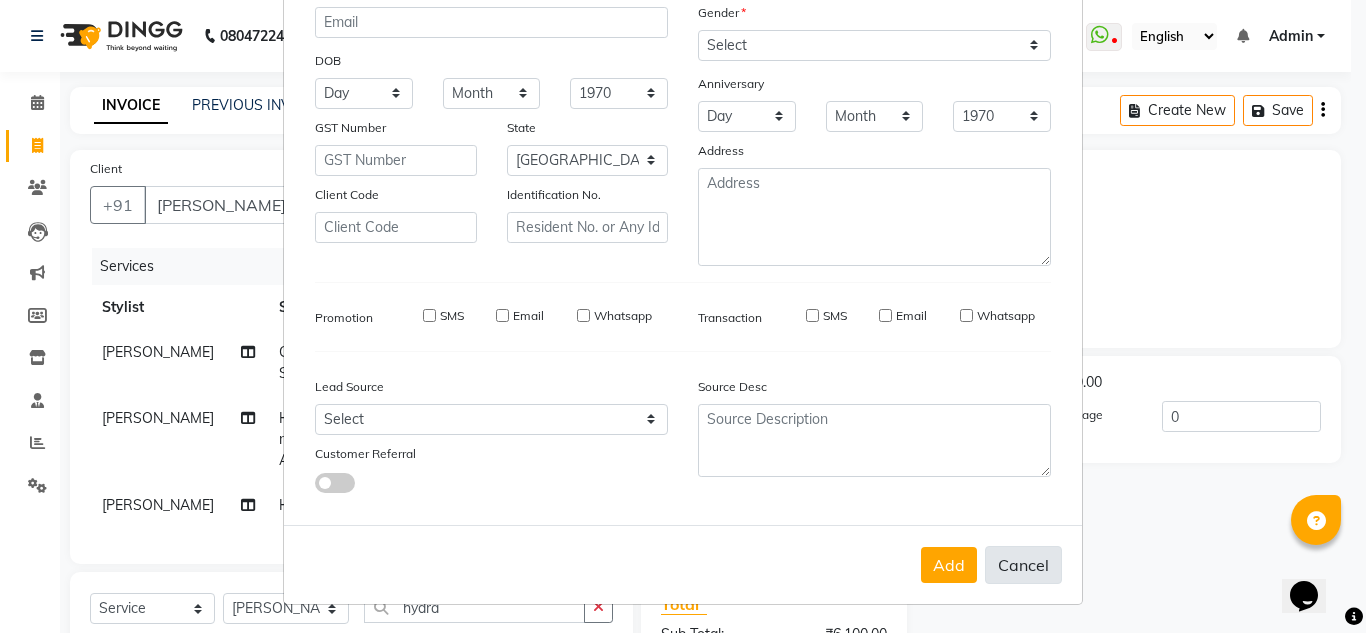 type 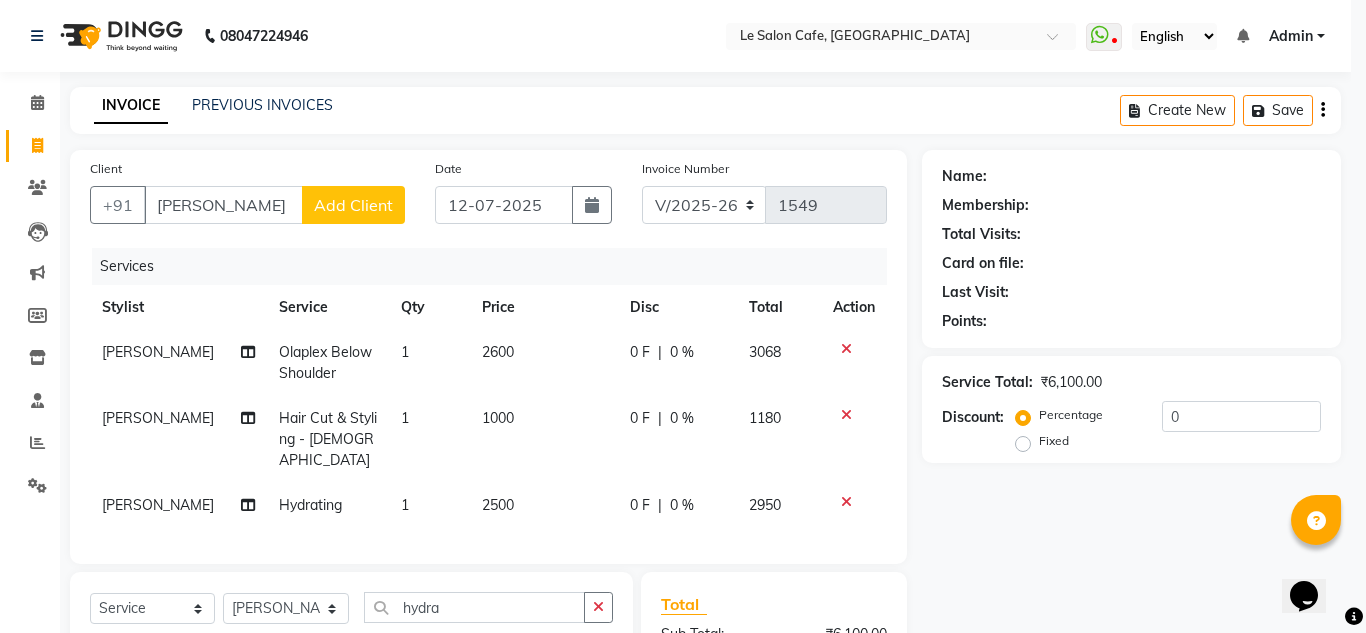 scroll, scrollTop: 237, scrollLeft: 0, axis: vertical 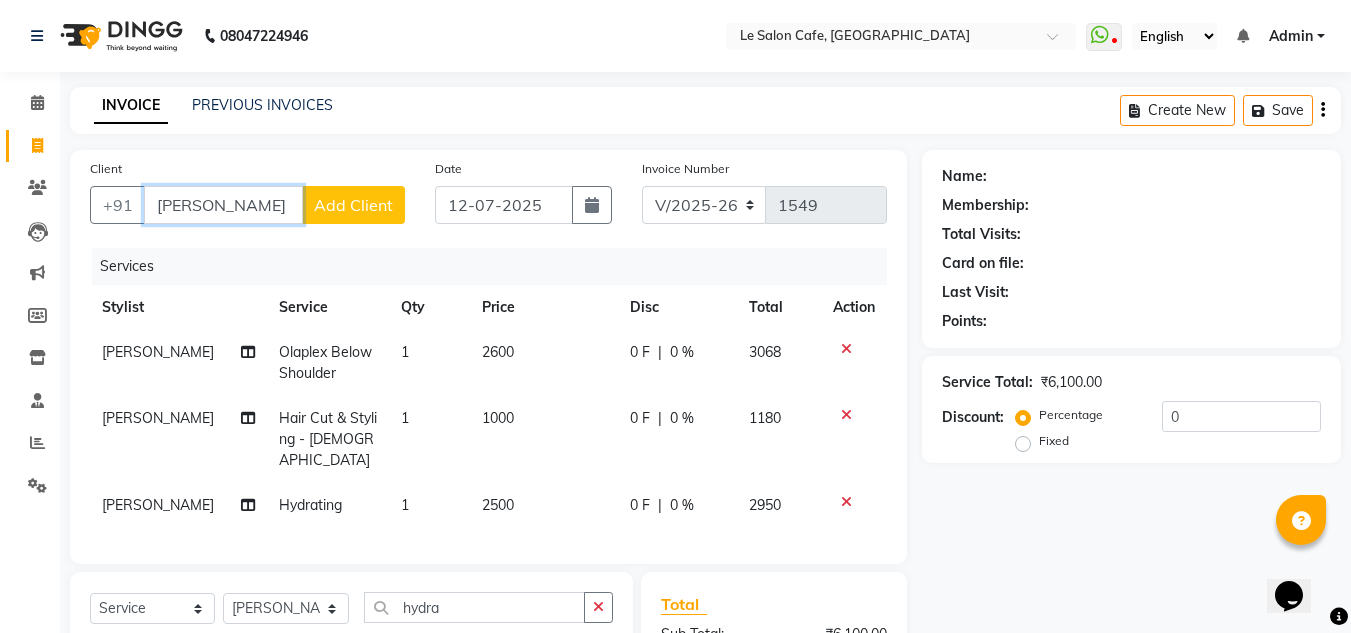 click on "Preet Prasad" at bounding box center [223, 205] 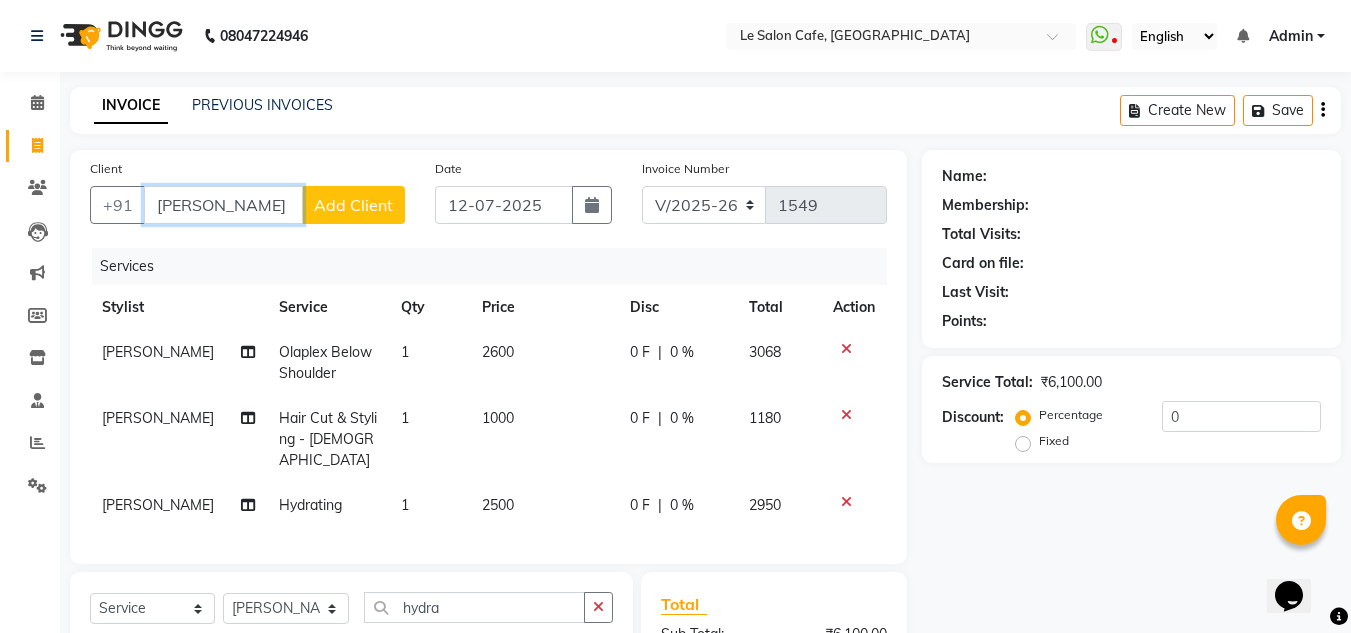 click on "Preet Prasad" at bounding box center [223, 205] 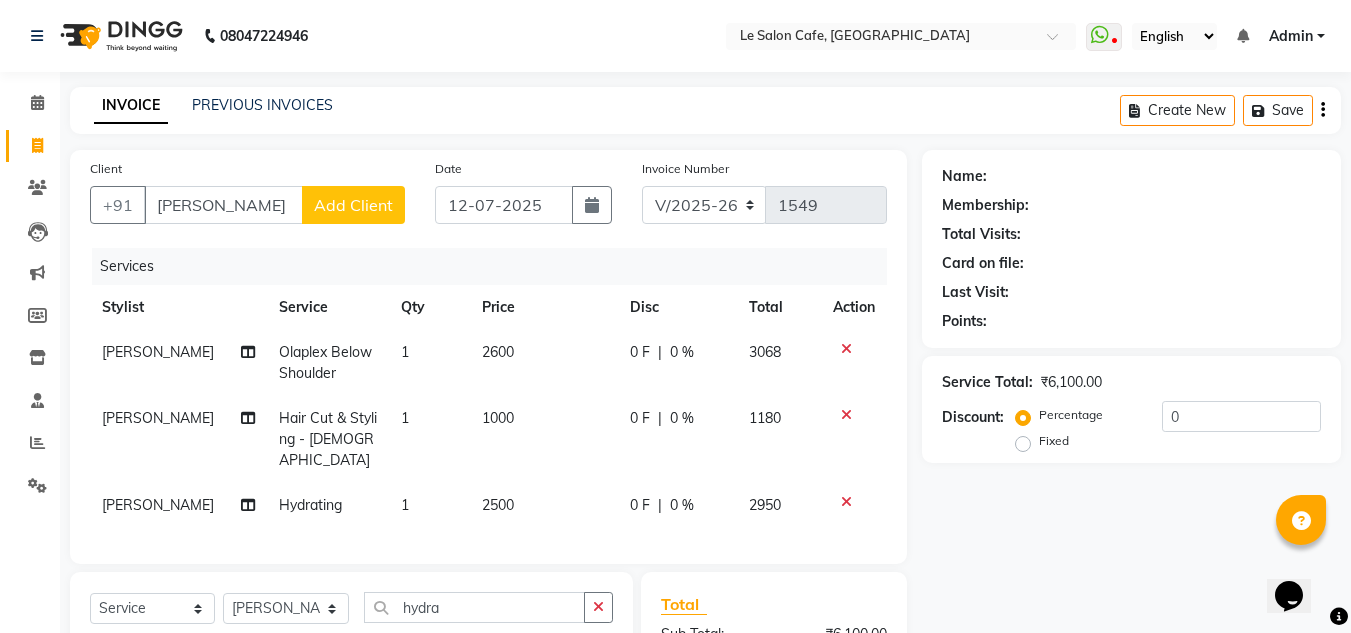 click on "Name: Membership: Total Visits: Card on file: Last Visit:  Points:  Service Total:  ₹6,100.00  Discount:  Percentage   Fixed  0" 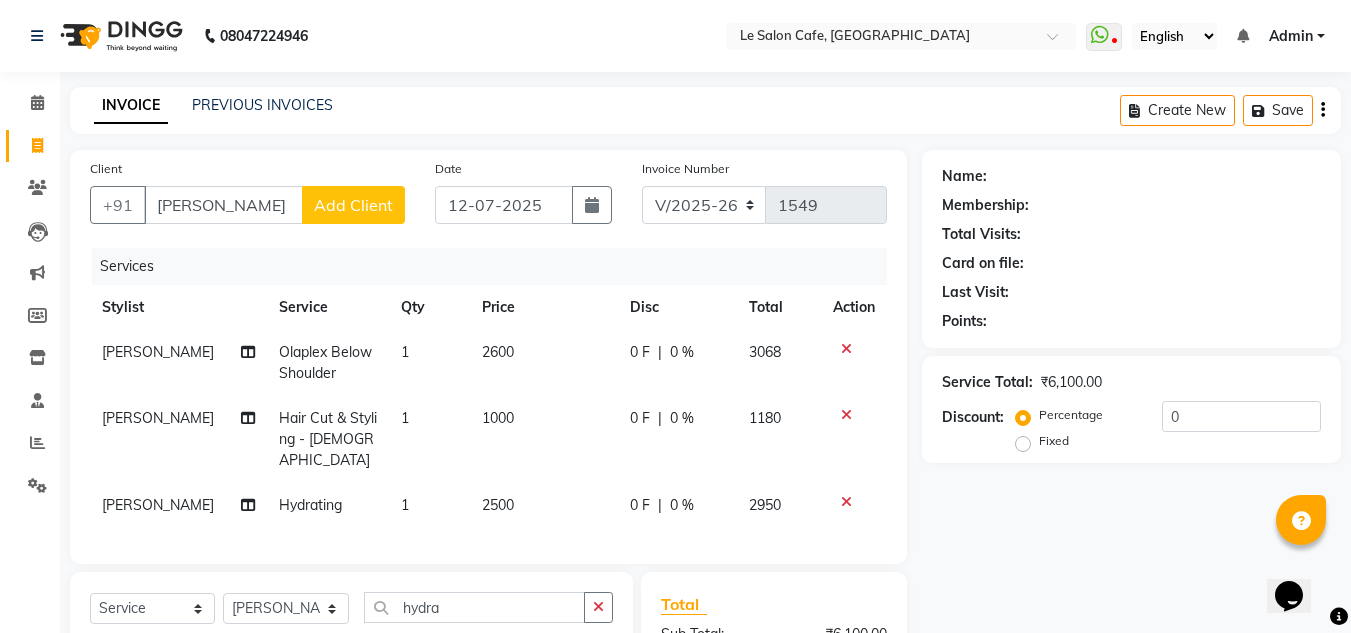 click on "Add Client" 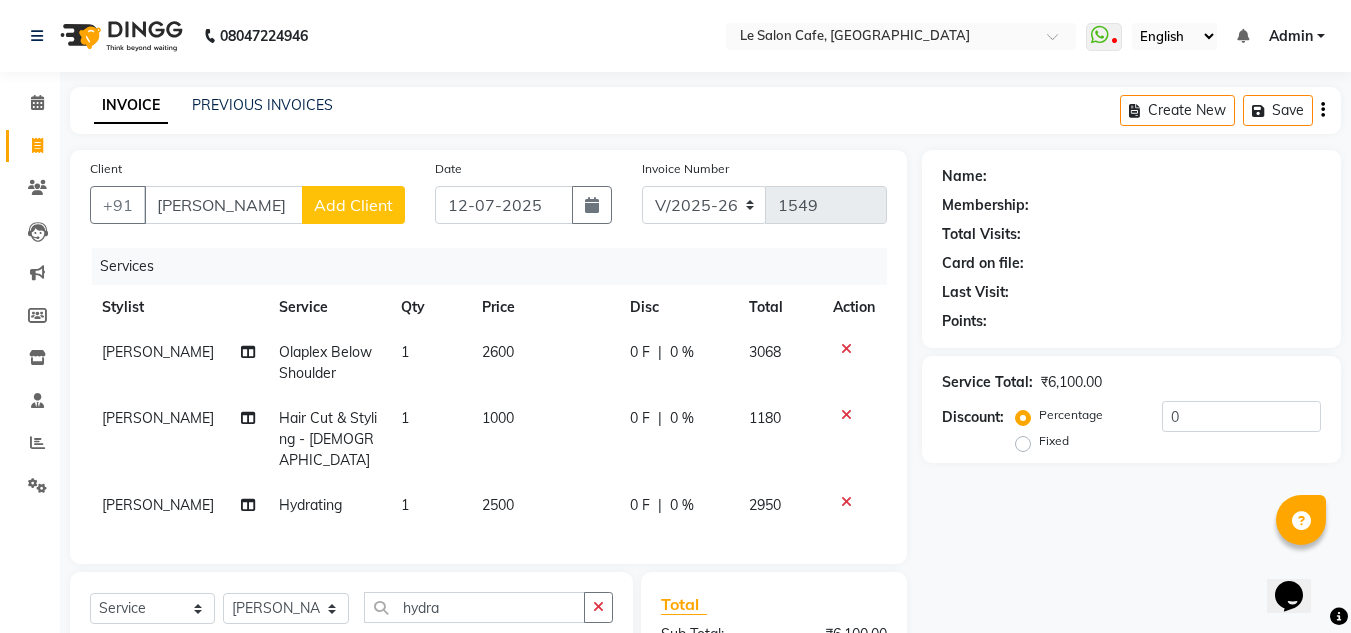 select on "22" 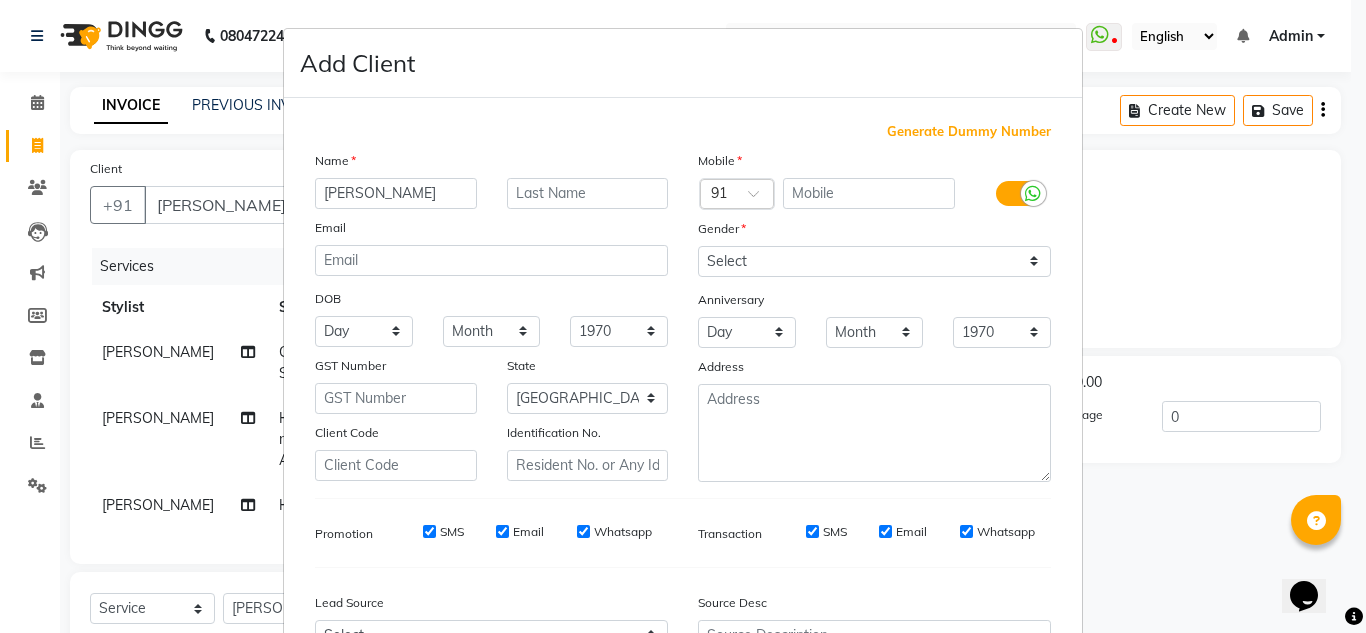 click on "Add Client Generate Dummy Number Name Preeti  Prasad Email DOB Day 01 02 03 04 05 06 07 08 09 10 11 12 13 14 15 16 17 18 19 20 21 22 23 24 25 26 27 28 29 30 31 Month January February March April May June July August September October November December 1940 1941 1942 1943 1944 1945 1946 1947 1948 1949 1950 1951 1952 1953 1954 1955 1956 1957 1958 1959 1960 1961 1962 1963 1964 1965 1966 1967 1968 1969 1970 1971 1972 1973 1974 1975 1976 1977 1978 1979 1980 1981 1982 1983 1984 1985 1986 1987 1988 1989 1990 1991 1992 1993 1994 1995 1996 1997 1998 1999 2000 2001 2002 2003 2004 2005 2006 2007 2008 2009 2010 2011 2012 2013 2014 2015 2016 2017 2018 2019 2020 2021 2022 2023 2024 GST Number State Select Andaman and Nicobar Islands Andhra Pradesh Arunachal Pradesh Assam Bihar Chandigarh Chhattisgarh Dadra and Nagar Haveli Daman and Diu Delhi Goa Gujarat Haryana Himachal Pradesh Jammu and Kashmir Jharkhand Karnataka Kerala Lakshadweep Madhya Pradesh Maharashtra Manipur Meghalaya Mizoram Nagaland Odisha Pondicherry Punjab" at bounding box center (683, 316) 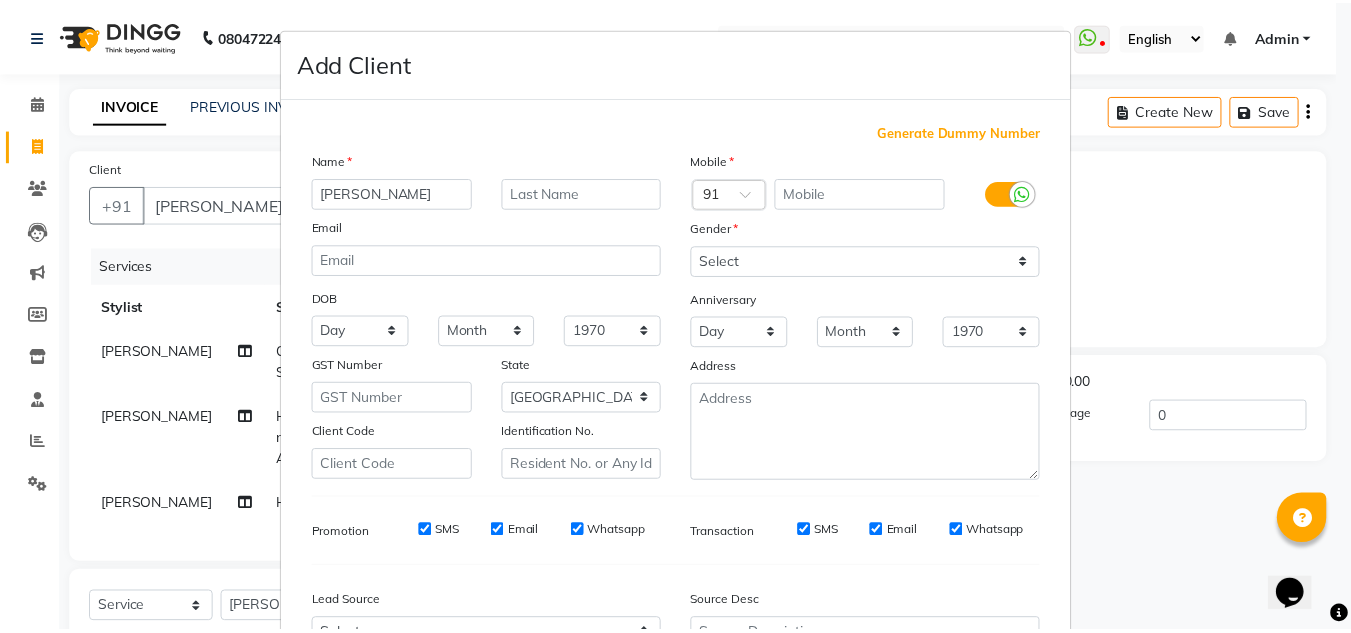 scroll, scrollTop: 216, scrollLeft: 0, axis: vertical 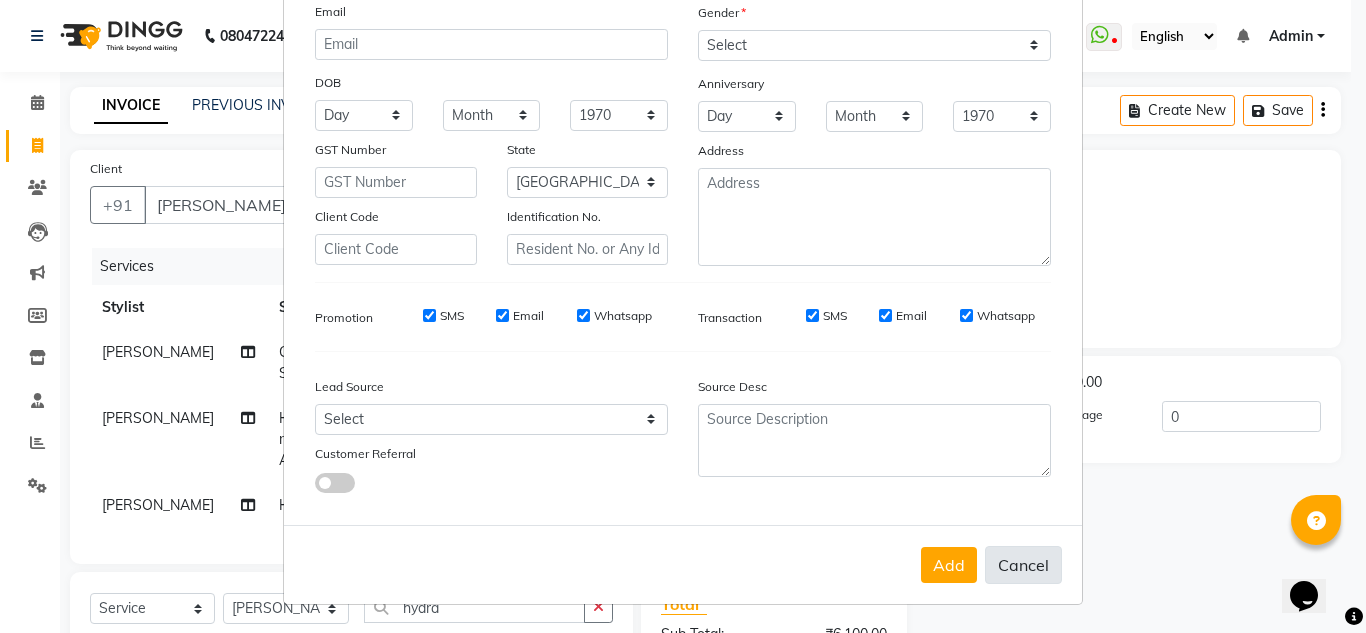 click on "Cancel" at bounding box center (1023, 565) 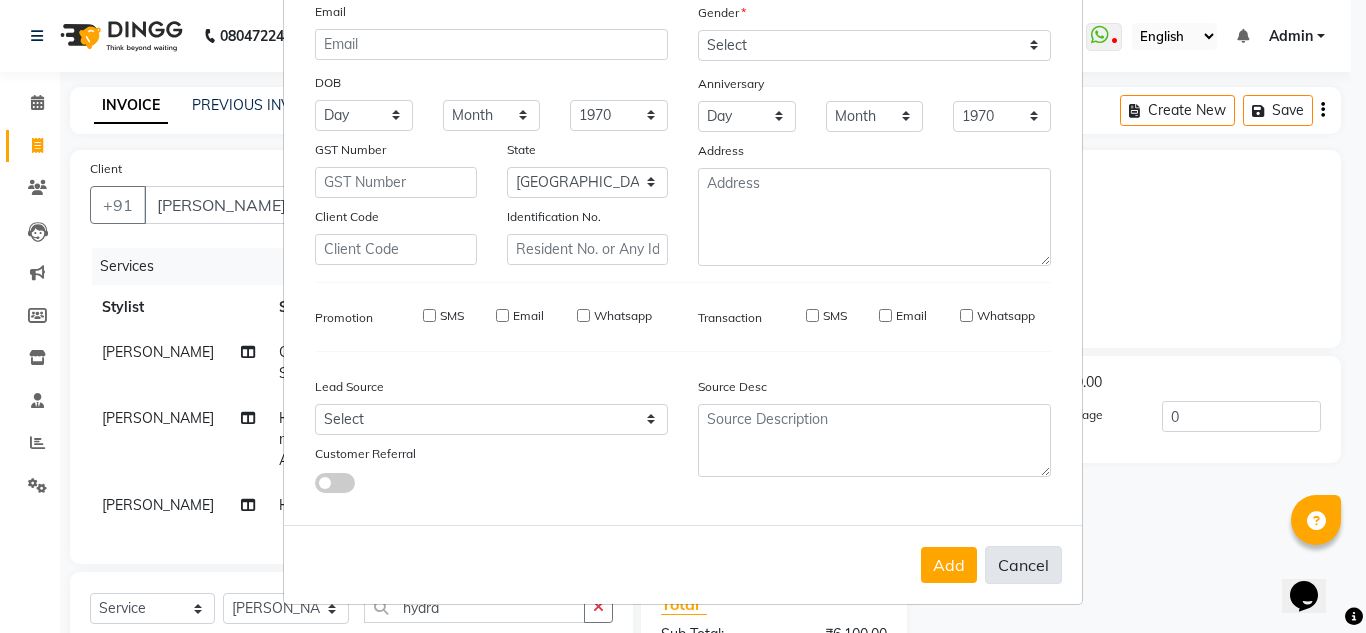 type 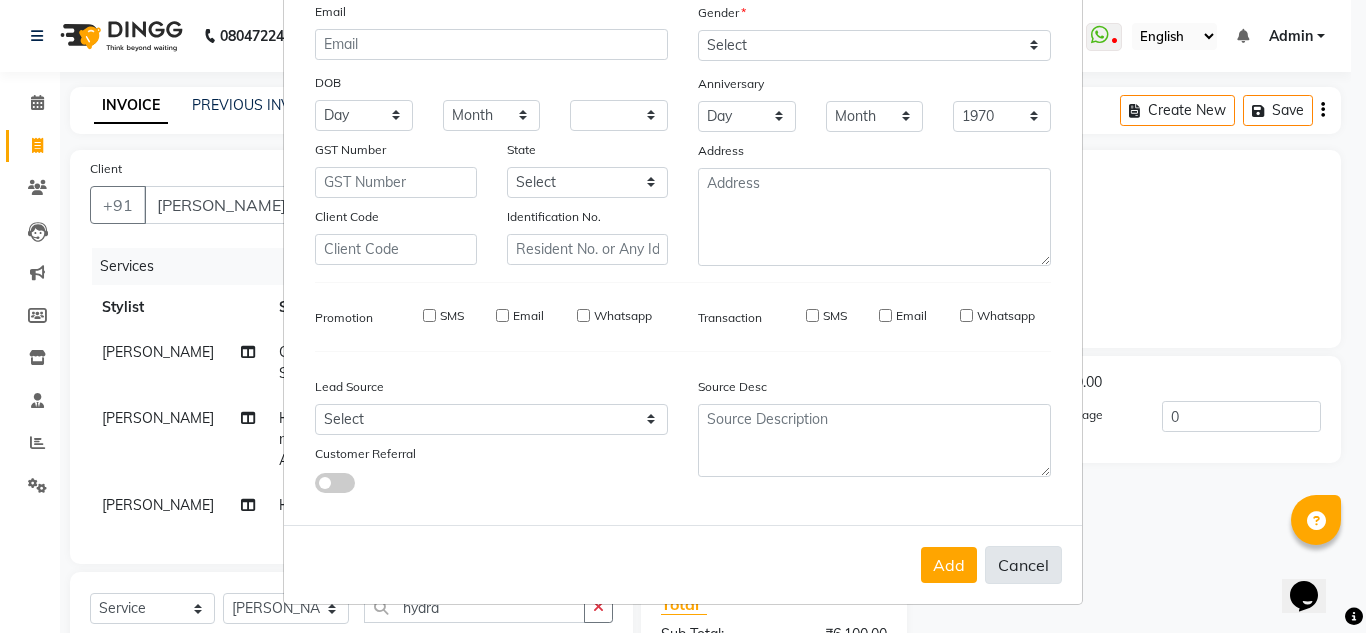 select 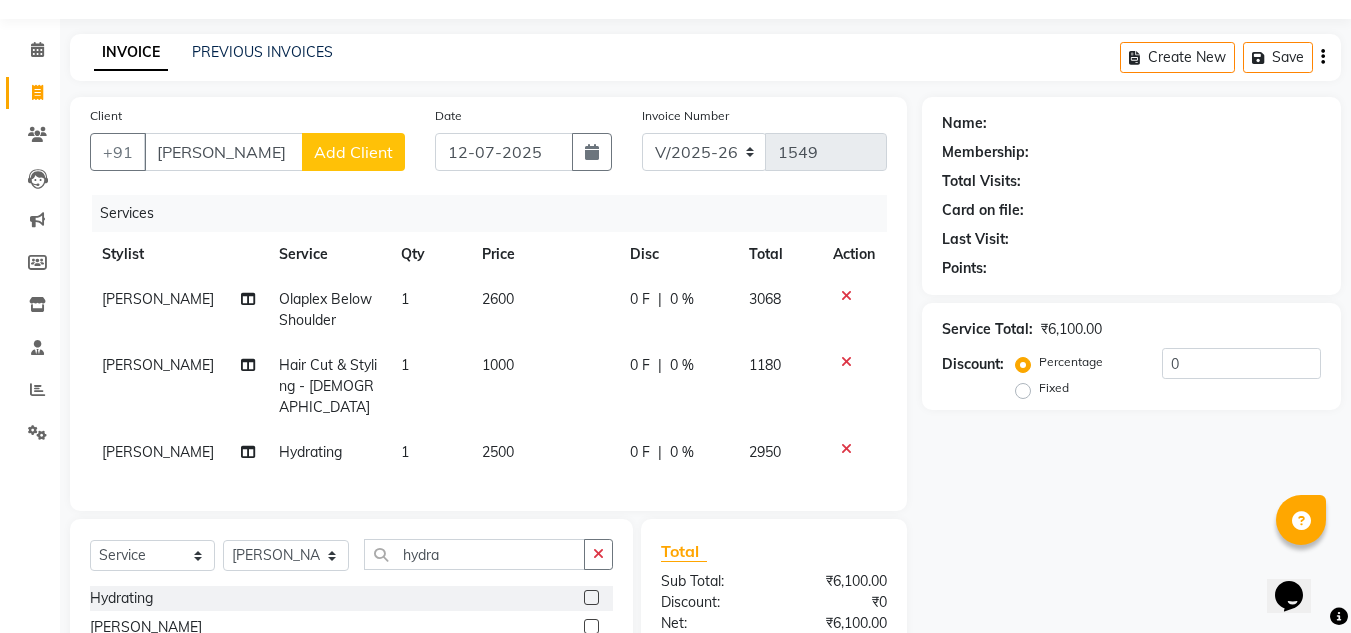 scroll, scrollTop: 100, scrollLeft: 0, axis: vertical 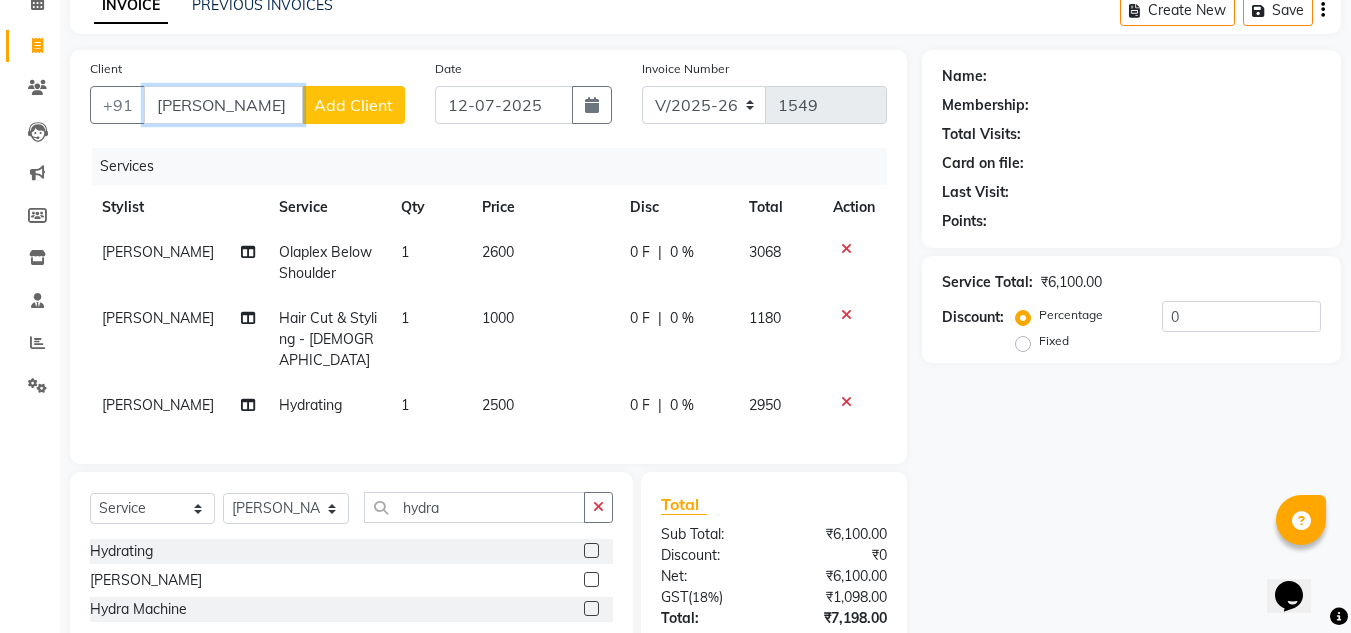 click on "Preeti  Prasad" at bounding box center (223, 105) 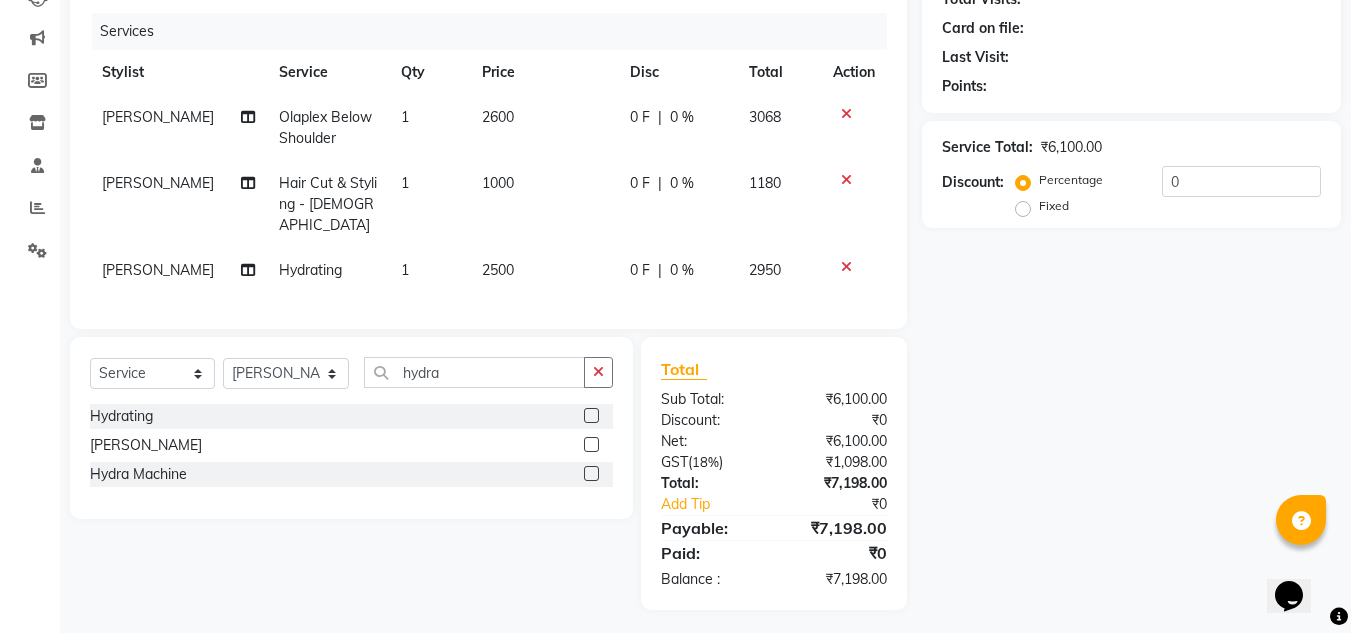 scroll, scrollTop: 236, scrollLeft: 0, axis: vertical 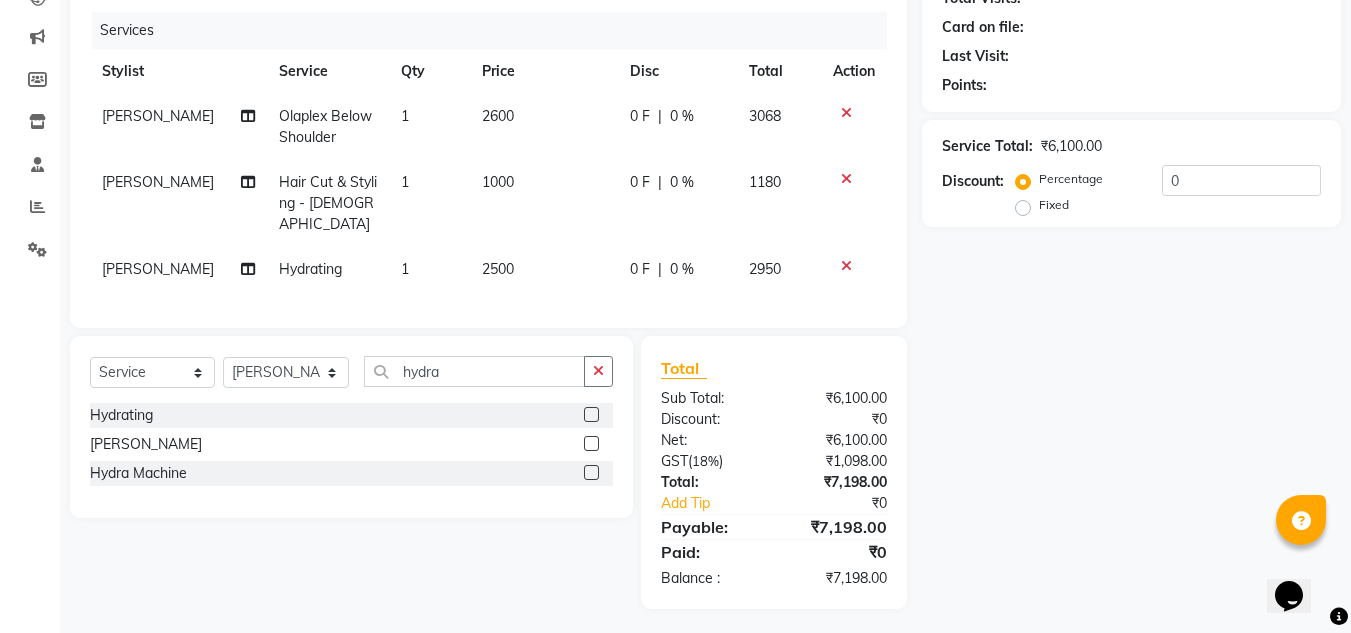 type on "Preet pras" 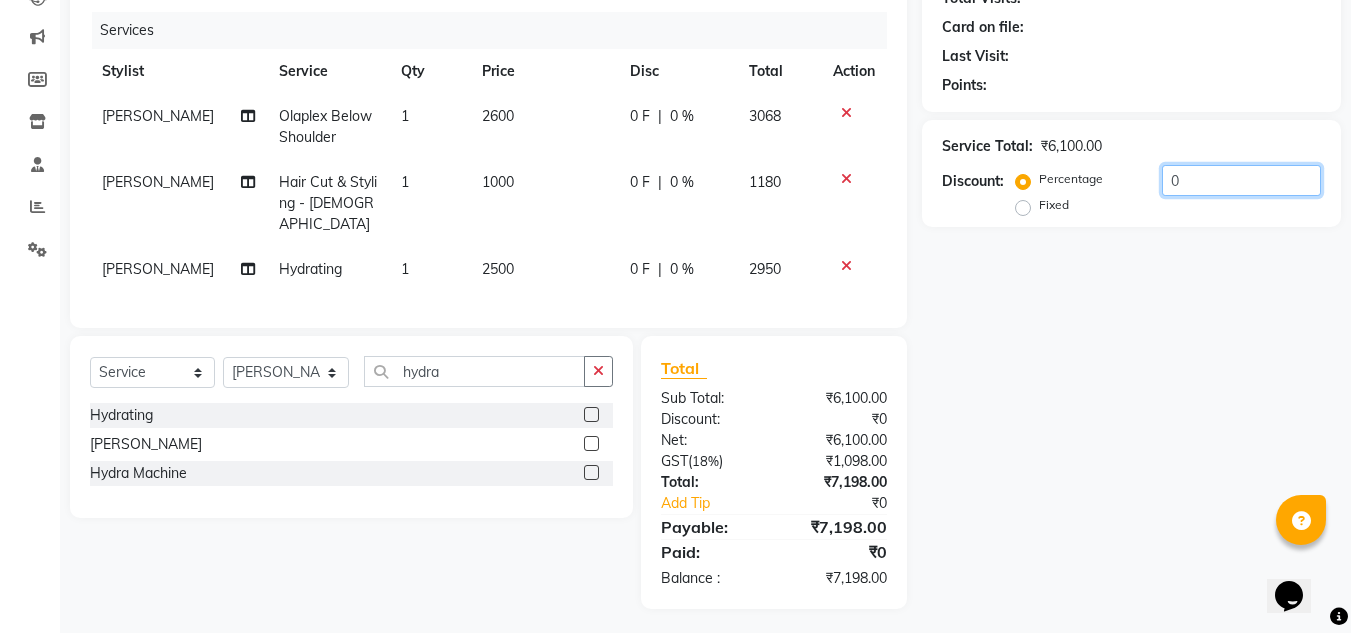 click on "0" 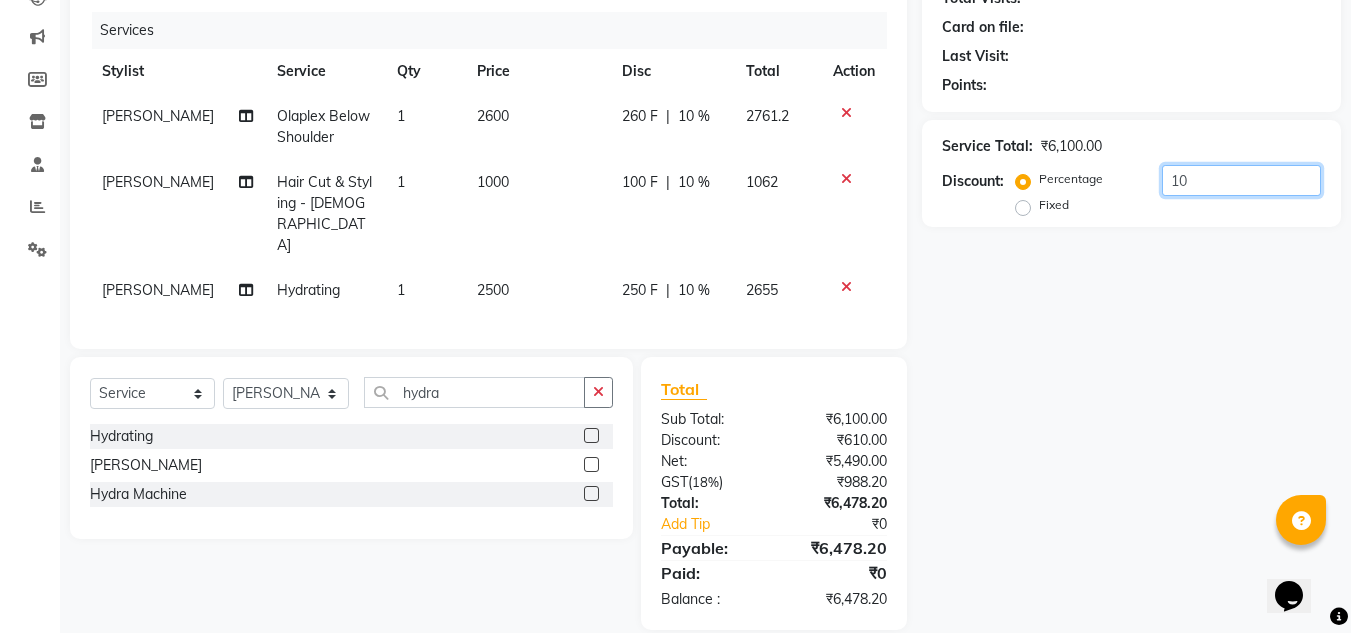 type on "10" 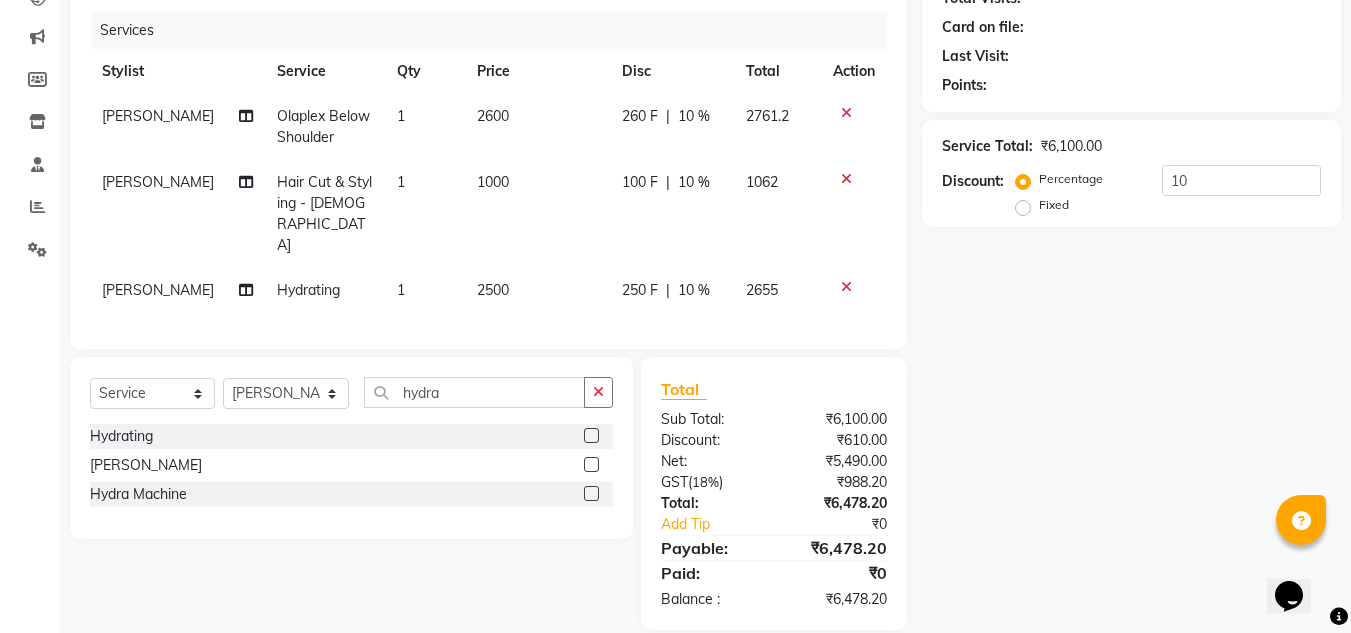 click on "Name: Membership: Total Visits: Card on file: Last Visit:  Points:  Service Total:  ₹6,100.00  Discount:  Percentage   Fixed  10" 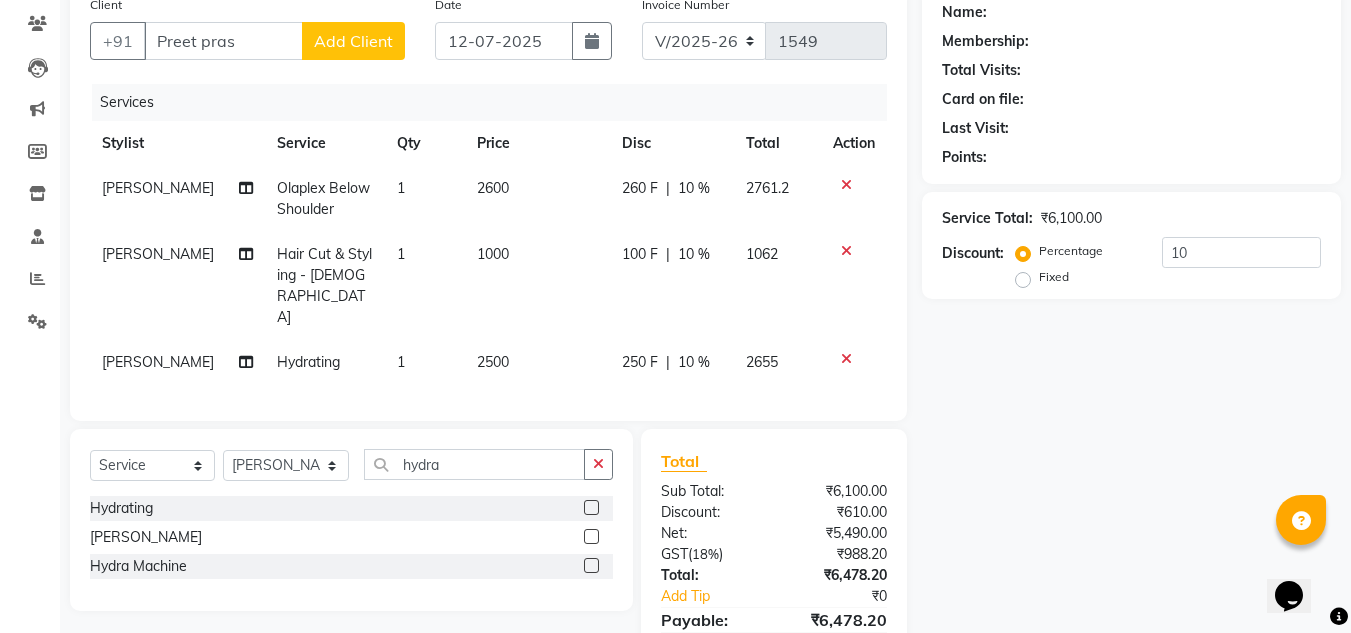 scroll, scrollTop: 236, scrollLeft: 0, axis: vertical 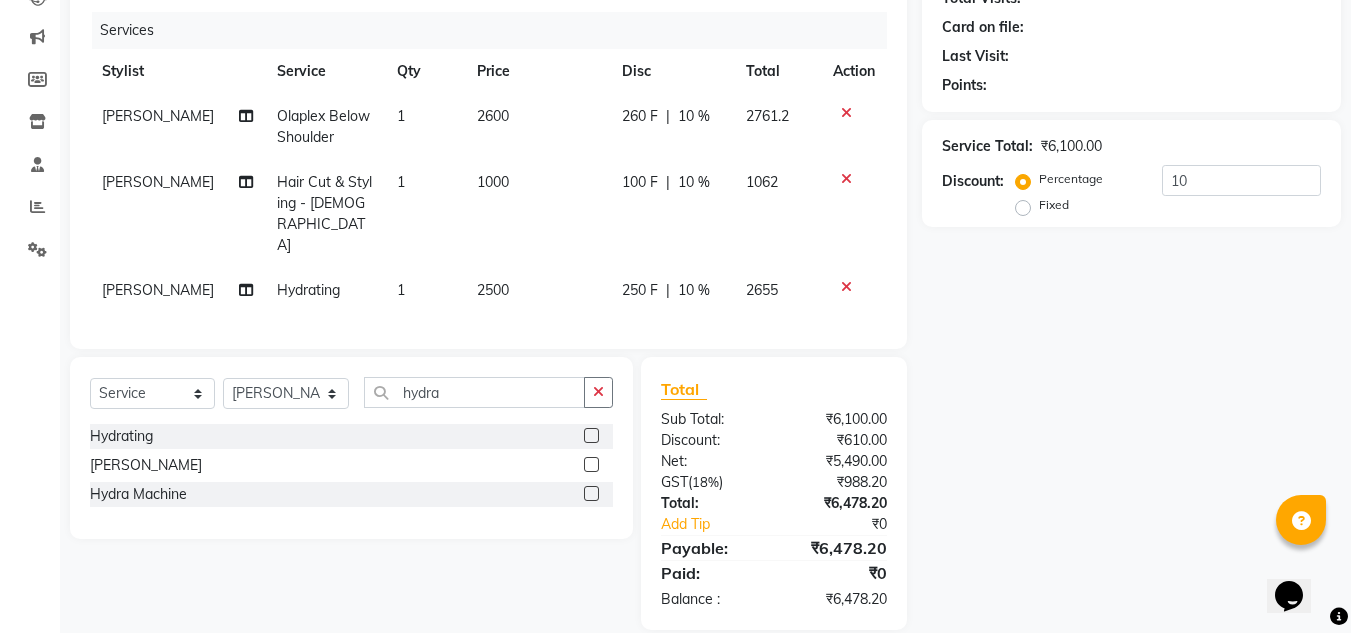 click on "Name: Membership: Total Visits: Card on file: Last Visit:  Points:  Service Total:  ₹6,100.00  Discount:  Percentage   Fixed  10" 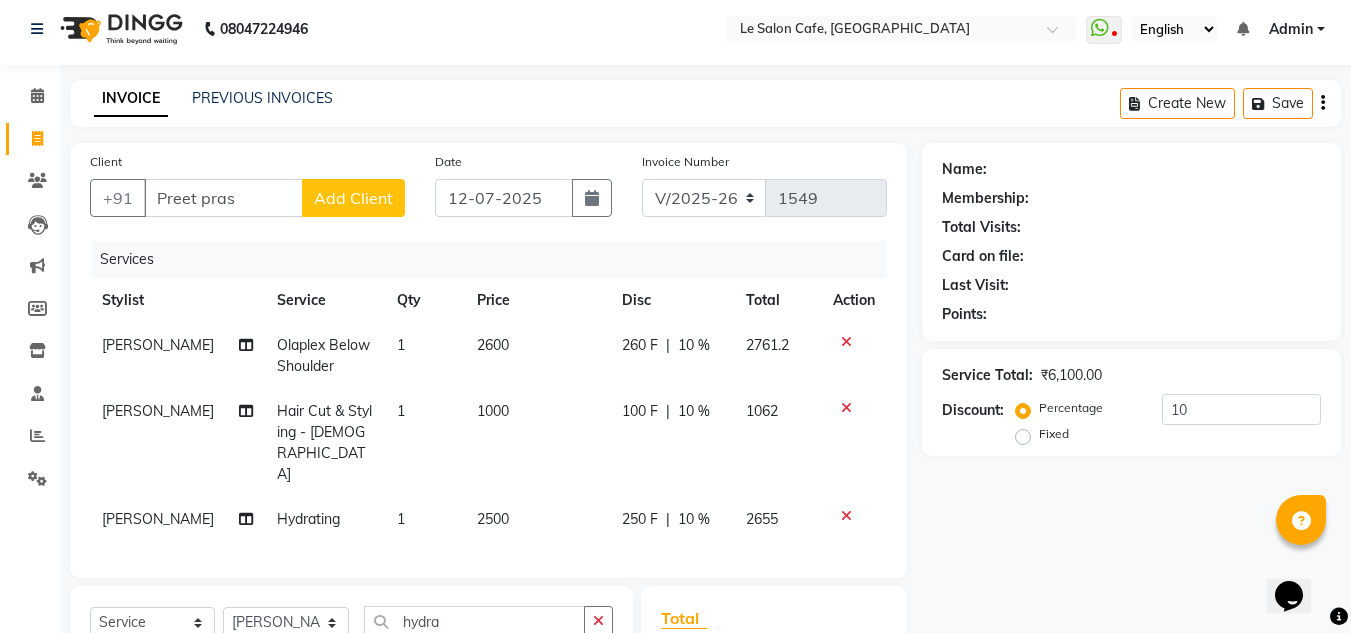 scroll, scrollTop: 0, scrollLeft: 0, axis: both 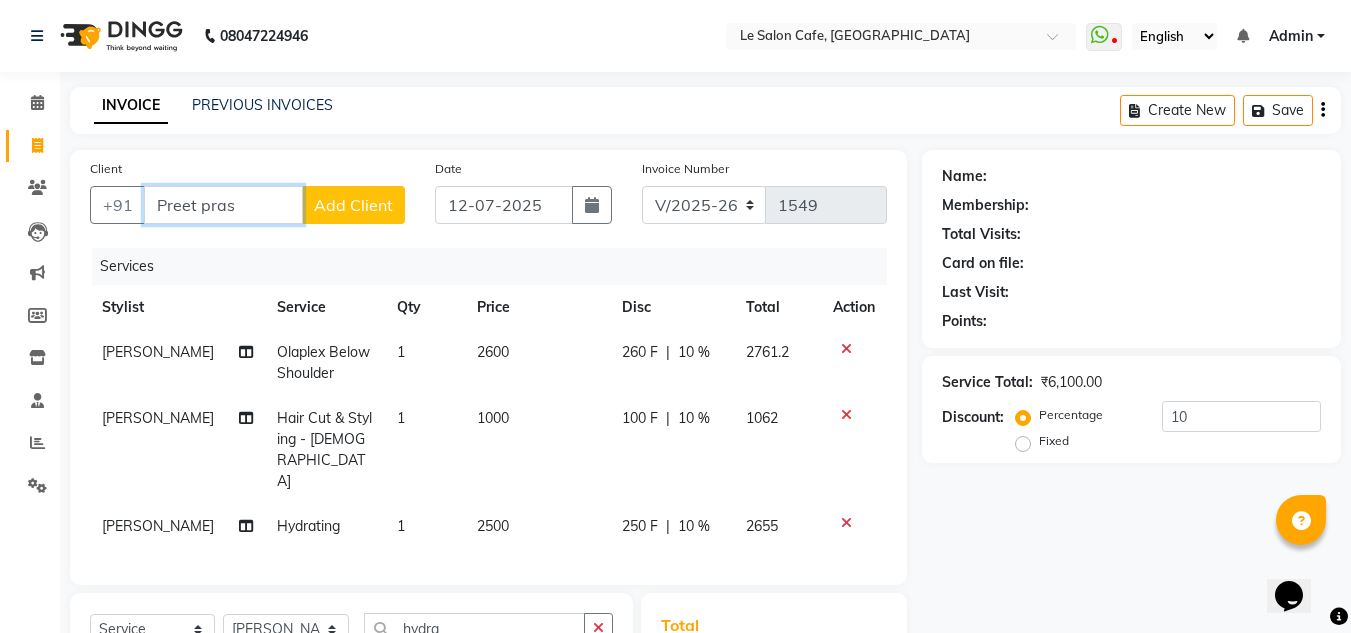 click on "Preet pras" at bounding box center [223, 205] 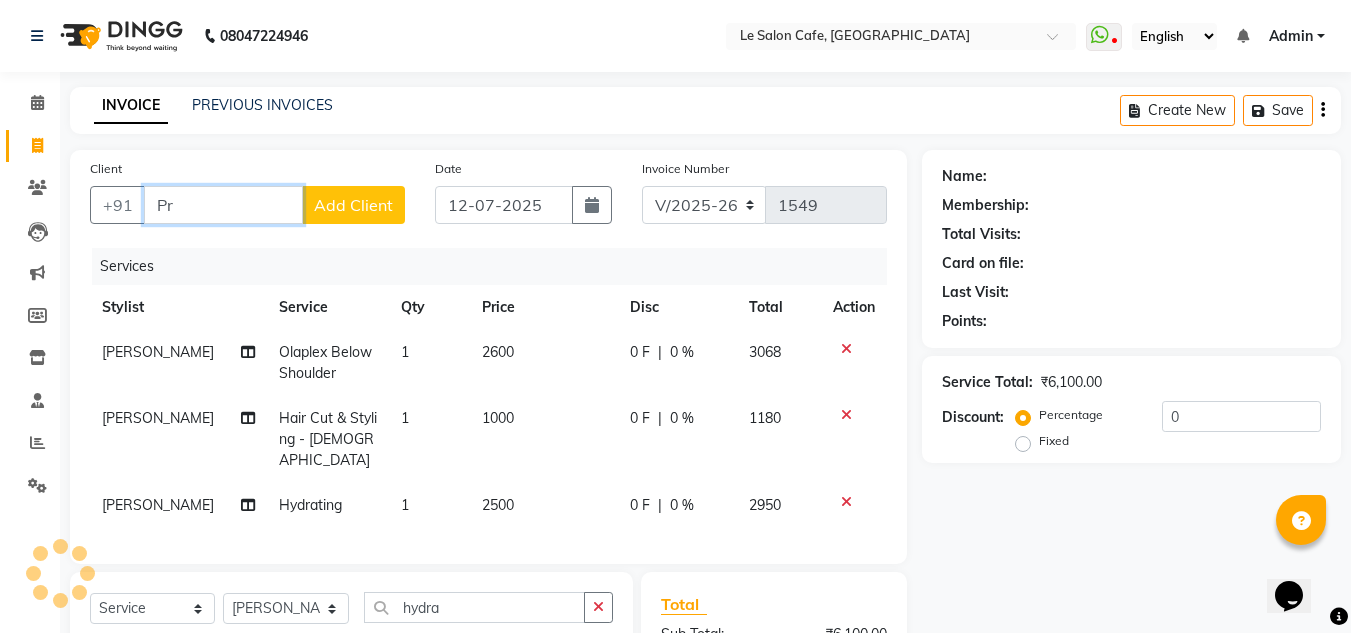 type on "P" 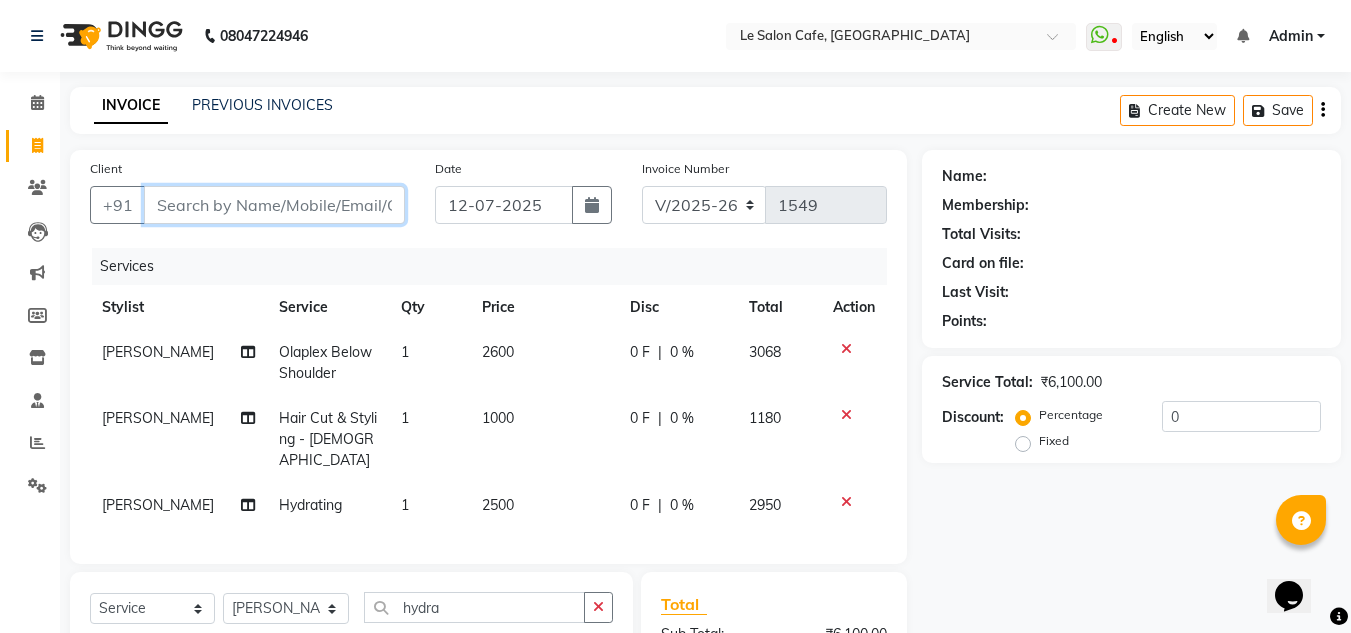 type 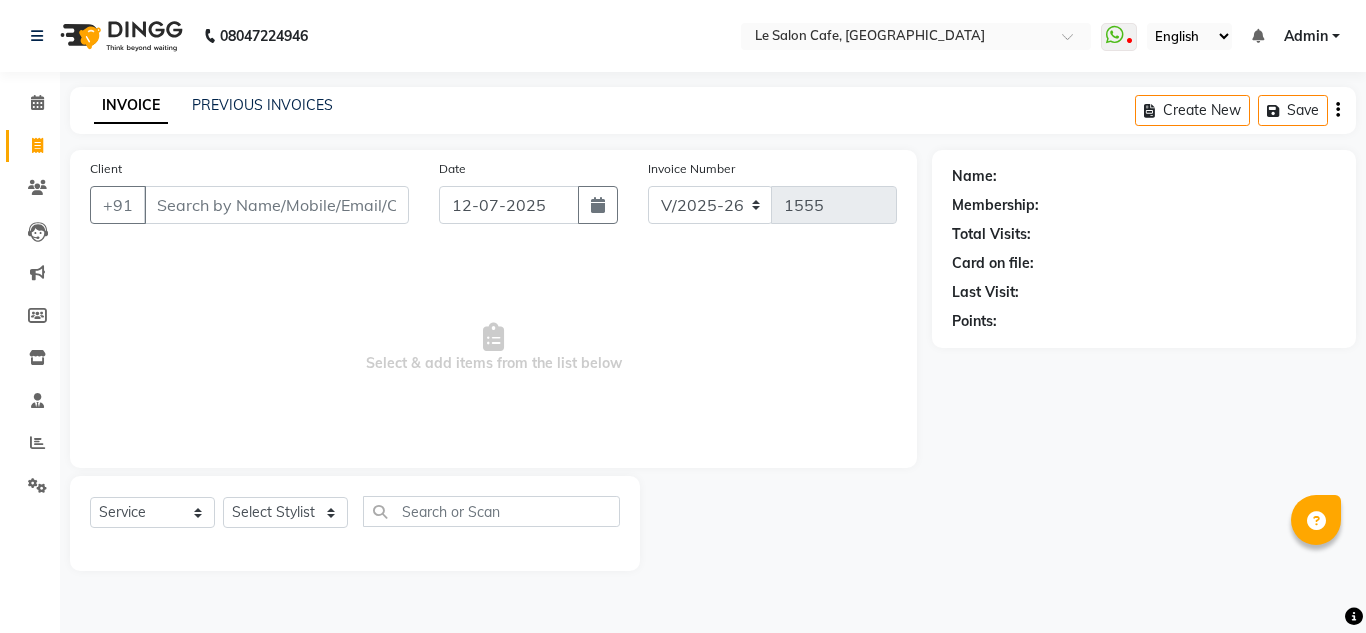 select on "594" 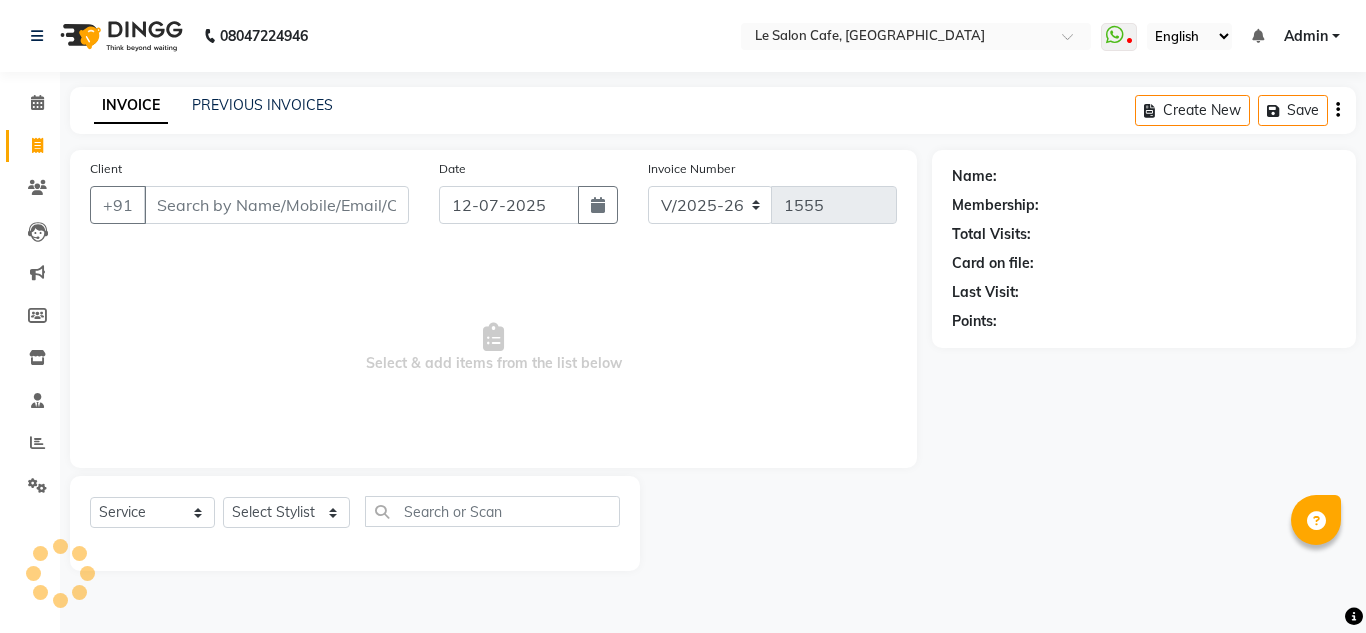 click on "Client" at bounding box center (276, 205) 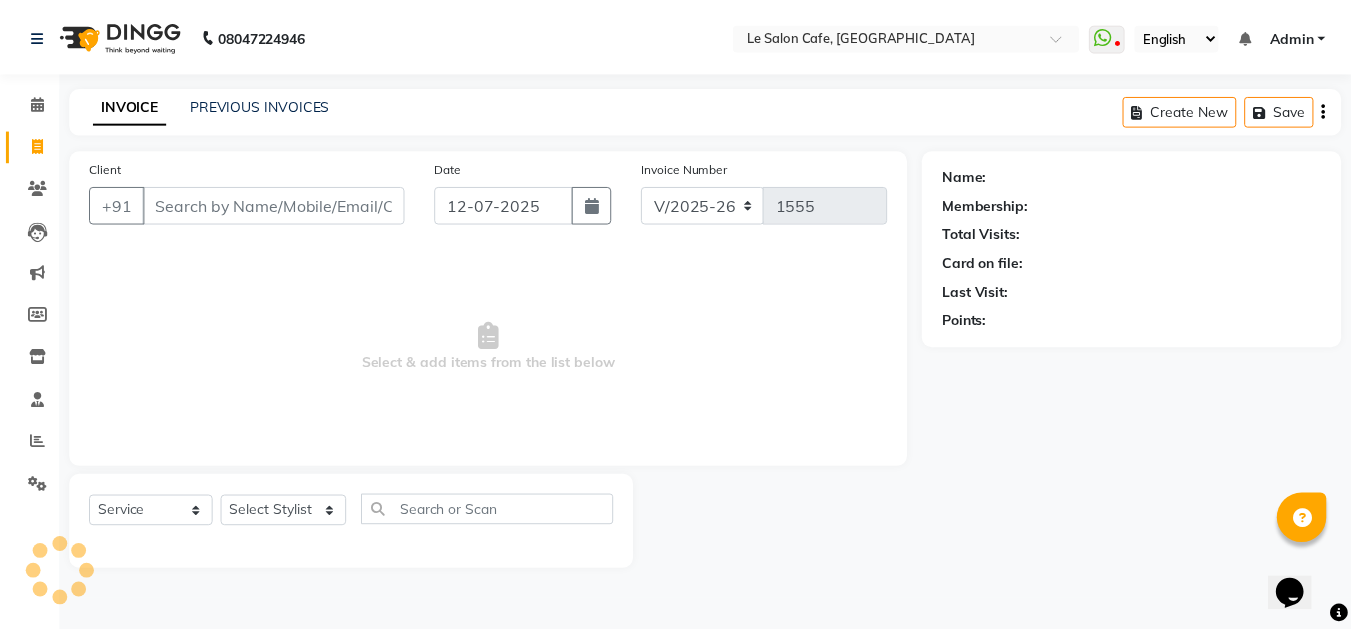 scroll, scrollTop: 0, scrollLeft: 0, axis: both 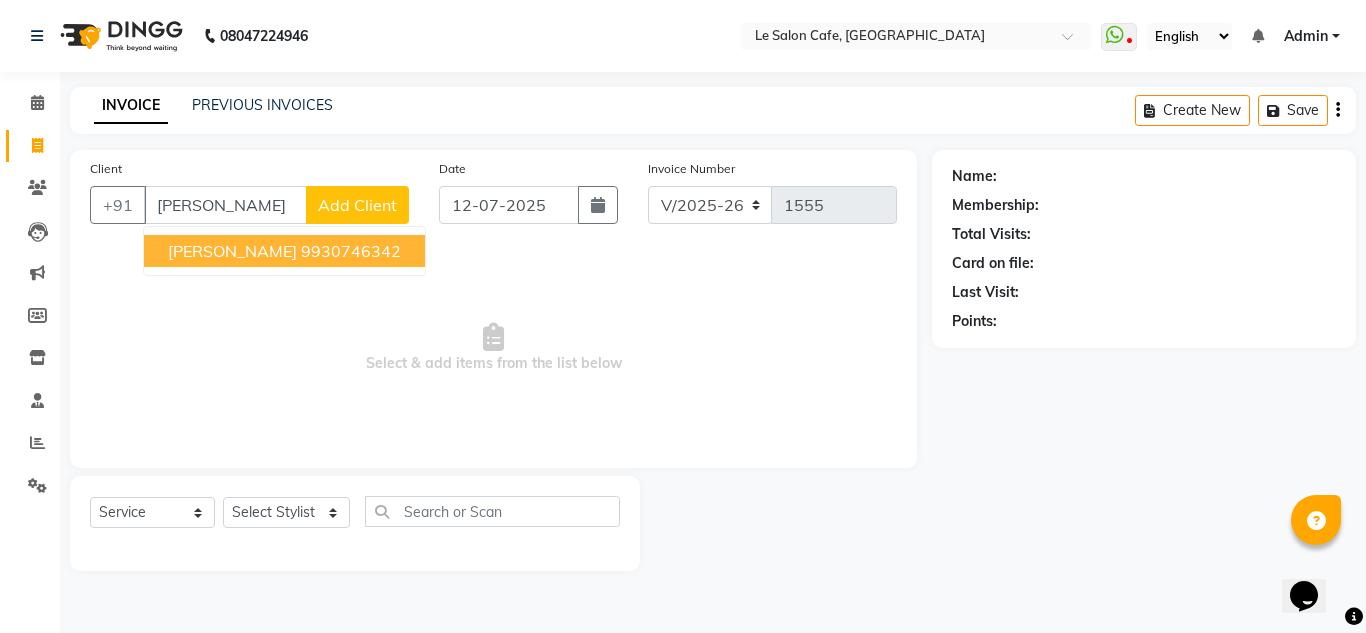 click on "[PERSON_NAME]" at bounding box center [232, 251] 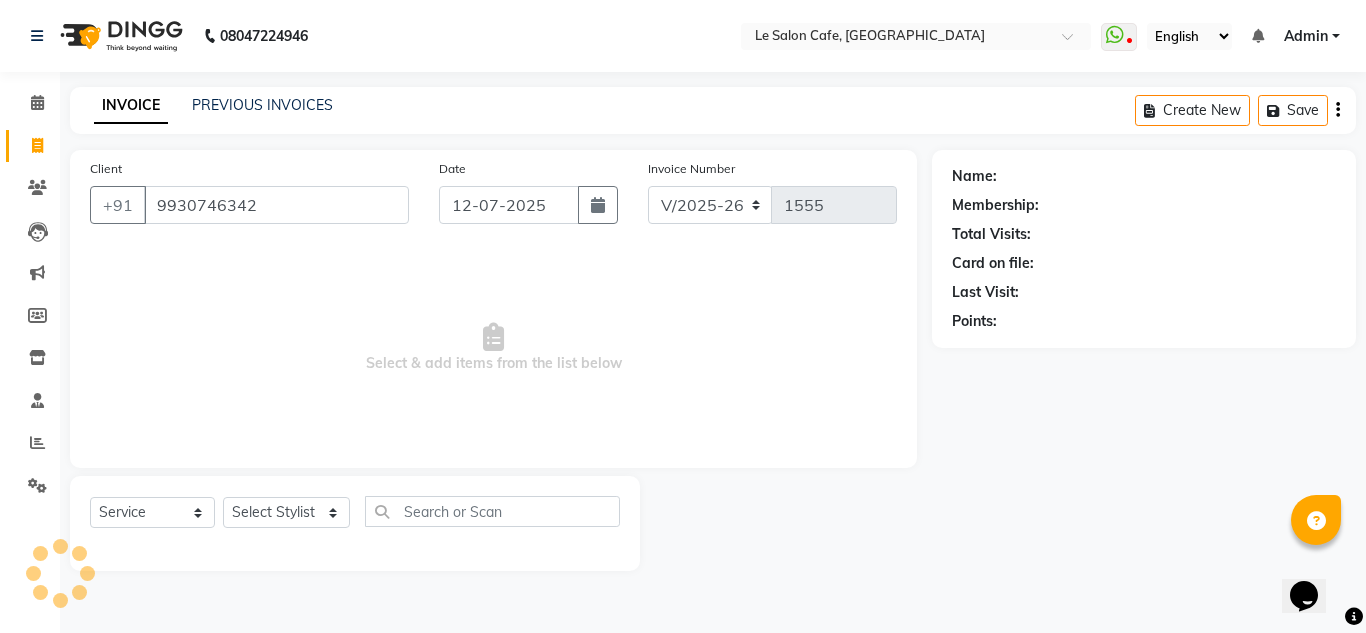 type on "9930746342" 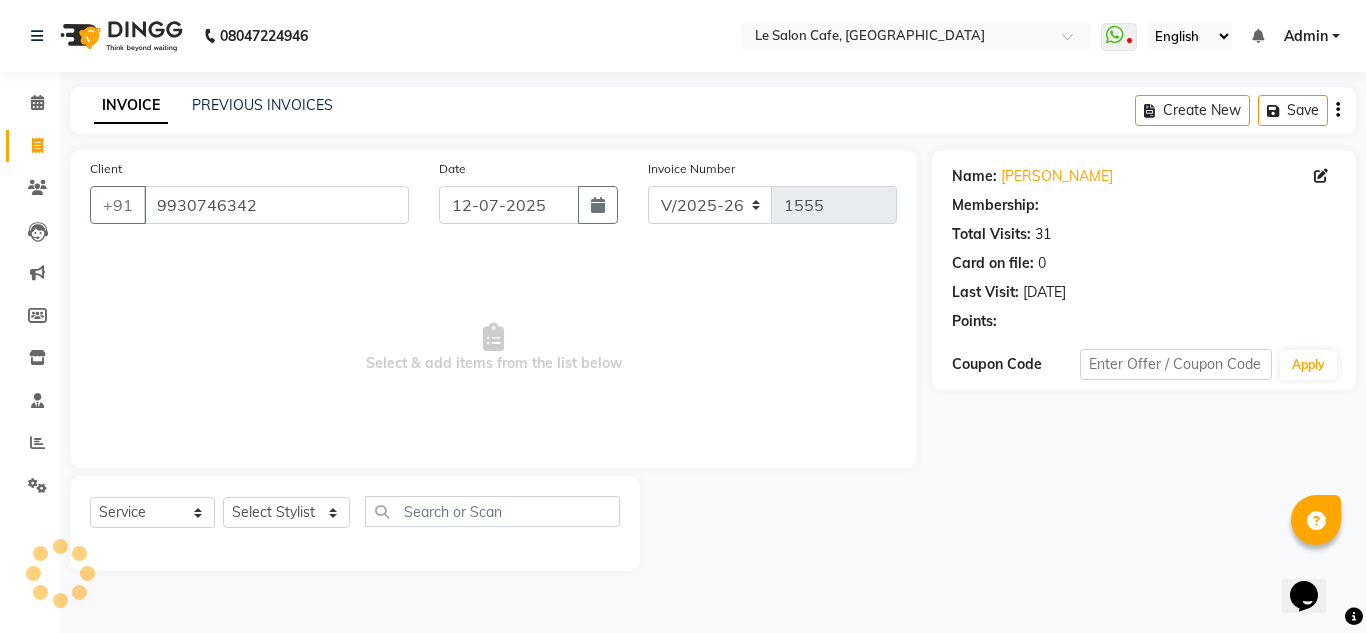 select on "1: Object" 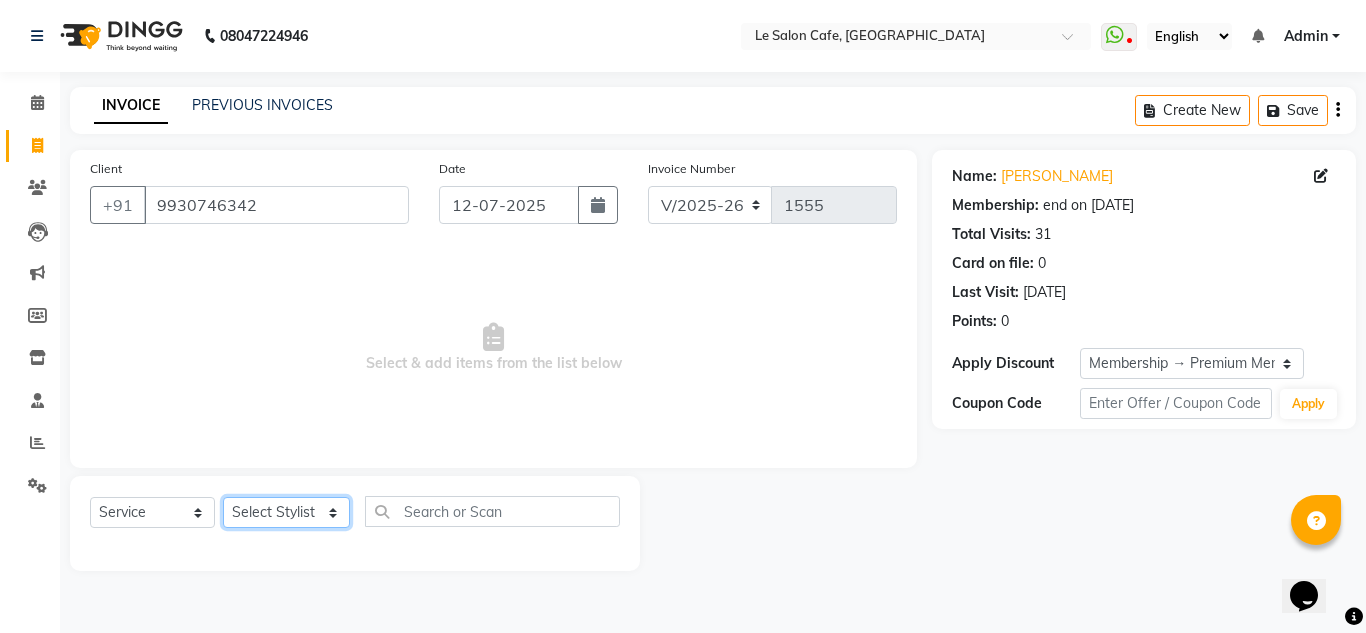 click on "Select Stylist [PERSON_NAME]  [PERSON_NAME]  [PERSON_NAME]  Front Desk  [PERSON_NAME]  [PERSON_NAME] [PERSON_NAME]  [PERSON_NAME]  [PERSON_NAME] [PERSON_NAME]  [PERSON_NAME] [PERSON_NAME] [PERSON_NAME] [PERSON_NAME]" 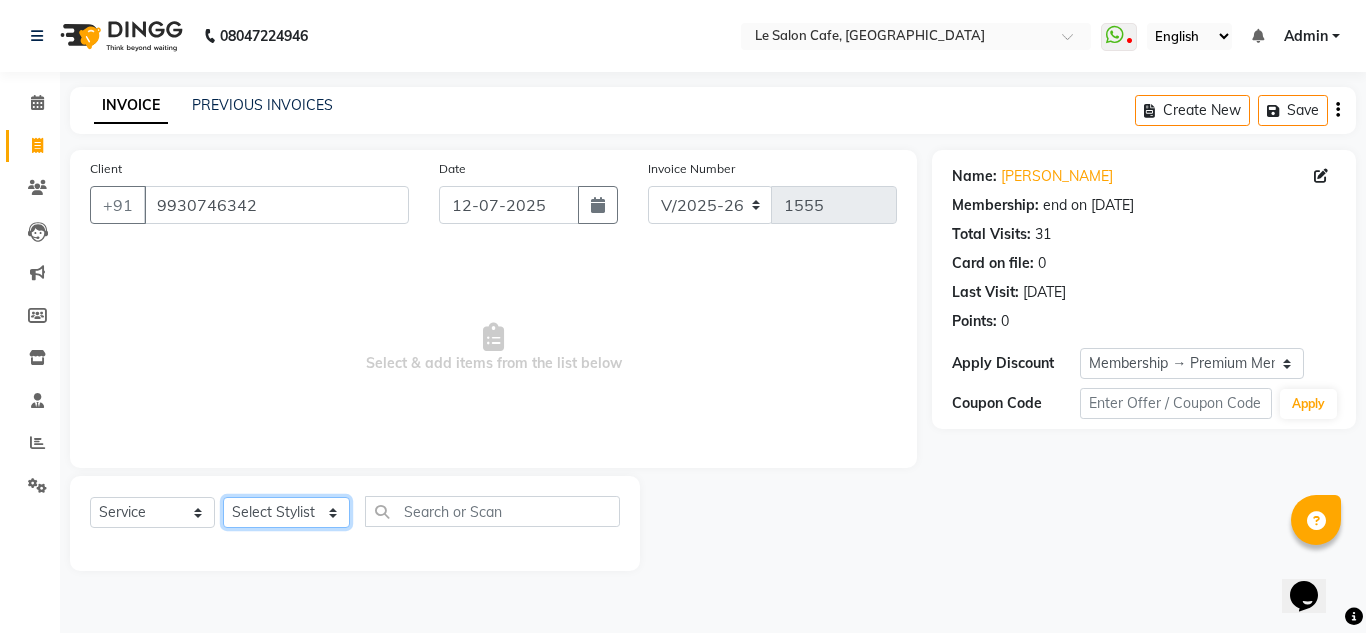 select on "67615" 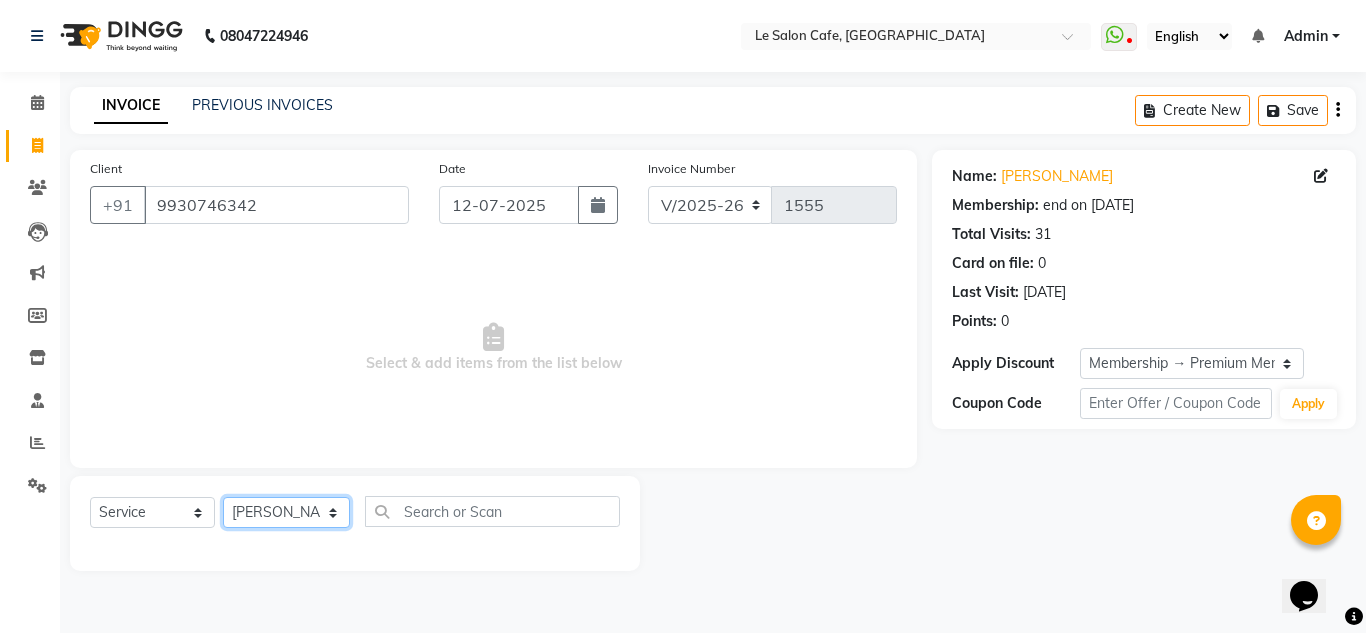 click on "Select Stylist [PERSON_NAME]  [PERSON_NAME]  [PERSON_NAME]  Front Desk  [PERSON_NAME]  [PERSON_NAME] [PERSON_NAME]  [PERSON_NAME]  [PERSON_NAME] [PERSON_NAME]  [PERSON_NAME] [PERSON_NAME] [PERSON_NAME] [PERSON_NAME]" 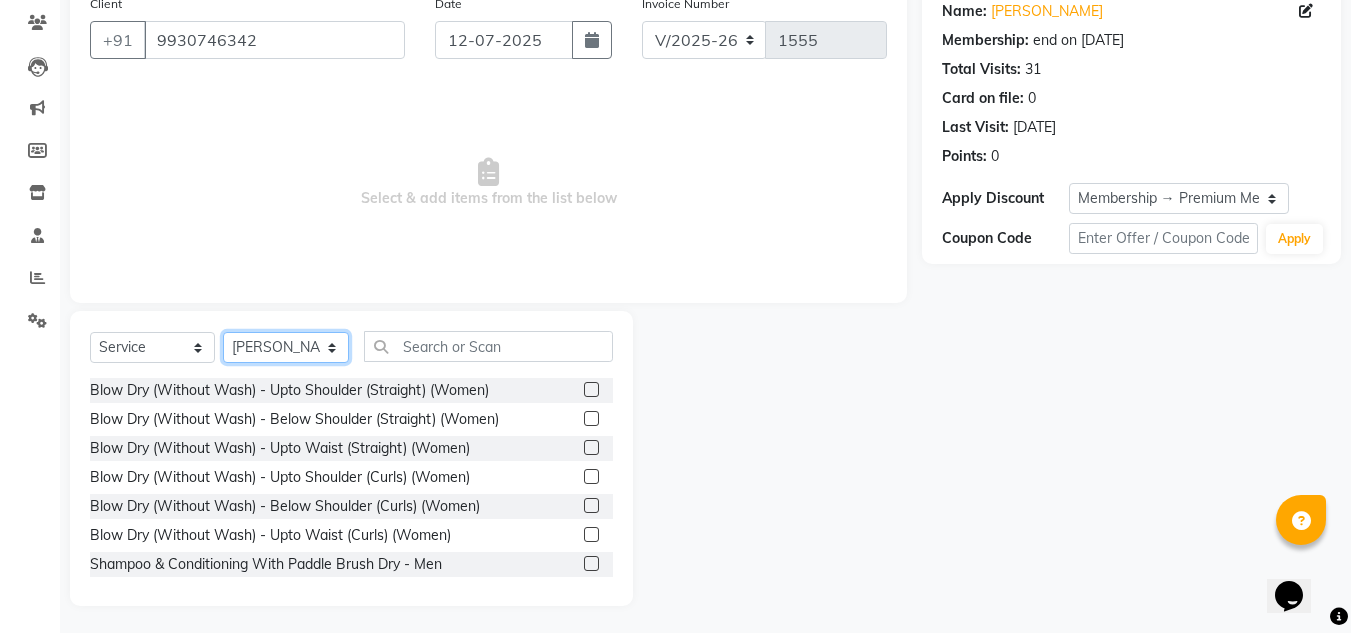 scroll, scrollTop: 168, scrollLeft: 0, axis: vertical 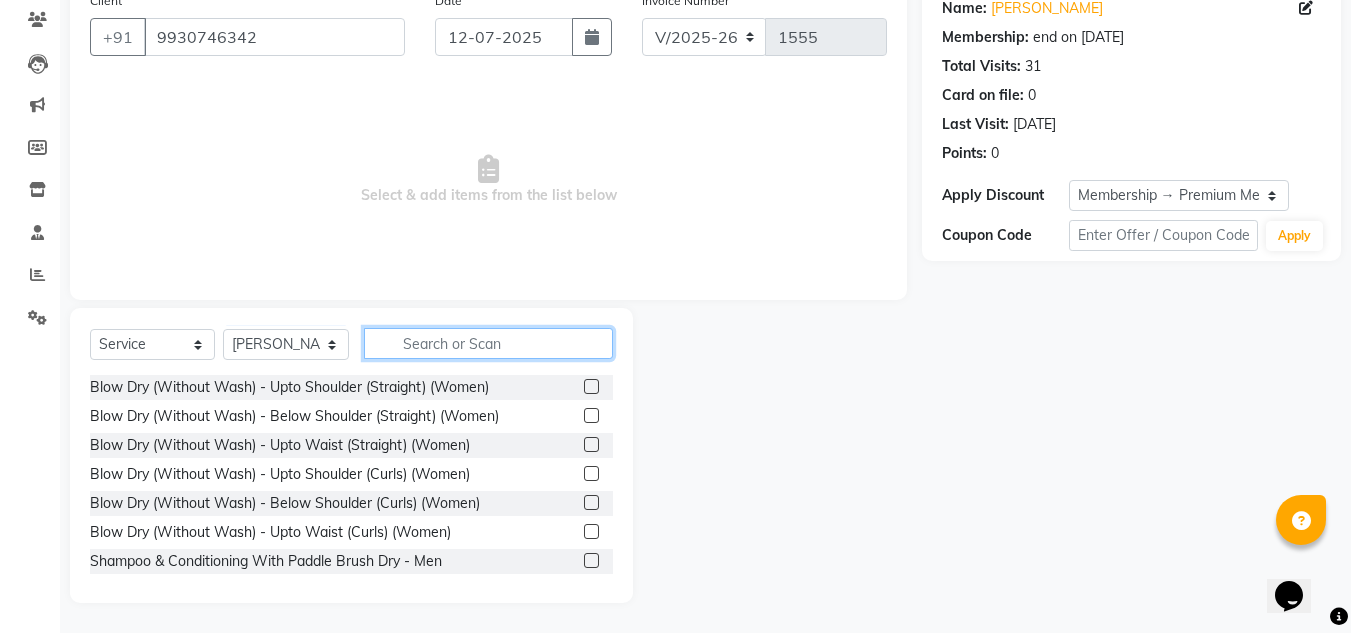 click 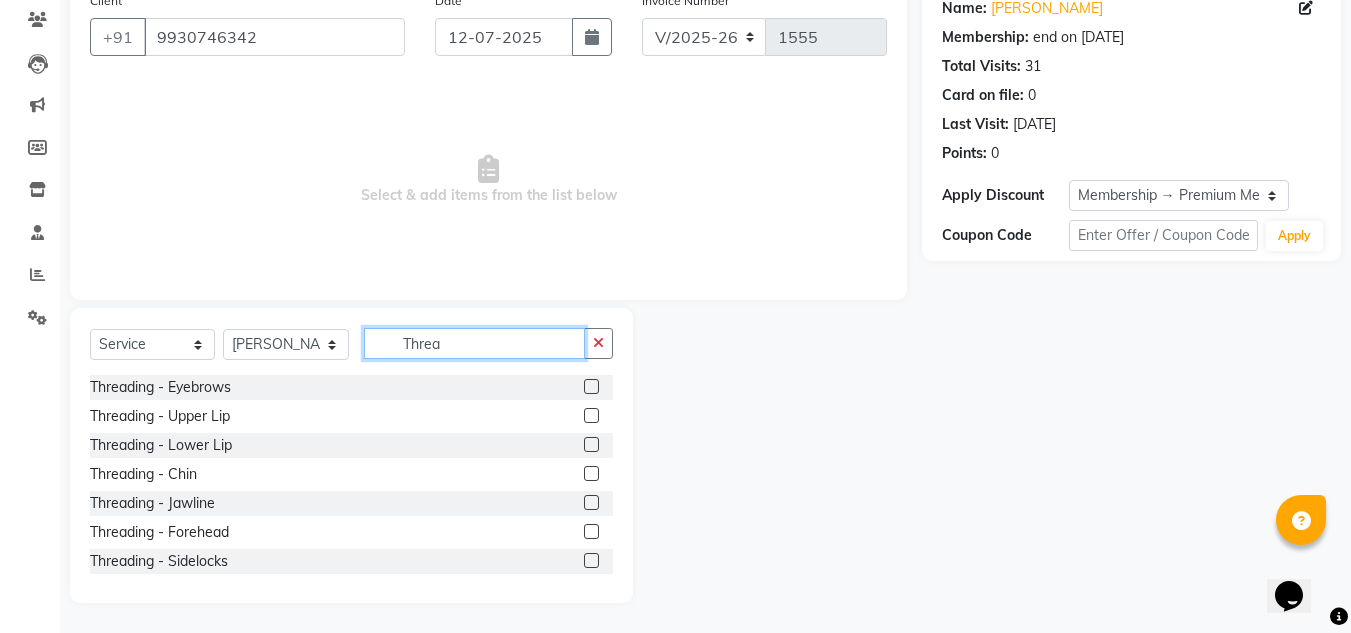 type on "Threa" 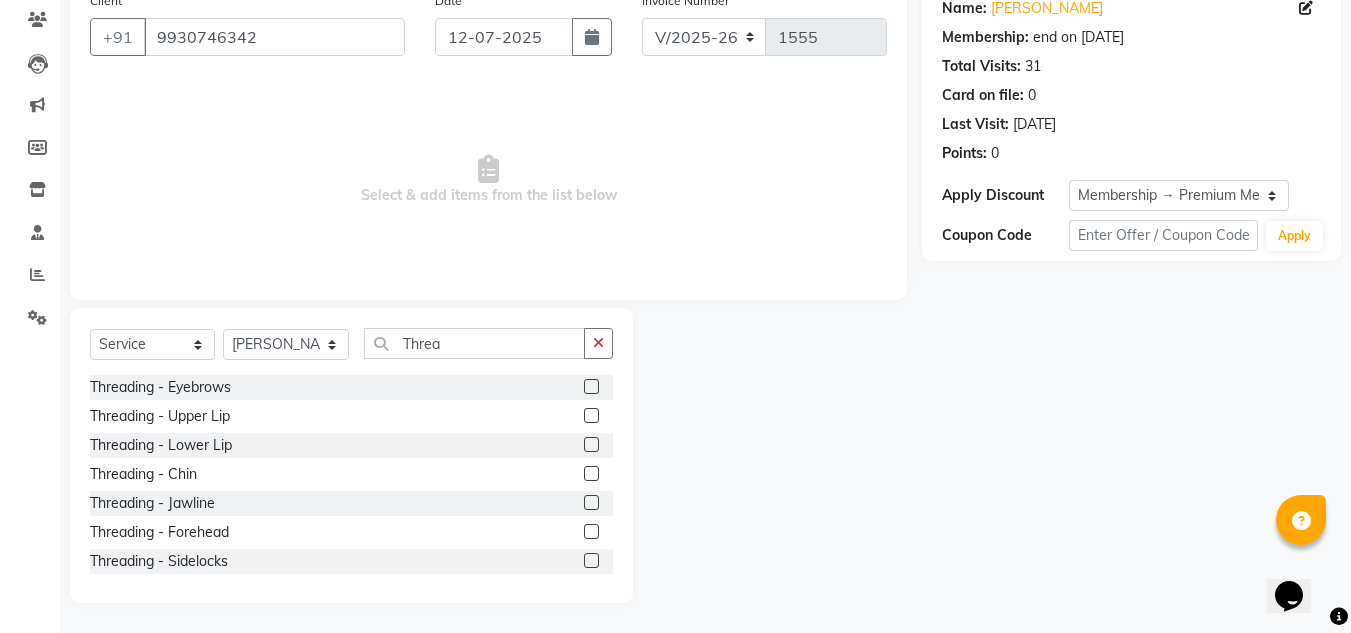 click 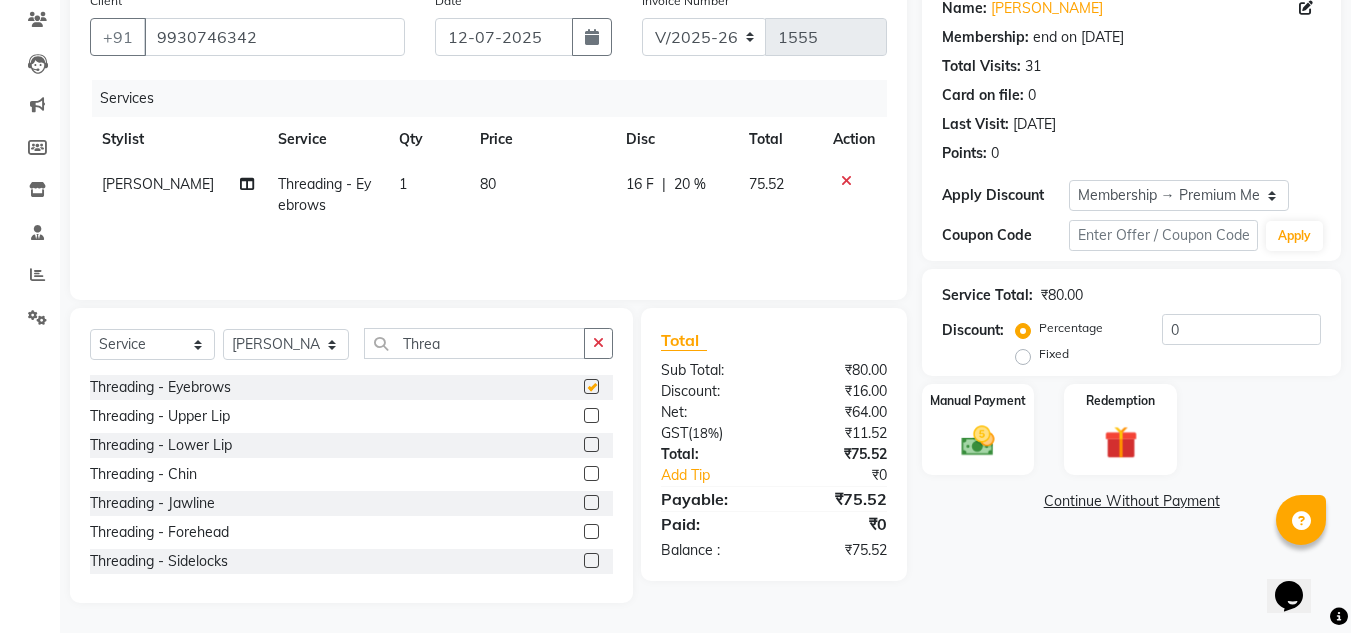 checkbox on "false" 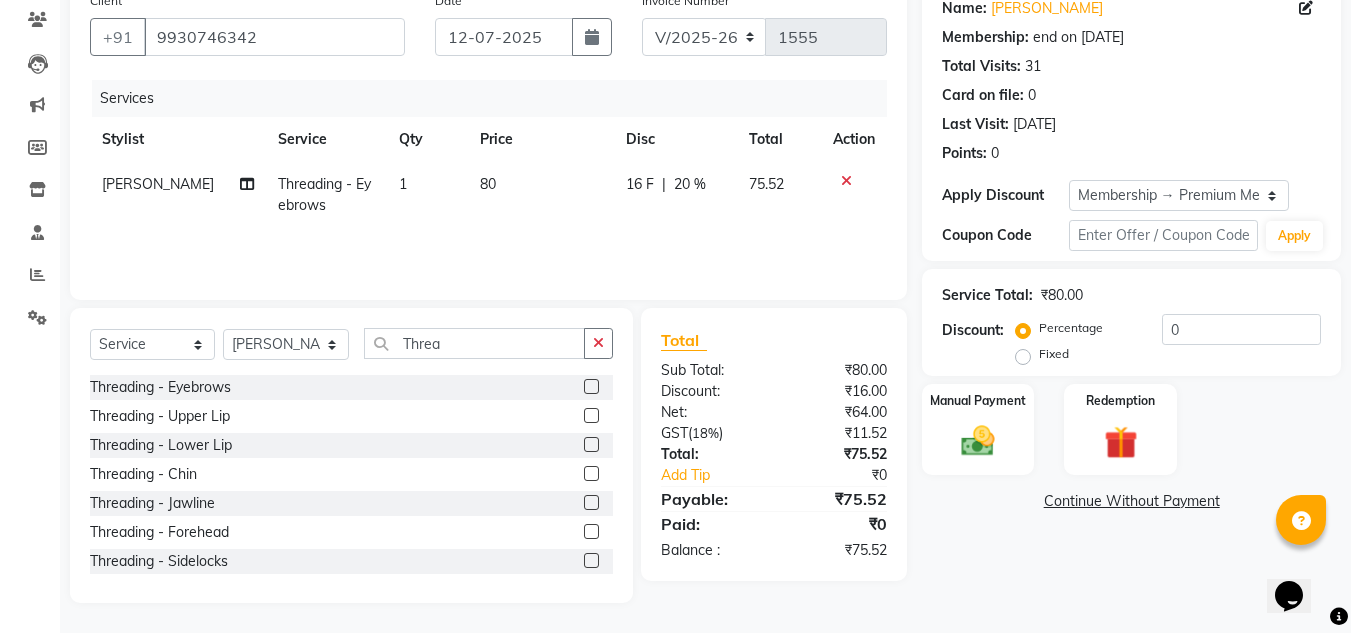 click 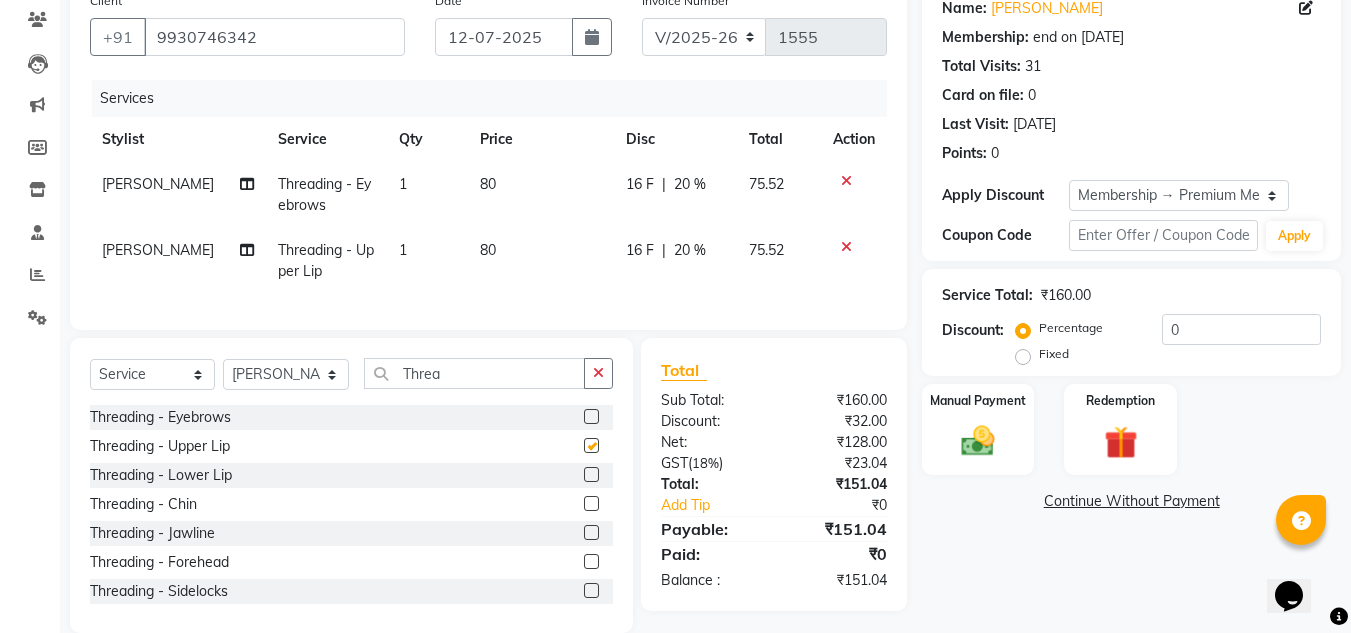 checkbox on "false" 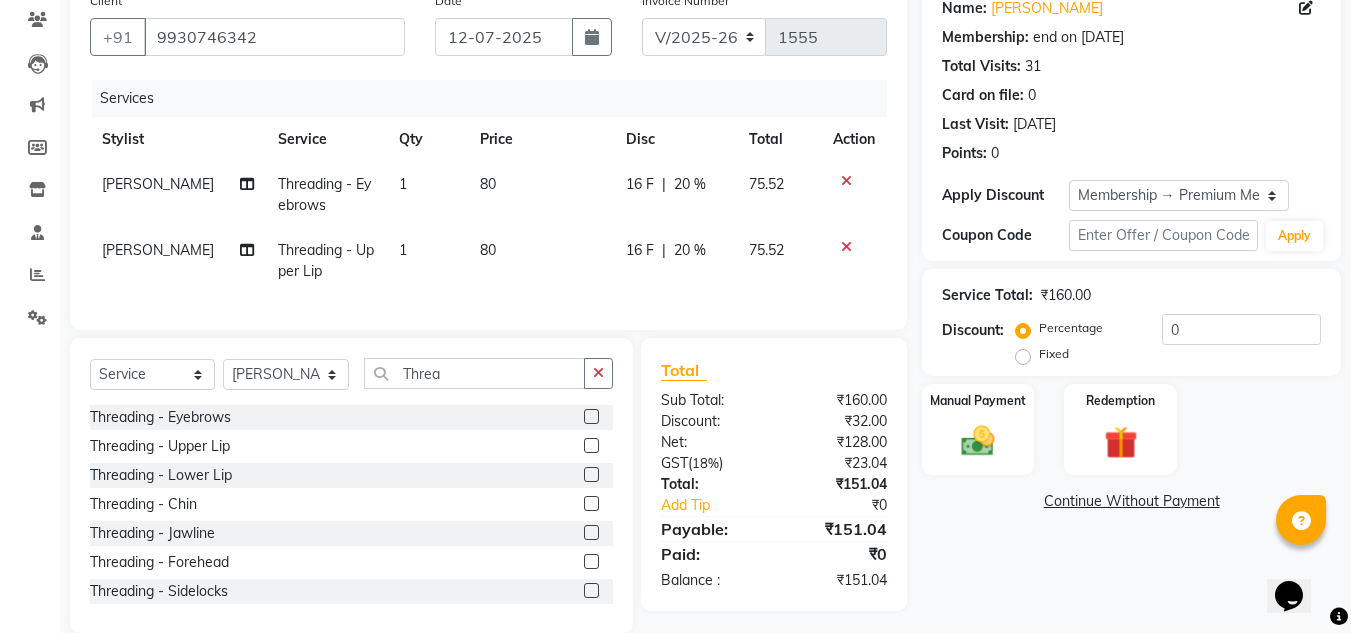 click 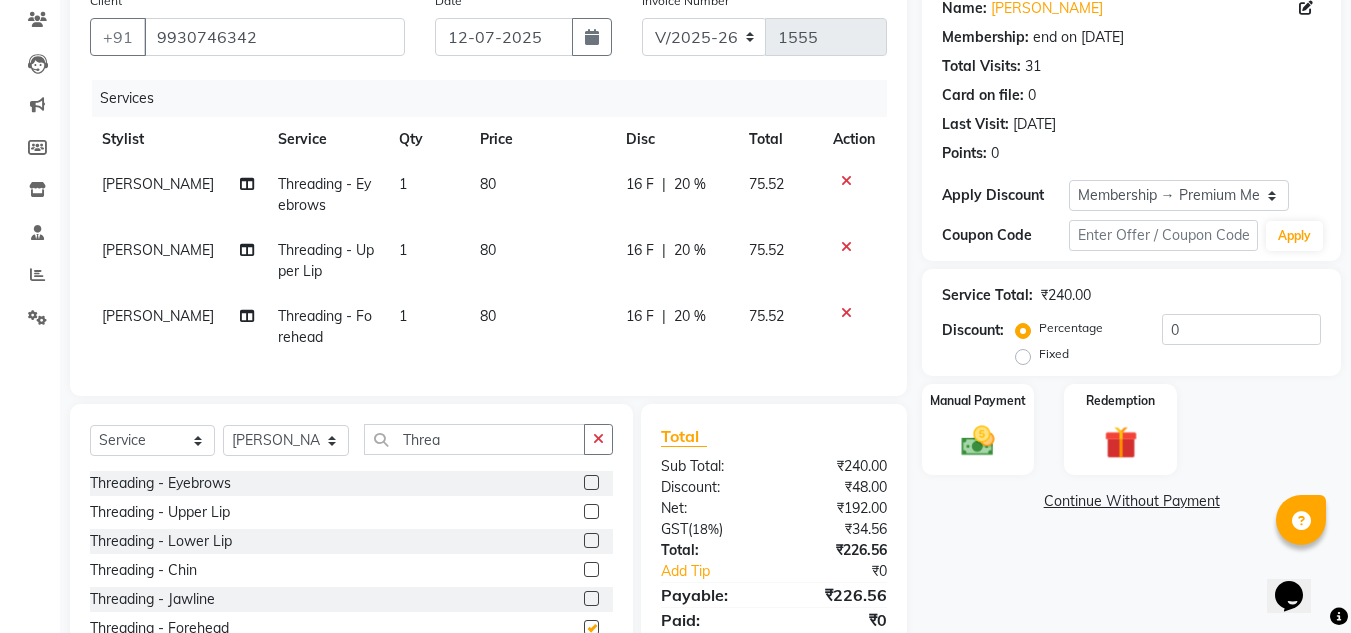checkbox on "false" 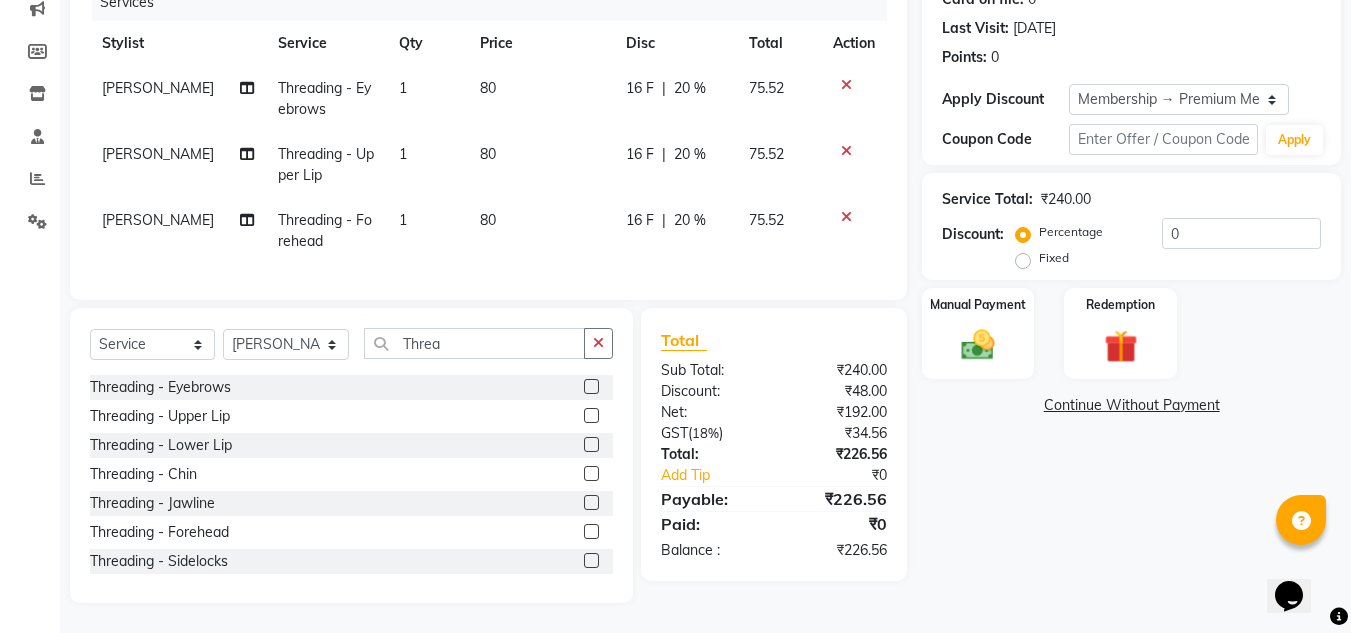 scroll, scrollTop: 279, scrollLeft: 0, axis: vertical 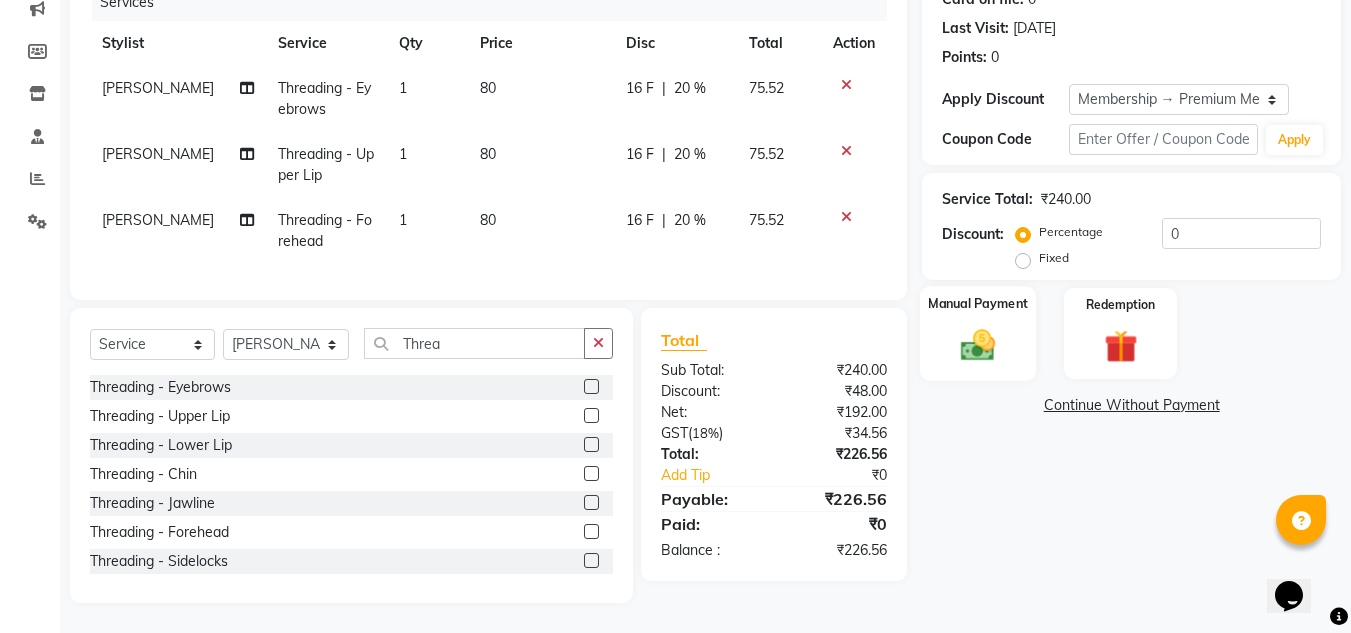 click on "Manual Payment" 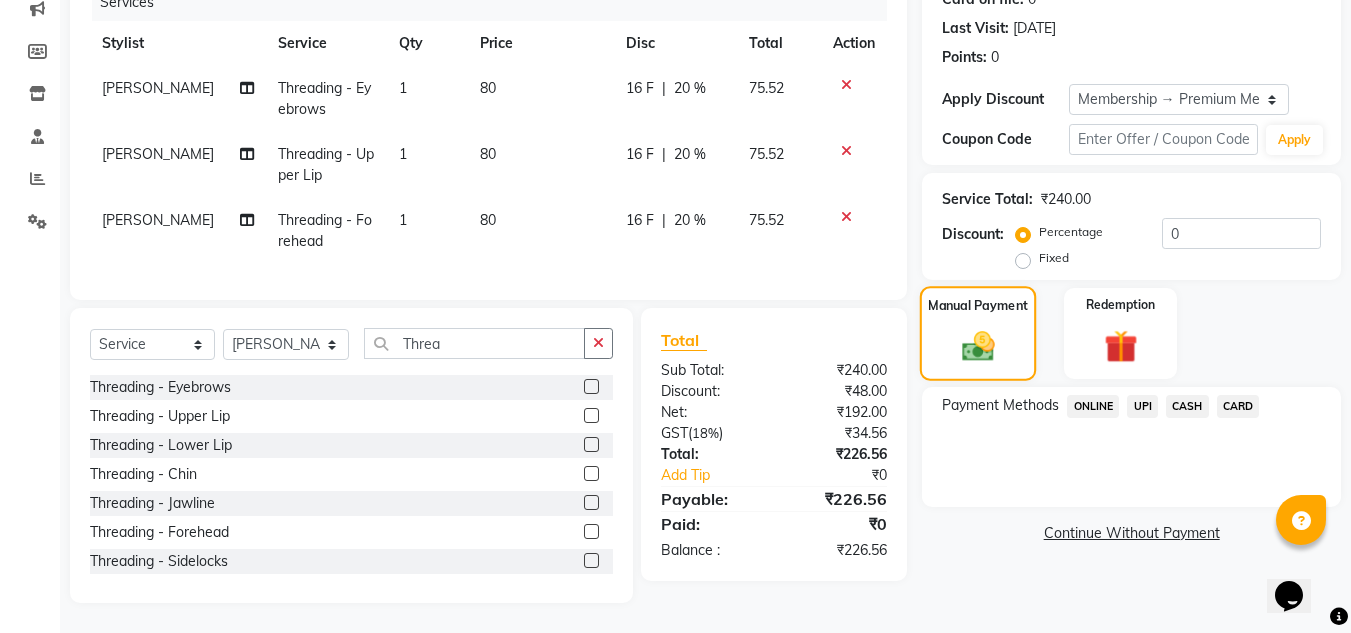 click 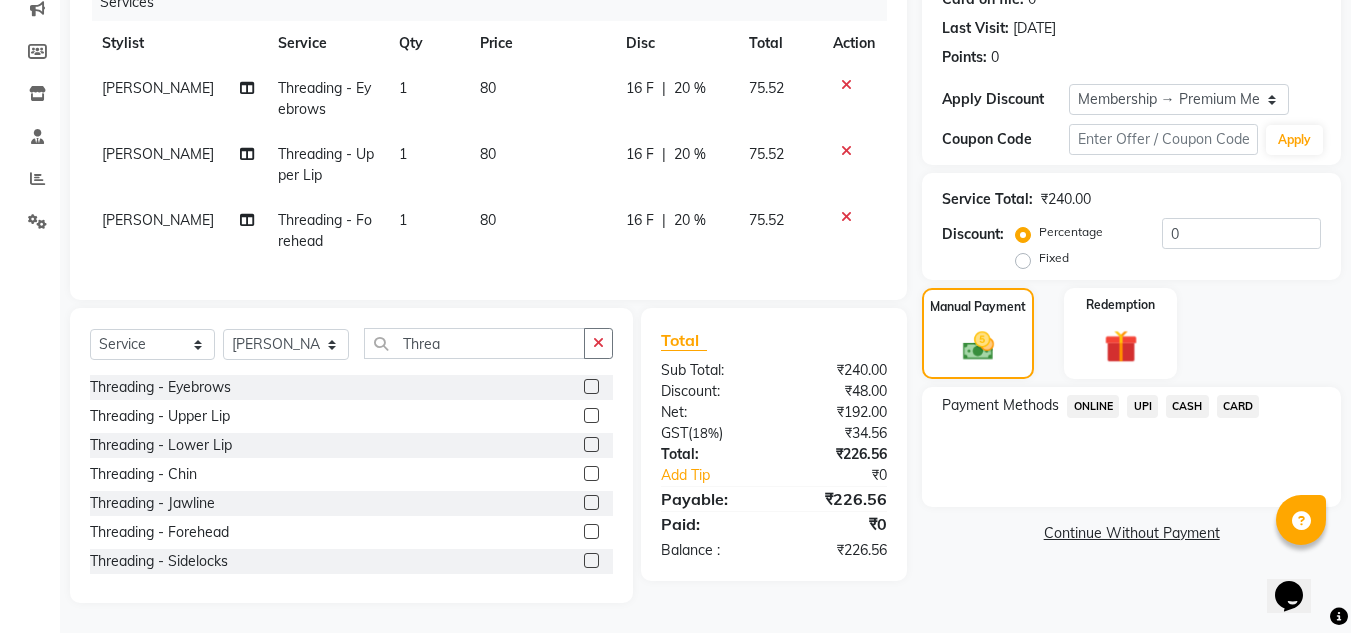 click on "Payment Methods  ONLINE   UPI   CASH   CARD" 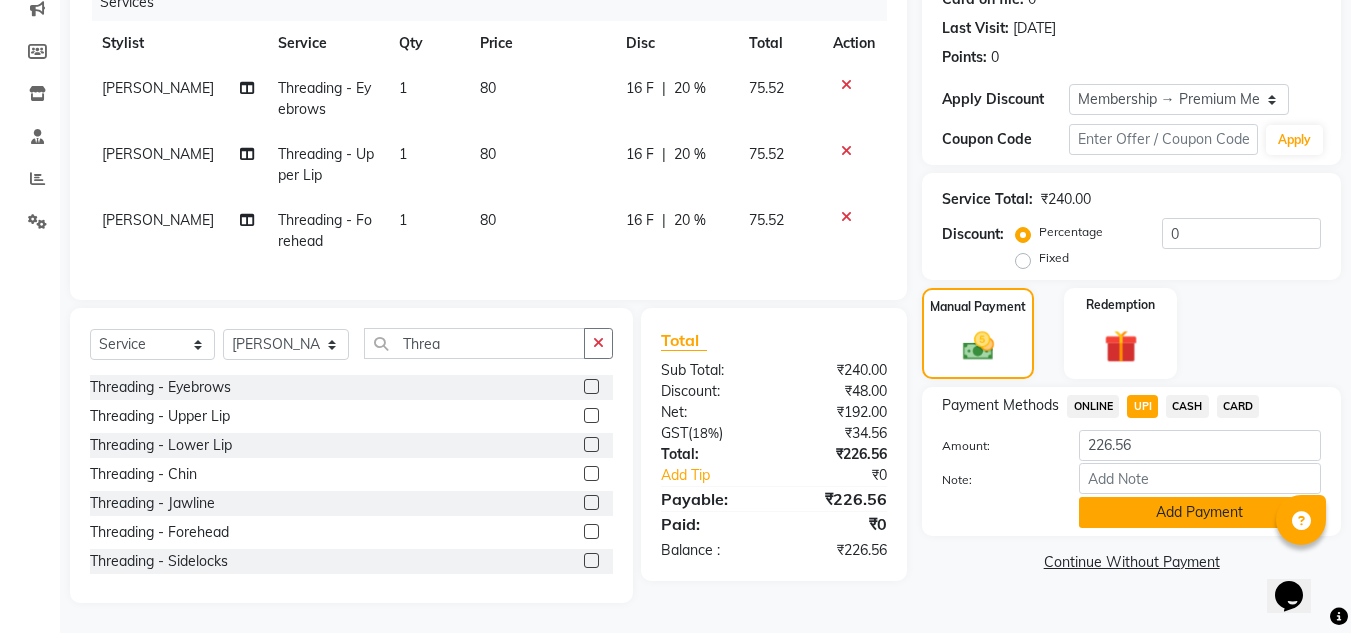 click on "Add Payment" 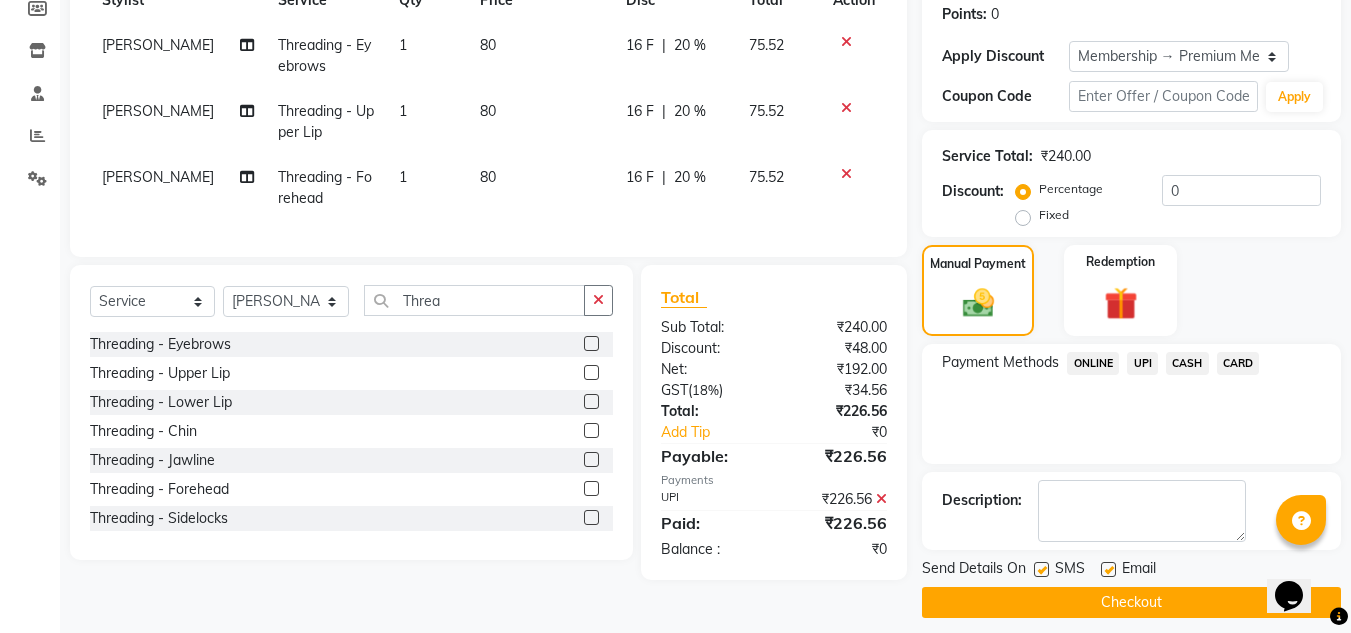 scroll, scrollTop: 322, scrollLeft: 0, axis: vertical 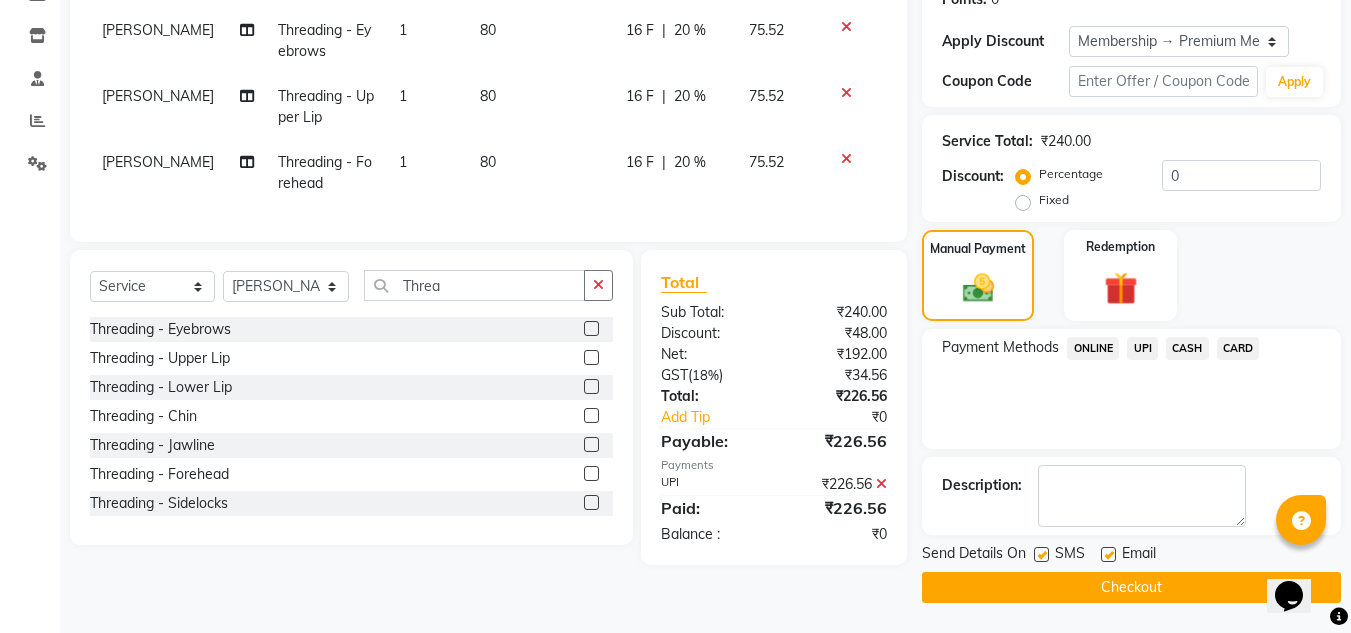 click 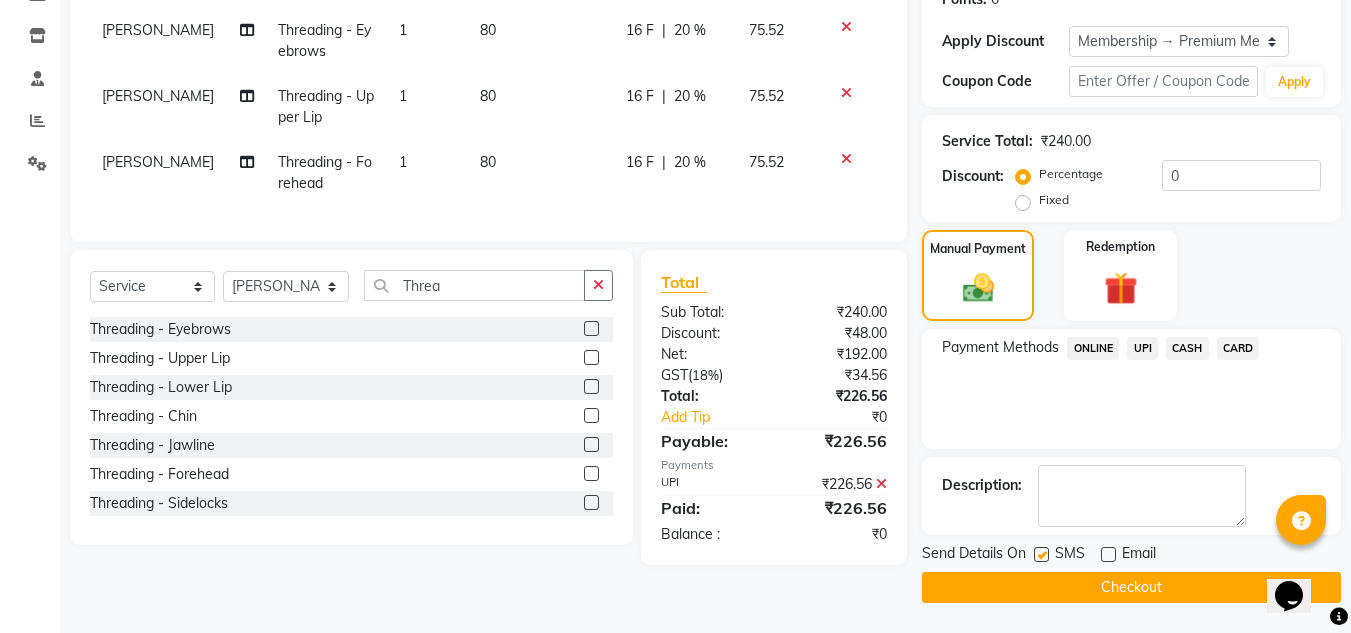 click on "Checkout" 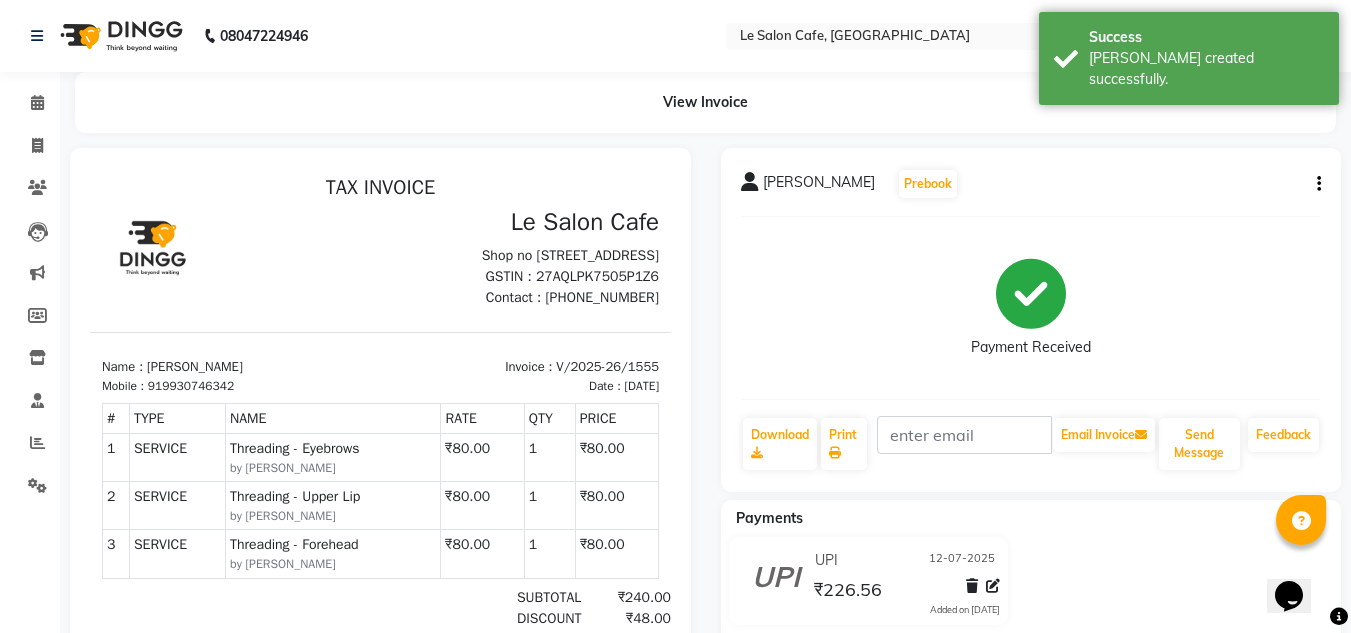 scroll, scrollTop: 0, scrollLeft: 0, axis: both 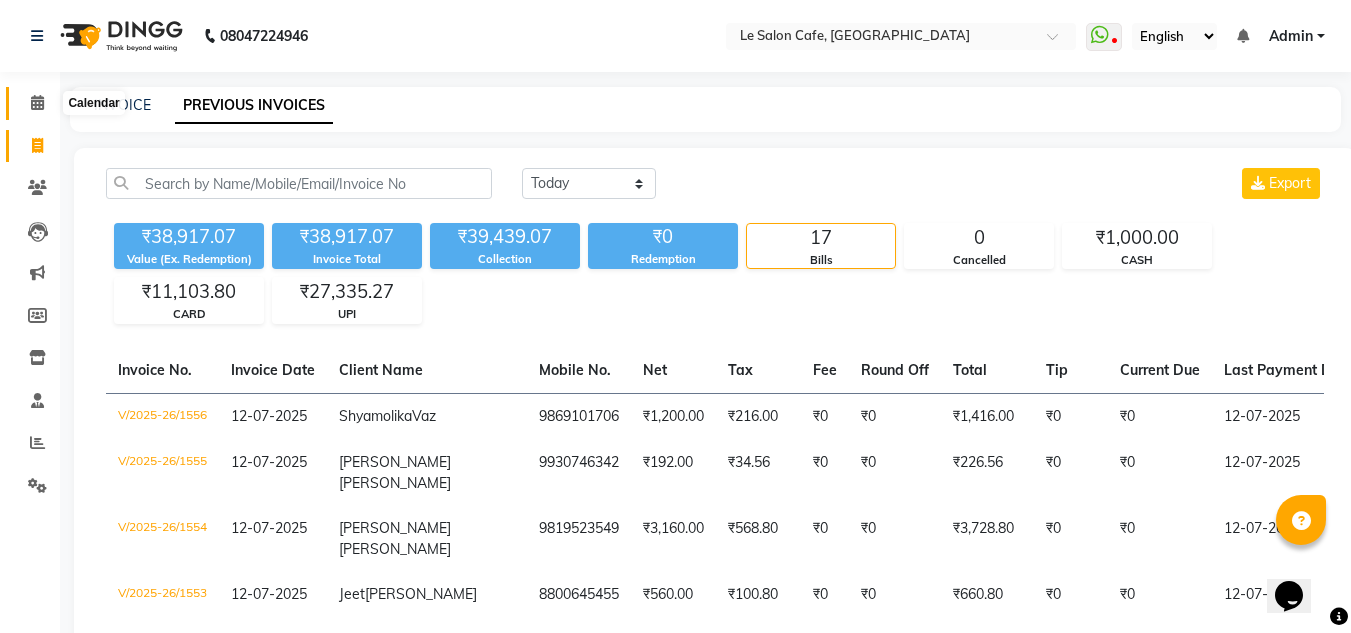 click 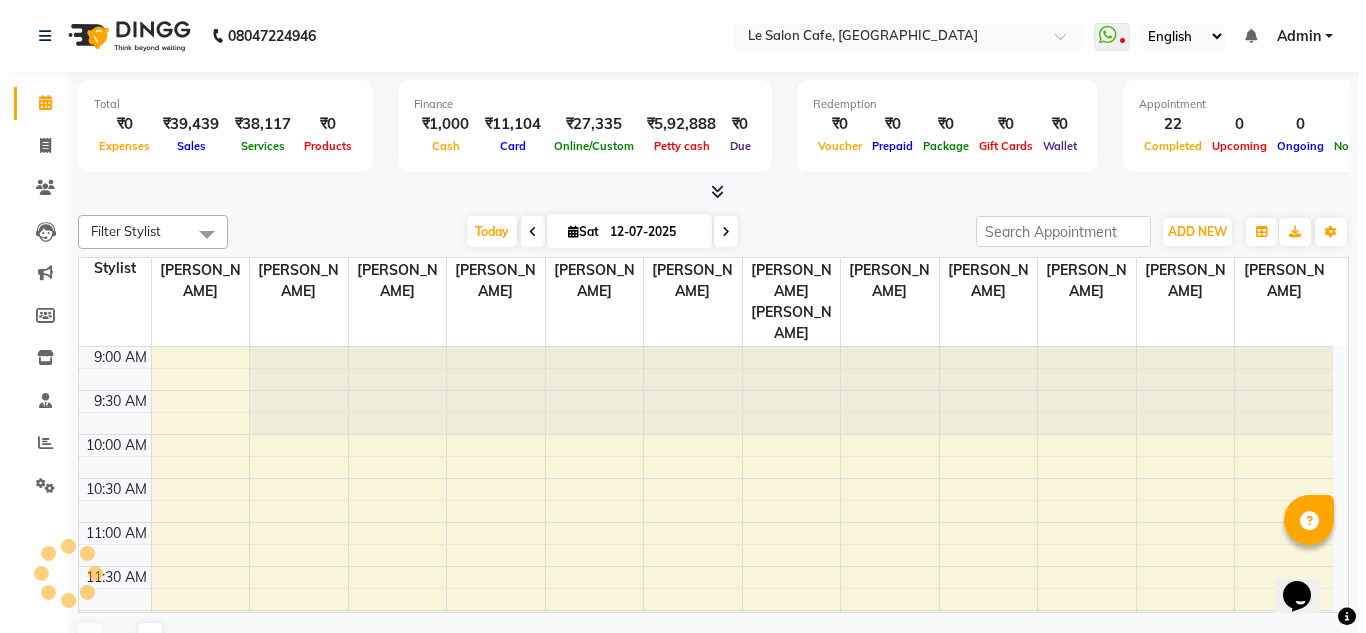 scroll, scrollTop: 881, scrollLeft: 0, axis: vertical 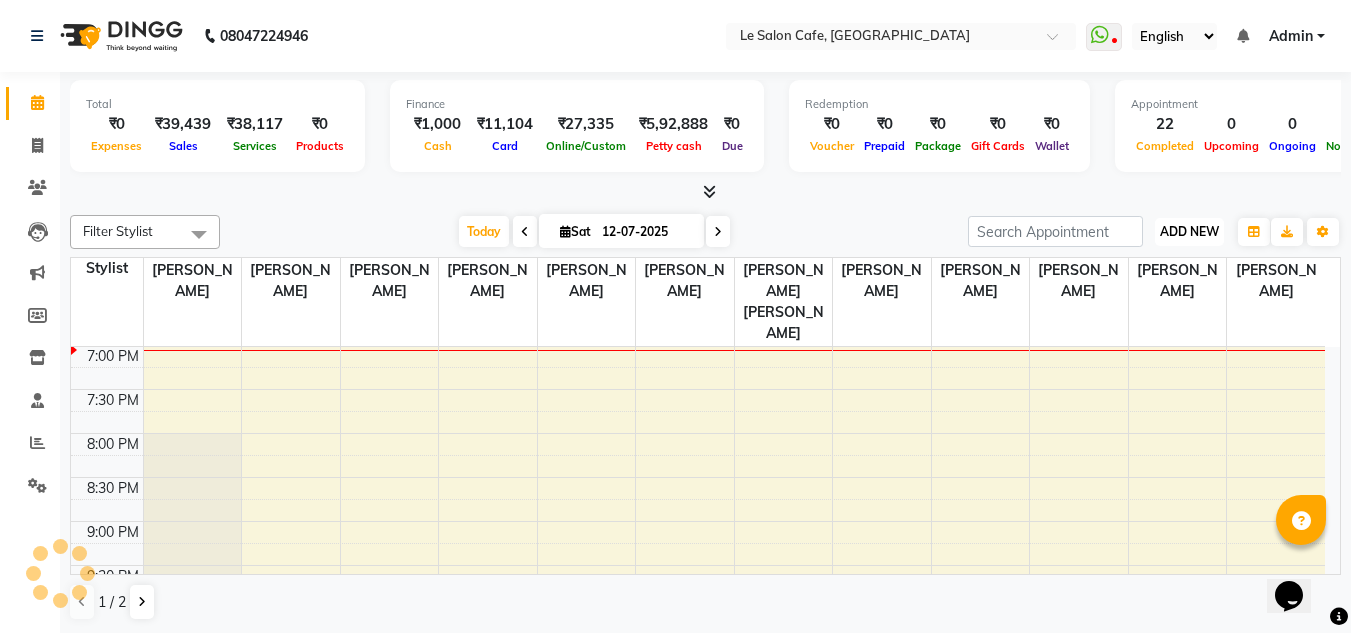 click on "ADD NEW" at bounding box center [1189, 231] 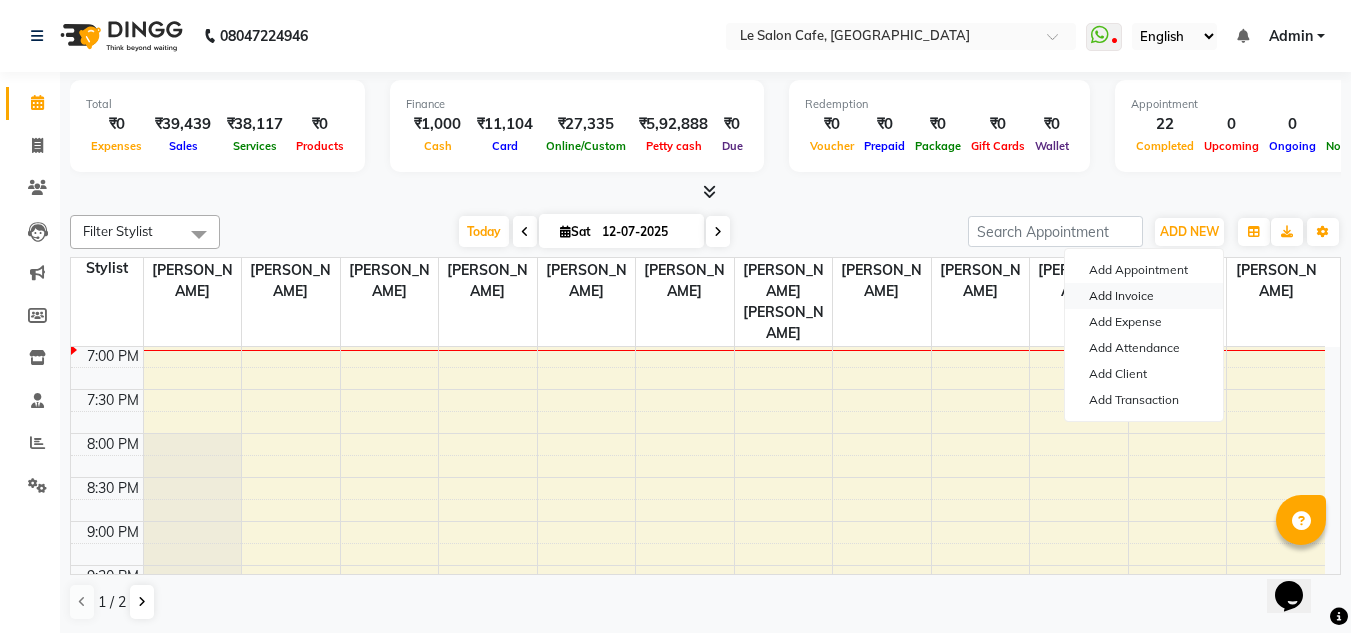 click on "Add Invoice" at bounding box center (1144, 296) 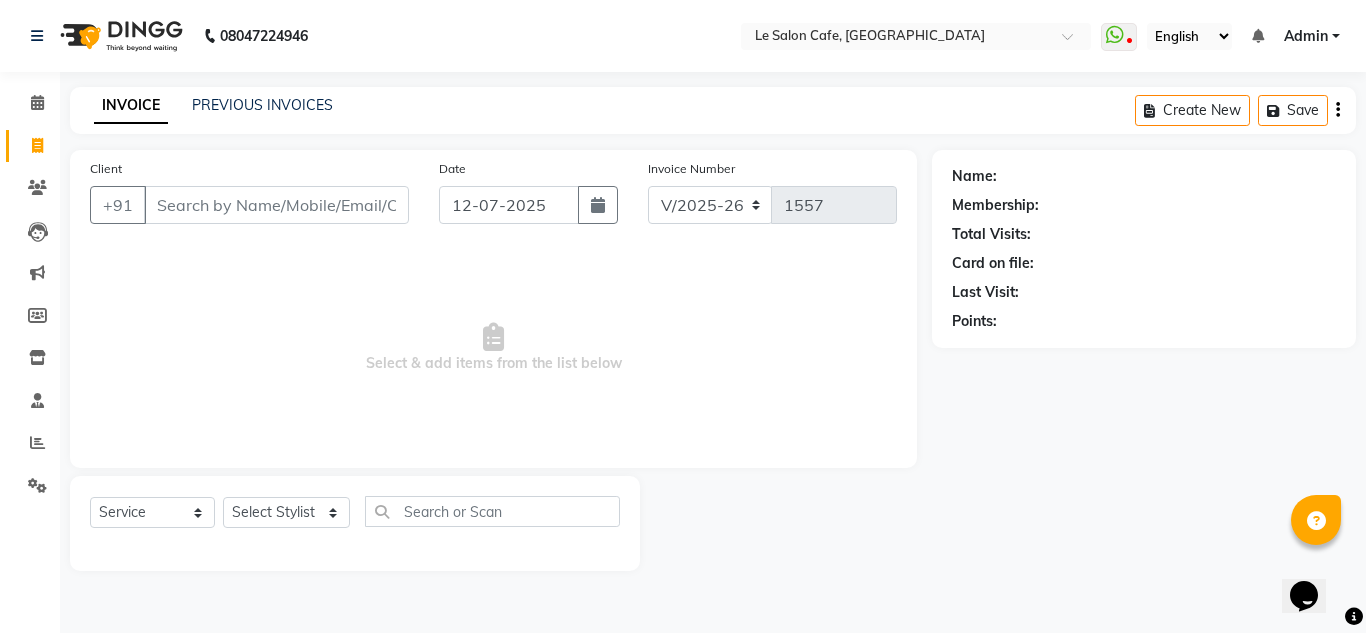 click on "Client" at bounding box center (276, 205) 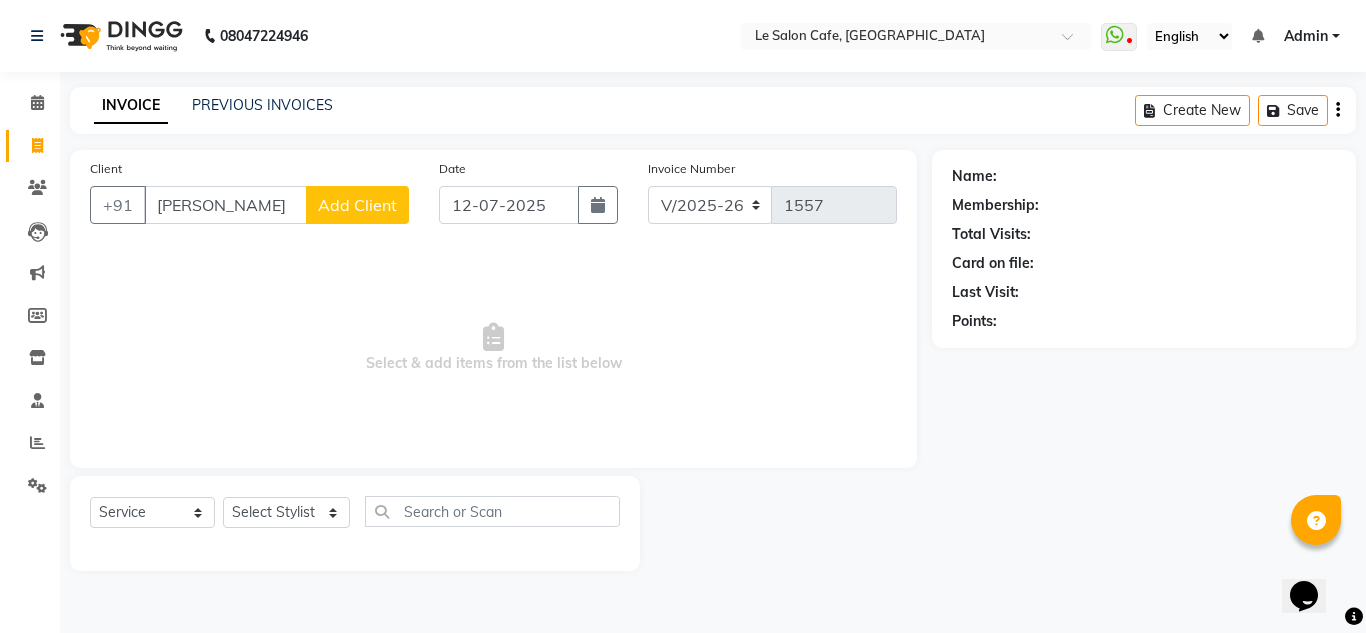 type on "[PERSON_NAME]" 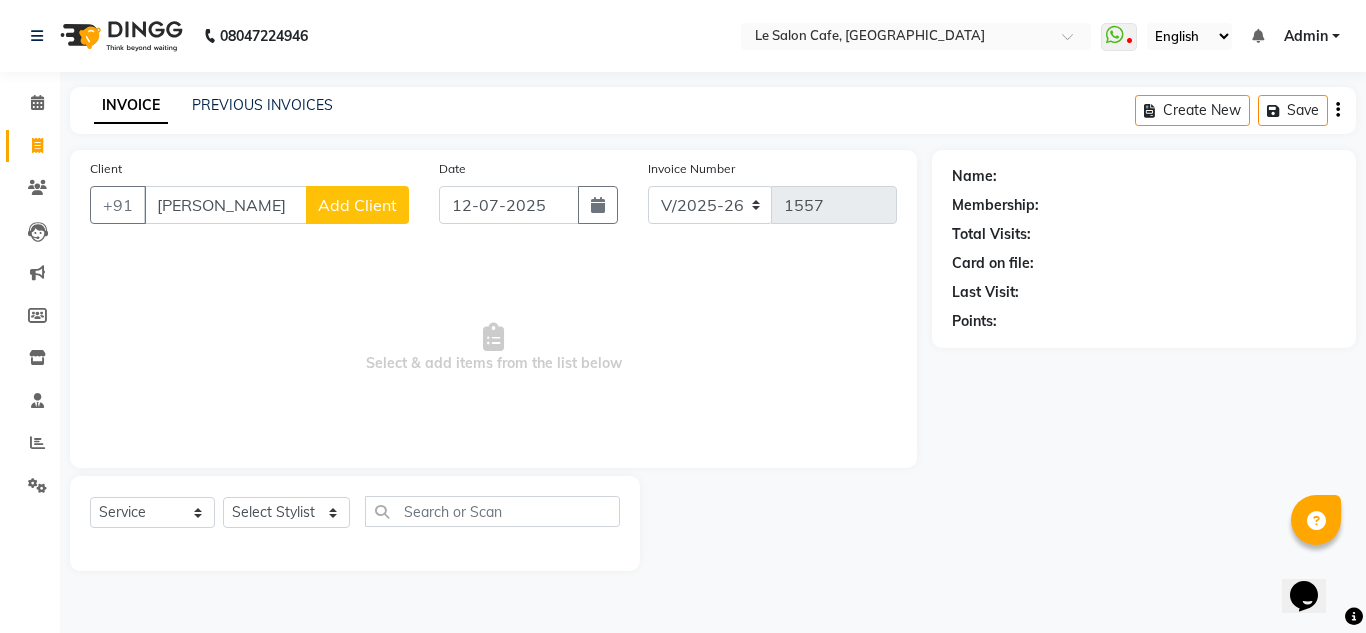 select on "22" 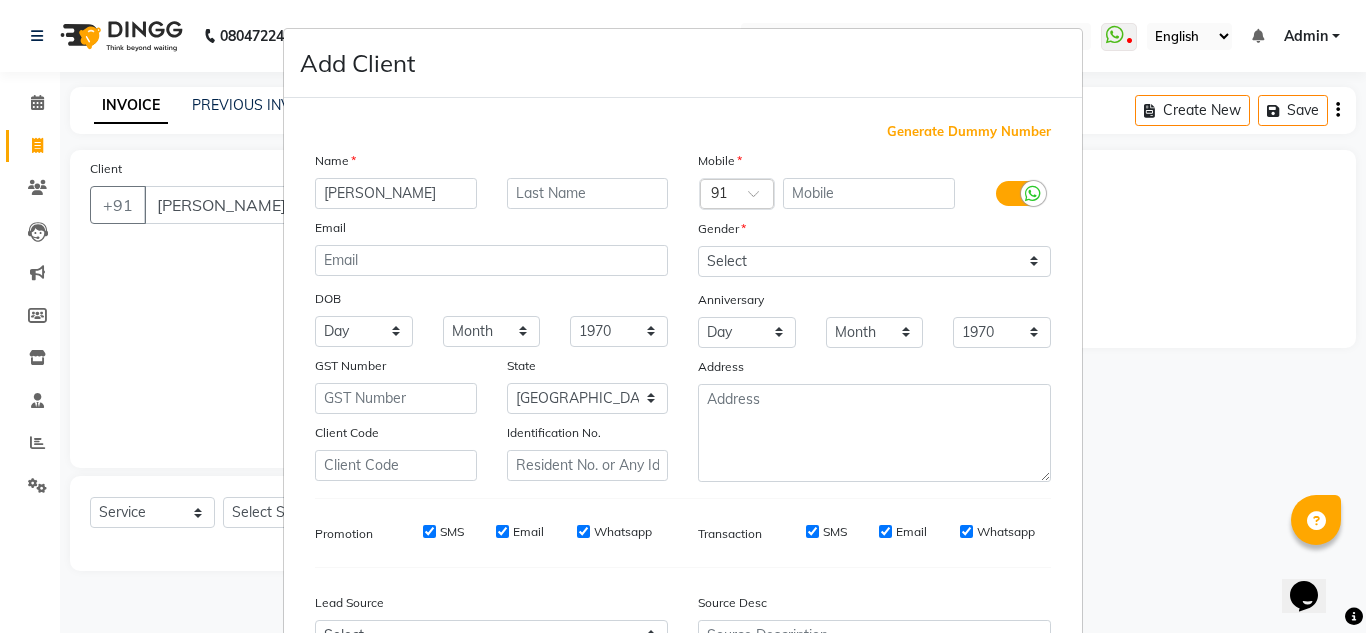 drag, startPoint x: 373, startPoint y: 195, endPoint x: 409, endPoint y: 198, distance: 36.124783 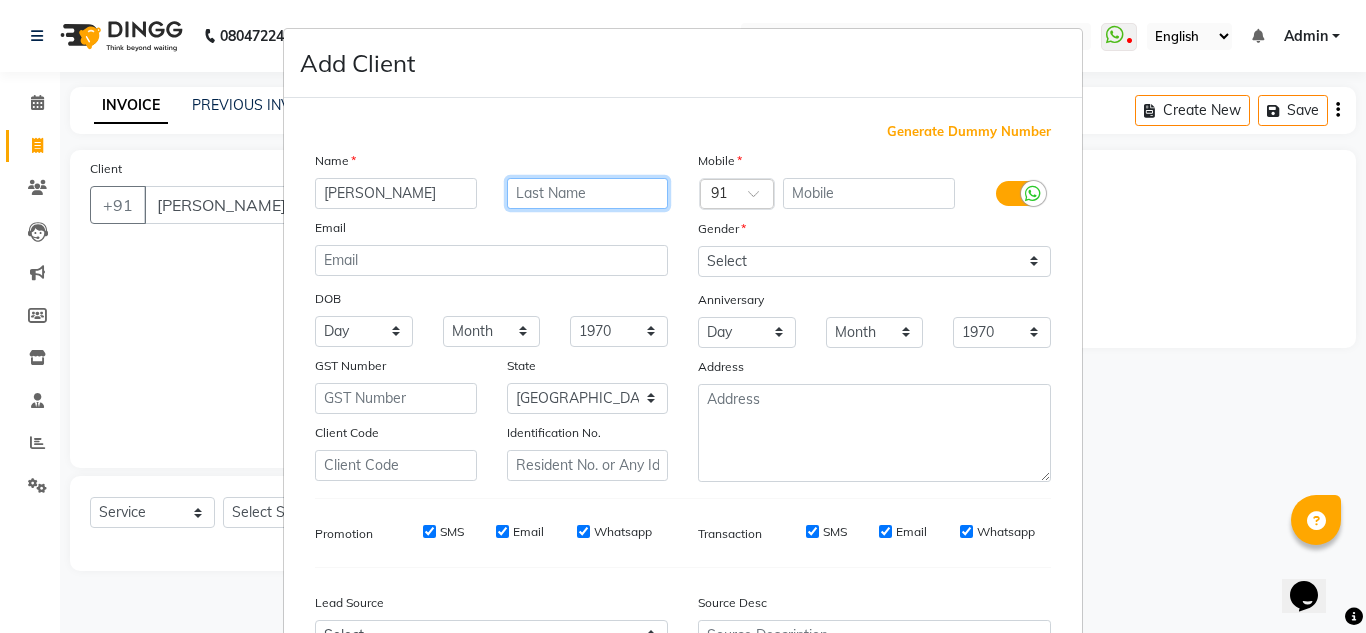 click at bounding box center (588, 193) 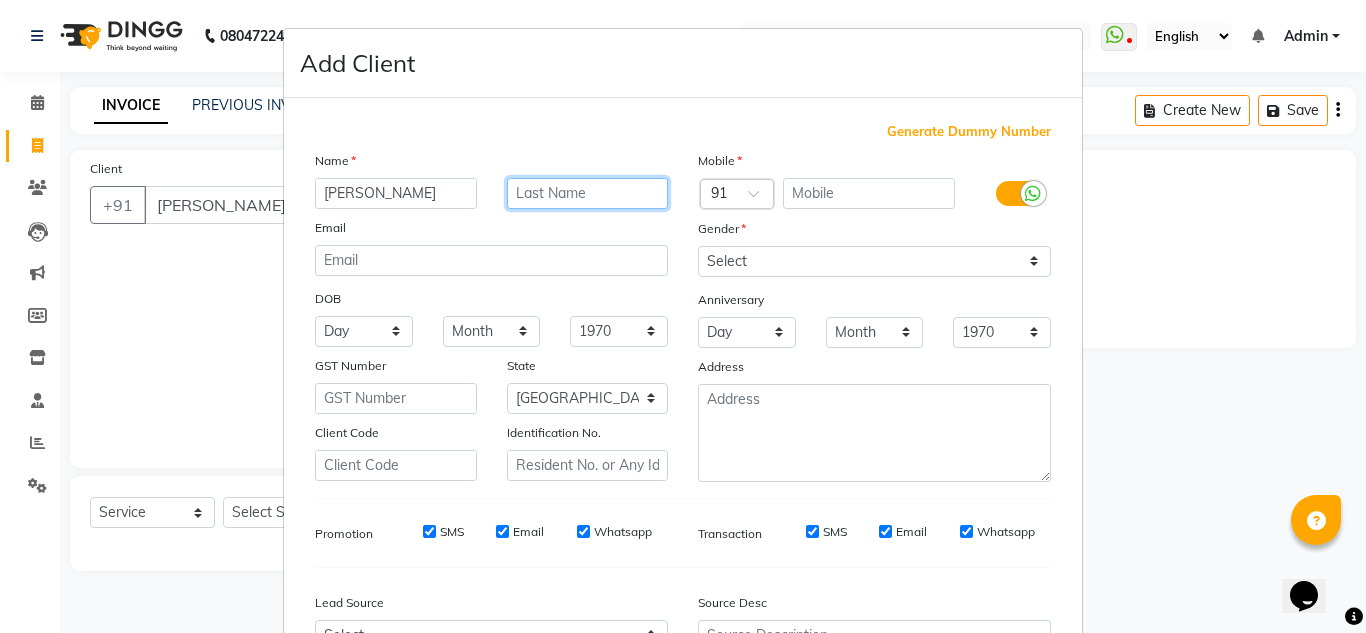 paste on "[PERSON_NAME]" 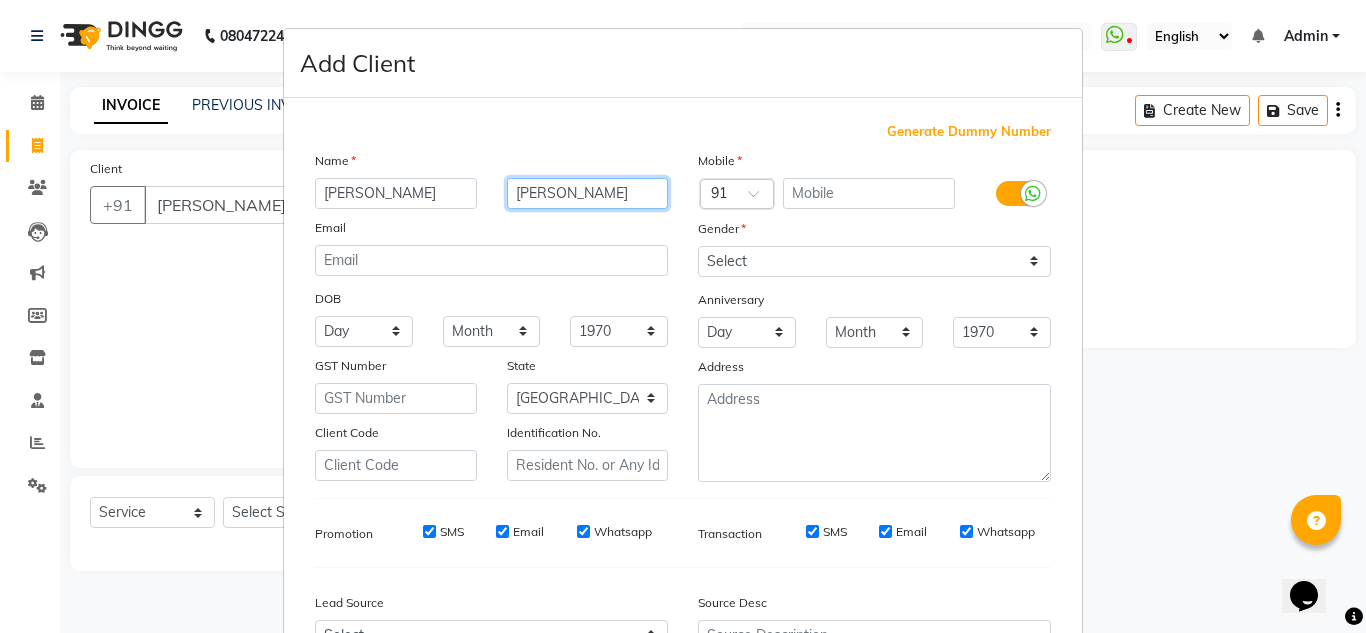 type on "[PERSON_NAME]" 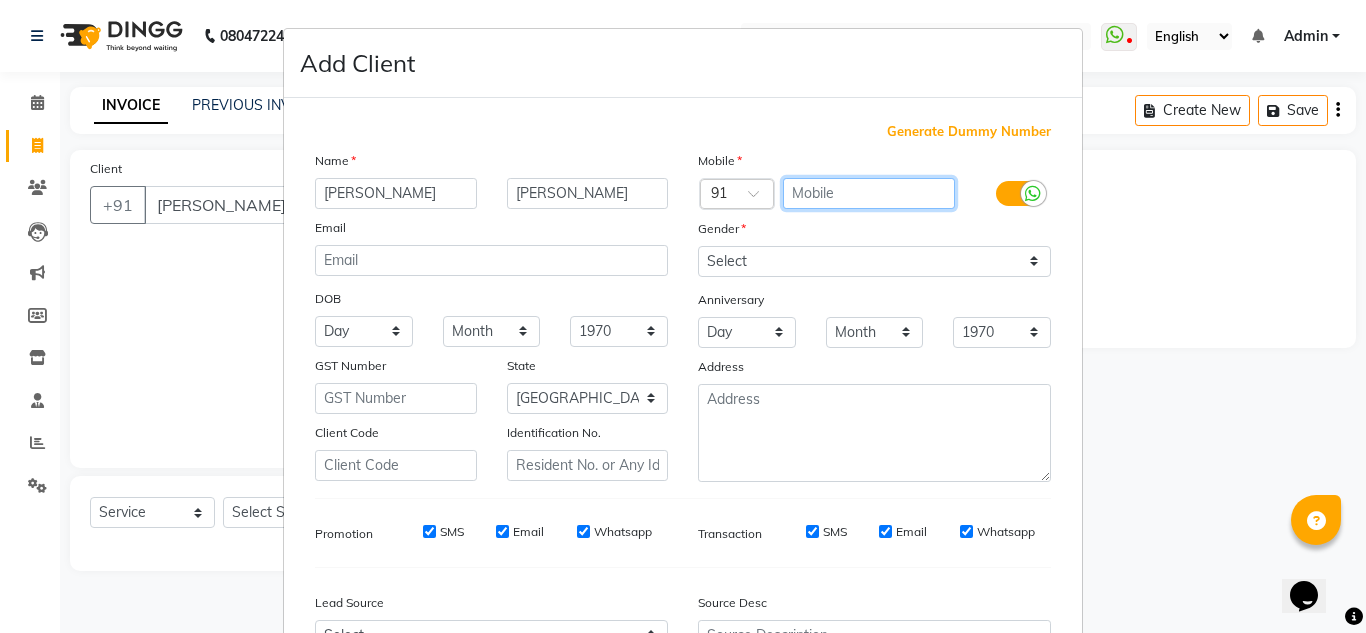 click at bounding box center (869, 193) 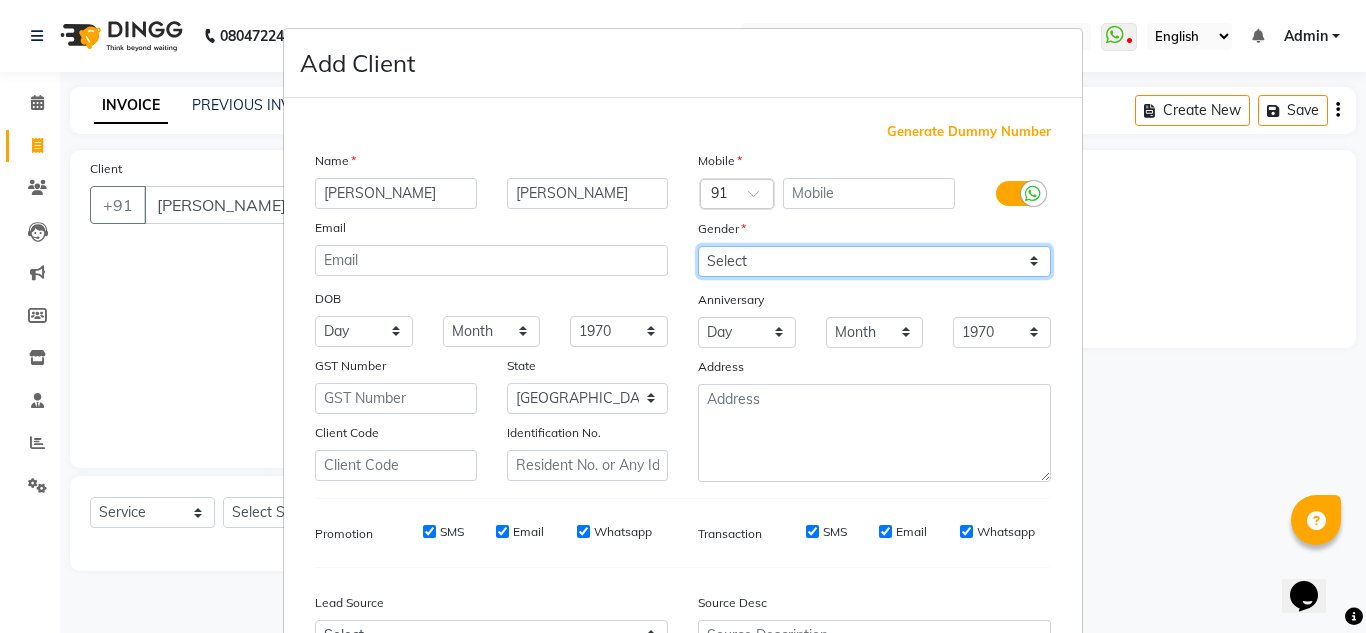 click on "Select [DEMOGRAPHIC_DATA] [DEMOGRAPHIC_DATA] Other Prefer Not To Say" at bounding box center (874, 261) 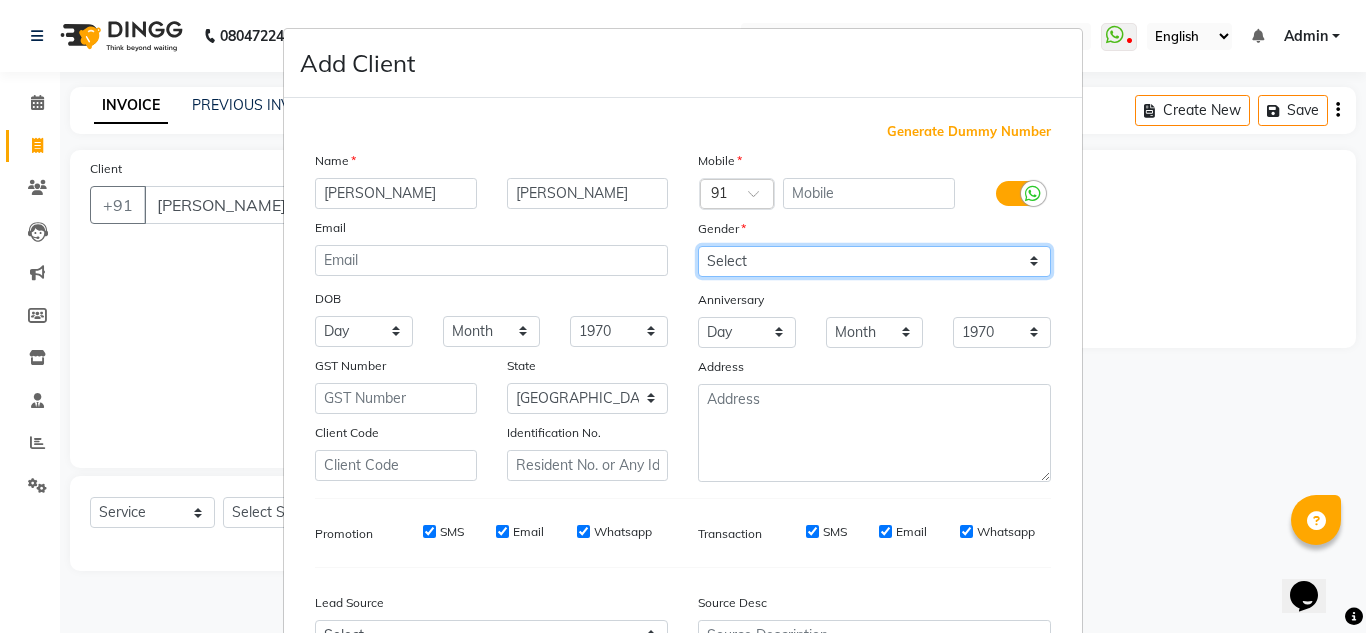 select on "[DEMOGRAPHIC_DATA]" 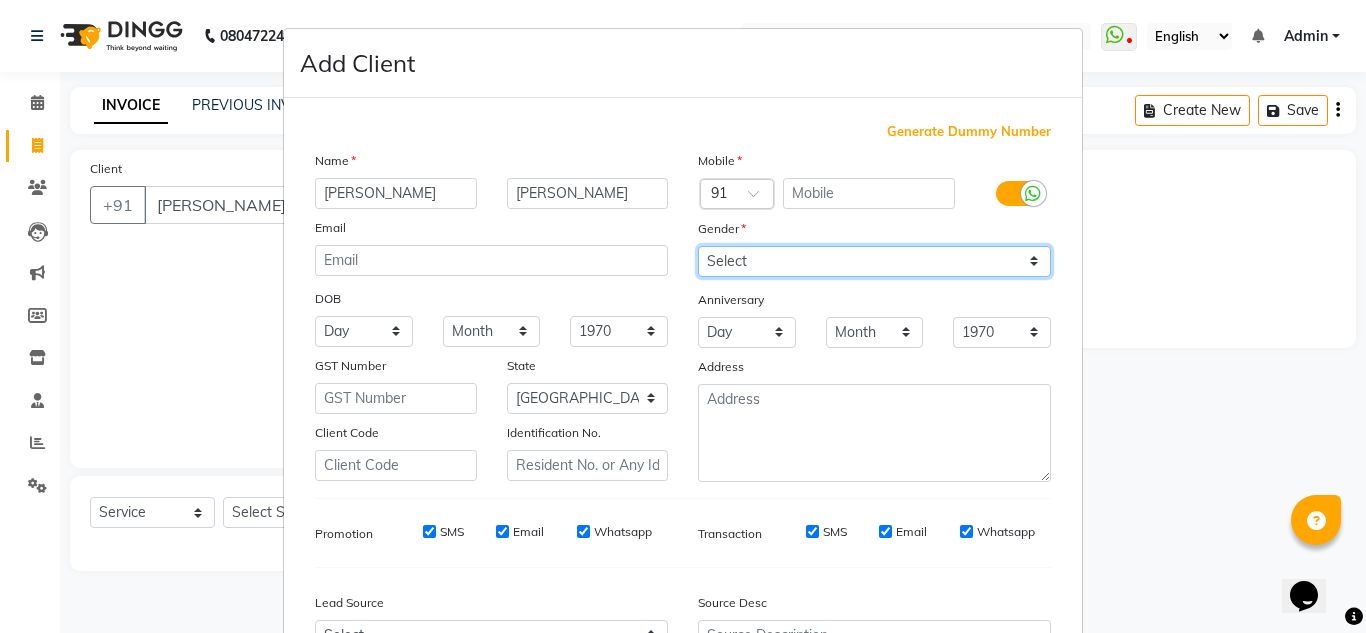 click on "Select [DEMOGRAPHIC_DATA] [DEMOGRAPHIC_DATA] Other Prefer Not To Say" at bounding box center [874, 261] 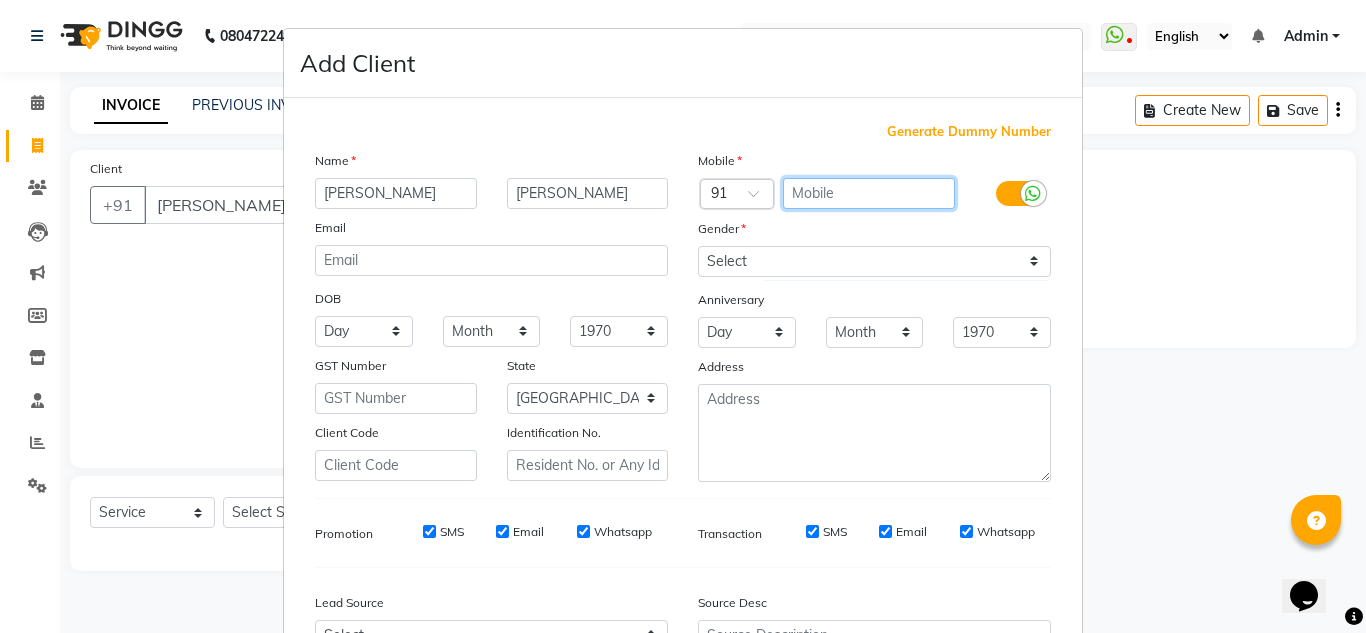 click at bounding box center (869, 193) 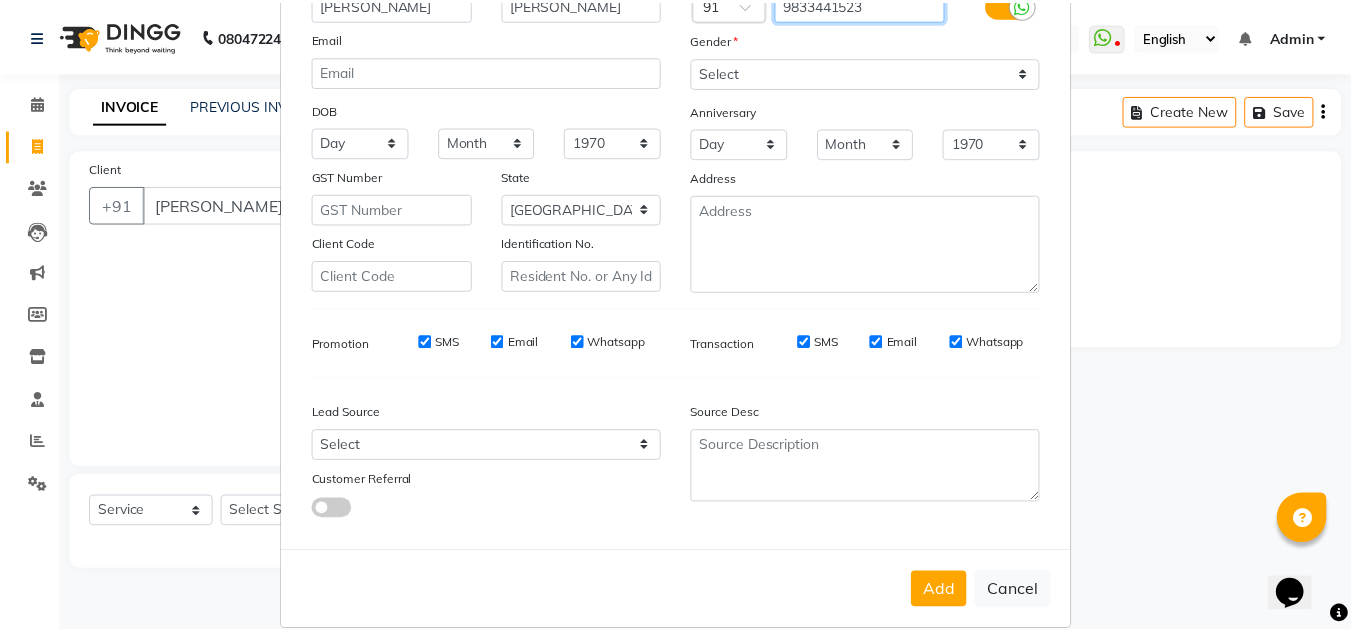 scroll, scrollTop: 216, scrollLeft: 0, axis: vertical 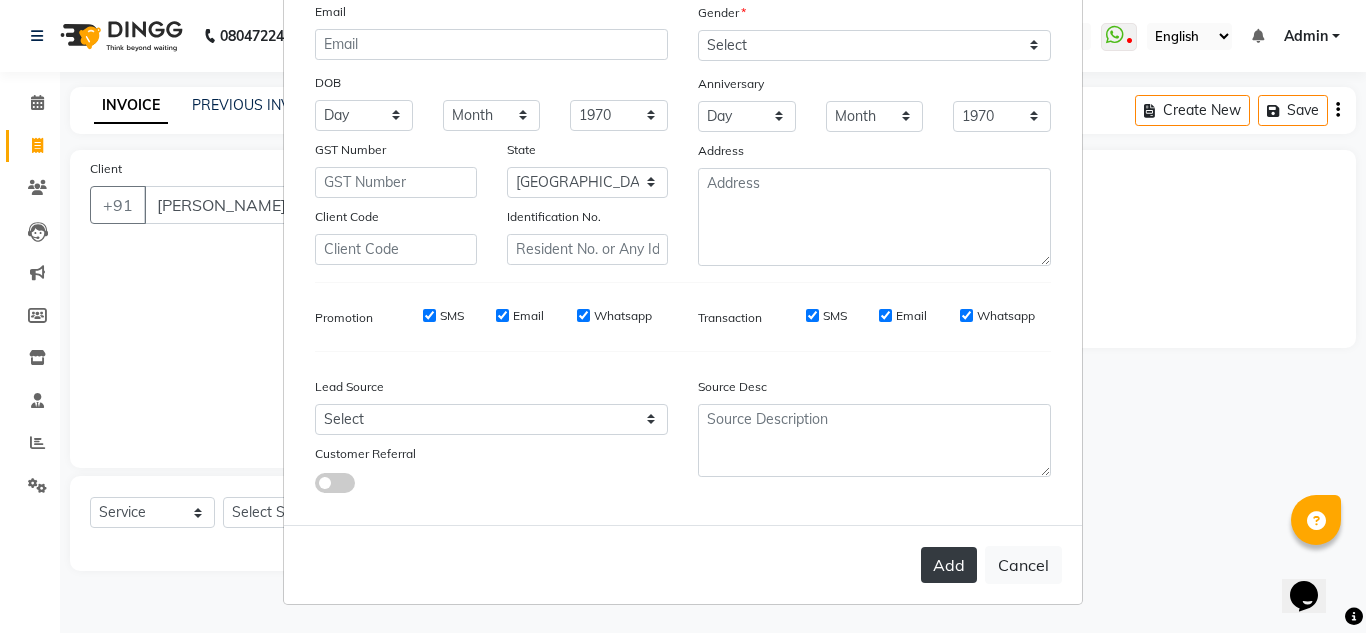type on "9833441523" 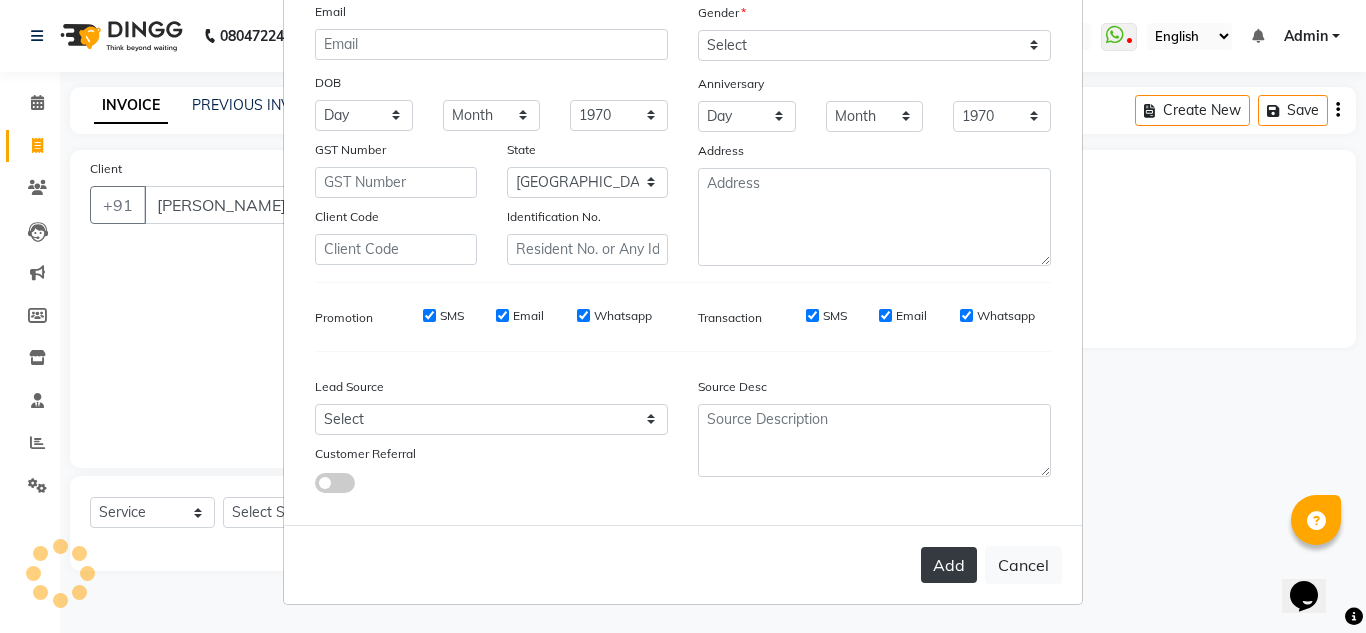 click on "Add" at bounding box center [949, 565] 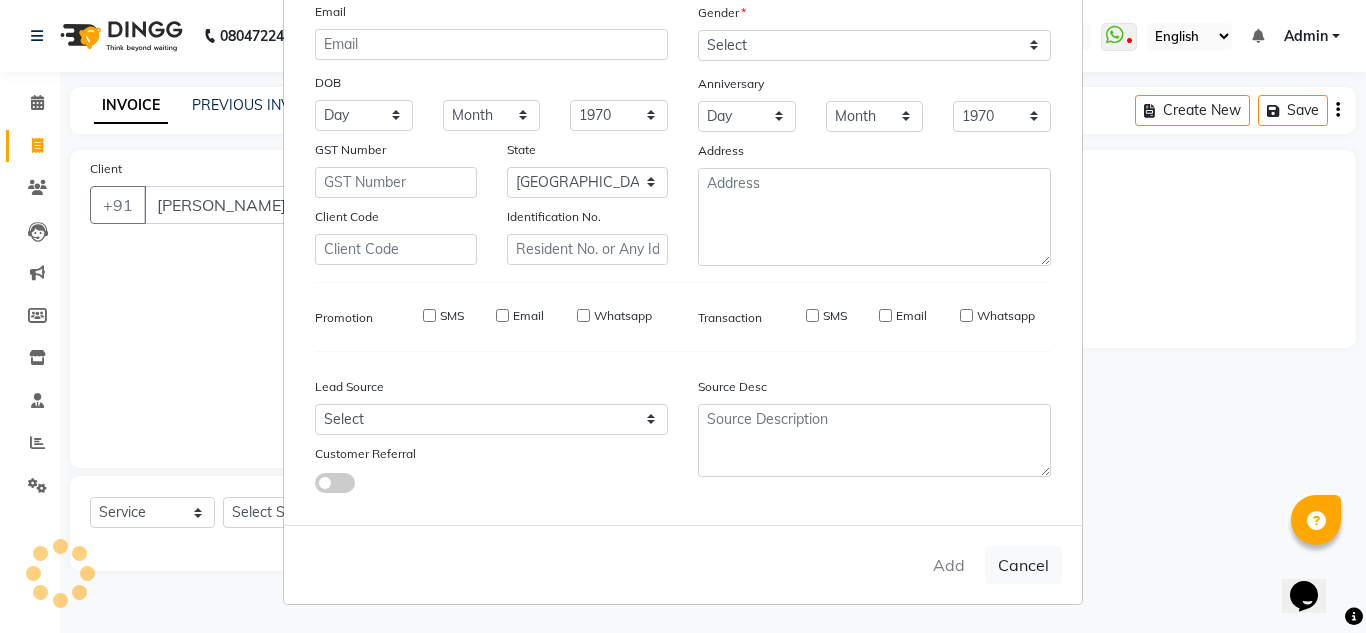 type on "9833441523" 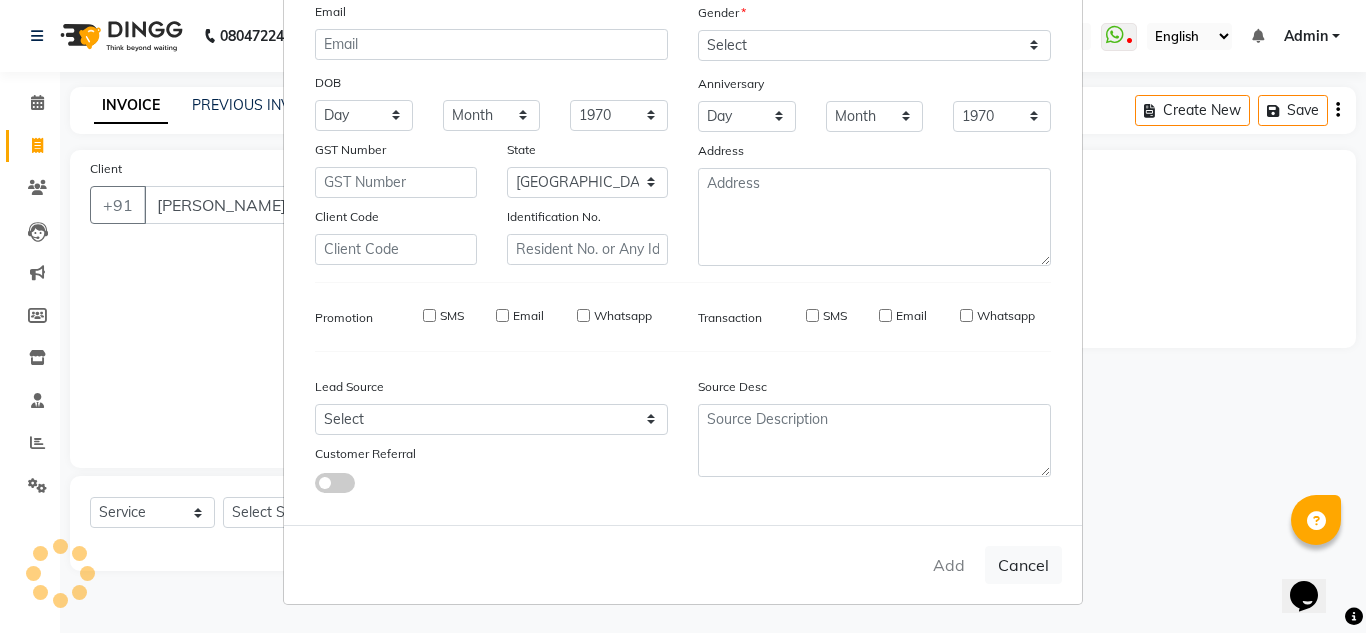 type 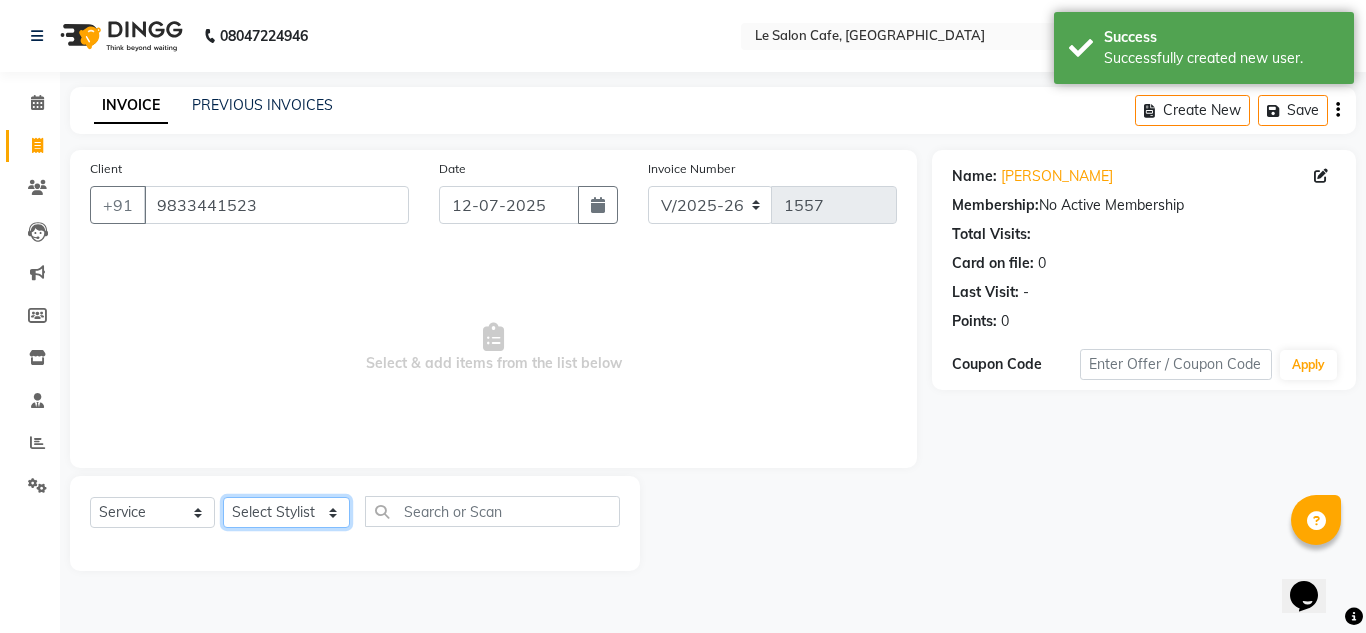 click on "Select Stylist [PERSON_NAME]  [PERSON_NAME]  [PERSON_NAME]  Front Desk  [PERSON_NAME]  [PERSON_NAME] [PERSON_NAME]  [PERSON_NAME]  [PERSON_NAME] [PERSON_NAME]  [PERSON_NAME] [PERSON_NAME] [PERSON_NAME] [PERSON_NAME]" 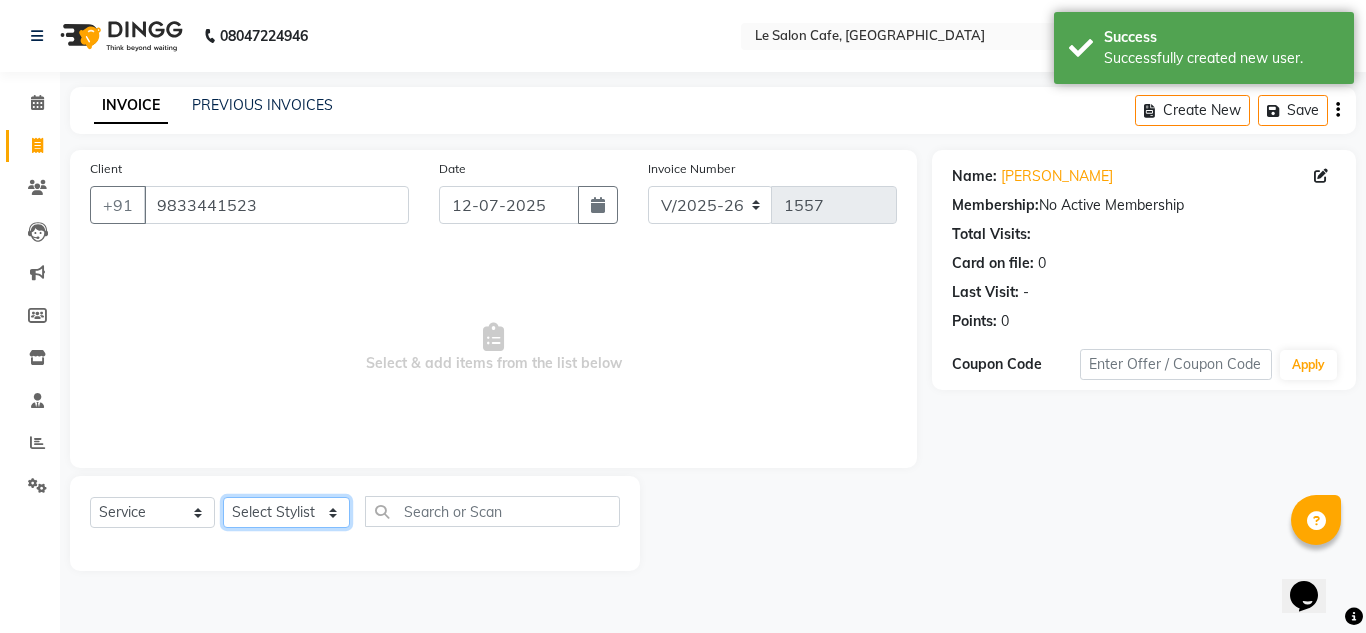 select on "70684" 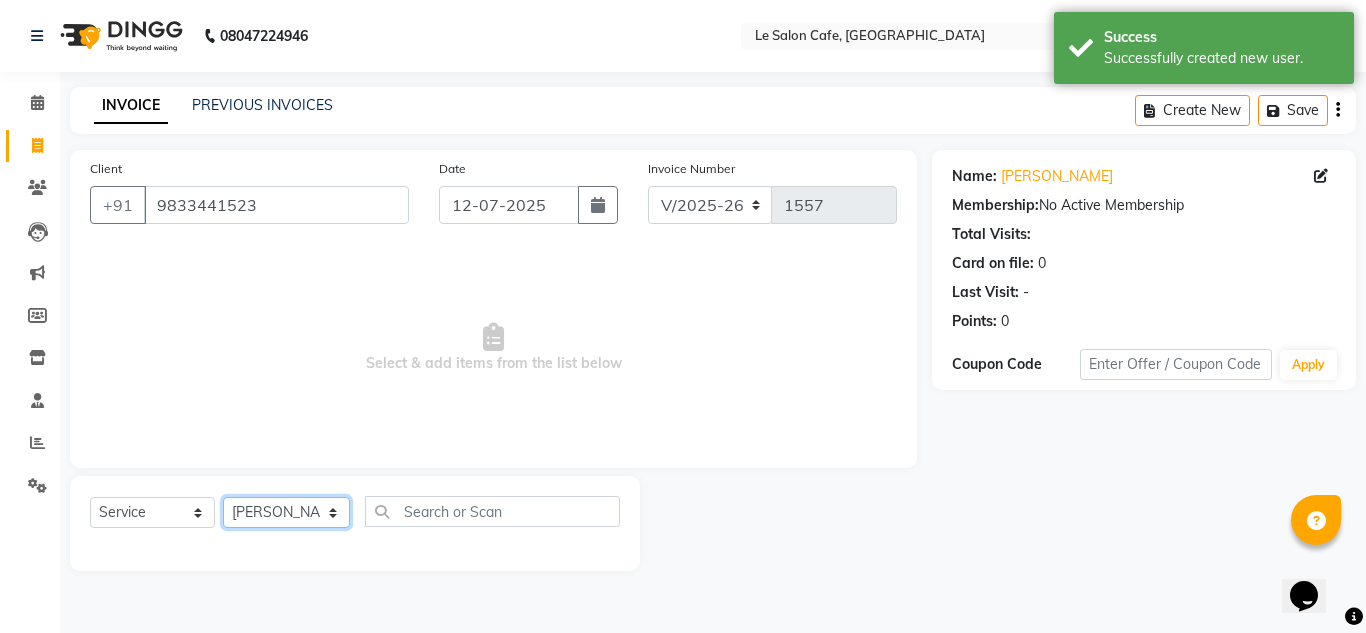 click on "Select Stylist [PERSON_NAME]  [PERSON_NAME]  [PERSON_NAME]  Front Desk  [PERSON_NAME]  [PERSON_NAME] [PERSON_NAME]  [PERSON_NAME]  [PERSON_NAME] [PERSON_NAME]  [PERSON_NAME] [PERSON_NAME] [PERSON_NAME] [PERSON_NAME]" 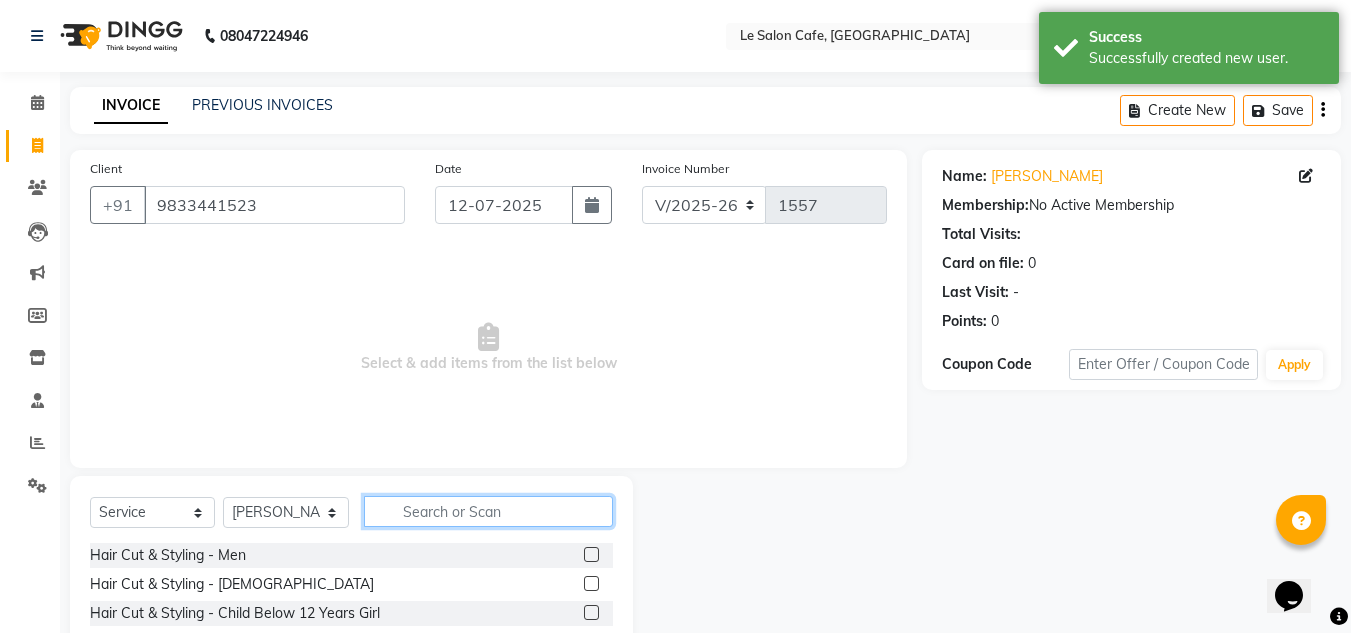 click 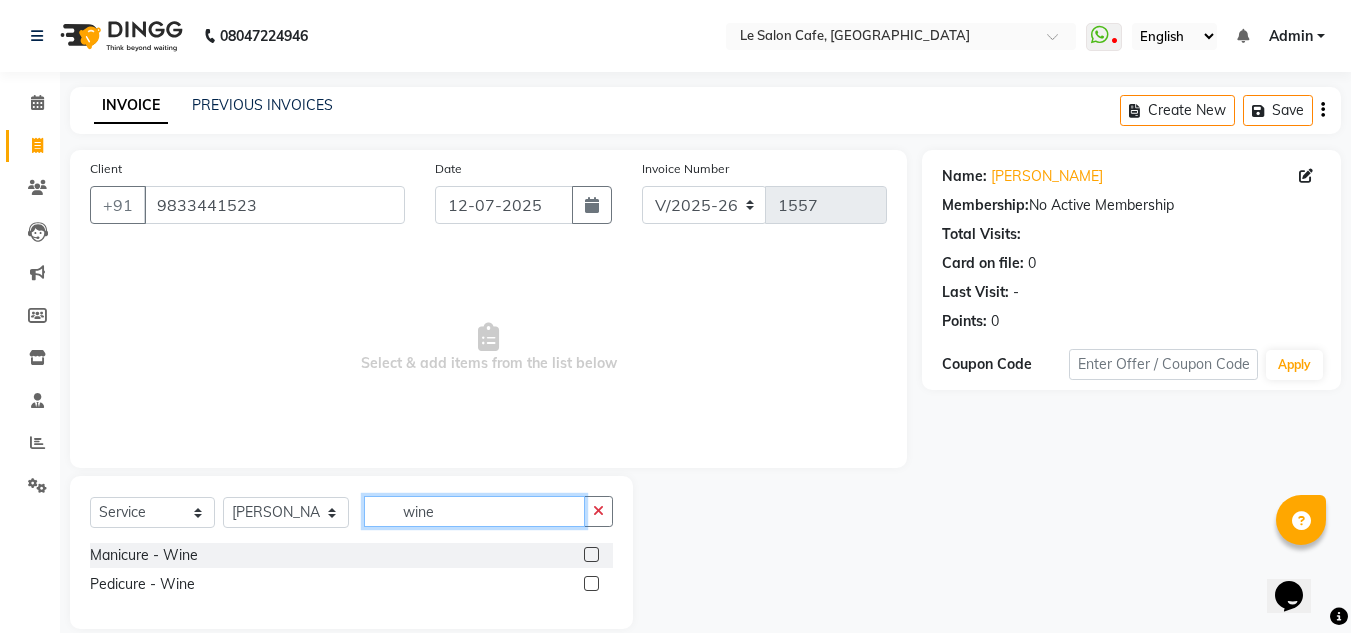 type on "wine" 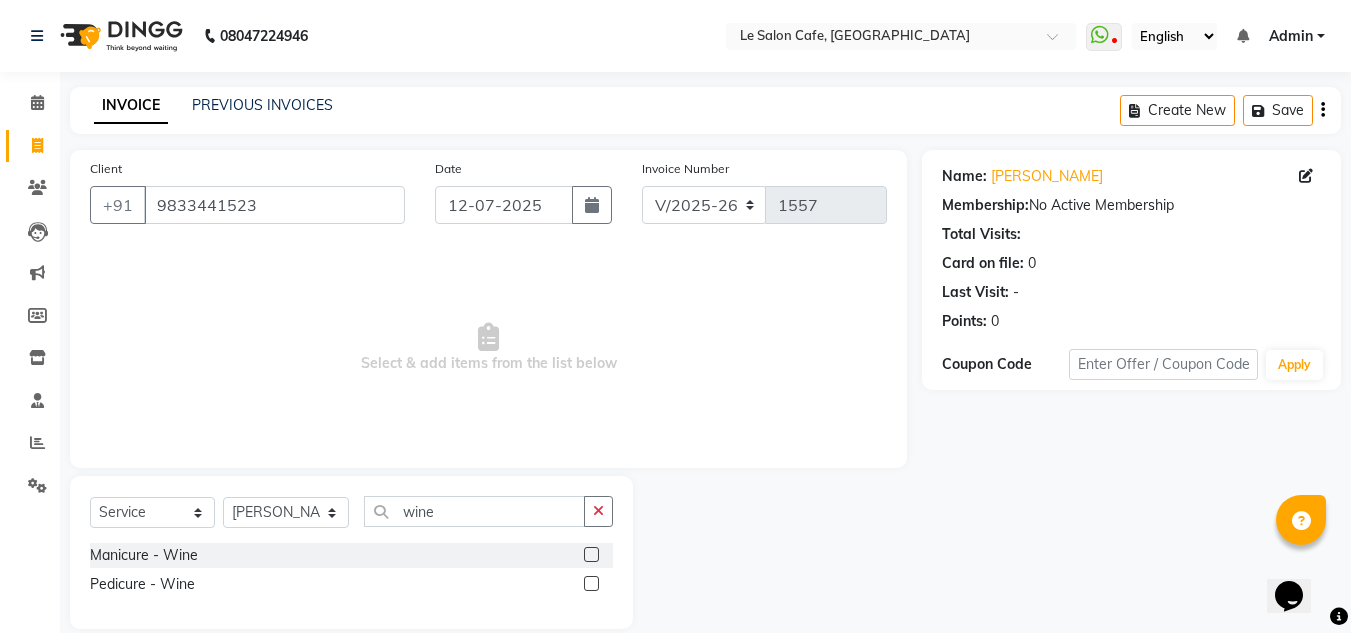 click 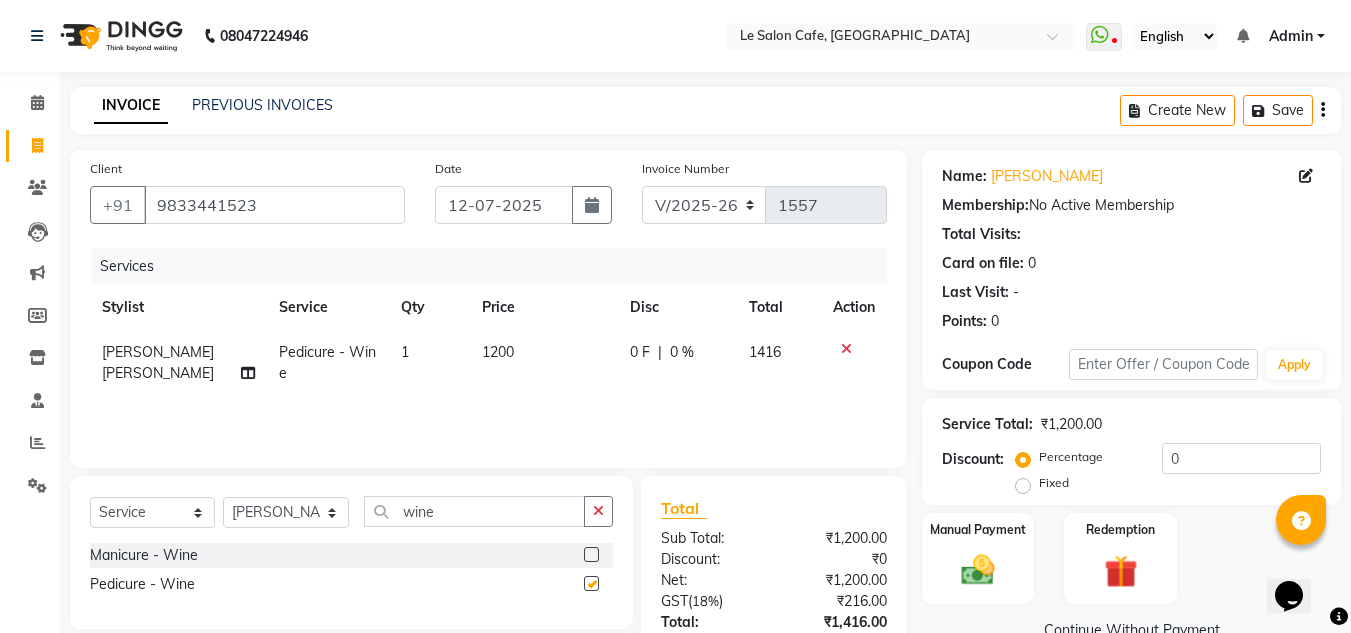 checkbox on "false" 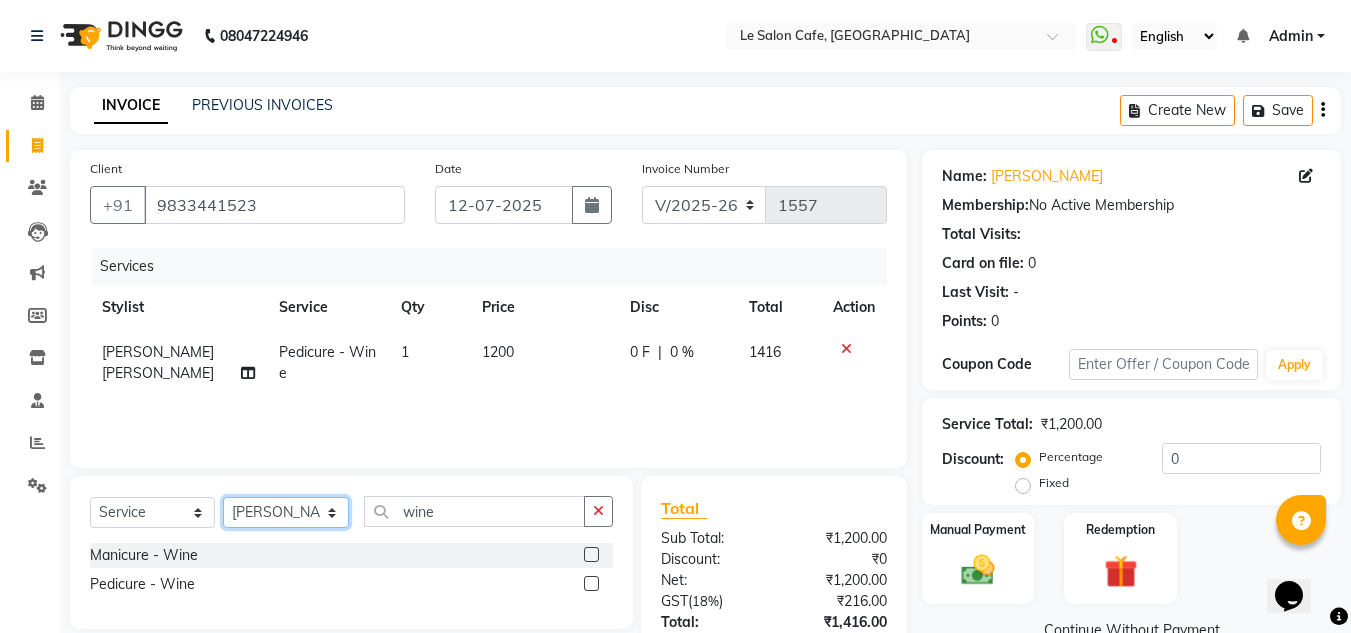 click on "Select Stylist [PERSON_NAME]  [PERSON_NAME]  [PERSON_NAME]  Front Desk  [PERSON_NAME]  [PERSON_NAME] [PERSON_NAME]  [PERSON_NAME]  [PERSON_NAME] [PERSON_NAME]  [PERSON_NAME] [PERSON_NAME] [PERSON_NAME] [PERSON_NAME]" 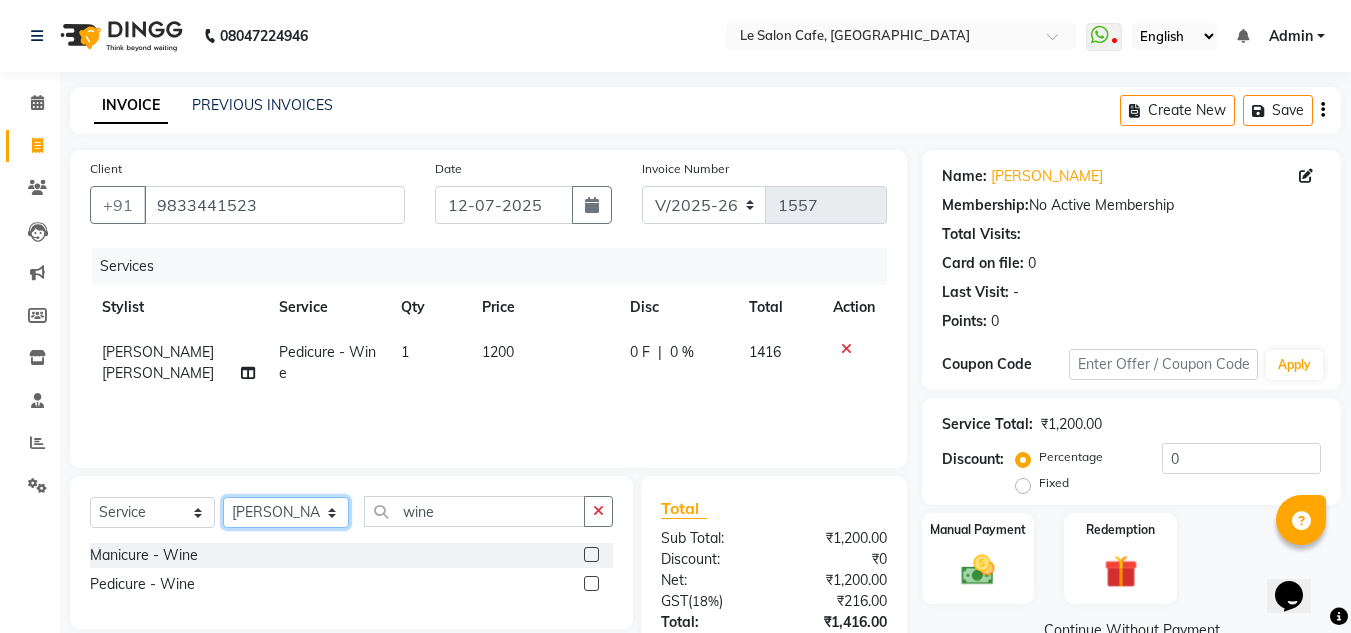 select on "71878" 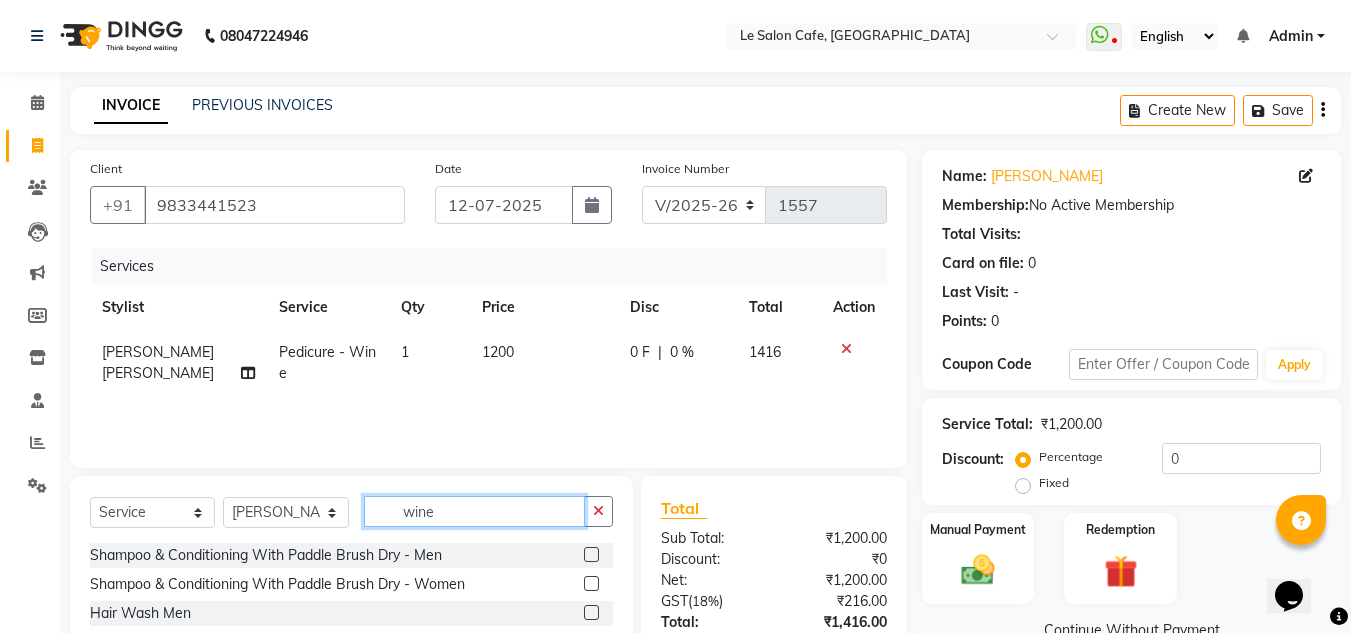 click on "wine" 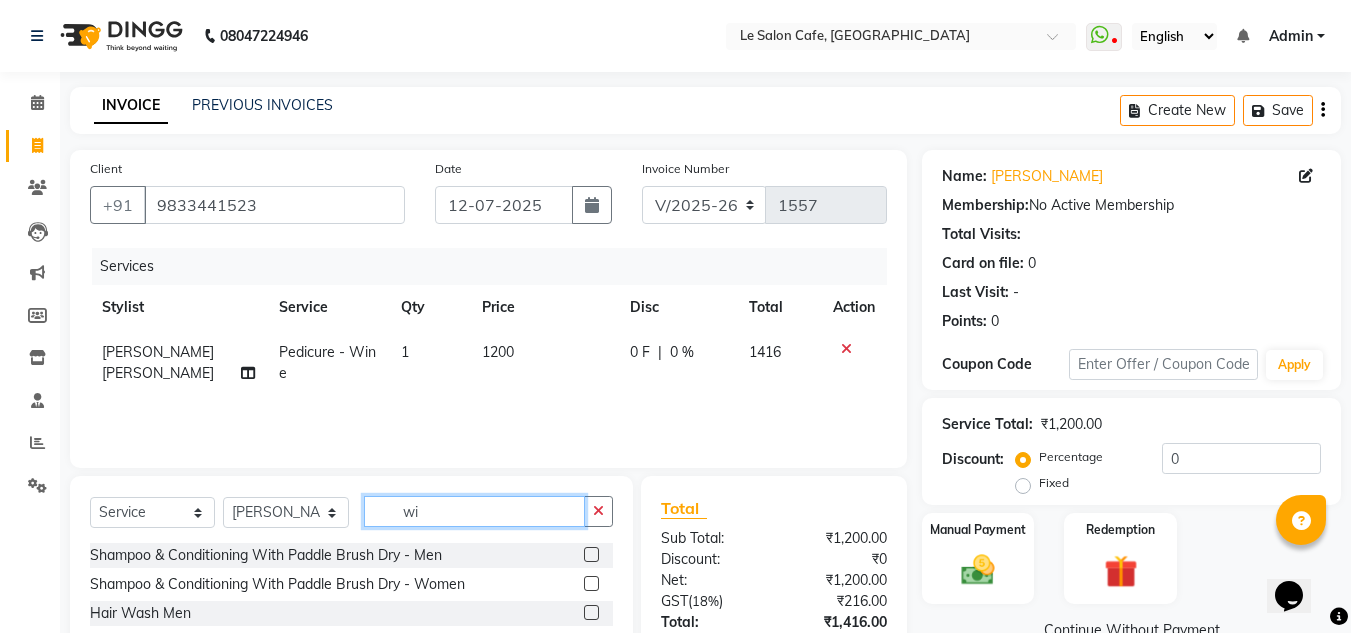 type on "w" 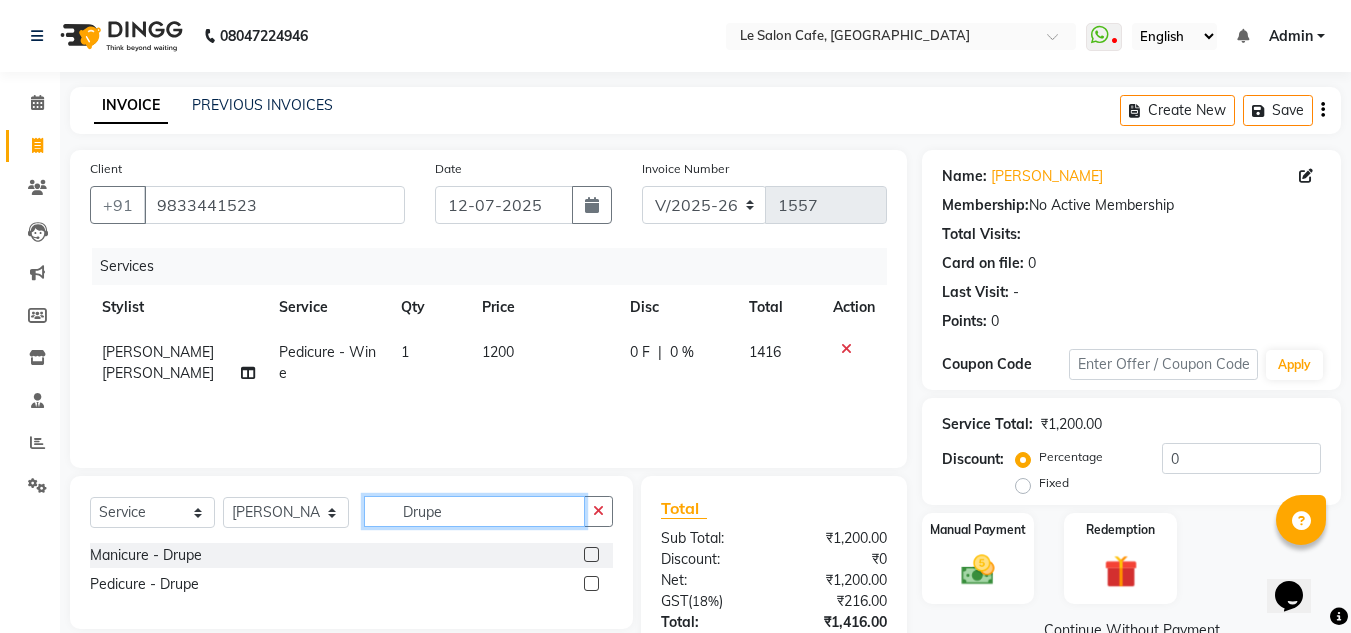 type on "Drupe" 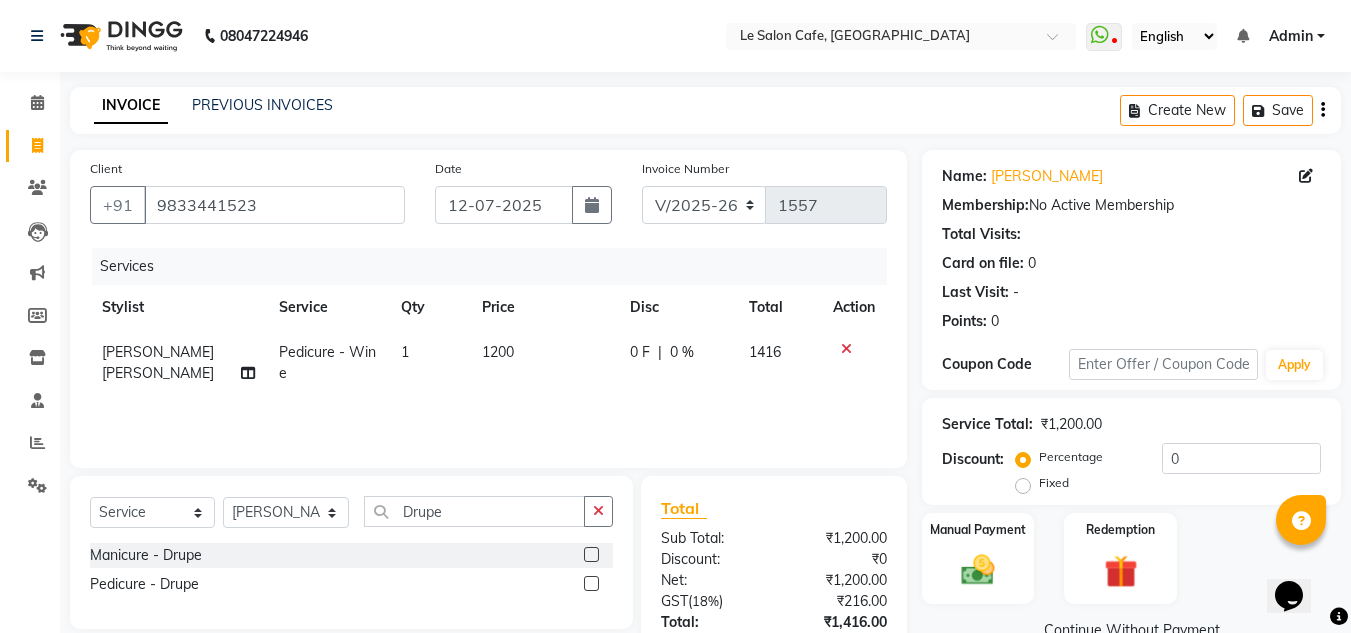 click 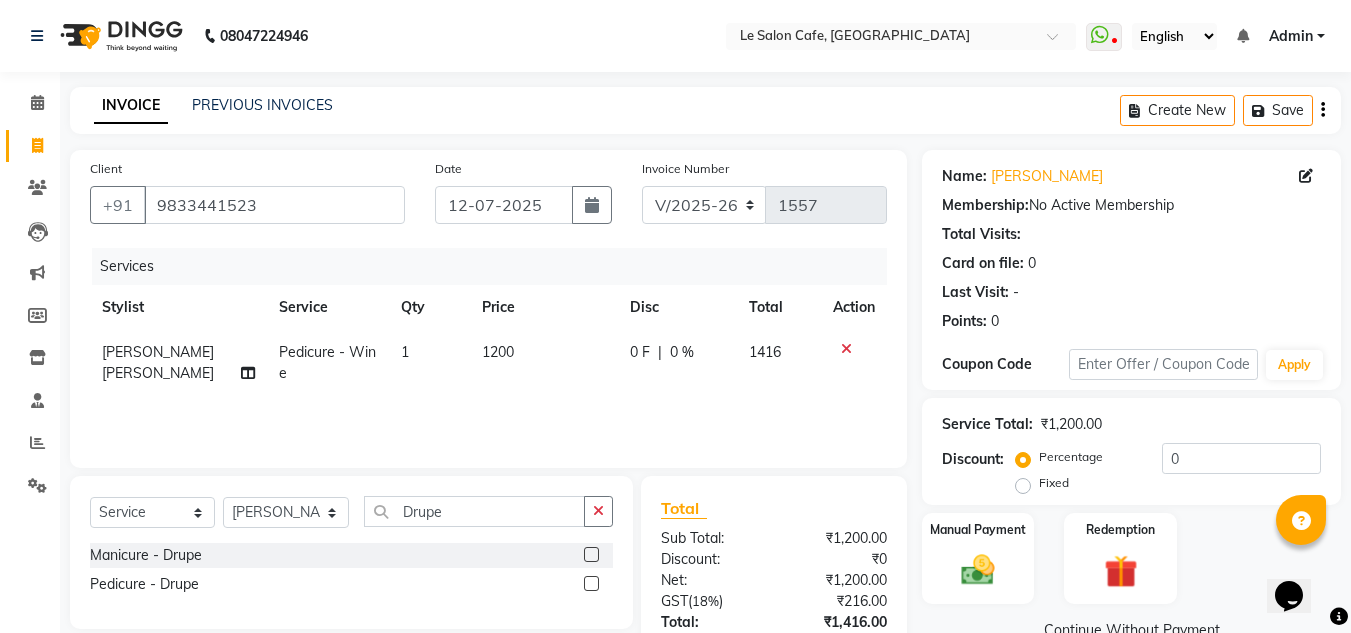 click 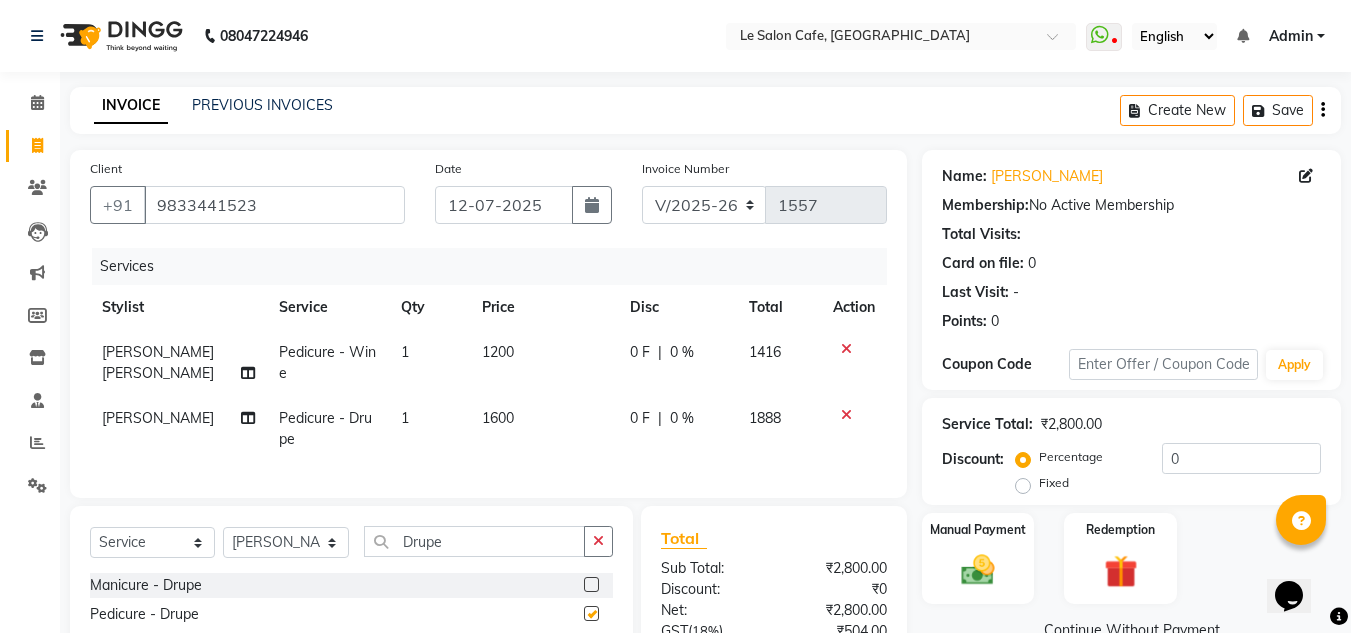 checkbox on "false" 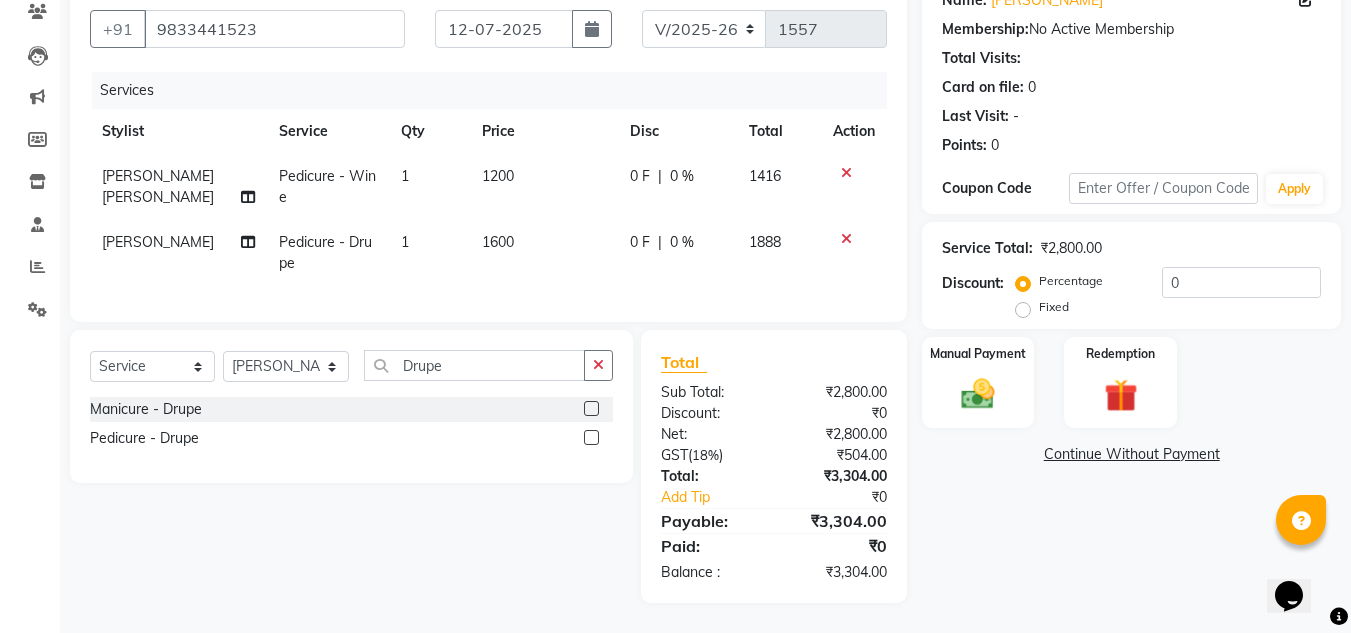 scroll, scrollTop: 191, scrollLeft: 0, axis: vertical 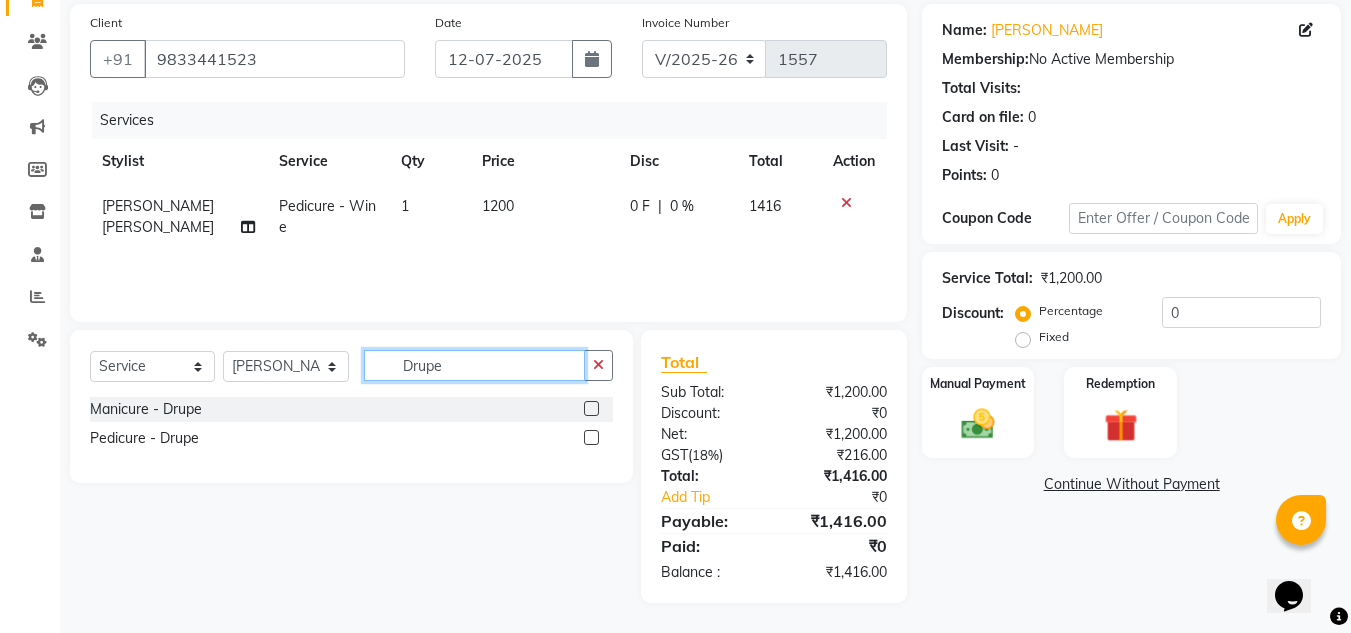 click on "Drupe" 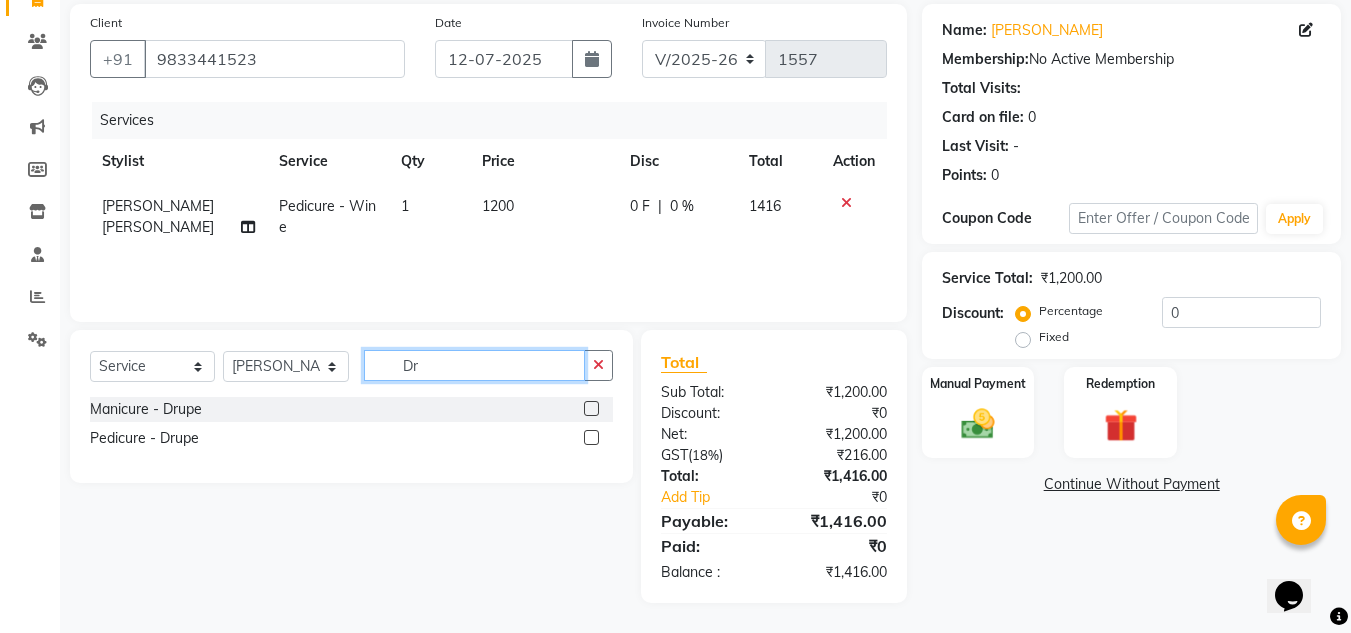 type on "D" 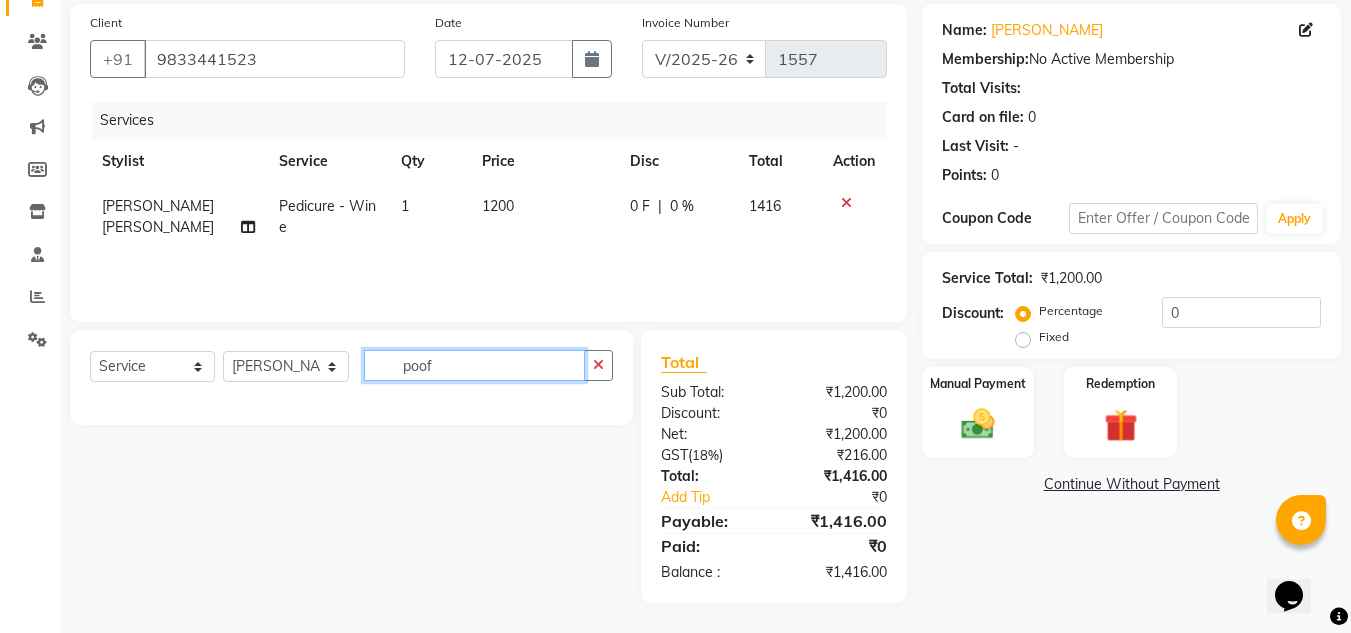 type on "poof" 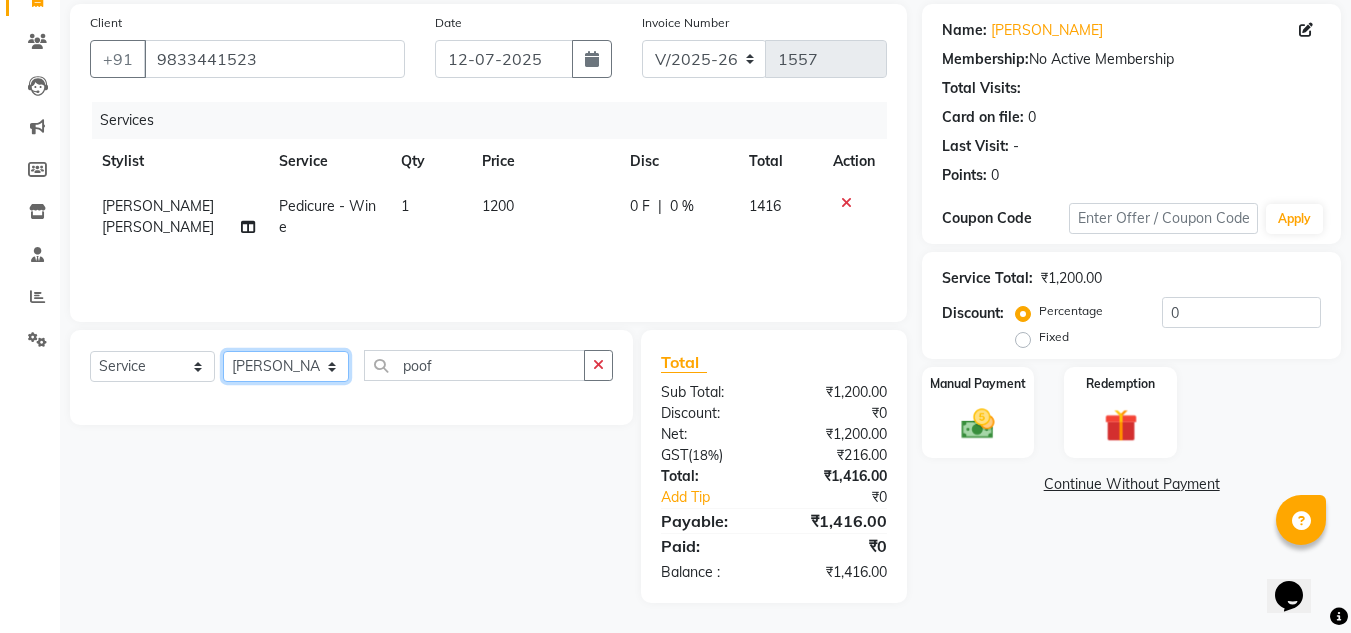 click on "Select Stylist [PERSON_NAME]  [PERSON_NAME]  [PERSON_NAME]  Front Desk  [PERSON_NAME]  [PERSON_NAME] [PERSON_NAME]  [PERSON_NAME]  [PERSON_NAME] [PERSON_NAME]  [PERSON_NAME] [PERSON_NAME] [PERSON_NAME] [PERSON_NAME]" 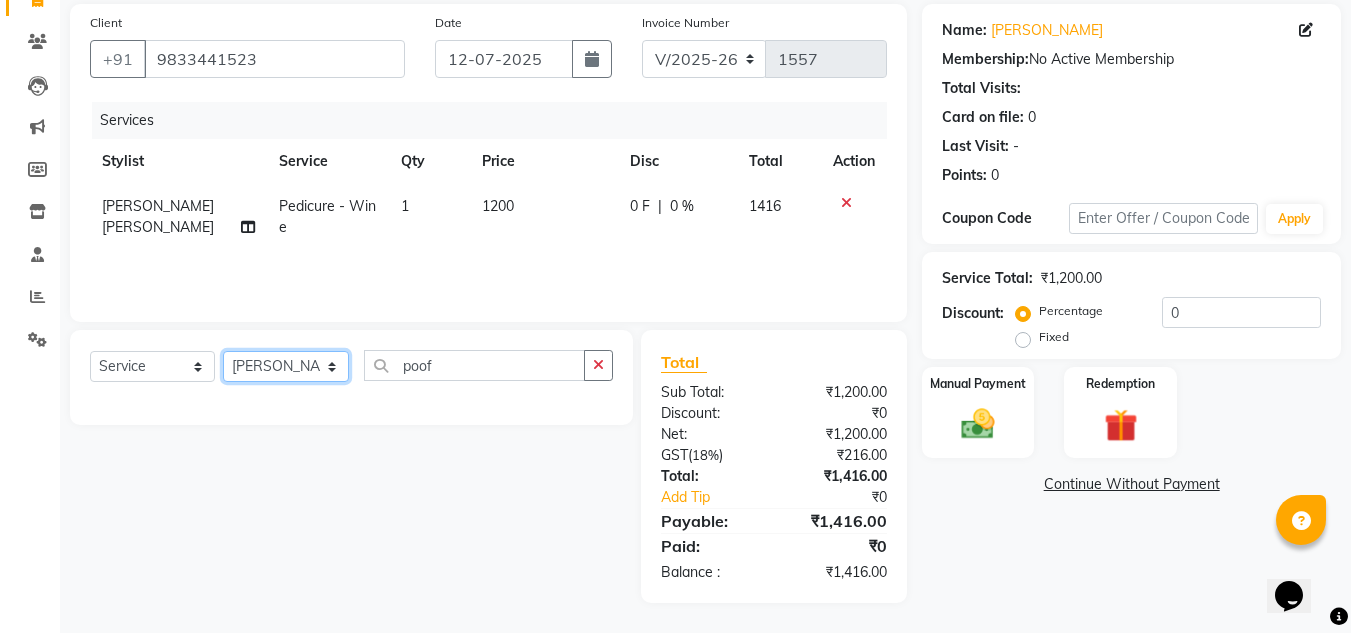 select on "85590" 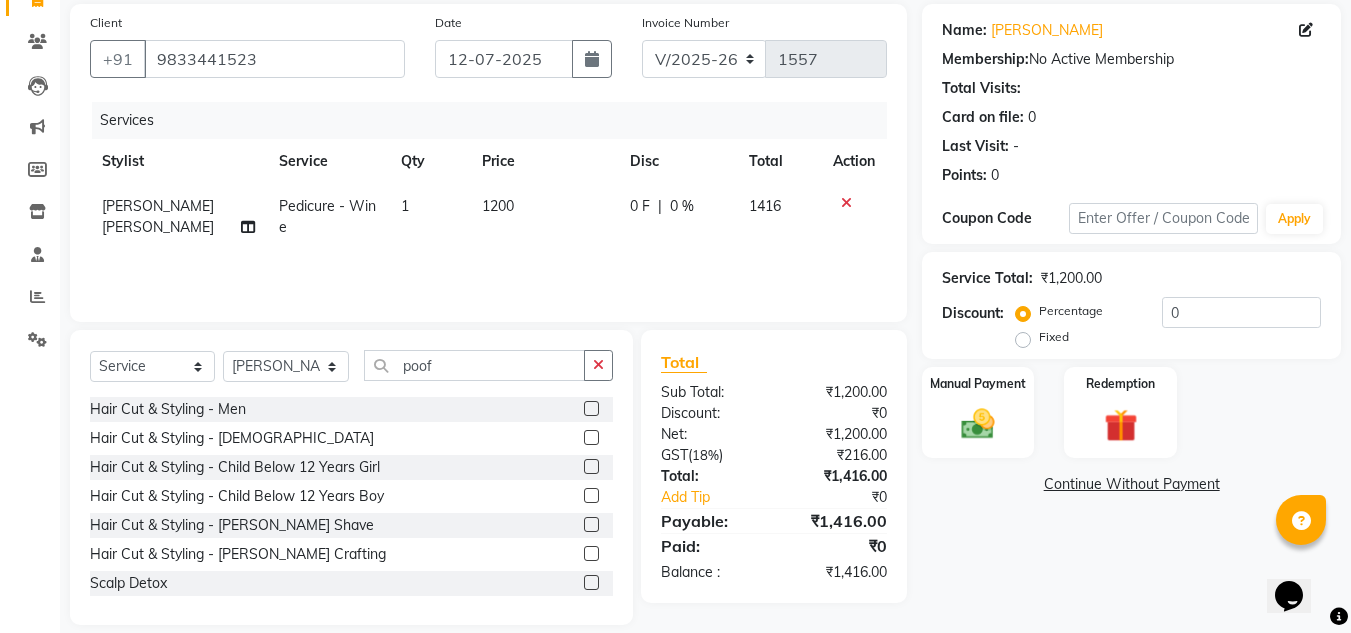 click on "Name: Aayushi Palande Membership:  No Active Membership  Total Visits:   Card on file:  0 Last Visit:   - Points:   0  Coupon Code Apply Service Total:  ₹1,200.00  Discount:  Percentage   Fixed  0 Manual Payment Redemption  Continue Without Payment" 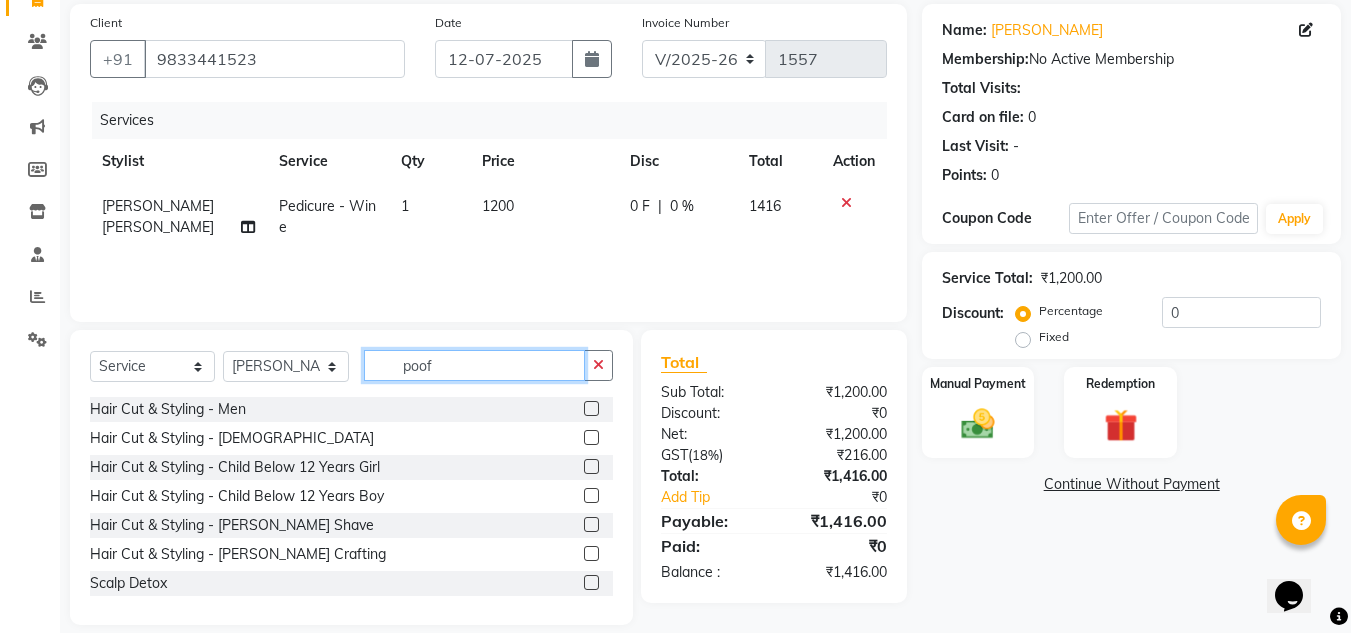 click on "poof" 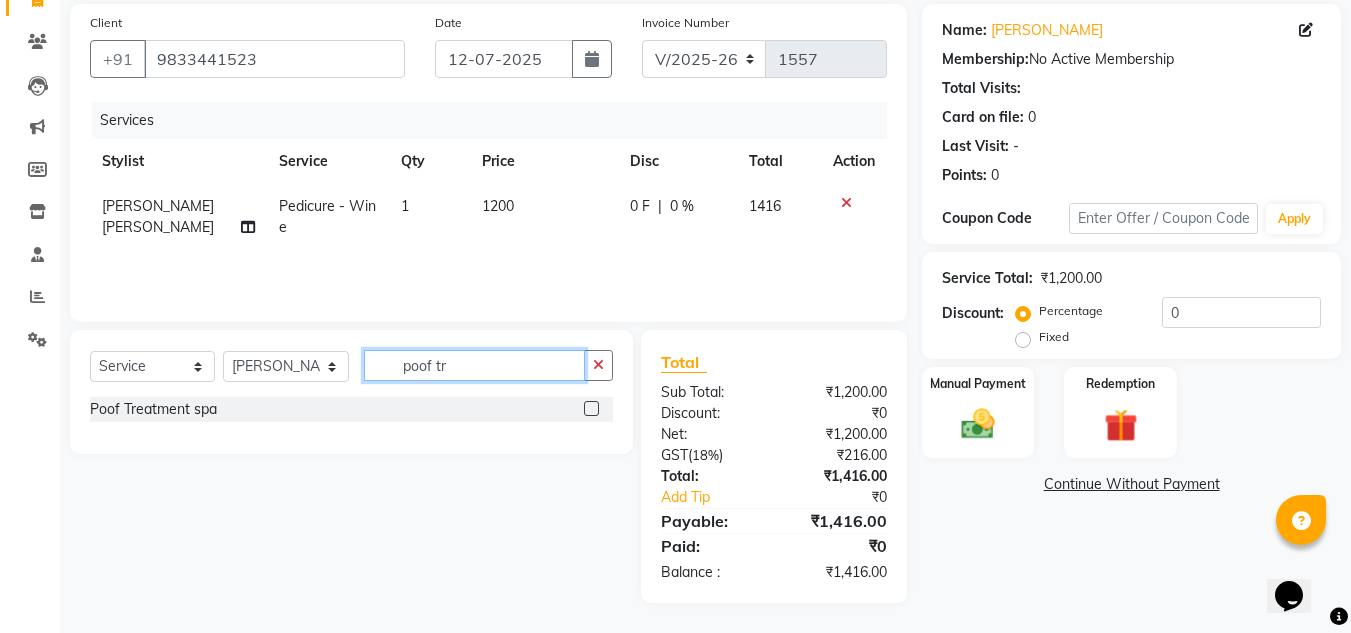 type on "poof tr" 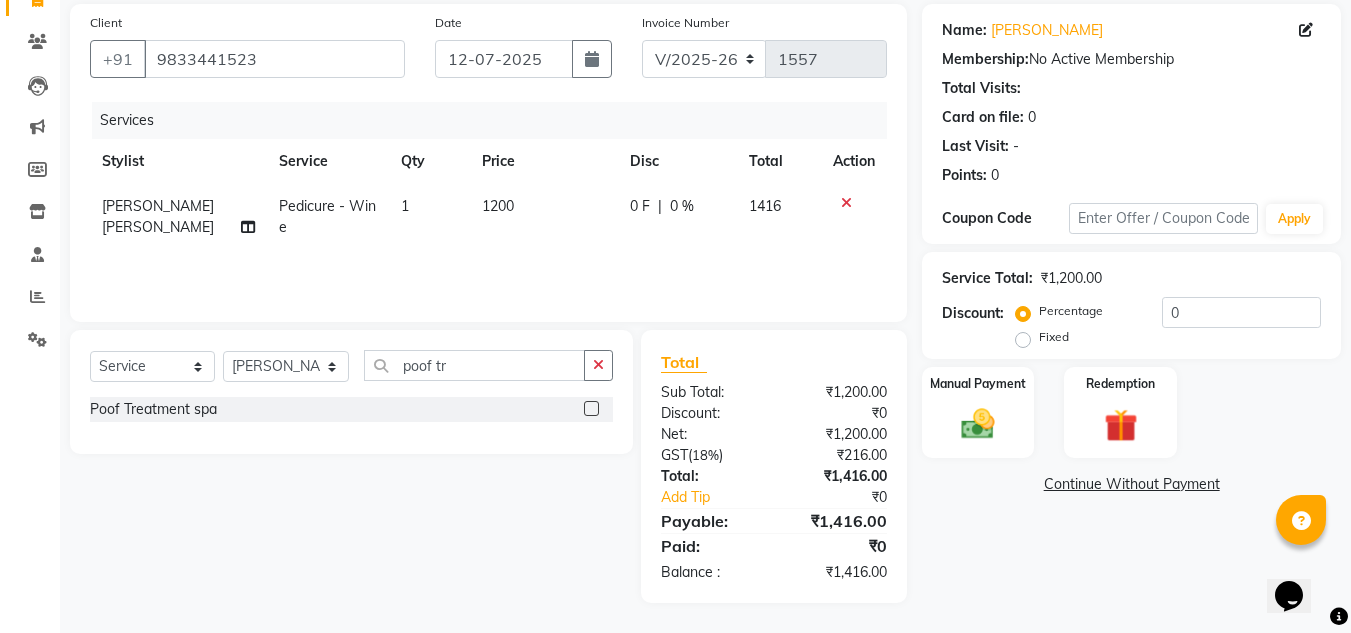 click 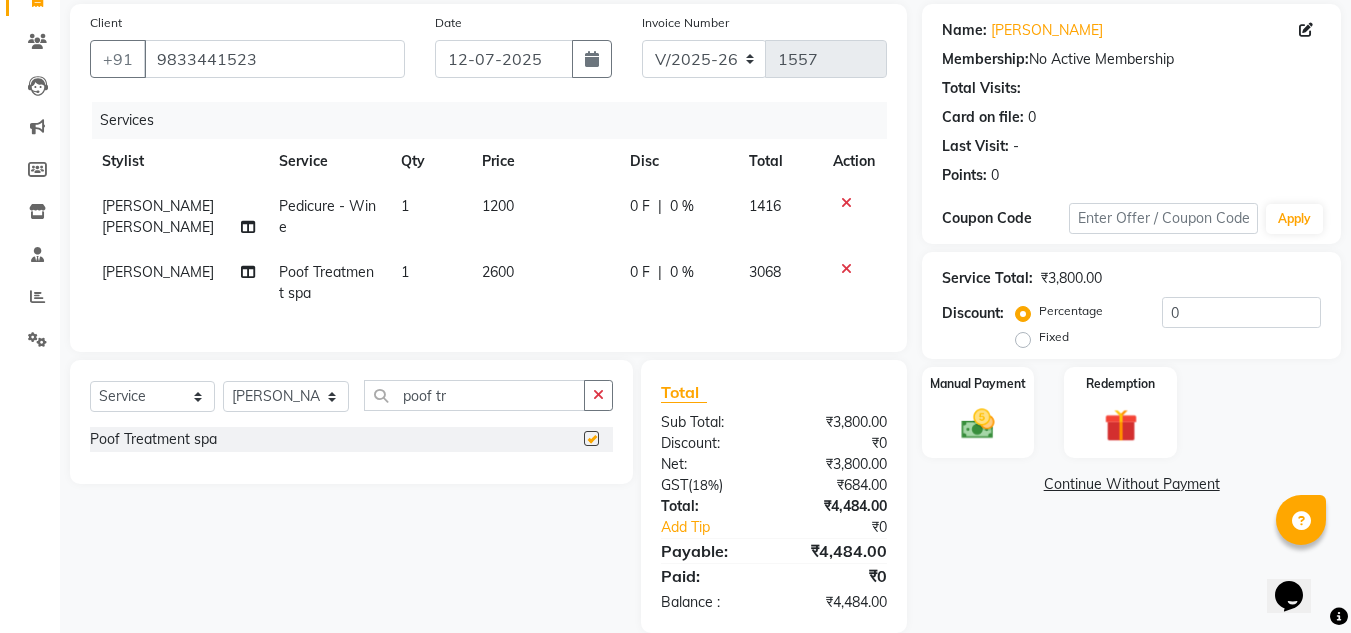 checkbox on "false" 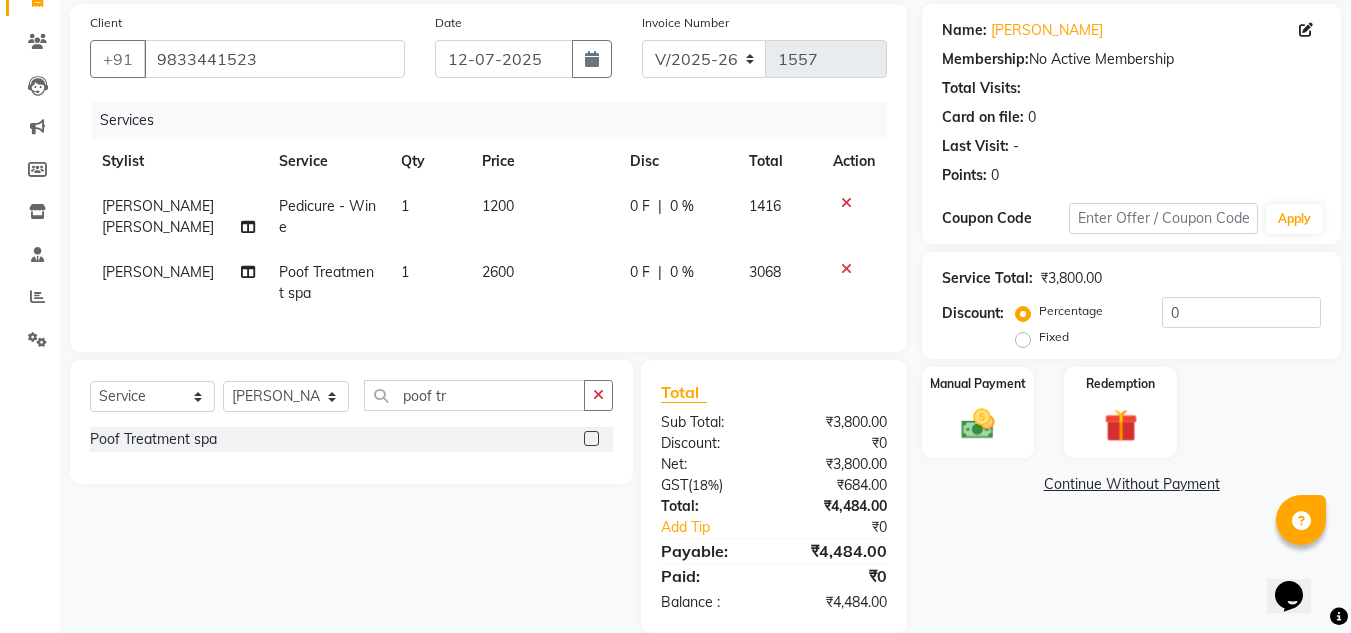 click on "Select  Service  Product  Membership  Package Voucher Prepaid Gift Card  Select Stylist Abid Salmani  Aniket Kadam  Faim Alvi  Front Desk  Muskan Khan  Pooja Kolge Reena Shaukat Ali  Salman Ansari  Sangeeta Kadri Shailendra Chauhan  Shekhar Sangle Soniyaa Varma Suchita Mistry Swapnil Kamble poof tr Poof Treatment spa" 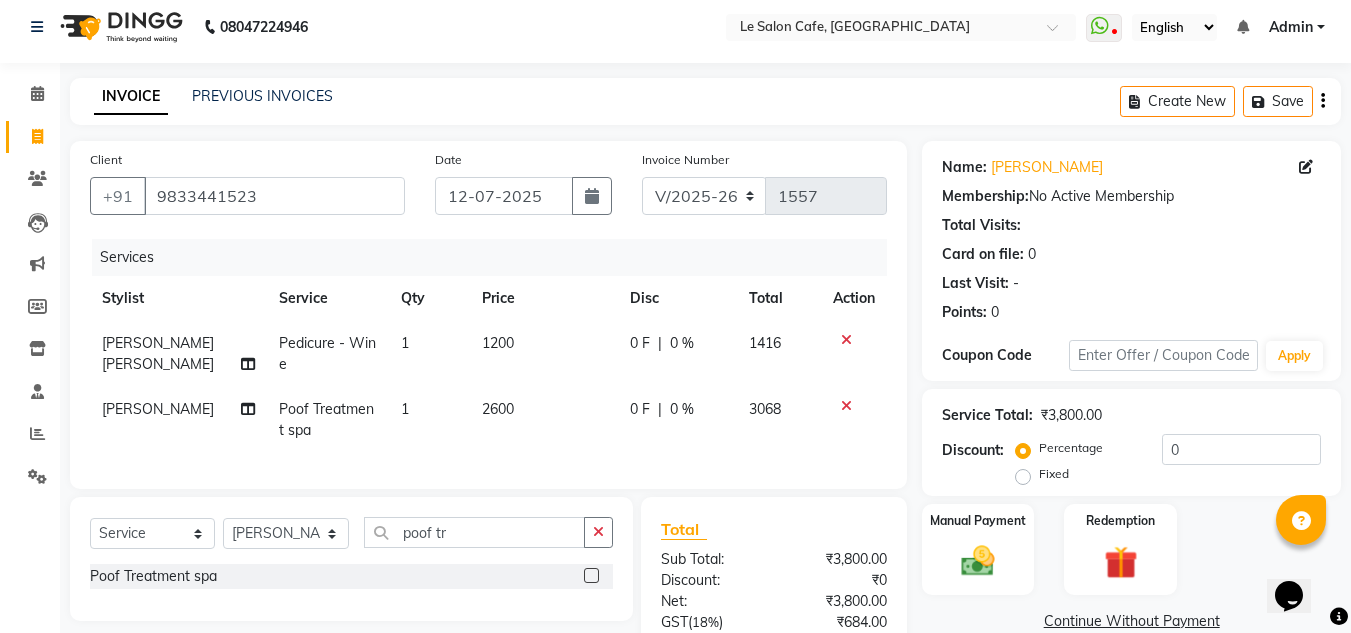 scroll, scrollTop: 0, scrollLeft: 0, axis: both 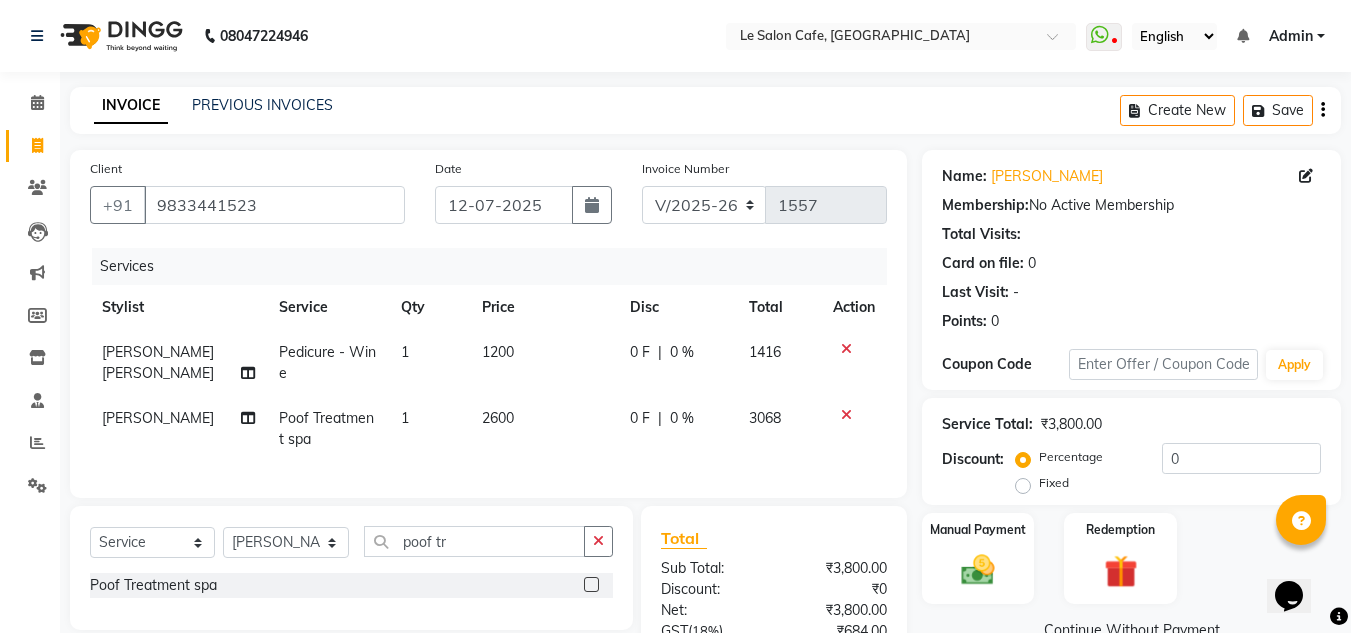 click 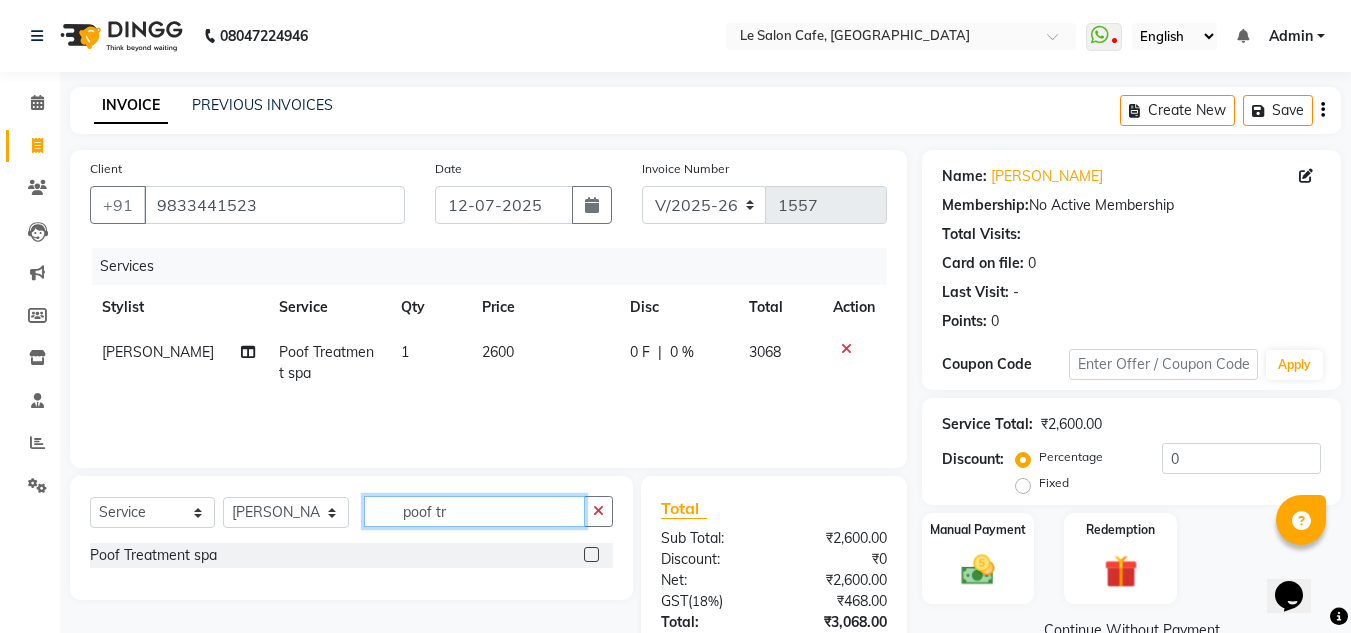 click on "poof tr" 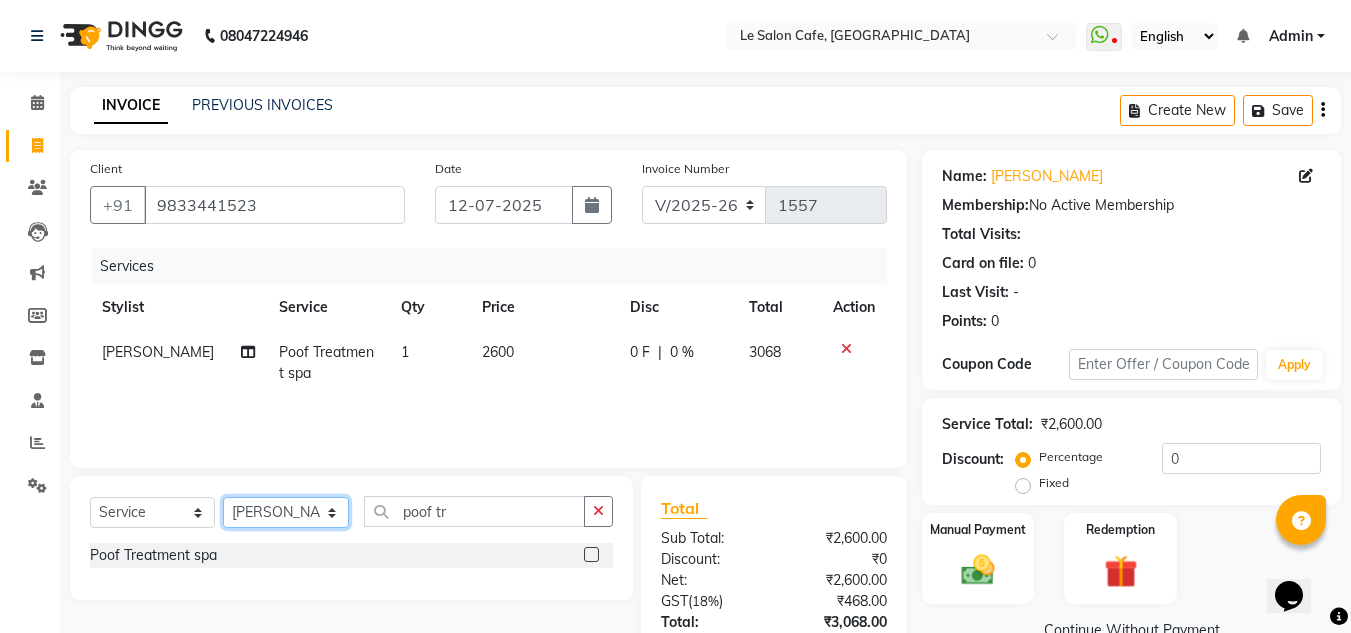 click on "Select Stylist [PERSON_NAME]  [PERSON_NAME]  [PERSON_NAME]  Front Desk  [PERSON_NAME]  [PERSON_NAME] [PERSON_NAME]  [PERSON_NAME]  [PERSON_NAME] [PERSON_NAME]  [PERSON_NAME] [PERSON_NAME] [PERSON_NAME] [PERSON_NAME]" 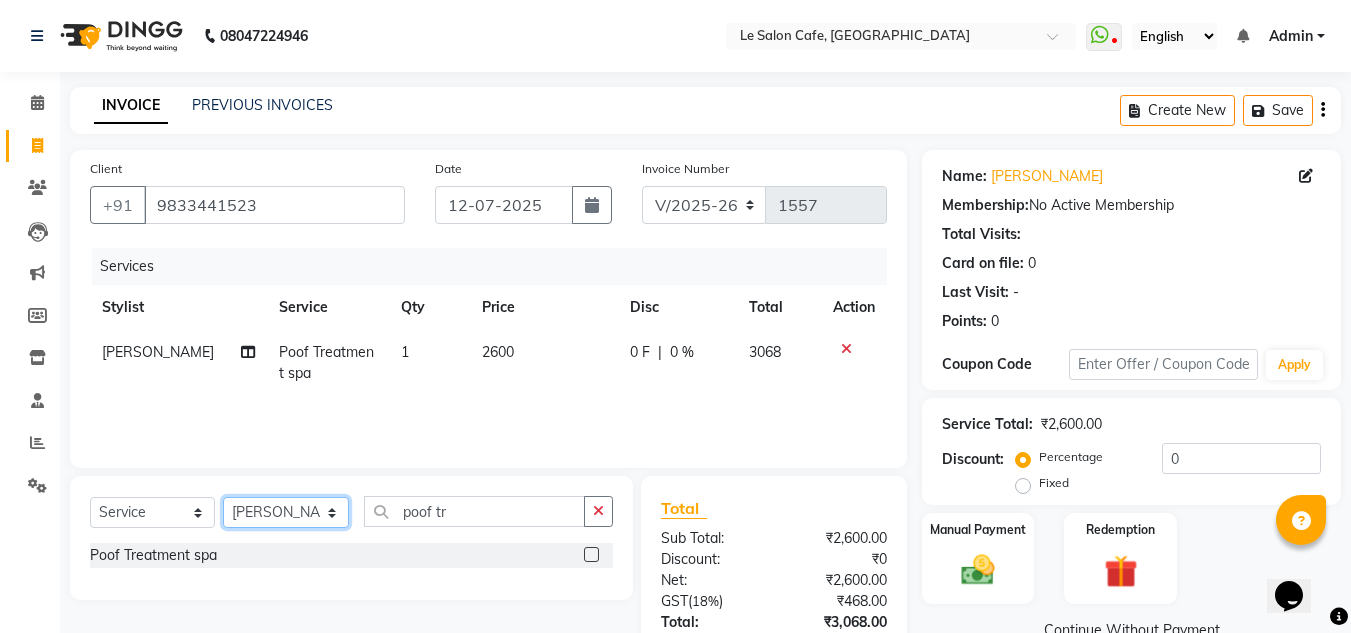 select on "71878" 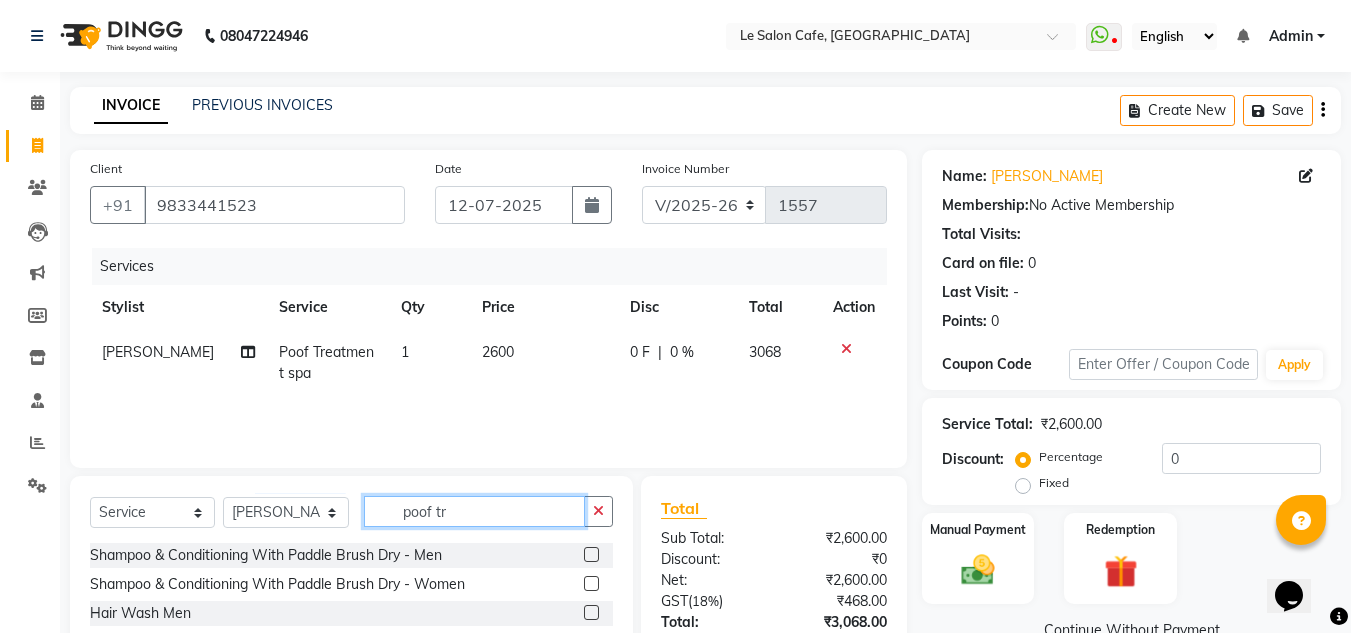 click on "poof tr" 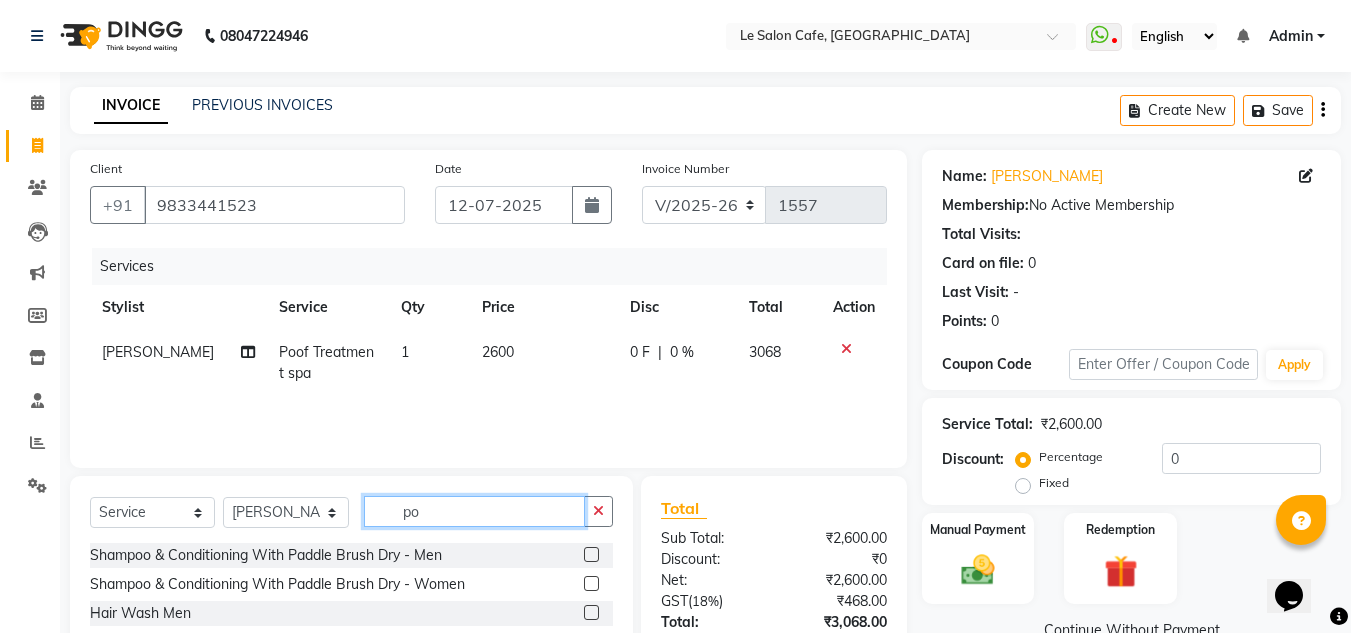 type on "p" 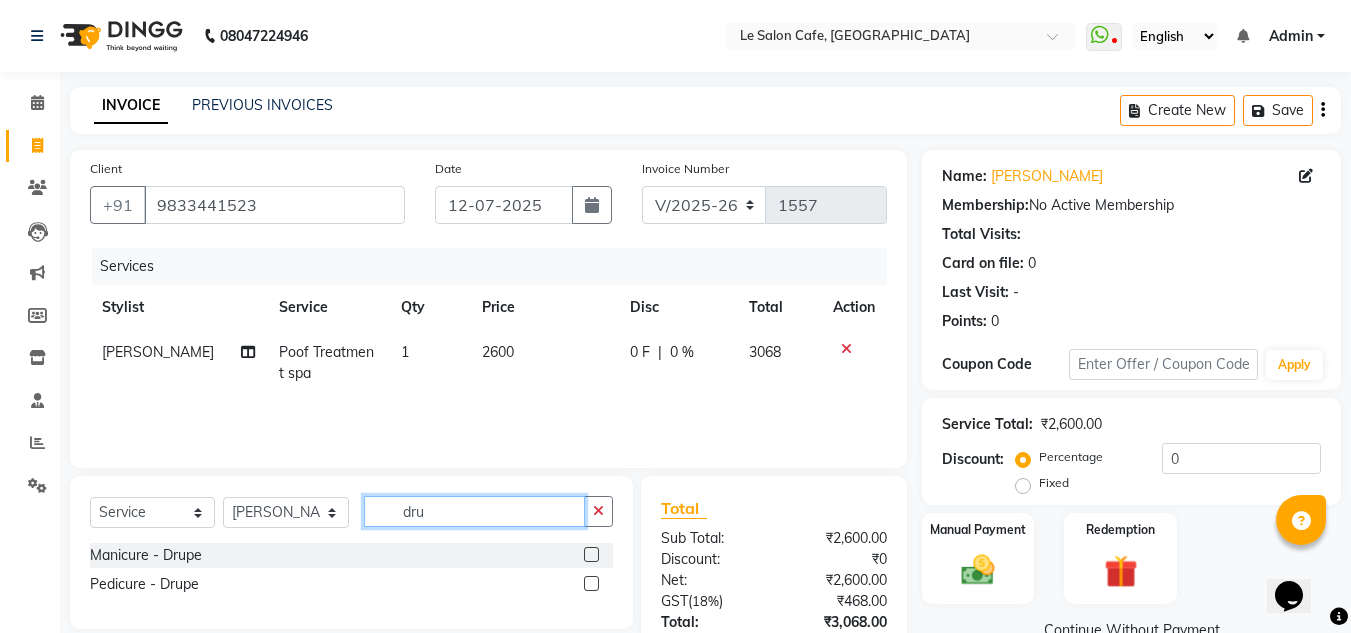 type on "dru" 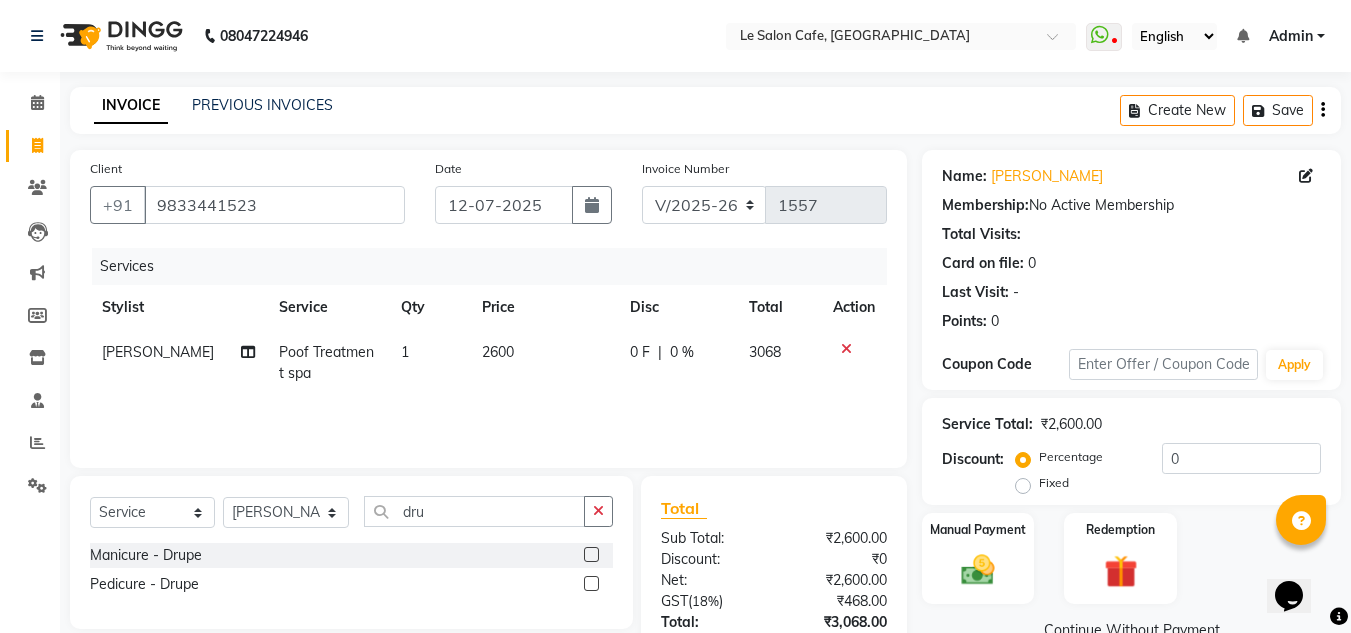 click 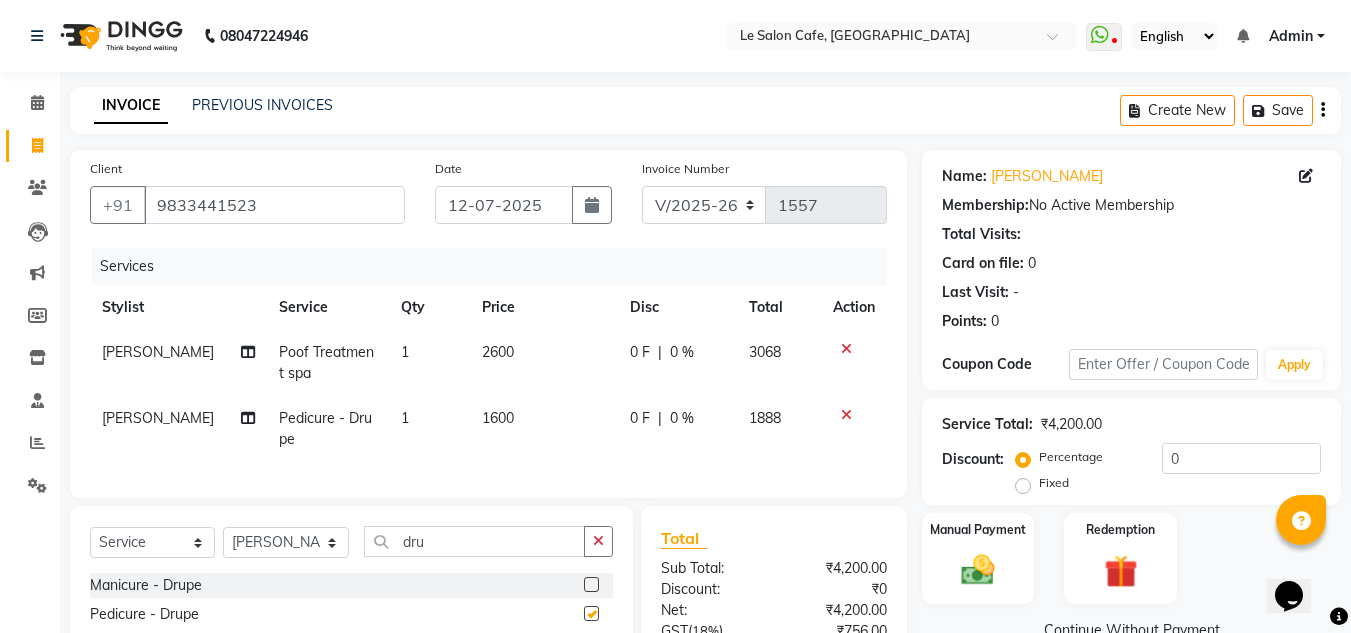 checkbox on "false" 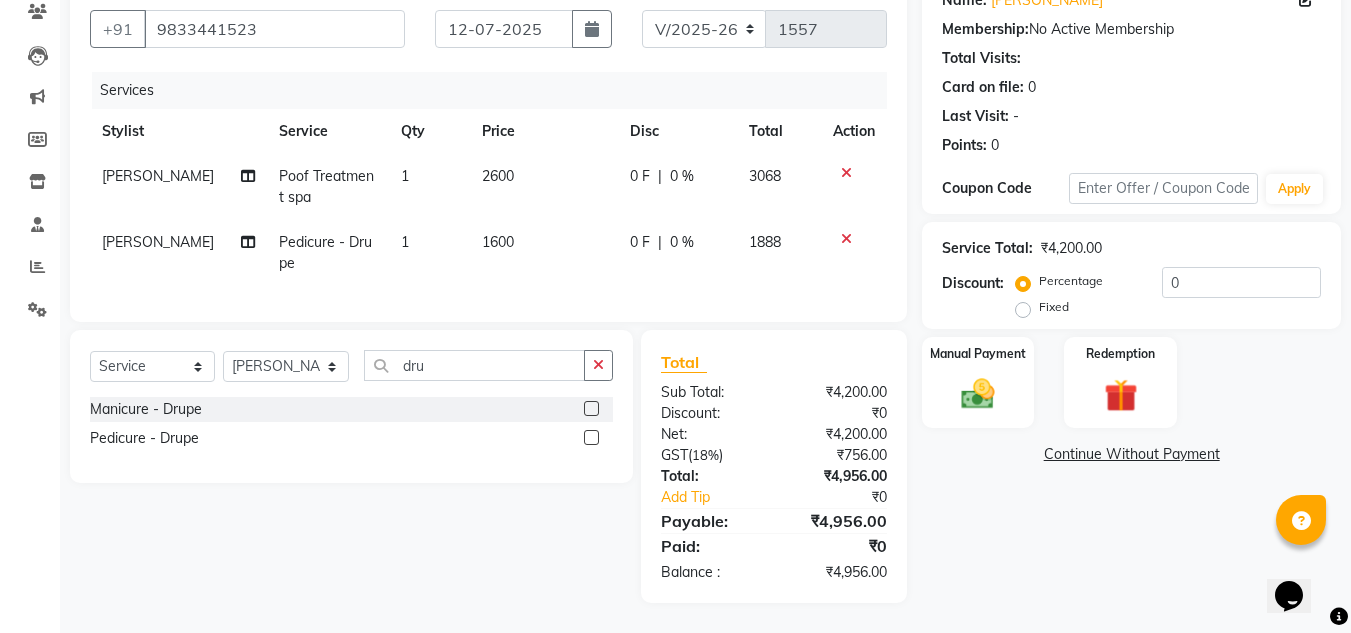 scroll, scrollTop: 191, scrollLeft: 0, axis: vertical 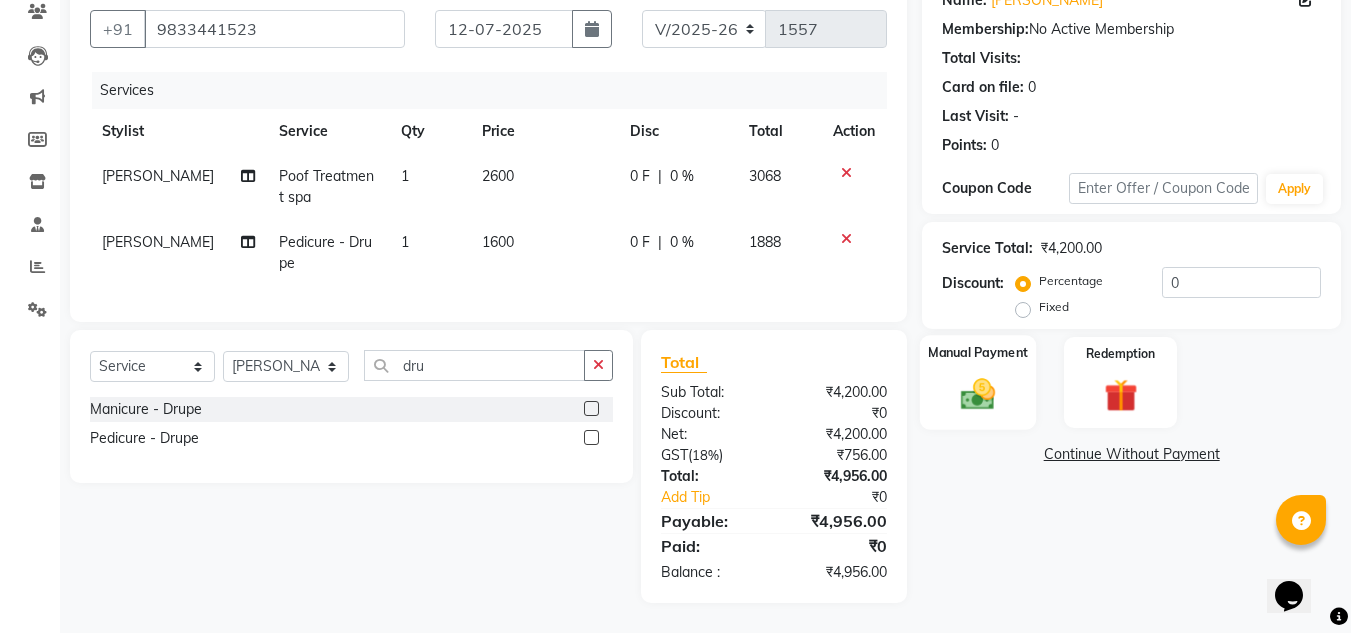 click 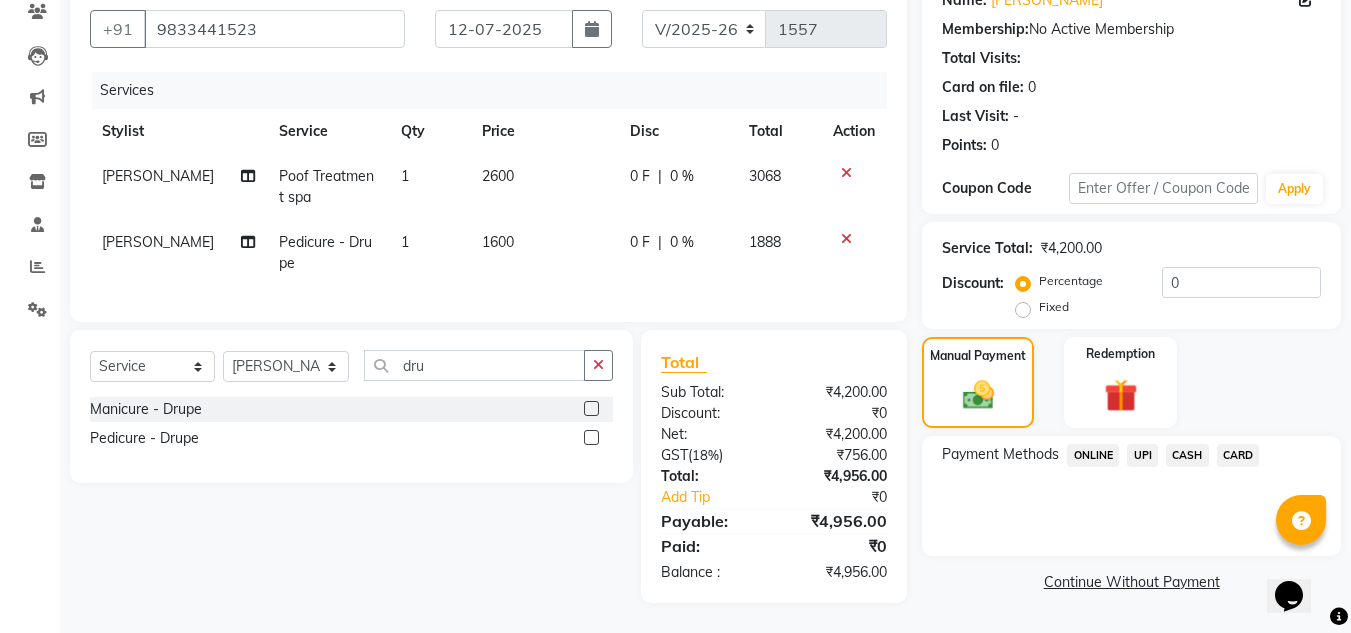 click on "CARD" 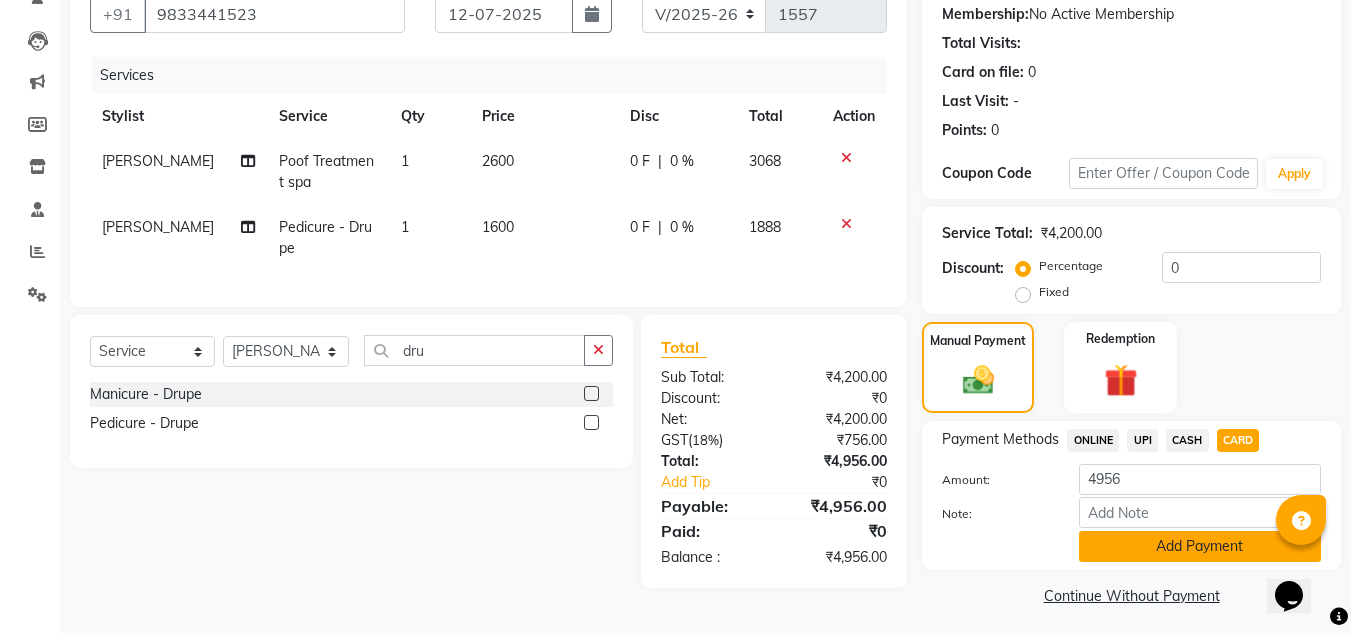 click on "Add Payment" 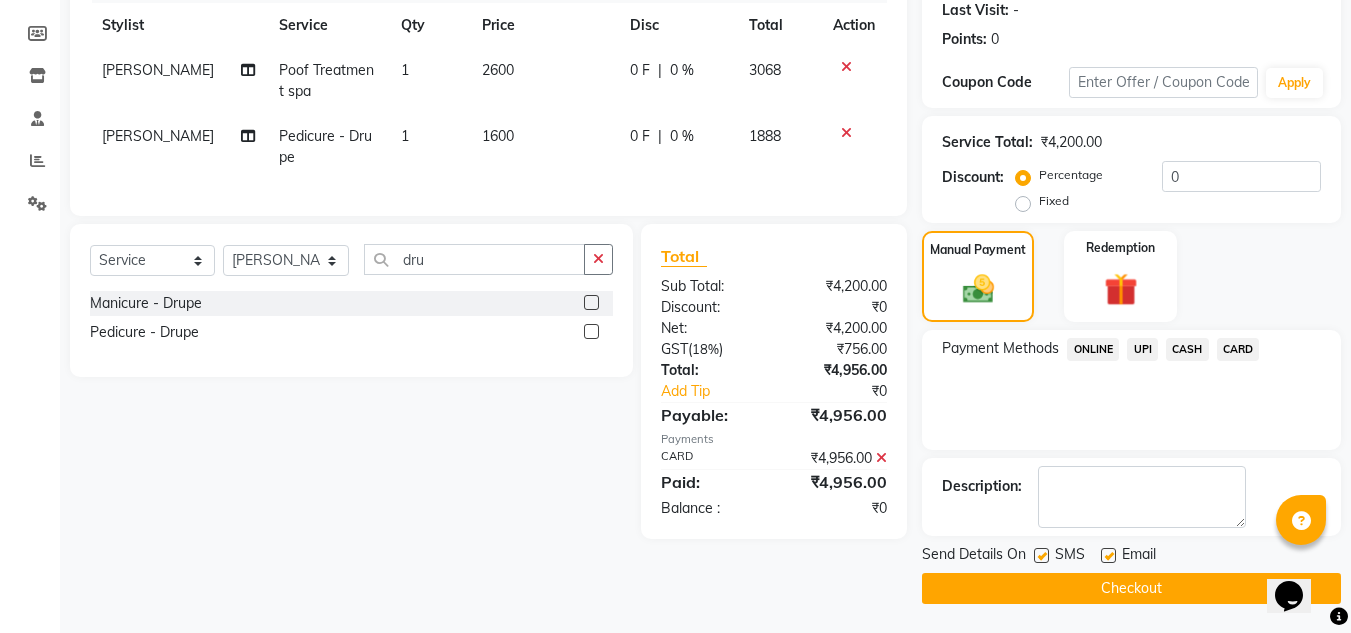 scroll, scrollTop: 283, scrollLeft: 0, axis: vertical 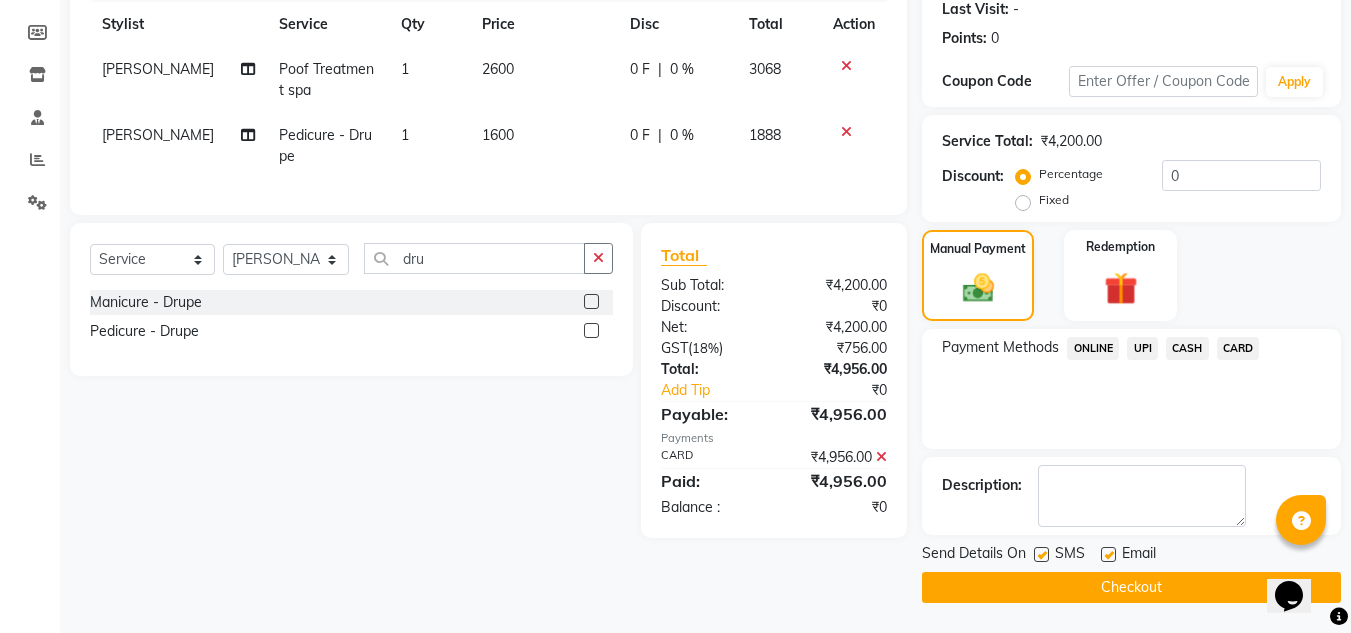 drag, startPoint x: 1106, startPoint y: 556, endPoint x: 1148, endPoint y: 595, distance: 57.31492 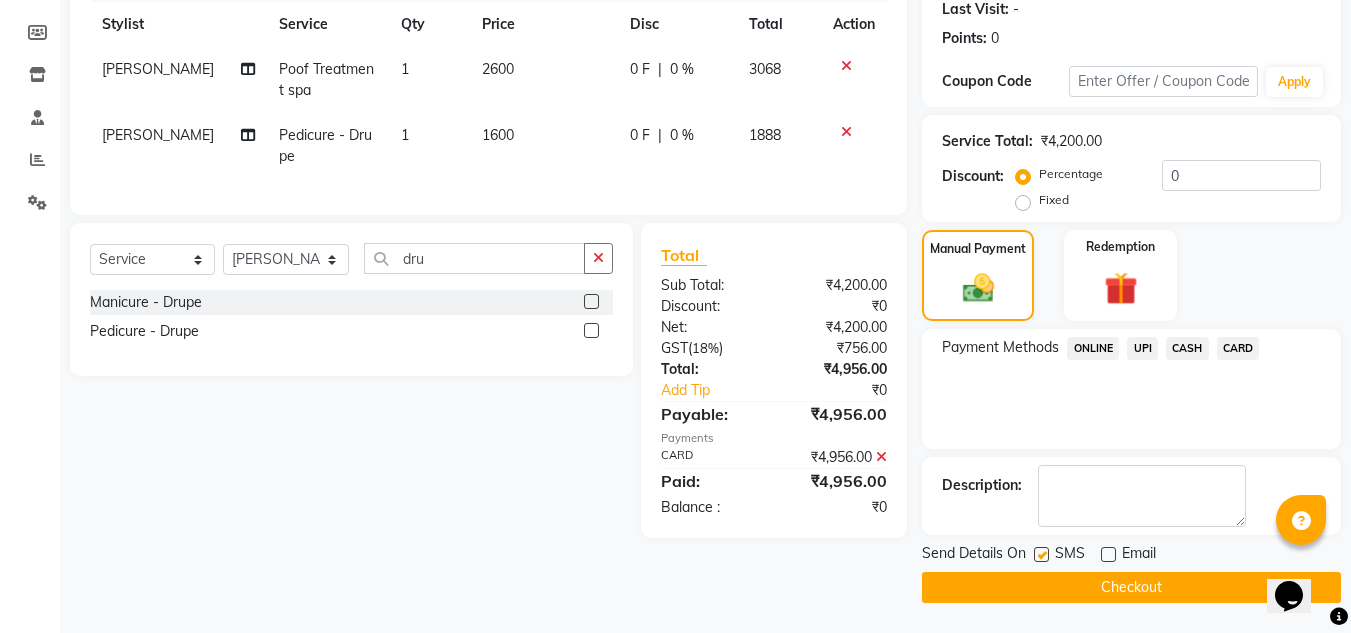 click on "Checkout" 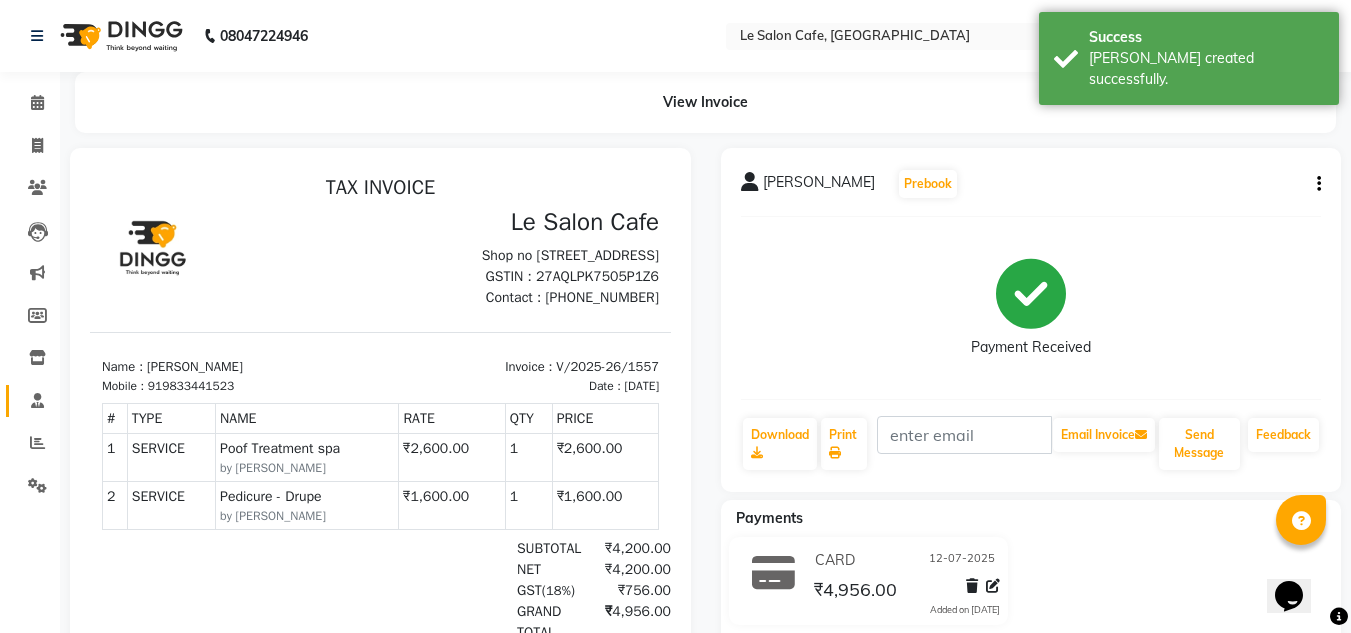 scroll, scrollTop: 0, scrollLeft: 0, axis: both 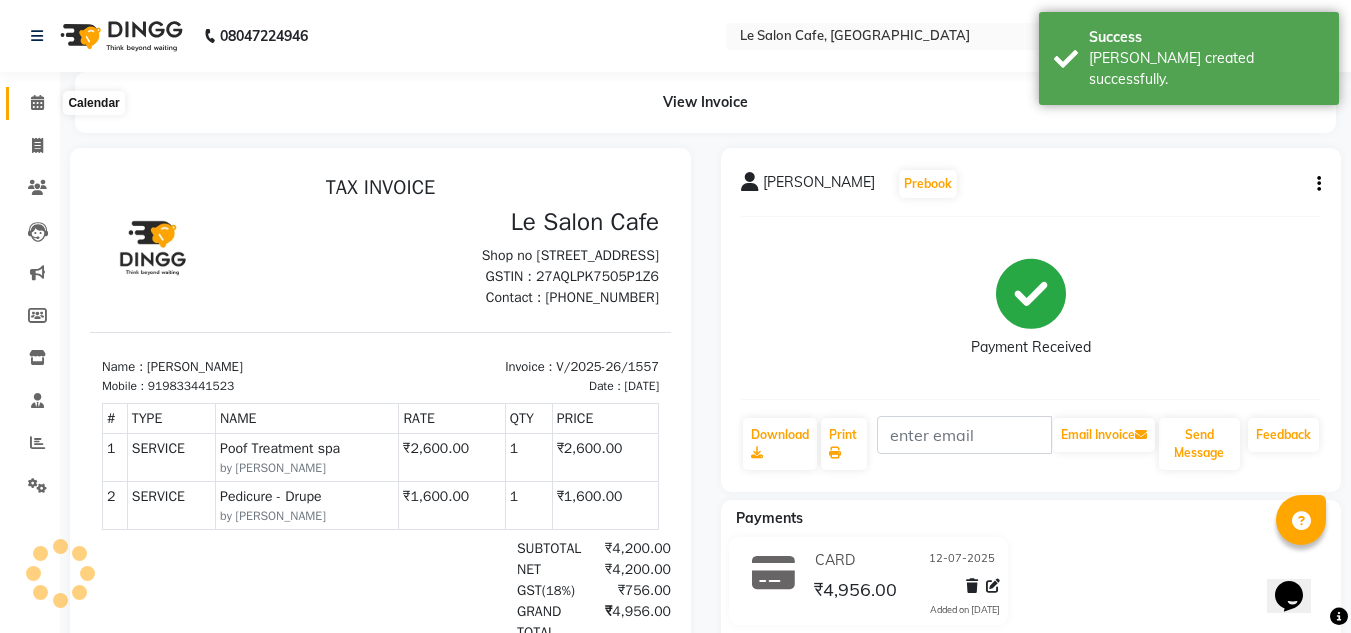 click 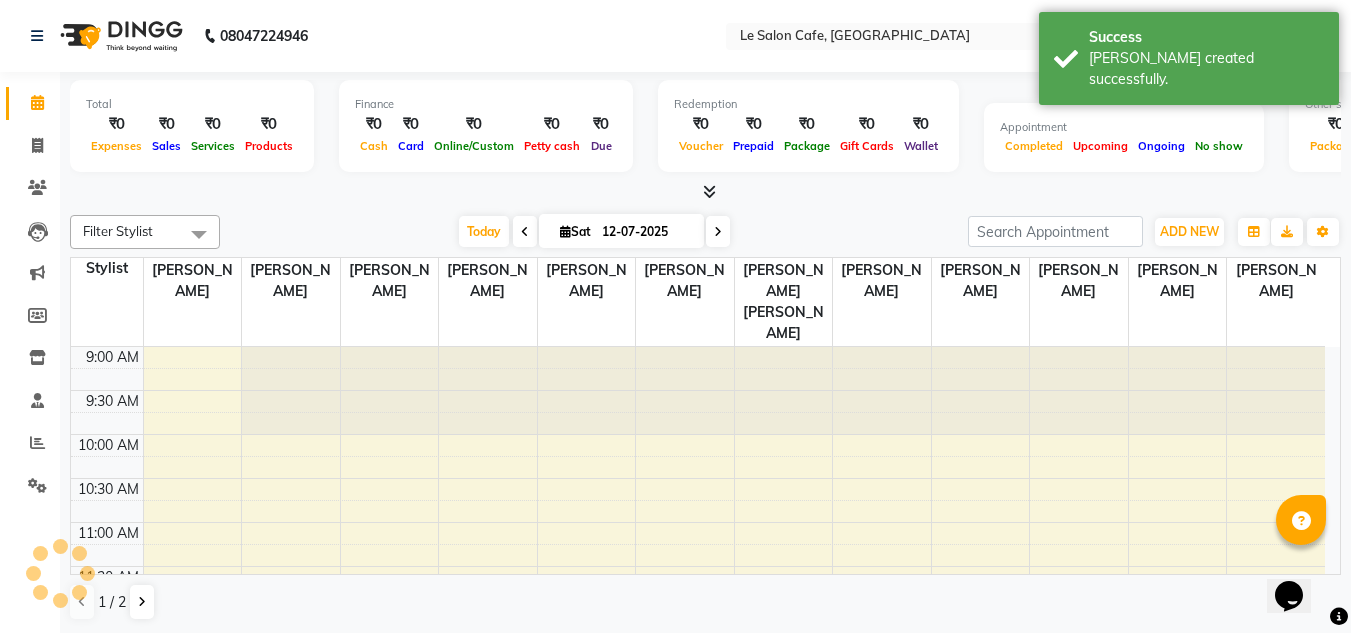 scroll, scrollTop: 881, scrollLeft: 0, axis: vertical 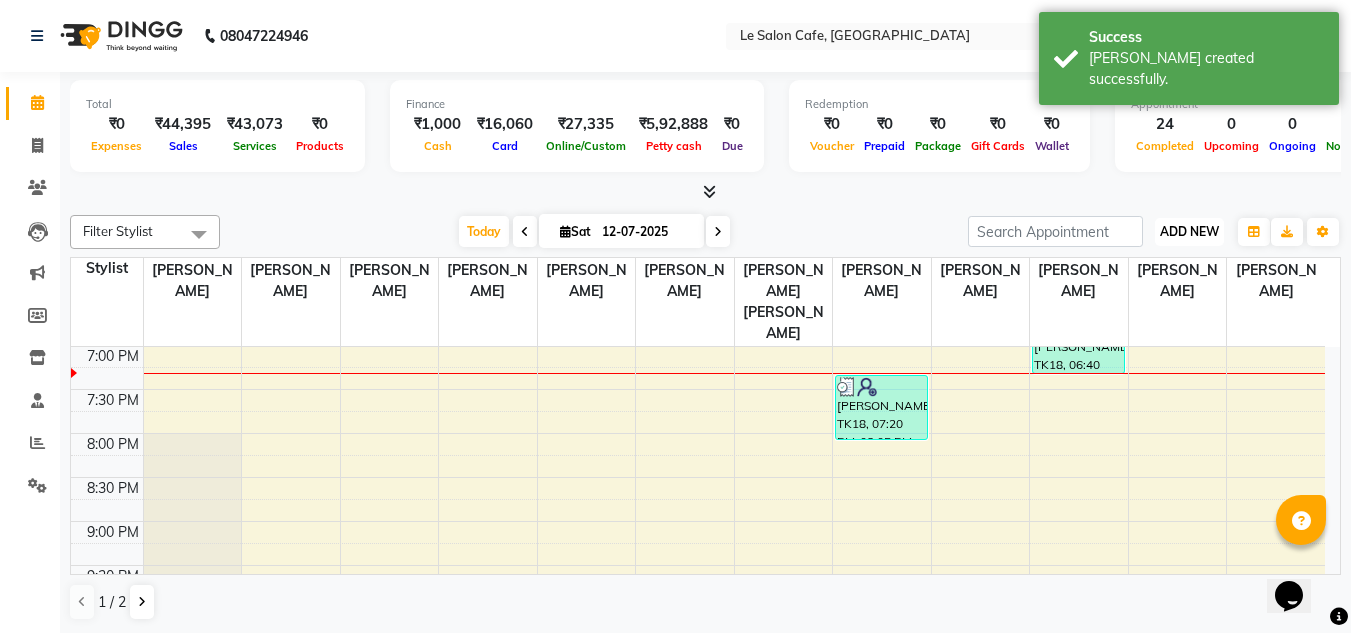 click on "ADD NEW" at bounding box center [1189, 231] 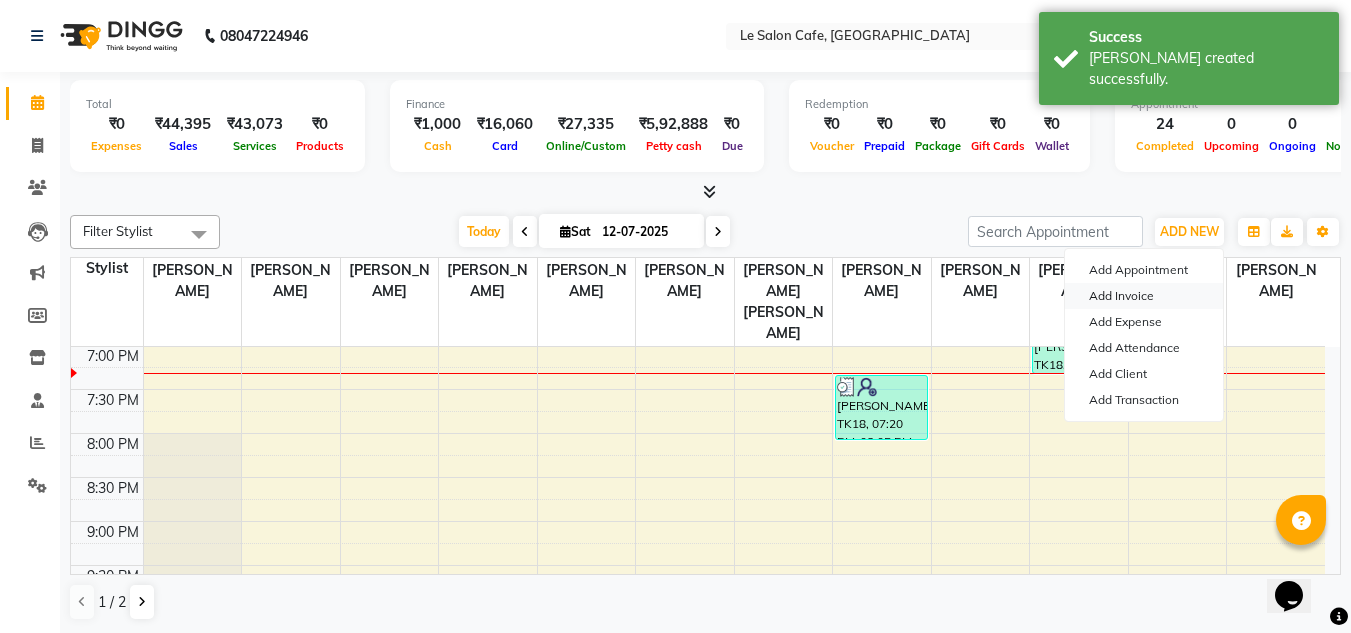 click on "Add Invoice" at bounding box center [1144, 296] 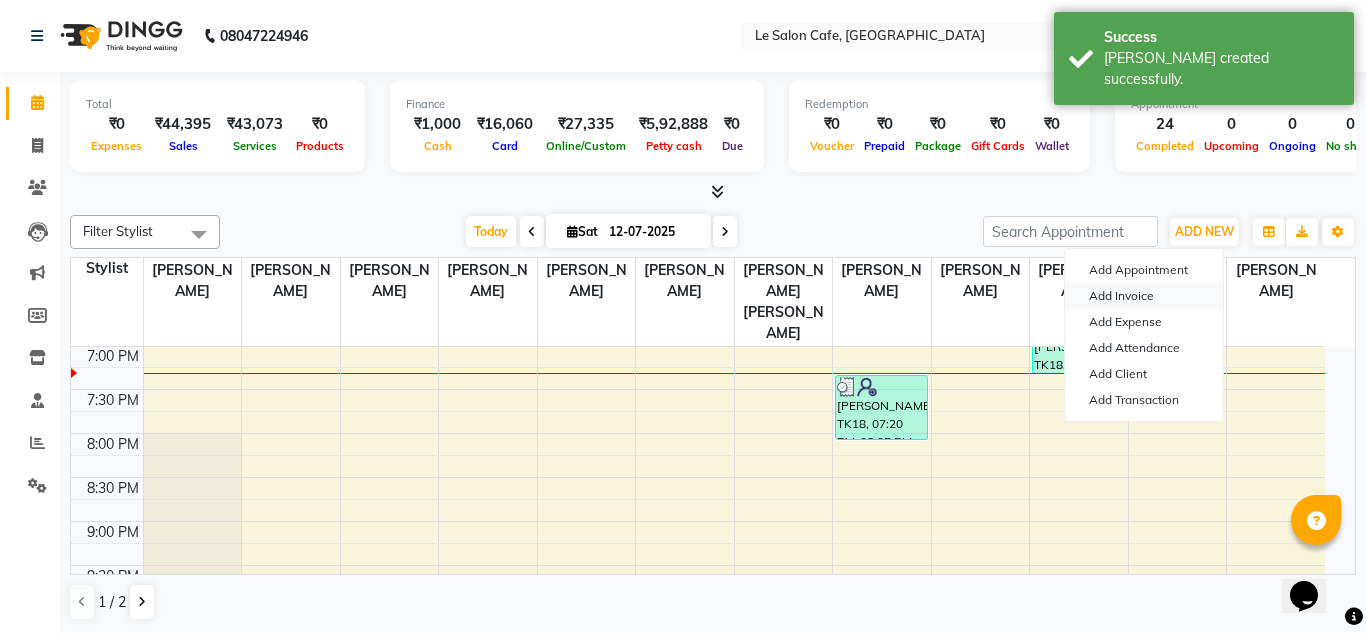 select on "service" 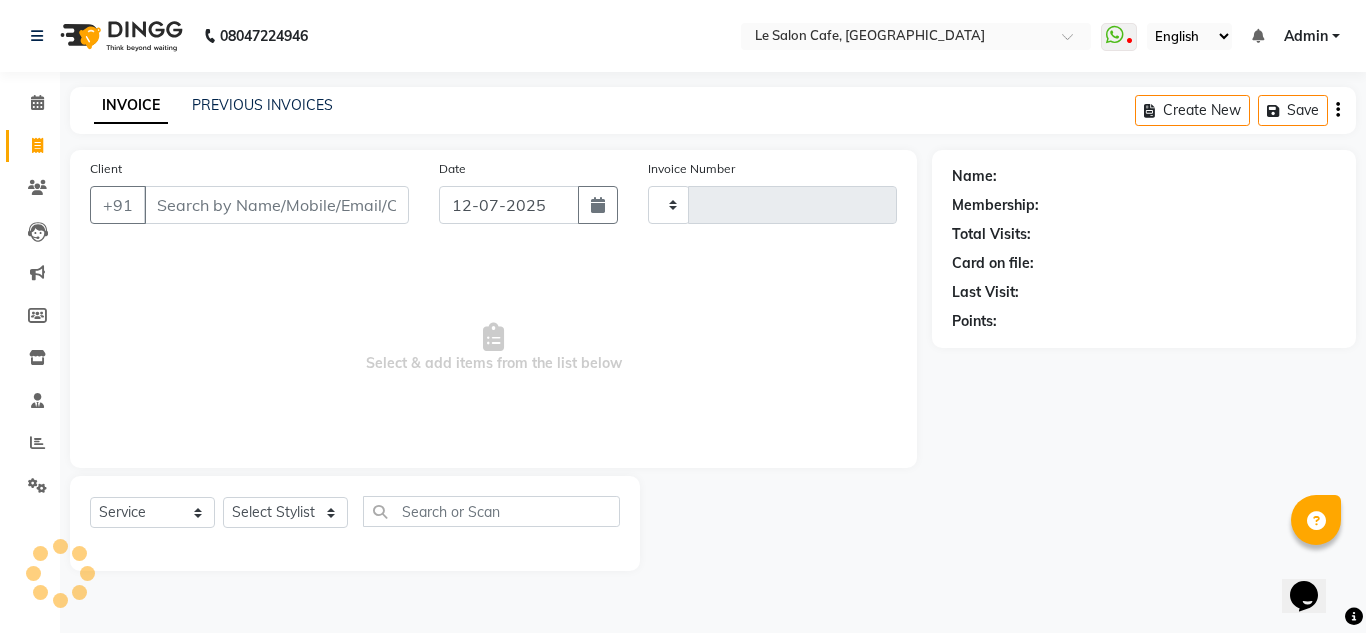 type on "1558" 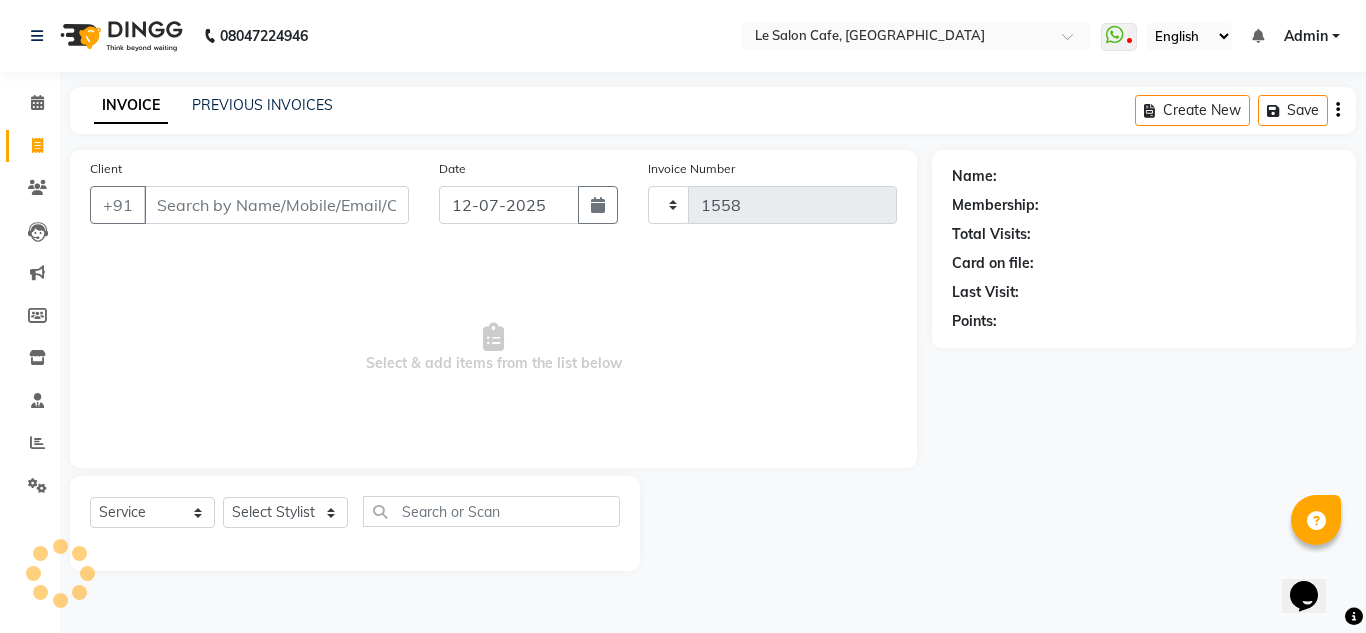 select on "594" 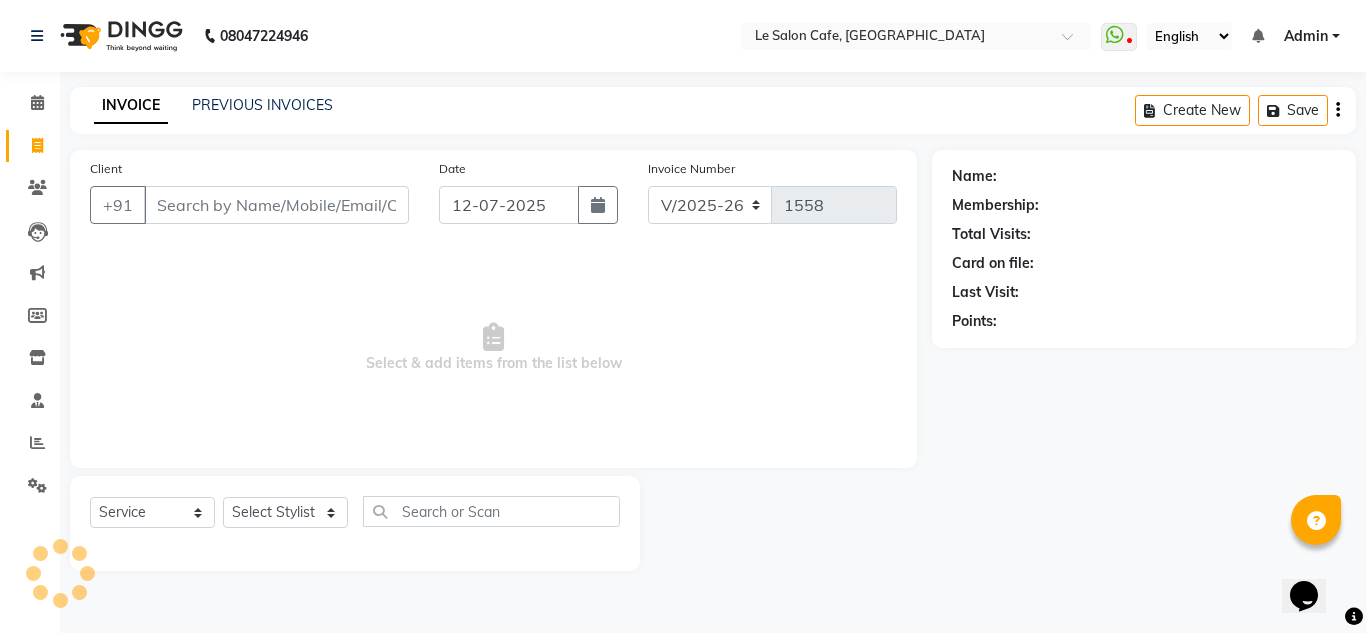 click on "Client" at bounding box center [276, 205] 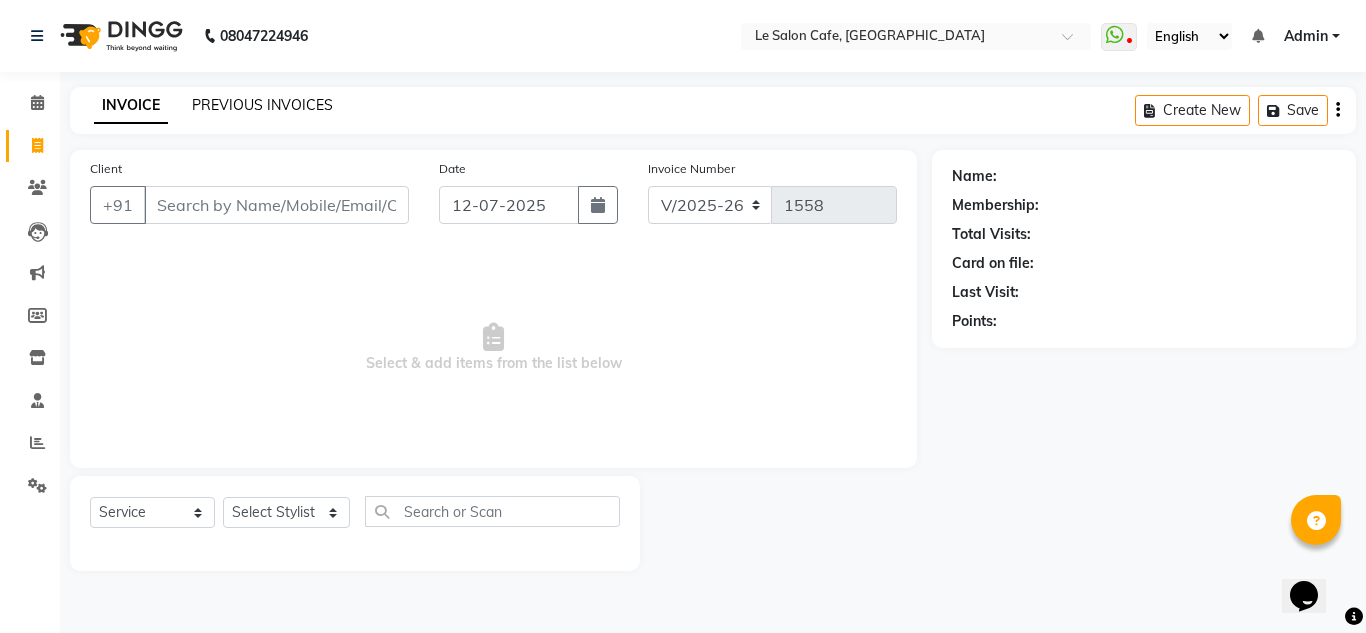 click on "PREVIOUS INVOICES" 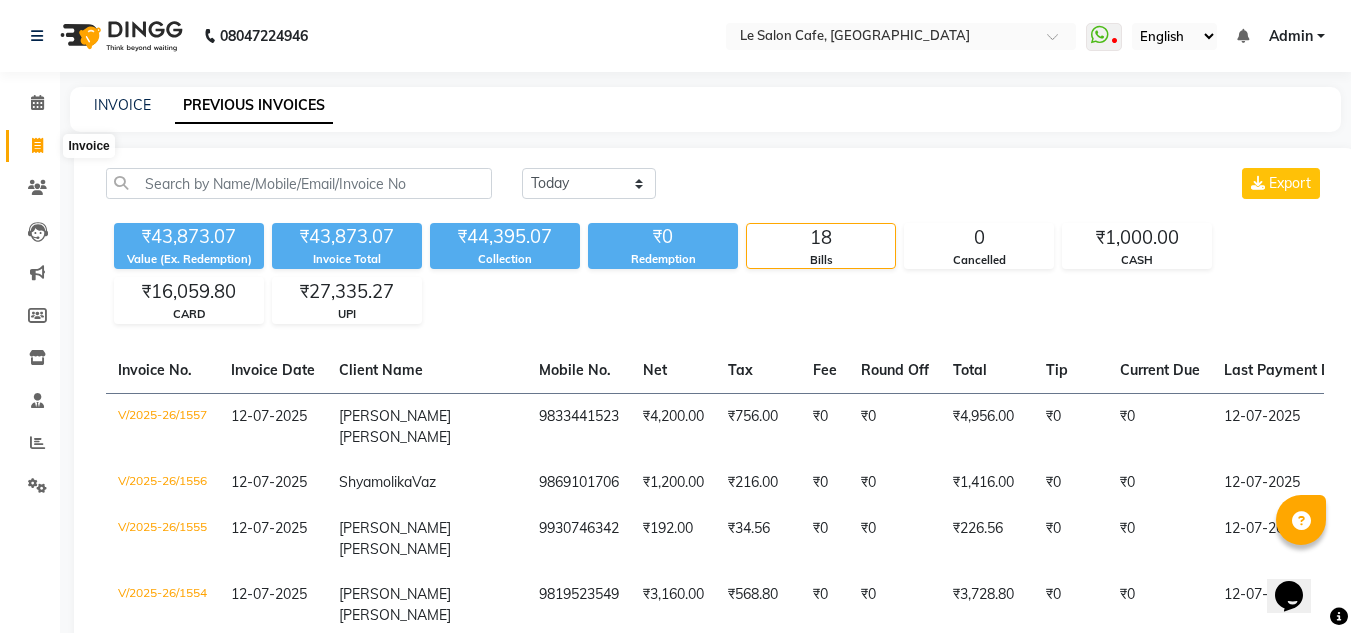 click 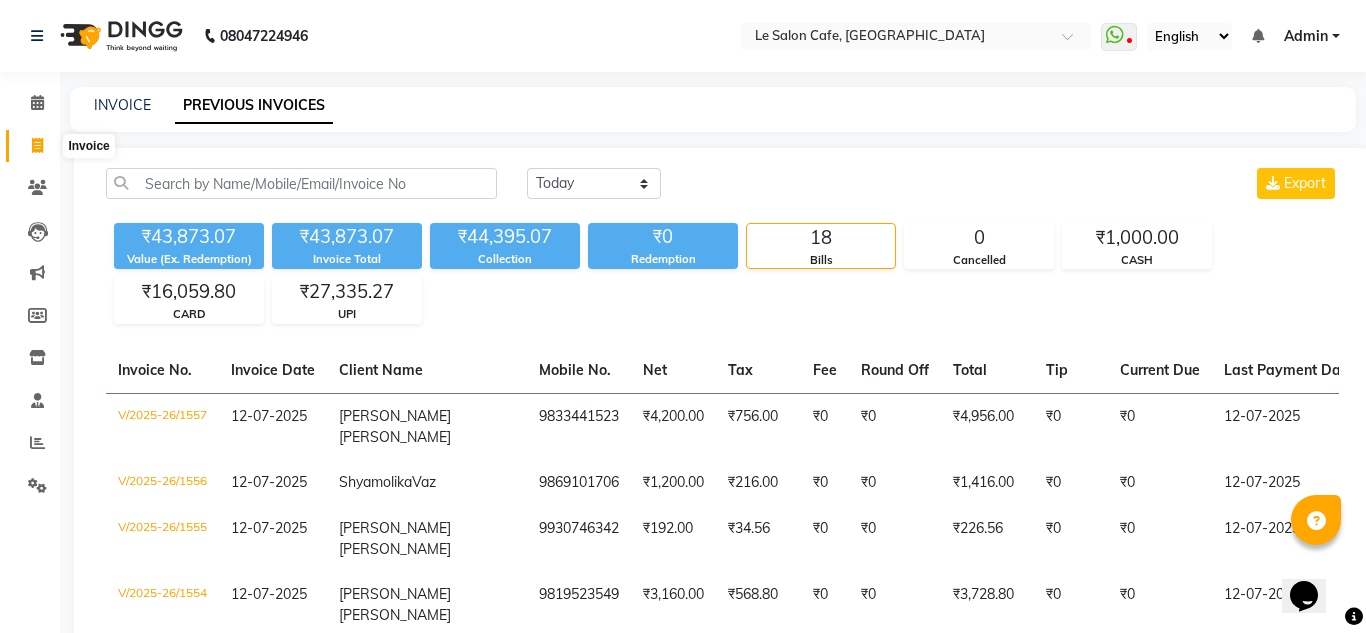 select on "service" 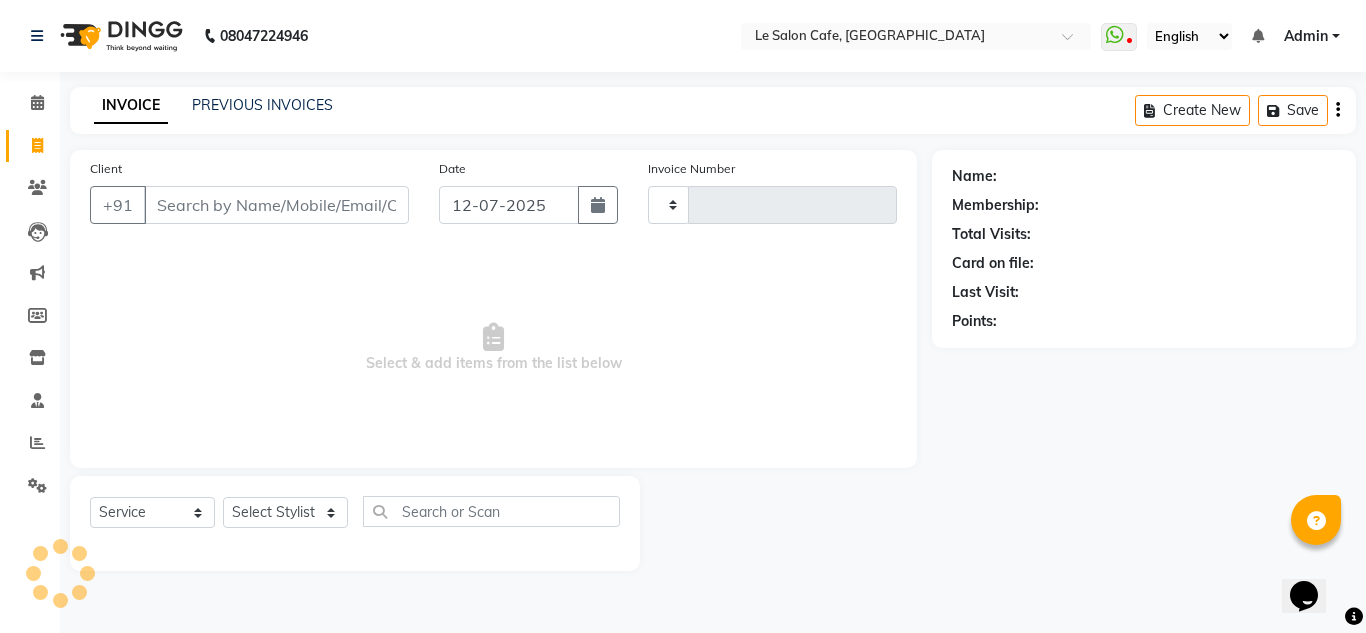 click on "Client" at bounding box center [276, 205] 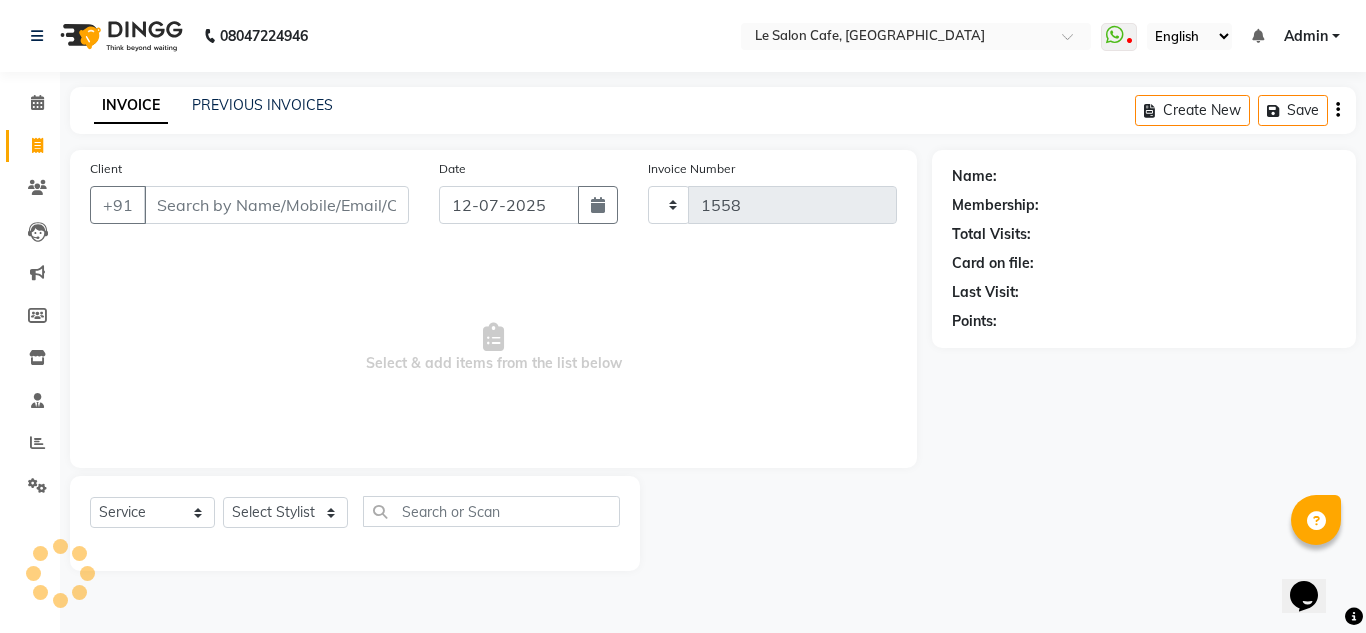 select on "594" 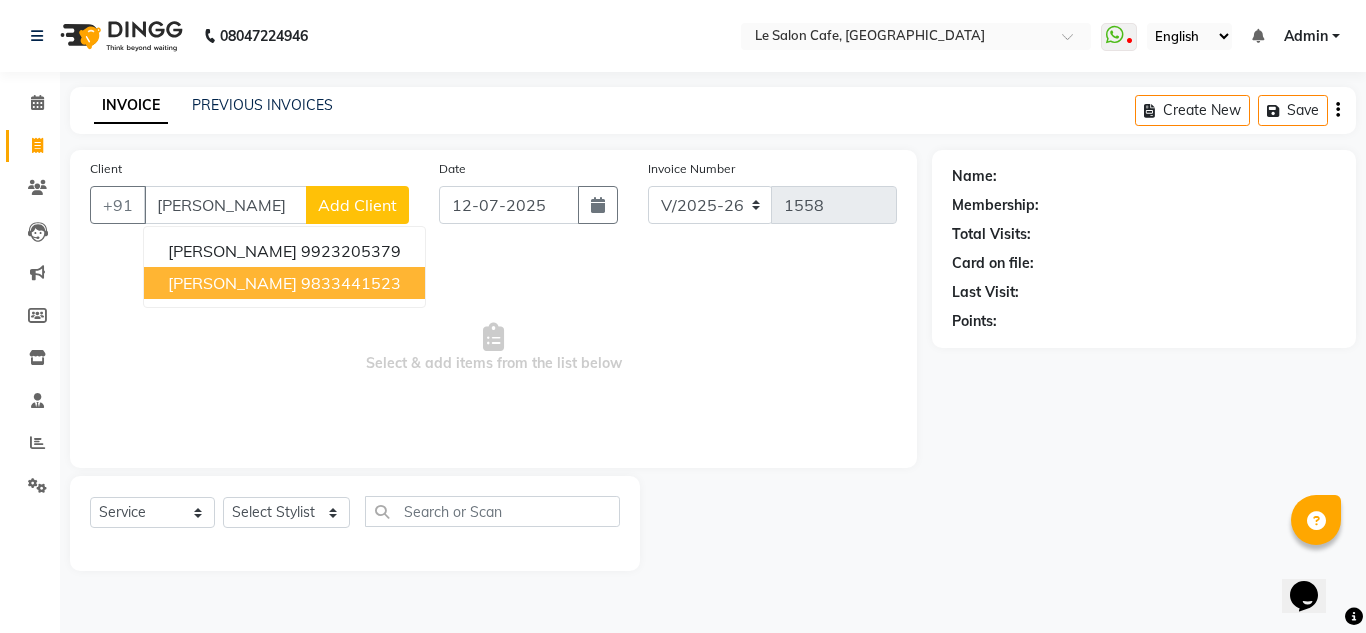 click on "Aayushi Palande" at bounding box center [232, 283] 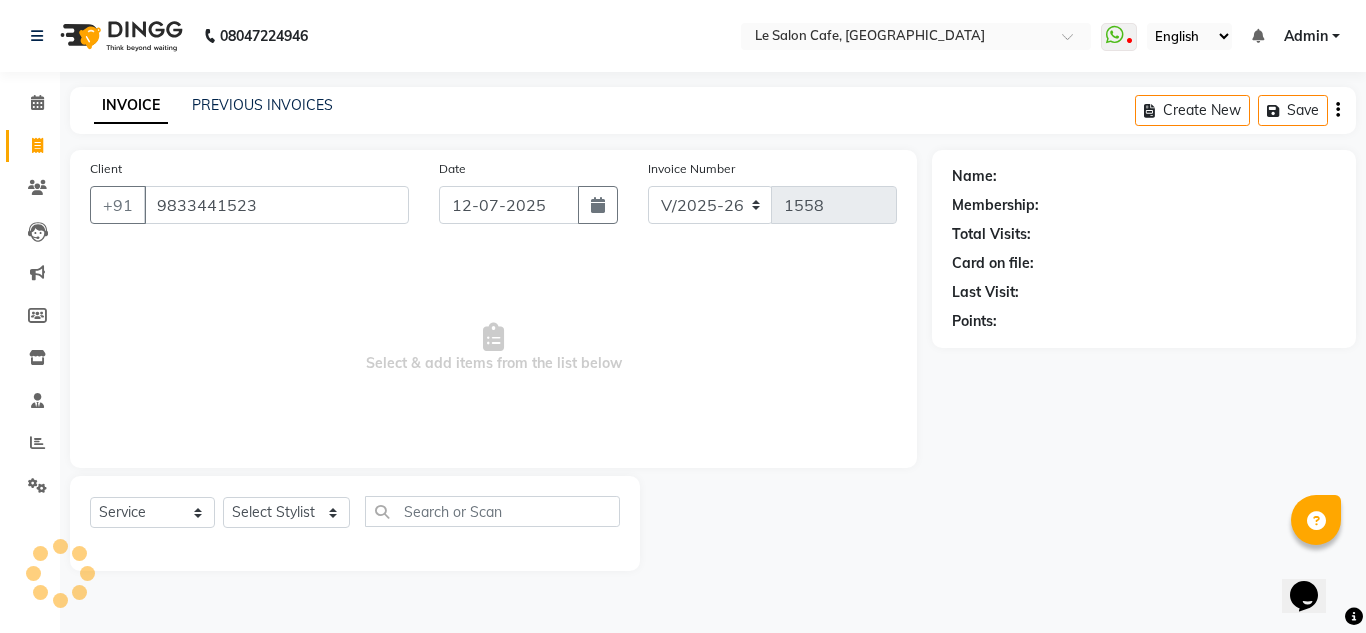 type on "9833441523" 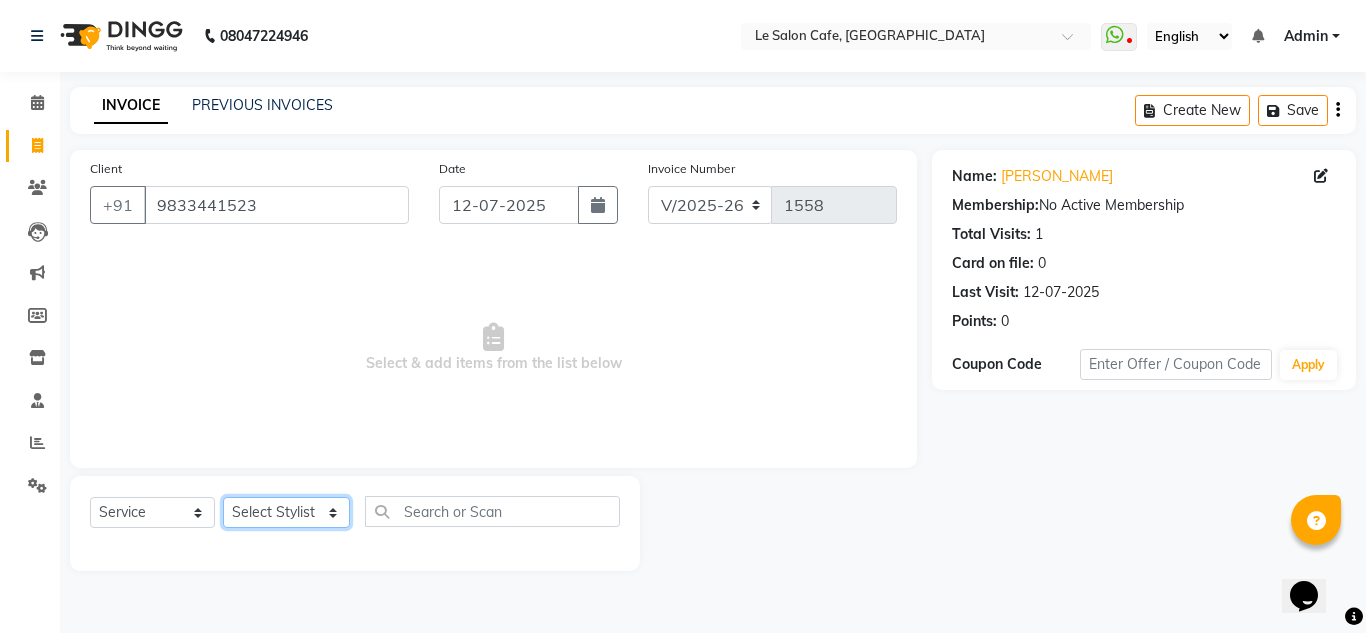 click on "Select Stylist [PERSON_NAME]  [PERSON_NAME]  [PERSON_NAME]  Front Desk  [PERSON_NAME]  [PERSON_NAME] [PERSON_NAME]  [PERSON_NAME]  [PERSON_NAME] [PERSON_NAME]  [PERSON_NAME] [PERSON_NAME] [PERSON_NAME] [PERSON_NAME]" 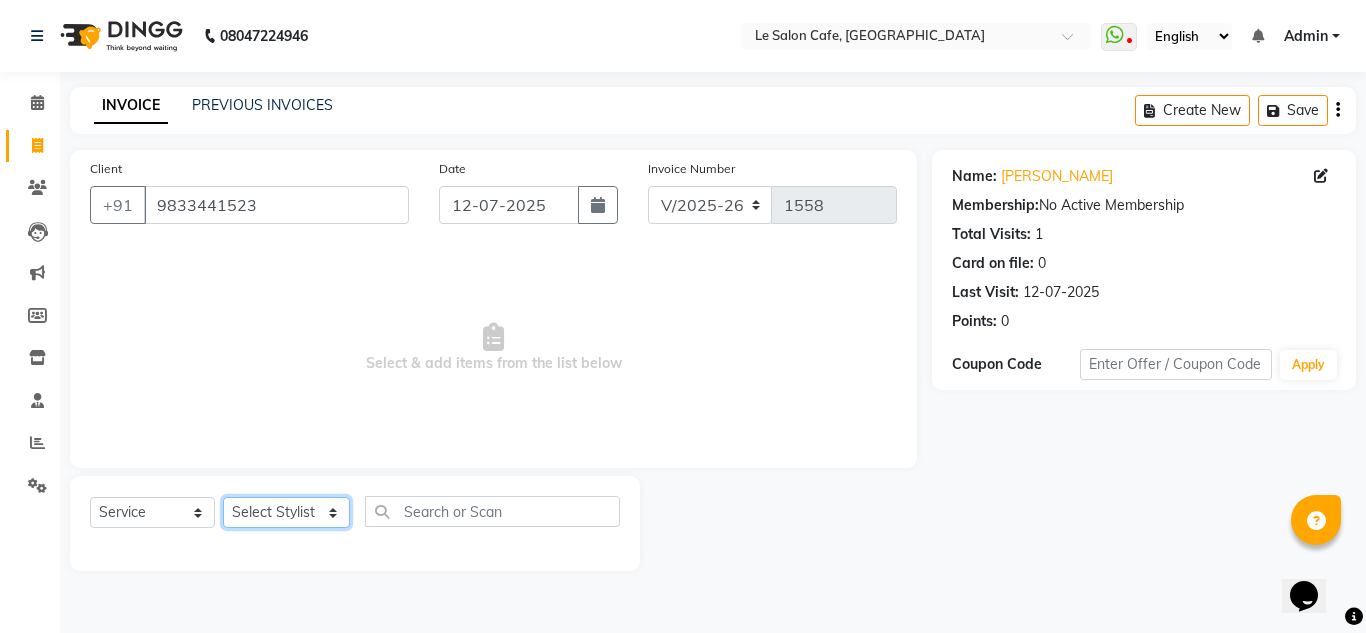 select on "86051" 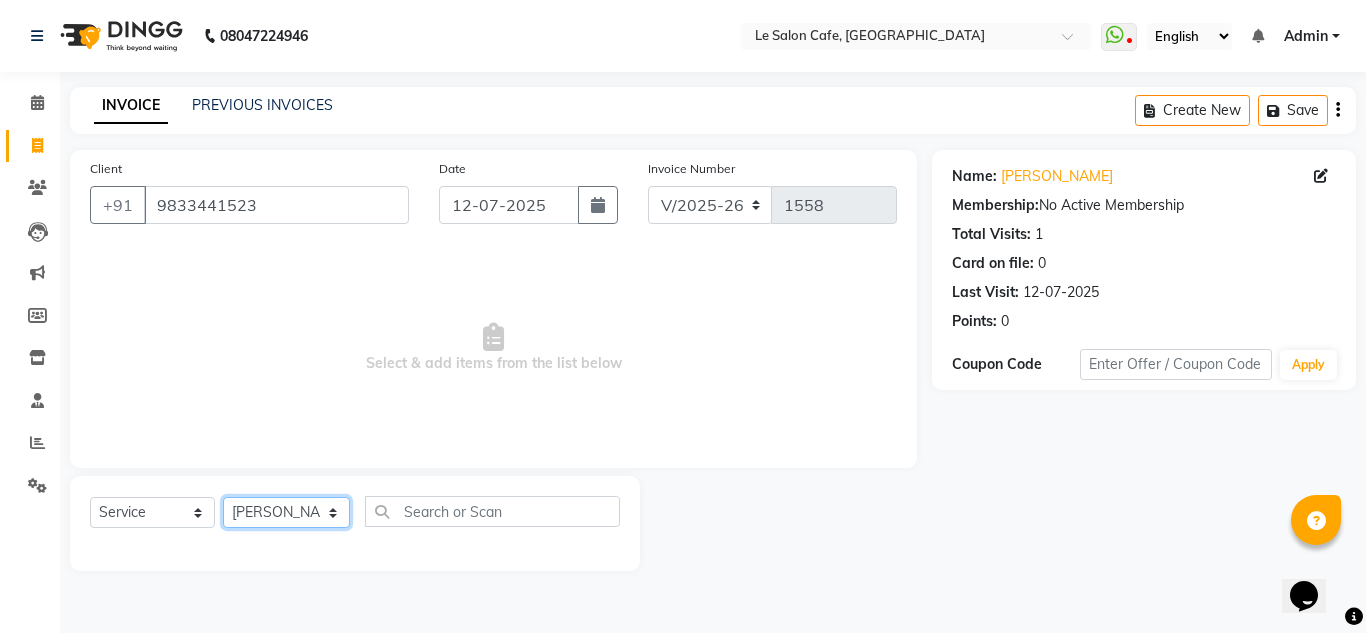 click on "Select Stylist [PERSON_NAME]  [PERSON_NAME]  [PERSON_NAME]  Front Desk  [PERSON_NAME]  [PERSON_NAME] [PERSON_NAME]  [PERSON_NAME]  [PERSON_NAME] [PERSON_NAME]  [PERSON_NAME] [PERSON_NAME] [PERSON_NAME] [PERSON_NAME]" 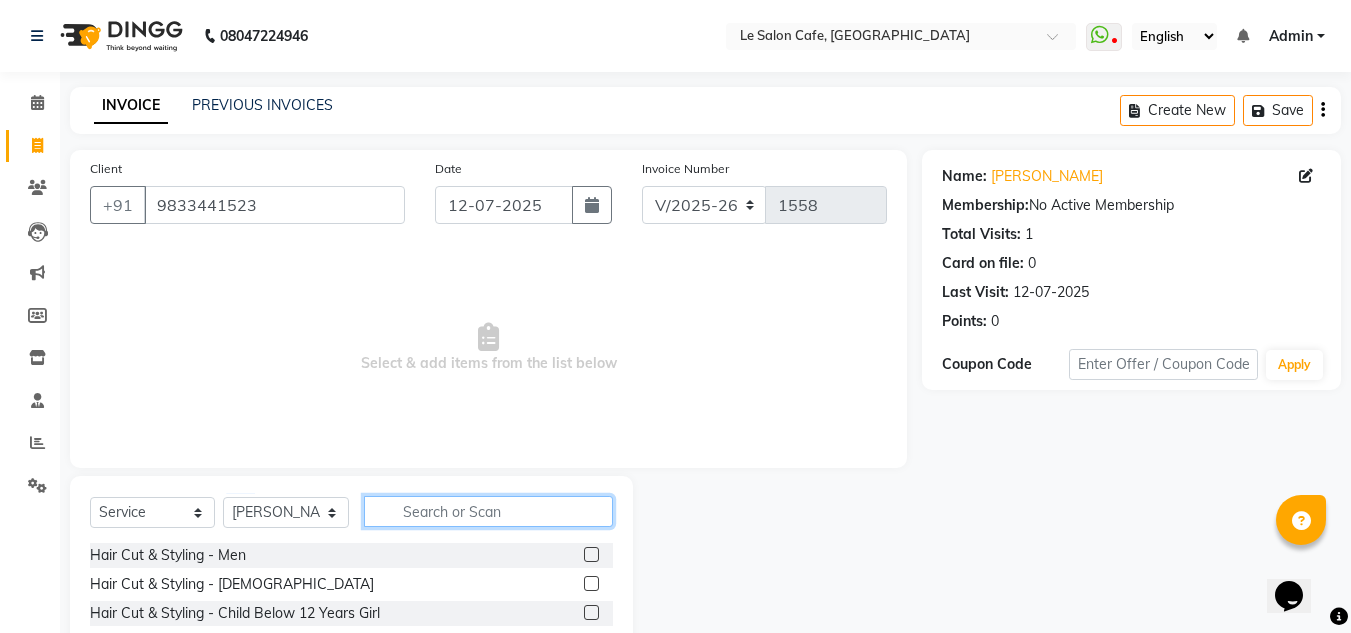 click 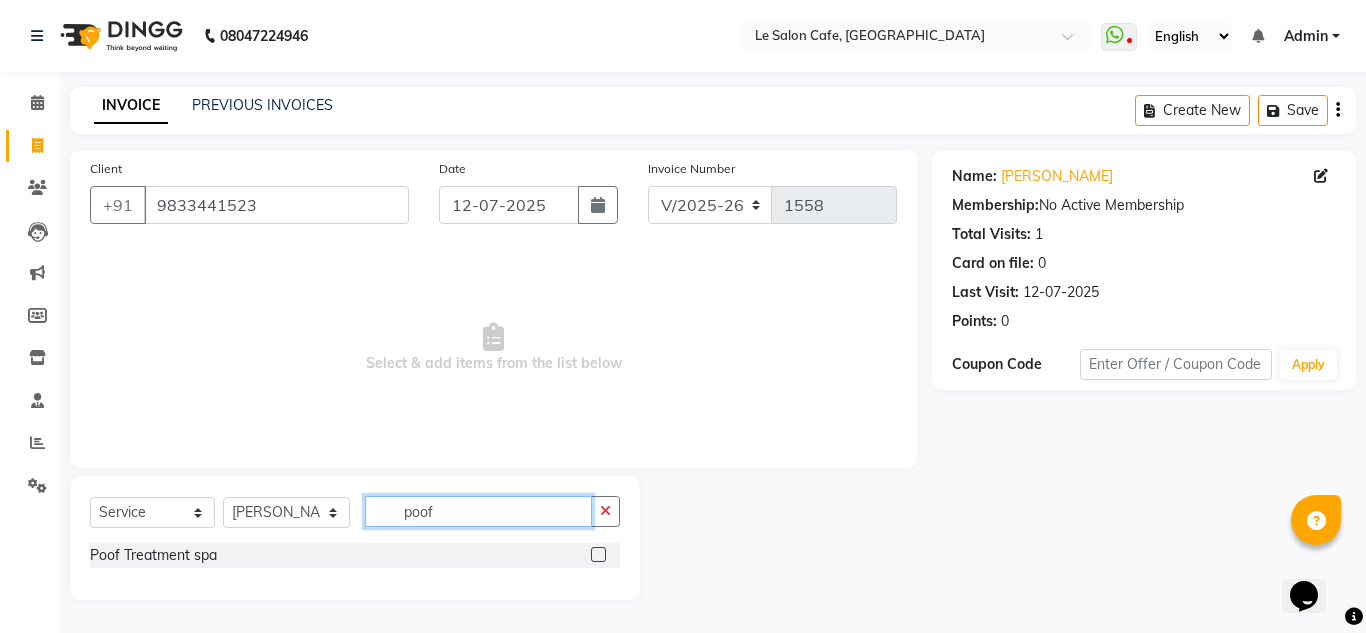 type on "poof" 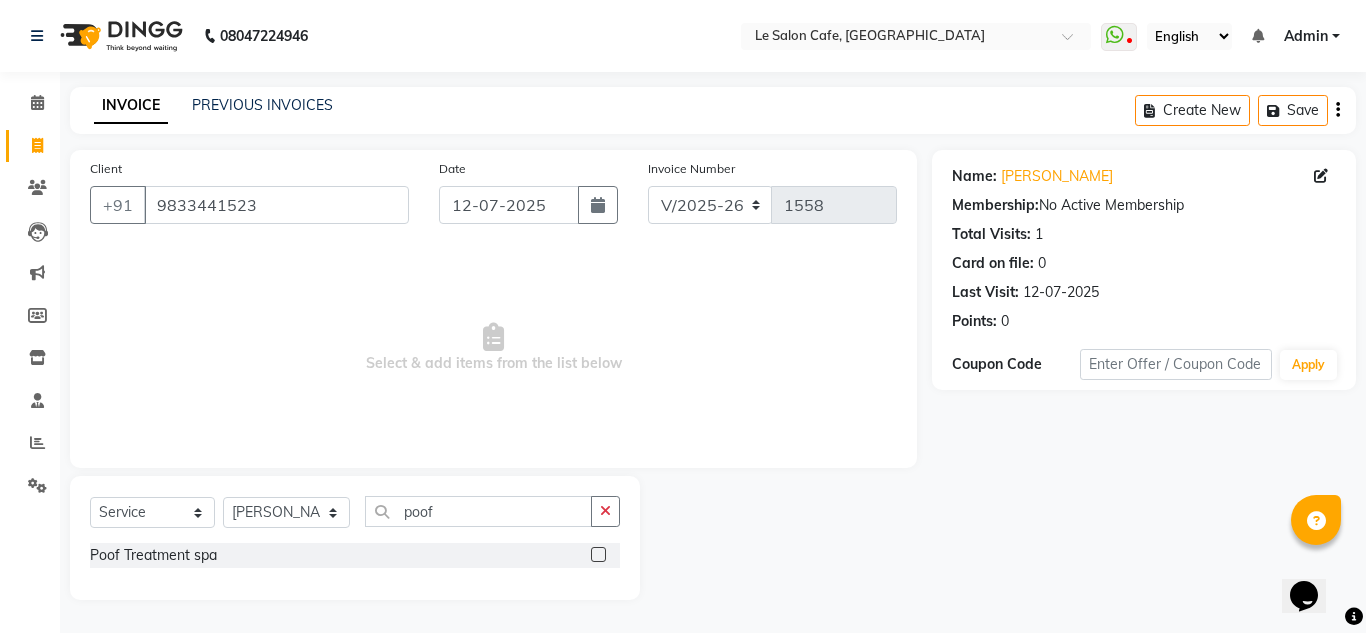 click 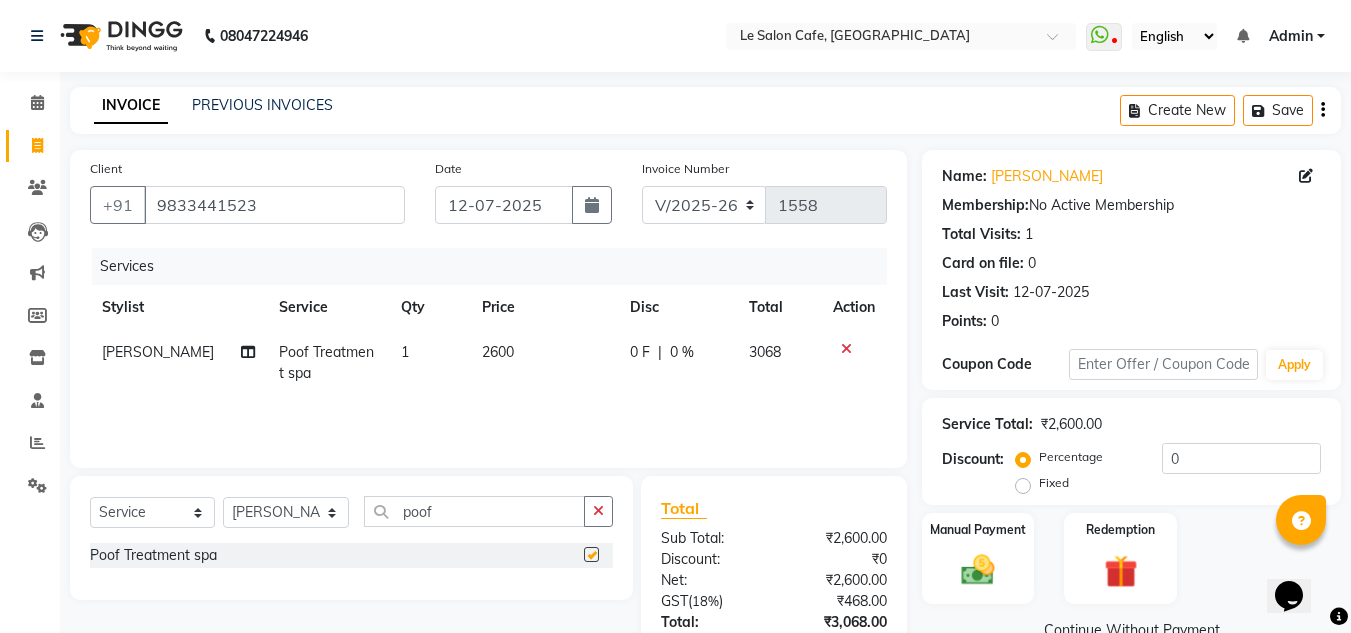 checkbox on "false" 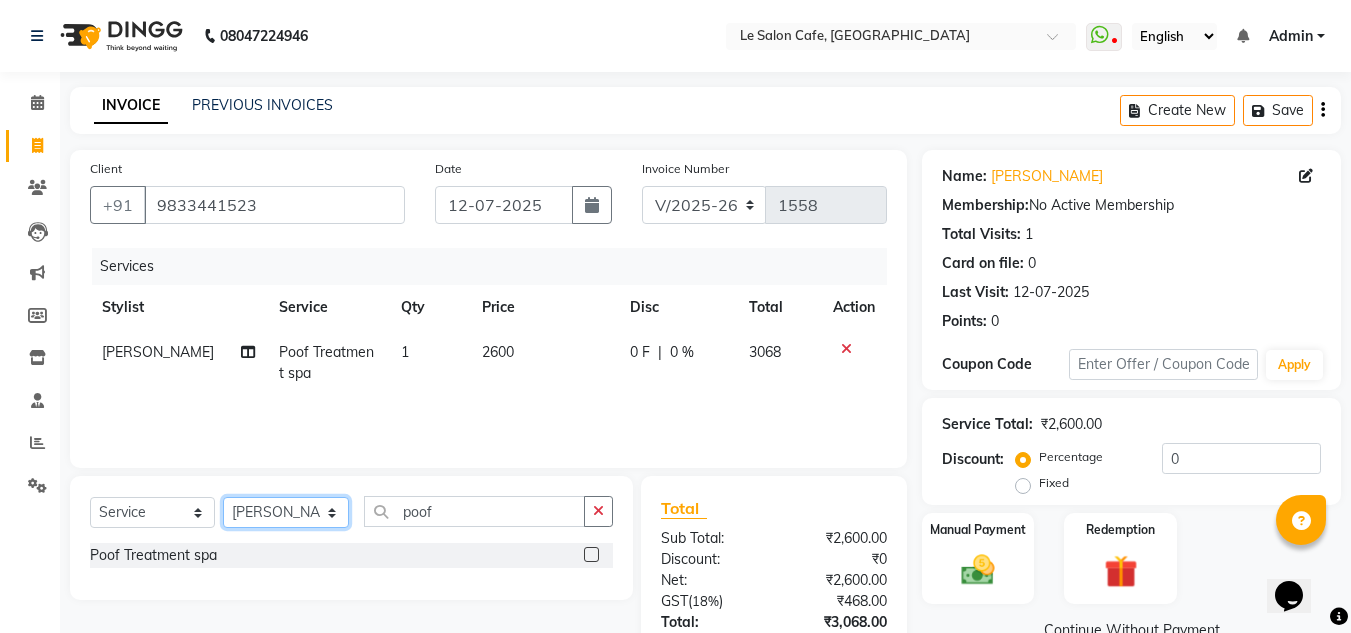 click on "Select Stylist [PERSON_NAME]  [PERSON_NAME]  [PERSON_NAME]  Front Desk  [PERSON_NAME]  [PERSON_NAME] [PERSON_NAME]  [PERSON_NAME]  [PERSON_NAME] [PERSON_NAME]  [PERSON_NAME] [PERSON_NAME] [PERSON_NAME] [PERSON_NAME]" 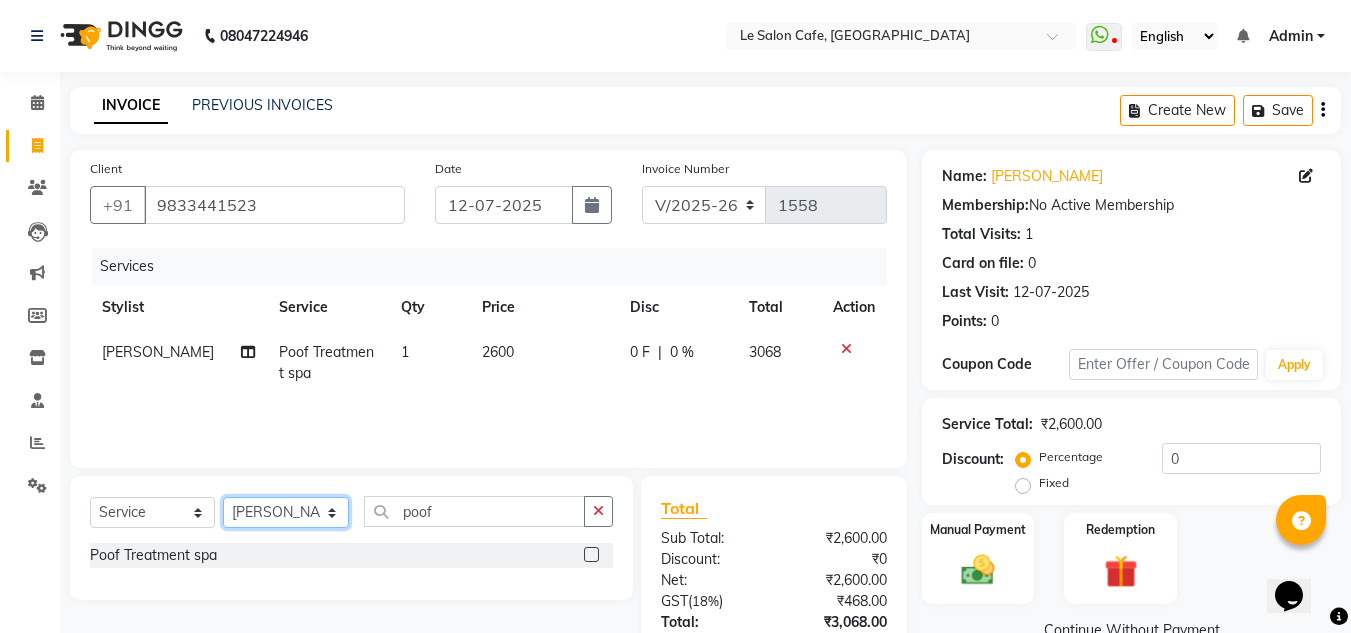 select on "70684" 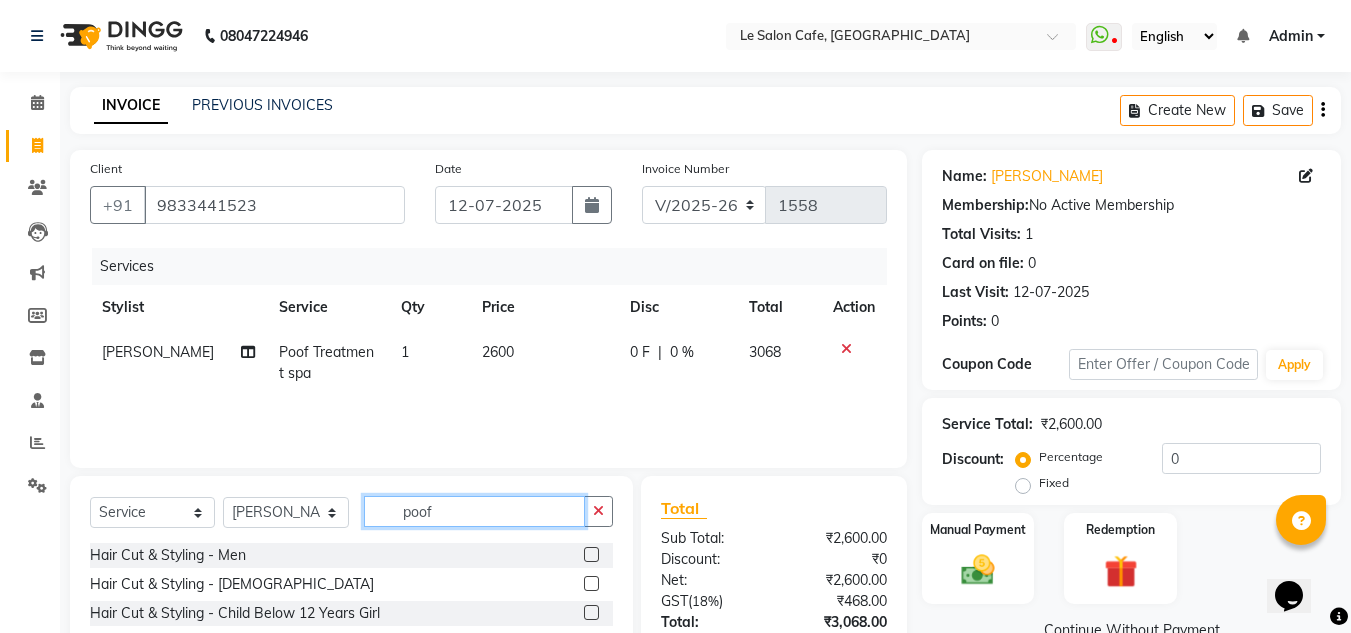 click on "poof" 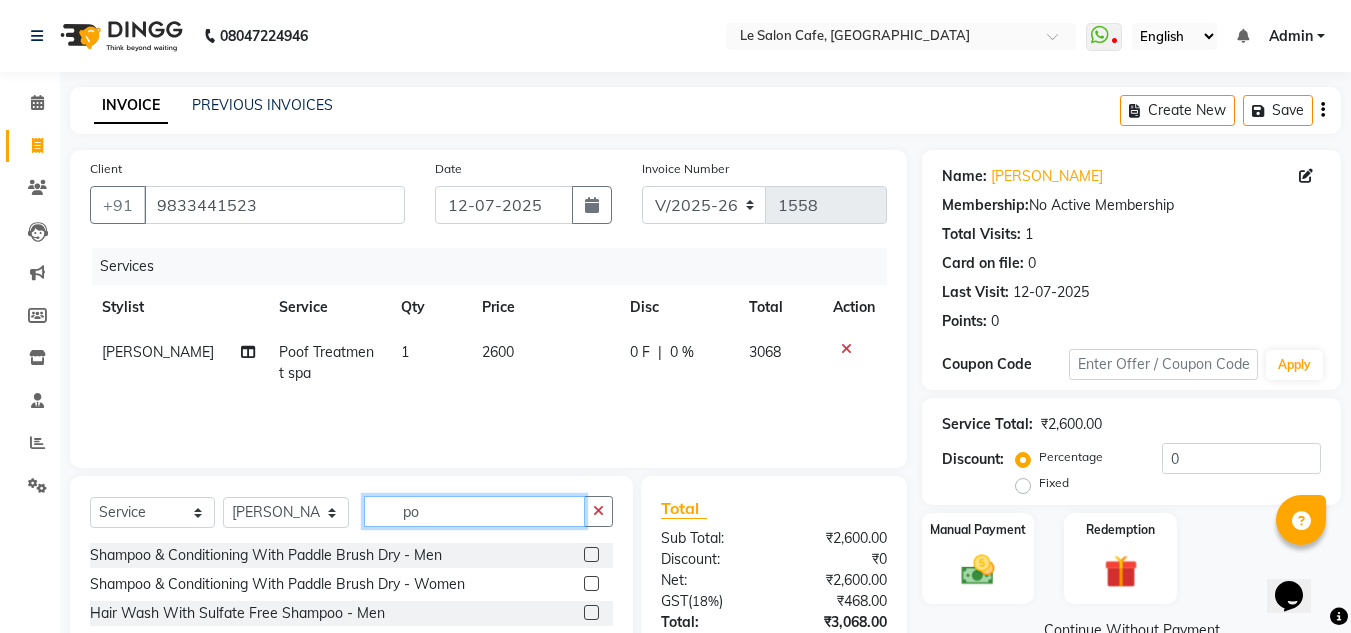 type on "p" 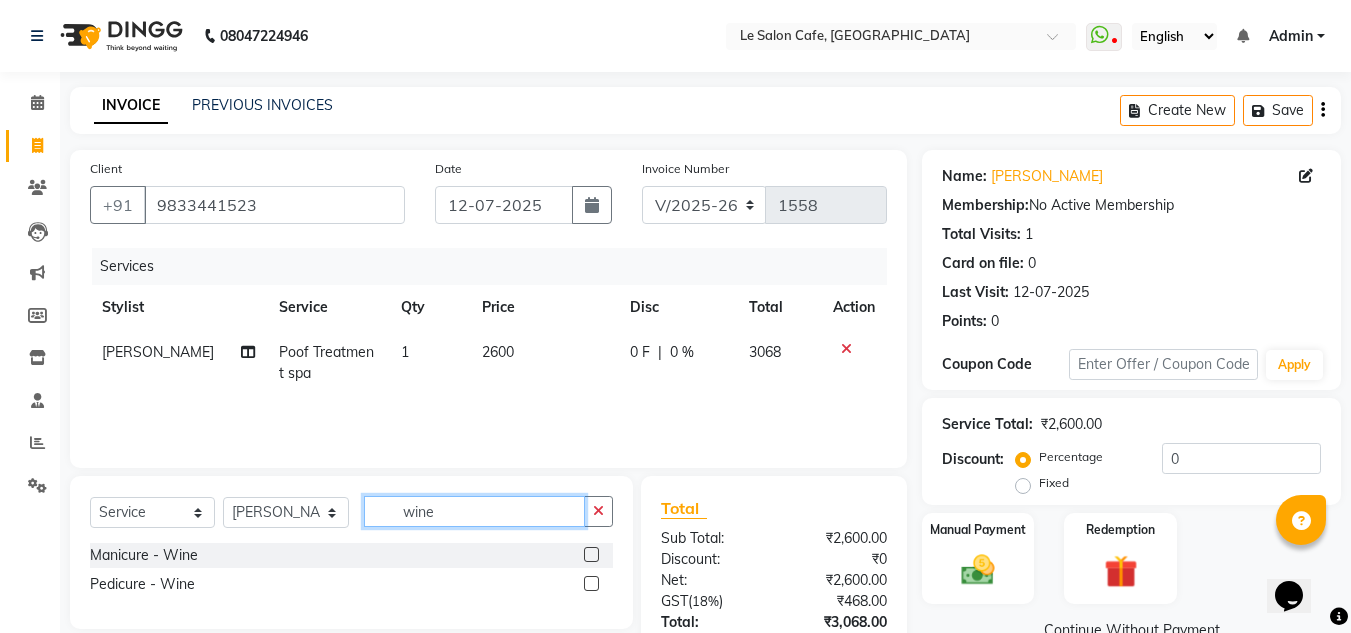type on "wine" 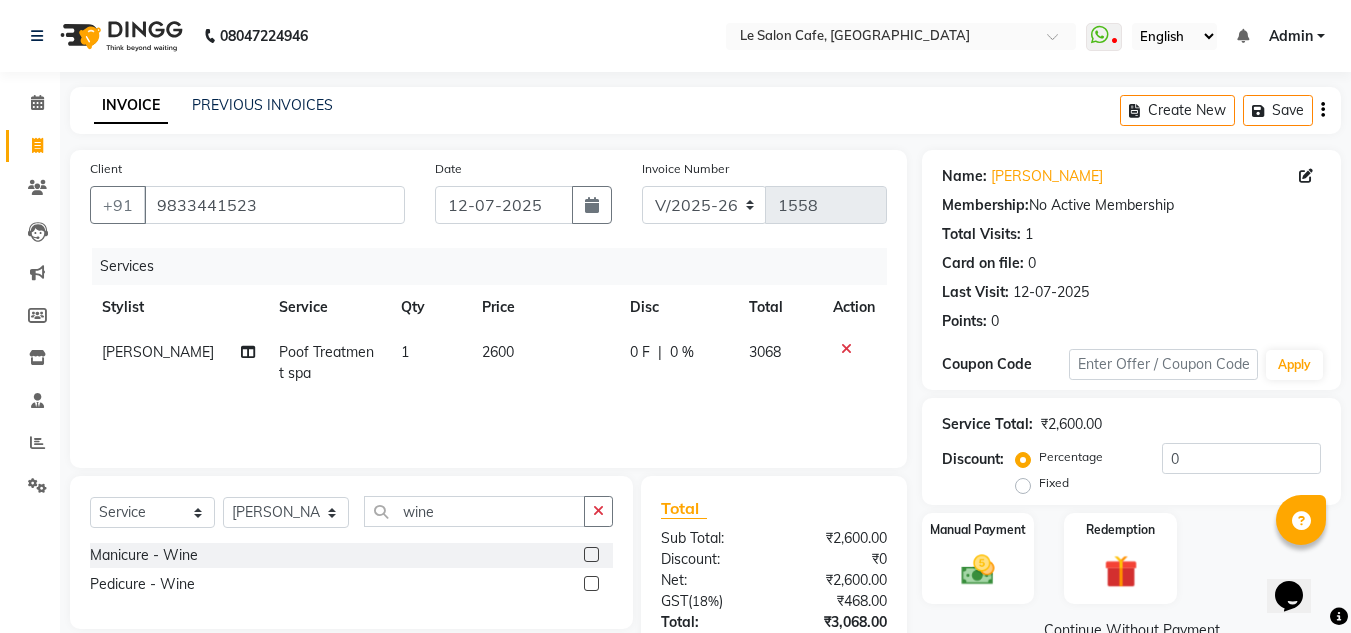 click 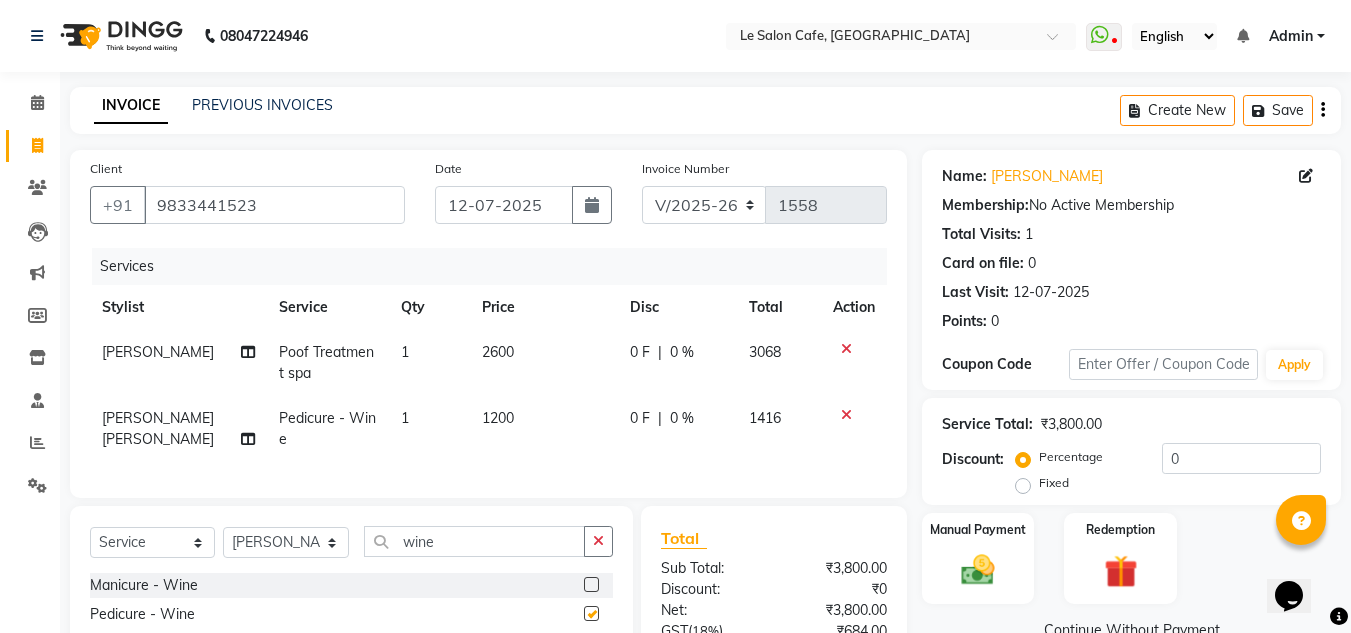 checkbox on "false" 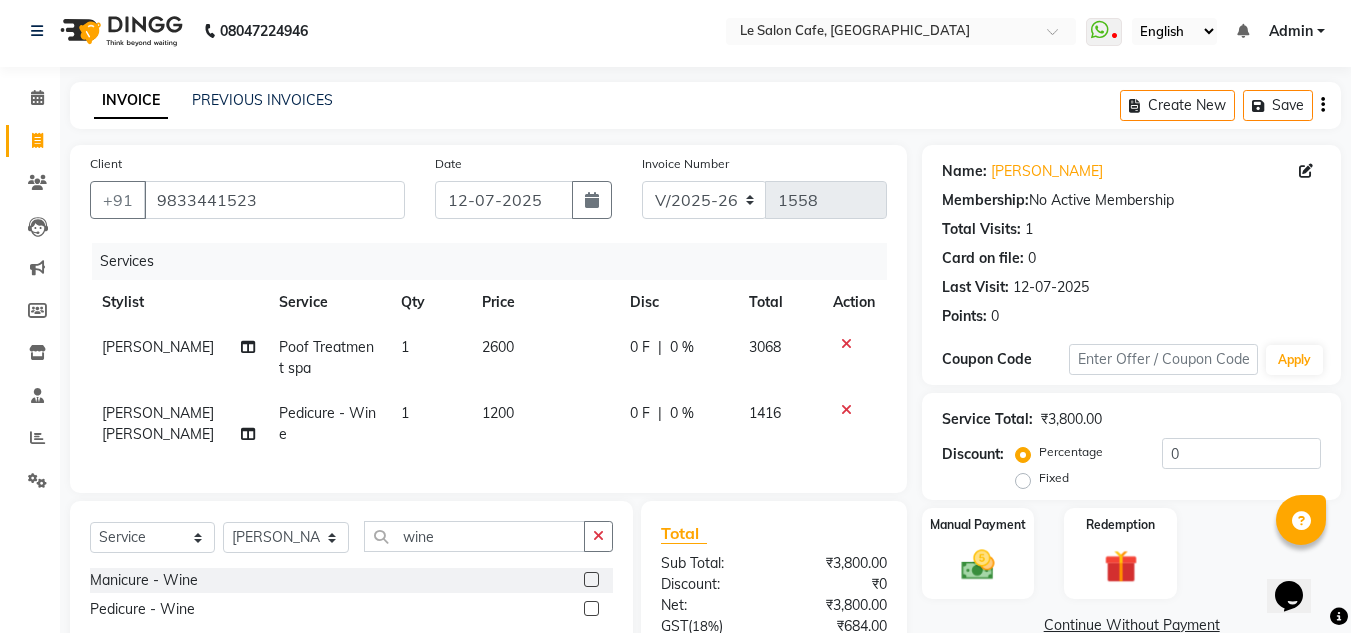 scroll, scrollTop: 0, scrollLeft: 0, axis: both 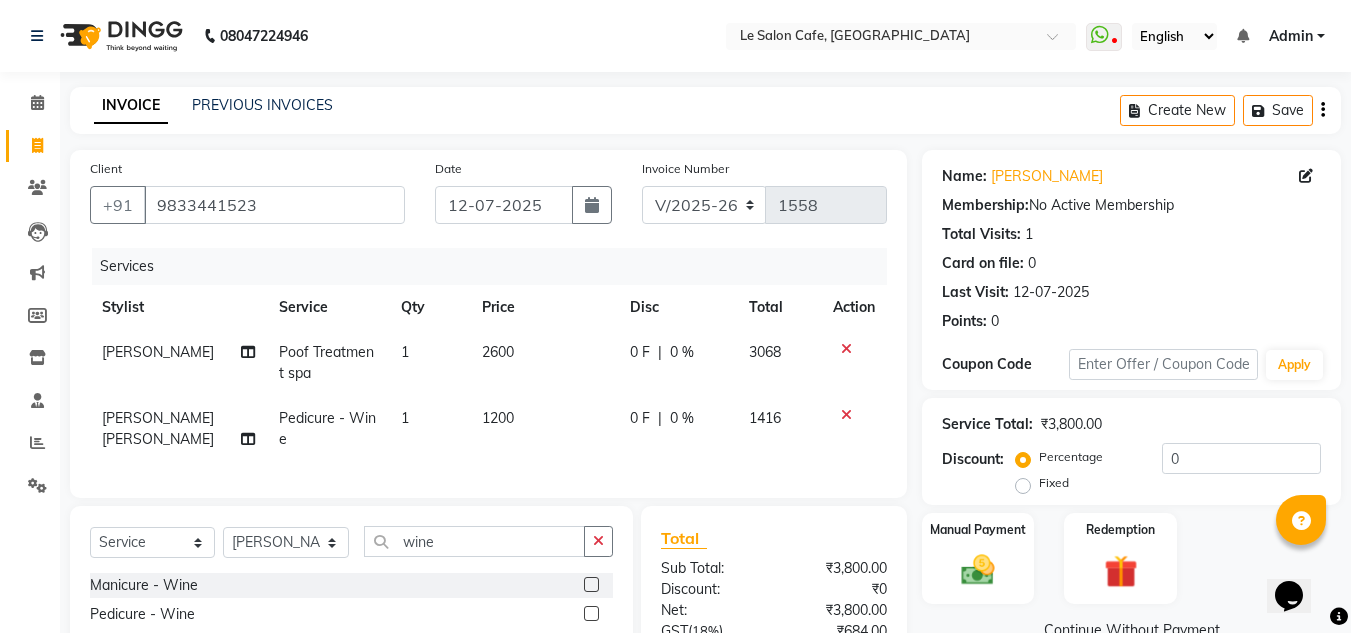 click on "INVOICE PREVIOUS INVOICES Create New   Save" 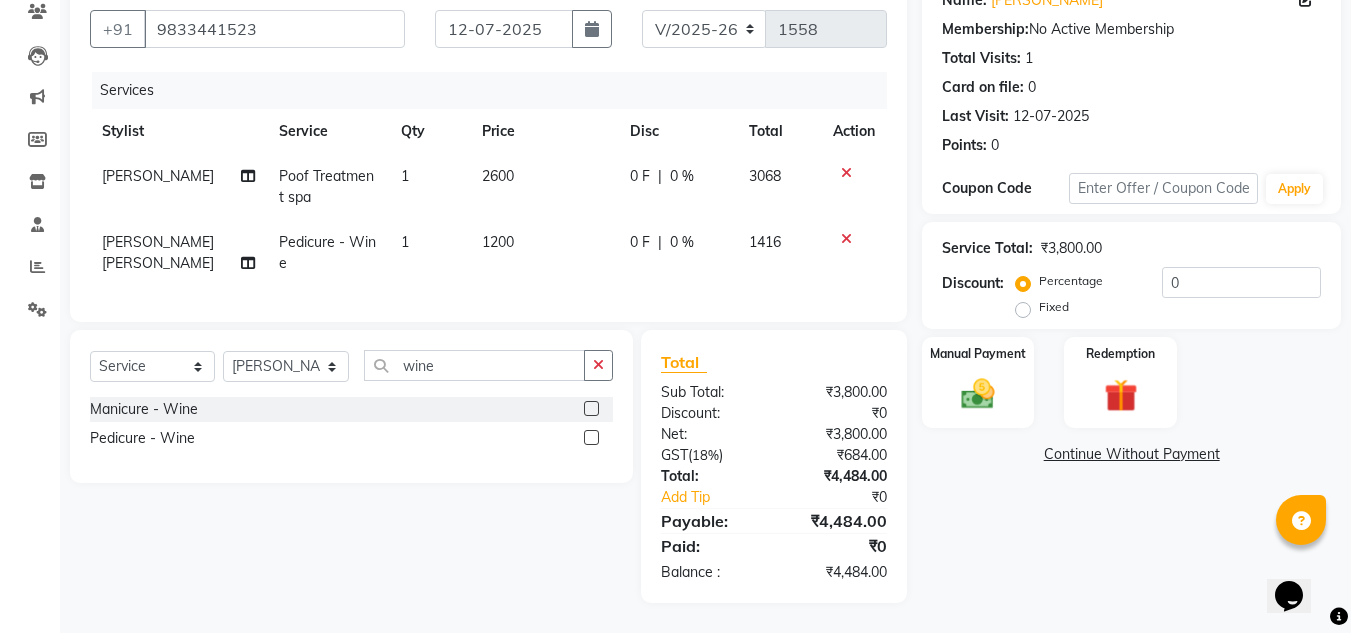 scroll, scrollTop: 191, scrollLeft: 0, axis: vertical 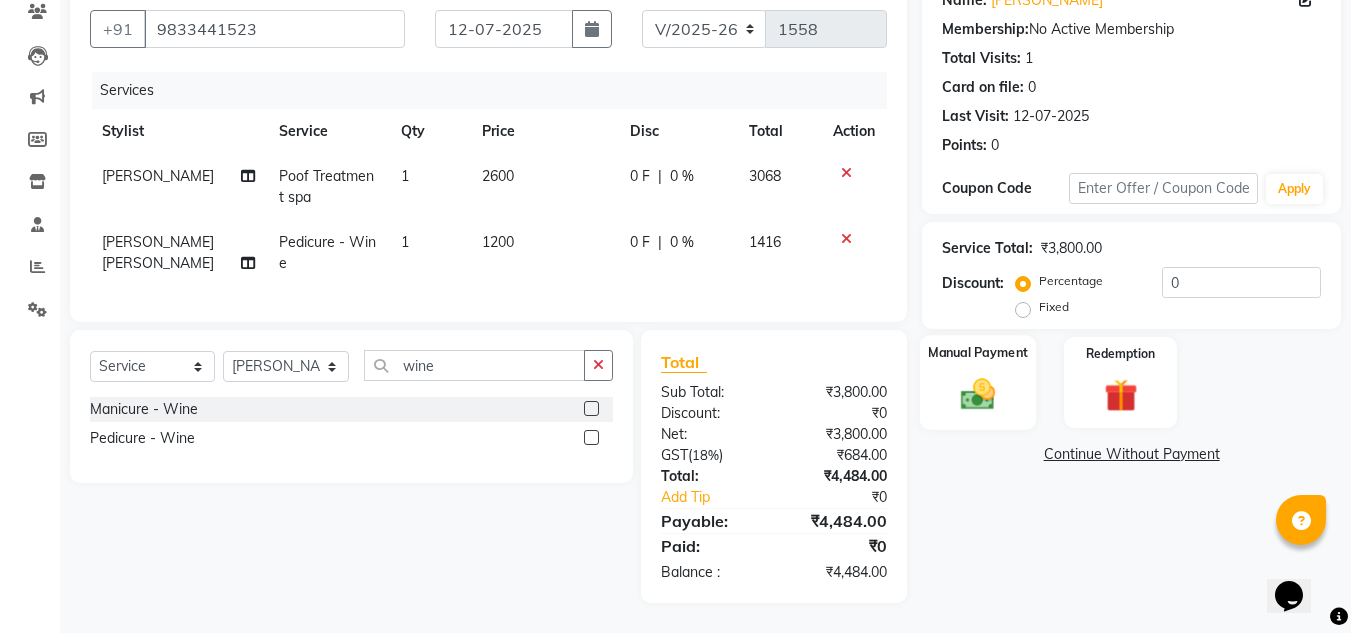 click 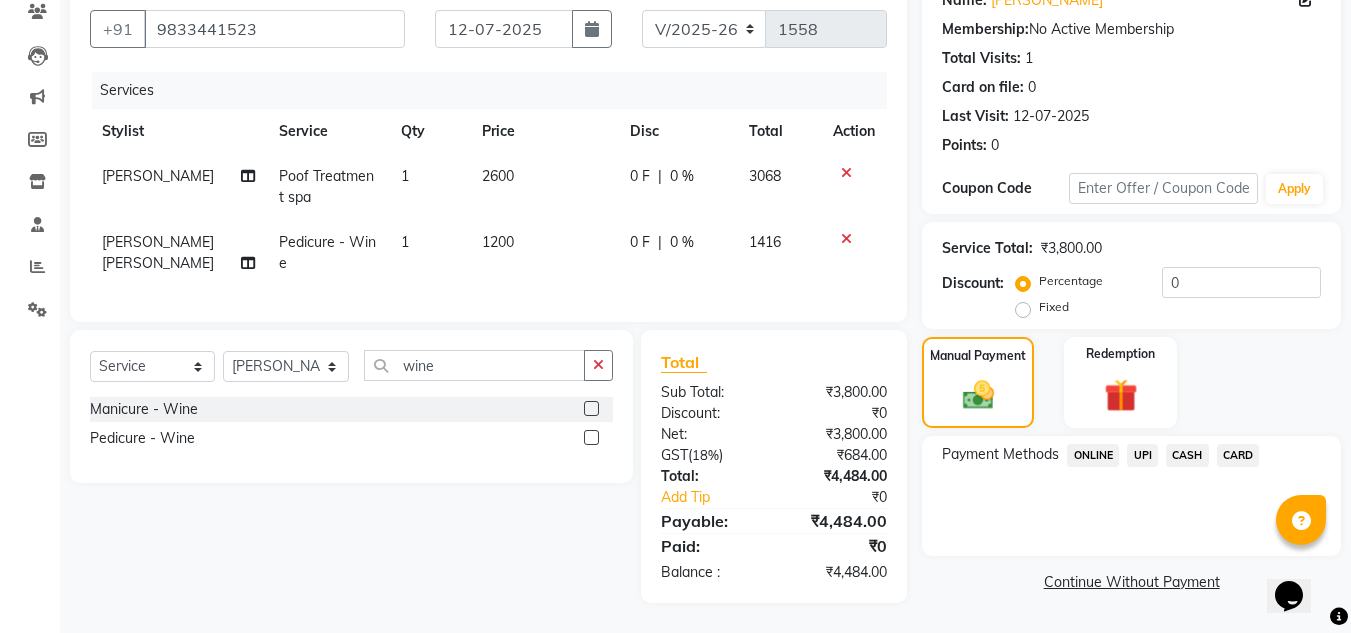 click on "UPI" 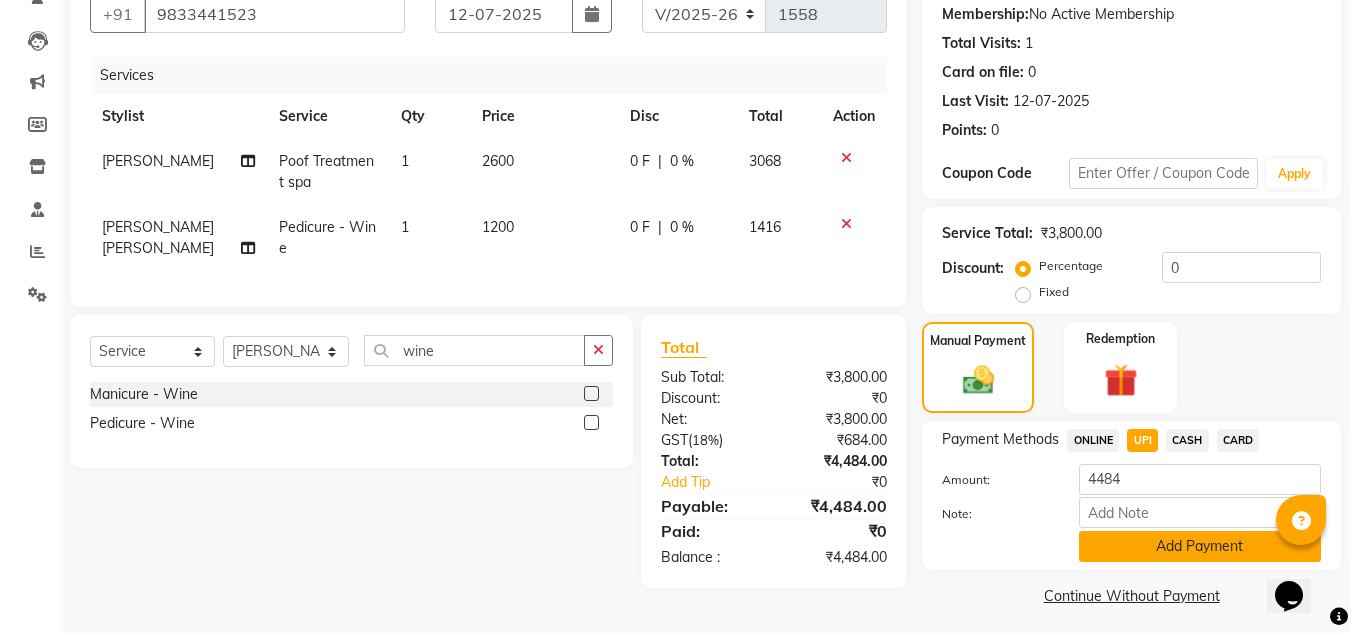 click on "Add Payment" 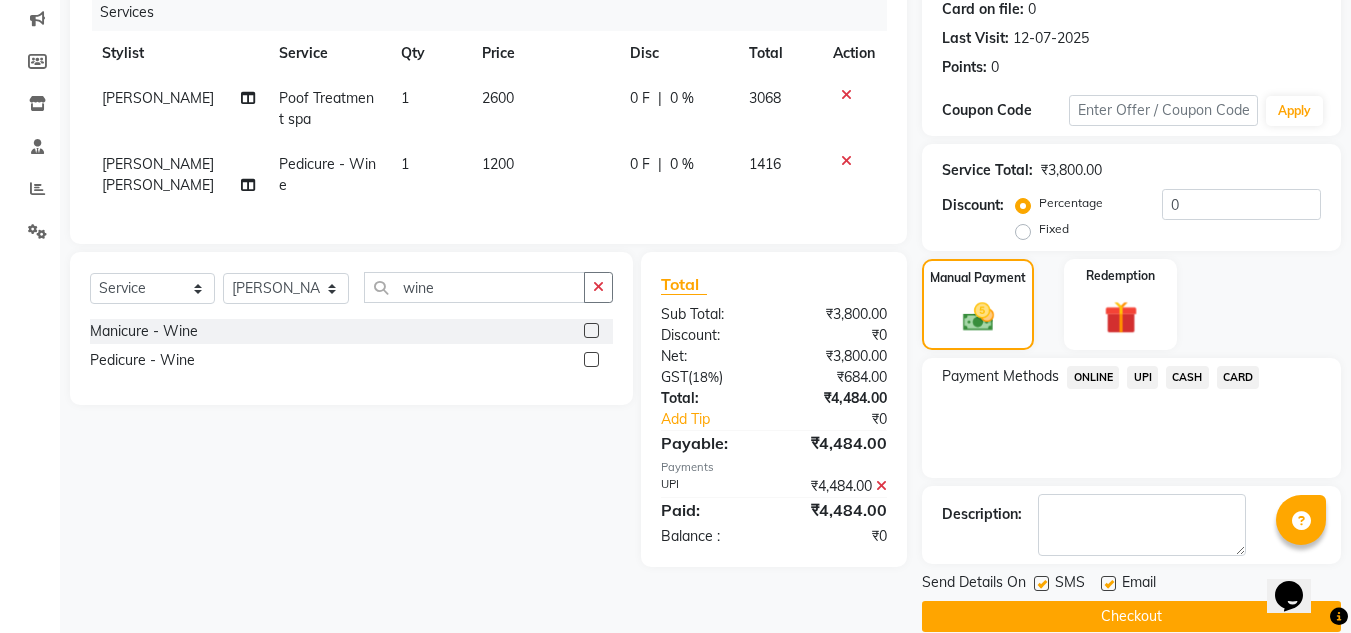 scroll, scrollTop: 283, scrollLeft: 0, axis: vertical 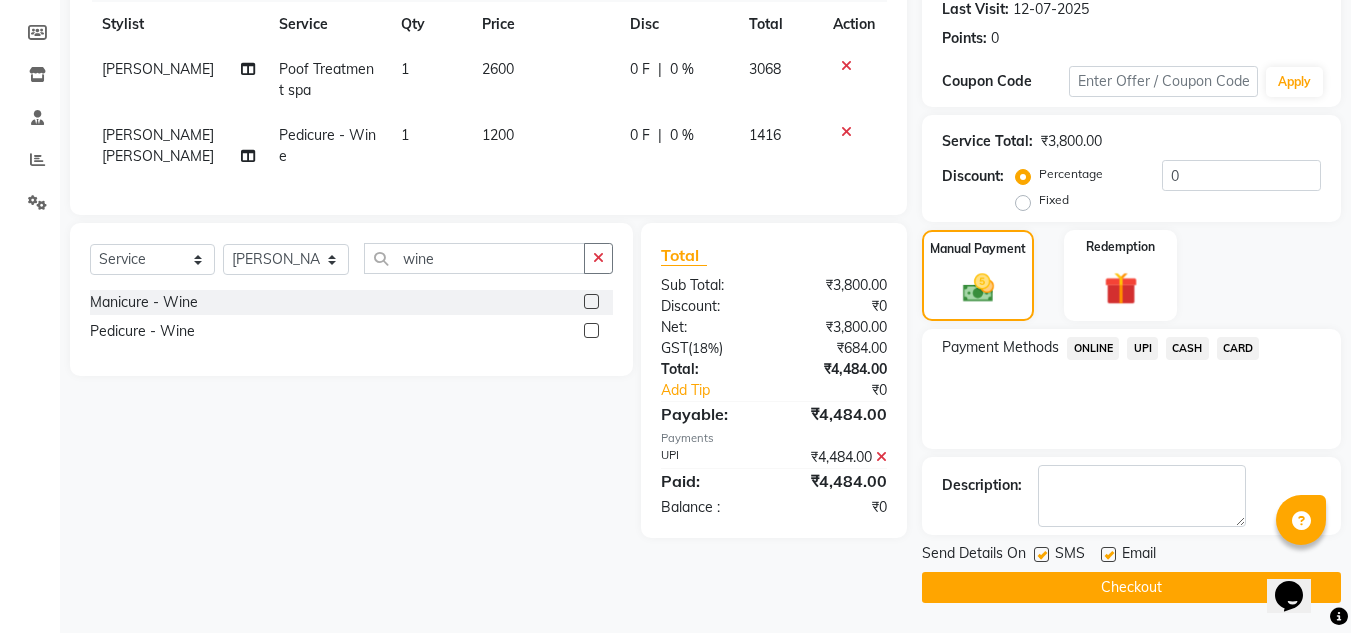 click 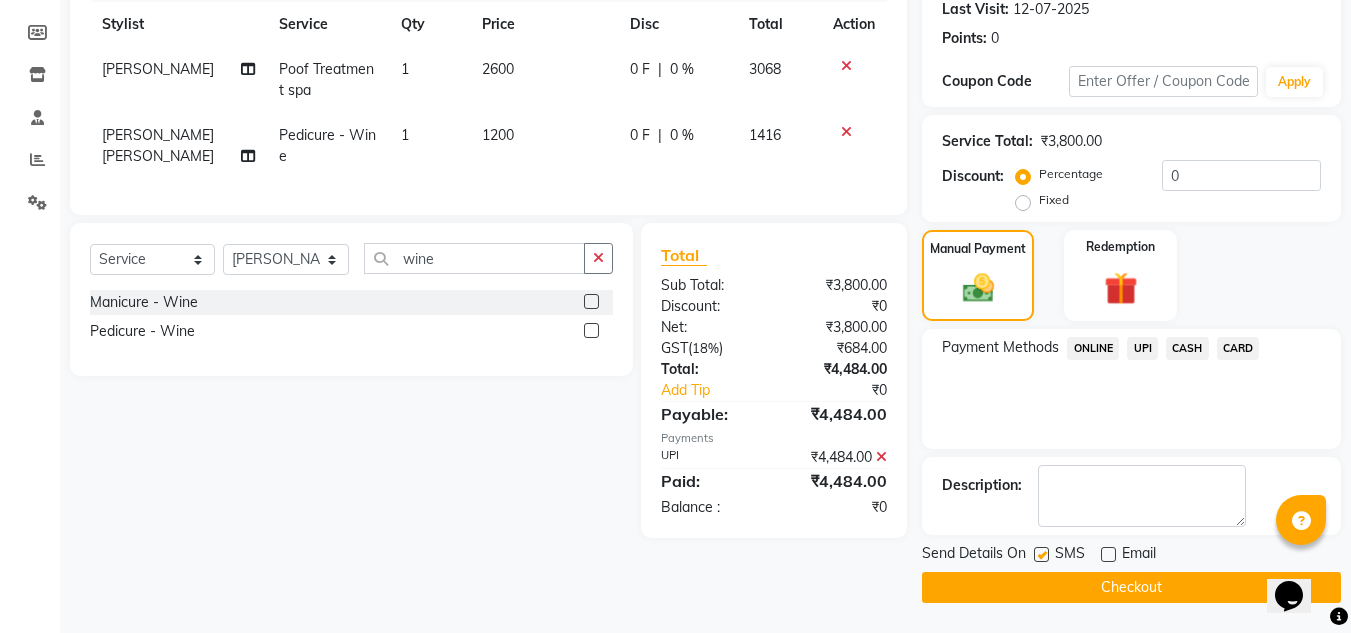 click on "Select  Service  Product  Membership  Package Voucher Prepaid Gift Card  Select Stylist Abid Salmani  Aniket Kadam  Faim Alvi  Front Desk  Muskan Khan  Pooja Kolge Reena Shaukat Ali  Salman Ansari  Sangeeta Kadri Shailendra Chauhan  Shekhar Sangle Soniyaa Varma Suchita Mistry Swapnil Kamble wine Manicure - Wine   Pedicure - Wine" 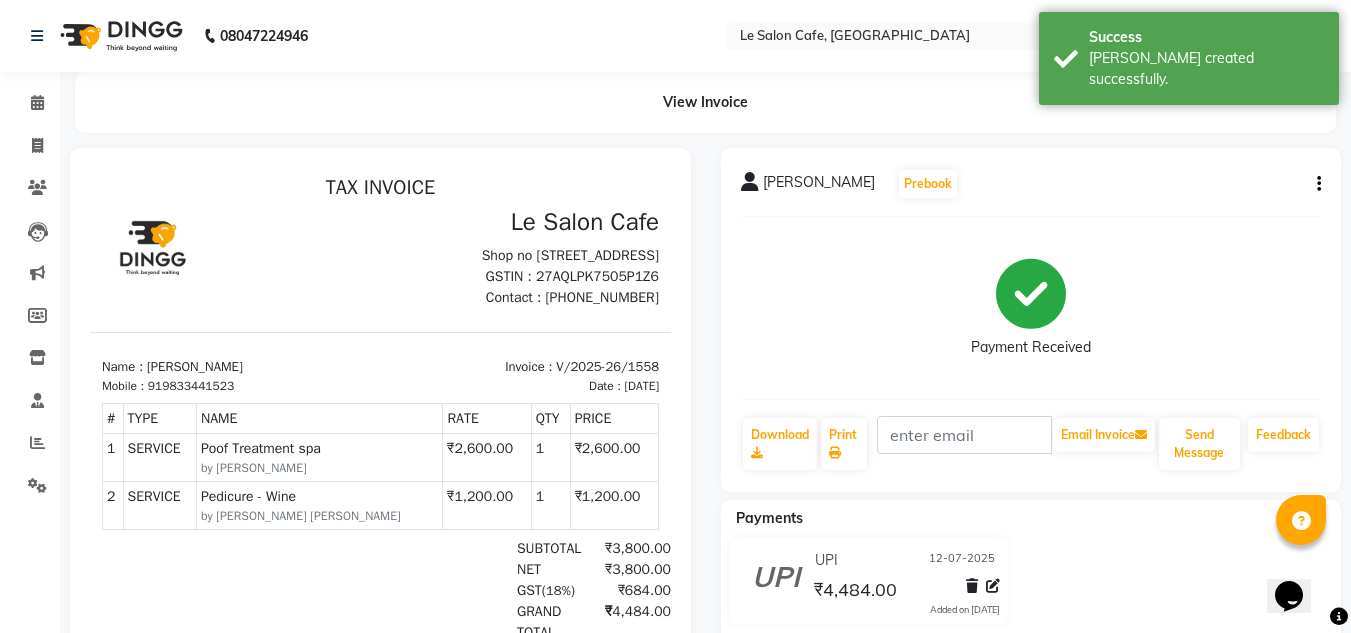 scroll, scrollTop: 0, scrollLeft: 0, axis: both 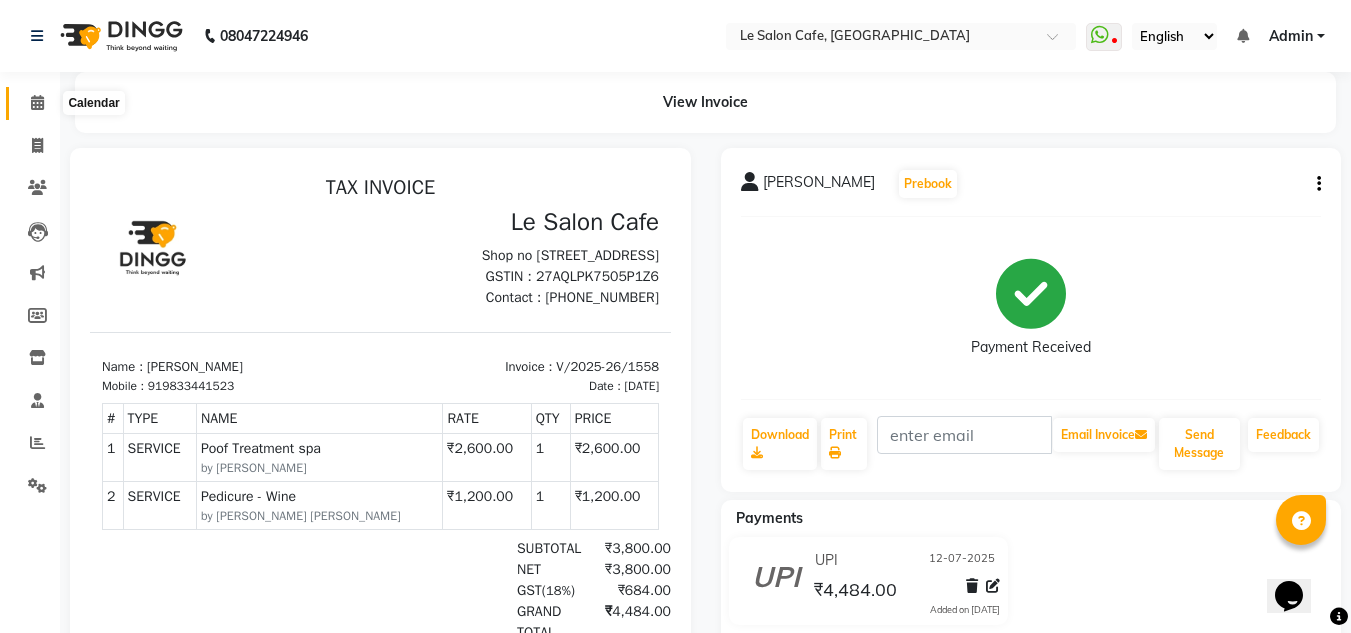 click 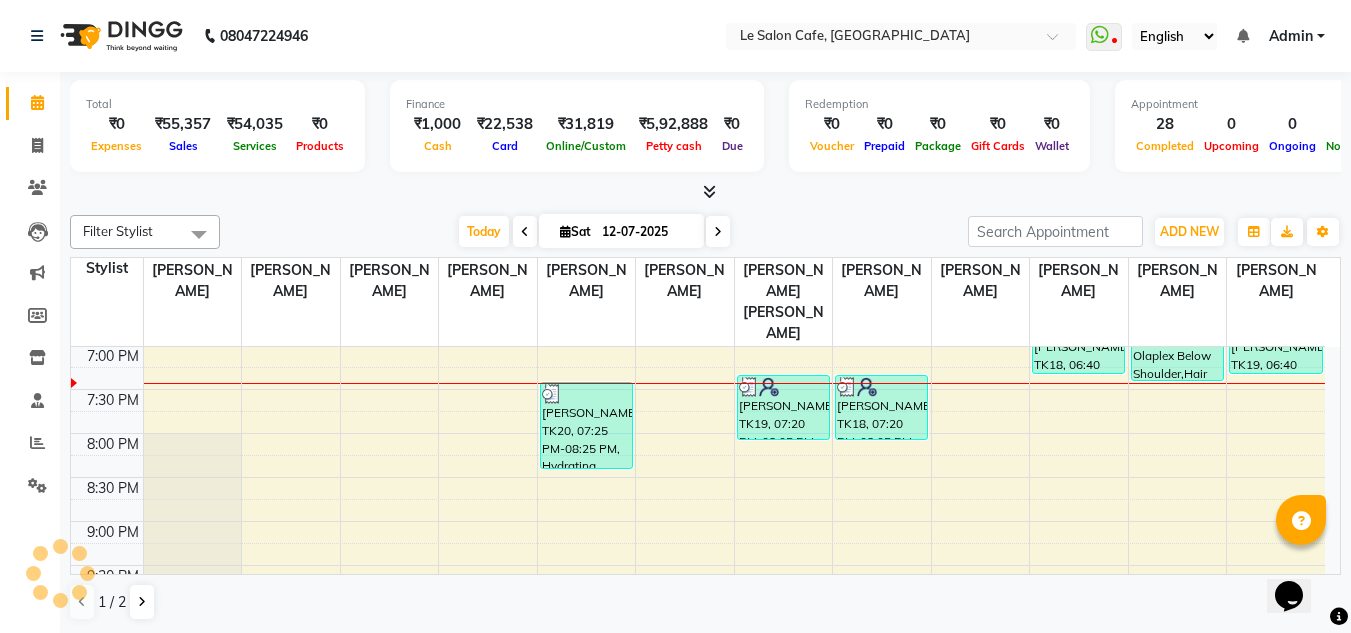 scroll, scrollTop: 0, scrollLeft: 0, axis: both 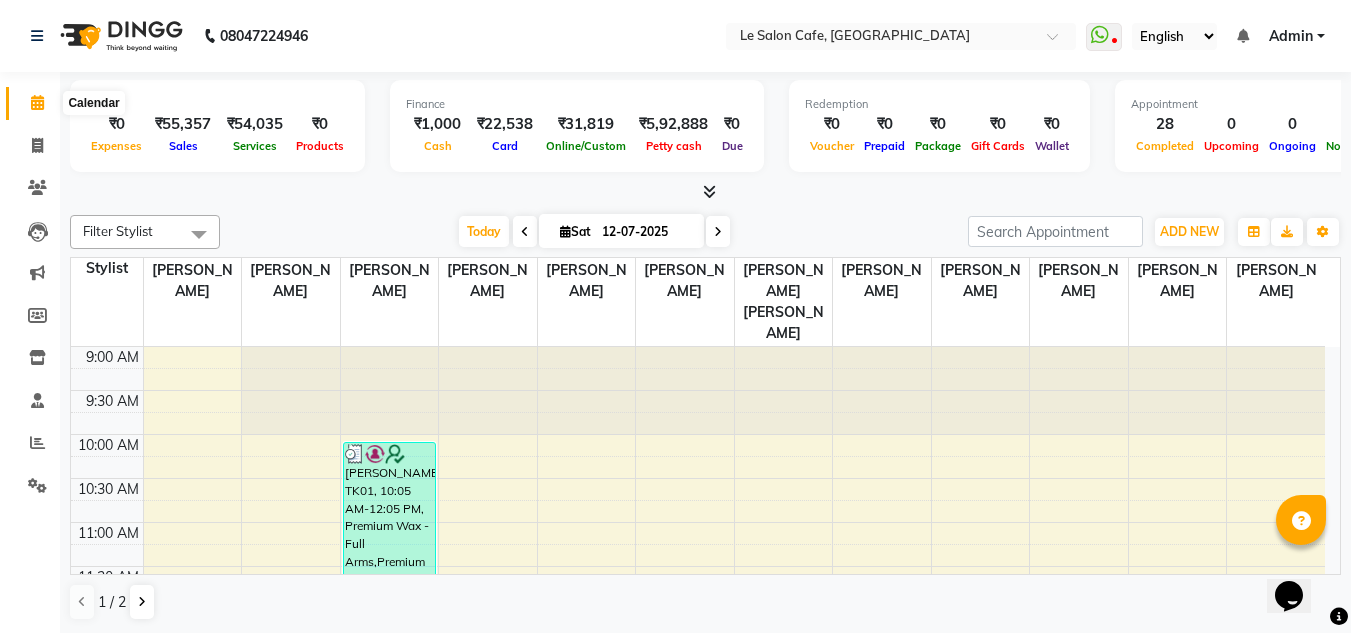 click 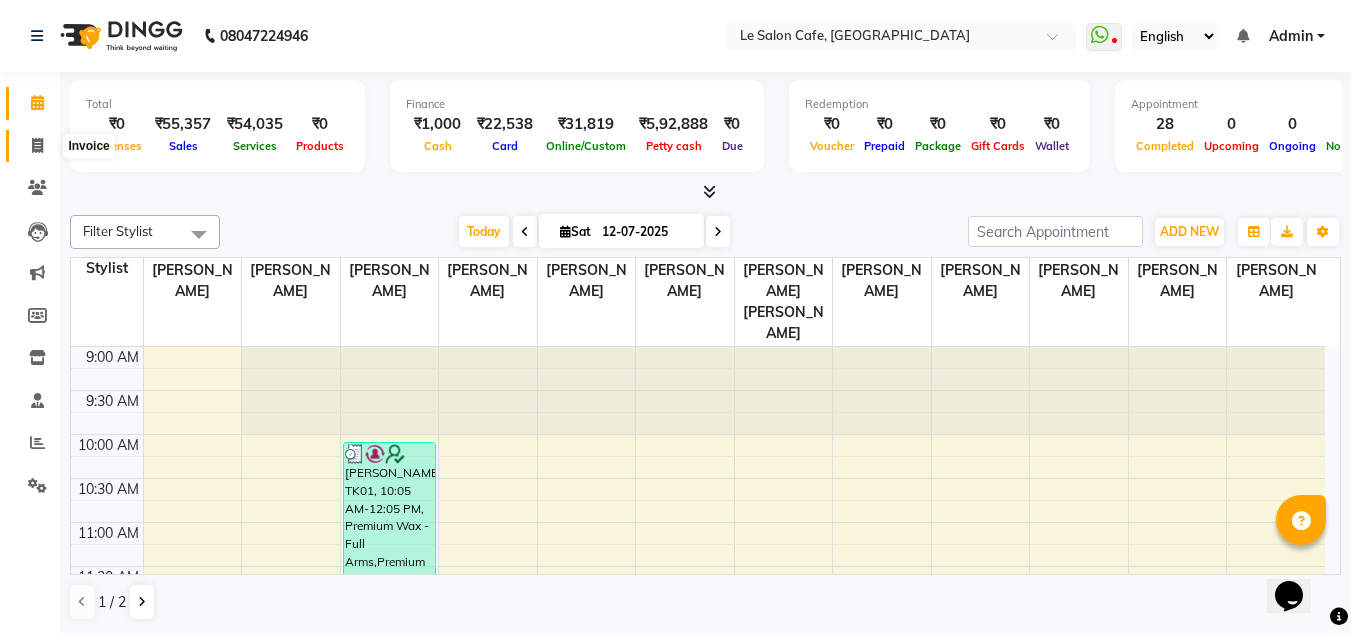 click 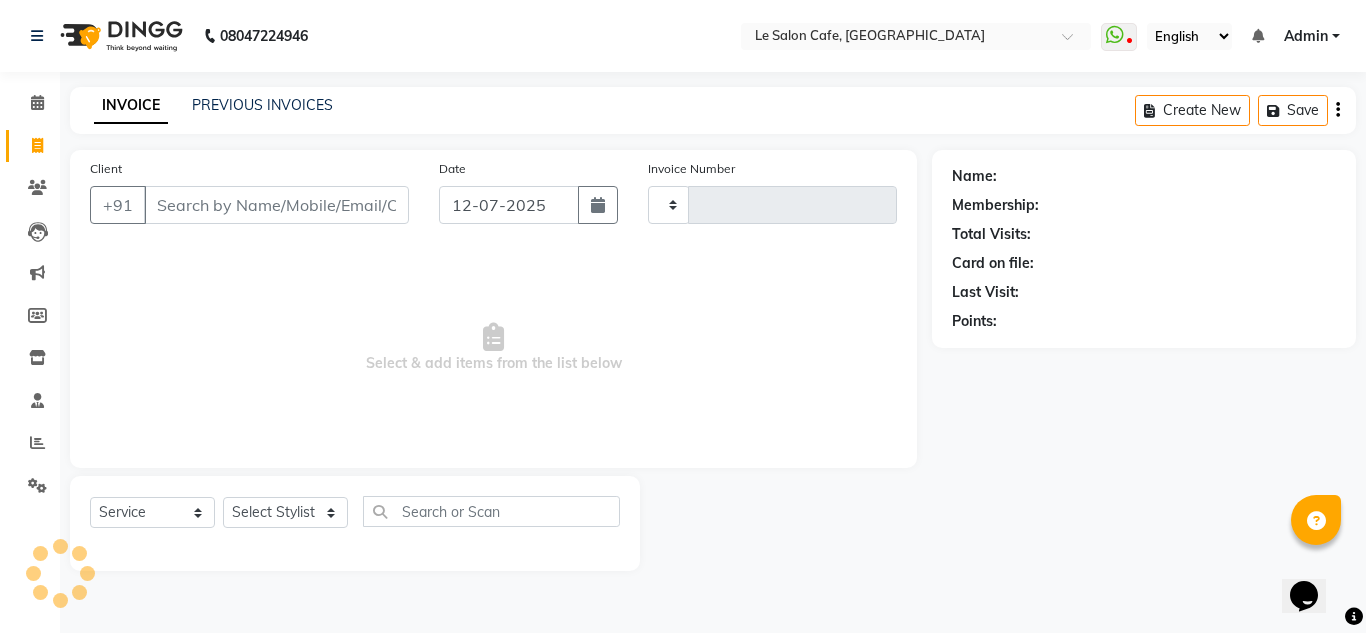 type on "1560" 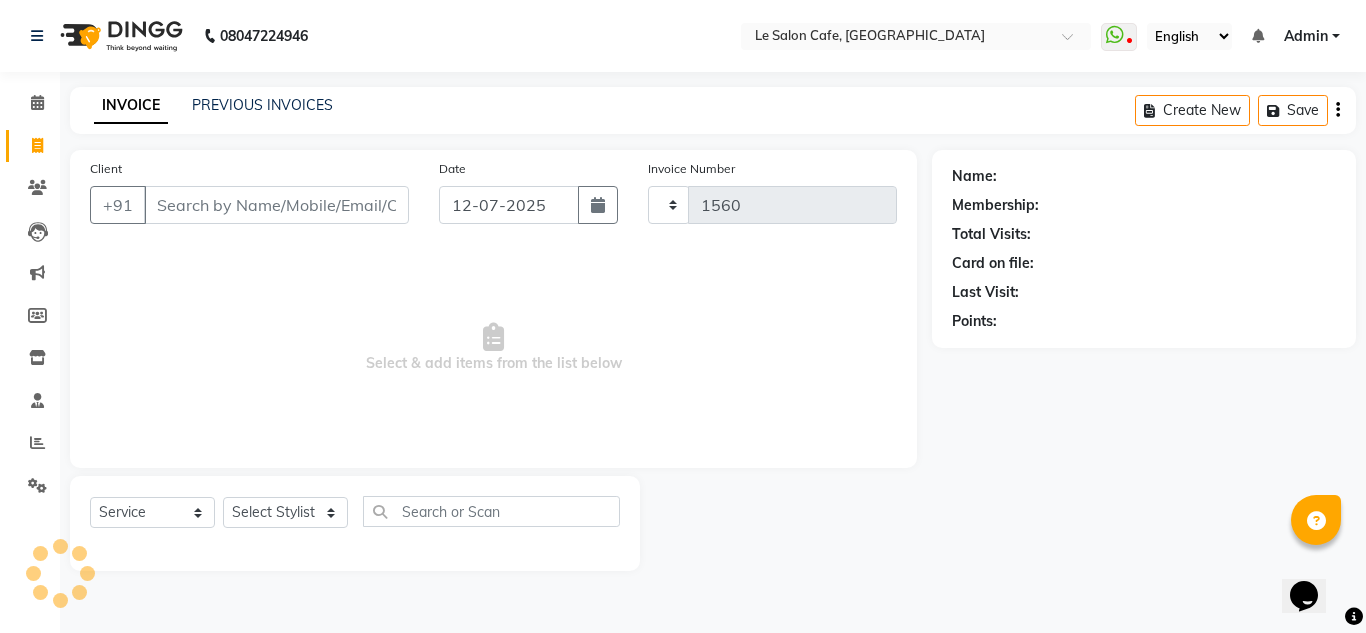select on "594" 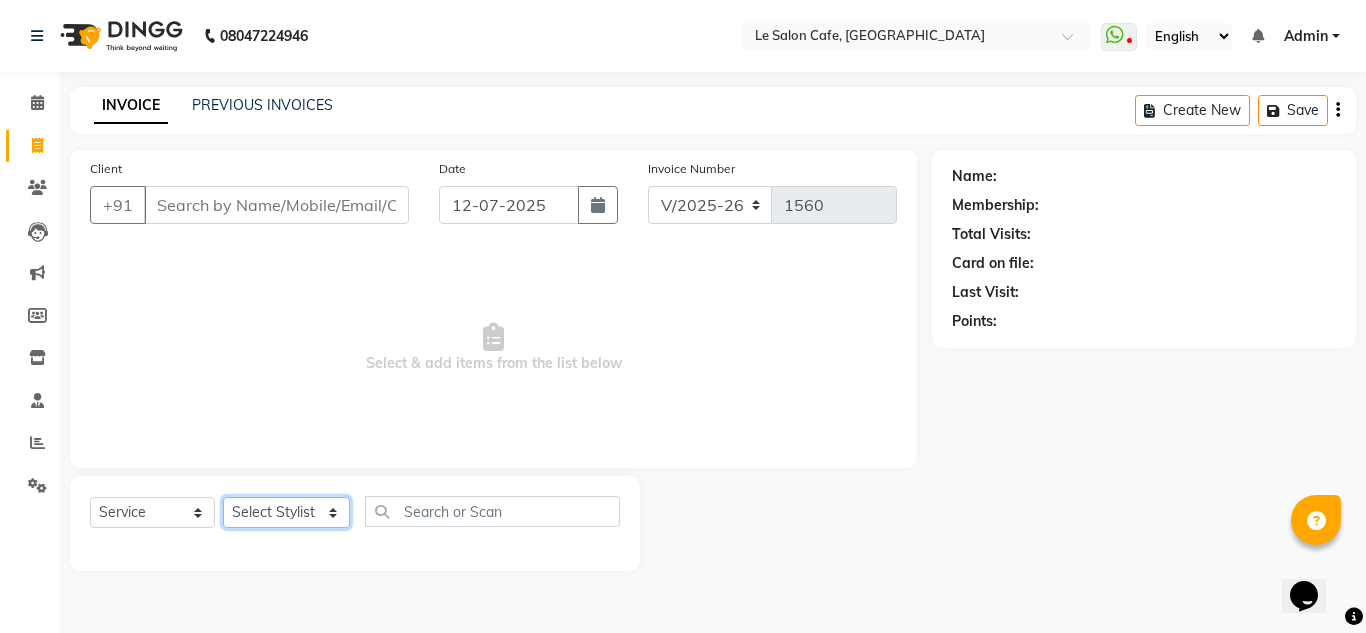 click on "Select Stylist [PERSON_NAME]  [PERSON_NAME]  [PERSON_NAME]  Front Desk  [PERSON_NAME]  [PERSON_NAME] [PERSON_NAME]  [PERSON_NAME]  [PERSON_NAME] [PERSON_NAME]  [PERSON_NAME] [PERSON_NAME] [PERSON_NAME] [PERSON_NAME]" 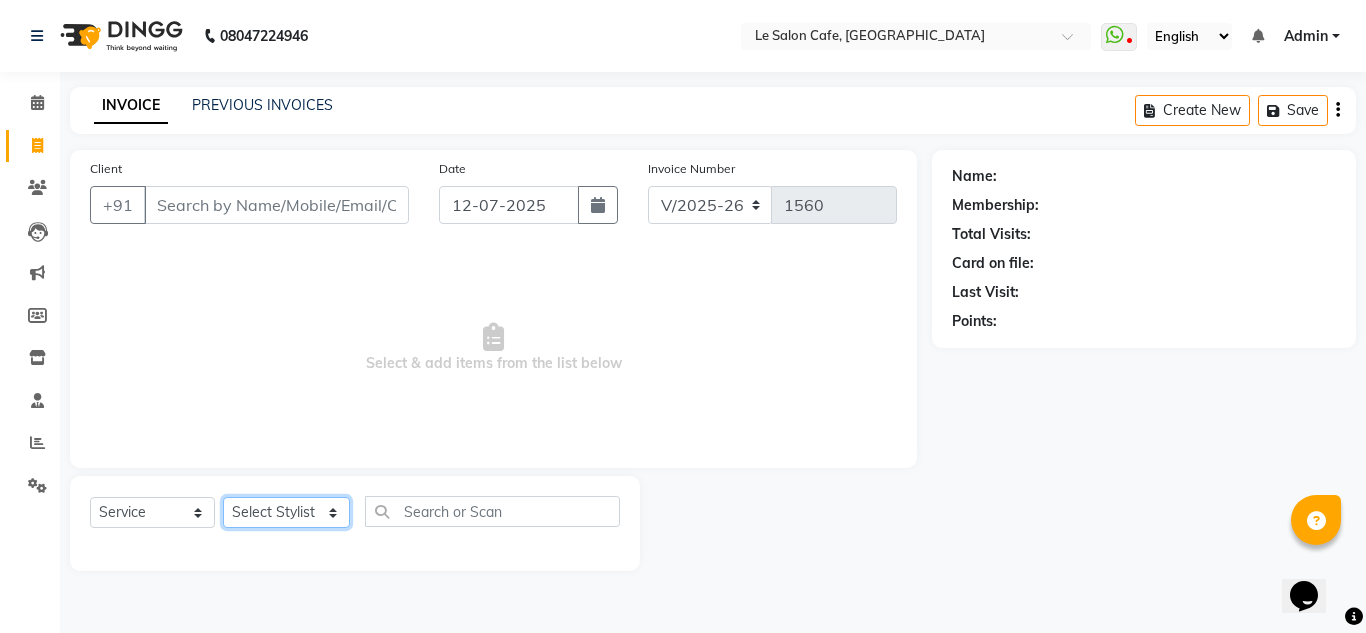 select on "74710" 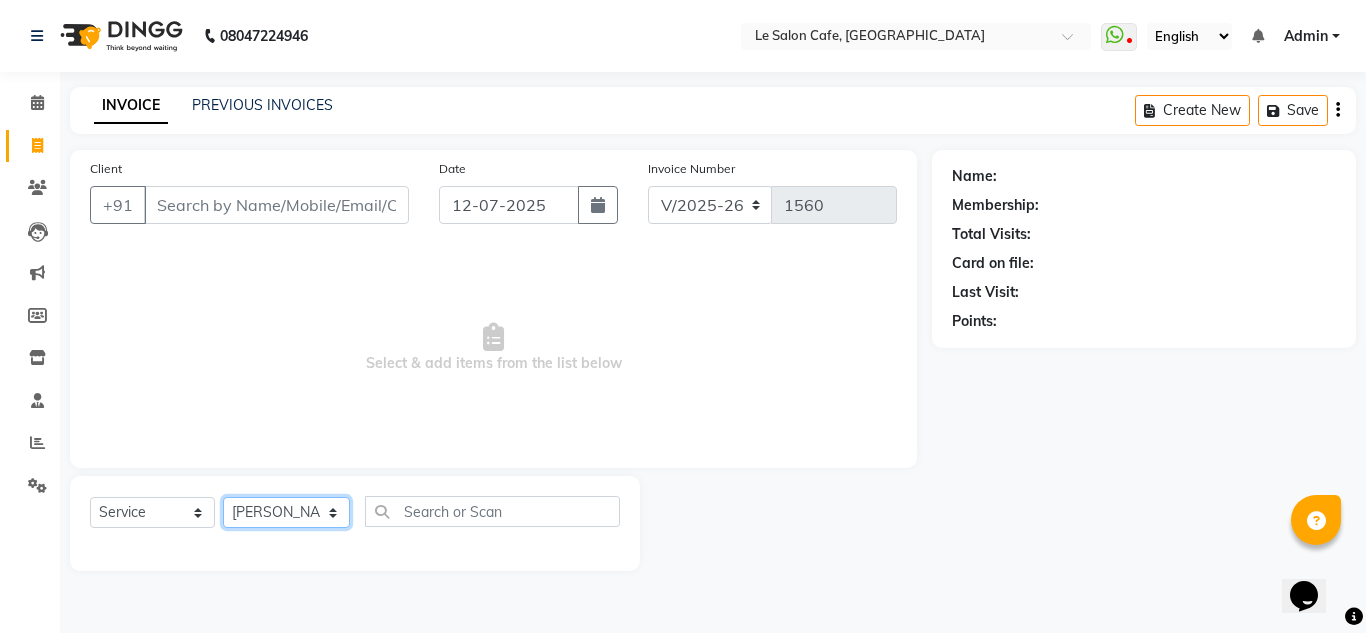 click on "Select Stylist [PERSON_NAME]  [PERSON_NAME]  [PERSON_NAME]  Front Desk  [PERSON_NAME]  [PERSON_NAME] [PERSON_NAME]  [PERSON_NAME]  [PERSON_NAME] [PERSON_NAME]  [PERSON_NAME] [PERSON_NAME] [PERSON_NAME] [PERSON_NAME]" 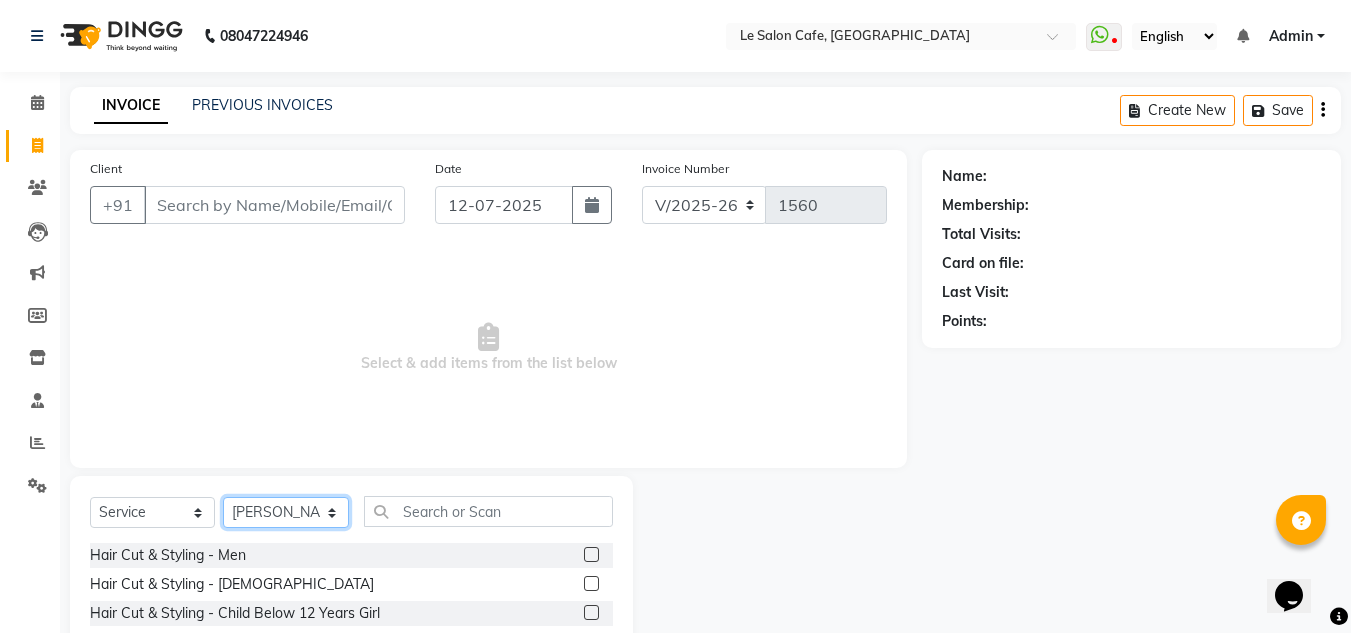 scroll, scrollTop: 168, scrollLeft: 0, axis: vertical 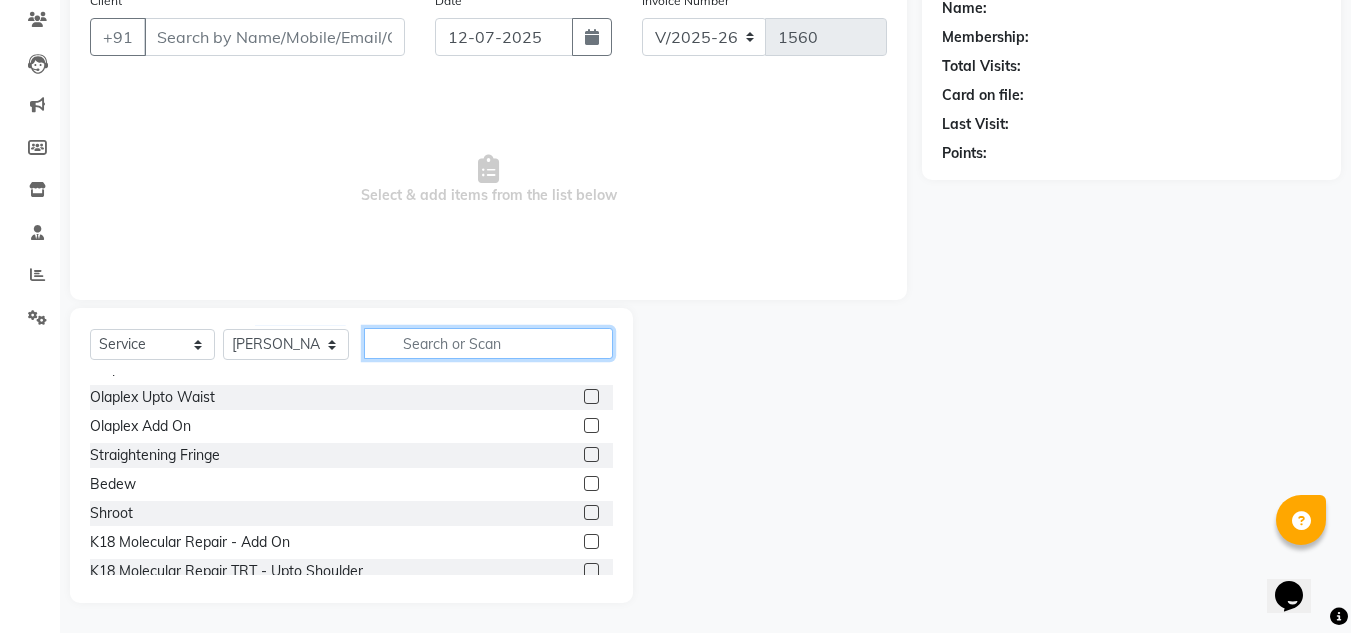 click 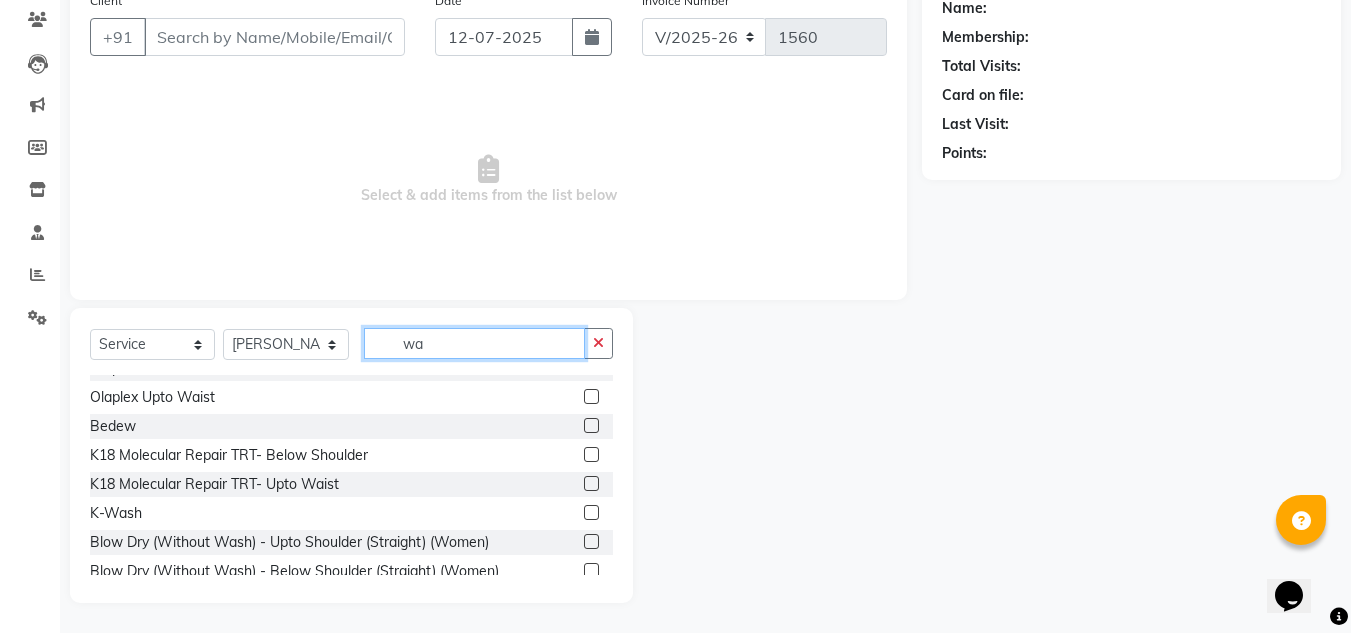 scroll, scrollTop: 0, scrollLeft: 0, axis: both 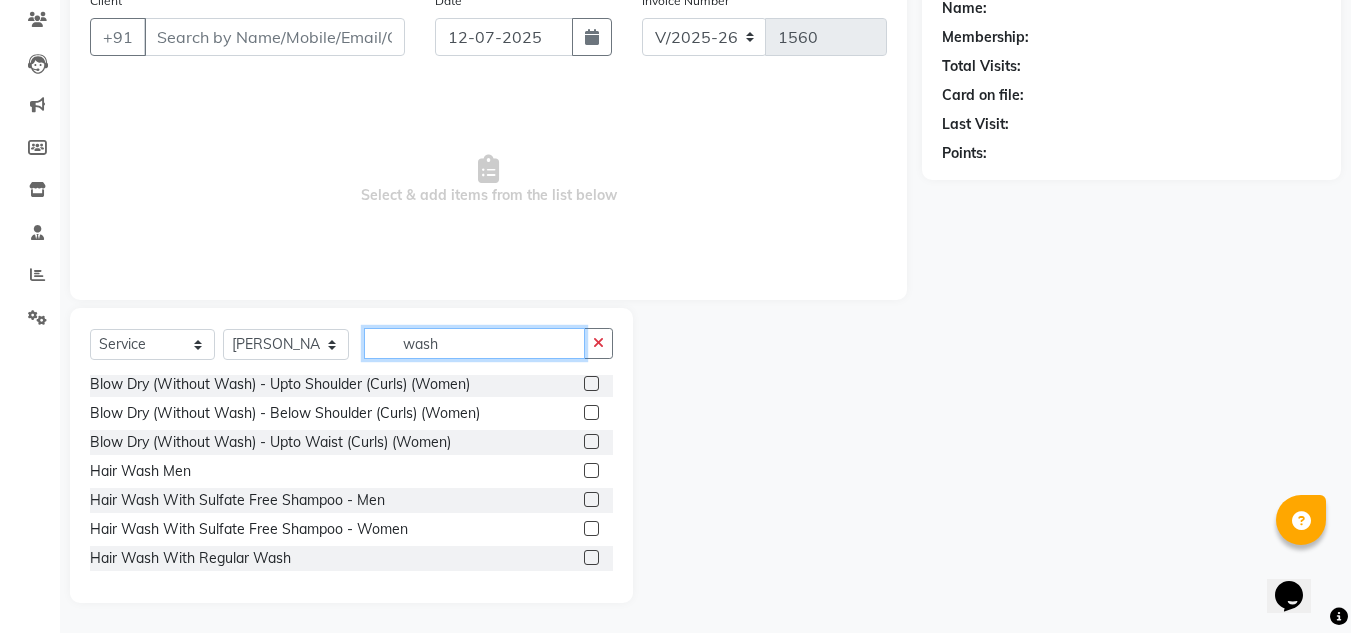 type on "wash" 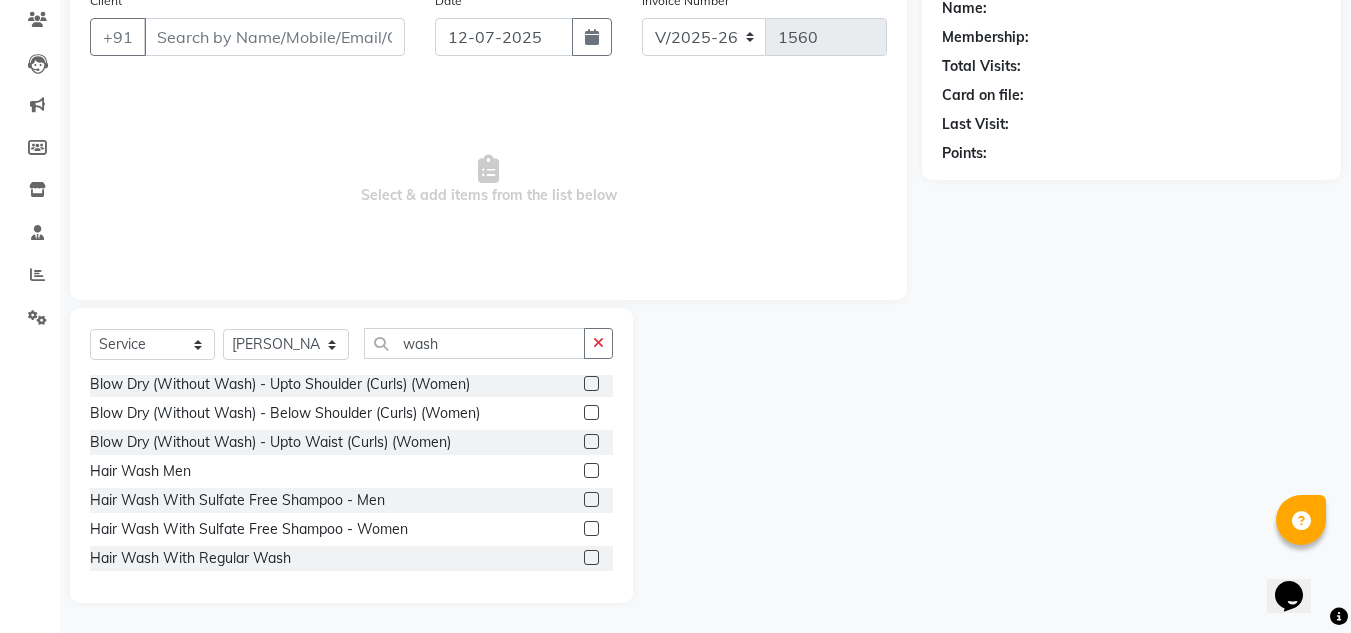click 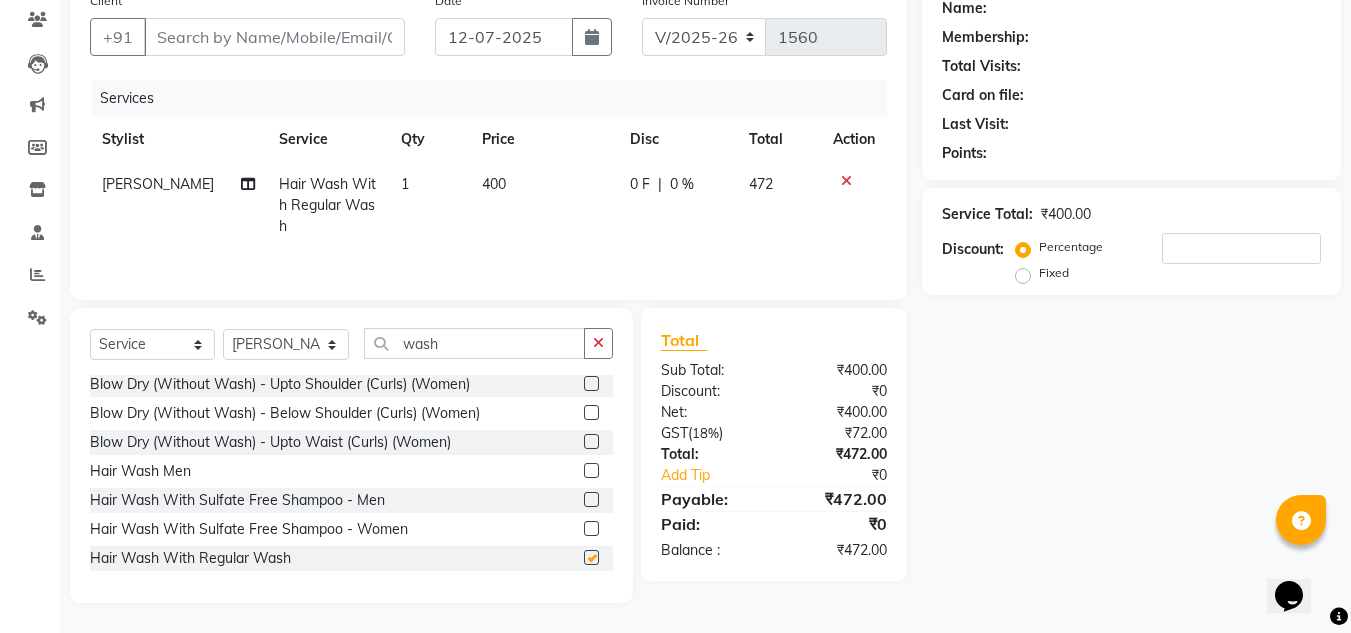 checkbox on "false" 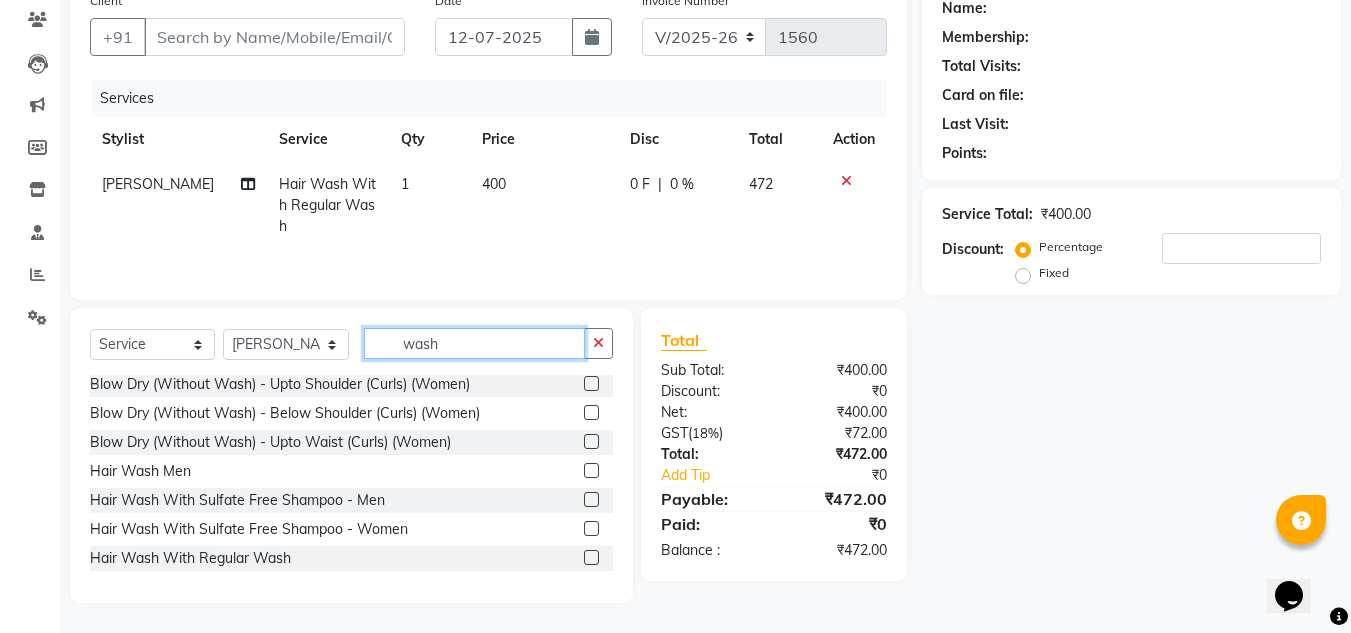 click on "wash" 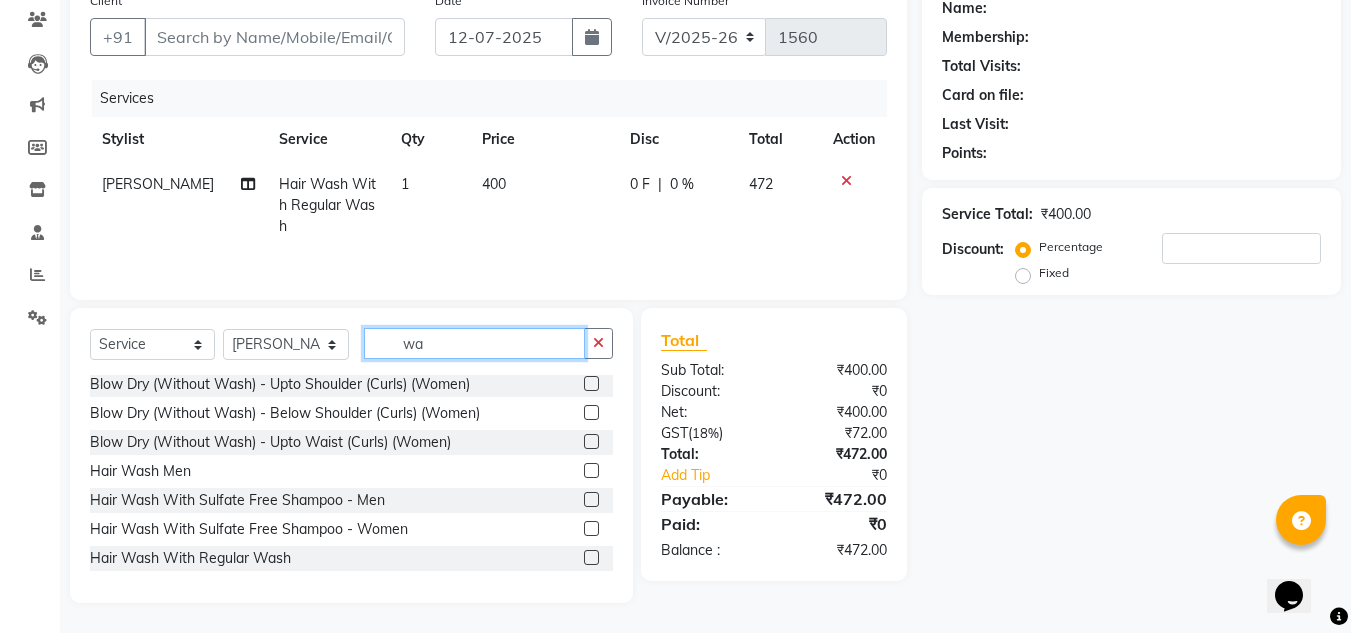 type on "w" 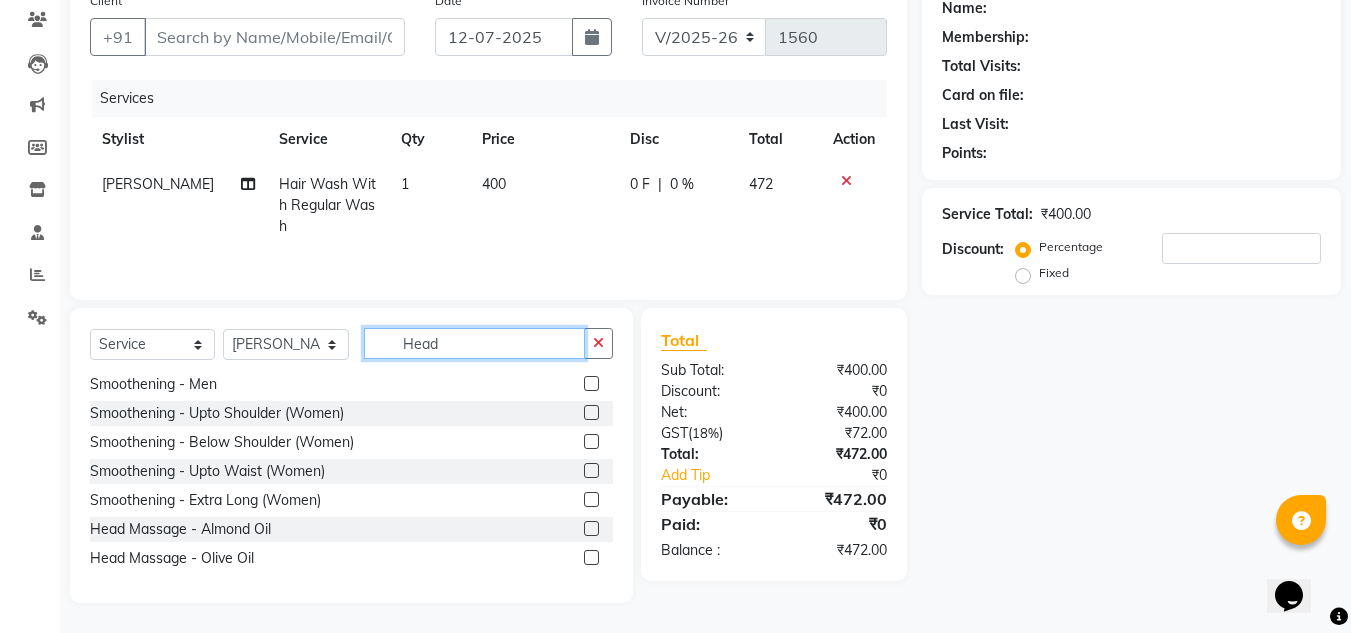 scroll, scrollTop: 0, scrollLeft: 0, axis: both 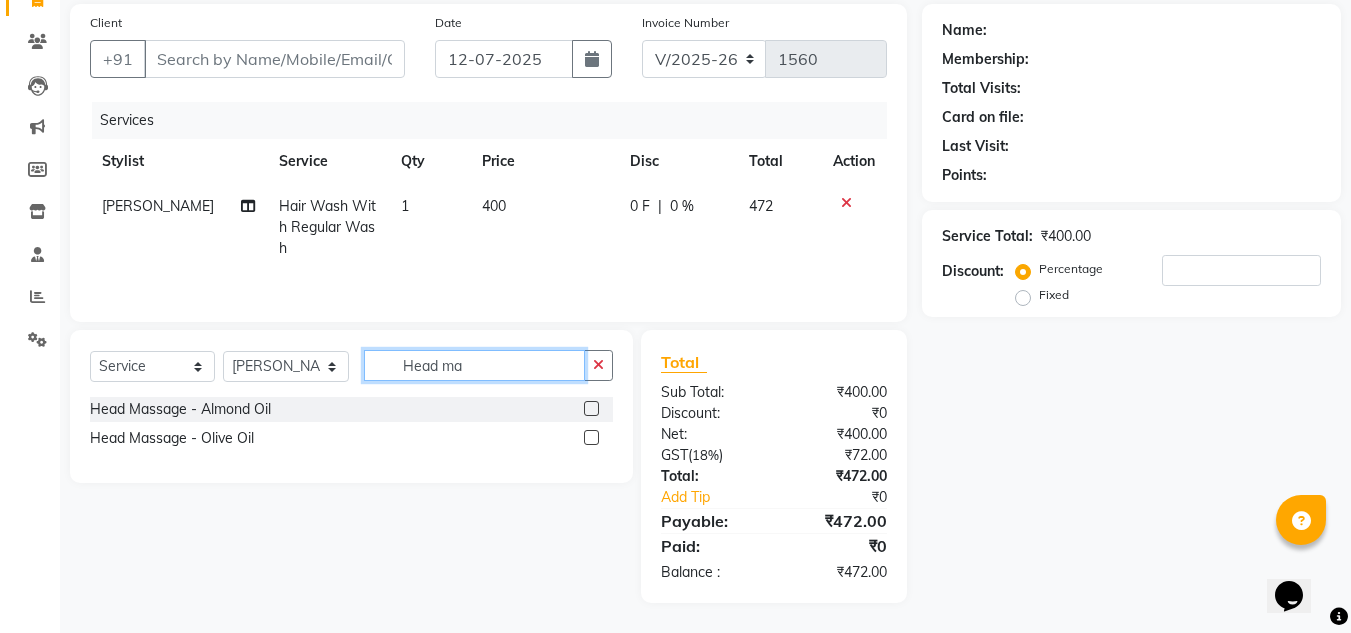 type on "Head ma" 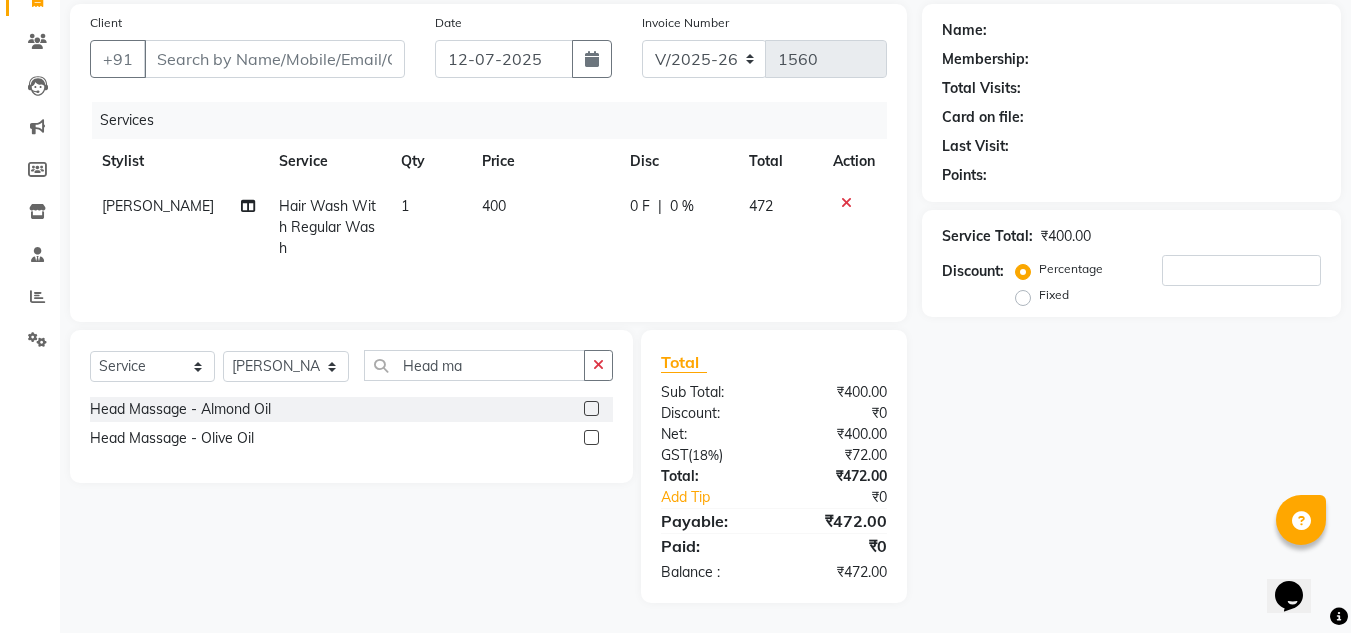 click 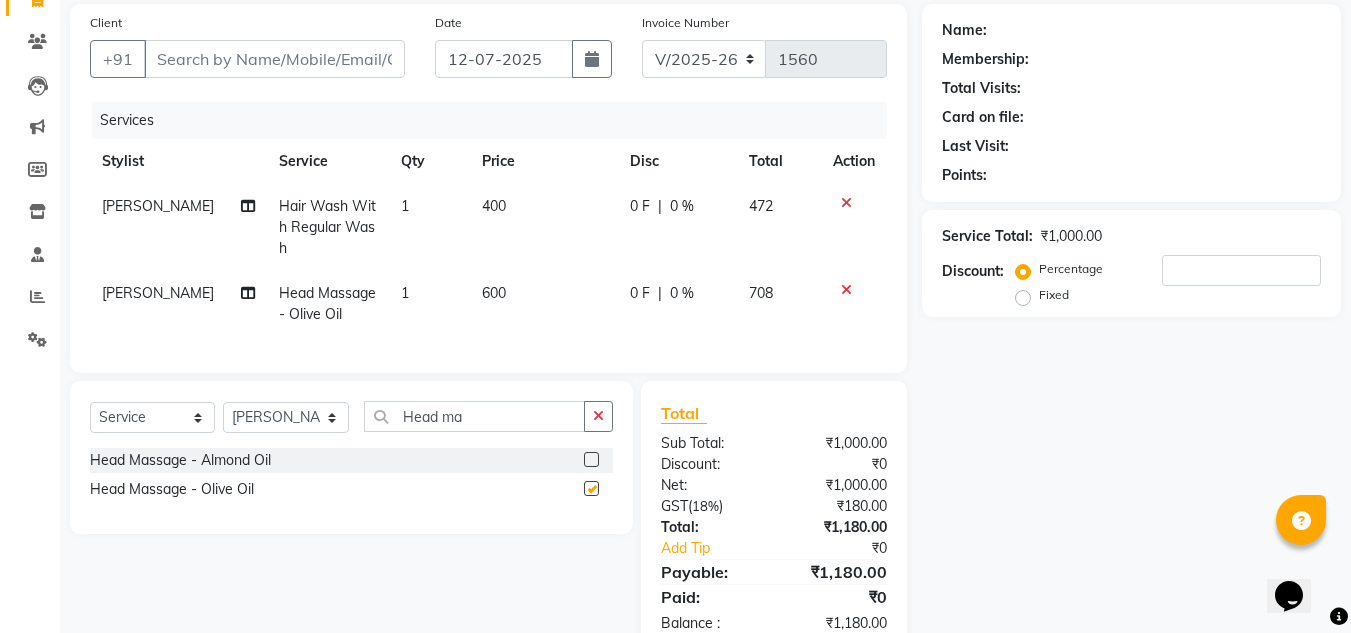 checkbox on "false" 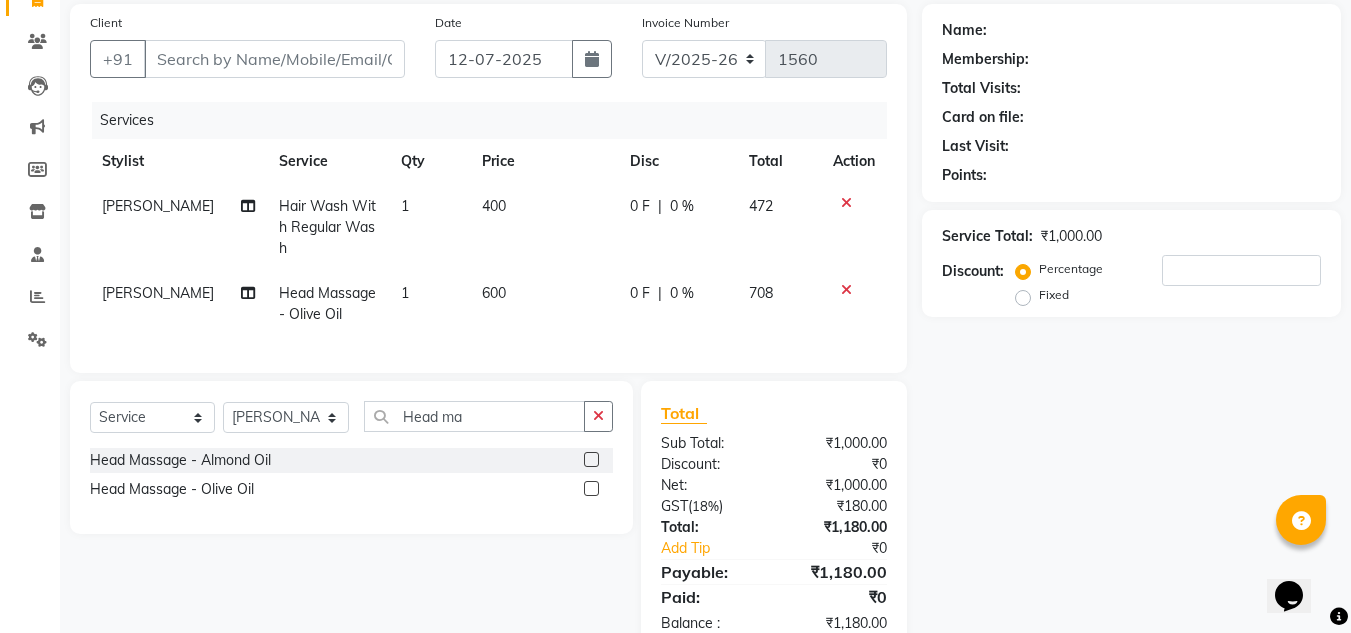 click on "Select  Service  Product  Membership  Package Voucher Prepaid Gift Card  Select Stylist Abid Salmani  Aniket Kadam  Faim Alvi  Front Desk  Muskan Khan  Pooja Kolge Reena Shaukat Ali  Salman Ansari  Sangeeta Kadri Shailendra Chauhan  Shekhar Sangle Soniyaa Varma Suchita Mistry Swapnil Kamble Head ma Head Massage - Almond Oil  Head Massage - Olive Oil" 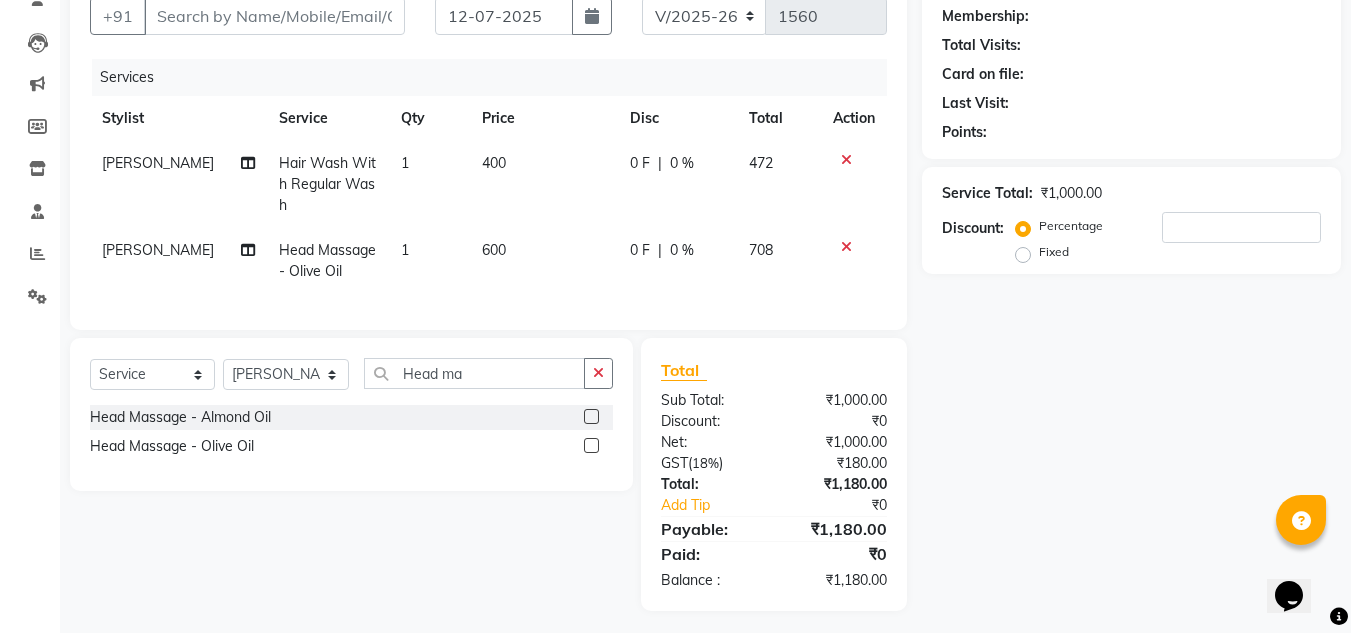scroll, scrollTop: 212, scrollLeft: 0, axis: vertical 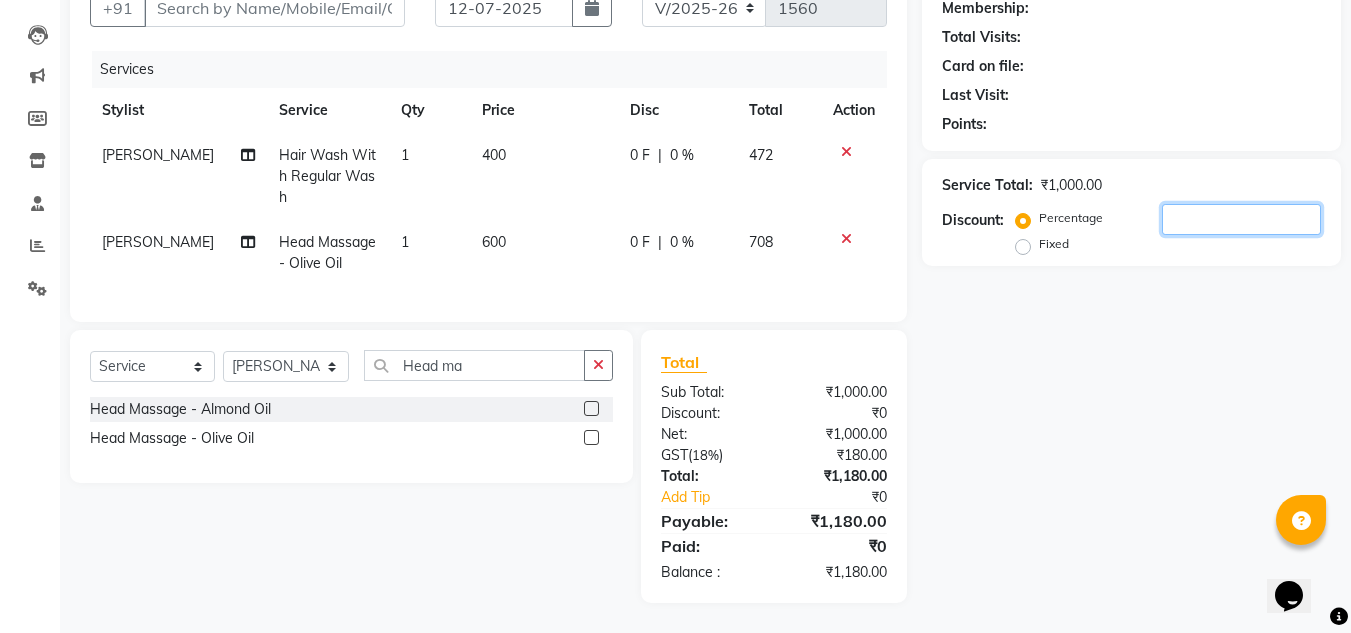 click 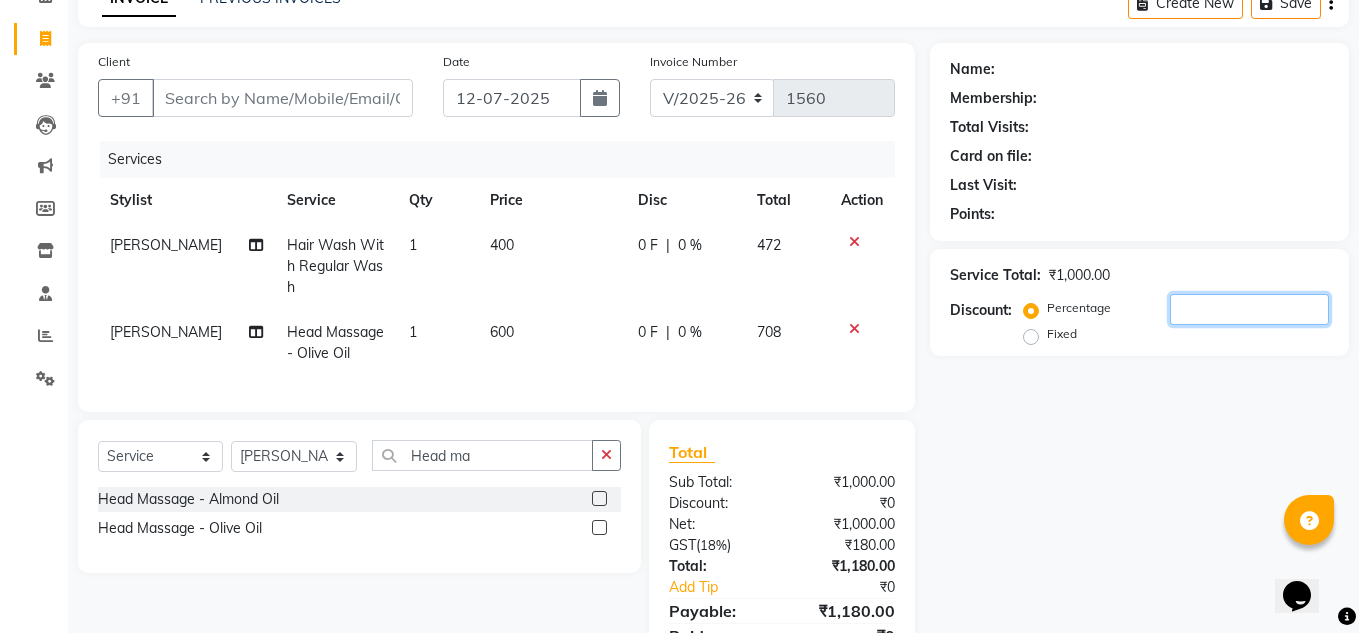 scroll, scrollTop: 0, scrollLeft: 0, axis: both 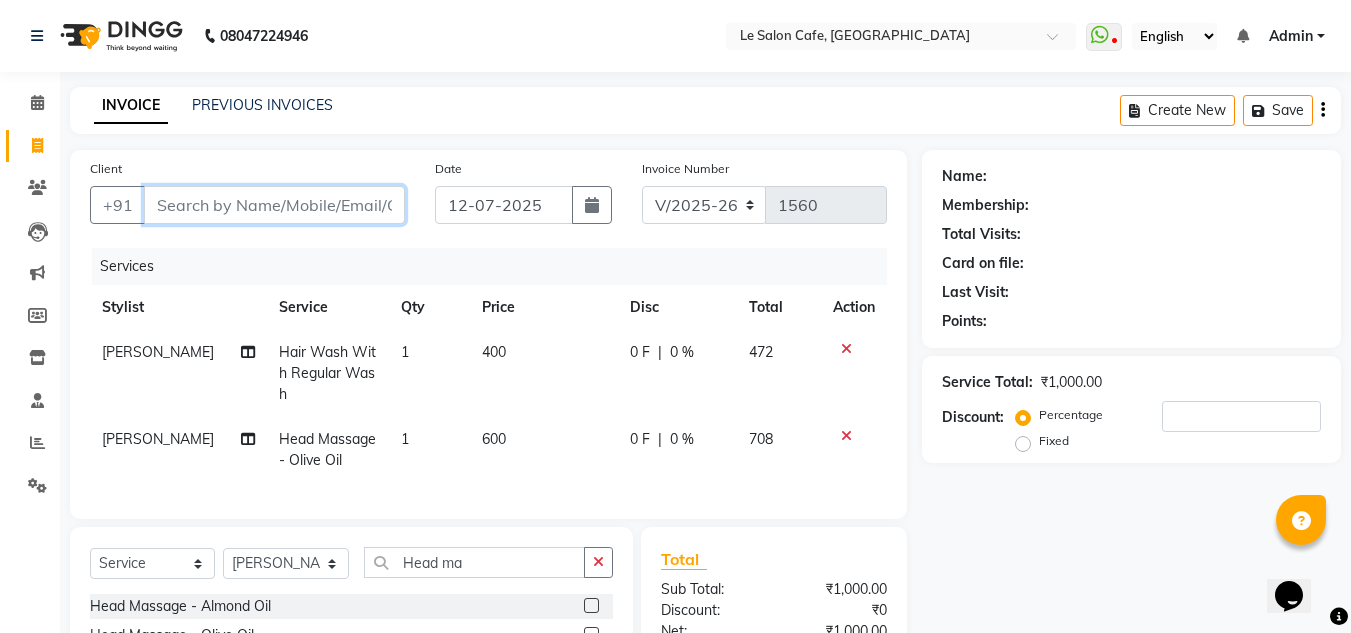 click on "Client" at bounding box center [274, 205] 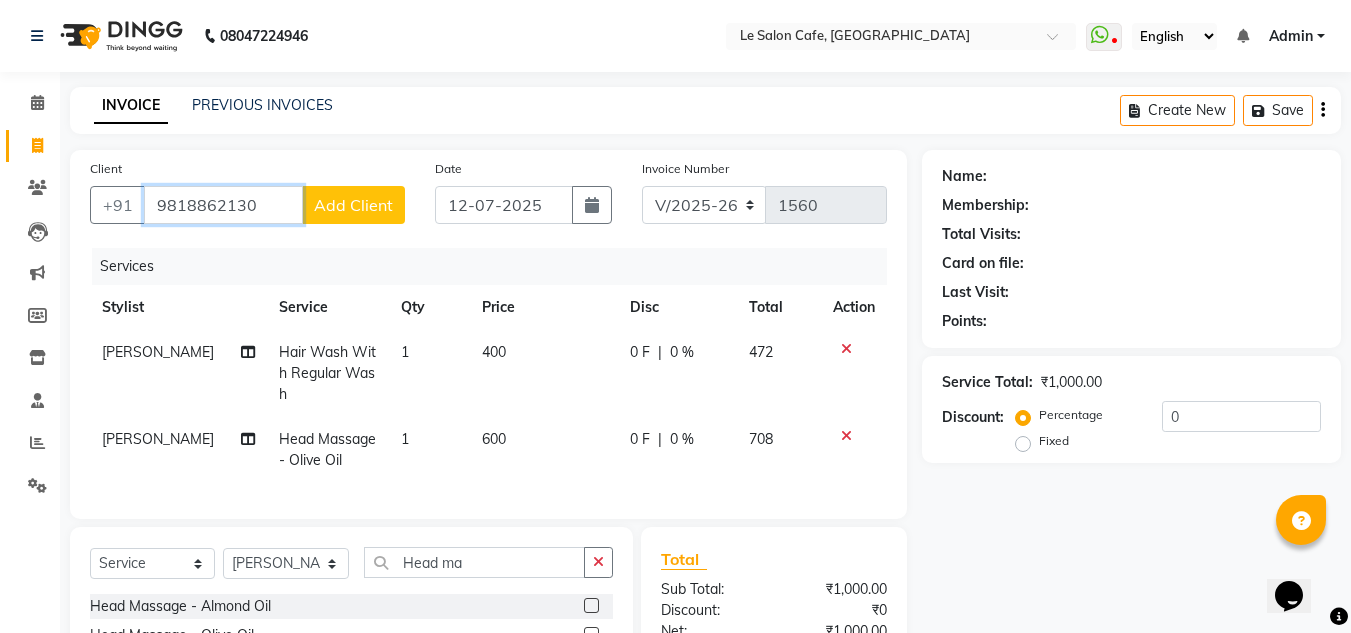 type on "9818862130" 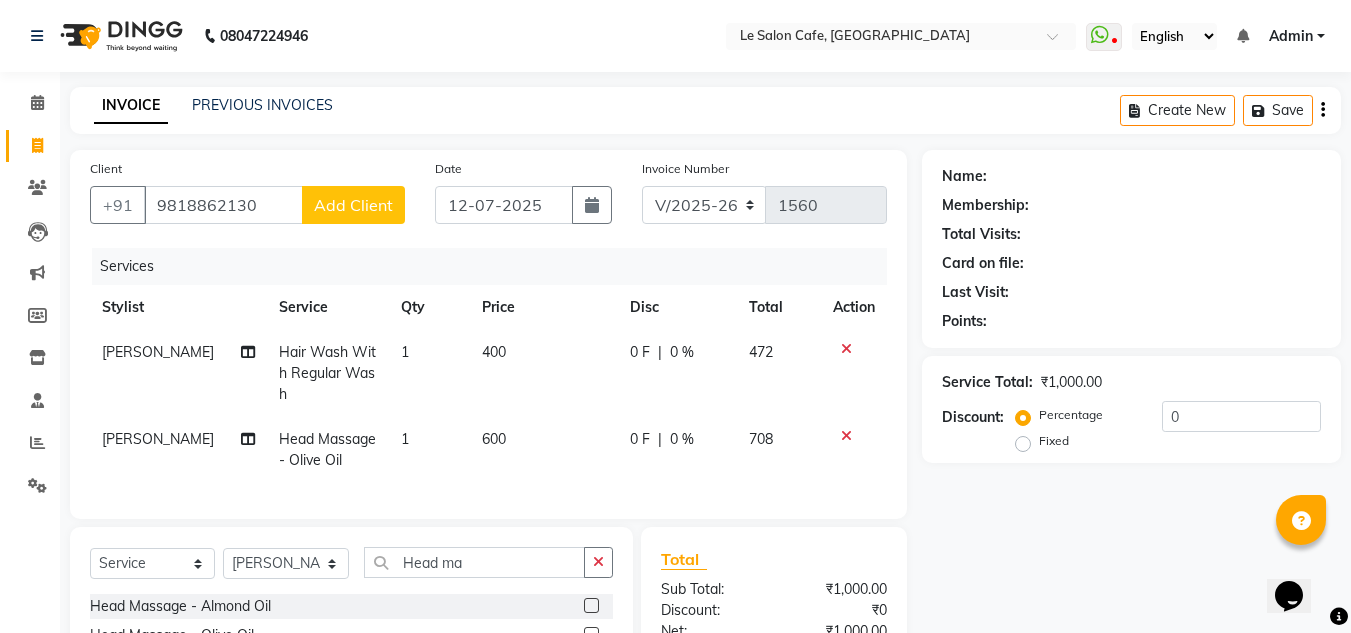 click on "Add Client" 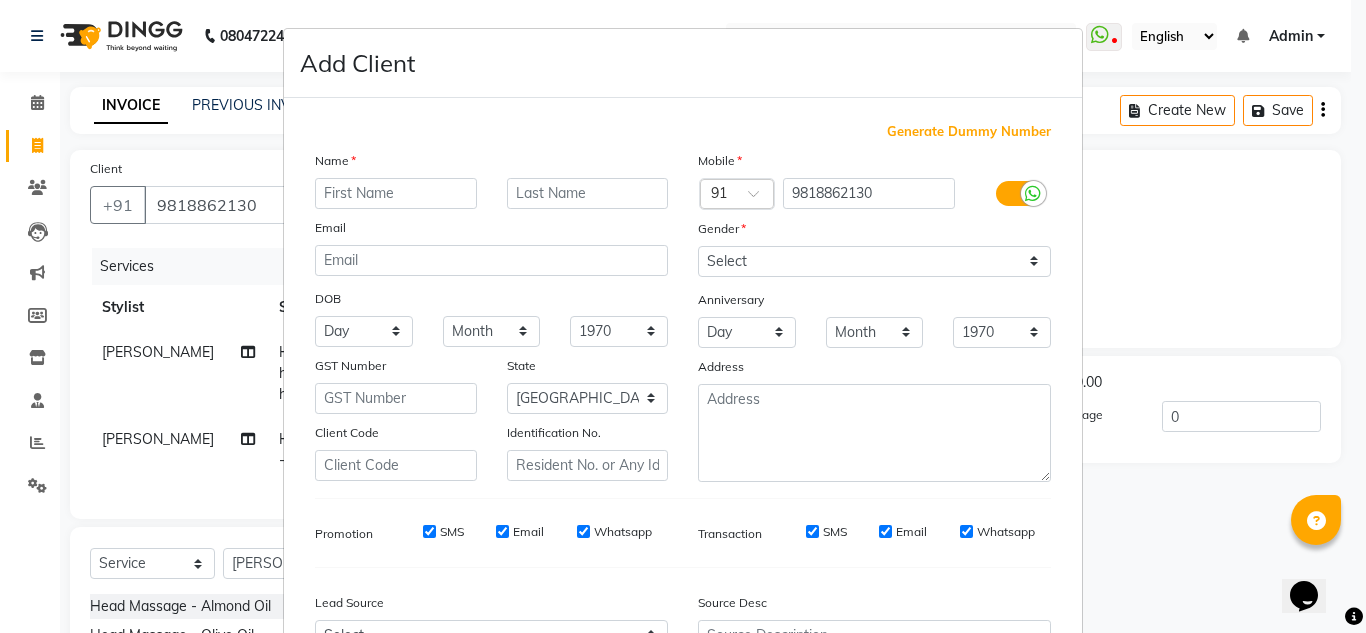 click at bounding box center (396, 193) 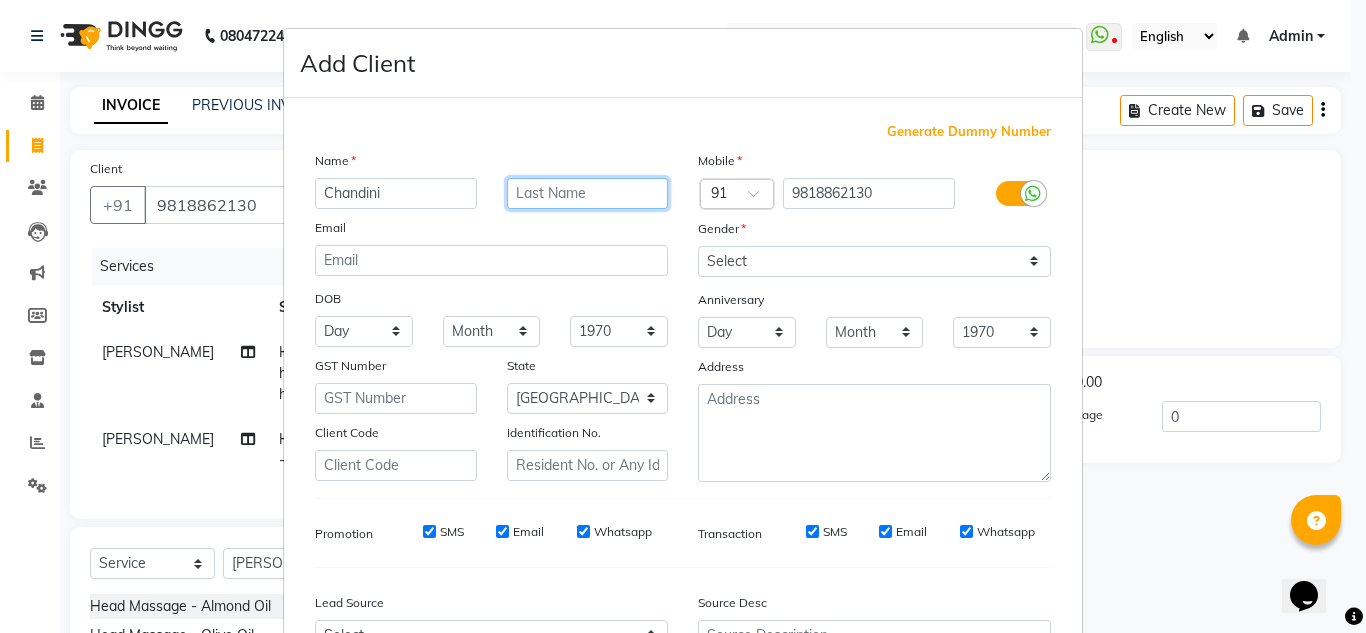 click at bounding box center [588, 193] 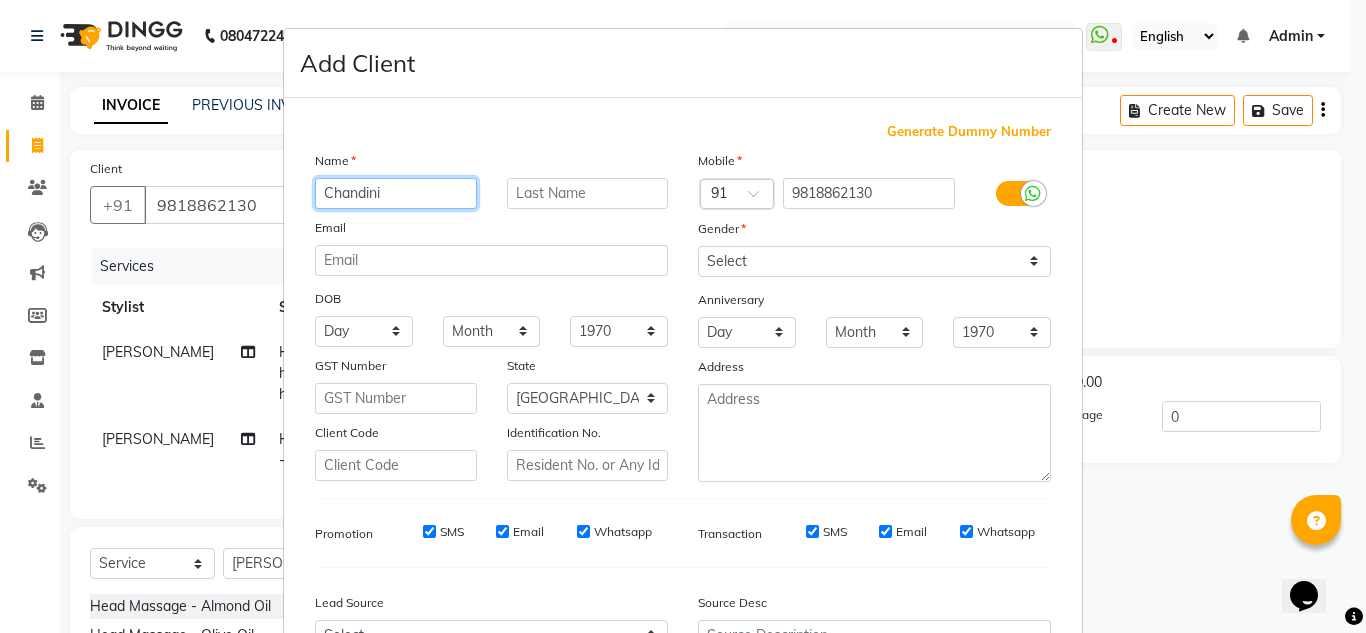 click on "Chandini" at bounding box center [396, 193] 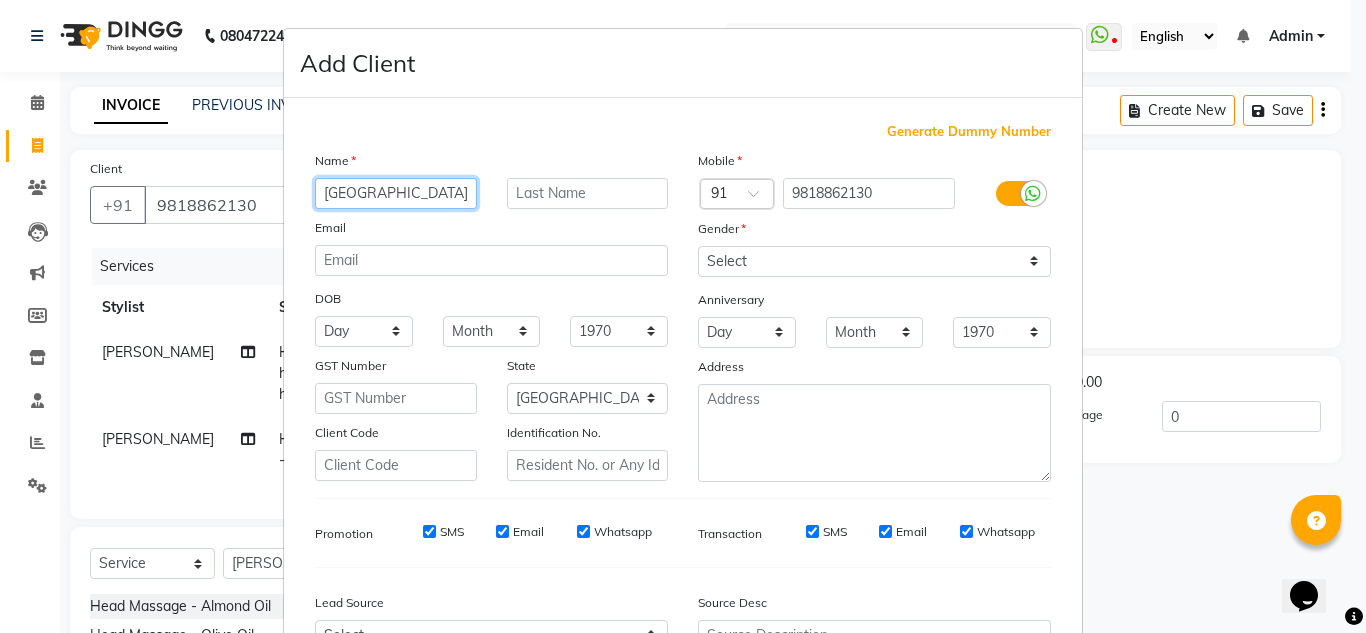 type on "[GEOGRAPHIC_DATA]" 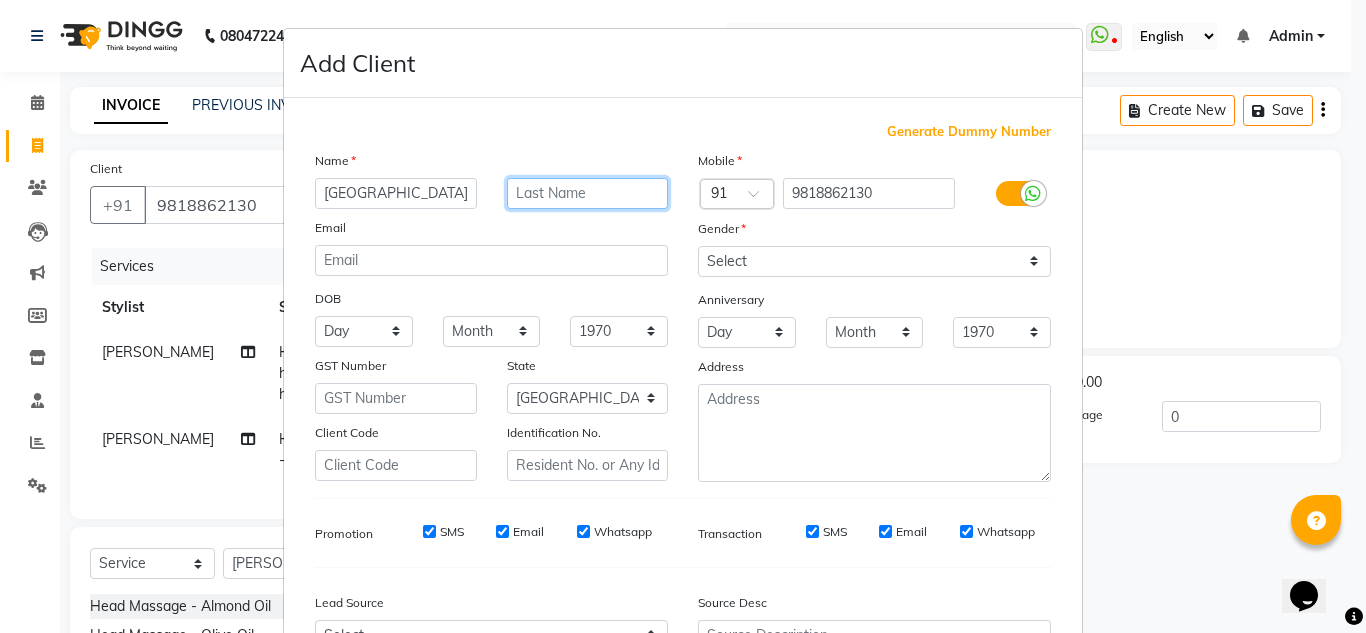click at bounding box center [588, 193] 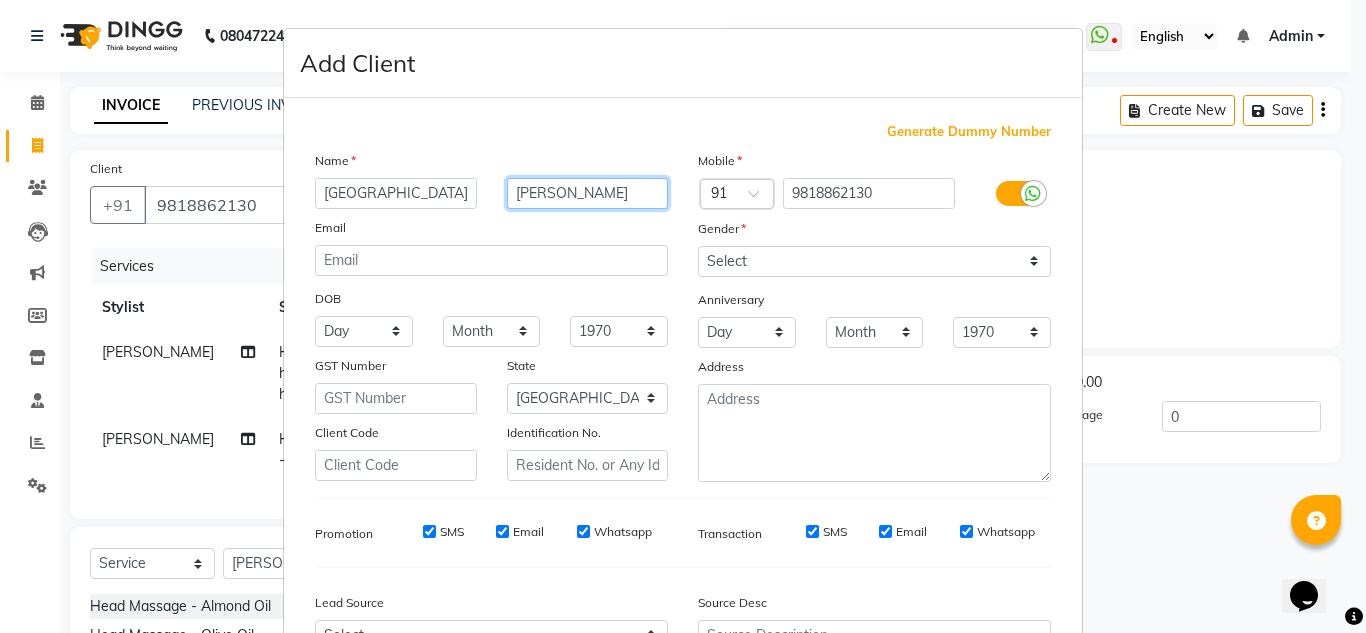 click on "Aggrawal" at bounding box center [588, 193] 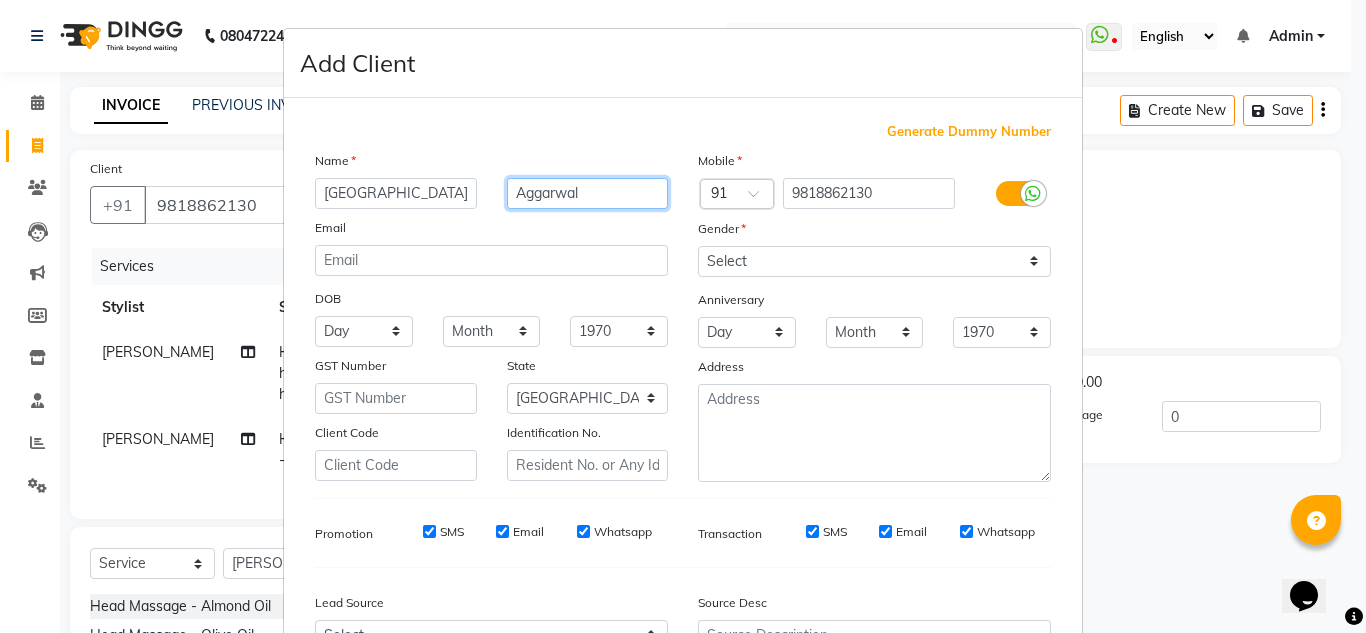 type on "Aggarwal" 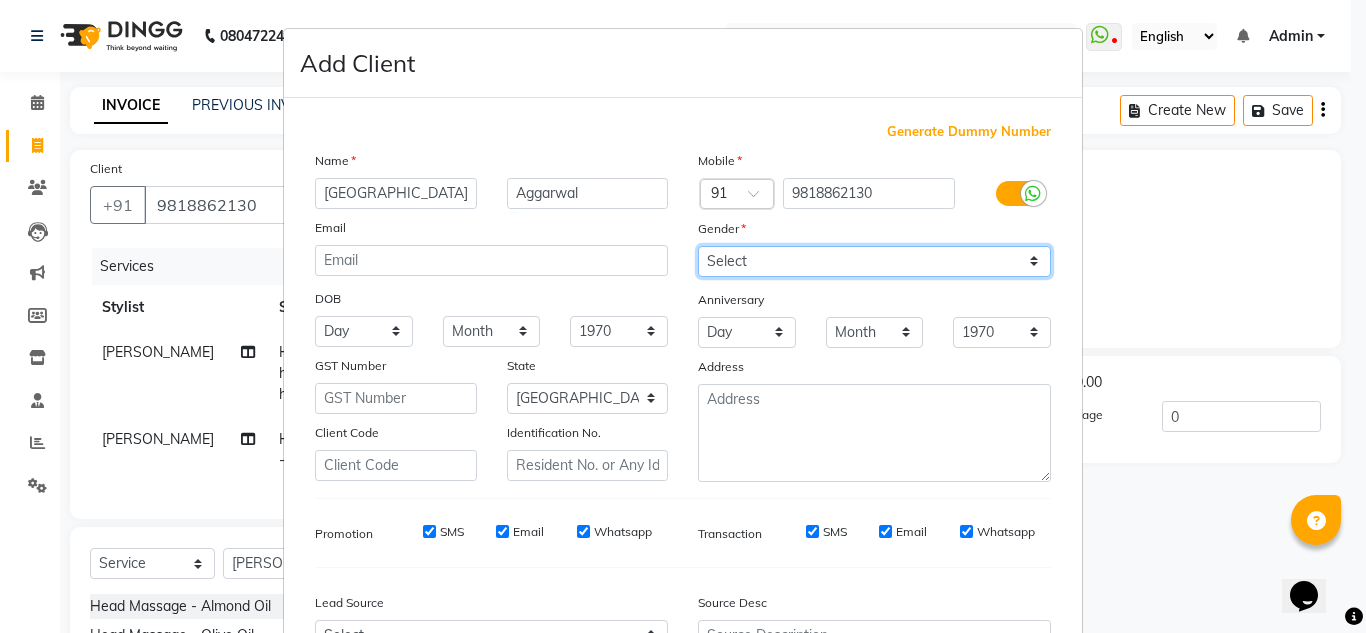 click on "Select [DEMOGRAPHIC_DATA] [DEMOGRAPHIC_DATA] Other Prefer Not To Say" at bounding box center (874, 261) 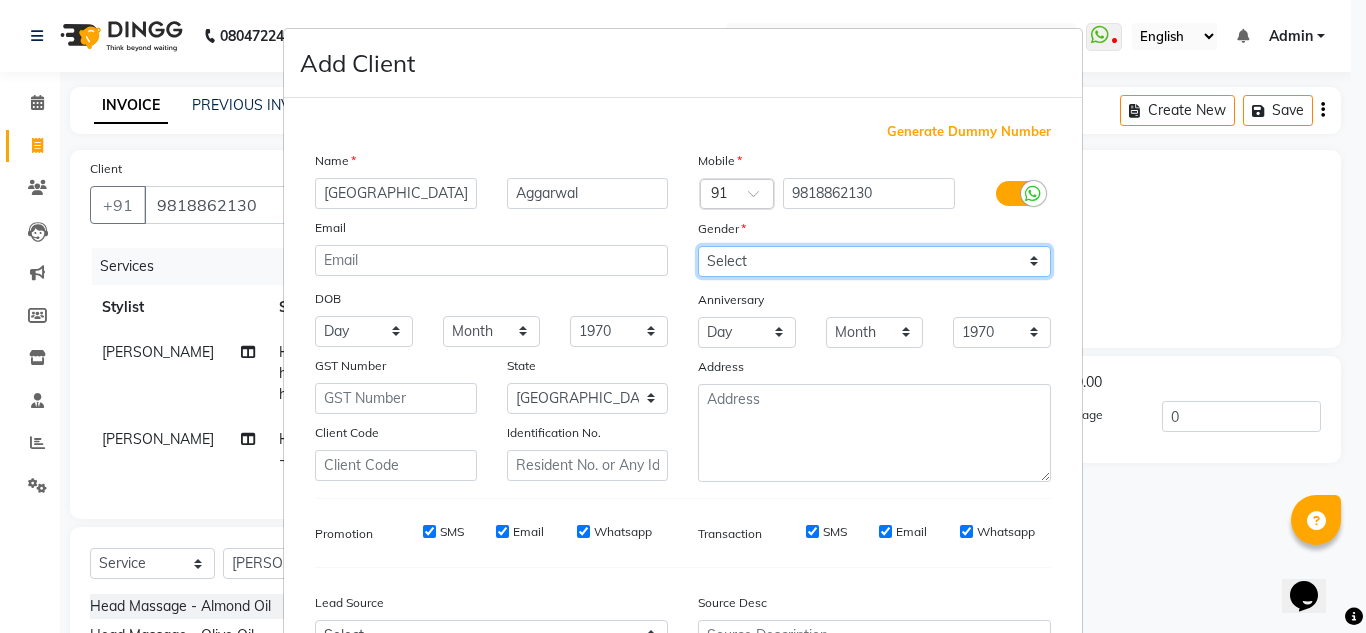 select on "[DEMOGRAPHIC_DATA]" 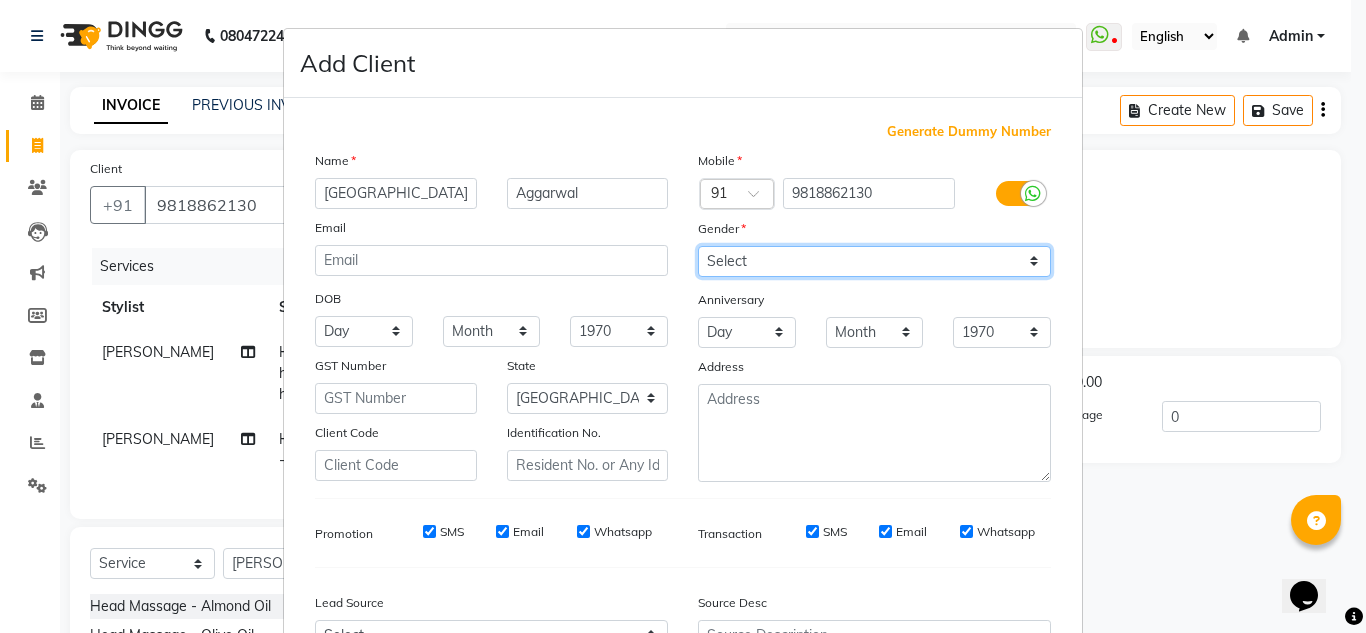 click on "Select [DEMOGRAPHIC_DATA] [DEMOGRAPHIC_DATA] Other Prefer Not To Say" at bounding box center (874, 261) 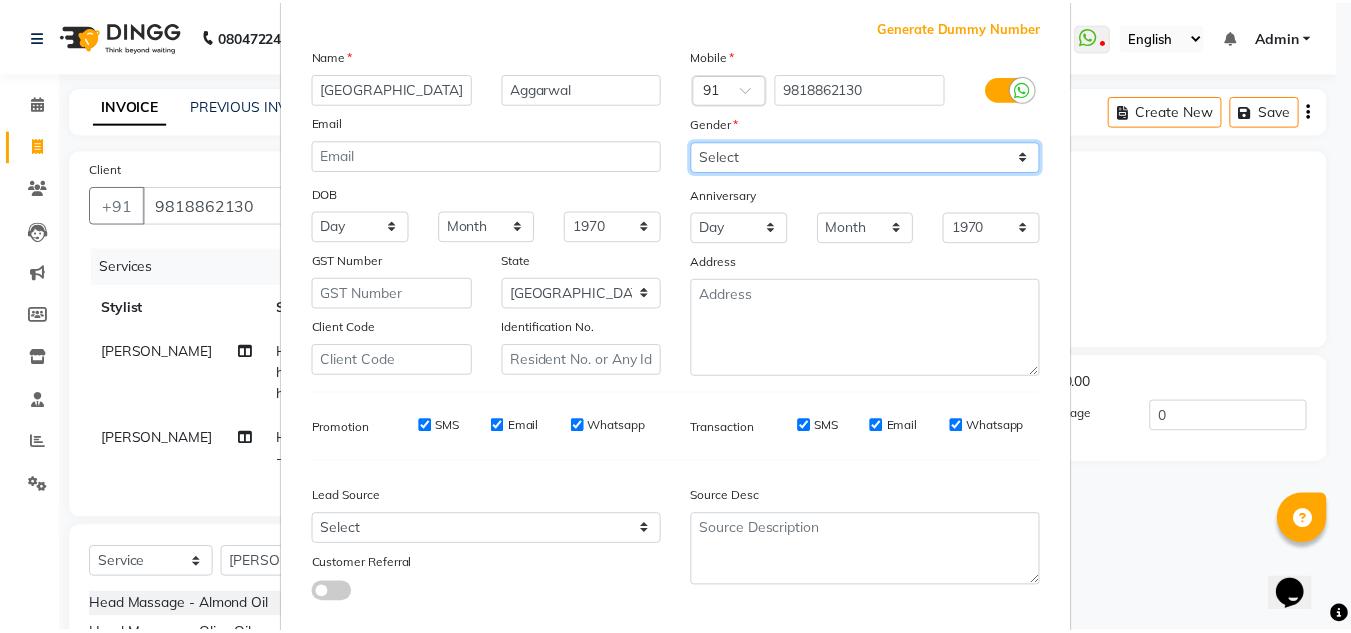 scroll, scrollTop: 216, scrollLeft: 0, axis: vertical 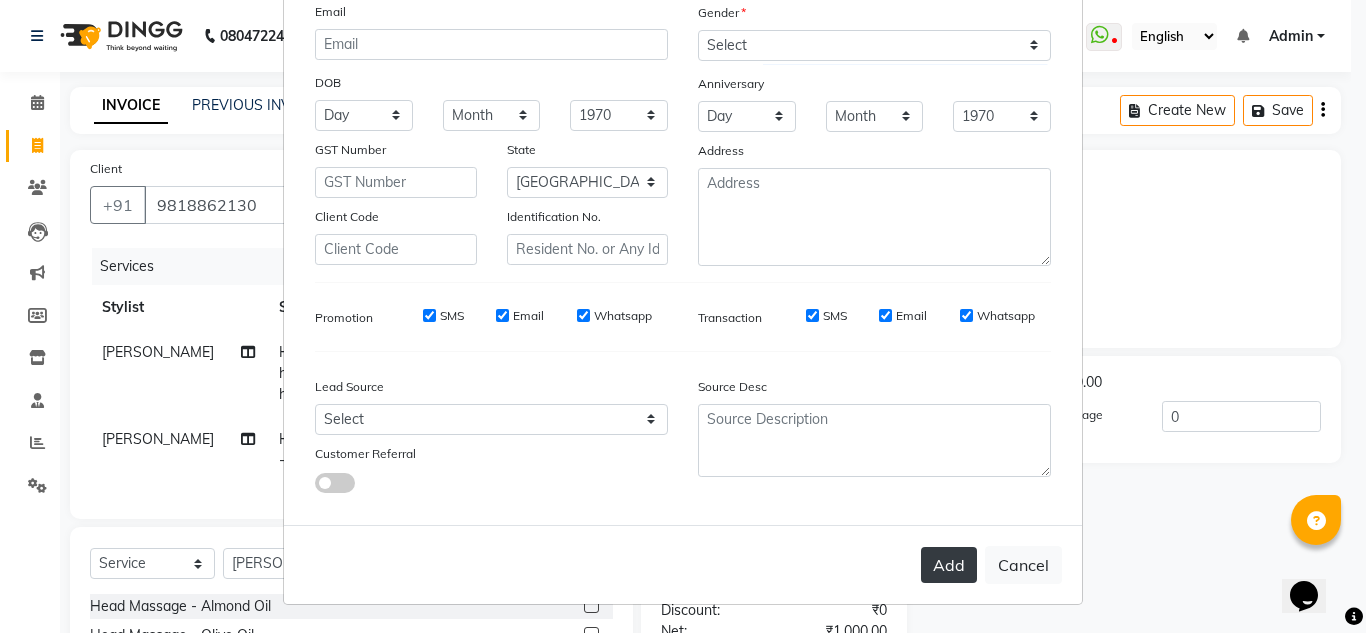 click on "Add" at bounding box center (949, 565) 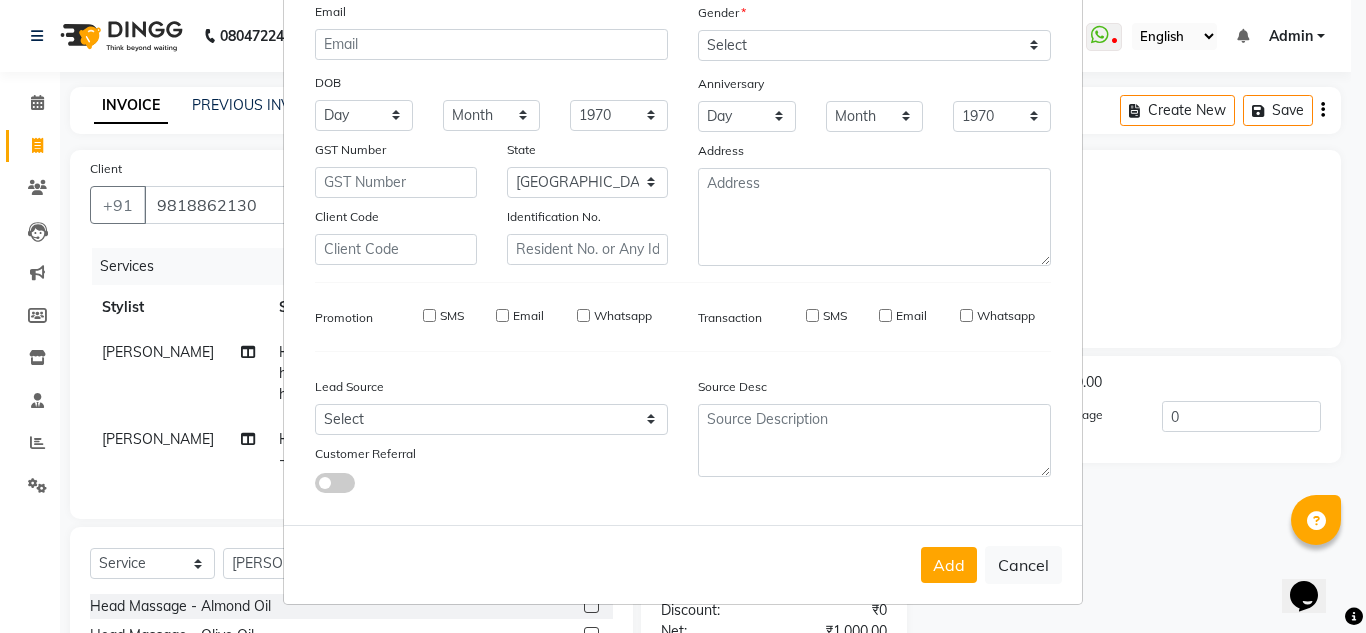 type 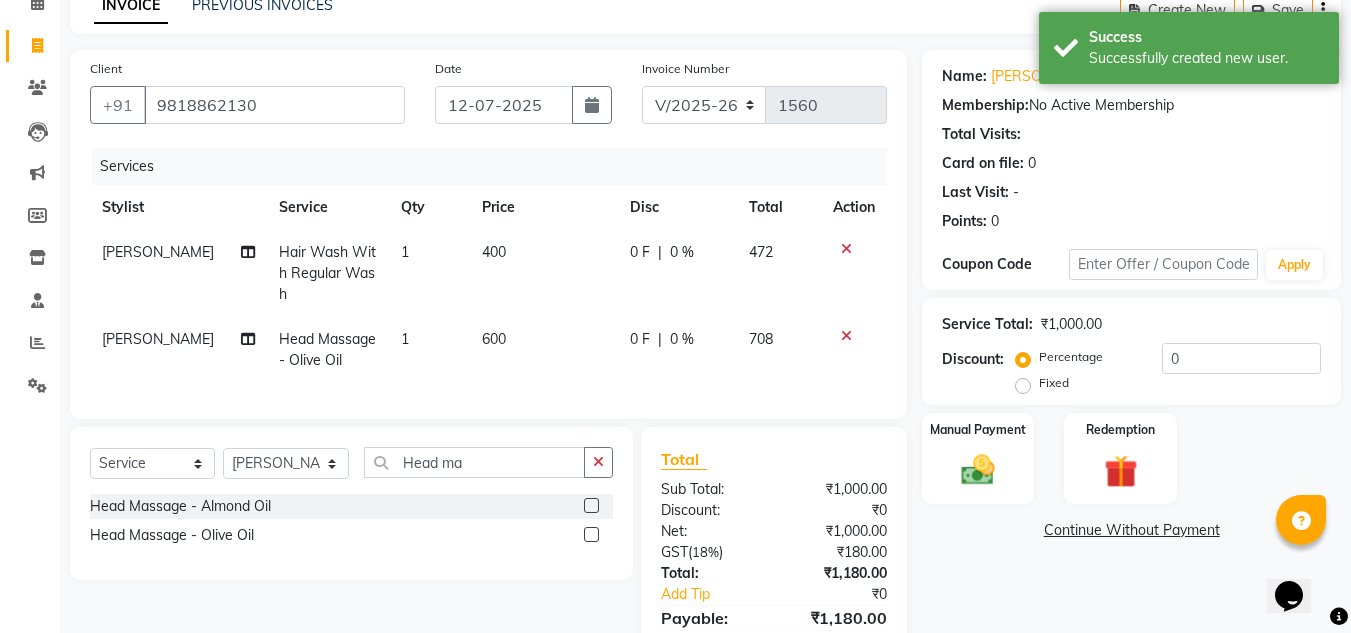 scroll, scrollTop: 212, scrollLeft: 0, axis: vertical 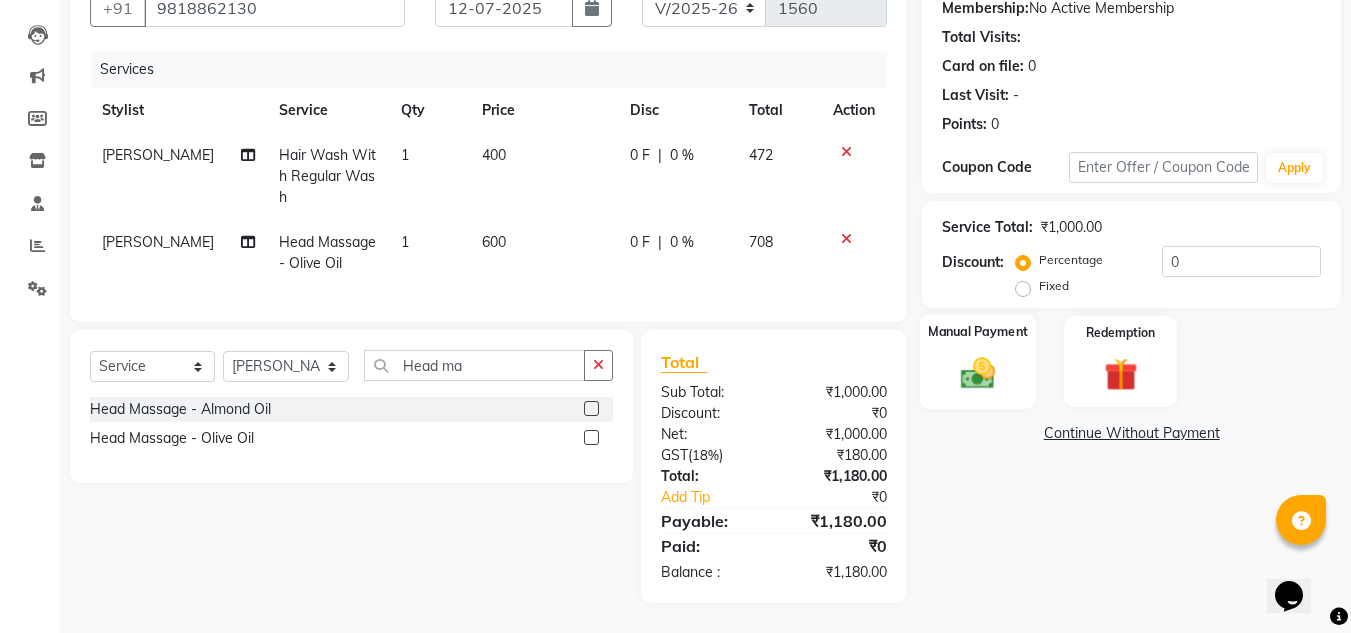 click 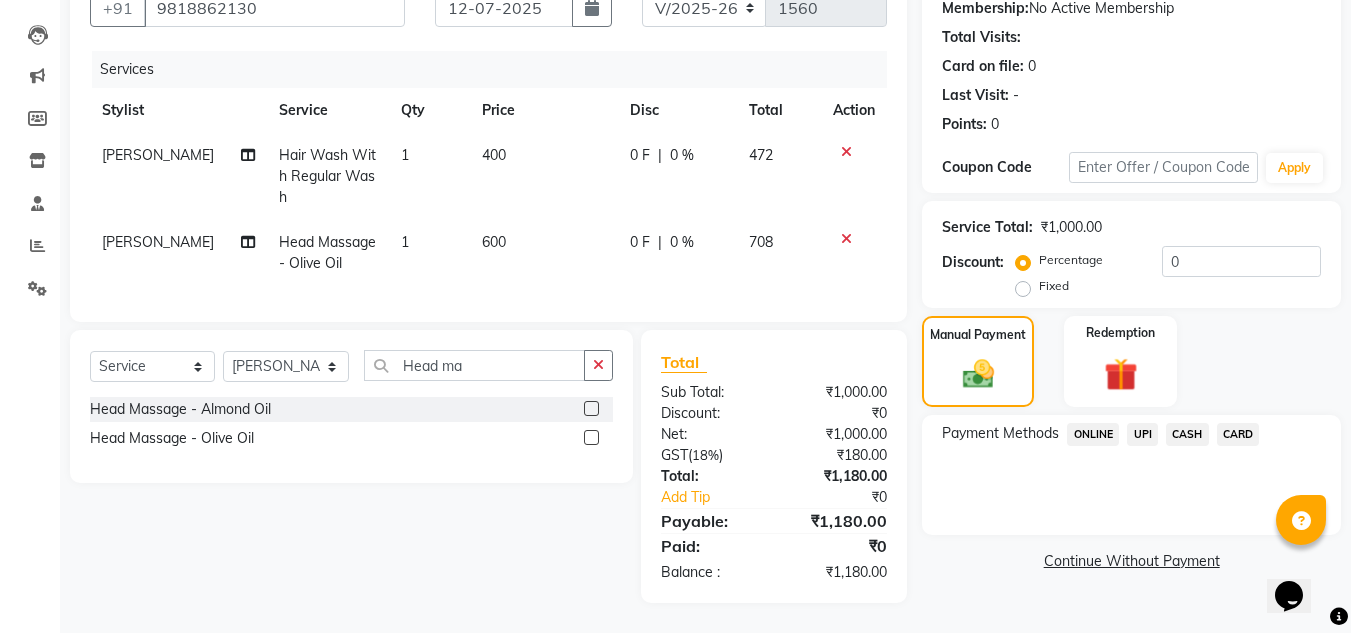 click on "CARD" 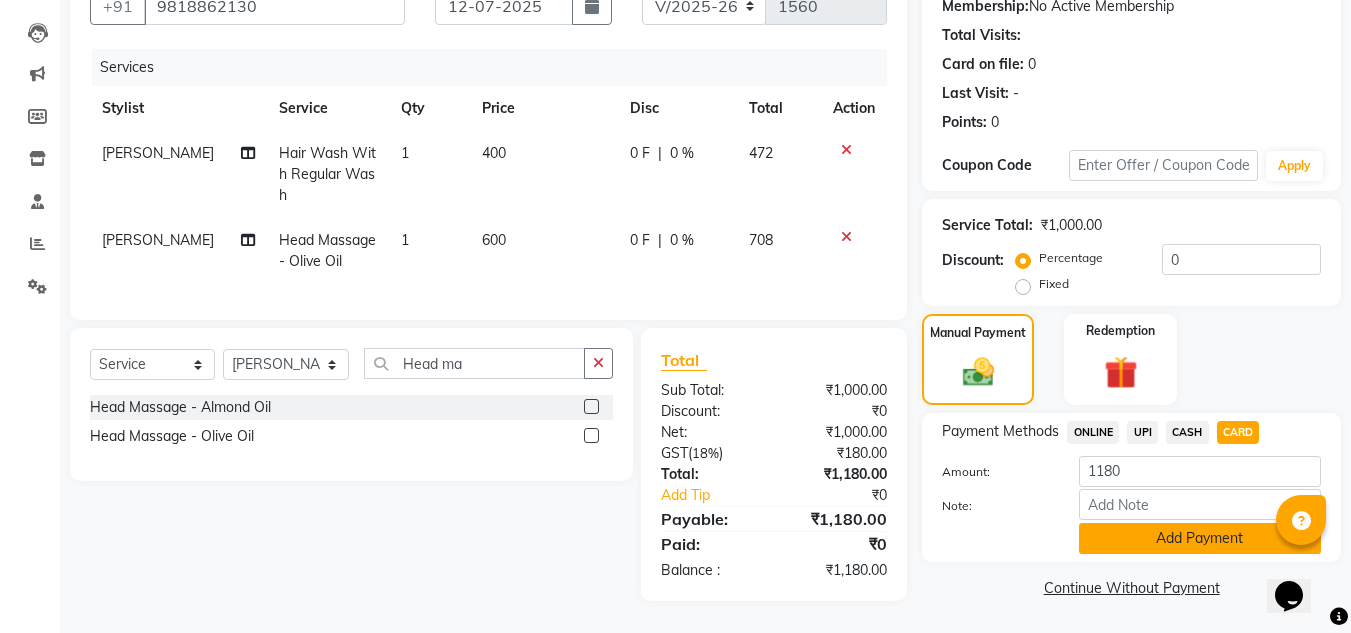click on "Add Payment" 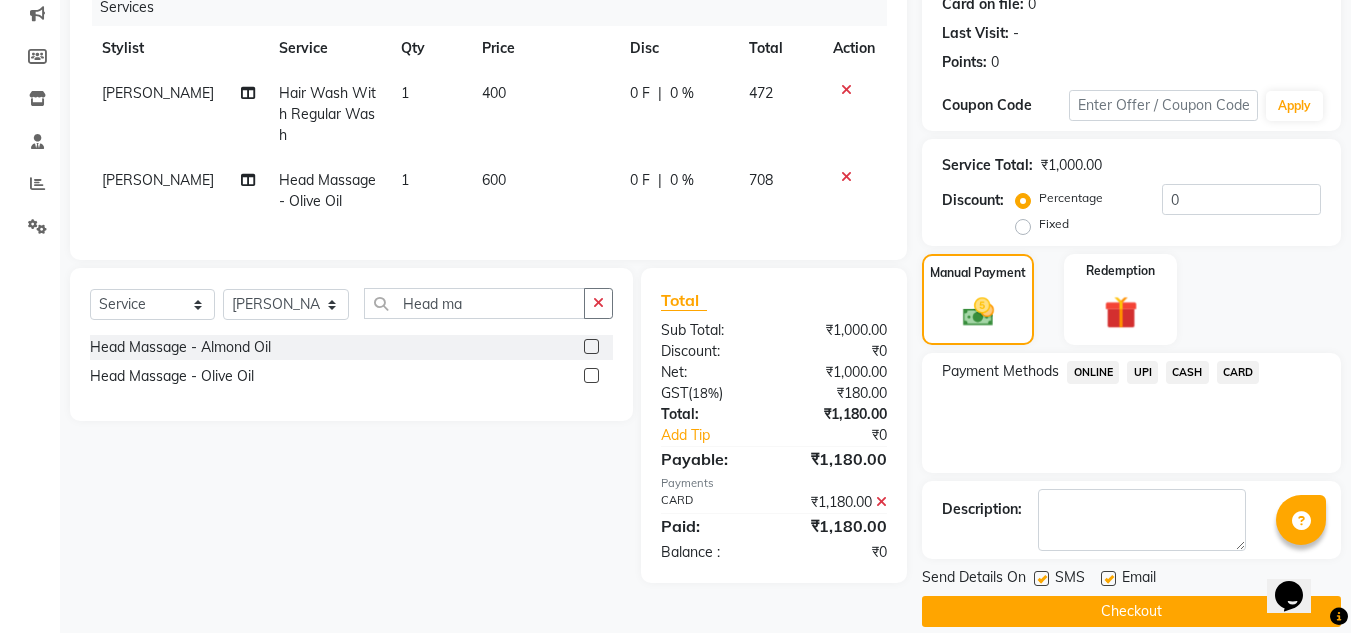 scroll, scrollTop: 283, scrollLeft: 0, axis: vertical 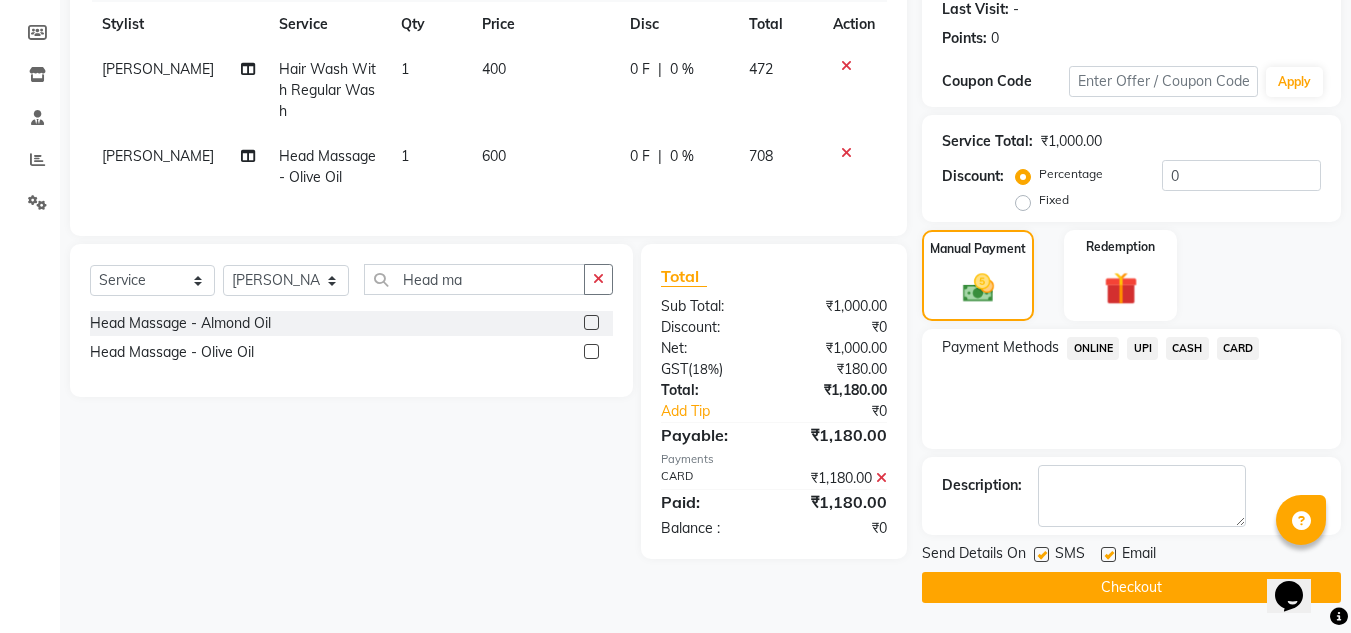 click 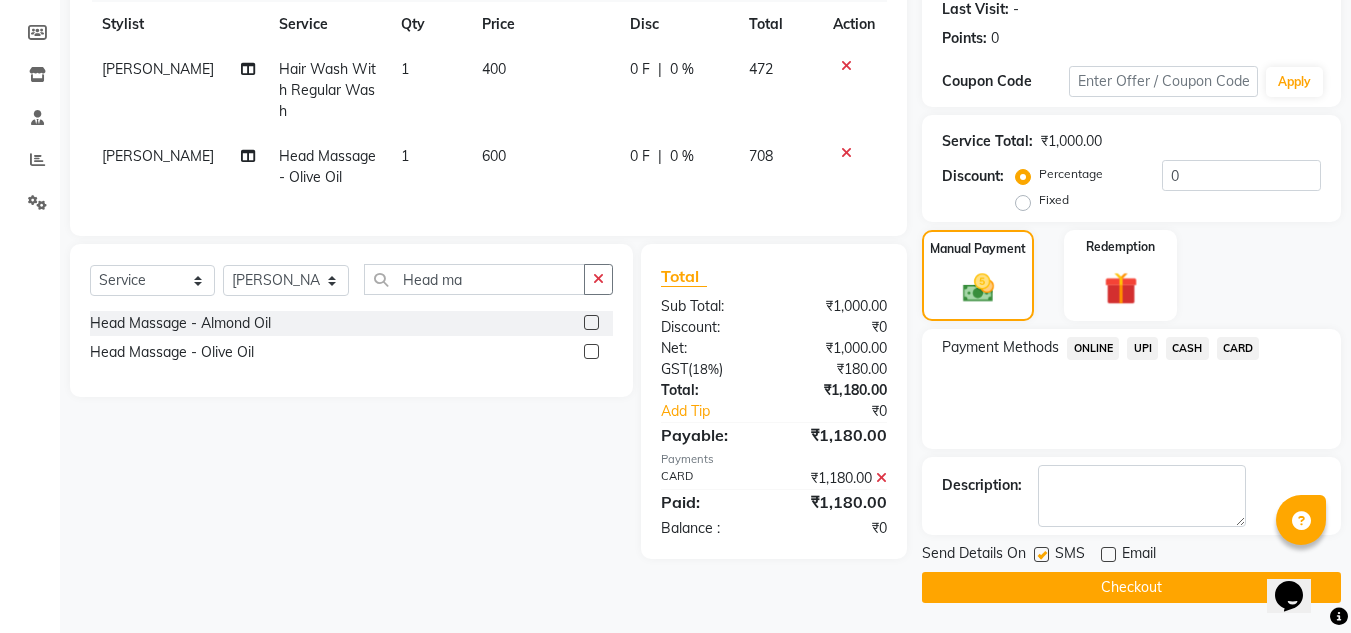 click on "Checkout" 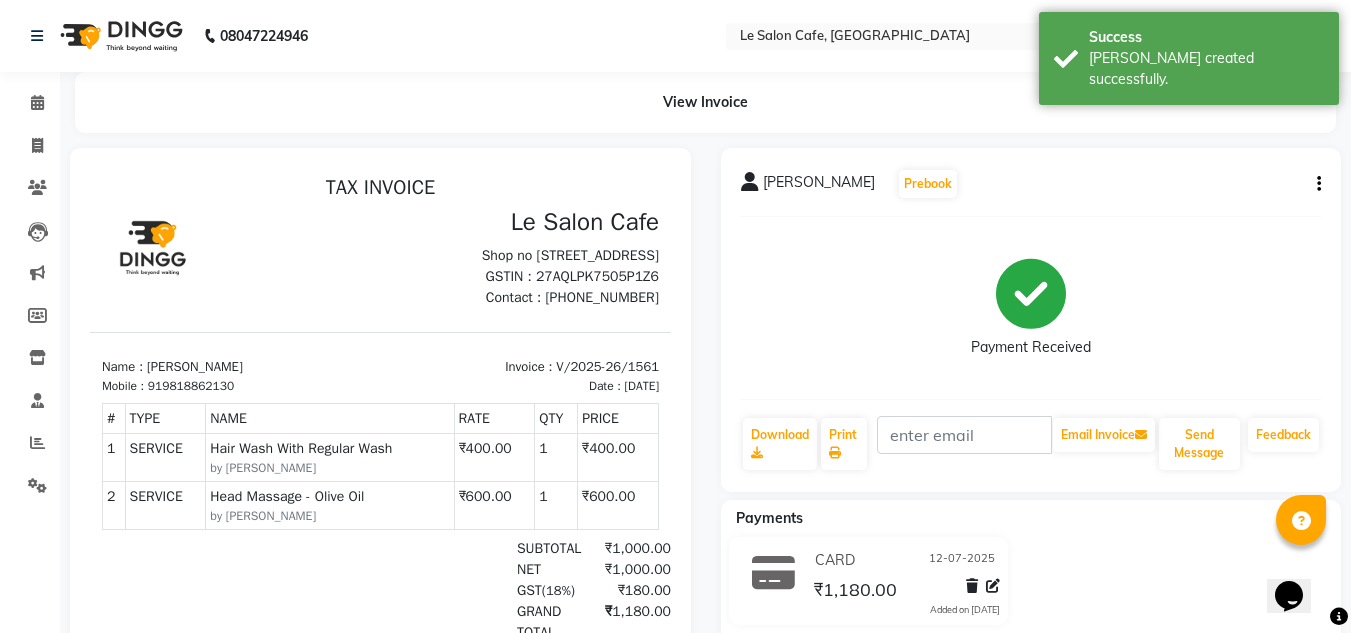 scroll, scrollTop: 0, scrollLeft: 0, axis: both 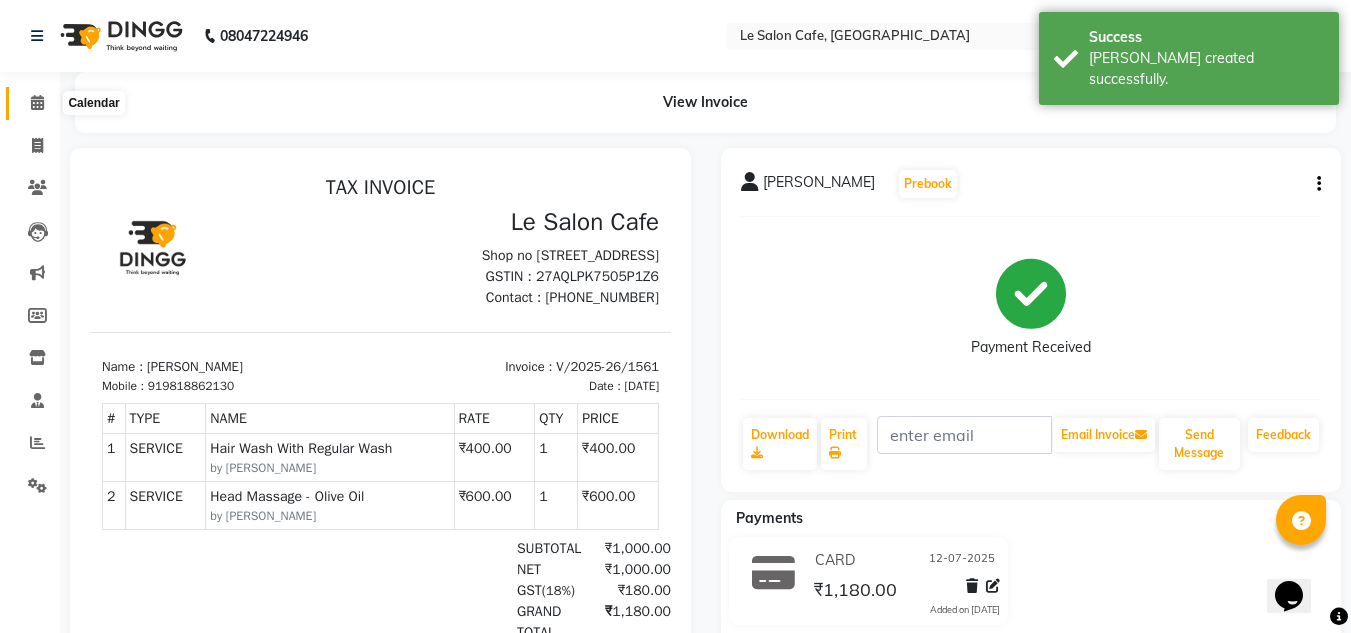 click 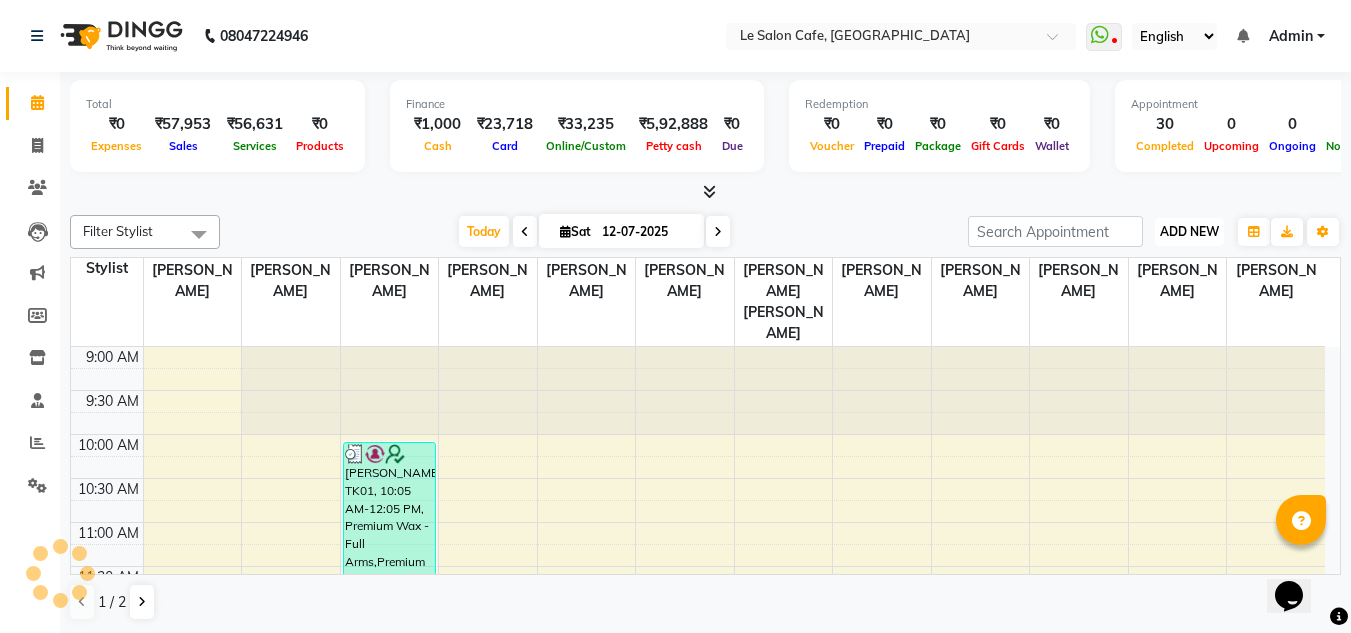 click on "ADD NEW" at bounding box center [1189, 231] 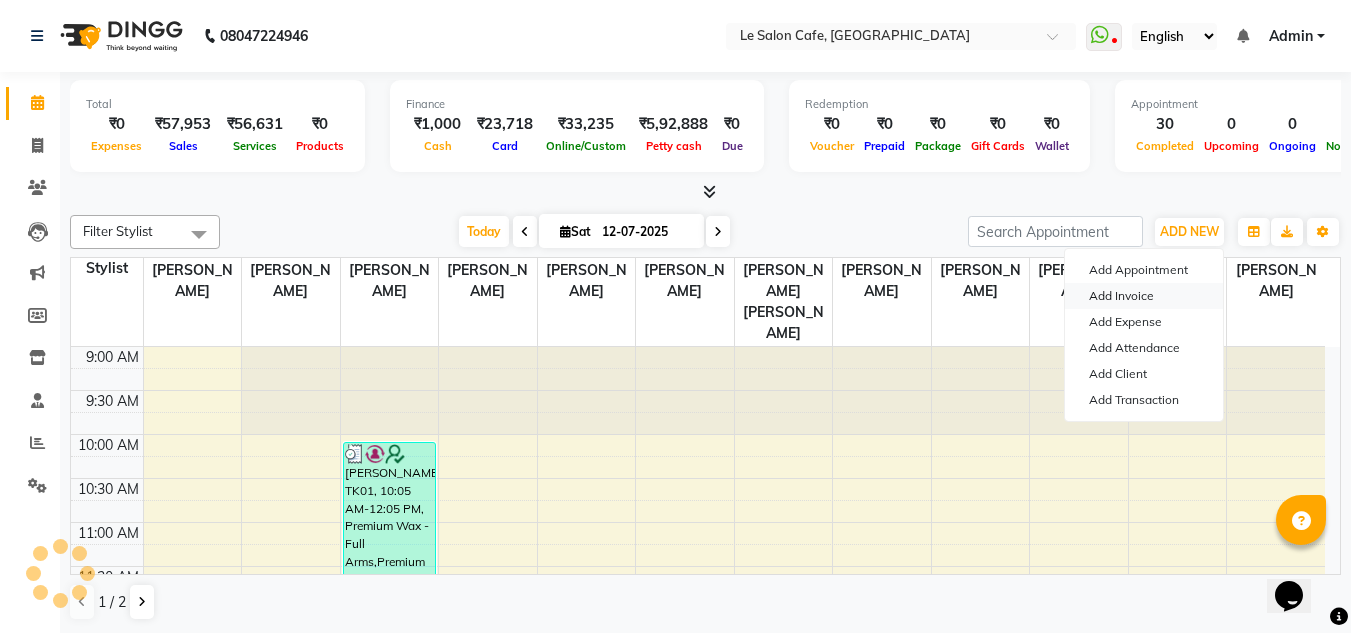 click on "Add Invoice" at bounding box center (1144, 296) 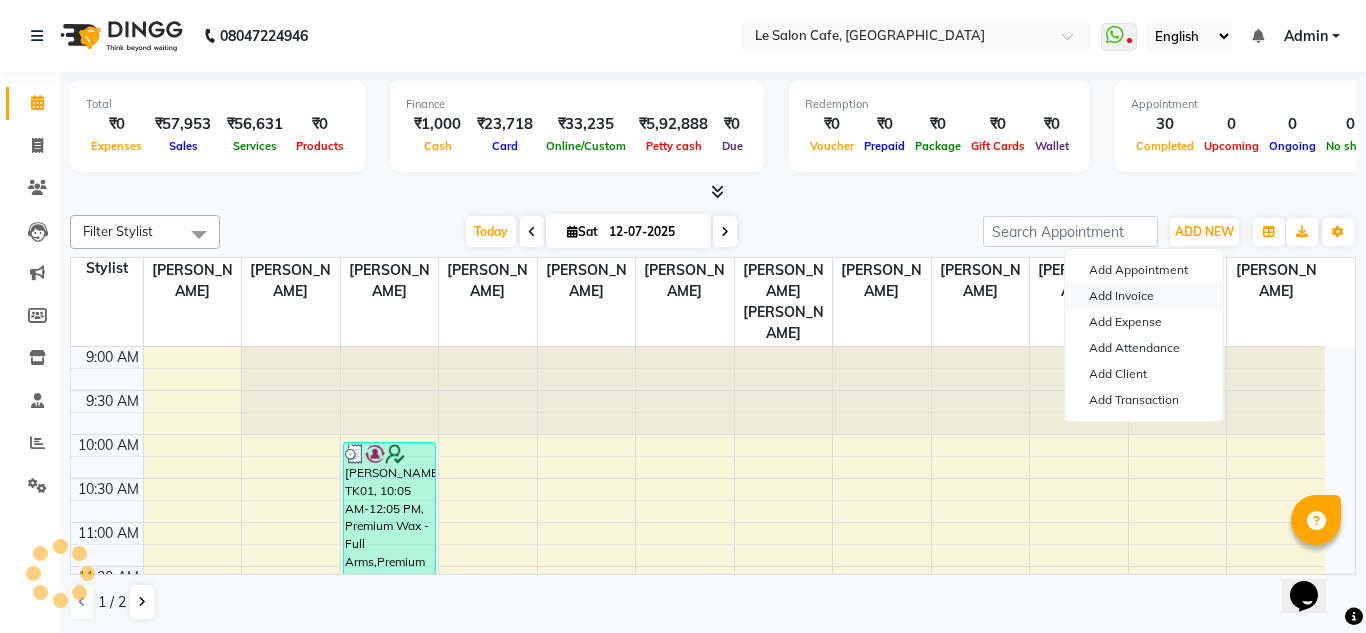 select on "594" 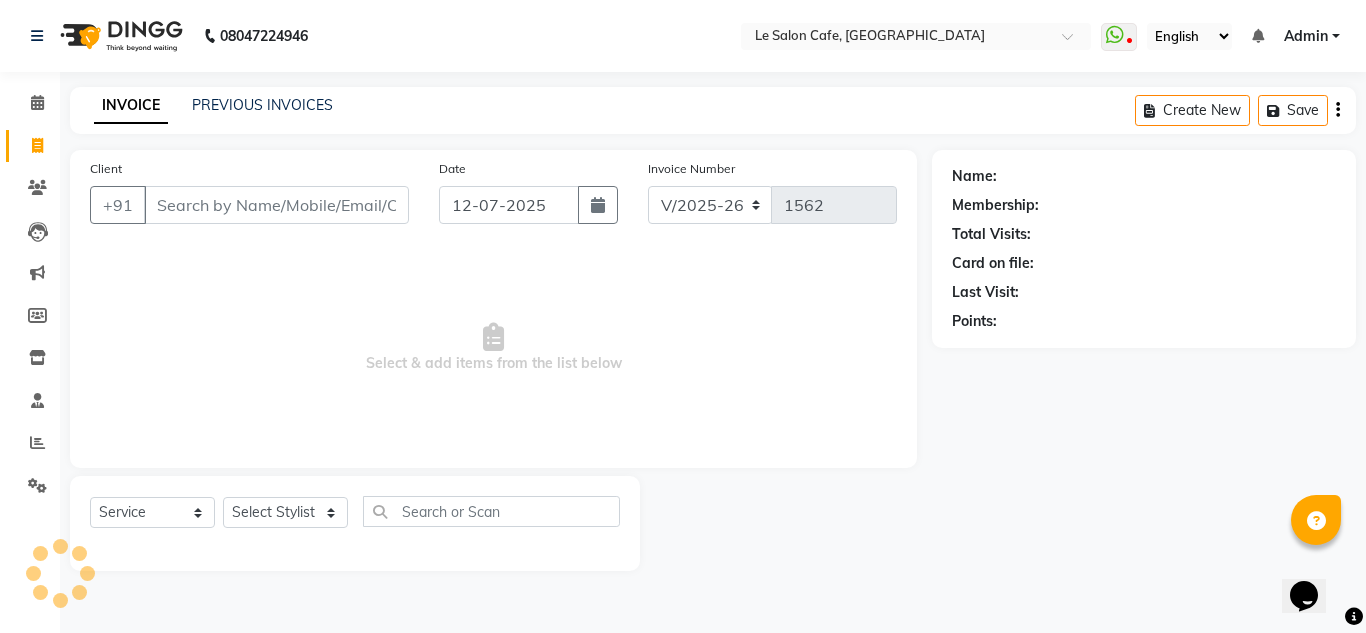 click on "Client" at bounding box center [276, 205] 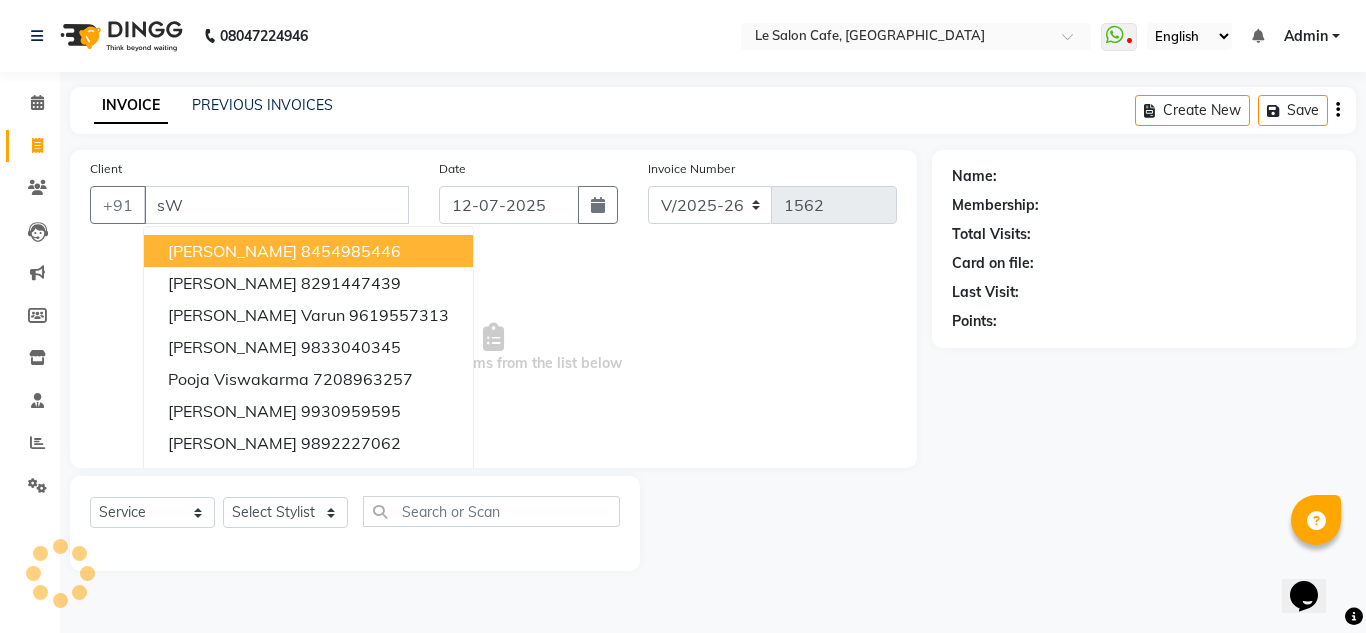 type on "s" 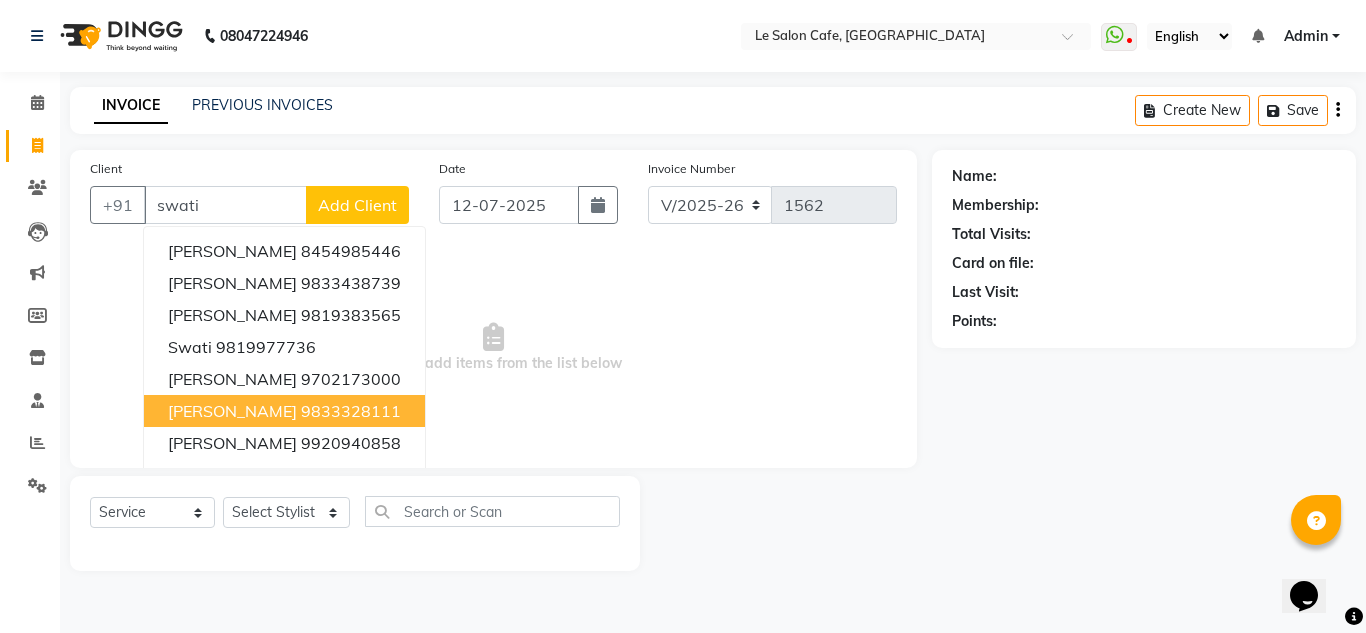 click on "9833328111" at bounding box center [351, 411] 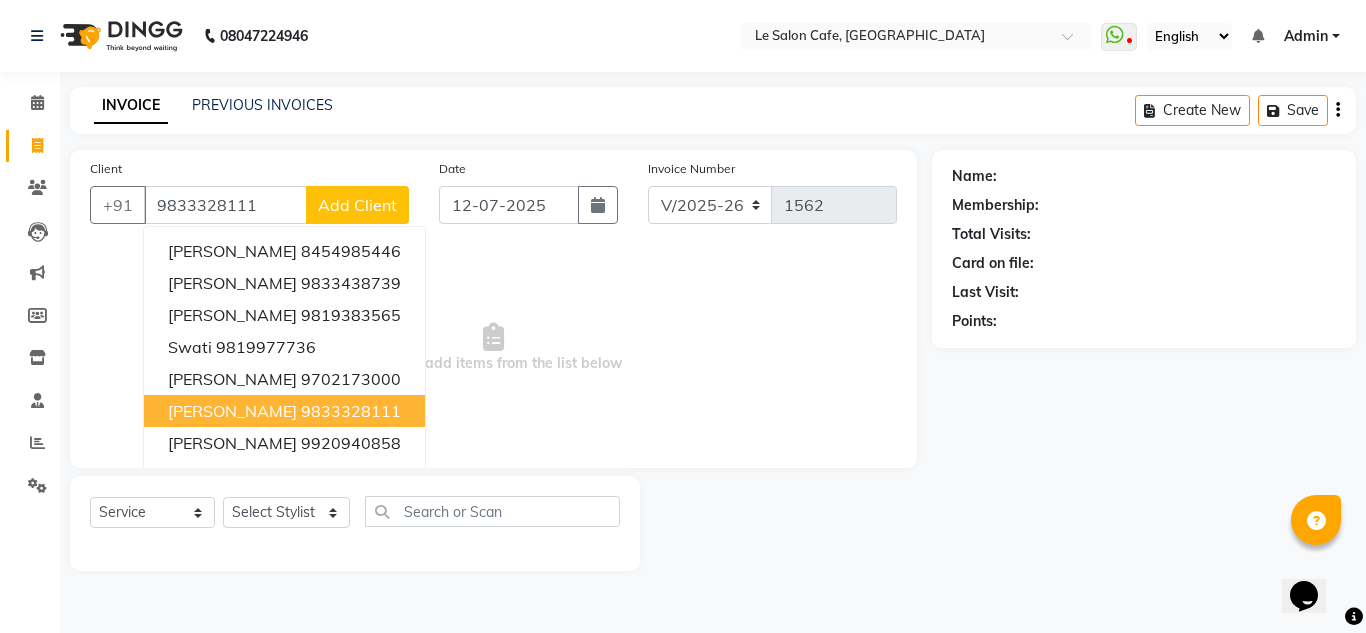 type on "9833328111" 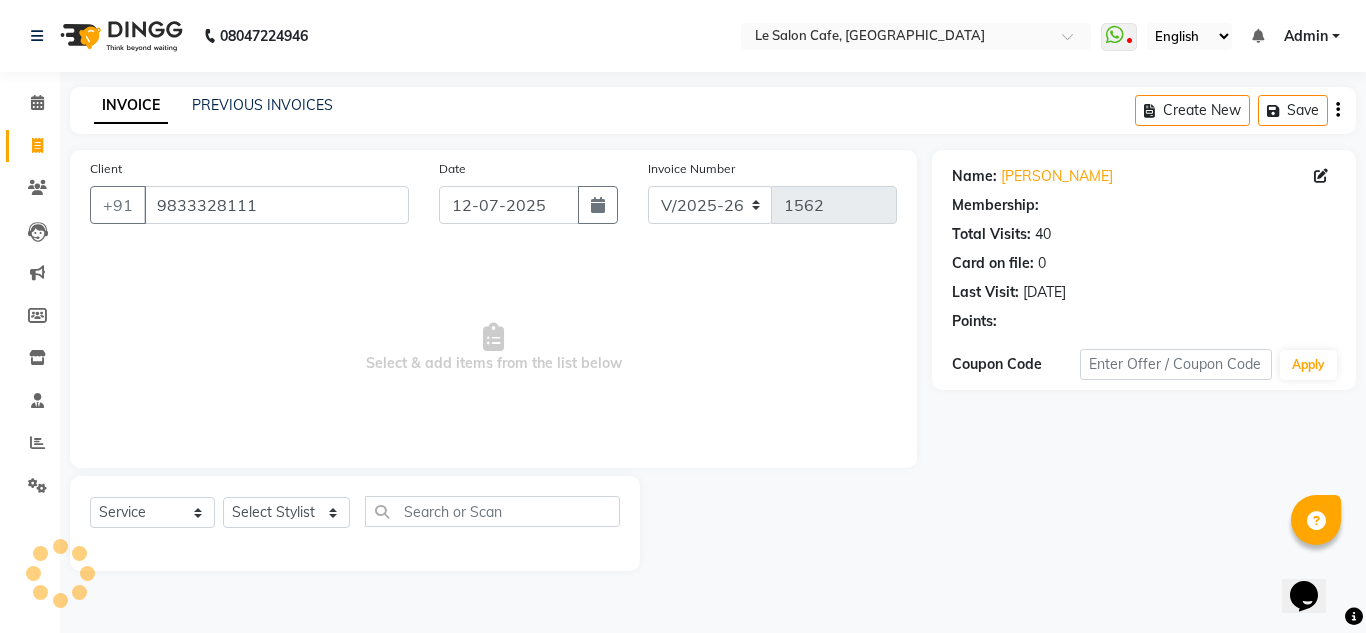select on "1: Object" 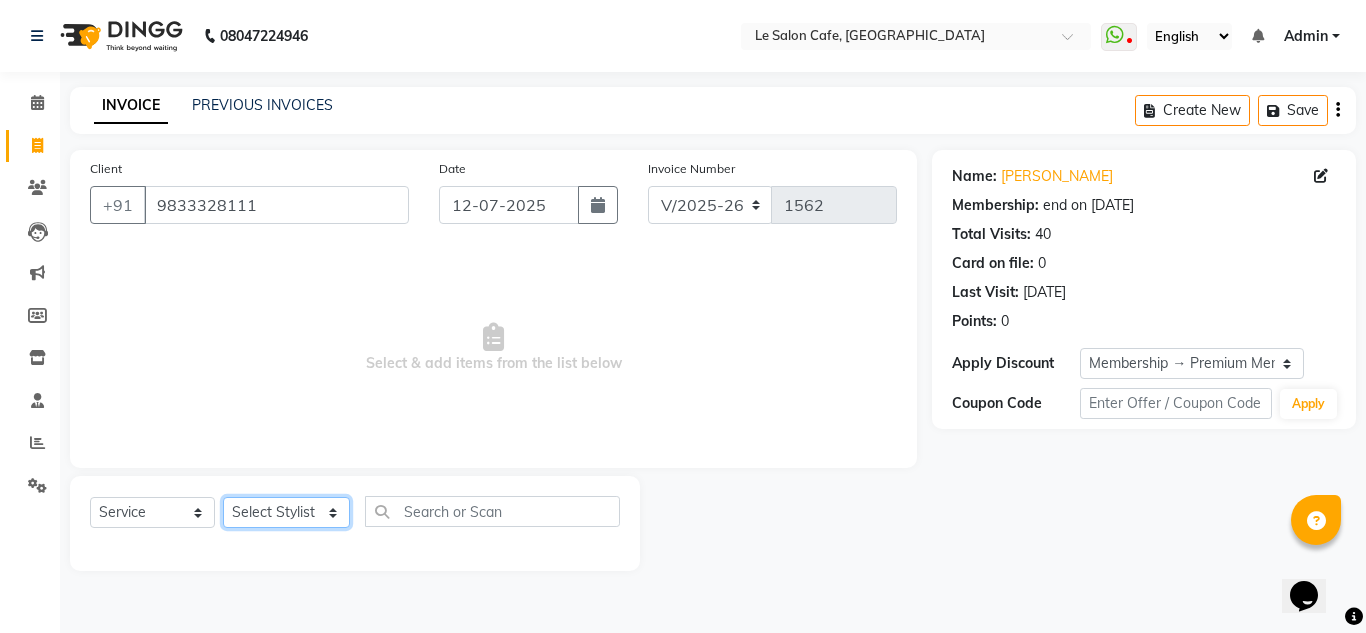 click on "Select Stylist [PERSON_NAME]  [PERSON_NAME]  [PERSON_NAME]  Front Desk  [PERSON_NAME]  [PERSON_NAME] [PERSON_NAME]  [PERSON_NAME]  [PERSON_NAME] [PERSON_NAME]  [PERSON_NAME] [PERSON_NAME] [PERSON_NAME] [PERSON_NAME]" 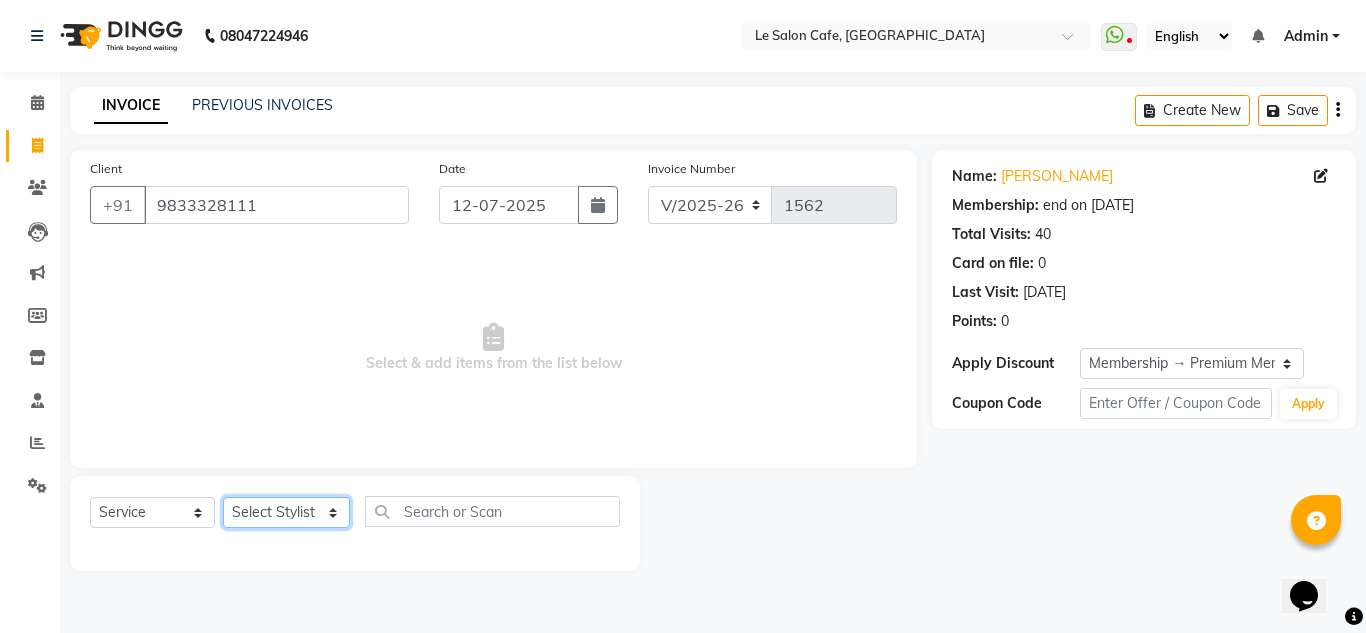 select on "71878" 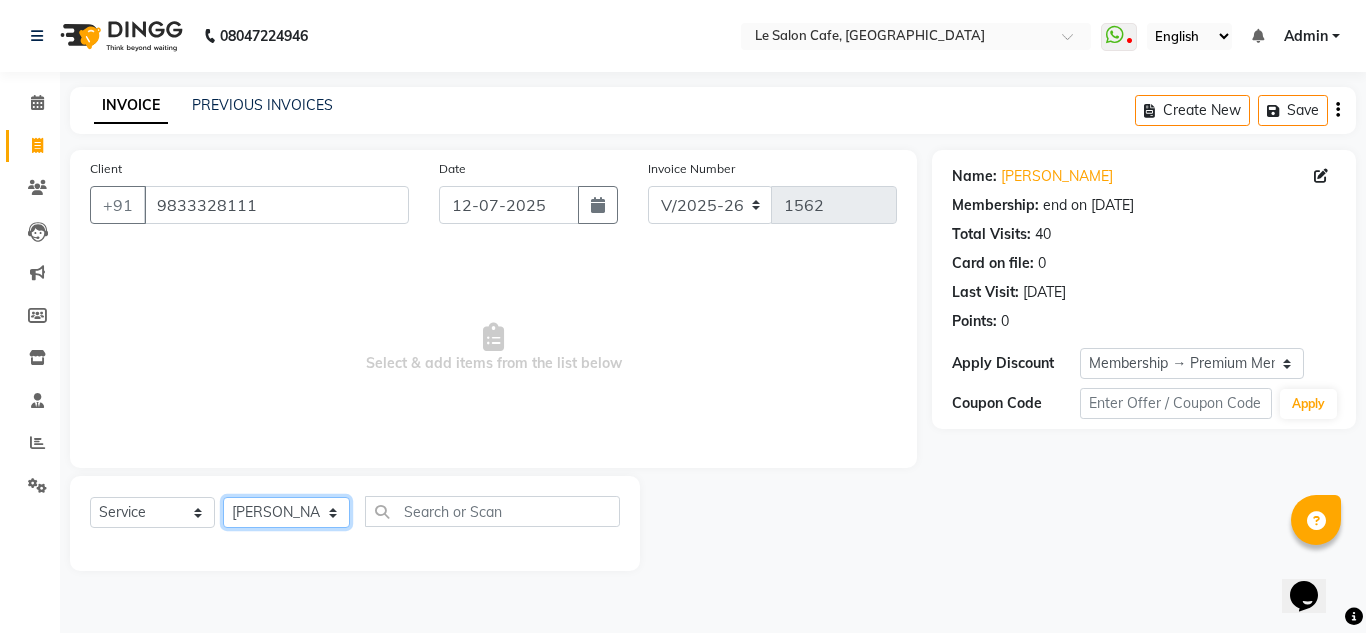 click on "Select Stylist [PERSON_NAME]  [PERSON_NAME]  [PERSON_NAME]  Front Desk  [PERSON_NAME]  [PERSON_NAME] [PERSON_NAME]  [PERSON_NAME]  [PERSON_NAME] [PERSON_NAME]  [PERSON_NAME] [PERSON_NAME] [PERSON_NAME] [PERSON_NAME]" 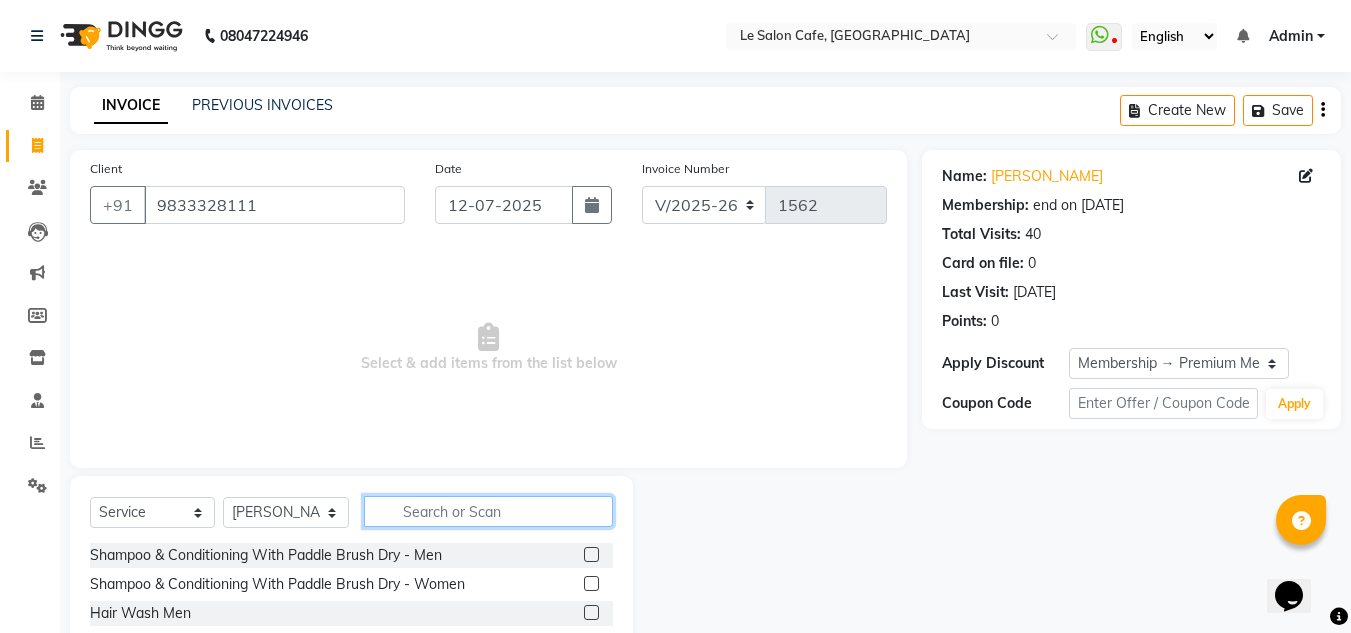 click 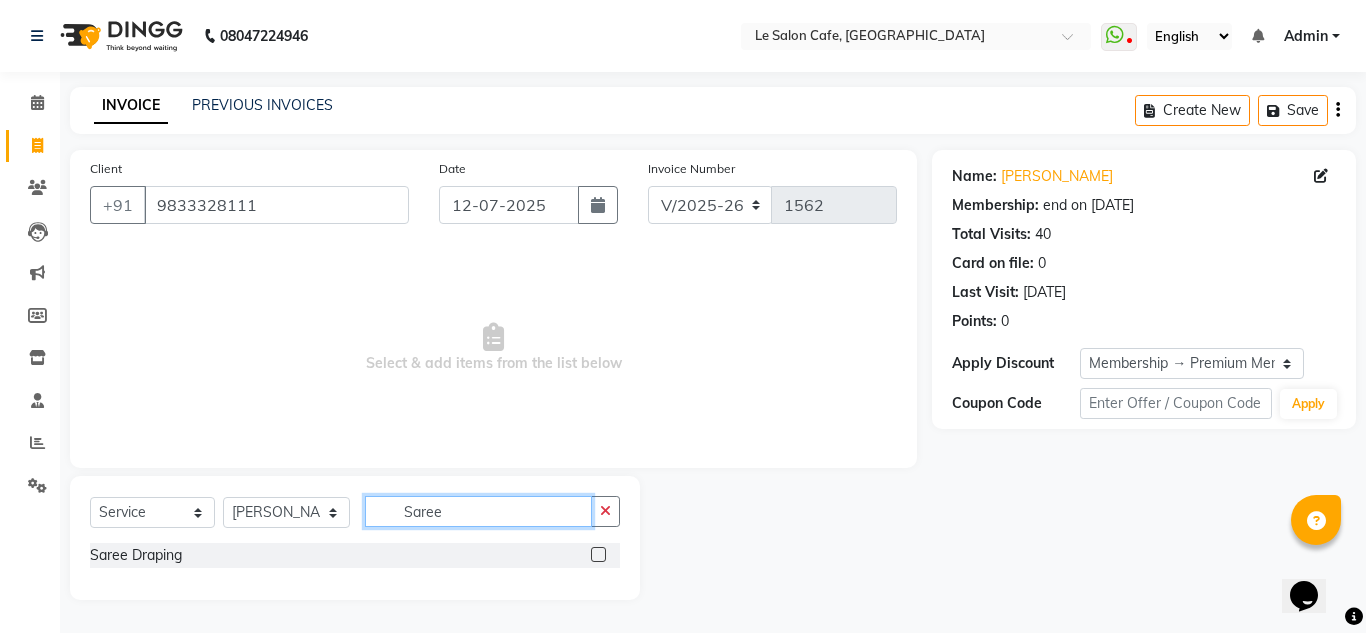 type on "Saree" 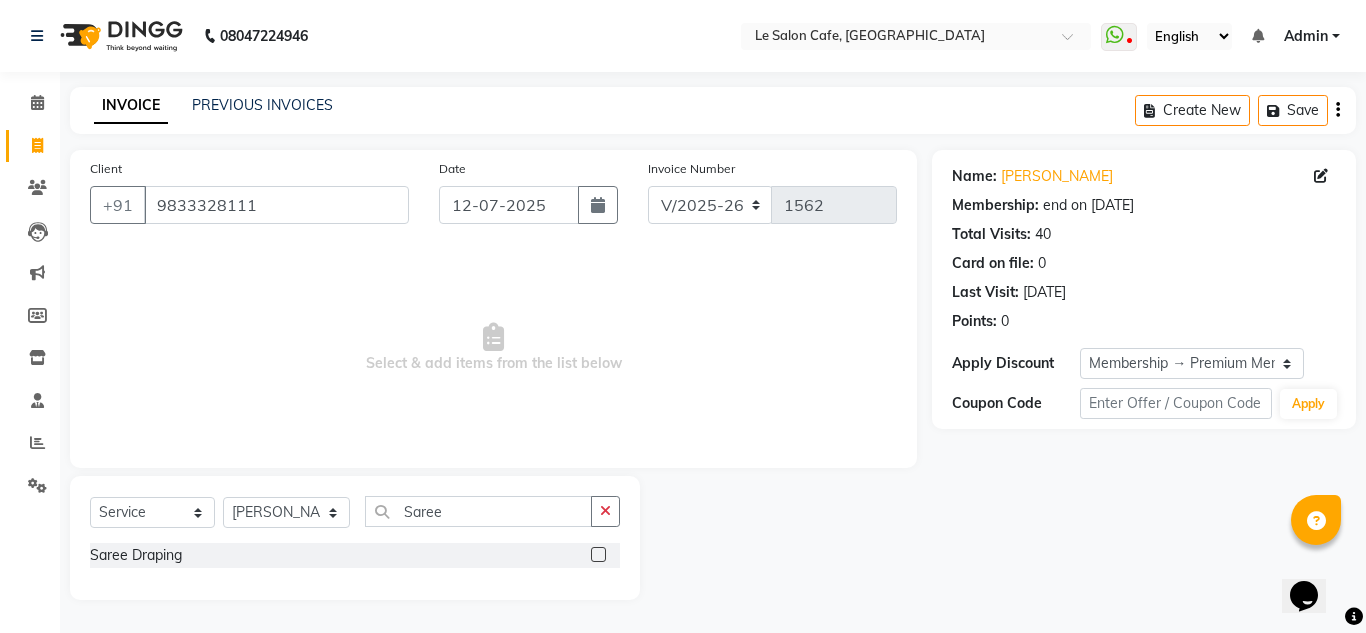 click 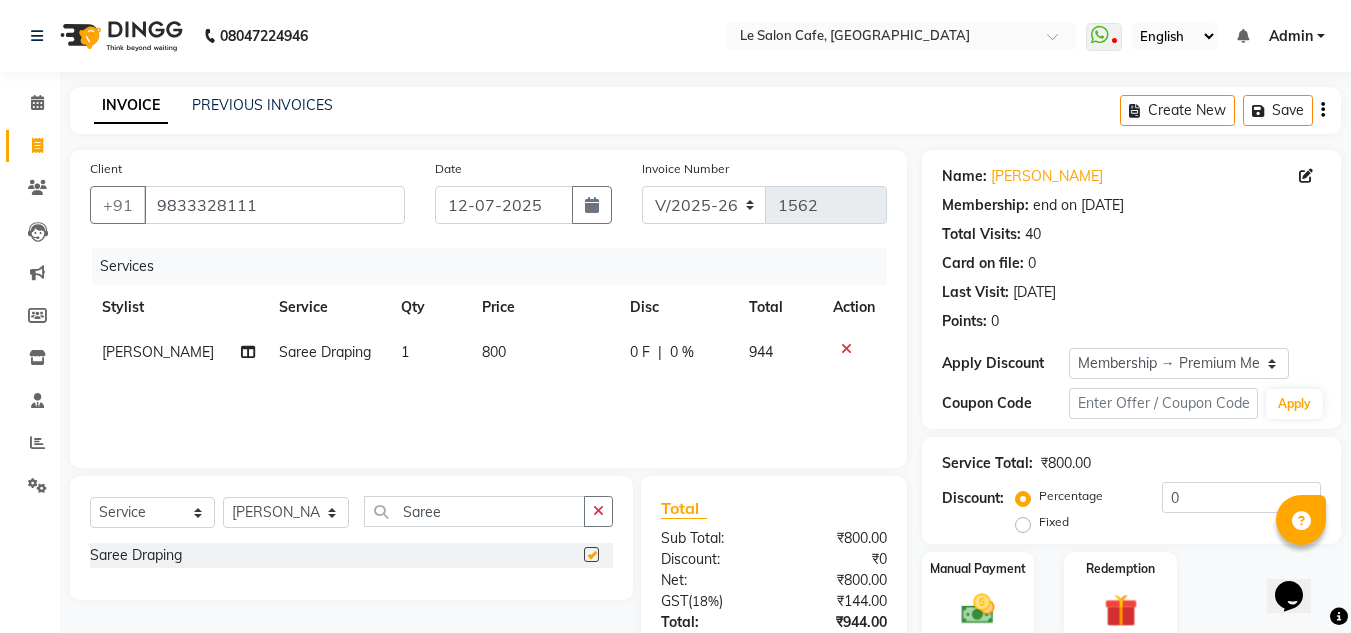 checkbox on "false" 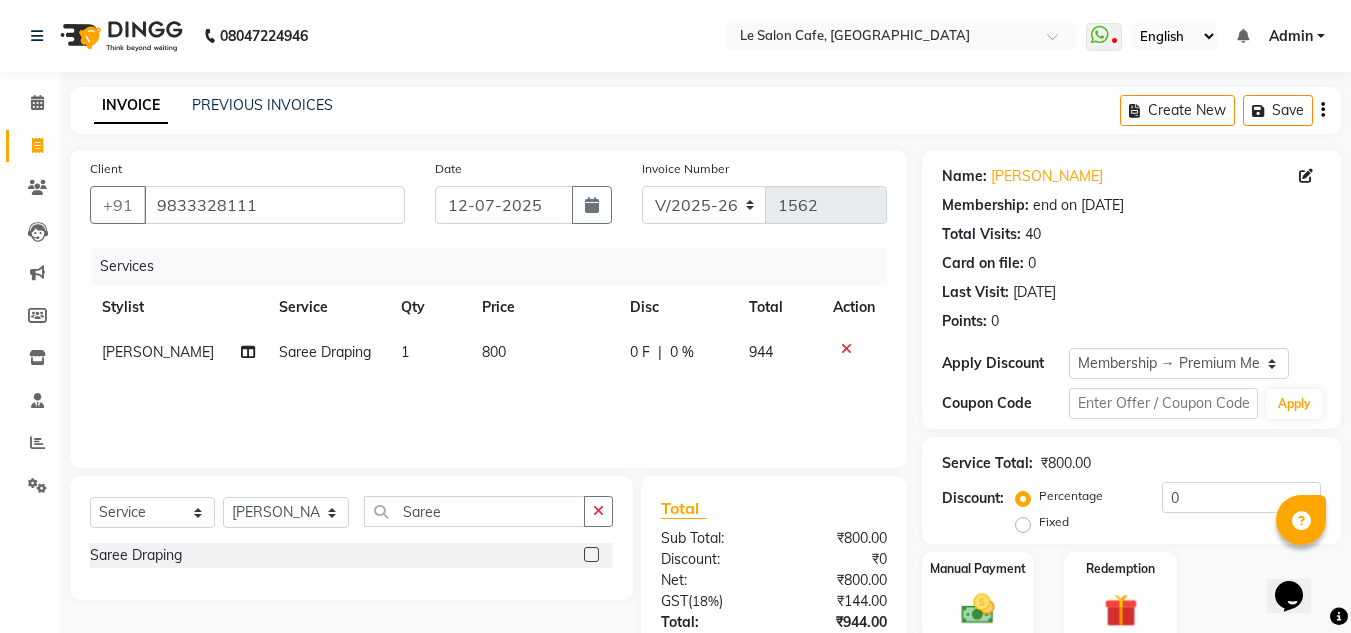 click on "800" 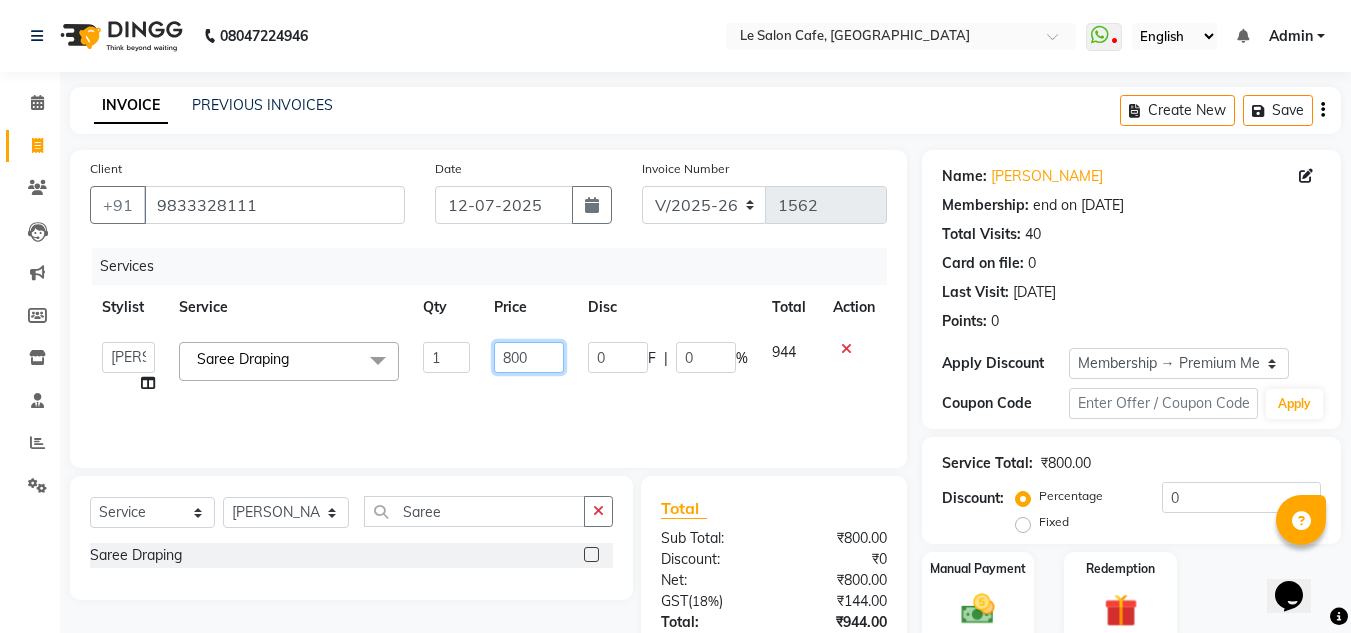 click on "800" 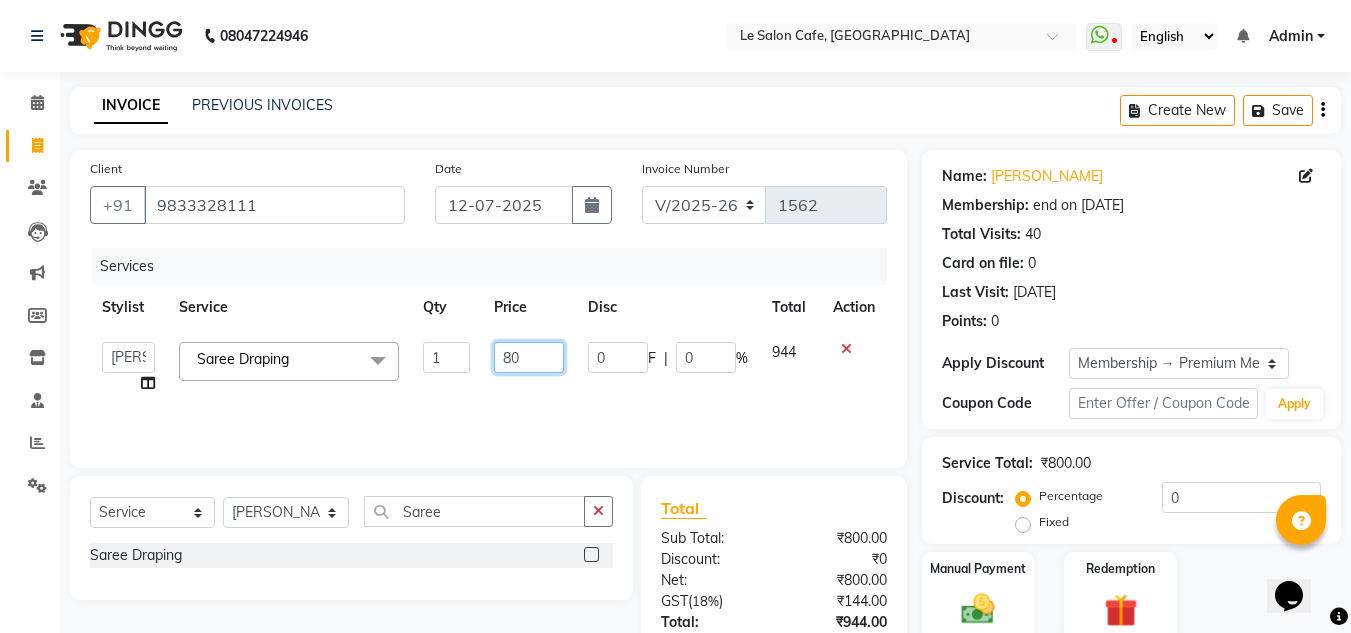 type on "8" 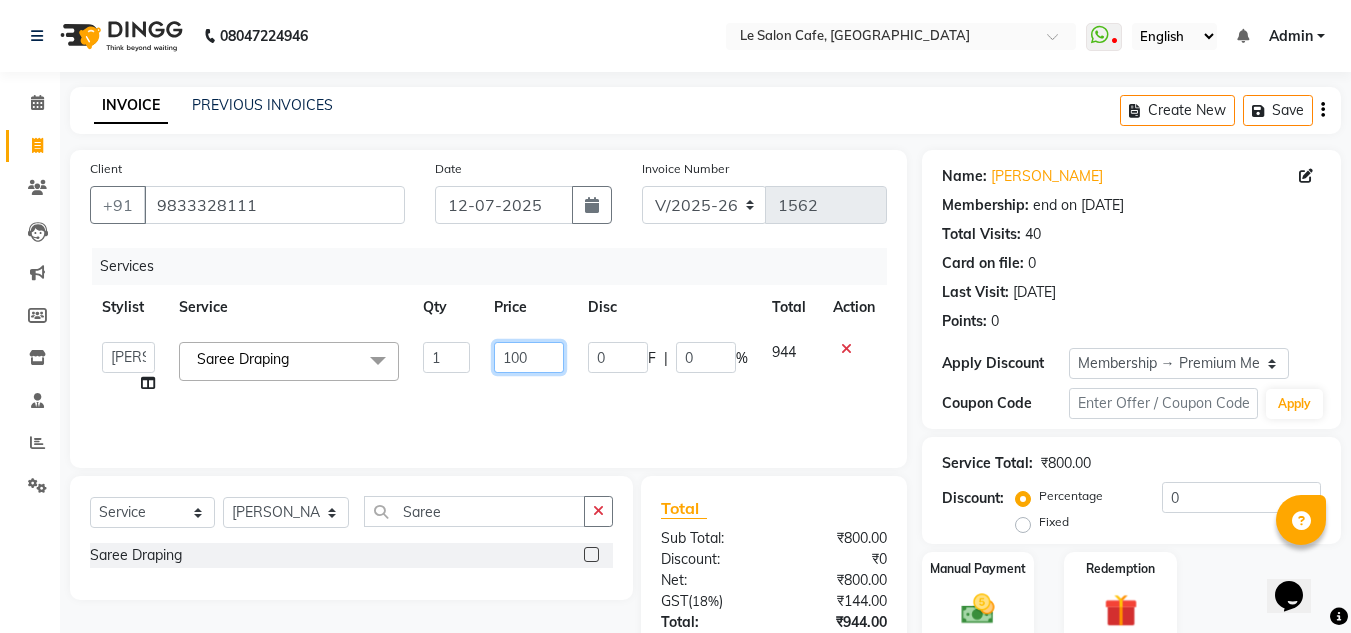type on "1000" 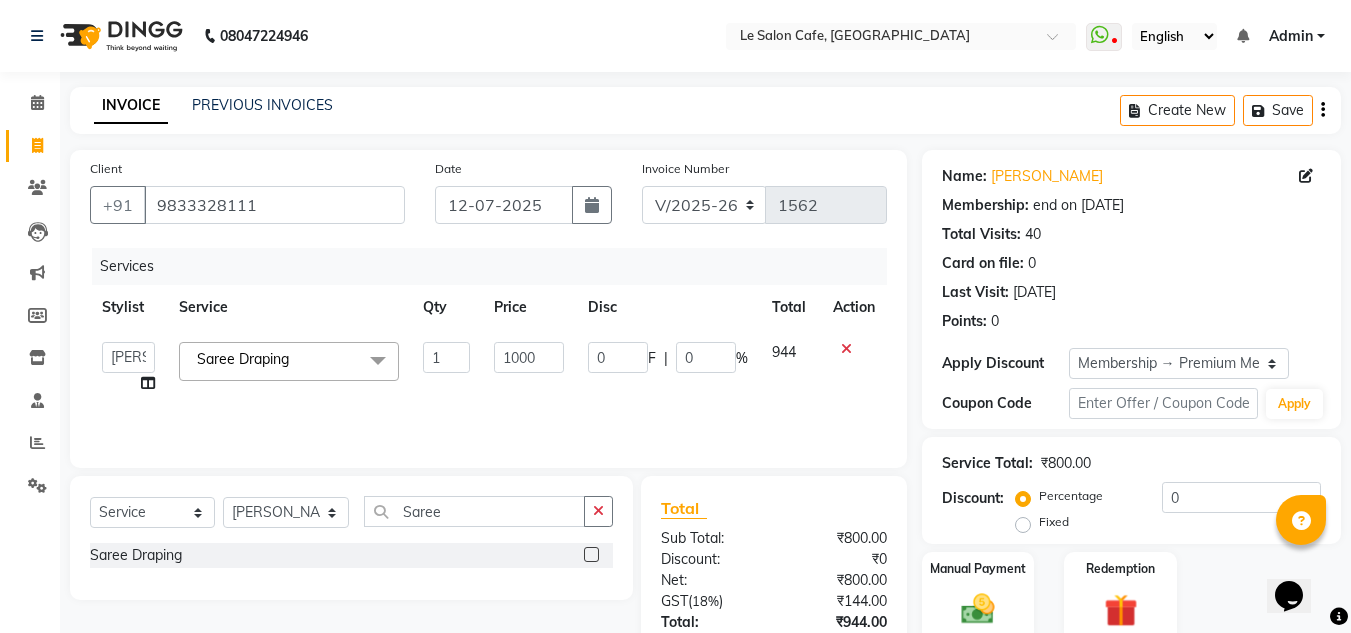 click on "Select  Service  Product  Membership  Package Voucher Prepaid Gift Card  Select Stylist Abid Salmani  Aniket Kadam  Faim Alvi  Front Desk  Muskan Khan  Pooja Kolge Reena Shaukat Ali  Salman Ansari  Sangeeta Kadri Shailendra Chauhan  Shekhar Sangle Soniyaa Varma Suchita Mistry Swapnil Kamble Saree Saree Draping" 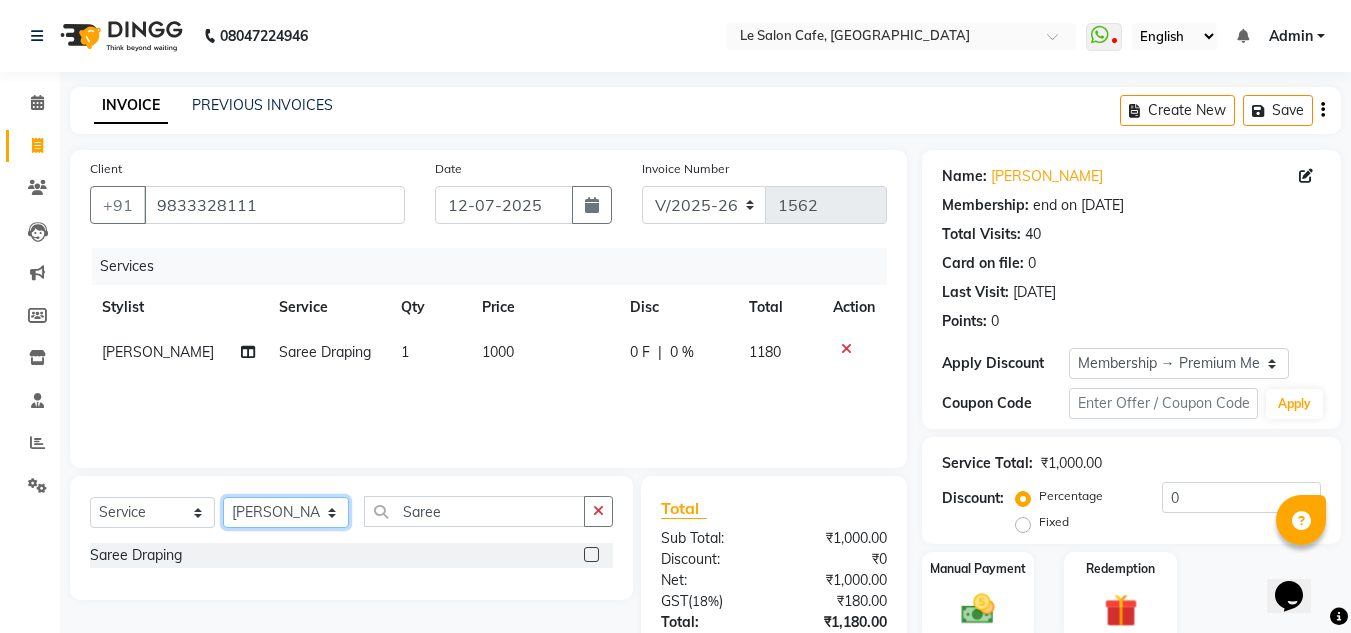 click on "Select Stylist [PERSON_NAME]  [PERSON_NAME]  [PERSON_NAME]  Front Desk  [PERSON_NAME]  [PERSON_NAME] [PERSON_NAME]  [PERSON_NAME]  [PERSON_NAME] [PERSON_NAME]  [PERSON_NAME] [PERSON_NAME] [PERSON_NAME] [PERSON_NAME]" 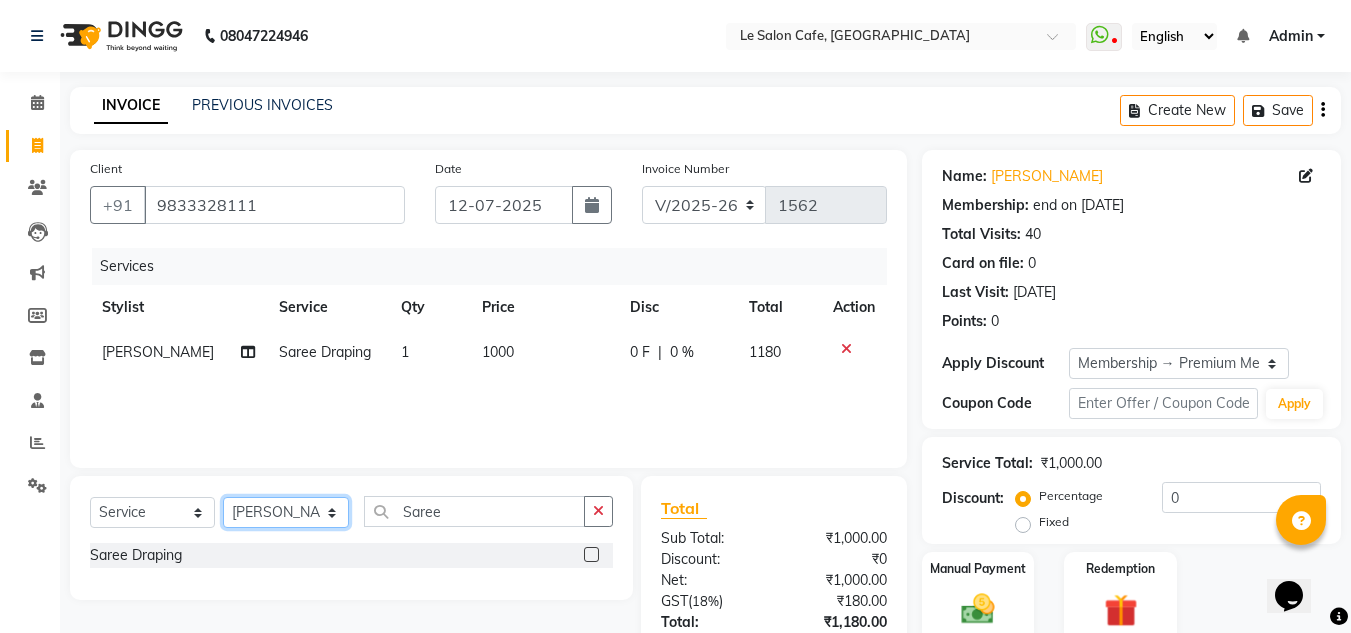select on "86050" 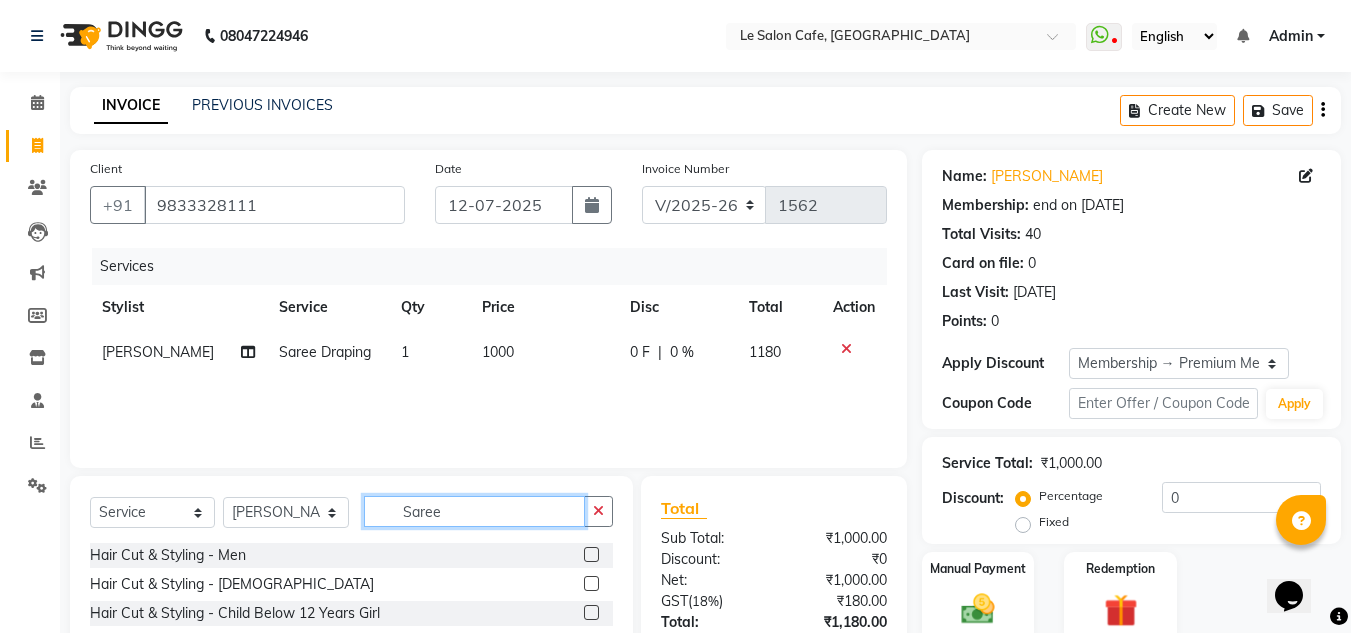 drag, startPoint x: 466, startPoint y: 515, endPoint x: 476, endPoint y: 518, distance: 10.440307 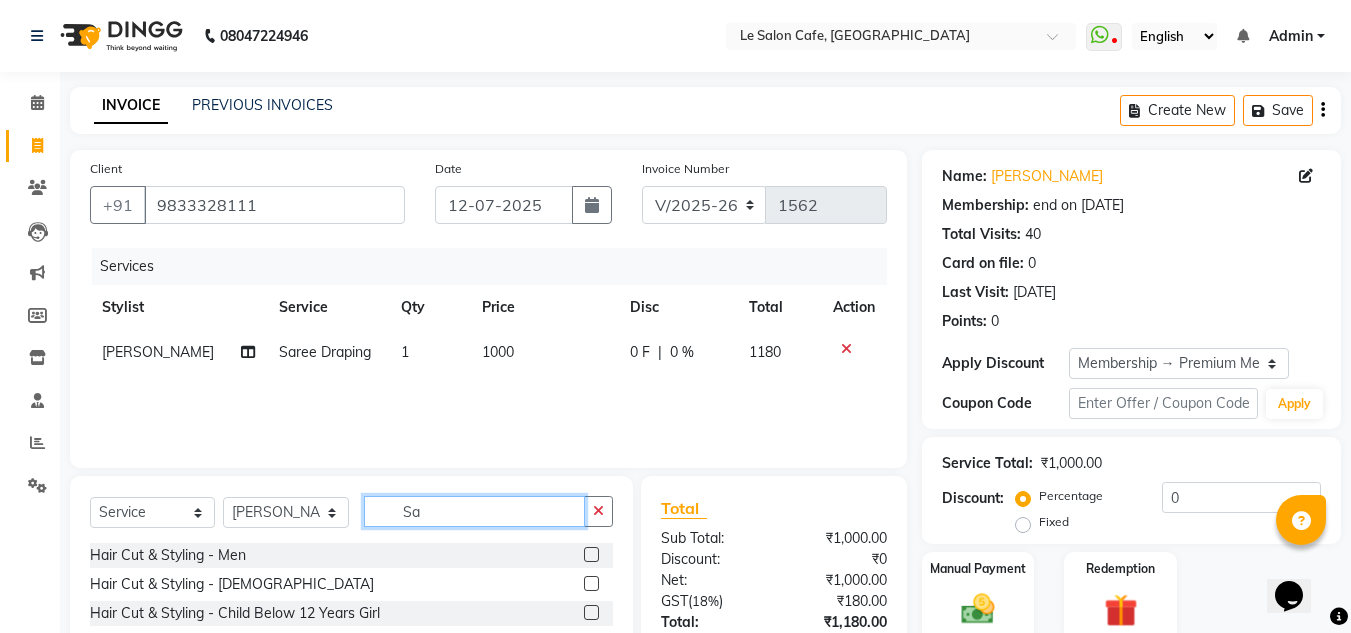 type on "S" 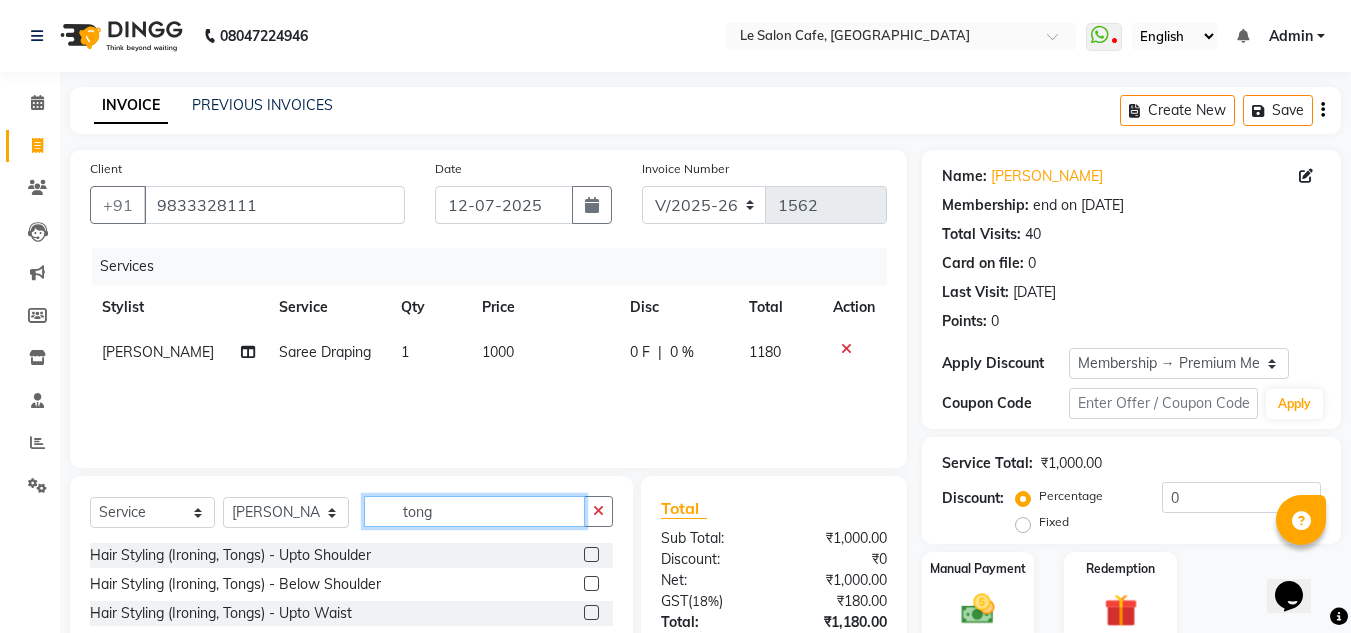 type on "tong" 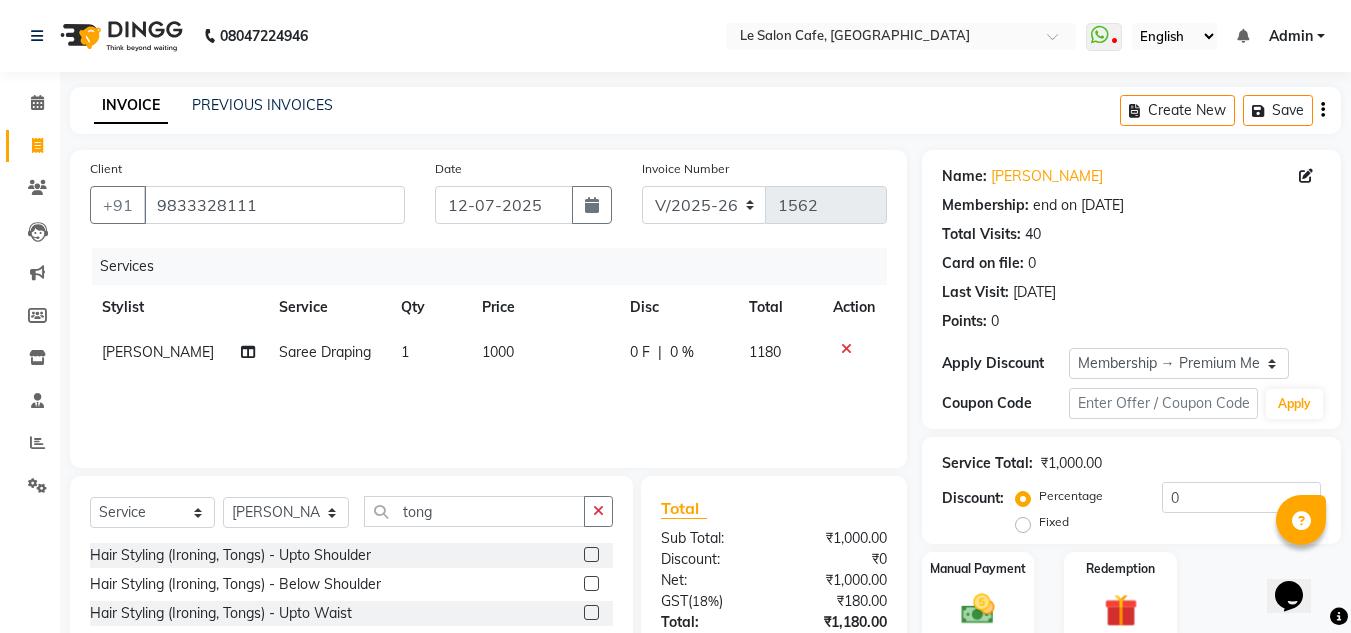 click 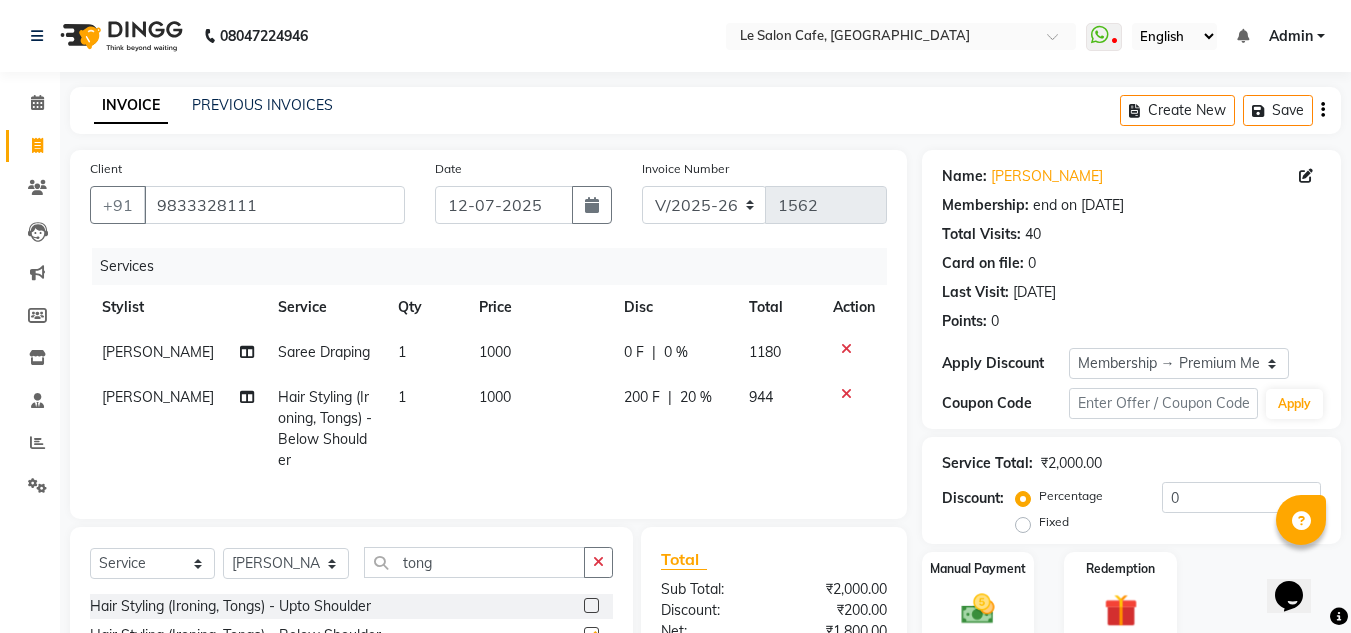 checkbox on "false" 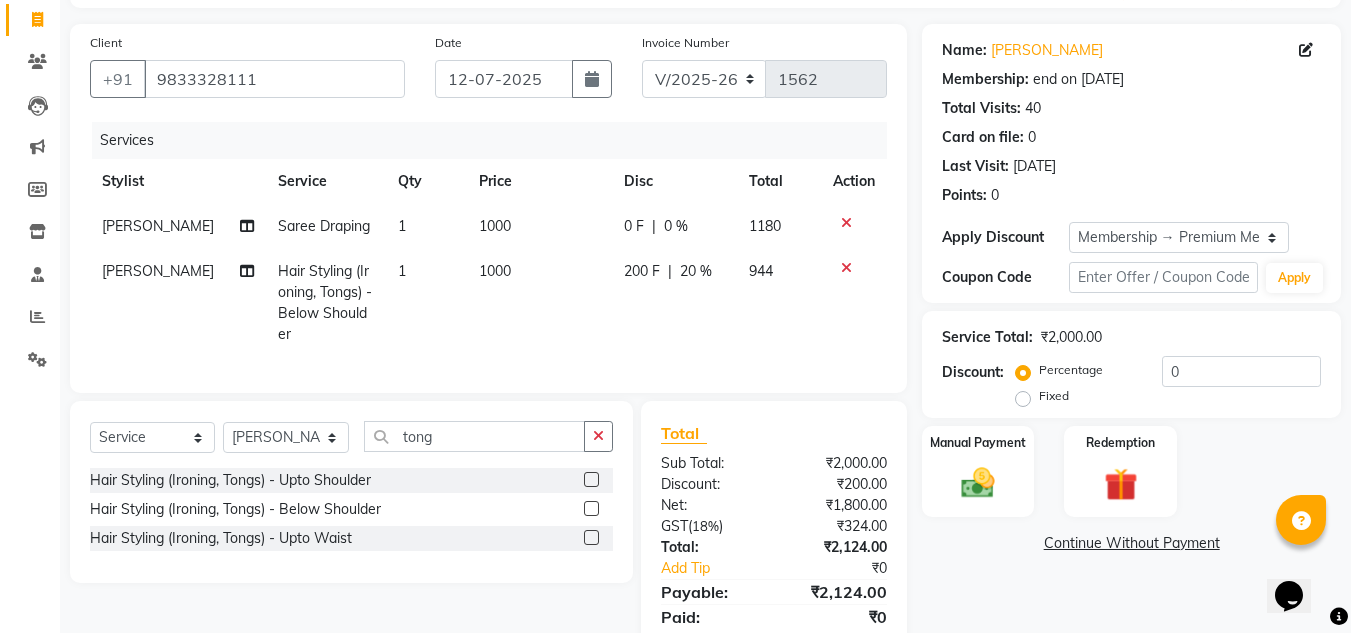 scroll, scrollTop: 212, scrollLeft: 0, axis: vertical 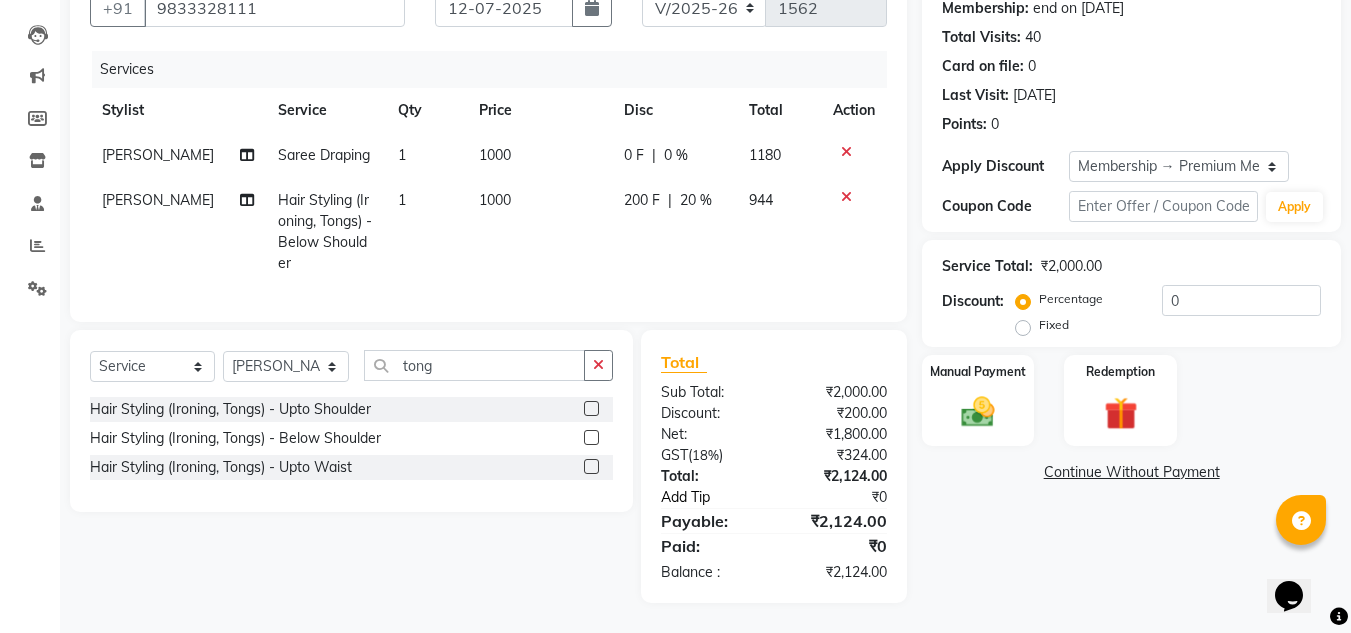 click on "Add Tip" 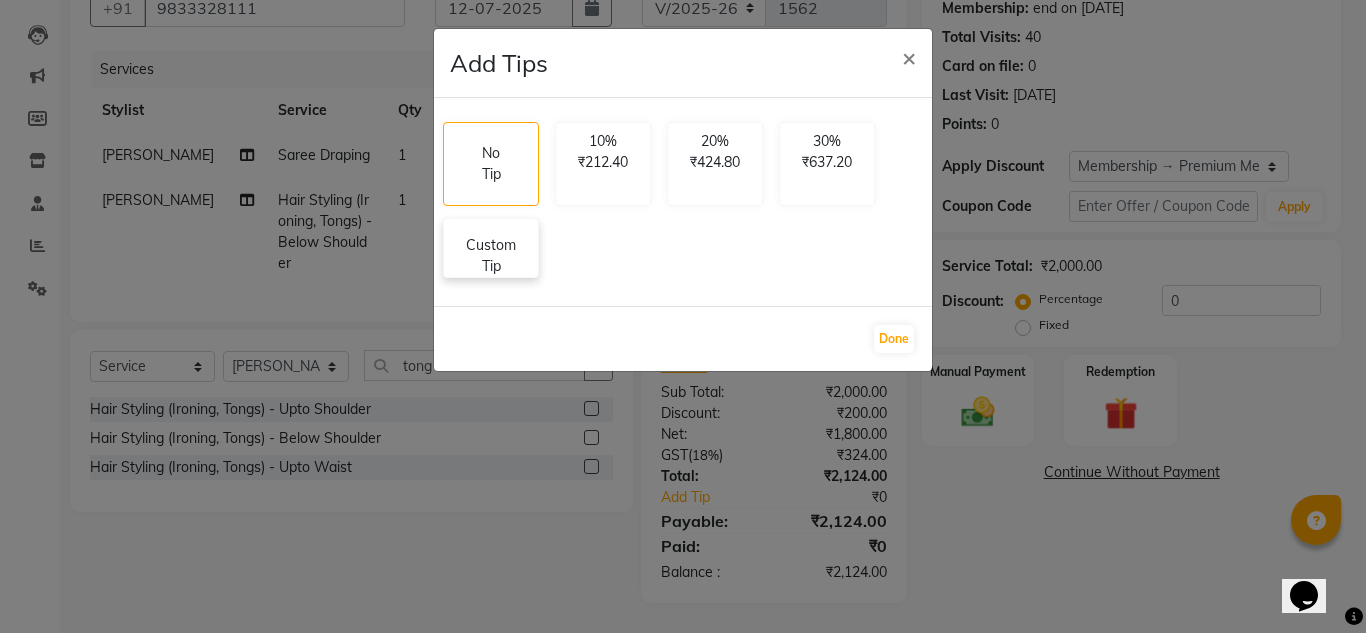 click on "Custom Tip" 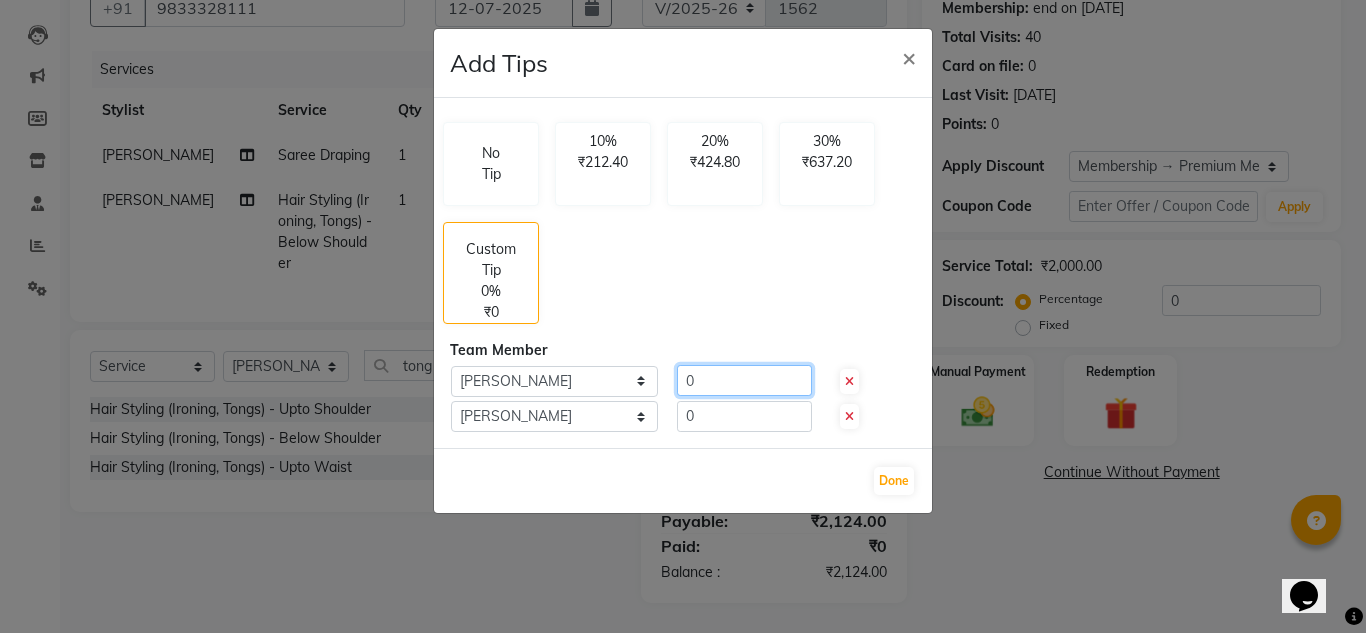 click on "0" 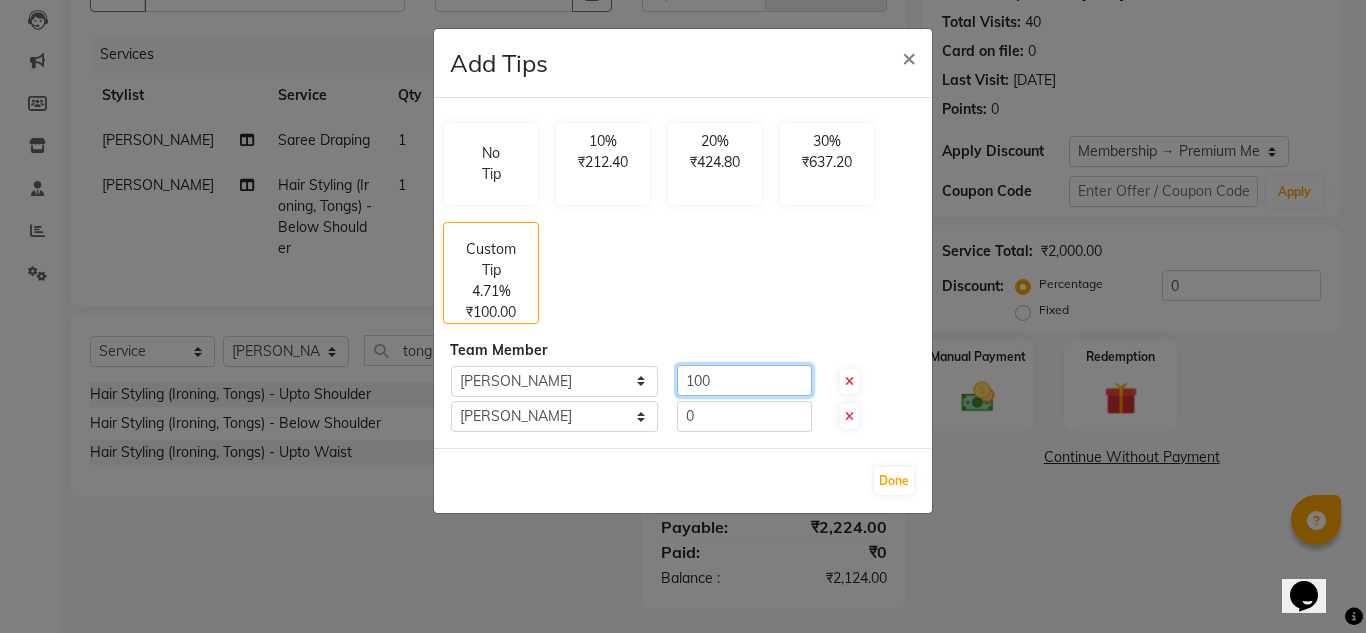 type on "100" 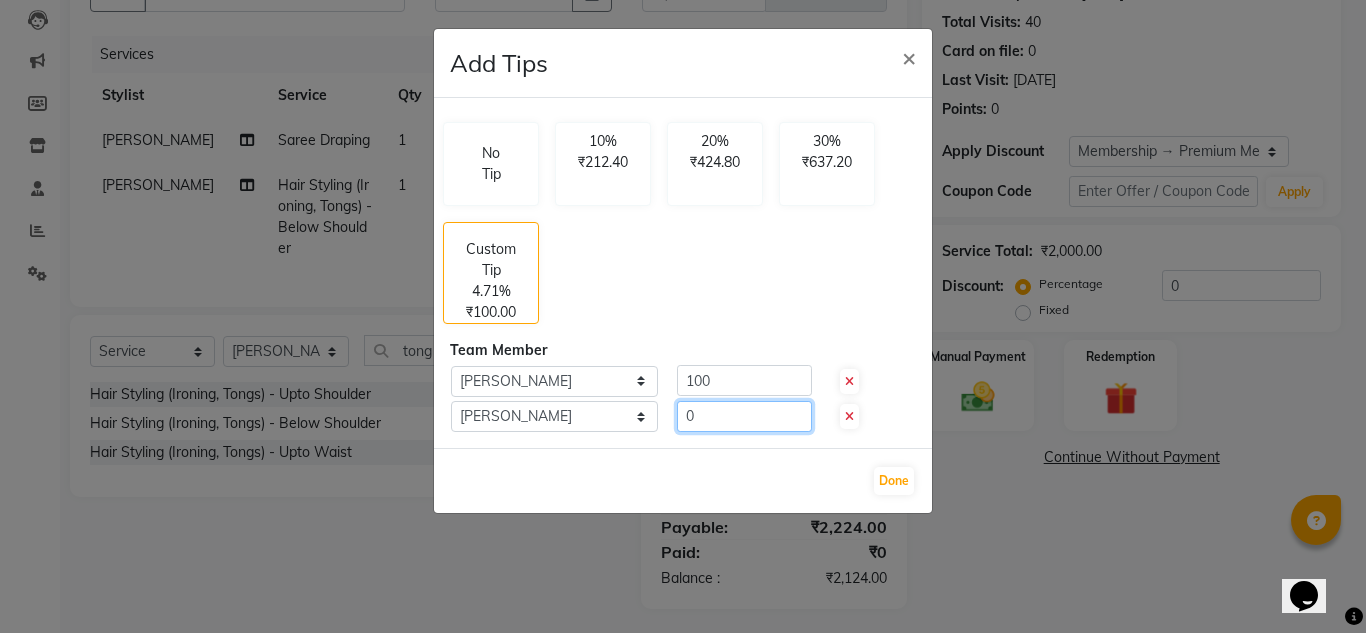 click on "0" 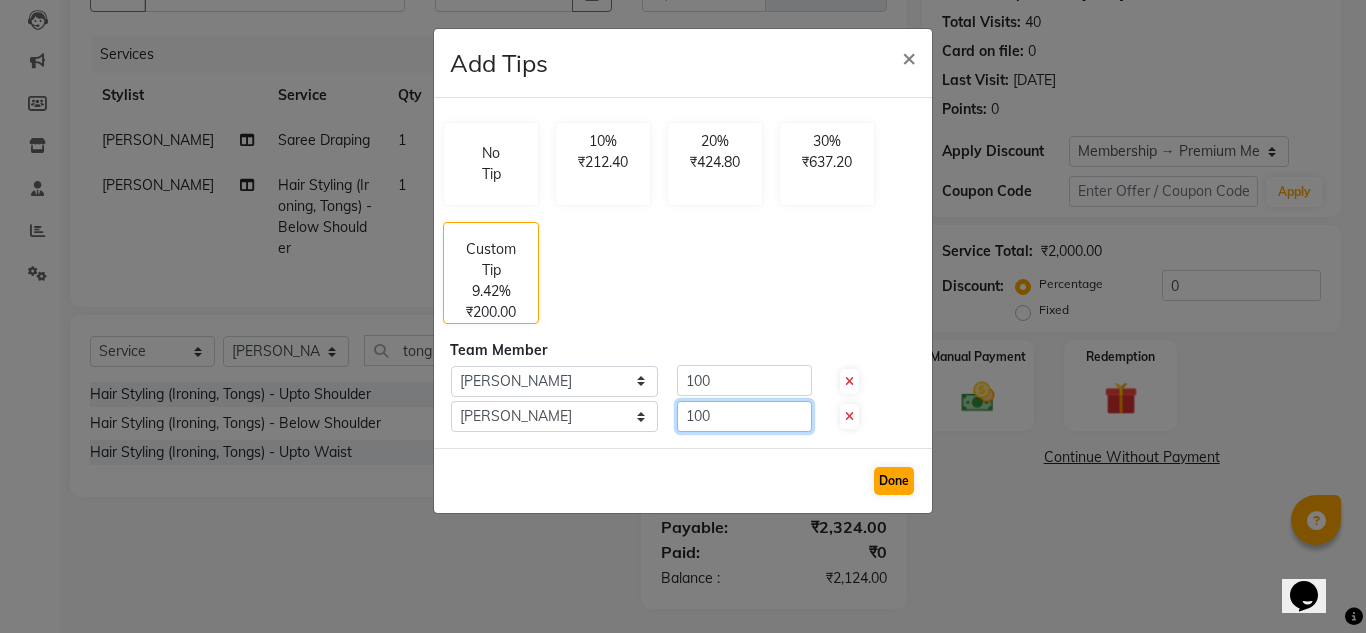 type on "100" 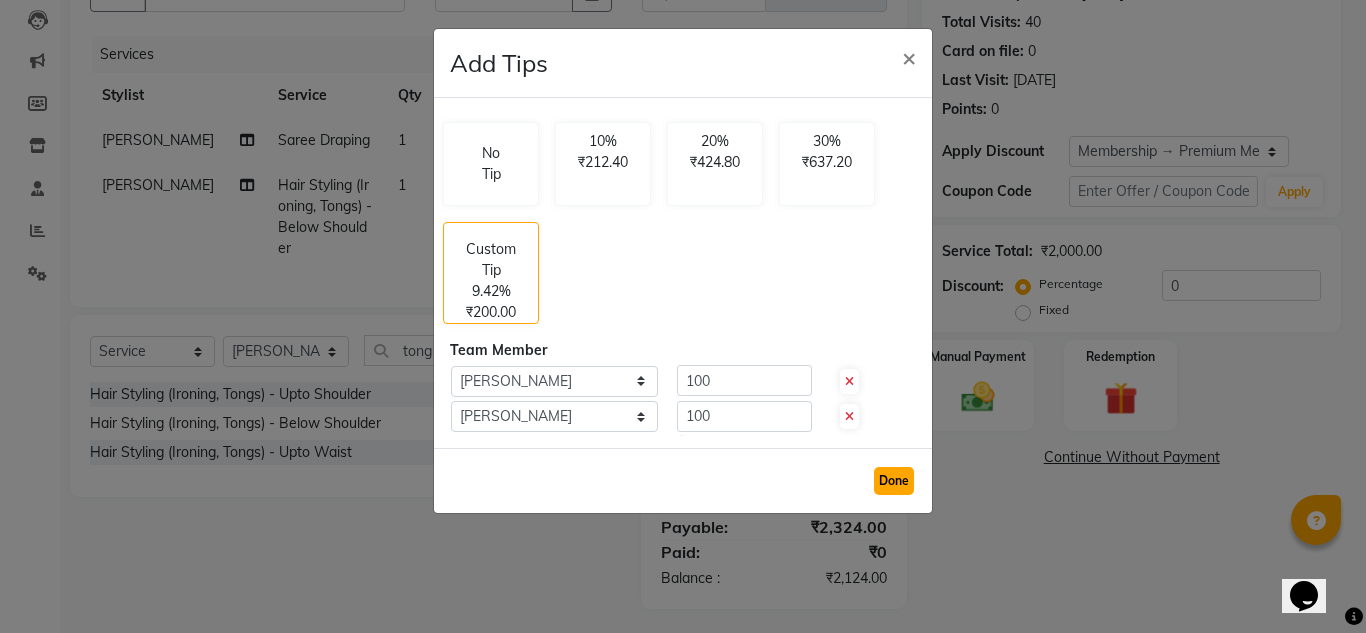 click on "Done" 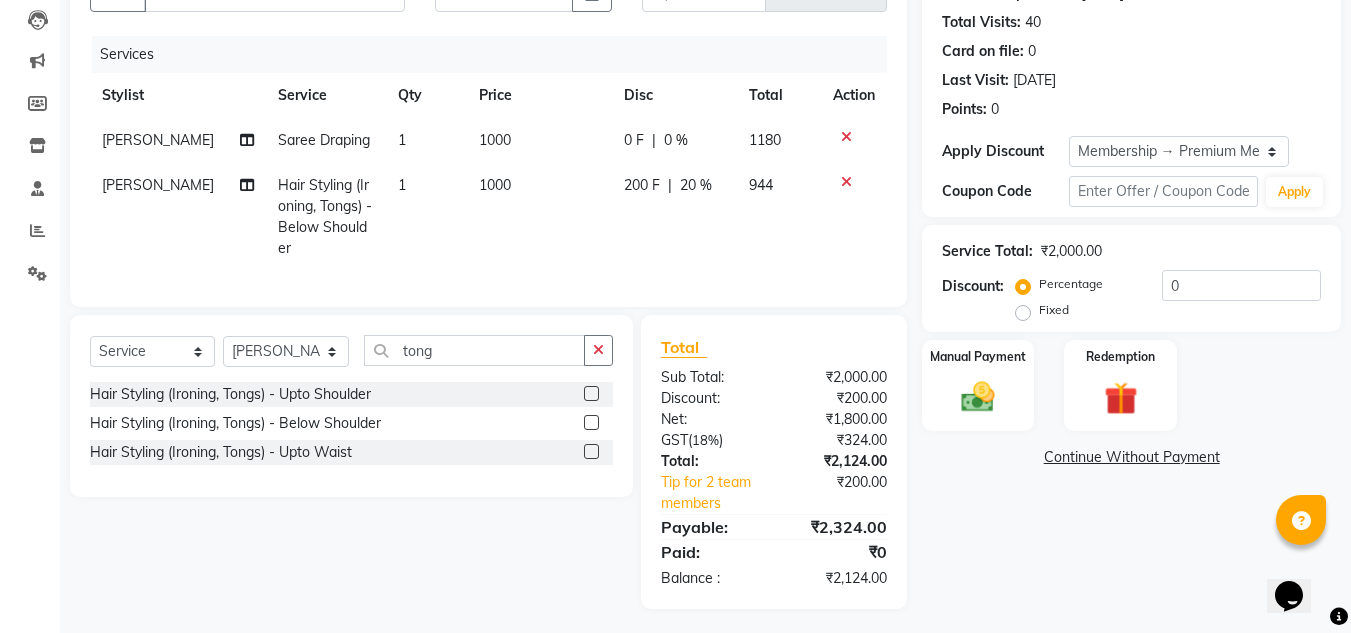 click on "Name: Swati Saxena Membership: end on 11-08-2025 Total Visits:  40 Card on file:  0 Last Visit:   11-07-2025 Points:   0  Apply Discount Select Membership → Premium Membership Coupon Code Apply Service Total:  ₹2,000.00  Discount:  Percentage   Fixed  0 Manual Payment Redemption  Continue Without Payment" 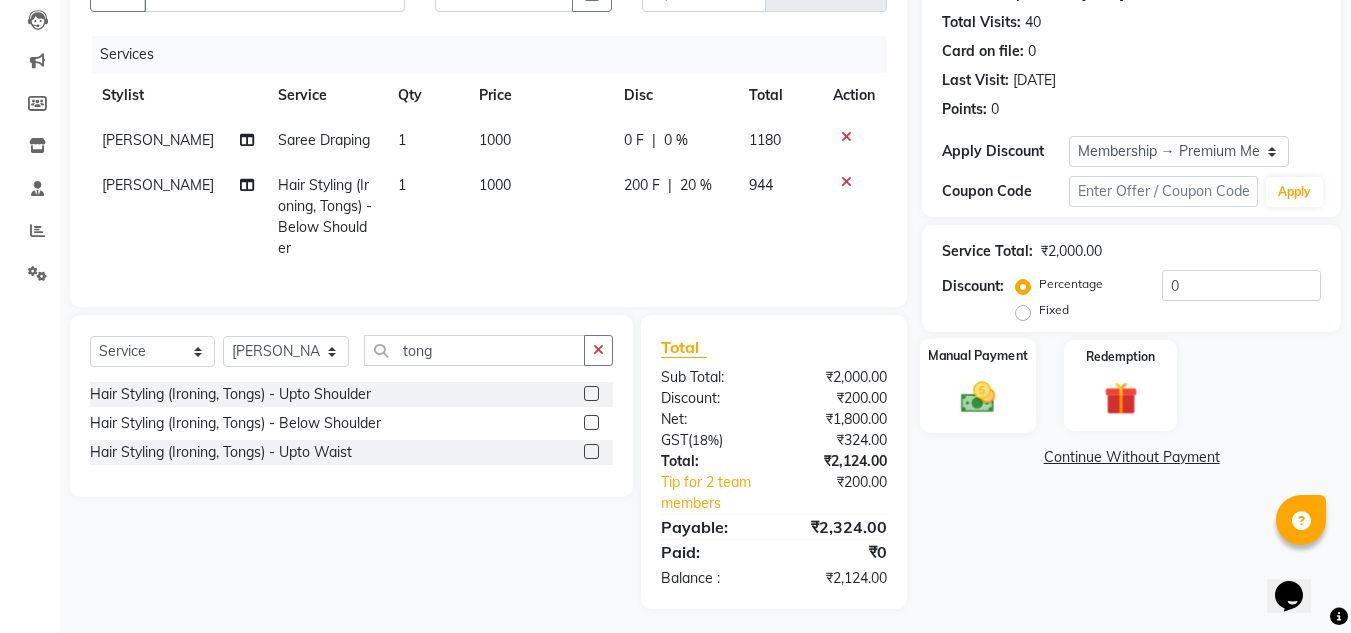 click 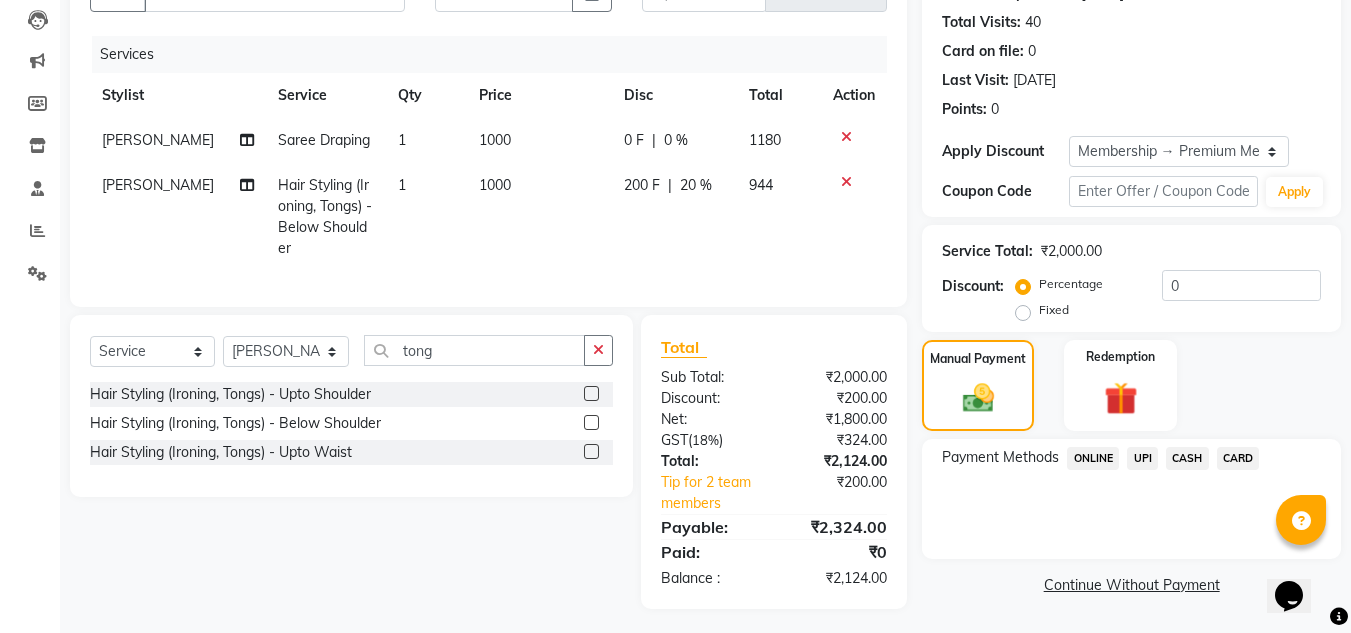 drag, startPoint x: 1144, startPoint y: 457, endPoint x: 1146, endPoint y: 478, distance: 21.095022 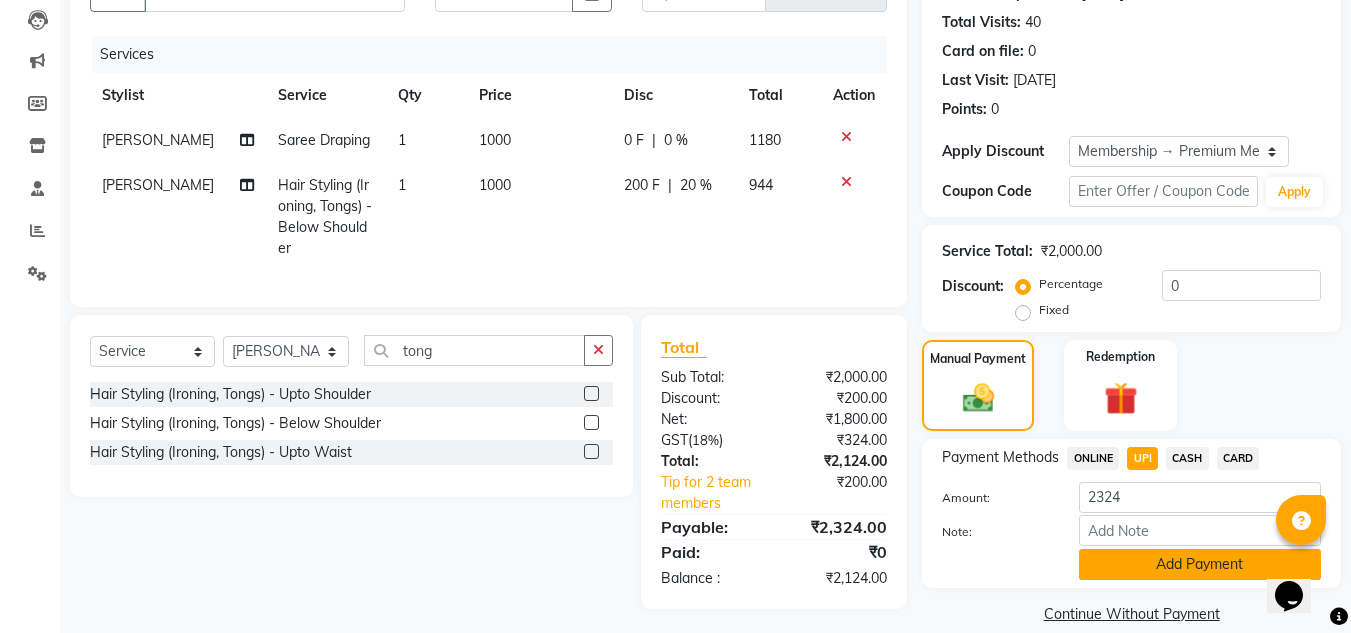 click on "Add Payment" 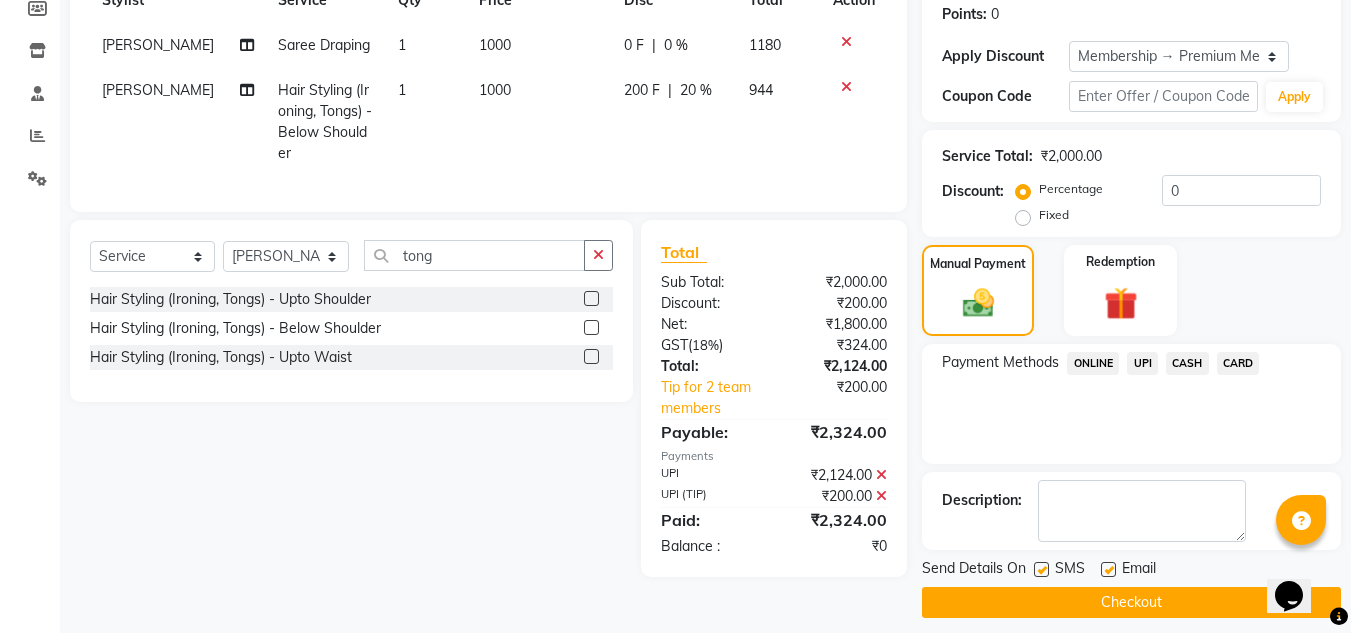 scroll, scrollTop: 322, scrollLeft: 0, axis: vertical 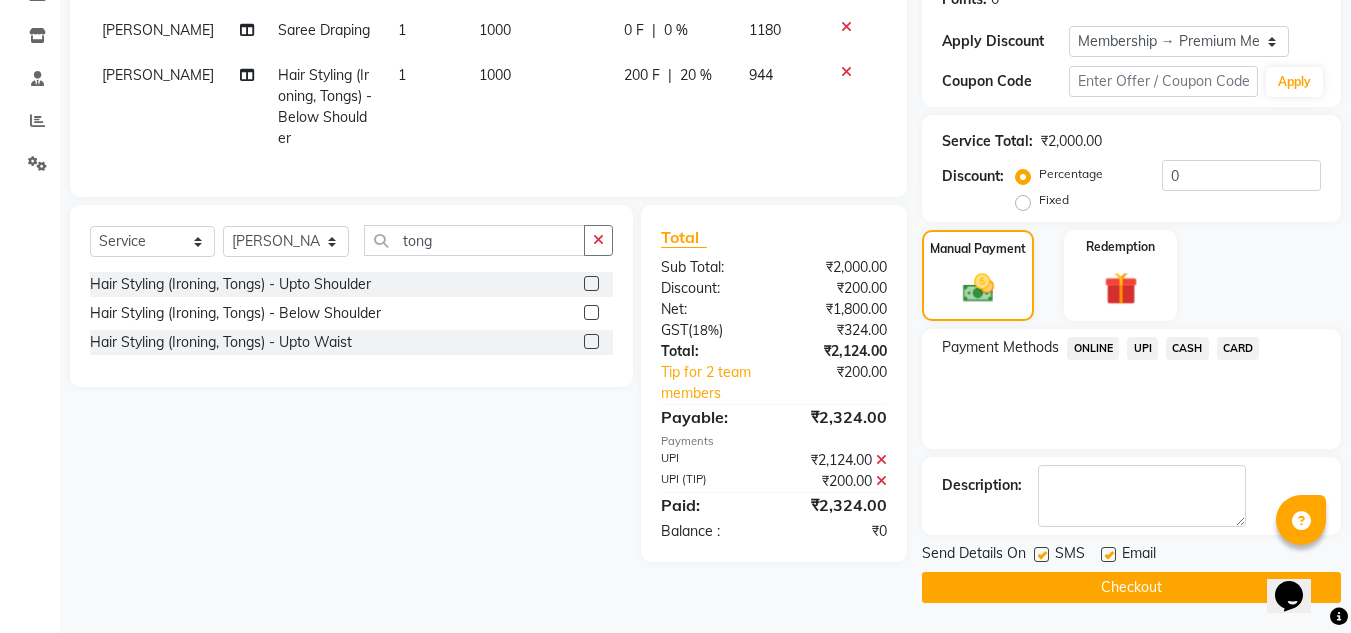 click 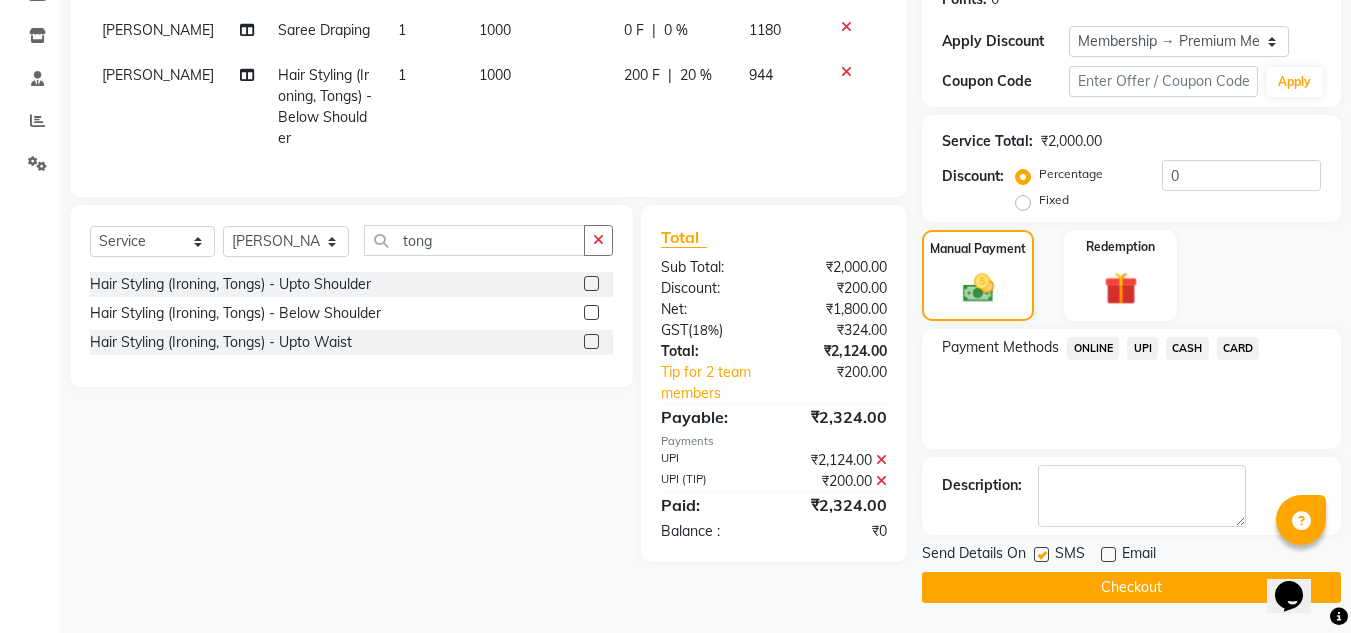 click on "Checkout" 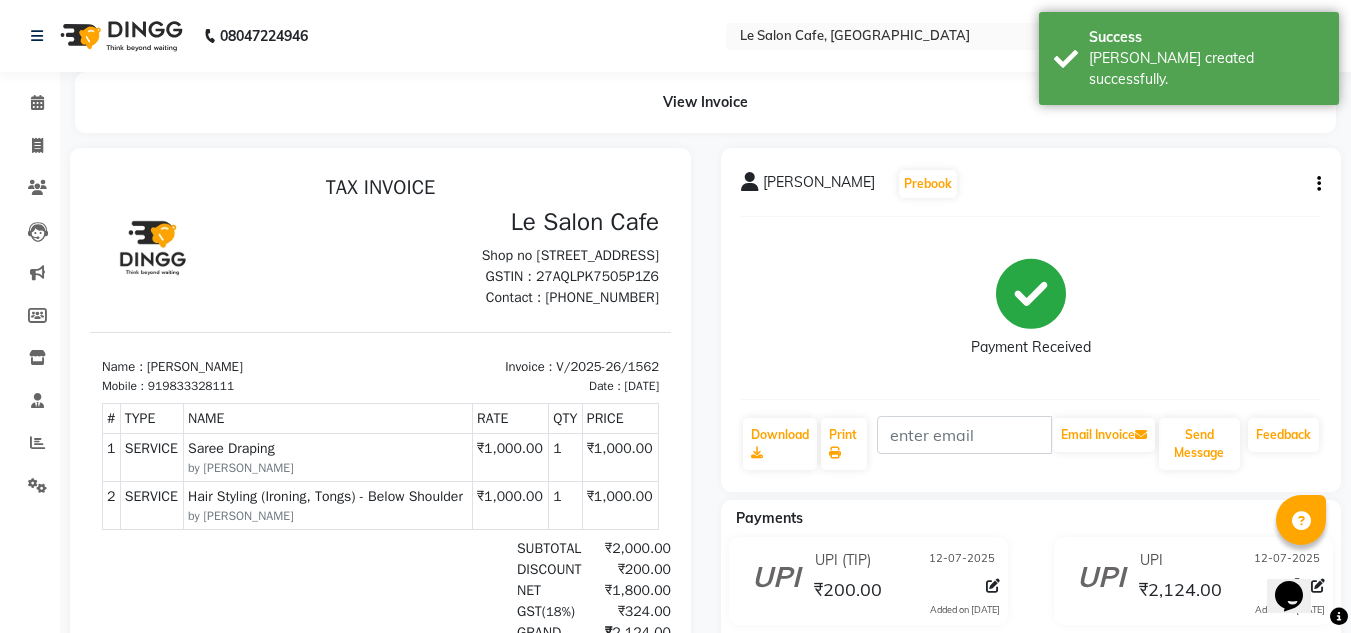 scroll, scrollTop: 0, scrollLeft: 0, axis: both 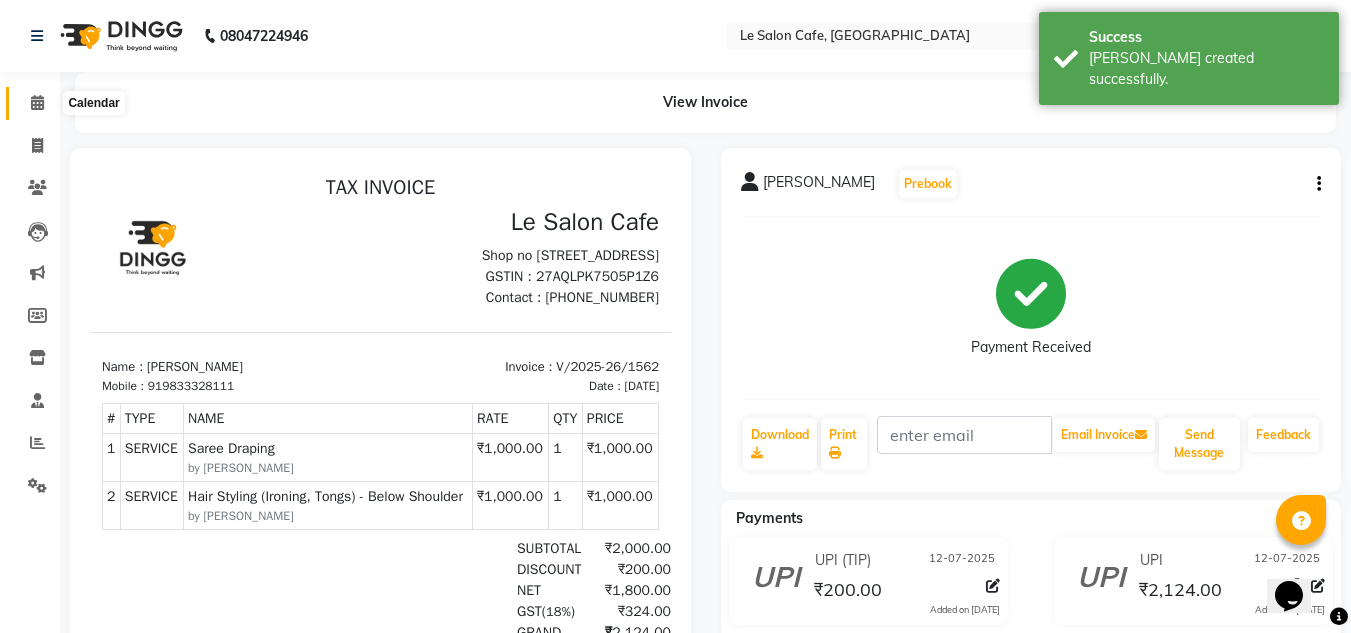 click 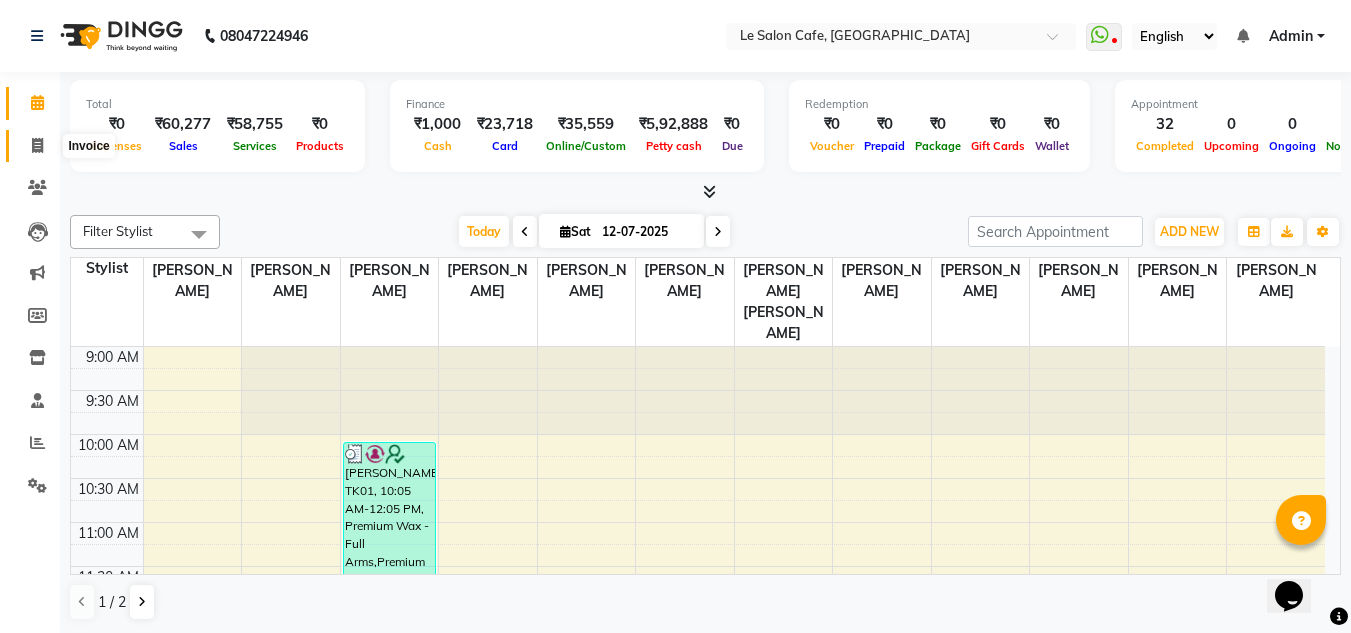 click 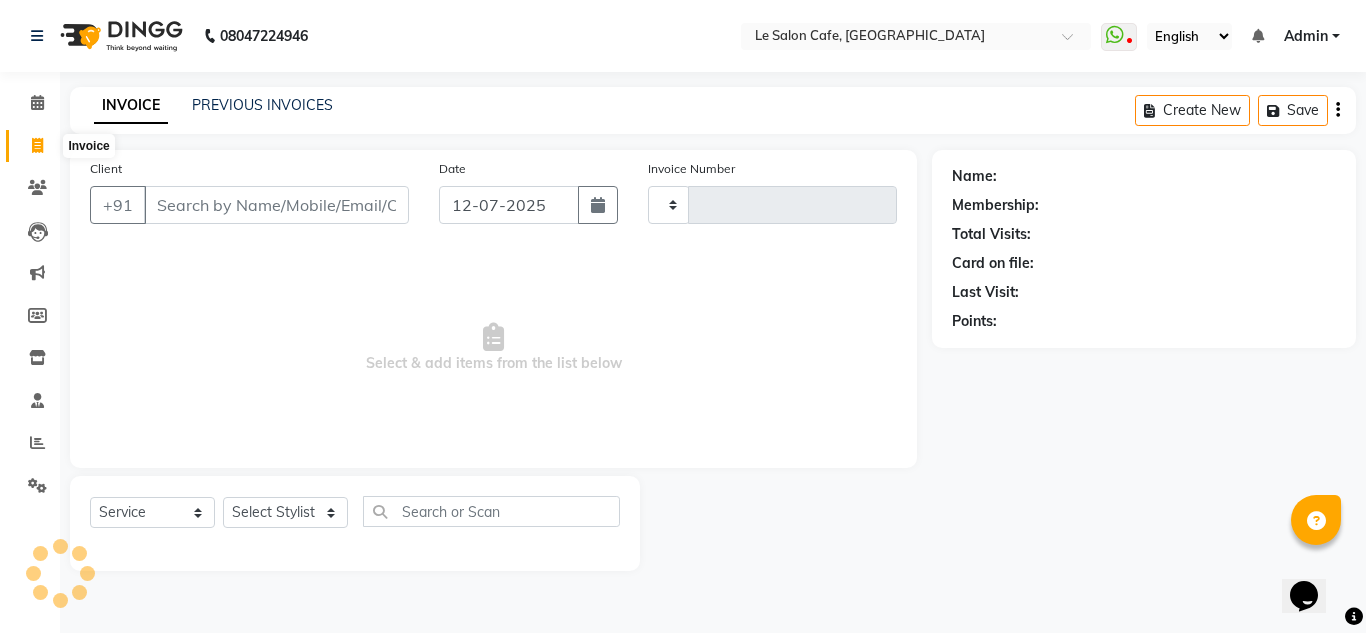 type on "1563" 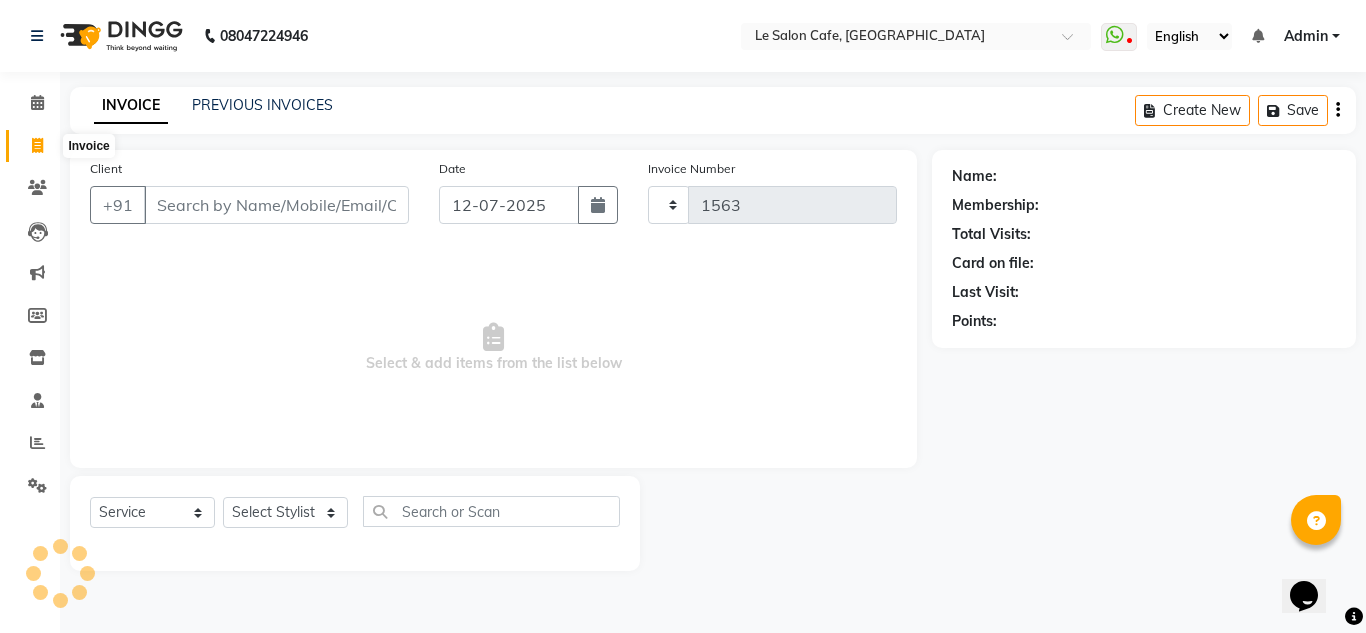 select on "594" 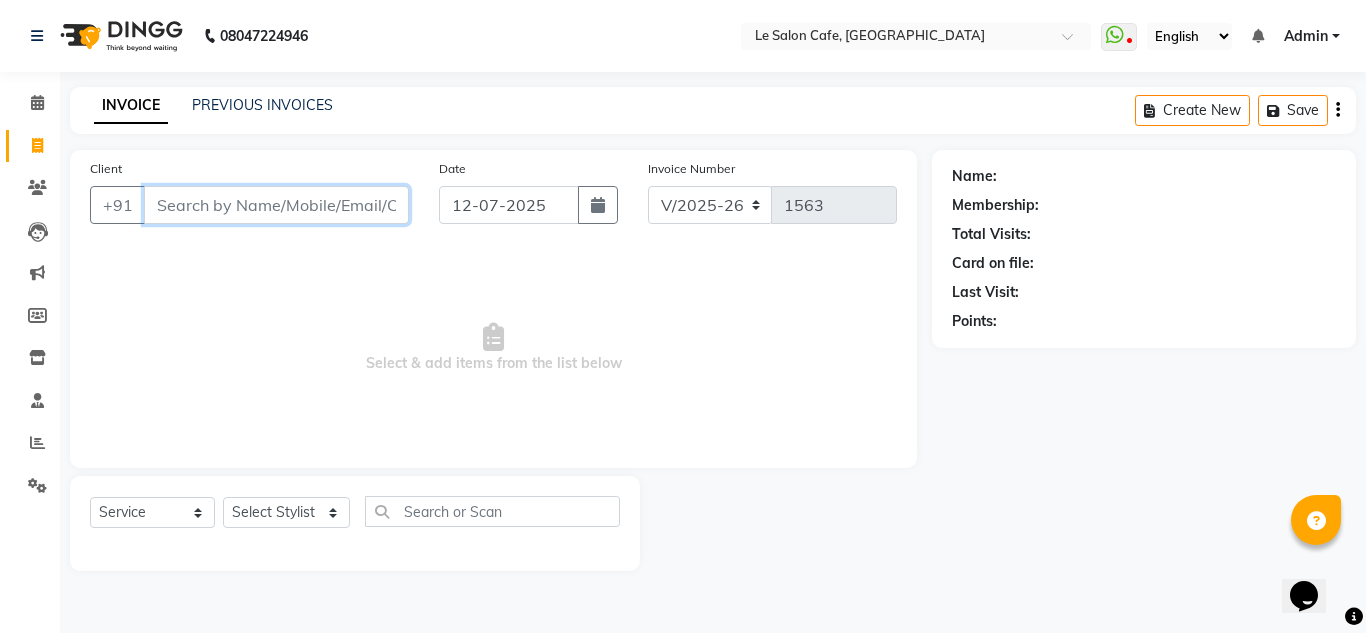 click on "Client" at bounding box center [276, 205] 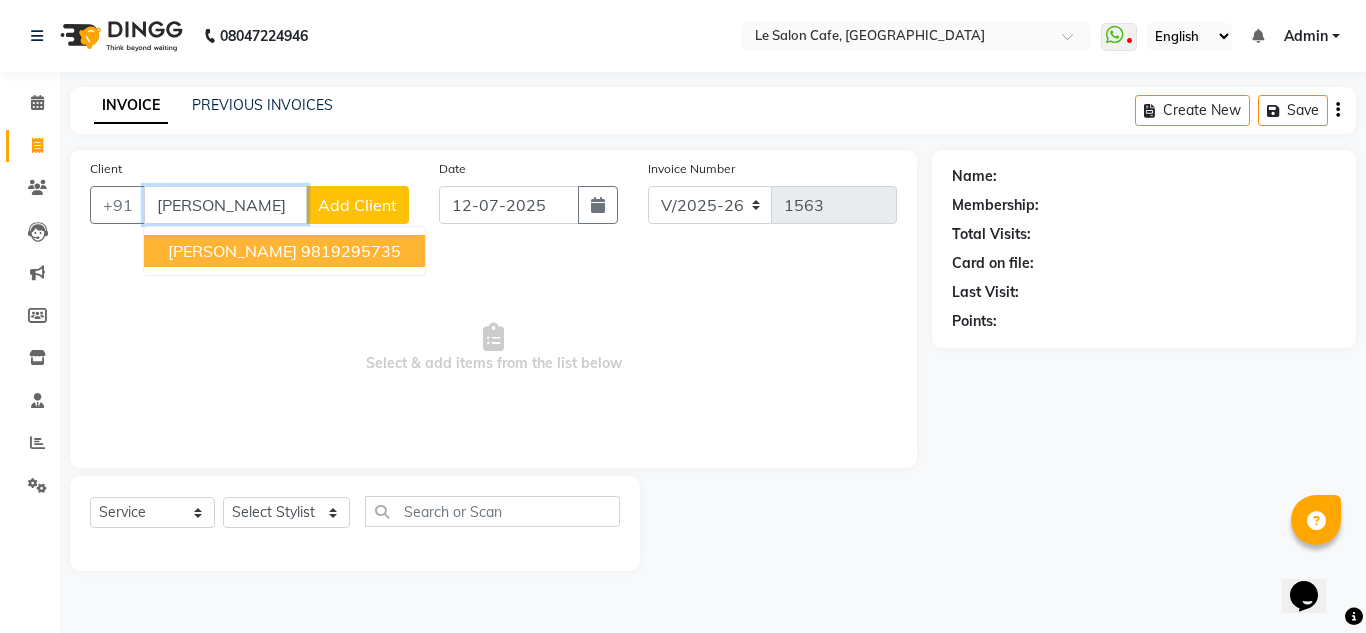 click on "9819295735" at bounding box center (351, 251) 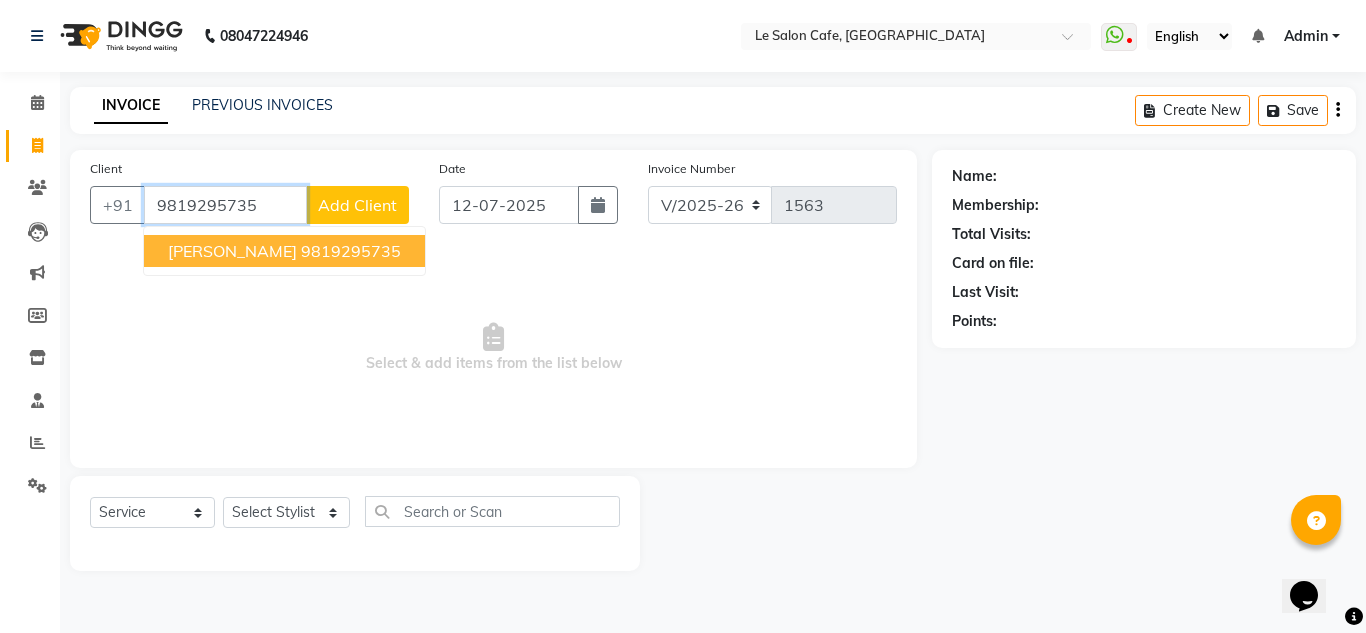 type on "9819295735" 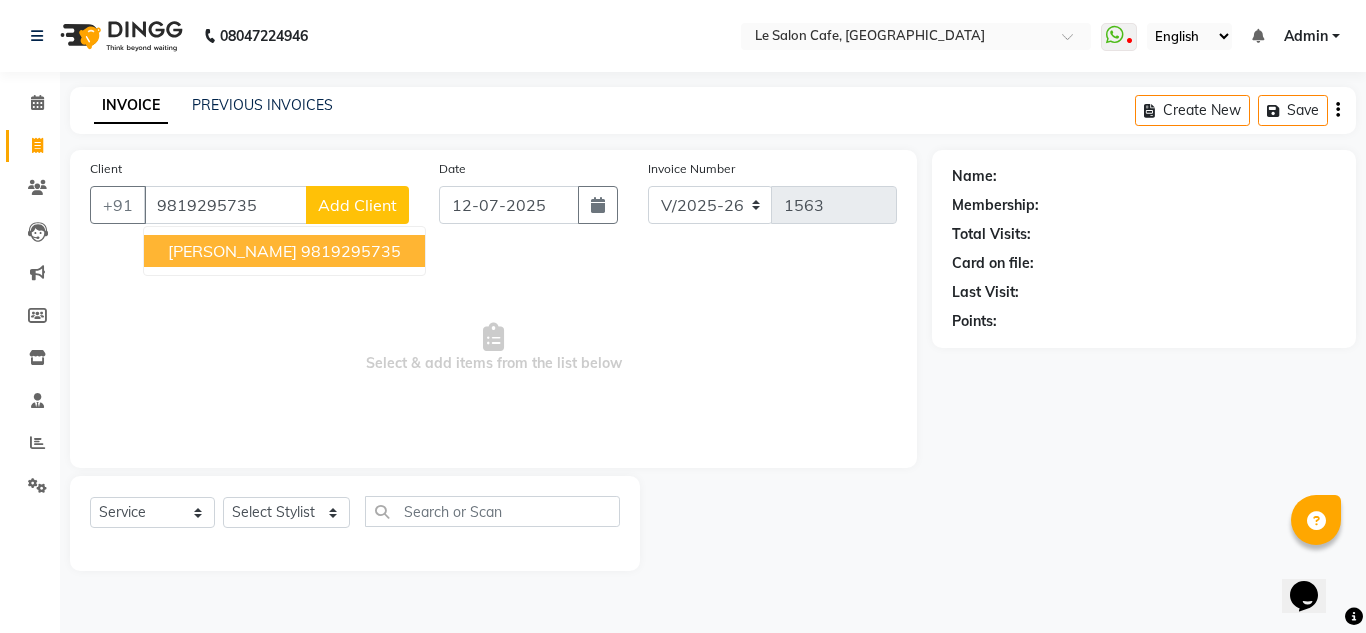 select on "1: Object" 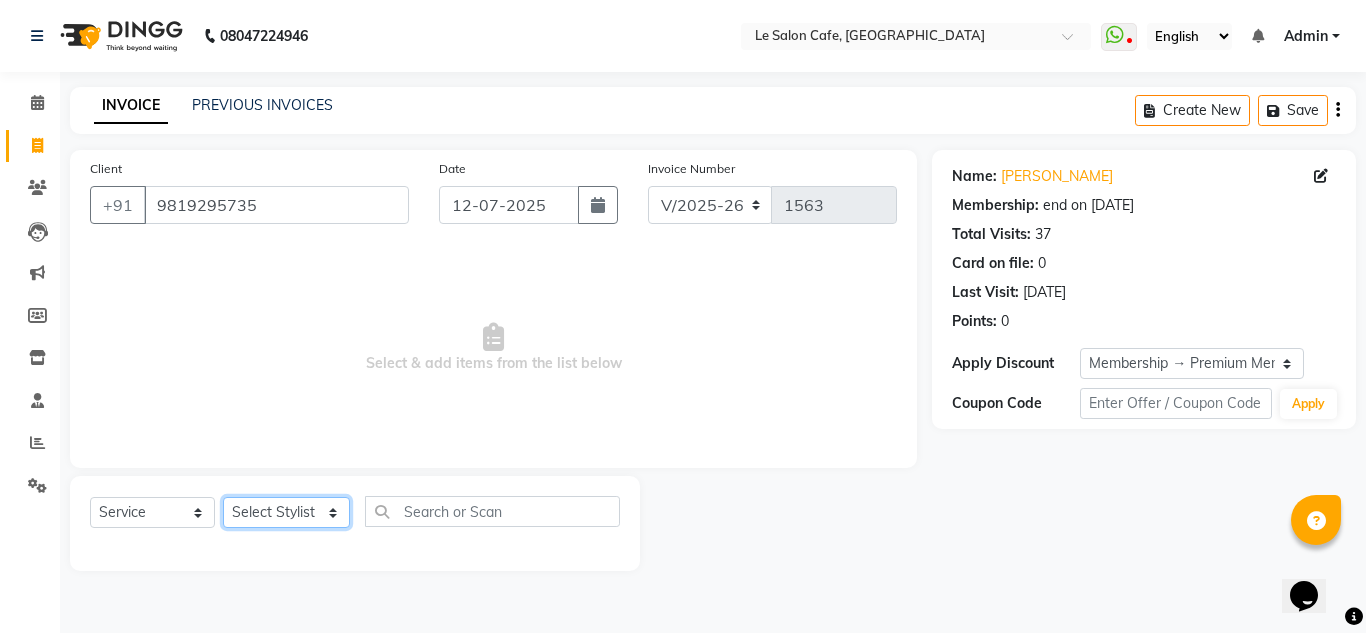 click on "Select Stylist [PERSON_NAME]  [PERSON_NAME]  [PERSON_NAME]  Front Desk  [PERSON_NAME]  [PERSON_NAME] [PERSON_NAME]  [PERSON_NAME]  [PERSON_NAME] [PERSON_NAME]  [PERSON_NAME] [PERSON_NAME] [PERSON_NAME] [PERSON_NAME]" 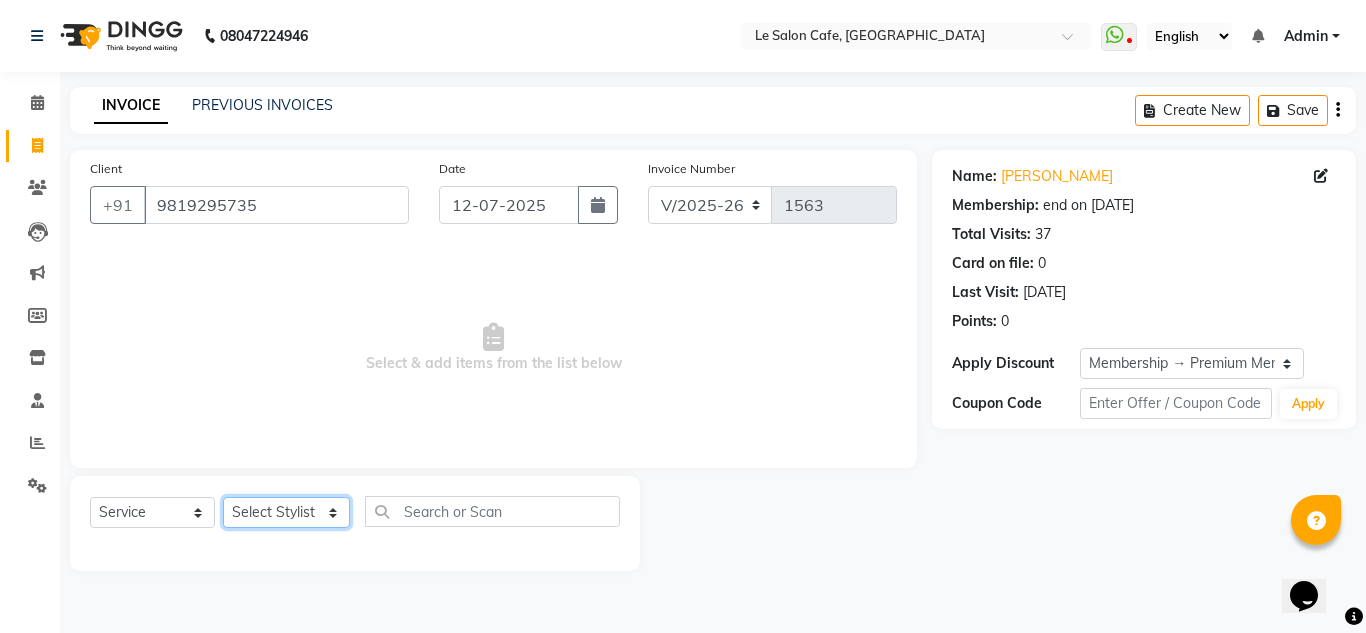 select on "8340" 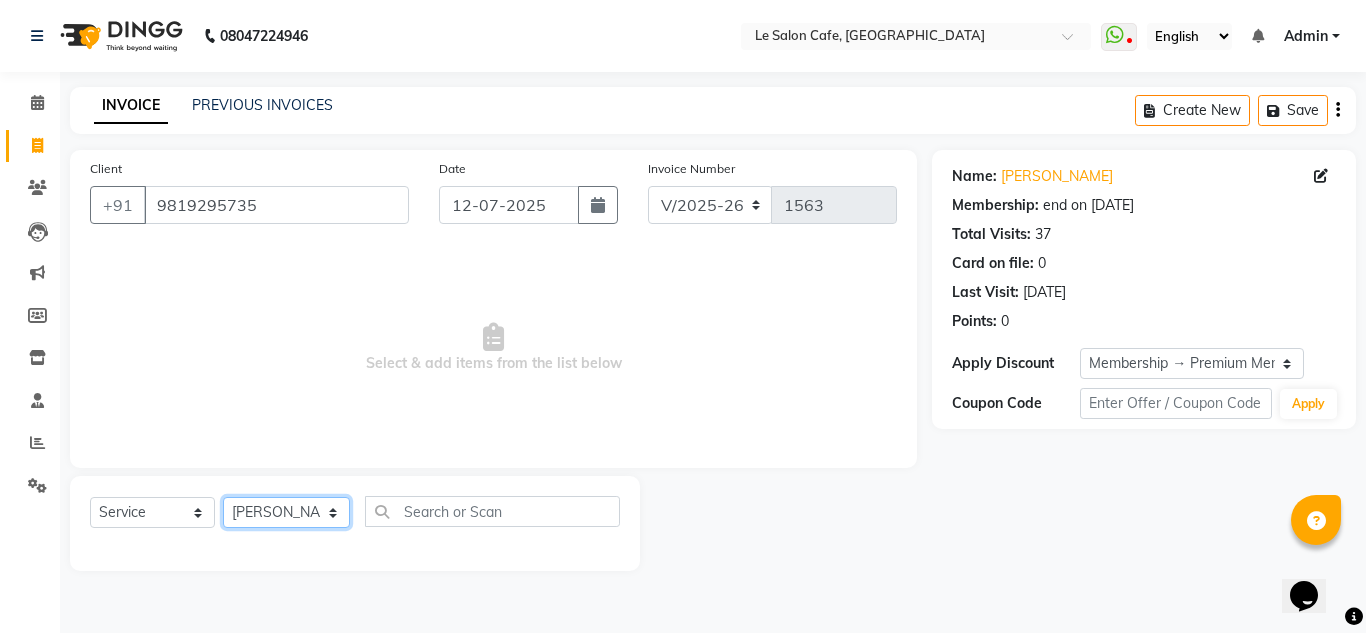 click on "Select Stylist [PERSON_NAME]  [PERSON_NAME]  [PERSON_NAME]  Front Desk  [PERSON_NAME]  [PERSON_NAME] [PERSON_NAME]  [PERSON_NAME]  [PERSON_NAME] [PERSON_NAME]  [PERSON_NAME] [PERSON_NAME] [PERSON_NAME] [PERSON_NAME]" 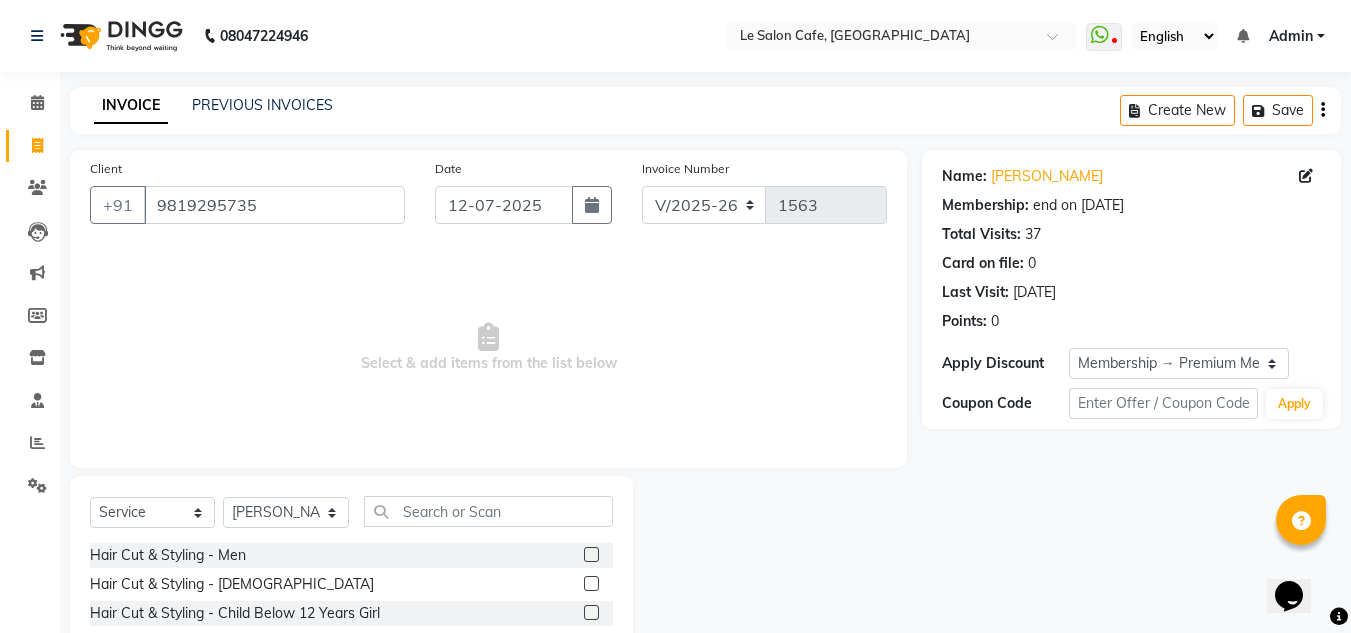 click 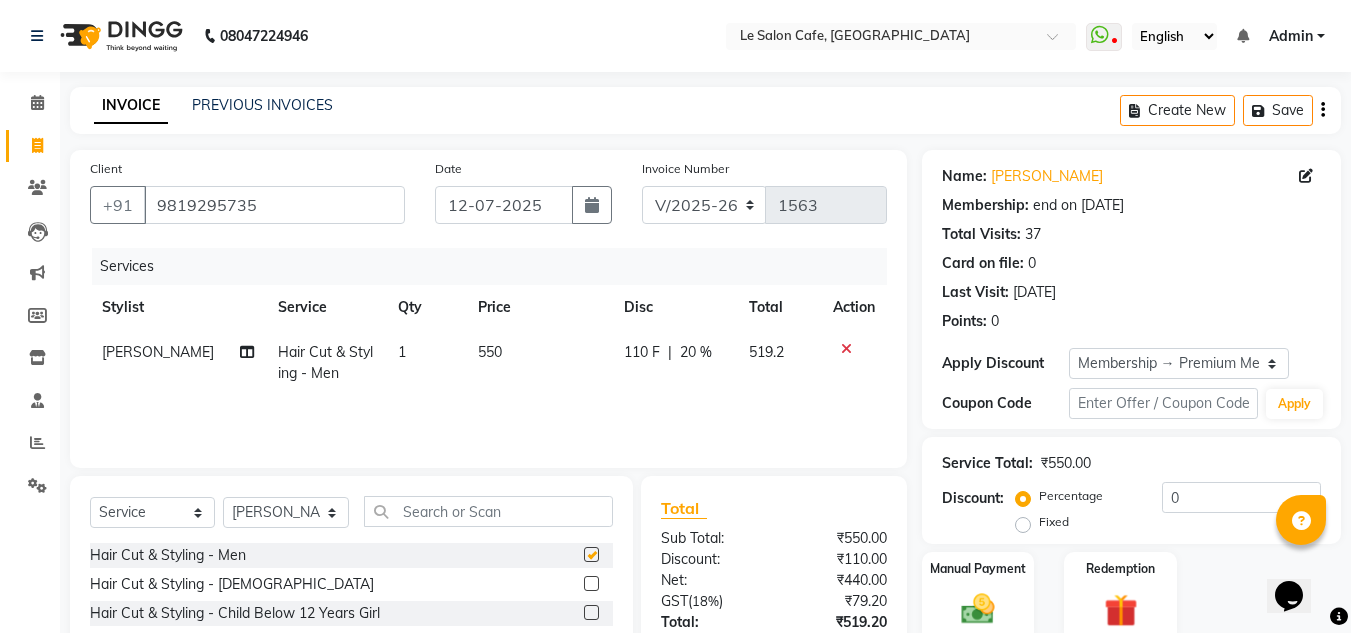 checkbox on "false" 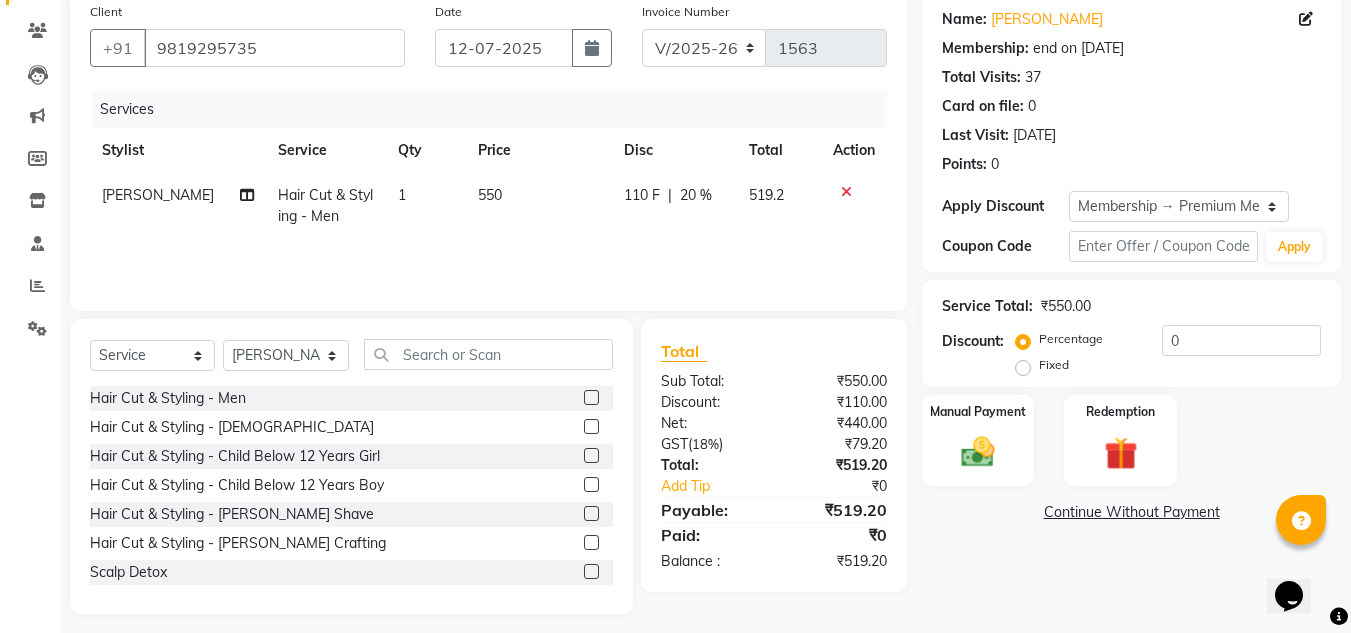 scroll, scrollTop: 168, scrollLeft: 0, axis: vertical 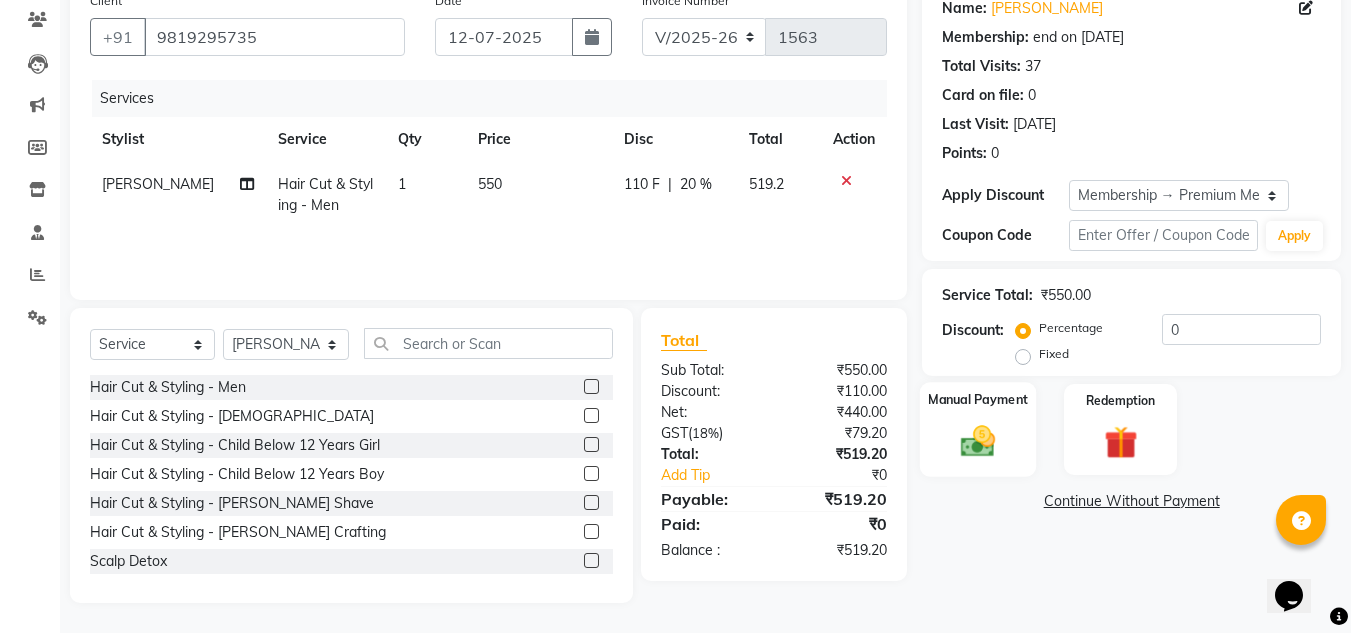 click 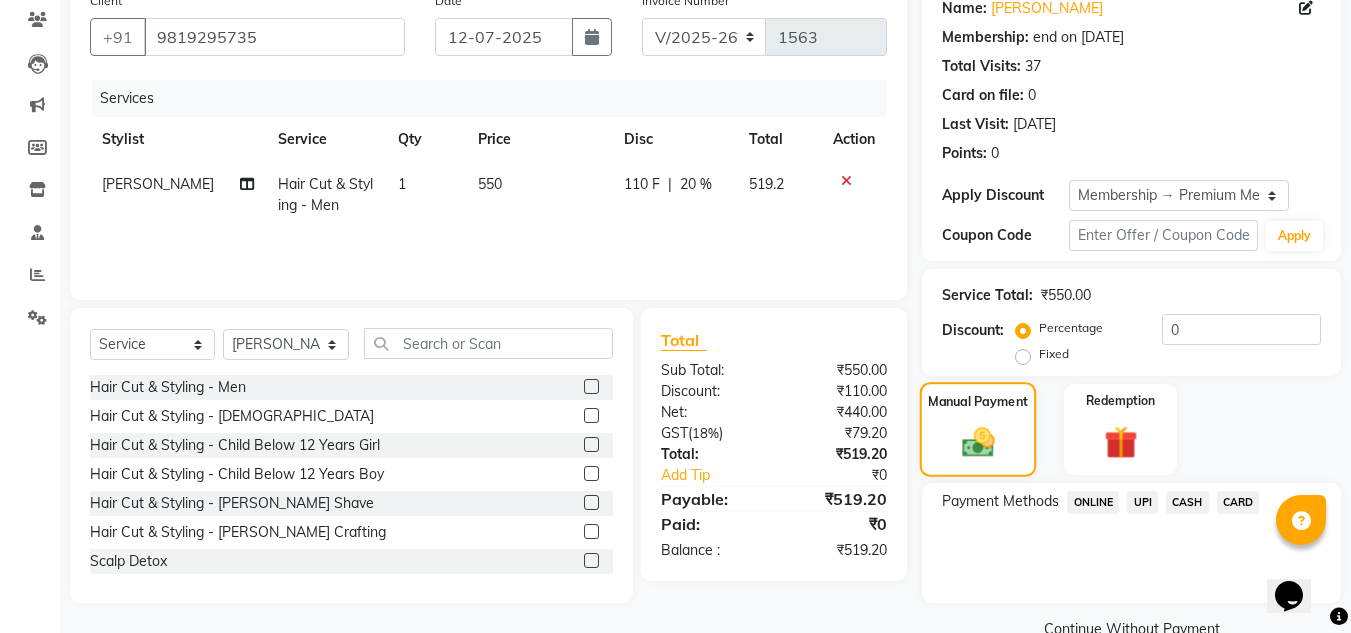 scroll, scrollTop: 209, scrollLeft: 0, axis: vertical 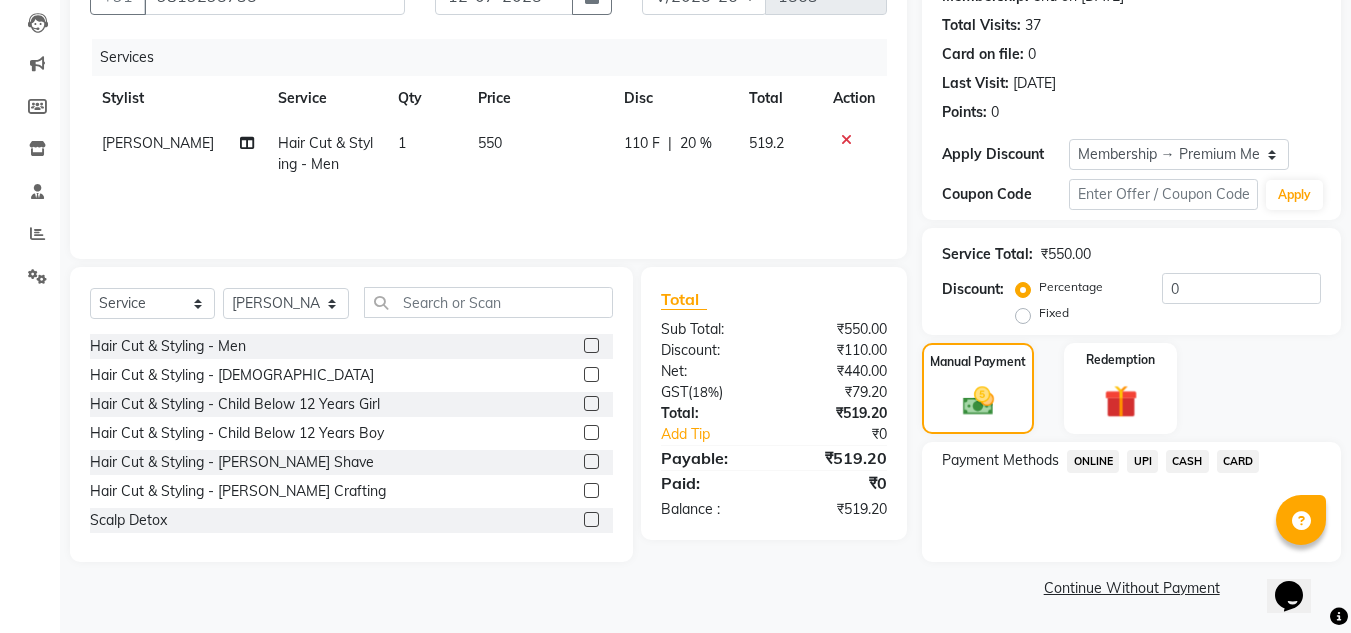click on "UPI" 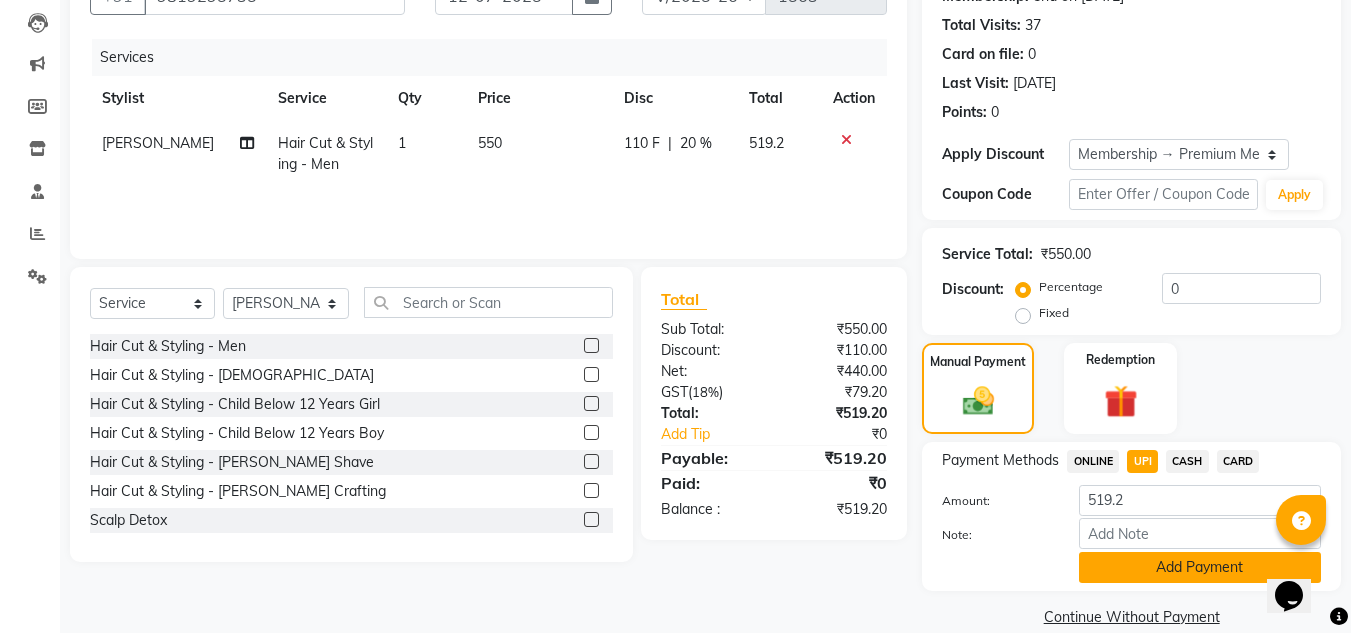 click on "Add Payment" 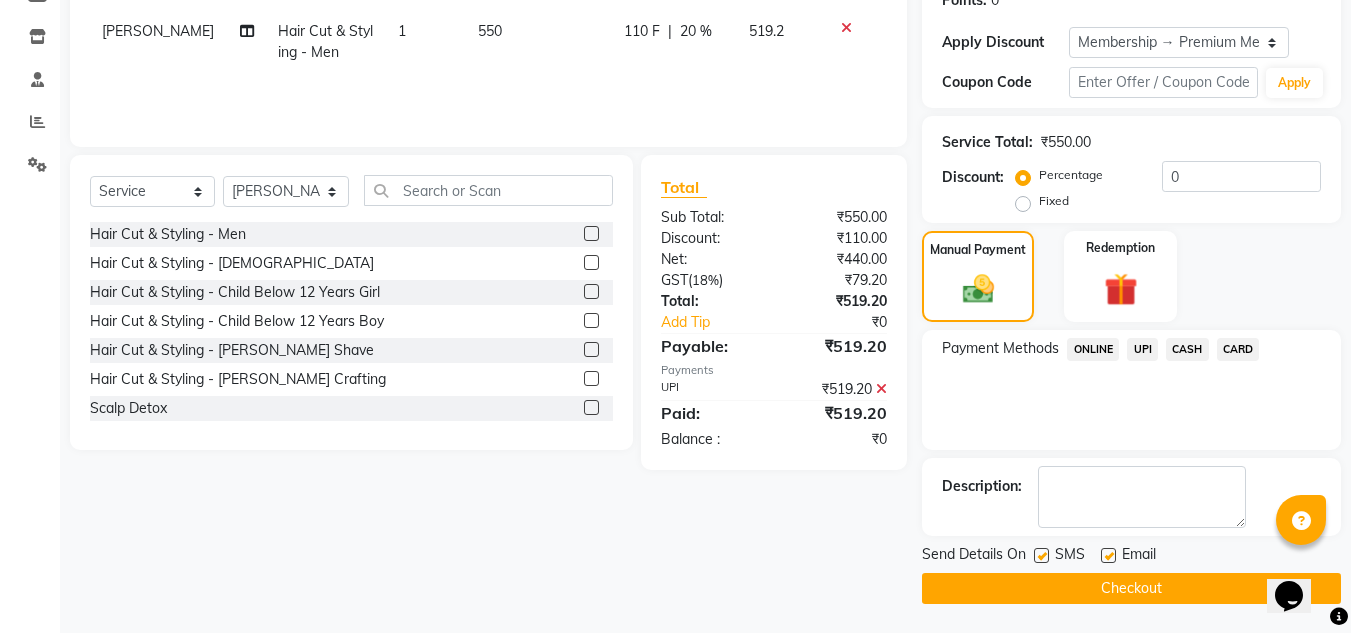 scroll, scrollTop: 322, scrollLeft: 0, axis: vertical 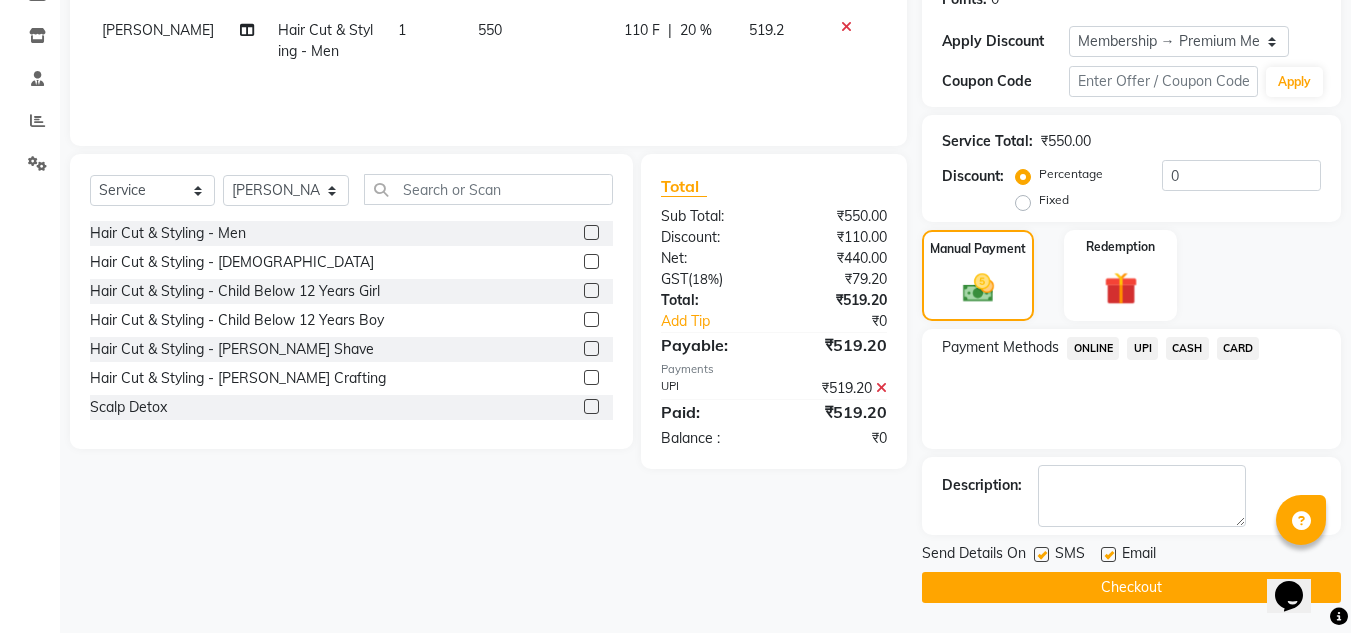 click 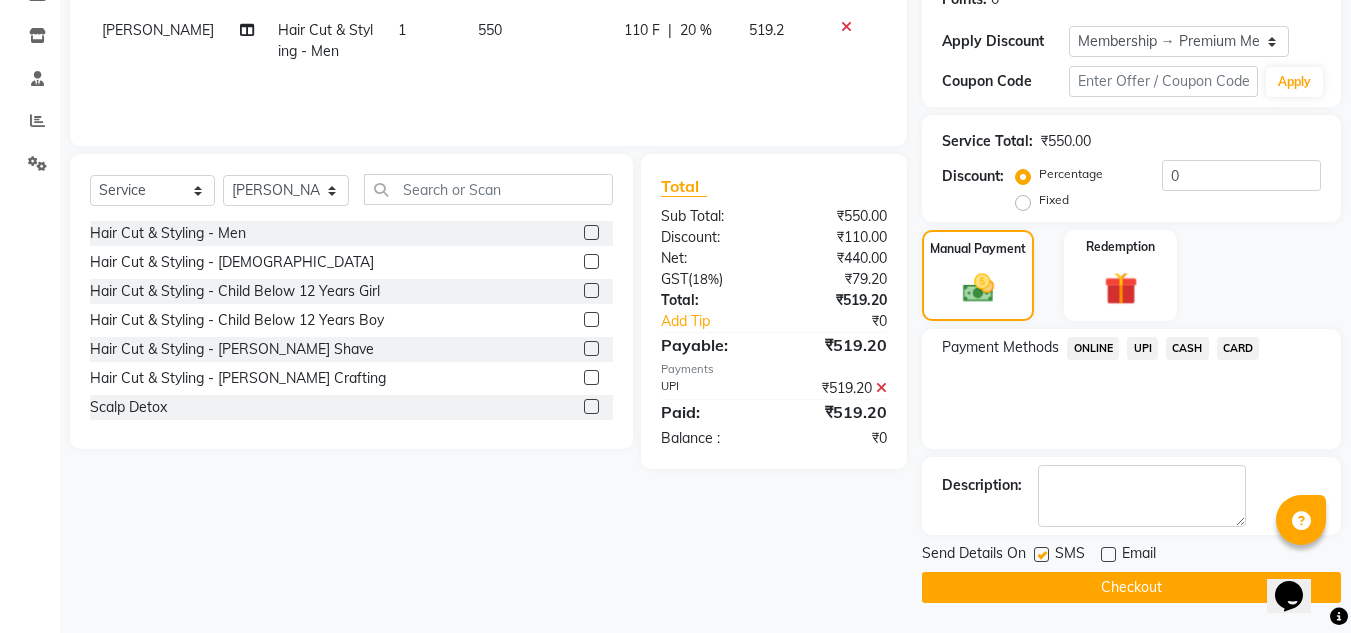click on "Checkout" 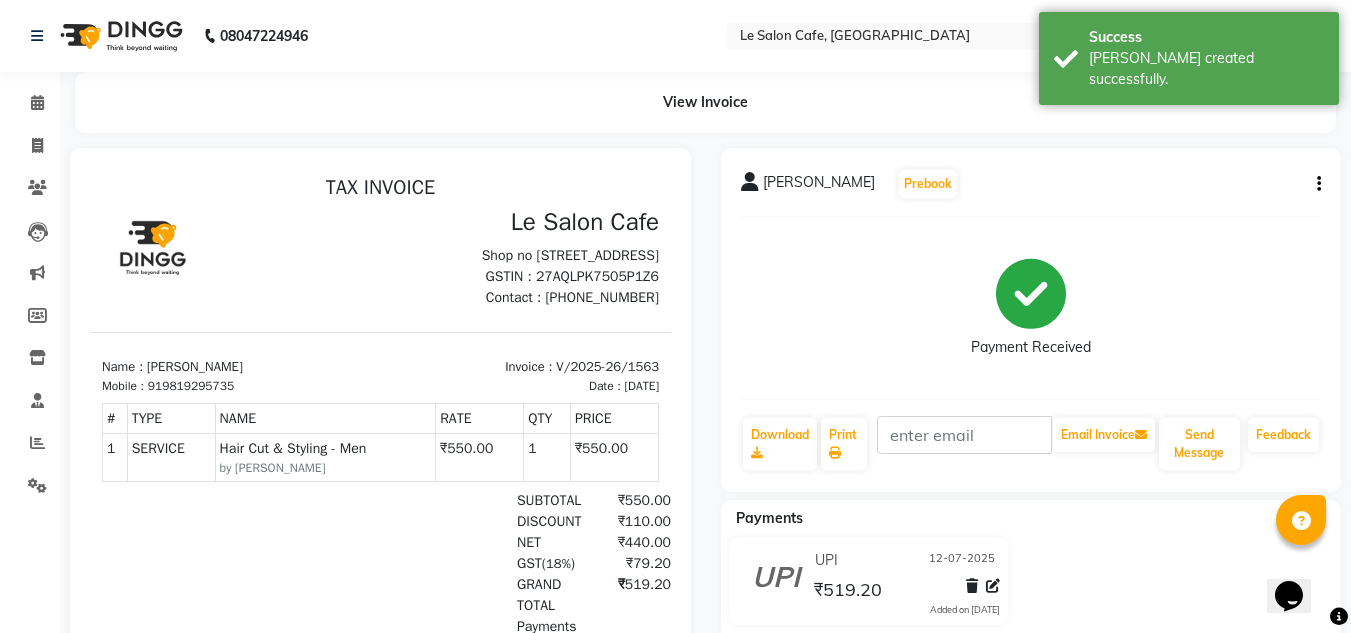 scroll, scrollTop: 0, scrollLeft: 0, axis: both 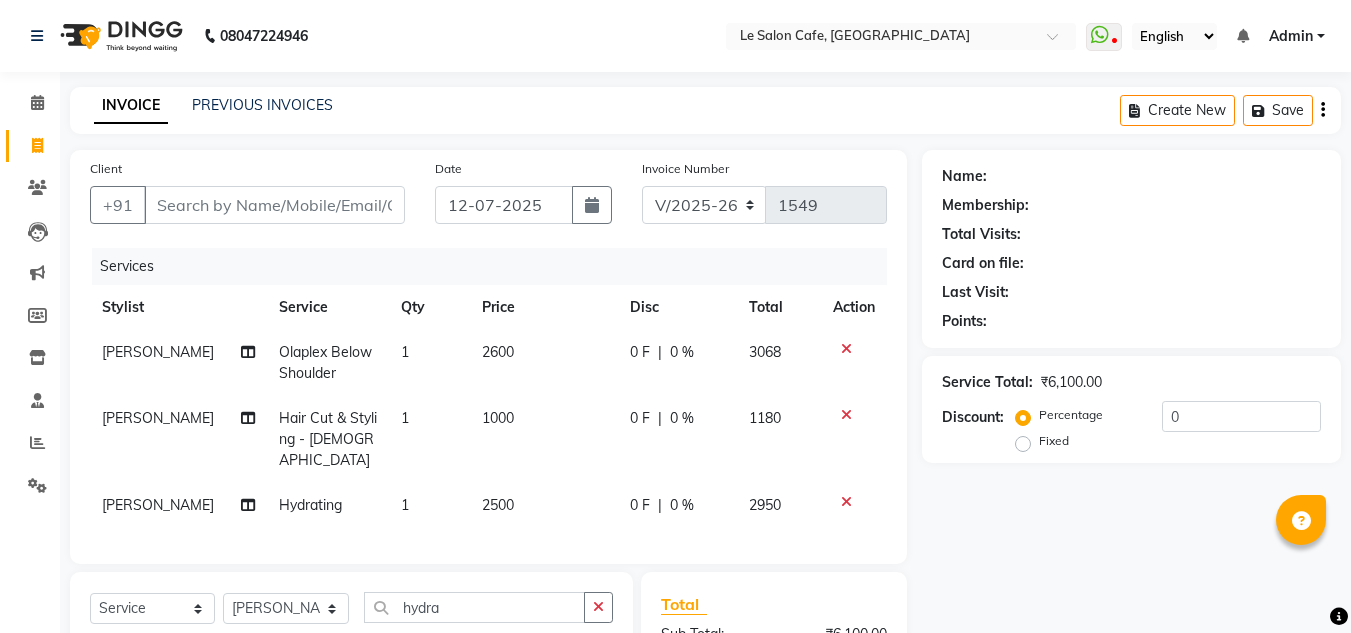 select on "594" 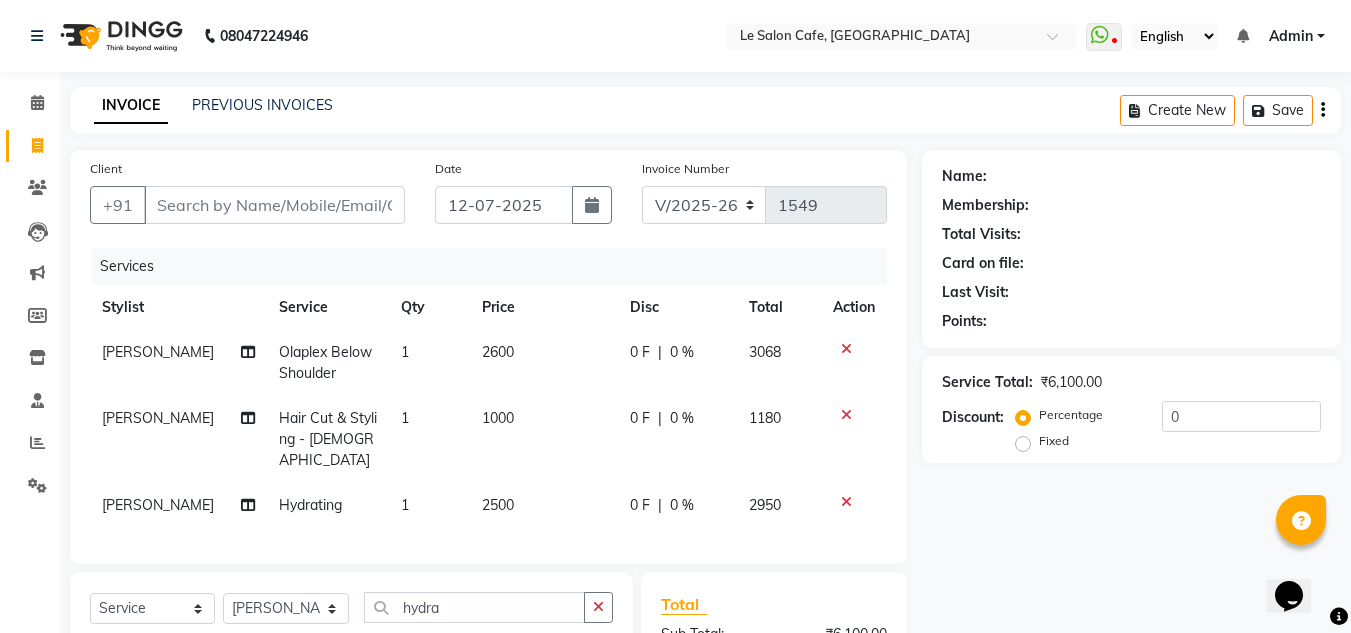 scroll, scrollTop: 0, scrollLeft: 0, axis: both 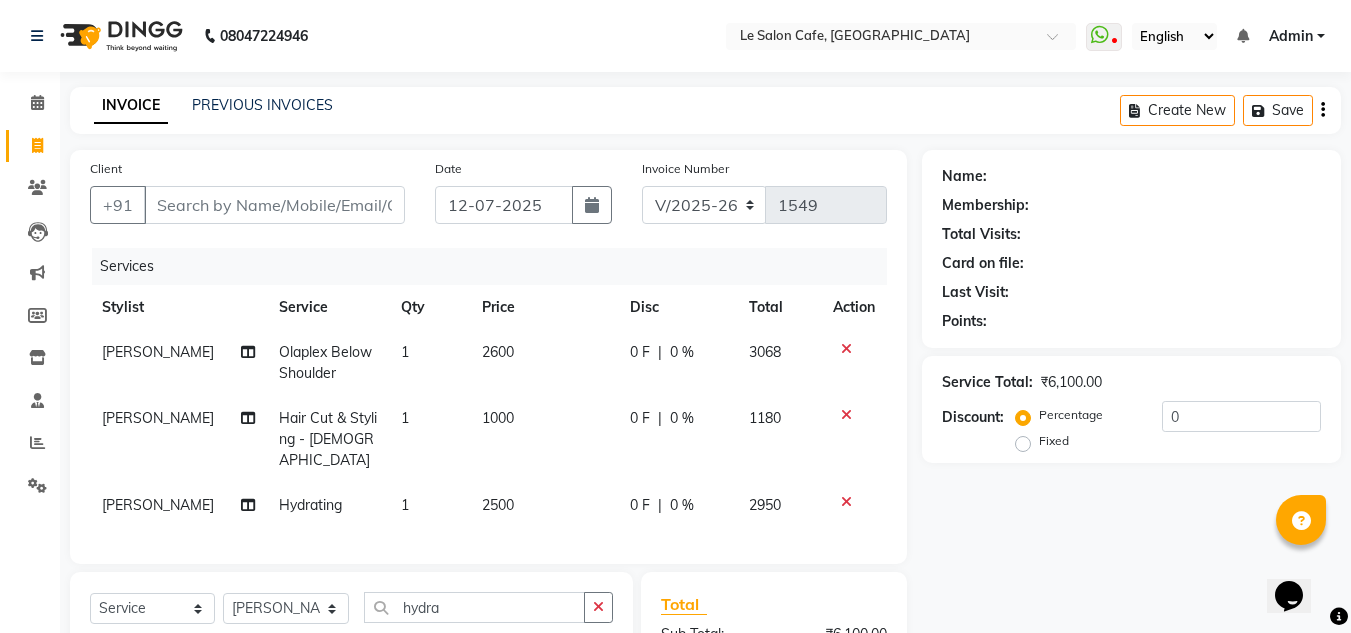 click on "Name: Membership: Total Visits: Card on file: Last Visit:  Points:  Service Total:  ₹6,100.00  Discount:  Percentage   Fixed  0" 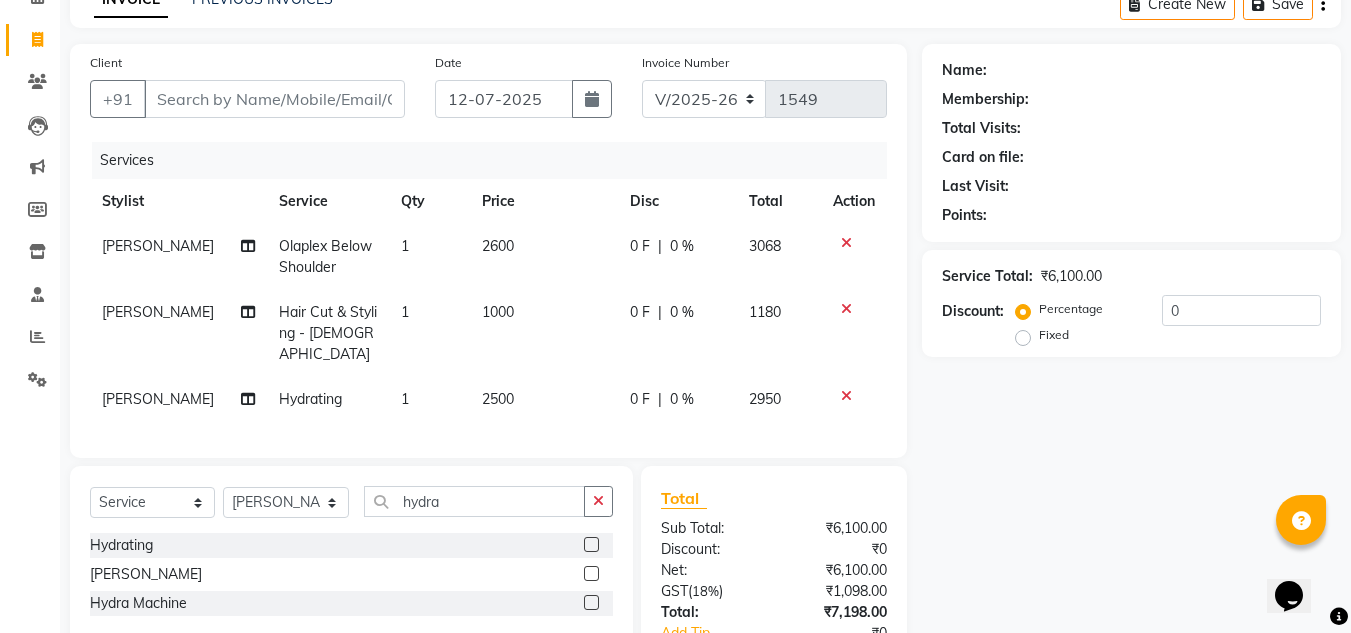 scroll, scrollTop: 0, scrollLeft: 0, axis: both 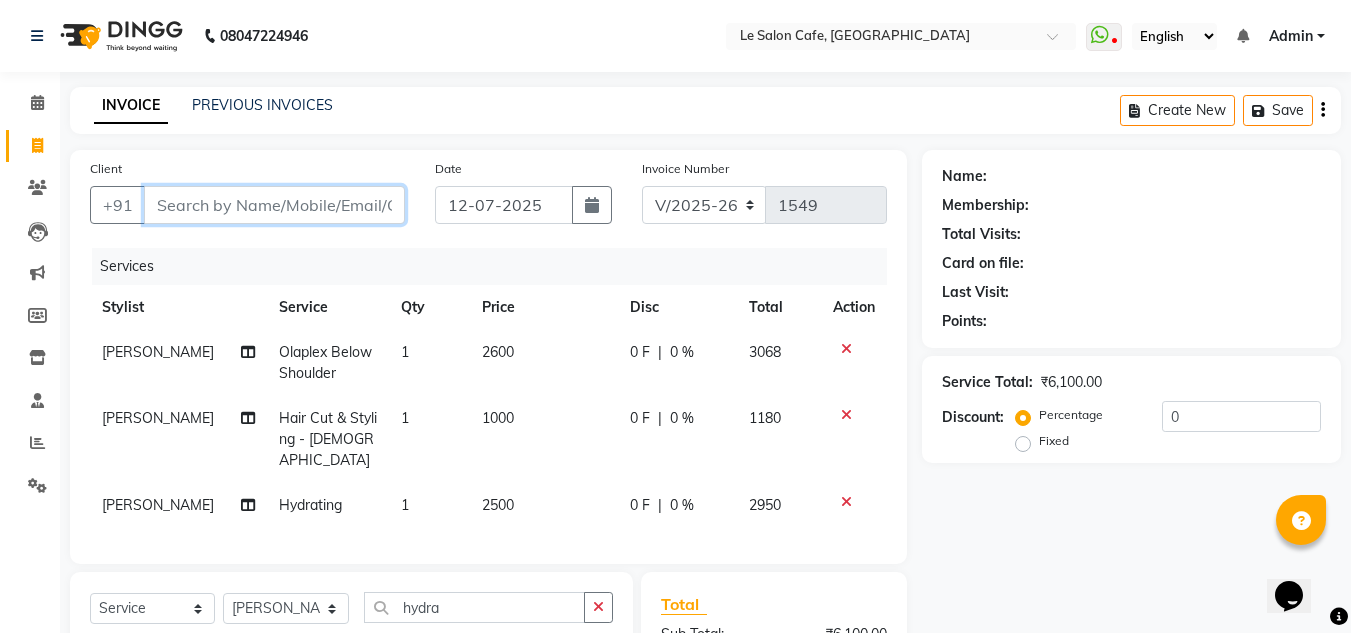click on "Client" at bounding box center [274, 205] 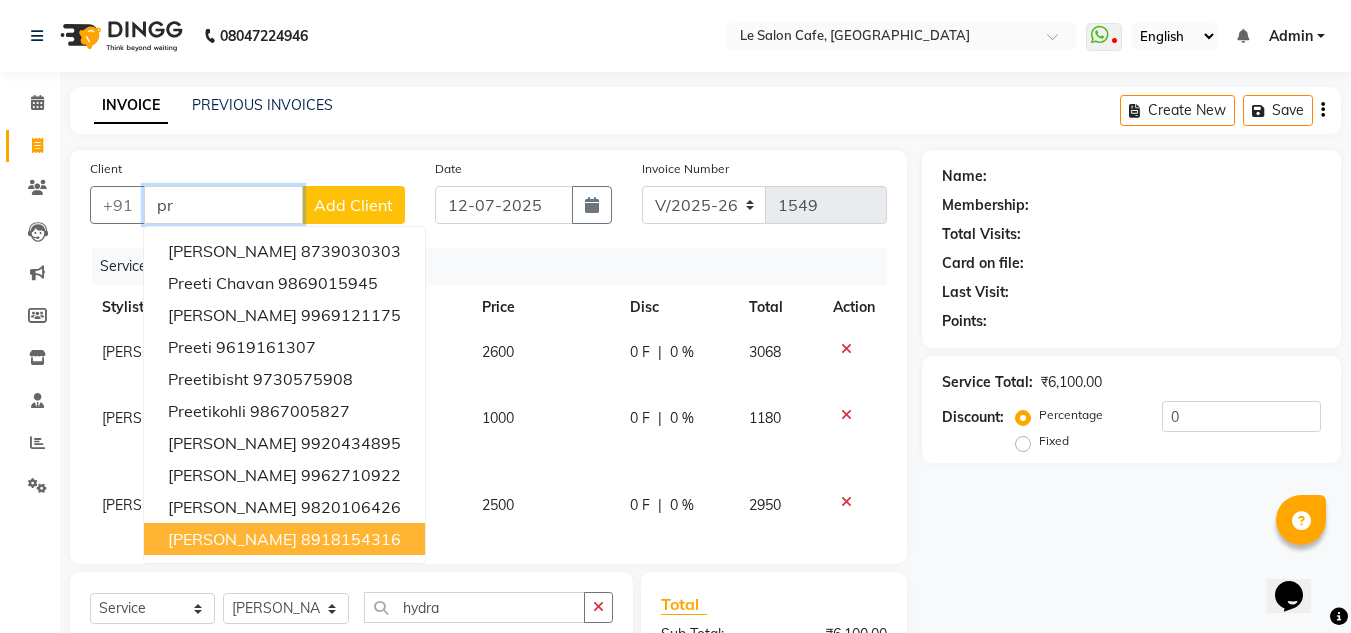 type on "p" 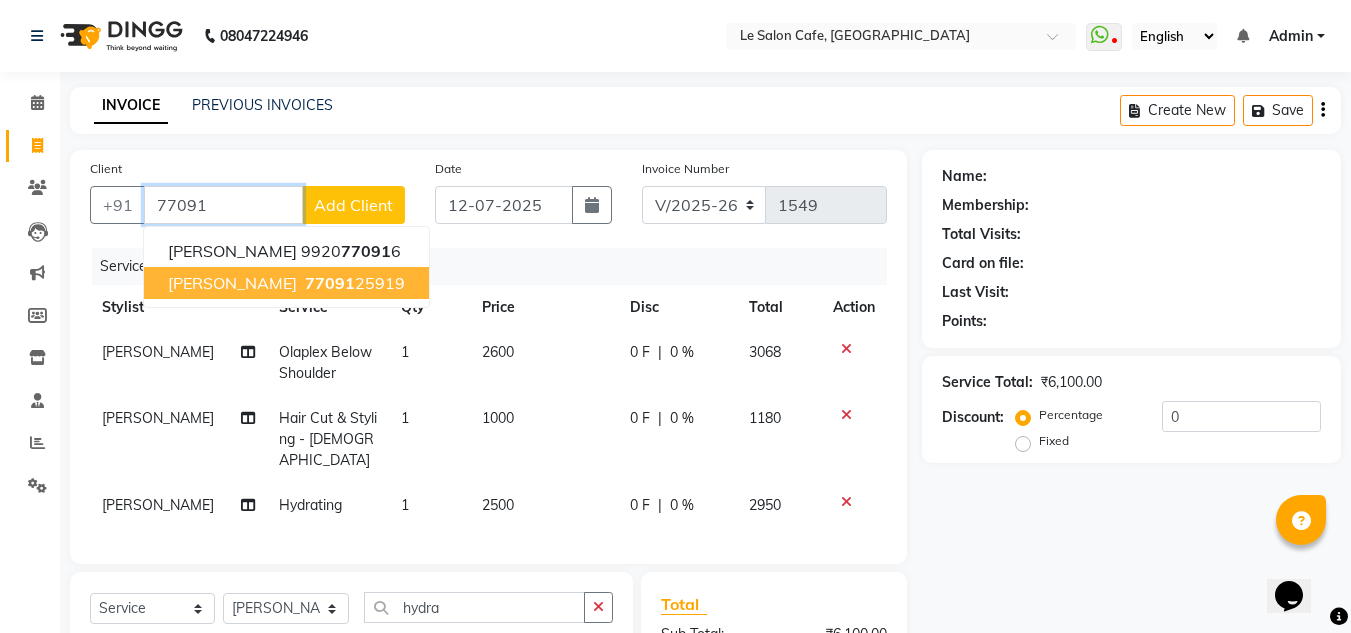 click on "[PERSON_NAME]" at bounding box center (232, 283) 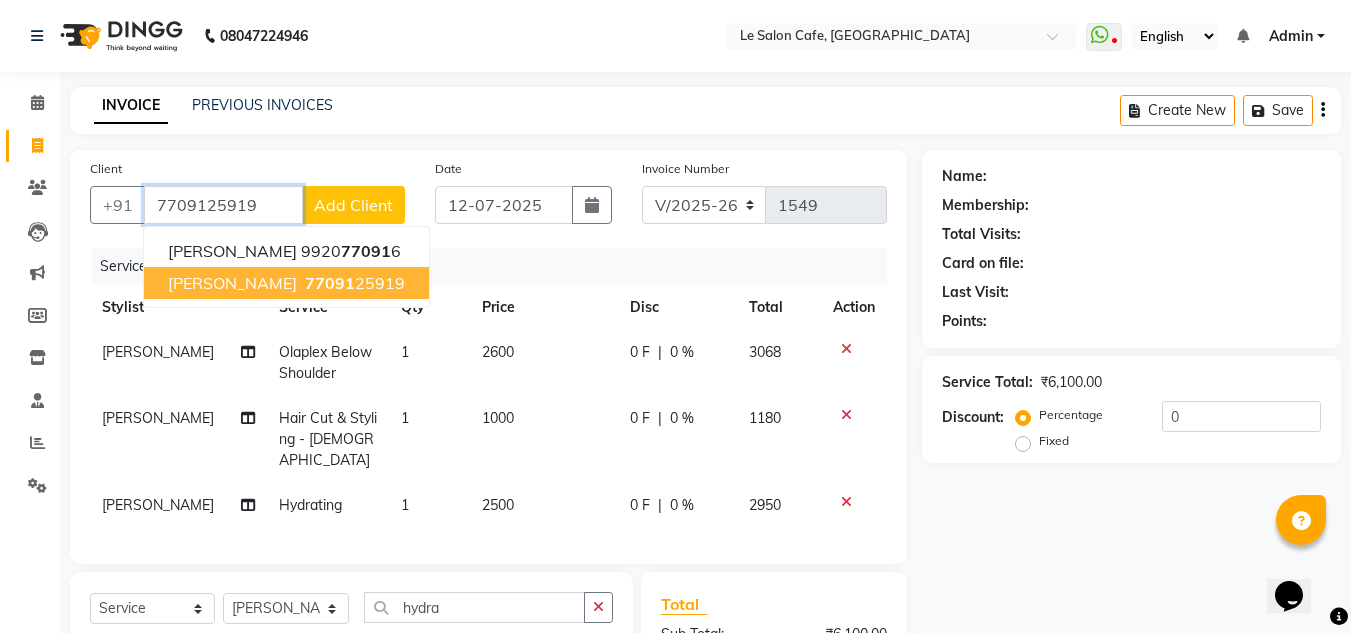 type on "7709125919" 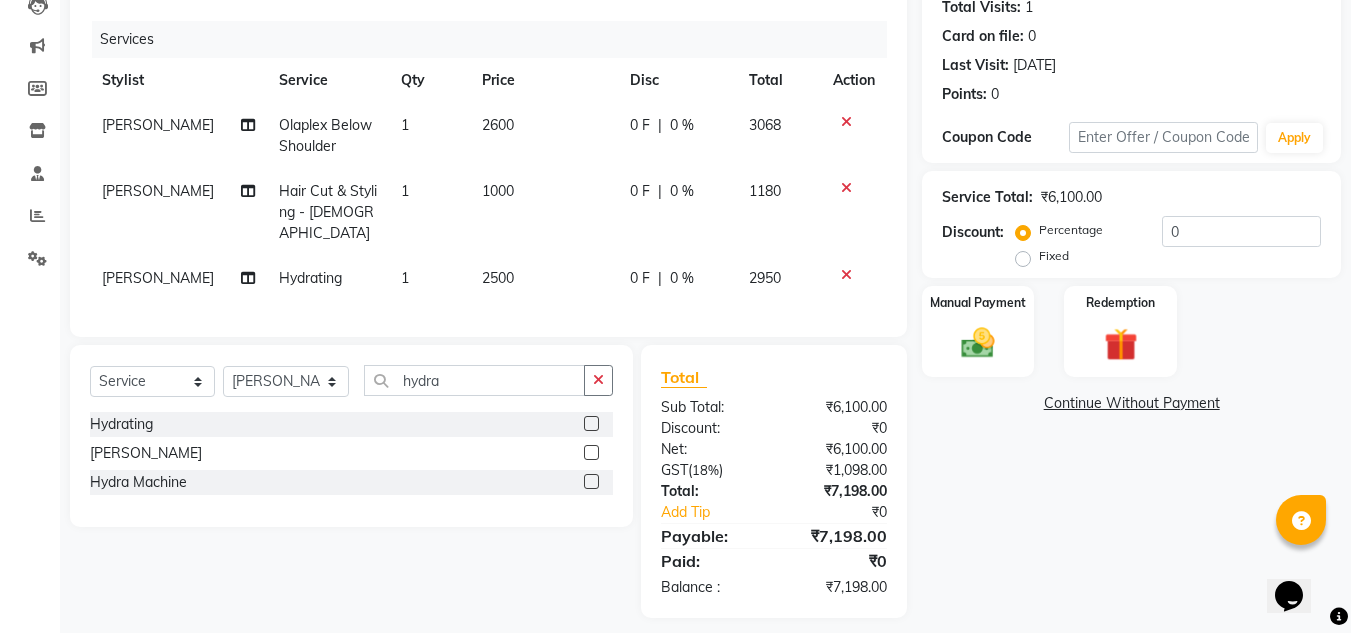 scroll, scrollTop: 236, scrollLeft: 0, axis: vertical 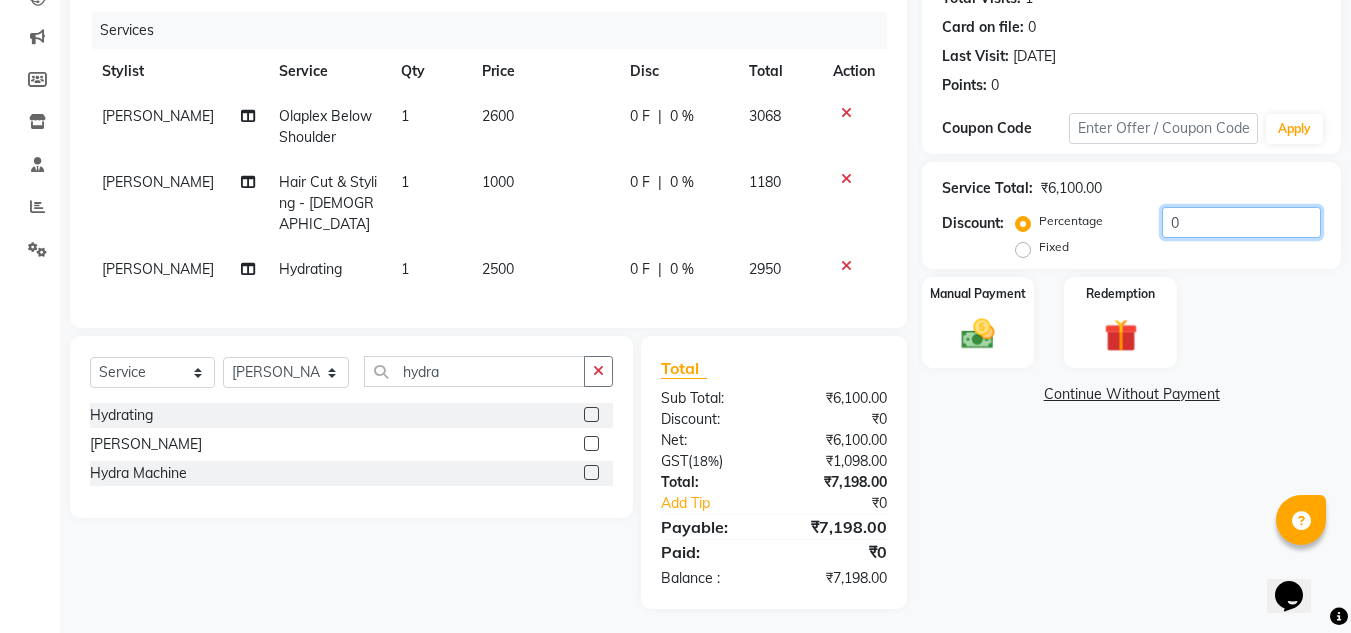 click on "0" 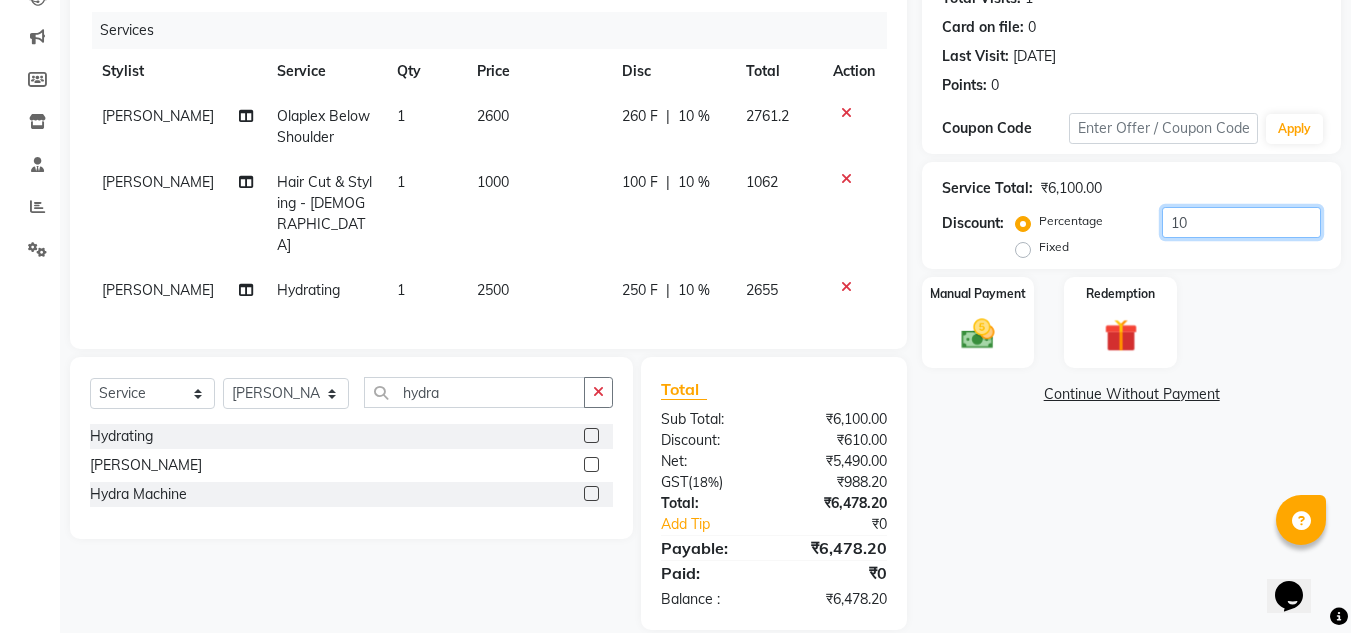 type on "10" 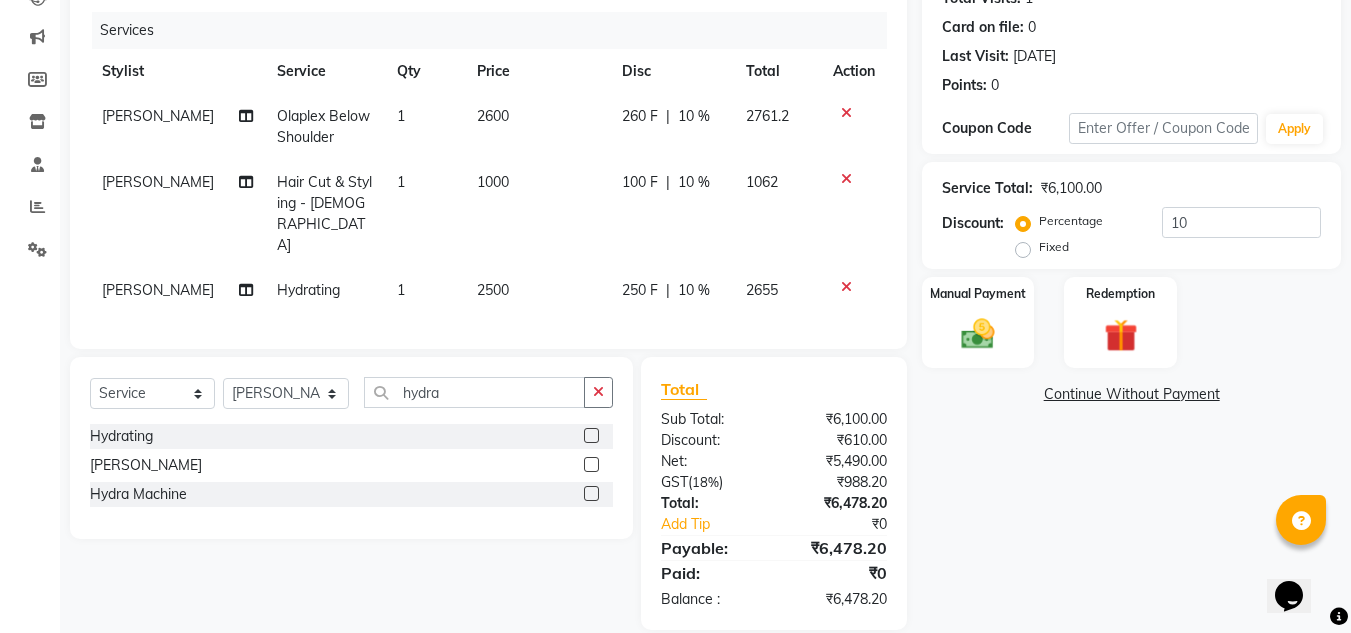 click on "Select  Service  Product  Membership  Package Voucher Prepaid Gift Card  Select Stylist [PERSON_NAME]  [PERSON_NAME]  [PERSON_NAME]  Front Desk  [PERSON_NAME]  Pooja [PERSON_NAME] [PERSON_NAME]  [PERSON_NAME]  [PERSON_NAME] [PERSON_NAME]  [PERSON_NAME] [PERSON_NAME] [PERSON_NAME] [PERSON_NAME] hydra Hydrating  Hydra Boost  Hydra Machine" 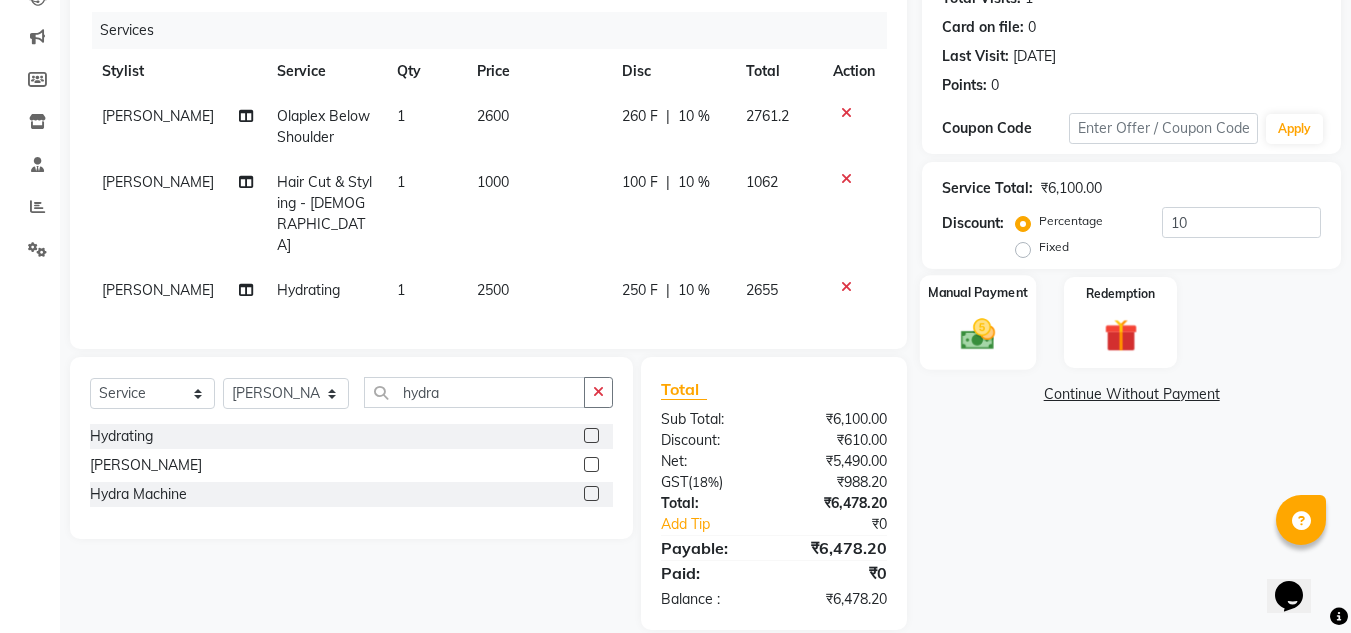click 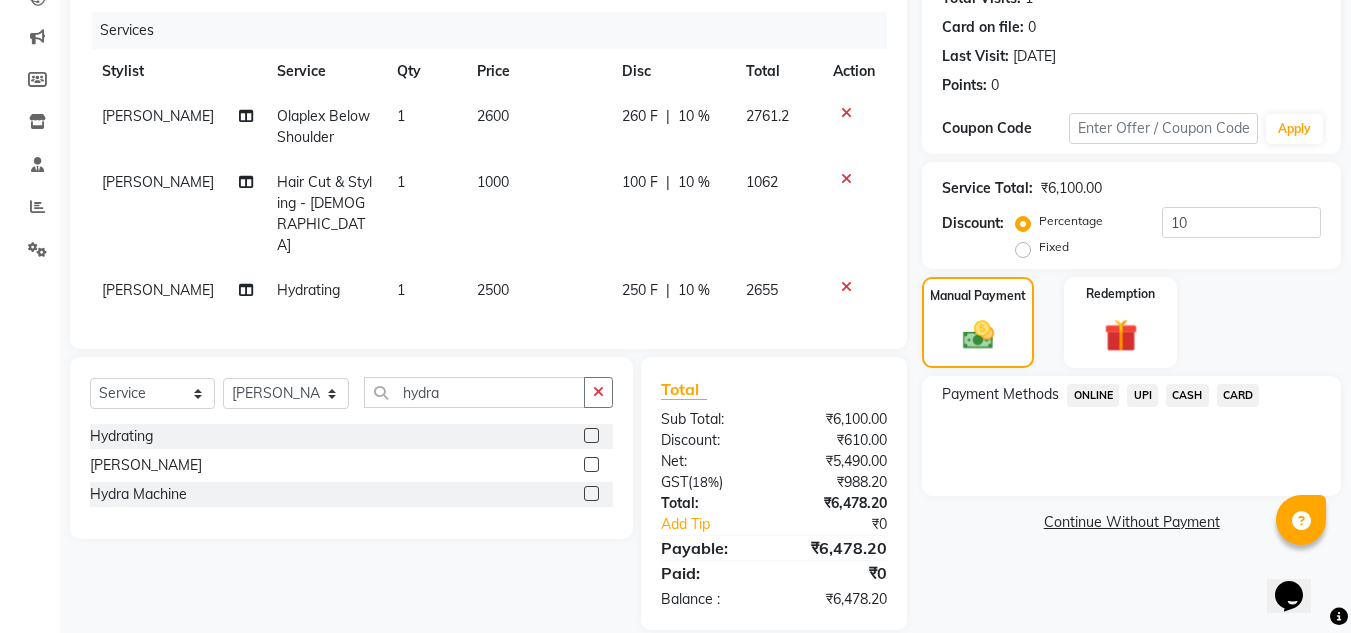 click on "CARD" 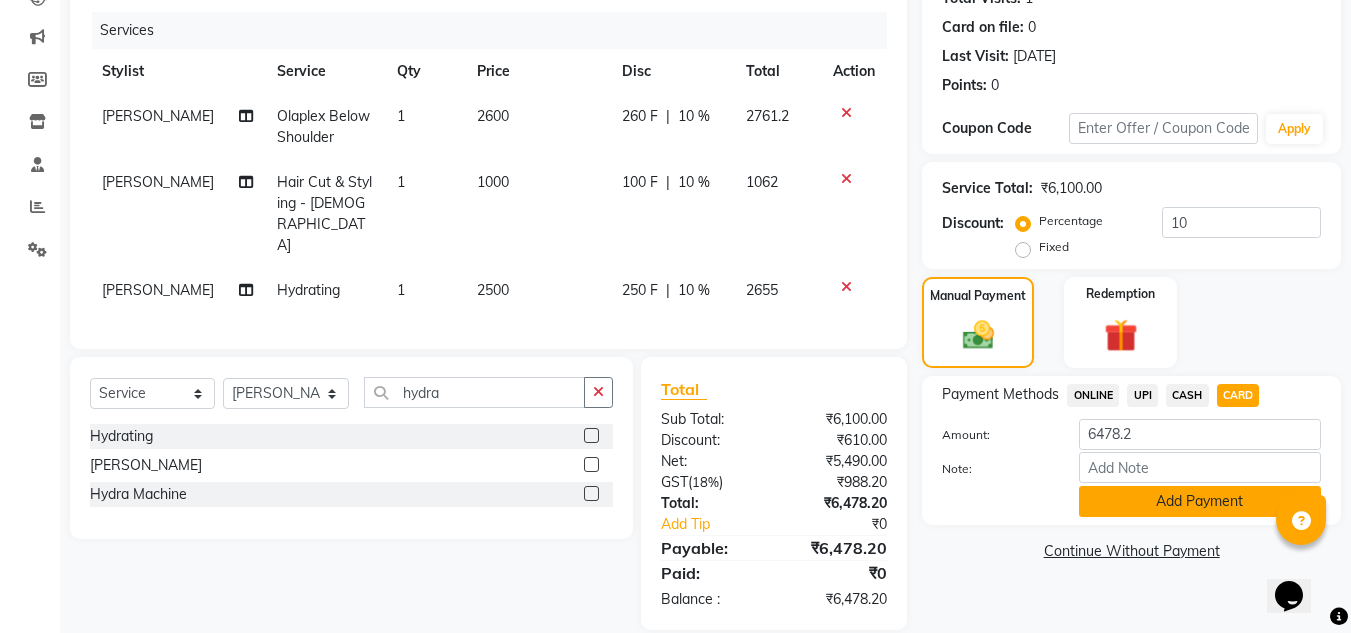 click on "Add Payment" 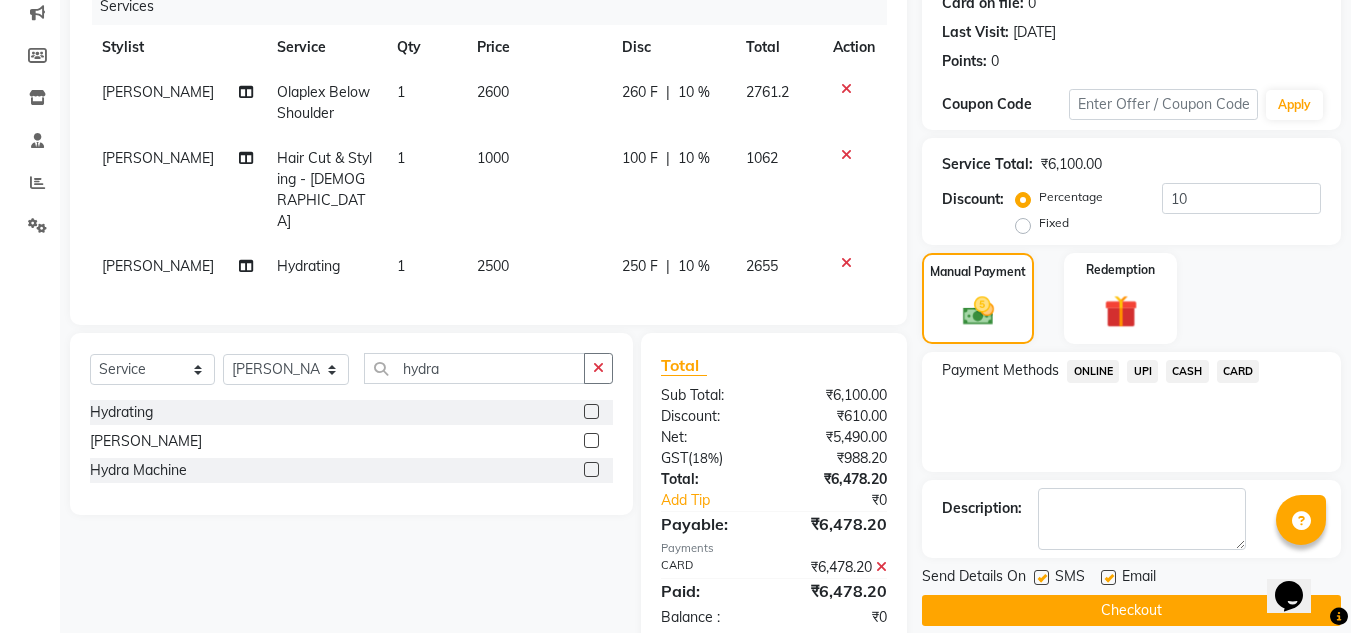 scroll, scrollTop: 283, scrollLeft: 0, axis: vertical 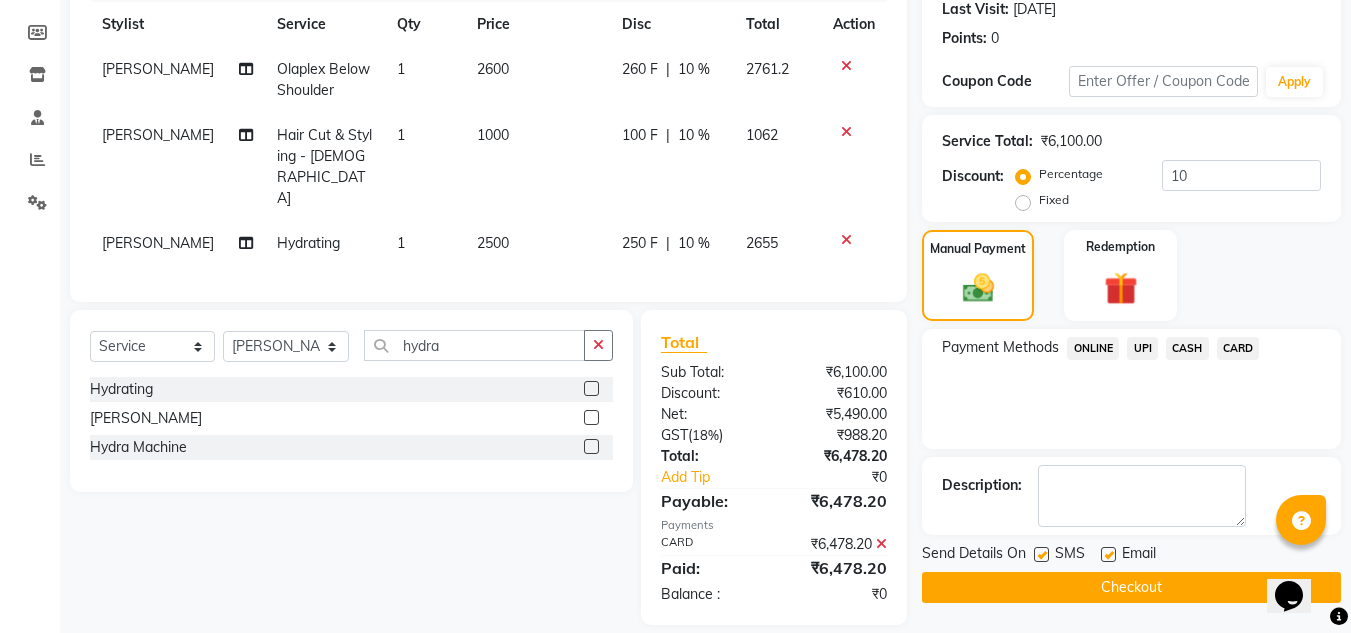click 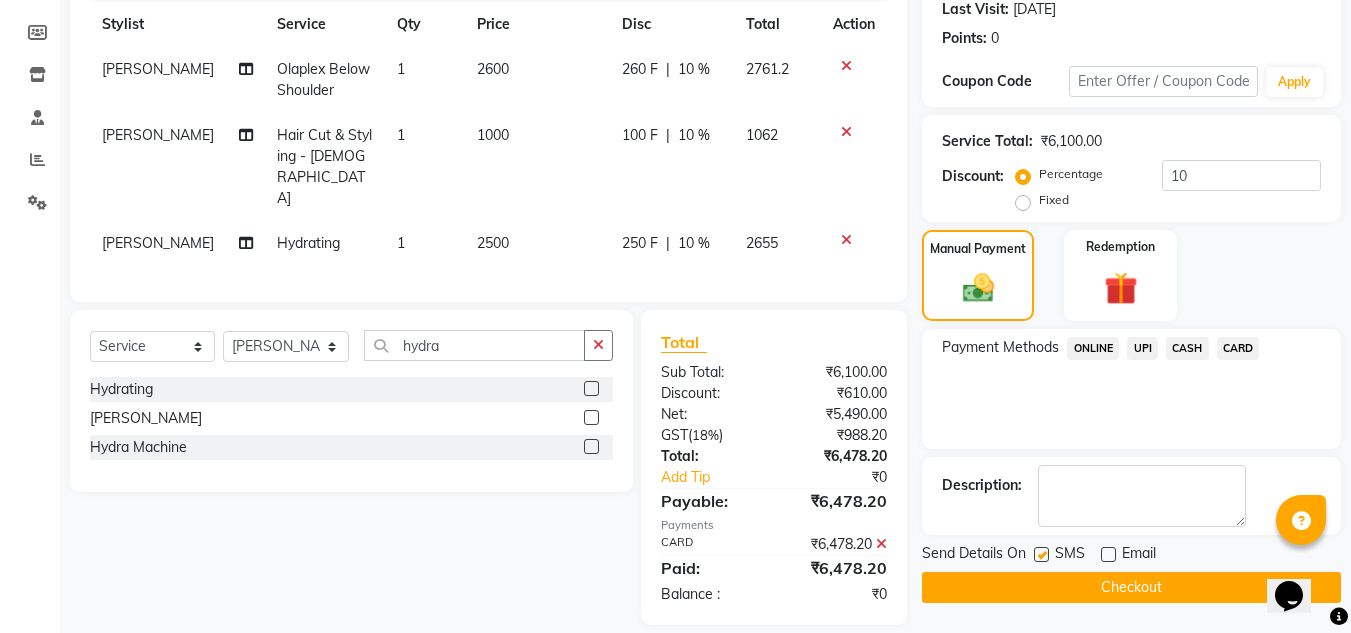 click on "Checkout" 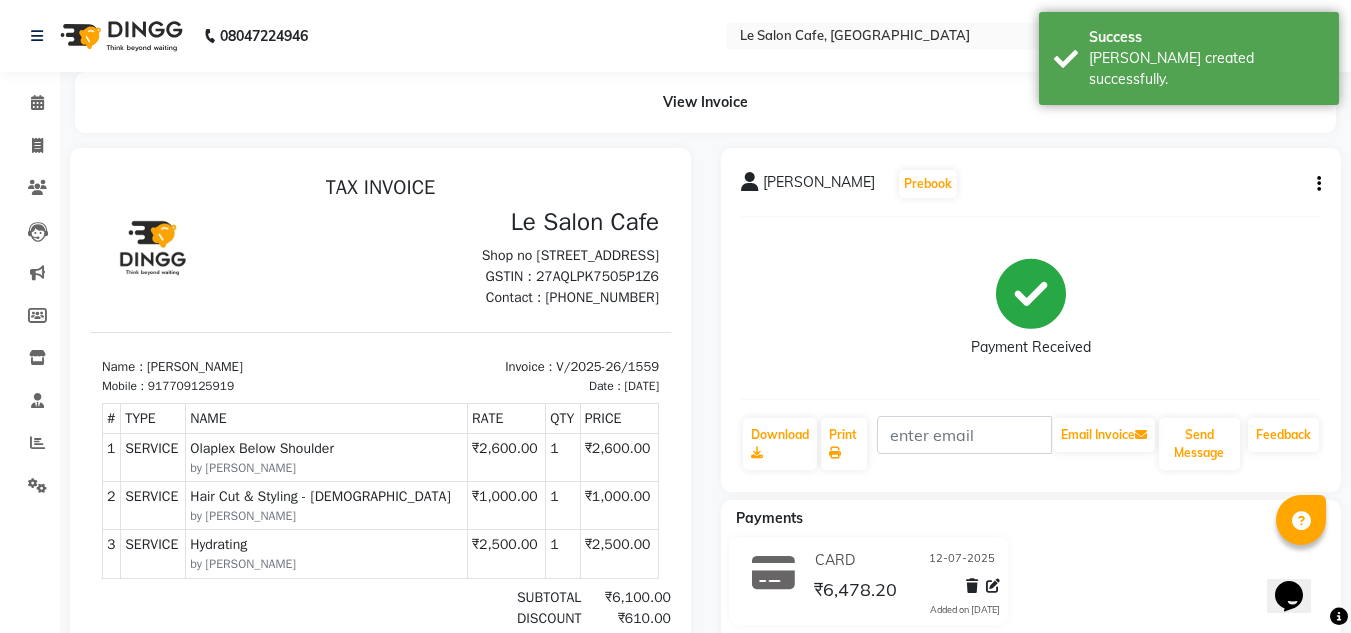 scroll, scrollTop: 0, scrollLeft: 0, axis: both 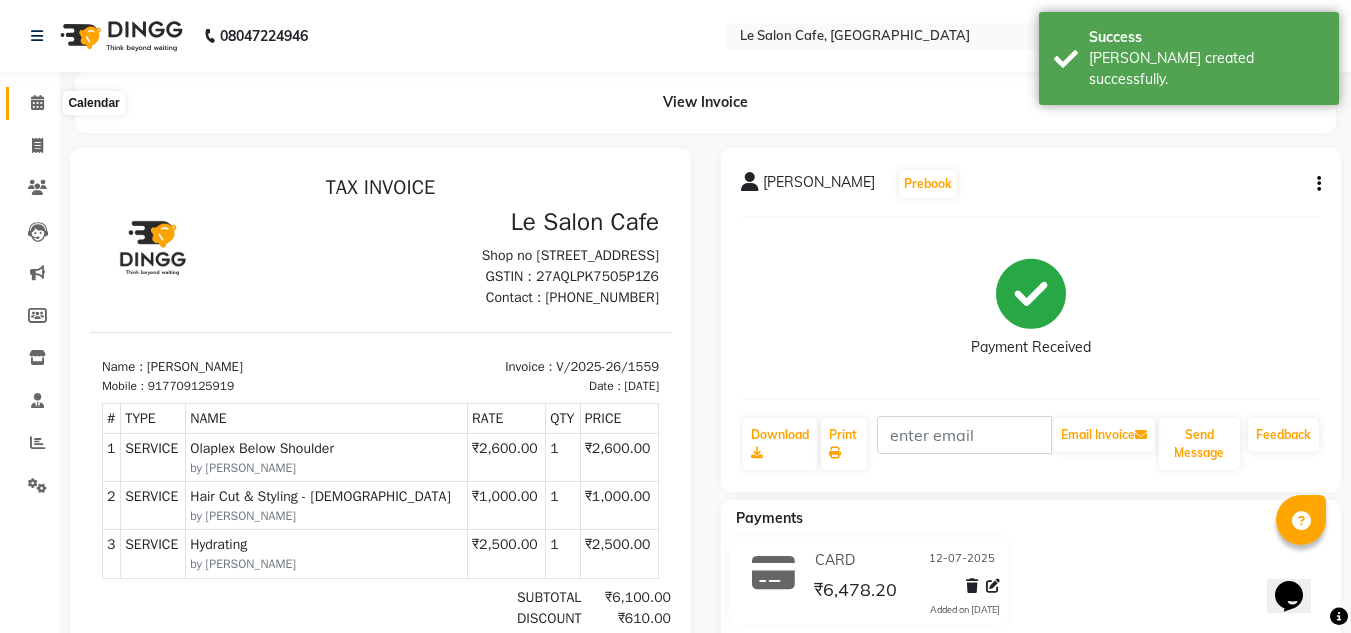 click 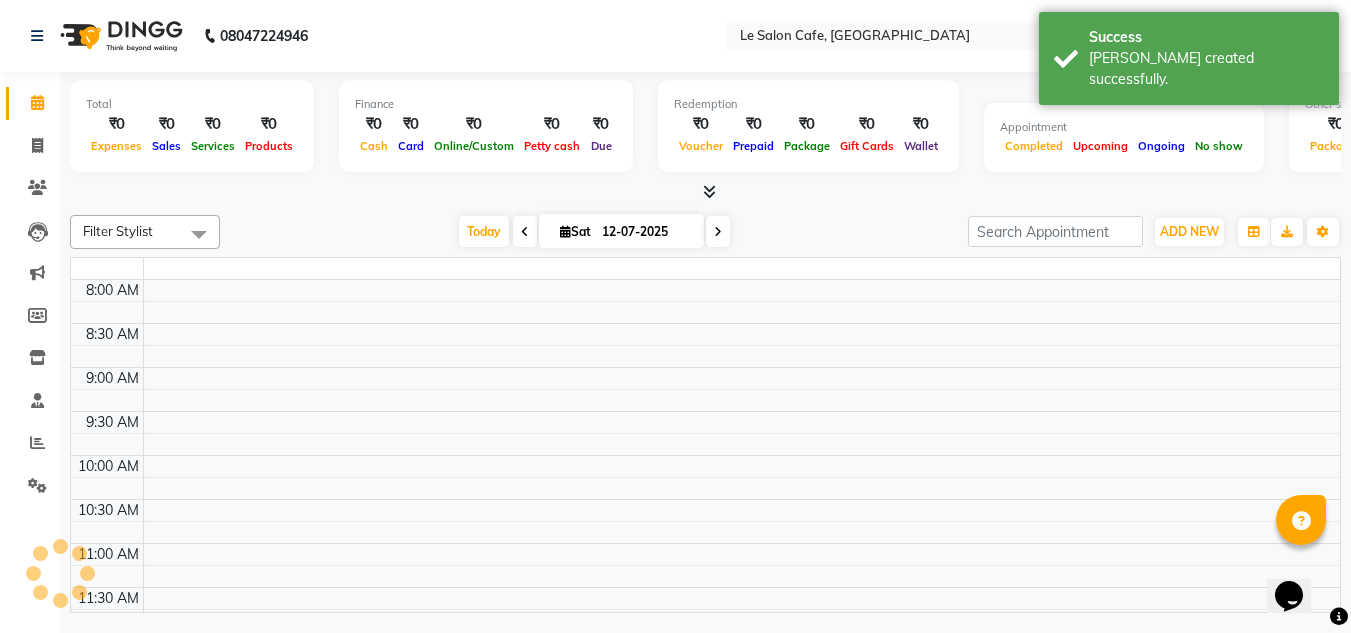 scroll, scrollTop: 0, scrollLeft: 0, axis: both 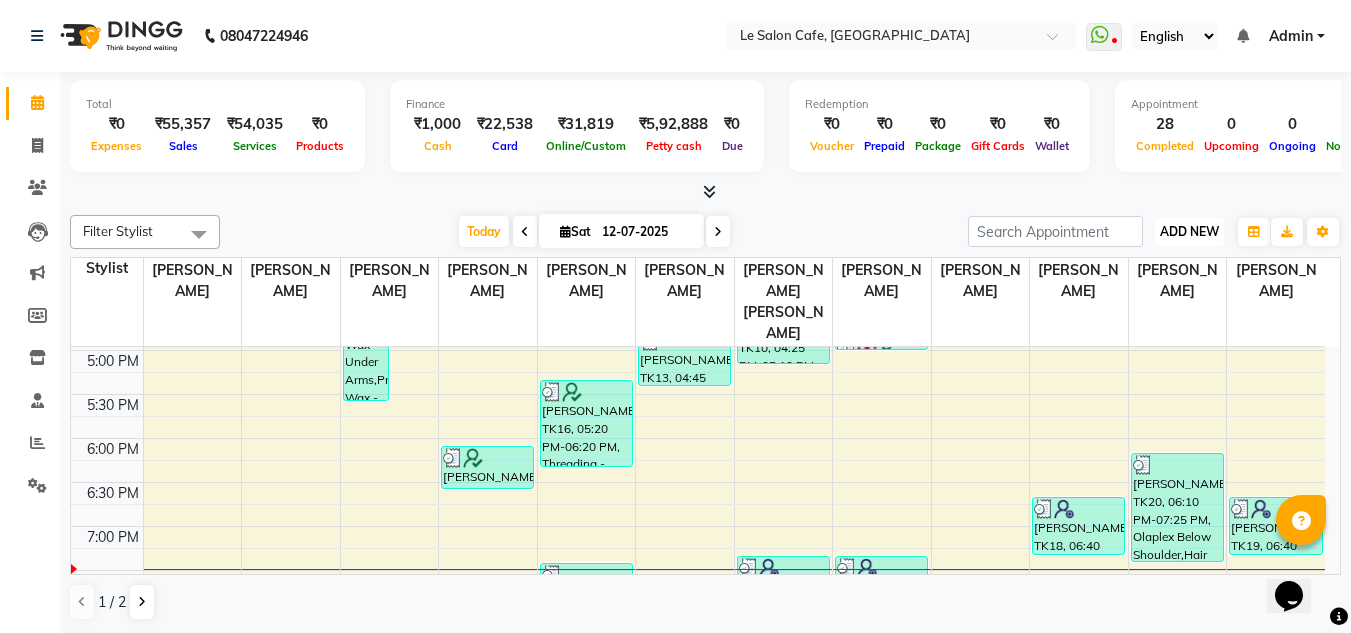 click on "ADD NEW" at bounding box center (1189, 231) 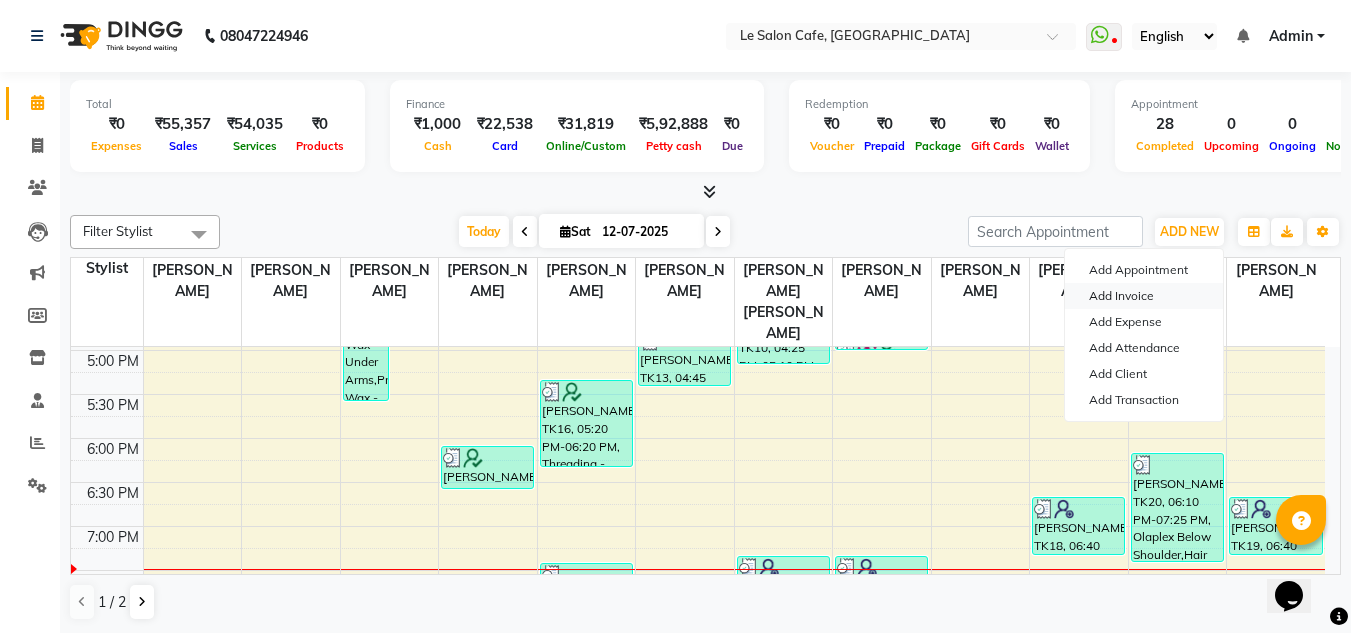 click on "Add Invoice" at bounding box center (1144, 296) 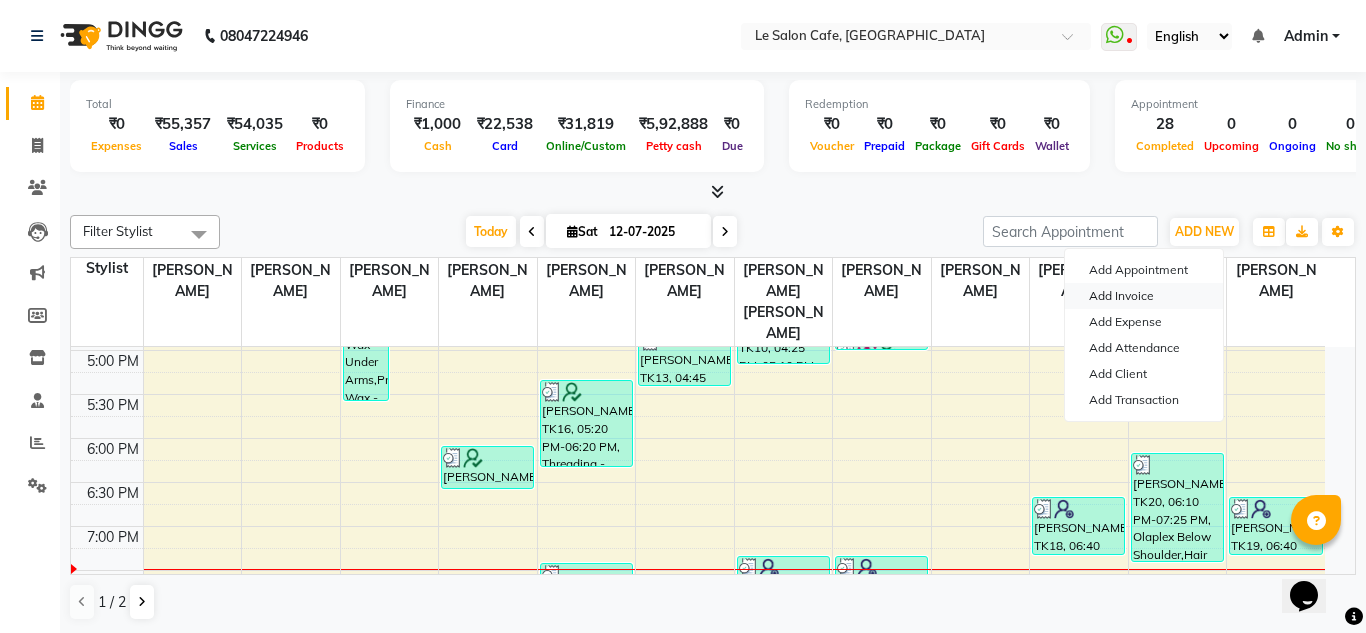 select on "service" 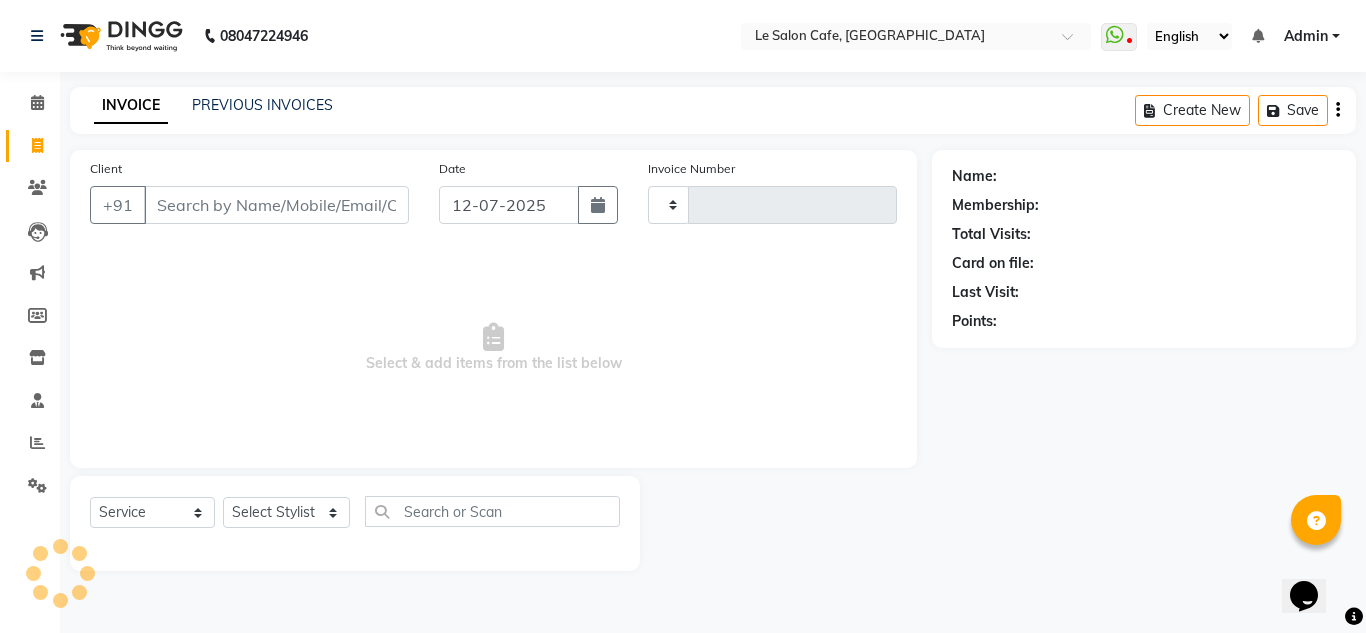 type on "1560" 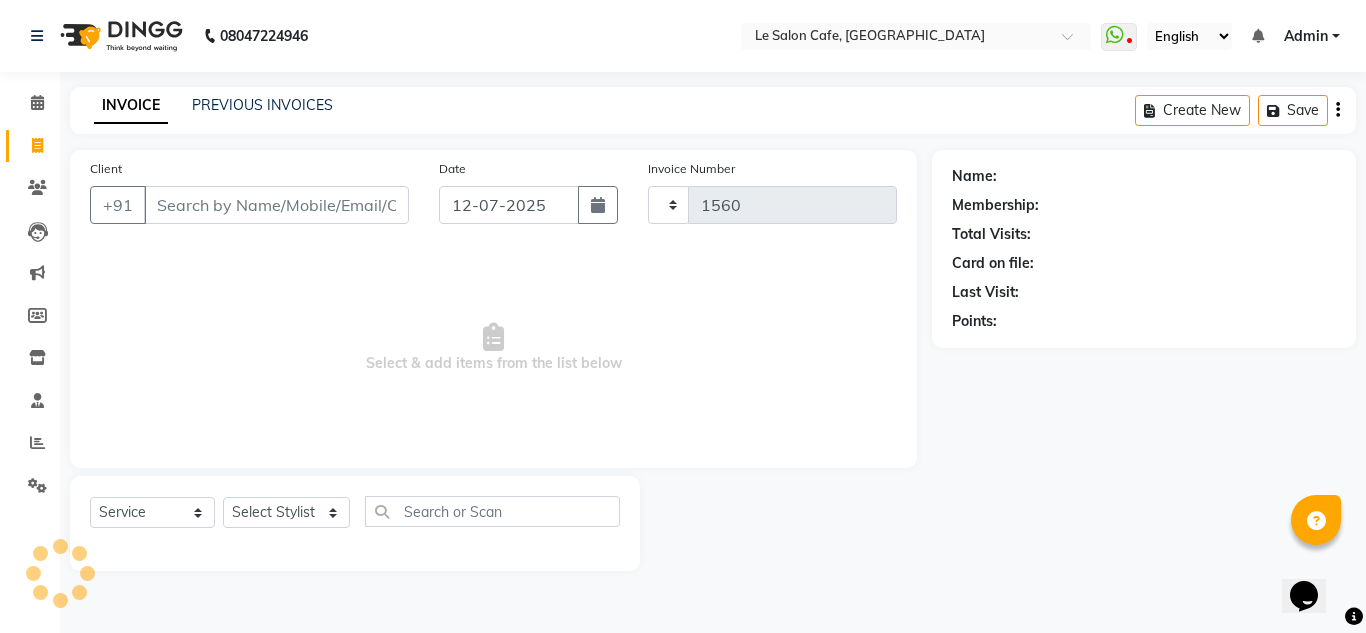 select on "594" 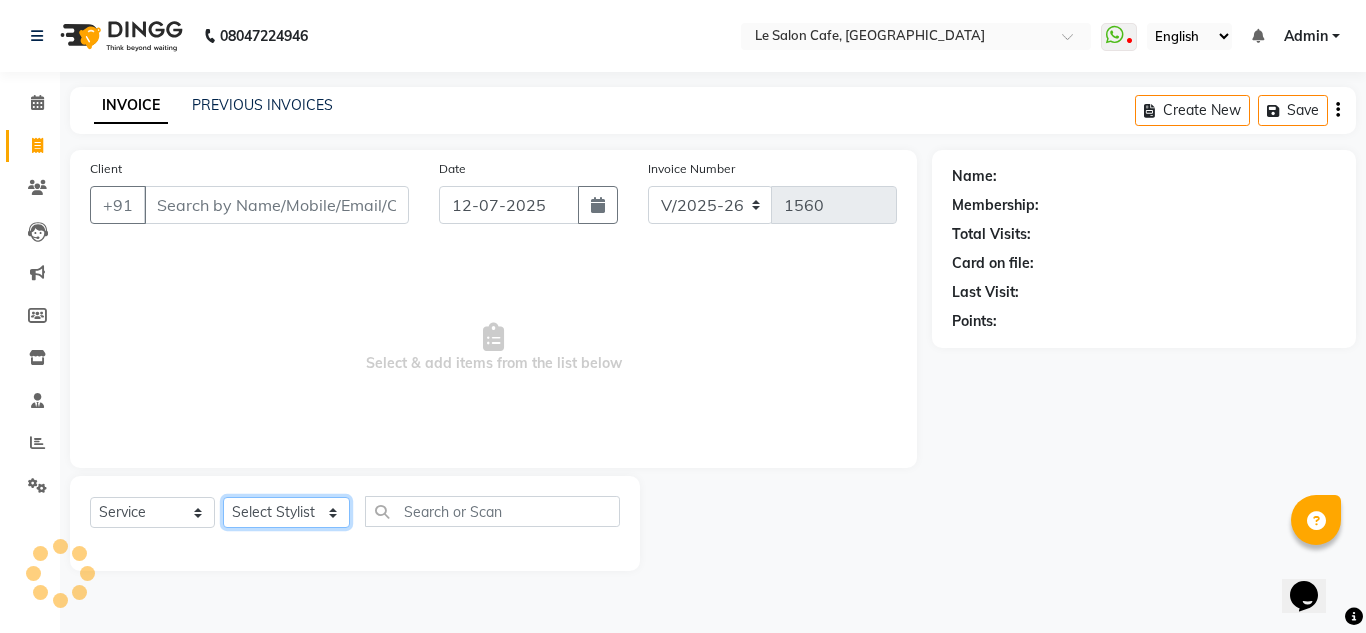 click on "Select Stylist [PERSON_NAME]  [PERSON_NAME]  [PERSON_NAME]  Front Desk  [PERSON_NAME]  [PERSON_NAME] [PERSON_NAME]  [PERSON_NAME]  [PERSON_NAME] [PERSON_NAME]  [PERSON_NAME] [PERSON_NAME] [PERSON_NAME] [PERSON_NAME]" 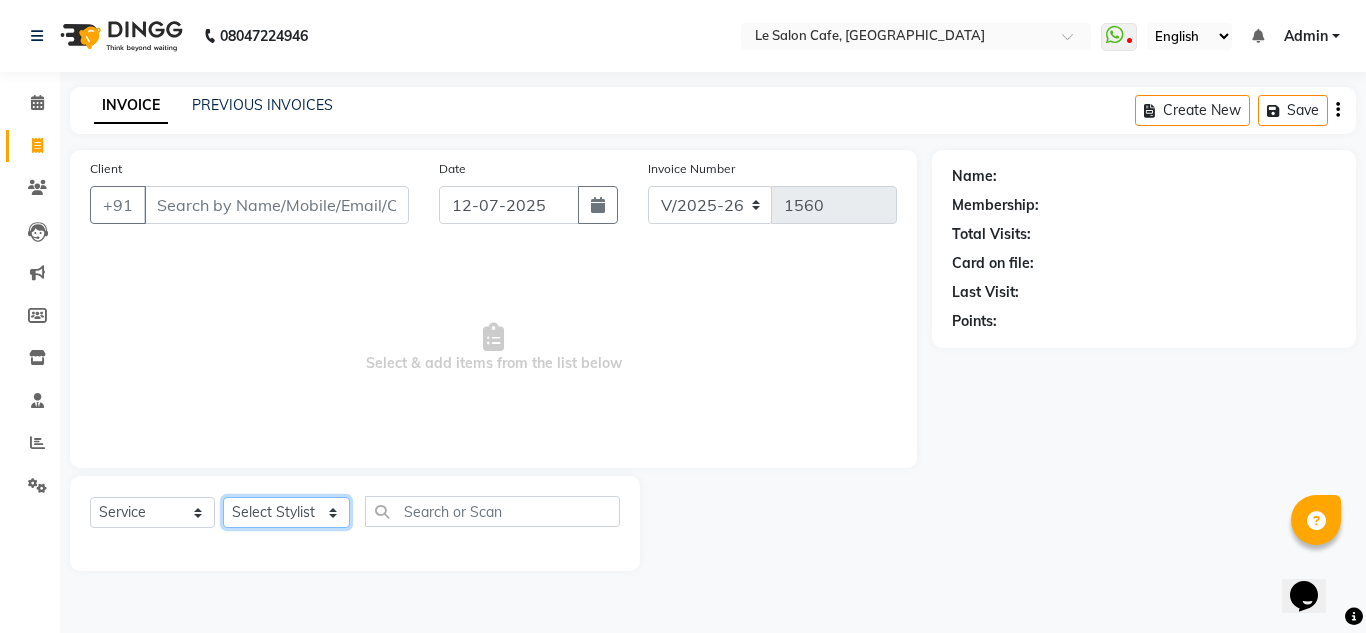 select on "13306" 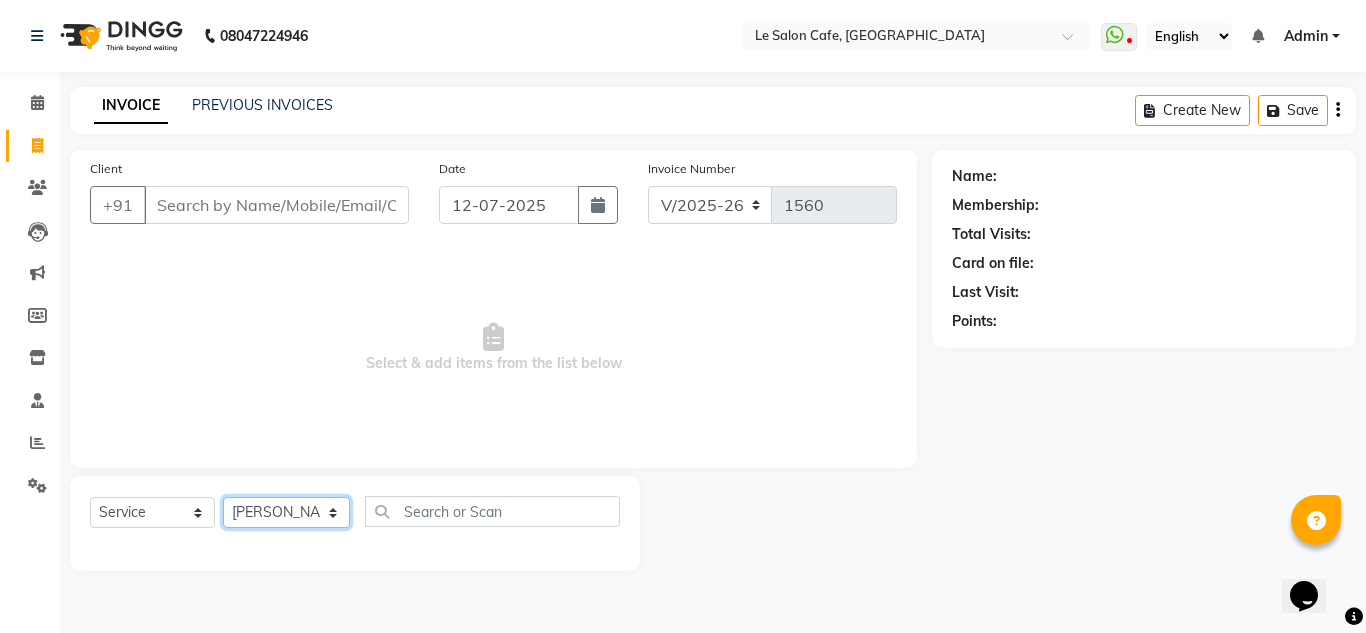 click on "Select Stylist [PERSON_NAME]  [PERSON_NAME]  [PERSON_NAME]  Front Desk  [PERSON_NAME]  [PERSON_NAME] [PERSON_NAME]  [PERSON_NAME]  [PERSON_NAME] [PERSON_NAME]  [PERSON_NAME] [PERSON_NAME] [PERSON_NAME] [PERSON_NAME]" 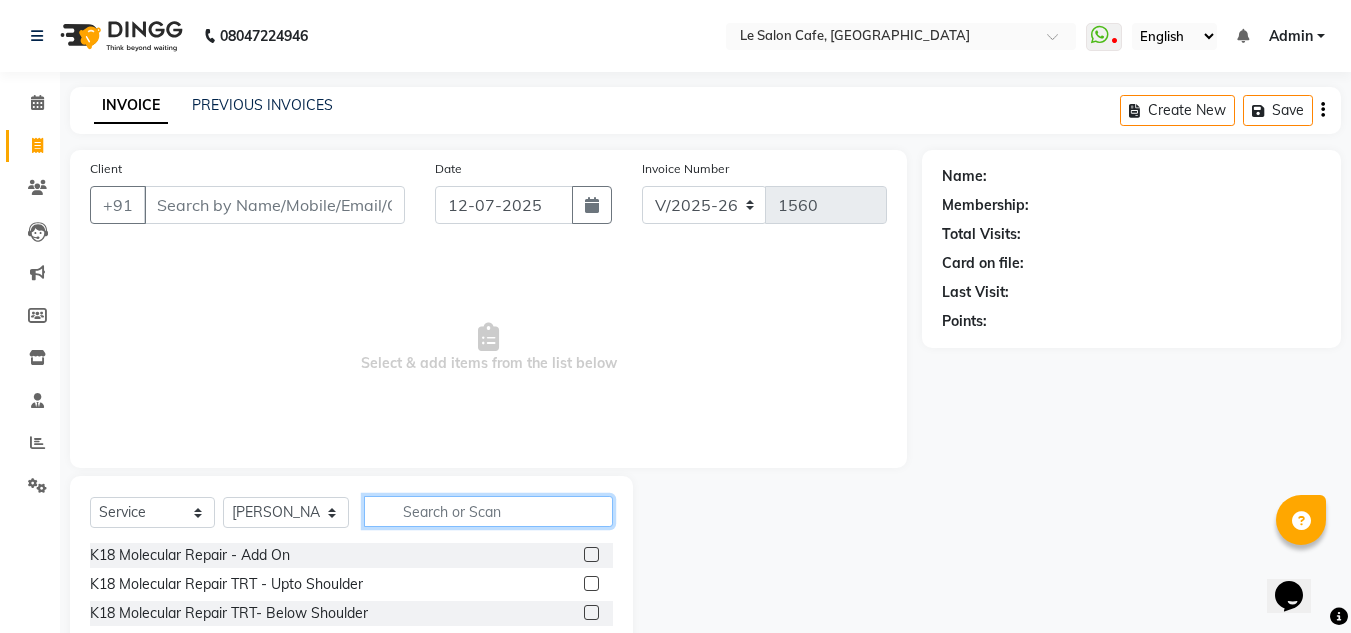 drag, startPoint x: 433, startPoint y: 523, endPoint x: 444, endPoint y: 511, distance: 16.27882 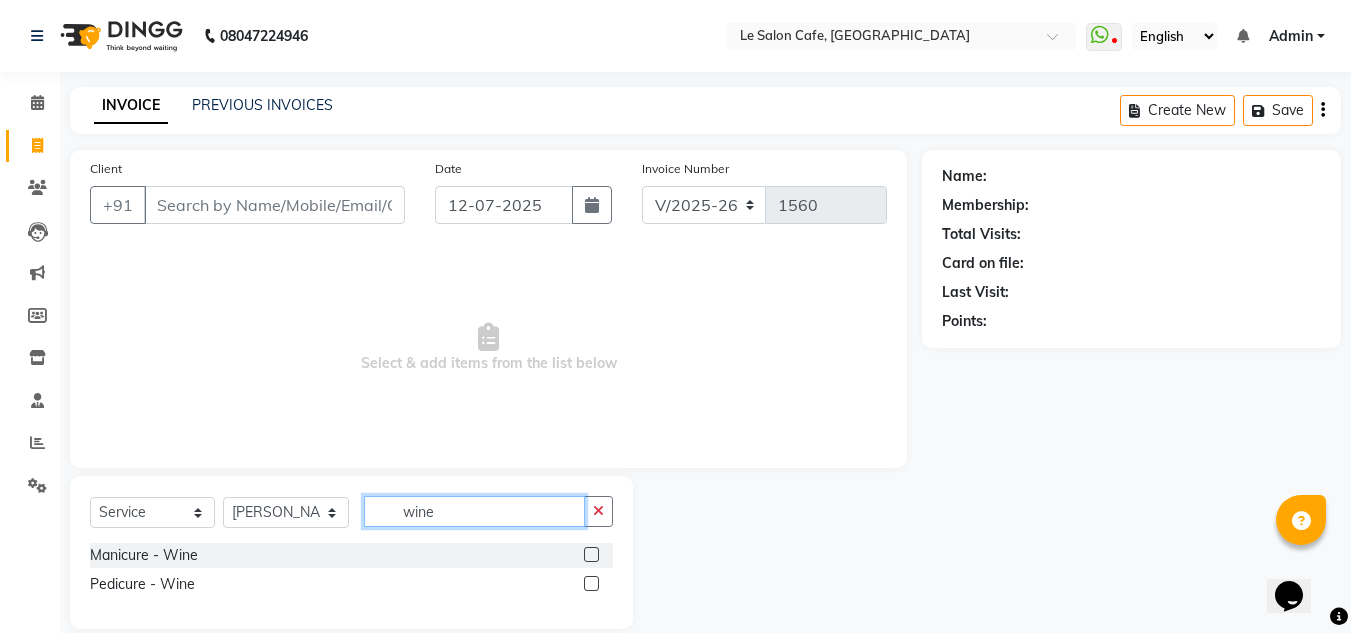 type on "wine" 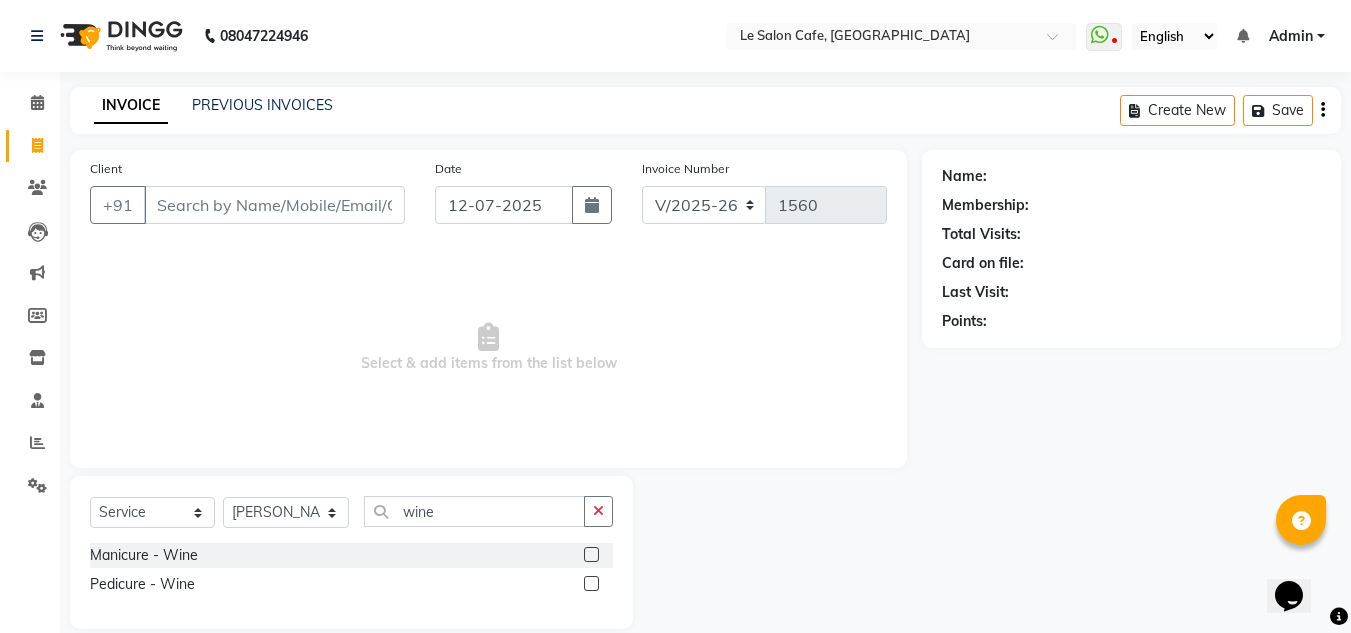 click 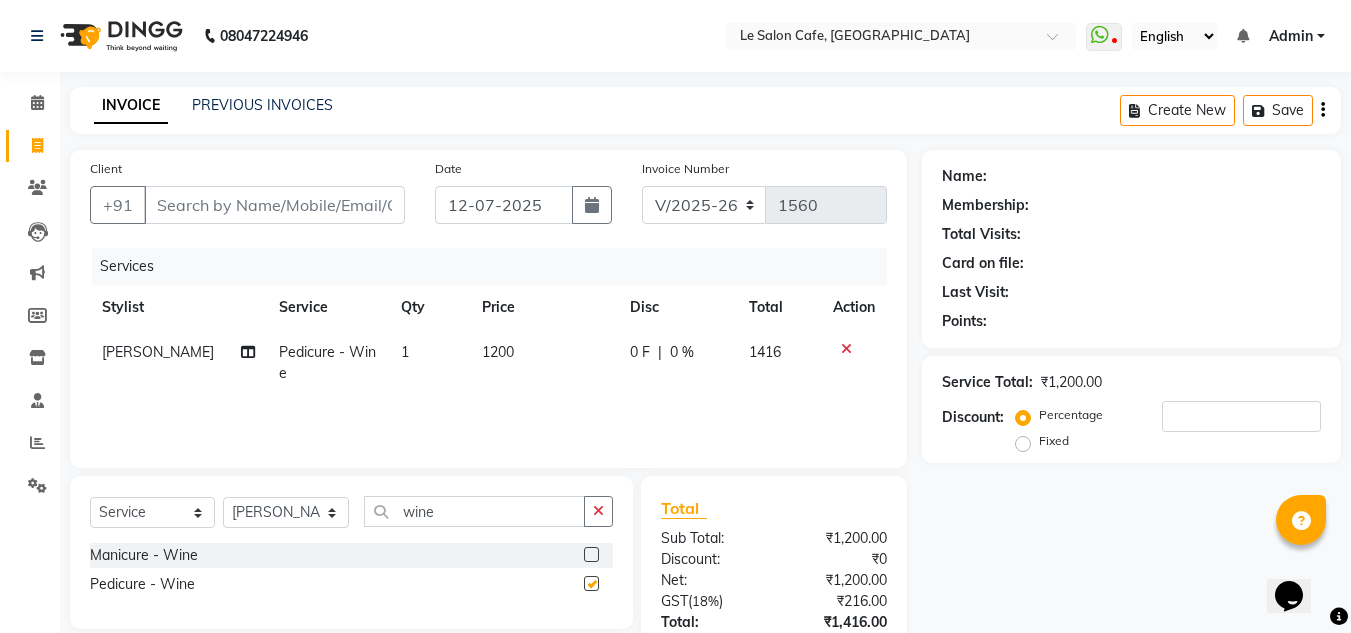 checkbox on "false" 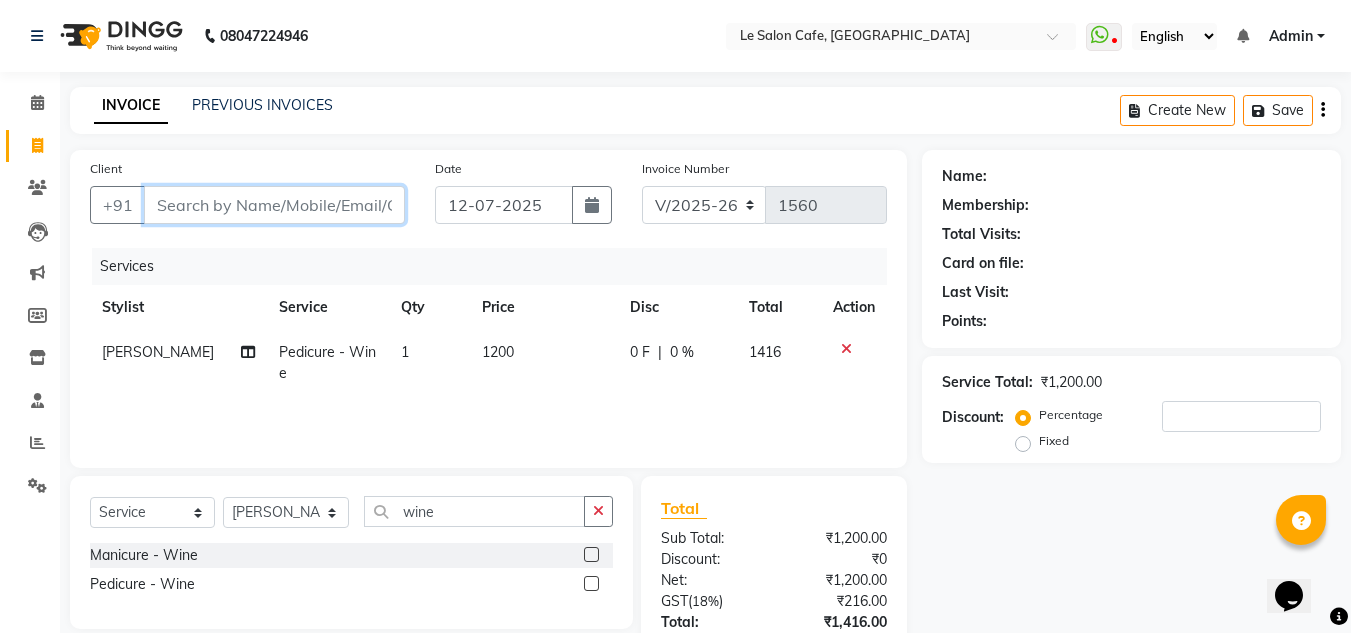 click on "Client" at bounding box center (274, 205) 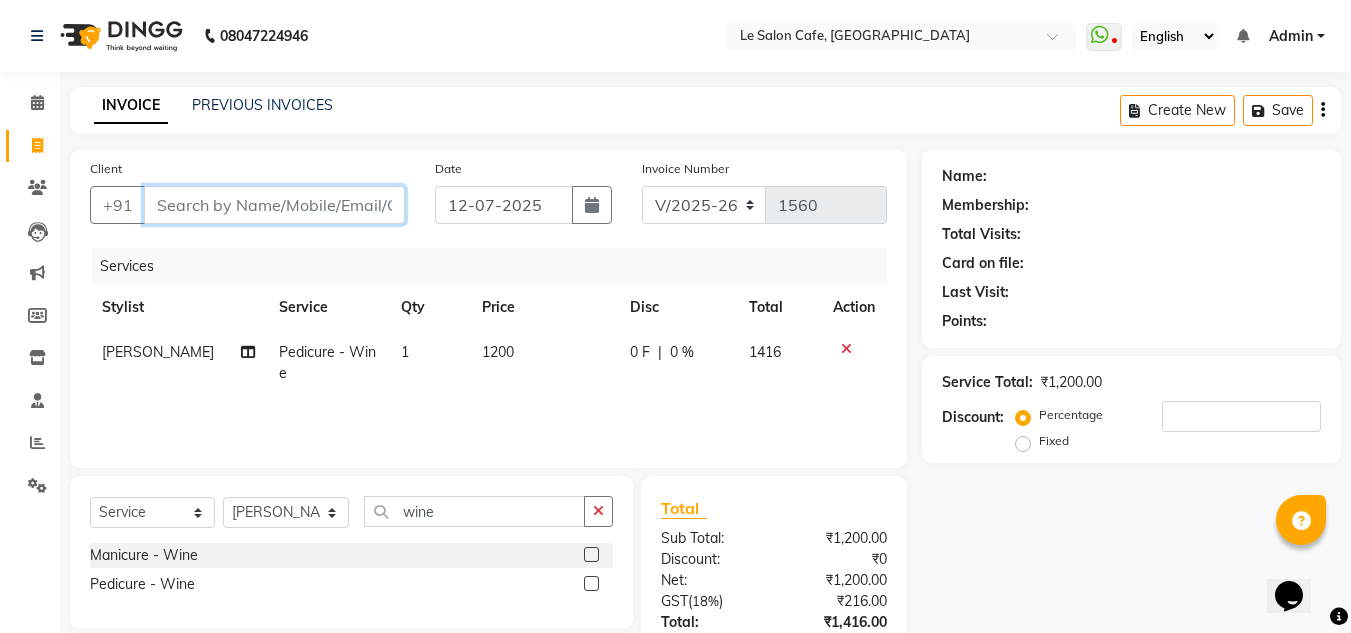 type on "N" 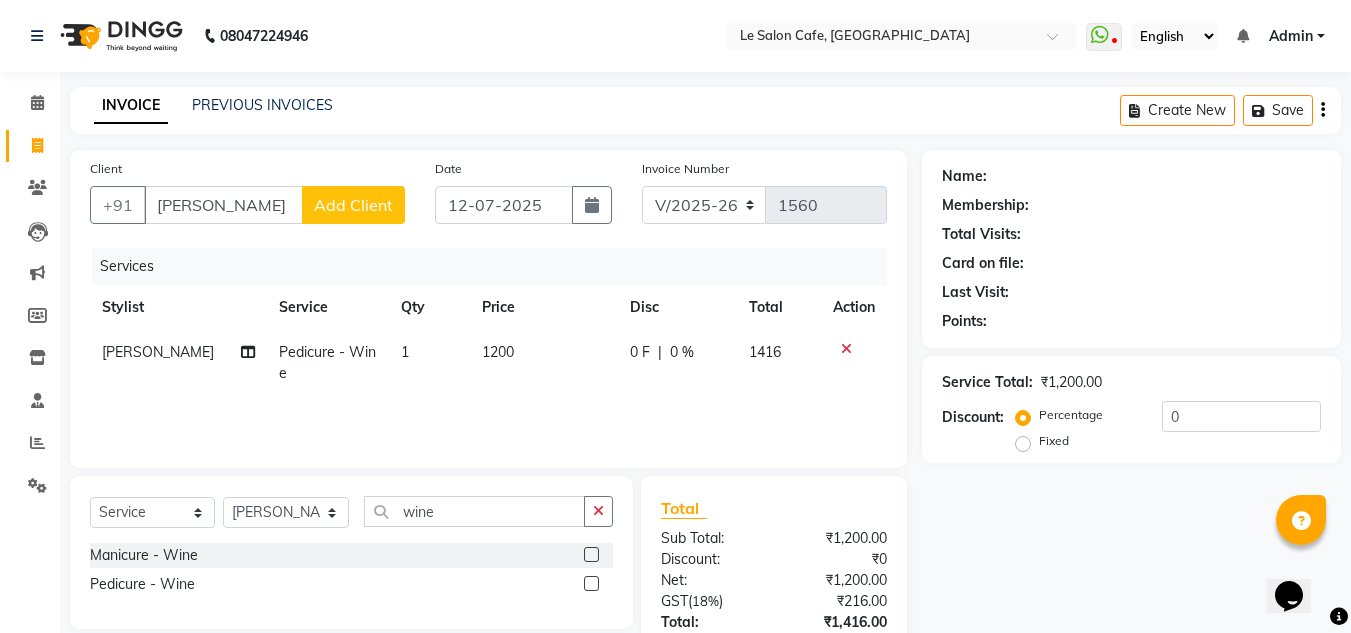click on "Name: Membership: Total Visits: Card on file: Last Visit:  Points:  Service Total:  ₹1,200.00  Discount:  Percentage   Fixed  0" 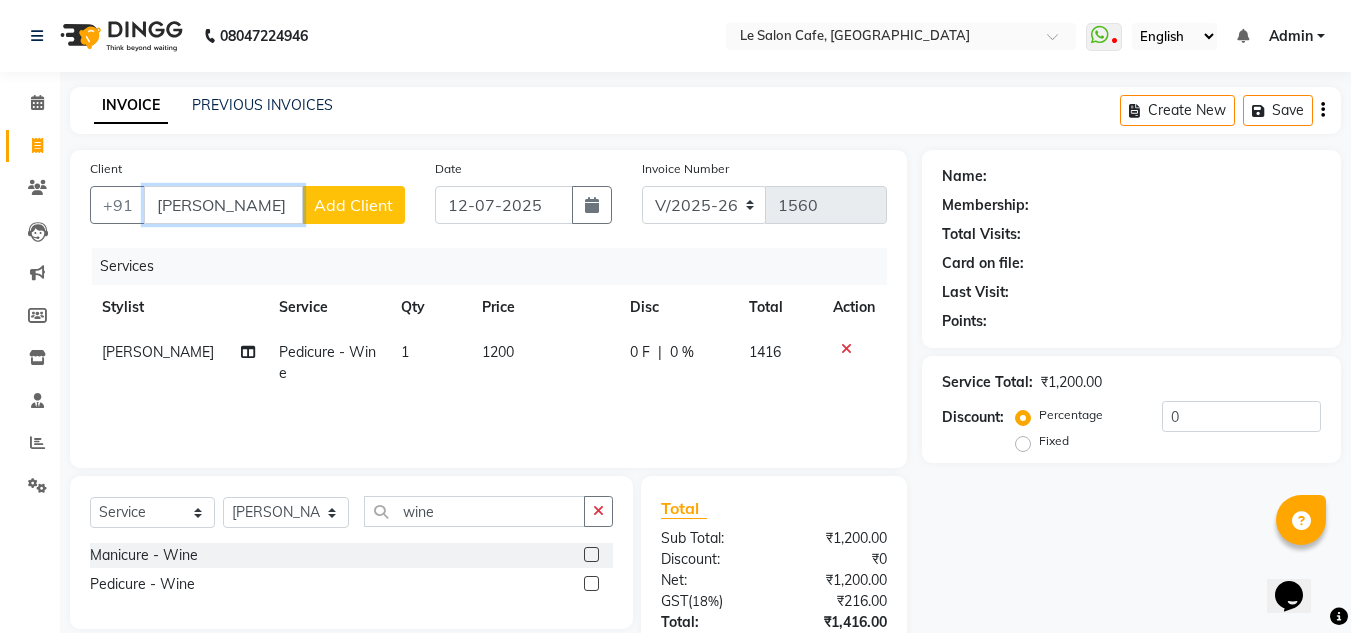 click on "[PERSON_NAME]" at bounding box center [223, 205] 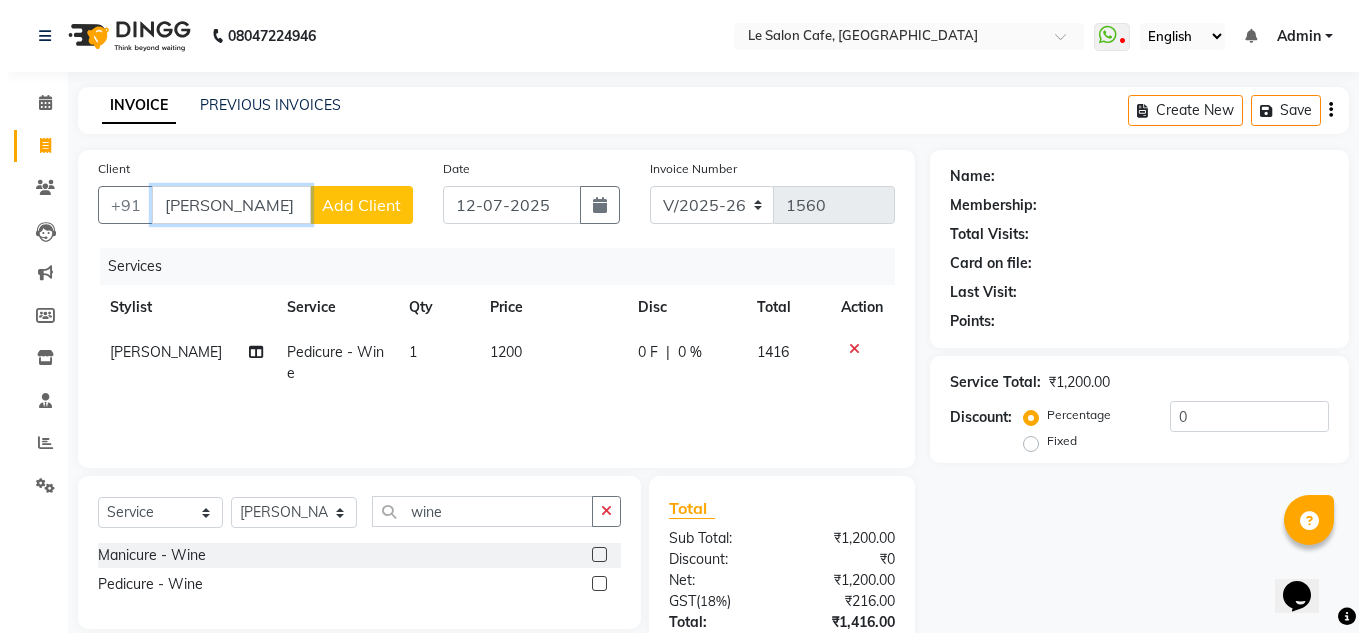 scroll, scrollTop: 146, scrollLeft: 0, axis: vertical 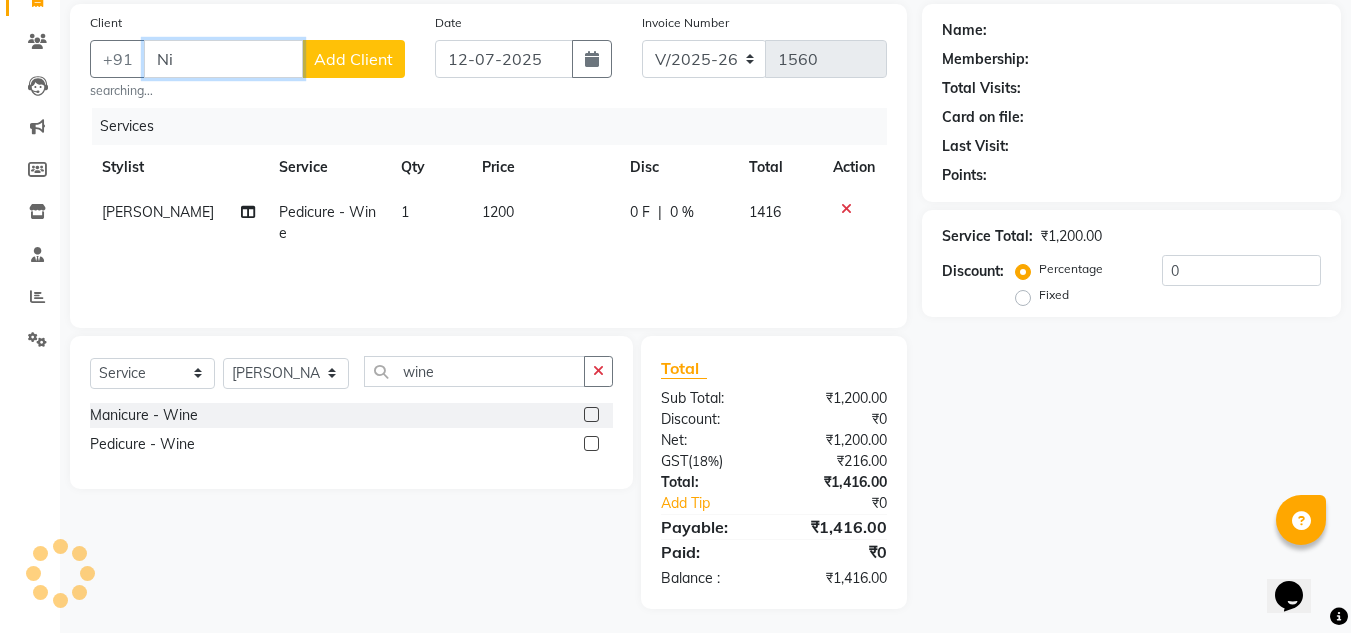 type on "N" 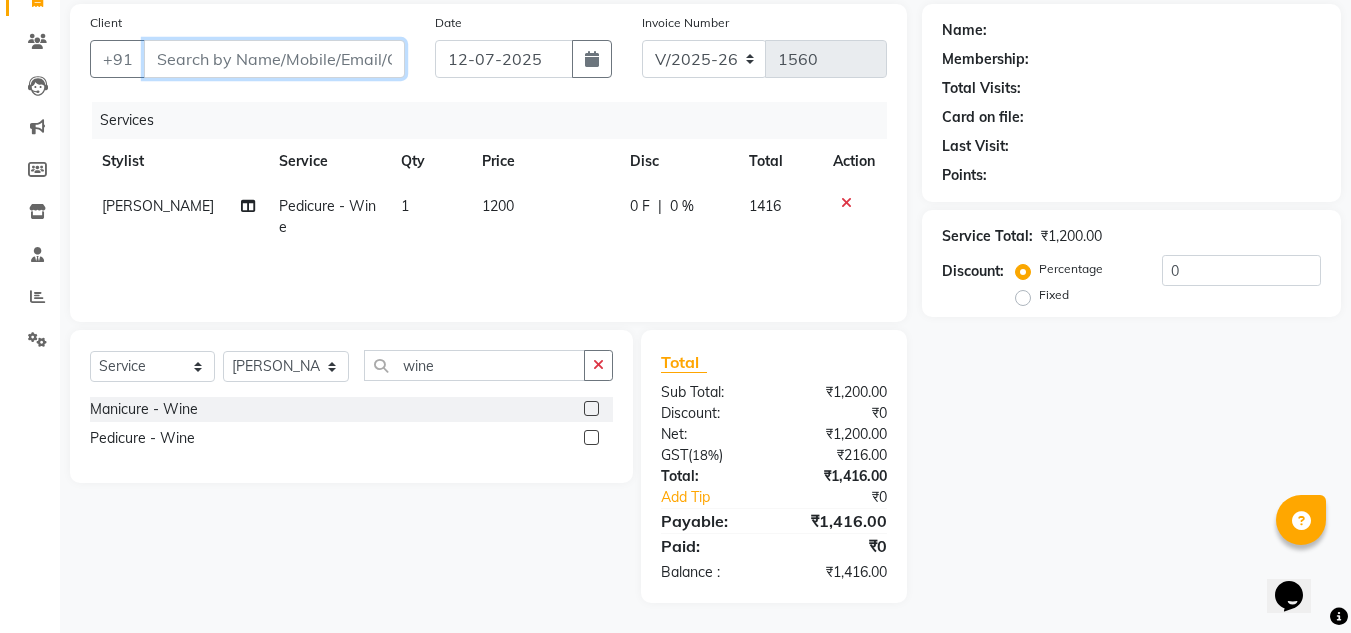 click on "Client" at bounding box center [274, 59] 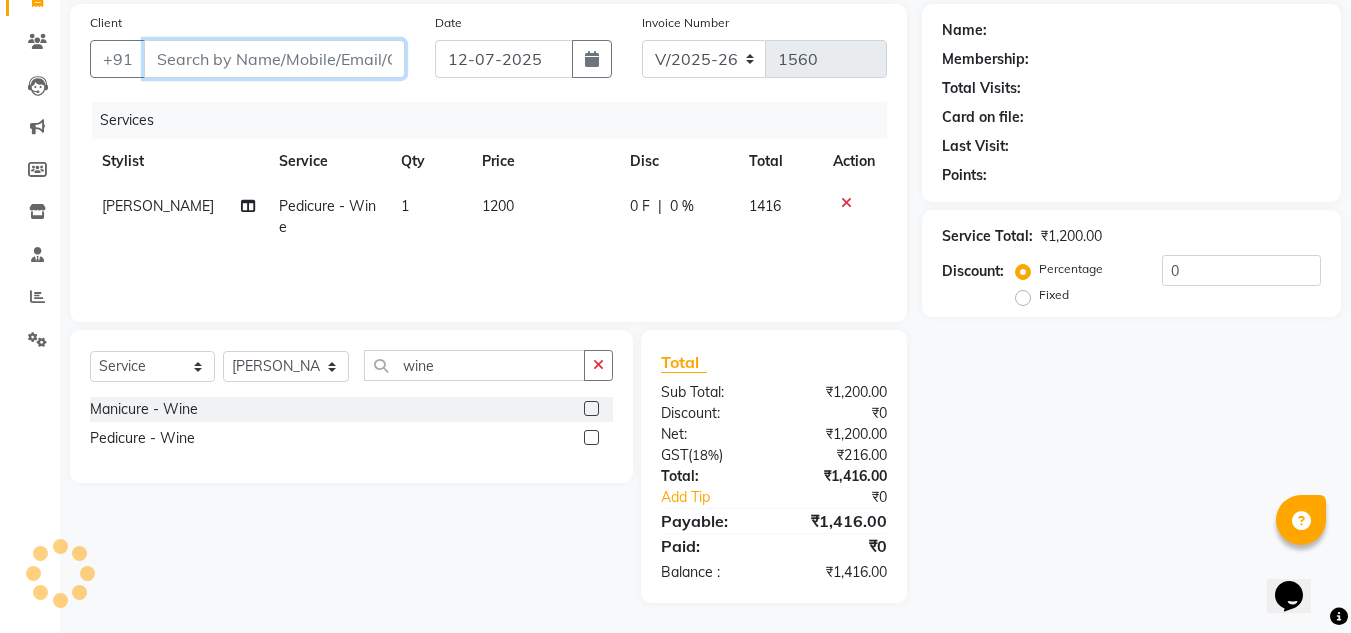 click on "Client" at bounding box center [274, 59] 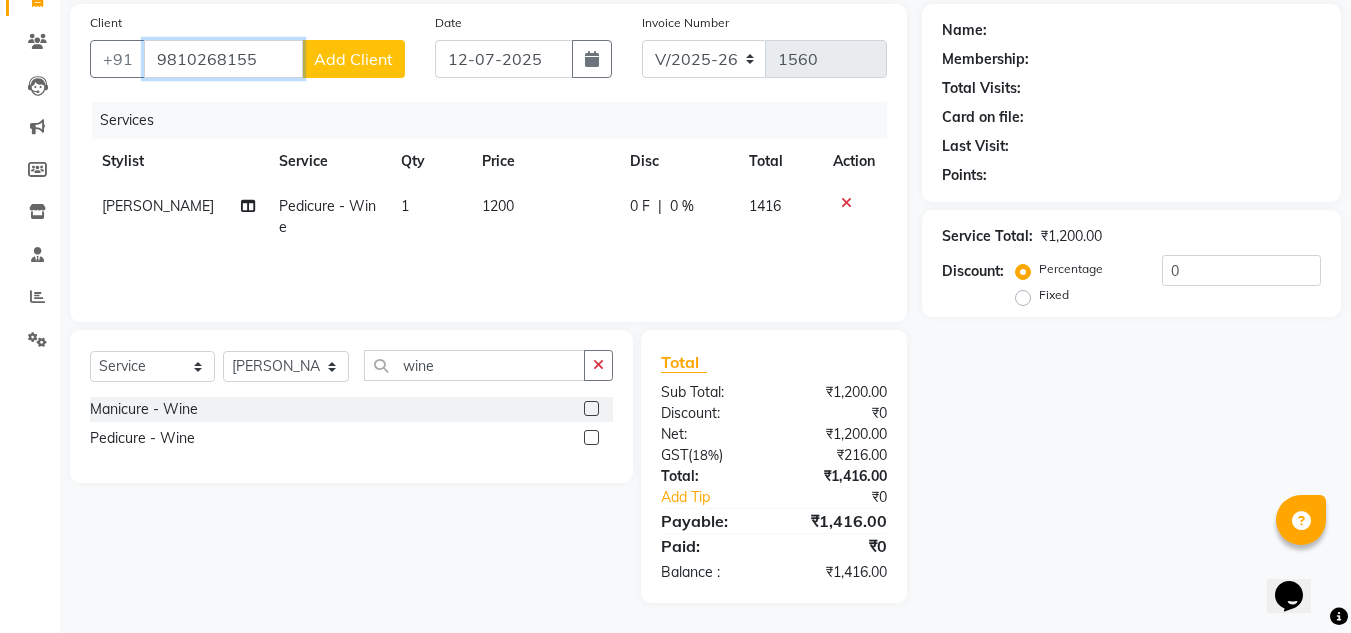 type on "9810268155" 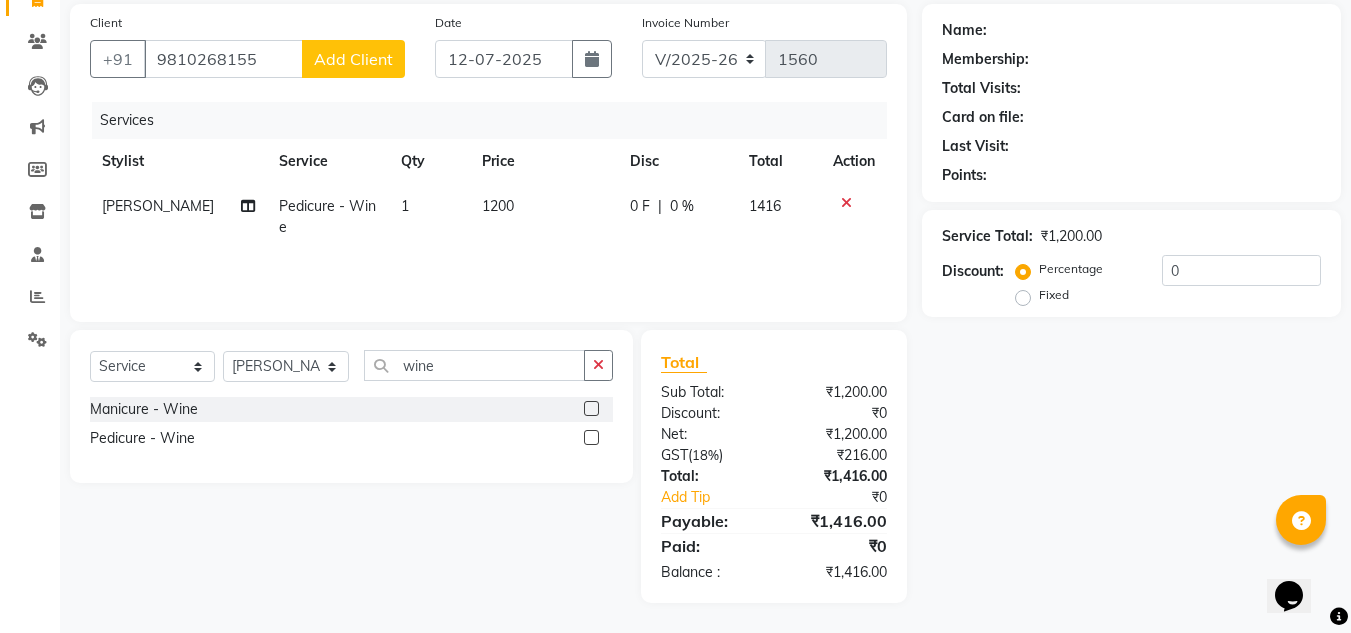 click on "Add Client" 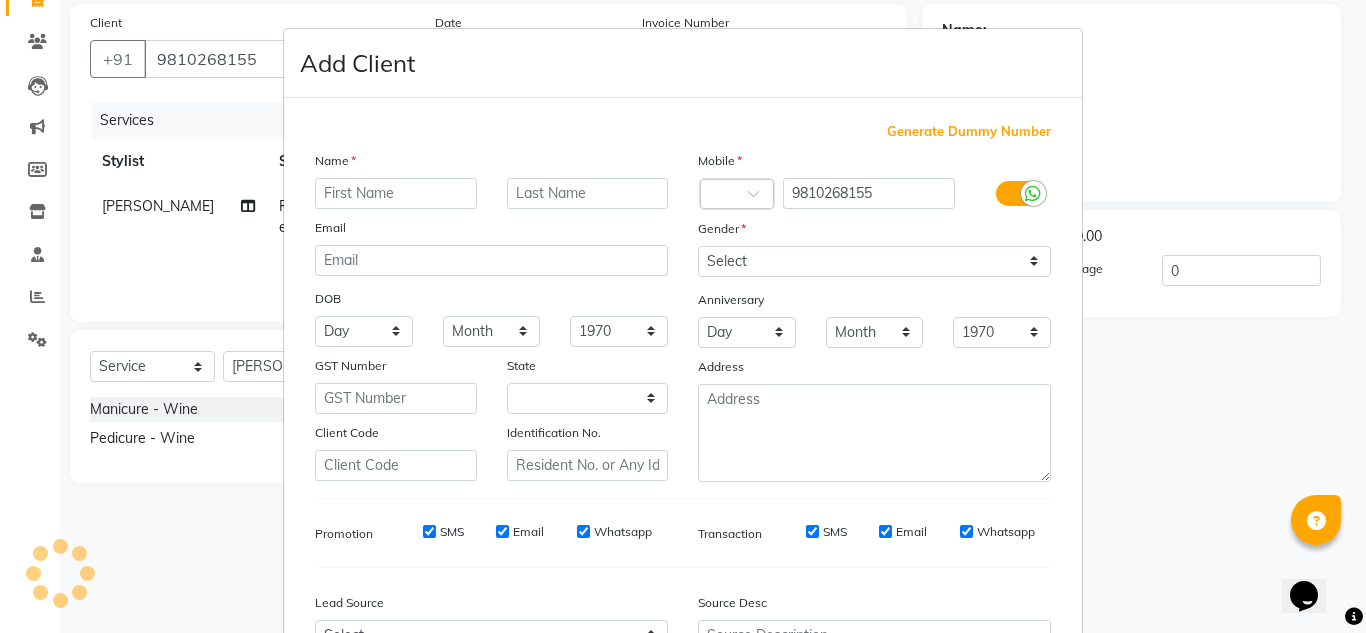 select on "22" 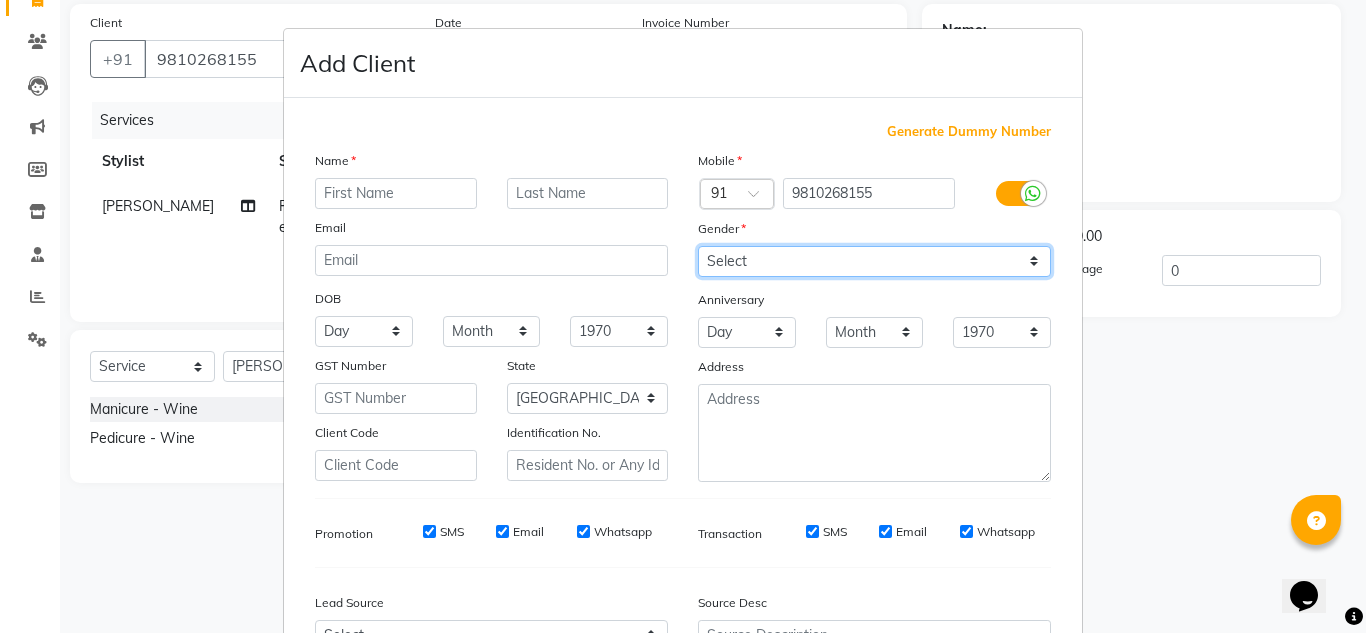 click on "Select [DEMOGRAPHIC_DATA] [DEMOGRAPHIC_DATA] Other Prefer Not To Say" at bounding box center (874, 261) 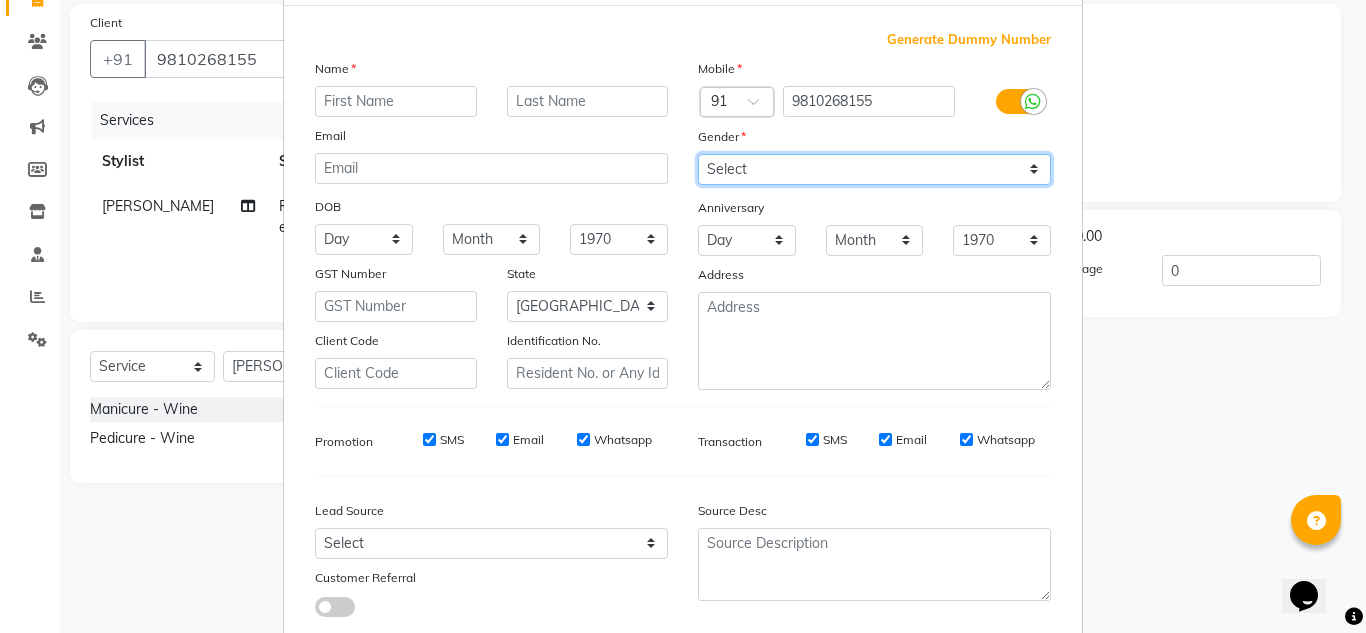 scroll, scrollTop: 216, scrollLeft: 0, axis: vertical 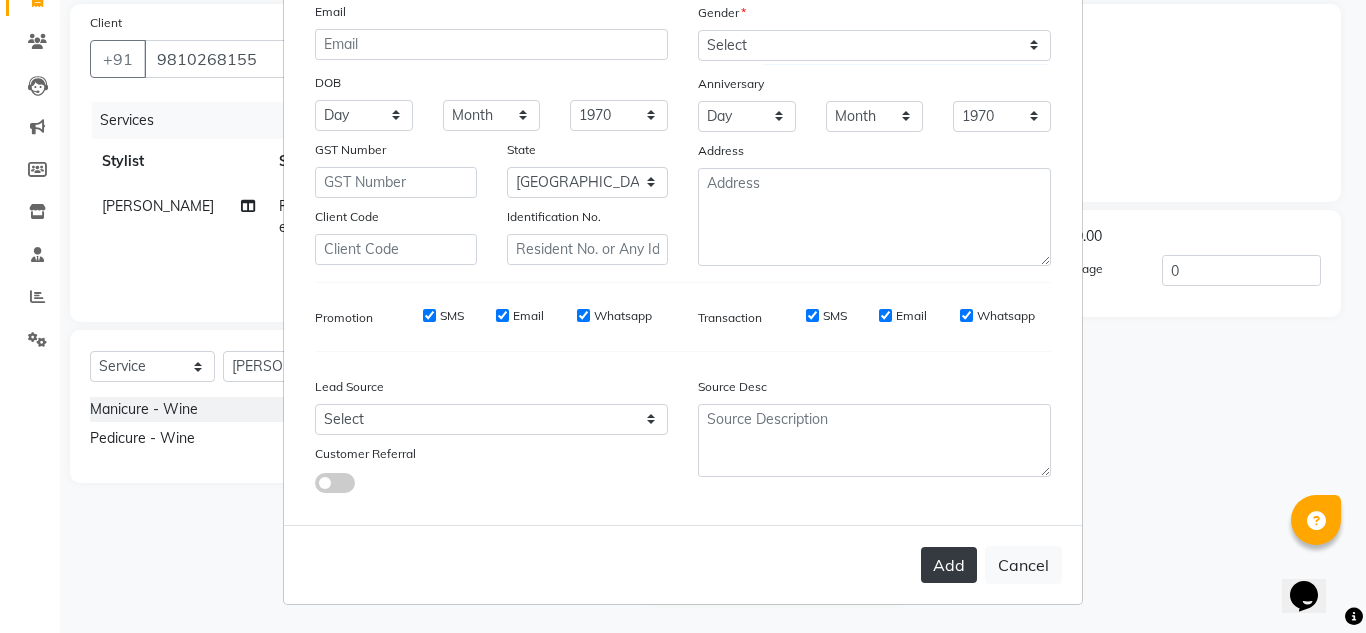 click on "Add" at bounding box center [949, 565] 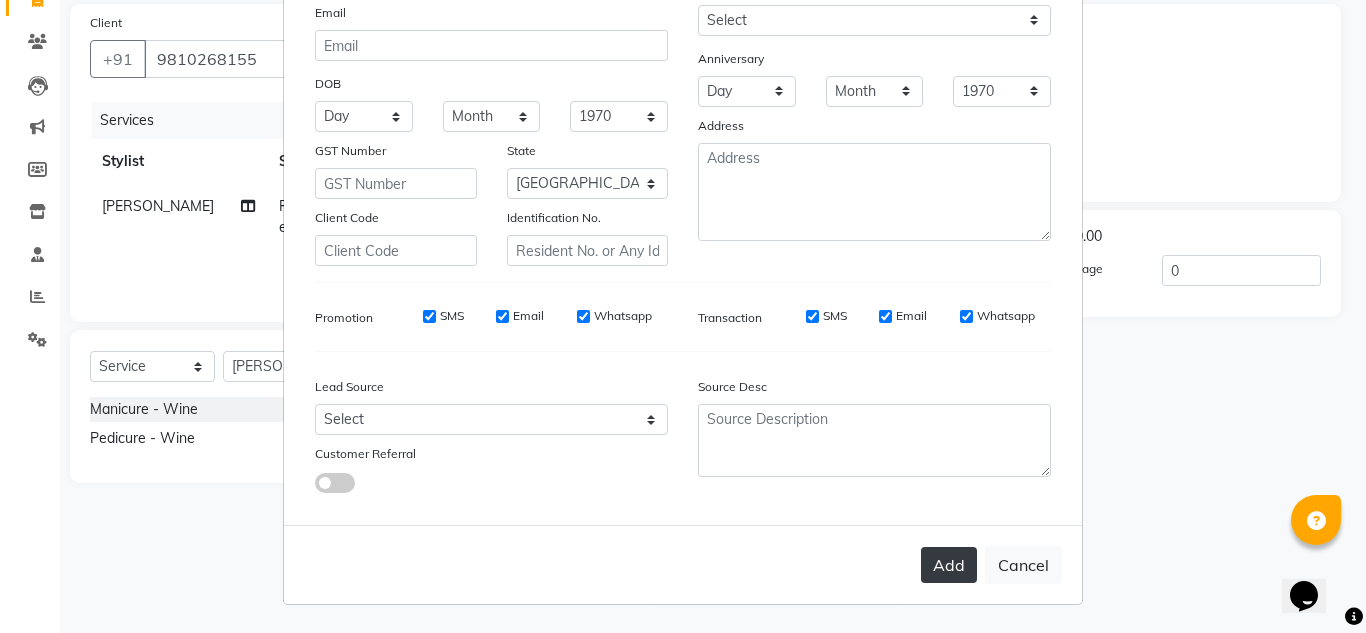 click on "Add" at bounding box center (949, 565) 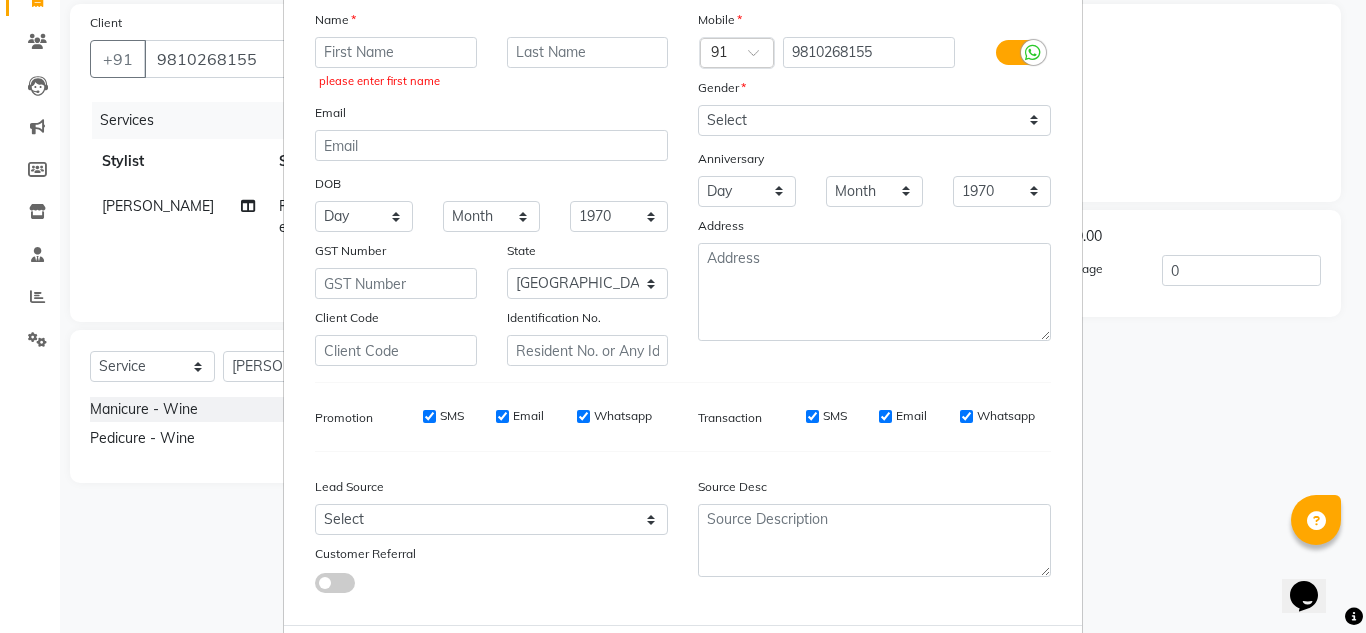 scroll, scrollTop: 0, scrollLeft: 0, axis: both 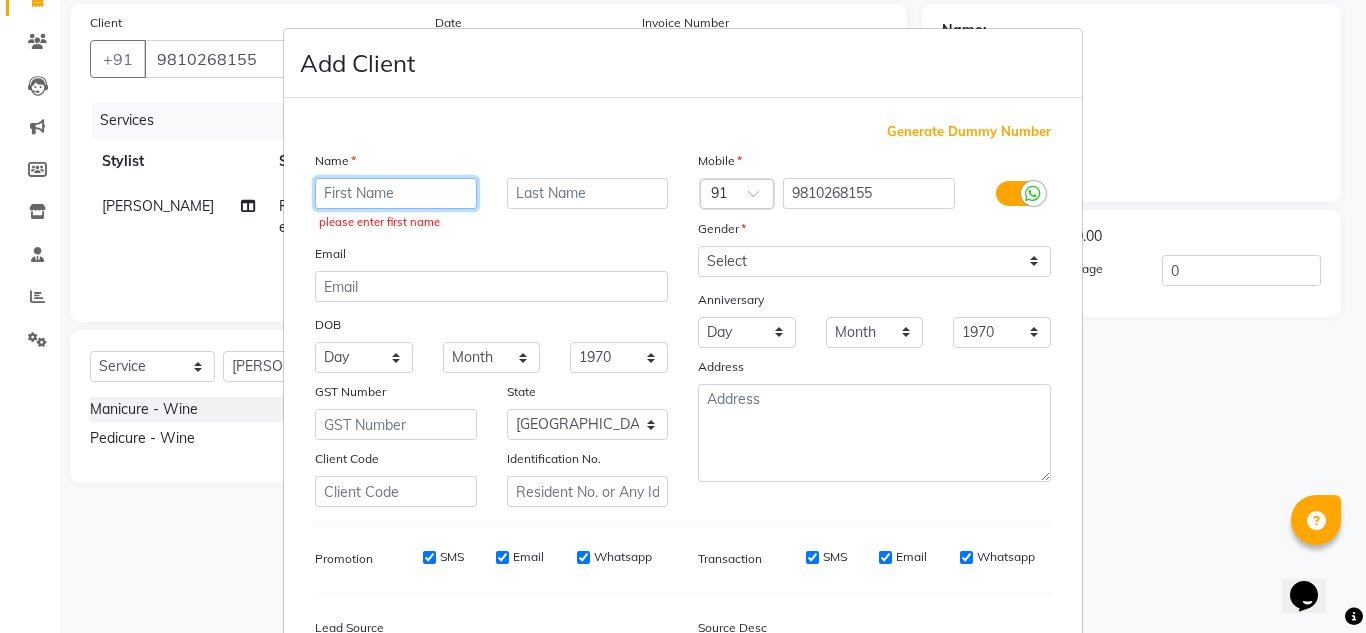 click at bounding box center [396, 193] 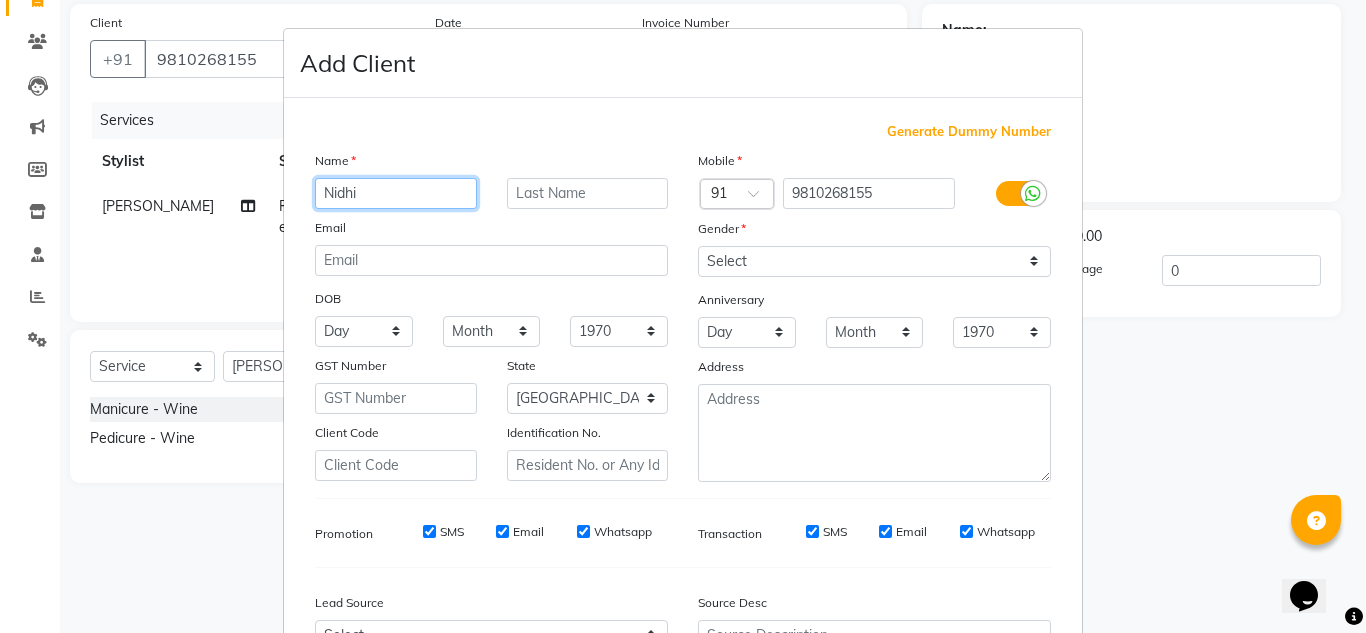 type on "Nidhi" 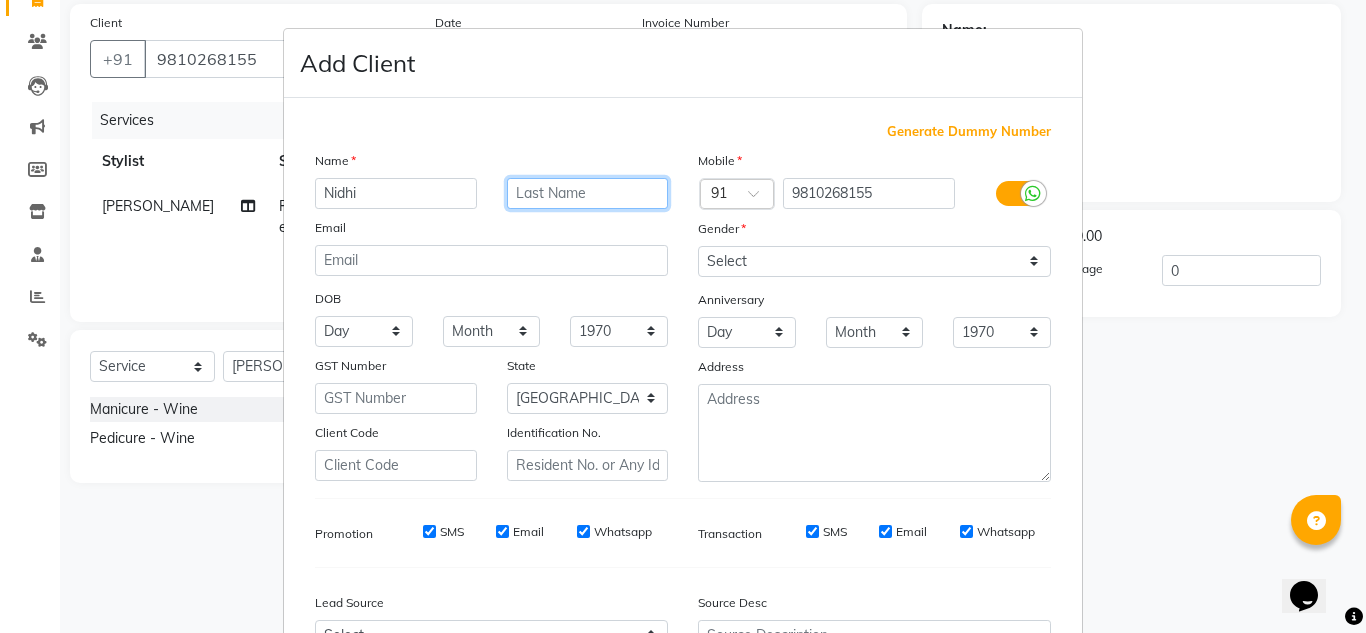 click at bounding box center (588, 193) 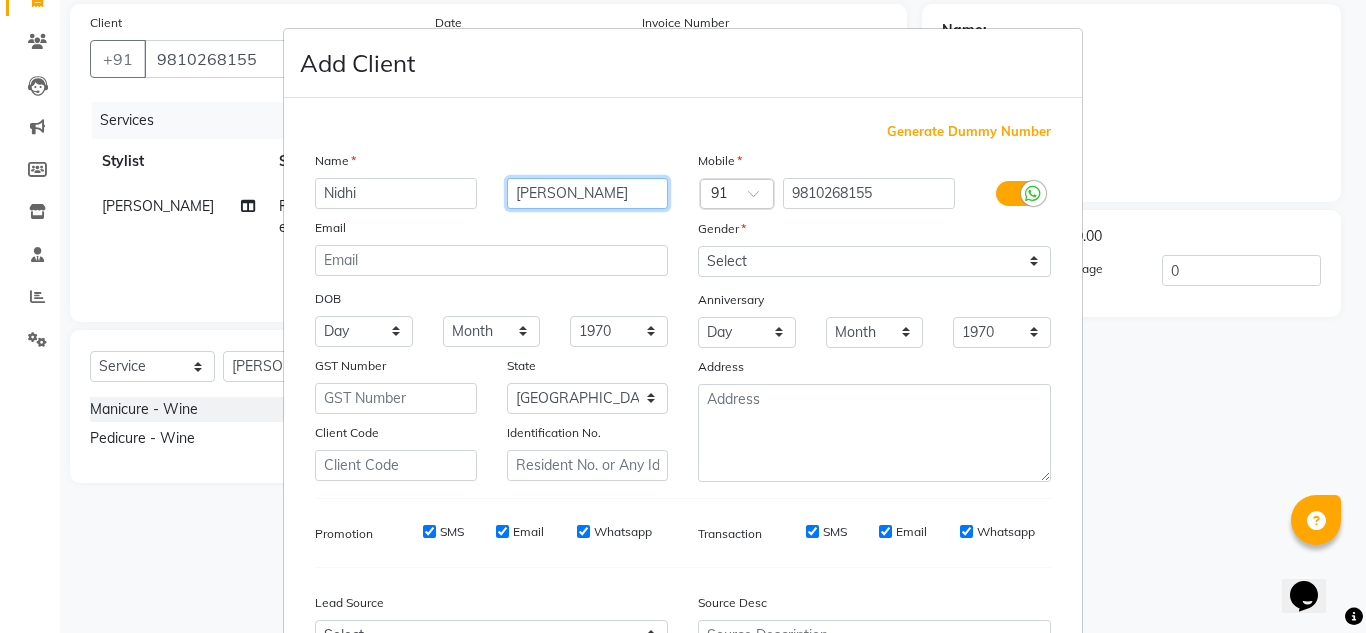 type on "[PERSON_NAME]" 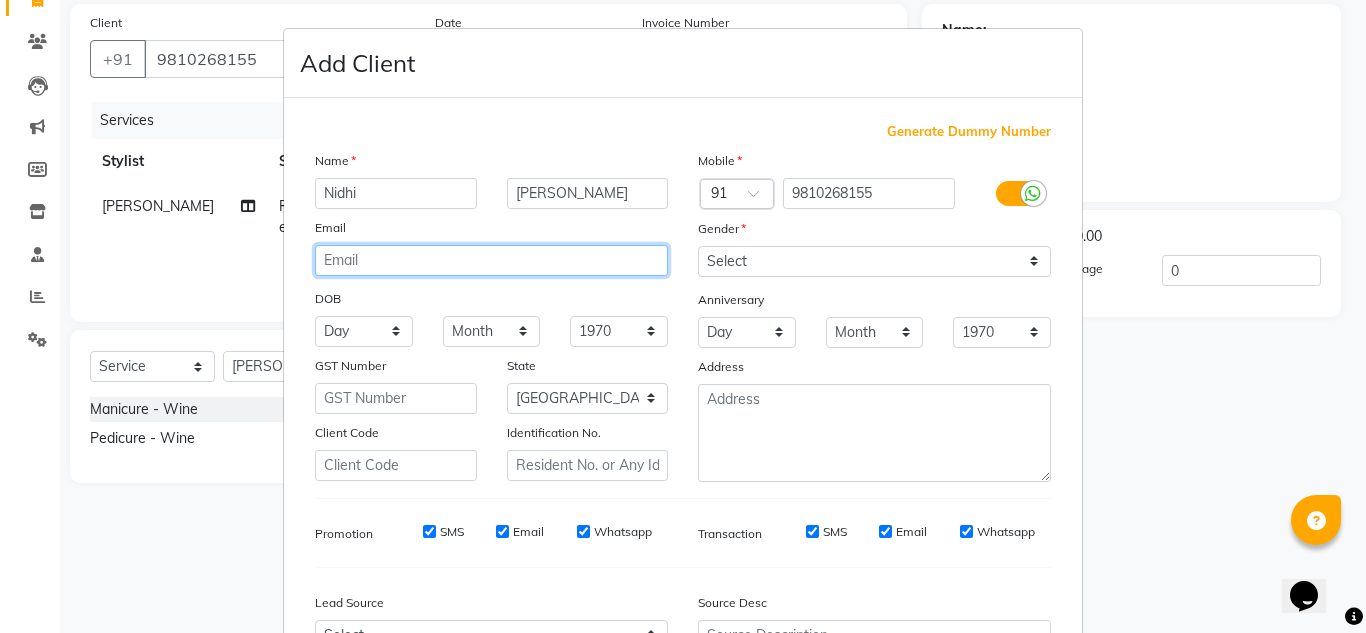 click at bounding box center (491, 260) 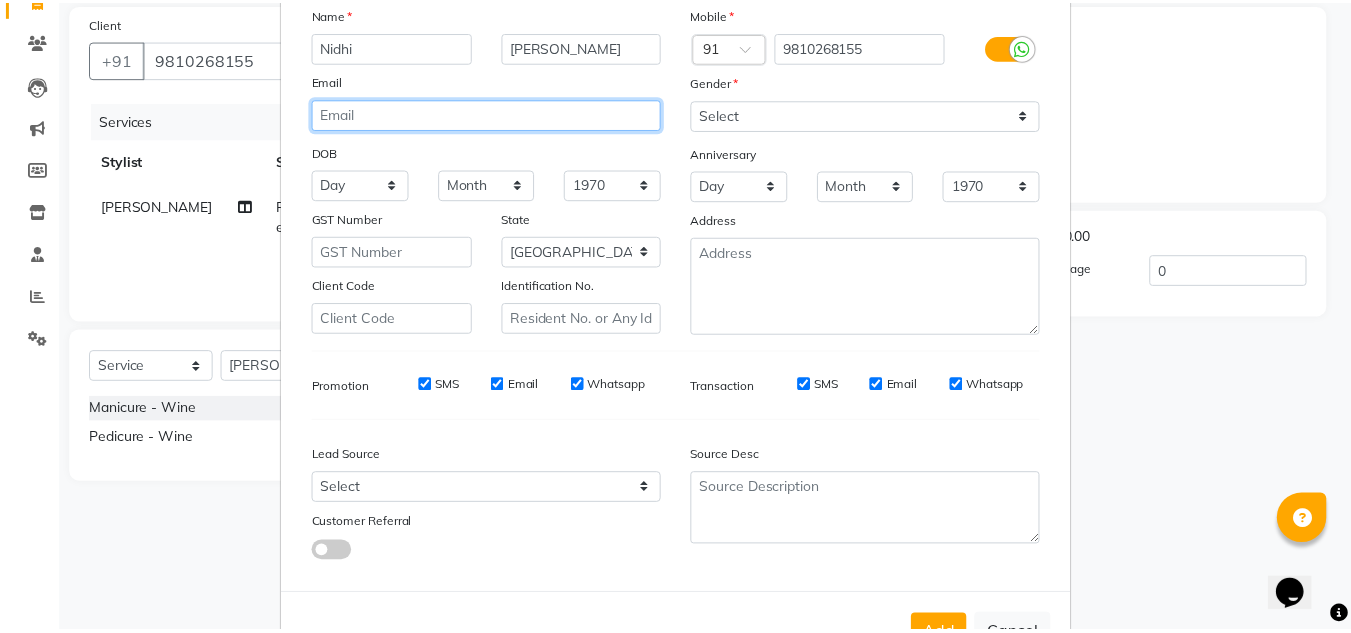 scroll, scrollTop: 216, scrollLeft: 0, axis: vertical 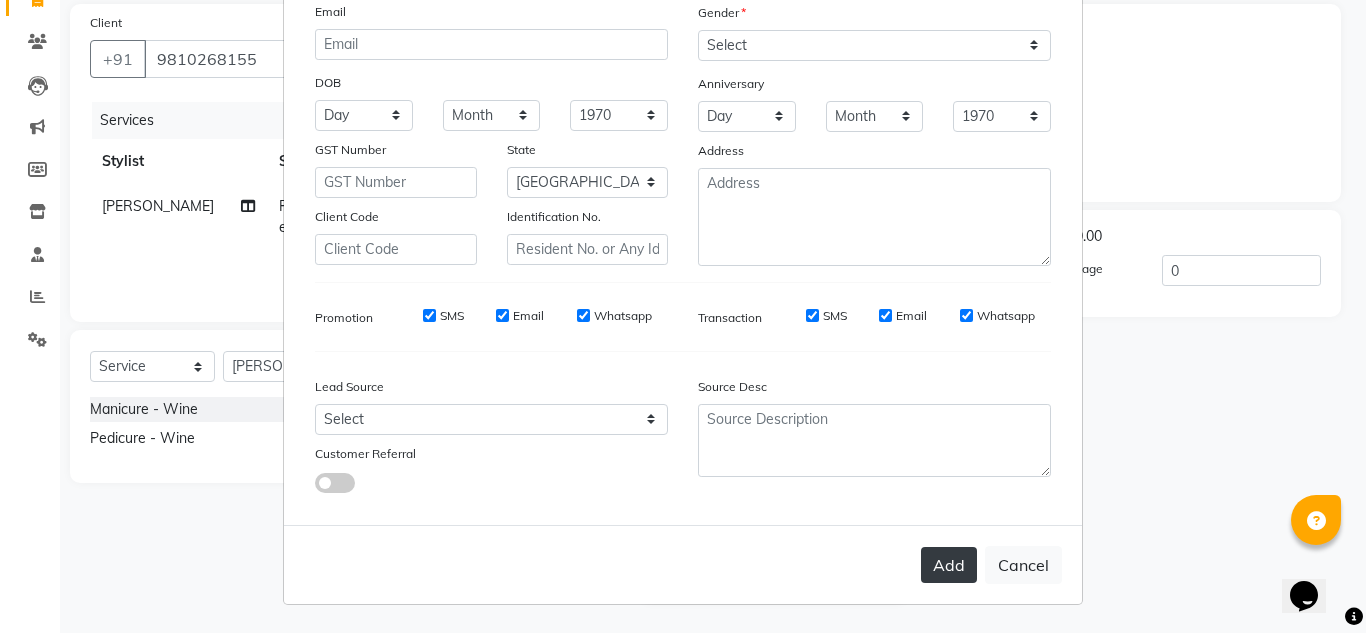click on "Add" at bounding box center [949, 565] 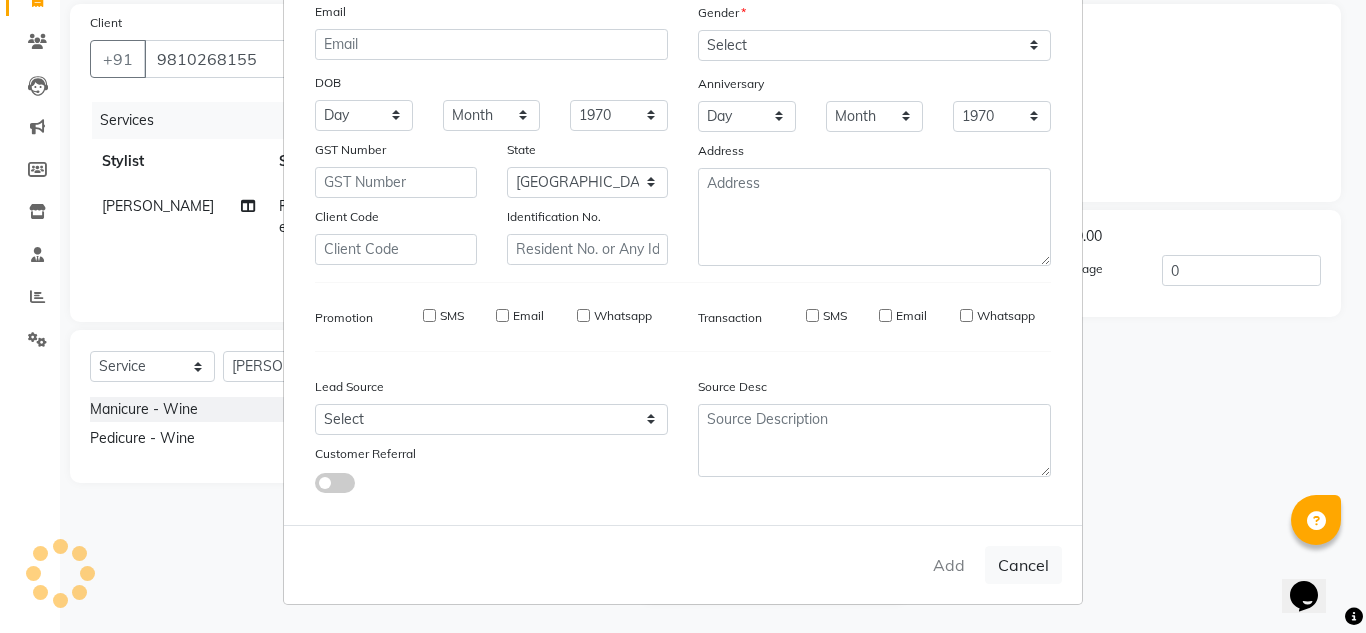 type 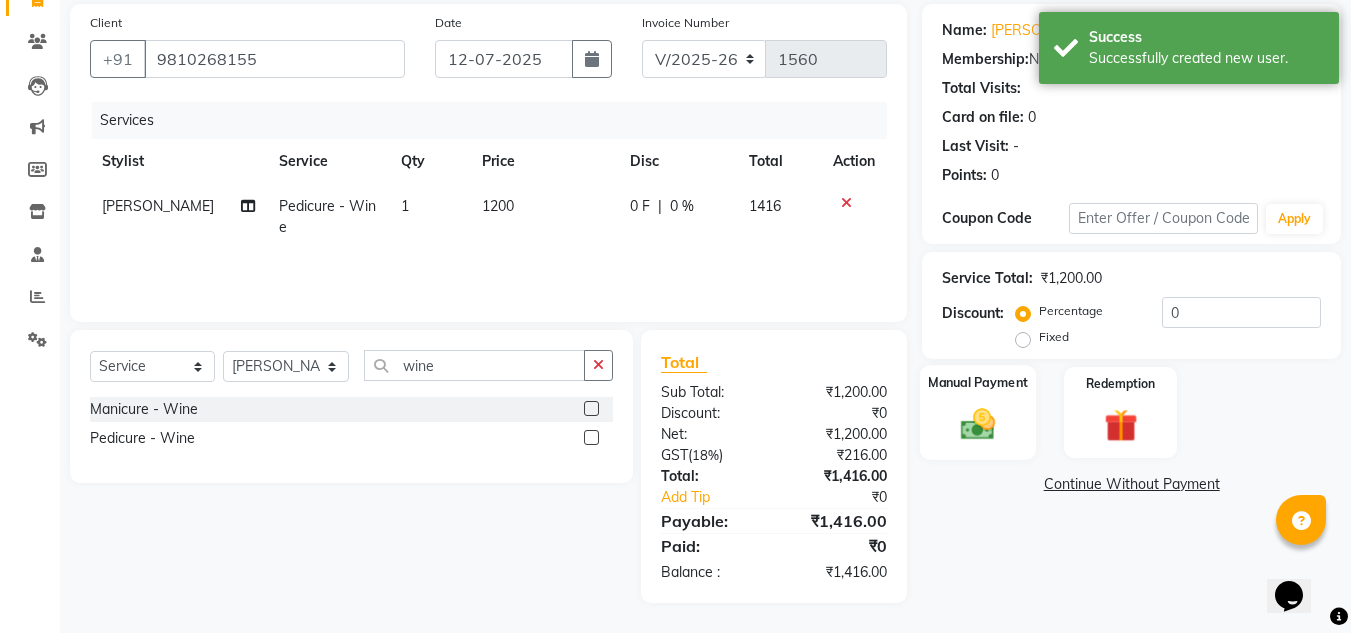click on "Manual Payment" 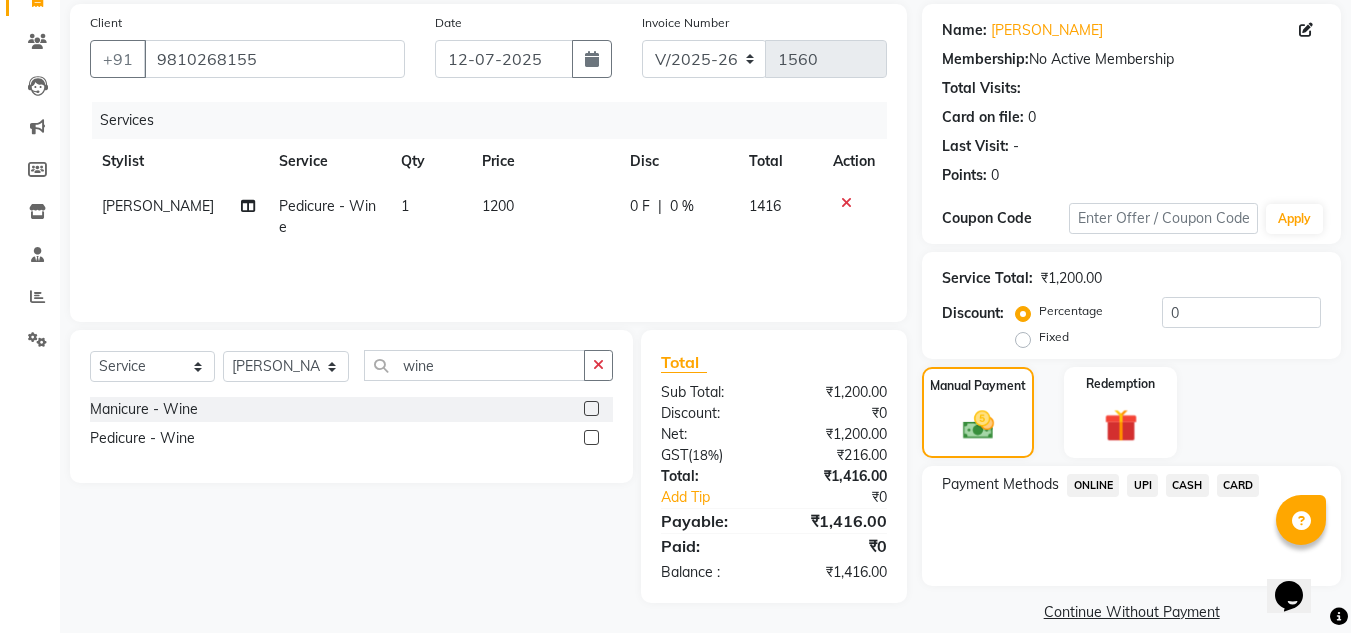 click on "UPI" 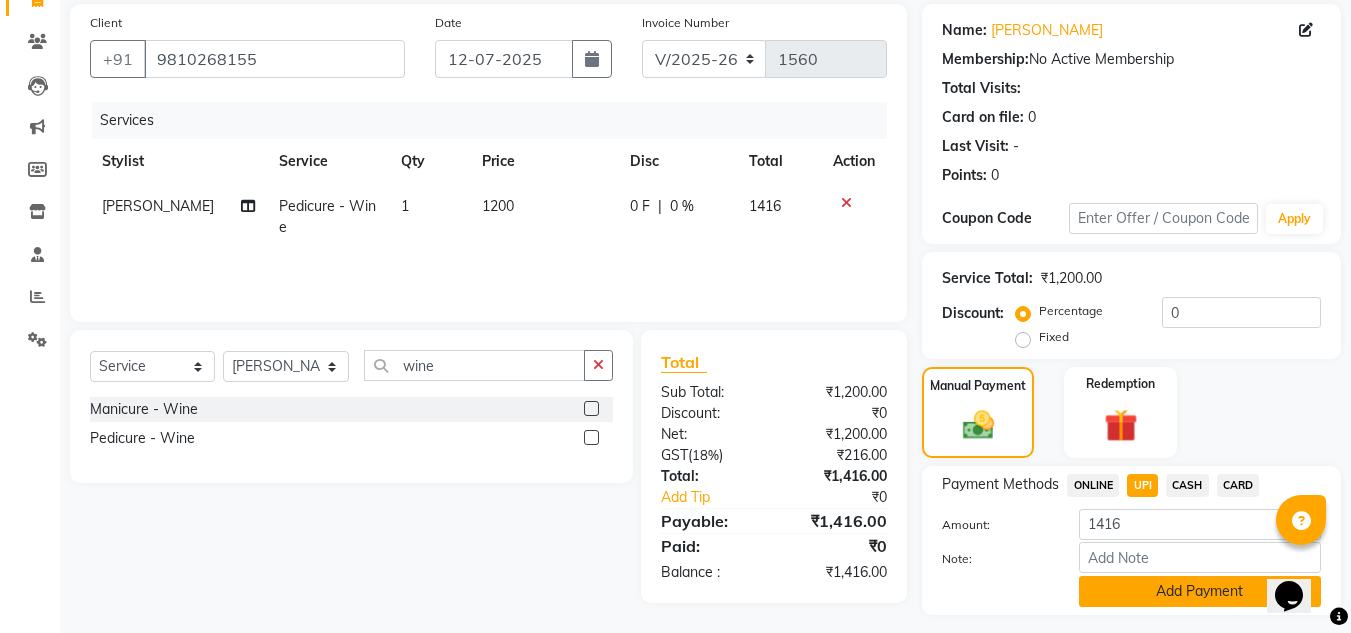 click on "Add Payment" 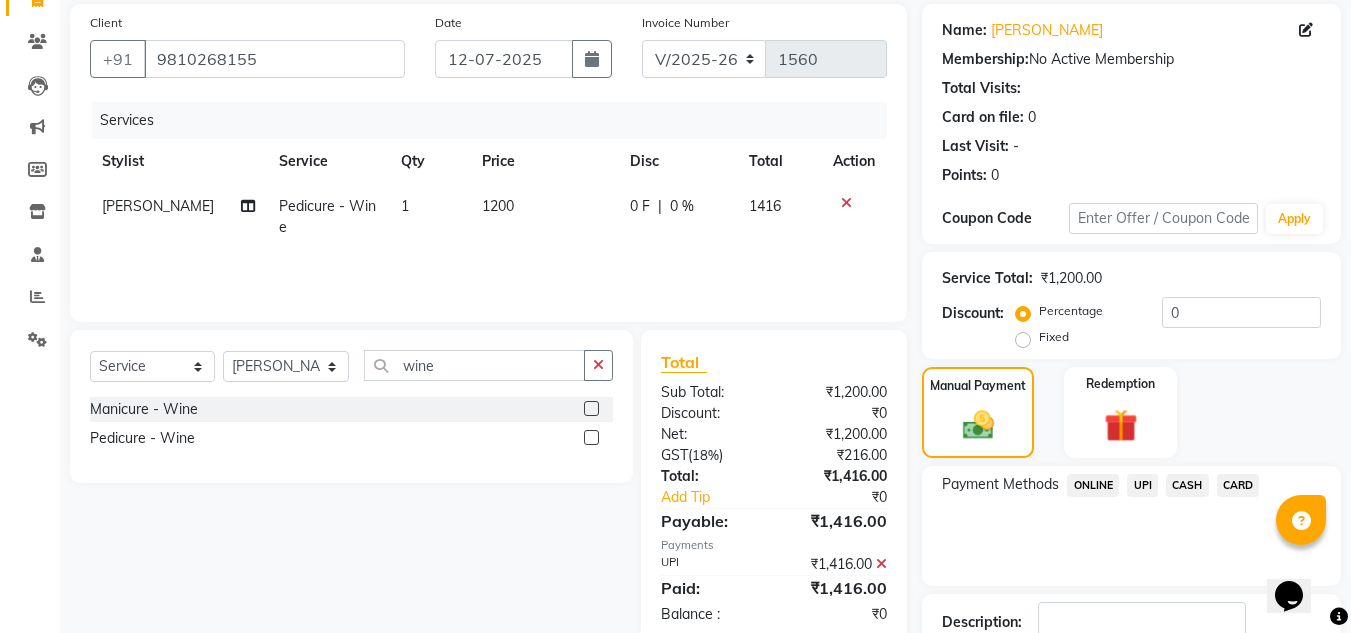 scroll, scrollTop: 283, scrollLeft: 0, axis: vertical 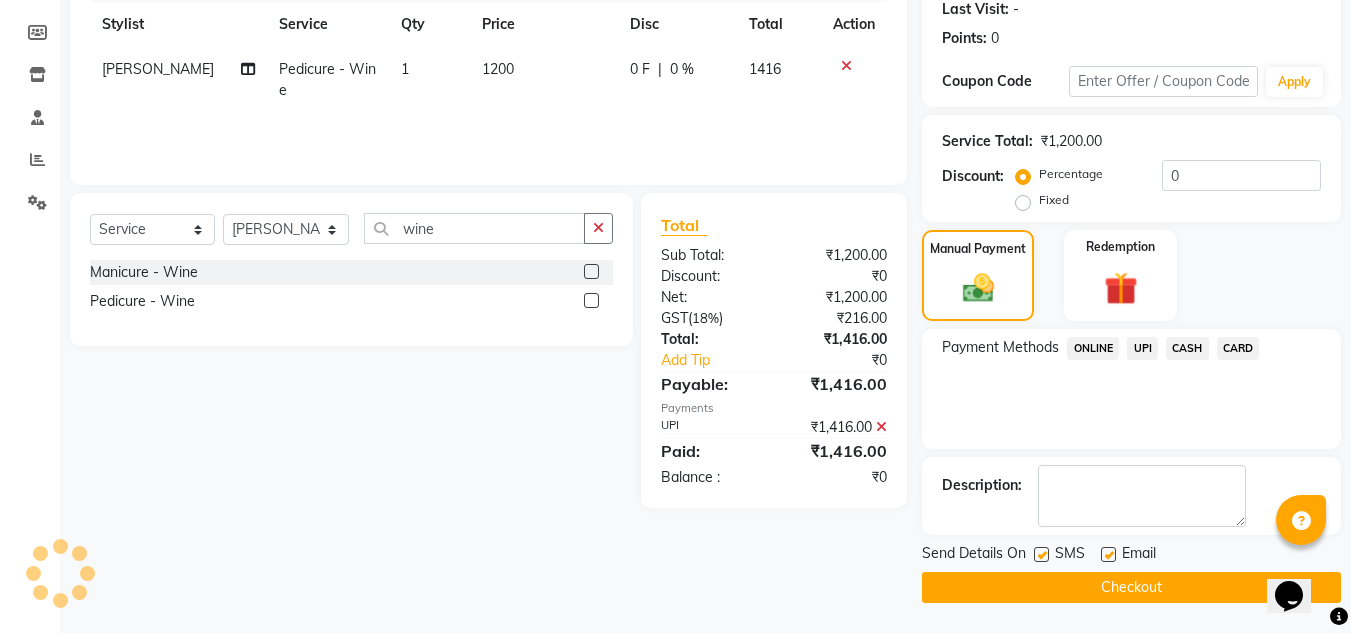click 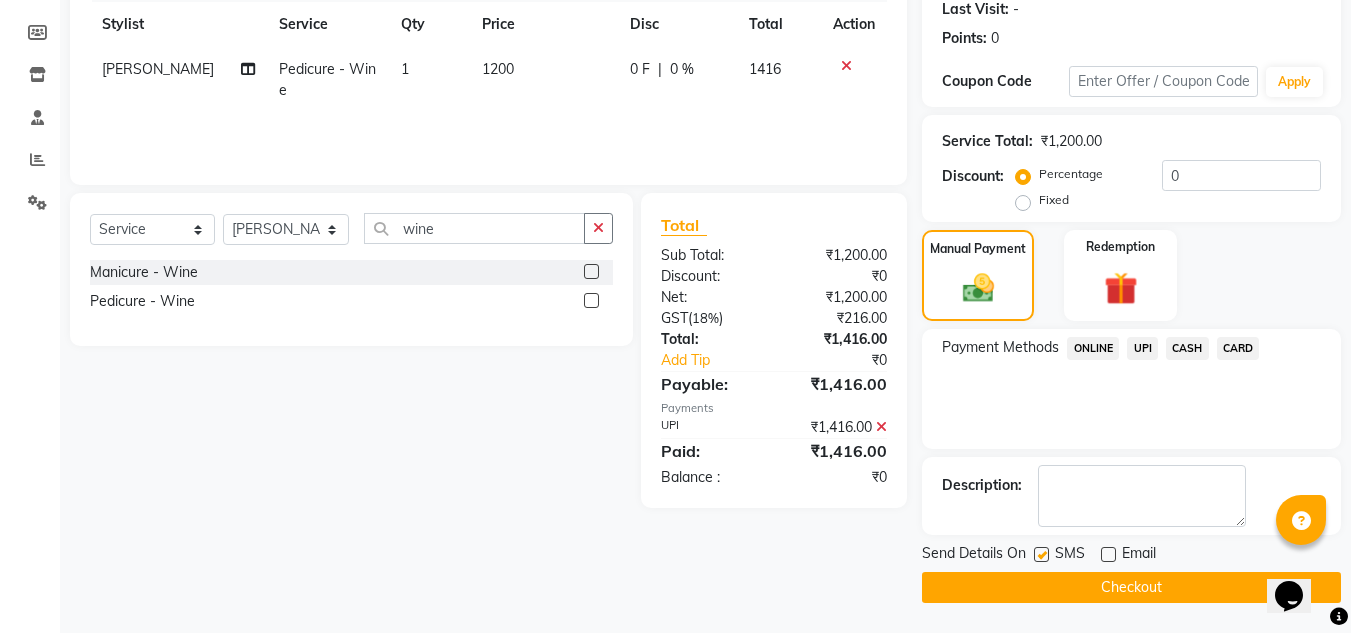 click on "Checkout" 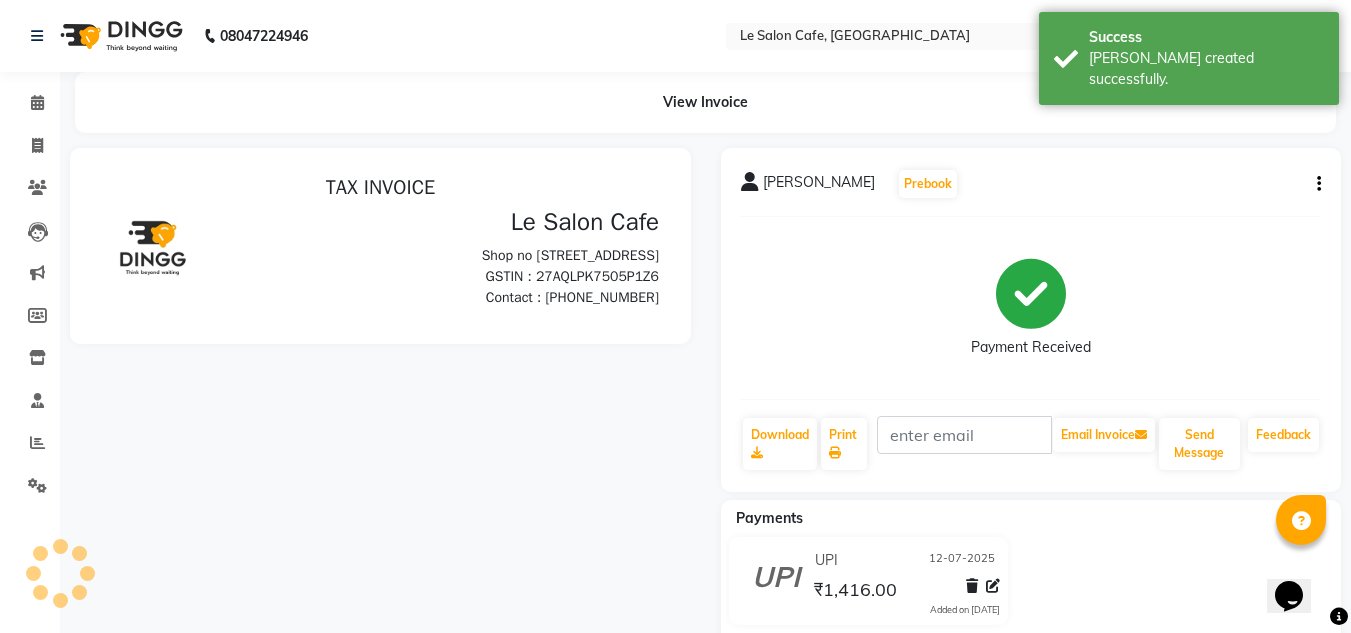 scroll, scrollTop: 0, scrollLeft: 0, axis: both 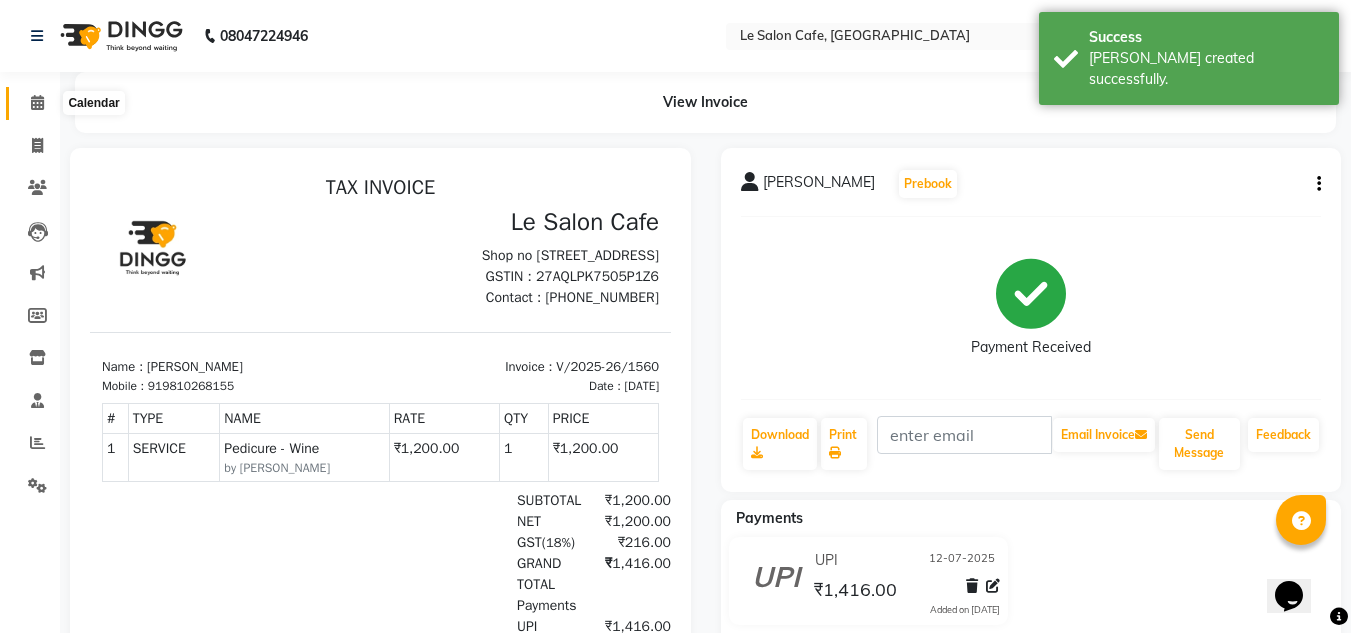 click 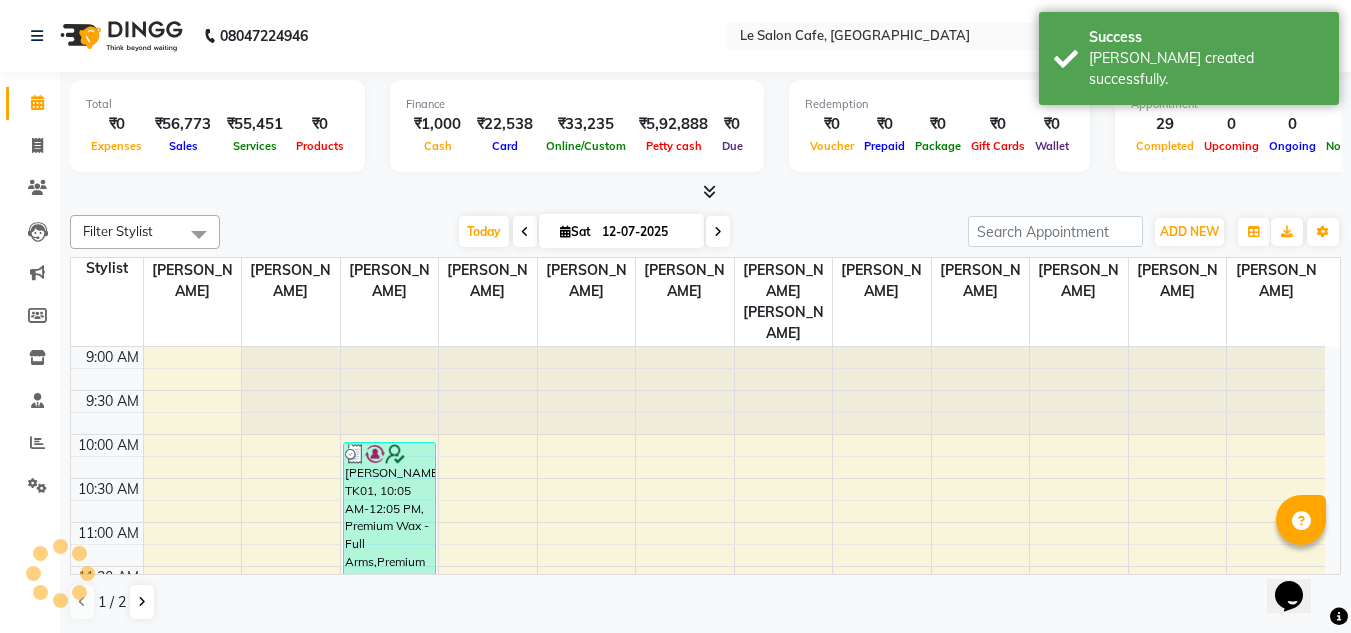 scroll, scrollTop: 881, scrollLeft: 0, axis: vertical 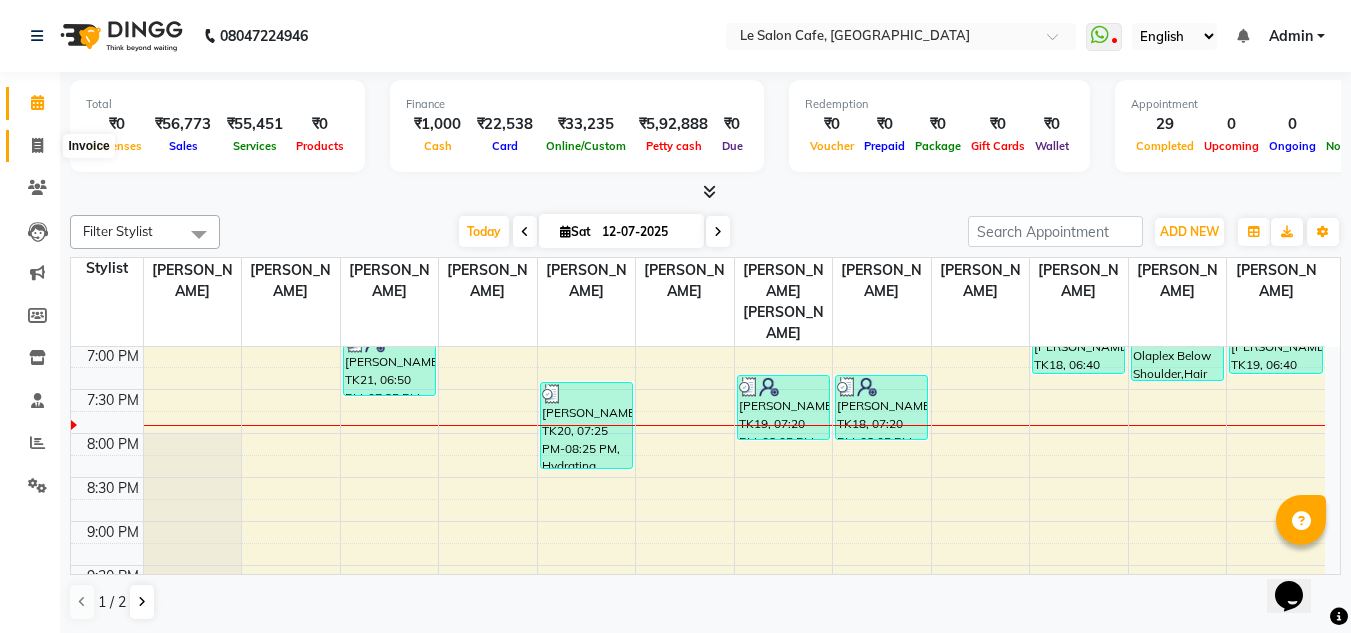 click 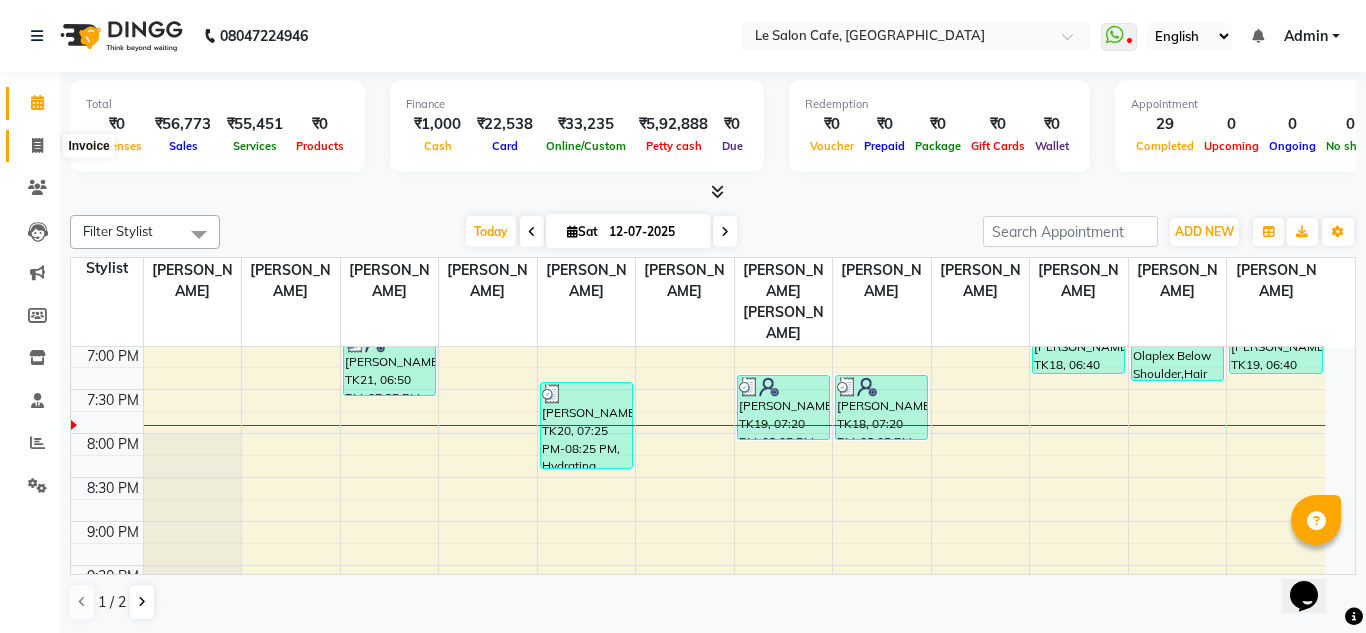 select on "594" 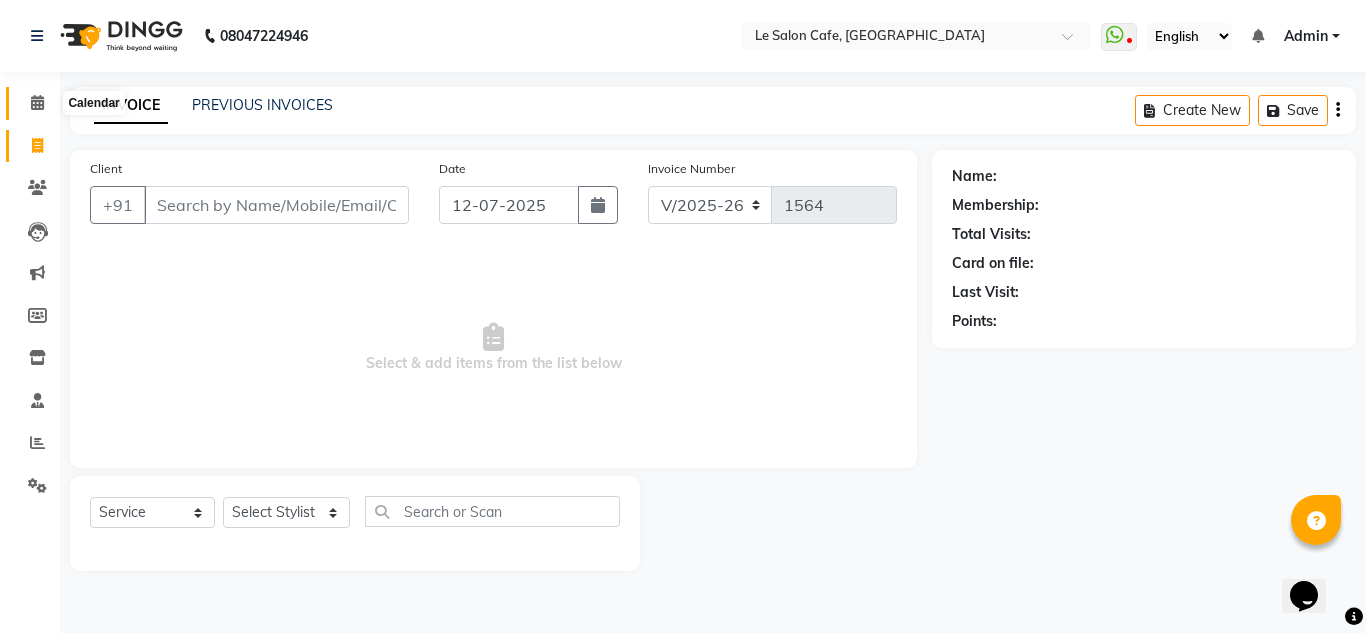 click 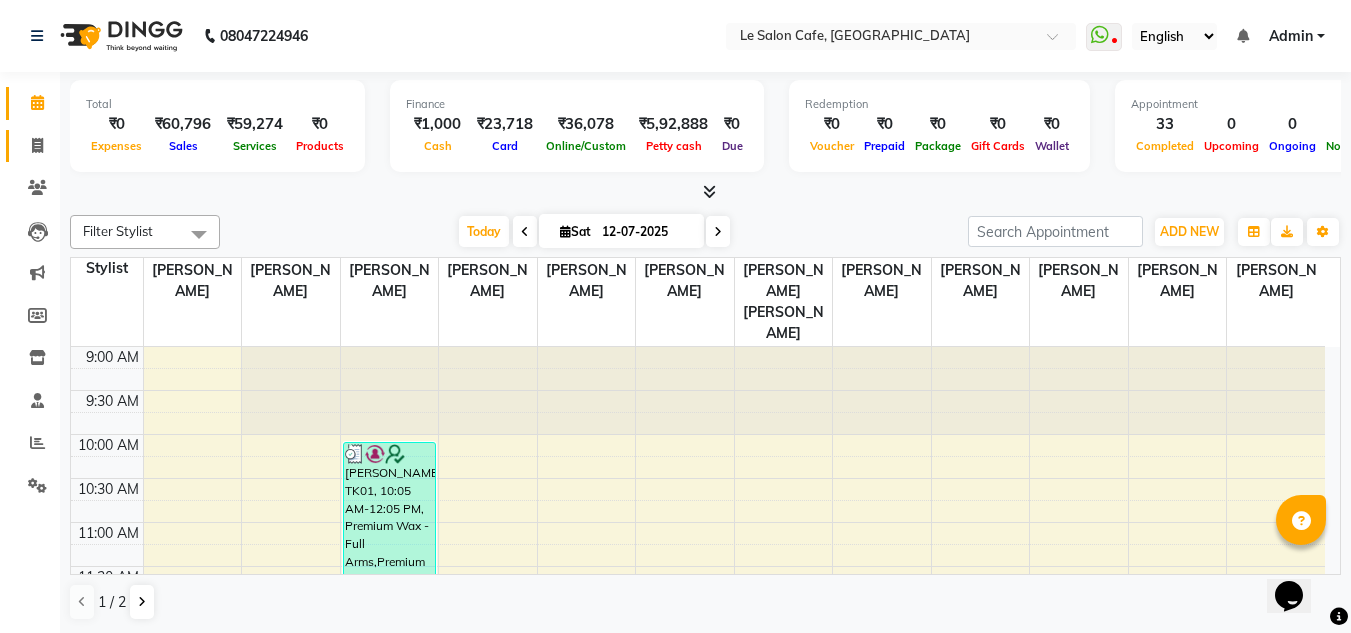 click on "Invoice" 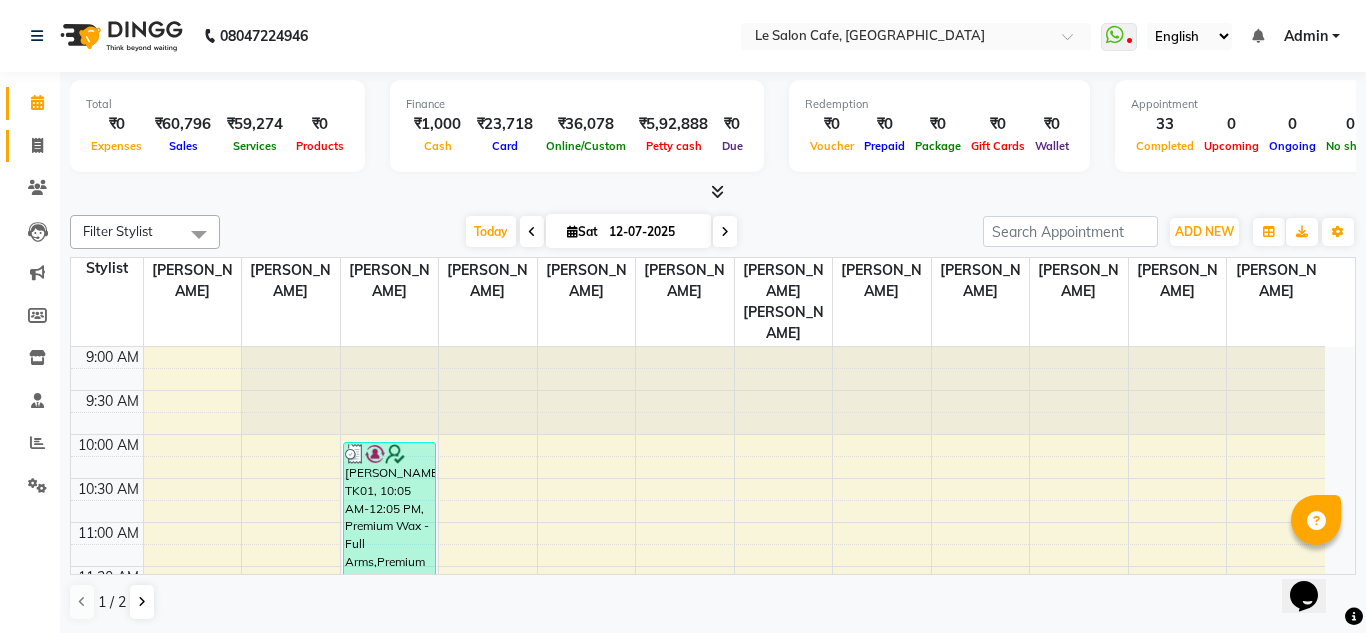 select on "594" 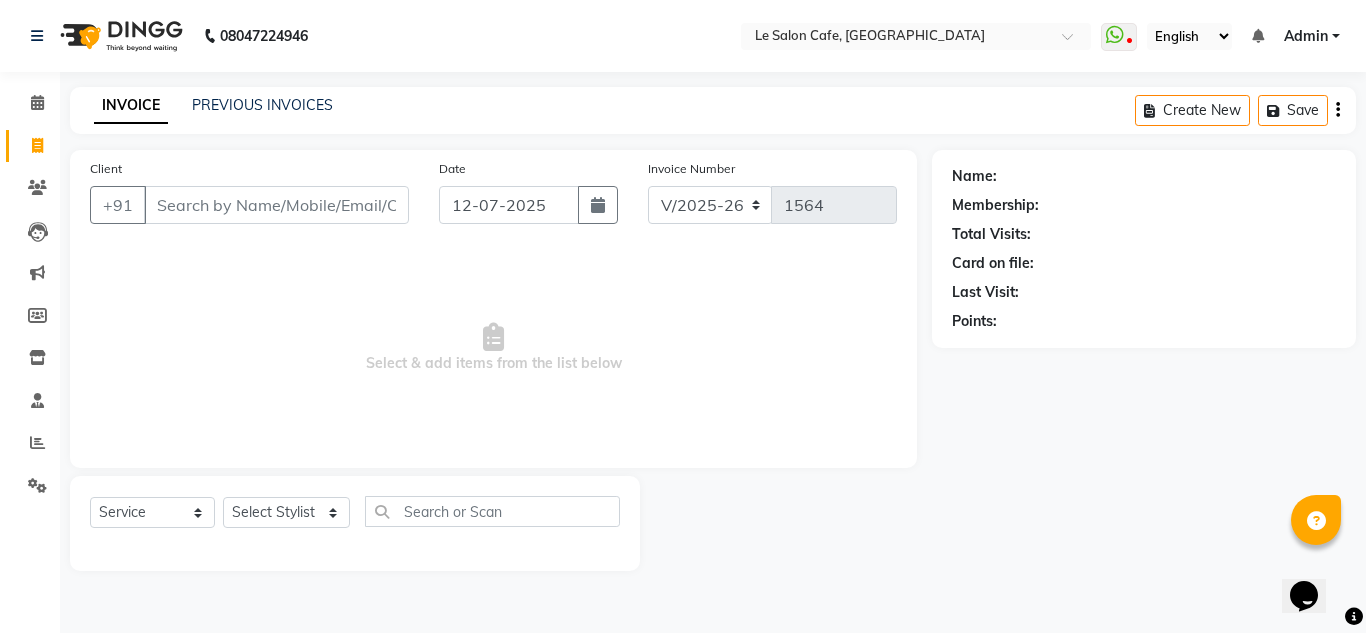 click on "INVOICE PREVIOUS INVOICES Create New   Save" 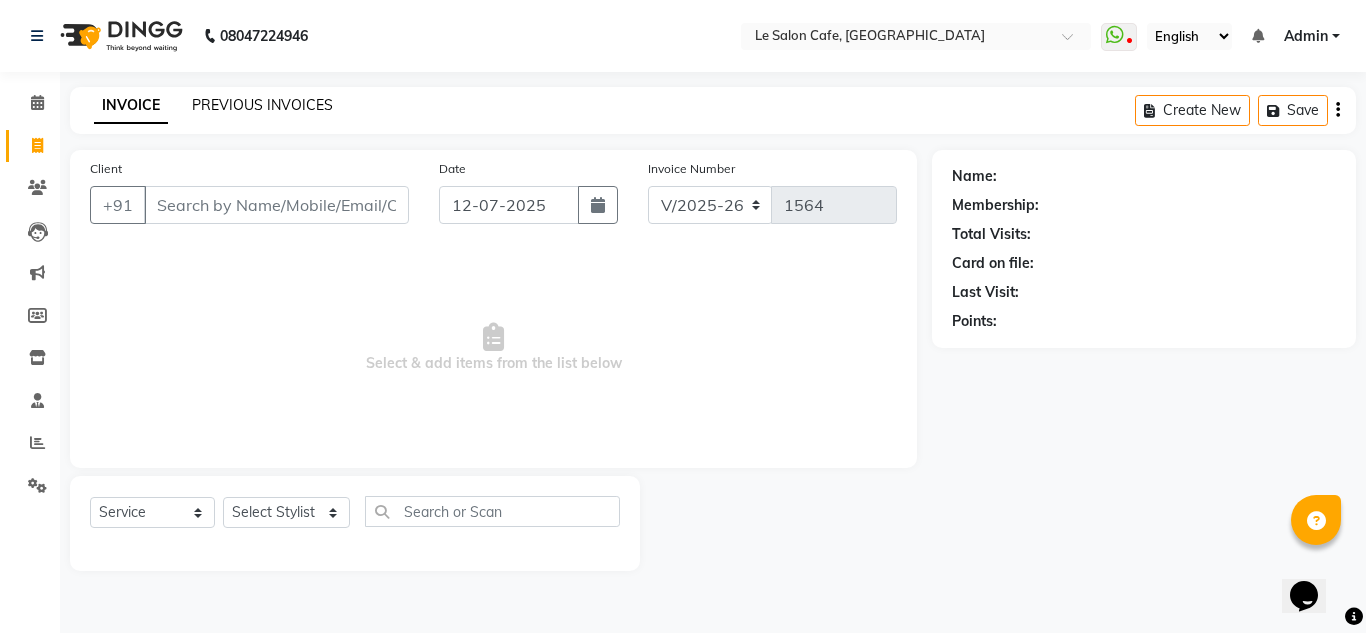 click on "PREVIOUS INVOICES" 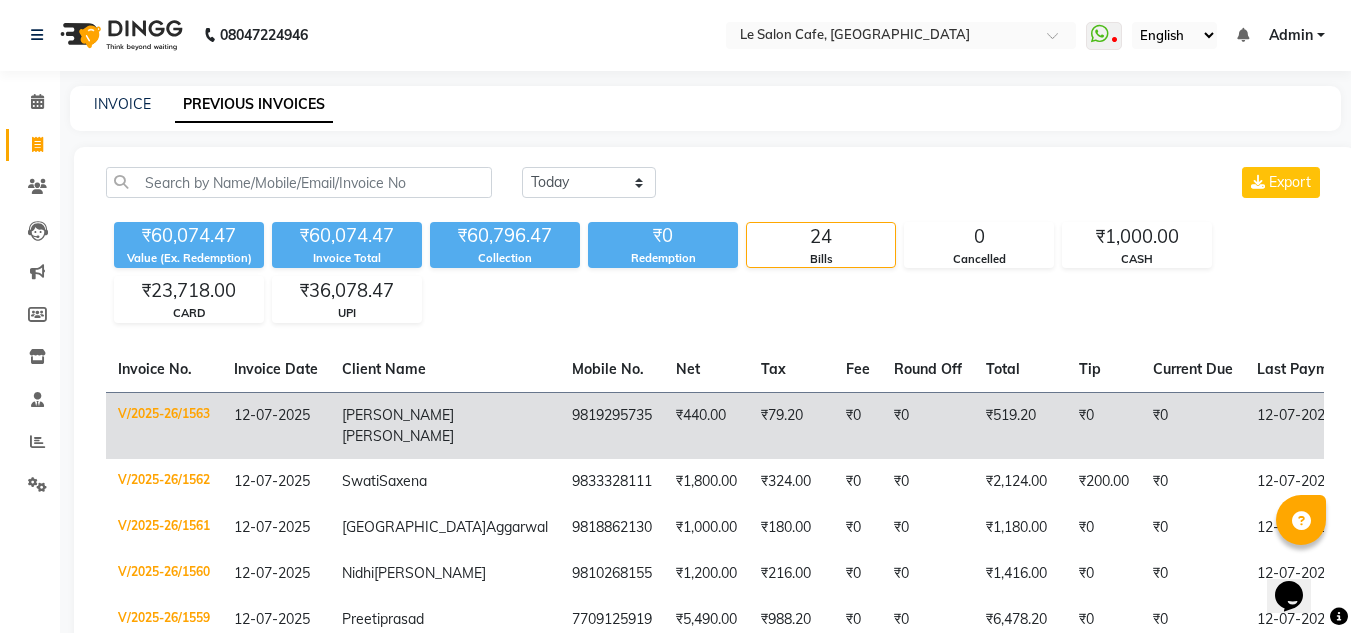 scroll, scrollTop: 0, scrollLeft: 0, axis: both 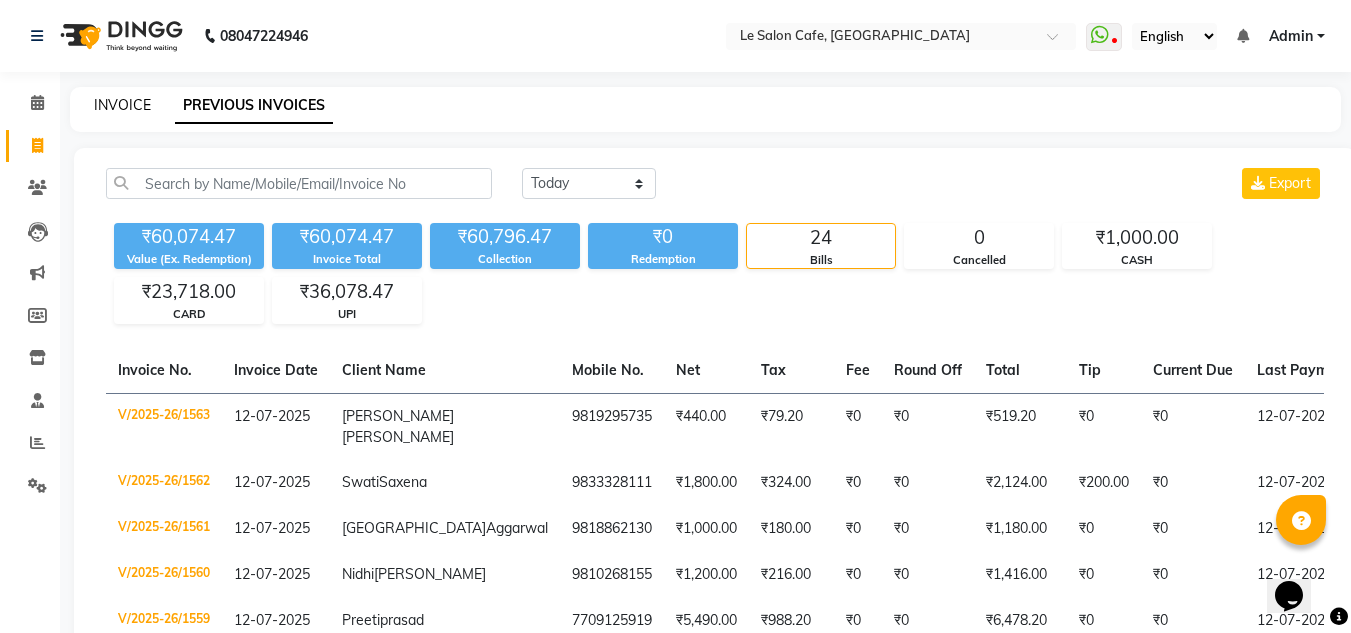 click on "INVOICE" 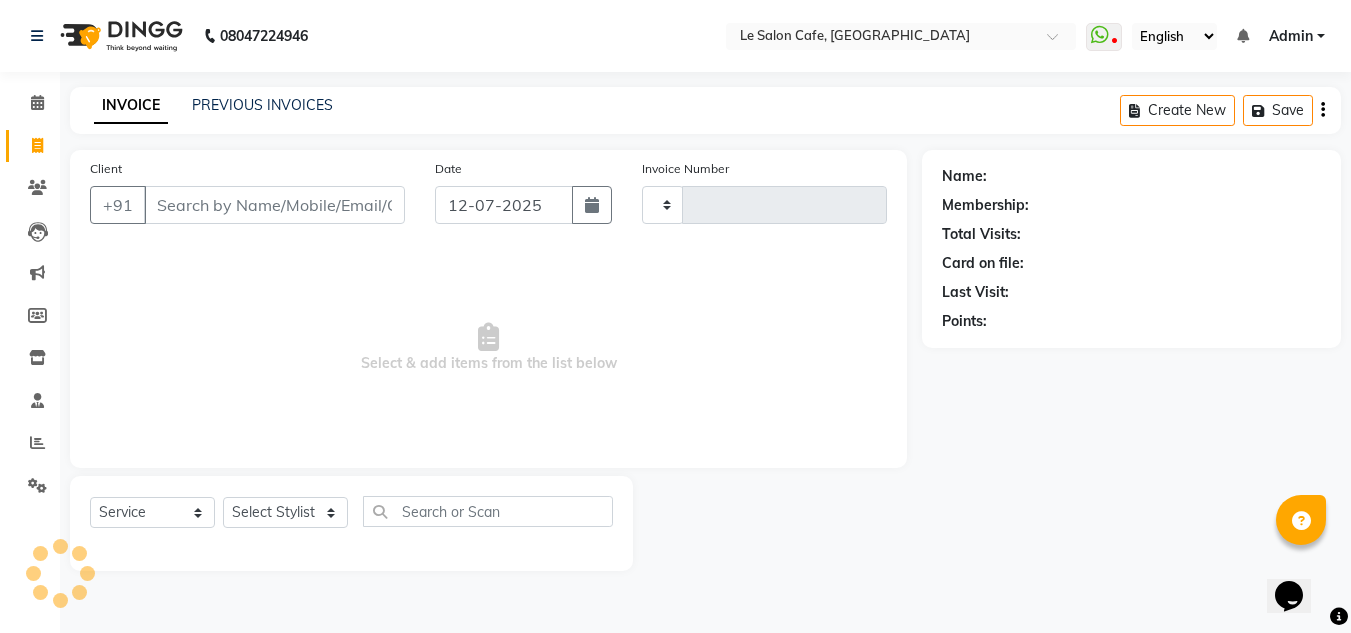 type on "1564" 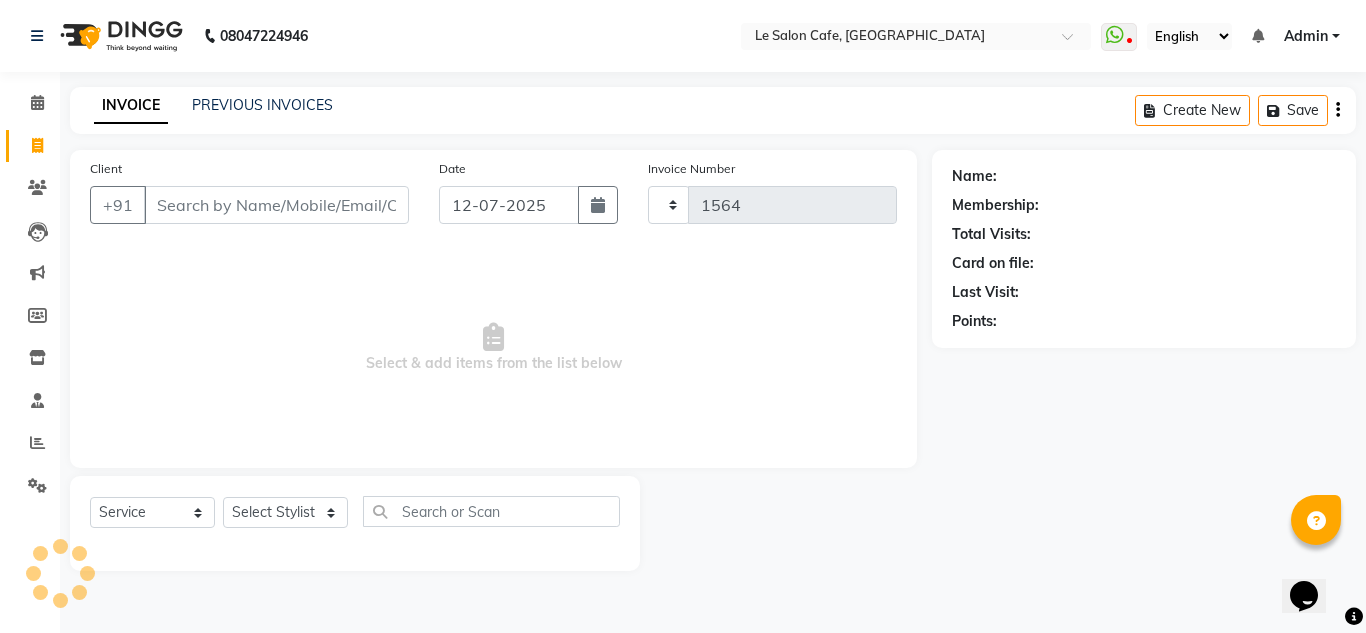 select on "594" 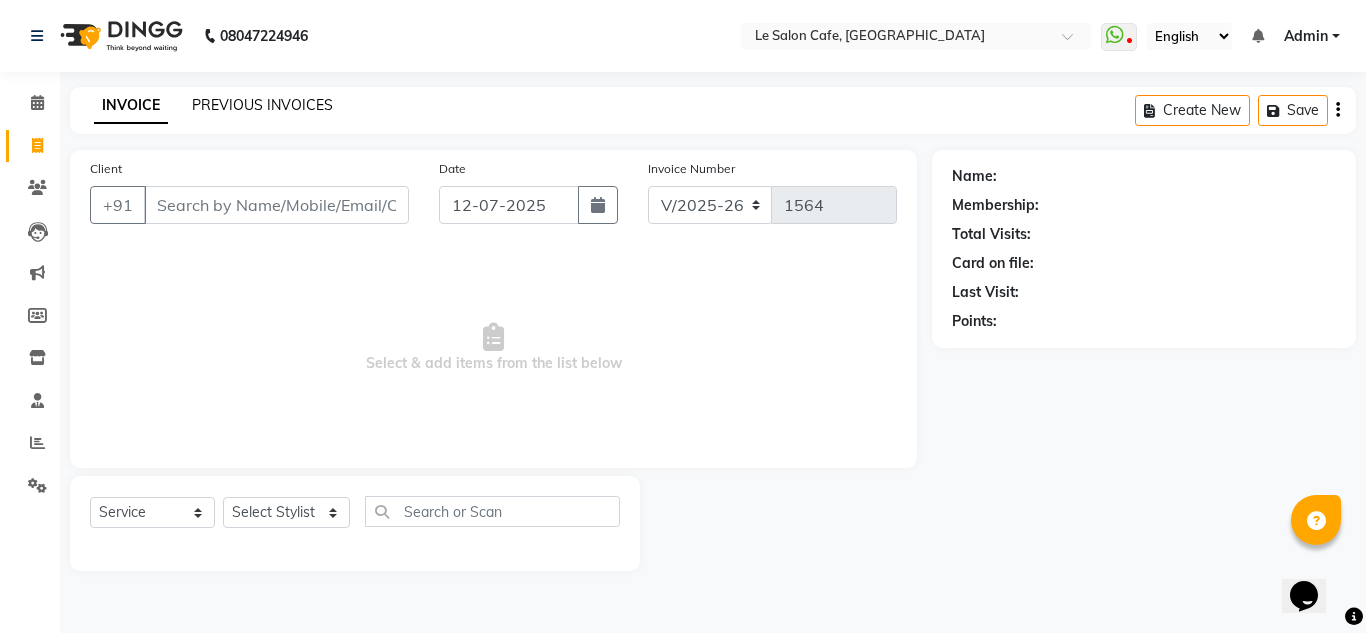 click on "PREVIOUS INVOICES" 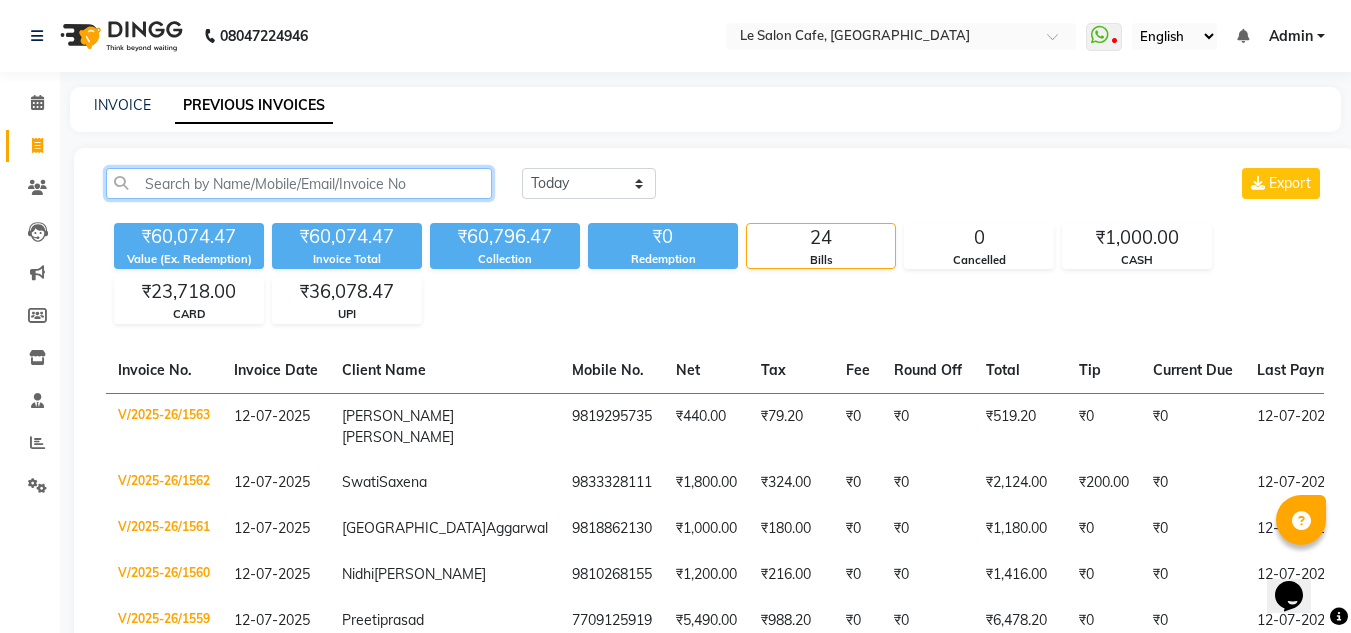 click 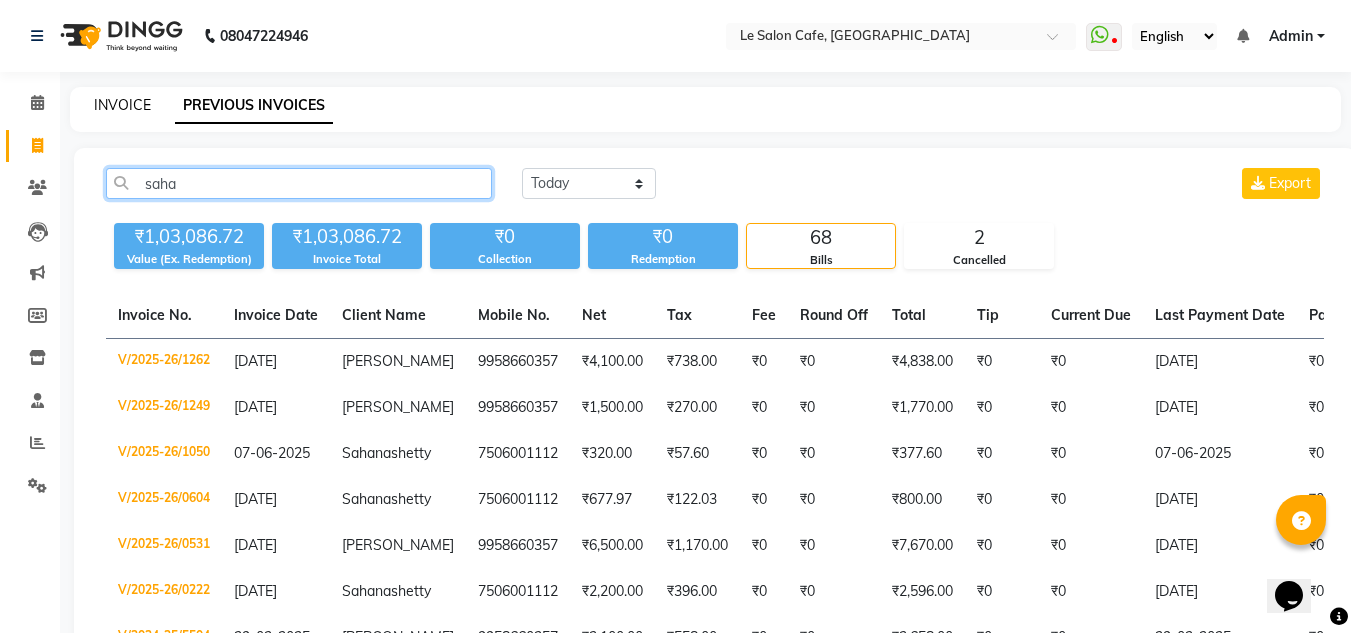 type on "saha" 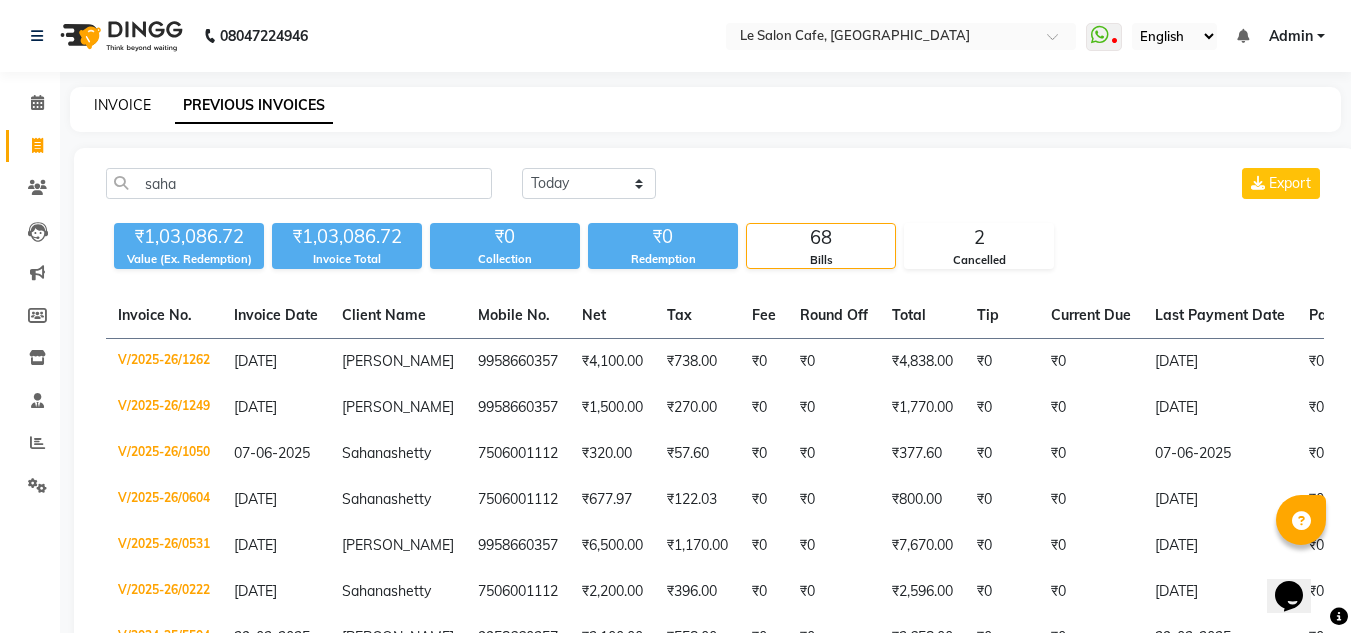click on "INVOICE" 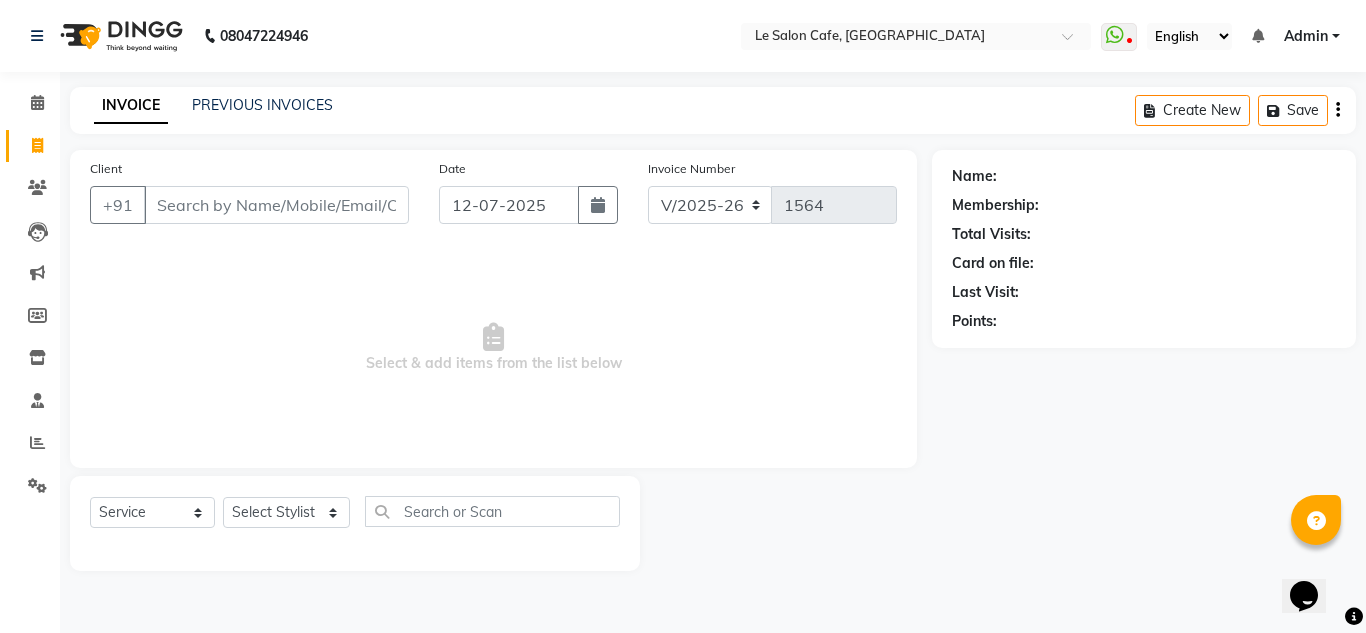 click on "INVOICE PREVIOUS INVOICES Create New   Save" 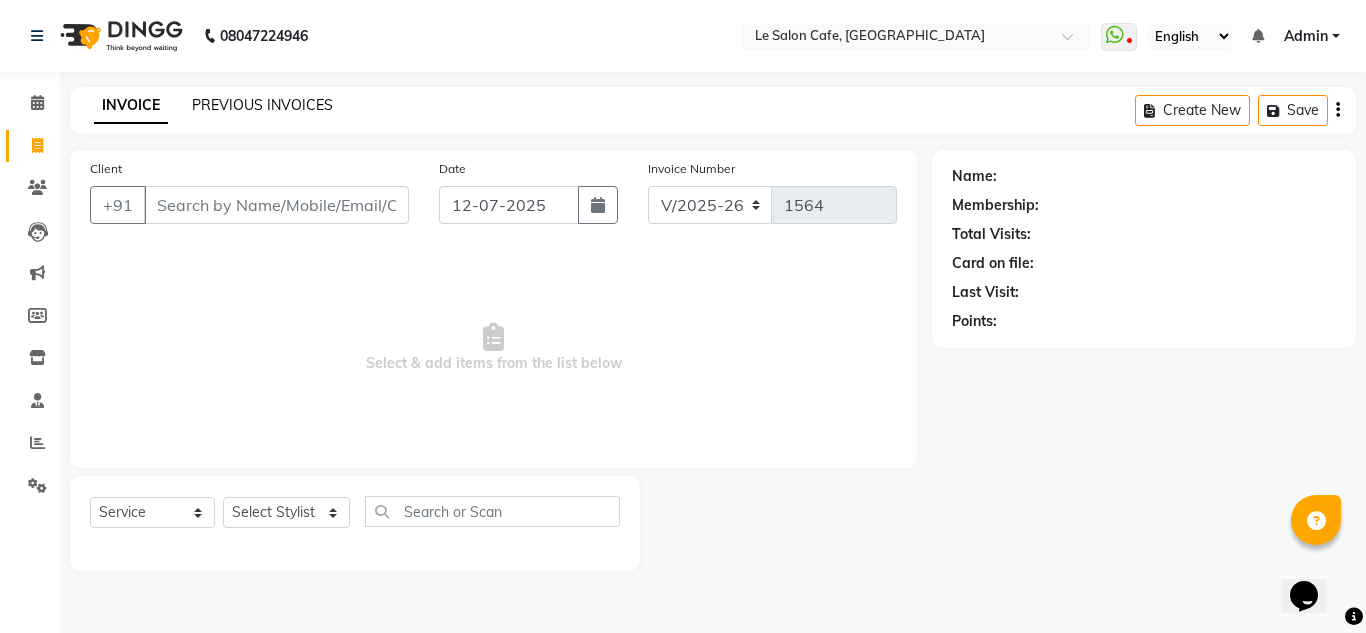 click on "PREVIOUS INVOICES" 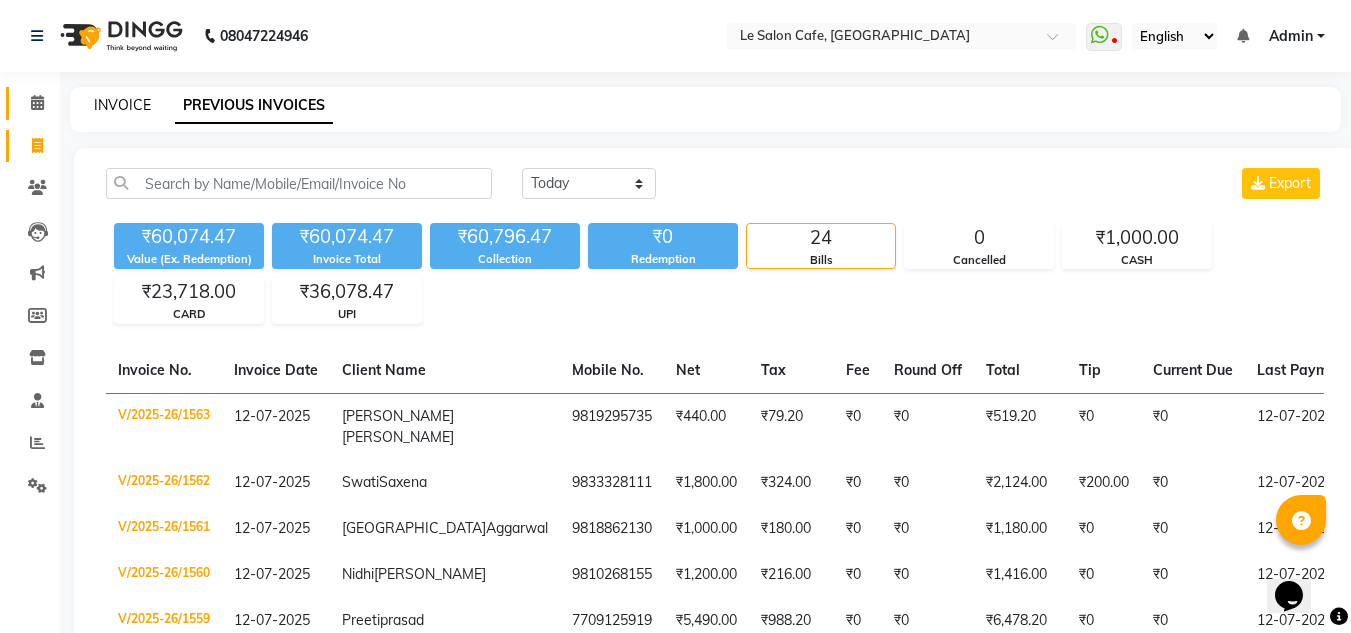 click on "INVOICE" 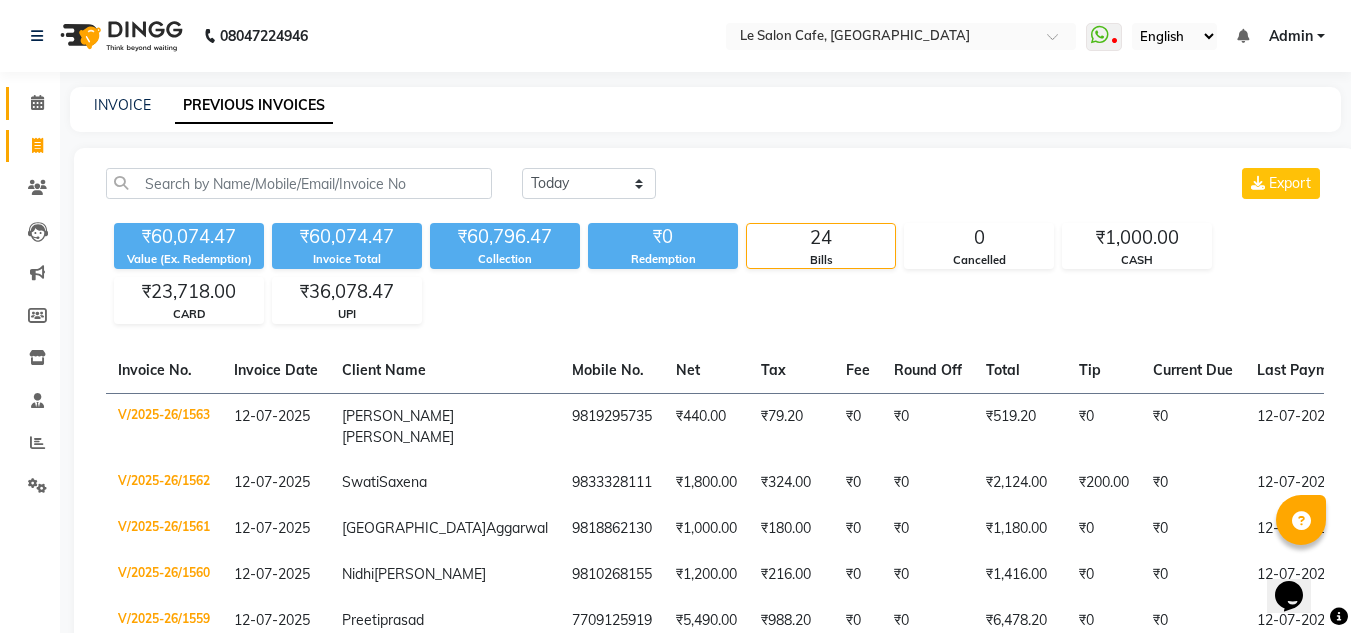 select on "service" 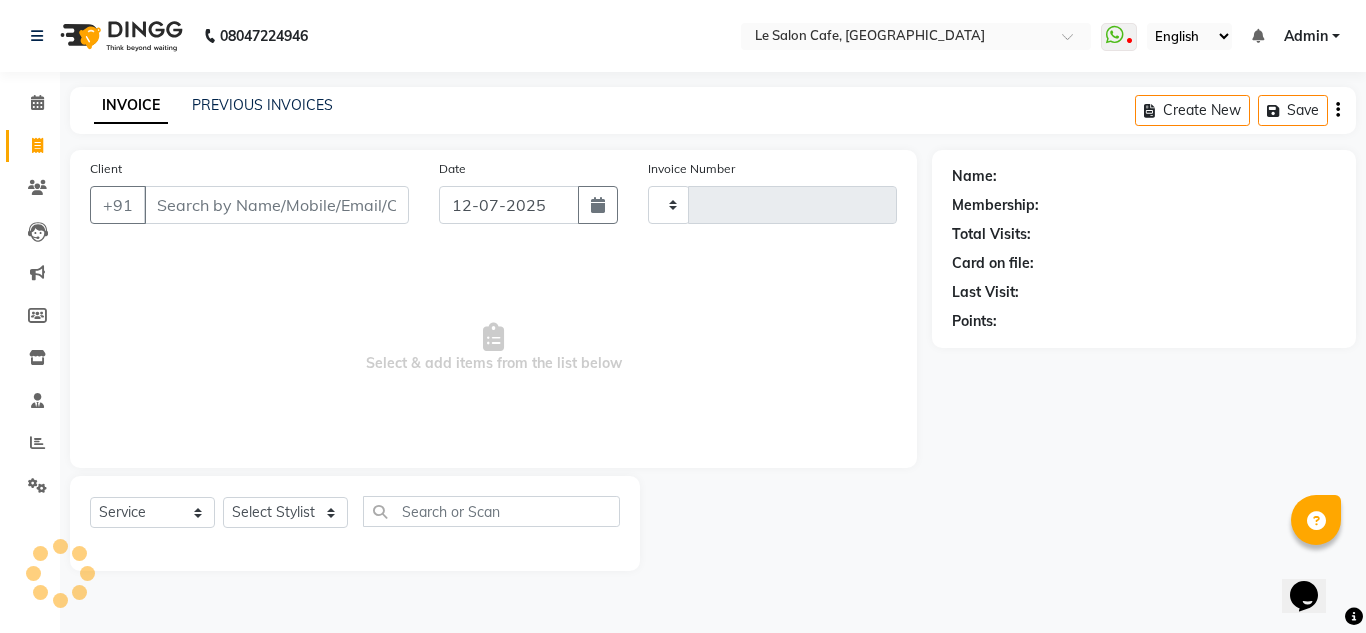 type on "1564" 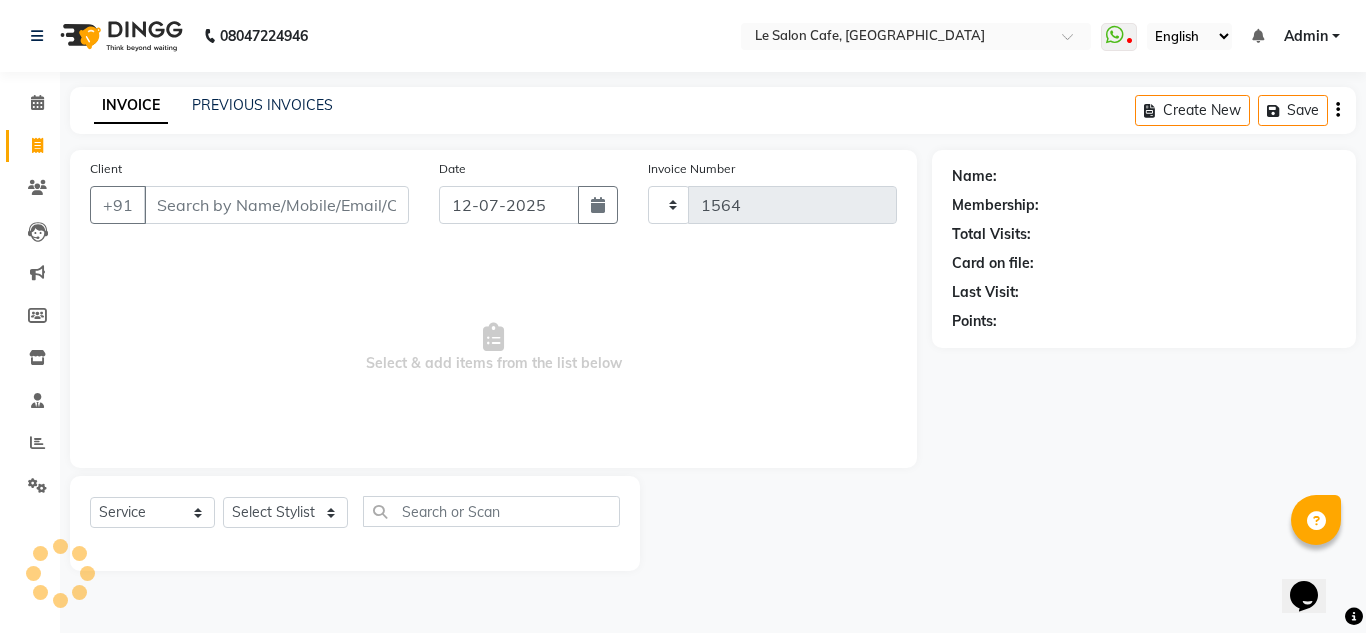 select on "594" 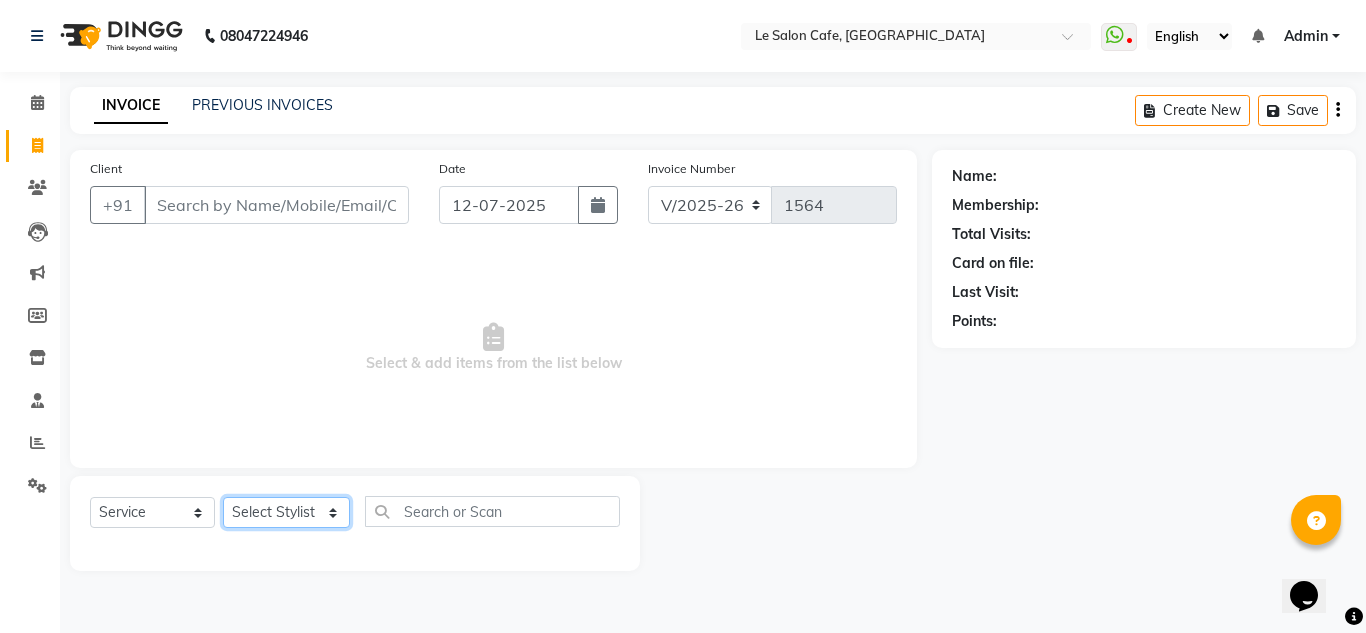 click on "Select Stylist [PERSON_NAME]  [PERSON_NAME]  [PERSON_NAME]  Front Desk  [PERSON_NAME]  [PERSON_NAME] [PERSON_NAME]  [PERSON_NAME]  [PERSON_NAME] [PERSON_NAME]  [PERSON_NAME] [PERSON_NAME] [PERSON_NAME] [PERSON_NAME]" 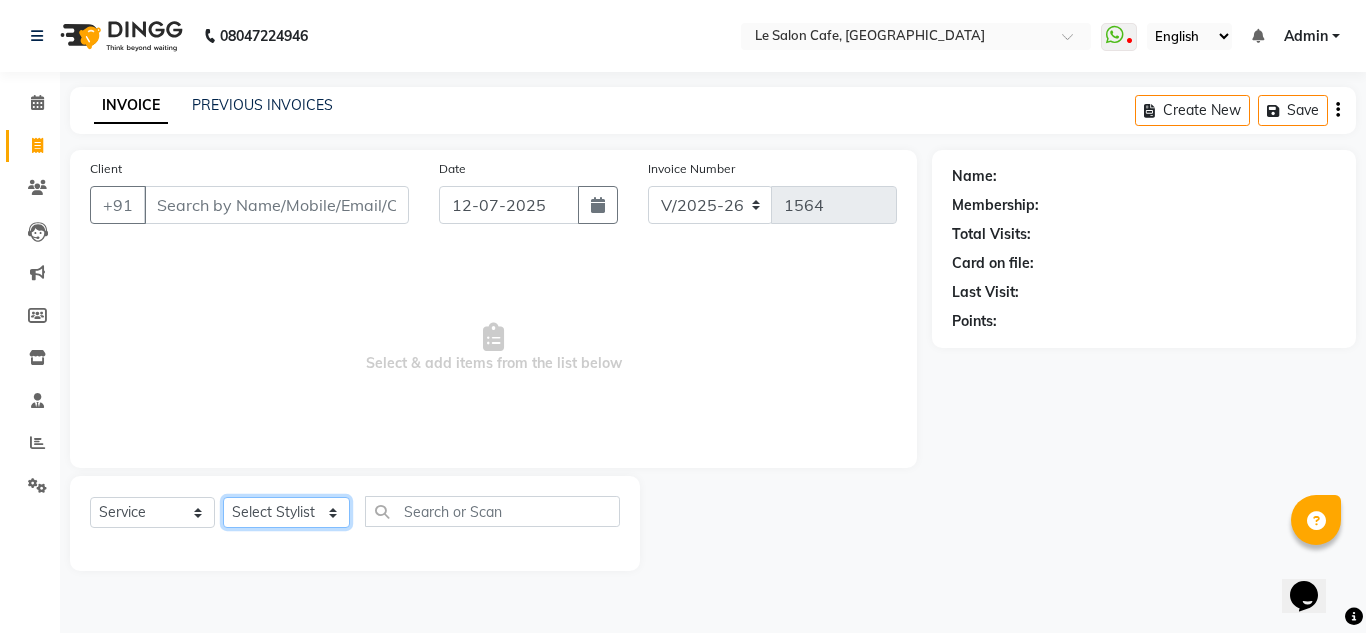 select on "70684" 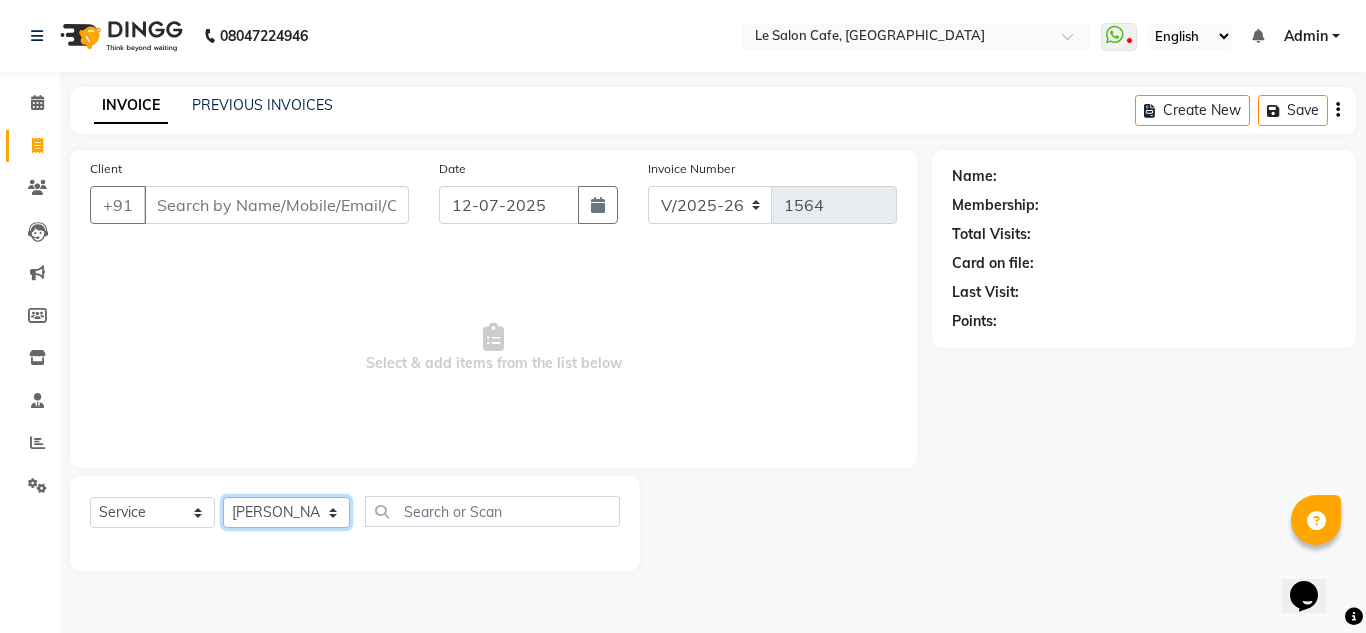 click on "Select Stylist [PERSON_NAME]  [PERSON_NAME]  [PERSON_NAME]  Front Desk  [PERSON_NAME]  [PERSON_NAME] [PERSON_NAME]  [PERSON_NAME]  [PERSON_NAME] [PERSON_NAME]  [PERSON_NAME] [PERSON_NAME] [PERSON_NAME] [PERSON_NAME]" 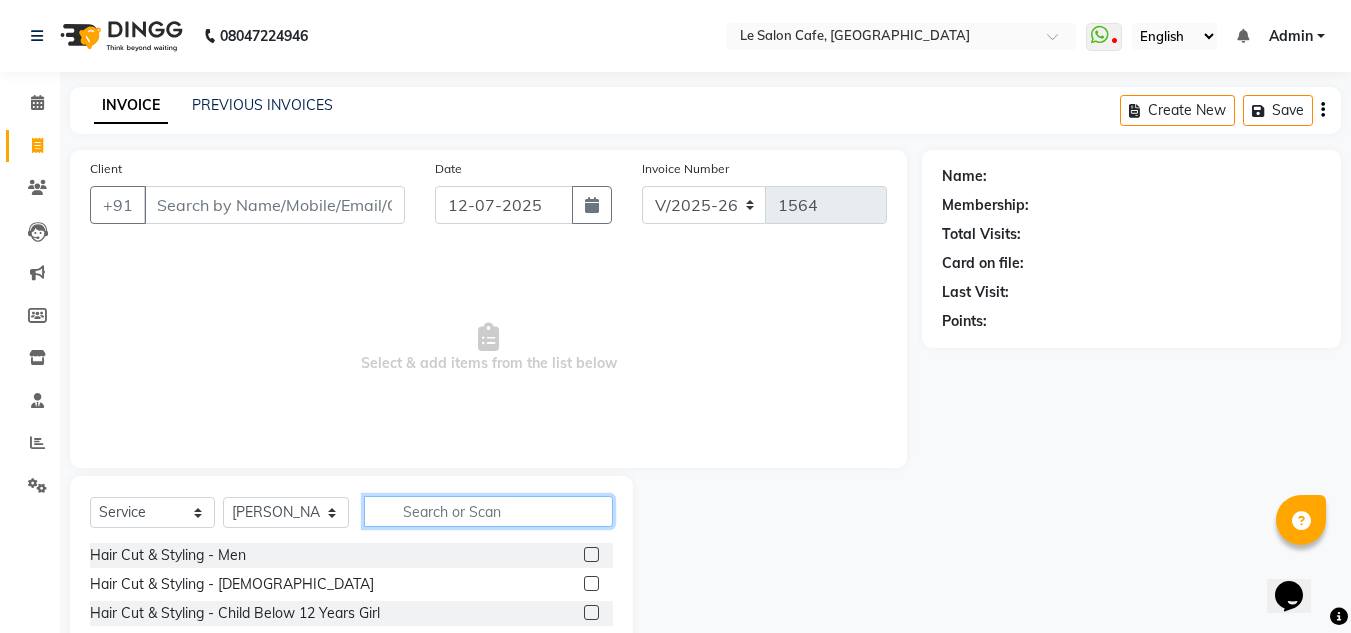 click 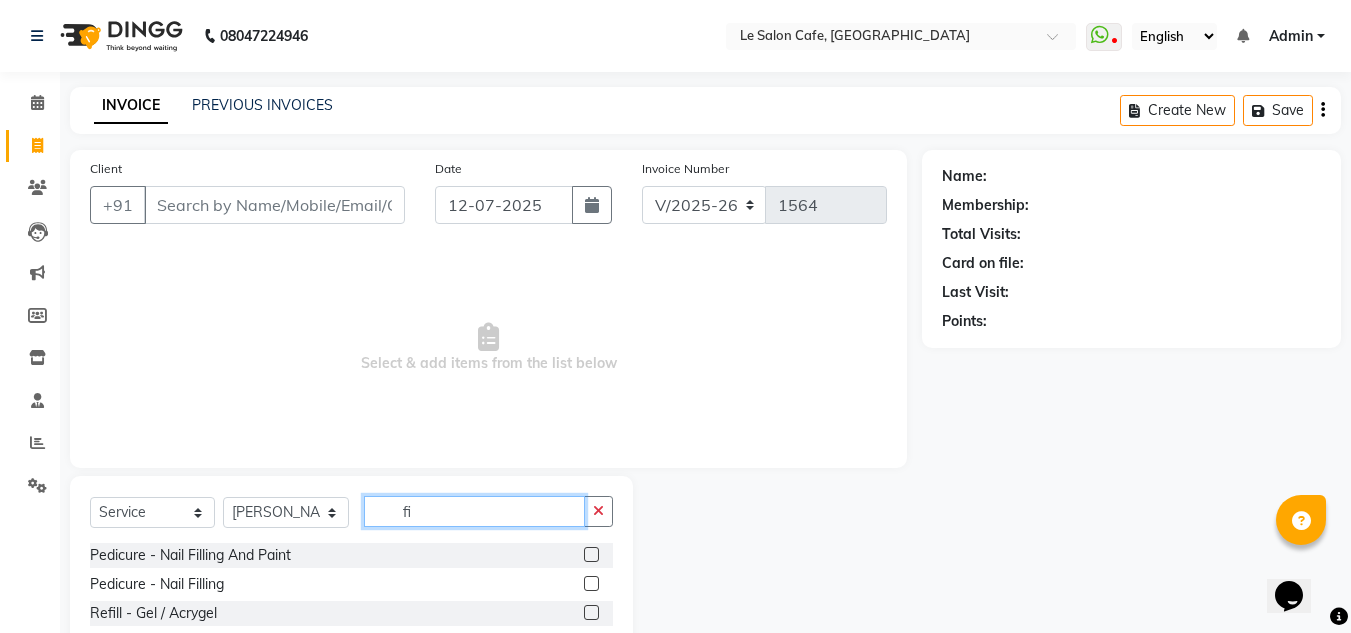 type on "fi" 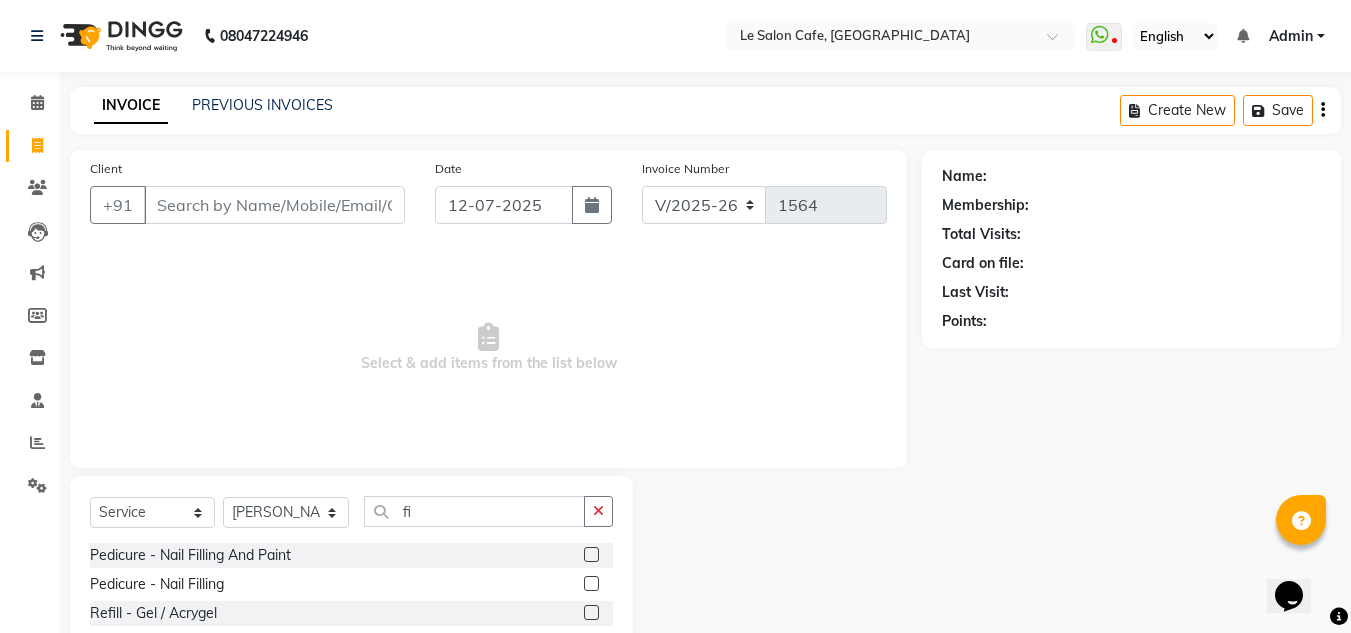 click 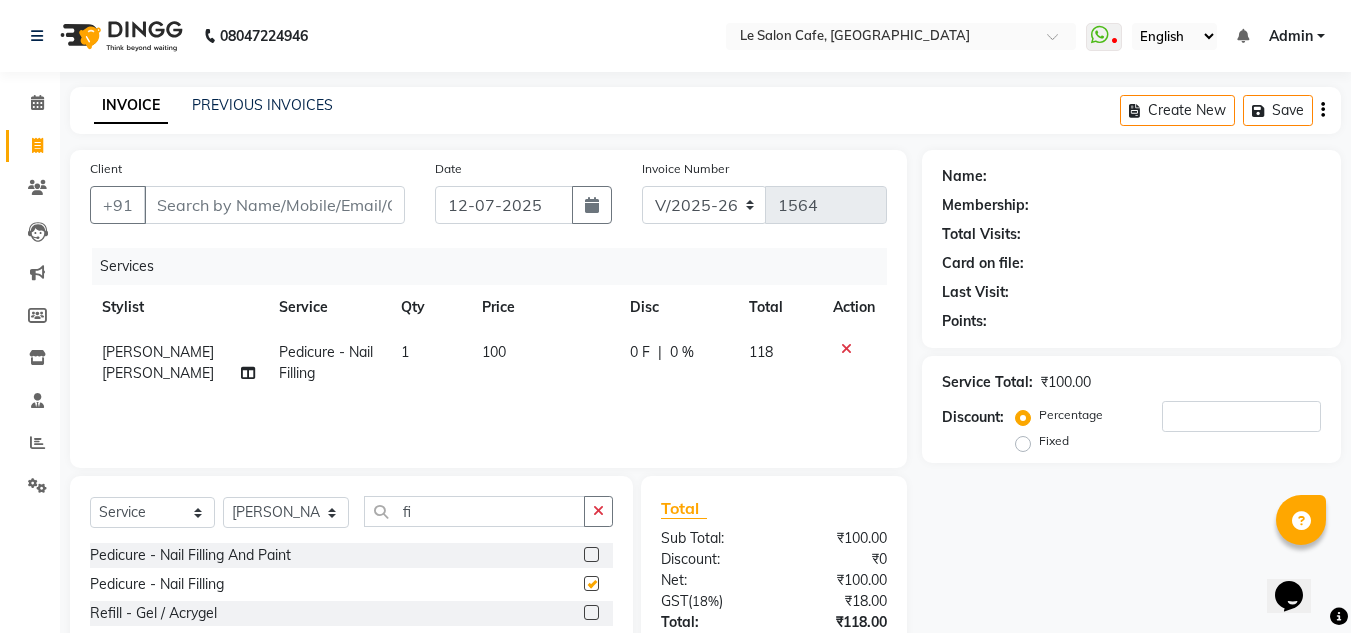 checkbox on "false" 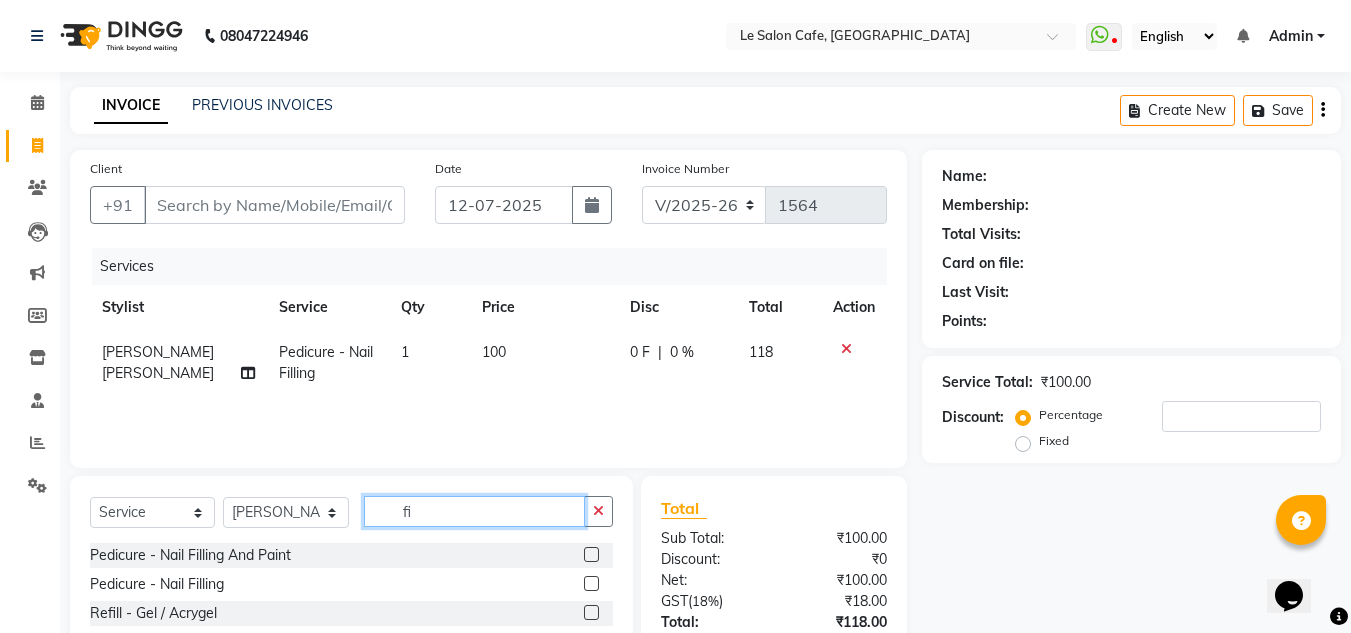click on "fi" 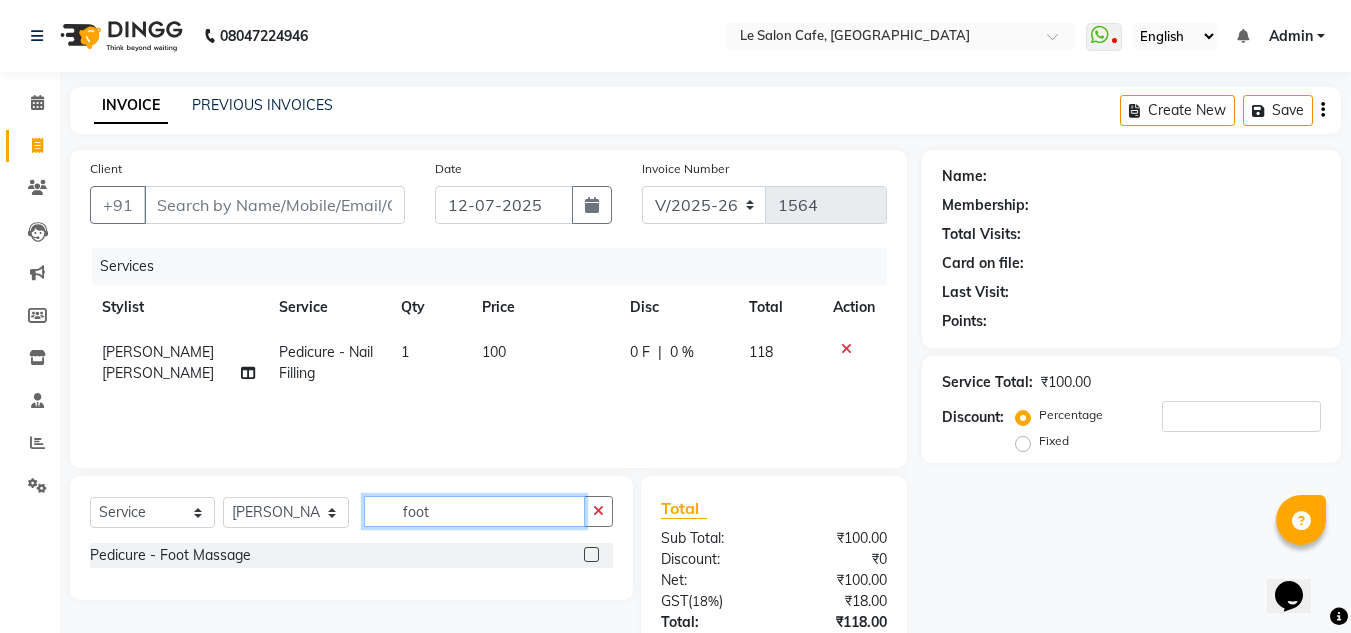 type on "foot" 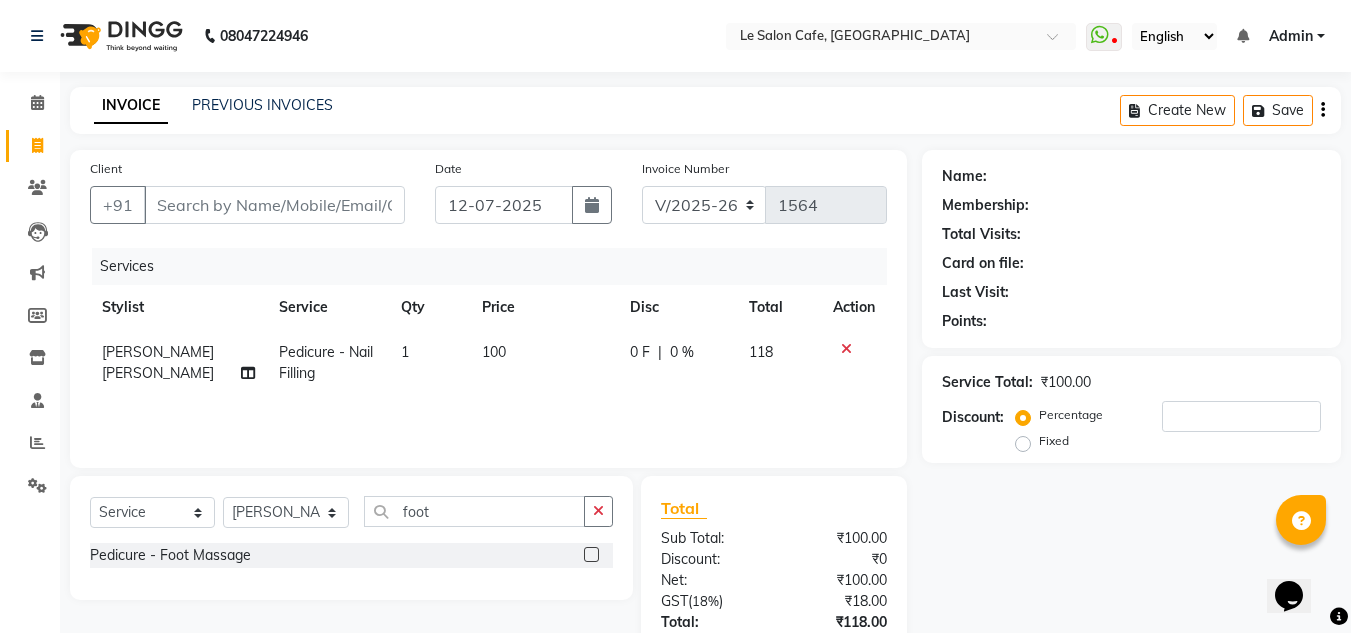 click 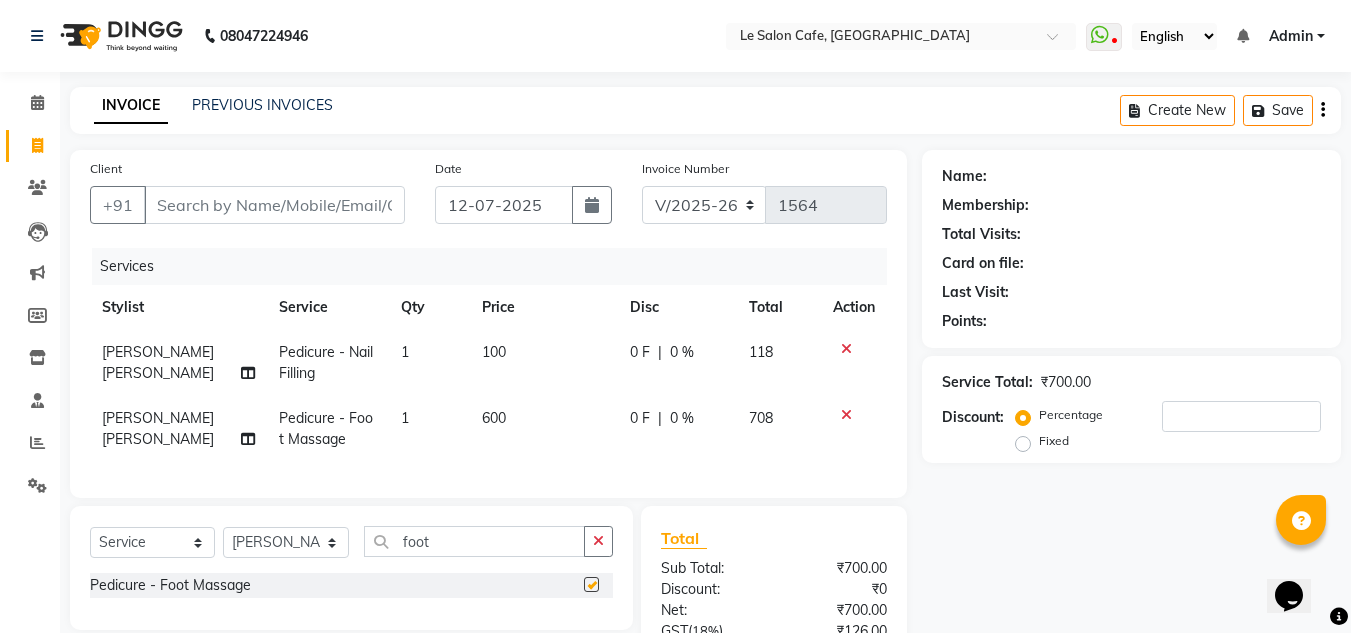 checkbox on "false" 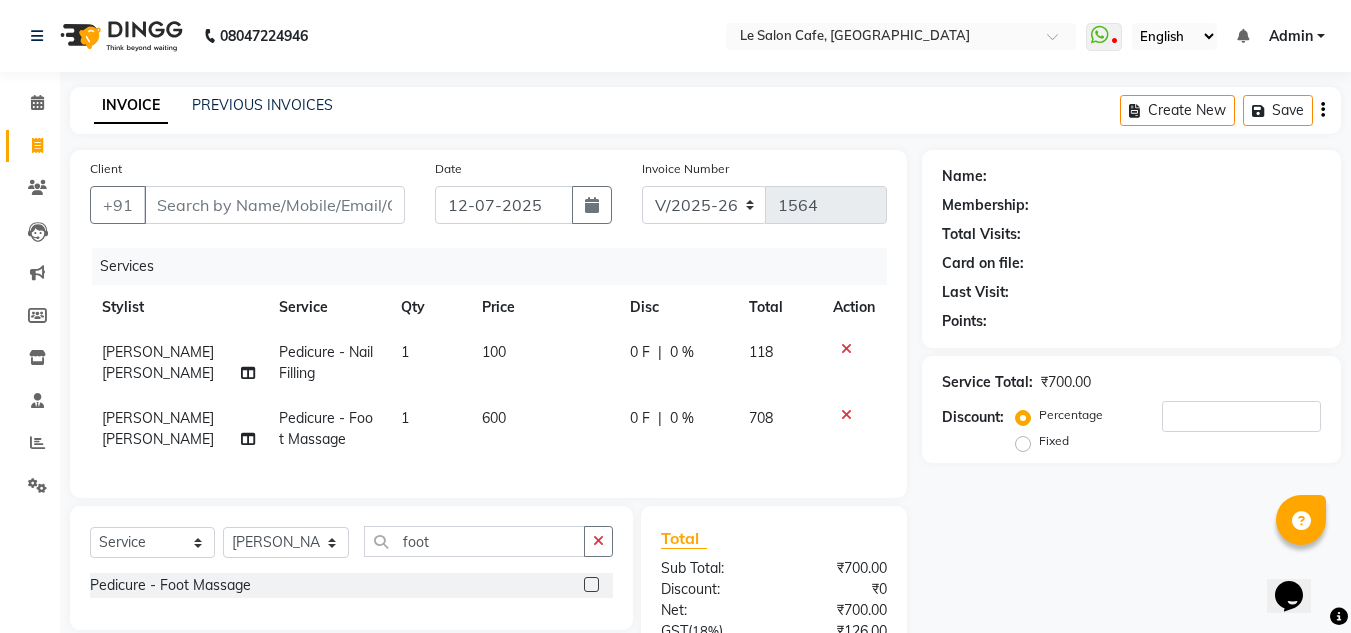 scroll, scrollTop: 100, scrollLeft: 0, axis: vertical 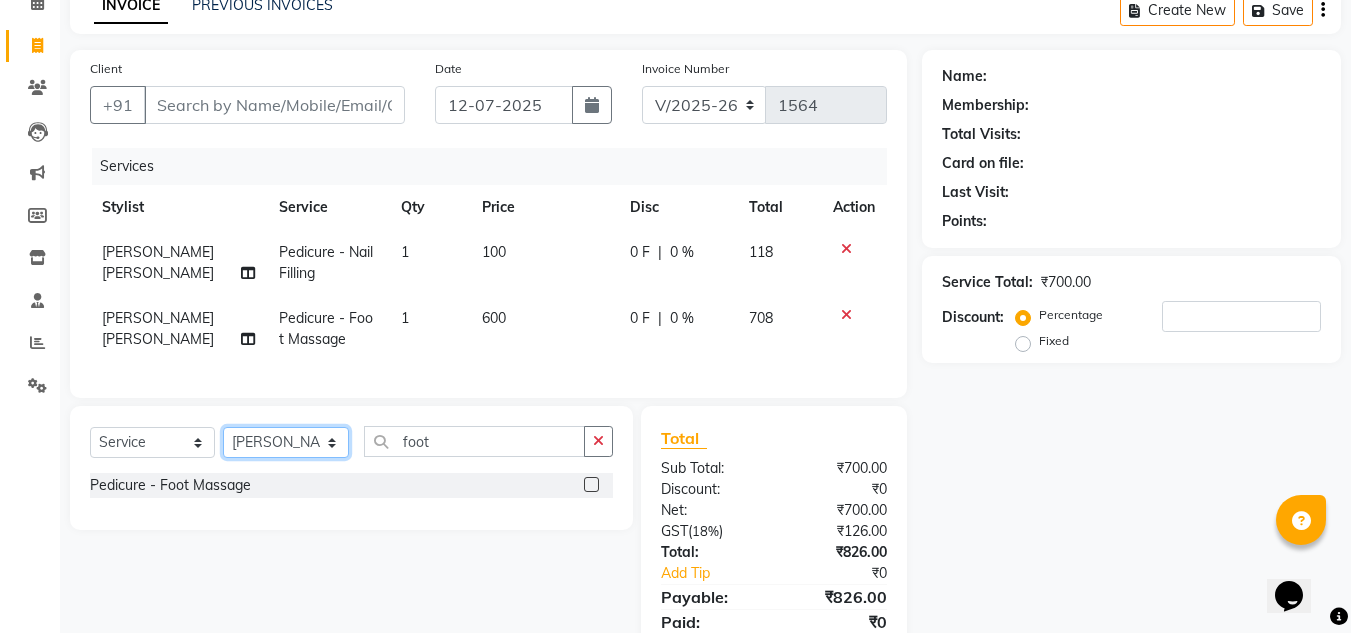 click on "Select Stylist [PERSON_NAME]  [PERSON_NAME]  [PERSON_NAME]  Front Desk  [PERSON_NAME]  [PERSON_NAME] [PERSON_NAME]  [PERSON_NAME]  [PERSON_NAME] [PERSON_NAME]  [PERSON_NAME] [PERSON_NAME] [PERSON_NAME] [PERSON_NAME]" 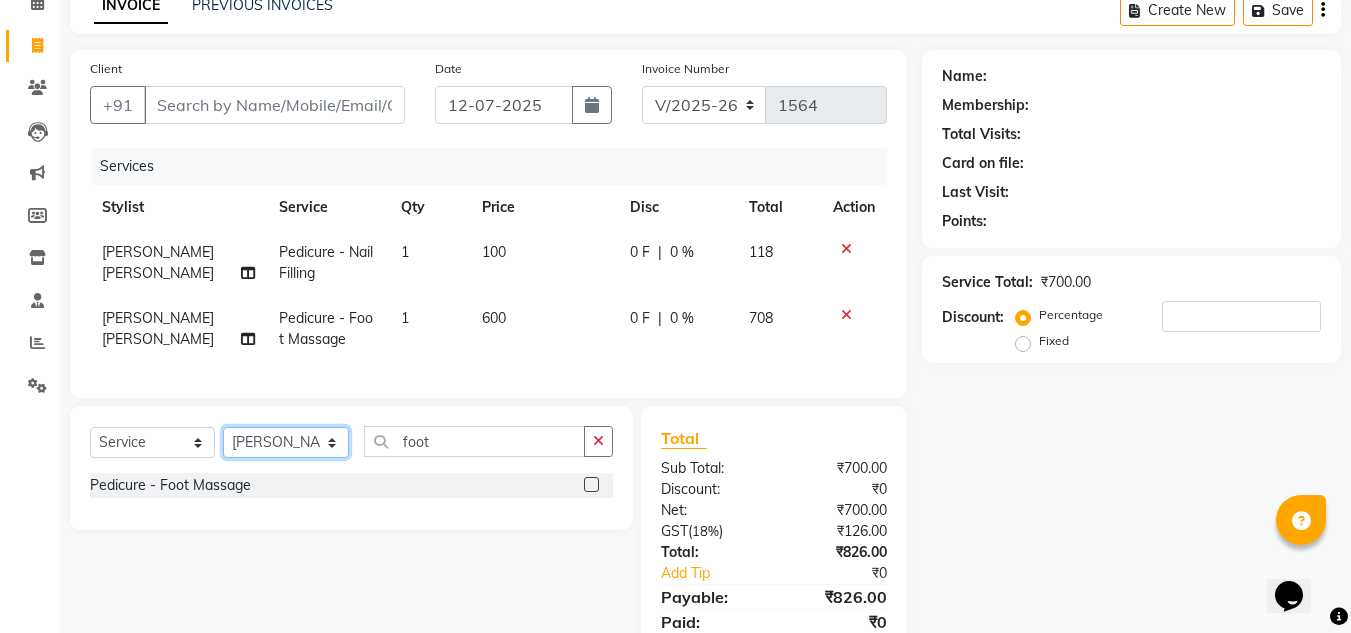 click on "Select Stylist [PERSON_NAME]  [PERSON_NAME]  [PERSON_NAME]  Front Desk  [PERSON_NAME]  [PERSON_NAME] [PERSON_NAME]  [PERSON_NAME]  [PERSON_NAME] [PERSON_NAME]  [PERSON_NAME] [PERSON_NAME] [PERSON_NAME] [PERSON_NAME]" 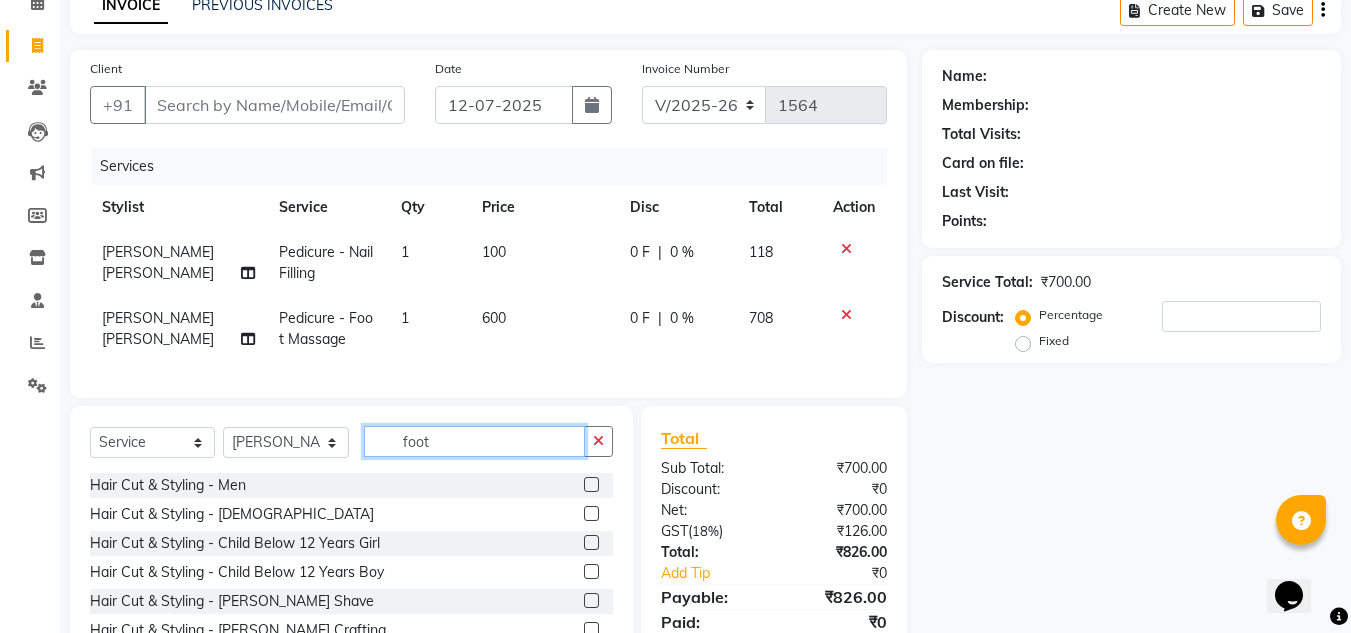 click on "foot" 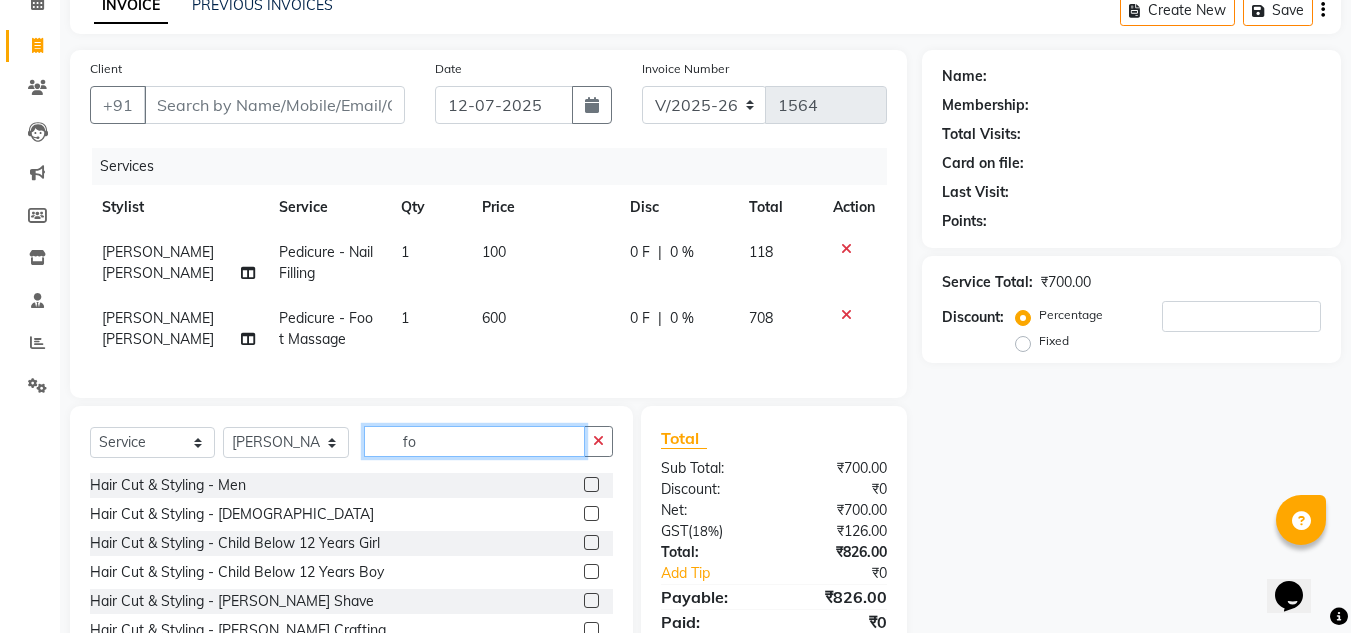 type on "f" 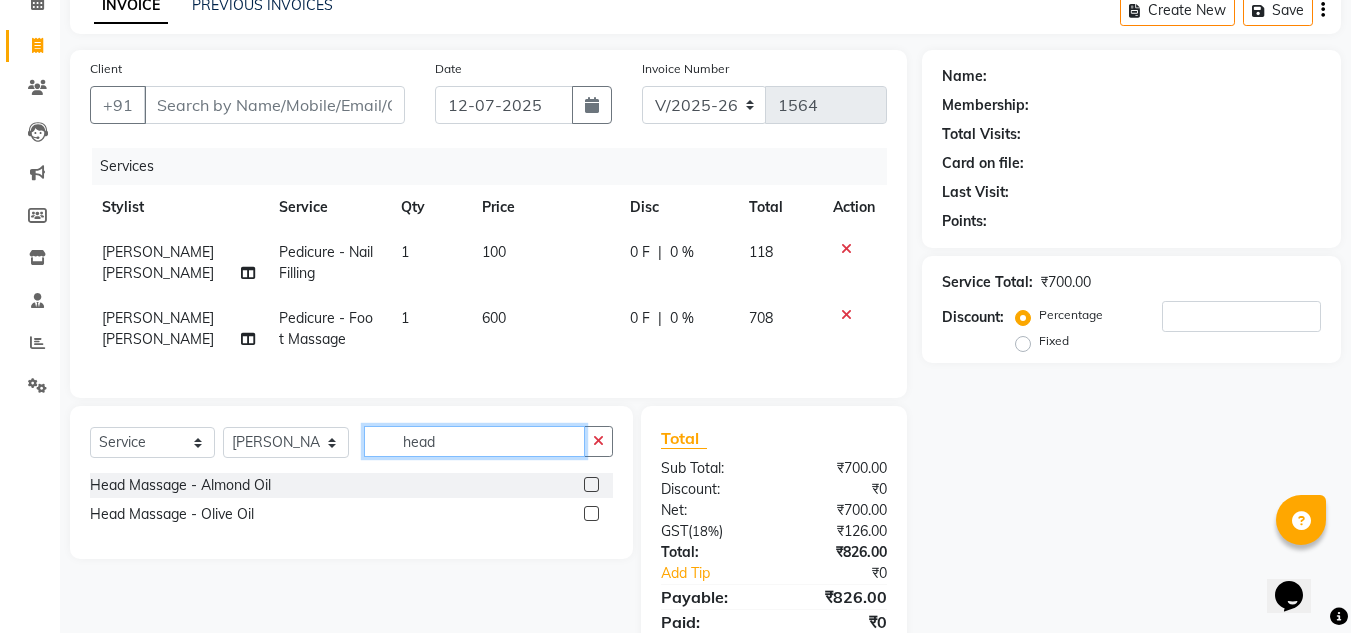 type on "head" 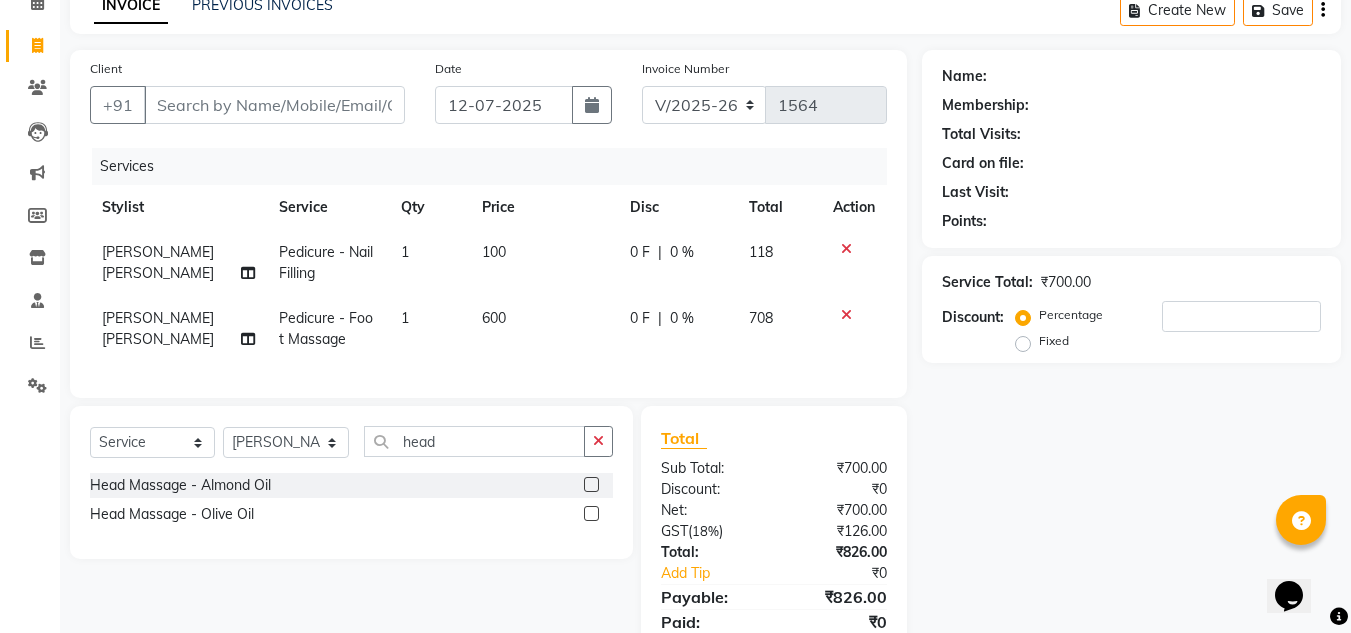 click 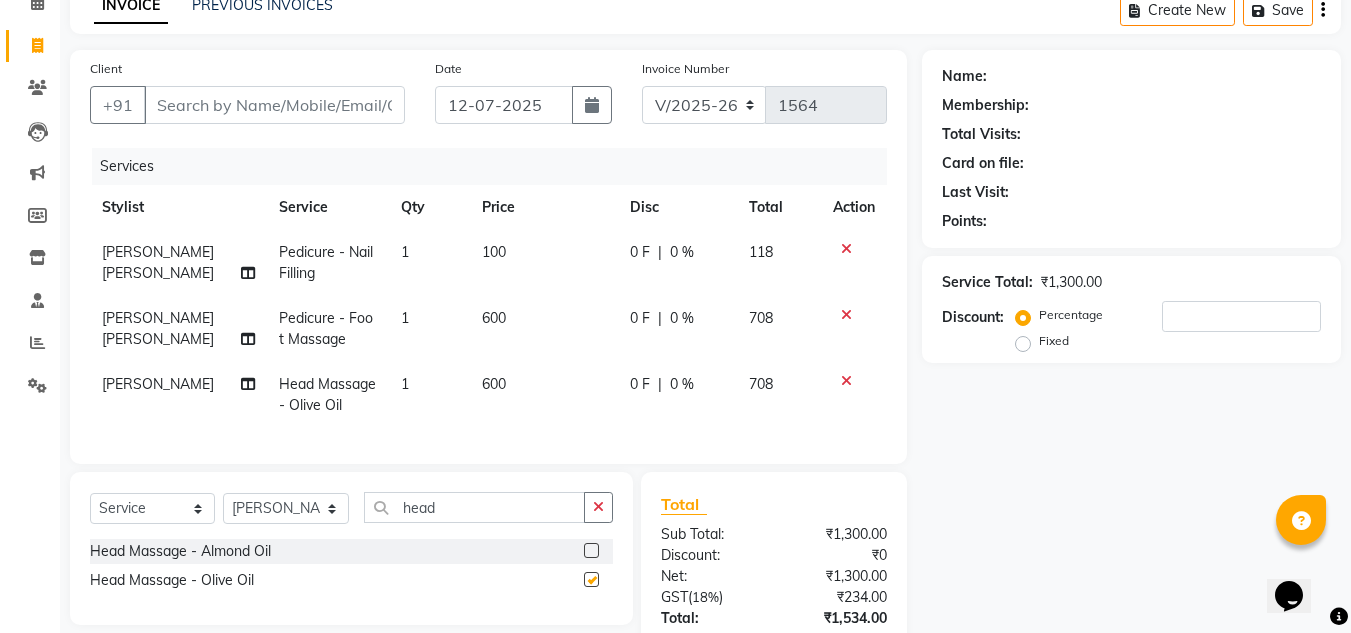 checkbox on "false" 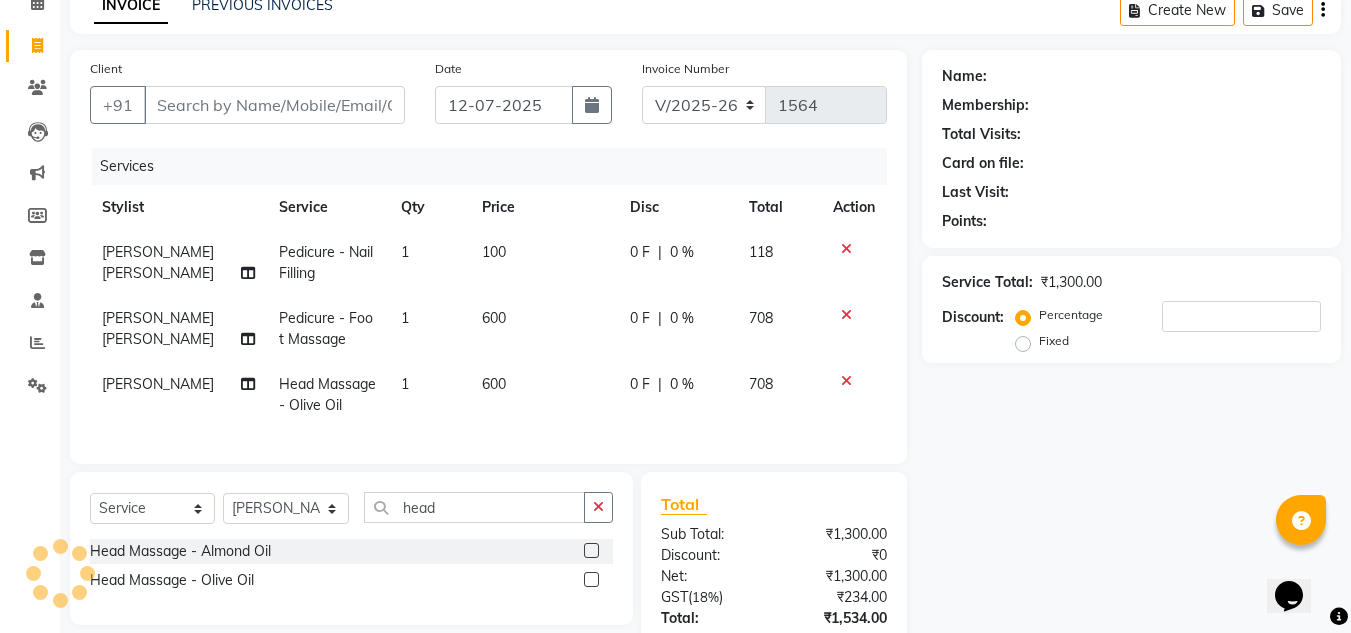 click on "Name: Membership: Total Visits: Card on file: Last Visit:  Points:  Service Total:  ₹1,300.00  Discount:  Percentage   Fixed" 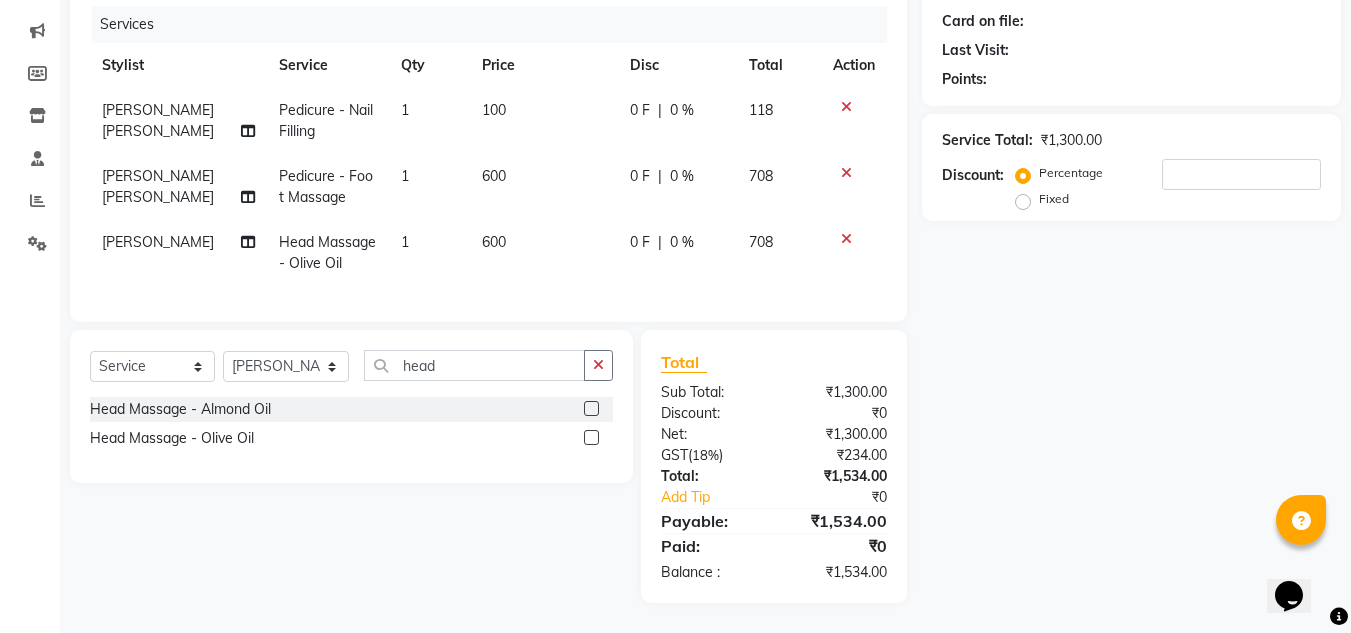 scroll, scrollTop: 0, scrollLeft: 0, axis: both 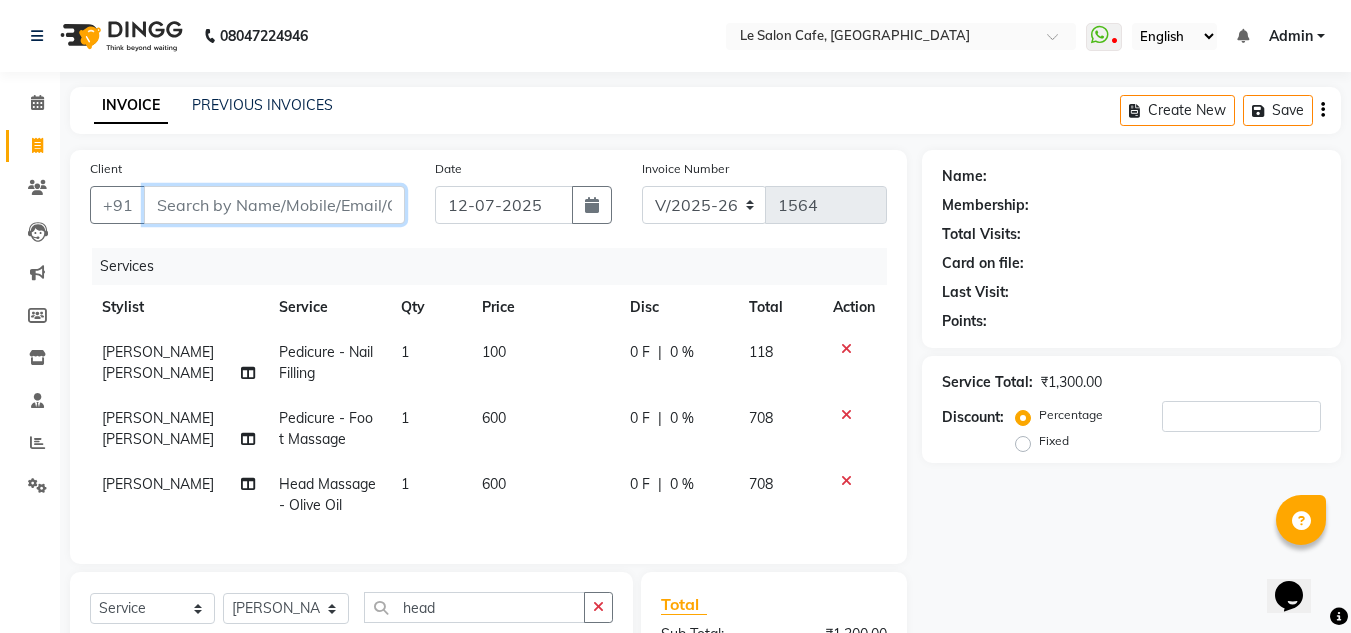 click on "Client" at bounding box center [274, 205] 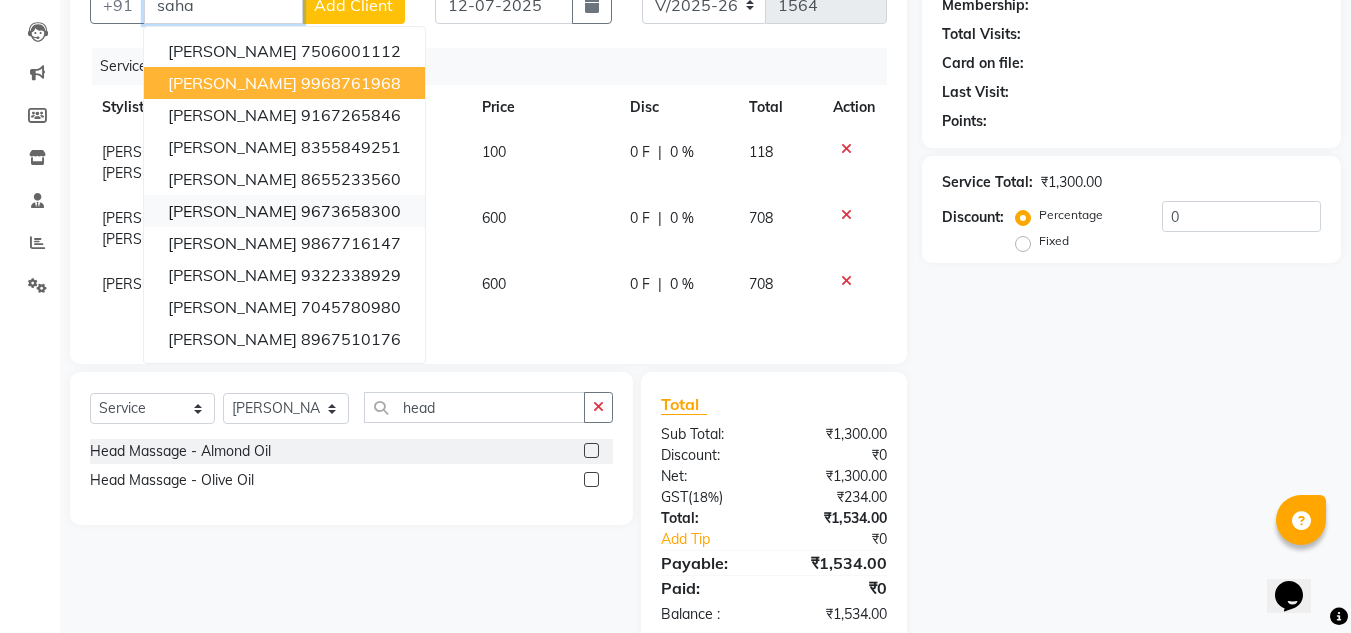 scroll, scrollTop: 0, scrollLeft: 0, axis: both 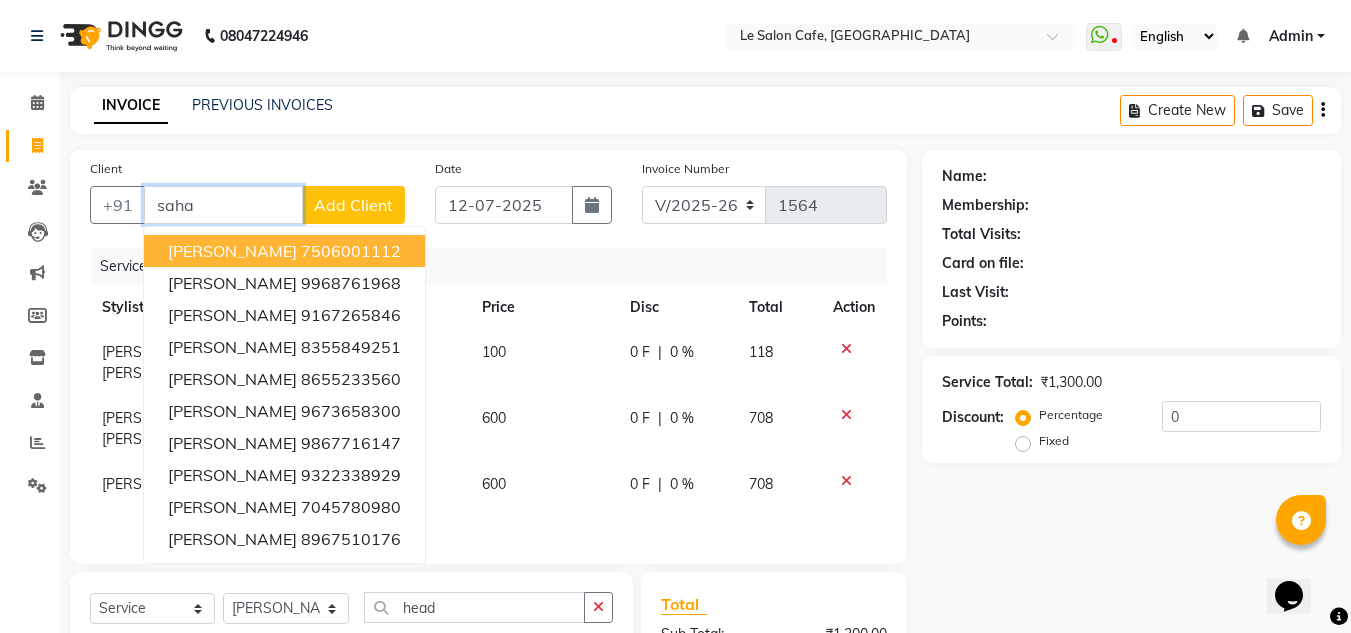 click on "saha" at bounding box center (223, 205) 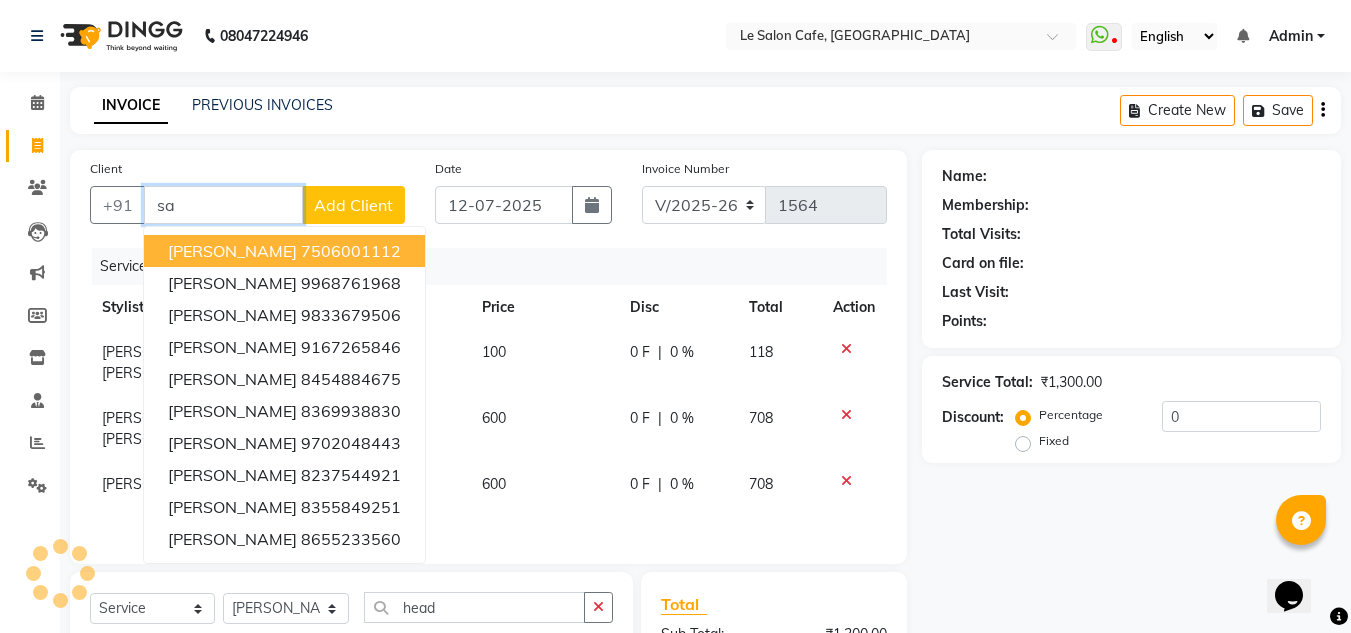 type on "s" 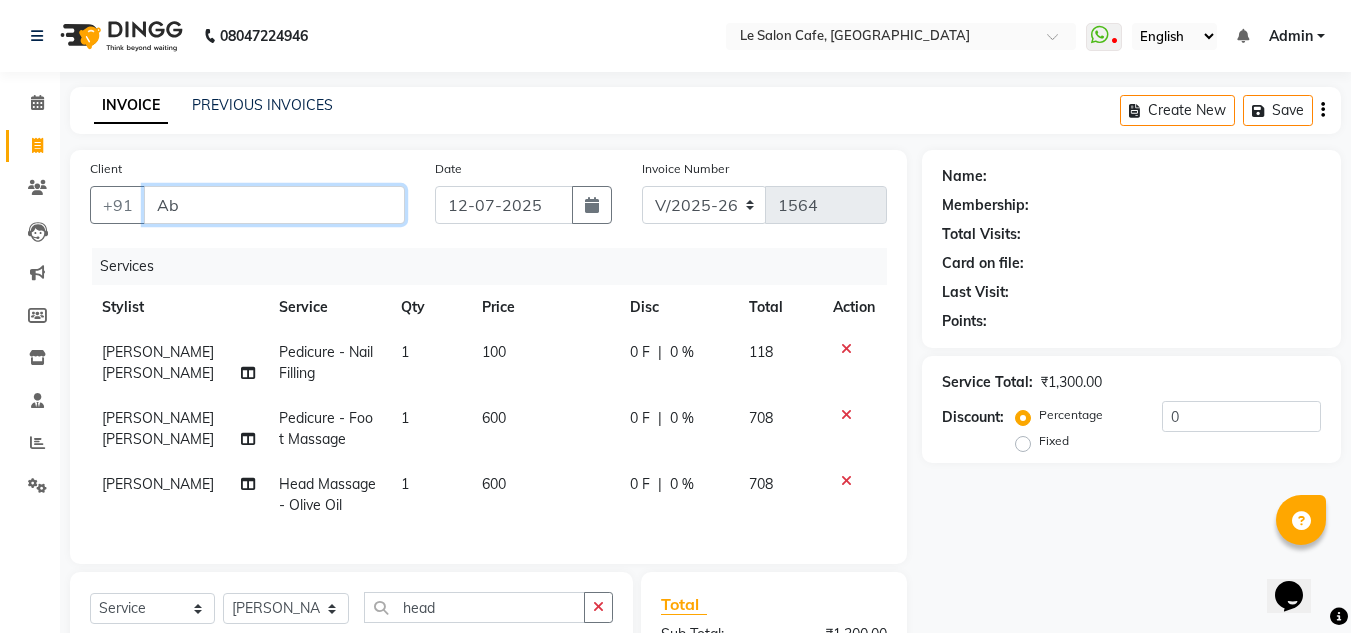 type on "A" 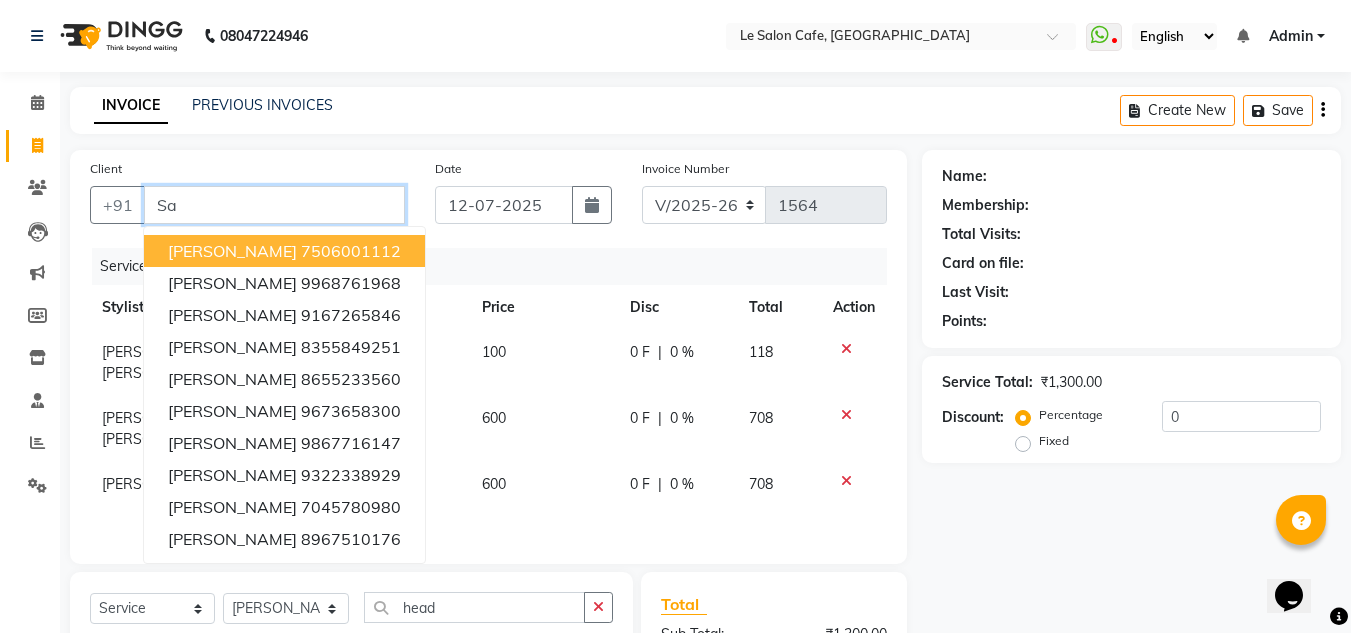 type on "S" 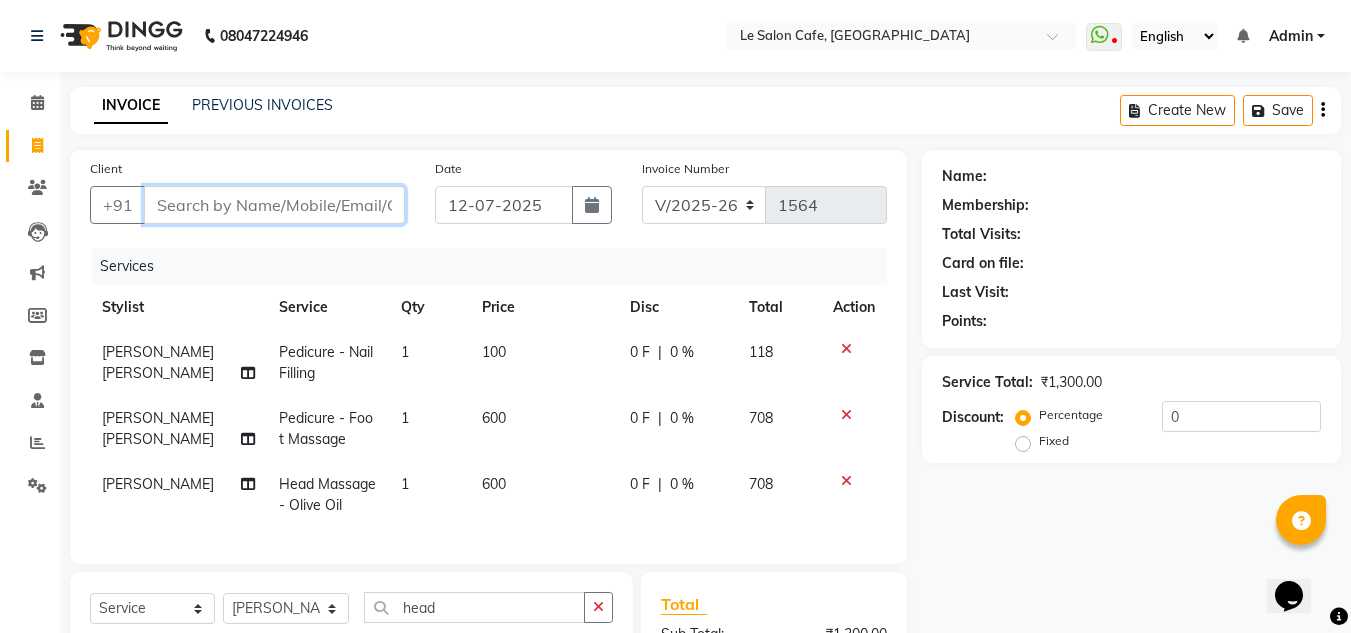 click on "Client" at bounding box center (274, 205) 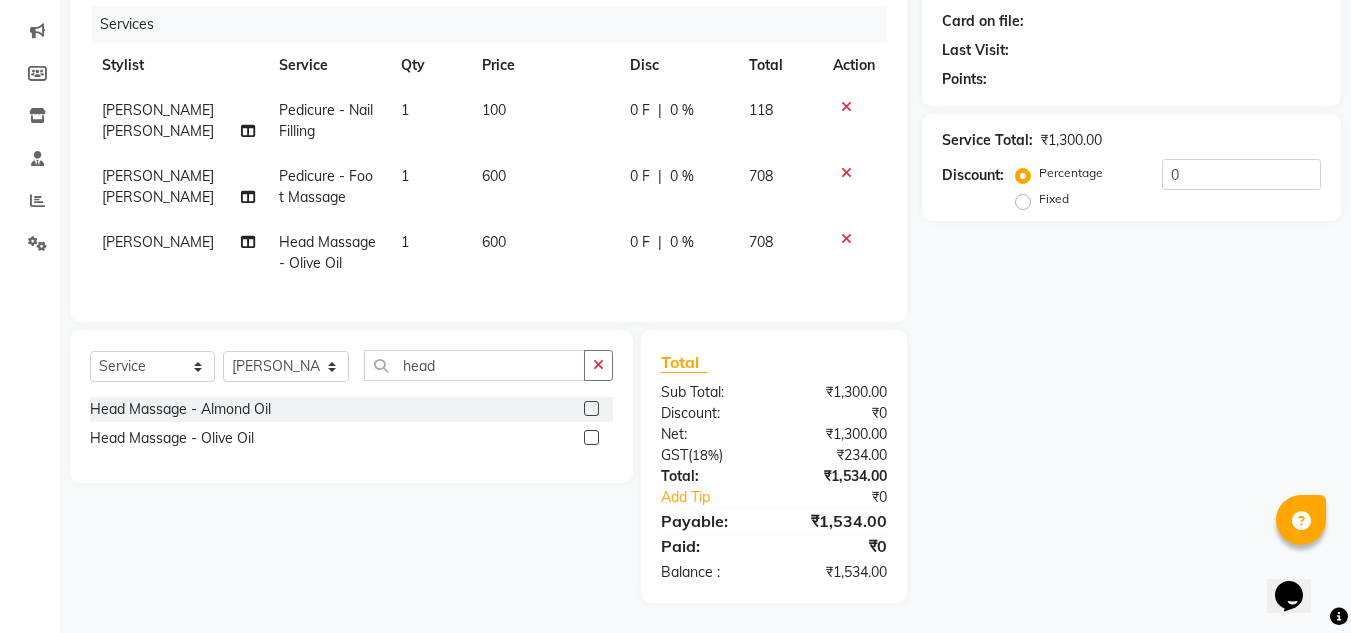 scroll, scrollTop: 0, scrollLeft: 0, axis: both 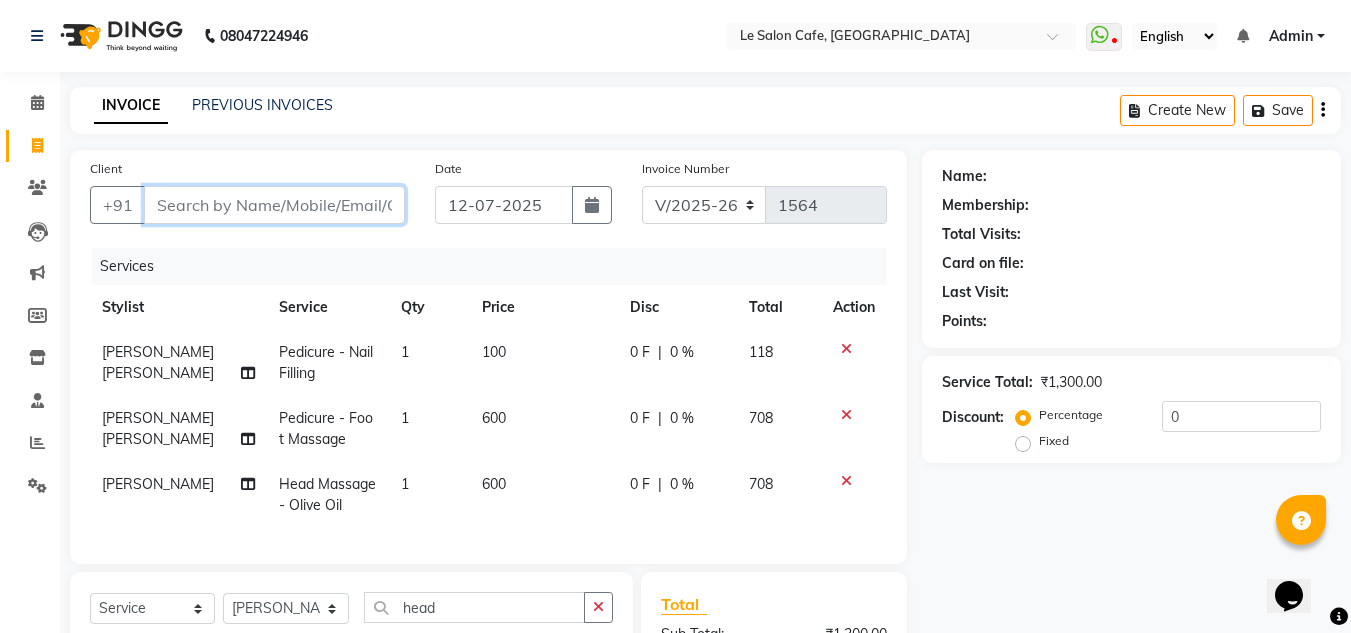 click on "Client" at bounding box center [274, 205] 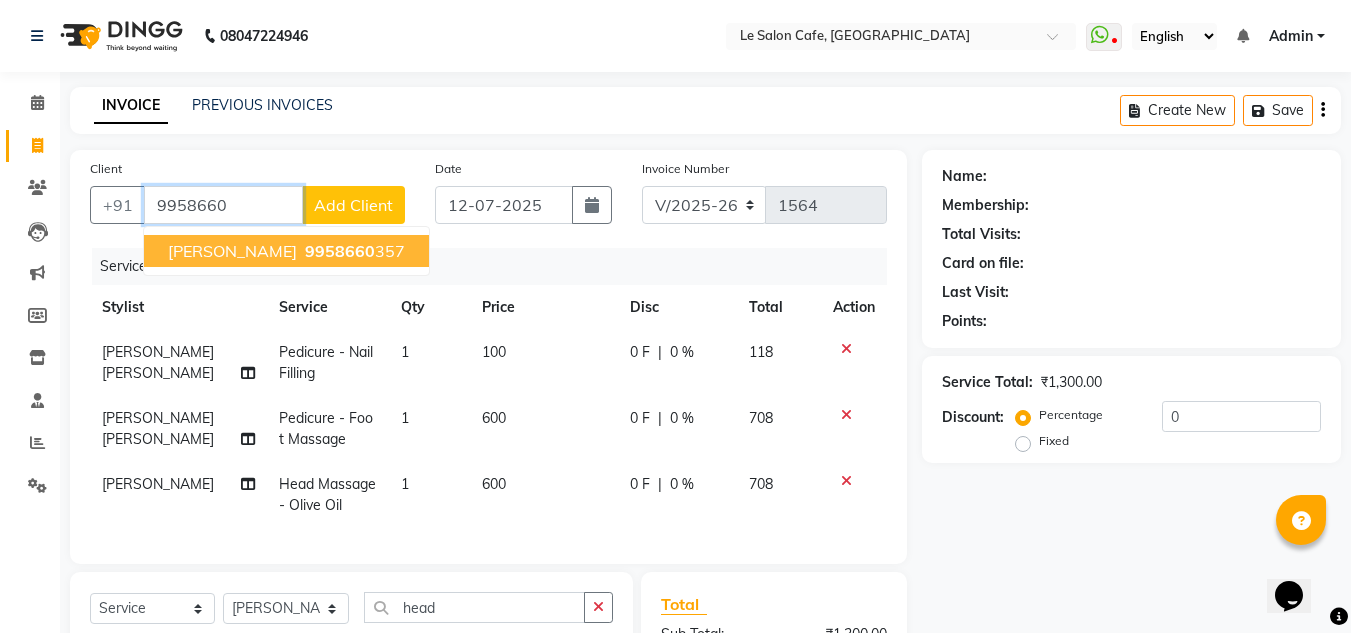 click on "9958660" at bounding box center (340, 251) 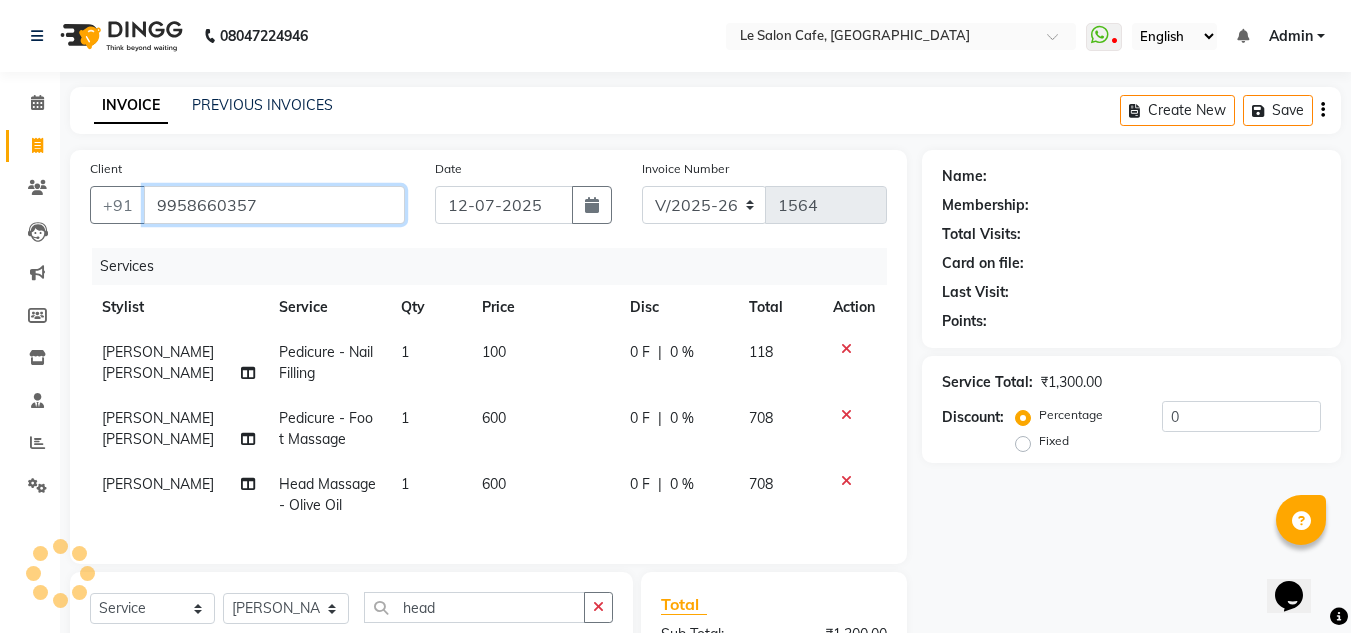 scroll, scrollTop: 257, scrollLeft: 0, axis: vertical 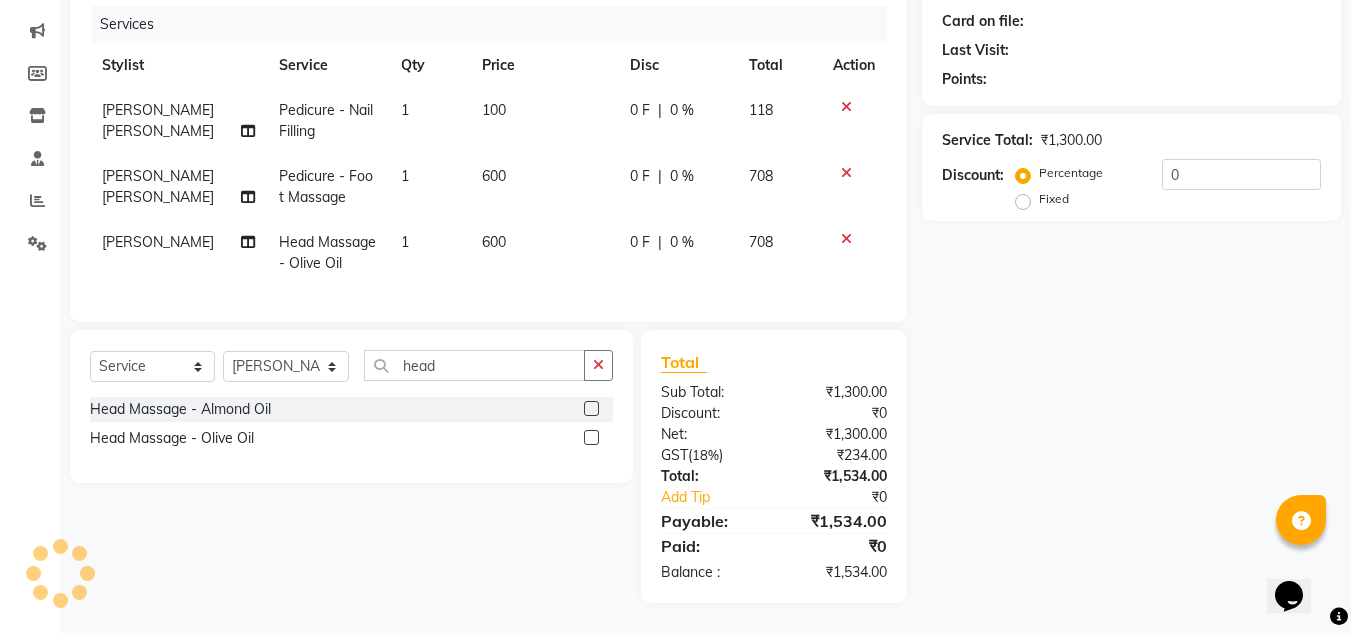 type on "9958660357" 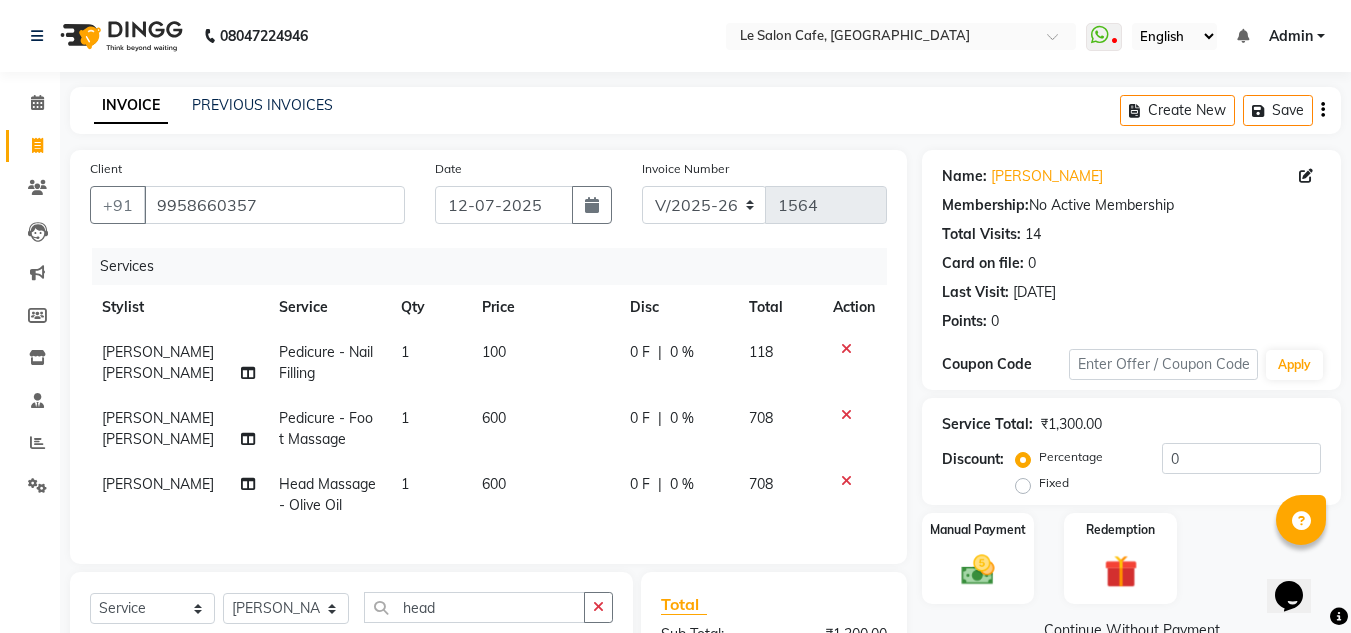 scroll, scrollTop: 257, scrollLeft: 0, axis: vertical 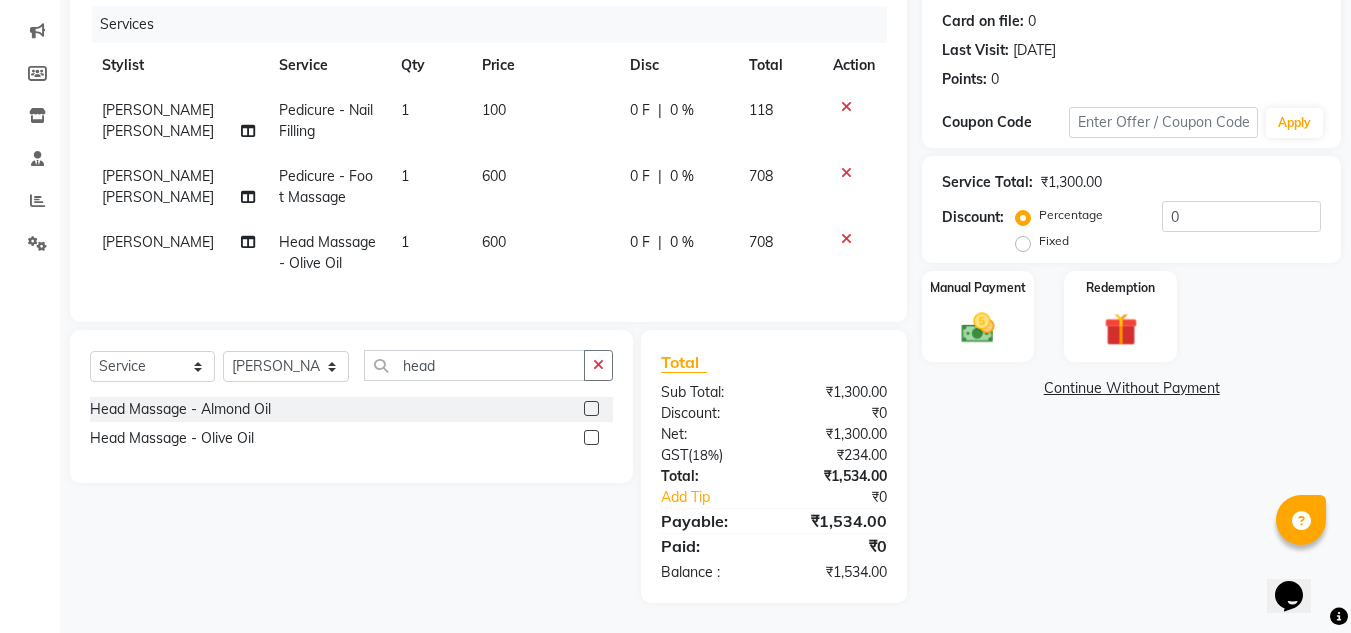 drag, startPoint x: 963, startPoint y: 324, endPoint x: 959, endPoint y: 352, distance: 28.284271 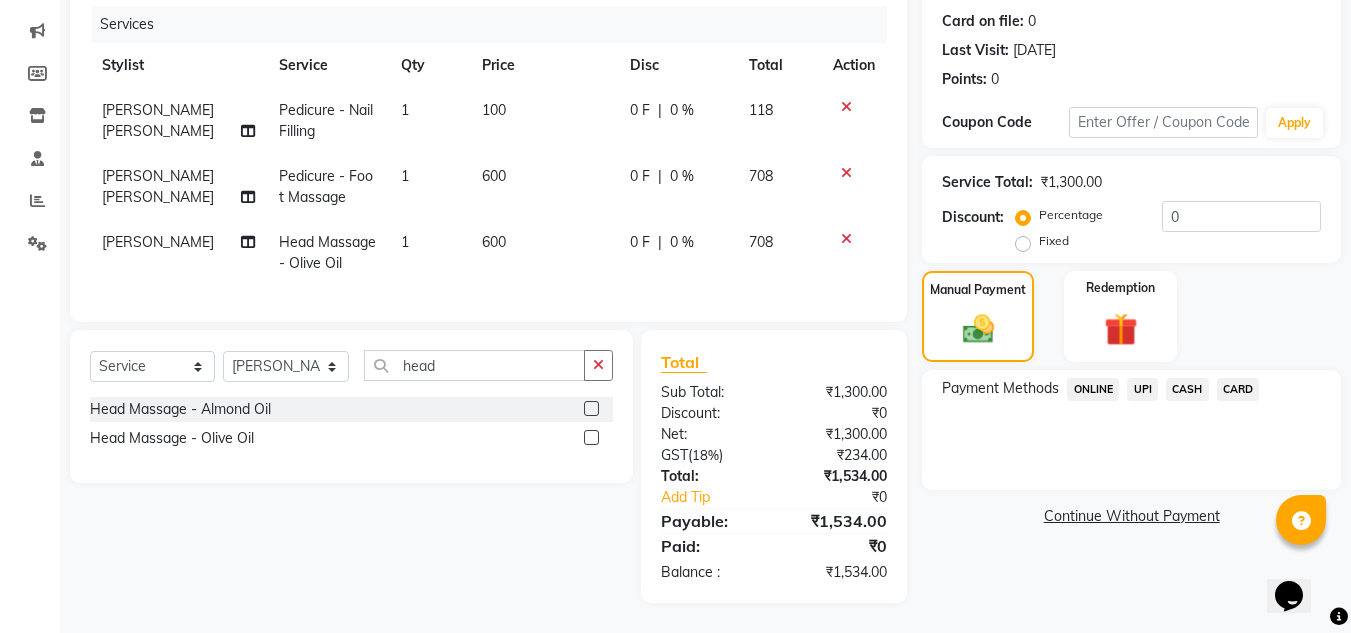 click on "CARD" 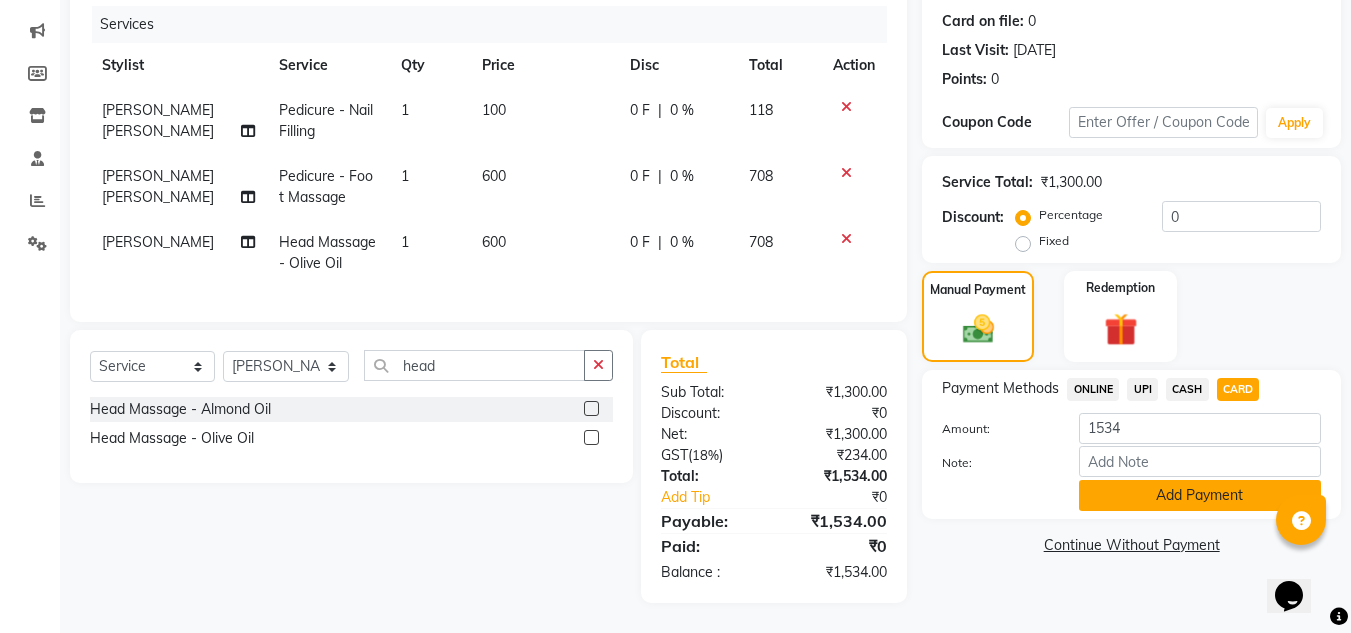 click on "Add Payment" 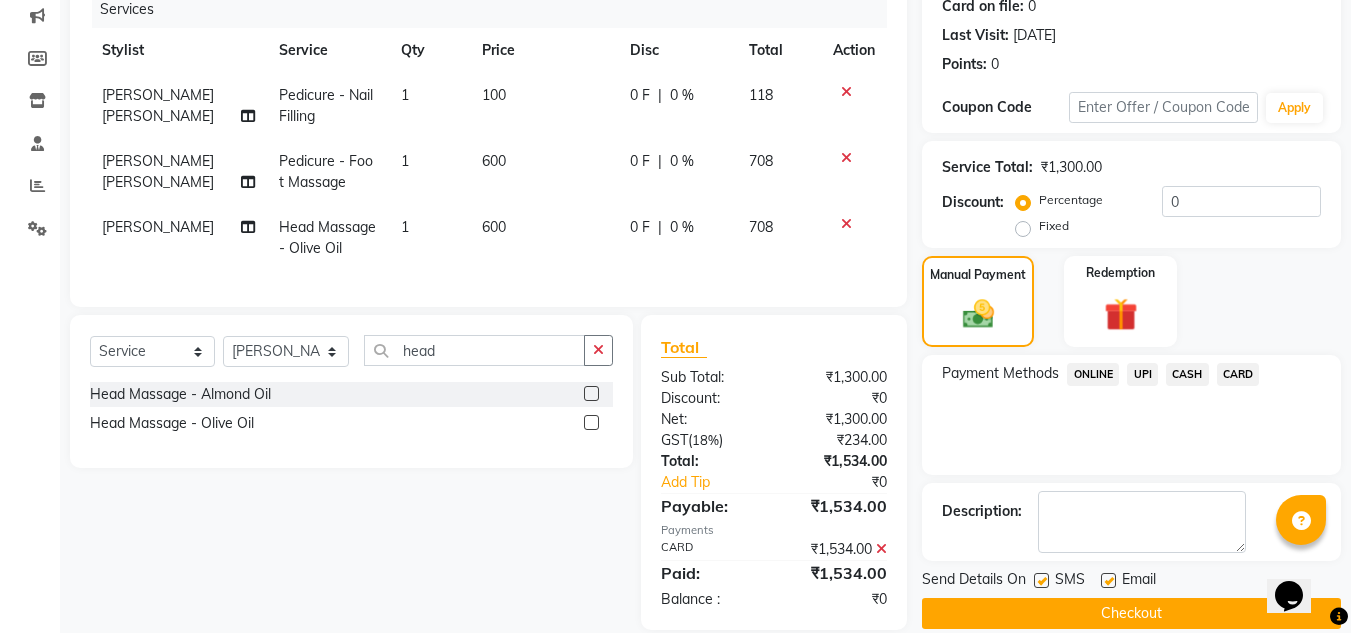 scroll, scrollTop: 299, scrollLeft: 0, axis: vertical 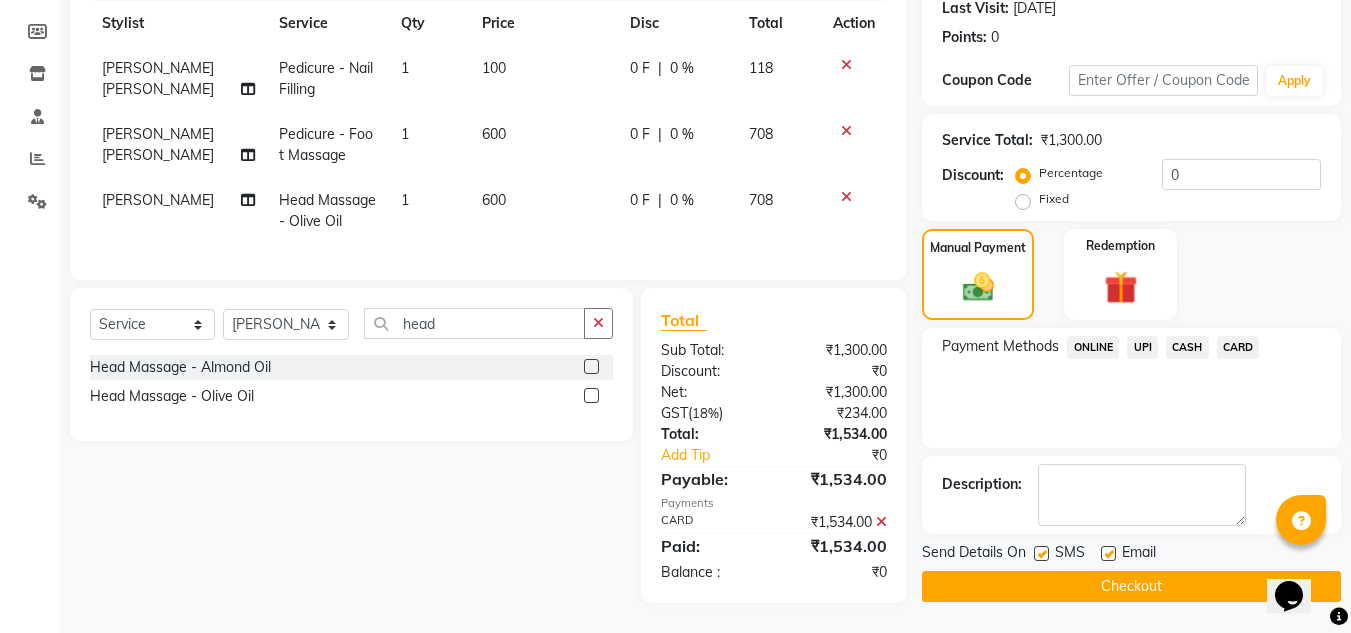 click 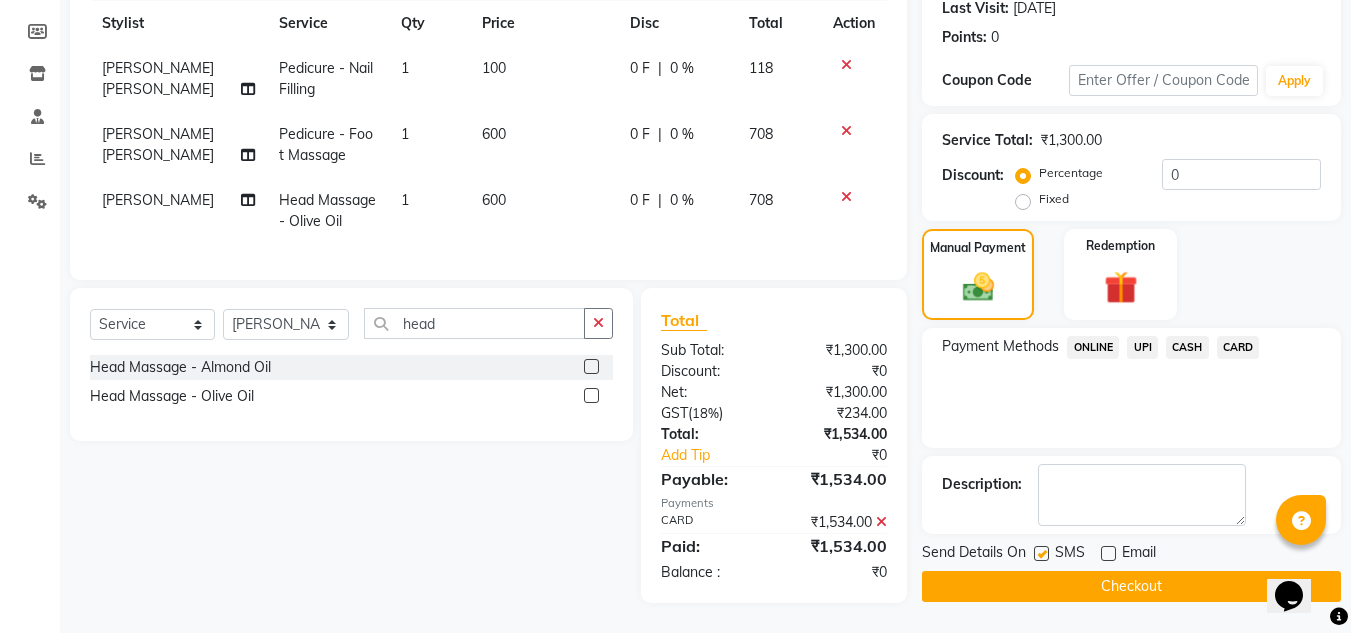 click on "Checkout" 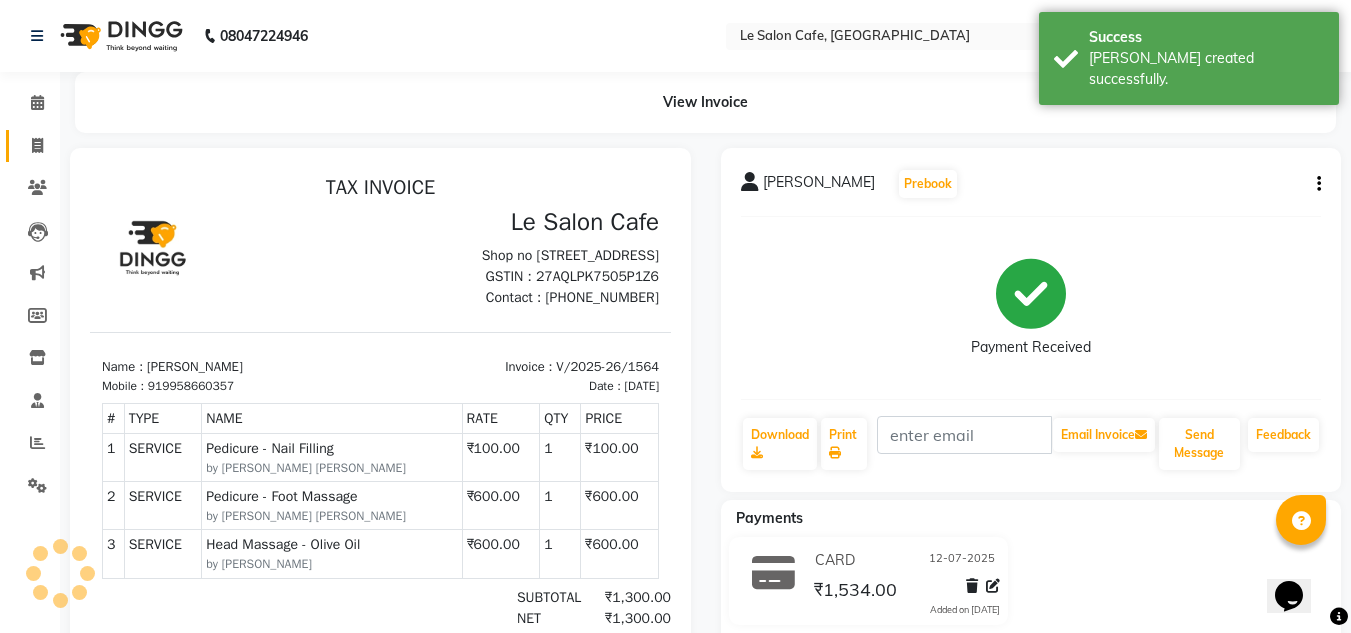 scroll, scrollTop: 0, scrollLeft: 0, axis: both 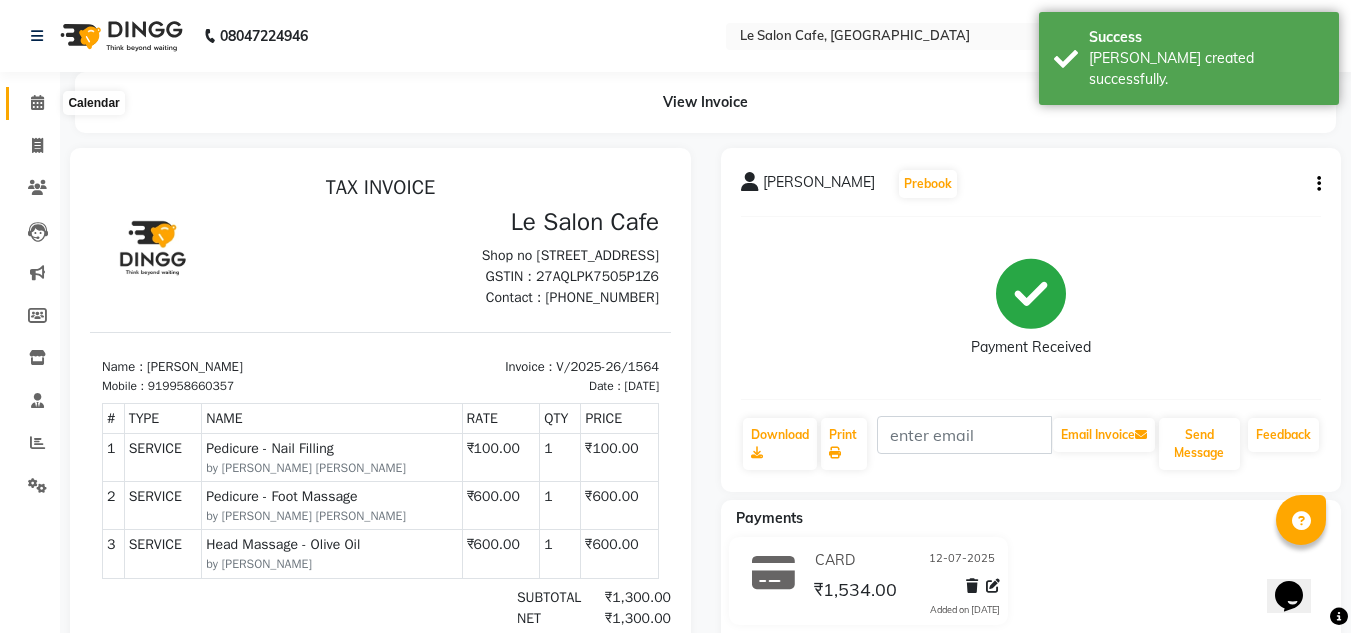 click 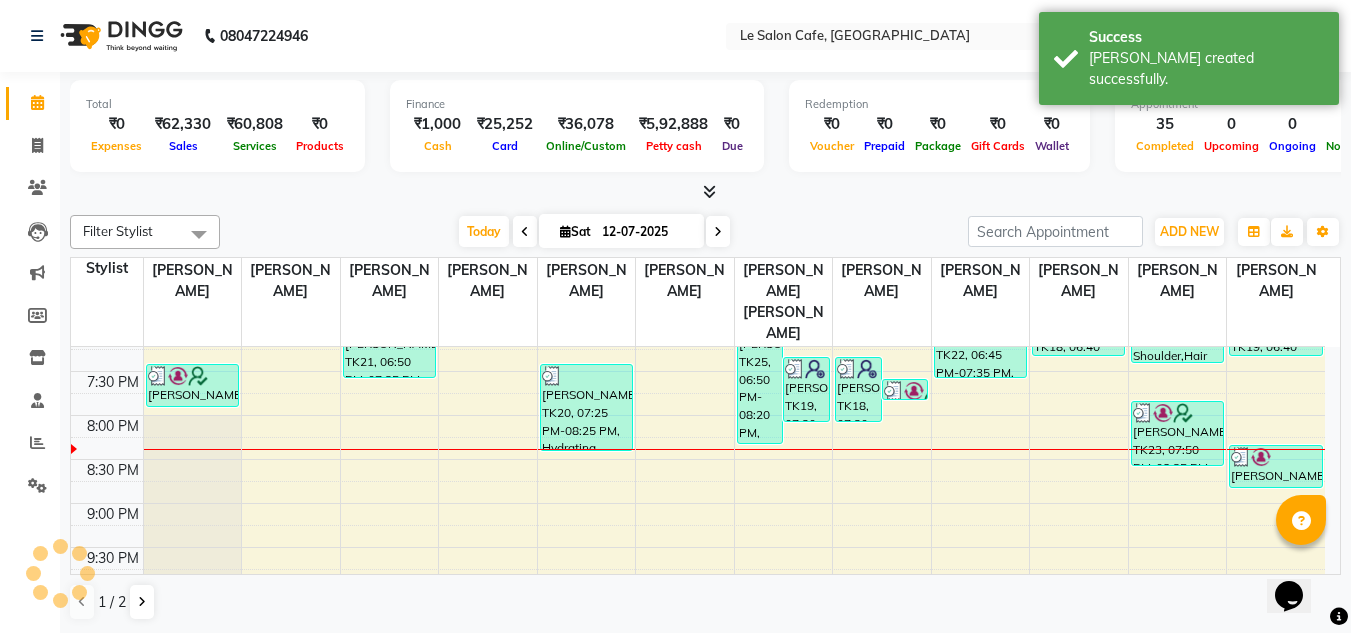 scroll, scrollTop: 0, scrollLeft: 0, axis: both 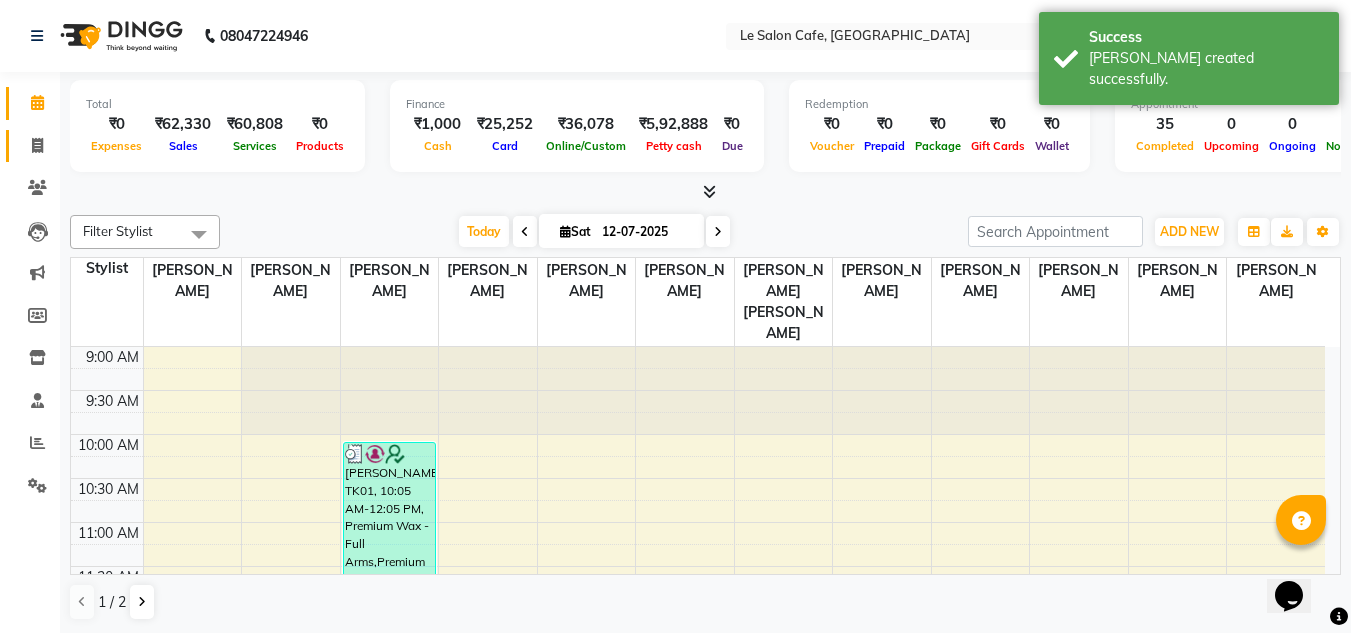 drag, startPoint x: 422, startPoint y: 3, endPoint x: 40, endPoint y: 143, distance: 406.8464 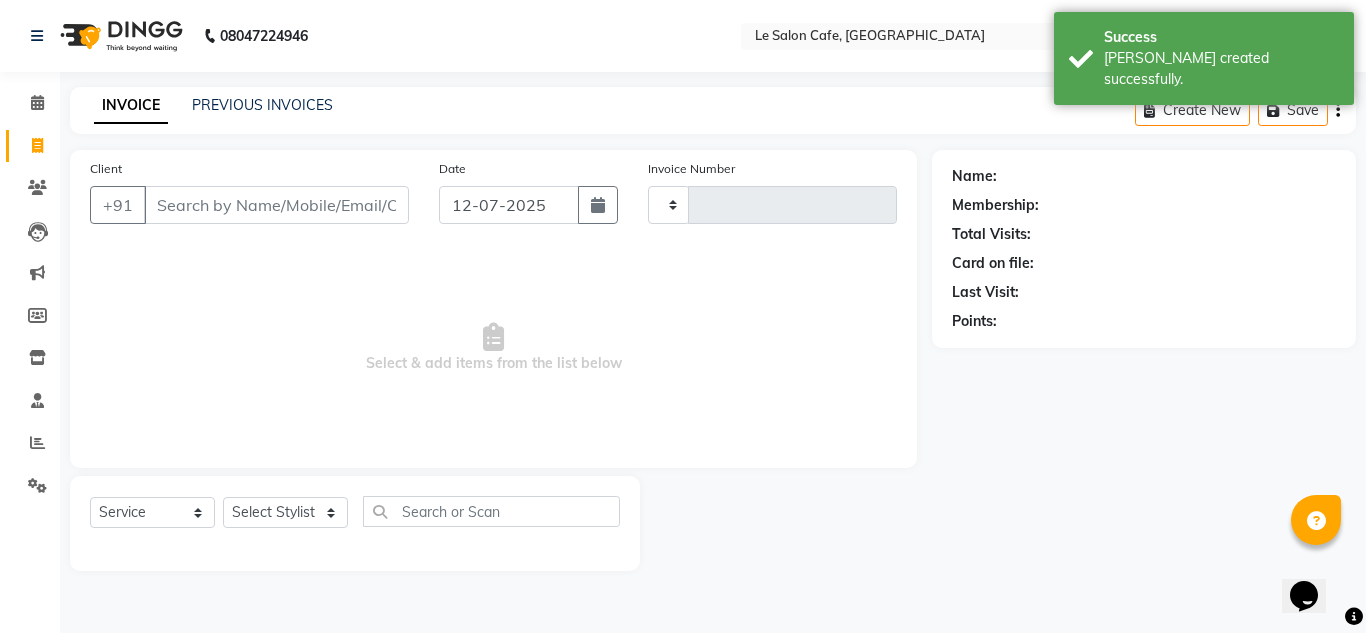 type on "1565" 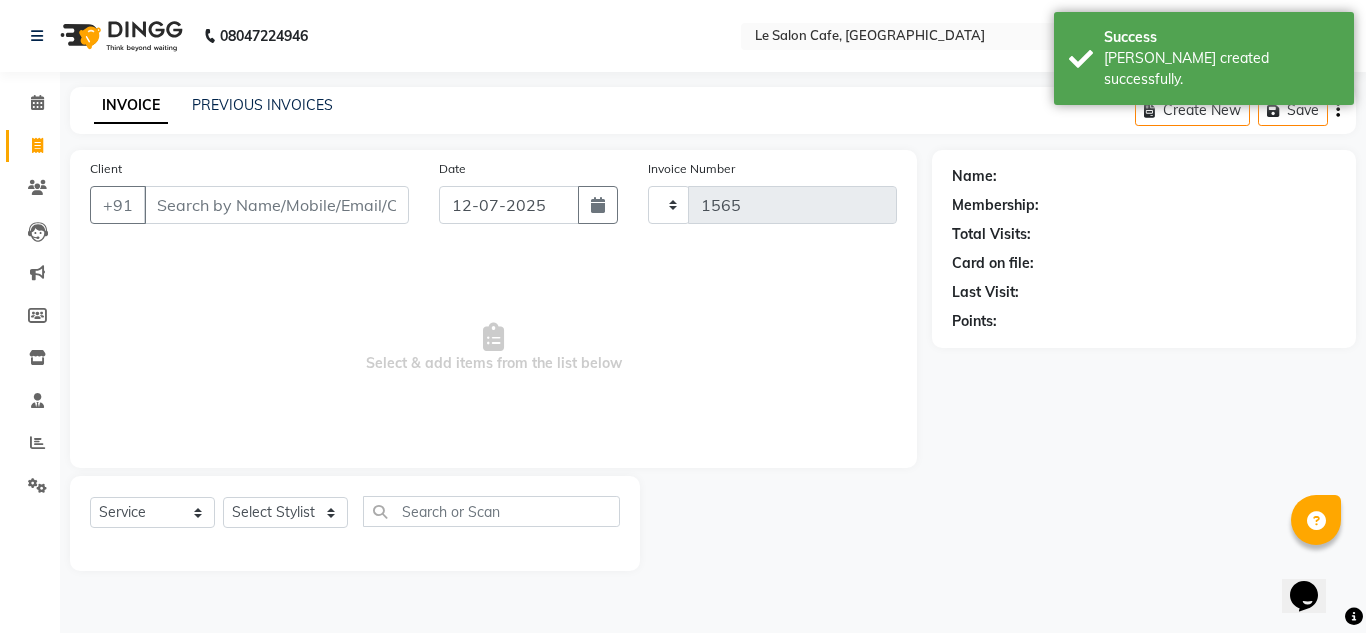 select on "594" 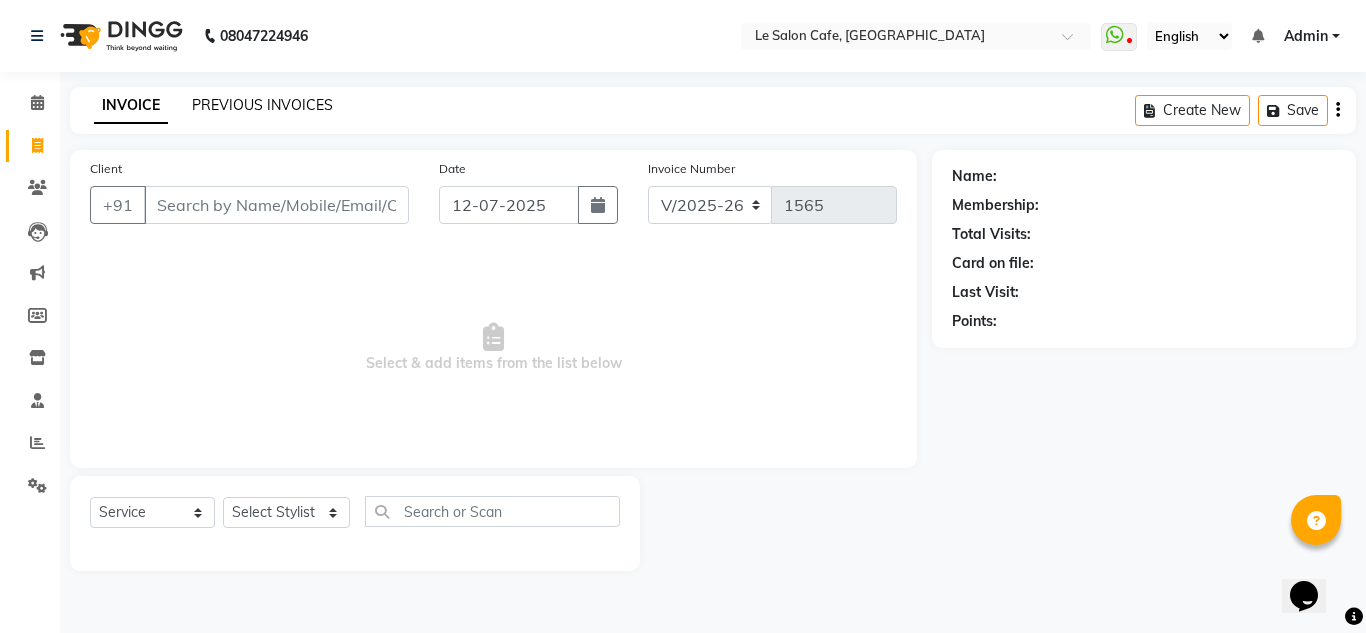 click on "PREVIOUS INVOICES" 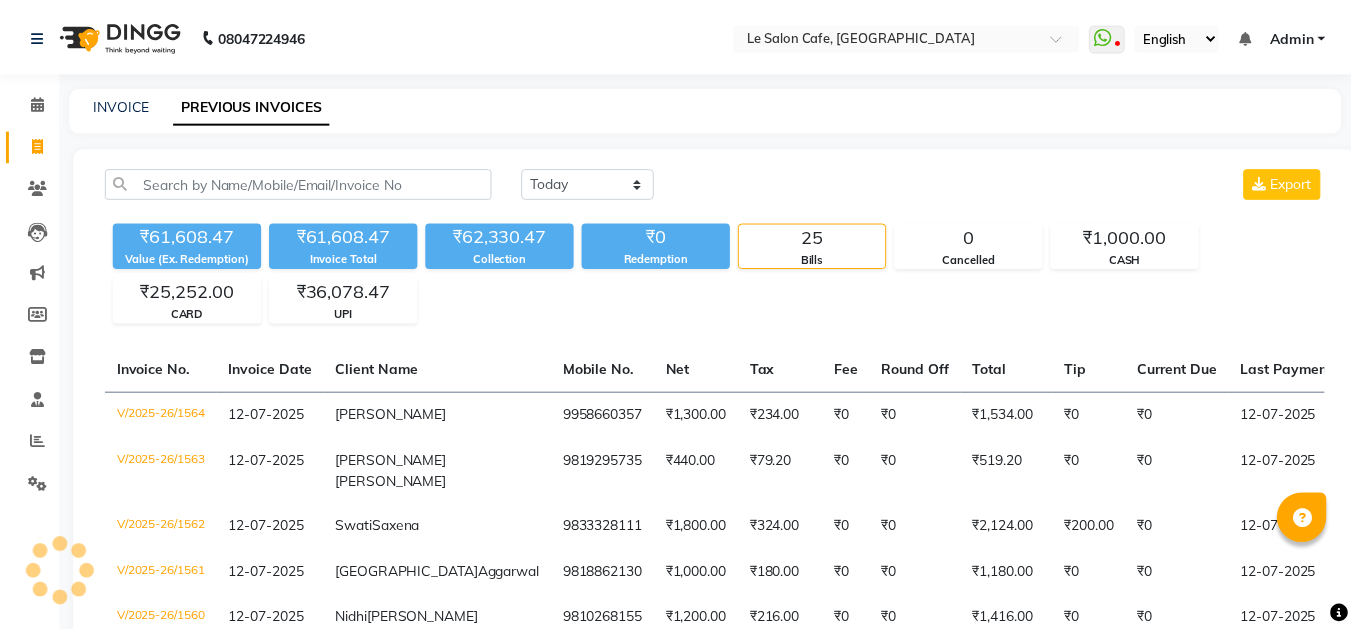 scroll, scrollTop: 0, scrollLeft: 0, axis: both 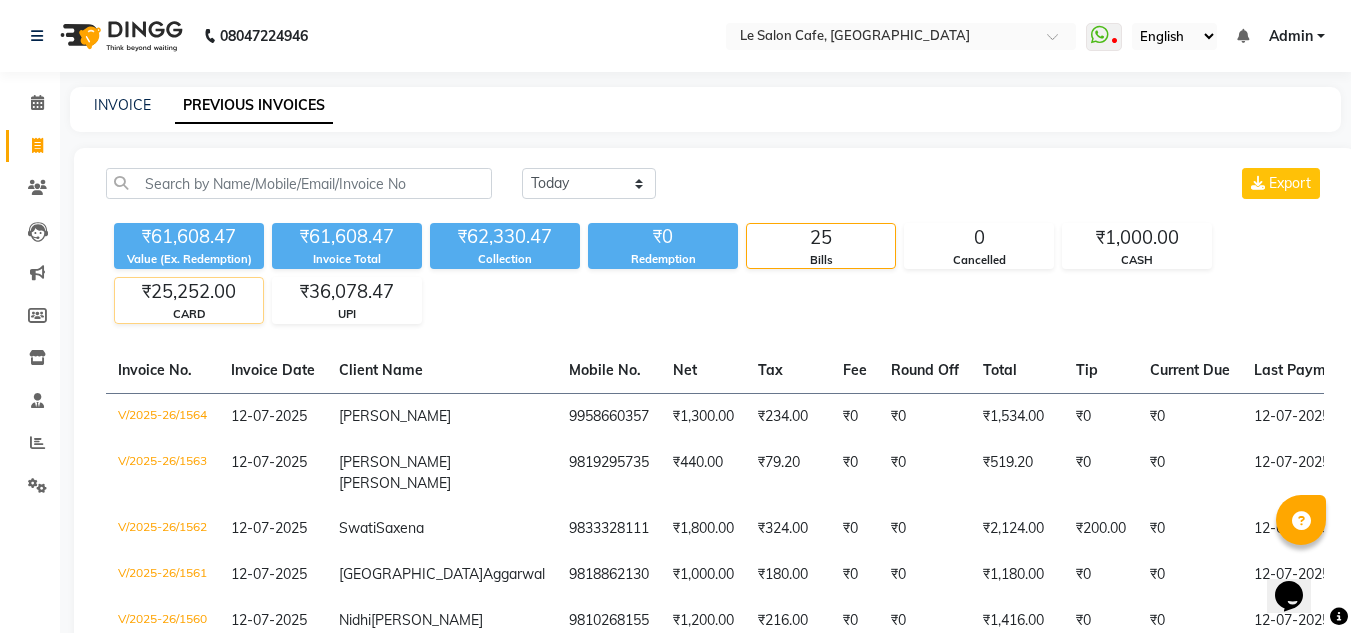 click on "₹25,252.00" 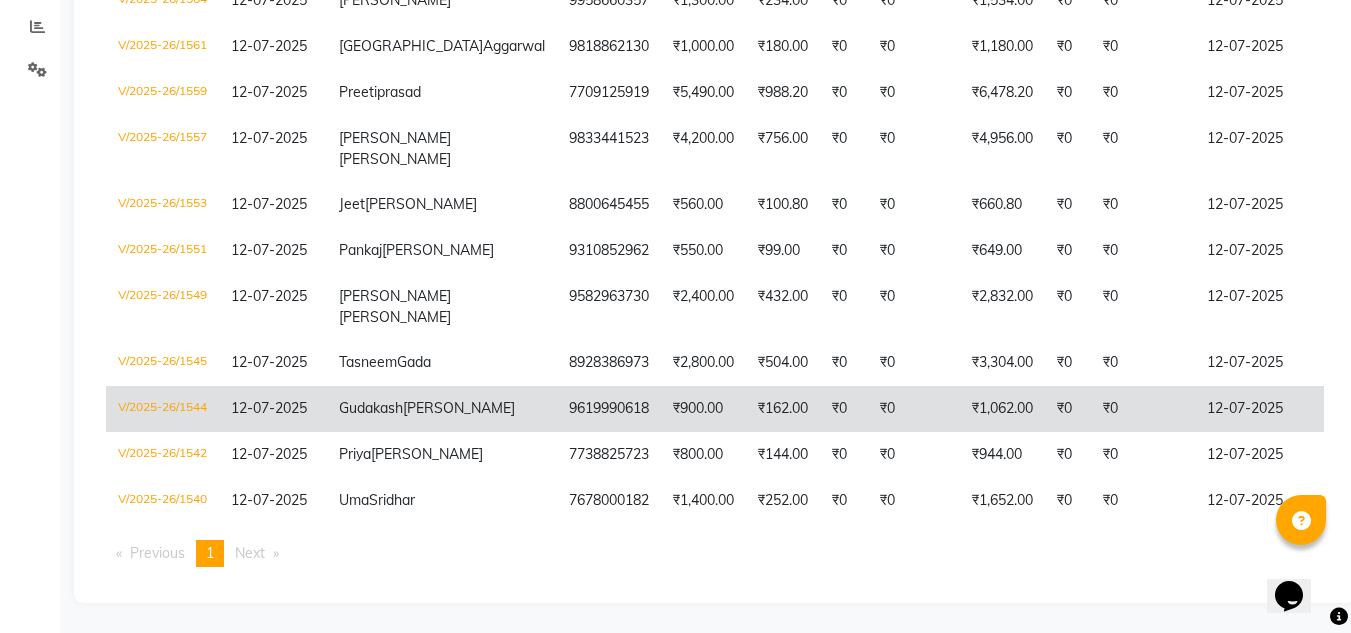 scroll, scrollTop: 71, scrollLeft: 0, axis: vertical 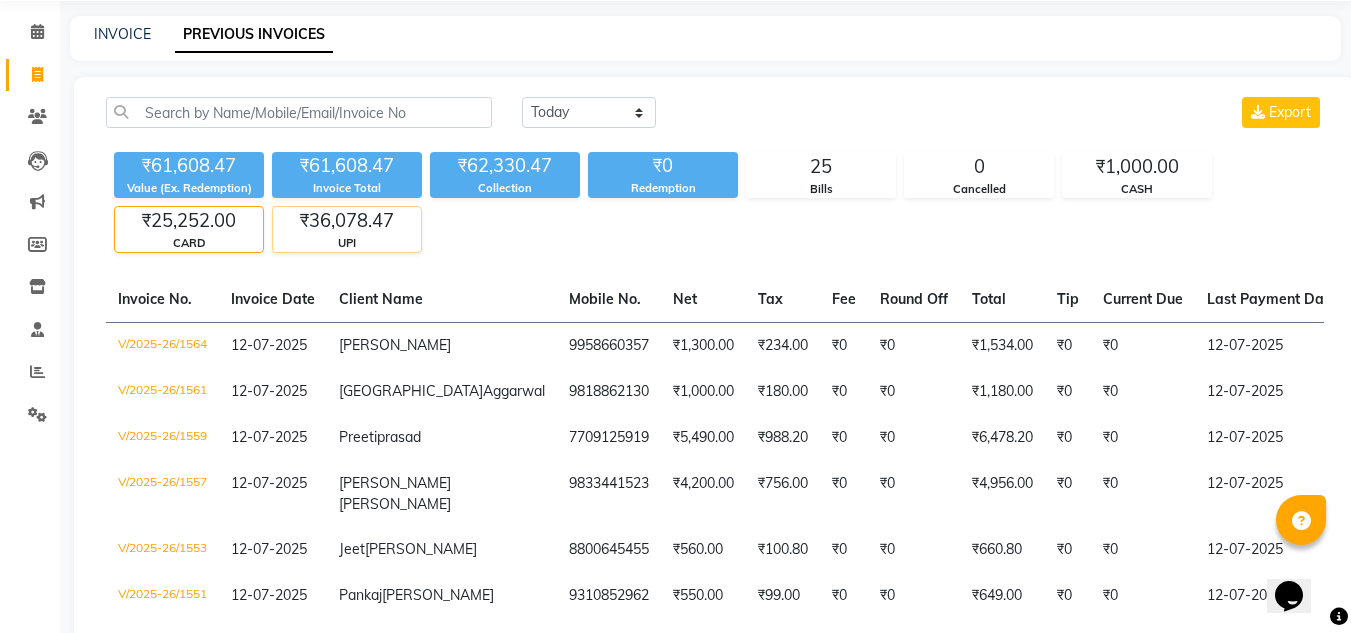 click on "₹36,078.47" 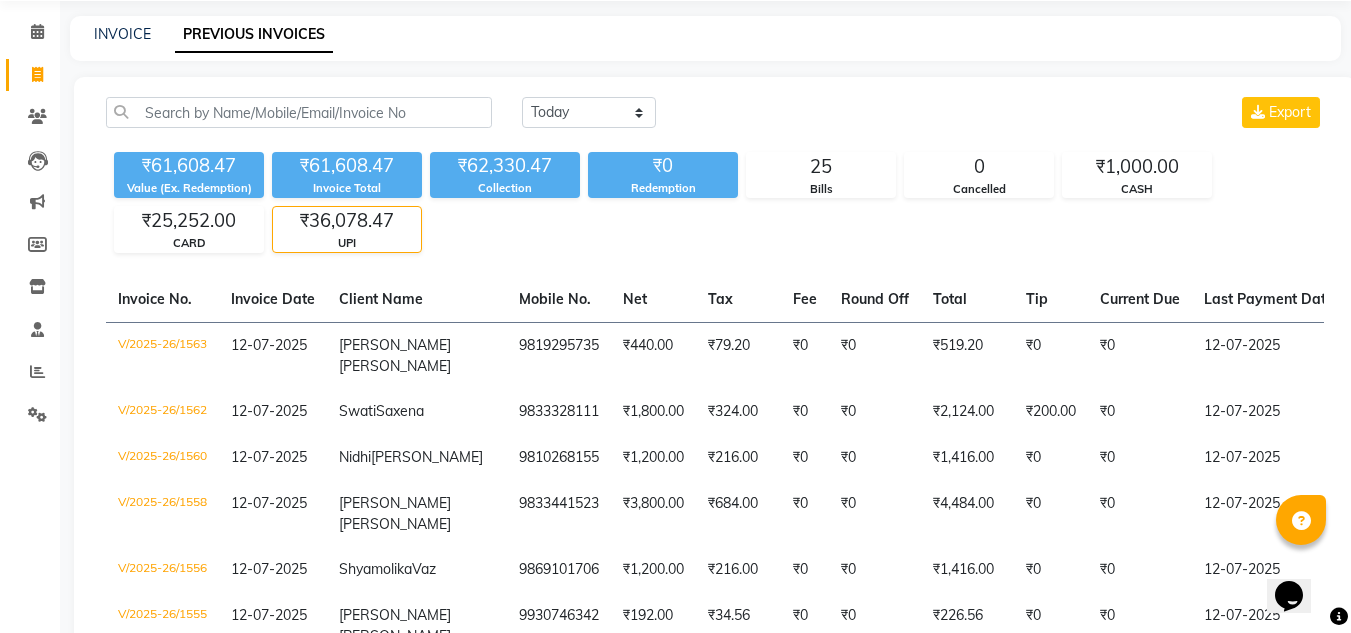 click on "UPI" 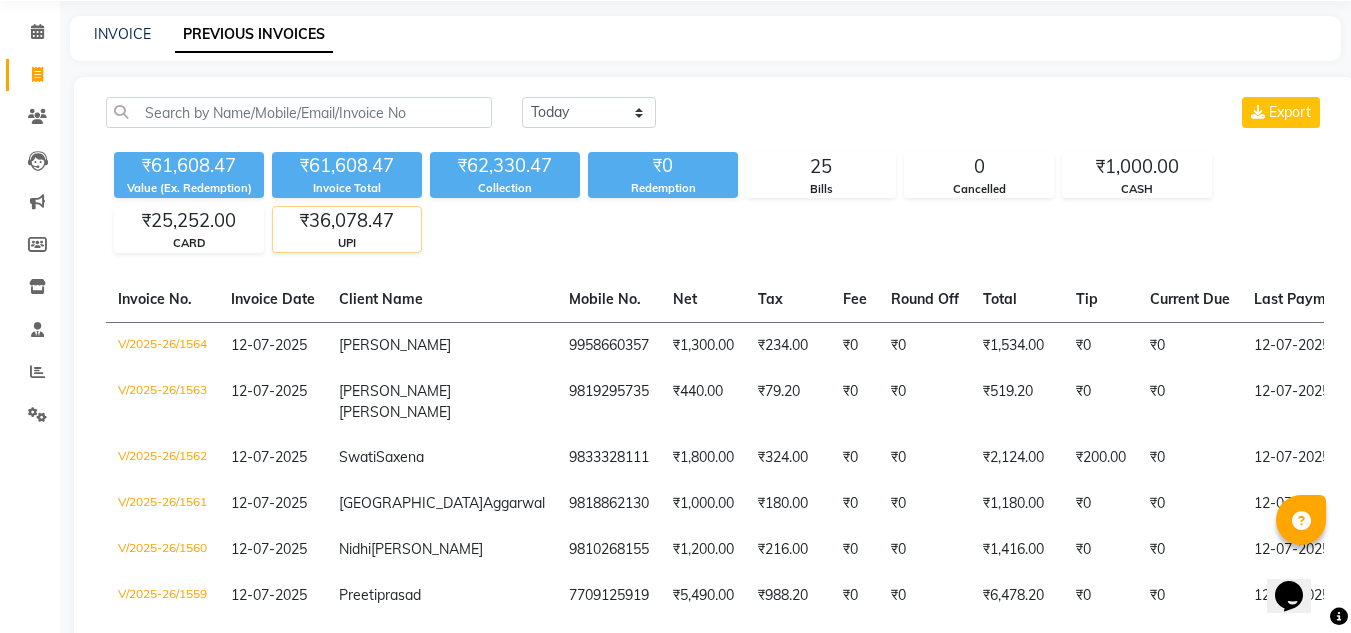 click on "UPI" 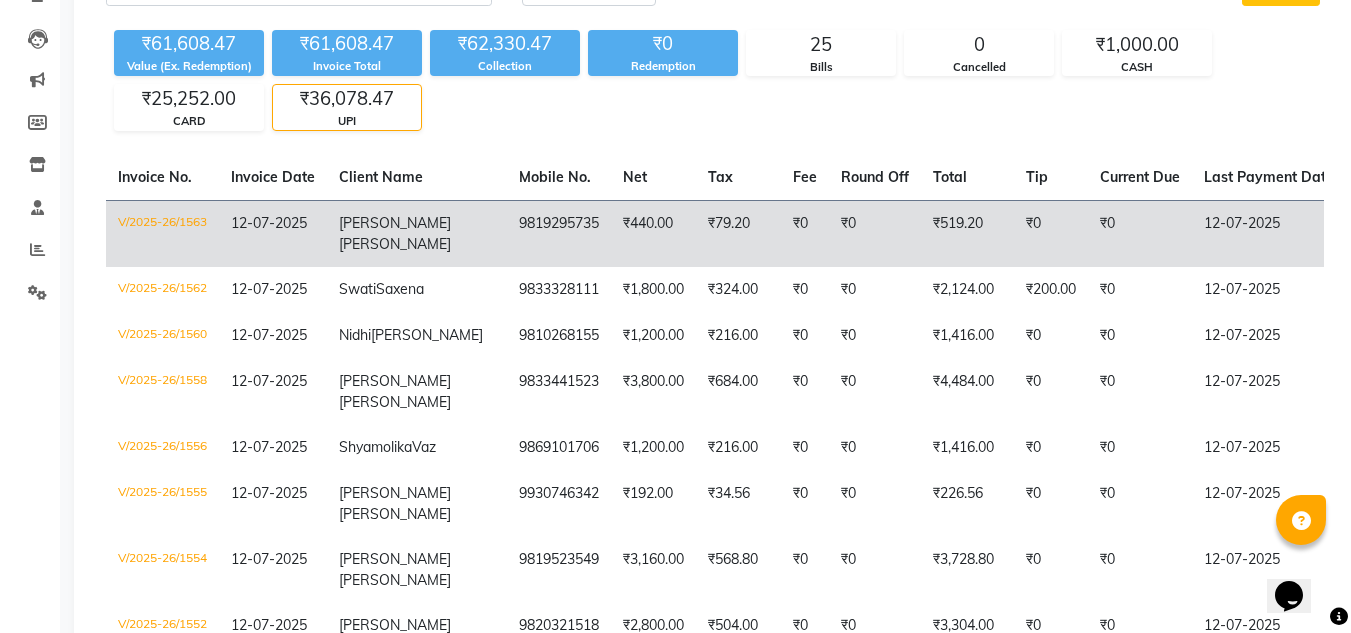 scroll, scrollTop: 171, scrollLeft: 0, axis: vertical 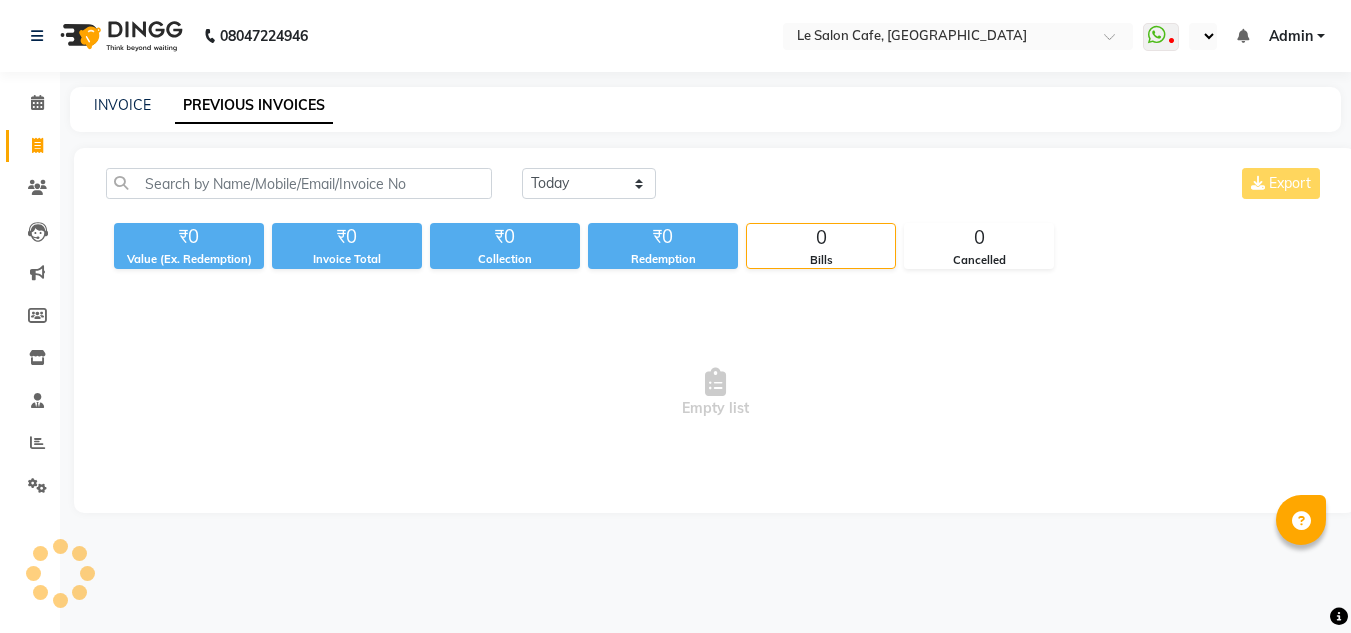 select on "en" 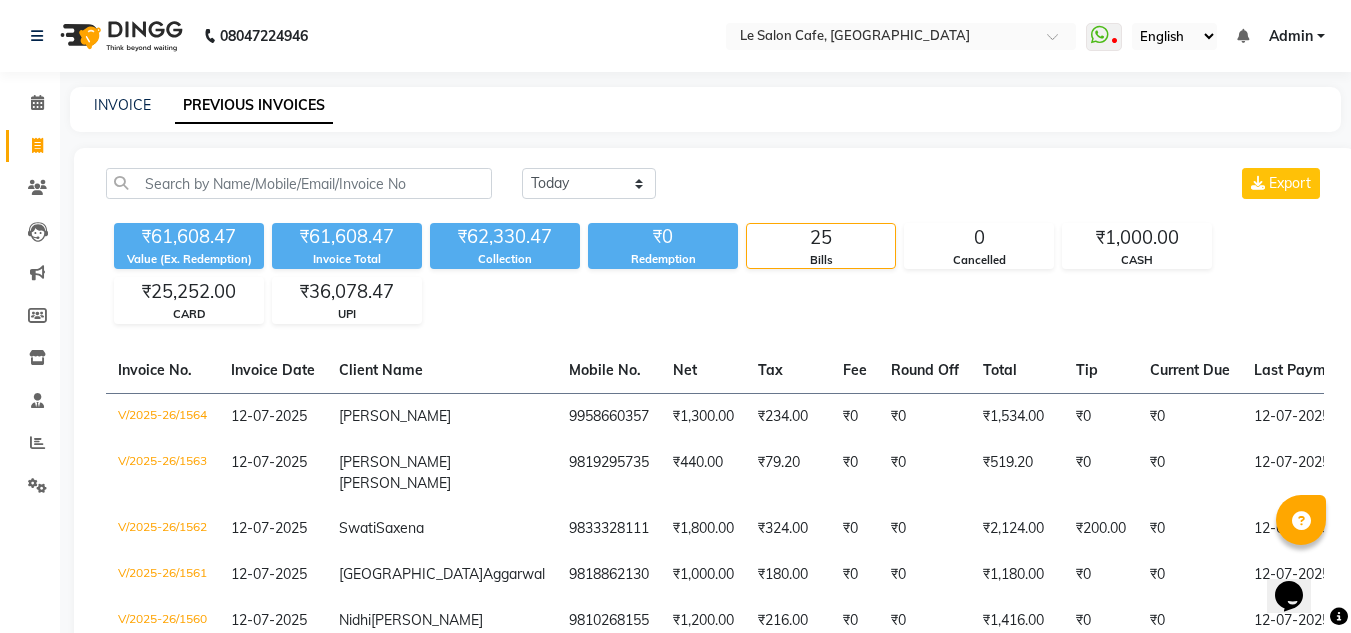 scroll, scrollTop: 0, scrollLeft: 0, axis: both 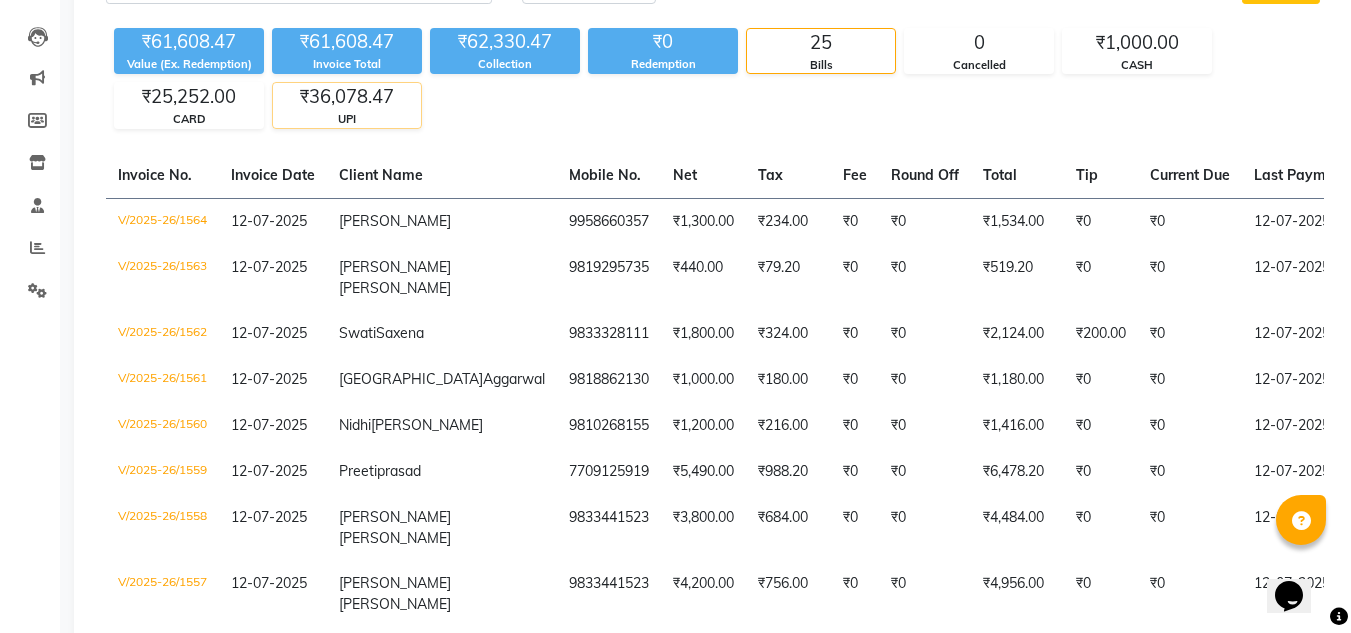 click on "₹36,078.47" 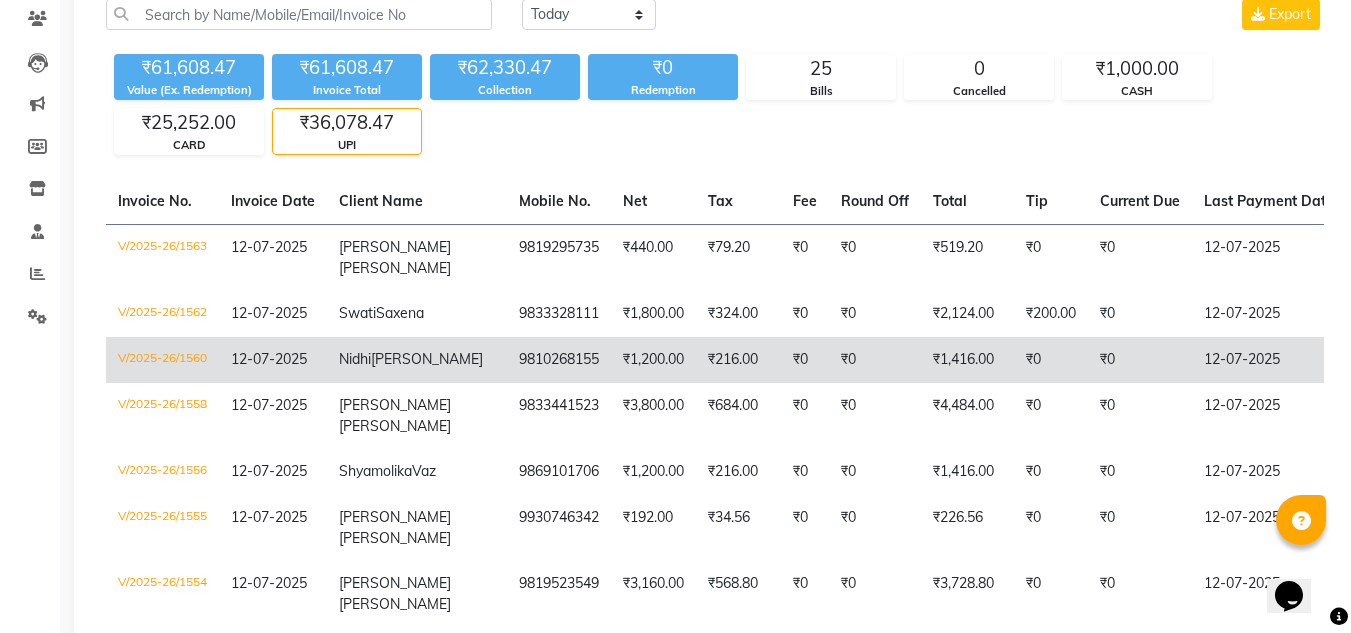 scroll, scrollTop: 0, scrollLeft: 0, axis: both 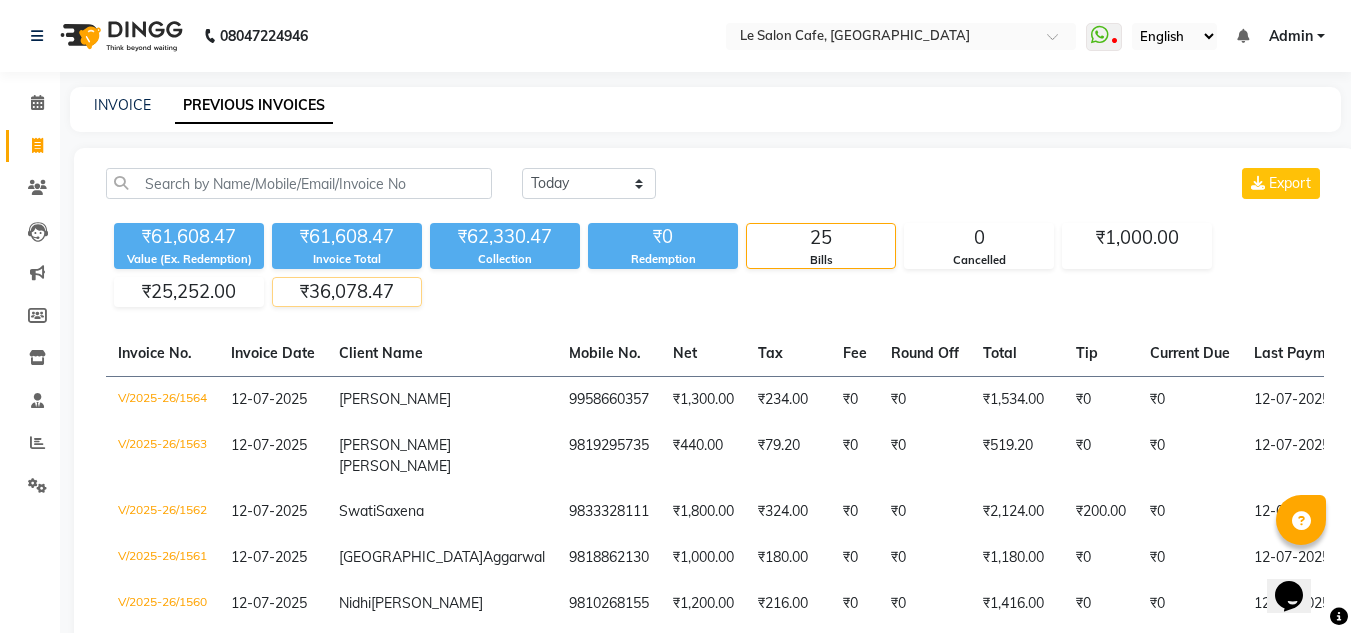 click on "₹36,078.47" 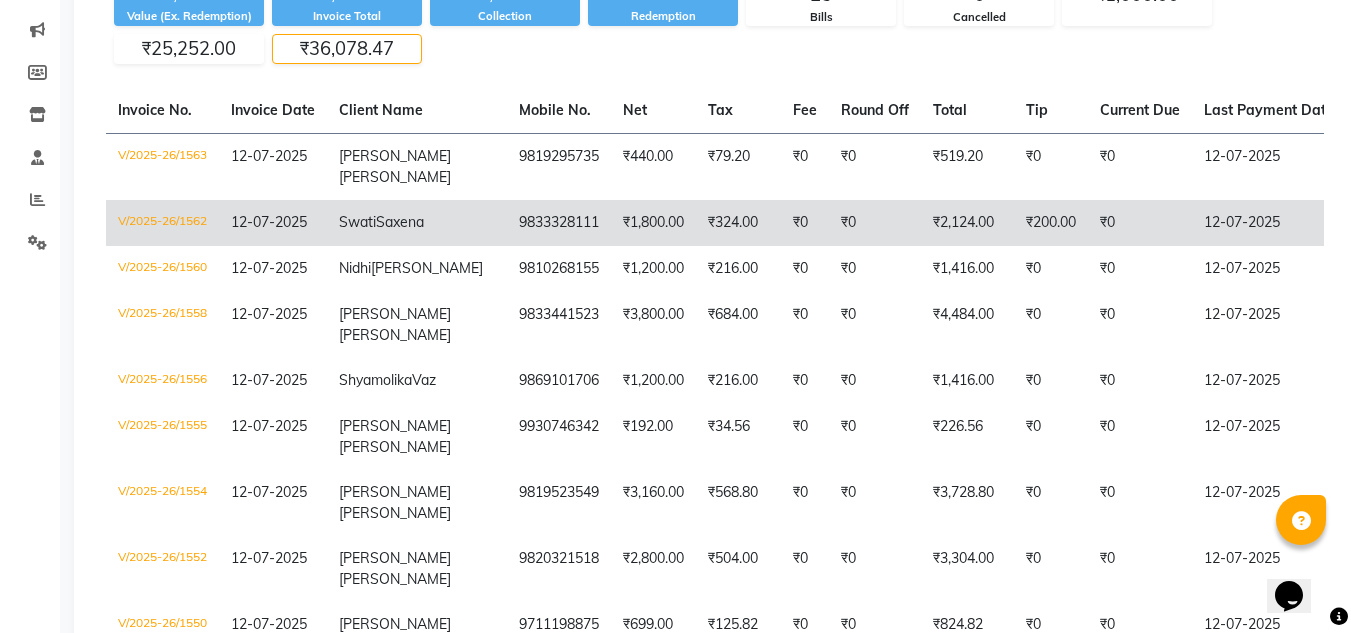 scroll, scrollTop: 232, scrollLeft: 0, axis: vertical 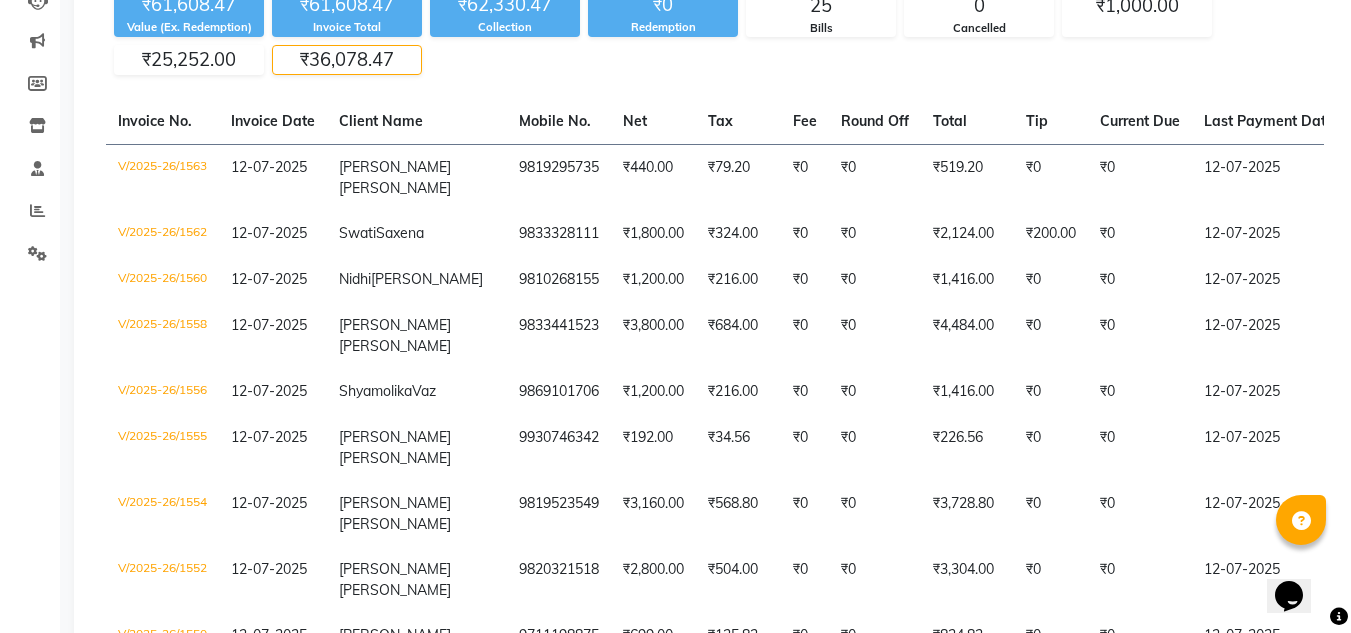 click on "₹36,078.47" 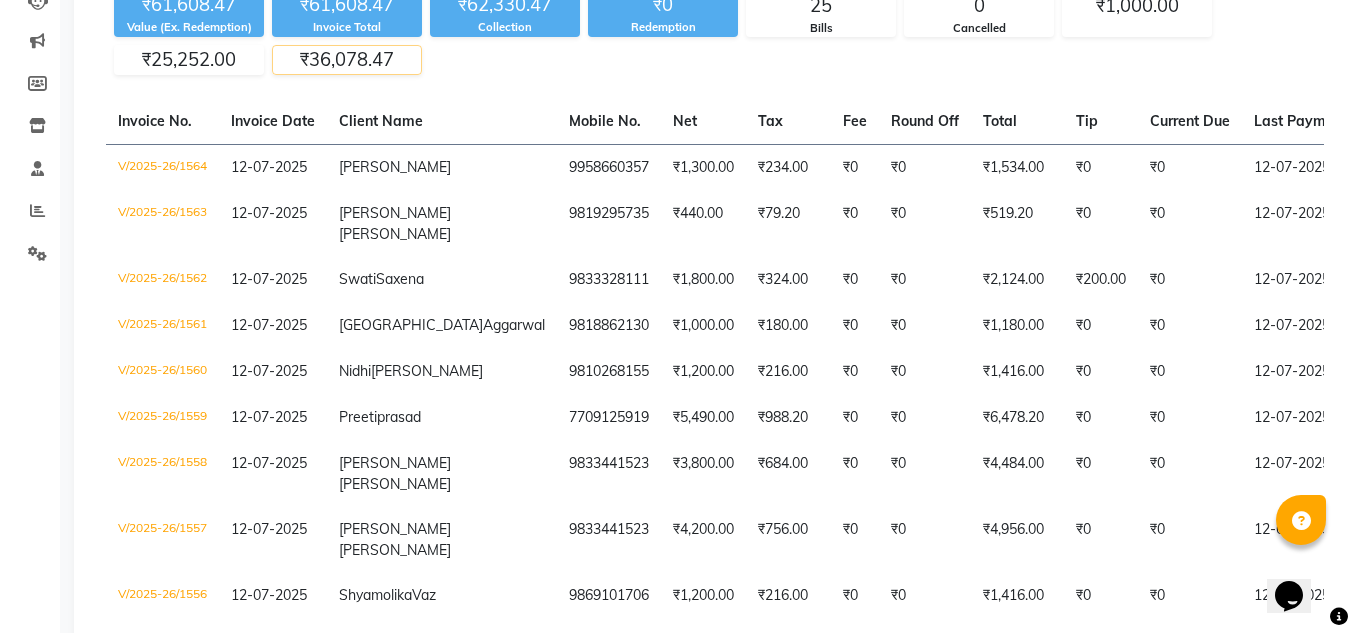 click on "₹36,078.47" 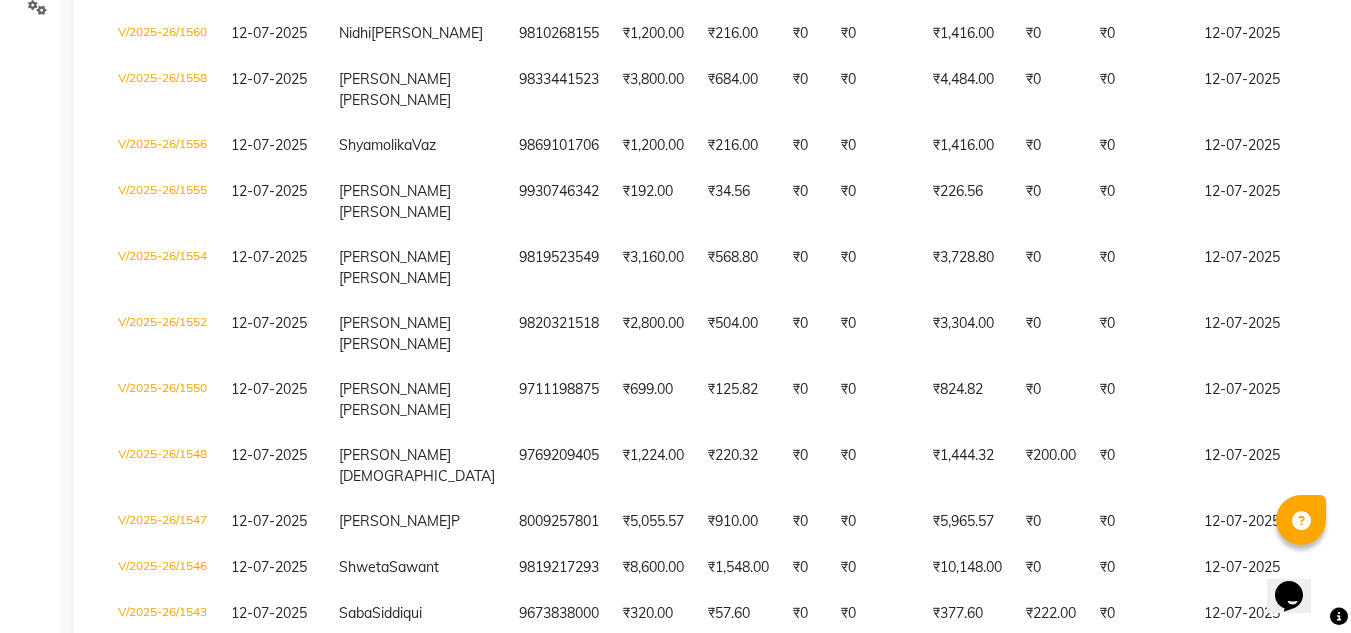 scroll, scrollTop: 732, scrollLeft: 0, axis: vertical 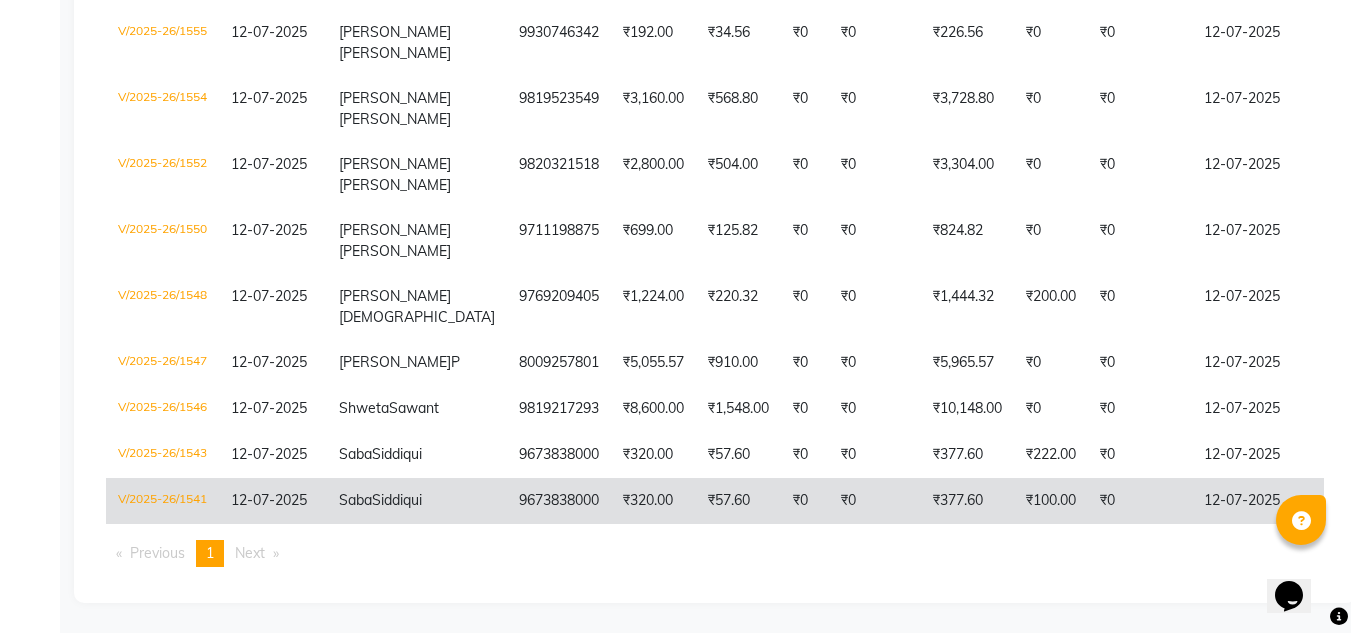 click on "₹0" 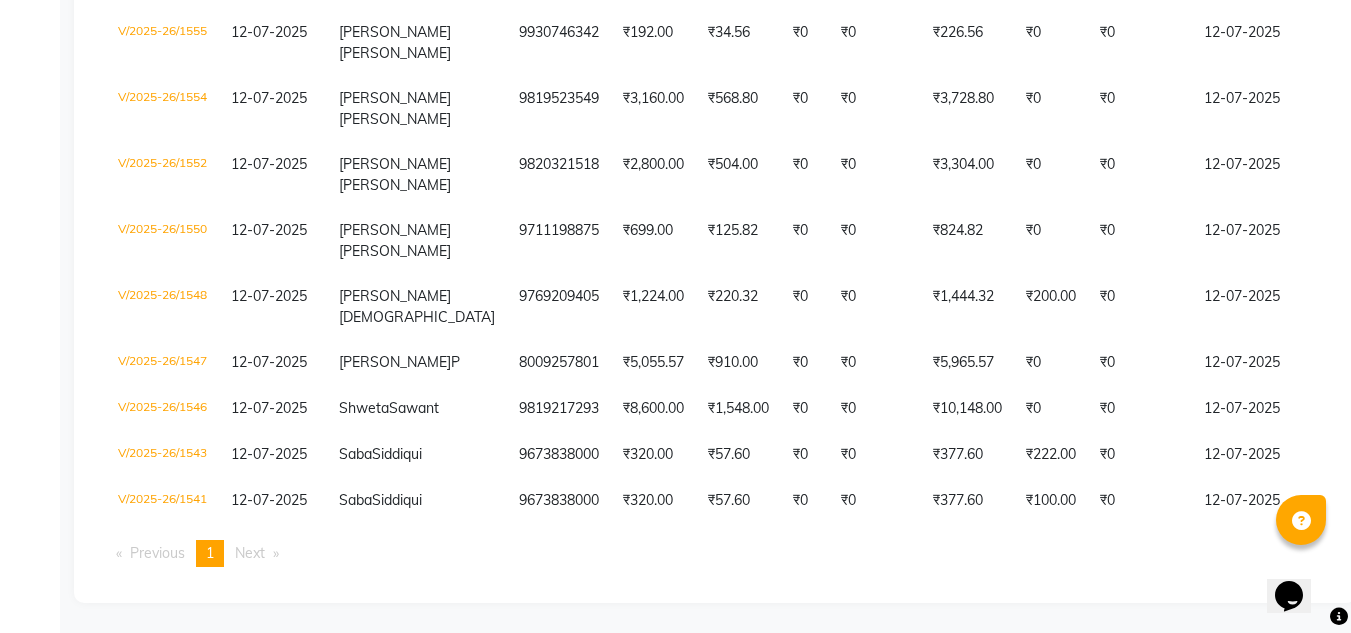 click on "INVOICE PREVIOUS INVOICES Today Yesterday Custom Range Export ₹61,608.47 Value (Ex. Redemption) ₹61,608.47 Invoice Total  ₹62,330.47 Collection ₹0 Redemption 25 Bills 0 Cancelled ₹1,000.00 ₹25,252.00 ₹36,078.47  Invoice No.   Invoice Date   Client Name   Mobile No.   Net   Tax   Fee   Round Off   Total   Tip   Current Due   Last Payment Date   Payment Amount   Payment Methods   Cancel Reason   Status   V/2025-26/1563  12-07-2025 Shail  Vora 9819295735 ₹440.00 ₹79.20  ₹0  ₹0 ₹519.20 ₹0 ₹0 12-07-2025 ₹519.20  - PAID  V/2025-26/1562  12-07-2025 Swati  Saxena 9833328111 ₹1,800.00 ₹324.00  ₹0  ₹0 ₹2,124.00 ₹200.00 ₹0 12-07-2025 ₹2,324.00  ,  - PAID  V/2025-26/1560  12-07-2025 Nidhi  Rastogi 9810268155 ₹1,200.00 ₹216.00  ₹0  ₹0 ₹1,416.00 ₹0 ₹0 12-07-2025 ₹1,416.00  - PAID  V/2025-26/1558  12-07-2025 Aayushi  Palande 9833441523 ₹3,800.00 ₹684.00  ₹0  ₹0 ₹4,484.00 ₹0 ₹0 12-07-2025 ₹4,484.00  - PAID  V/2025-26/1556  12-07-2025 Shyamolika ," 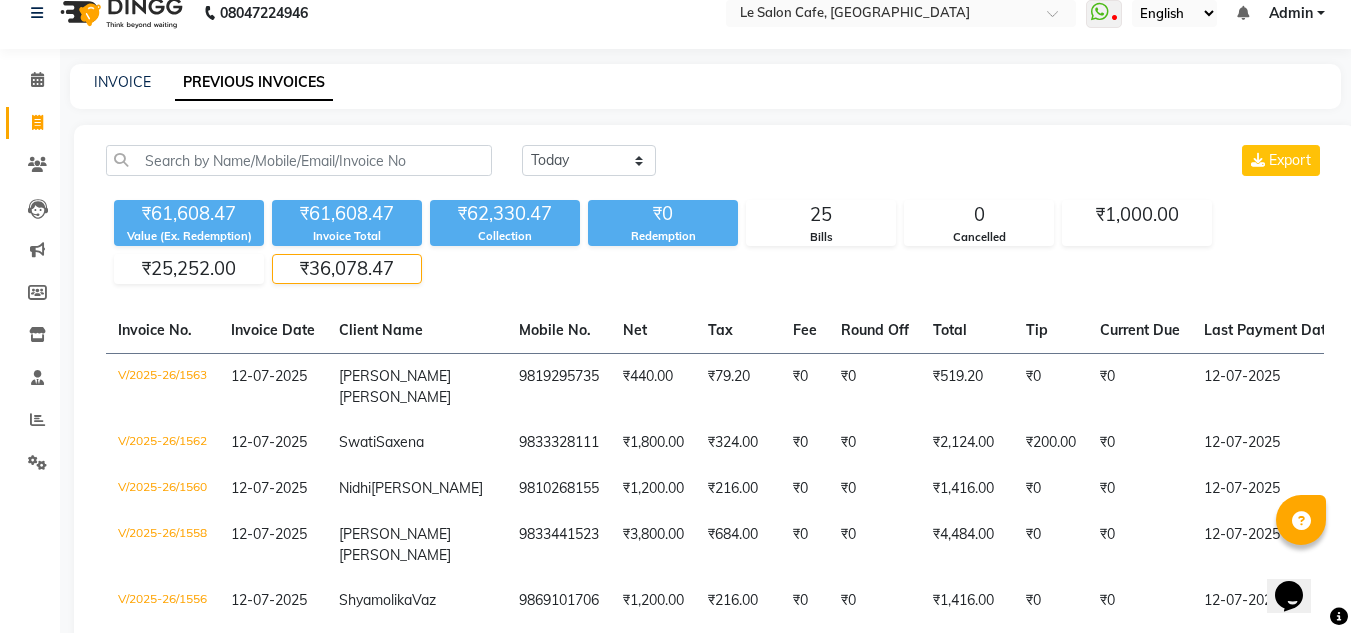scroll, scrollTop: 0, scrollLeft: 0, axis: both 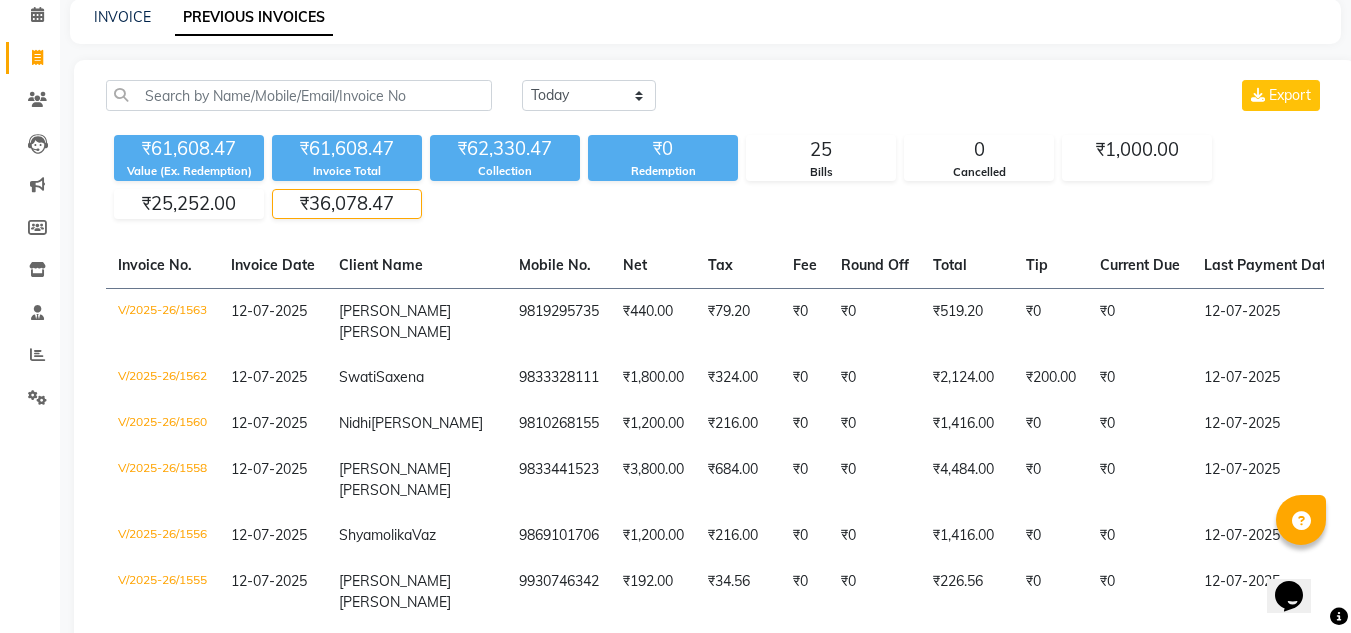 click on "₹36,078.47" 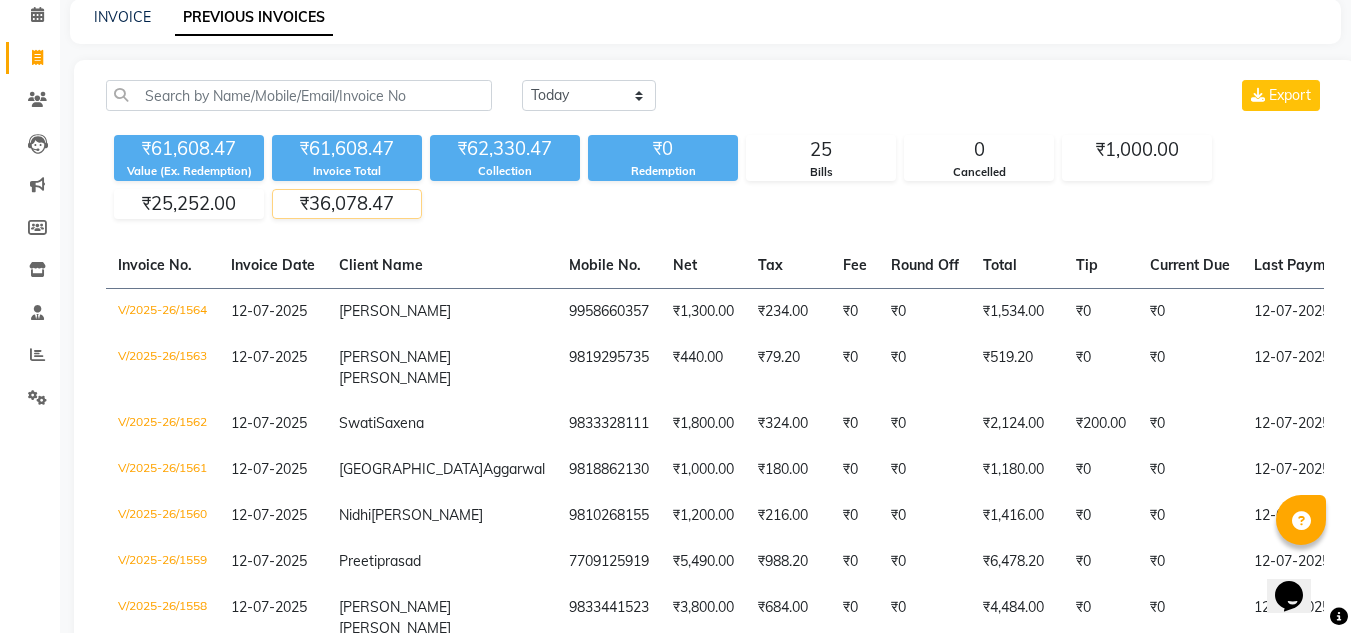 click on "₹36,078.47" 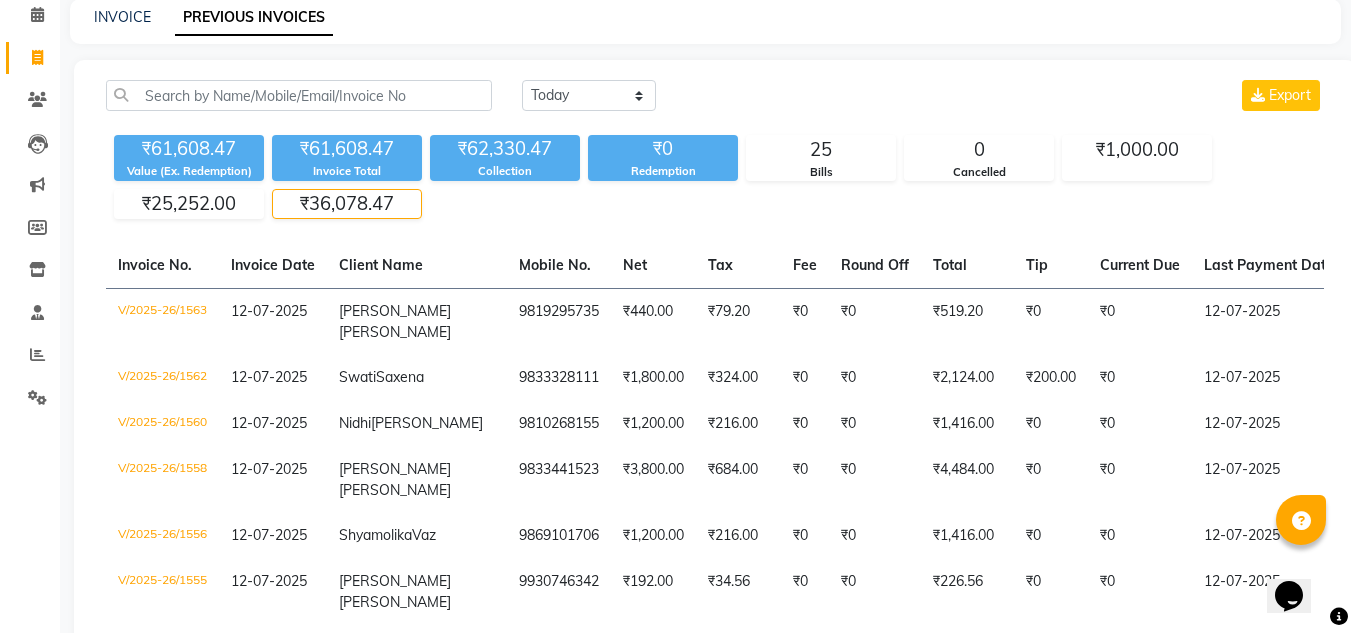 click on "Today Yesterday Custom Range Export ₹61,608.47 Value (Ex. Redemption) ₹61,608.47 Invoice Total  ₹62,330.47 Collection ₹0 Redemption 25 Bills 0 Cancelled ₹1,000.00 ₹25,252.00 ₹36,078.47  Invoice No.   Invoice Date   Client Name   Mobile No.   Net   Tax   Fee   Round Off   Total   Tip   Current Due   Last Payment Date   Payment Amount   Payment Methods   Cancel Reason   Status   V/2025-26/1563  12-07-2025 Shail  Vora 9819295735 ₹440.00 ₹79.20  ₹0  ₹0 ₹519.20 ₹0 ₹0 12-07-2025 ₹519.20  - PAID  V/2025-26/1562  12-07-2025 Swati  Saxena 9833328111 ₹1,800.00 ₹324.00  ₹0  ₹0 ₹2,124.00 ₹200.00 ₹0 12-07-2025 ₹2,324.00  ,  - PAID  V/2025-26/1560  12-07-2025 Nidhi  Rastogi 9810268155 ₹1,200.00 ₹216.00  ₹0  ₹0 ₹1,416.00 ₹0 ₹0 12-07-2025 ₹1,416.00  - PAID  V/2025-26/1558  12-07-2025 Aayushi  Palande 9833441523 ₹3,800.00 ₹684.00  ₹0  ₹0 ₹4,484.00 ₹0 ₹0 12-07-2025 ₹4,484.00  - PAID  V/2025-26/1556  12-07-2025 Shyamolika  Vaz 9869101706 ₹1,200.00 -" 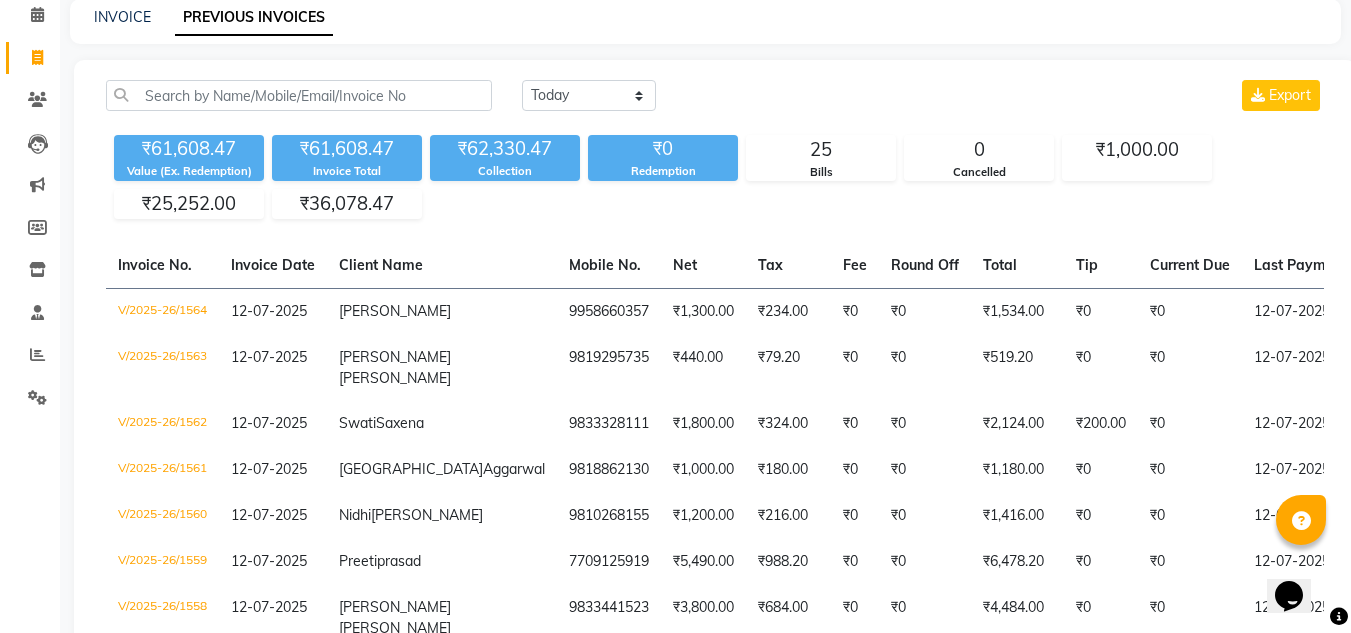 click on "₹61,608.47 Value (Ex. Redemption) ₹61,608.47 Invoice Total  ₹62,330.47 Collection ₹0 Redemption 25 Bills 0 Cancelled ₹1,000.00 ₹25,252.00 ₹36,078.47" 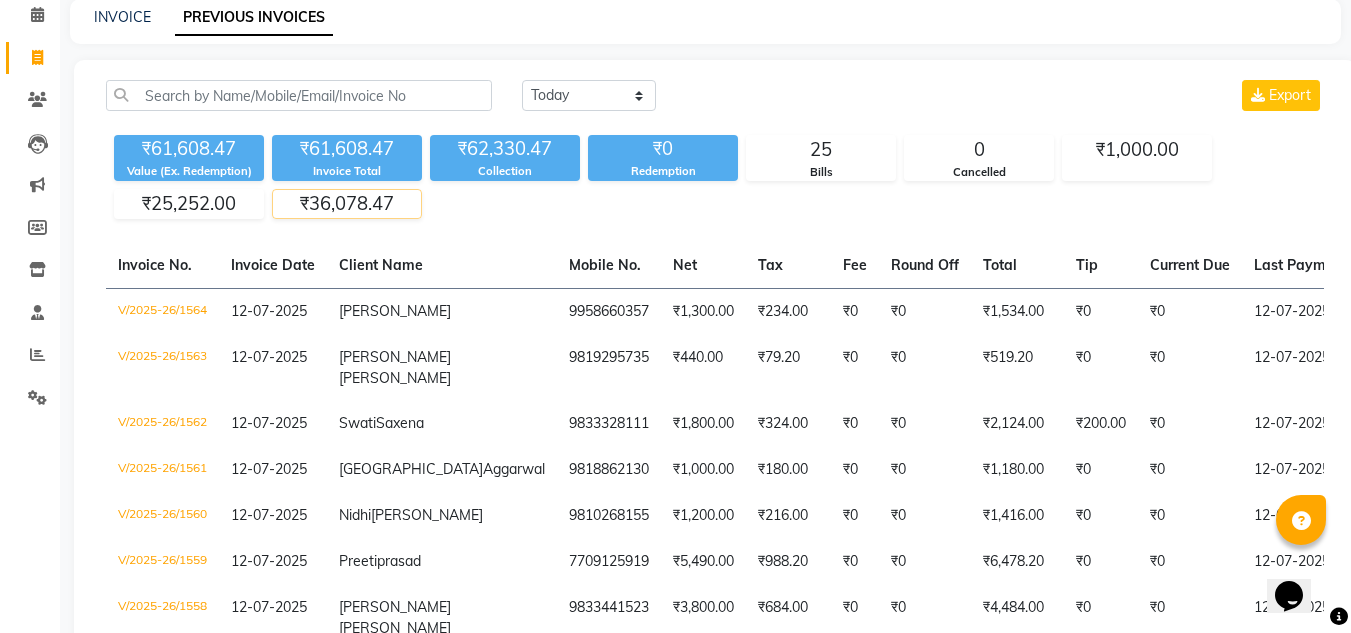 click on "₹36,078.47" 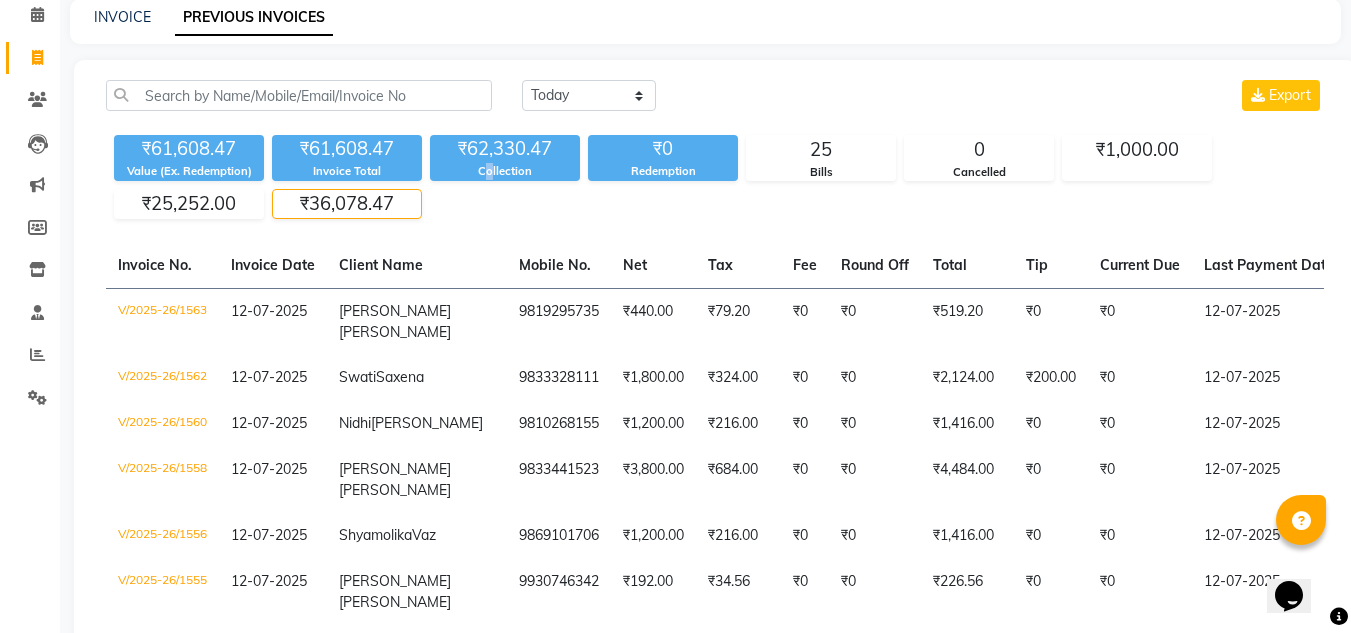 click on "₹61,608.47 Value (Ex. Redemption) ₹61,608.47 Invoice Total  ₹62,330.47 Collection ₹0 Redemption 25 Bills 0 Cancelled ₹1,000.00 ₹25,252.00 ₹36,078.47" 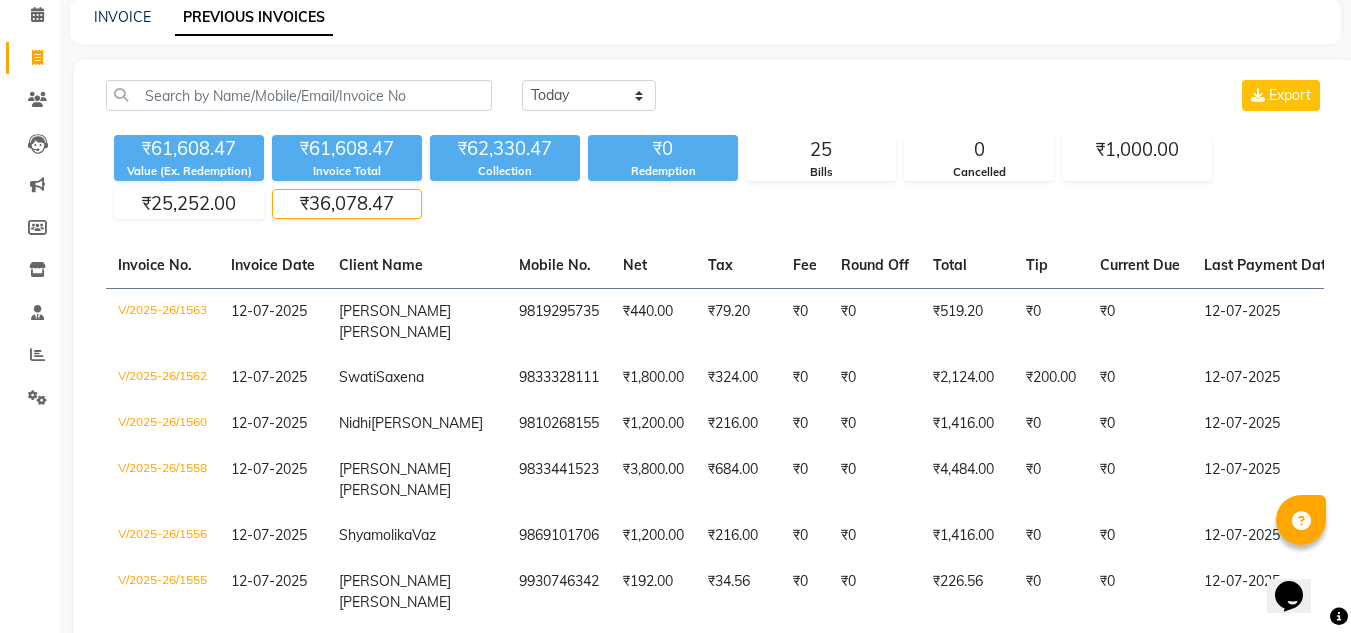 click on "Today Yesterday Custom Range Export ₹61,608.47 Value (Ex. Redemption) ₹61,608.47 Invoice Total  ₹62,330.47 Collection ₹0 Redemption 25 Bills 0 Cancelled ₹1,000.00 ₹25,252.00 ₹36,078.47  Invoice No.   Invoice Date   Client Name   Mobile No.   Net   Tax   Fee   Round Off   Total   Tip   Current Due   Last Payment Date   Payment Amount   Payment Methods   Cancel Reason   Status   V/2025-26/1563  12-07-2025 Shail  Vora 9819295735 ₹440.00 ₹79.20  ₹0  ₹0 ₹519.20 ₹0 ₹0 12-07-2025 ₹519.20  - PAID  V/2025-26/1562  12-07-2025 Swati  Saxena 9833328111 ₹1,800.00 ₹324.00  ₹0  ₹0 ₹2,124.00 ₹200.00 ₹0 12-07-2025 ₹2,324.00  ,  - PAID  V/2025-26/1560  12-07-2025 Nidhi  Rastogi 9810268155 ₹1,200.00 ₹216.00  ₹0  ₹0 ₹1,416.00 ₹0 ₹0 12-07-2025 ₹1,416.00  - PAID  V/2025-26/1558  12-07-2025 Aayushi  Palande 9833441523 ₹3,800.00 ₹684.00  ₹0  ₹0 ₹4,484.00 ₹0 ₹0 12-07-2025 ₹4,484.00  - PAID  V/2025-26/1556  12-07-2025 Shyamolika  Vaz 9869101706 ₹1,200.00 -" 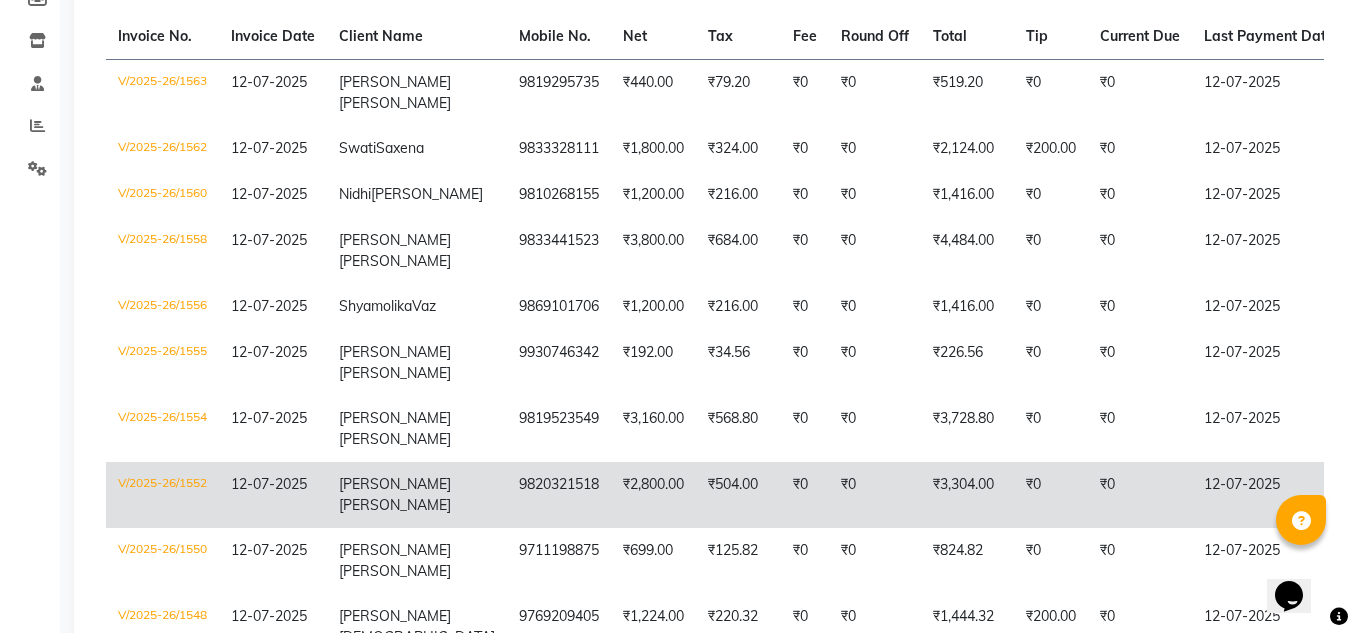 scroll, scrollTop: 288, scrollLeft: 0, axis: vertical 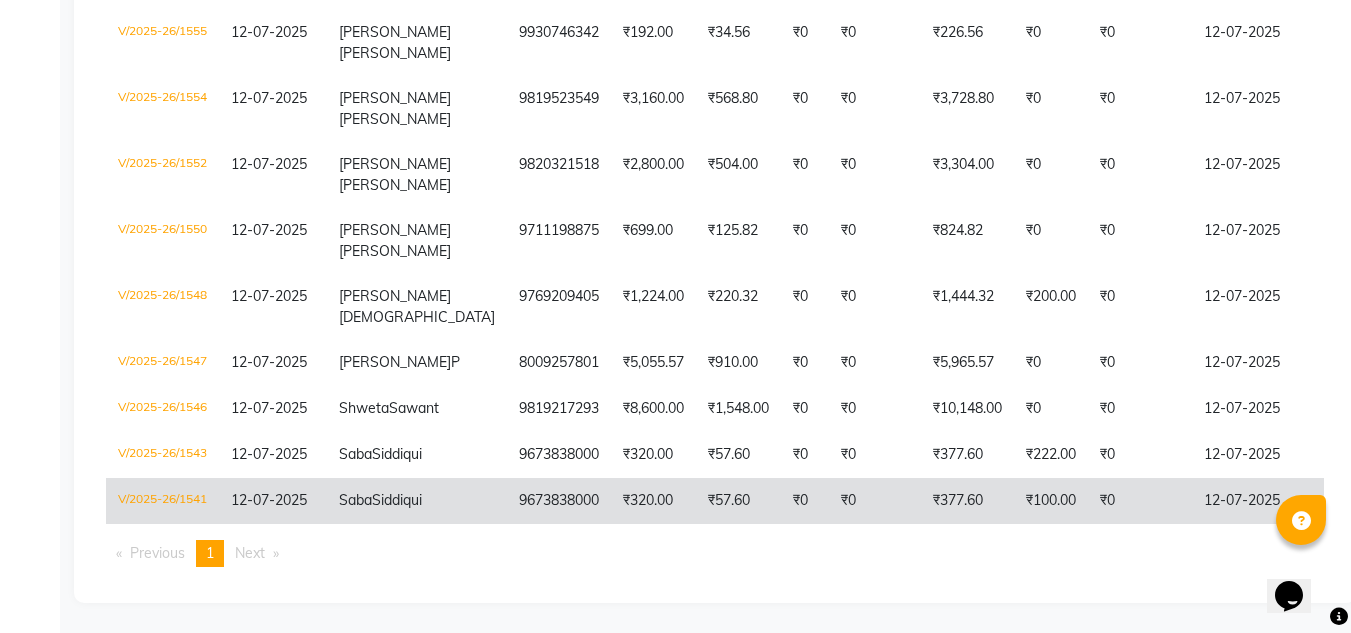 click on "₹320.00" 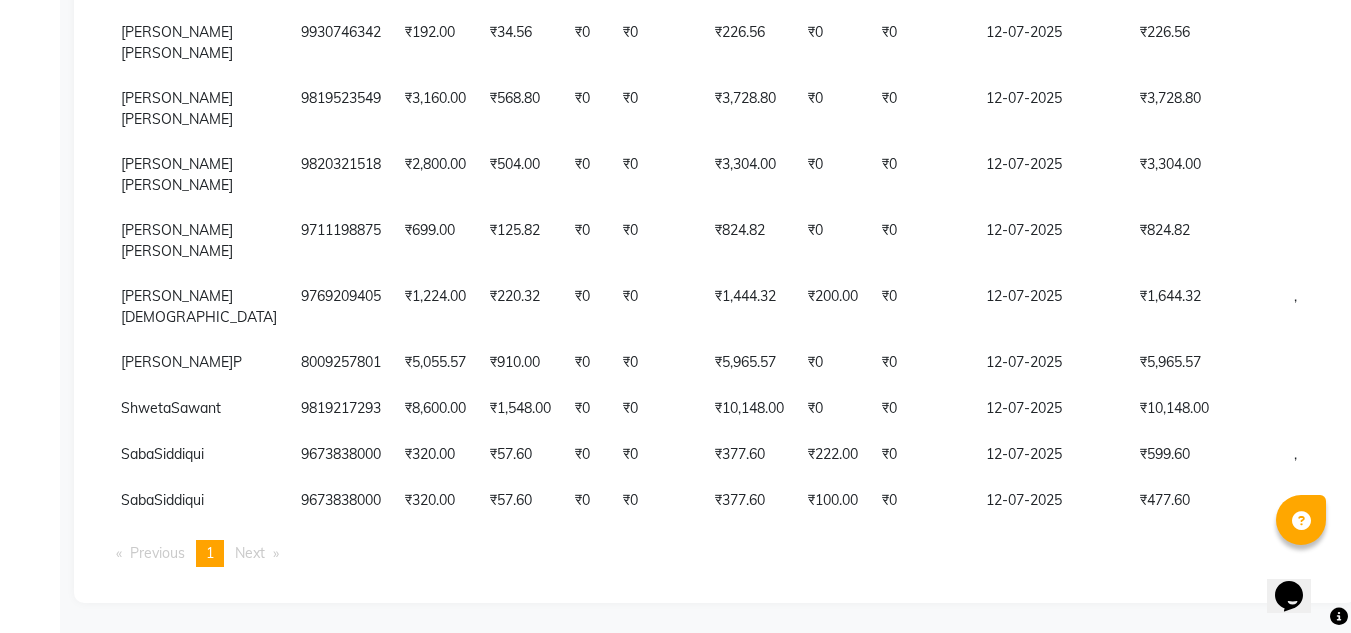 scroll, scrollTop: 0, scrollLeft: 241, axis: horizontal 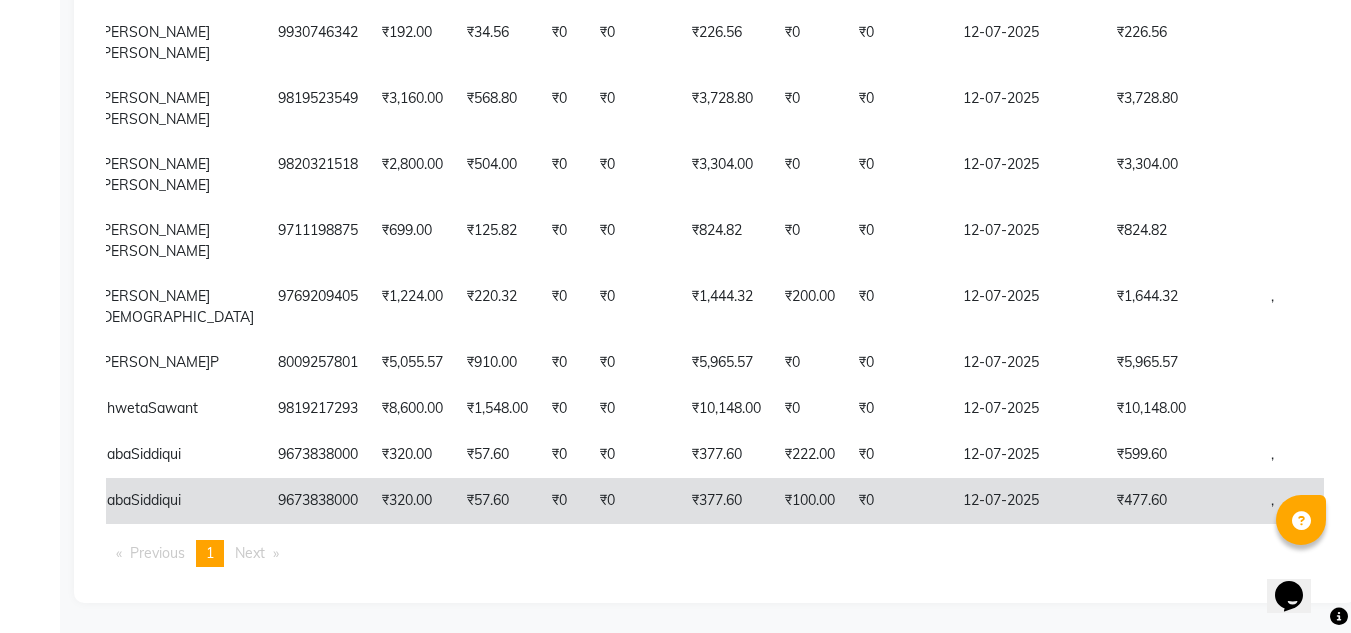 click on "₹377.60" 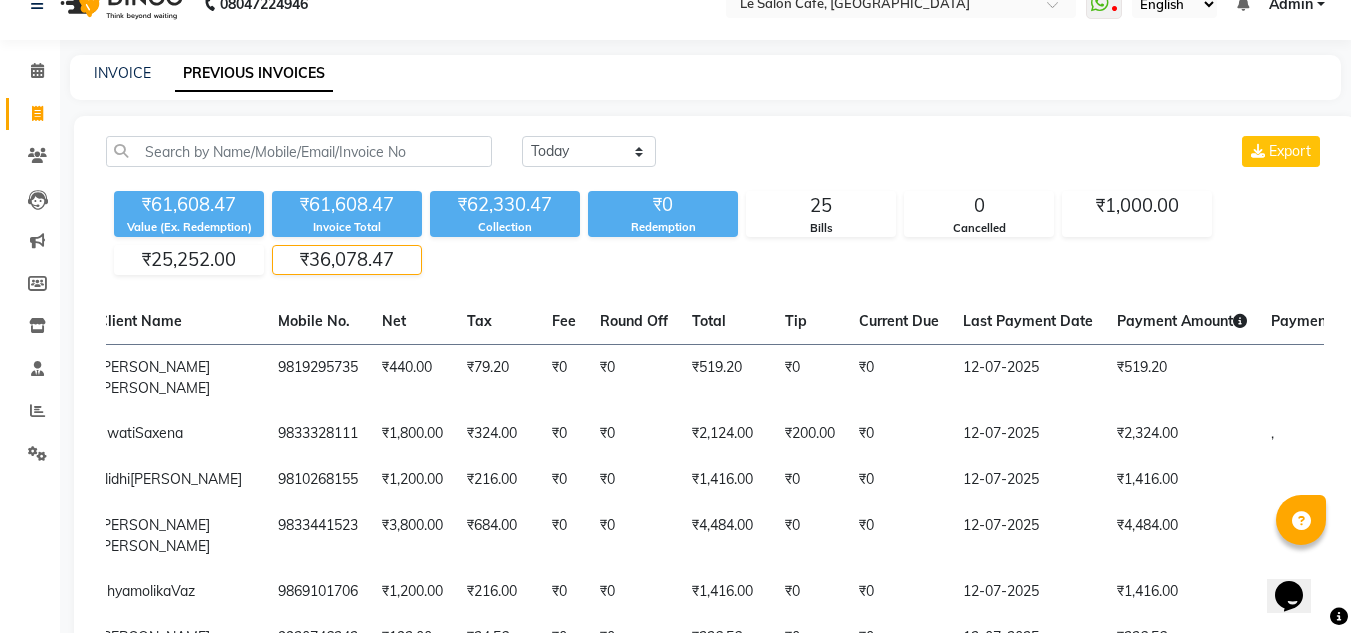 scroll, scrollTop: 0, scrollLeft: 0, axis: both 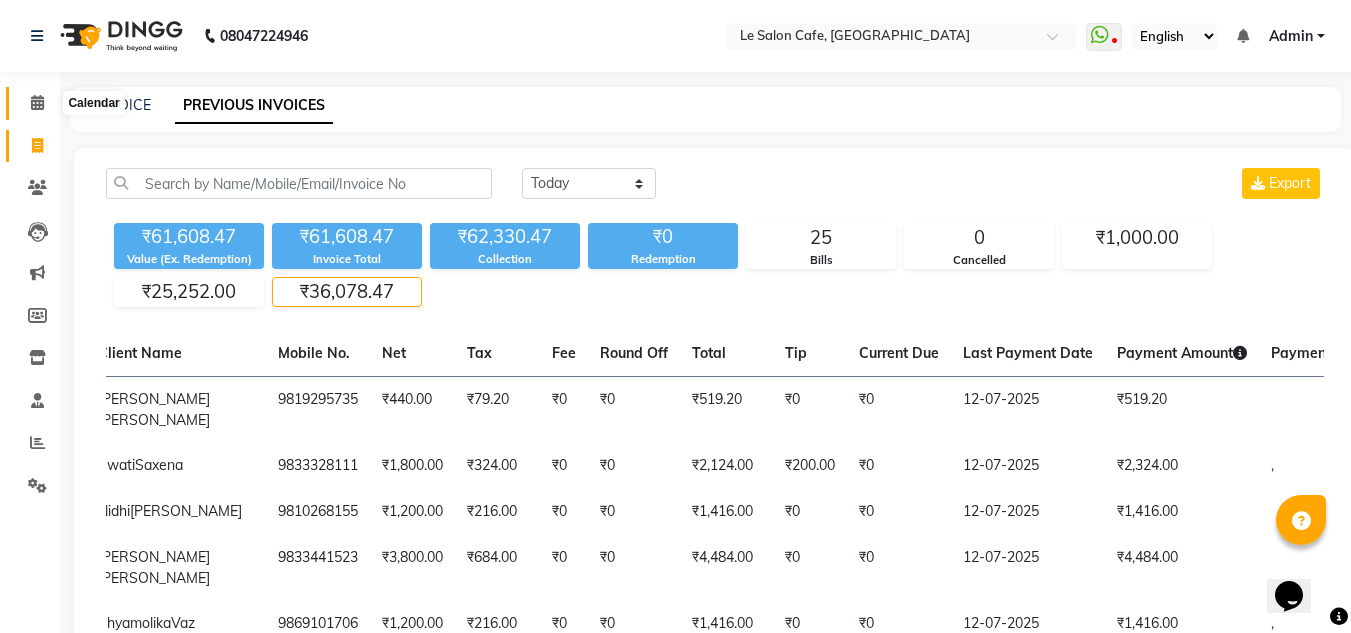 click 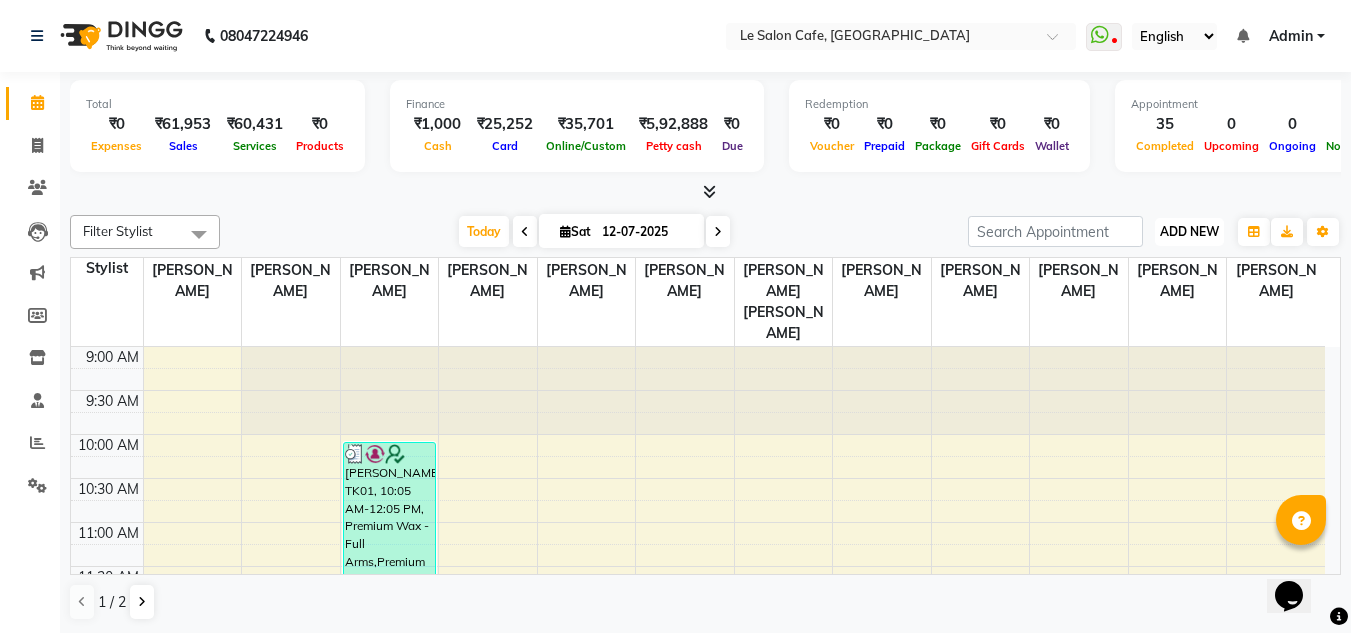 click on "ADD NEW" at bounding box center (1189, 231) 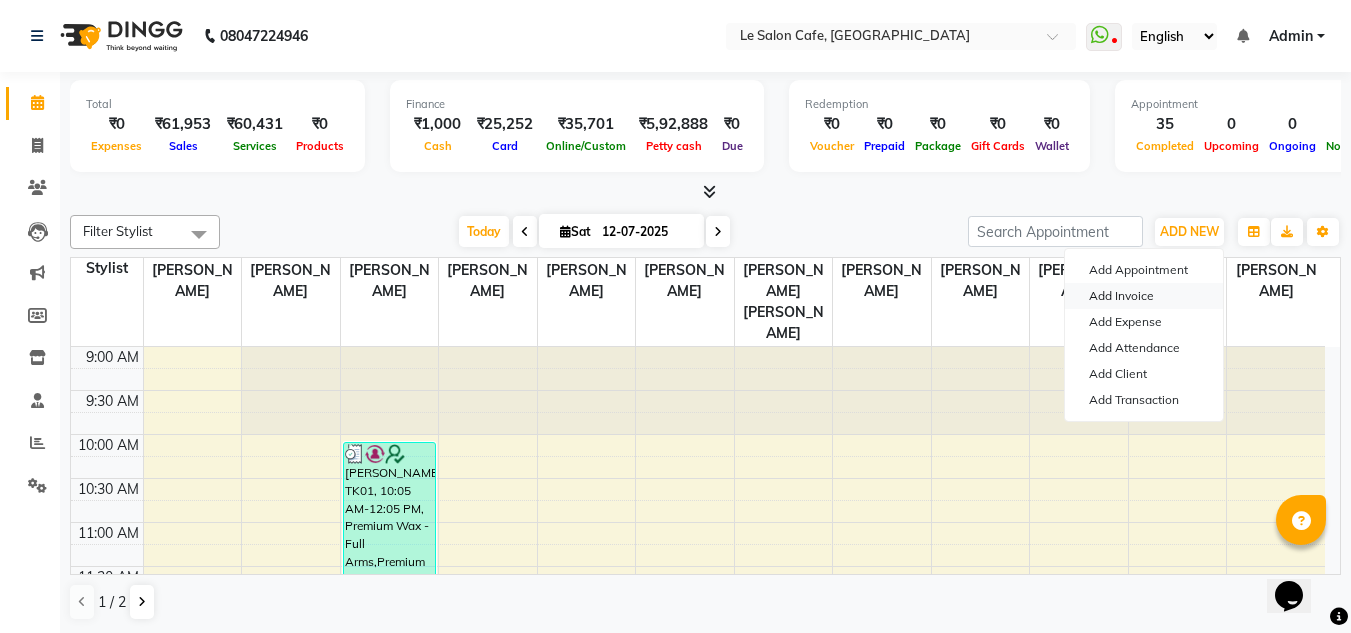 click on "Add Invoice" at bounding box center [1144, 296] 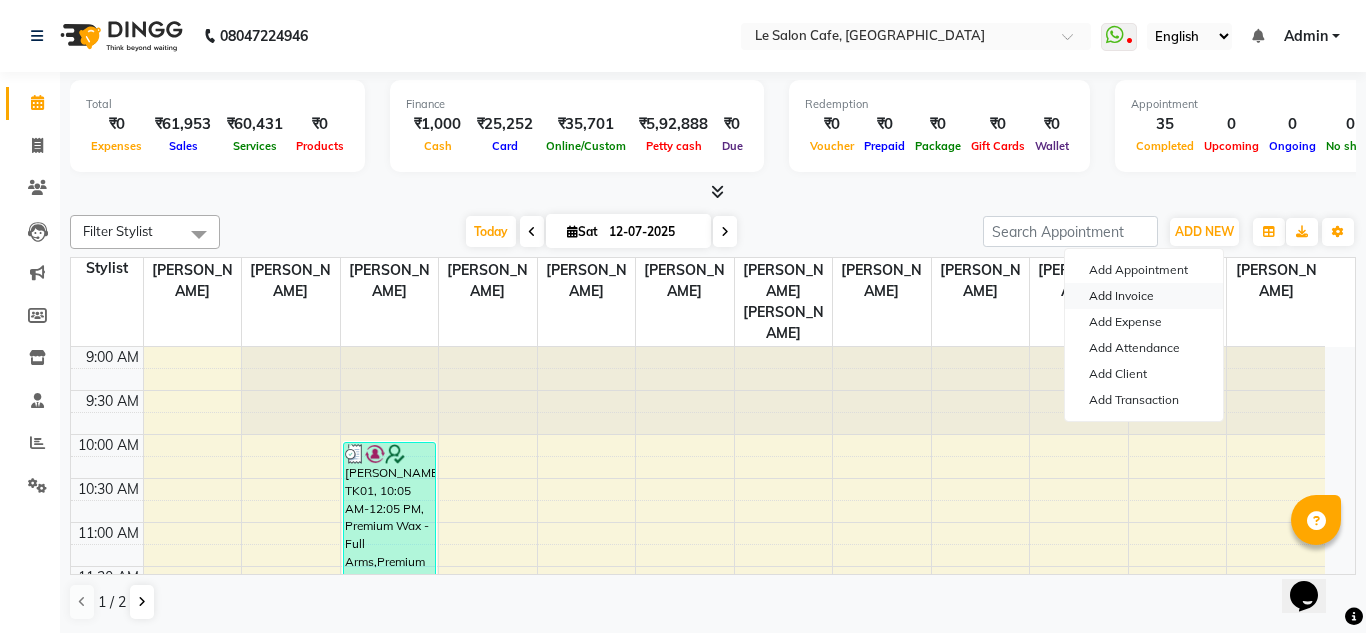 select on "594" 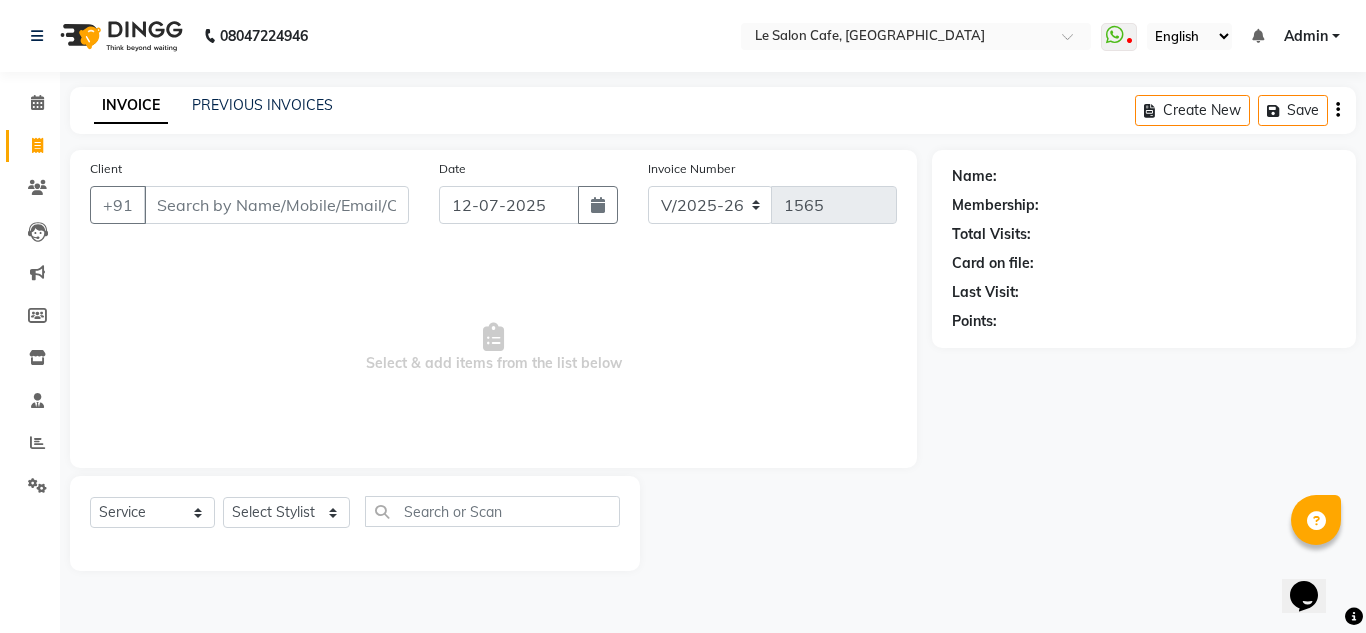 click on "INVOICE" 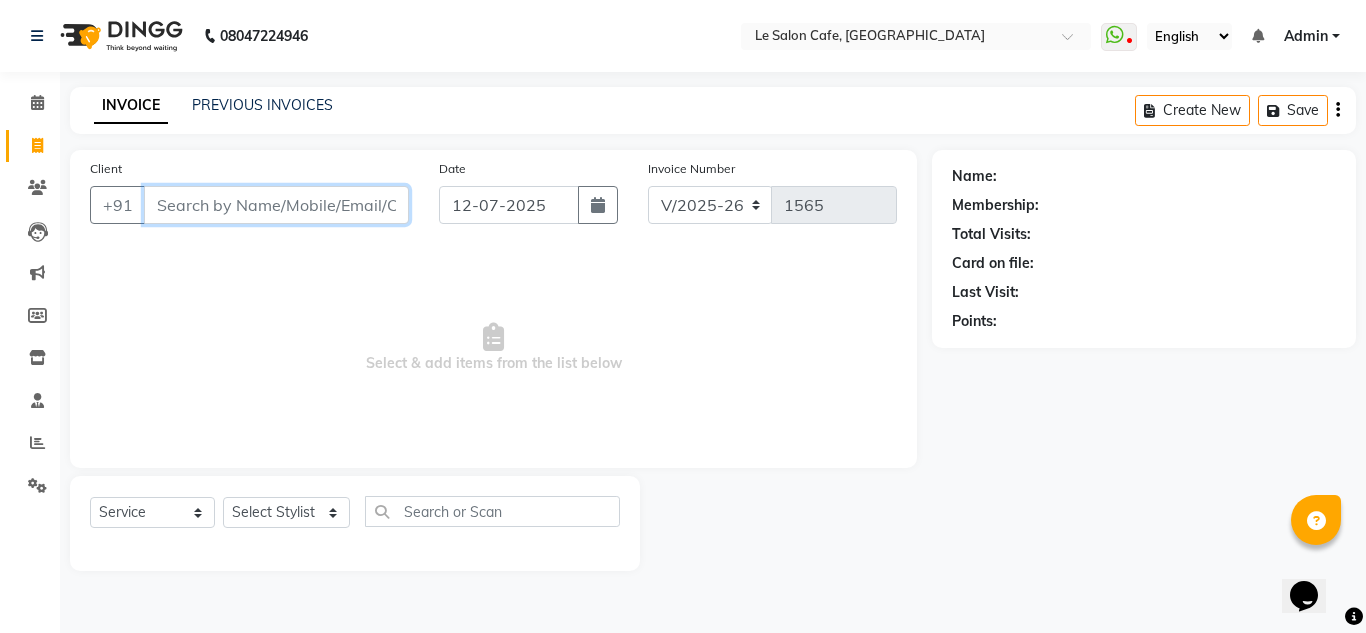 click on "Client" at bounding box center (276, 205) 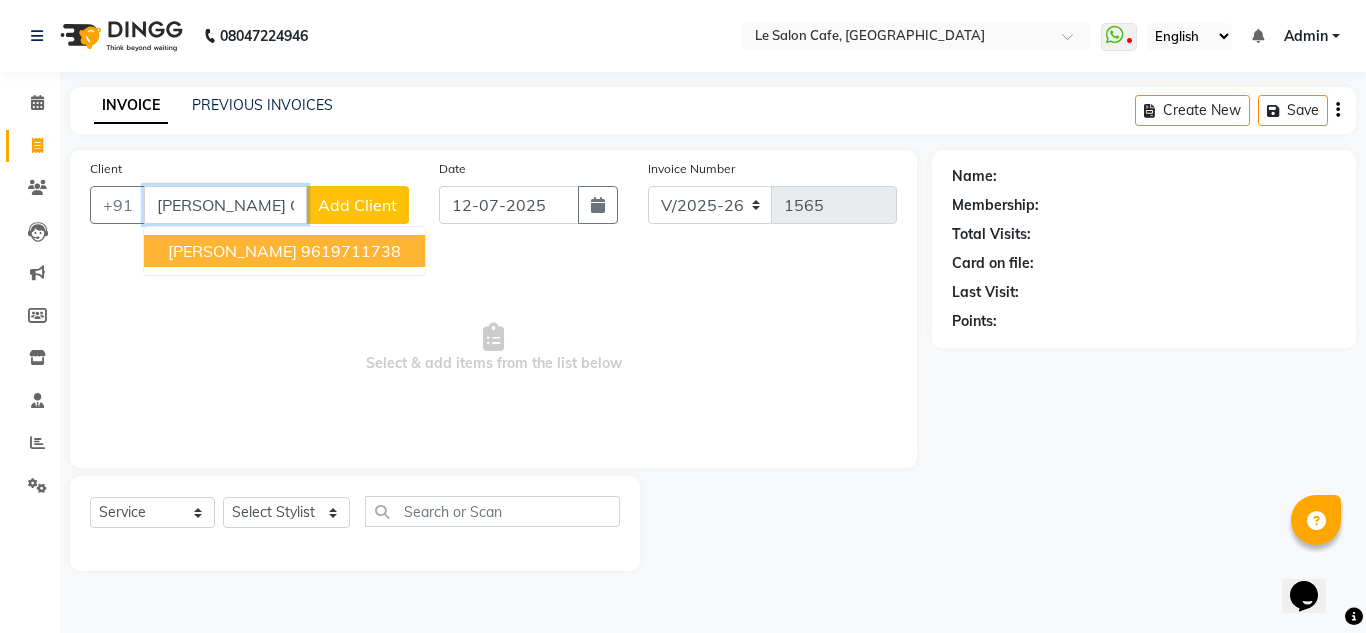 click on "Simran Gangwani" at bounding box center (232, 251) 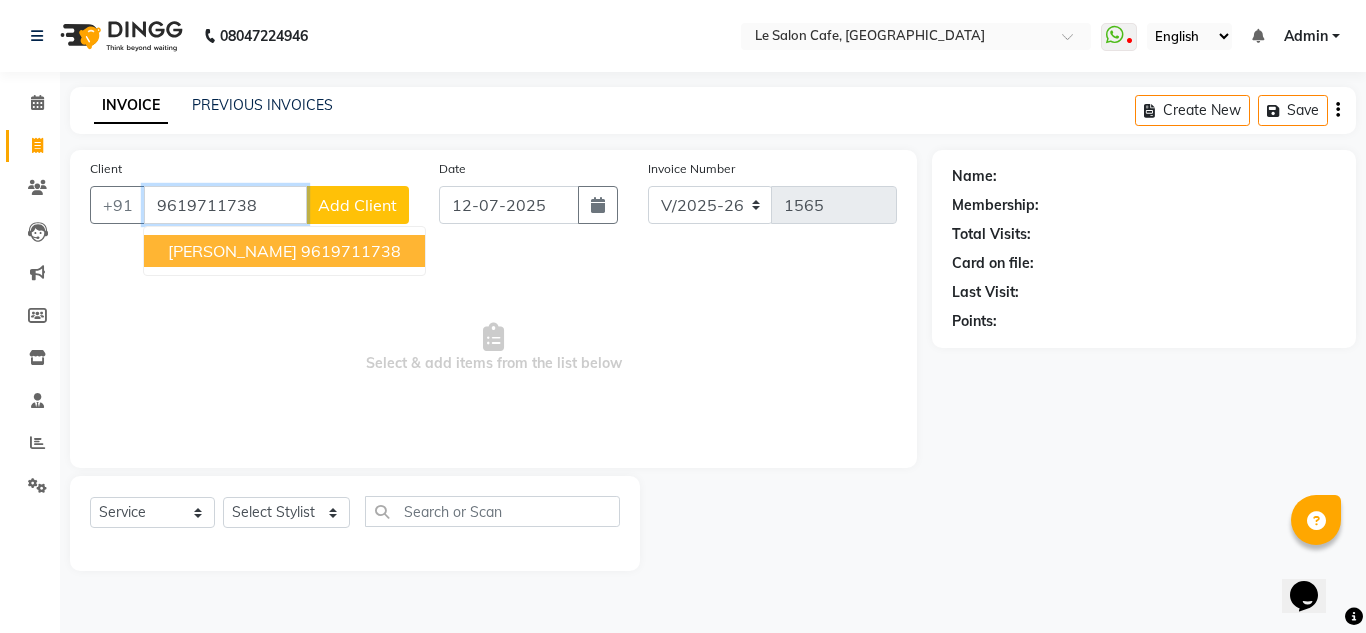 type on "9619711738" 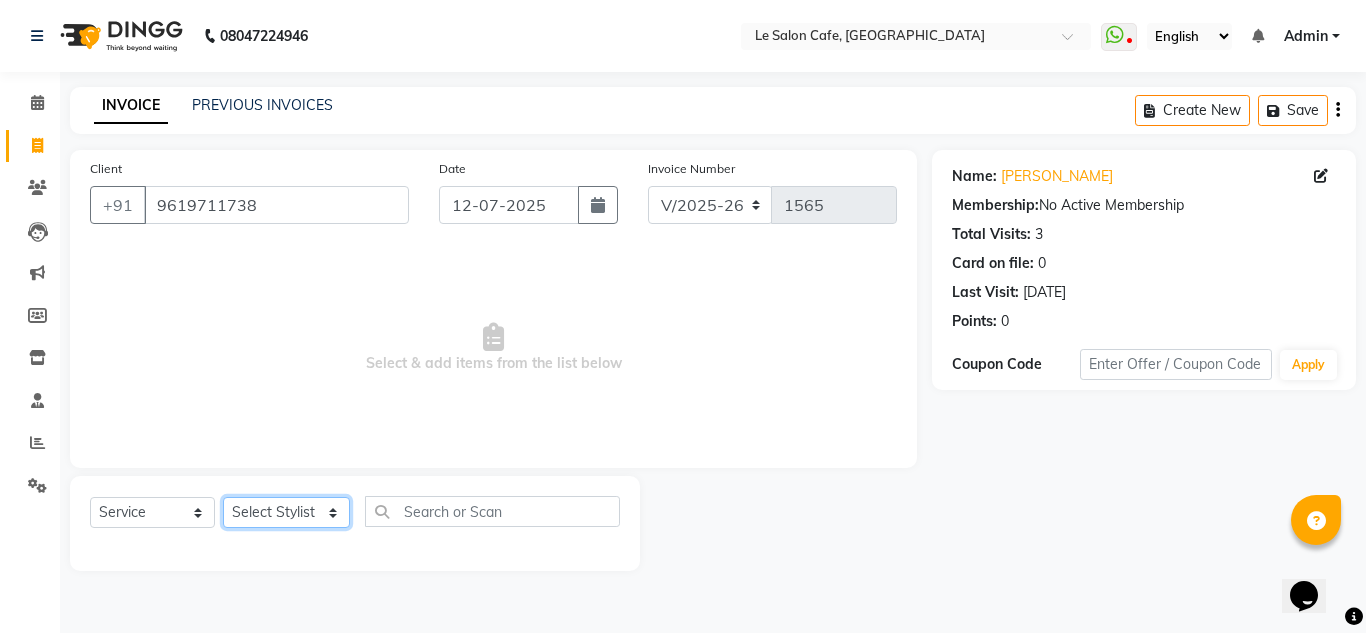 click on "Select Stylist Abid Salmani  Aniket Kadam  Faim Alvi  Front Desk  Muskan Khan  Pooja Kolge Reena Shaukat Ali  Salman Ansari  Sangeeta Kadri Shailendra Chauhan  Shekhar Sangle Soniyaa Varma Suchita Mistry Swapnil Kamble" 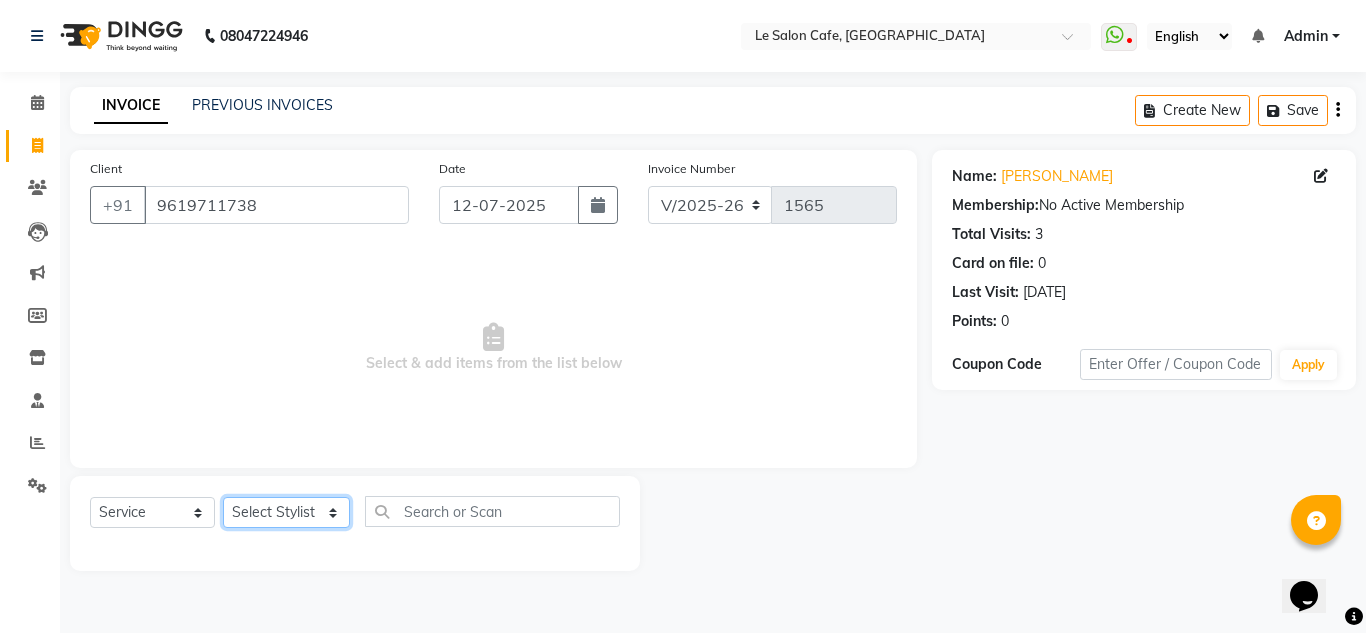 select on "85590" 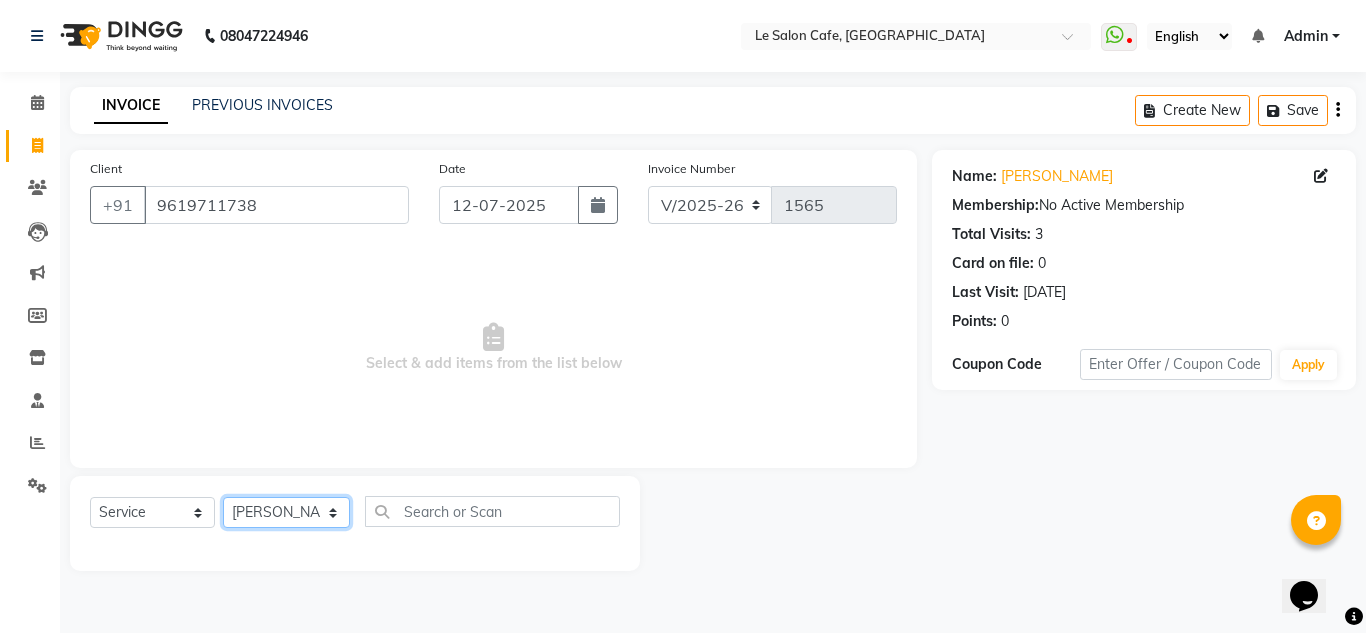 click on "Select Stylist Abid Salmani  Aniket Kadam  Faim Alvi  Front Desk  Muskan Khan  Pooja Kolge Reena Shaukat Ali  Salman Ansari  Sangeeta Kadri Shailendra Chauhan  Shekhar Sangle Soniyaa Varma Suchita Mistry Swapnil Kamble" 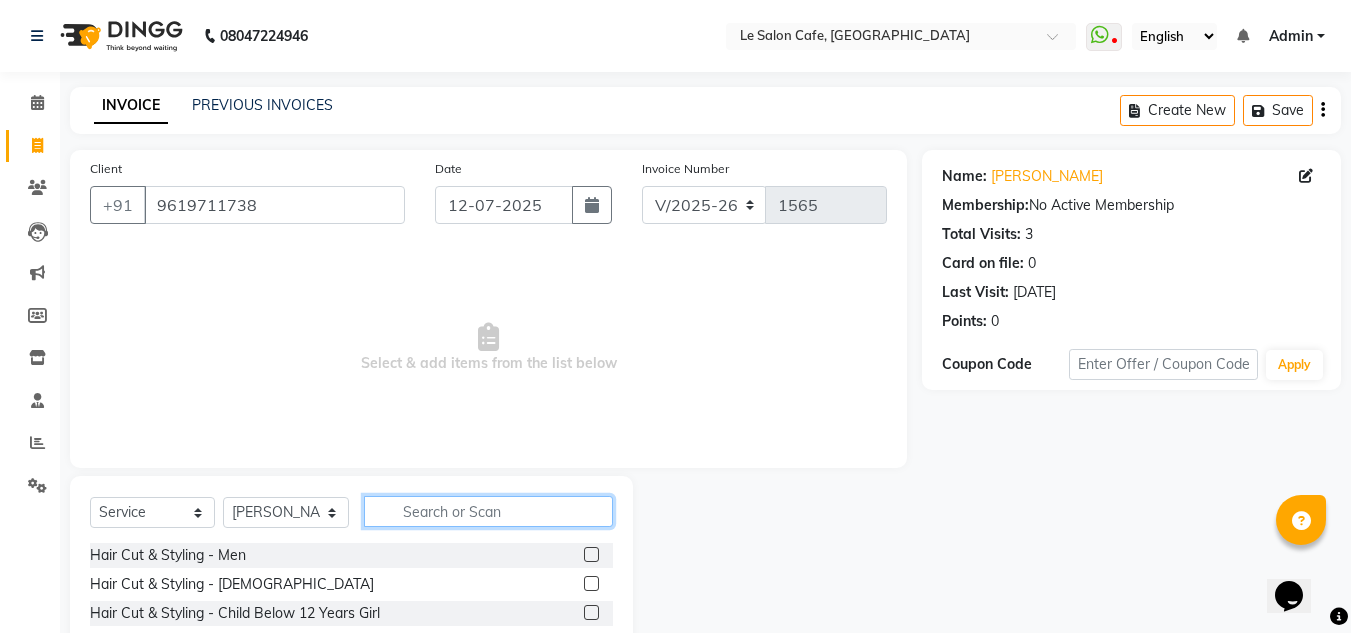 click 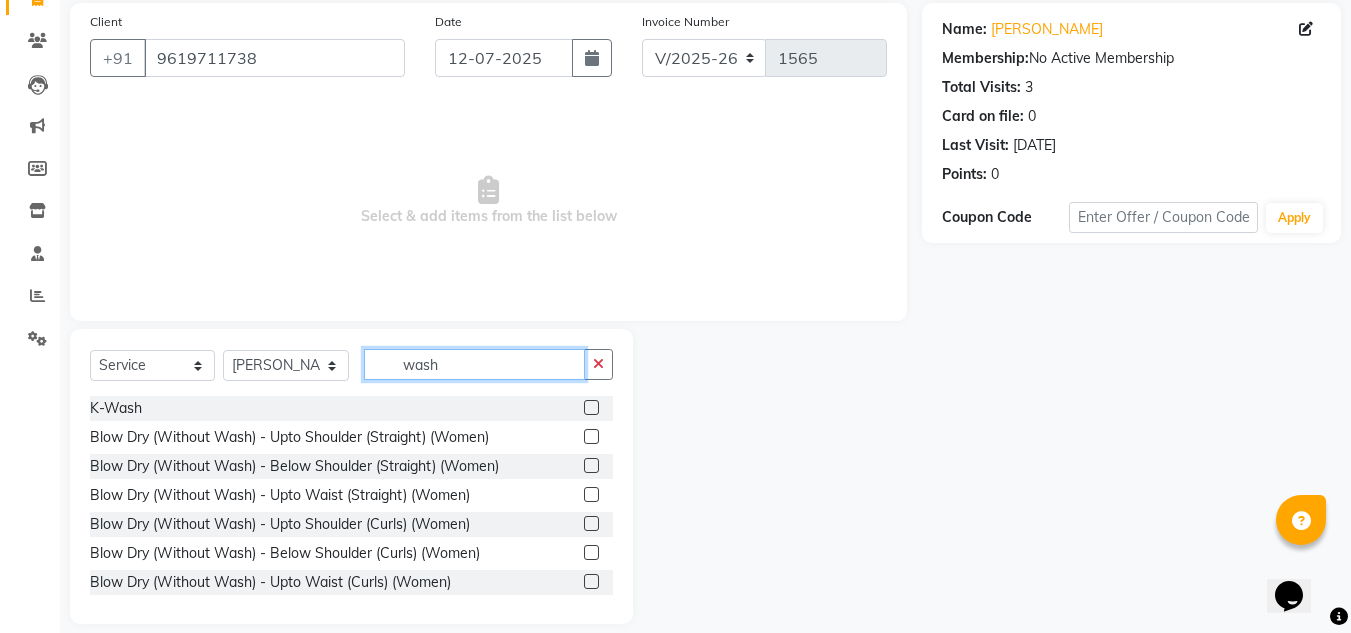 scroll, scrollTop: 168, scrollLeft: 0, axis: vertical 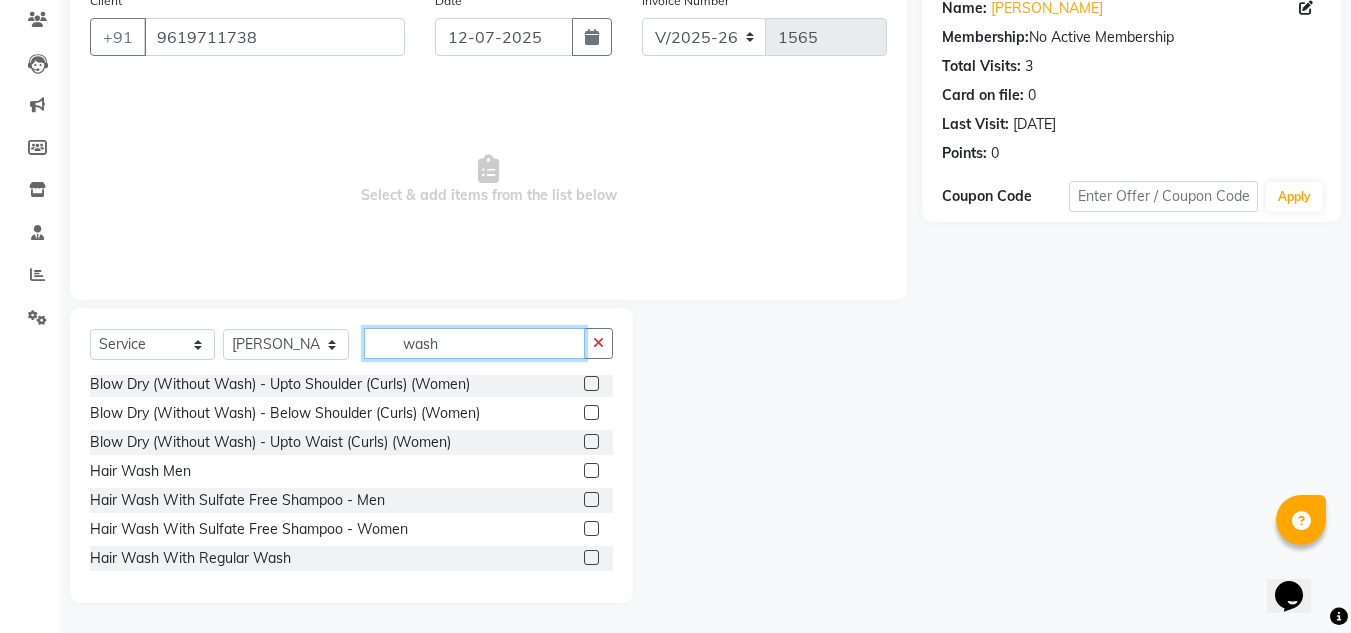 type on "wash" 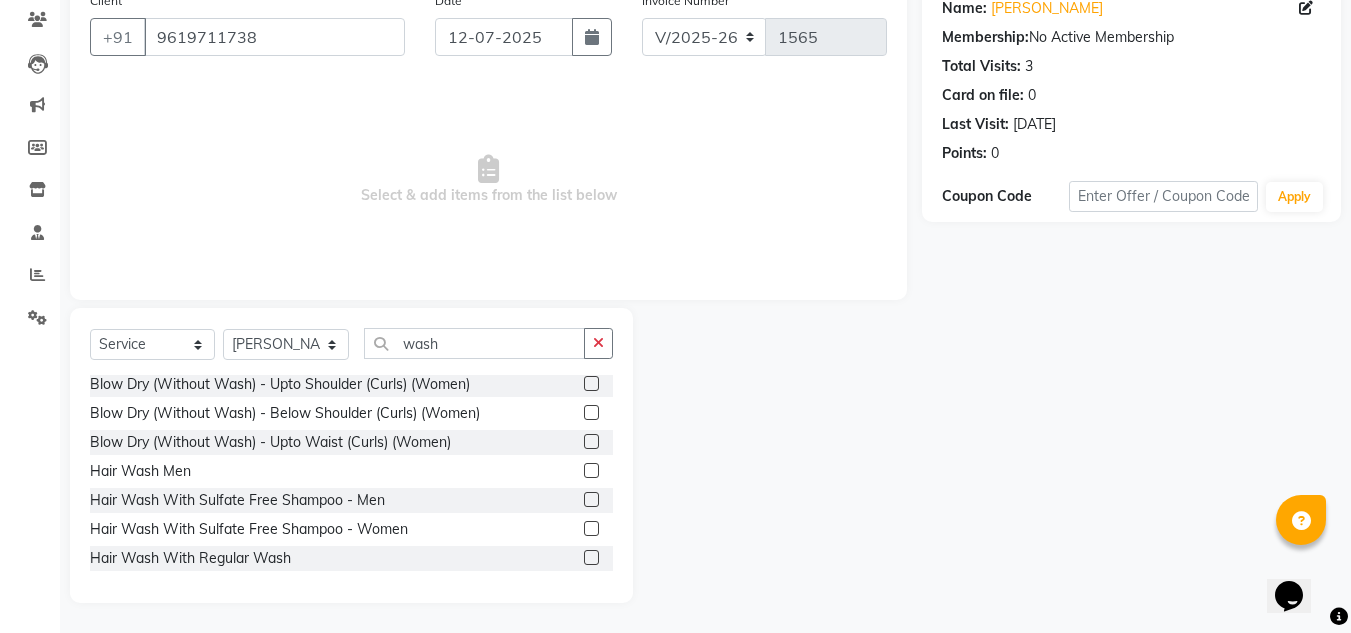 click 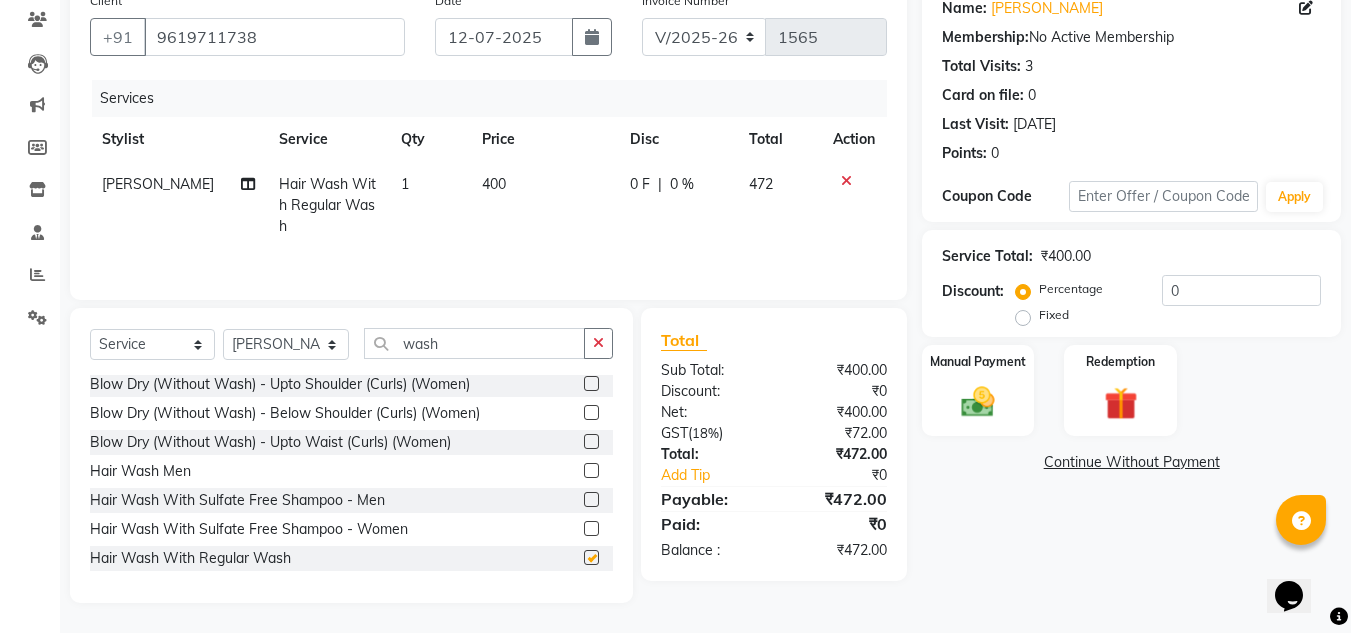 checkbox on "false" 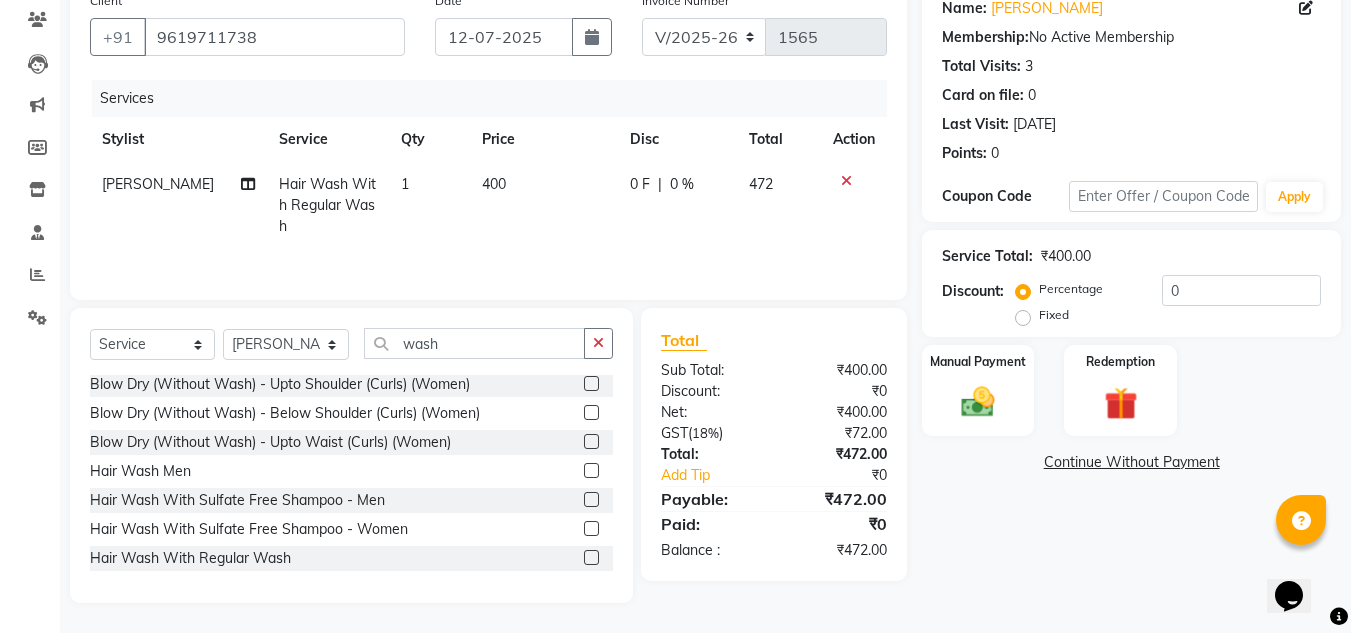 click on "Select  Service  Product  Membership  Package Voucher Prepaid Gift Card  Select Stylist Abid Salmani  Aniket Kadam  Faim Alvi  Front Desk  Muskan Khan  Pooja Kolge Reena Shaukat Ali  Salman Ansari  Sangeeta Kadri Shailendra Chauhan  Shekhar Sangle Soniyaa Varma Suchita Mistry Swapnil Kamble wash K-Wash   Blow Dry (Without Wash) - Upto Shoulder (Straight) (Women)  Blow Dry (Without Wash) - Below Shoulder (Straight) (Women)  Blow Dry (Without Wash) - Upto Waist (Straight) (Women)  Blow Dry (Without Wash) - Upto Shoulder (Curls) (Women)  Blow Dry (Without Wash) - Below Shoulder (Curls) (Women)  Blow Dry (Without Wash) - Upto Waist (Curls) (Women)  Hair Wash Men   Hair Wash With Sulfate Free Shampoo - Men  Hair Wash With Sulfate Free Shampoo - Women  Hair Wash With Regular Wash" 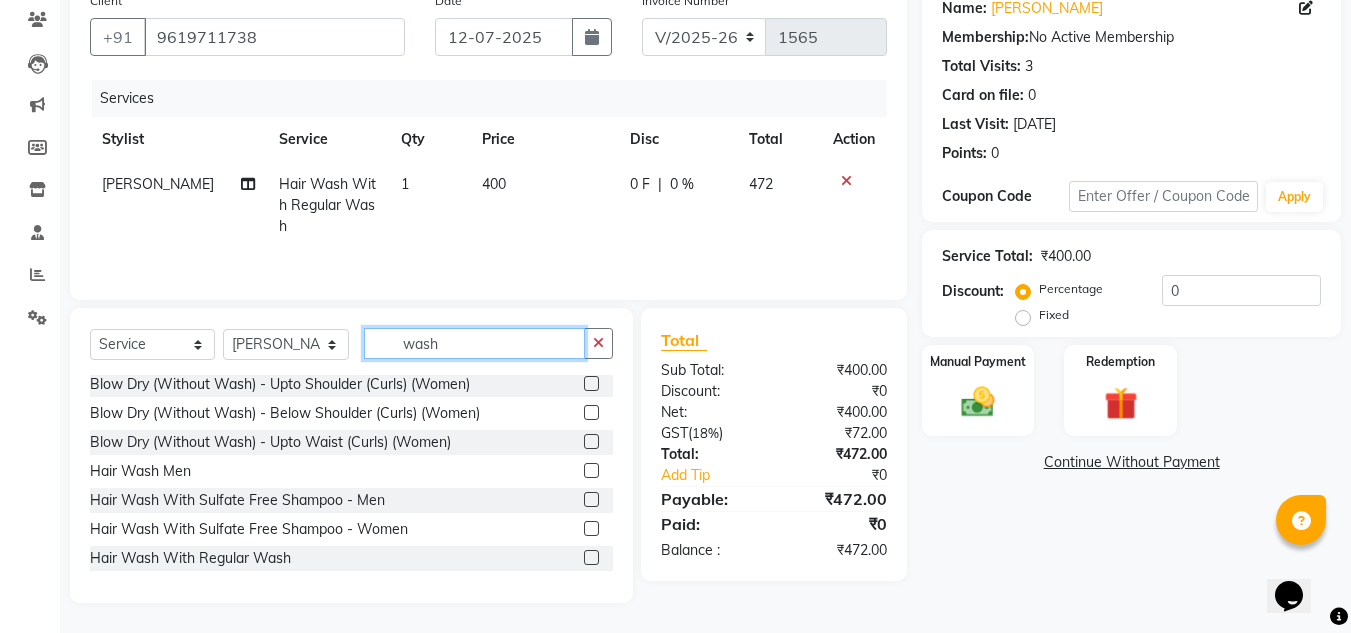 click on "wash" 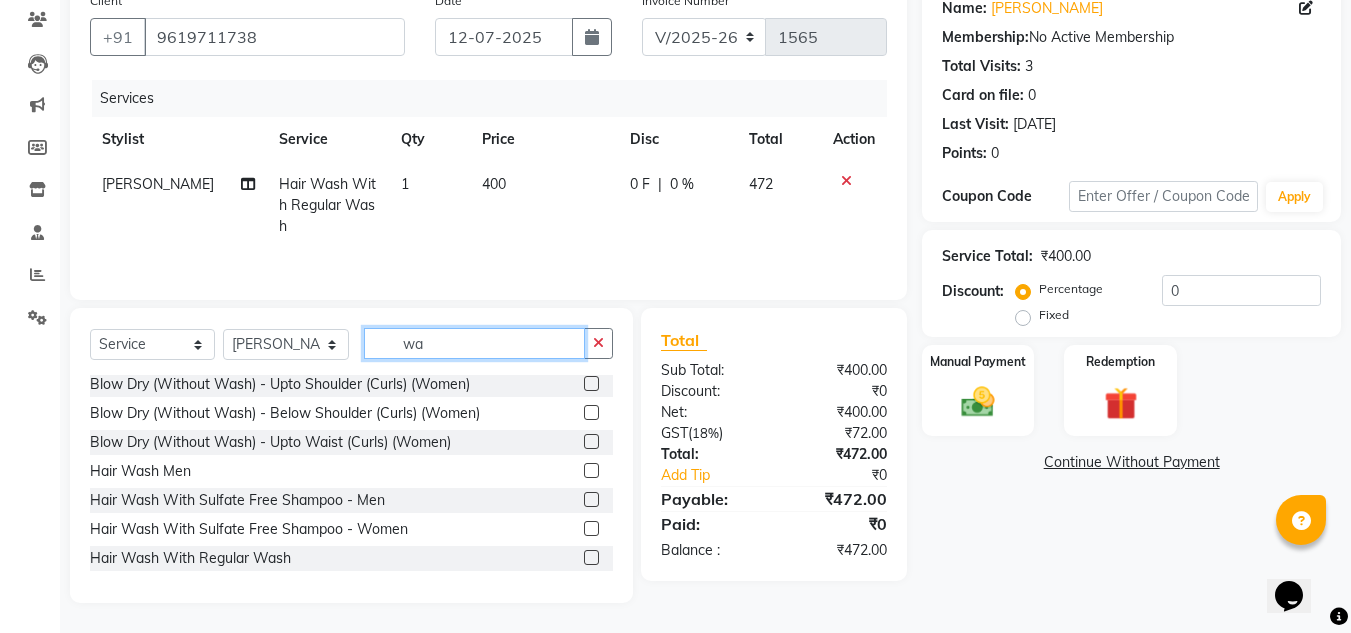 type on "w" 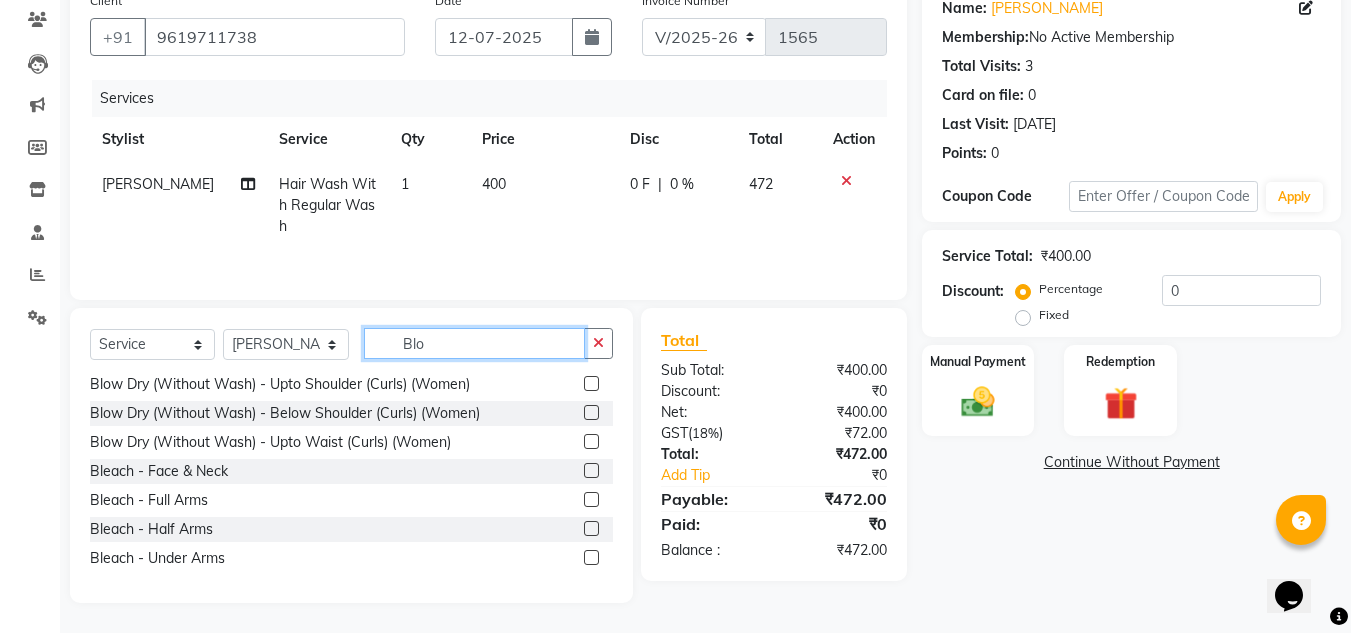 scroll, scrollTop: 0, scrollLeft: 0, axis: both 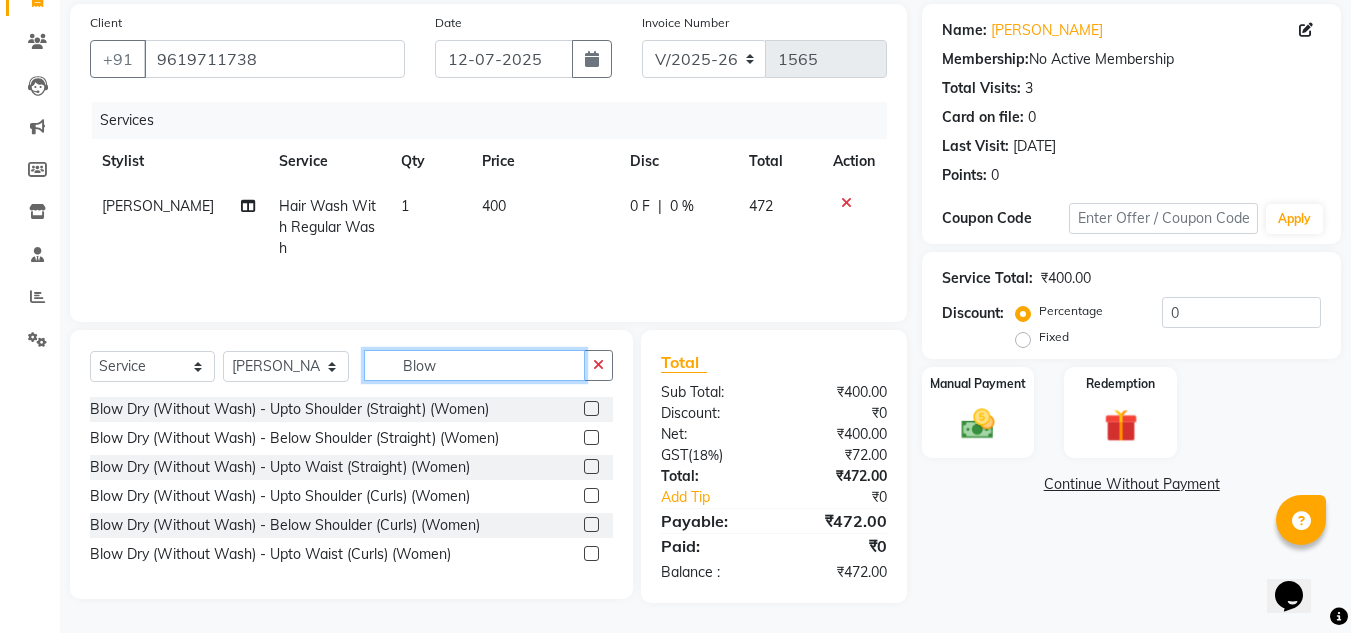type on "Blow" 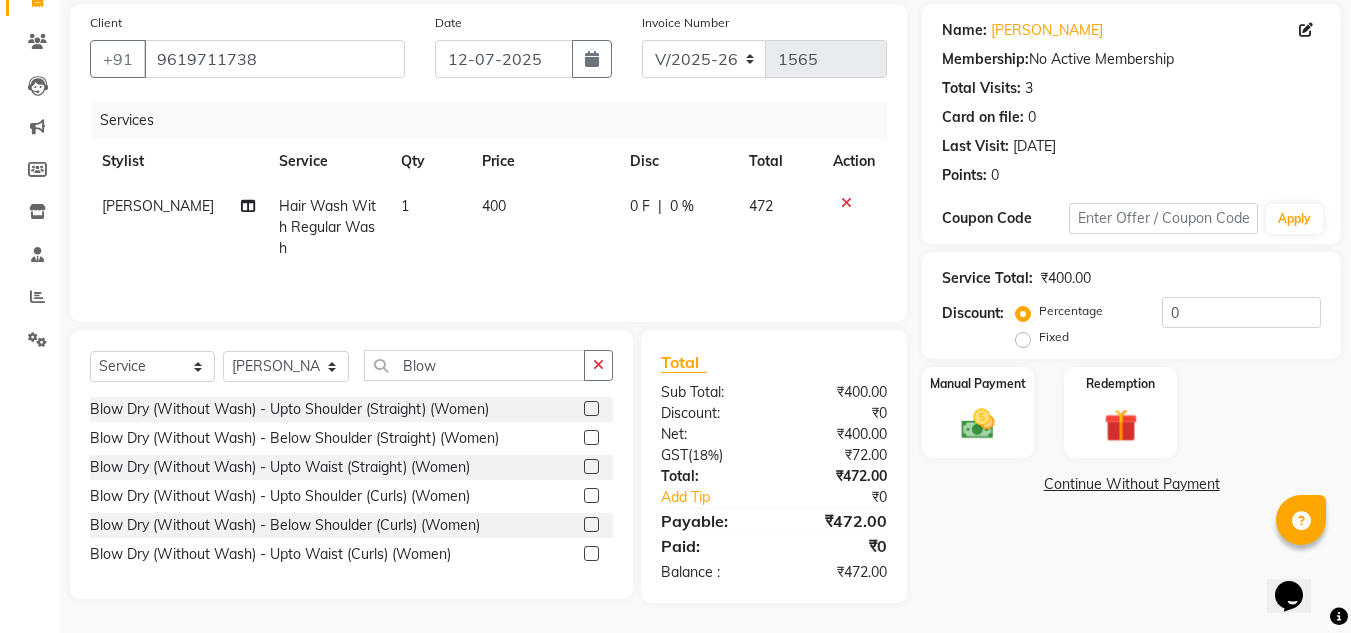 click 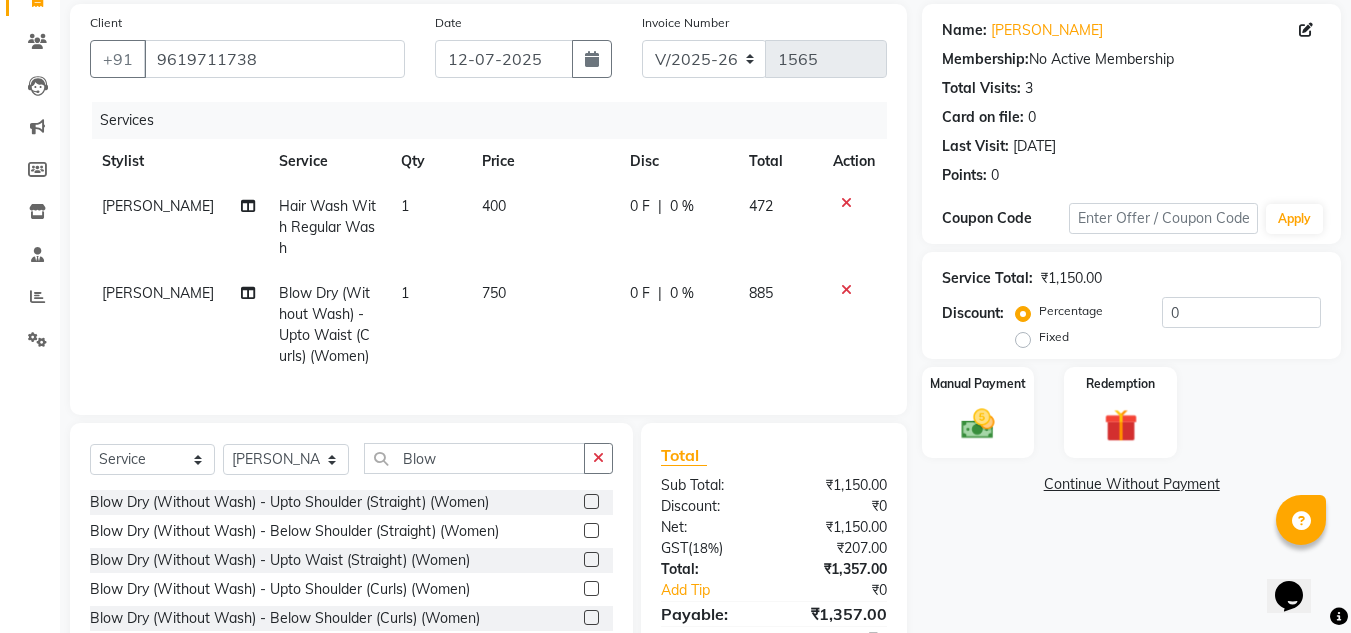 checkbox on "false" 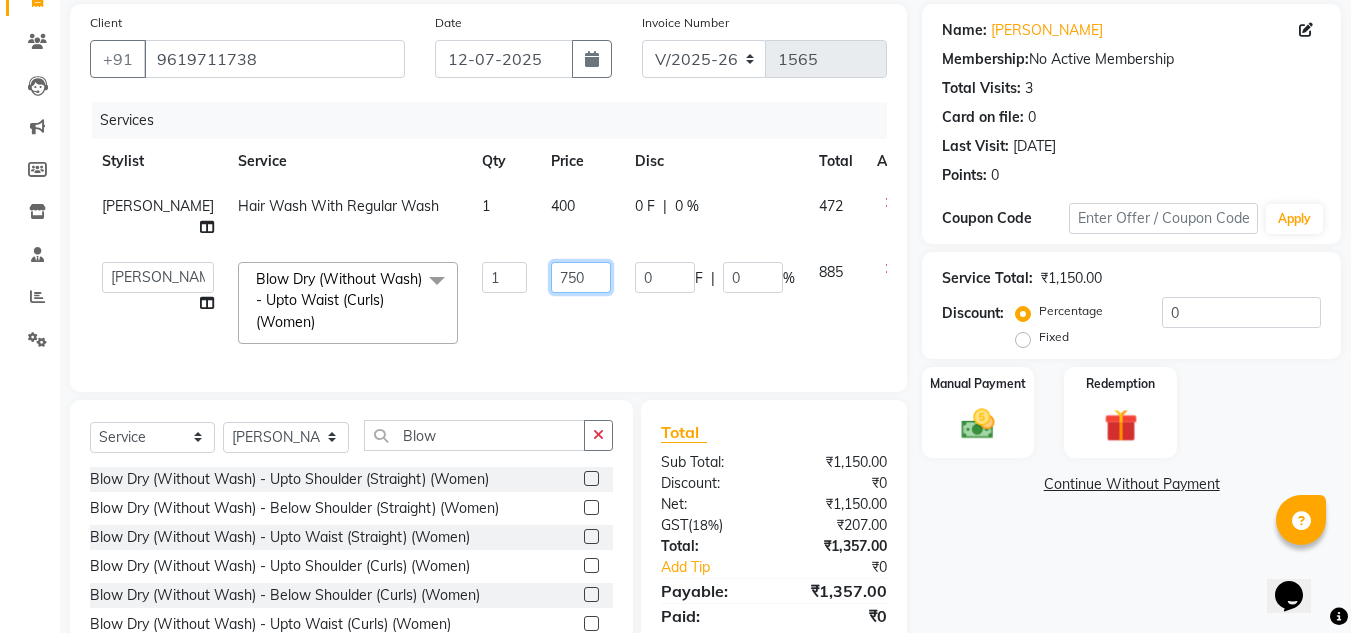click on "750" 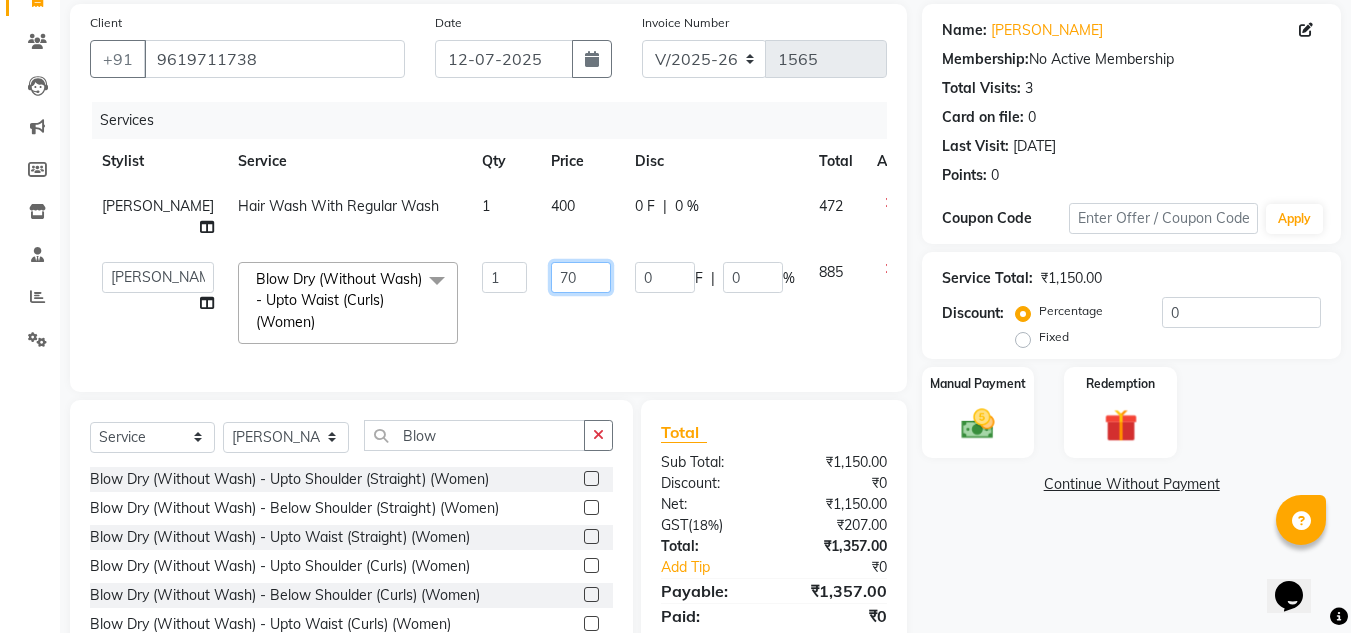 type on "700" 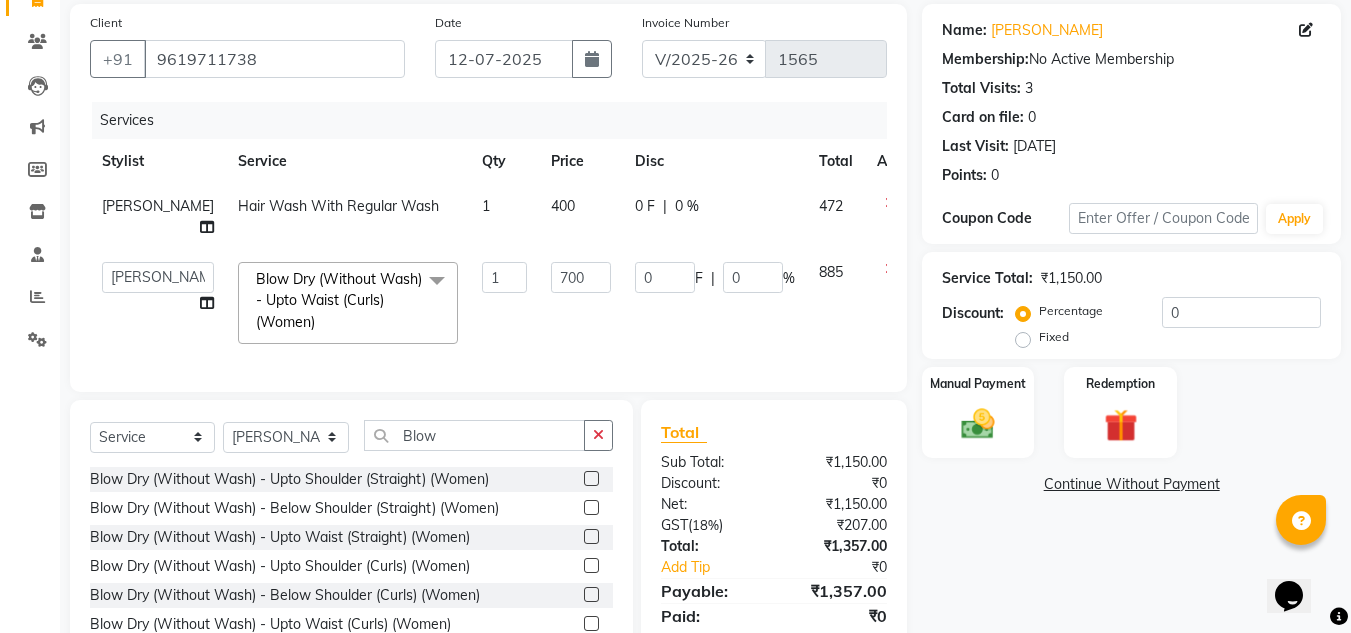 click on "Name: Simran Gangwani Membership:  No Active Membership  Total Visits:  3 Card on file:  0 Last Visit:   26-06-2025 Points:   0  Coupon Code Apply Service Total:  ₹1,150.00  Discount:  Percentage   Fixed  0 Manual Payment Redemption  Continue Without Payment" 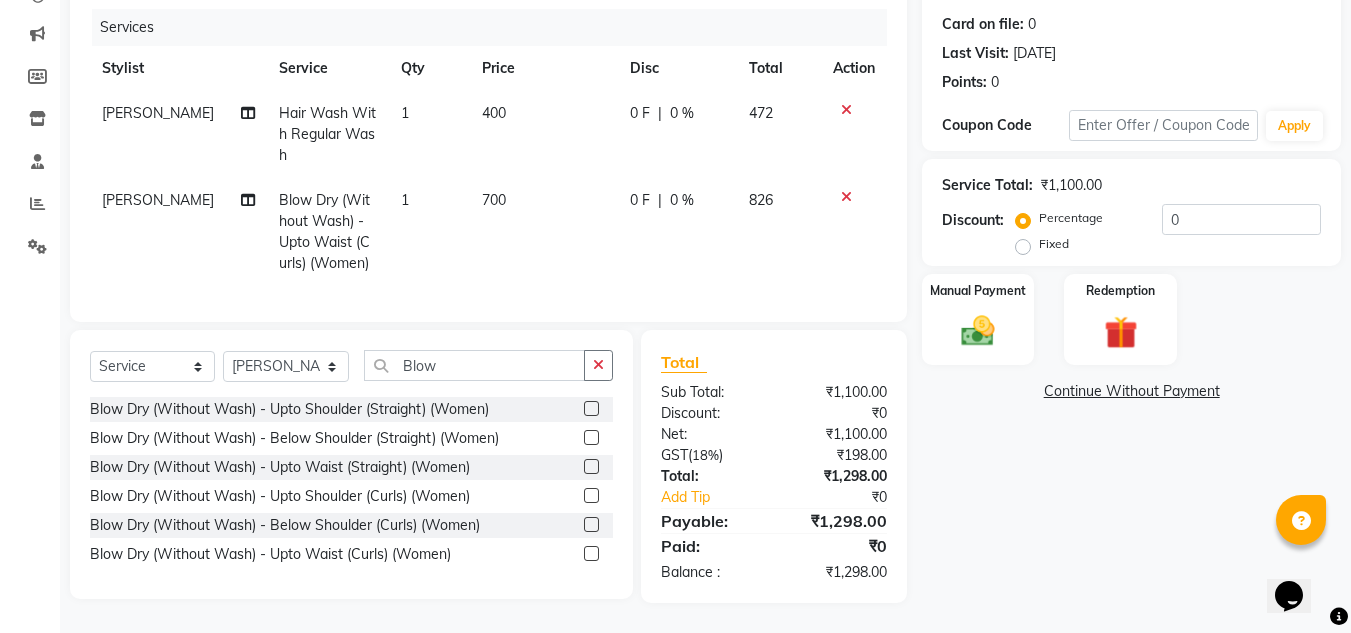 scroll, scrollTop: 254, scrollLeft: 0, axis: vertical 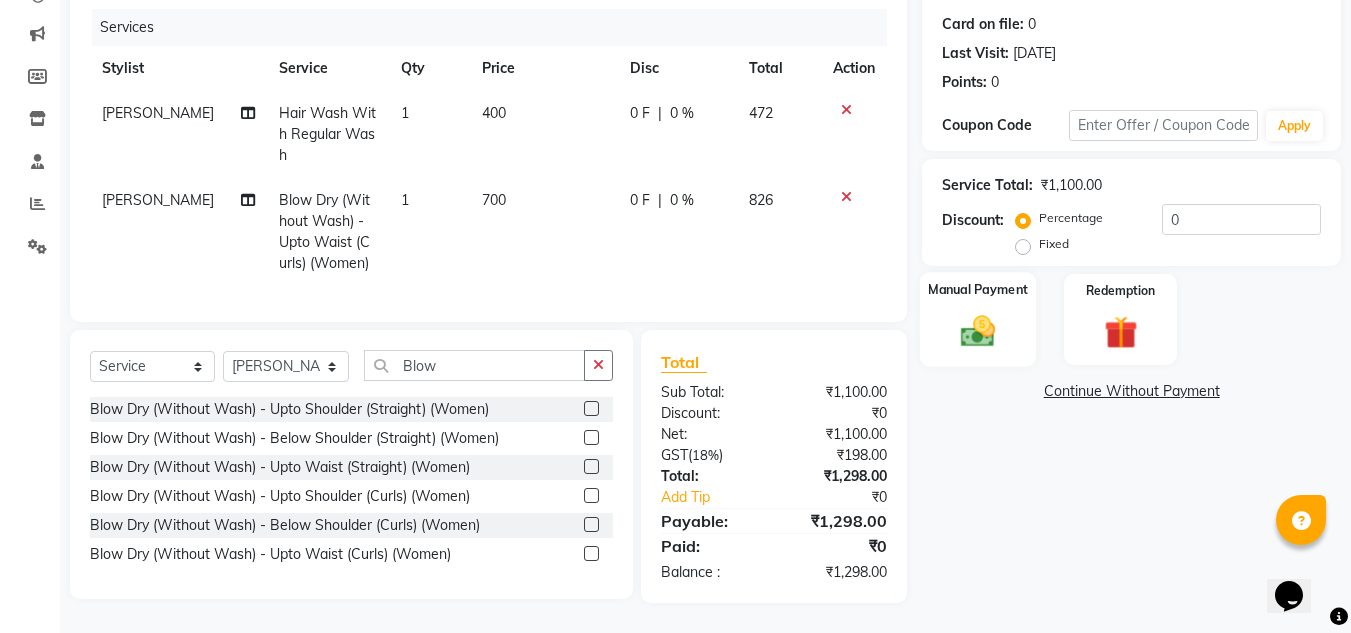 click 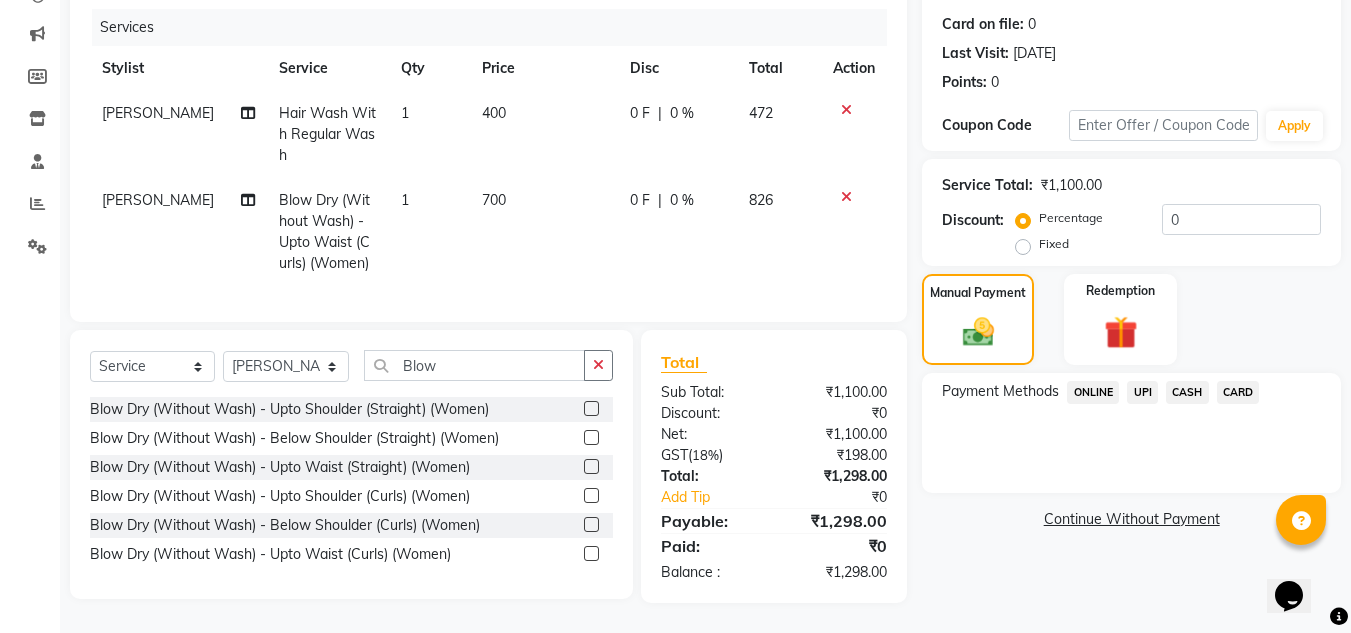 click on "UPI" 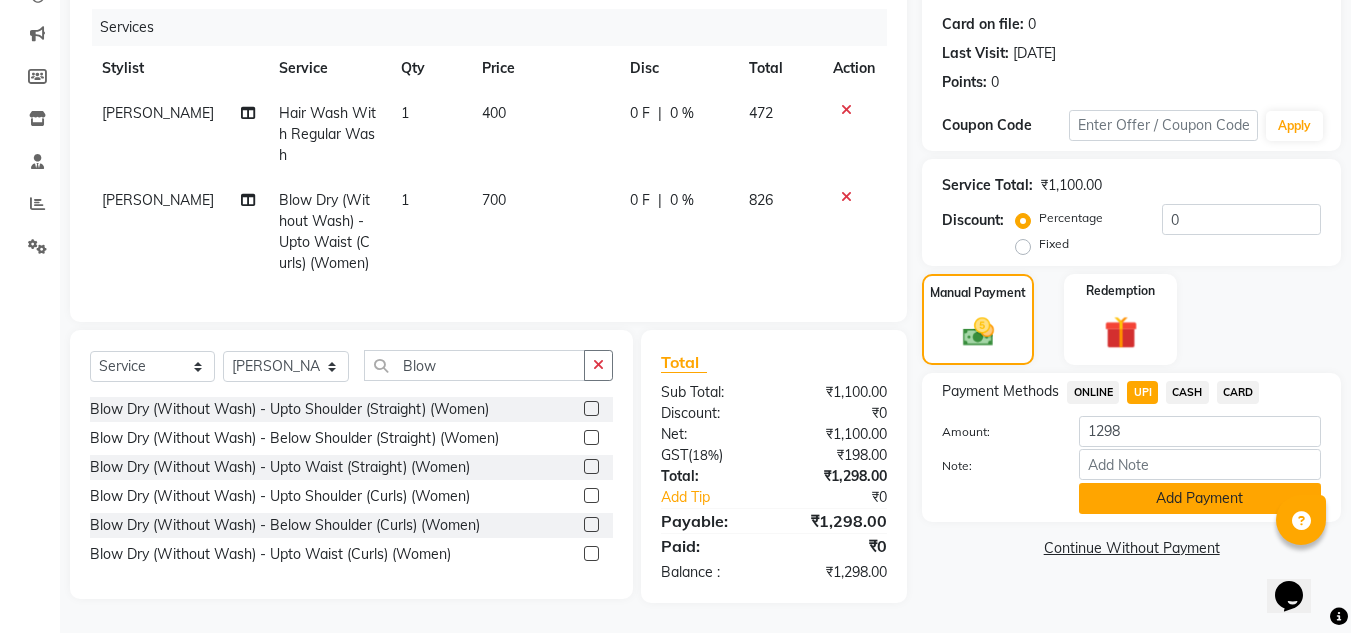 click on "Add Payment" 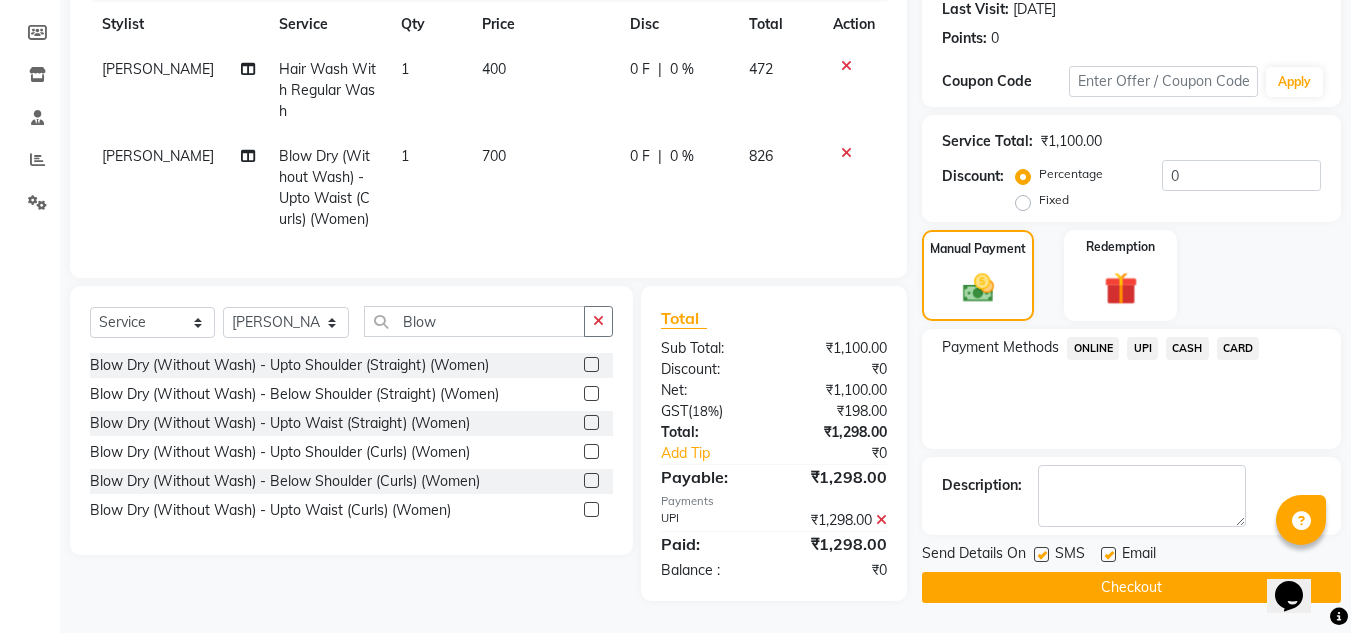 scroll, scrollTop: 296, scrollLeft: 0, axis: vertical 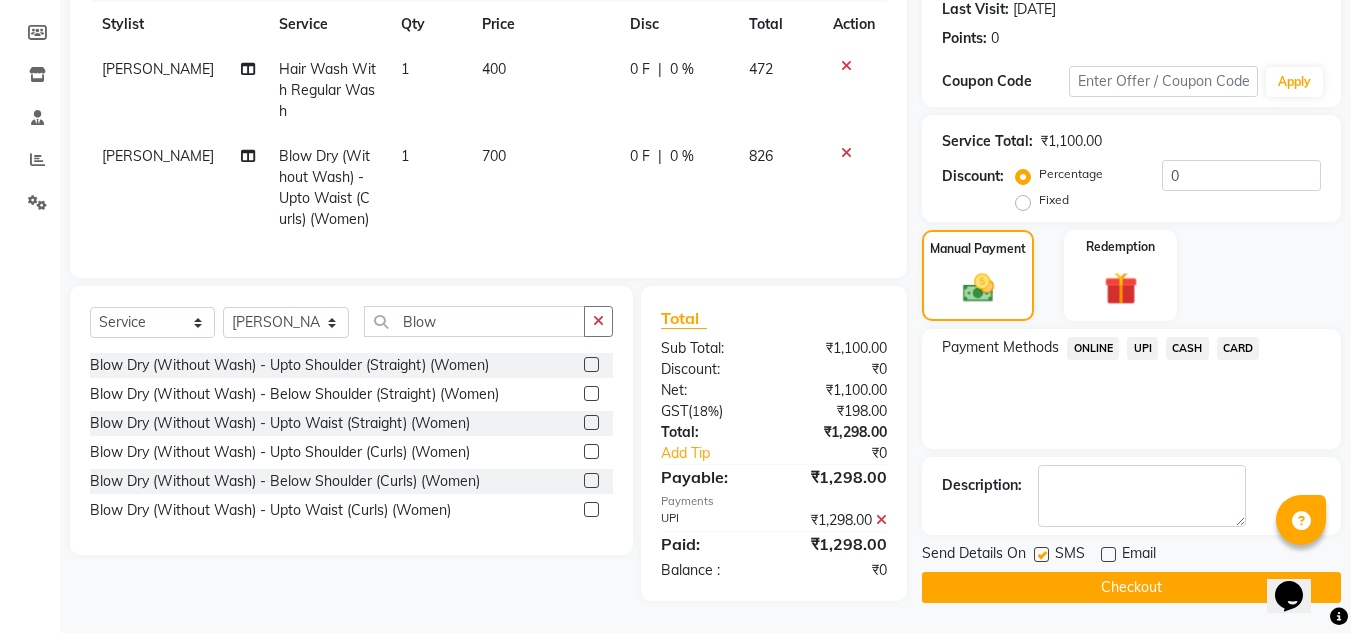 click on "Checkout" 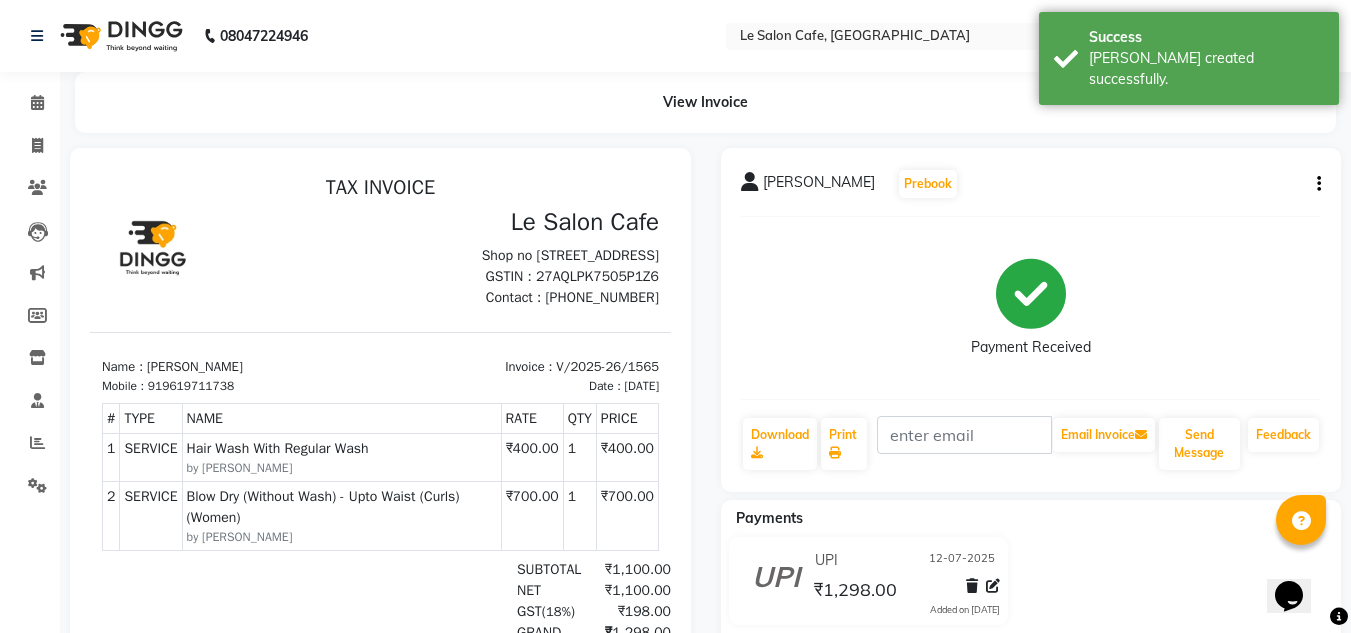 scroll, scrollTop: 0, scrollLeft: 0, axis: both 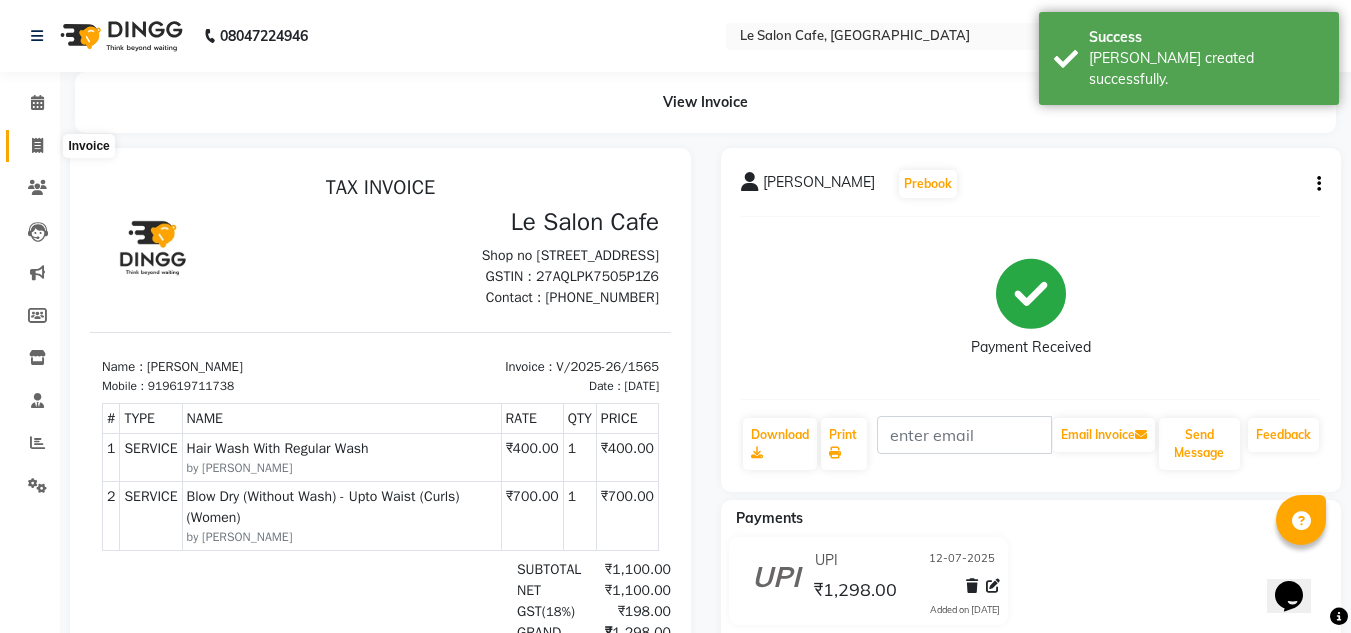 click 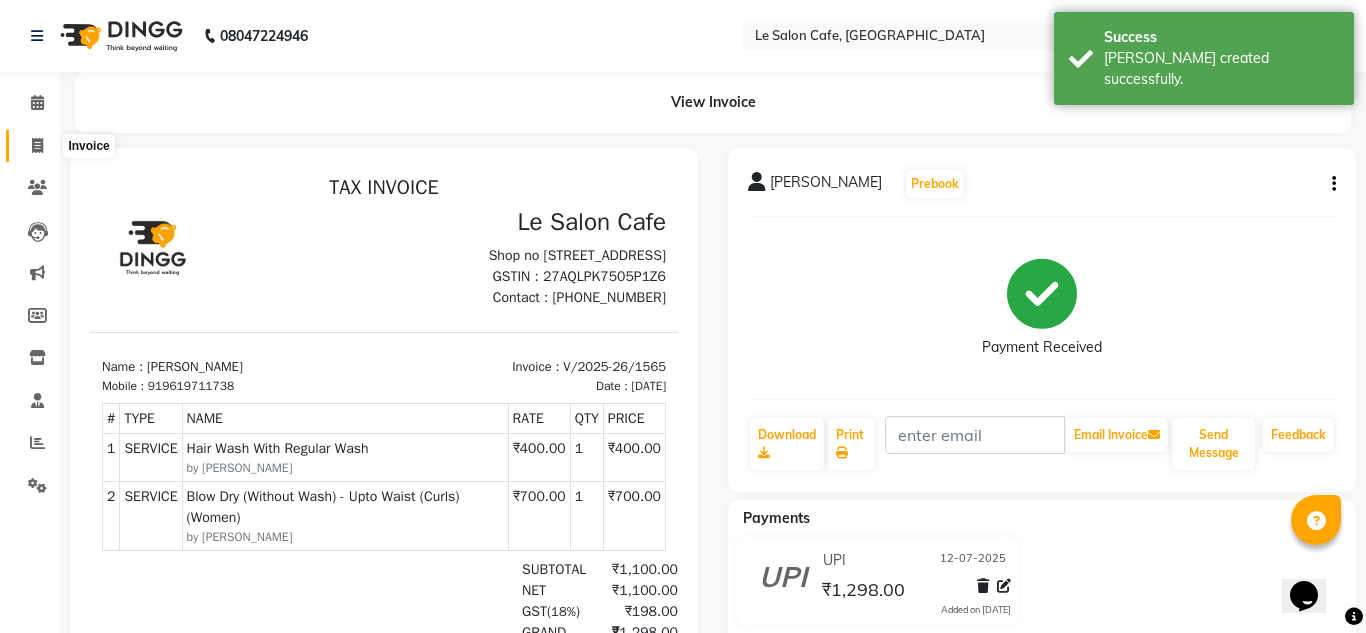 select on "594" 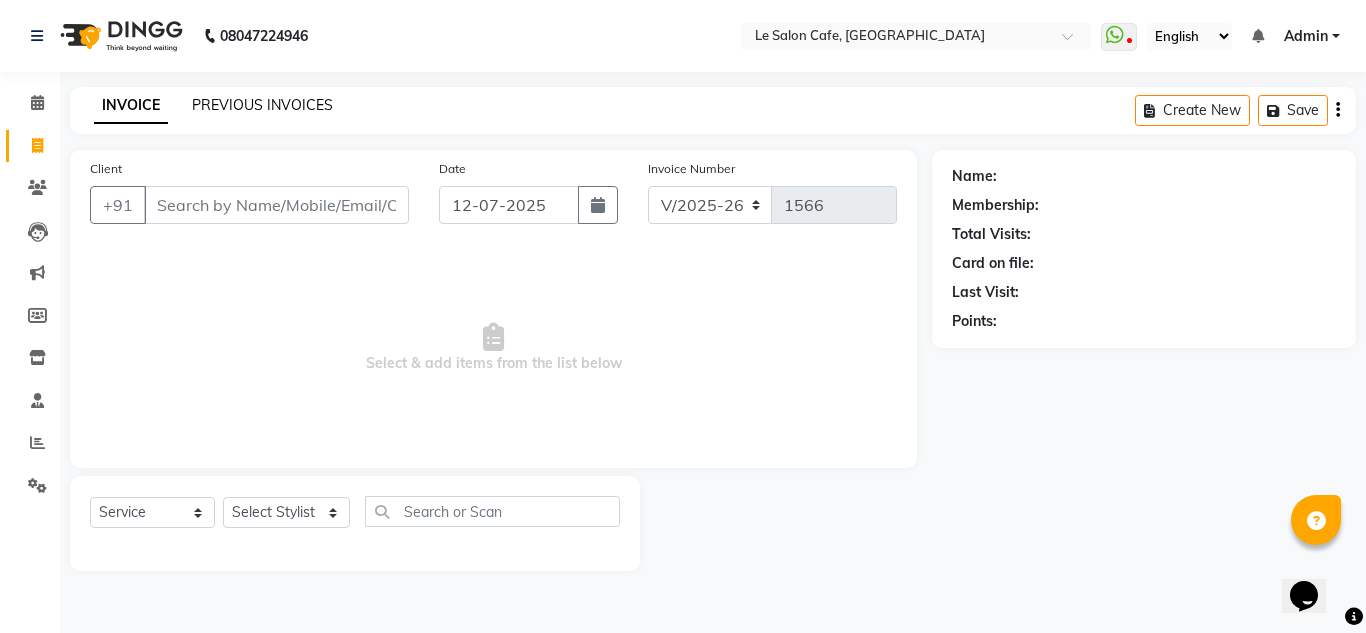 click on "PREVIOUS INVOICES" 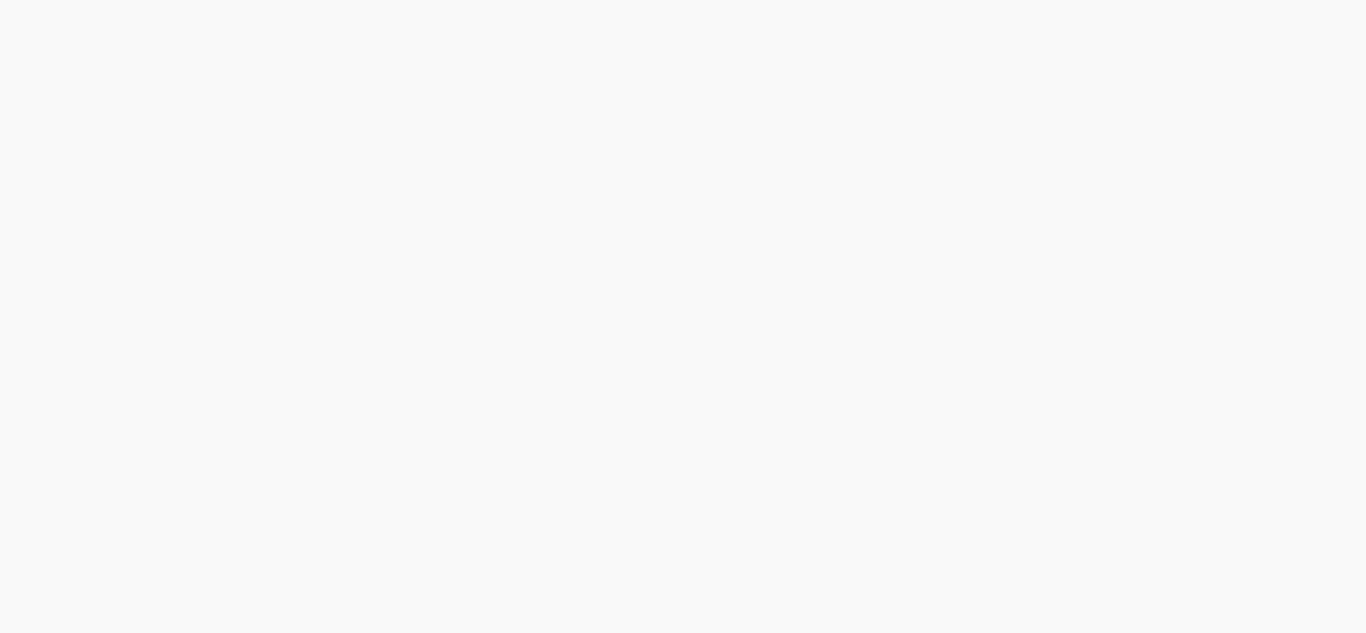 scroll, scrollTop: 0, scrollLeft: 0, axis: both 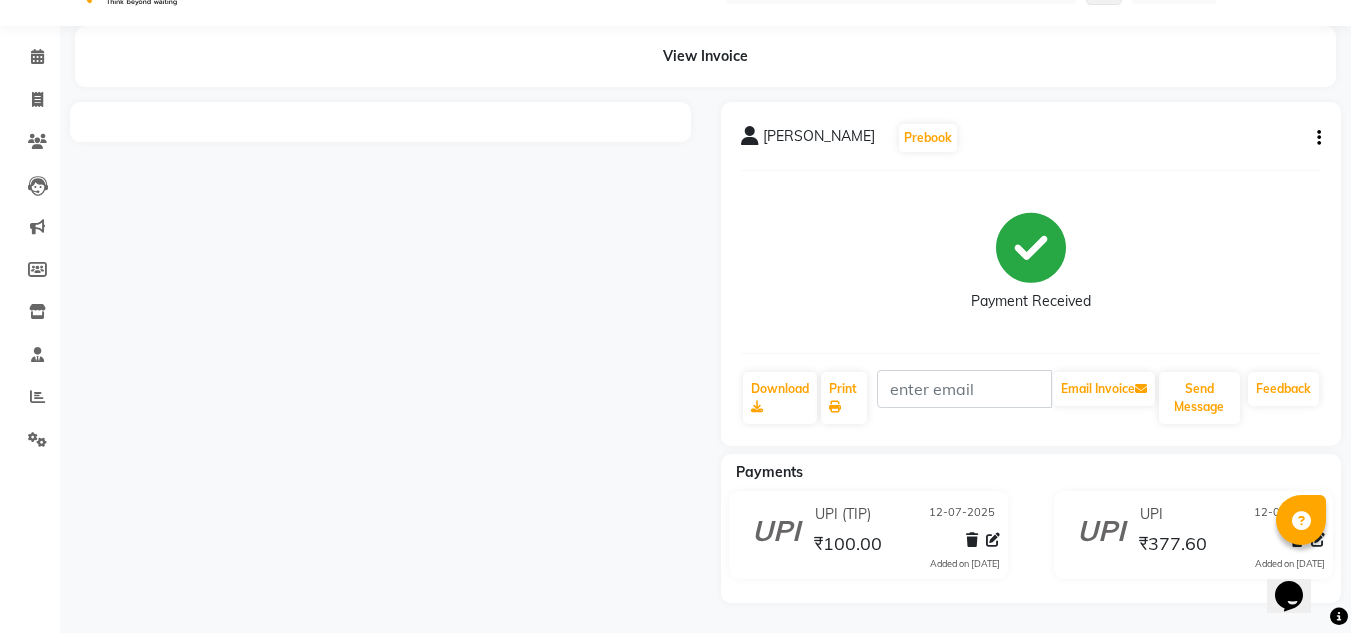 click at bounding box center [380, 352] 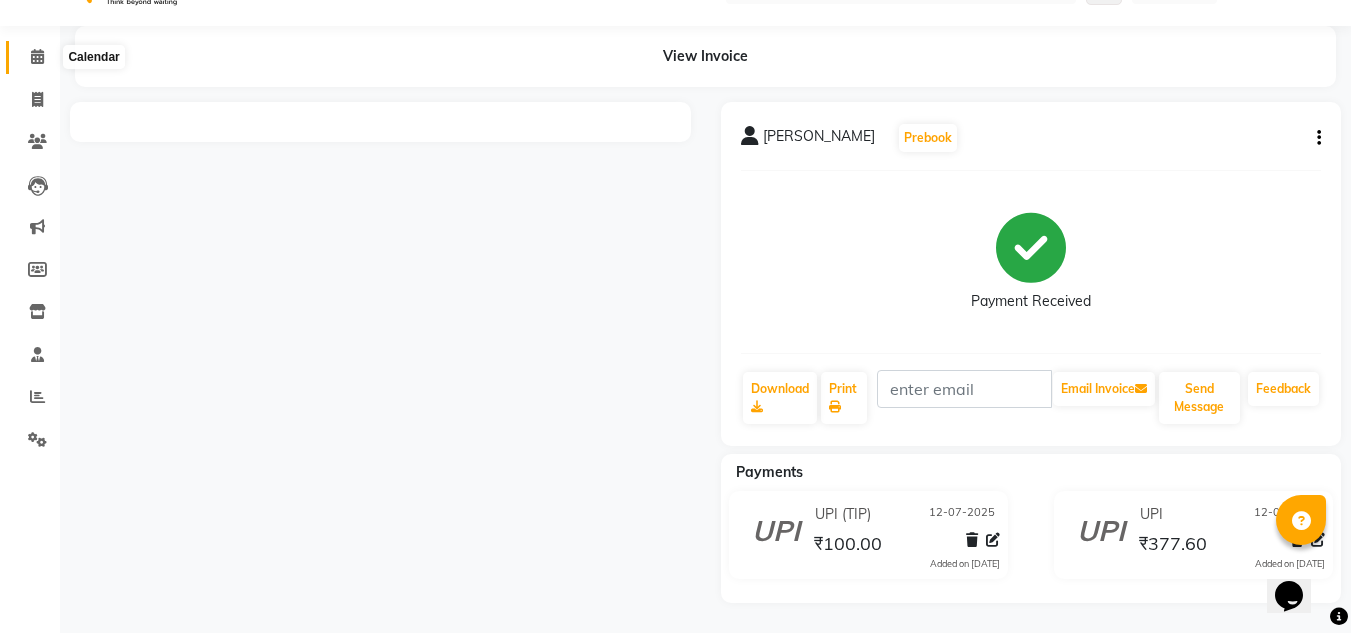 click 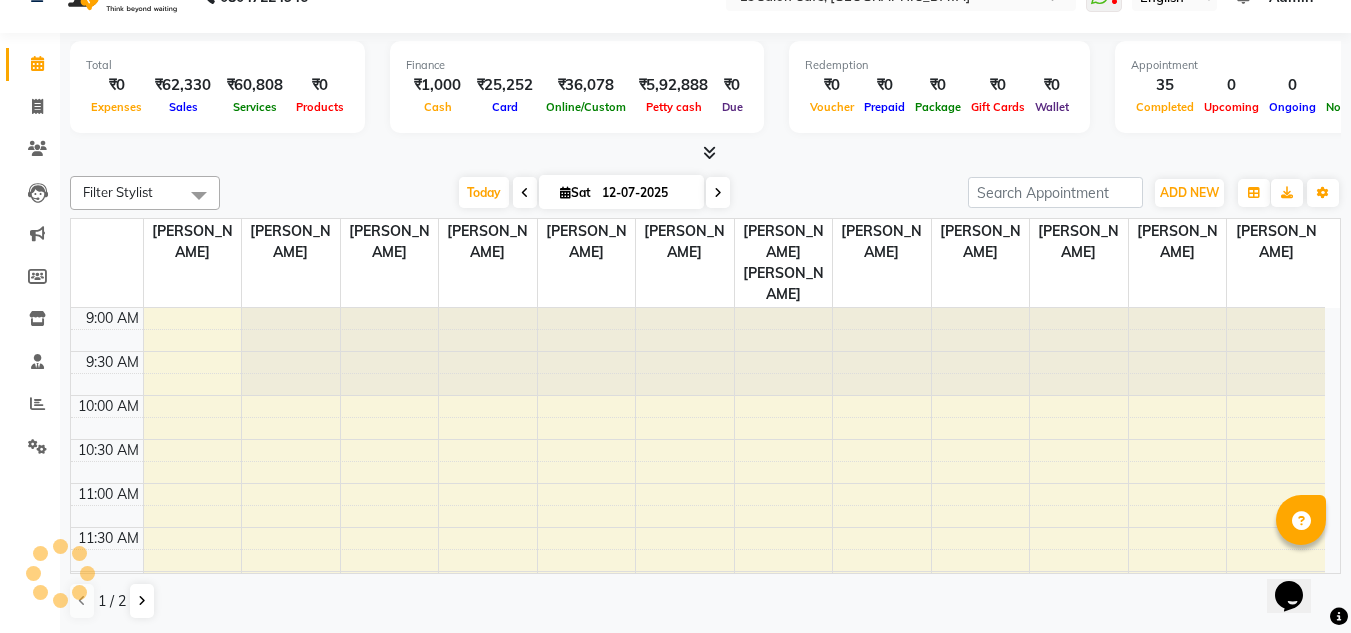 scroll, scrollTop: 0, scrollLeft: 0, axis: both 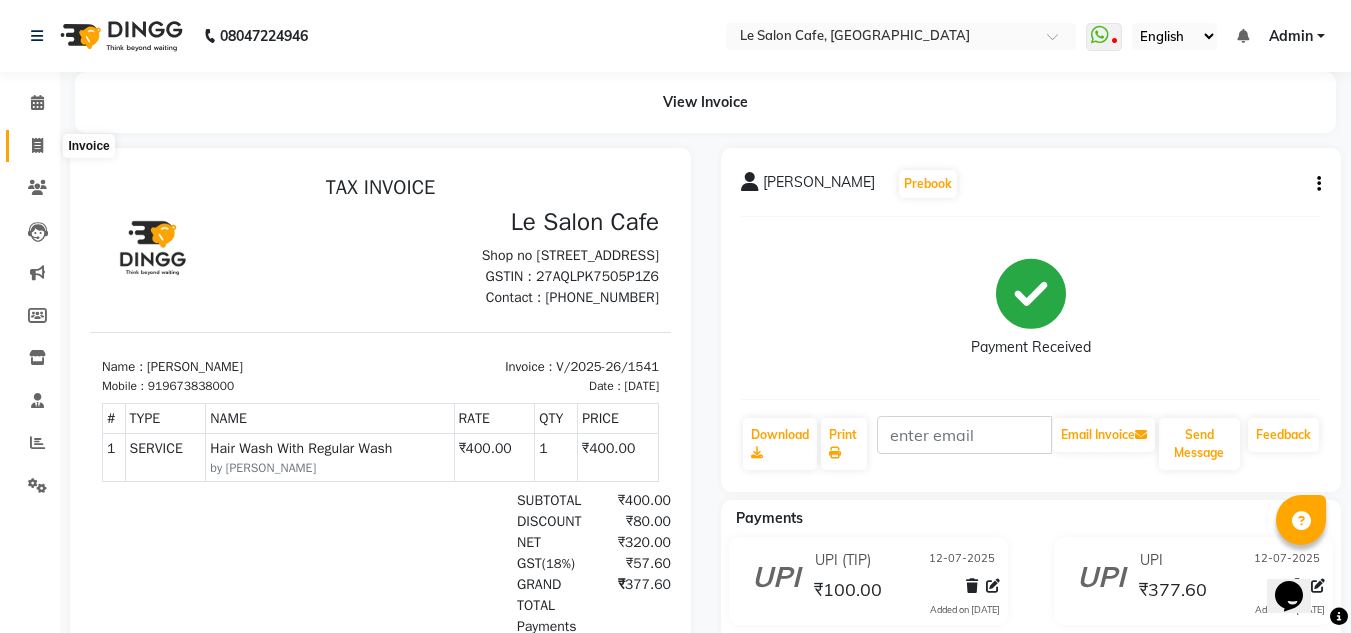click 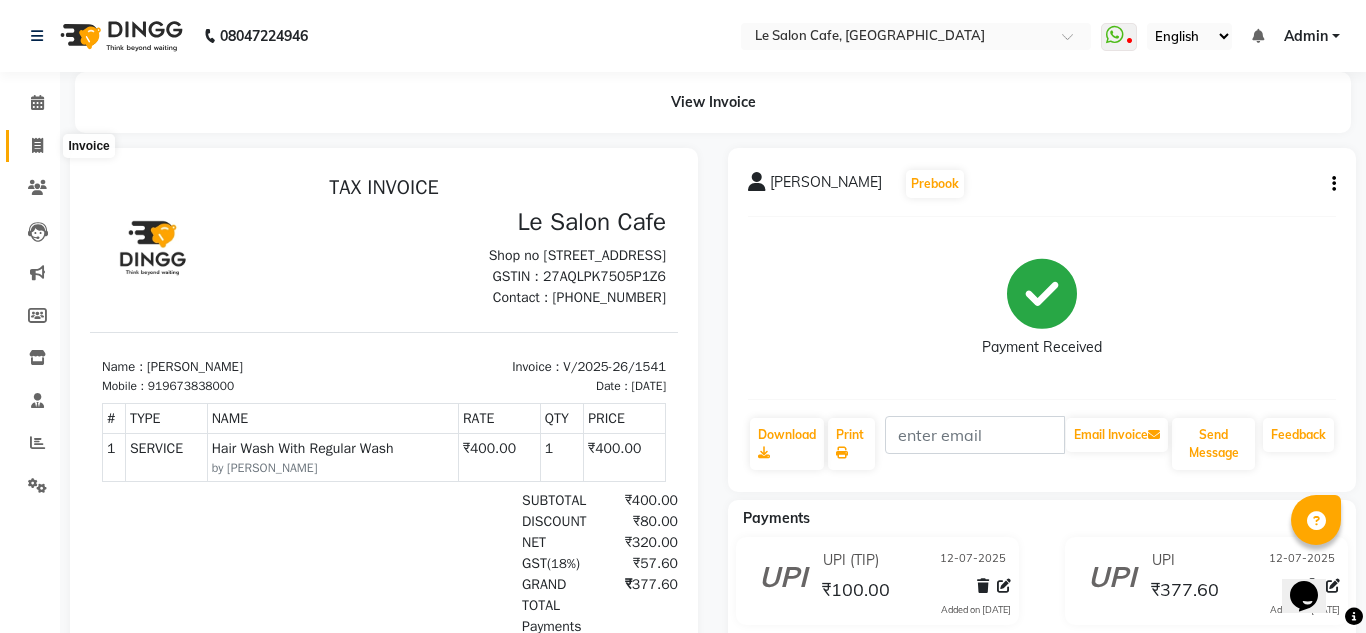 select on "594" 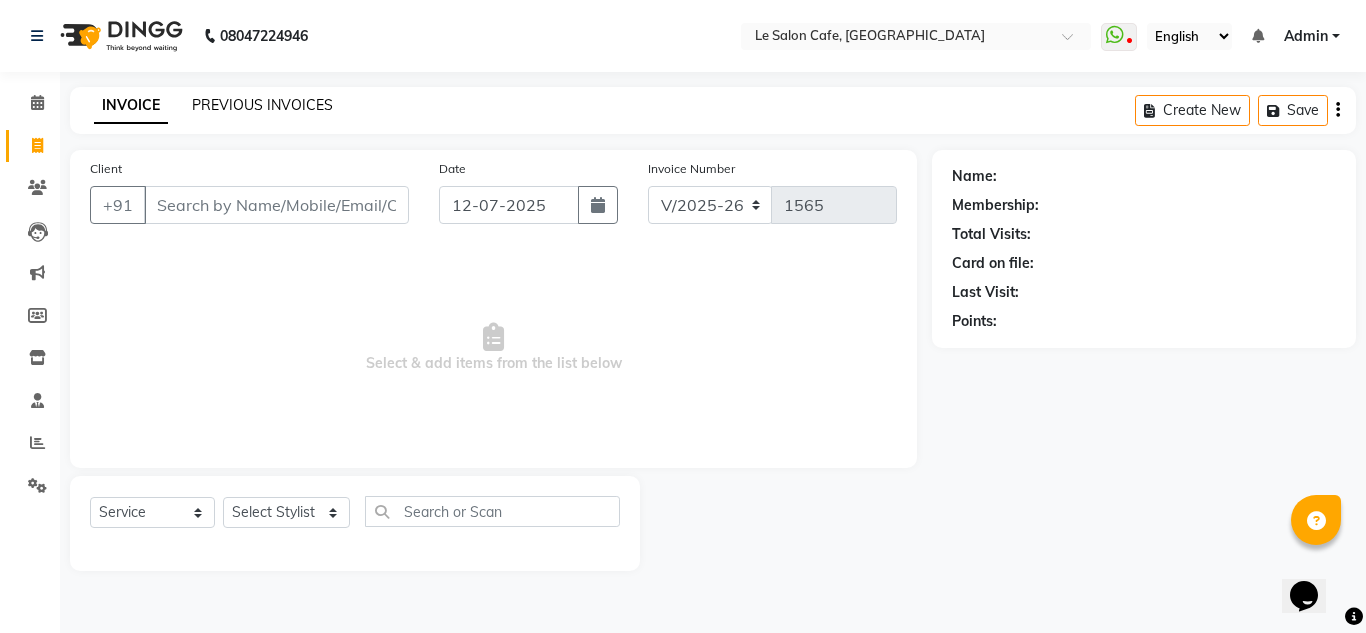 click on "PREVIOUS INVOICES" 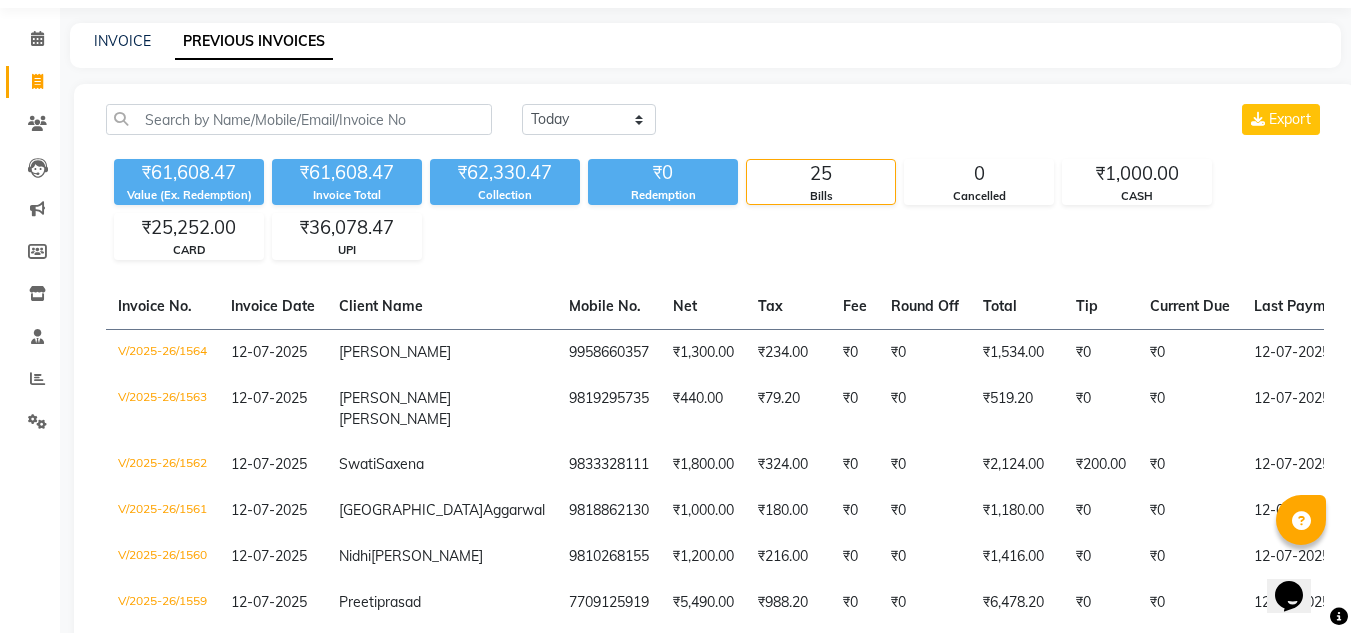 scroll, scrollTop: 0, scrollLeft: 0, axis: both 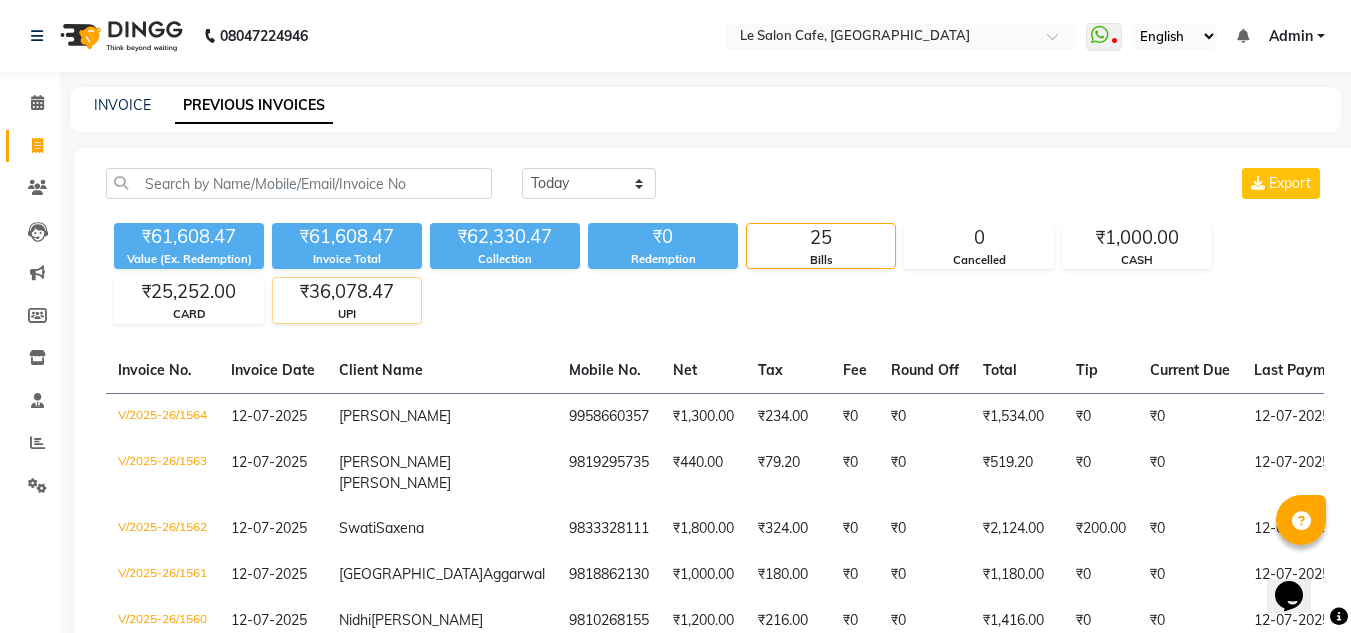 click on "UPI" 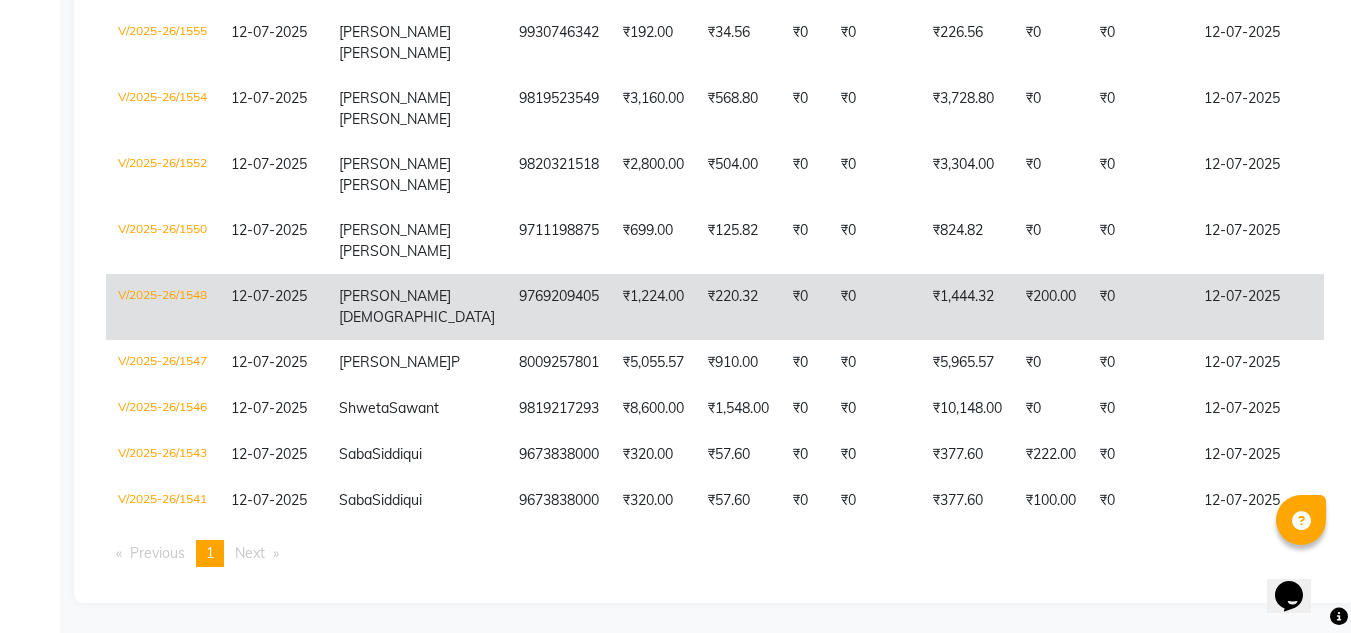 scroll, scrollTop: 749, scrollLeft: 0, axis: vertical 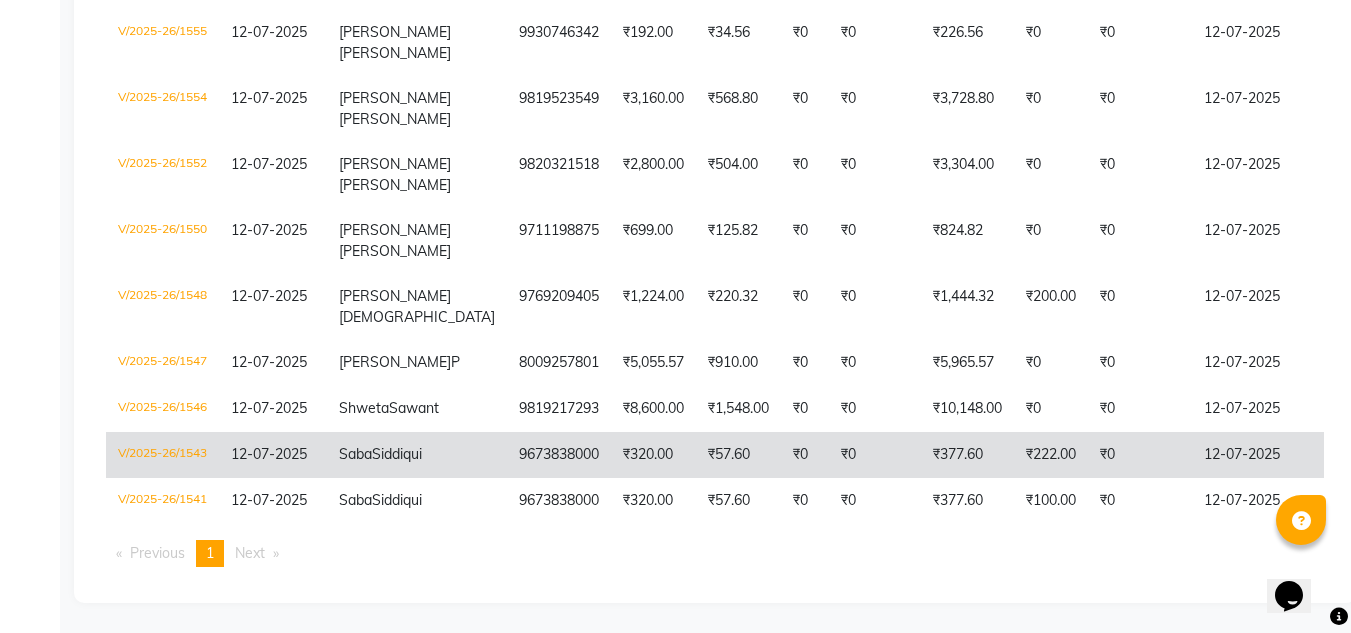 click on "Saba  Siddiqui" 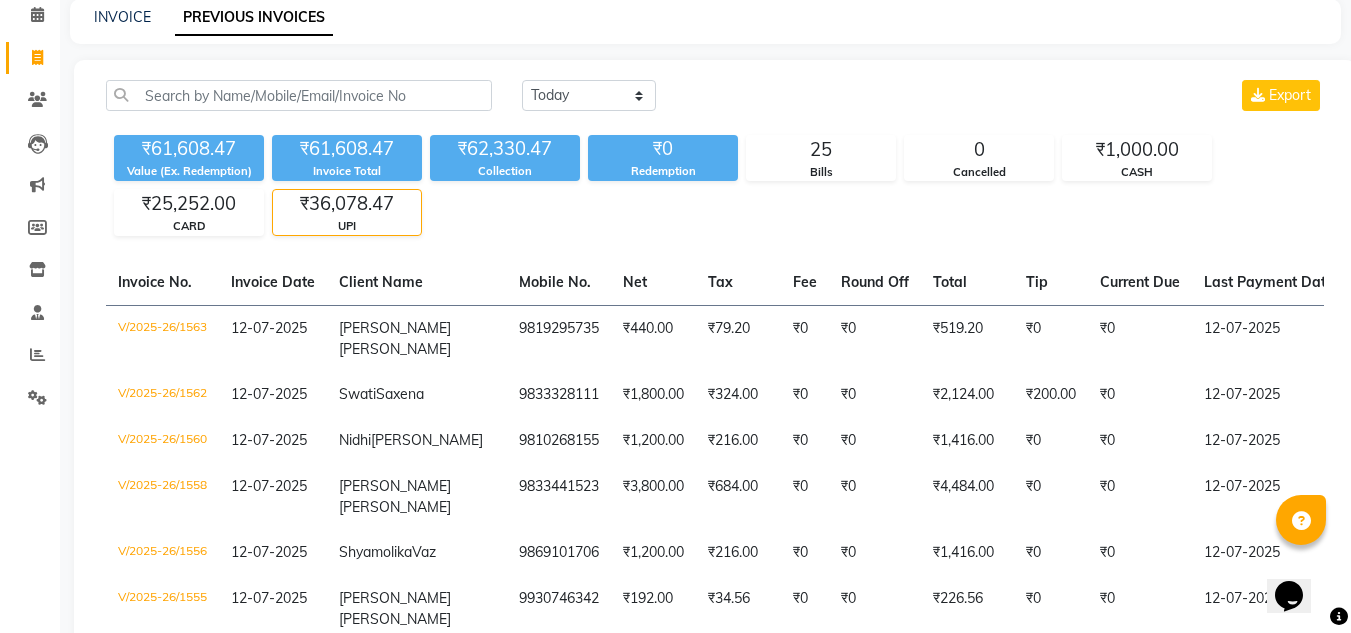 scroll, scrollTop: 49, scrollLeft: 0, axis: vertical 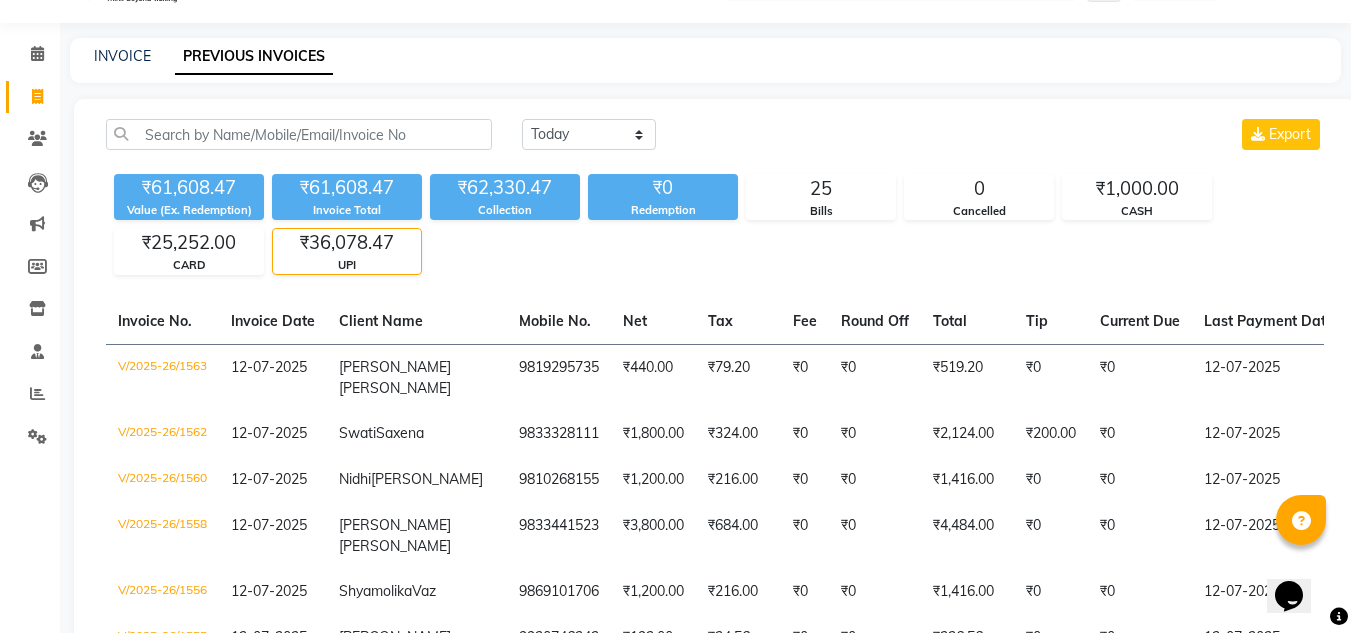 click on "UPI" 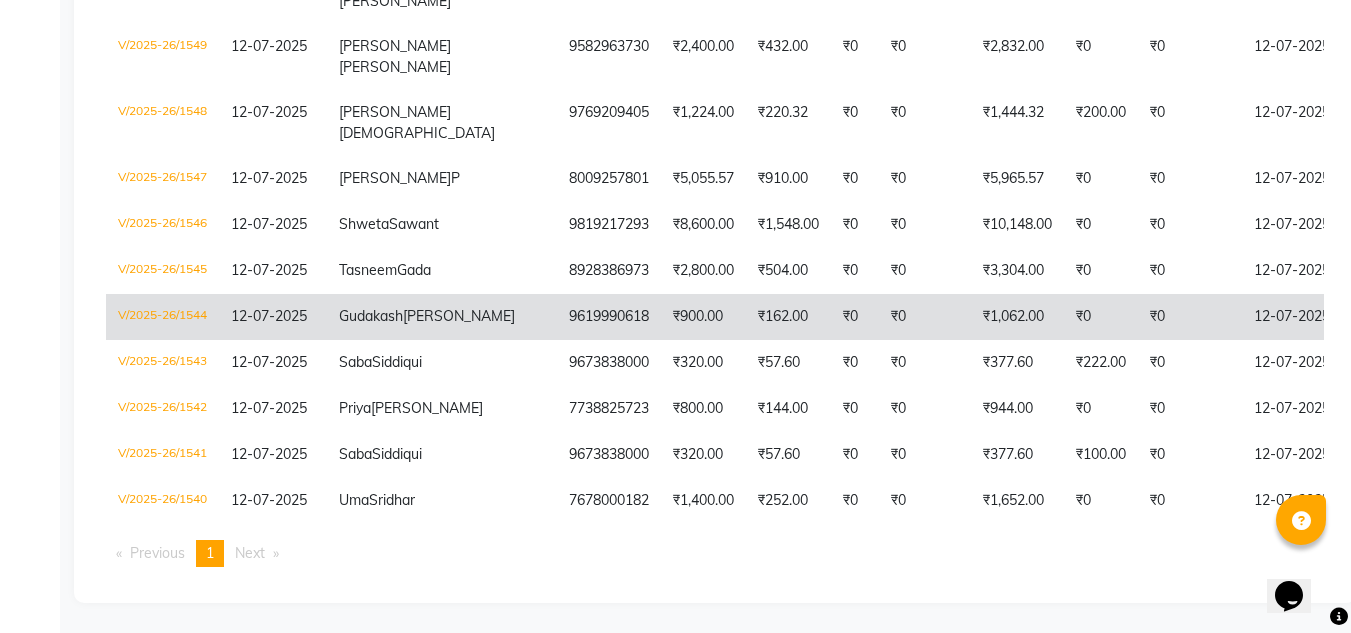 scroll, scrollTop: 1395, scrollLeft: 0, axis: vertical 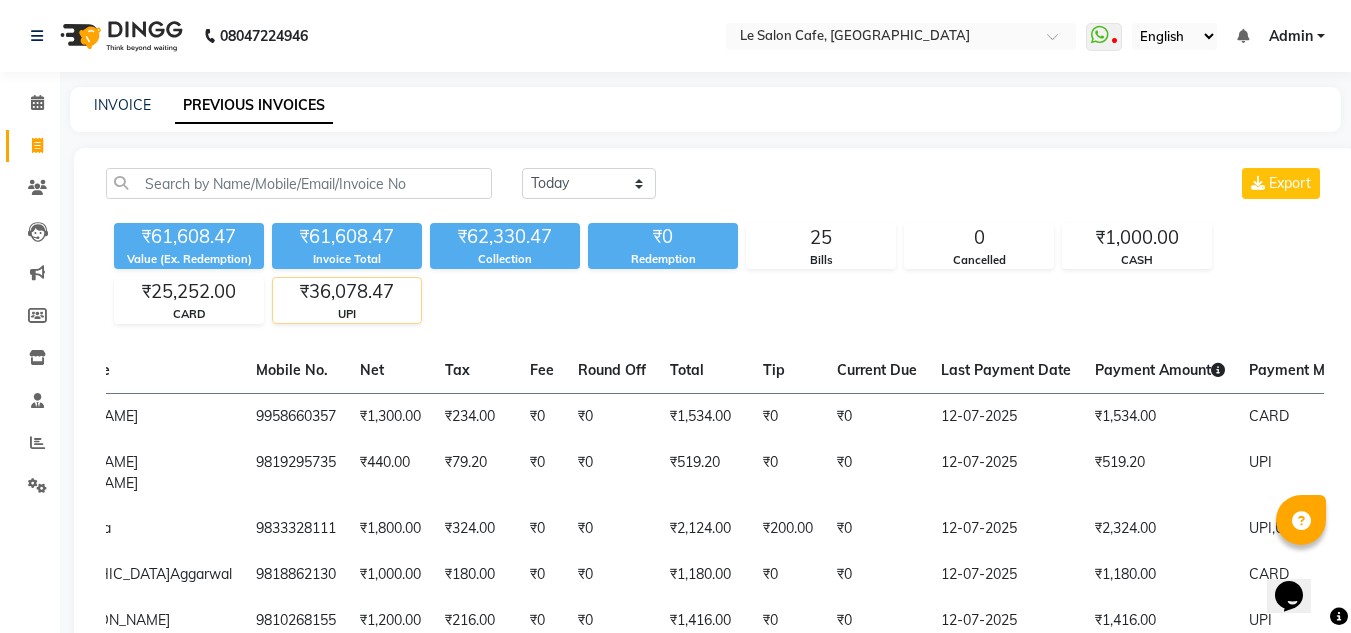 click on "₹36,078.47" 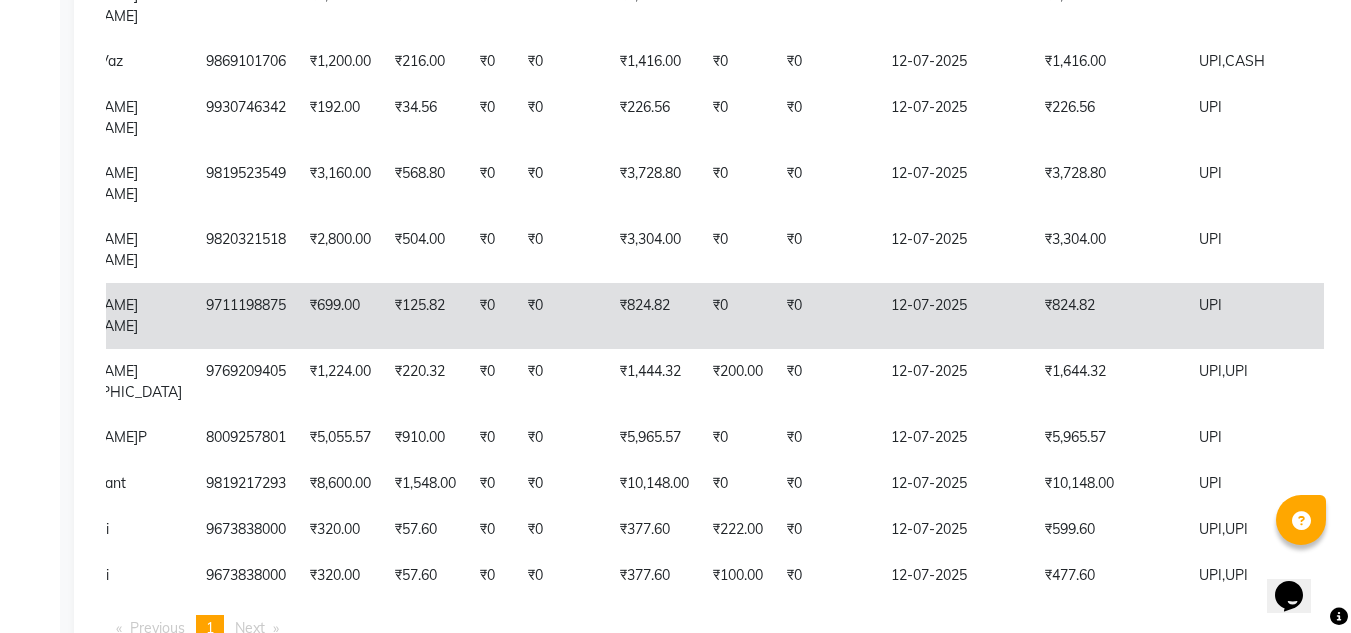 scroll, scrollTop: 749, scrollLeft: 0, axis: vertical 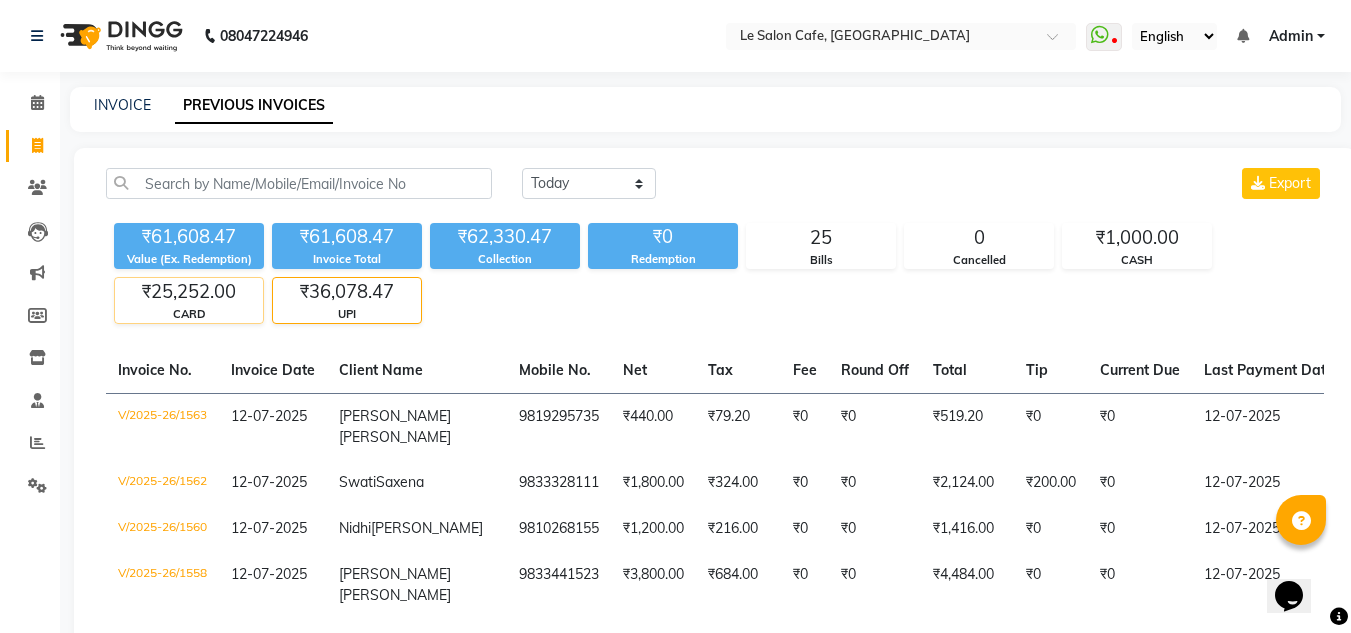 click on "₹25,252.00" 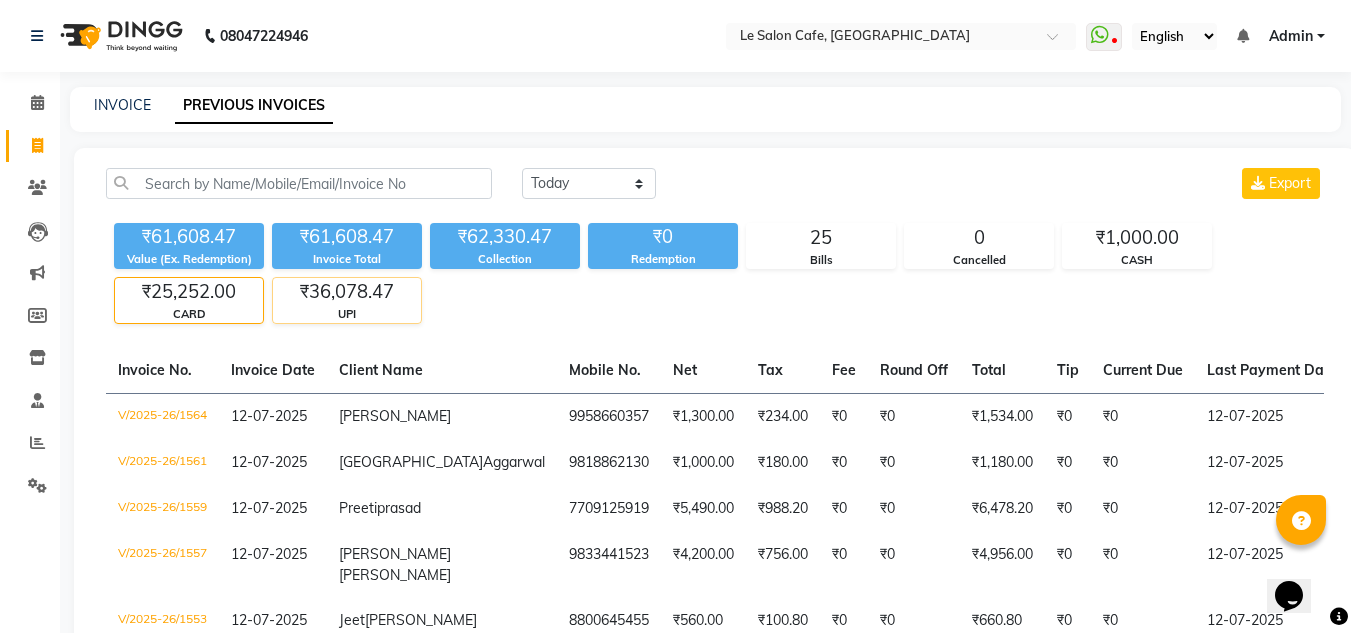 click on "₹36,078.47" 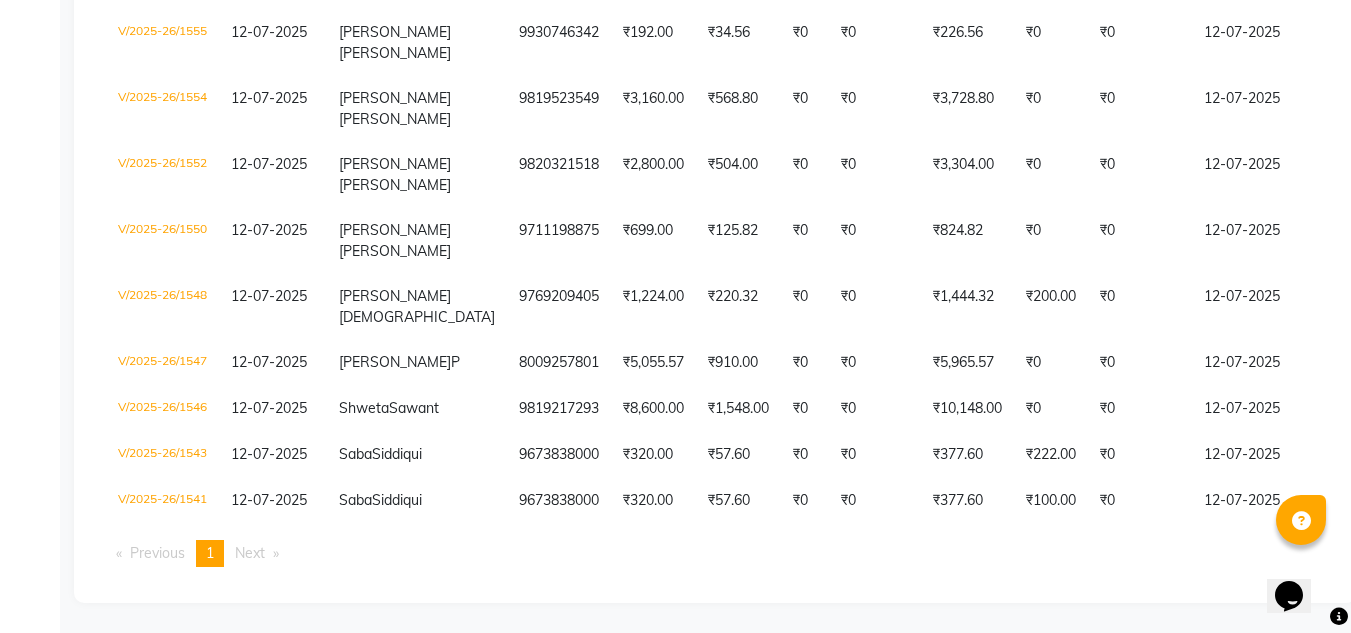 scroll, scrollTop: 749, scrollLeft: 0, axis: vertical 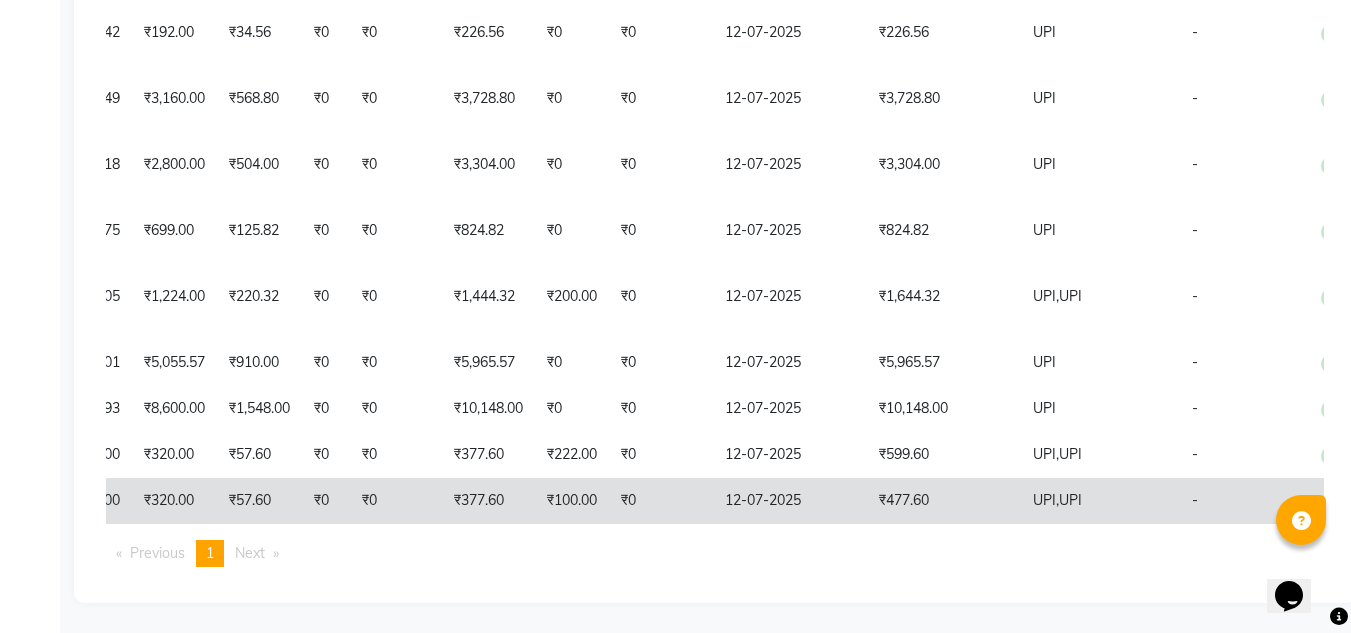 click on "12-07-2025" 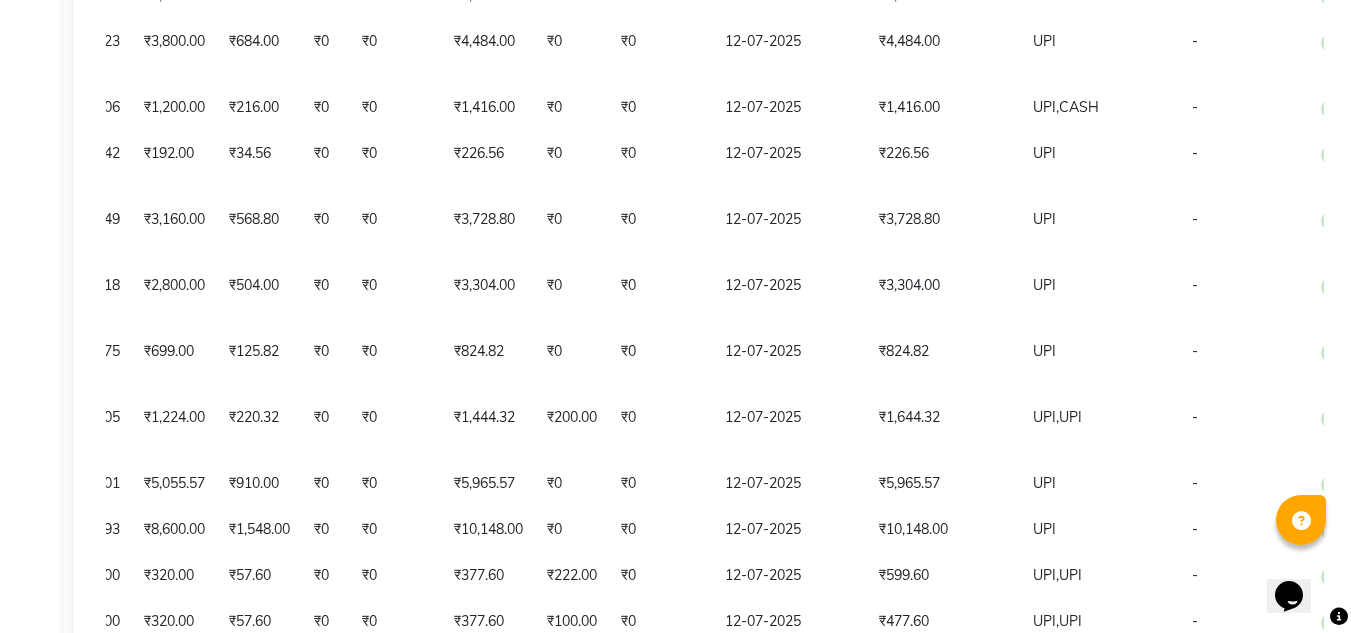scroll, scrollTop: 49, scrollLeft: 0, axis: vertical 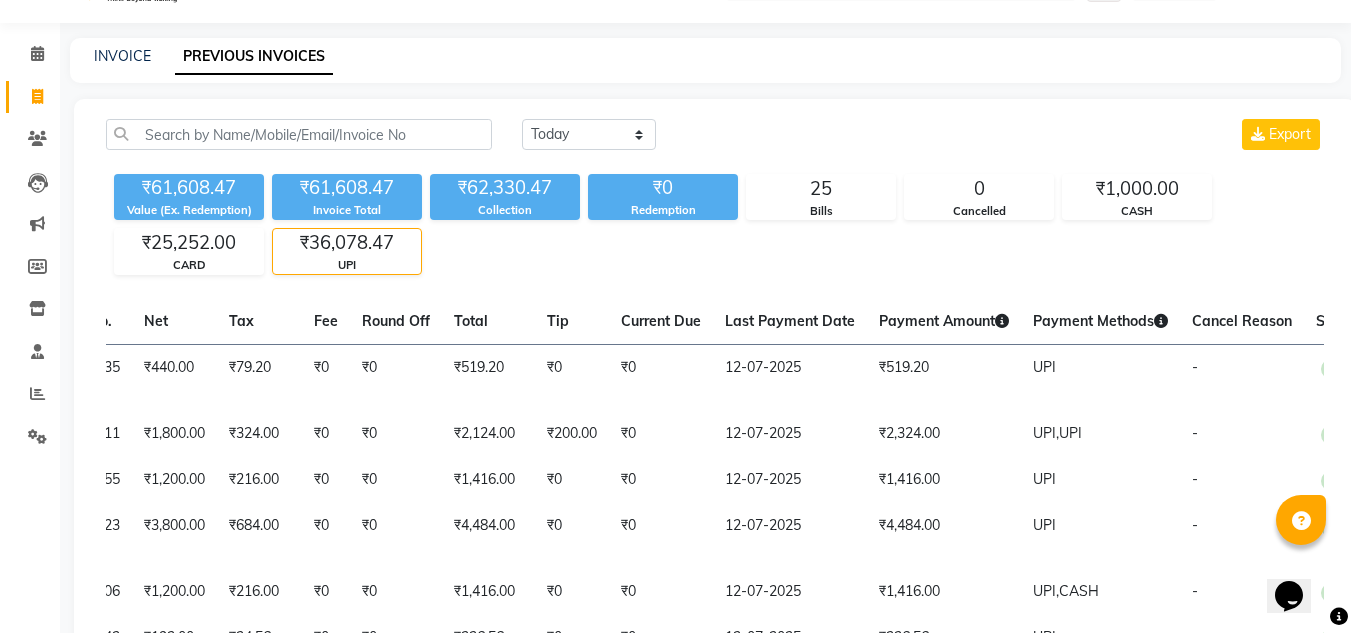 click on "UPI" 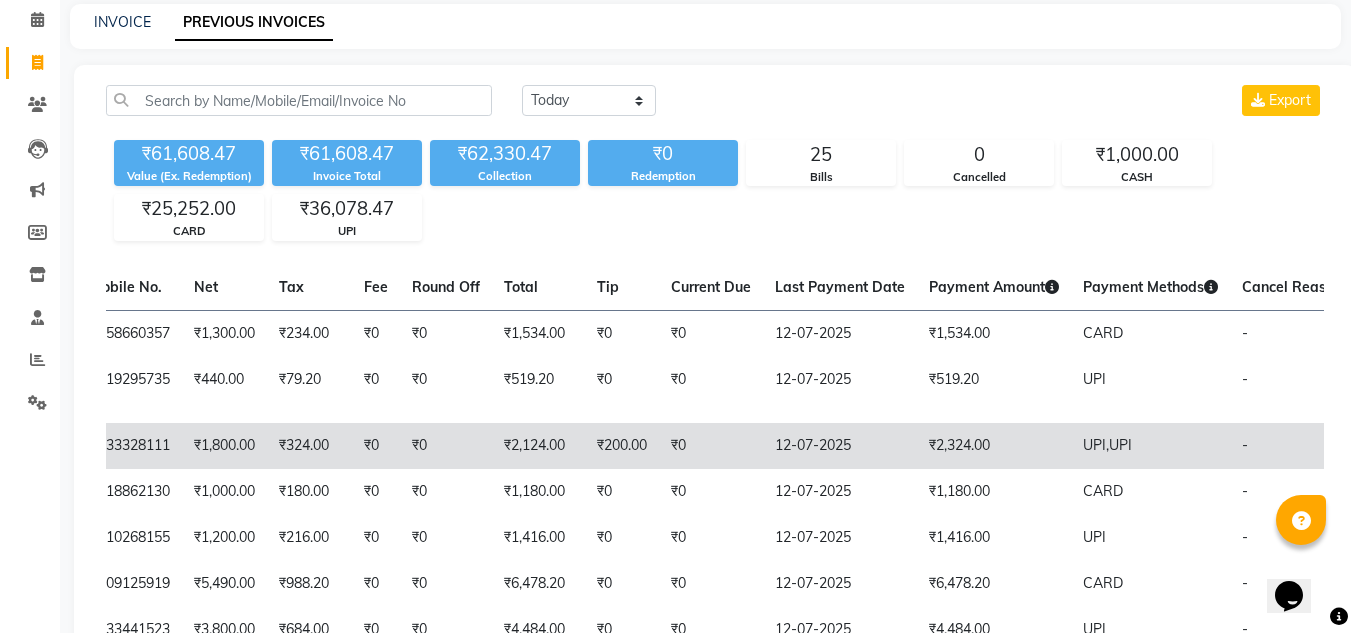 scroll, scrollTop: 0, scrollLeft: 0, axis: both 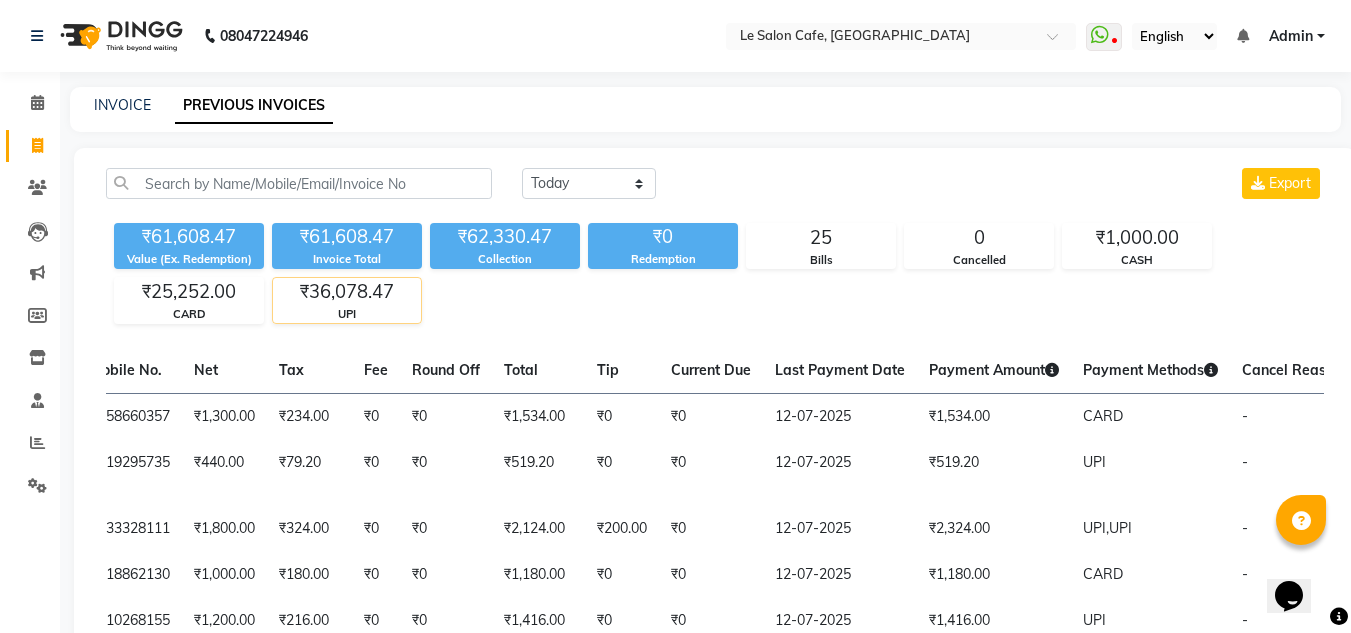 click on "₹36,078.47" 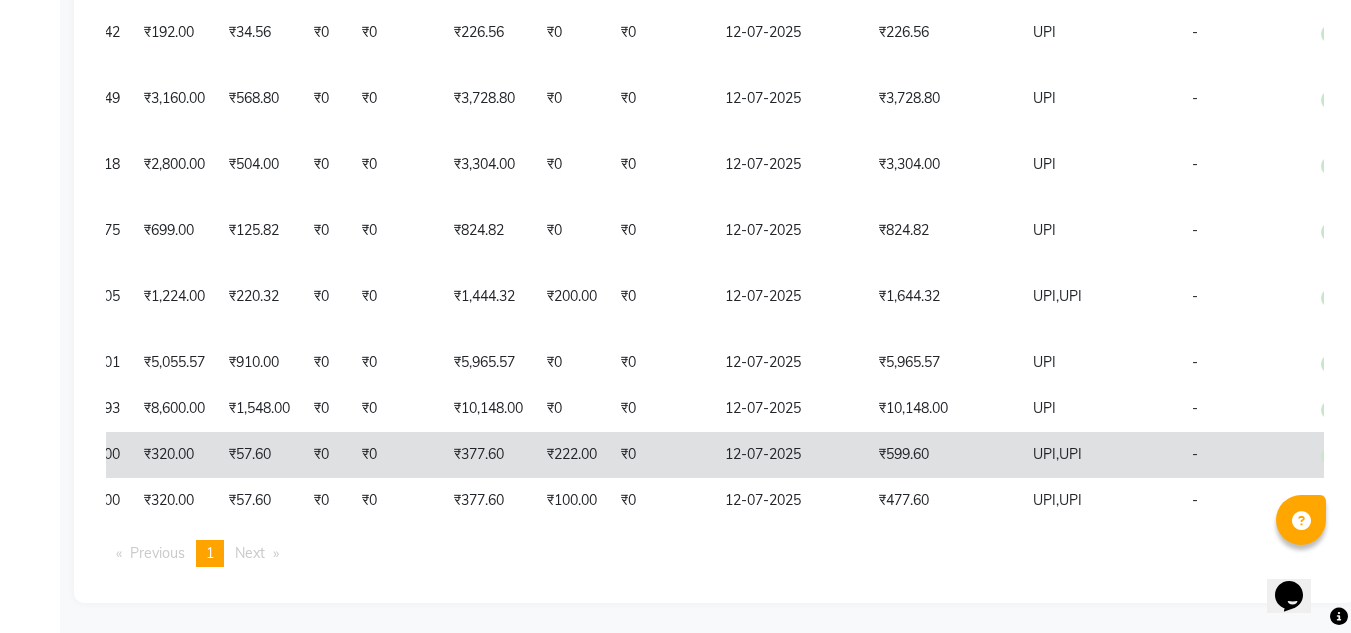scroll, scrollTop: 749, scrollLeft: 0, axis: vertical 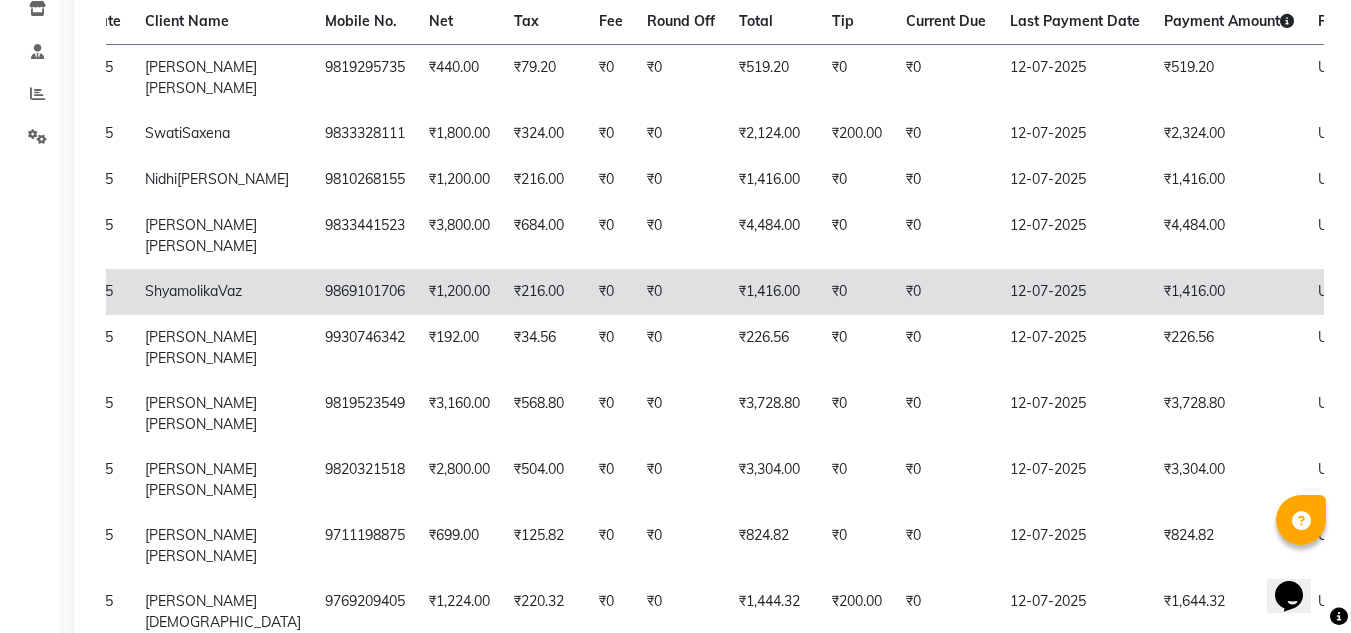 click on "₹0" 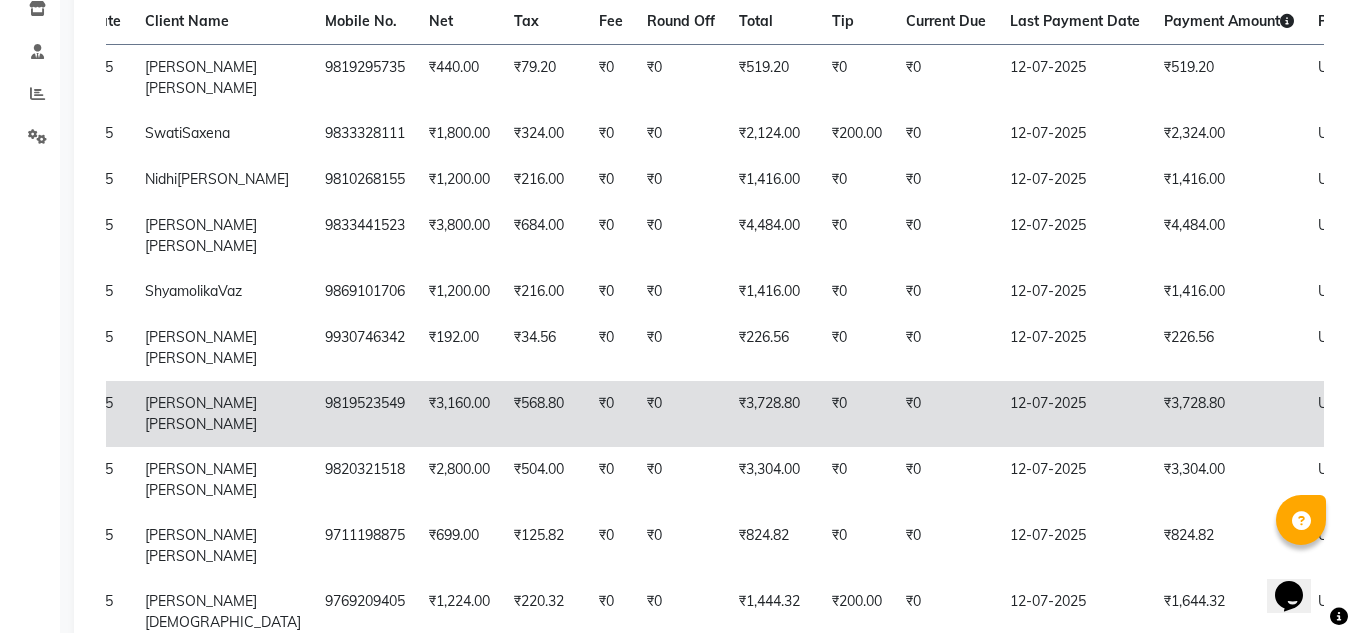 click on "₹3,728.80" 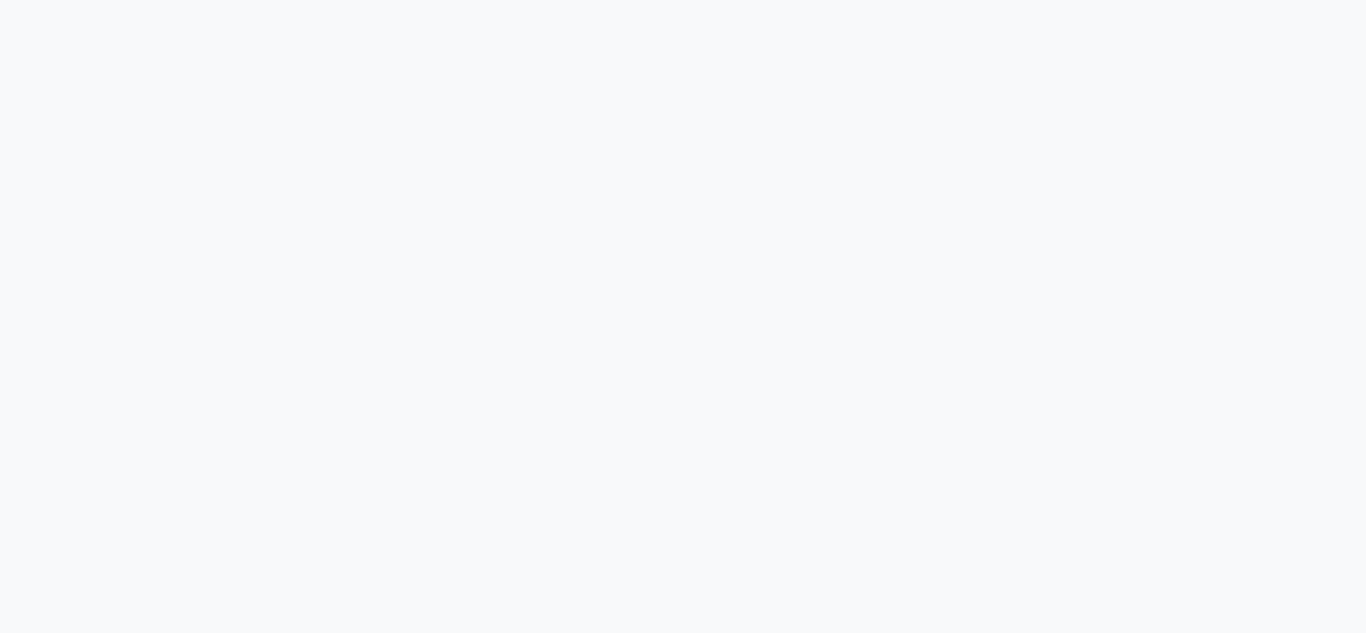 scroll, scrollTop: 0, scrollLeft: 0, axis: both 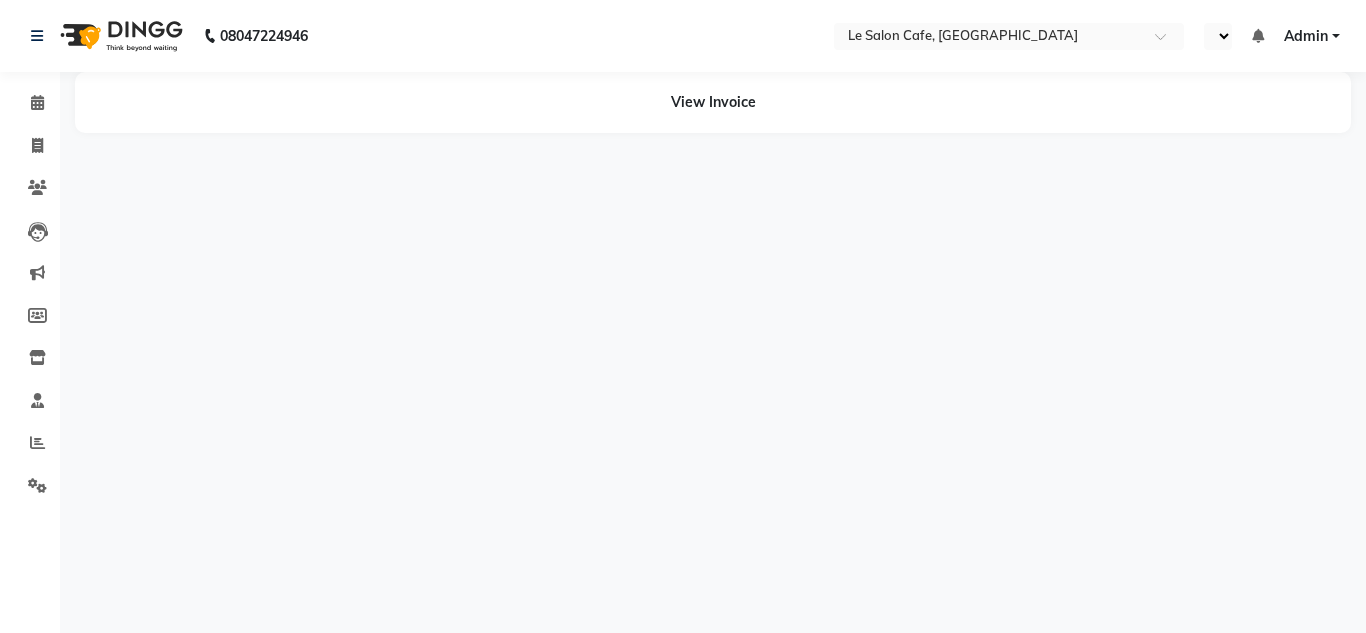 select on "en" 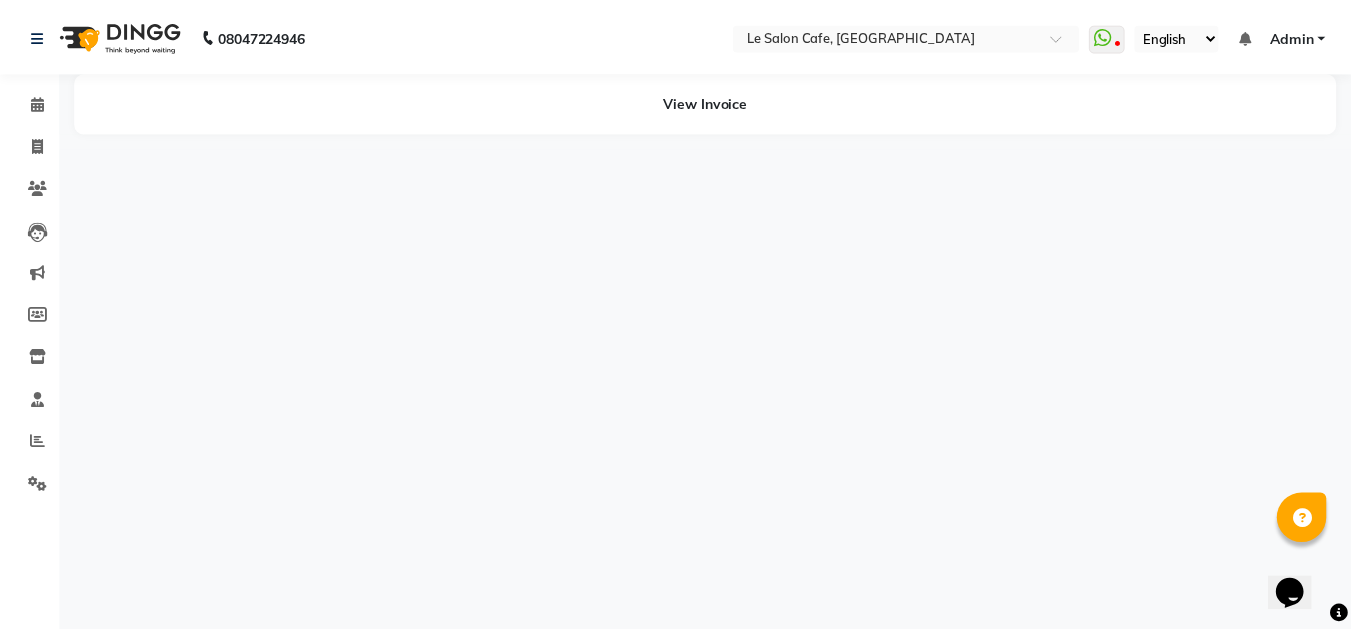 scroll, scrollTop: 0, scrollLeft: 0, axis: both 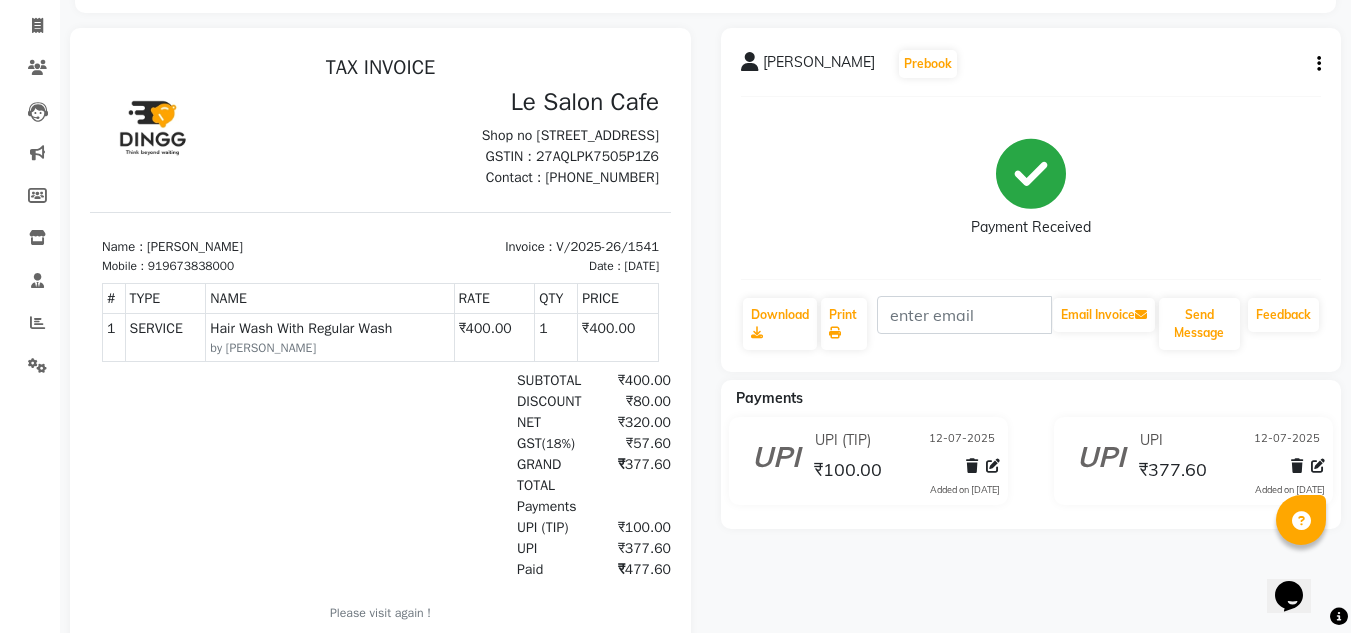 click 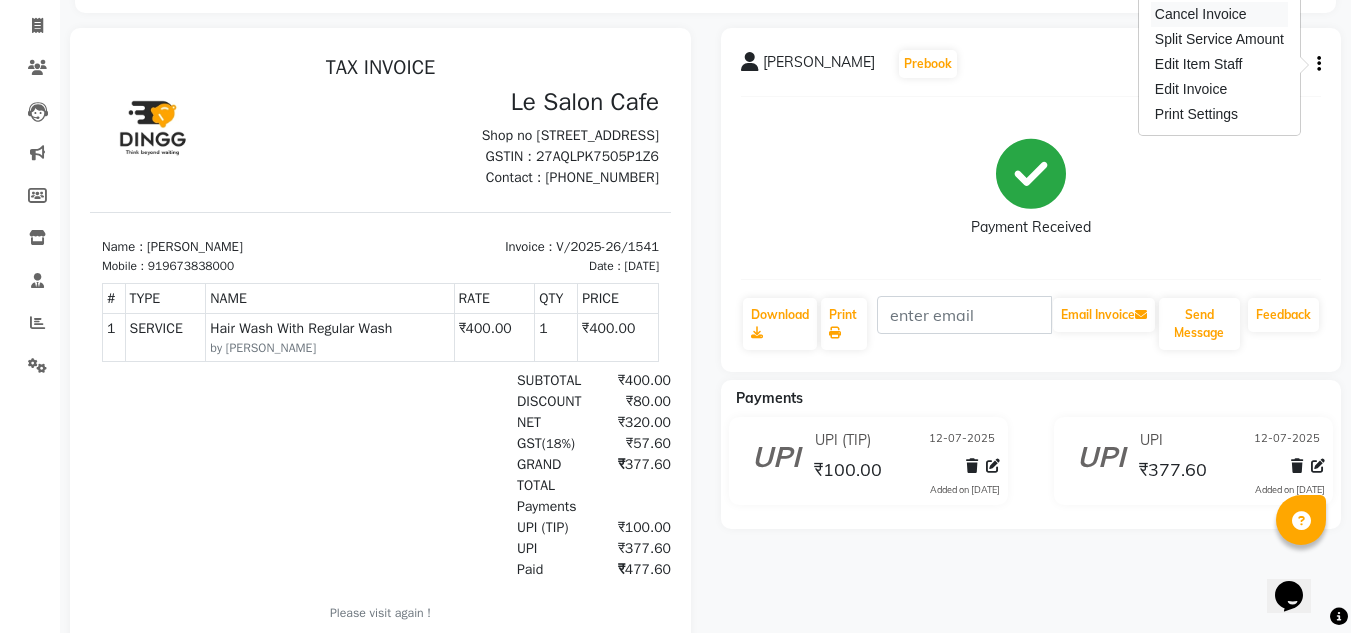 click on "Cancel Invoice" at bounding box center [1219, 14] 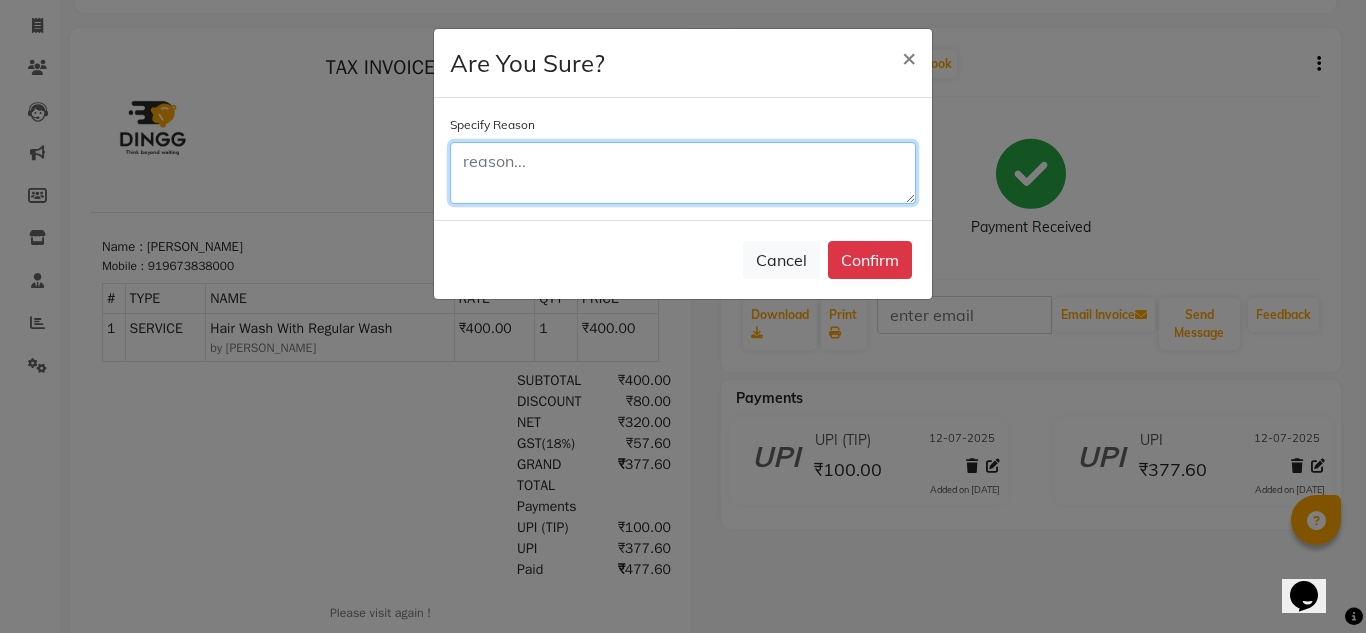 click 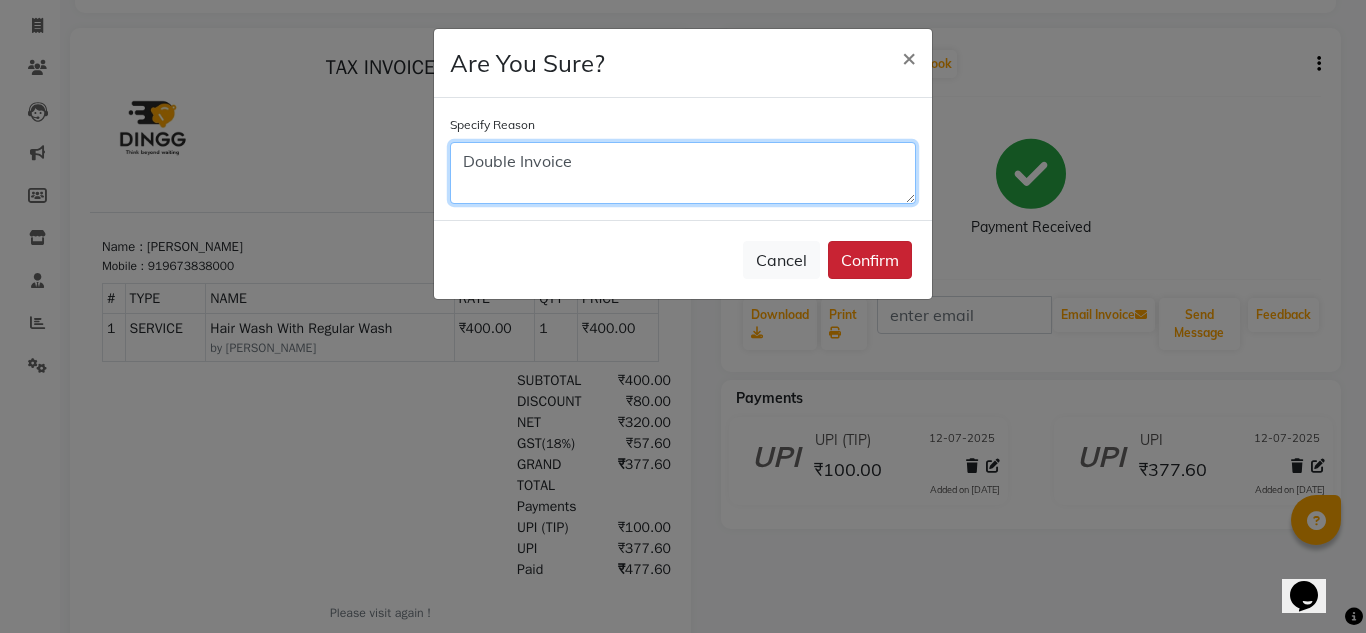 type on "Double Invoice" 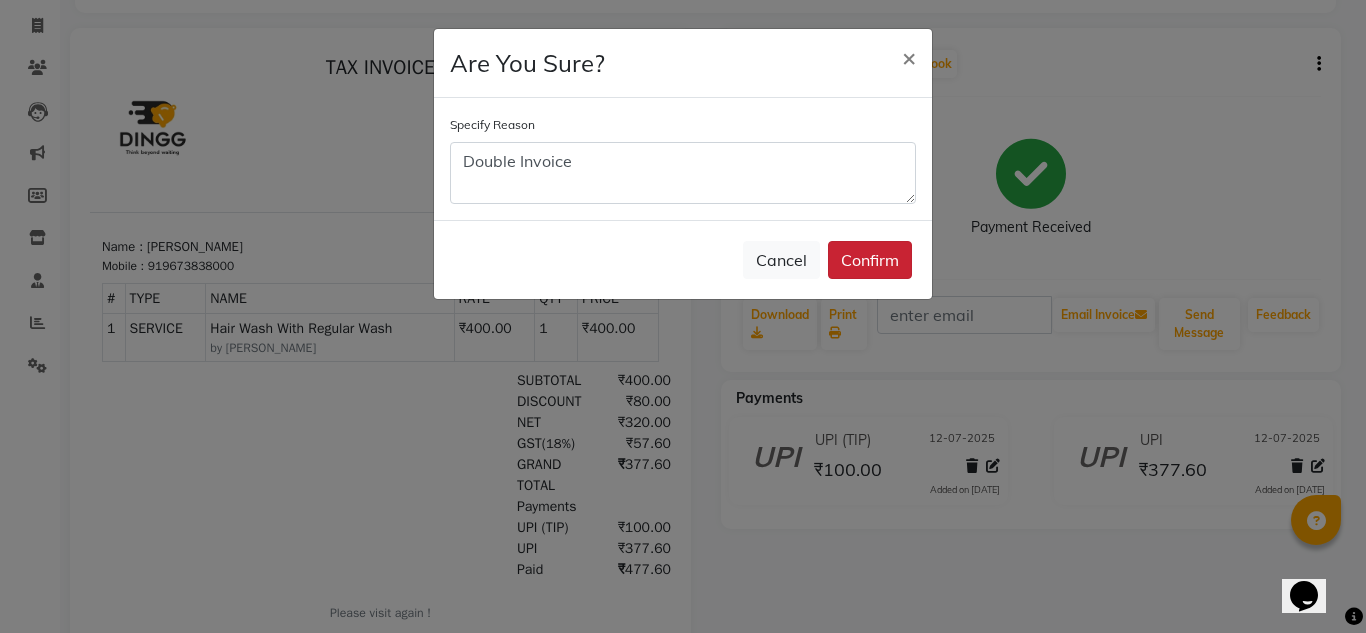 click on "Confirm" 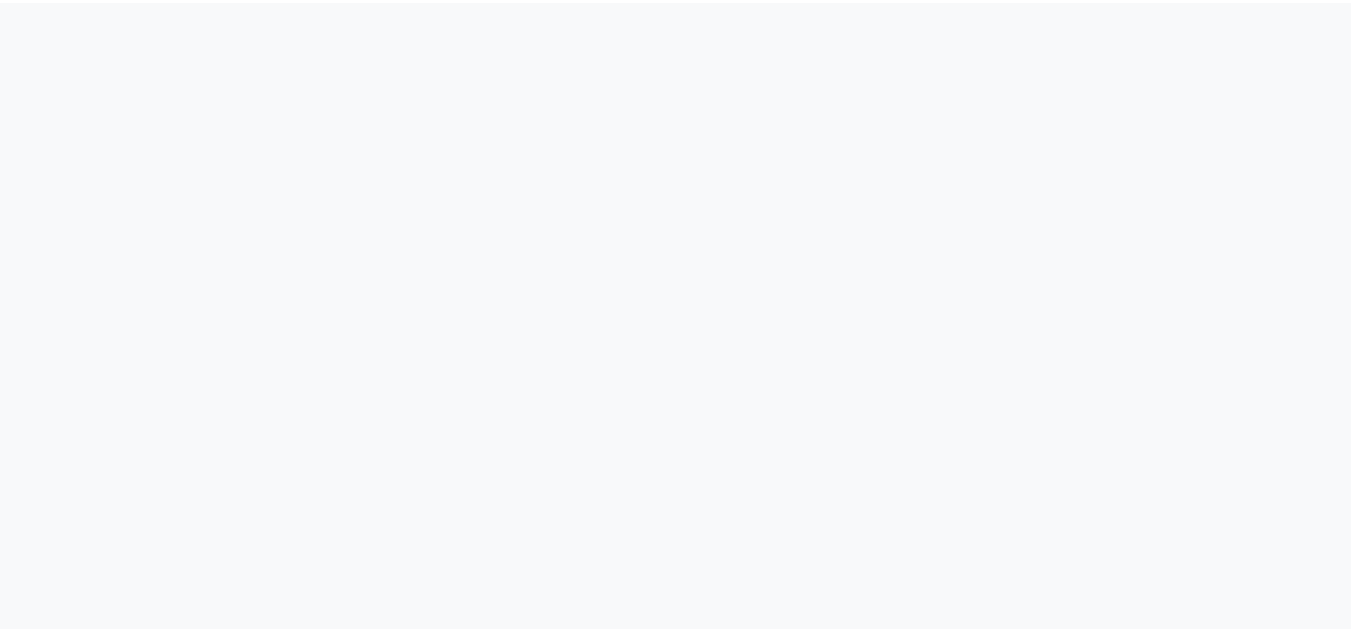 scroll, scrollTop: 0, scrollLeft: 0, axis: both 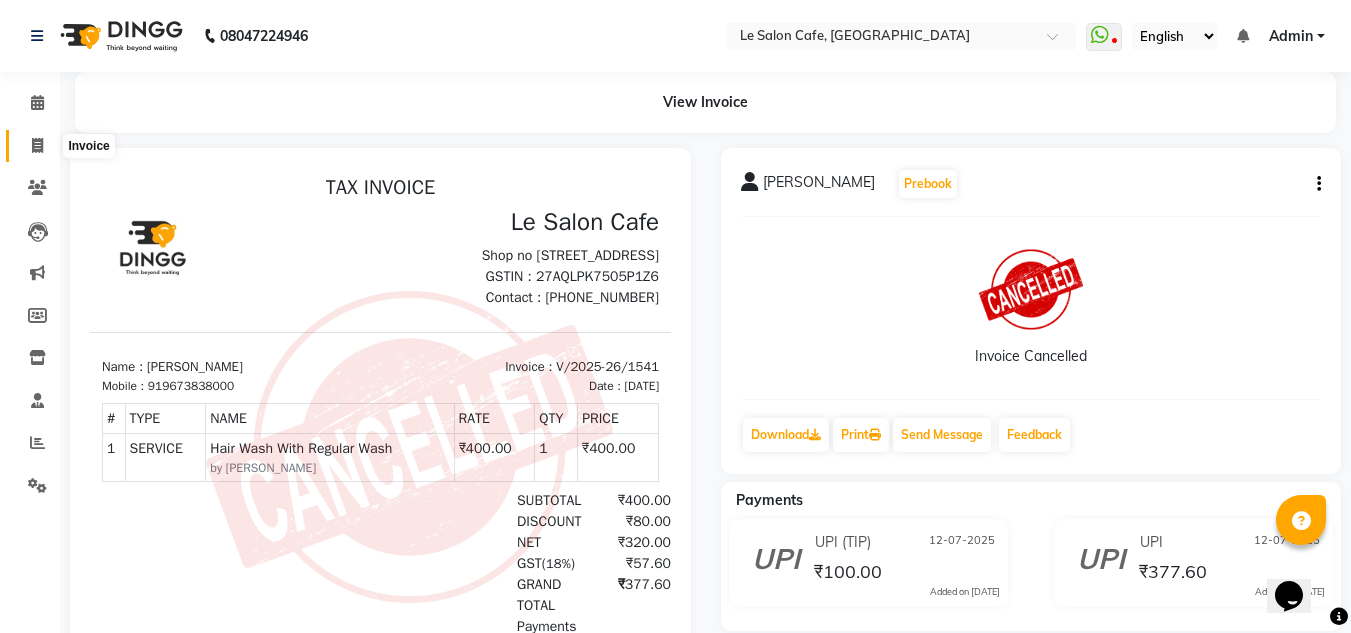 click 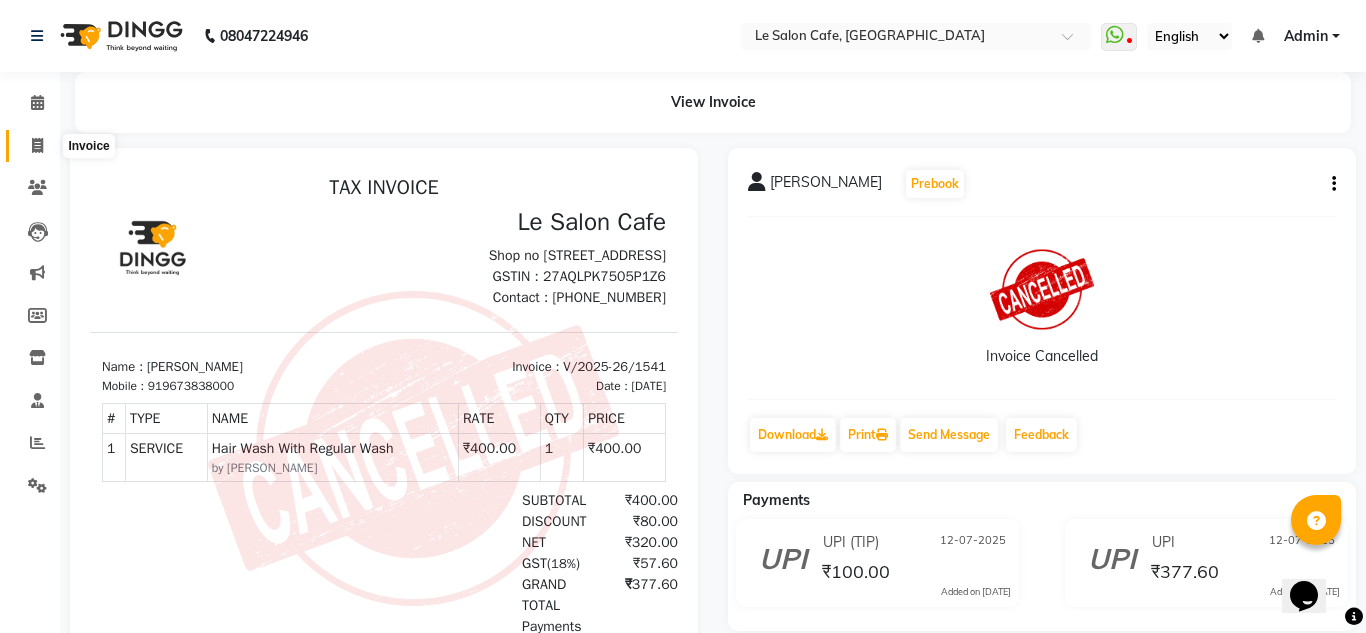 select on "594" 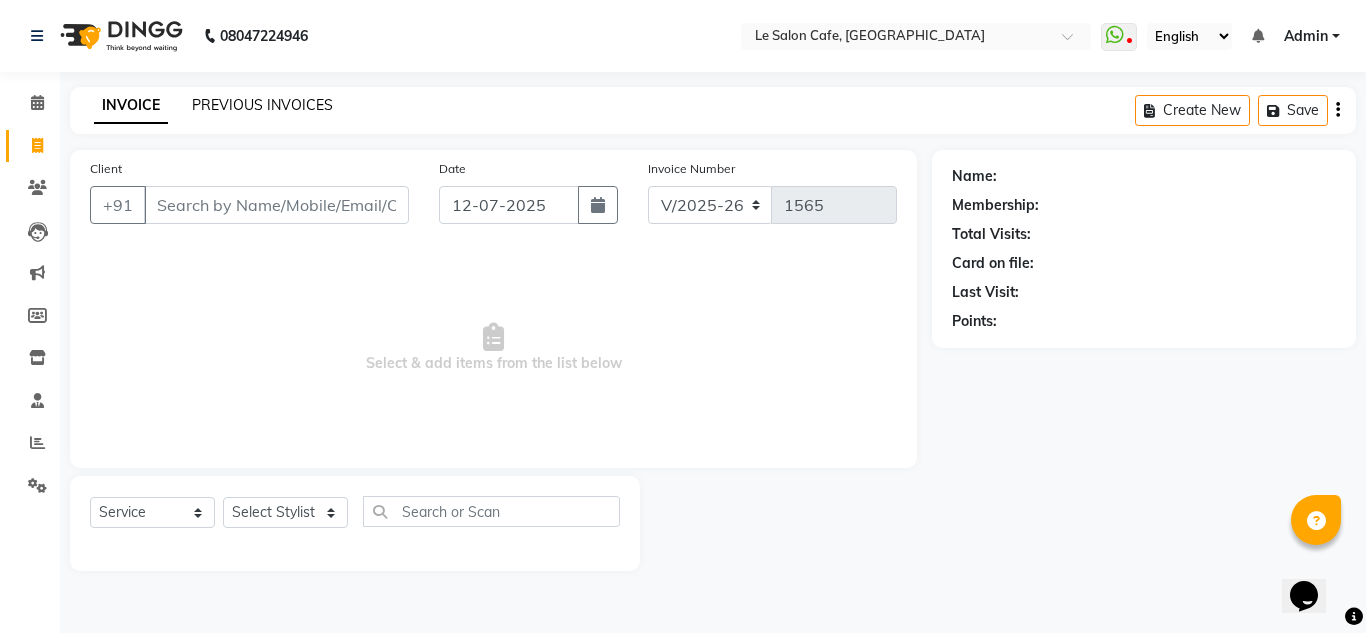 click on "PREVIOUS INVOICES" 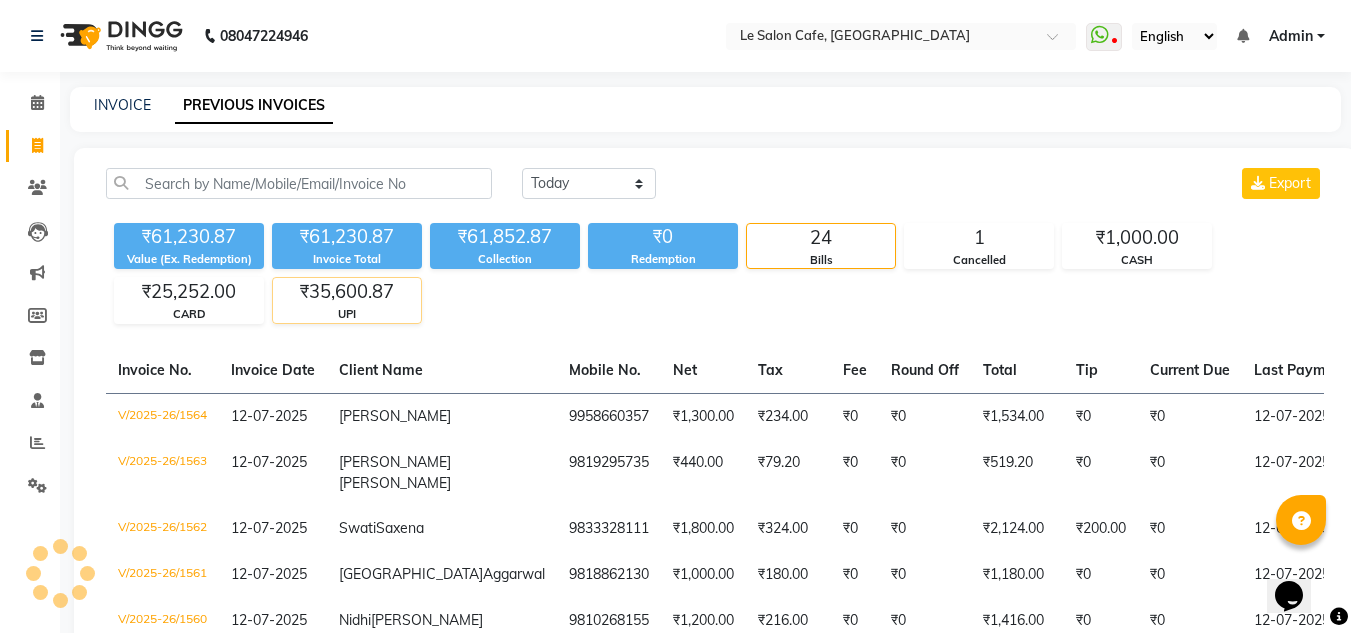 click on "₹35,600.87" 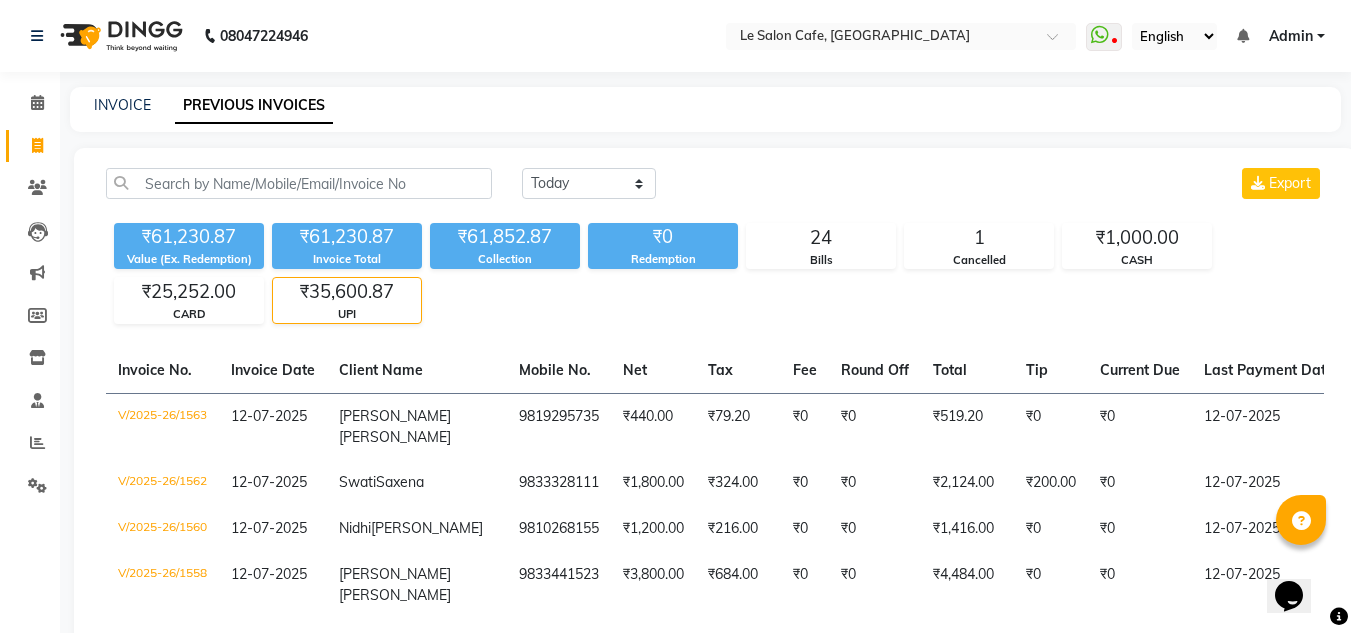 click on "UPI" 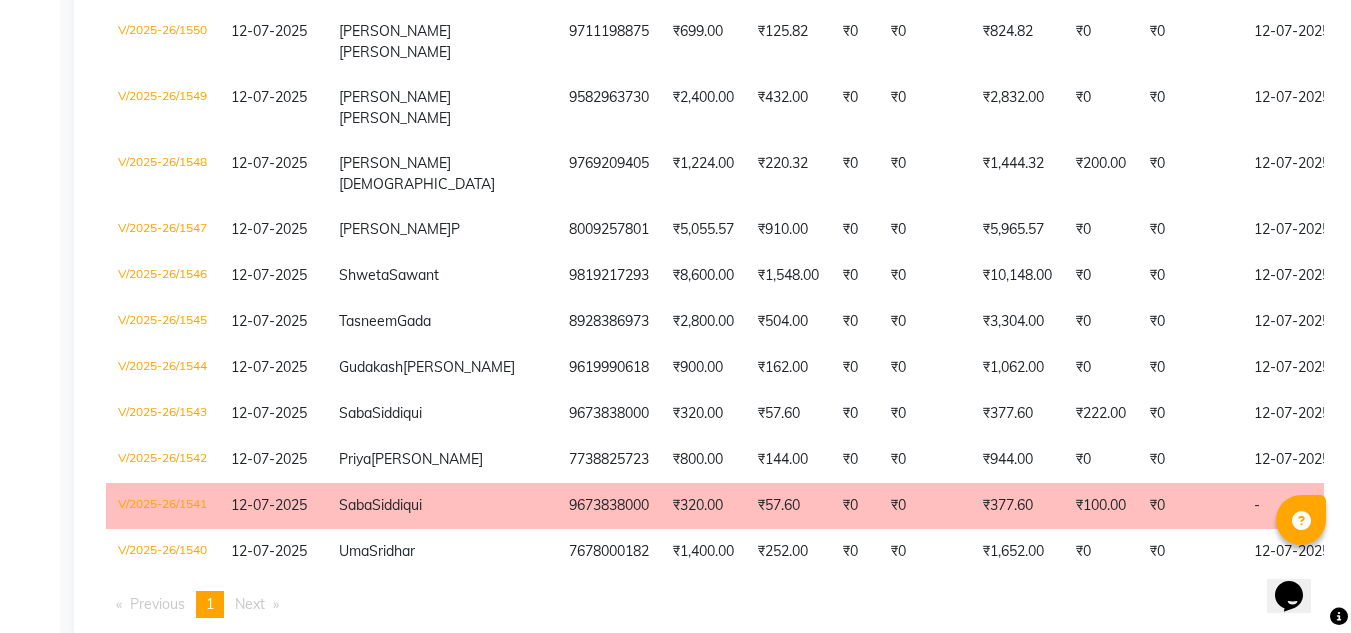 scroll, scrollTop: 1395, scrollLeft: 0, axis: vertical 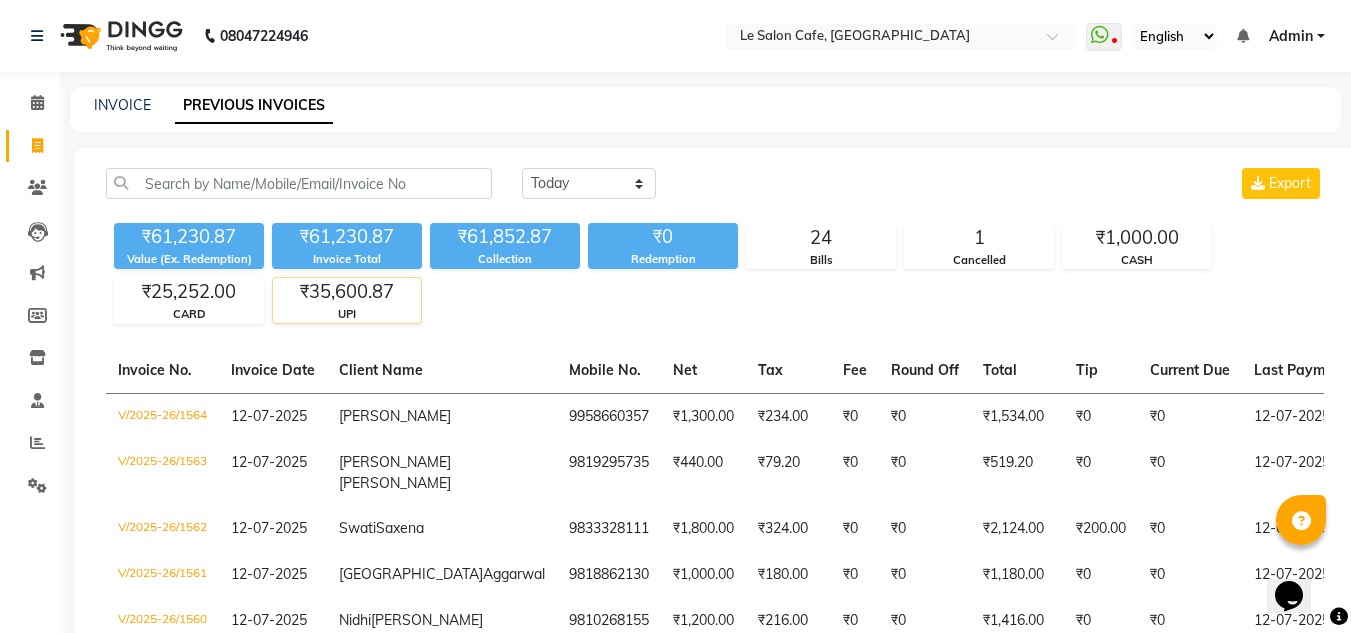 click on "₹35,600.87" 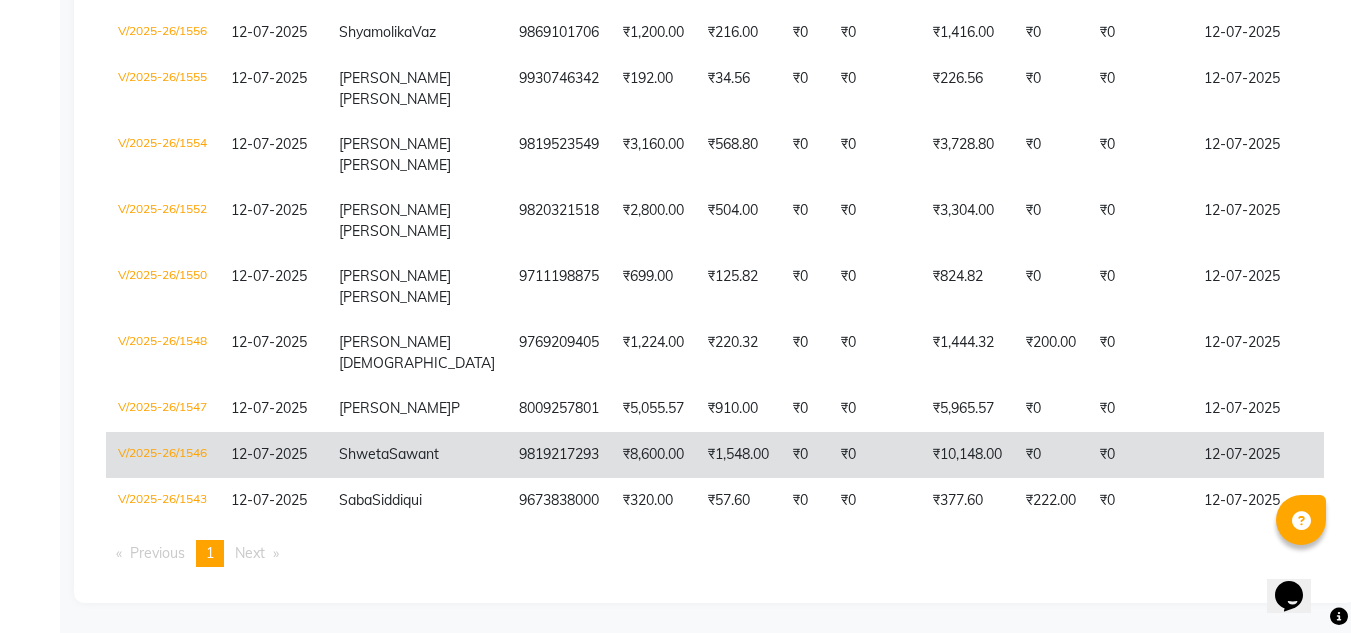scroll, scrollTop: 683, scrollLeft: 0, axis: vertical 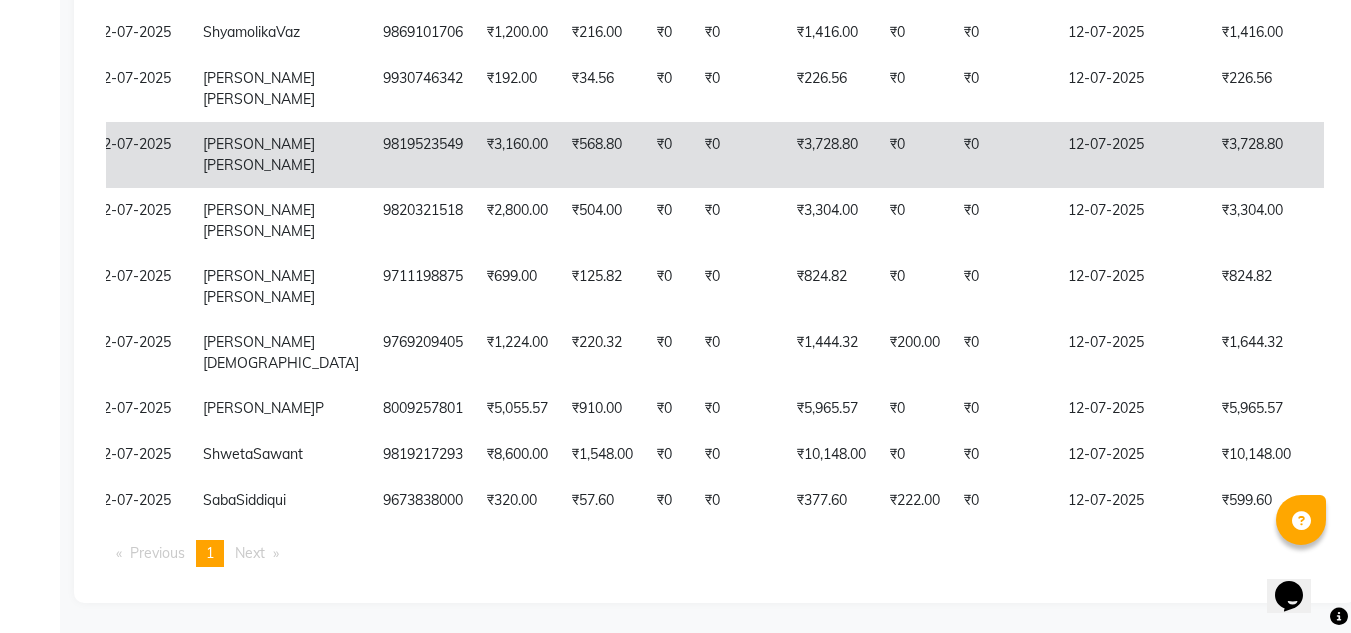 click on "₹0" 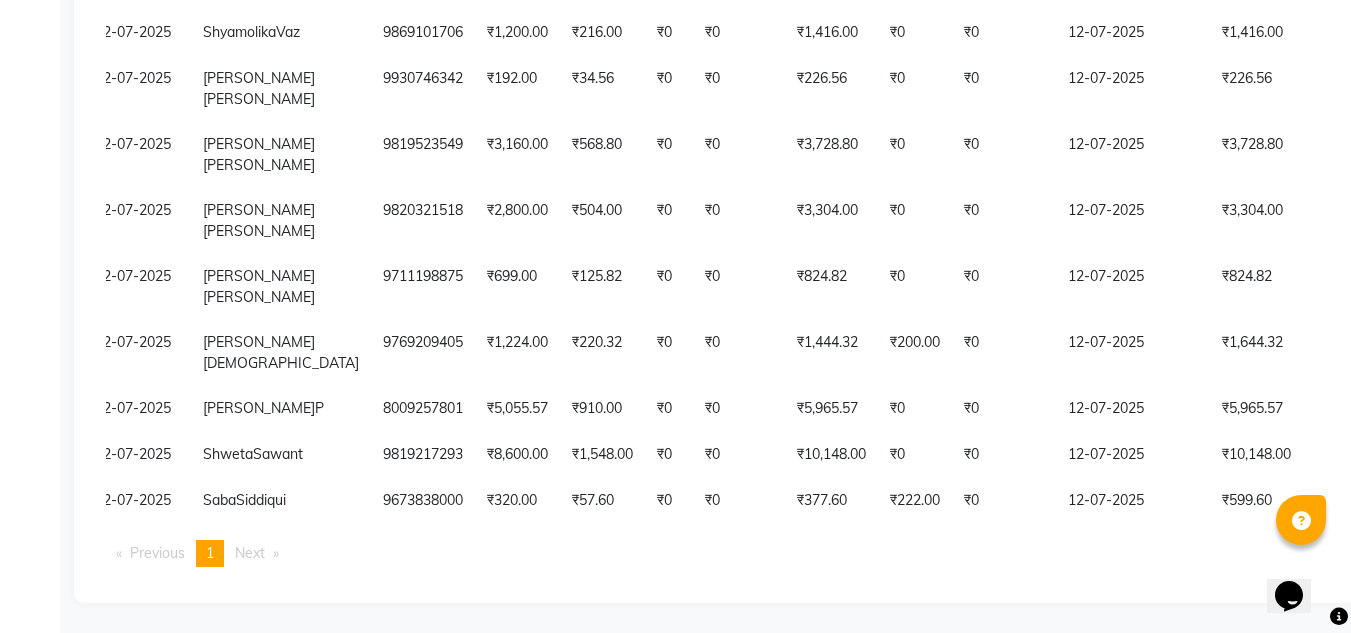 click on "Invoice No.   Invoice Date   Client Name   Mobile No.   Net   Tax   Fee   Round Off   Total   Tip   Current Due   Last Payment Date   Payment Amount   Payment Methods   Cancel Reason   Status   V/2025-26/1563  12-07-2025 Shail  Vora 9819295735 ₹440.00 ₹79.20  ₹0  ₹0 ₹519.20 ₹0 ₹0 12-07-2025 ₹519.20  UPI - PAID  V/2025-26/1562  12-07-2025 Swati  Saxena 9833328111 ₹1,800.00 ₹324.00  ₹0  ₹0 ₹2,124.00 ₹200.00 ₹0 12-07-2025 ₹2,324.00  UPI,  UPI - PAID  V/2025-26/1560  12-07-2025 Nidhi  Rastogi 9810268155 ₹1,200.00 ₹216.00  ₹0  ₹0 ₹1,416.00 ₹0 ₹0 12-07-2025 ₹1,416.00  UPI - PAID  V/2025-26/1558  12-07-2025 Aayushi  Palande 9833441523 ₹3,800.00 ₹684.00  ₹0  ₹0 ₹4,484.00 ₹0 ₹0 12-07-2025 ₹4,484.00  UPI - PAID  V/2025-26/1556  12-07-2025 Shyamolika  Vaz 9869101706 ₹1,200.00 ₹216.00  ₹0  ₹0 ₹1,416.00 ₹0 ₹0 12-07-2025 ₹1,416.00  UPI,  CASH - PAID  V/2025-26/1555  12-07-2025 Prerna  Desai 9930746342 ₹192.00 ₹34.56  ₹0  ₹0 ₹226.56 -" 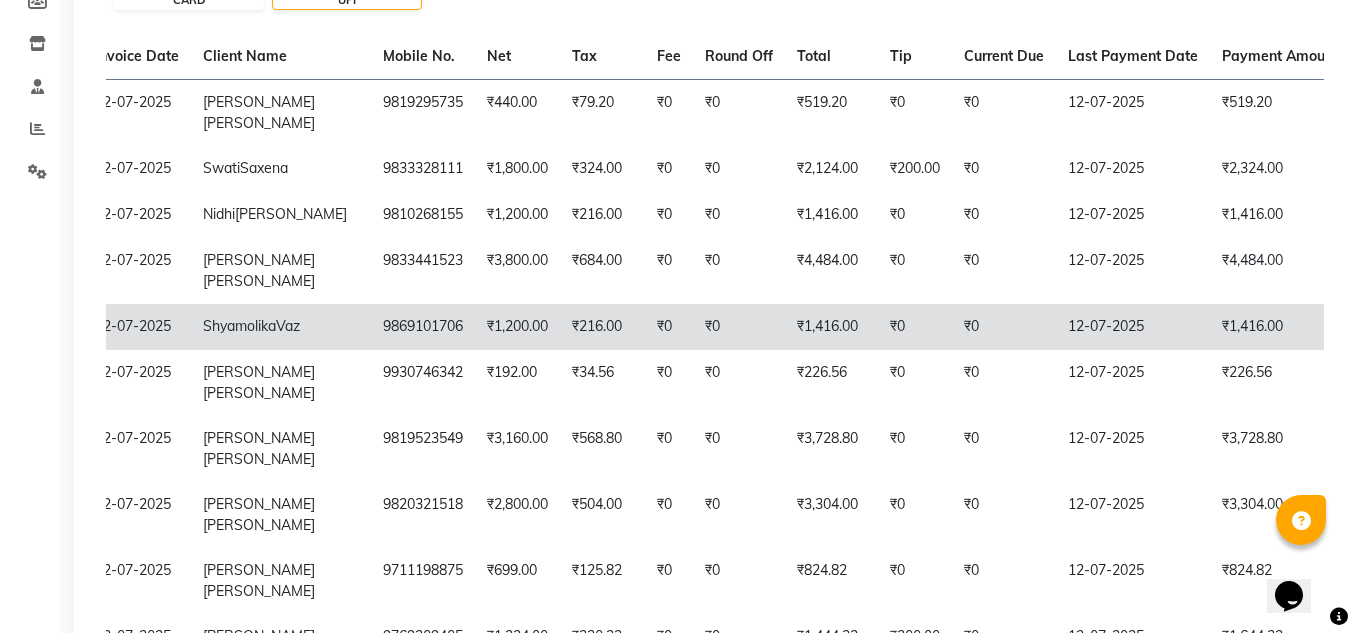 scroll, scrollTop: 283, scrollLeft: 0, axis: vertical 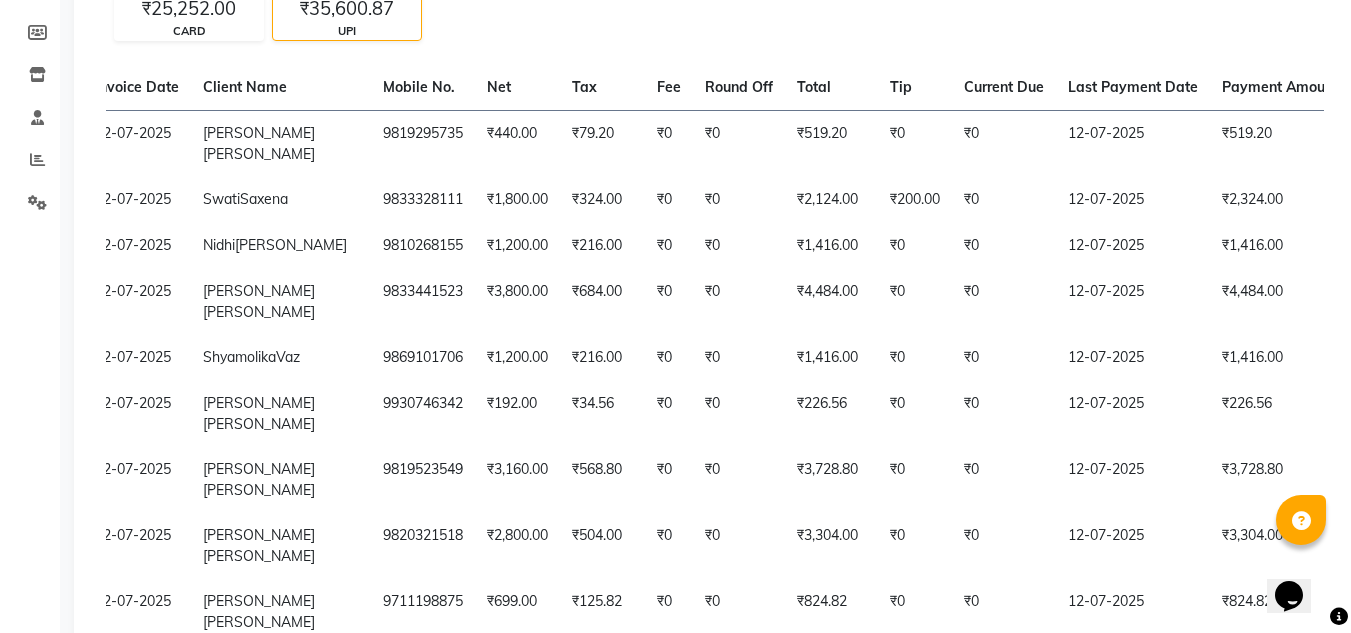 click on "₹61,230.87 Value (Ex. Redemption) ₹61,230.87 Invoice Total  ₹61,852.87 Collection ₹0 Redemption 24 Bills 1 Cancelled ₹1,000.00 CASH ₹25,252.00 CARD ₹35,600.87 UPI" 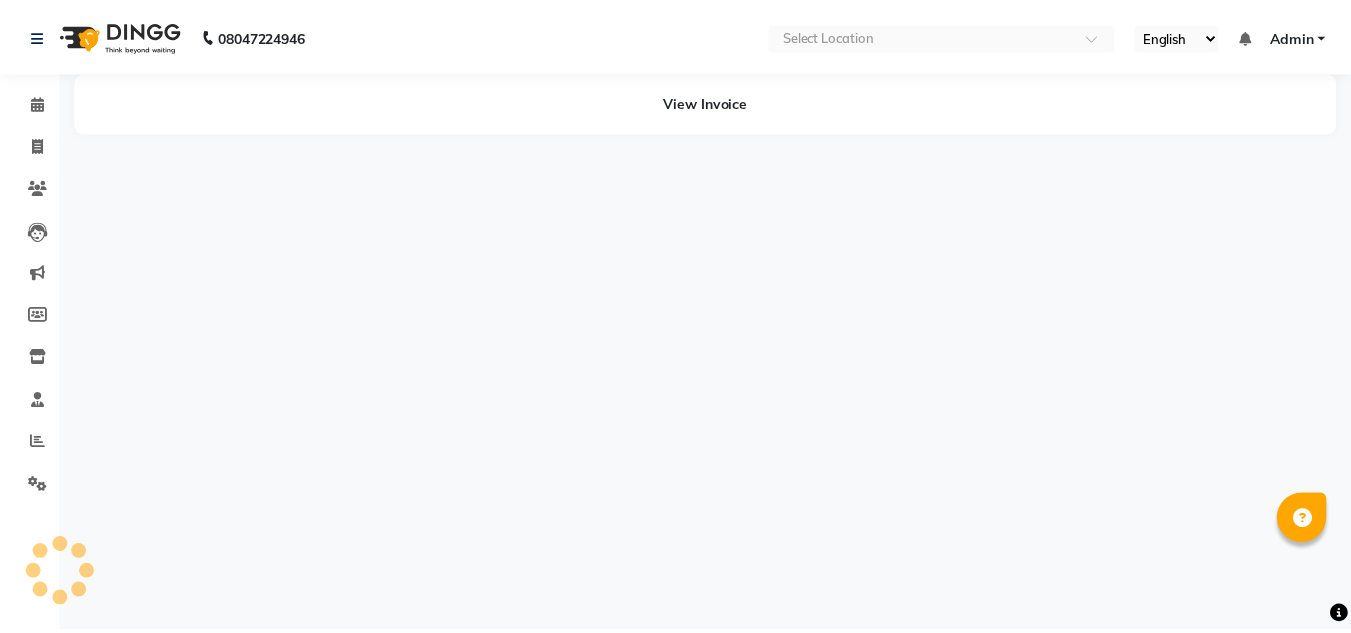scroll, scrollTop: 0, scrollLeft: 0, axis: both 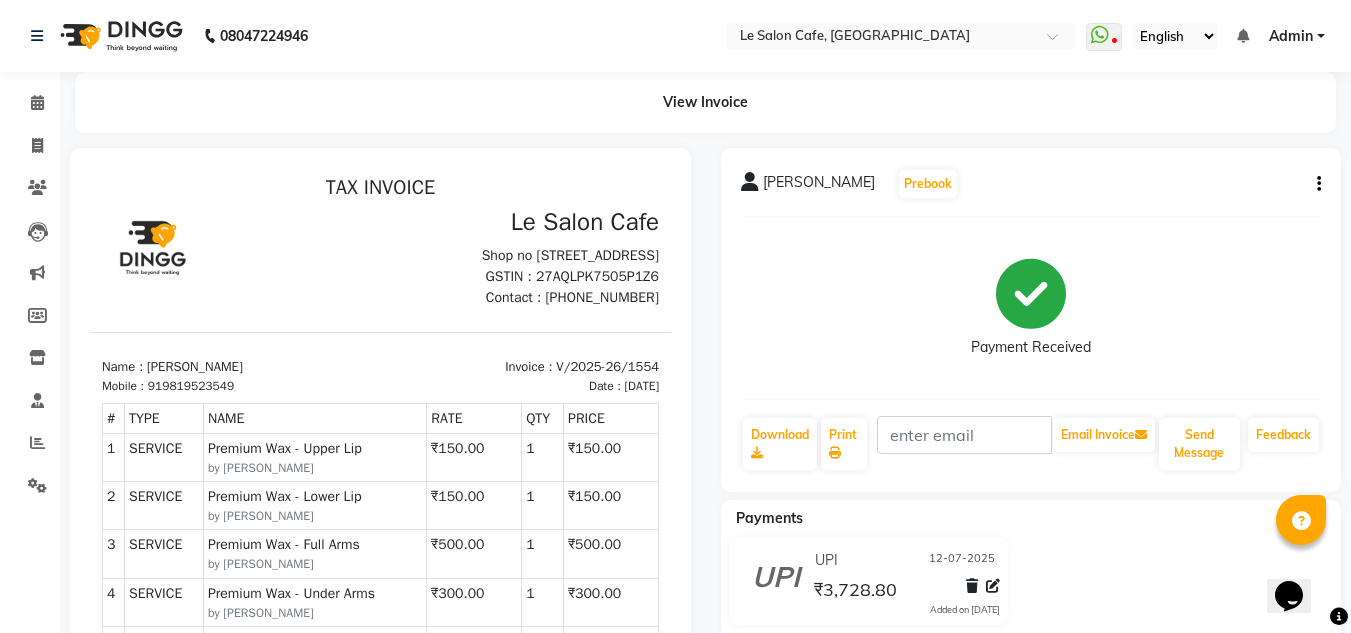 click 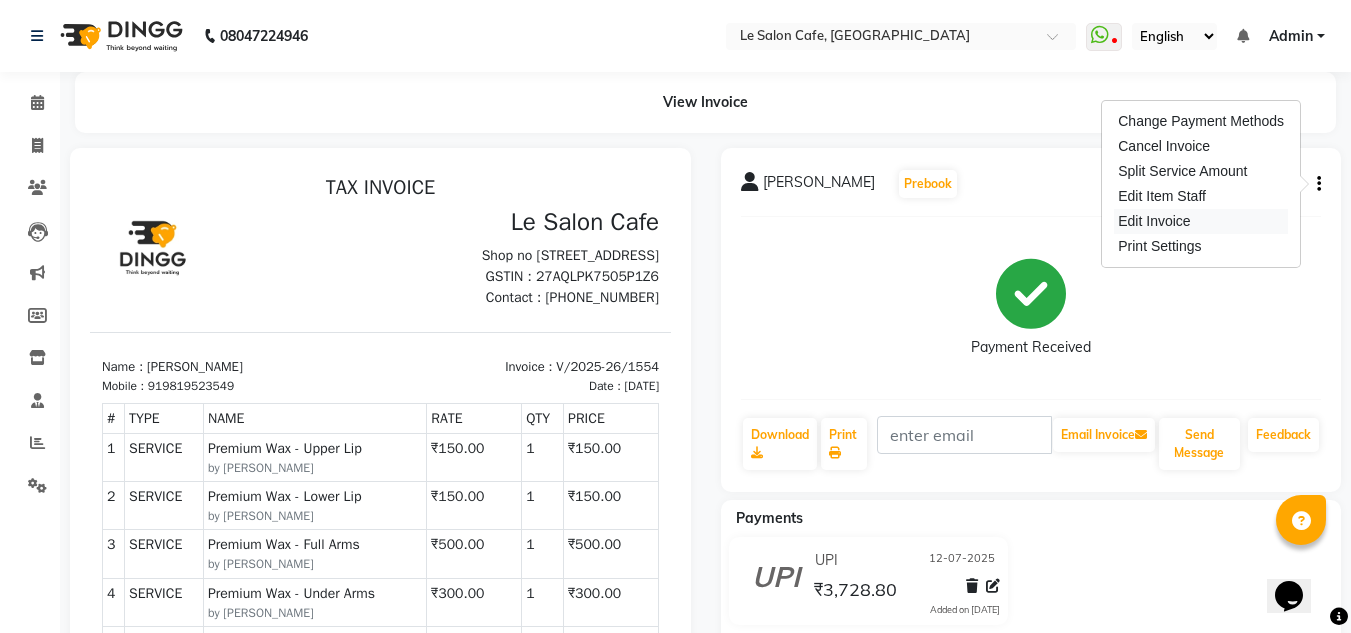 click on "Edit Invoice" at bounding box center [1201, 221] 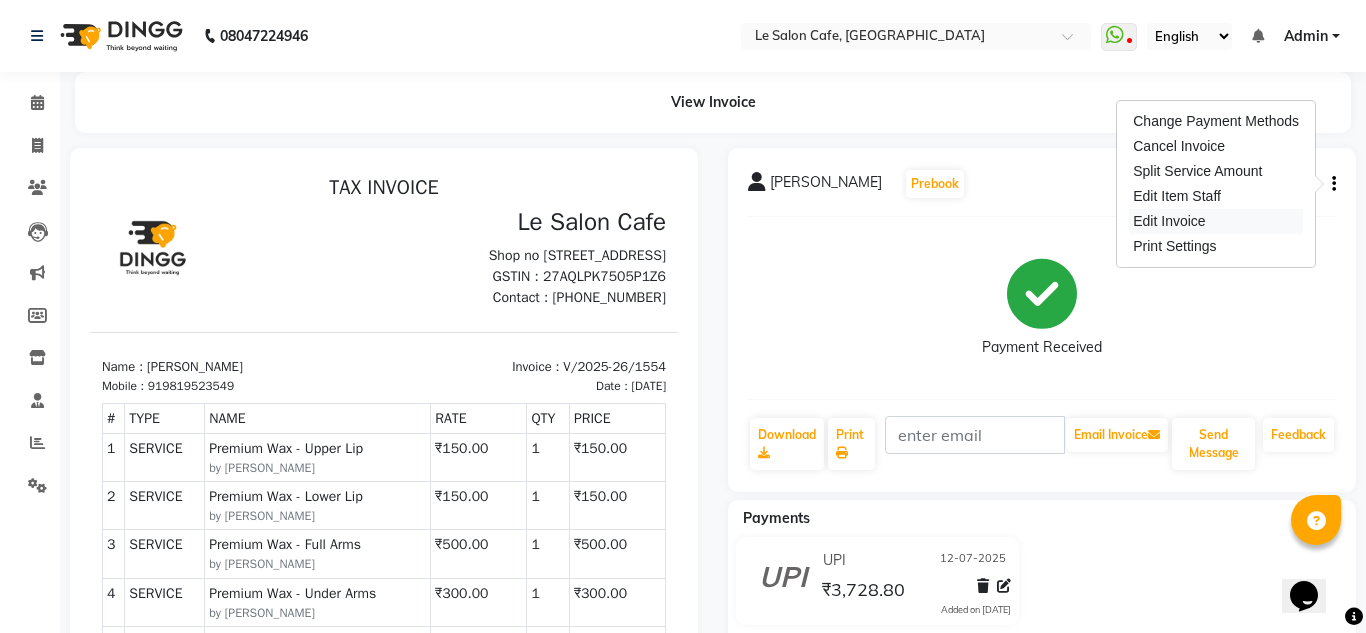 select on "service" 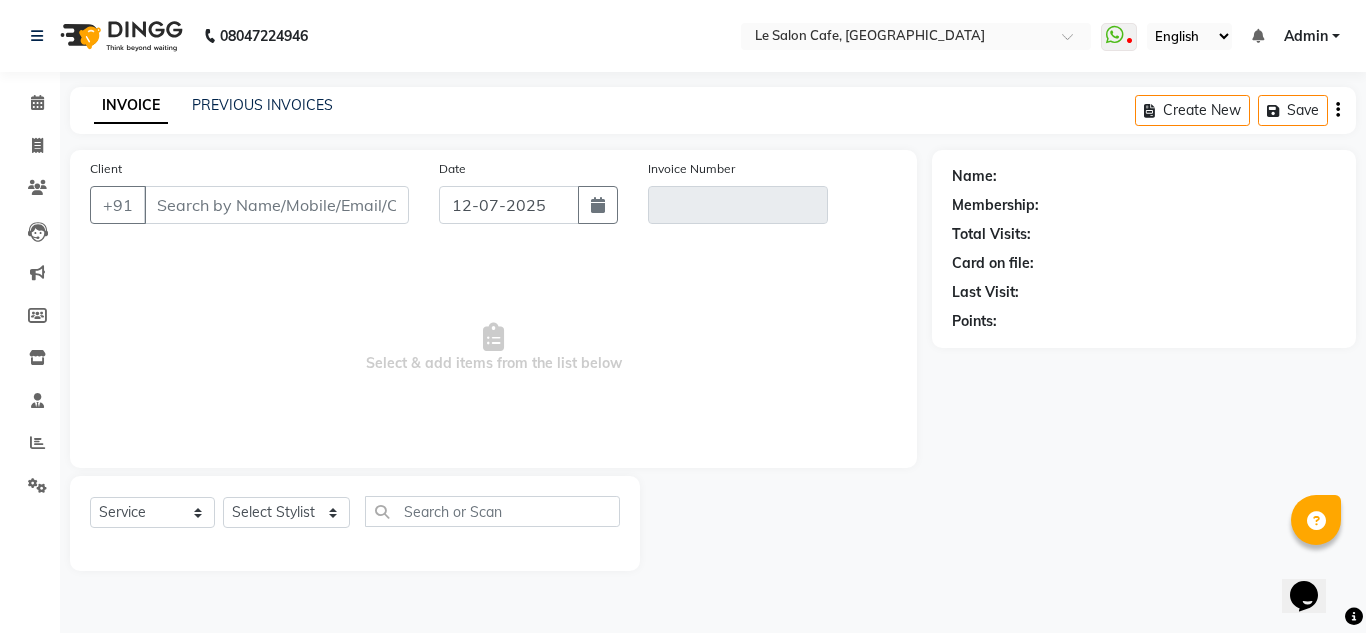 type on "9819523549" 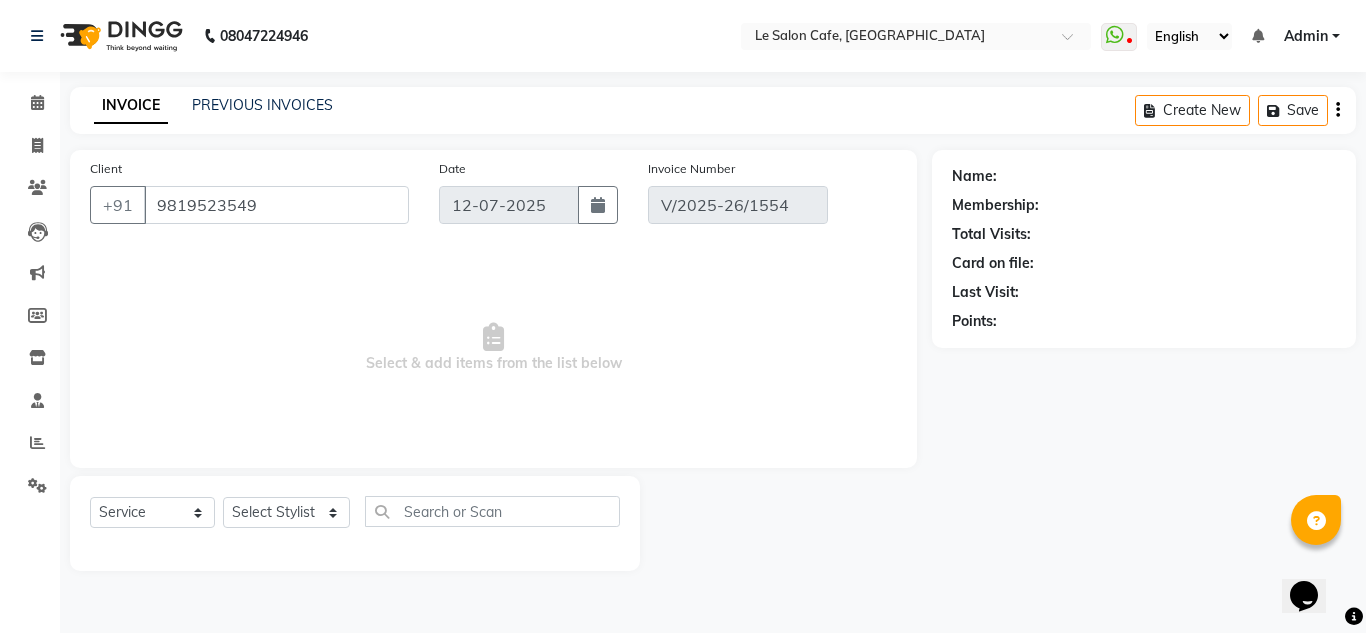 select on "1: Object" 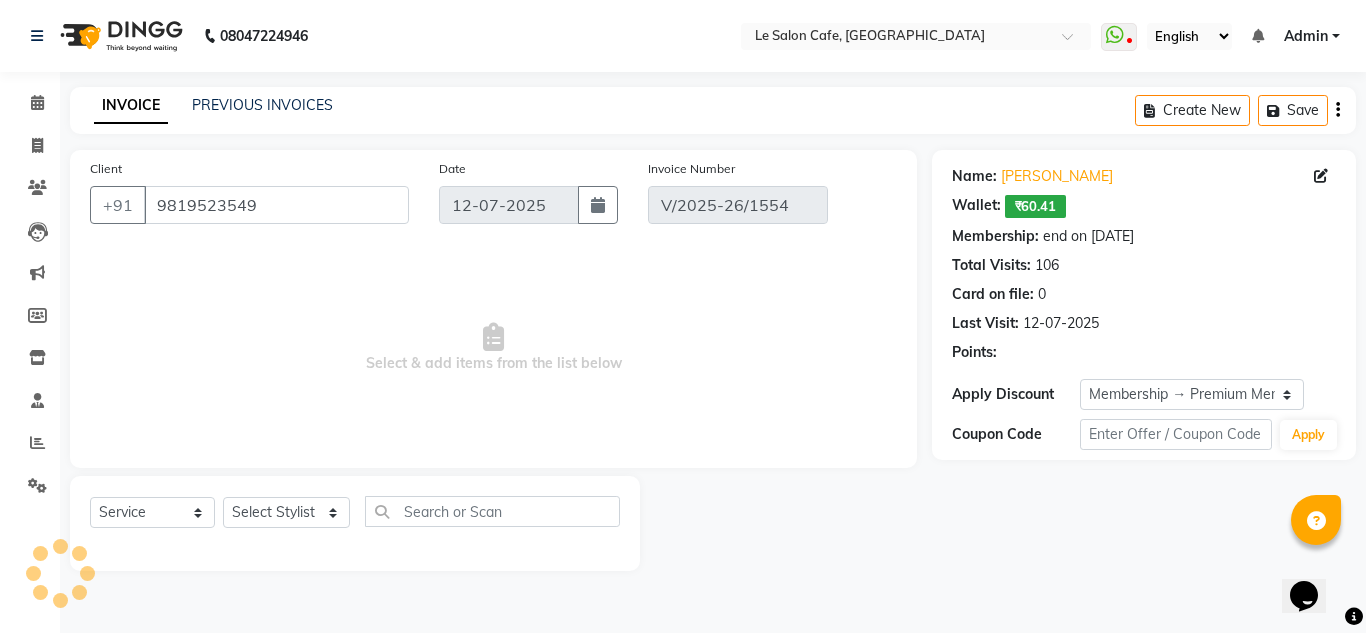 select on "select" 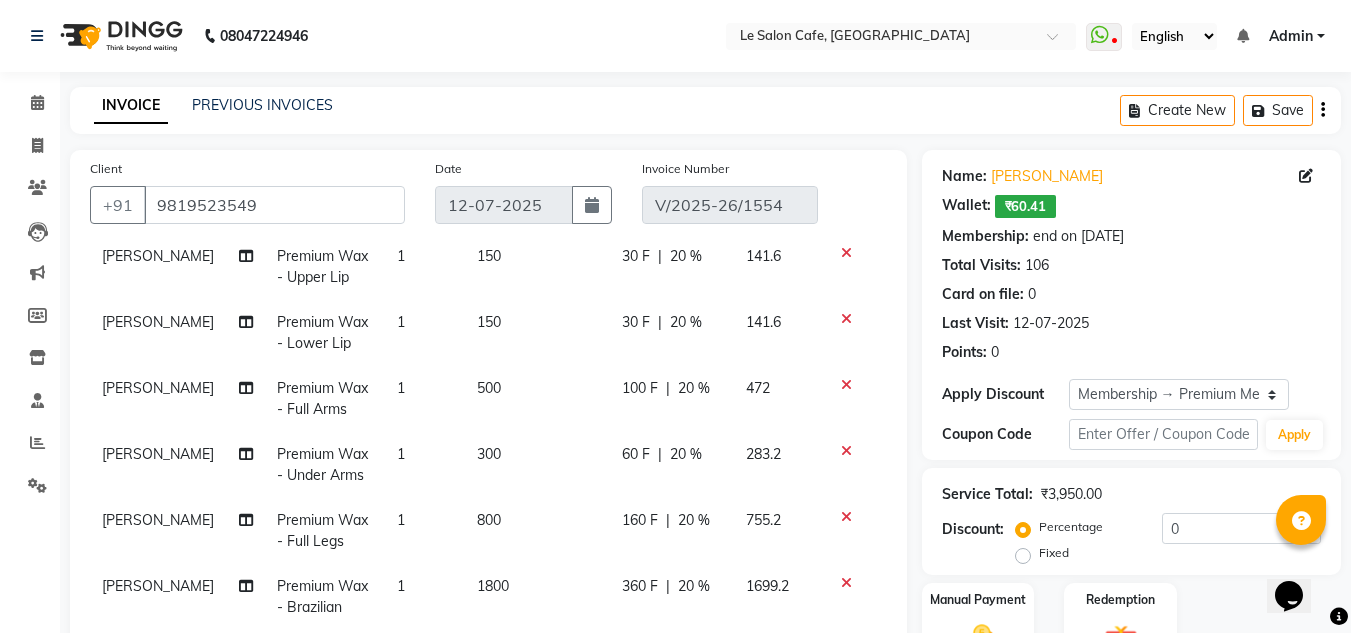 scroll, scrollTop: 141, scrollLeft: 0, axis: vertical 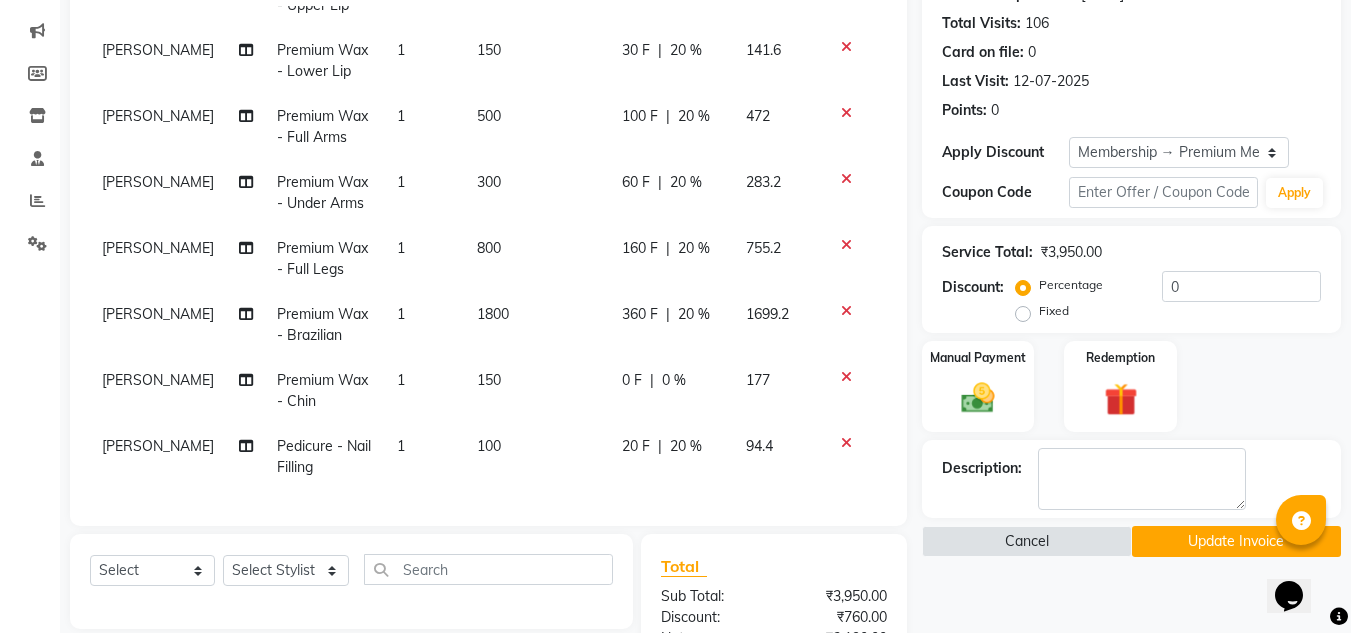 click on "0 %" 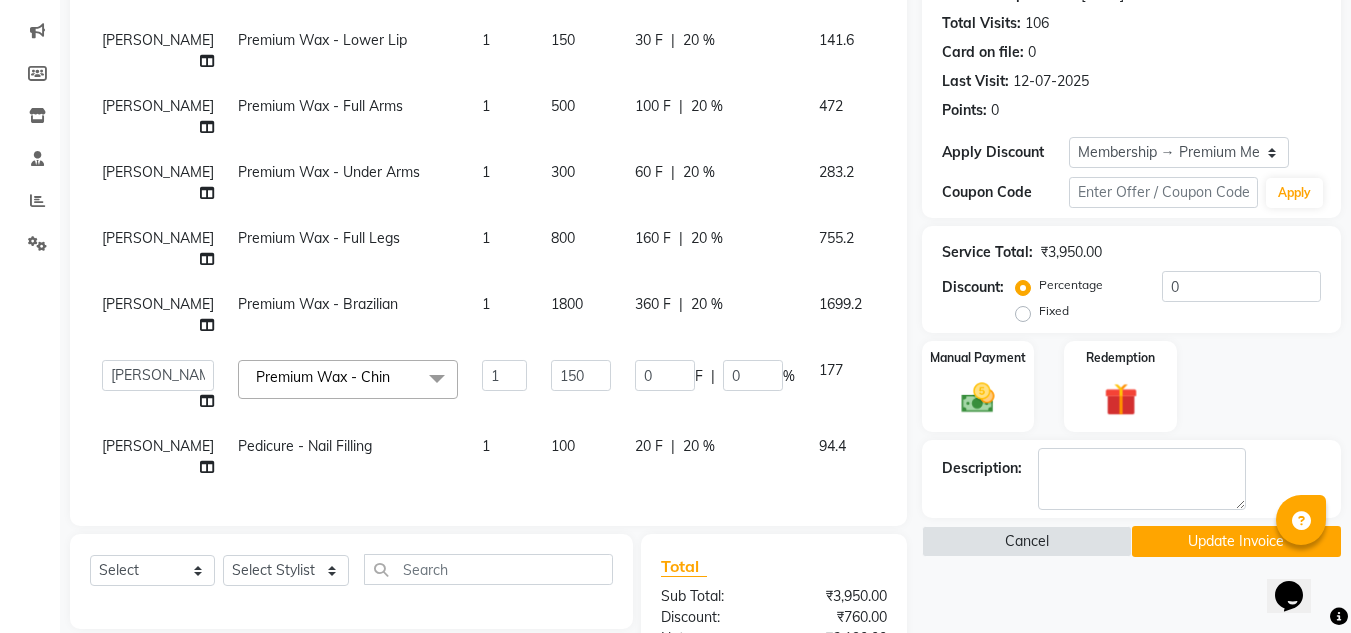 scroll, scrollTop: 298, scrollLeft: 0, axis: vertical 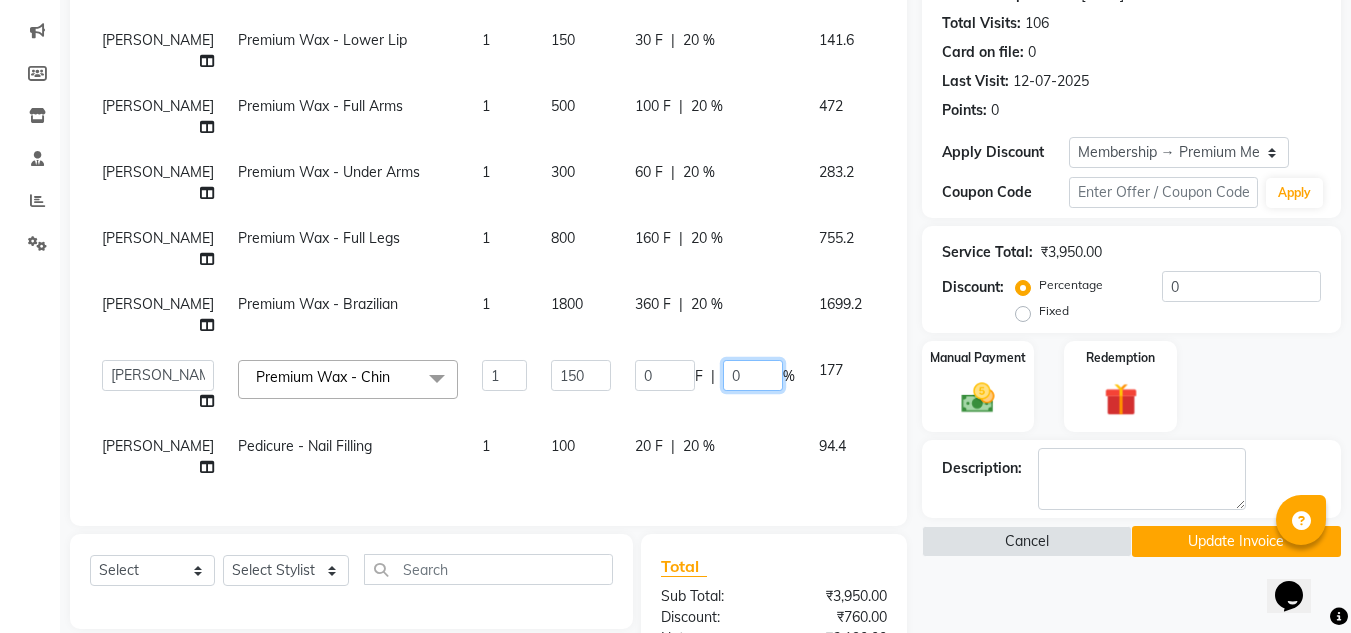 click on "0" 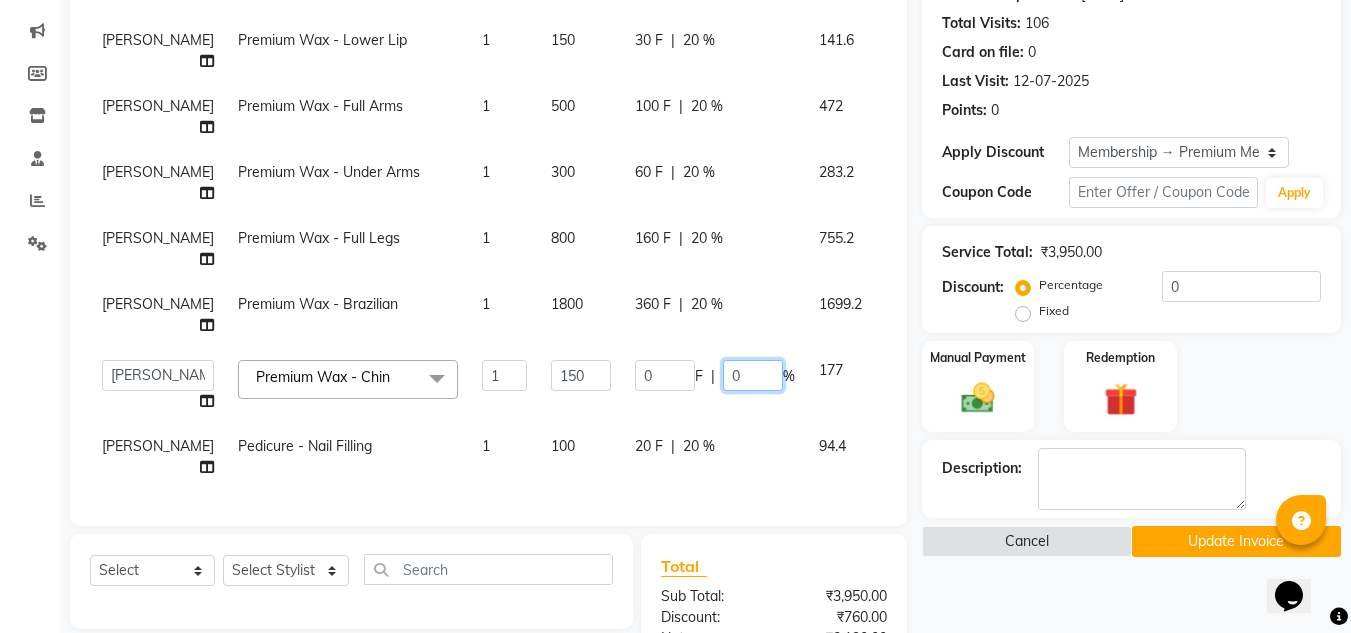 type on "20" 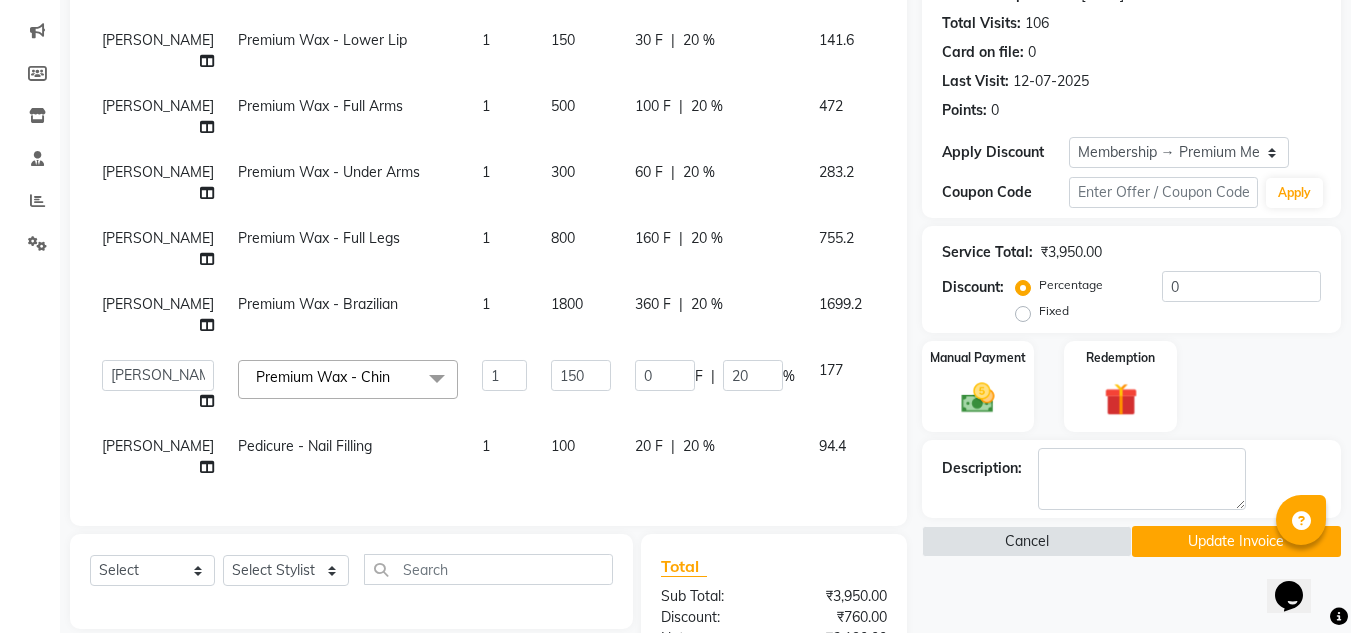 scroll, scrollTop: 141, scrollLeft: 0, axis: vertical 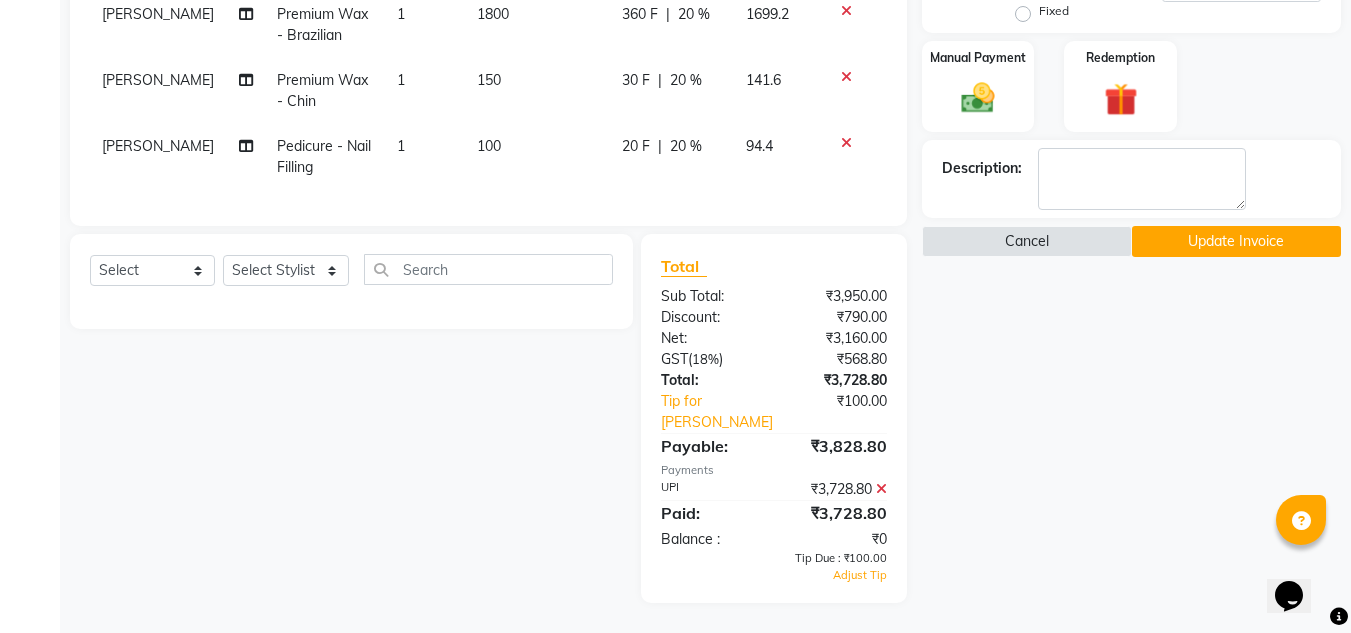 click on "Update Invoice" 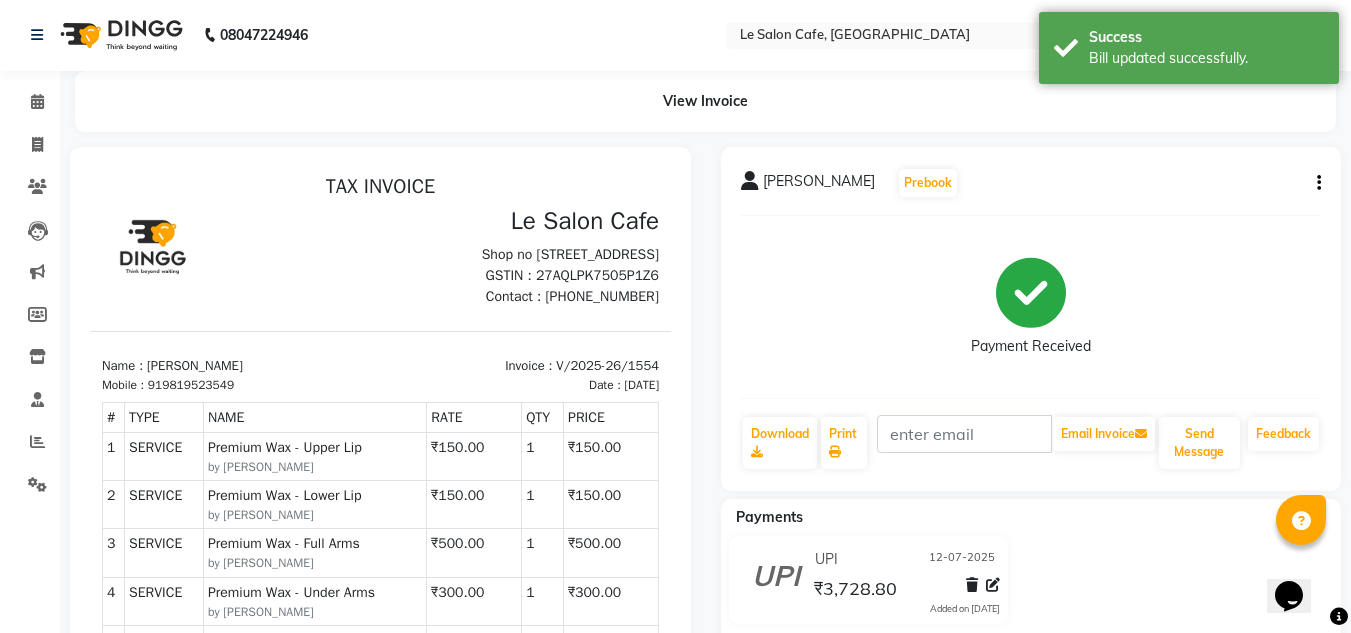 scroll, scrollTop: 0, scrollLeft: 0, axis: both 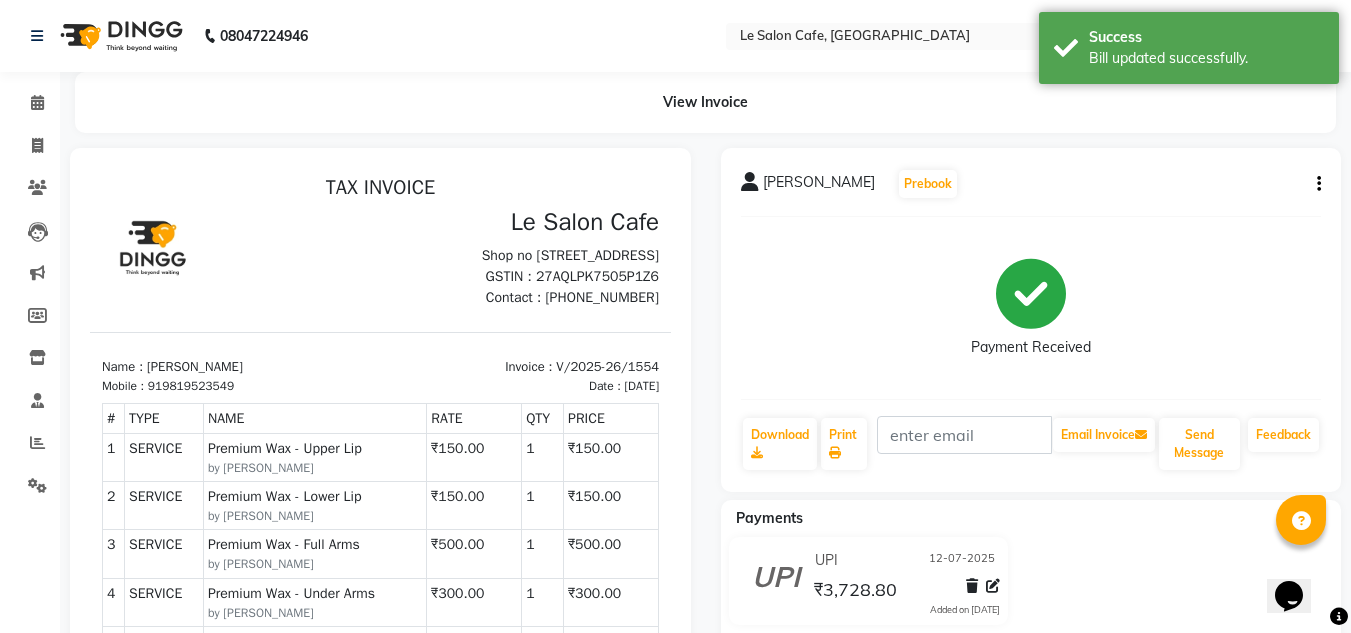 click 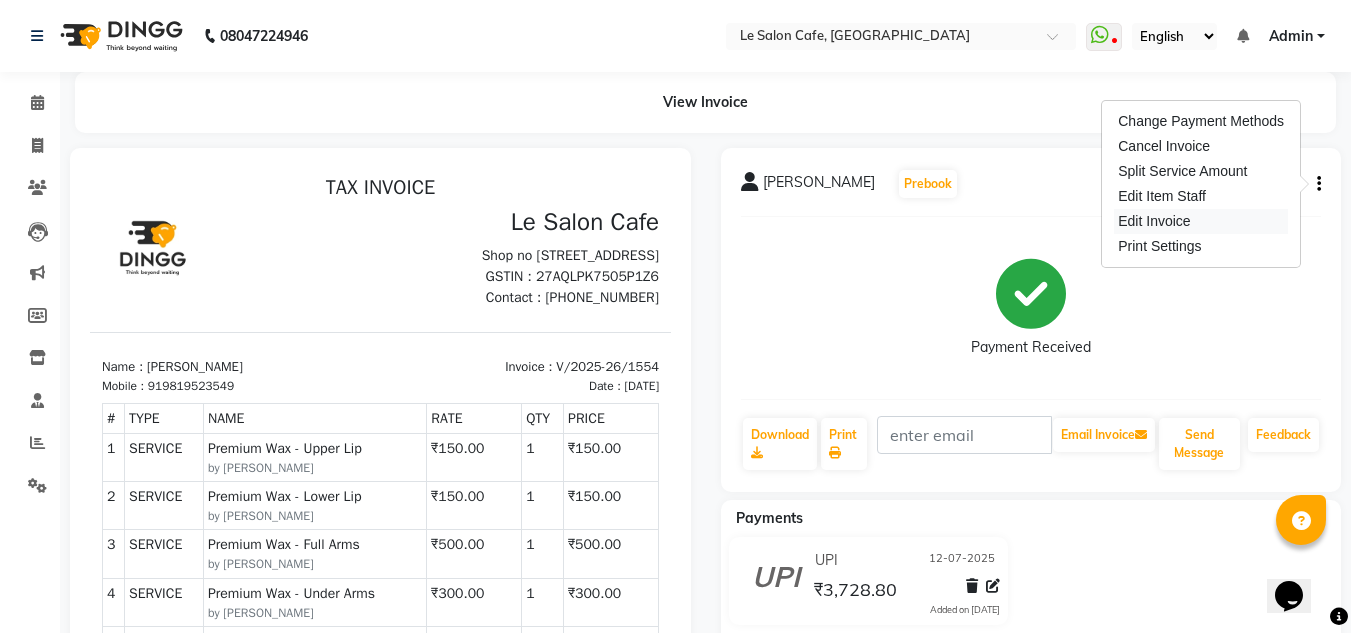 click on "Edit Invoice" at bounding box center [1201, 221] 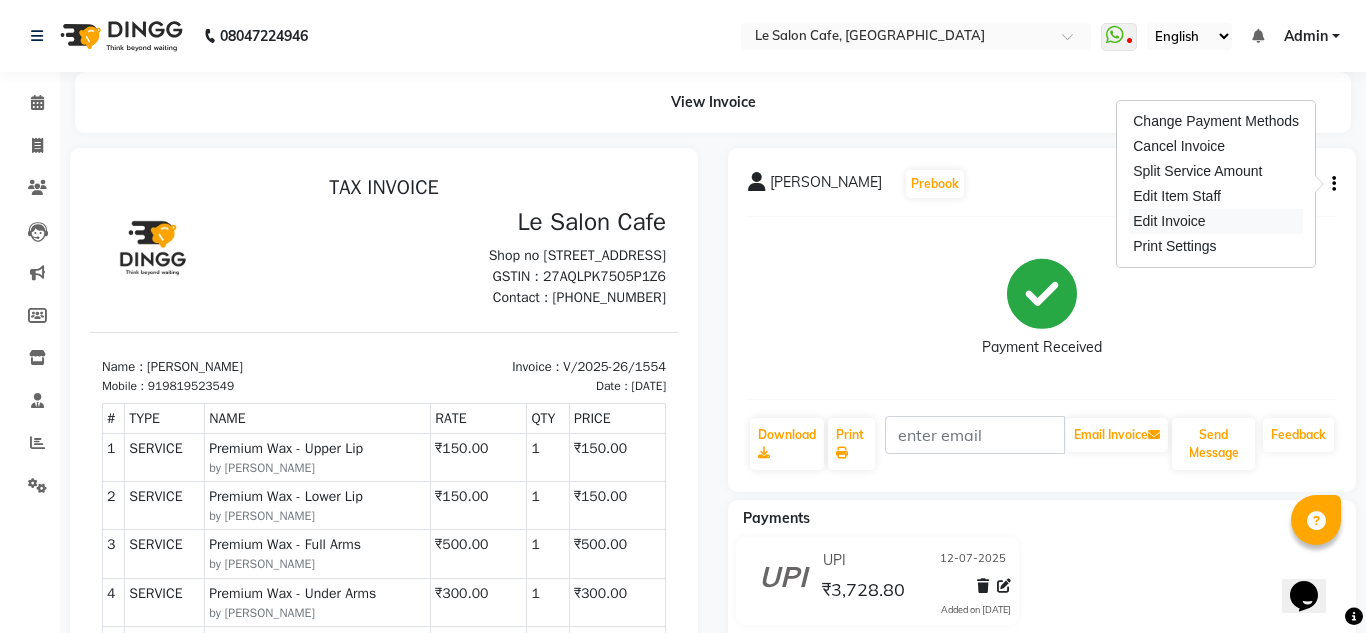 select on "service" 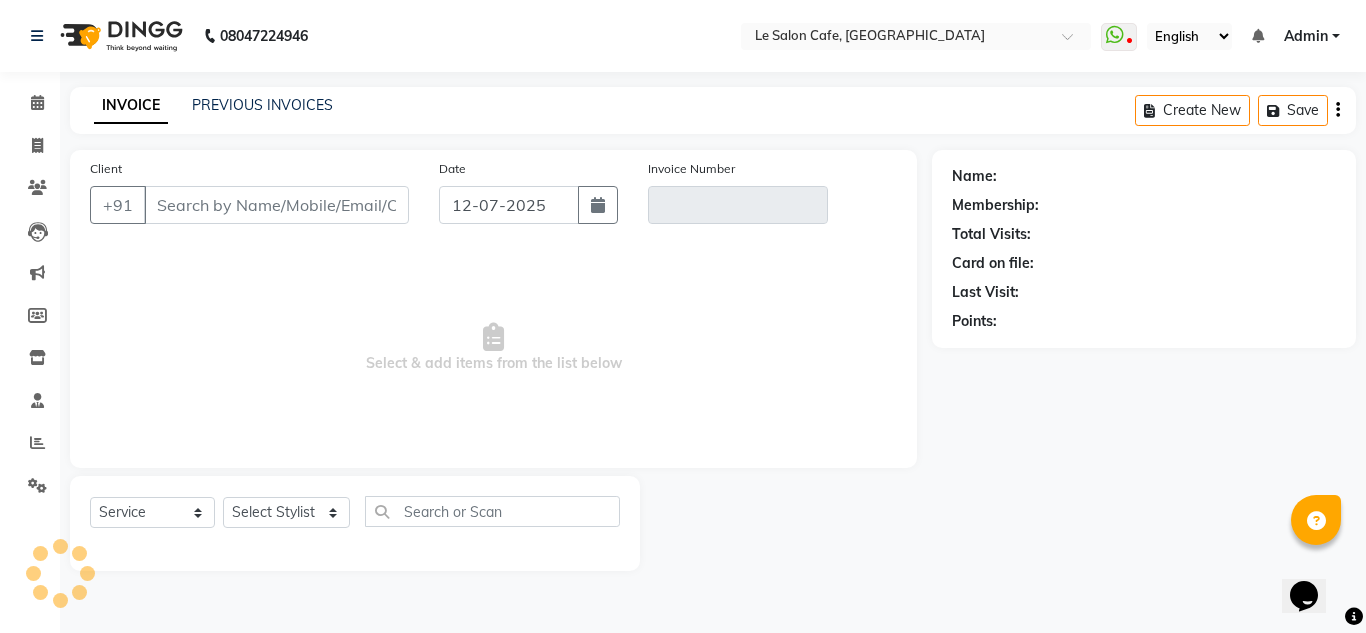 type on "9819523549" 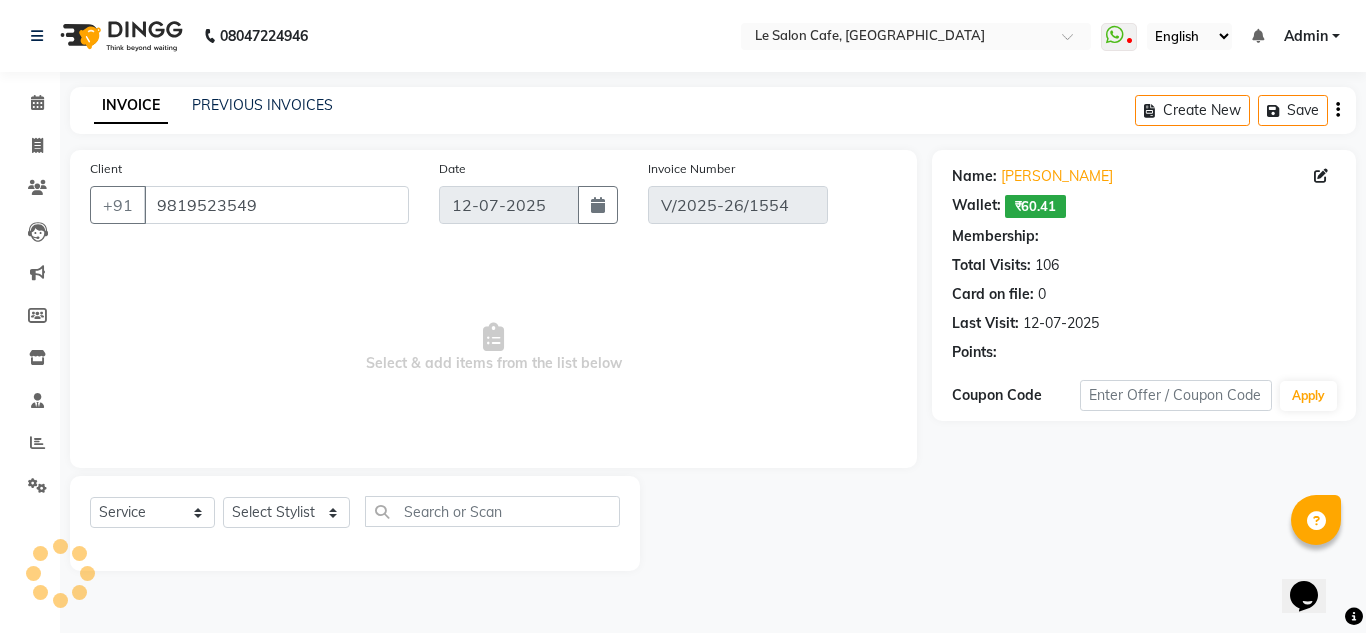 select on "select" 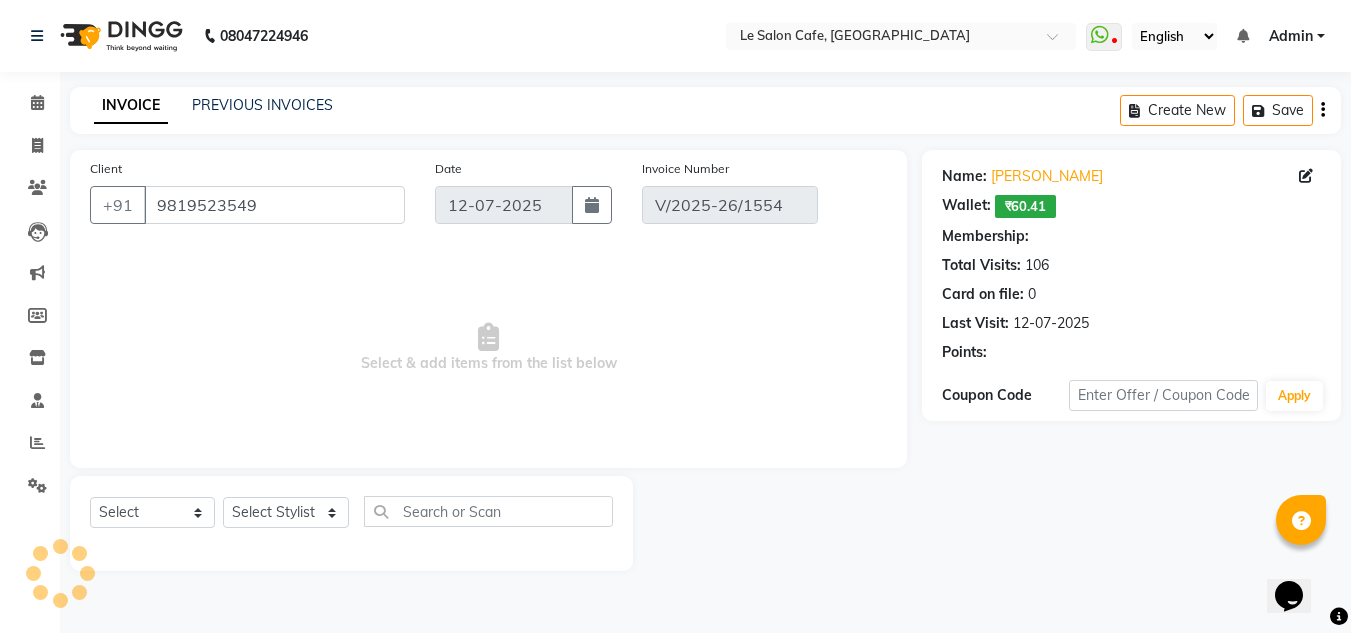 select on "1: Object" 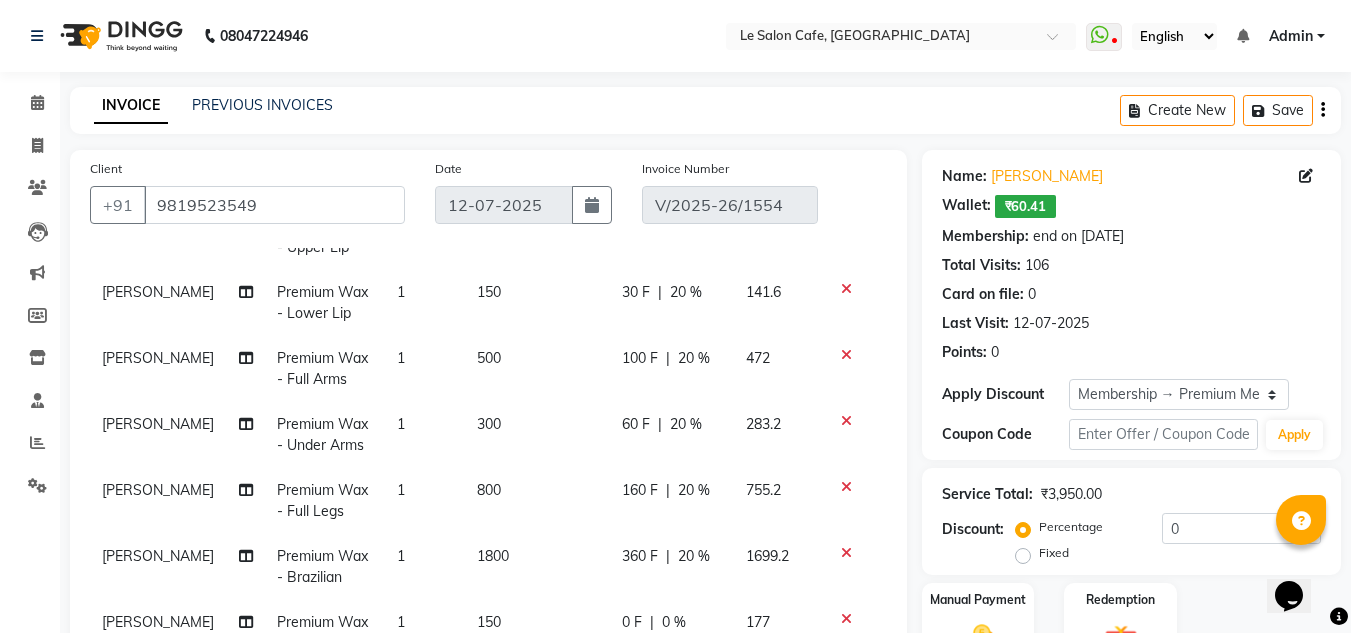 scroll, scrollTop: 141, scrollLeft: 0, axis: vertical 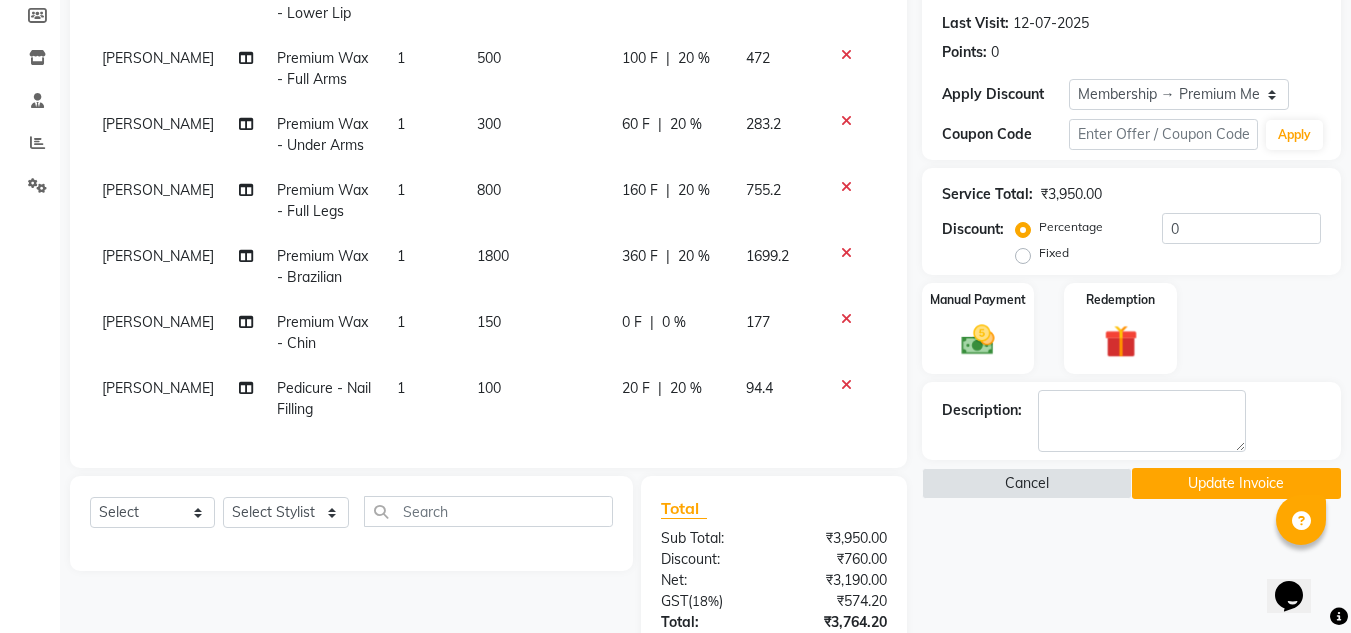 click on "0 F | 0 %" 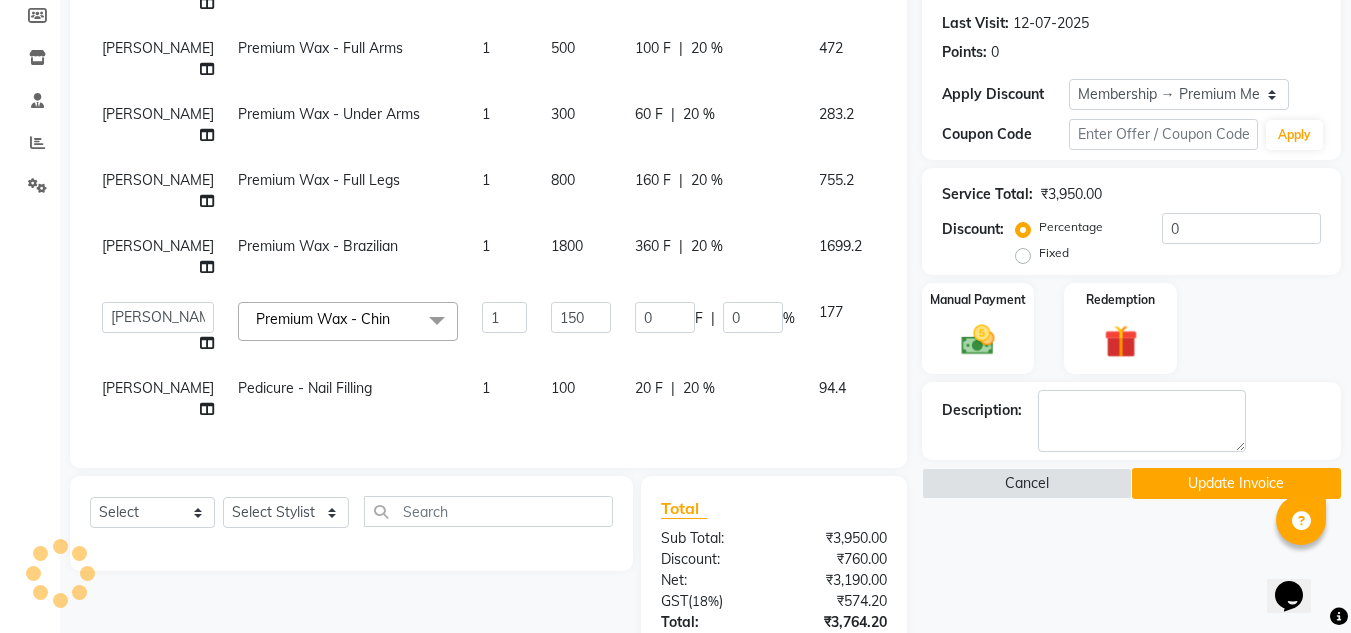 scroll, scrollTop: 298, scrollLeft: 0, axis: vertical 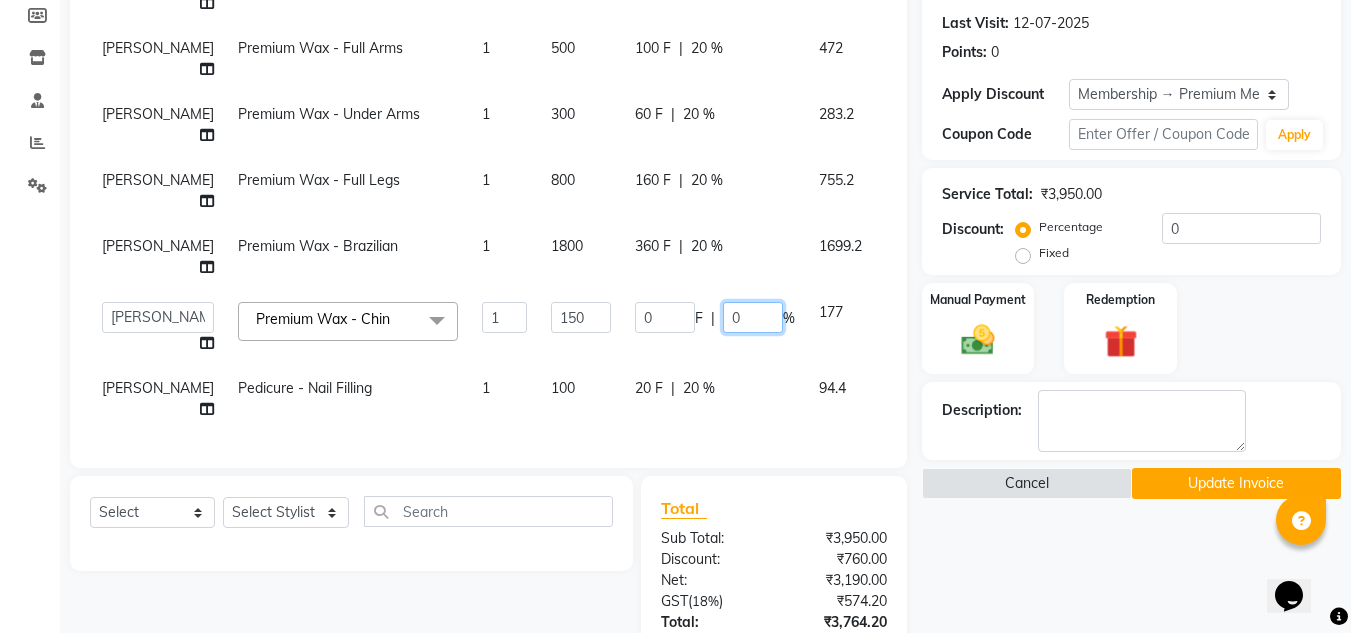 click on "0" 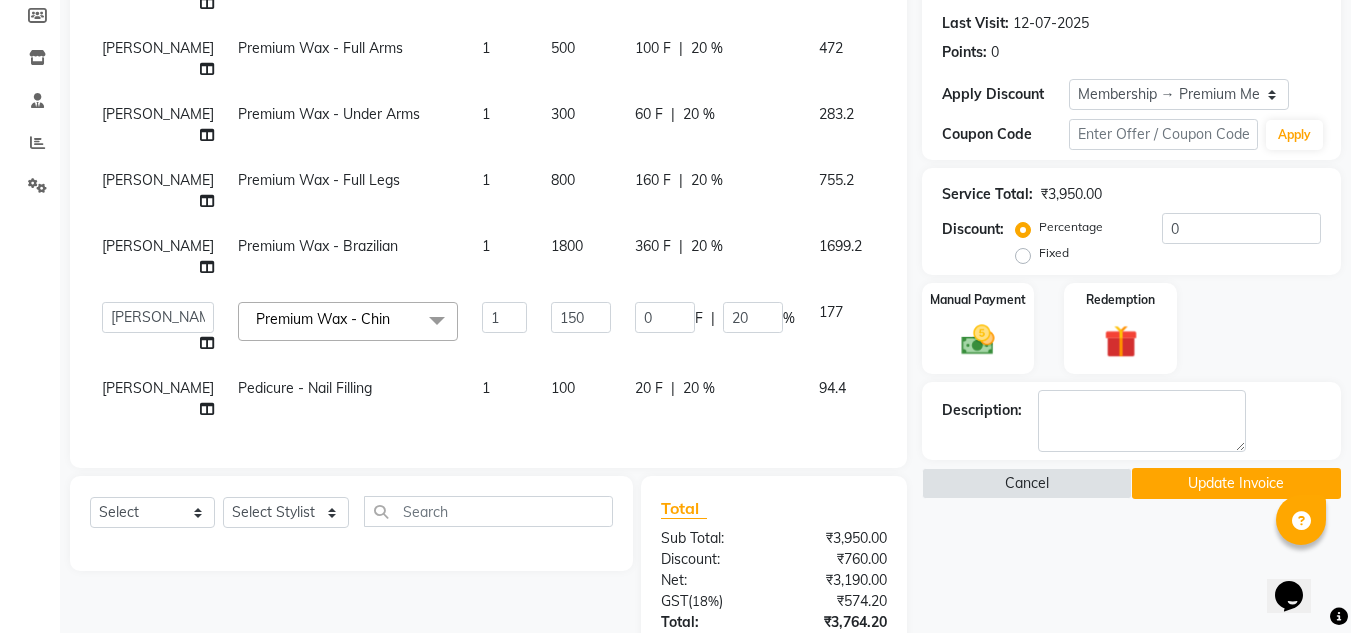scroll, scrollTop: 141, scrollLeft: 0, axis: vertical 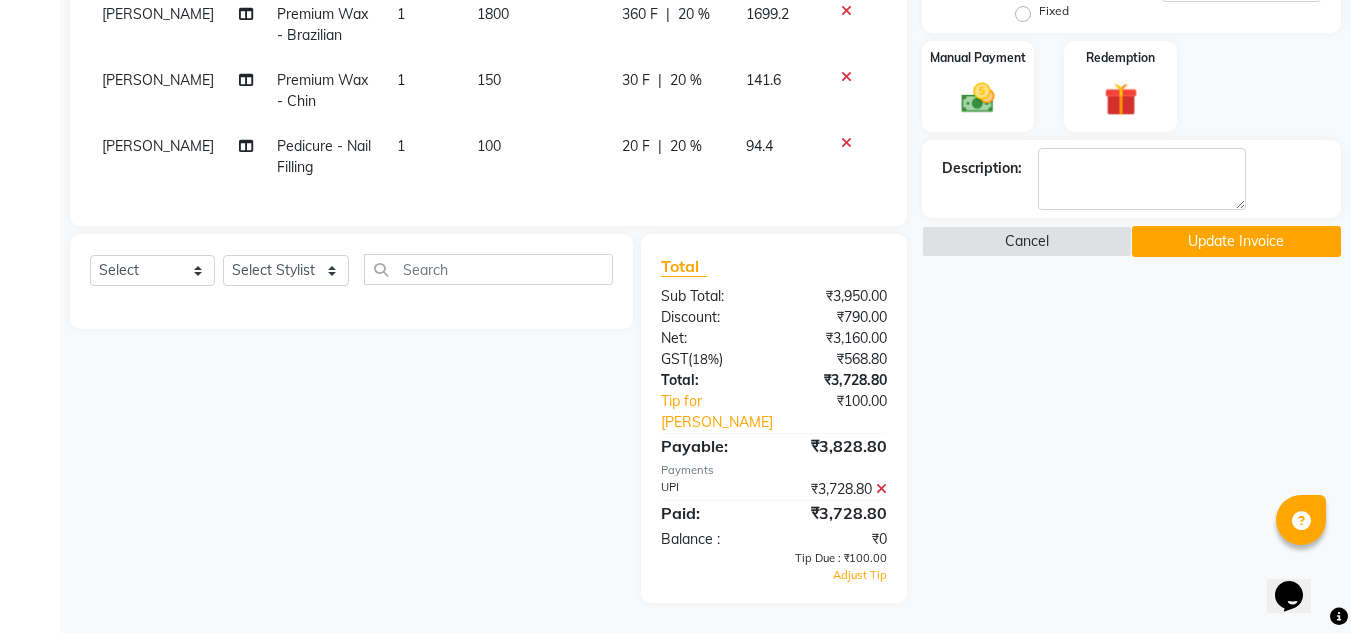 click 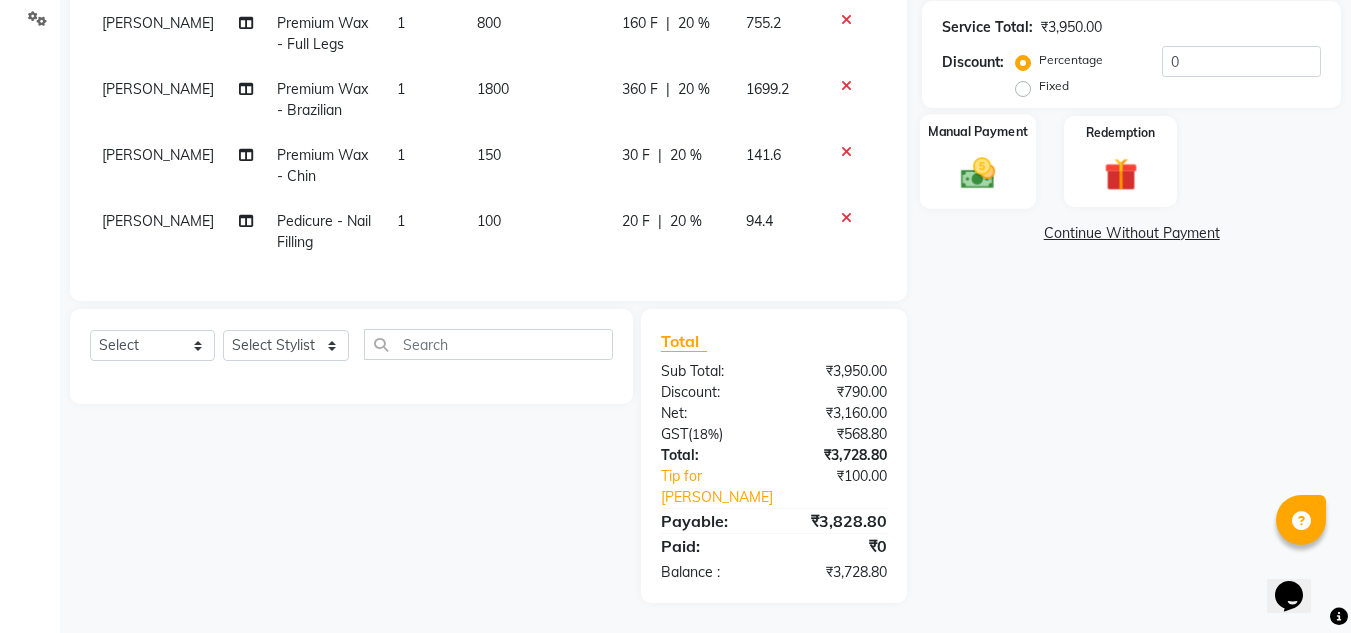 click on "Manual Payment" 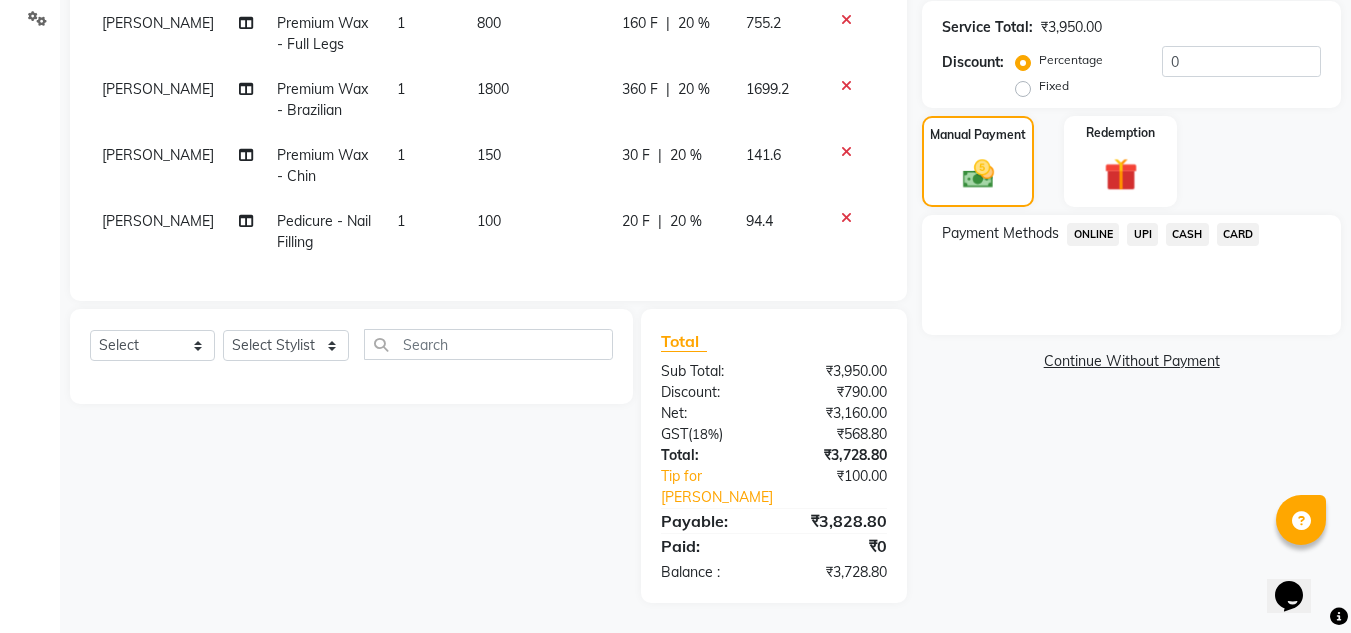 click on "UPI" 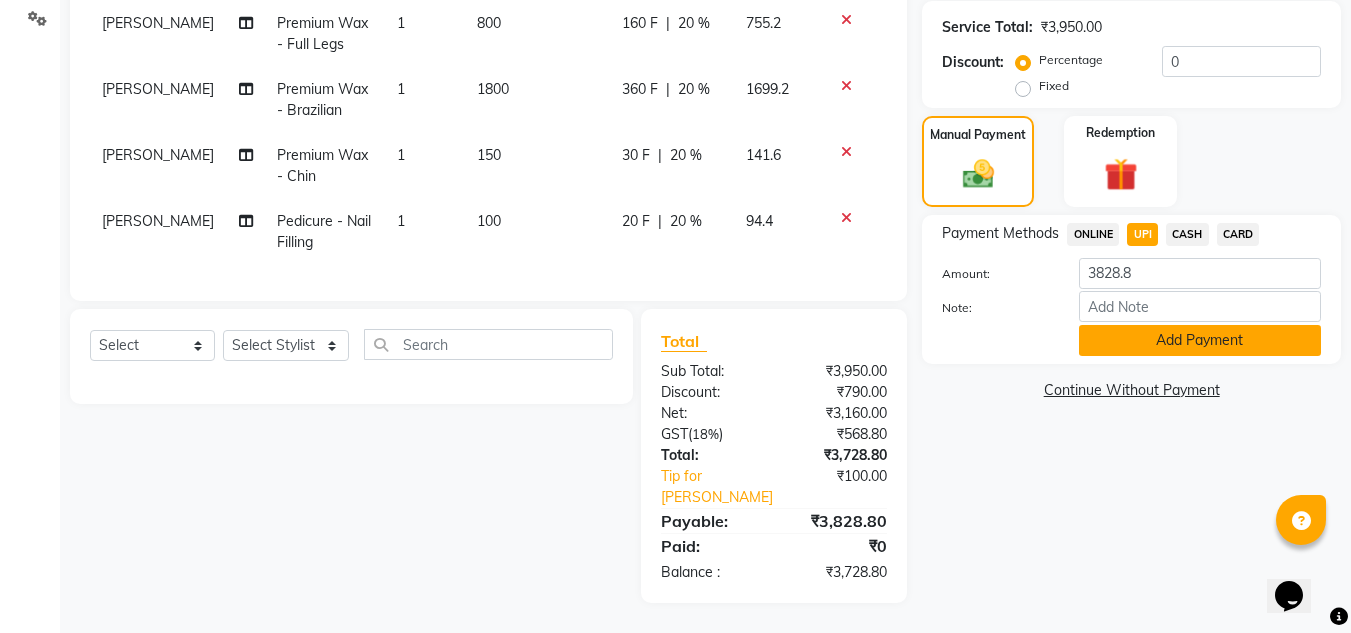 click on "Add Payment" 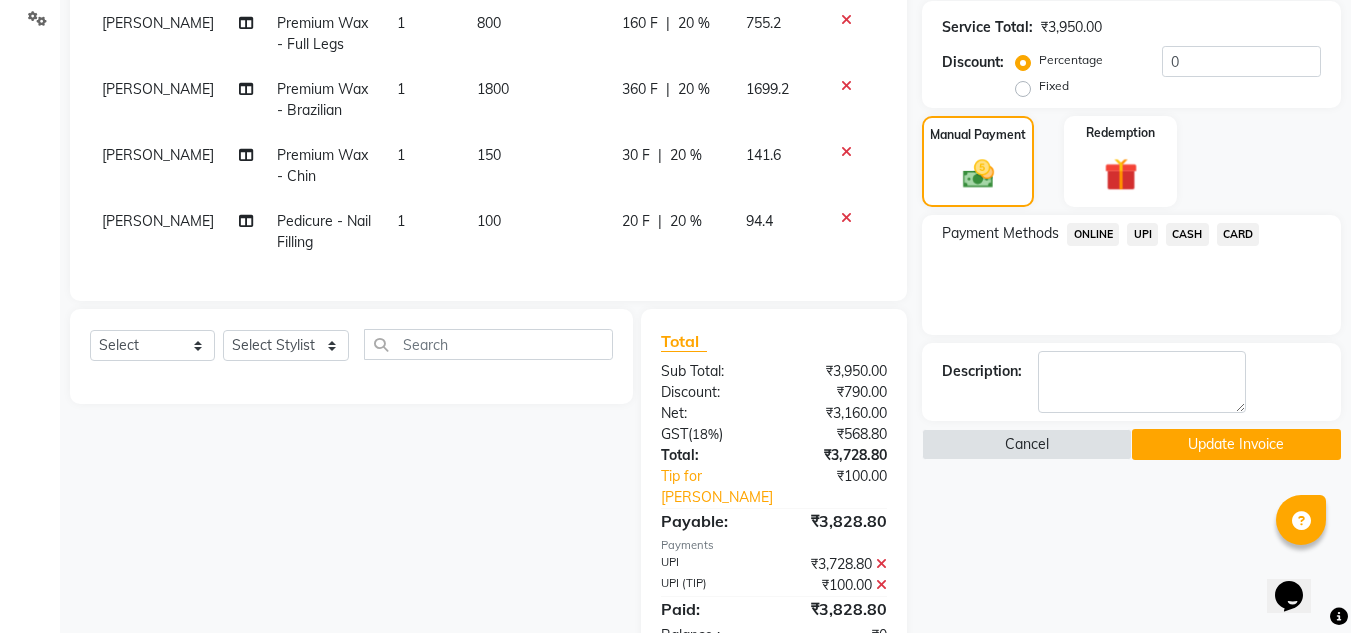 click on "Update Invoice" 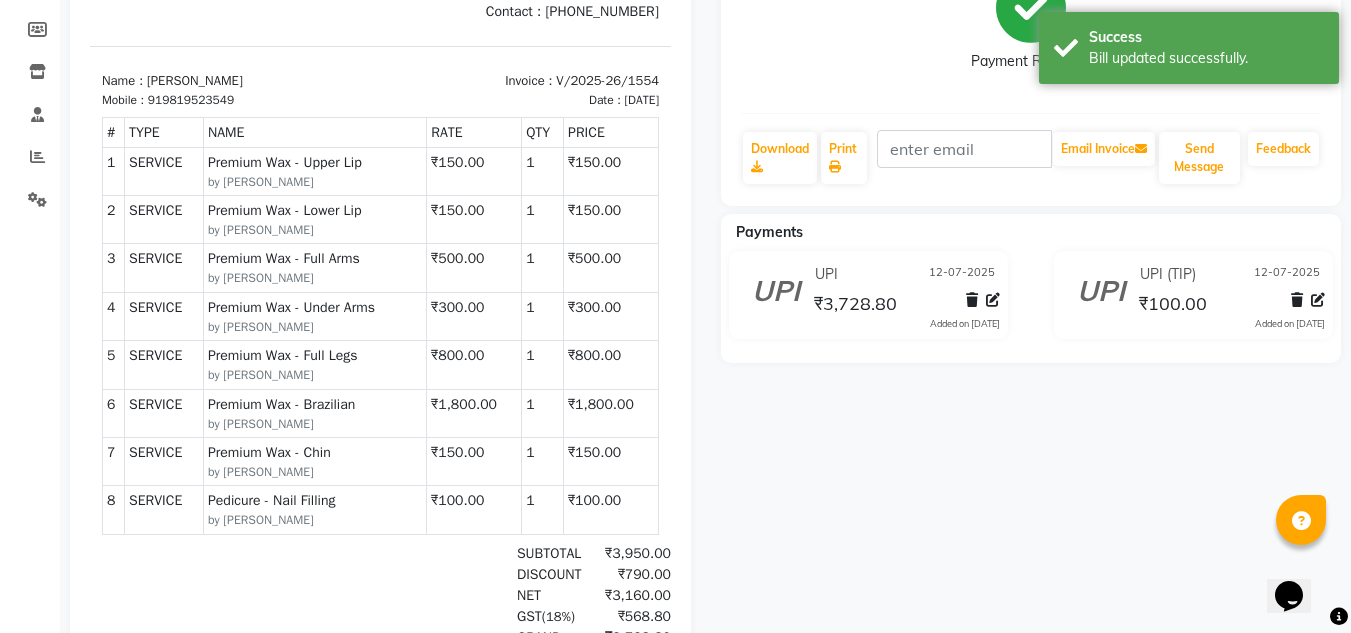 scroll, scrollTop: 558, scrollLeft: 0, axis: vertical 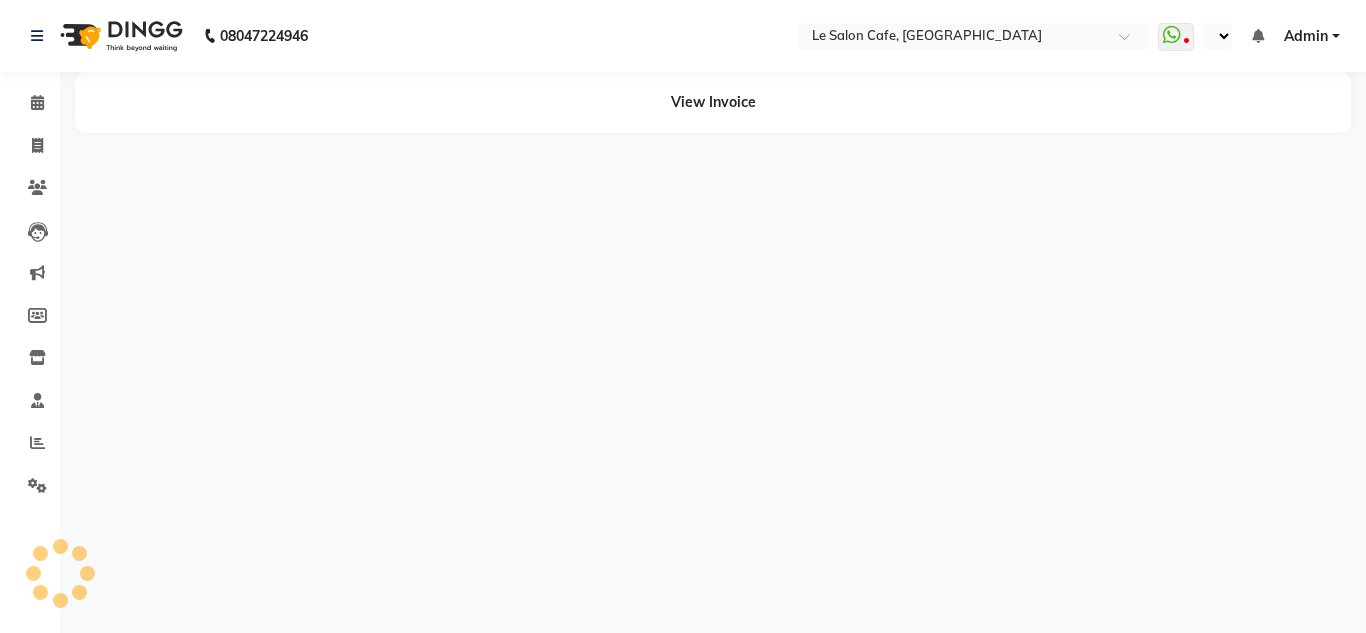 select on "en" 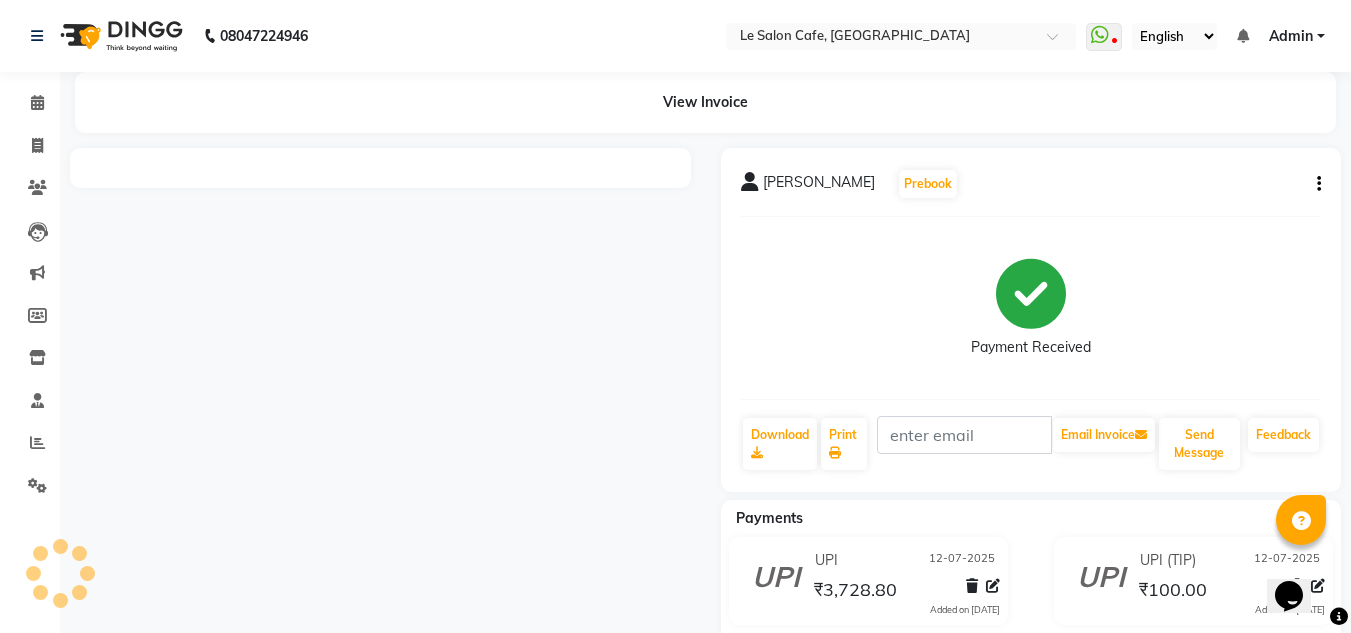 scroll, scrollTop: 0, scrollLeft: 0, axis: both 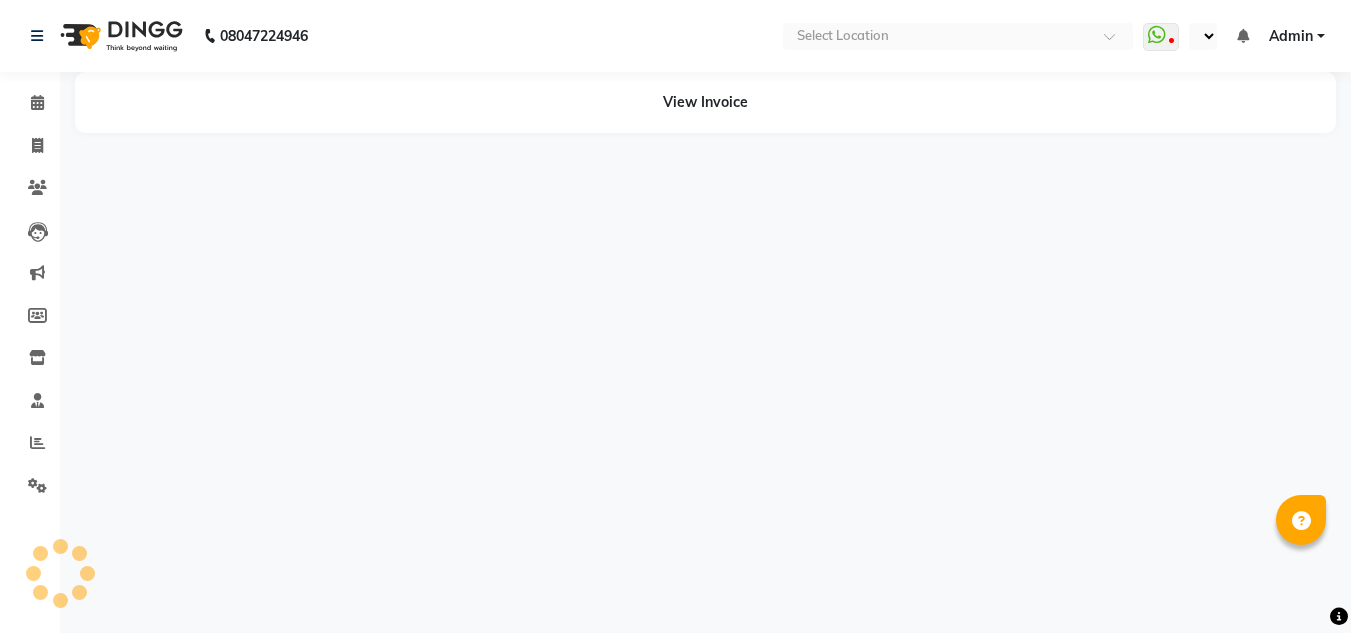 select on "en" 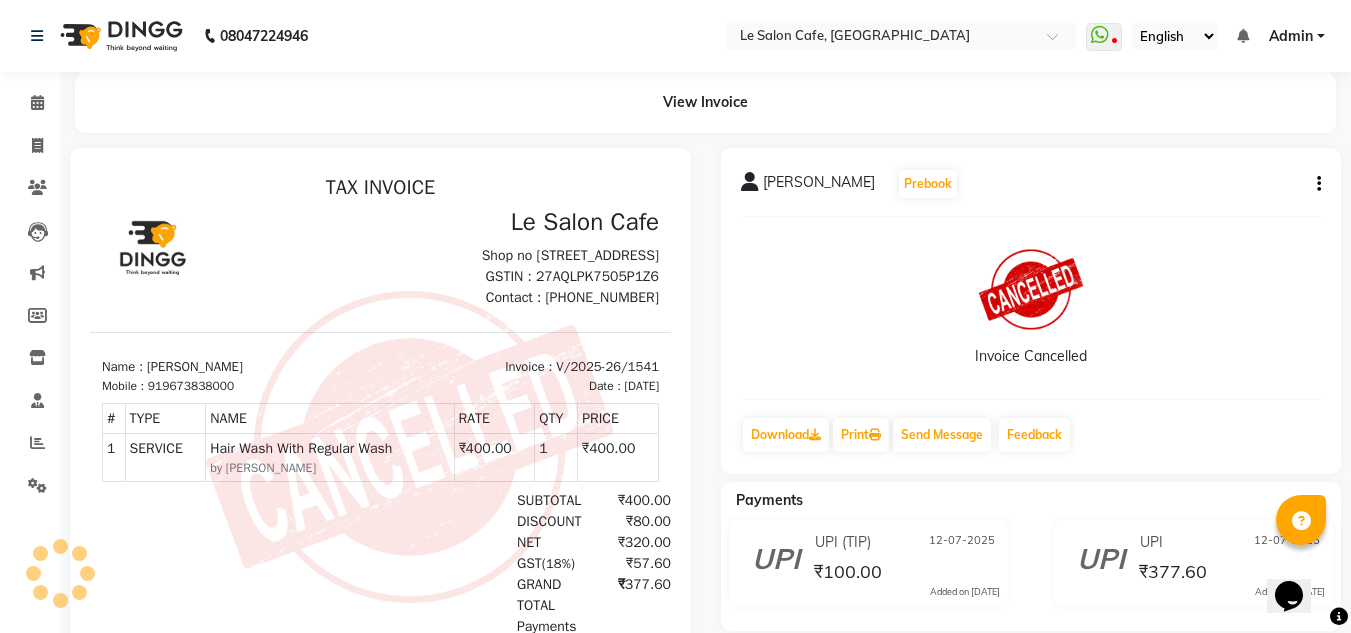 scroll, scrollTop: 0, scrollLeft: 0, axis: both 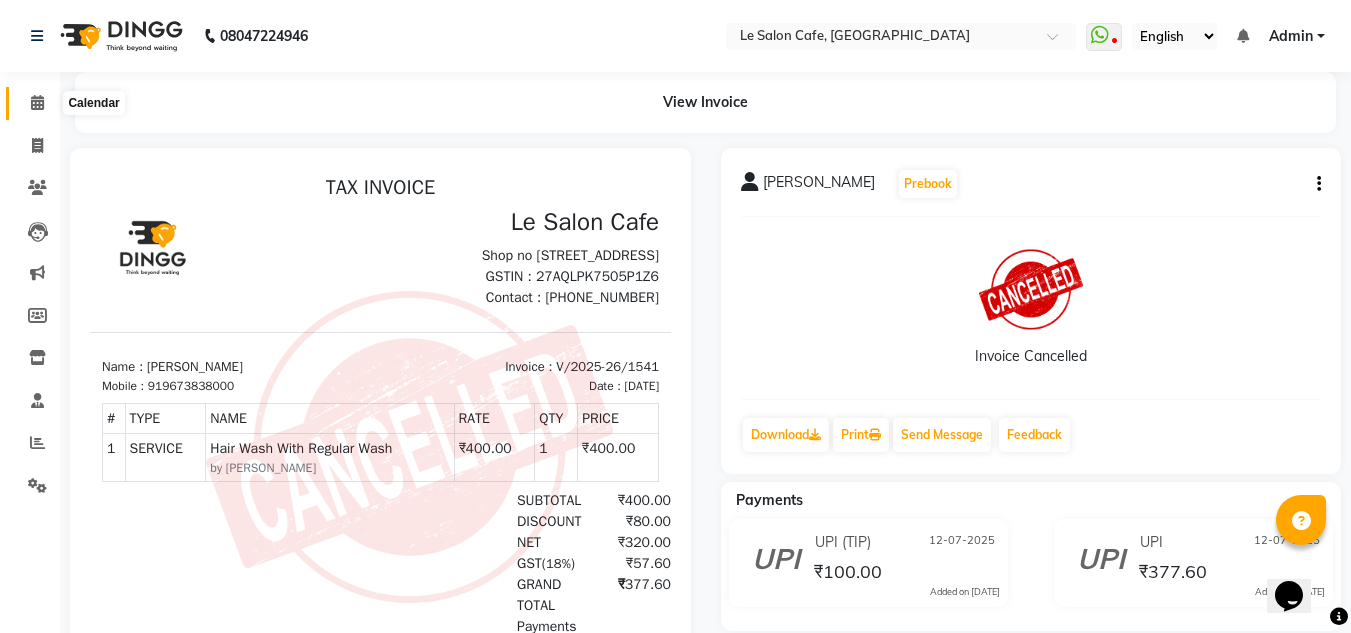 click 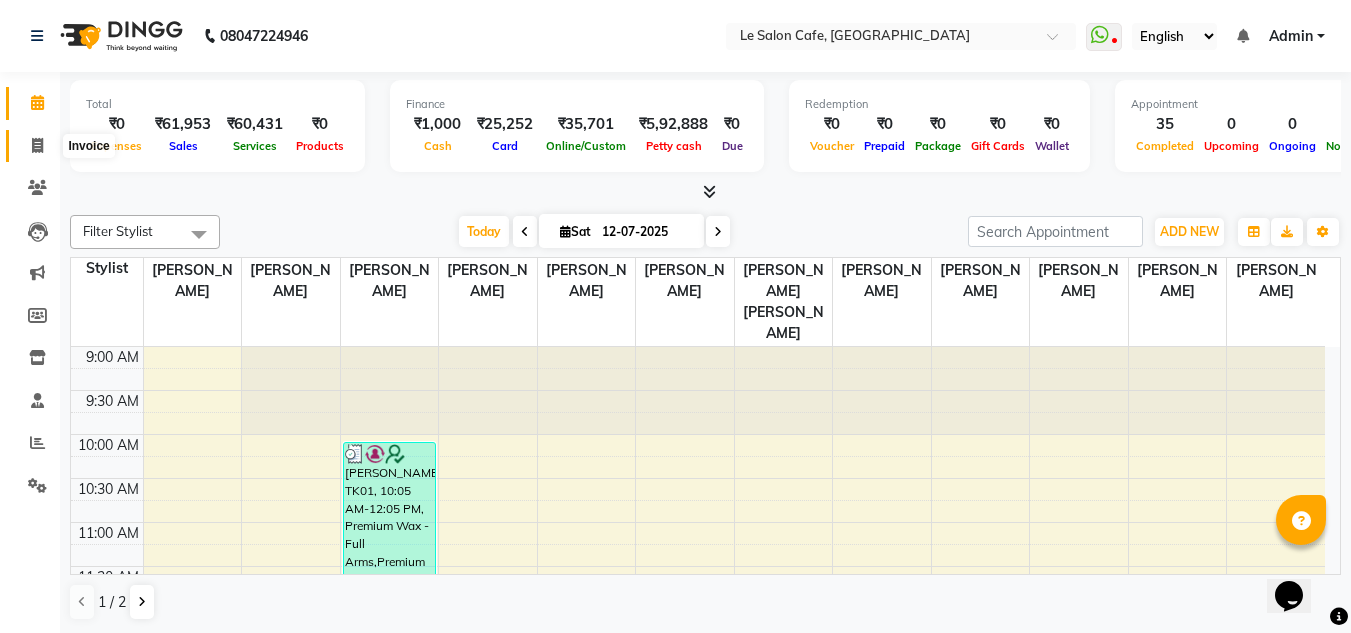 click 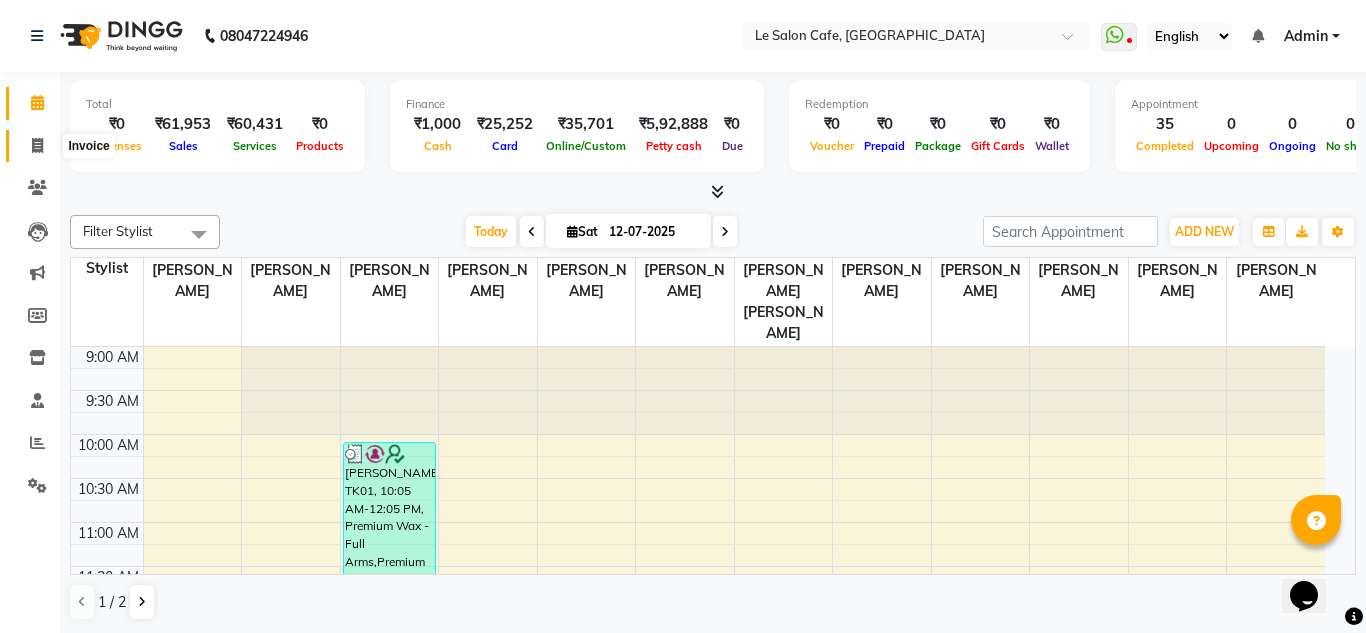 select on "594" 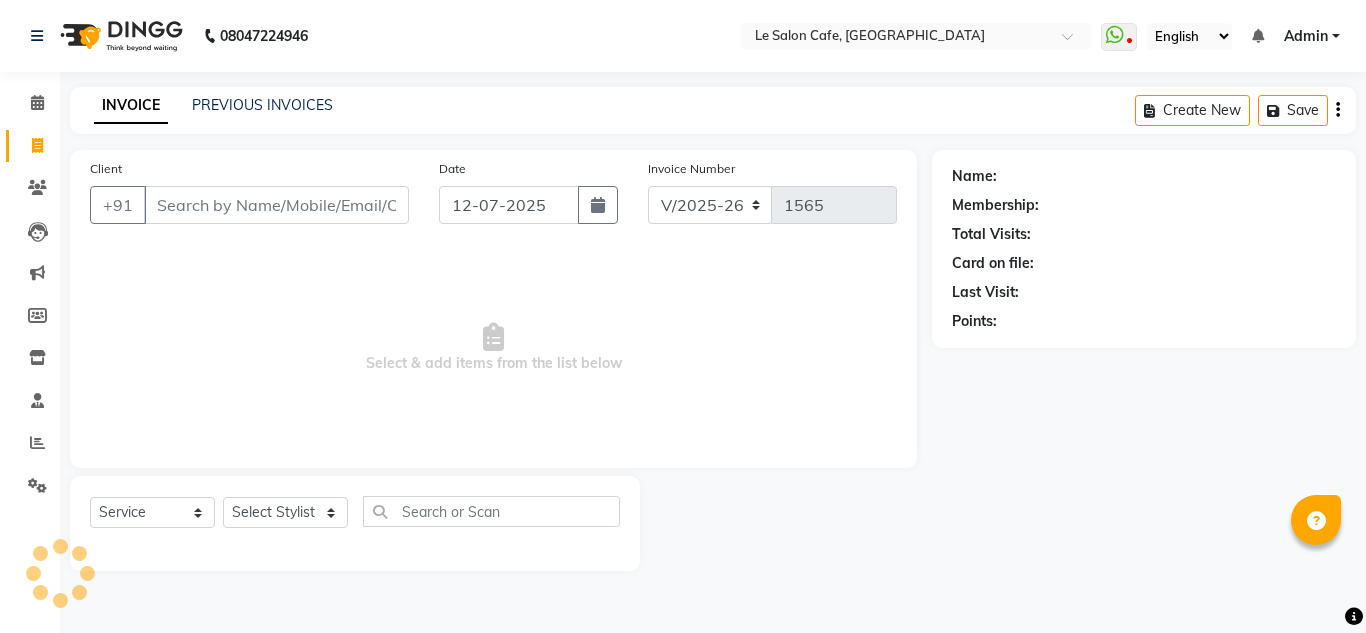 select on "594" 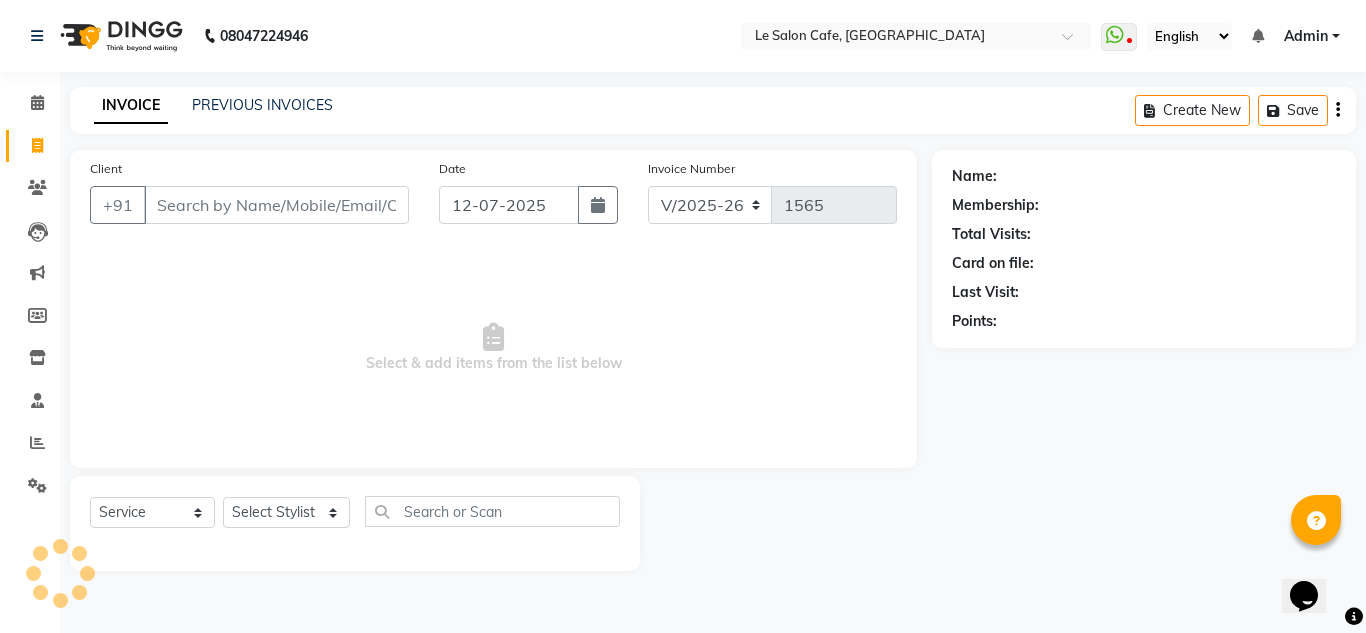 scroll, scrollTop: 0, scrollLeft: 0, axis: both 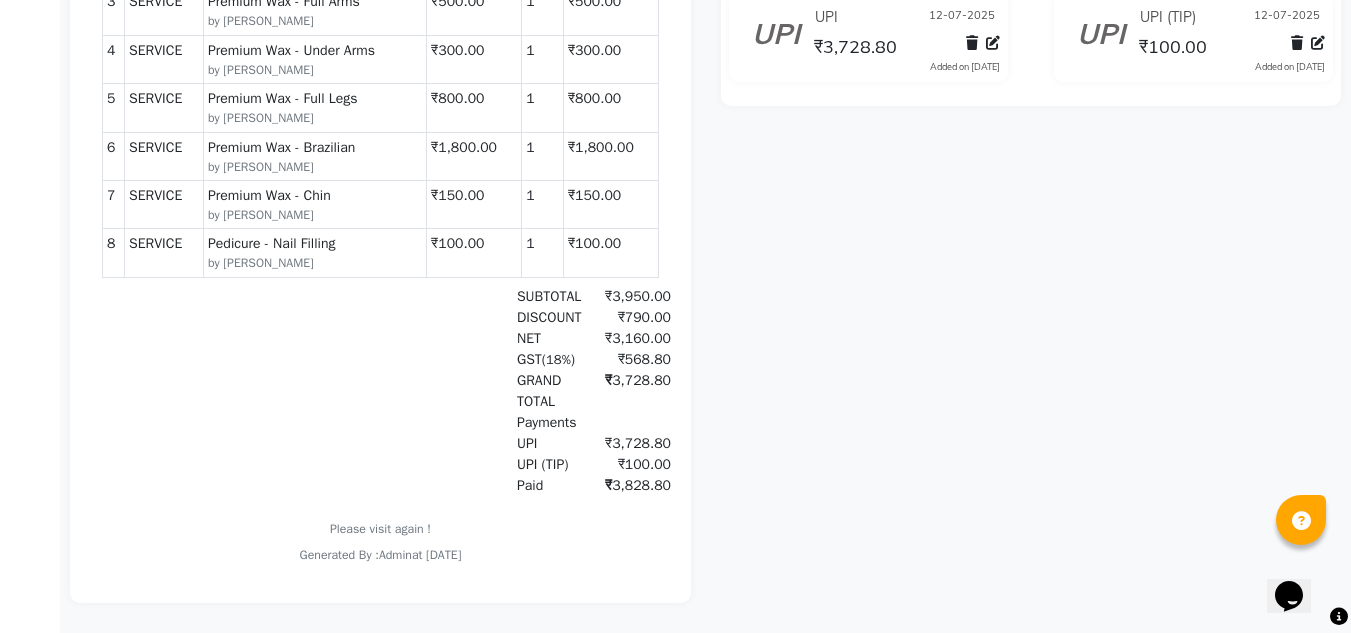 click on "[PERSON_NAME]  Prebook   Payment Received  Download  Print   Email Invoice   Send Message Feedback  Payments UPI [DATE] ₹3,728.80  Added on [DATE]  UPI (TIP) [DATE] ₹100.00  Added on [DATE]" 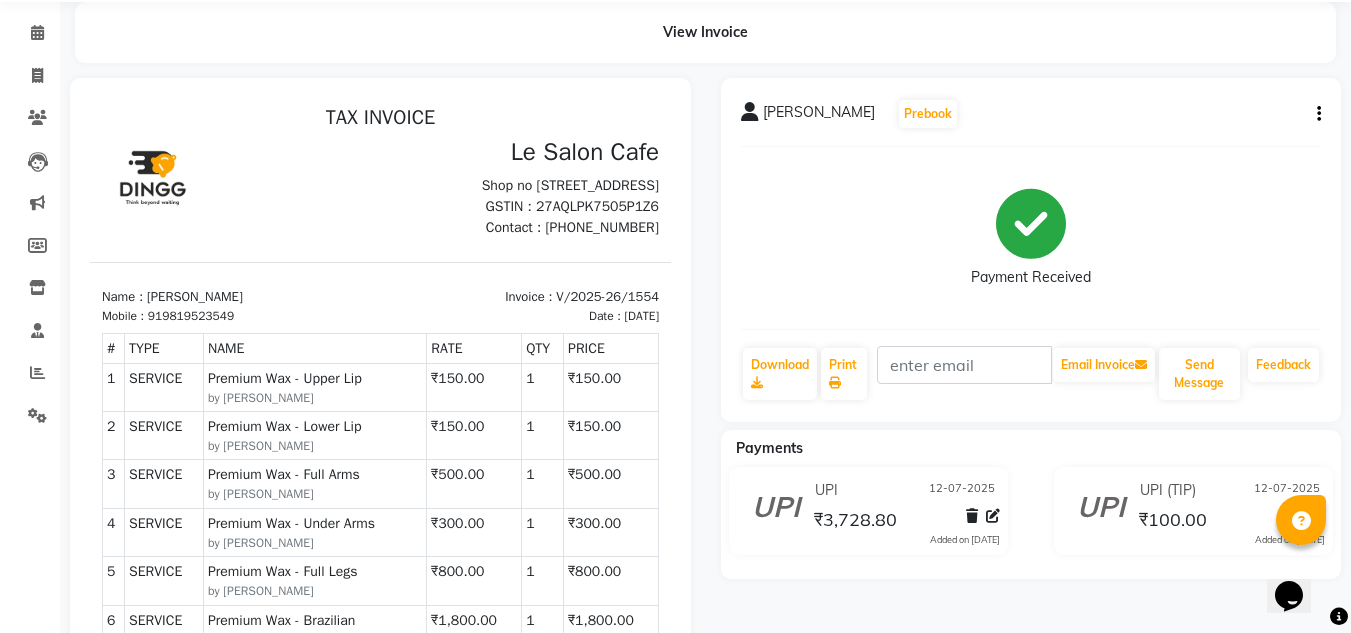 scroll, scrollTop: 0, scrollLeft: 0, axis: both 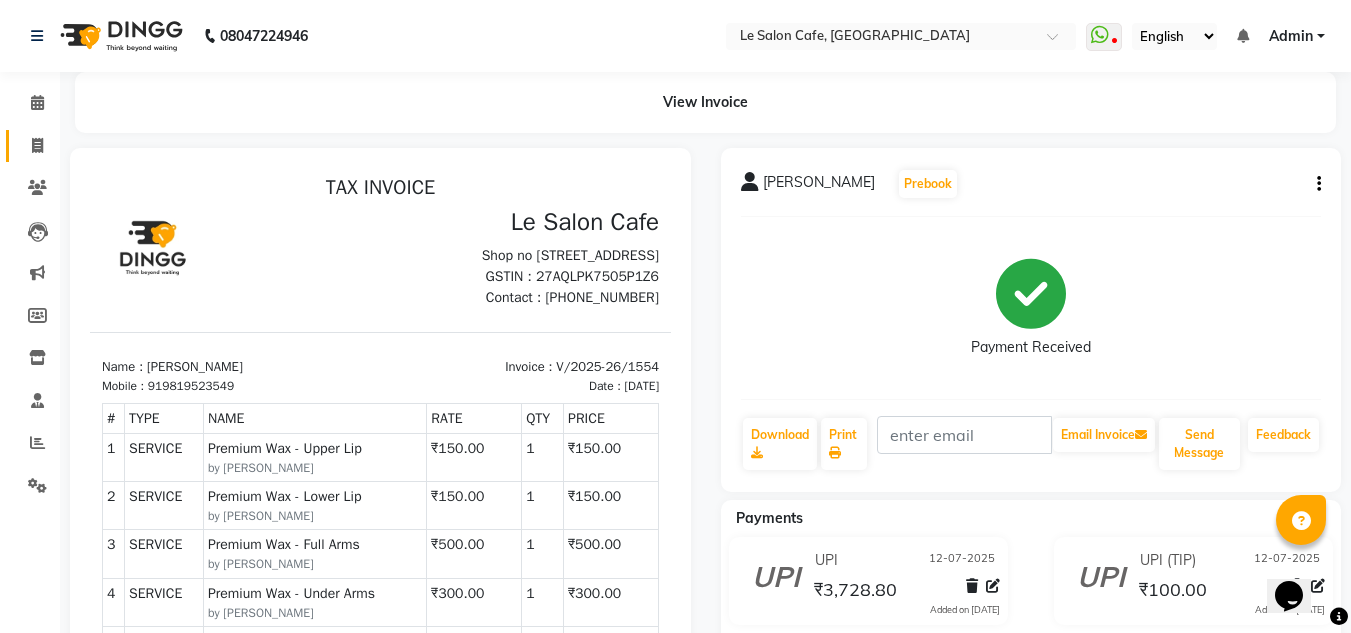 drag, startPoint x: 37, startPoint y: 144, endPoint x: 48, endPoint y: 149, distance: 12.083046 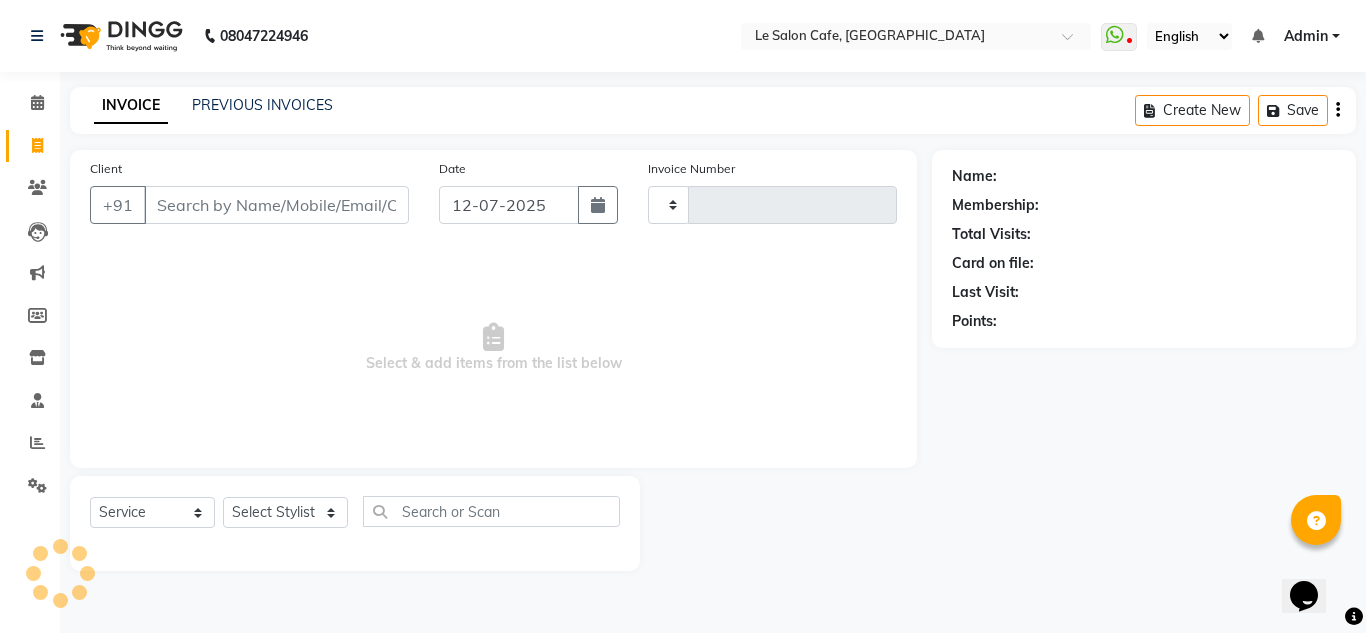 type on "1565" 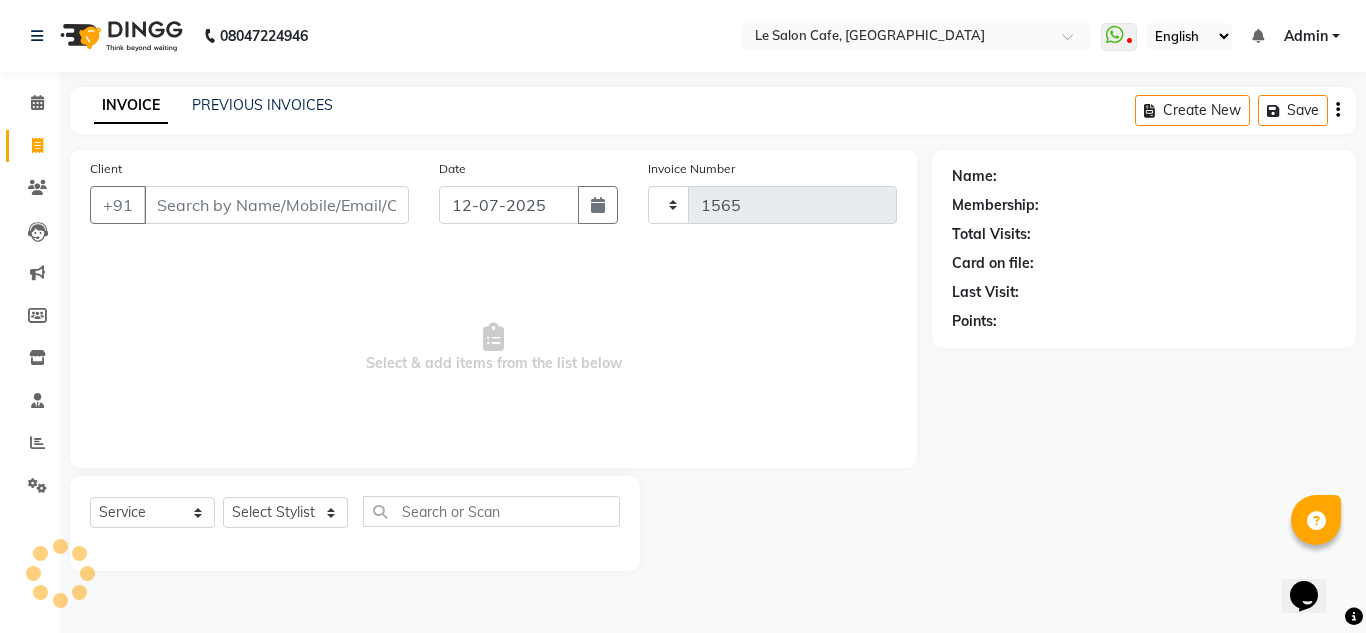select on "594" 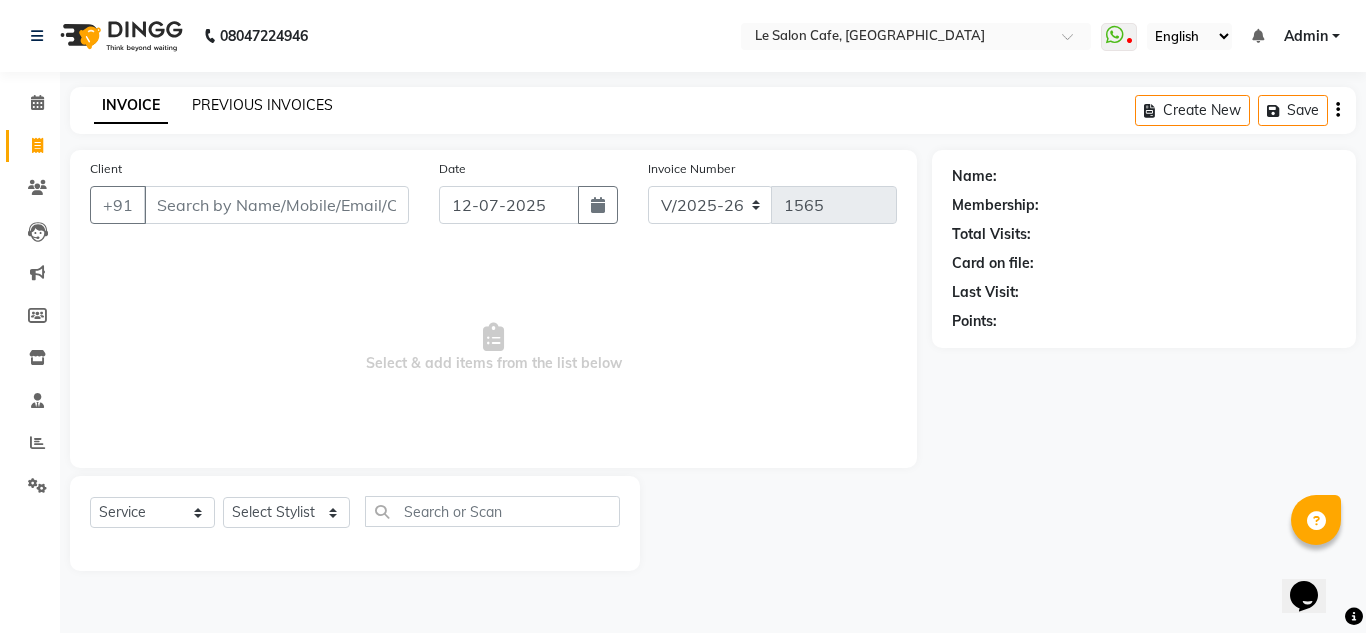 click on "PREVIOUS INVOICES" 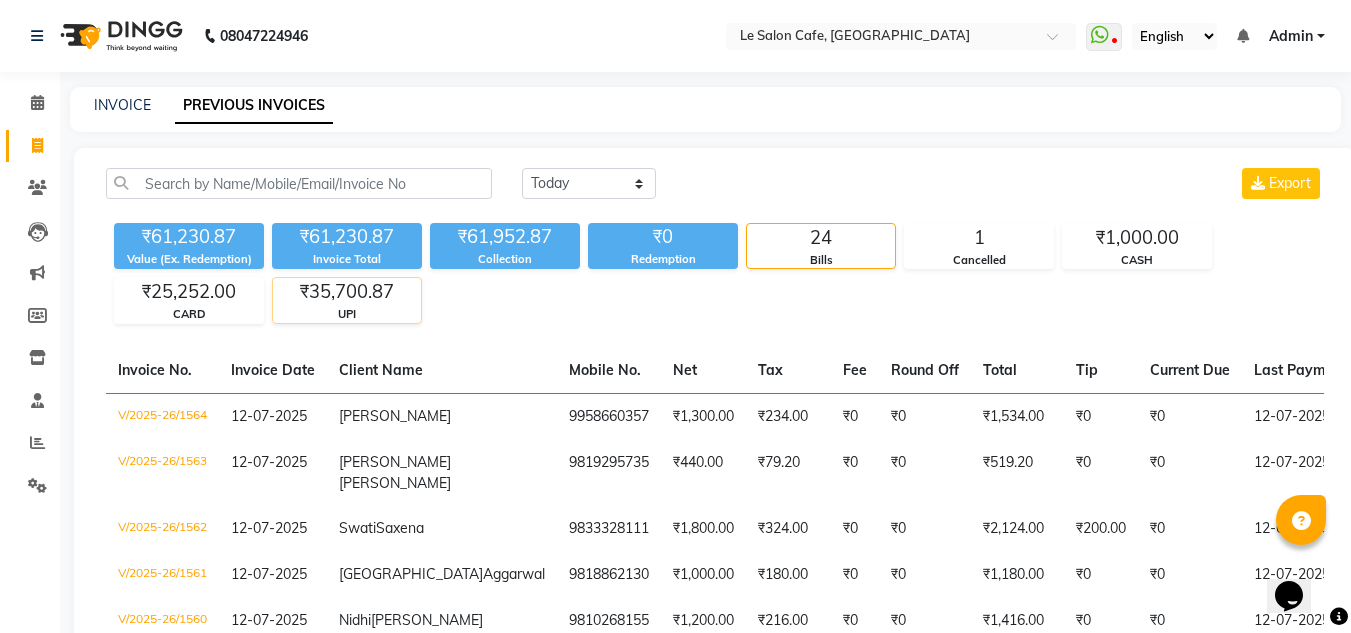 click on "₹35,700.87" 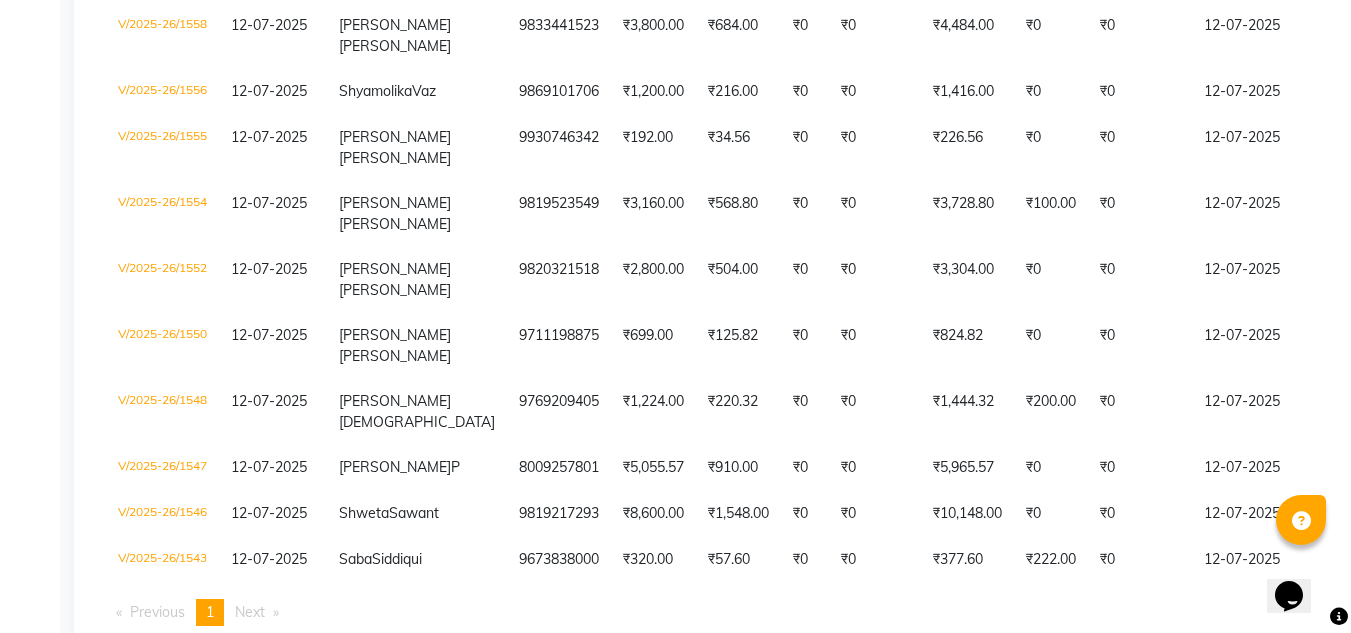 scroll, scrollTop: 683, scrollLeft: 0, axis: vertical 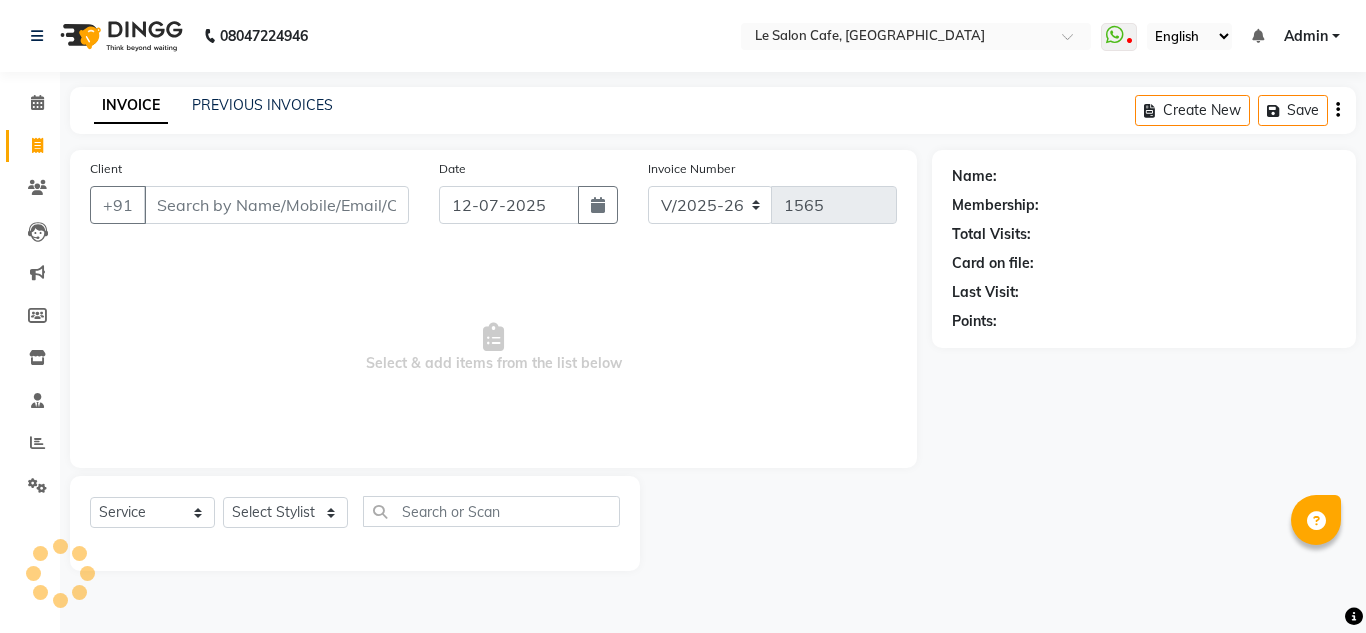 select on "594" 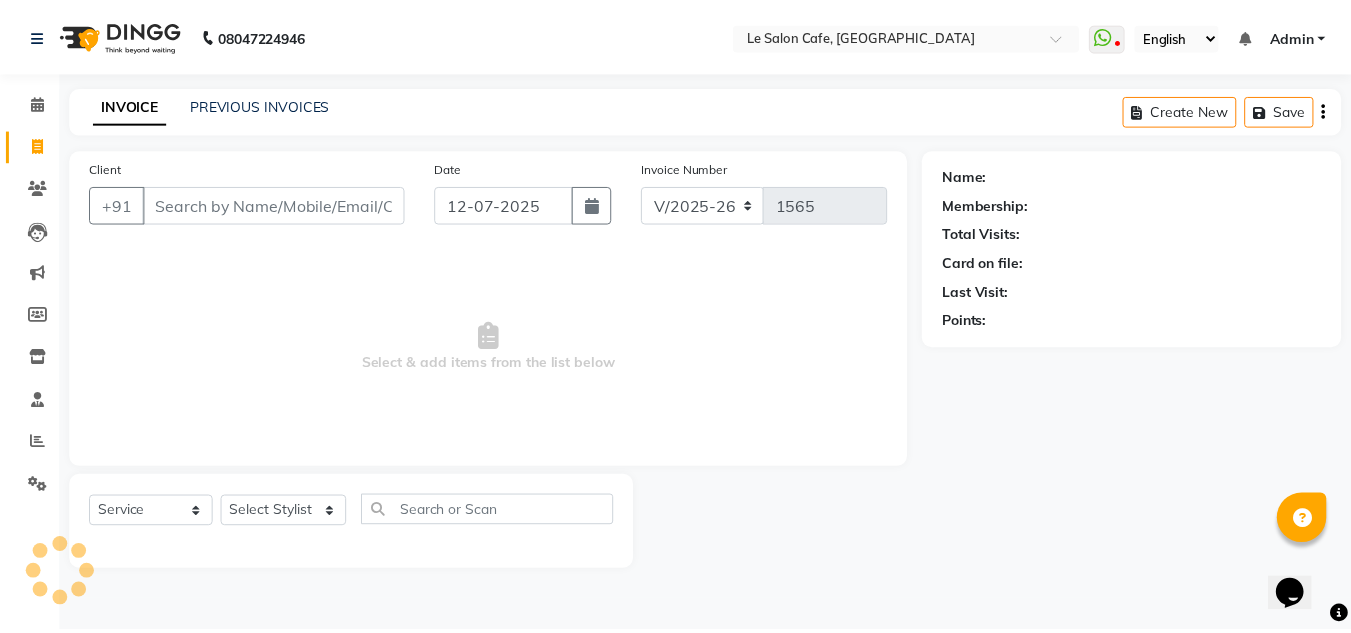 scroll, scrollTop: 0, scrollLeft: 0, axis: both 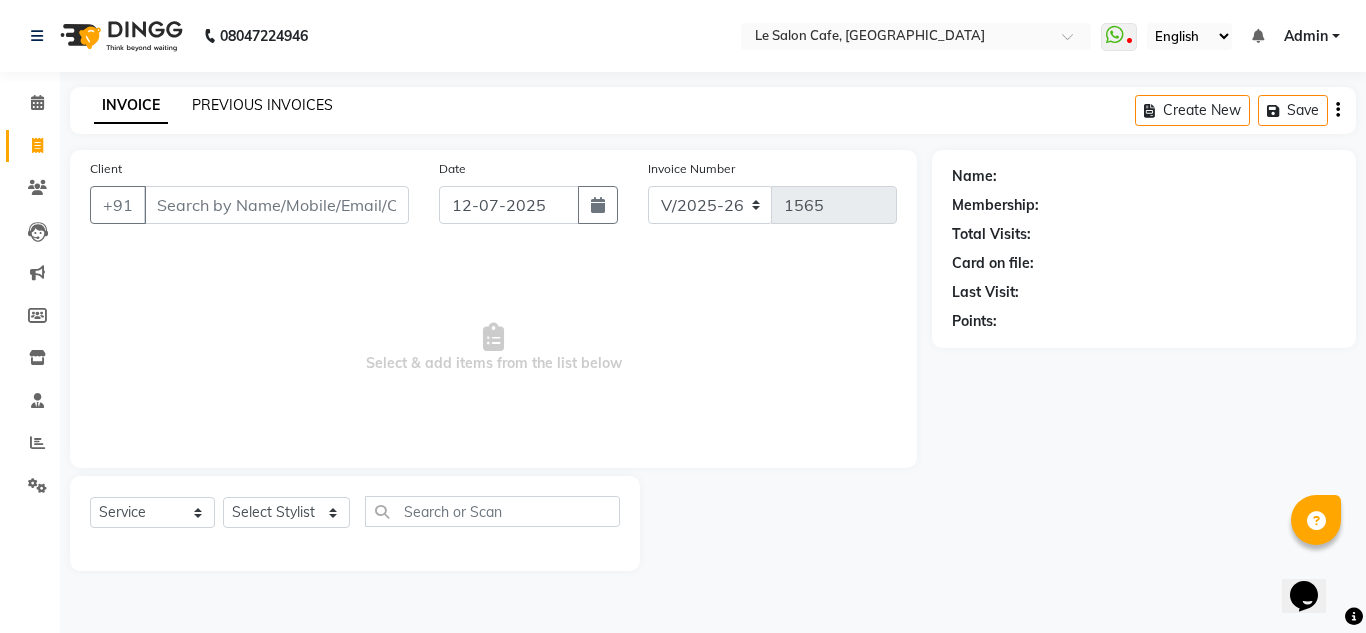 click on "PREVIOUS INVOICES" 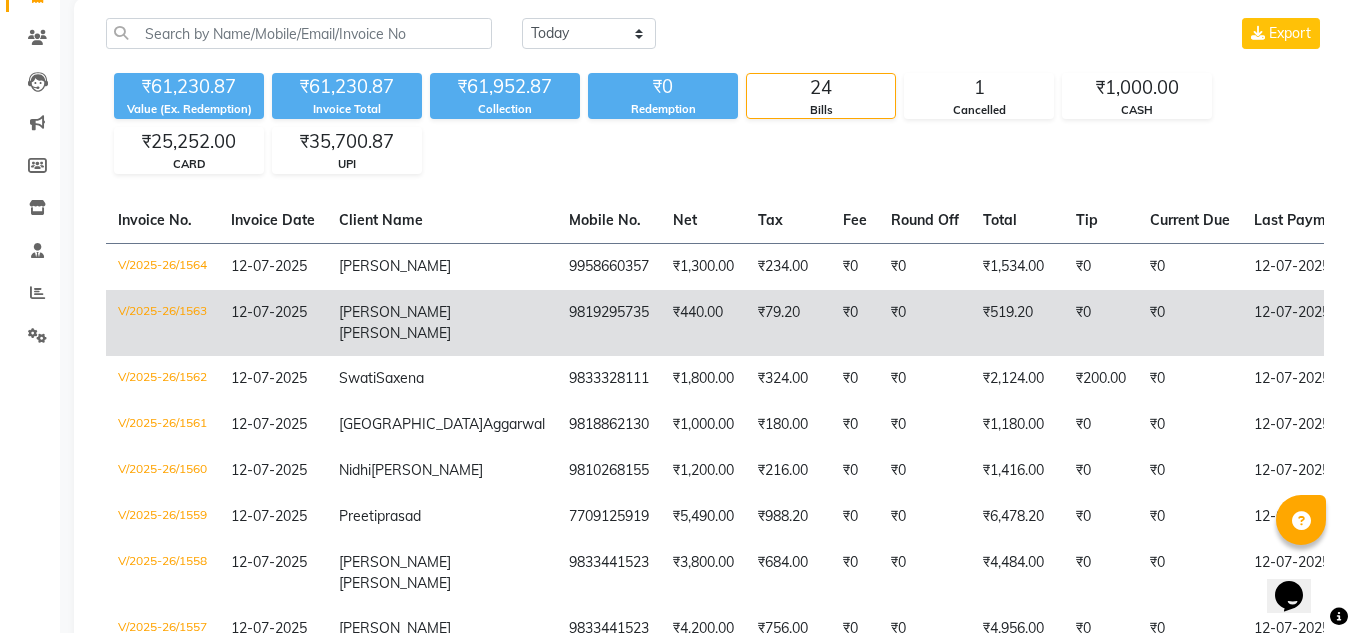 scroll, scrollTop: 195, scrollLeft: 0, axis: vertical 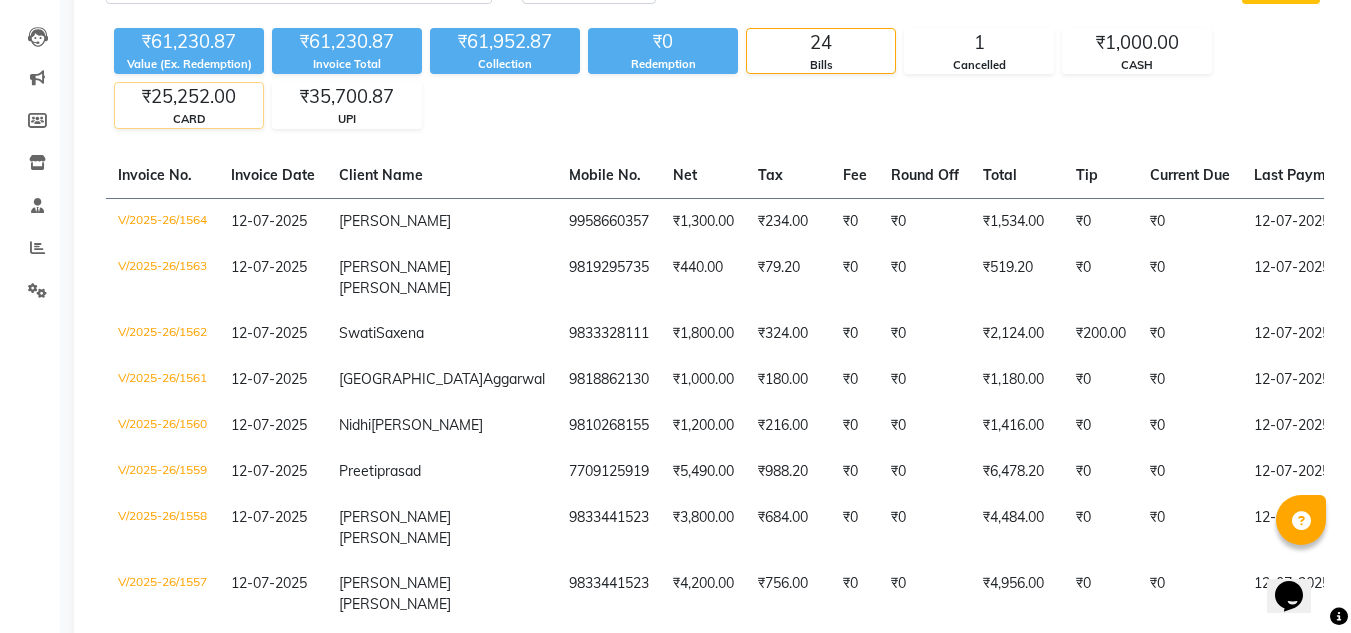 click on "CARD" 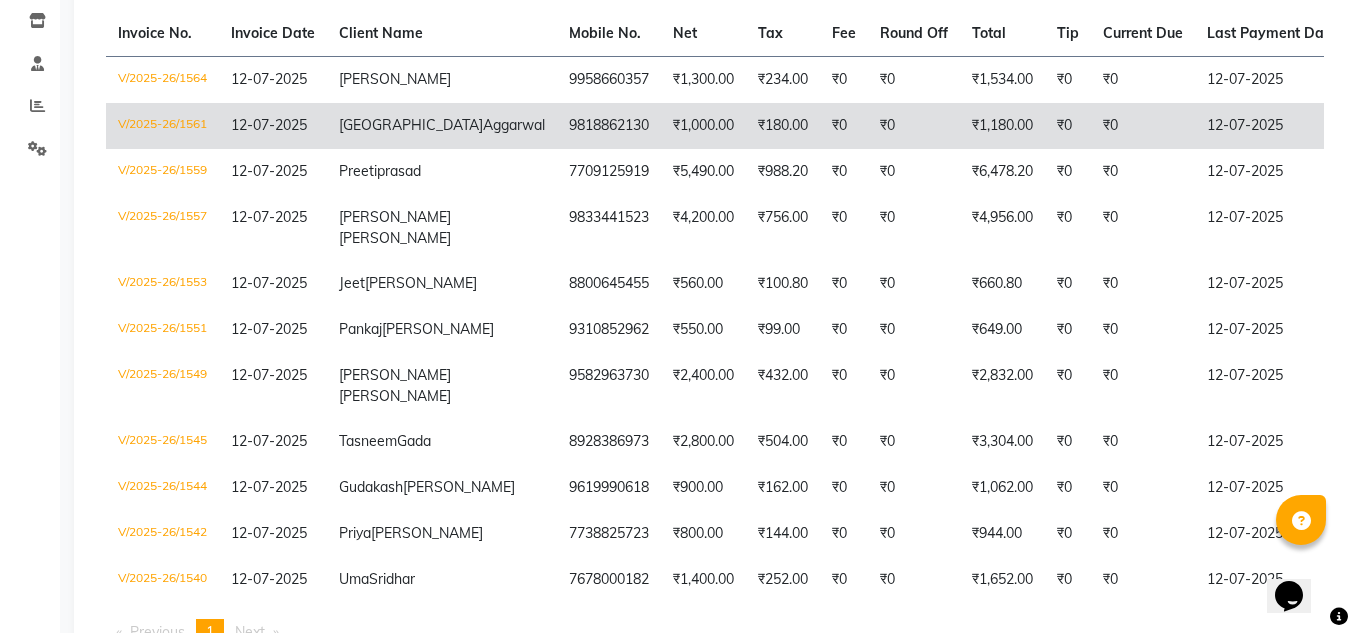 scroll, scrollTop: 0, scrollLeft: 0, axis: both 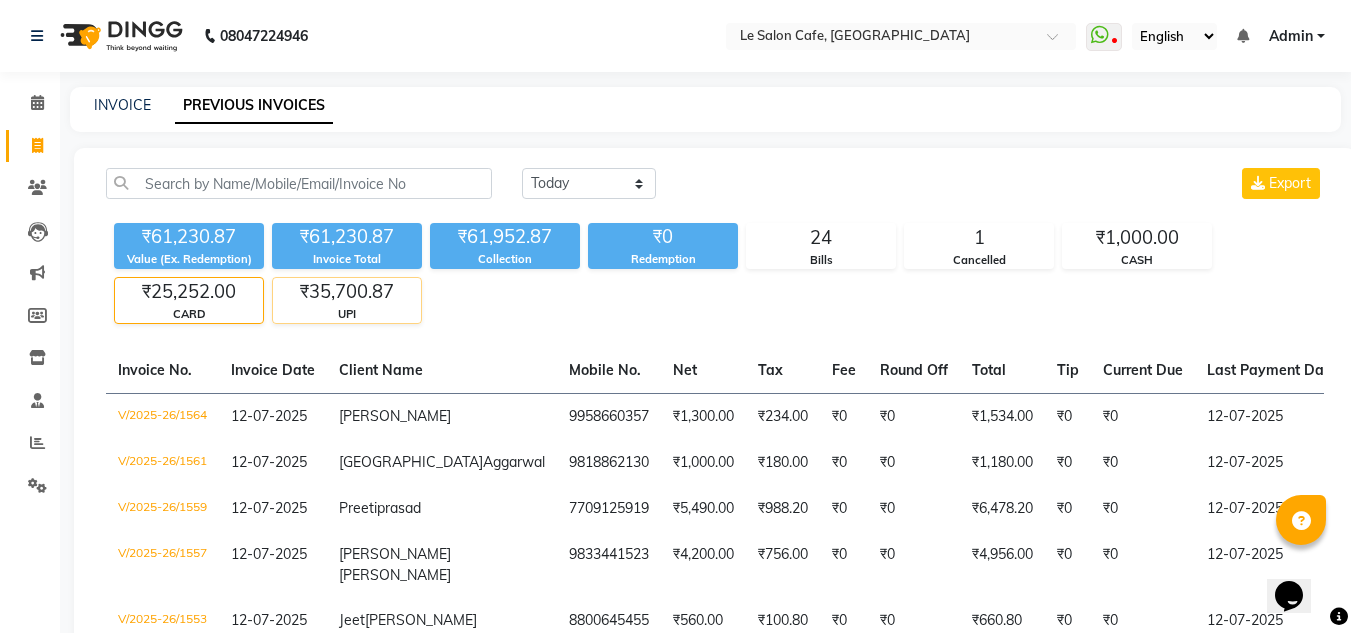 click on "₹35,700.87" 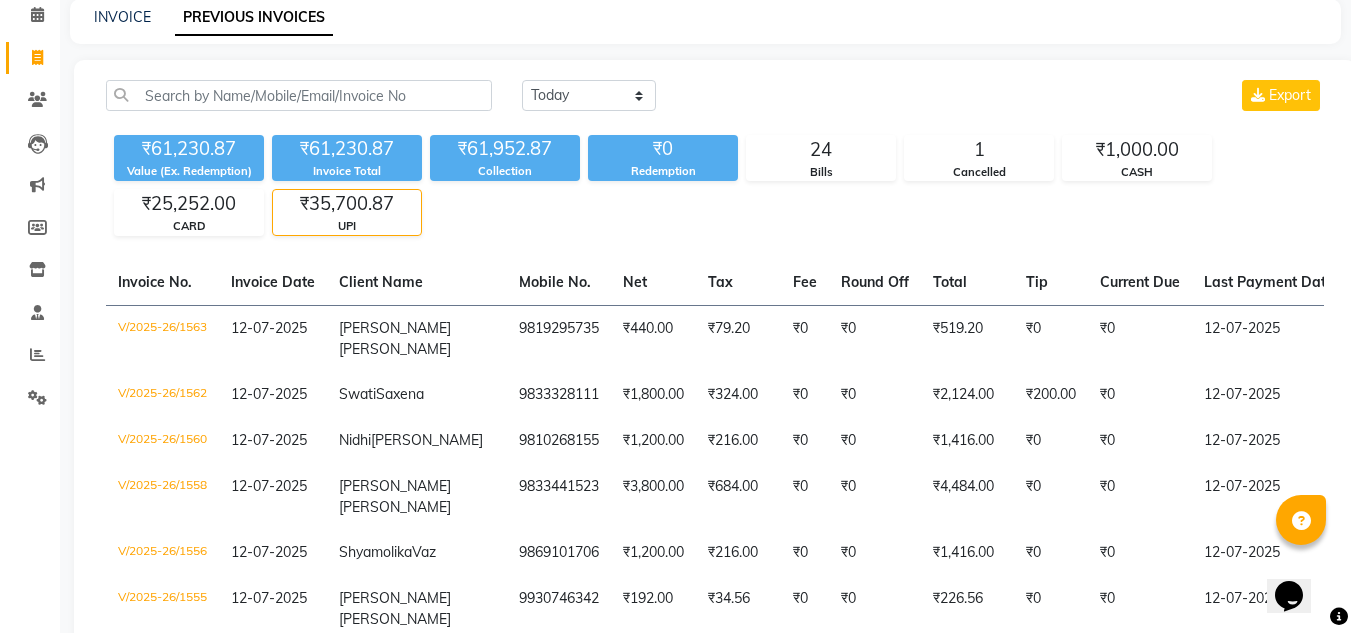 scroll, scrollTop: 0, scrollLeft: 0, axis: both 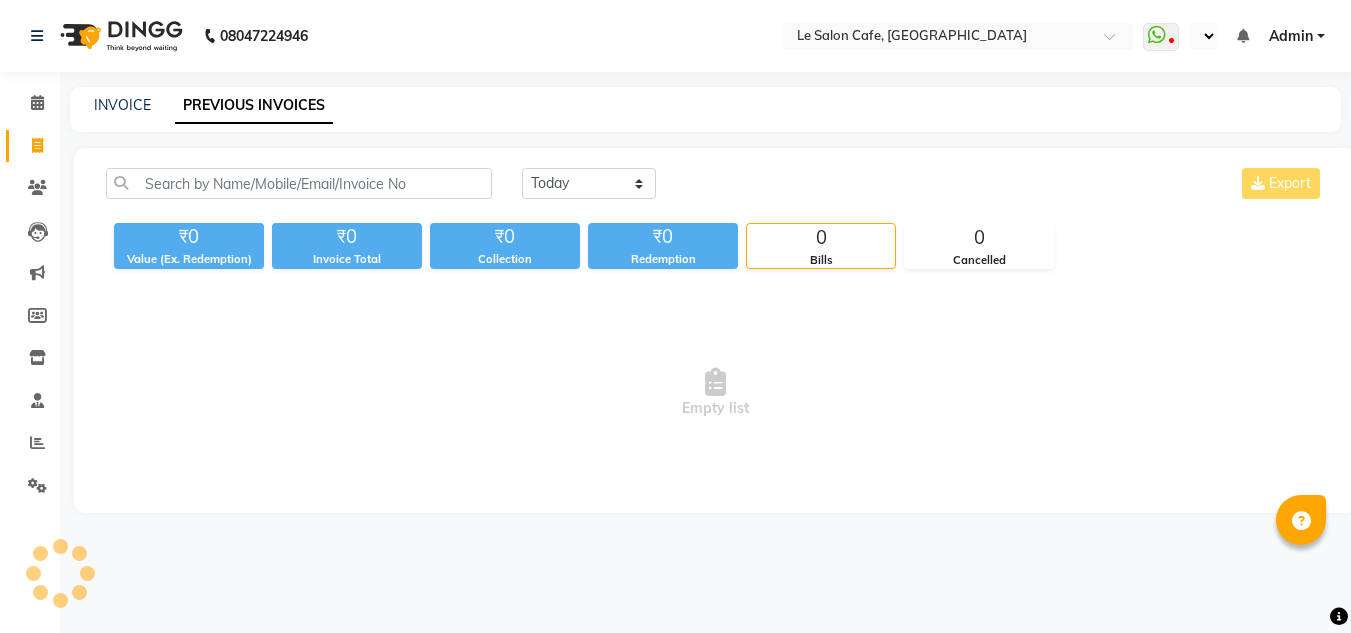 select on "en" 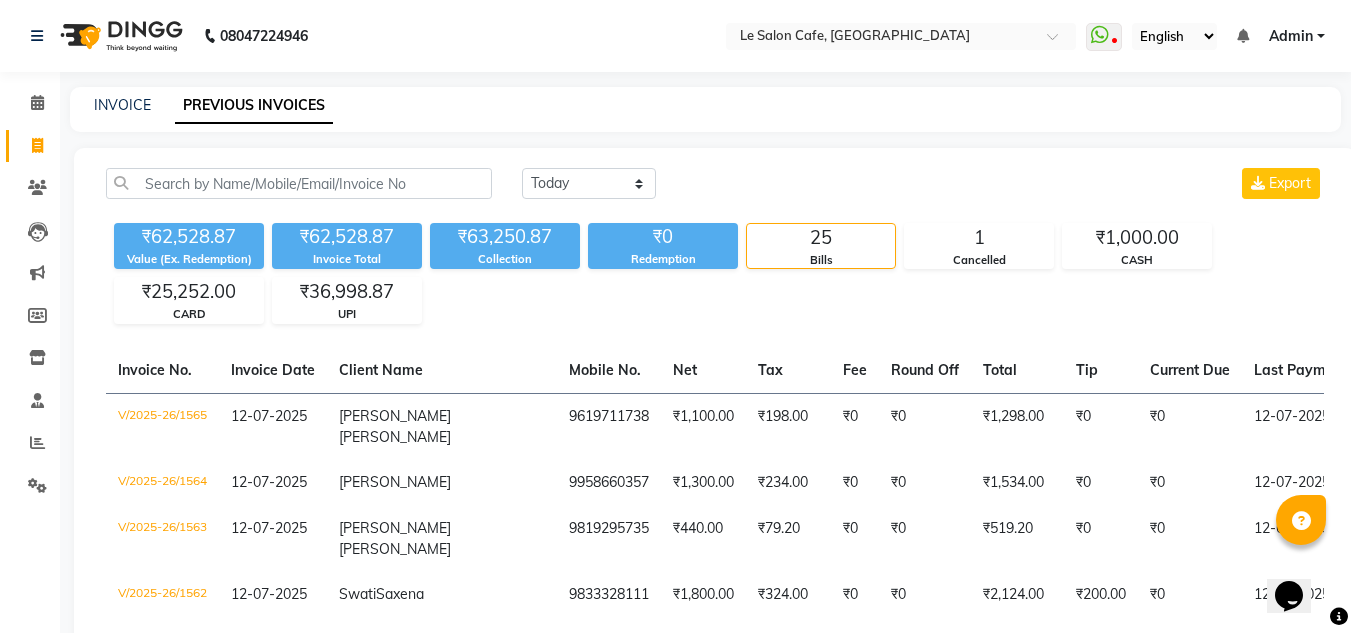 scroll, scrollTop: 0, scrollLeft: 0, axis: both 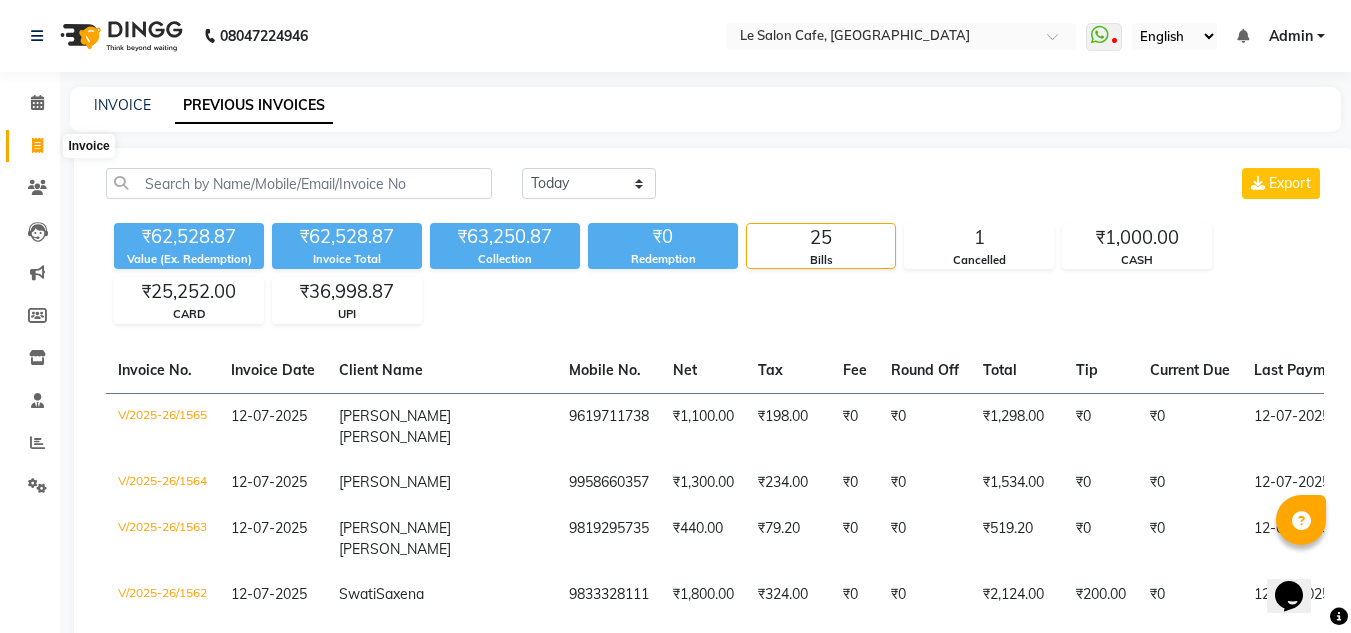 drag, startPoint x: 37, startPoint y: 146, endPoint x: 51, endPoint y: 169, distance: 26.925823 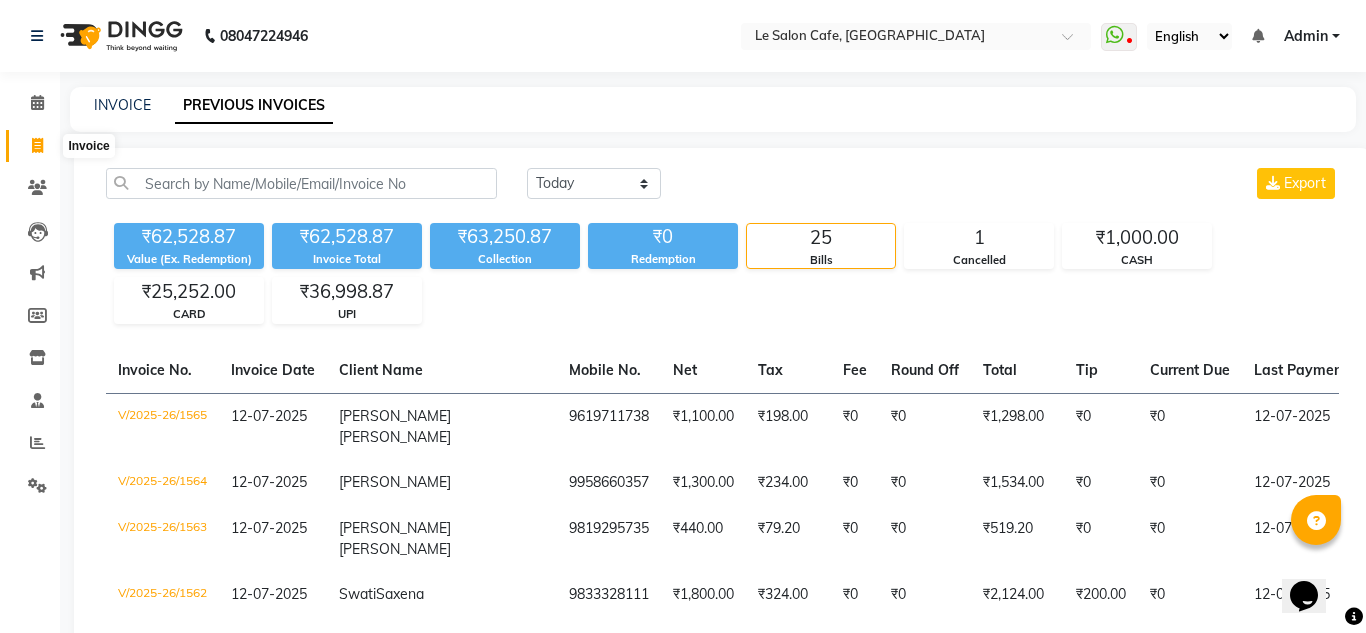 select on "594" 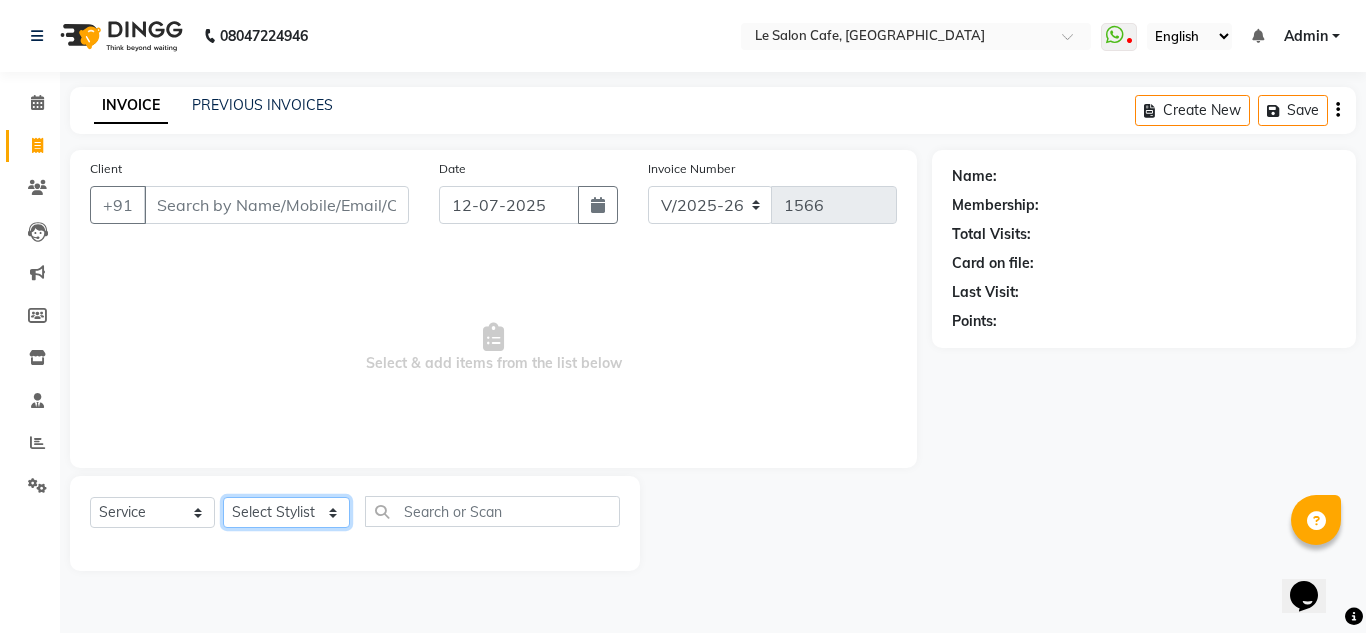 click on "Select Stylist Abid Salmani  Aniket Kadam  Faim Alvi  Front Desk  Muskan Khan  Pooja Kolge Reena Shaukat Ali  Salman Ansari  Sangeeta Kadri Shailendra Chauhan  Shekhar Sangle Soniyaa Varma Suchita Mistry Swapnil Kamble" 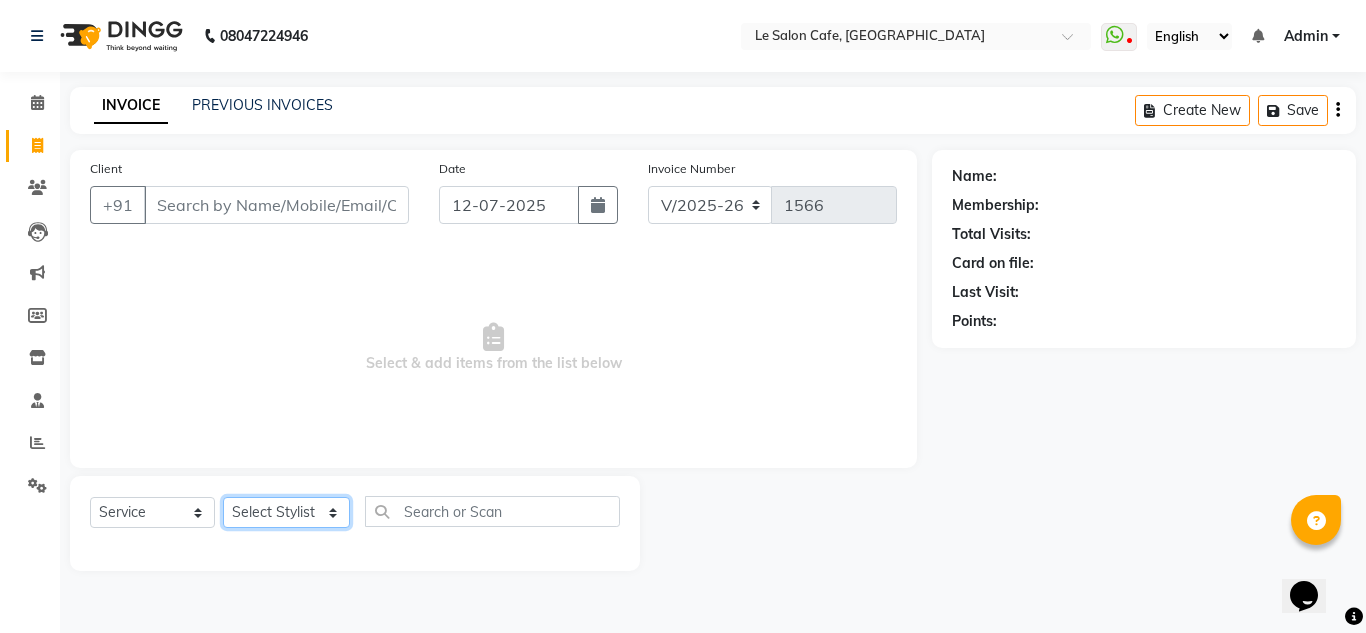 select on "85590" 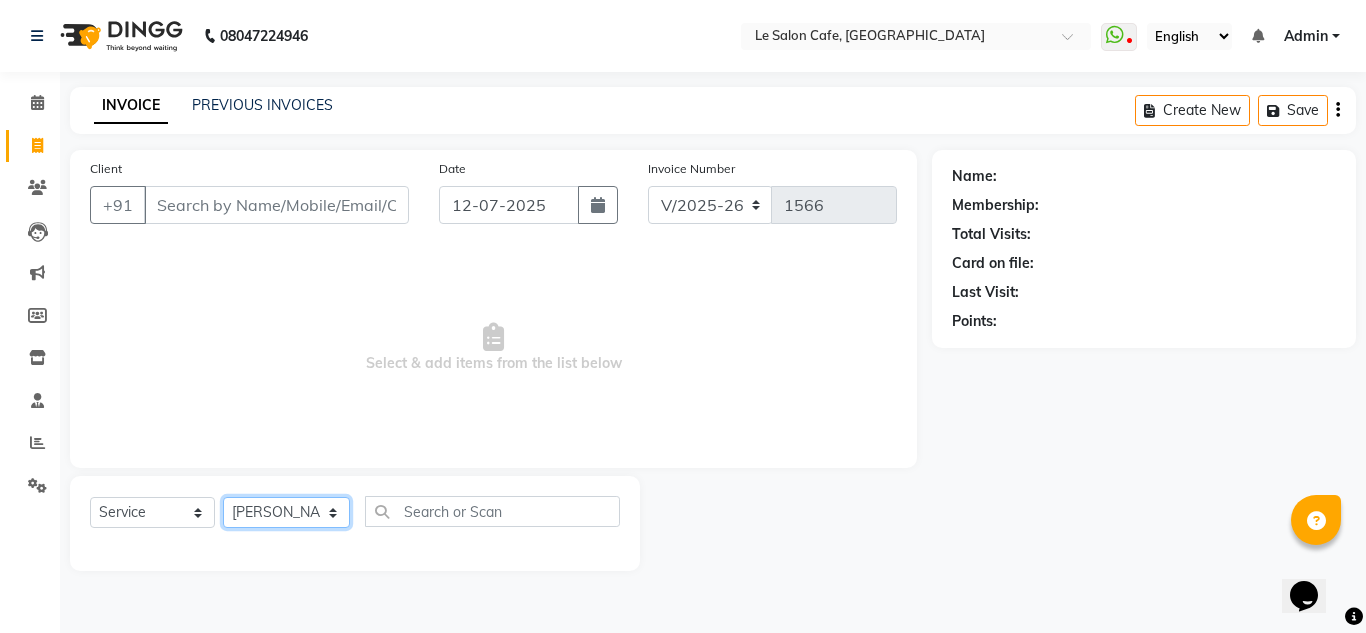 click on "Select Stylist Abid Salmani  Aniket Kadam  Faim Alvi  Front Desk  Muskan Khan  Pooja Kolge Reena Shaukat Ali  Salman Ansari  Sangeeta Kadri Shailendra Chauhan  Shekhar Sangle Soniyaa Varma Suchita Mistry Swapnil Kamble" 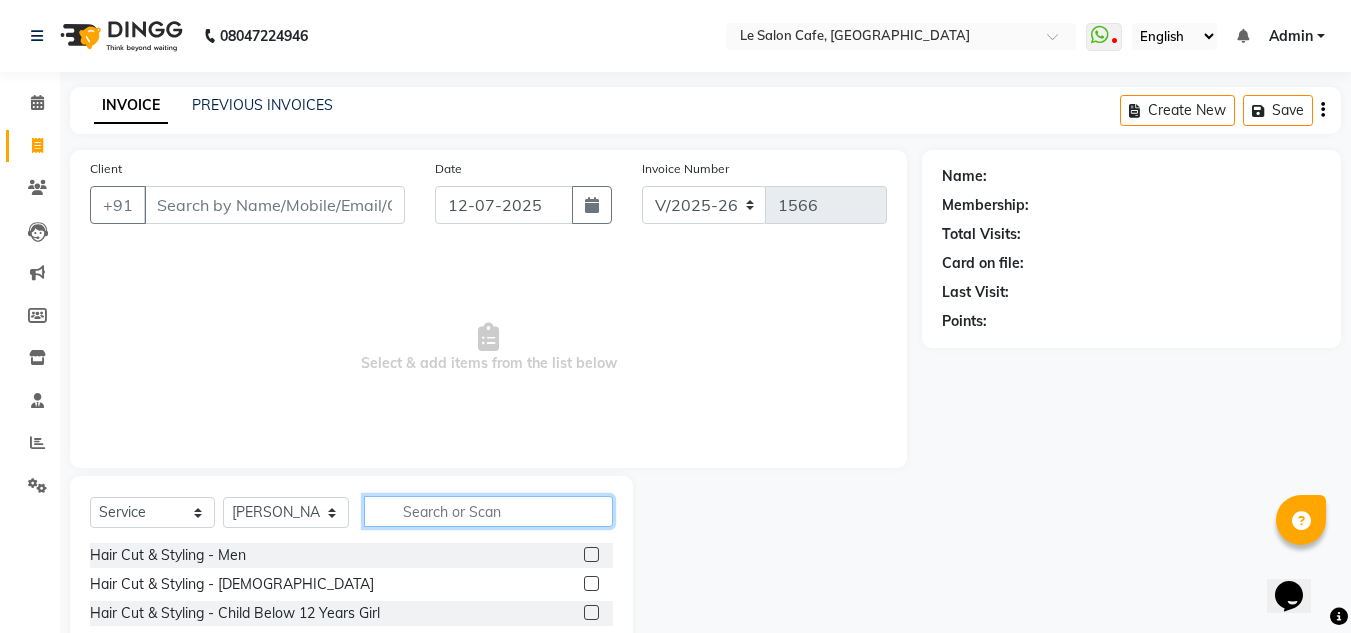 click 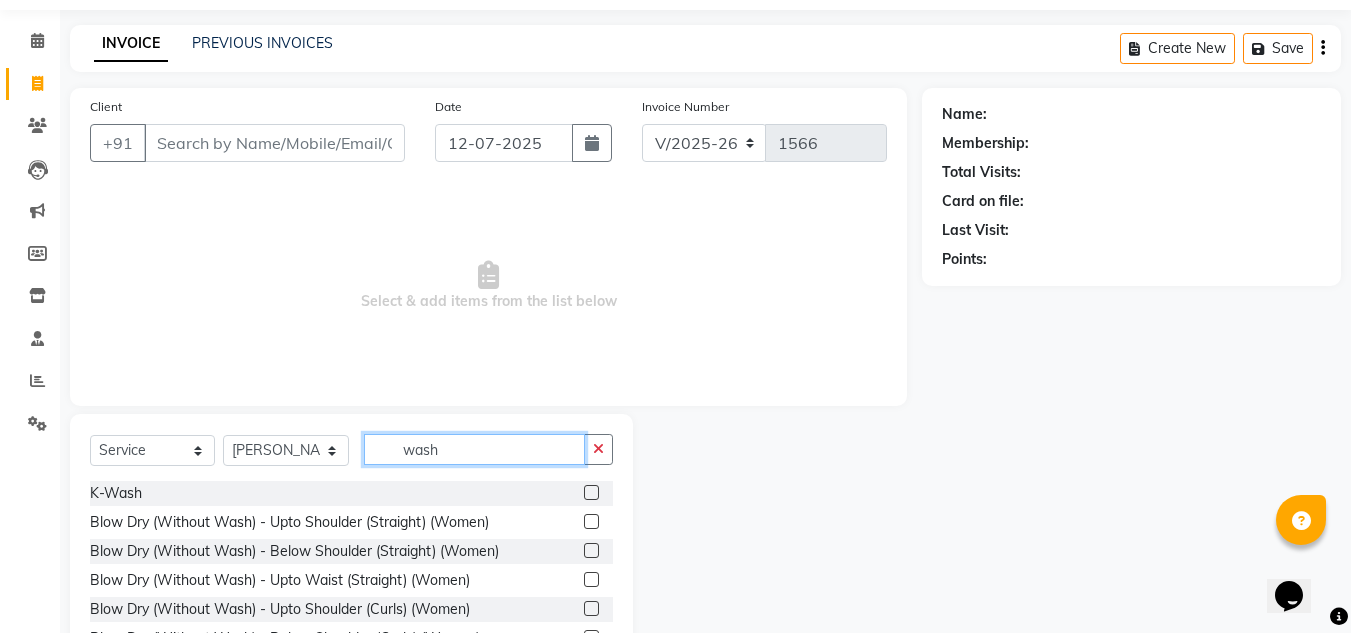 scroll, scrollTop: 168, scrollLeft: 0, axis: vertical 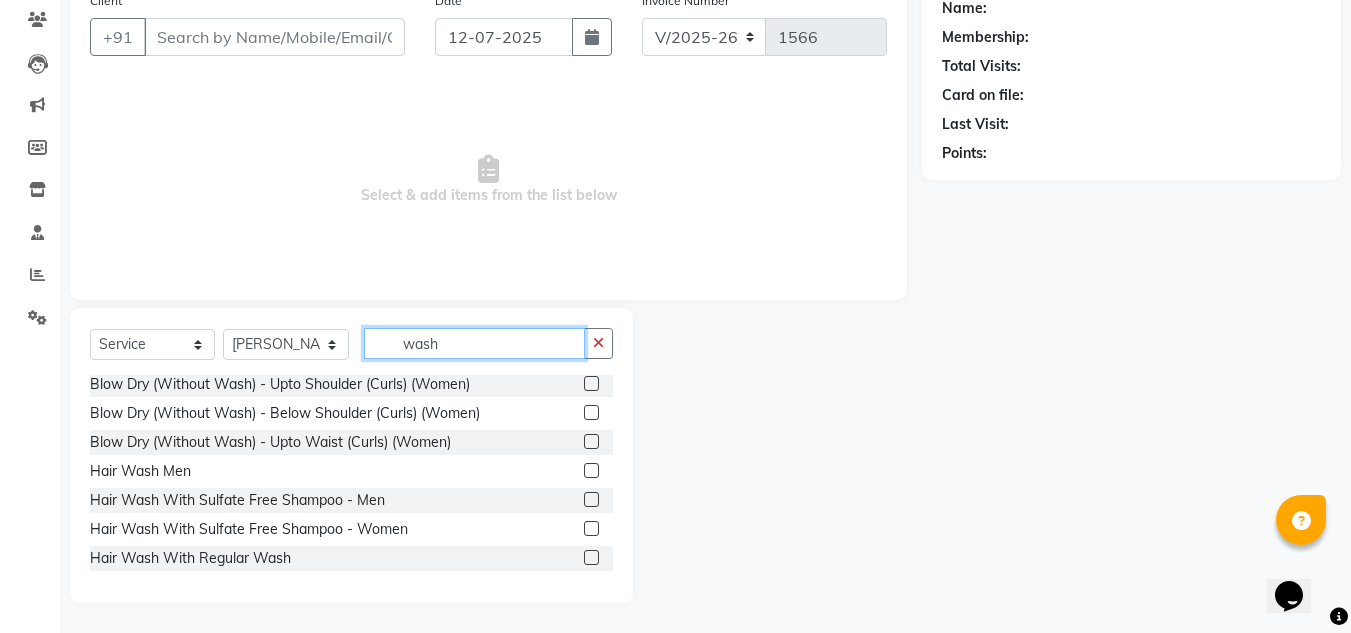 type on "wash" 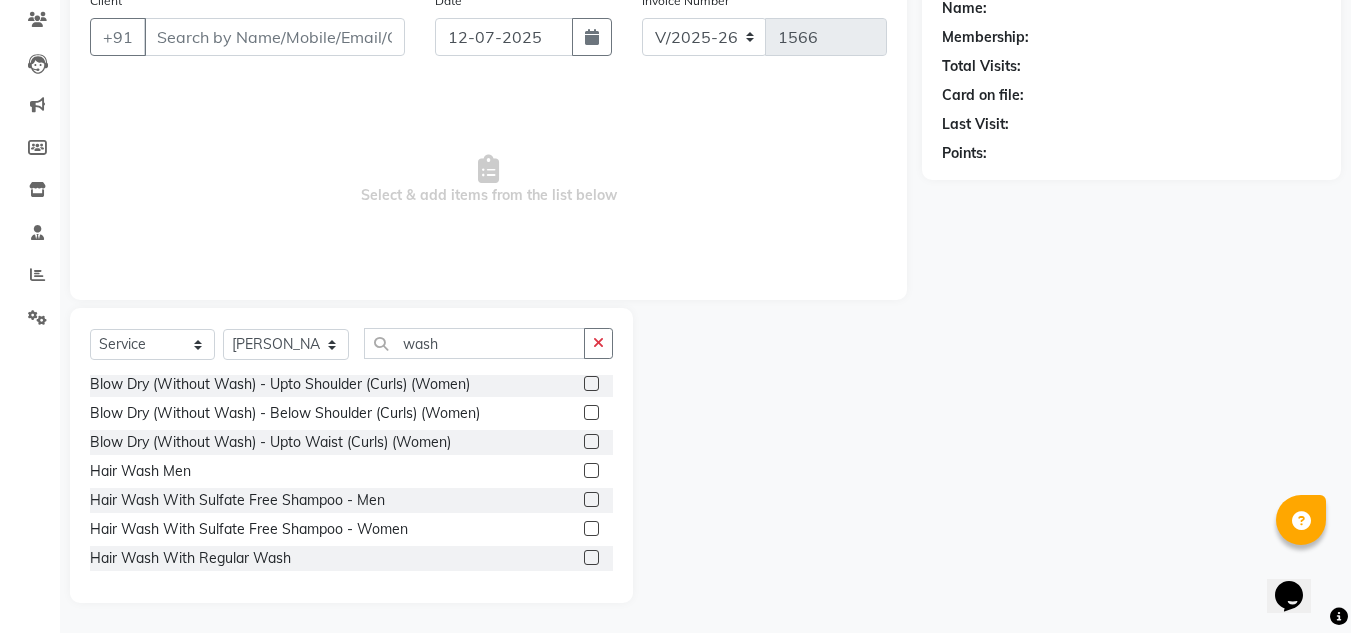 click 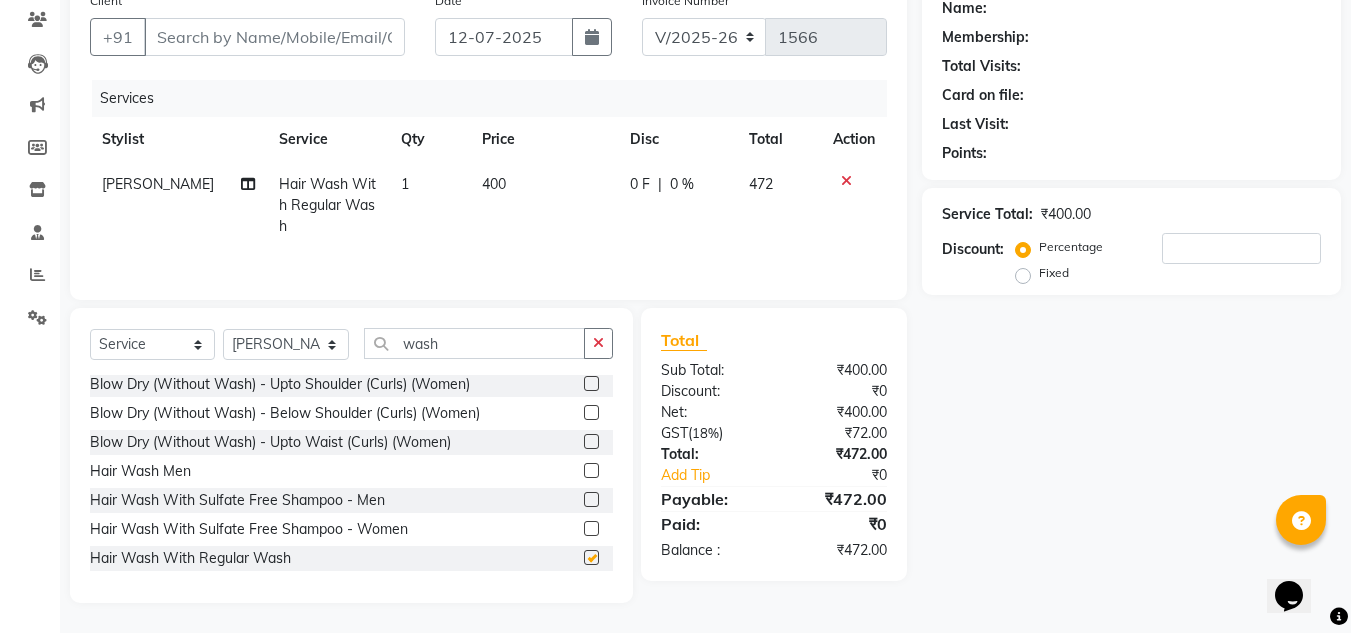 checkbox on "false" 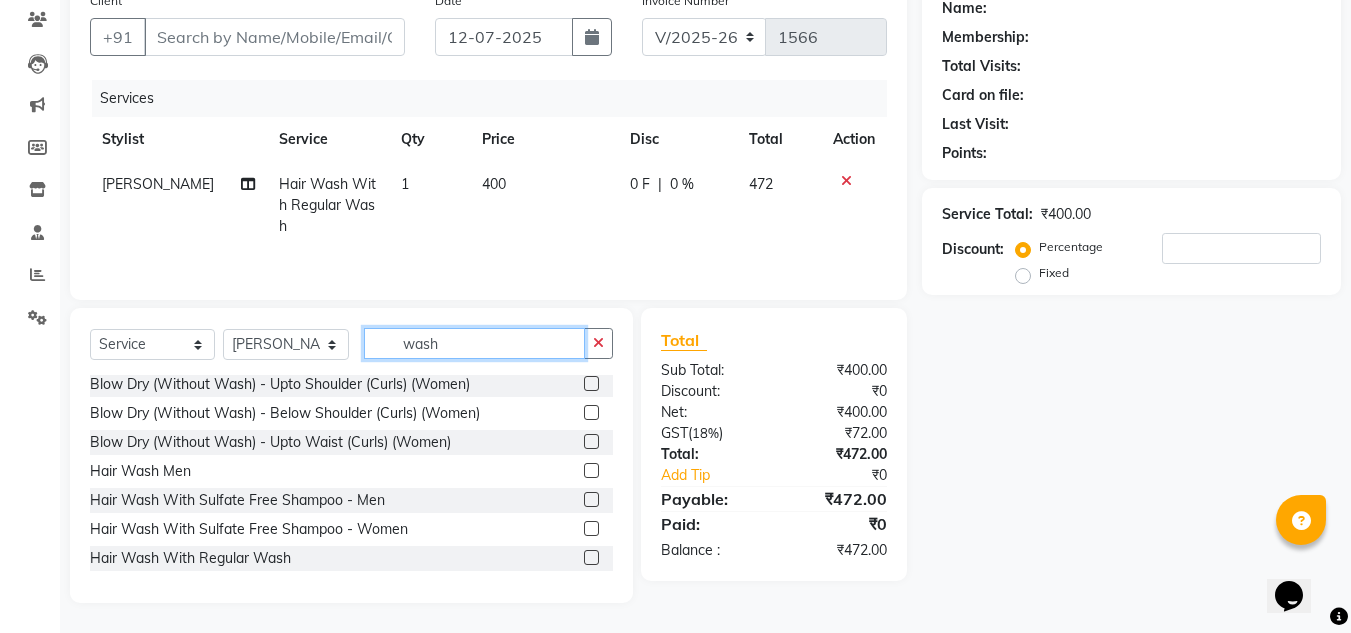 click on "wash" 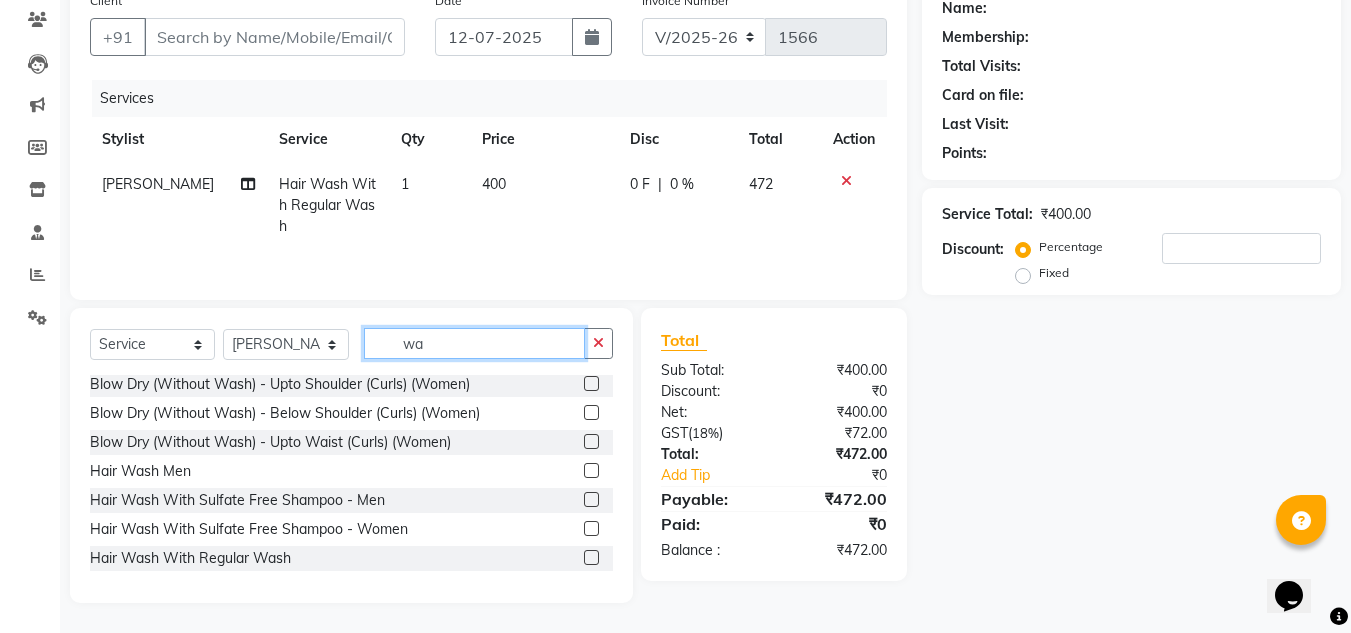 type on "w" 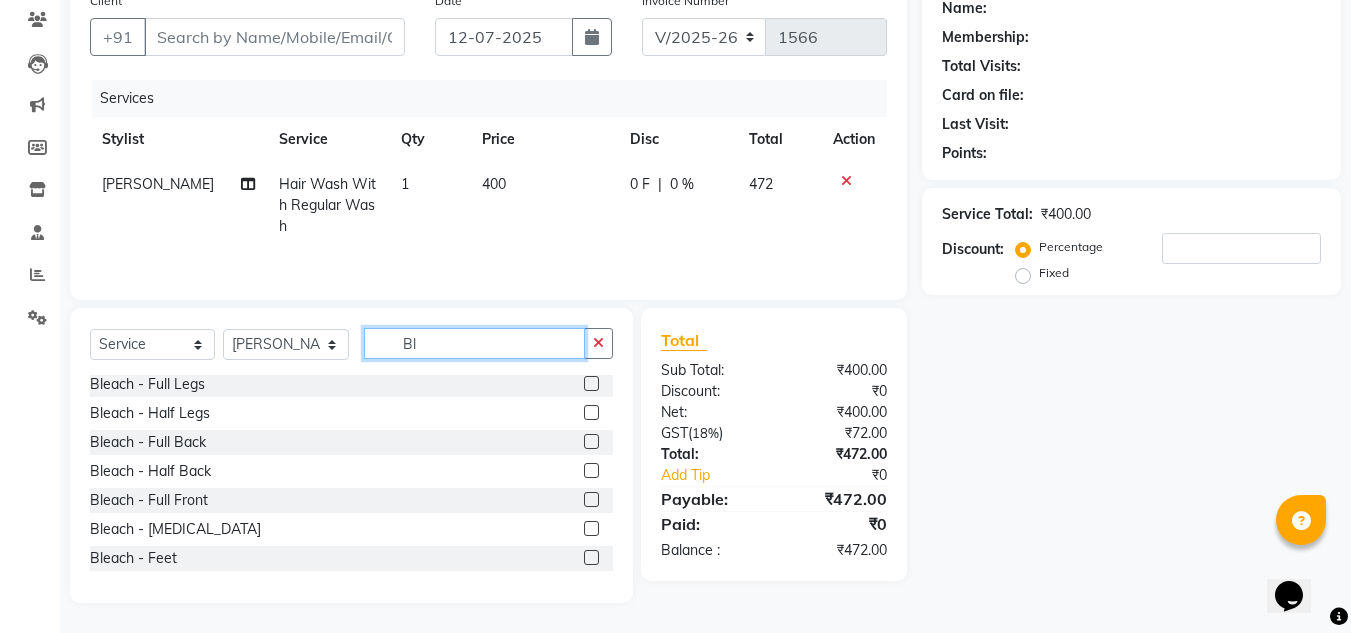scroll, scrollTop: 90, scrollLeft: 0, axis: vertical 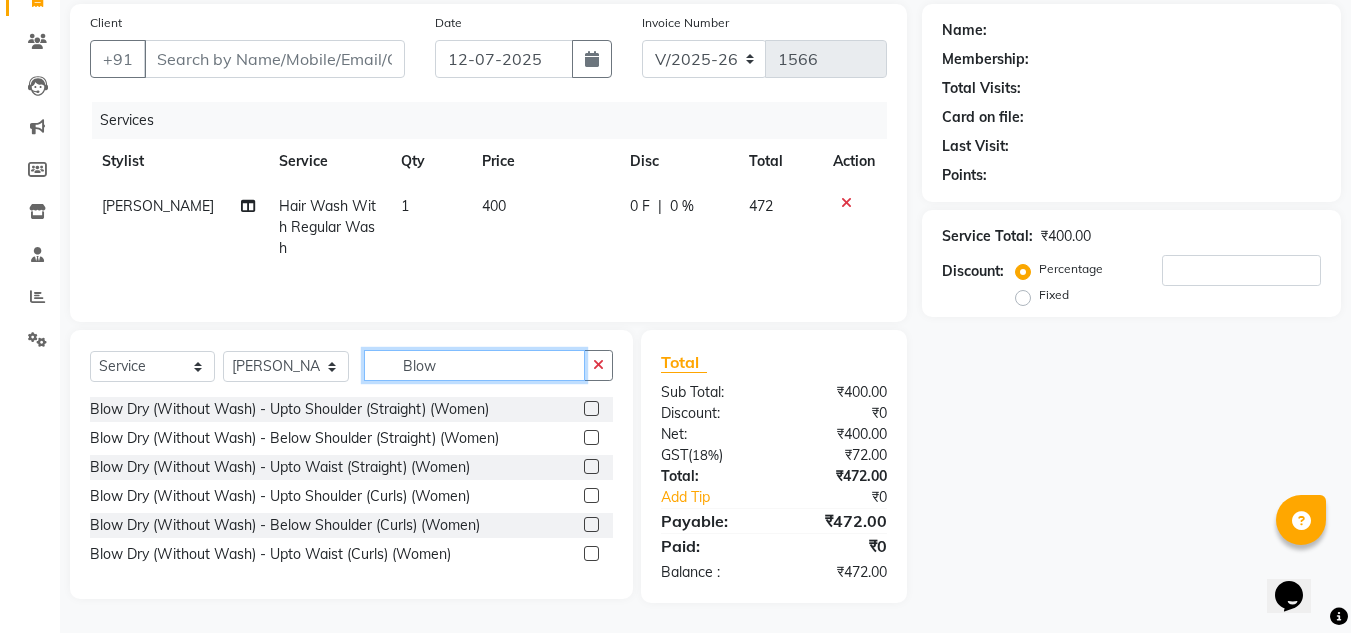 type on "Blow" 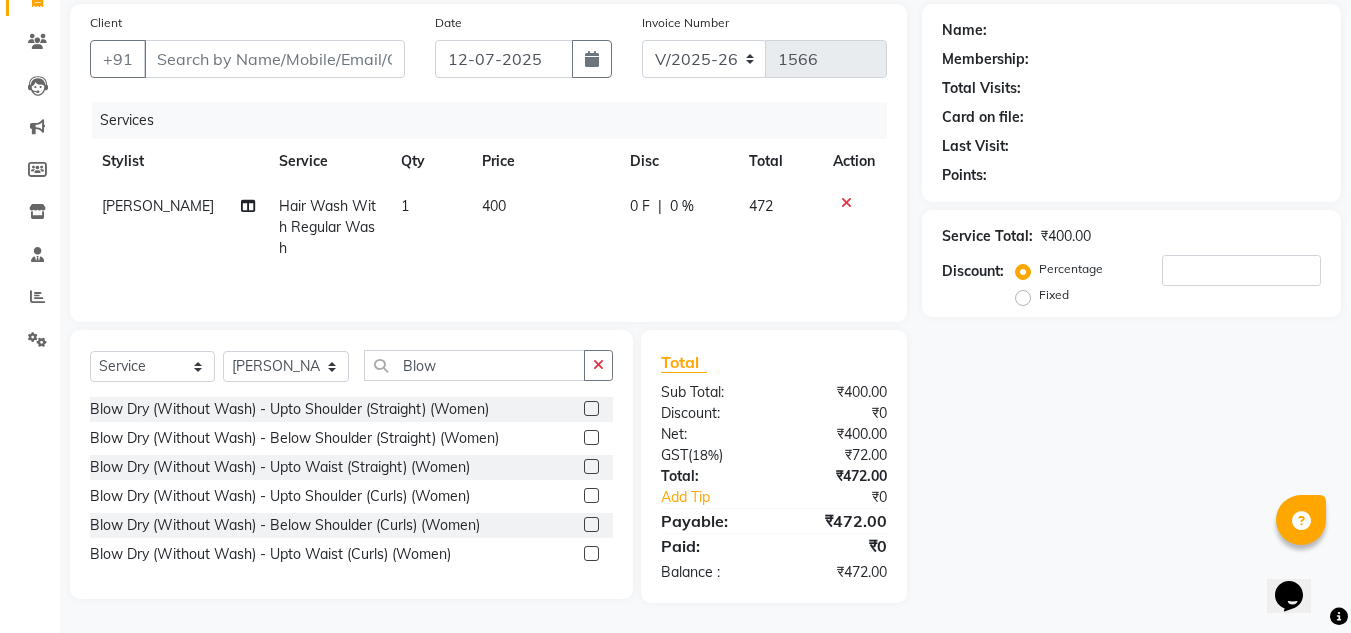 click on "INVOICE PREVIOUS INVOICES Create New   Save  Client +91 Date 12-07-2025 Invoice Number V/2025 V/2025-26 1566 Services Stylist Service Qty Price Disc Total Action Shailendra Chauhan  Hair Wash With Regular Wash 1 400 0 F | 0 % 472 Select  Service  Product  Membership  Package Voucher Prepaid Gift Card  Select Stylist Abid Salmani  Aniket Kadam  Faim Alvi  Front Desk  Muskan Khan  Pooja Kolge Reena Shaukat Ali  Salman Ansari  Sangeeta Kadri Shailendra Chauhan  Shekhar Sangle Soniyaa Varma Suchita Mistry Swapnil Kamble Blow Blow Dry (Without Wash) - Upto Shoulder (Straight) (Women)  Blow Dry (Without Wash) - Below Shoulder (Straight) (Women)  Blow Dry (Without Wash) - Upto Waist (Straight) (Women)  Blow Dry (Without Wash) - Upto Shoulder (Curls) (Women)  Blow Dry (Without Wash) - Below Shoulder (Curls) (Women)  Blow Dry (Without Wash) - Upto Waist (Curls) (Women)  Total Sub Total: ₹400.00 Discount: ₹0 Net: ₹400.00 Gst  ( 18% ) ₹72.00 Total: ₹472.00 Add Tip ₹0 Payable: ₹472.00 Paid: ₹0 Balance   :" 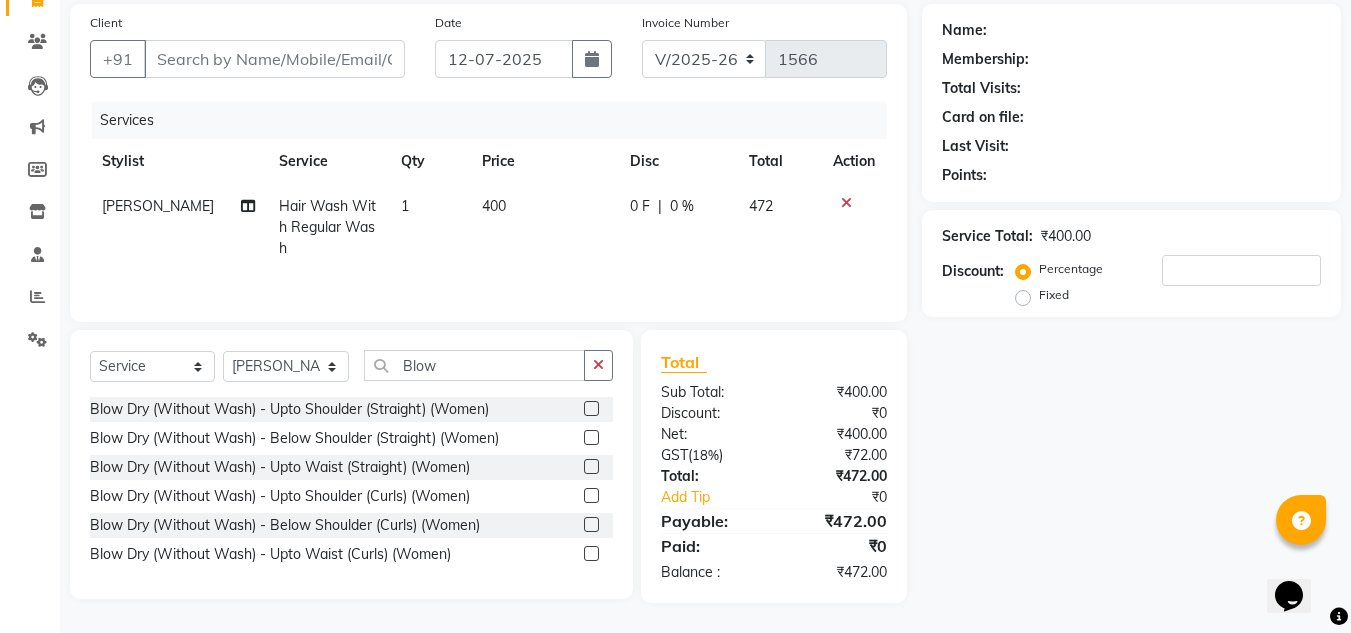 click on "Name: Membership: Total Visits: Card on file: Last Visit:  Points:  Service Total:  ₹400.00  Discount:  Percentage   Fixed" 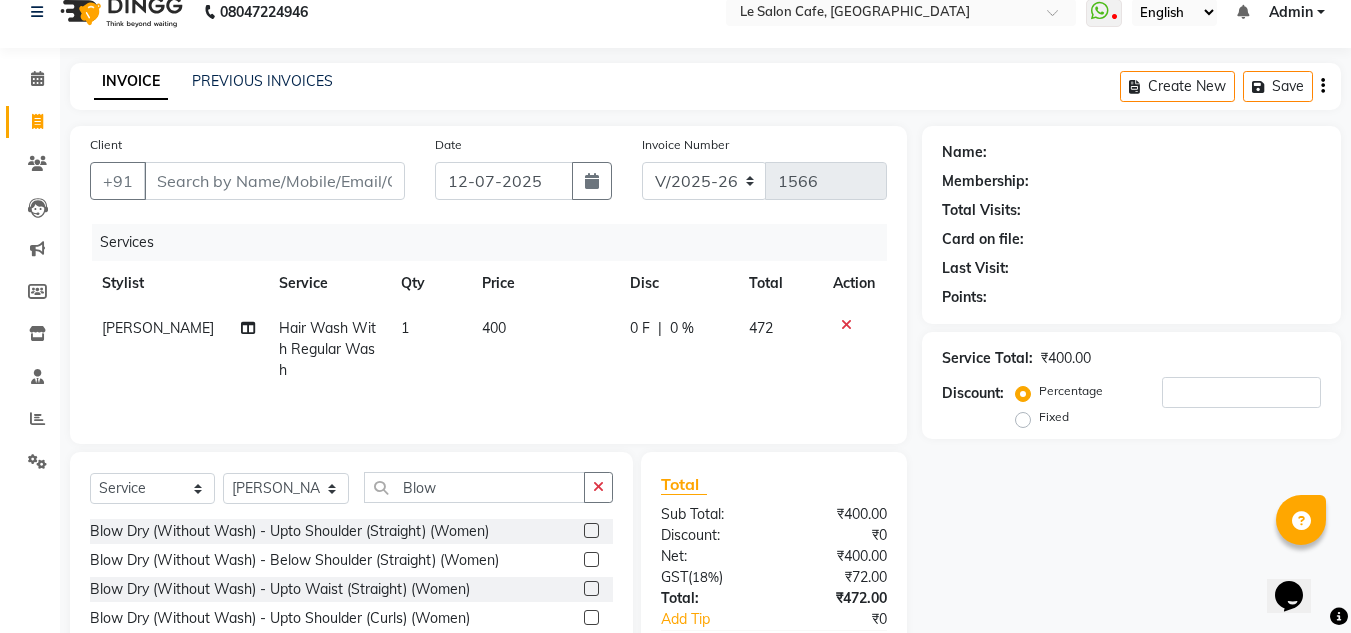 scroll, scrollTop: 0, scrollLeft: 0, axis: both 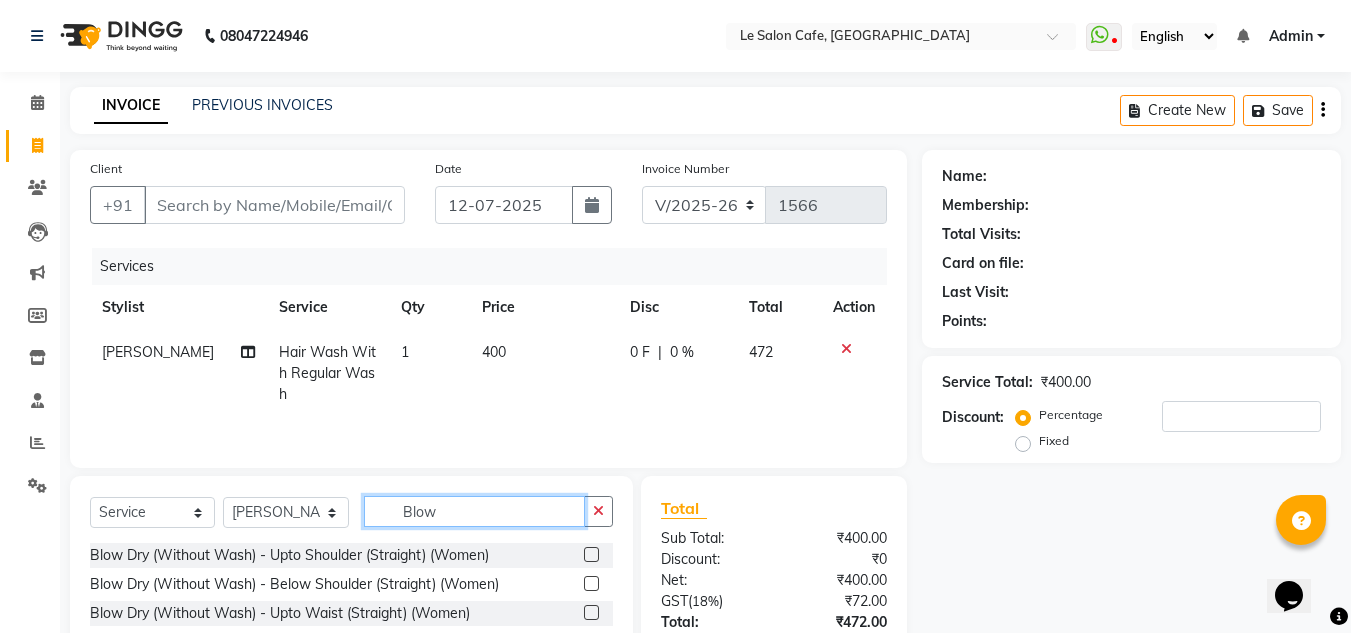 click on "Blow" 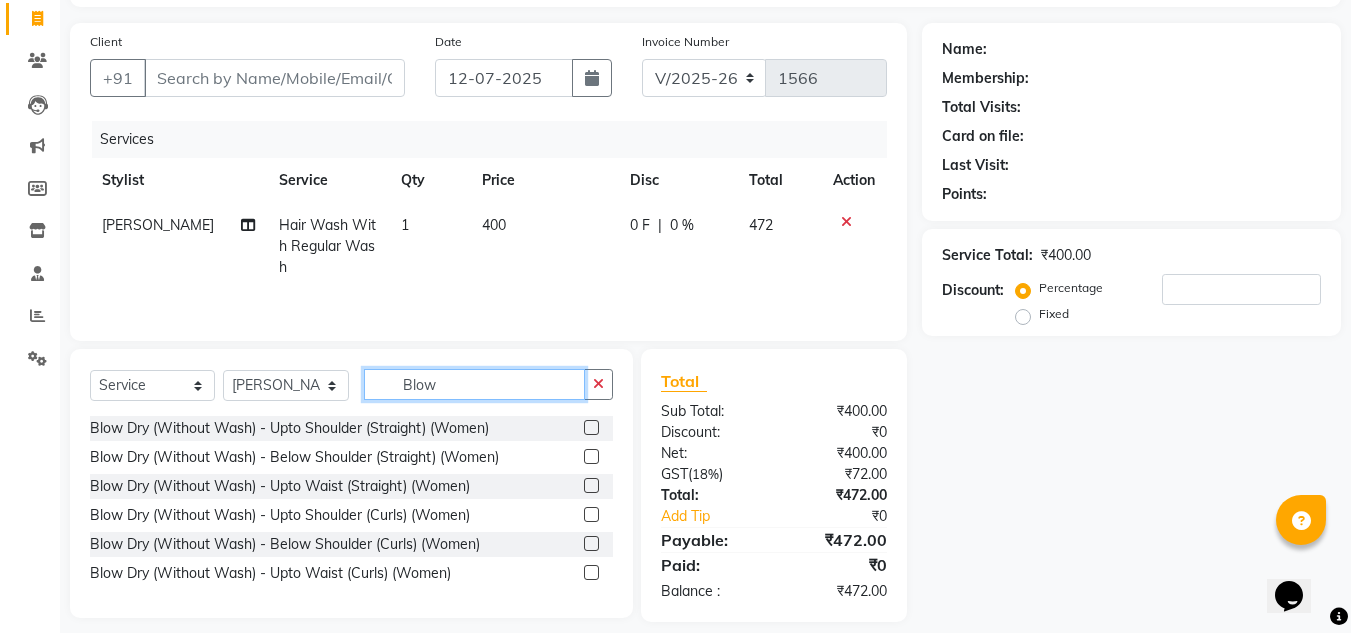 scroll, scrollTop: 146, scrollLeft: 0, axis: vertical 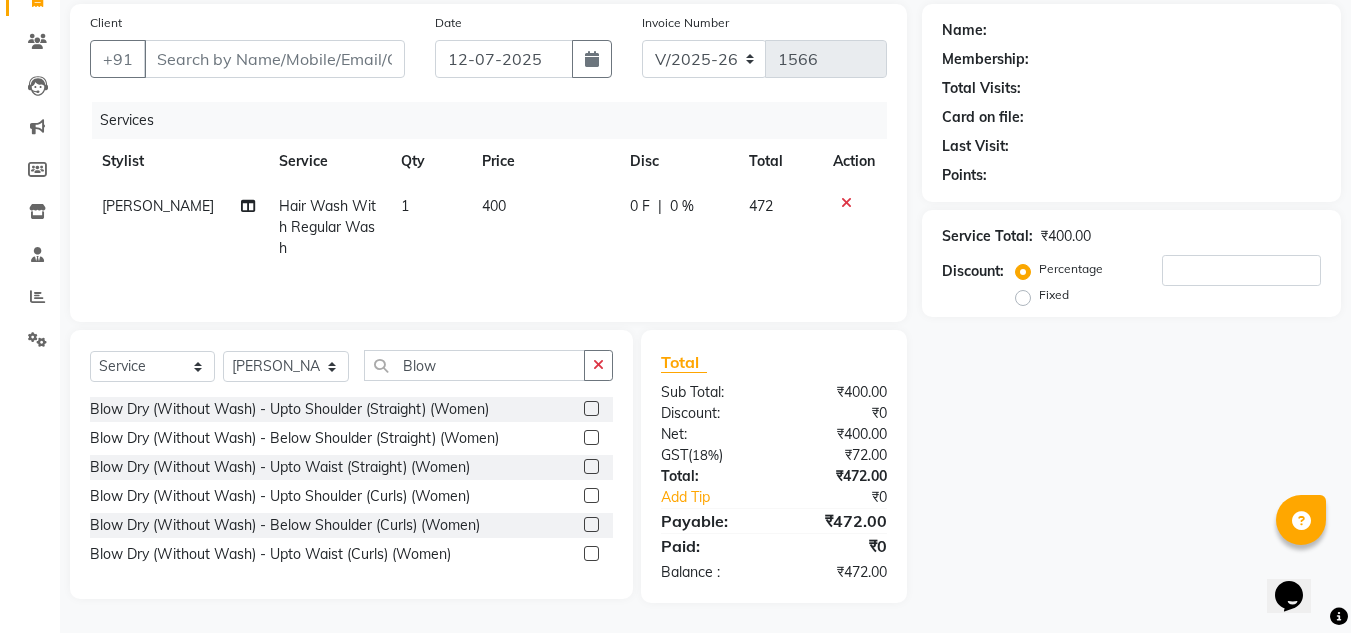 click 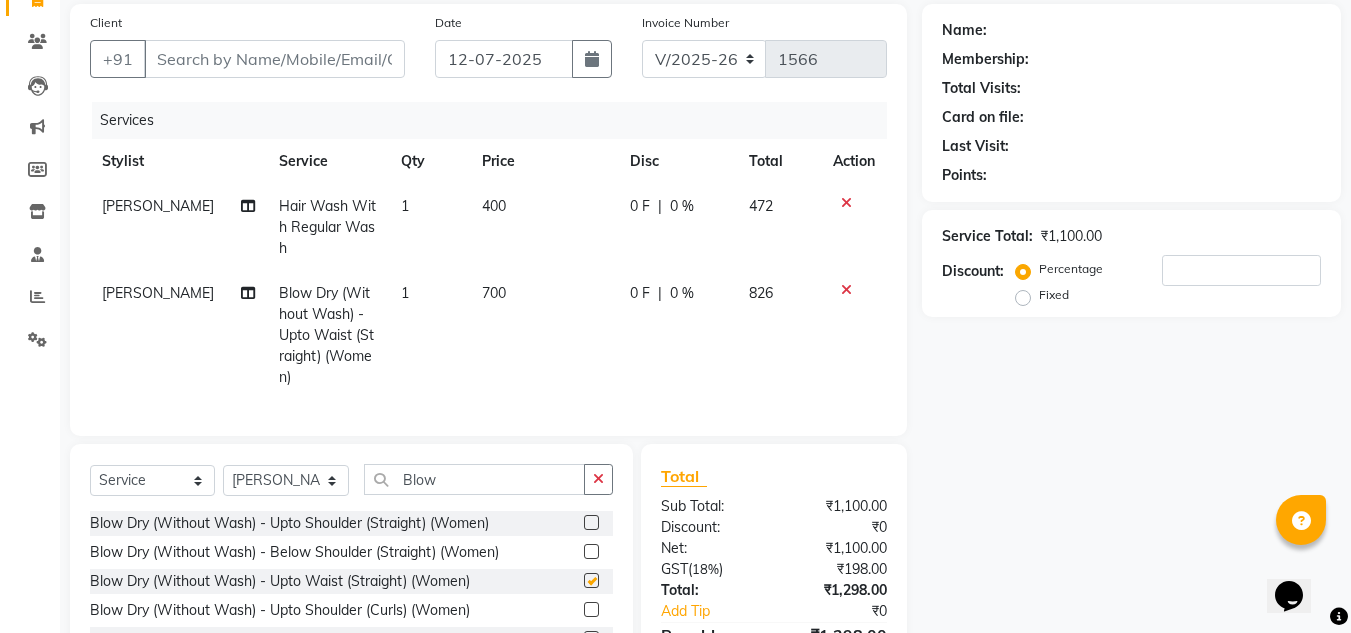 checkbox on "false" 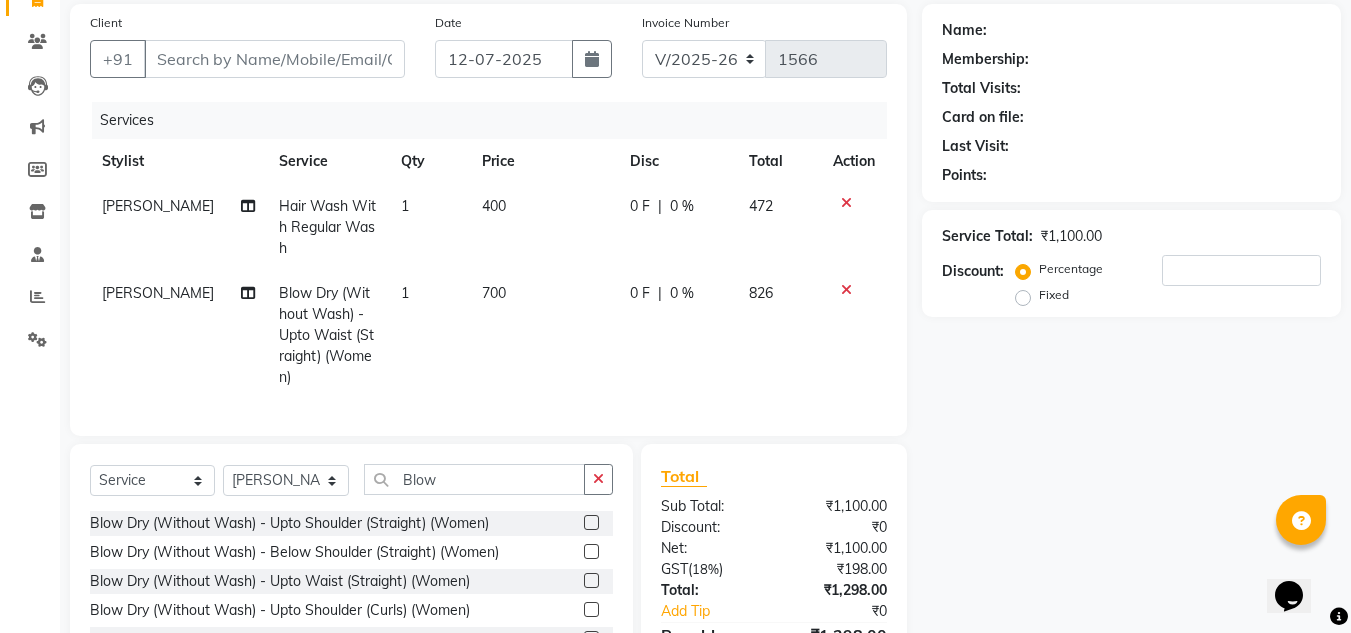 click 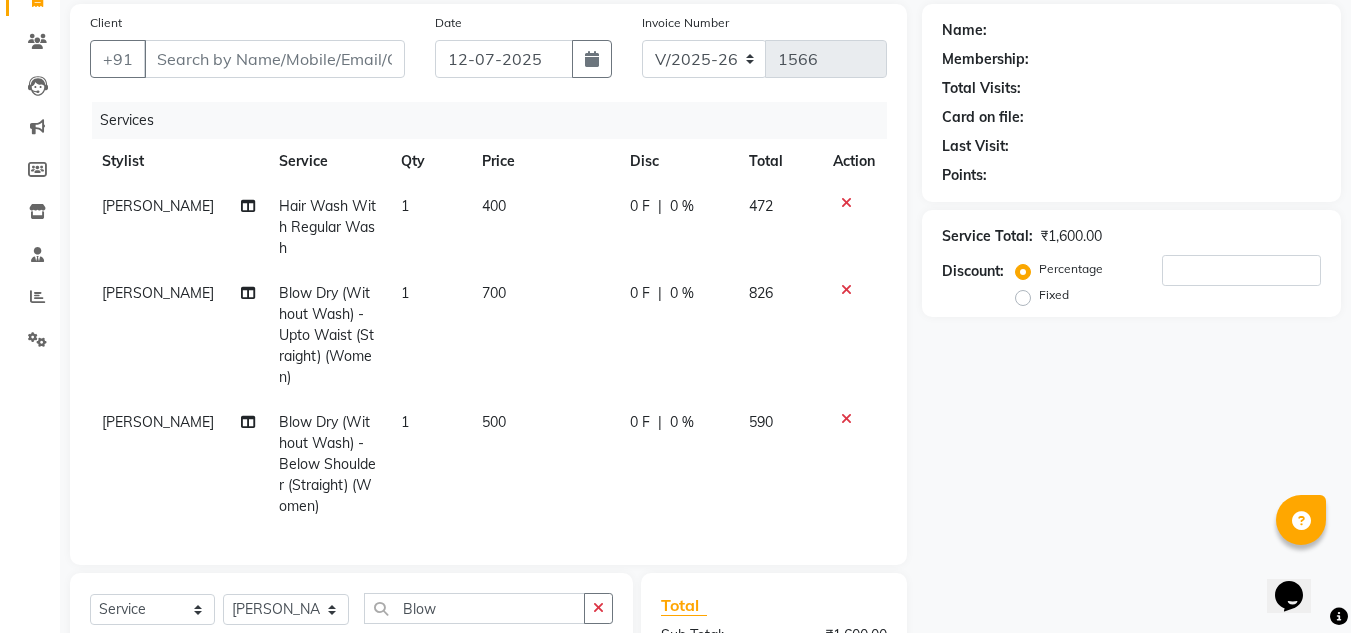 checkbox on "false" 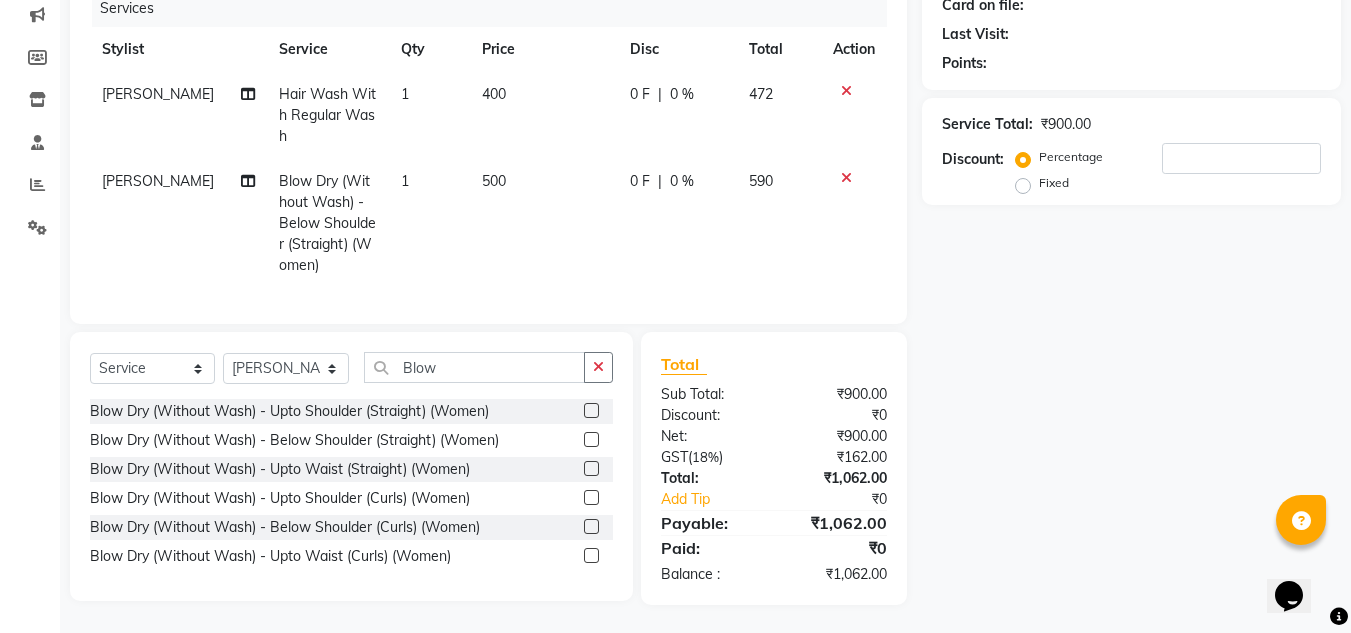 scroll, scrollTop: 275, scrollLeft: 0, axis: vertical 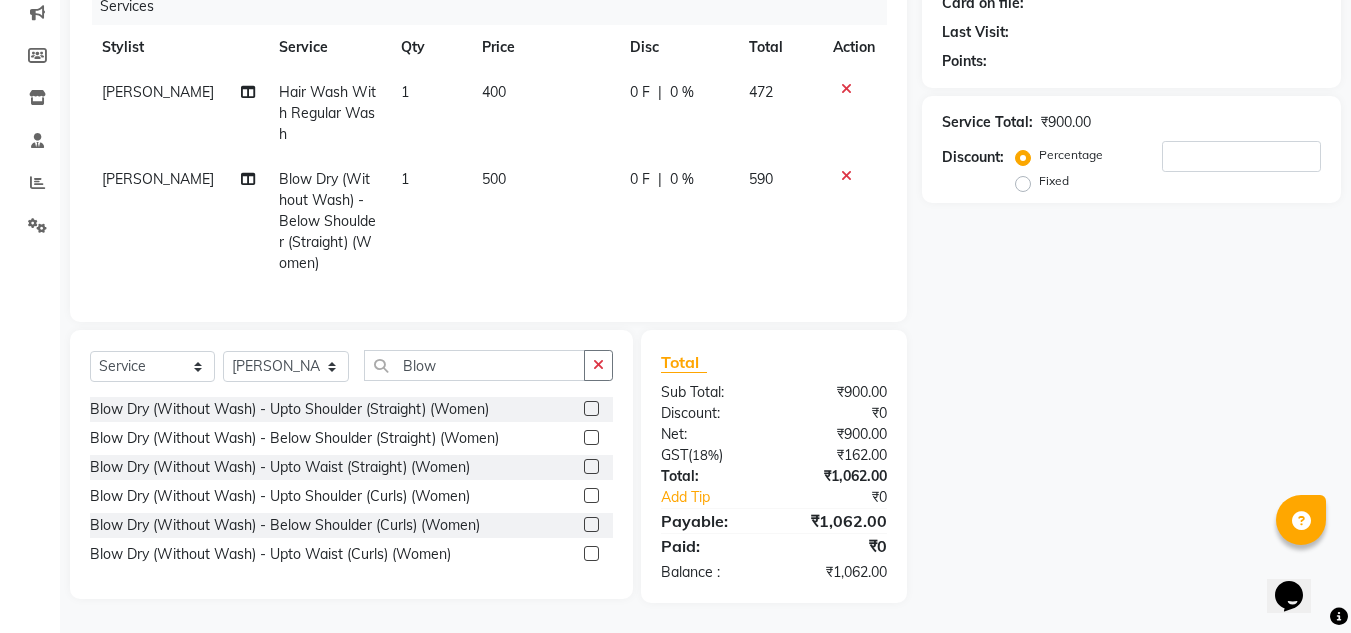 click 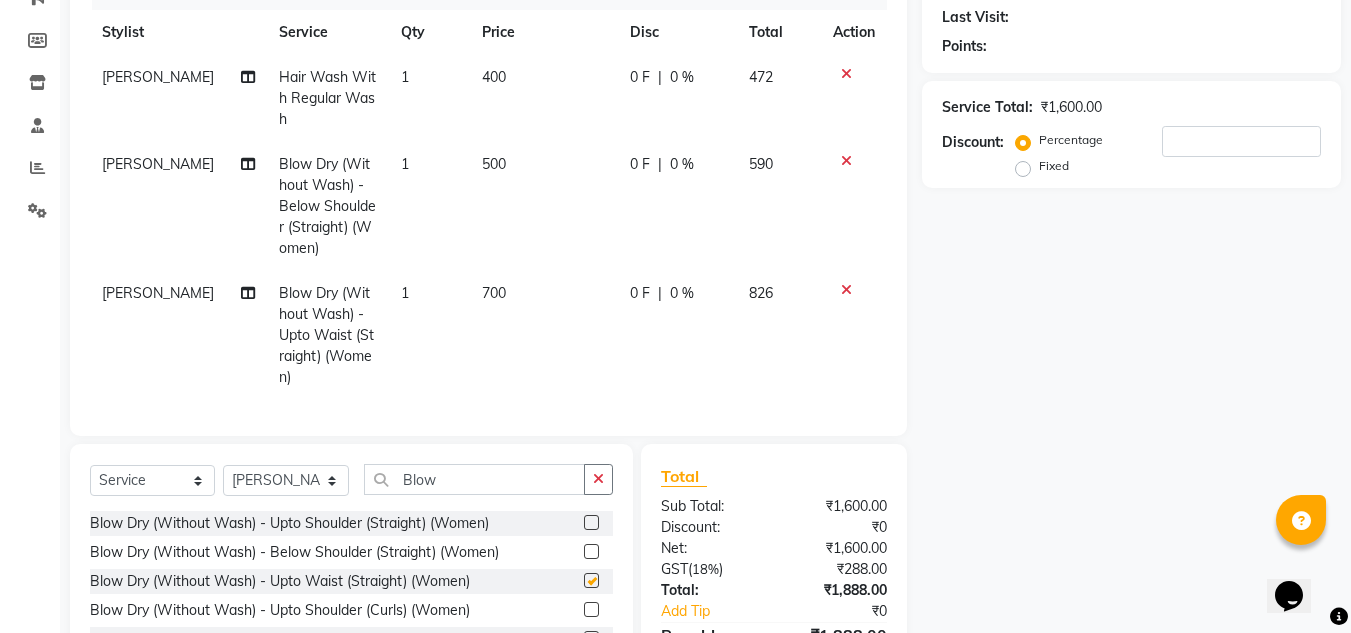 checkbox on "false" 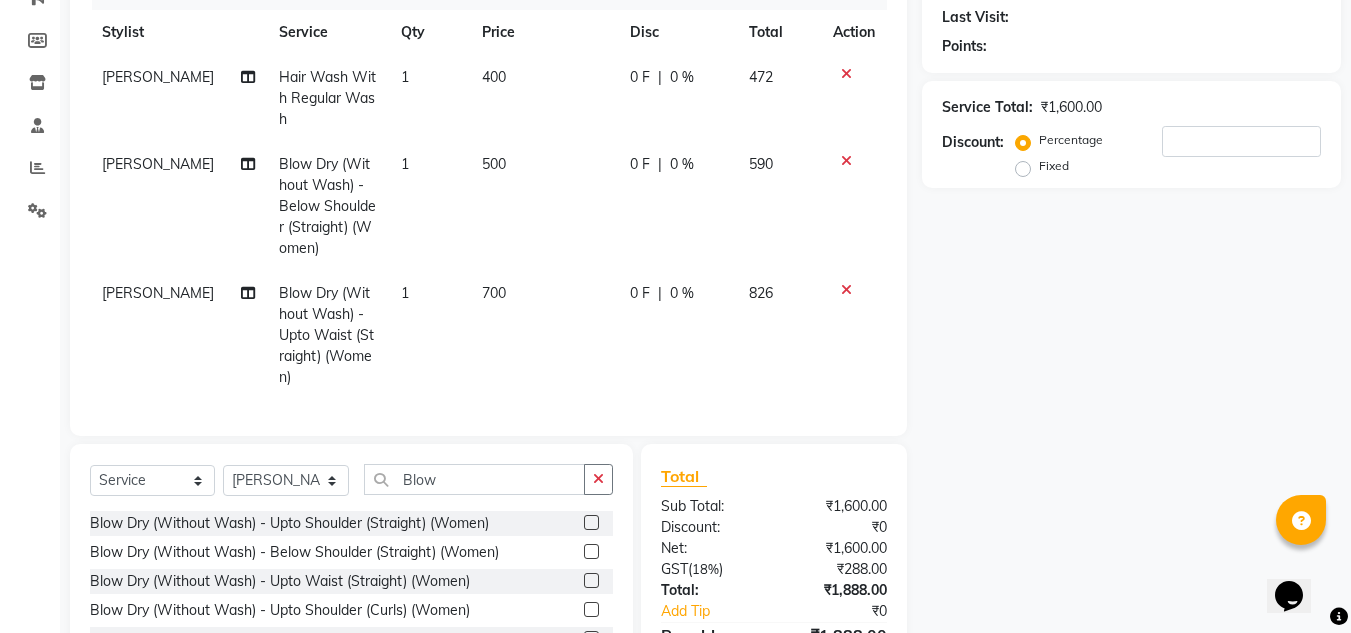 click 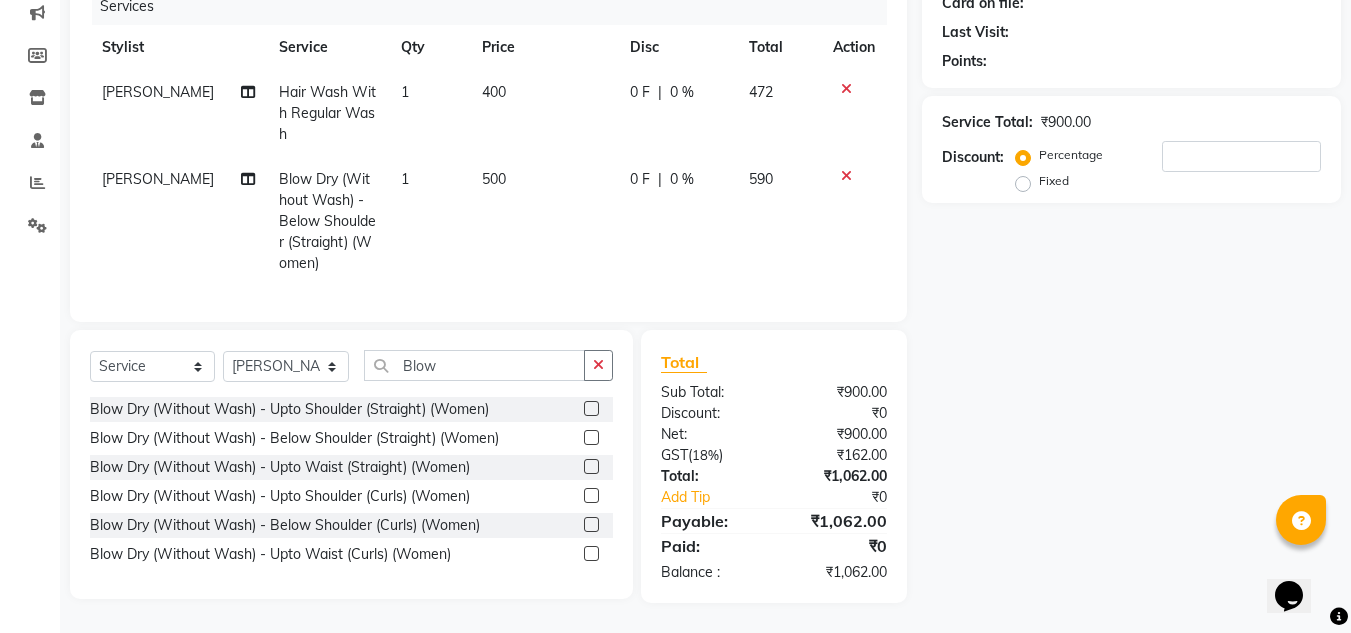 click on "500" 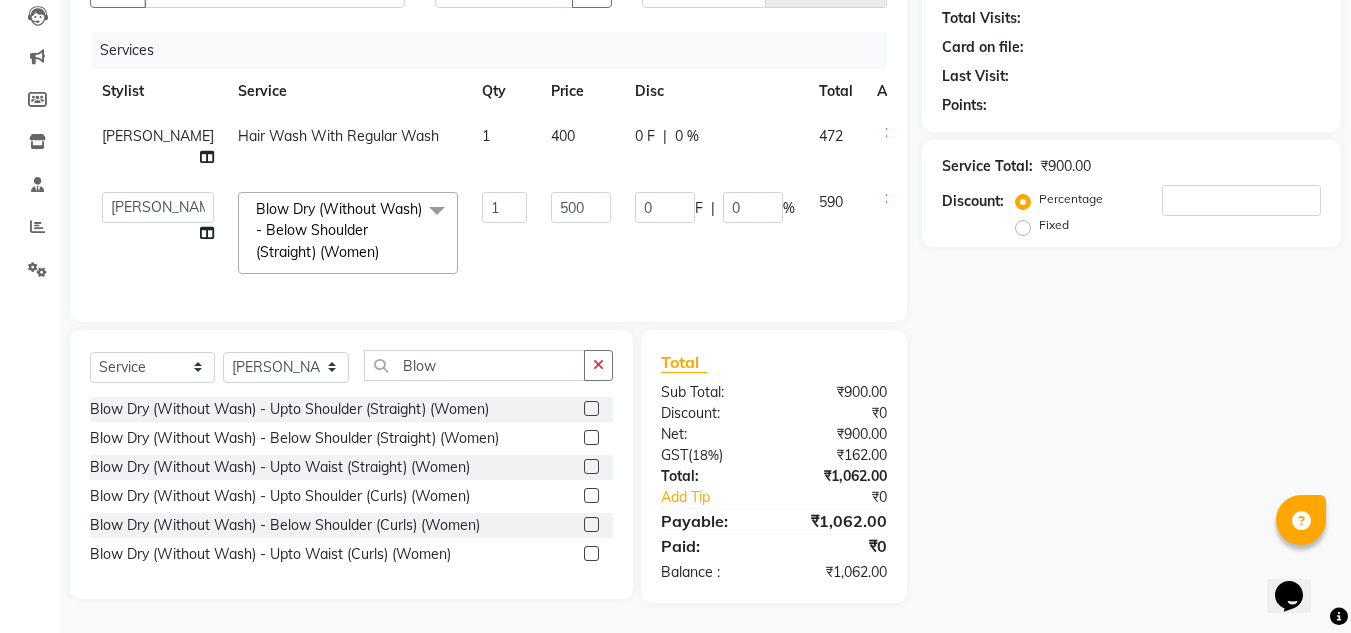 scroll, scrollTop: 252, scrollLeft: 0, axis: vertical 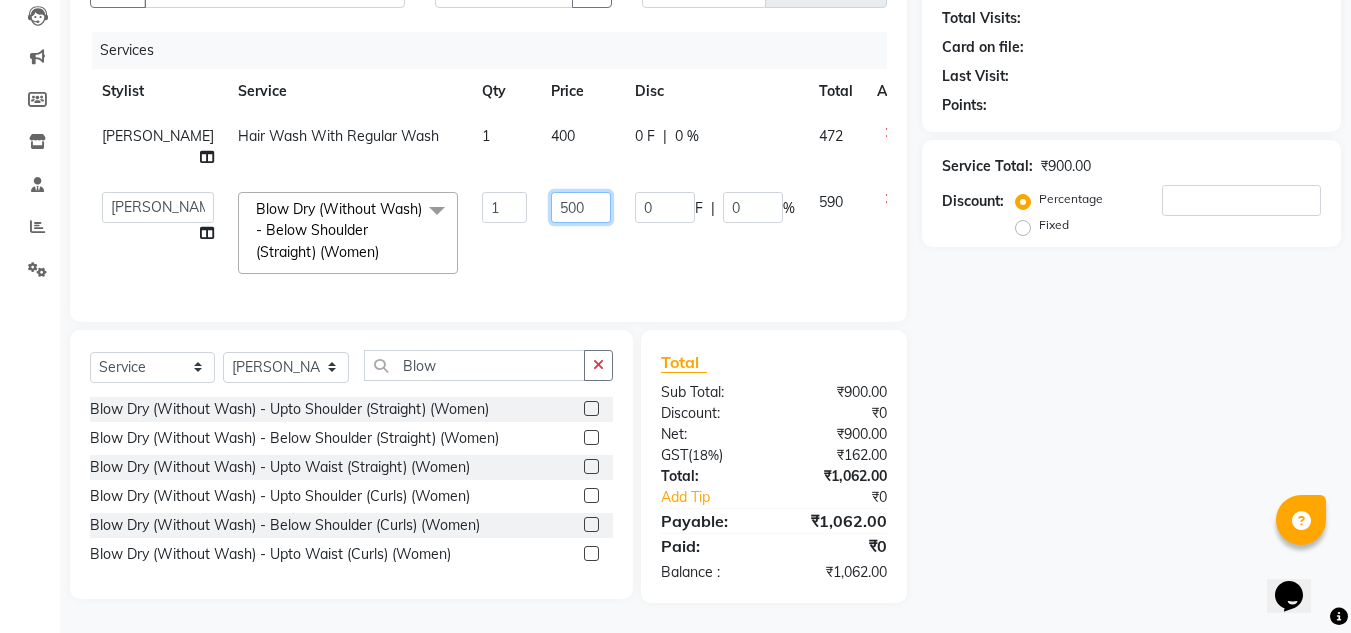 click on "500" 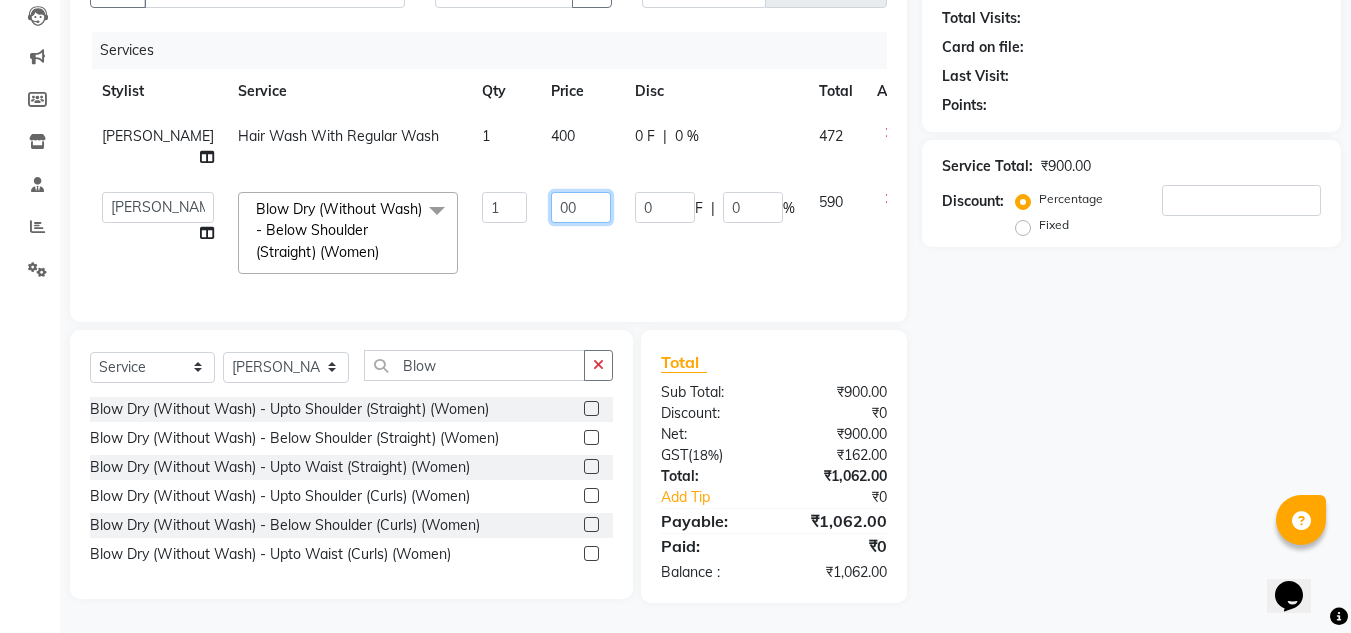 type on "600" 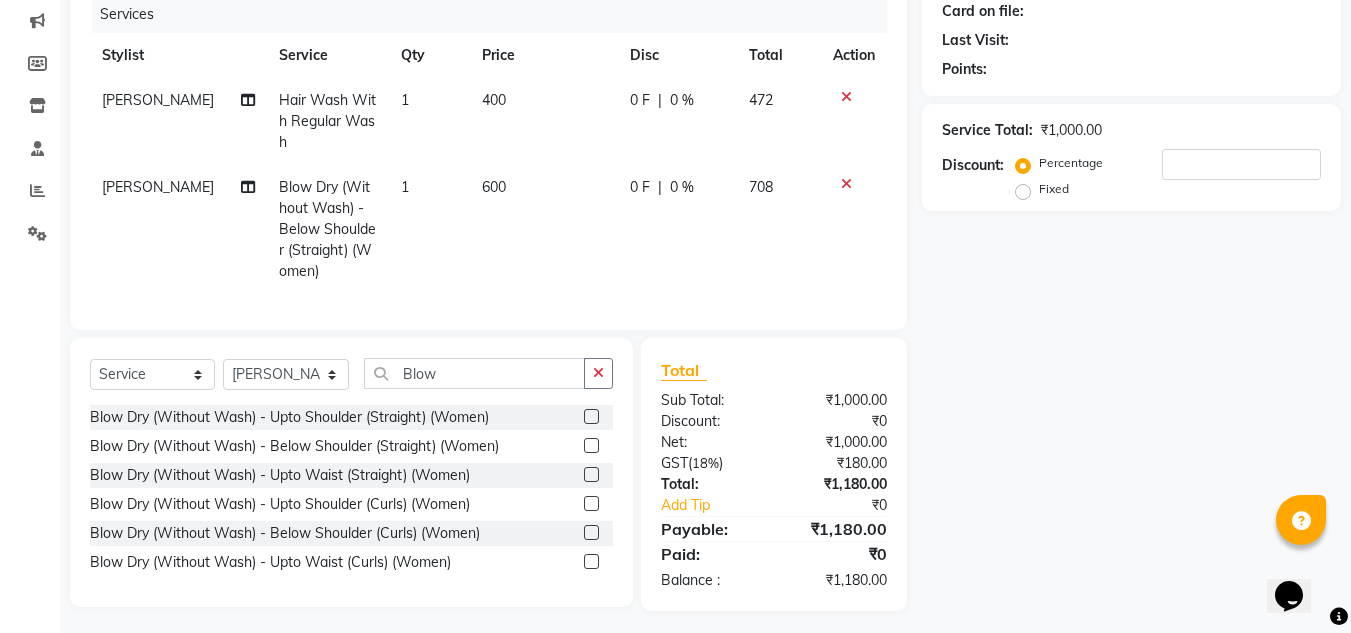 click on "Name: Membership: Total Visits: Card on file: Last Visit:  Points:  Service Total:  ₹1,000.00  Discount:  Percentage   Fixed" 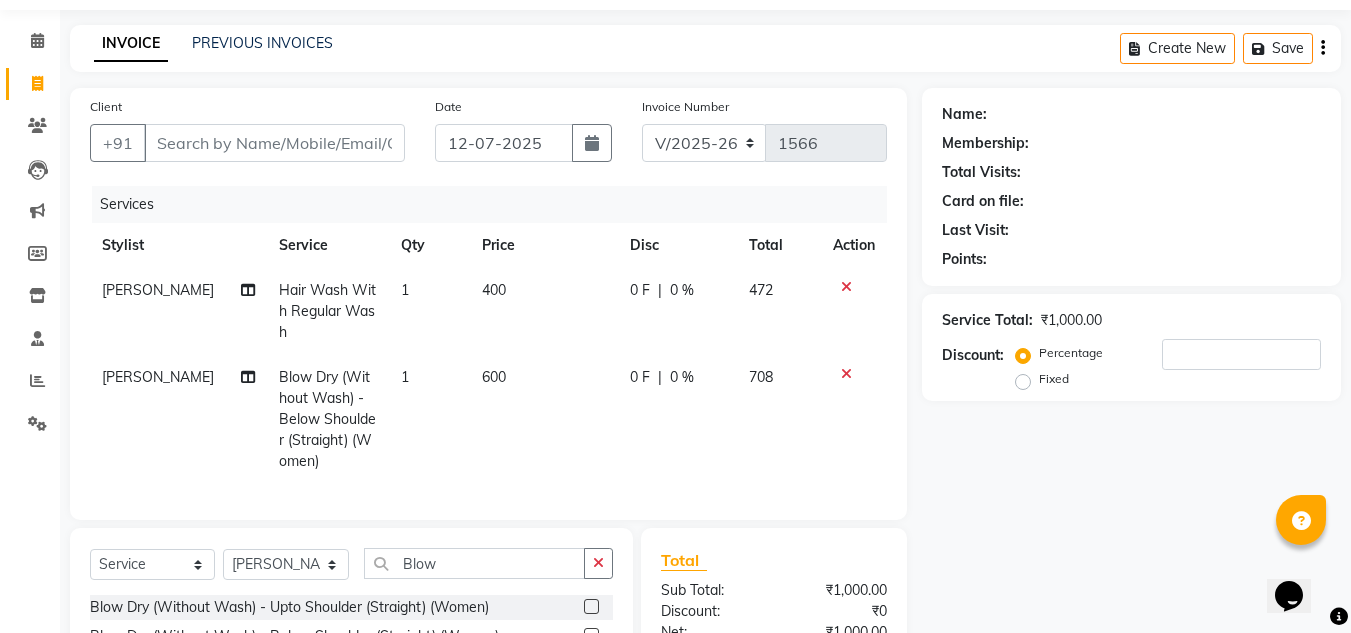 scroll, scrollTop: 0, scrollLeft: 0, axis: both 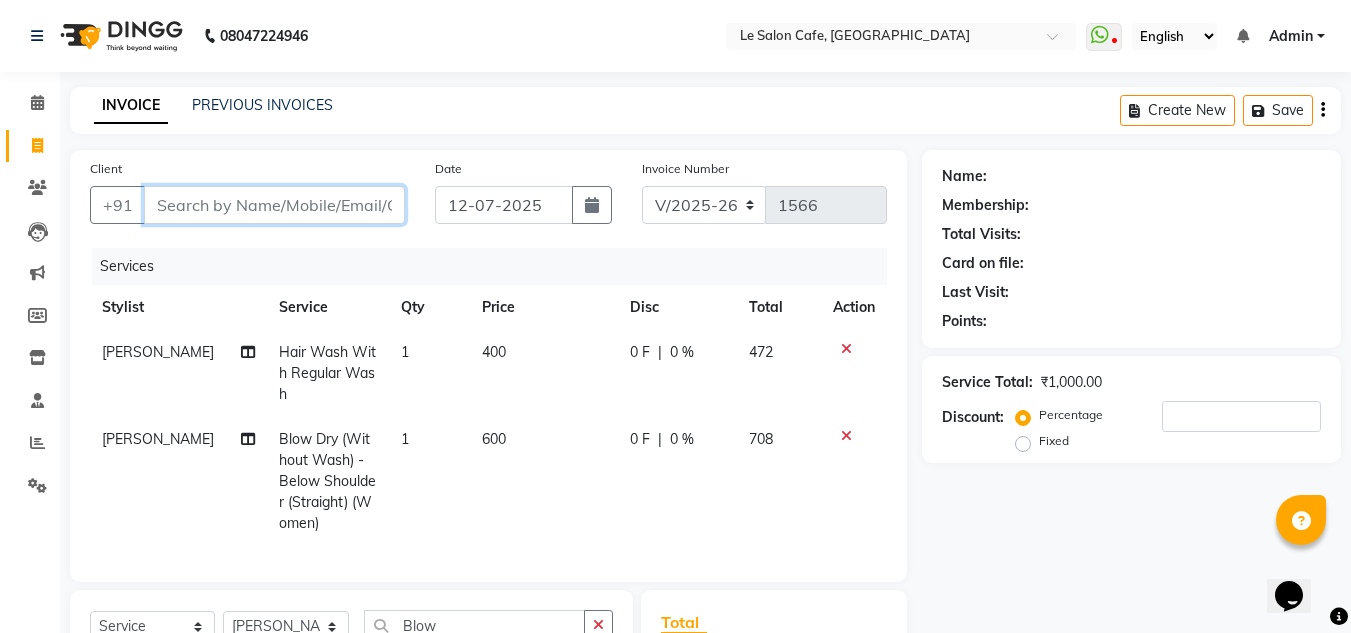 click on "Client" at bounding box center [274, 205] 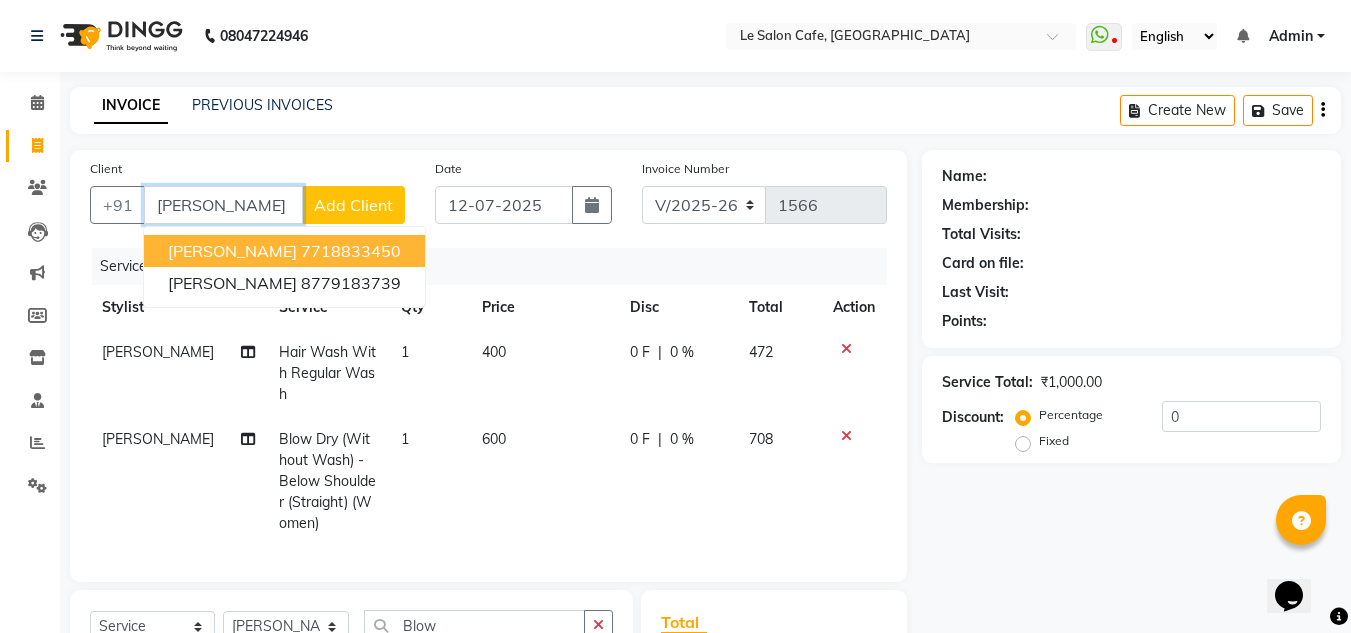 click on "Ruchi Agarwal" at bounding box center [232, 251] 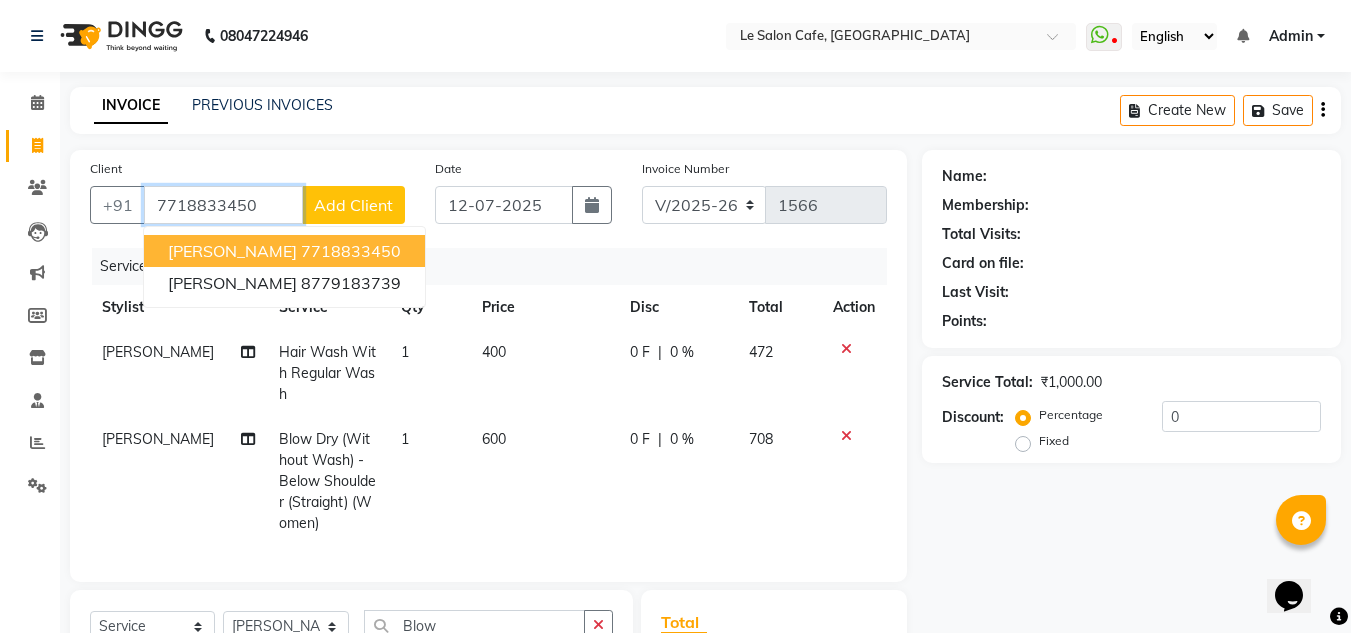type on "7718833450" 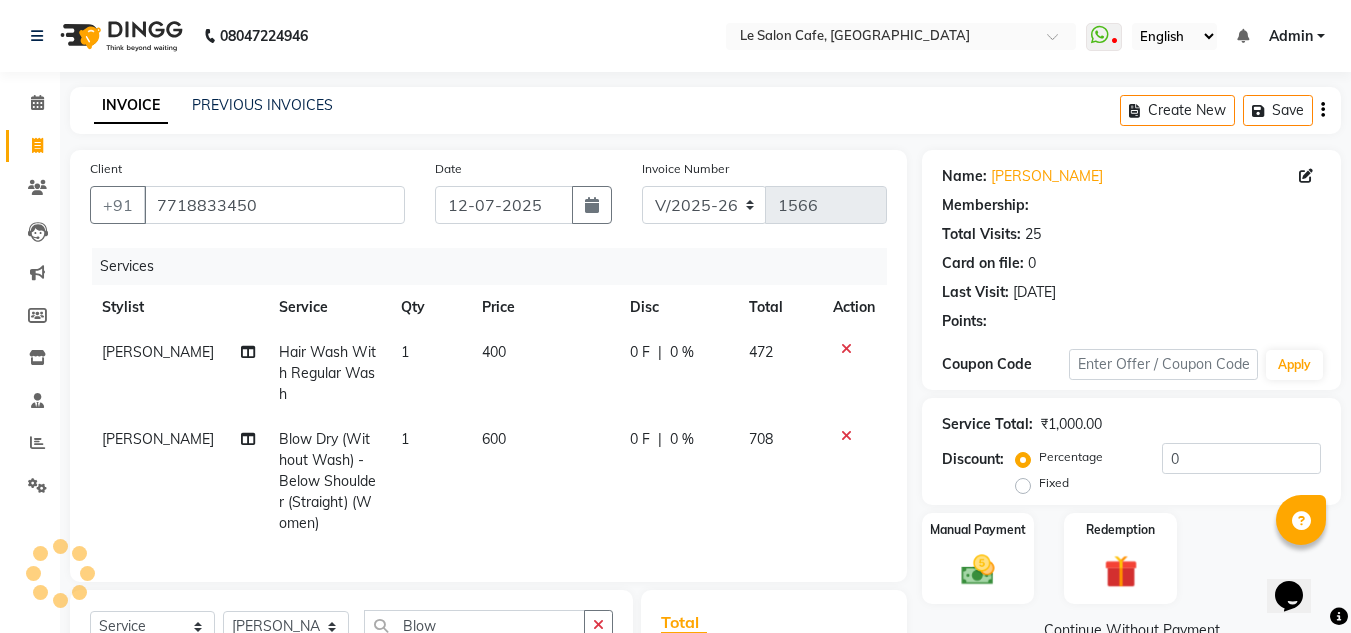 select on "1: Object" 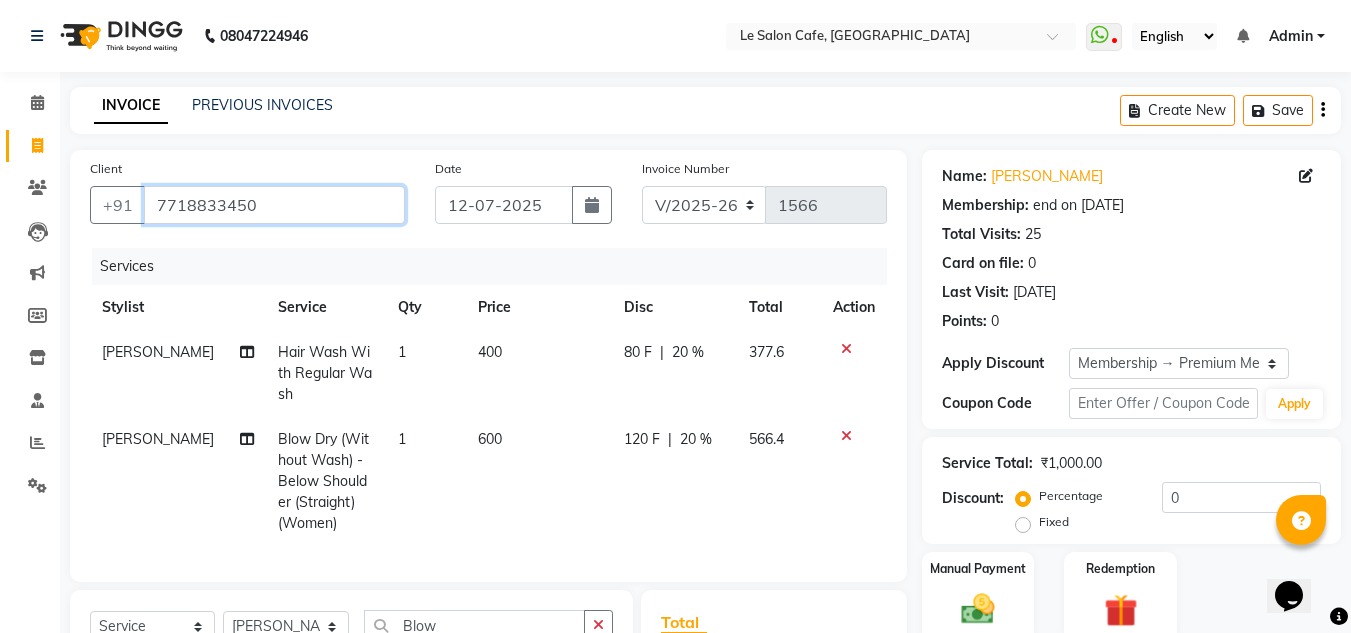 click on "7718833450" at bounding box center (274, 205) 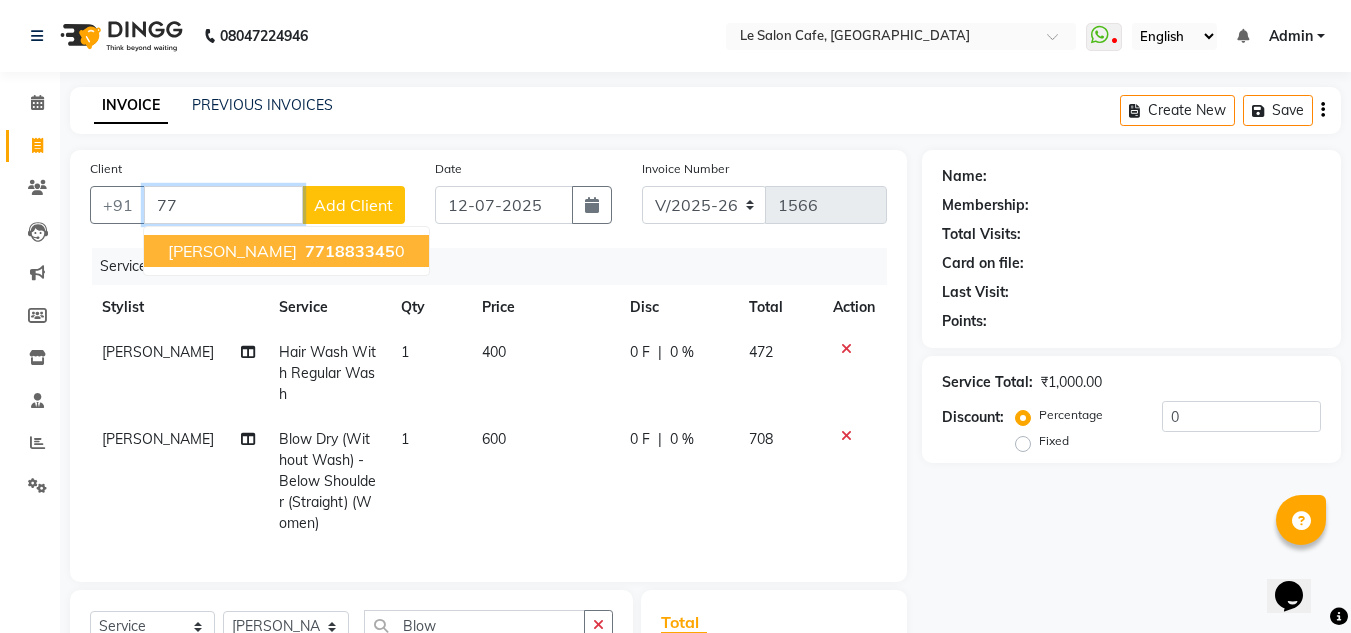 type on "7" 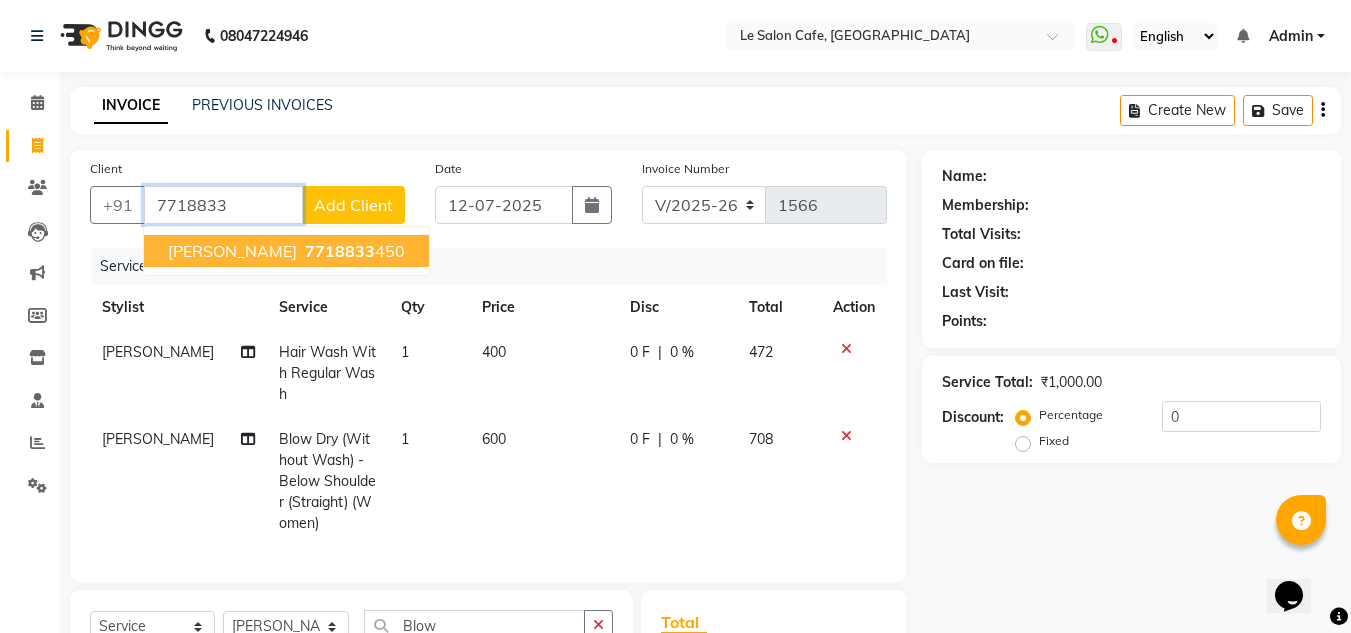 click on "Ruchi Agarwal" at bounding box center [232, 251] 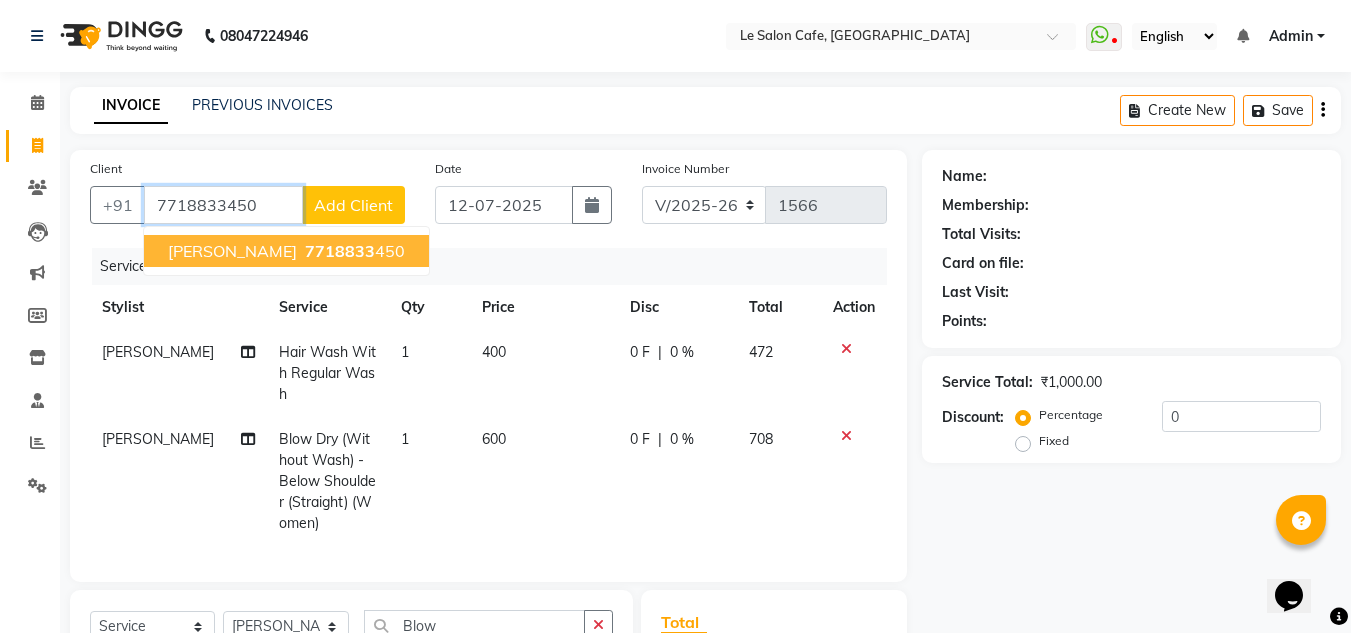 type on "7718833450" 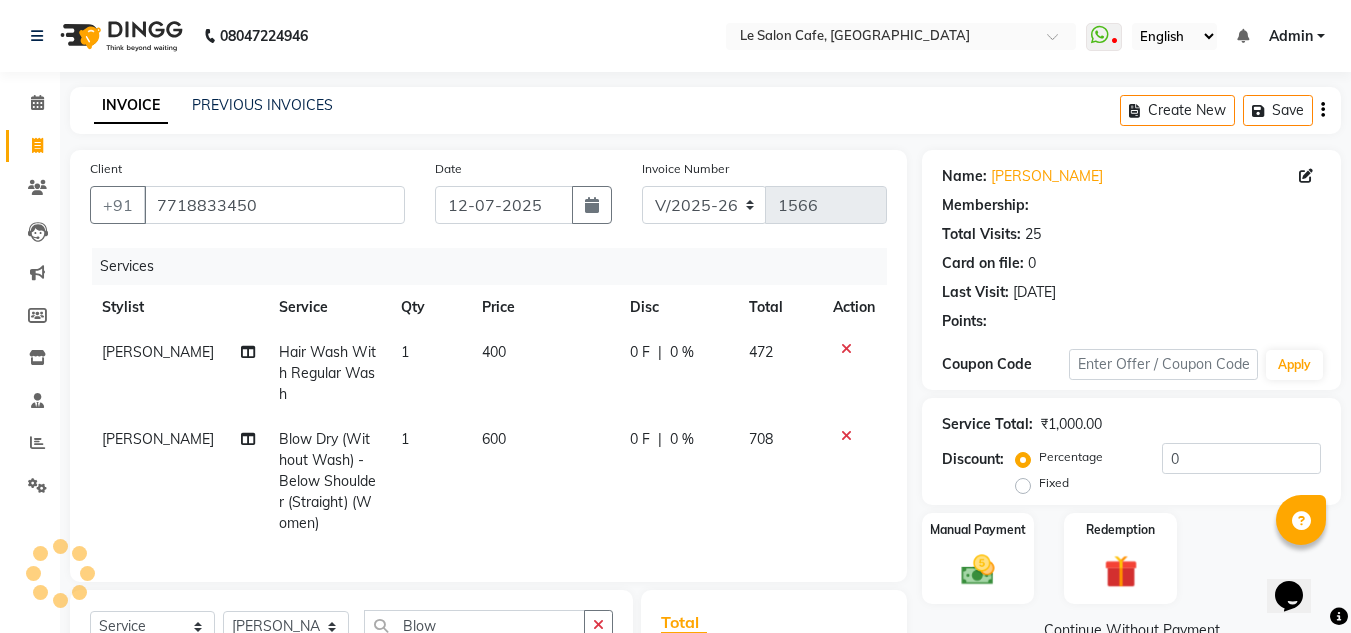 select on "1: Object" 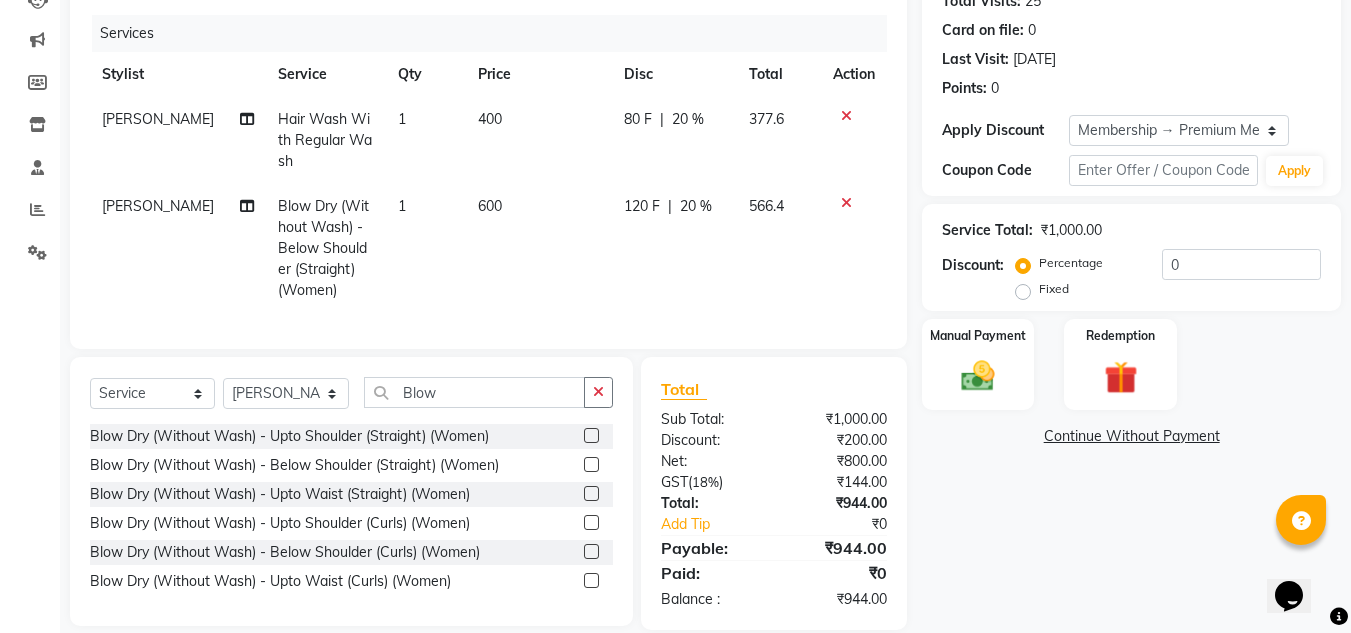 scroll, scrollTop: 275, scrollLeft: 0, axis: vertical 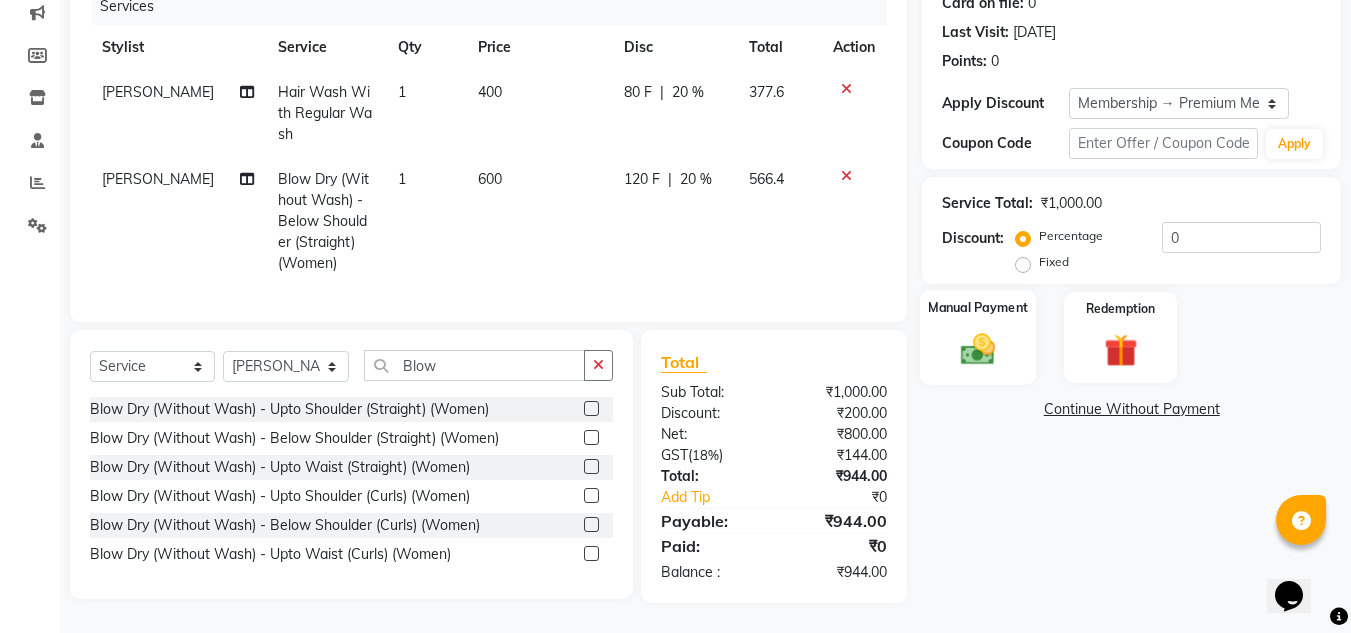 click 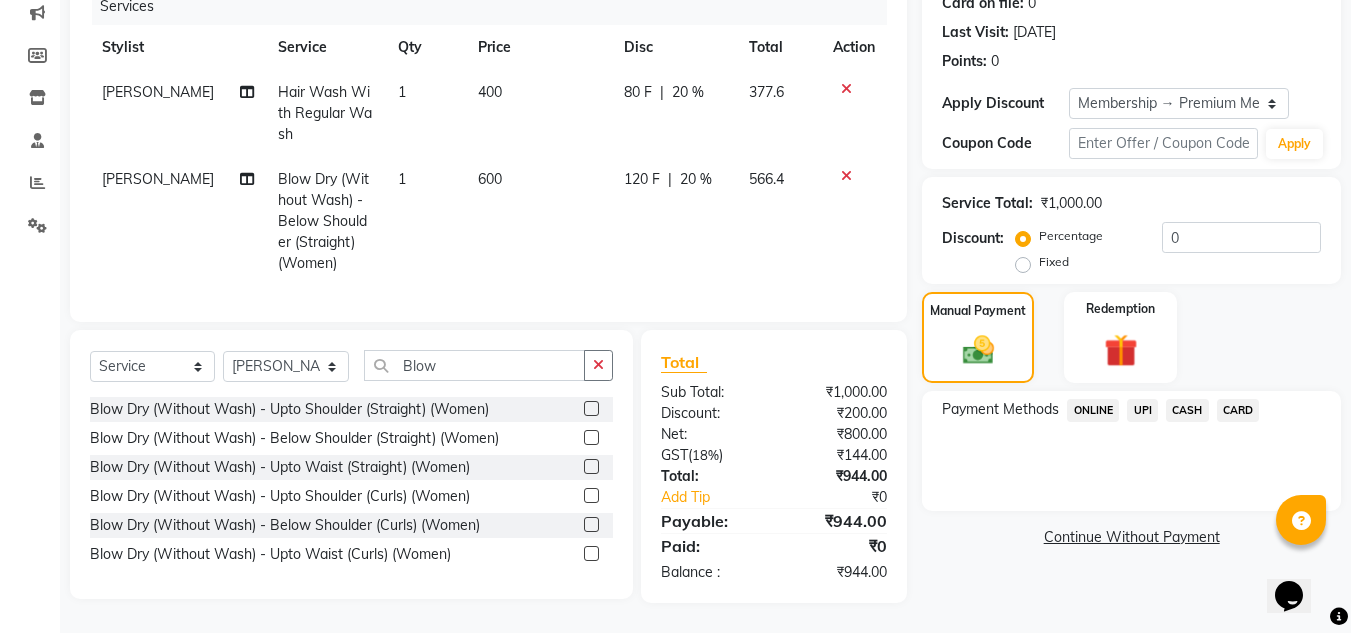 click on "CARD" 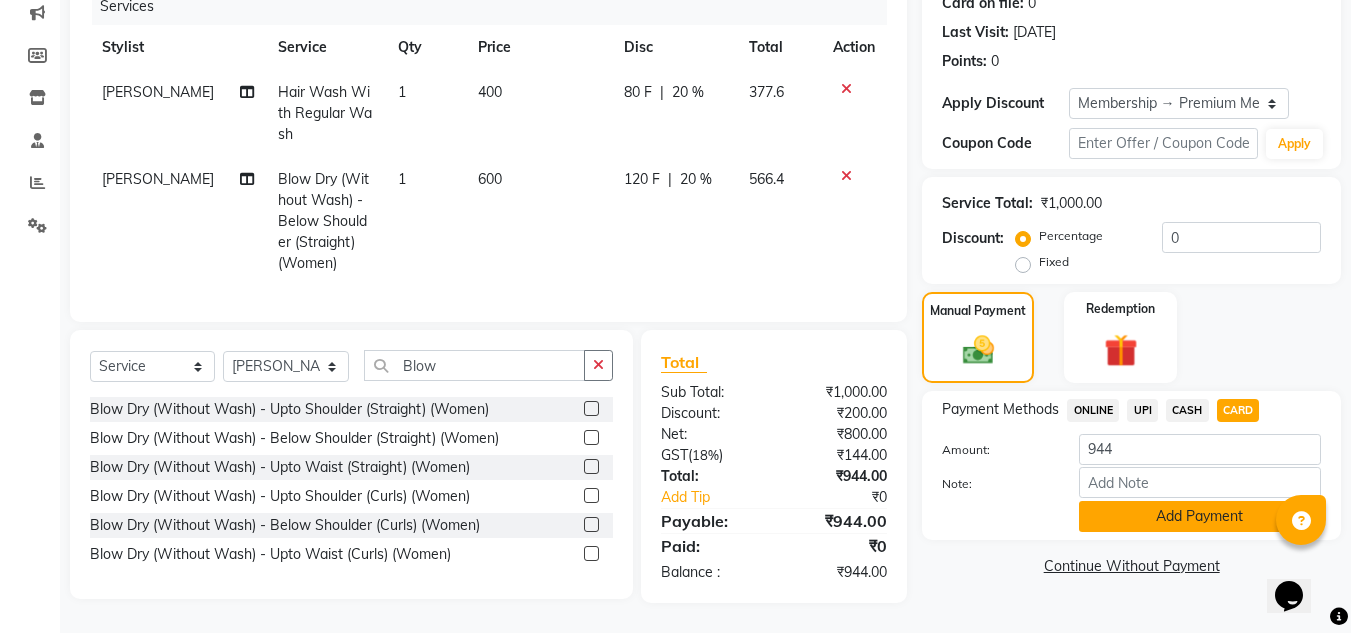 click on "Add Payment" 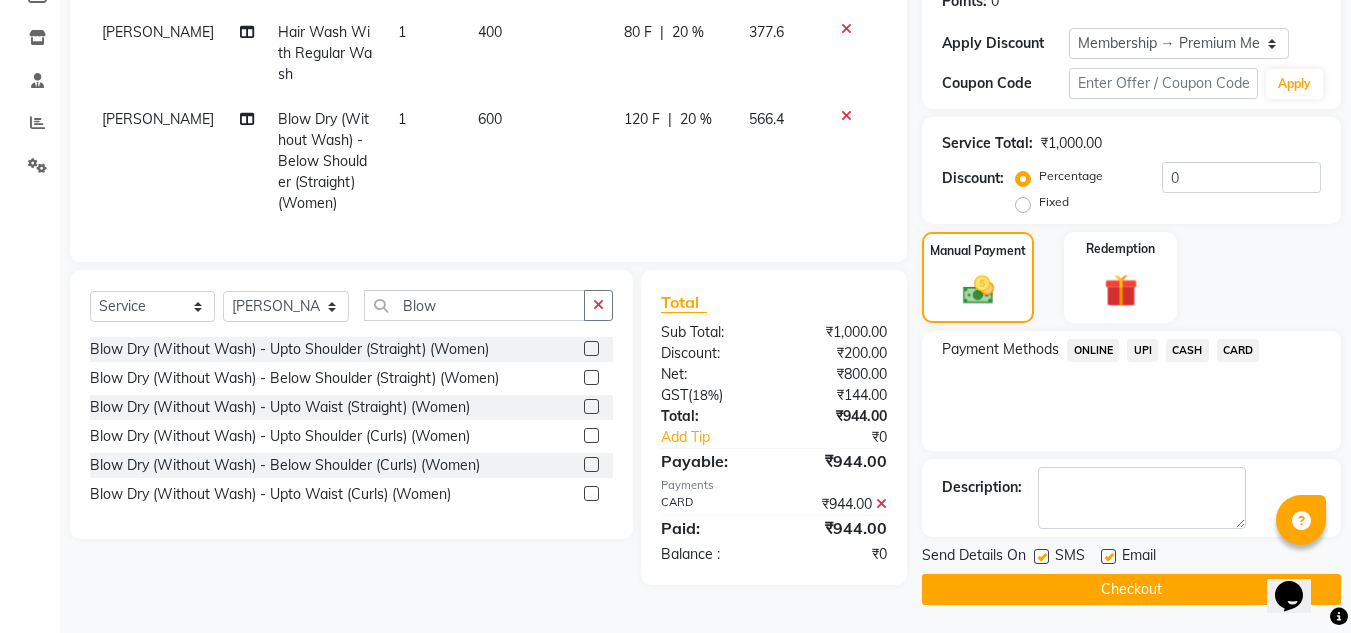 scroll, scrollTop: 322, scrollLeft: 0, axis: vertical 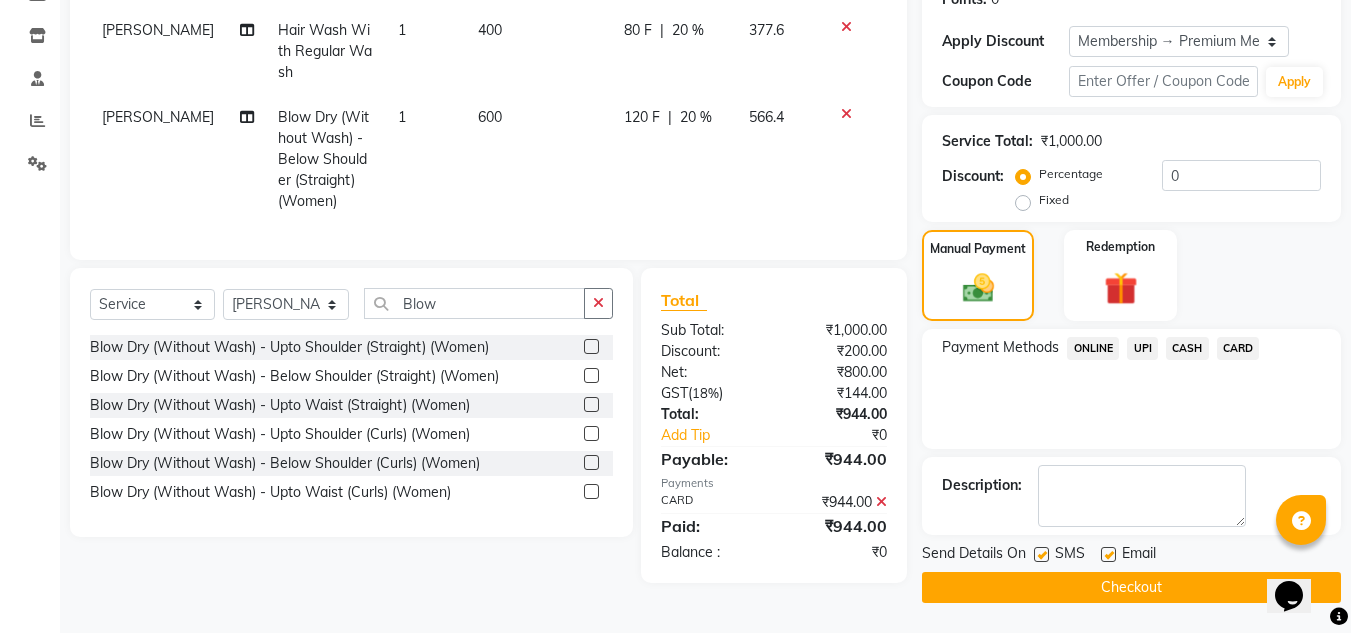 click 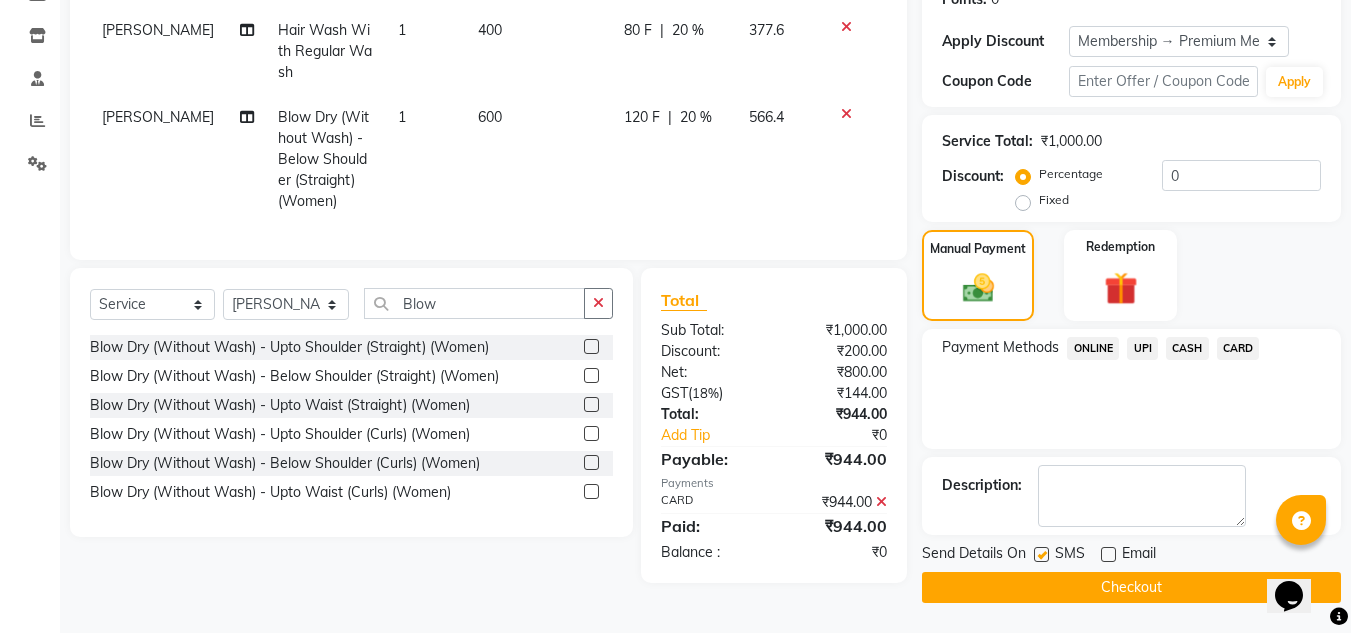 click on "Checkout" 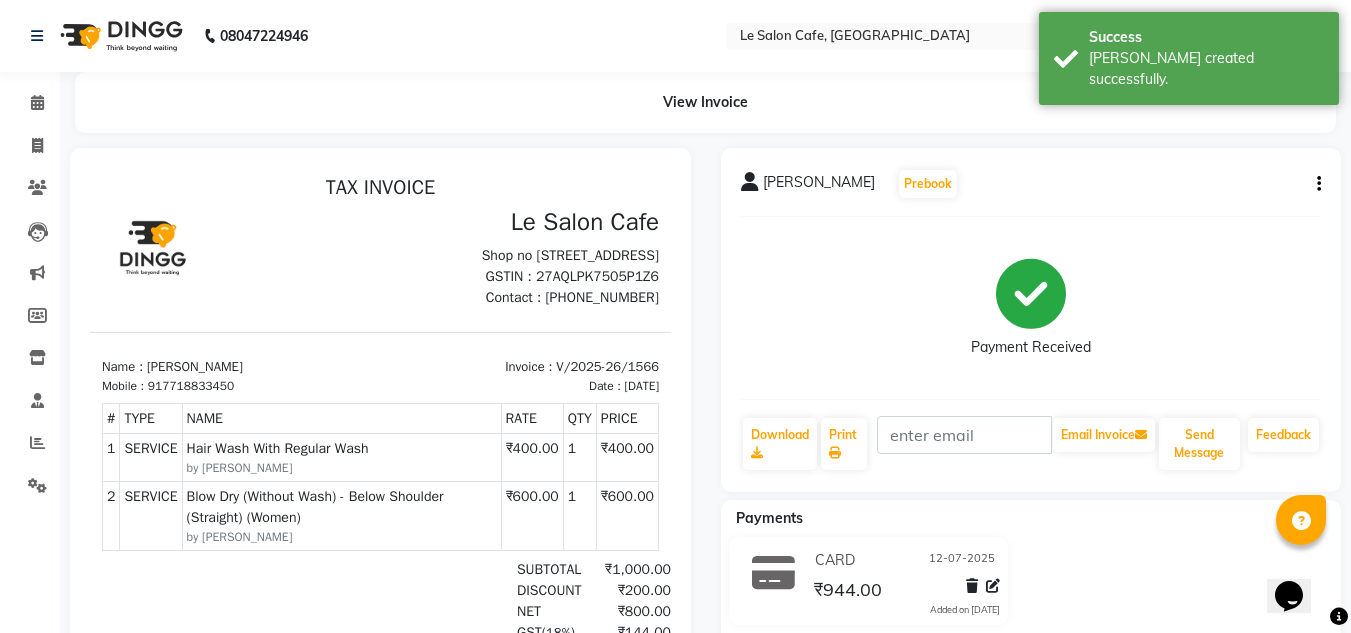 scroll, scrollTop: 0, scrollLeft: 0, axis: both 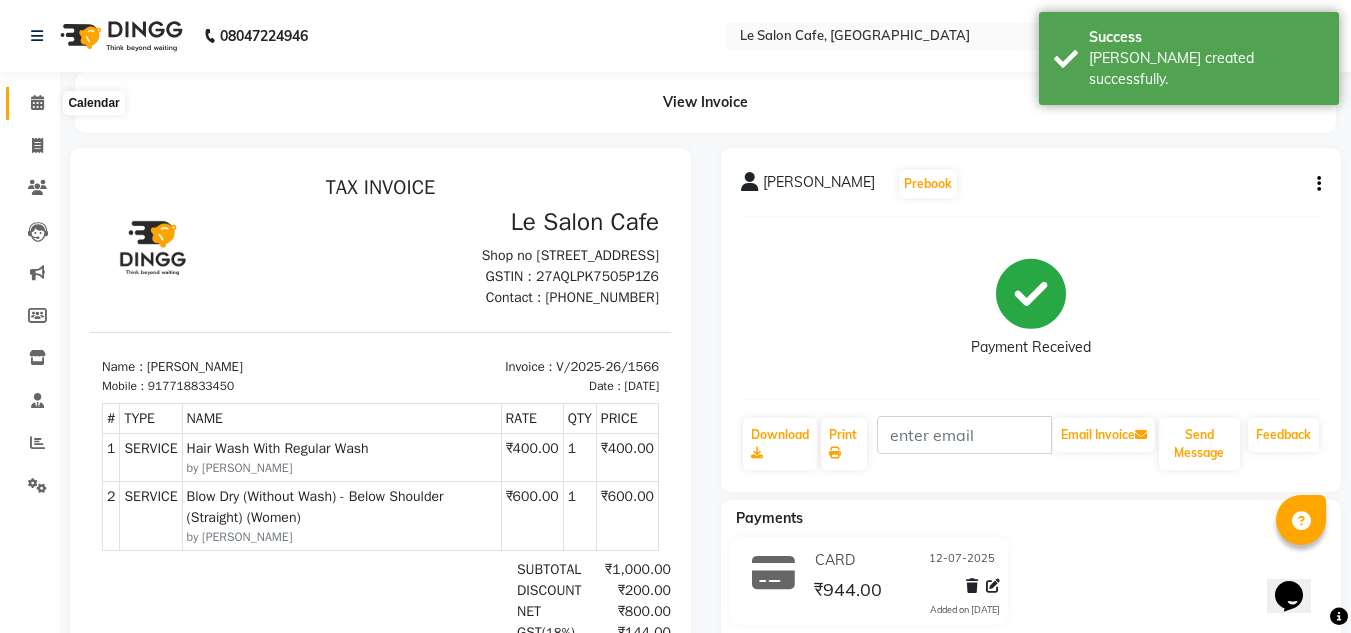 click 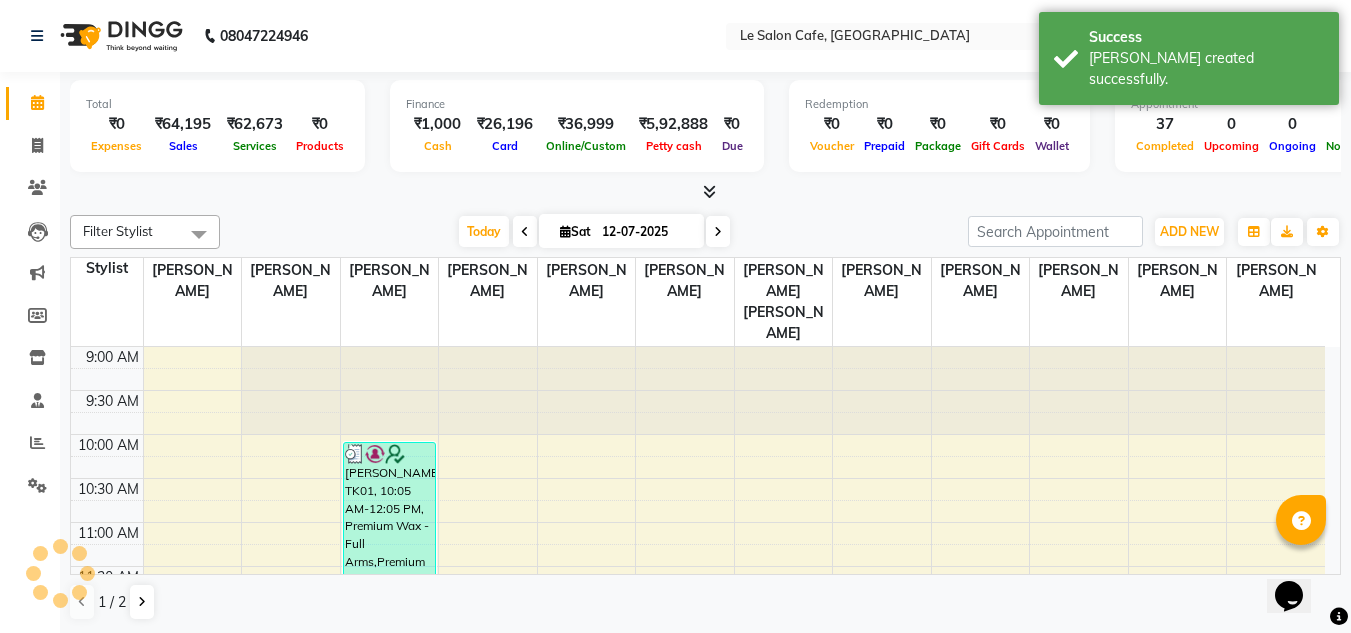 scroll, scrollTop: 962, scrollLeft: 0, axis: vertical 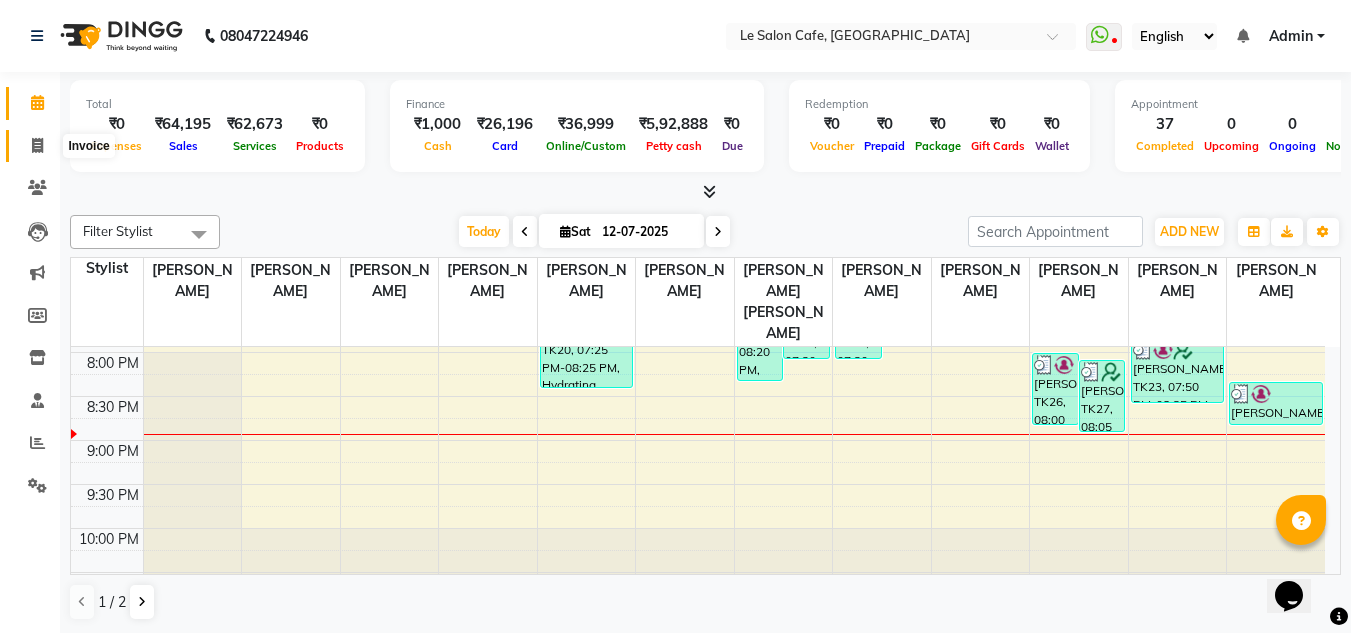 click 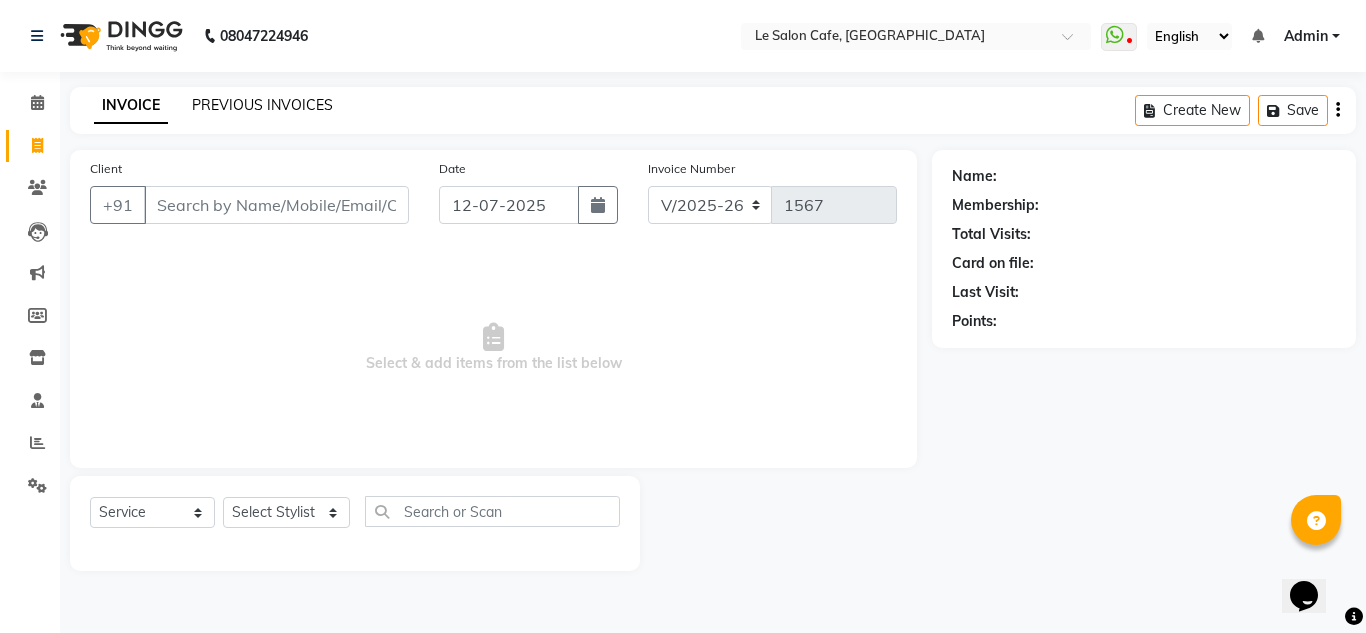 click on "PREVIOUS INVOICES" 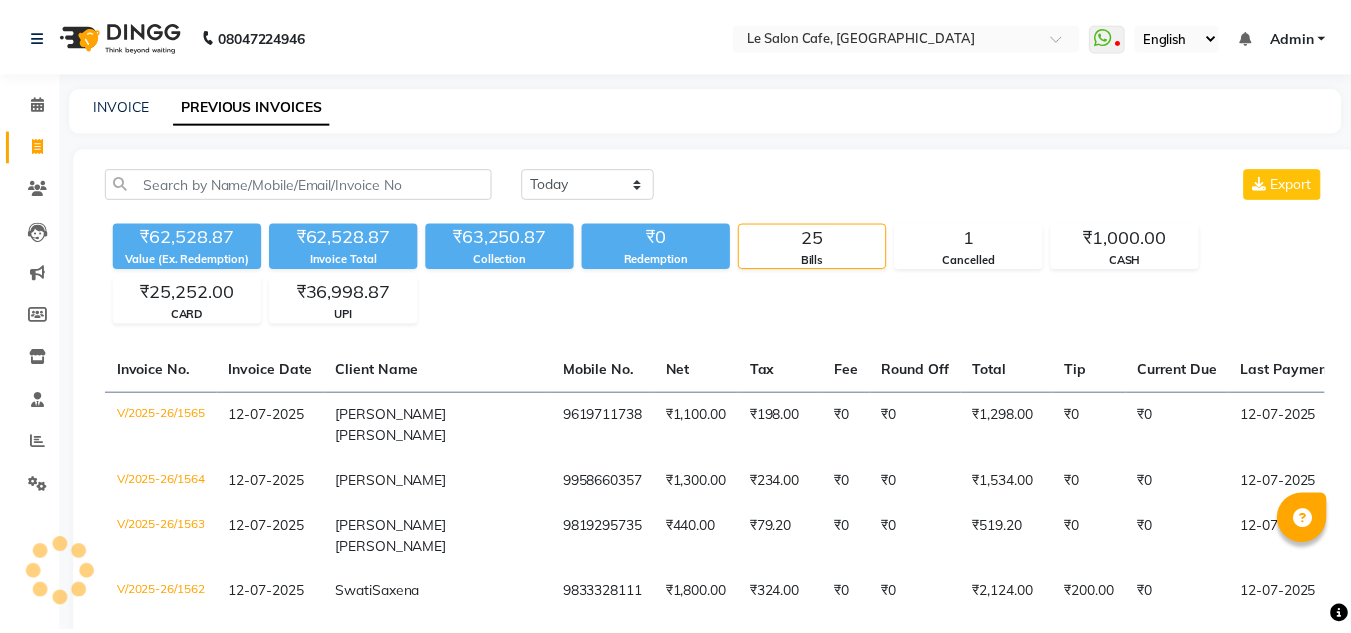scroll, scrollTop: 0, scrollLeft: 0, axis: both 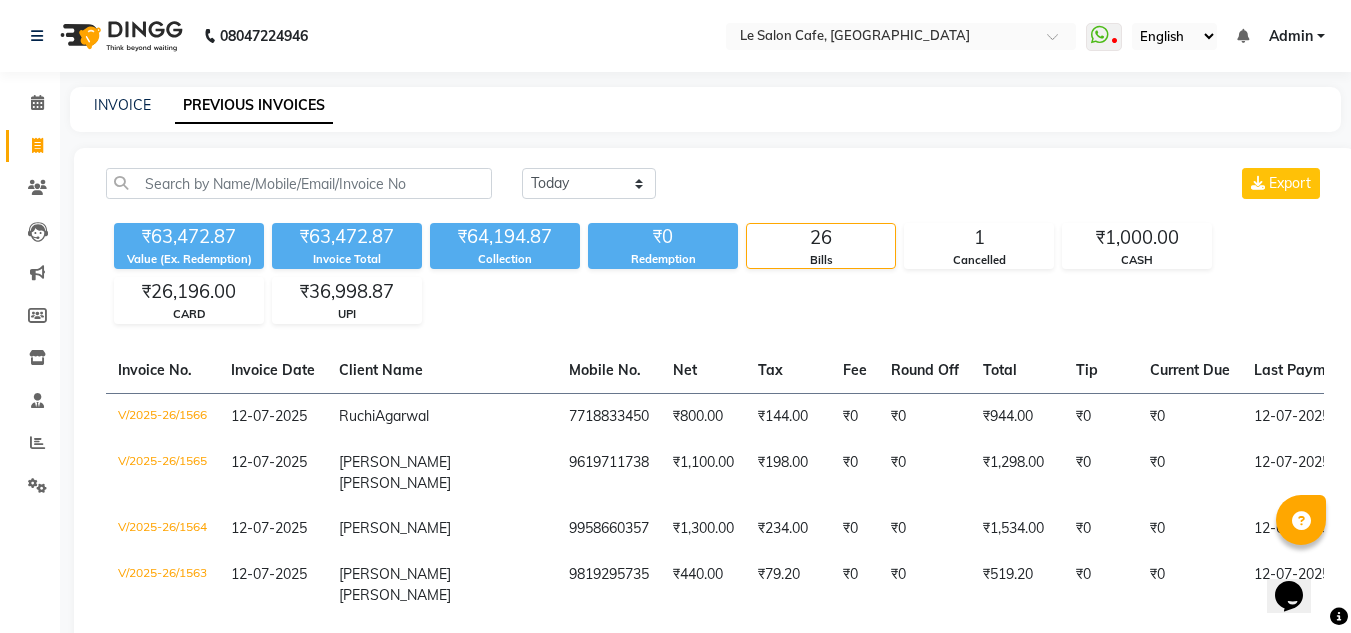 click on "Admin" at bounding box center [1291, 36] 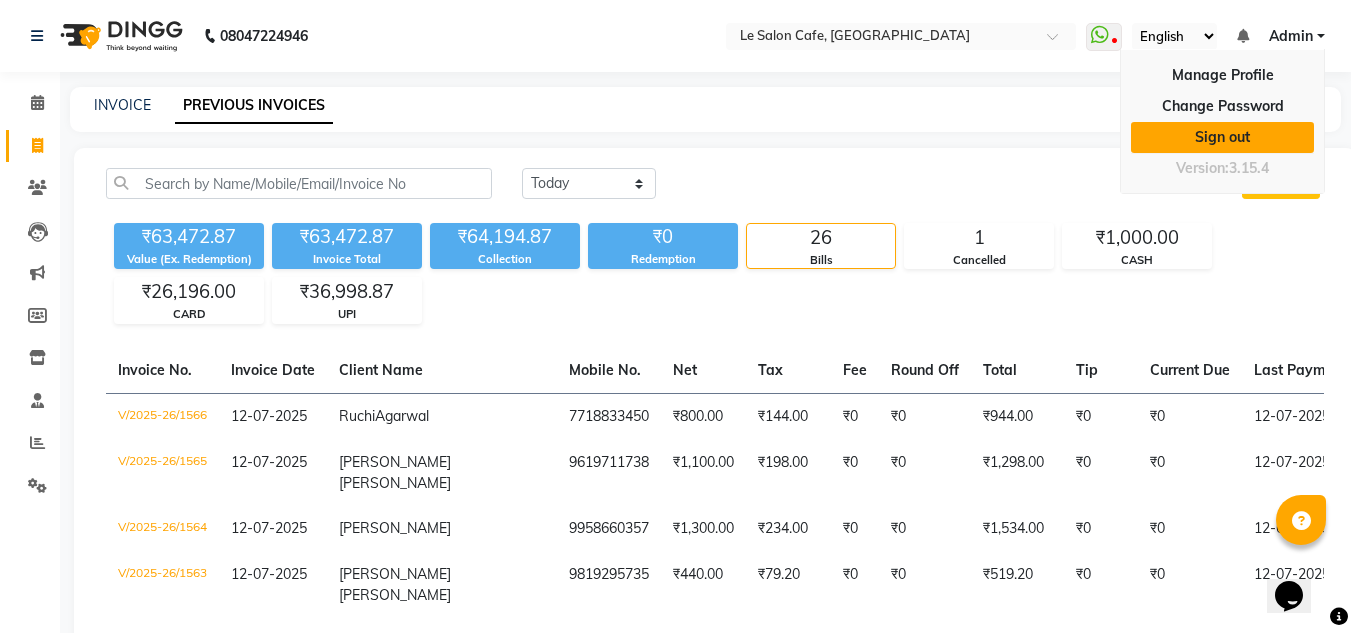 click on "Sign out" at bounding box center [1222, 137] 